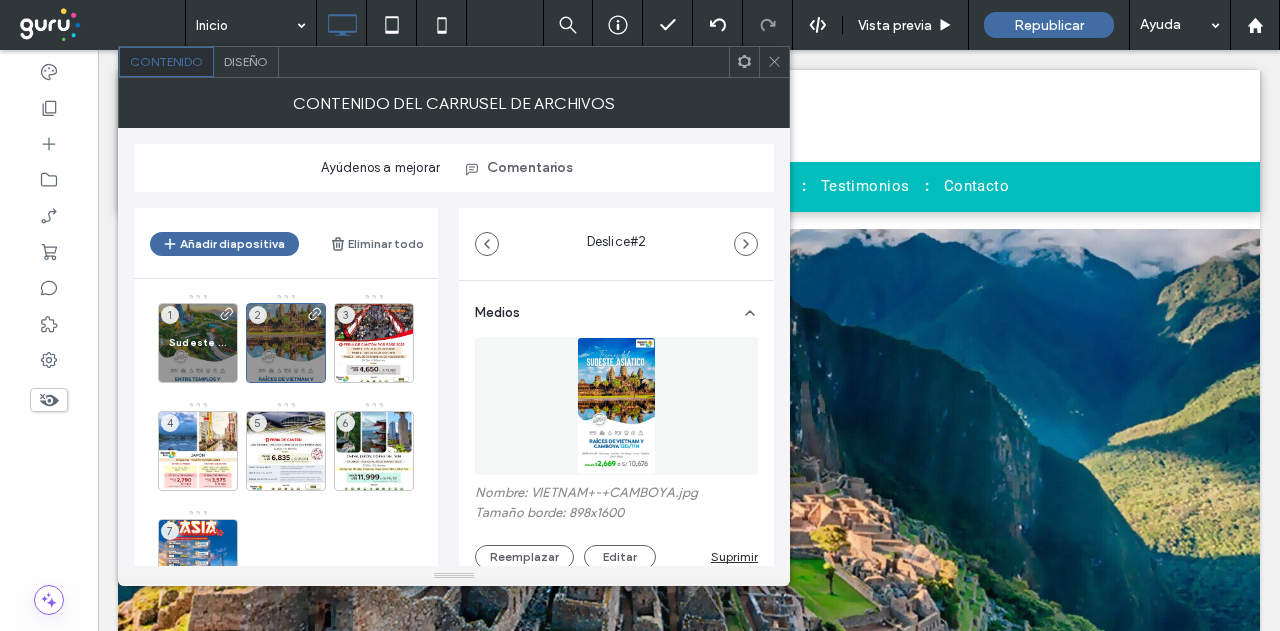 scroll, scrollTop: 3564, scrollLeft: 0, axis: vertical 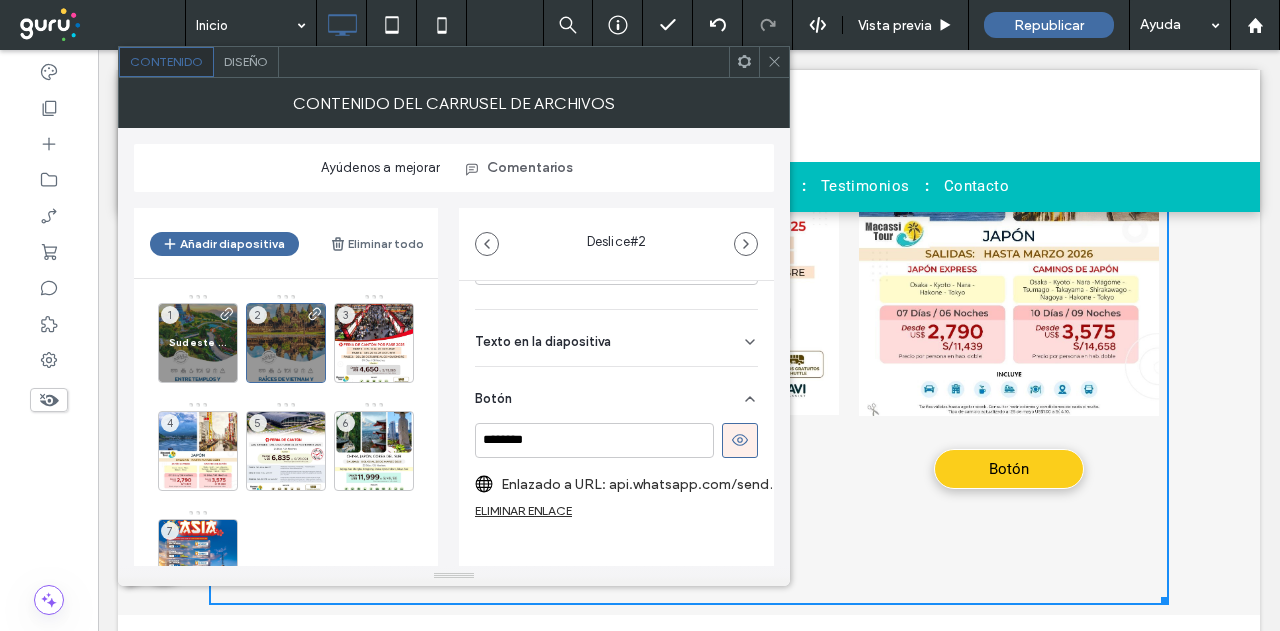 click at bounding box center (689, 141) 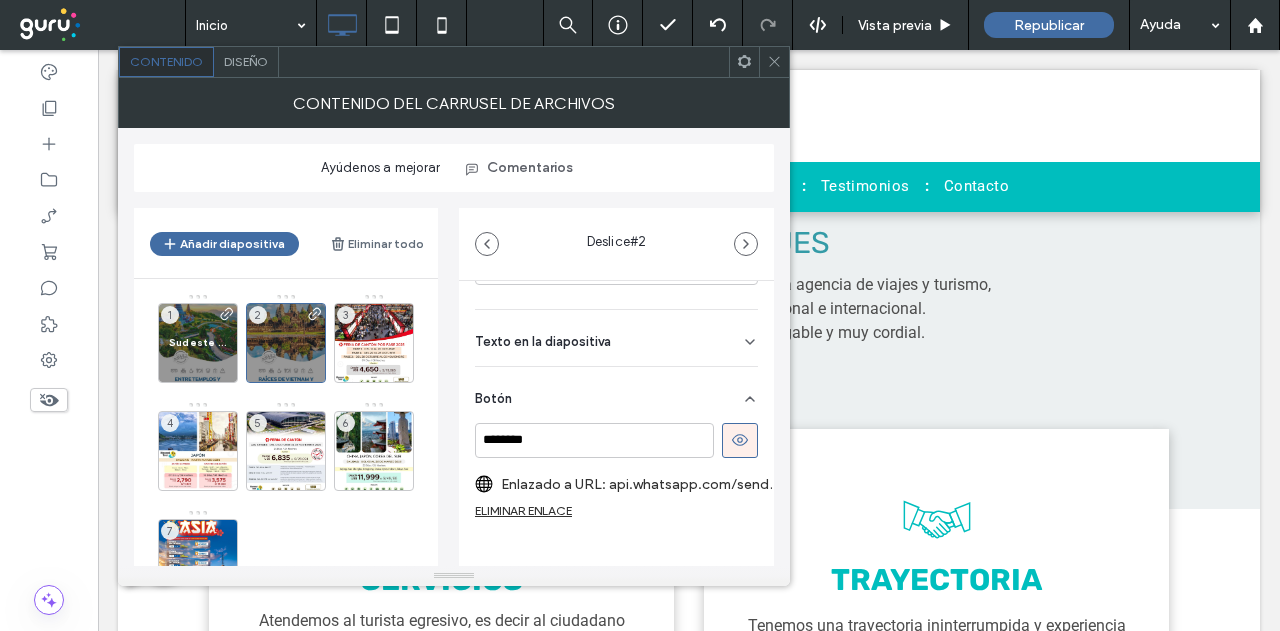 scroll, scrollTop: 0, scrollLeft: 0, axis: both 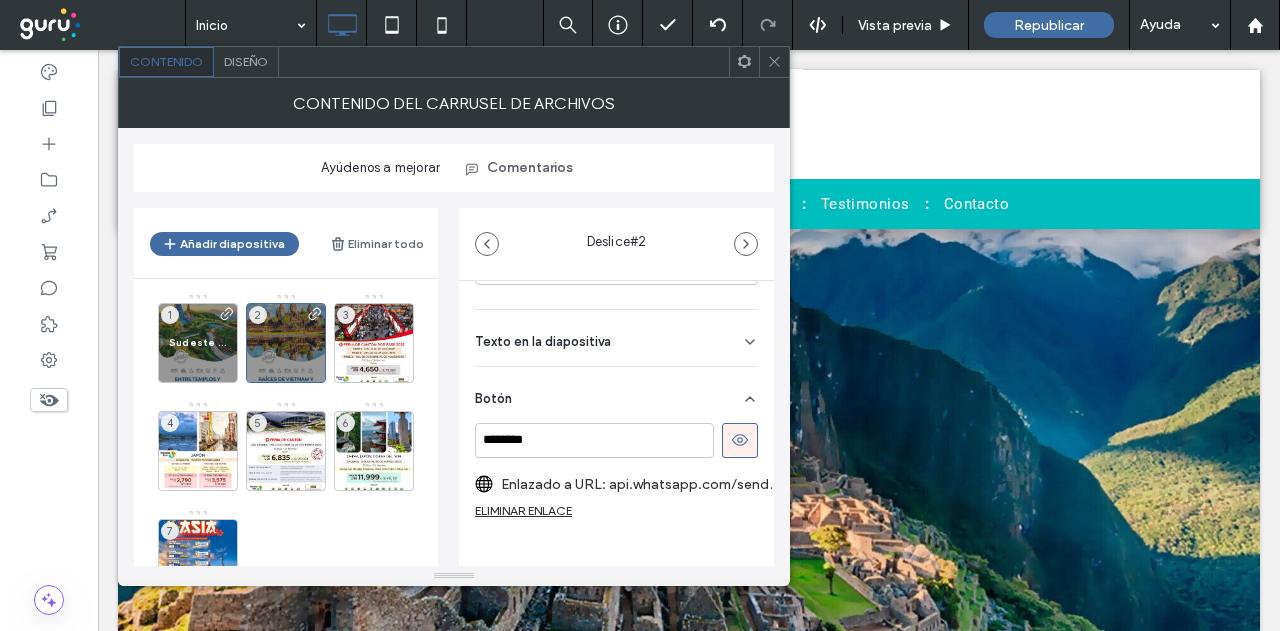 click 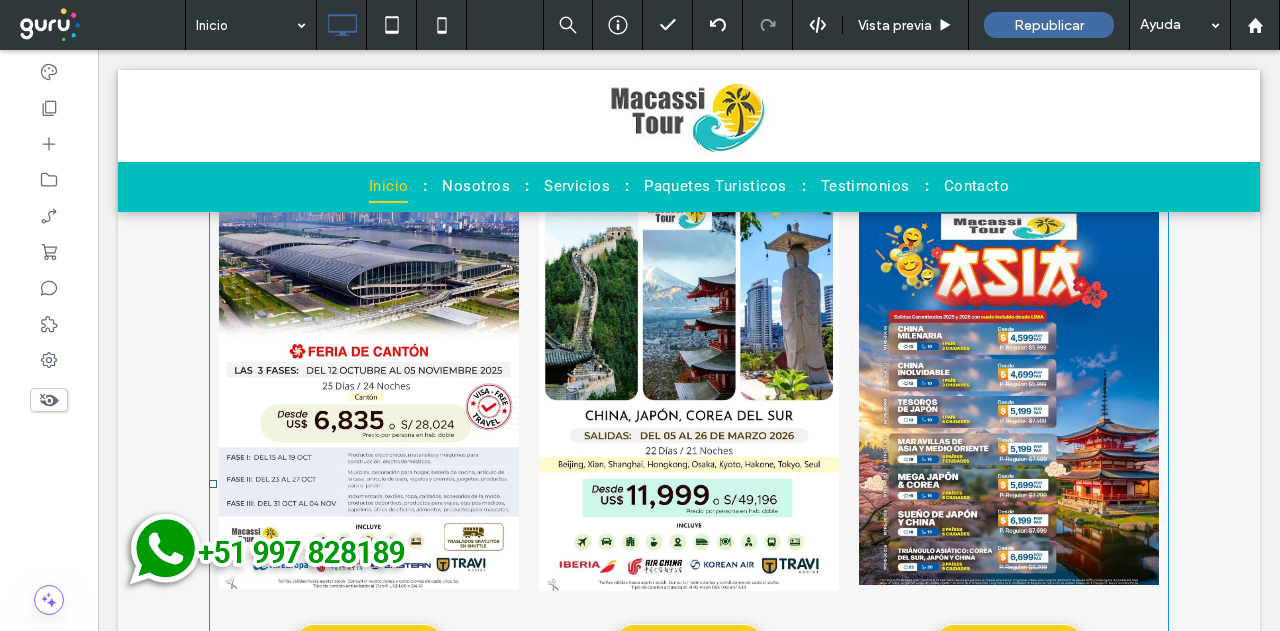 scroll, scrollTop: 3500, scrollLeft: 0, axis: vertical 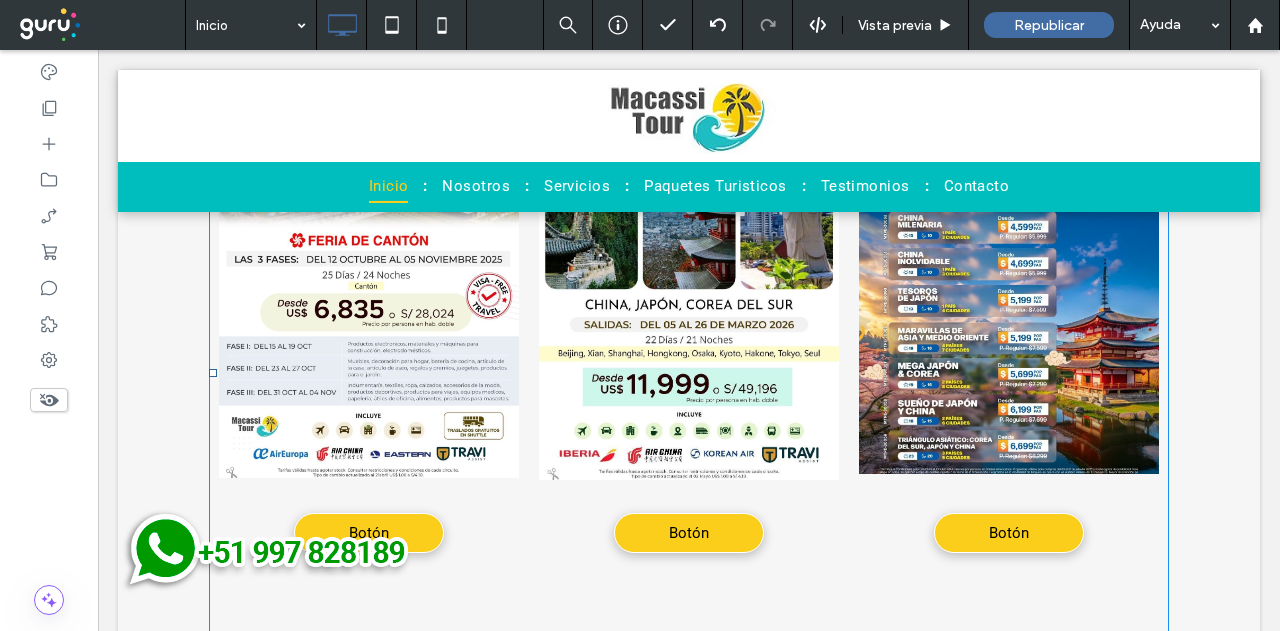 click at bounding box center (689, 284) 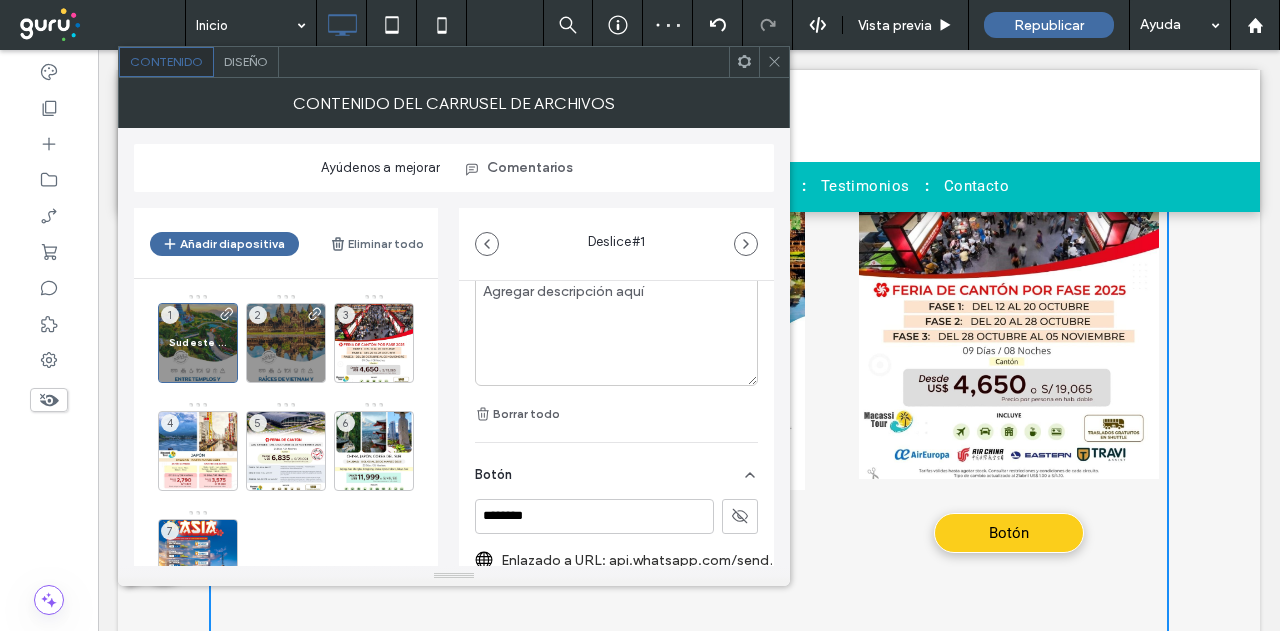 scroll, scrollTop: 500, scrollLeft: 0, axis: vertical 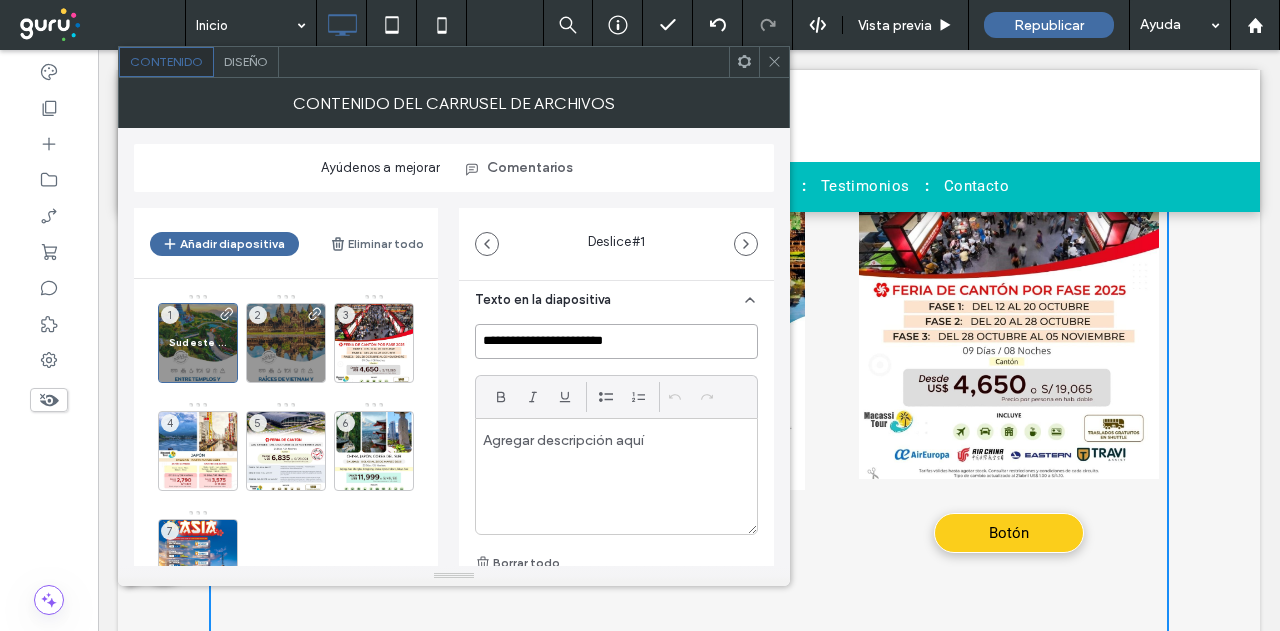 drag, startPoint x: 526, startPoint y: 338, endPoint x: 453, endPoint y: 343, distance: 73.171036 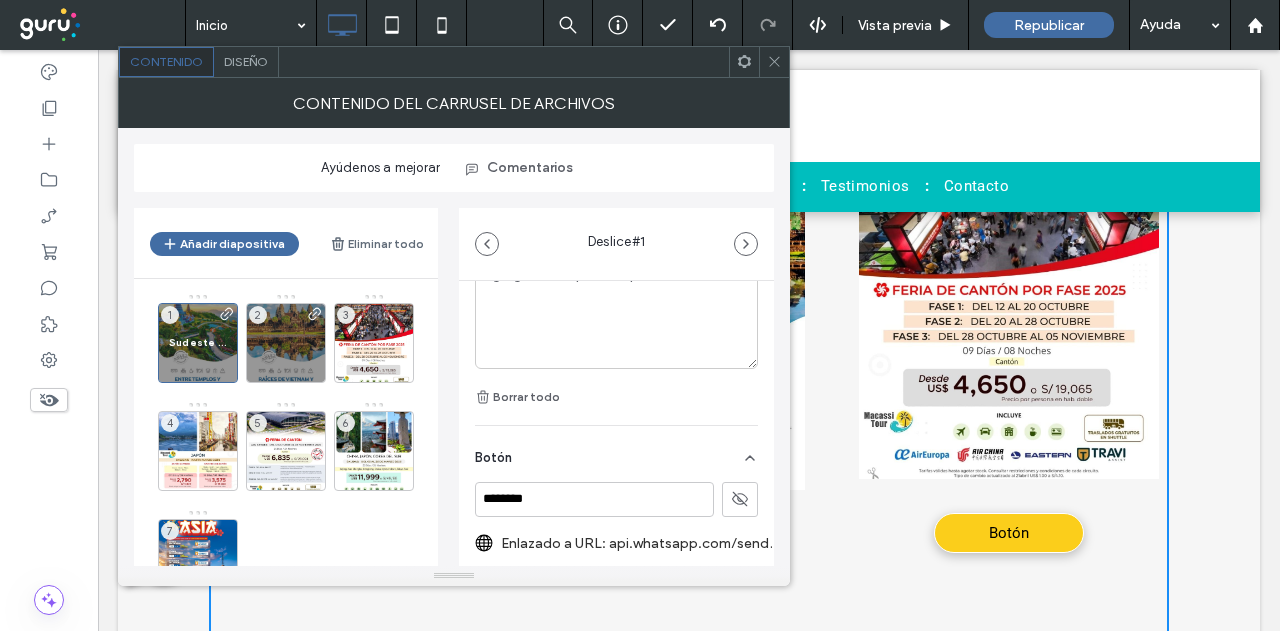 scroll, scrollTop: 764, scrollLeft: 0, axis: vertical 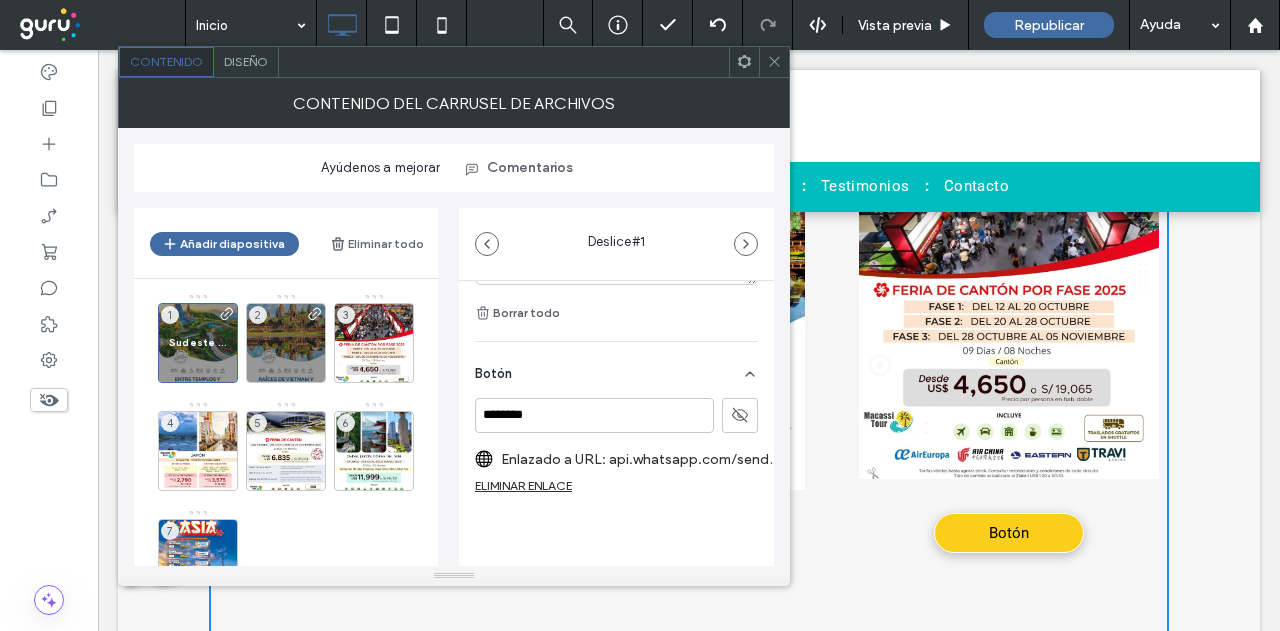 click on "Enlazado a URL: api.whatsapp.com/send?text=Buen%20d%C3%ADa%20quisiera%20consultar%20sobre%20los%20paquetes%20de%20sudeste%20asiatico%20&phone=51997828189" at bounding box center (642, 459) 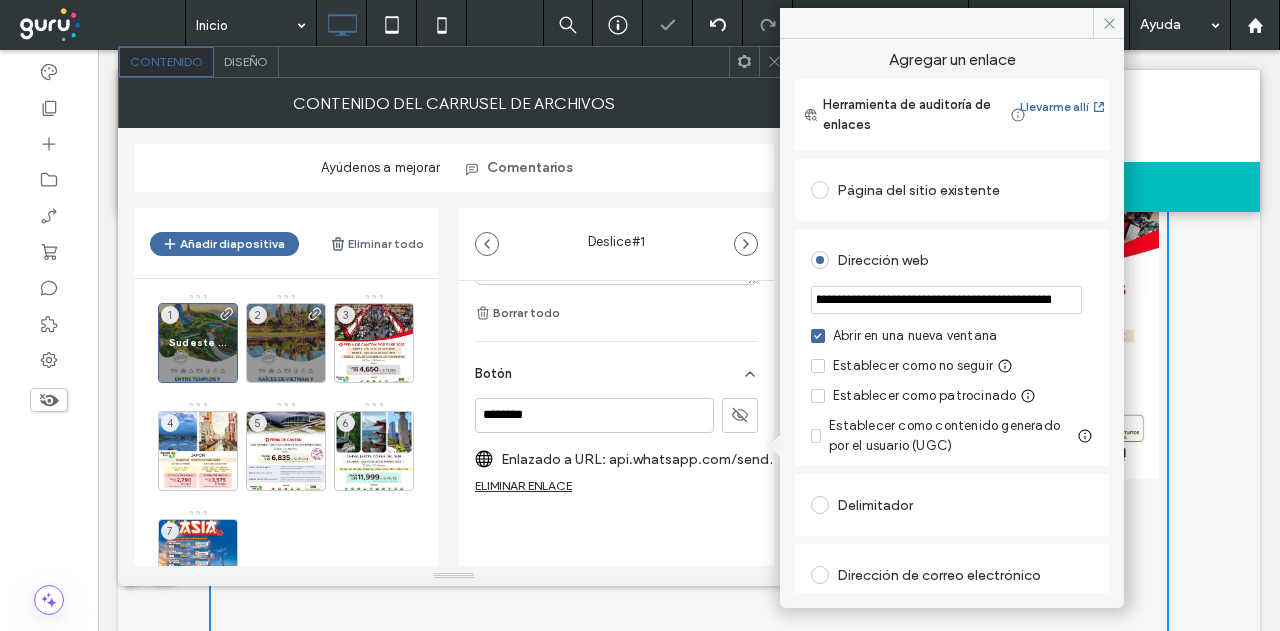 scroll, scrollTop: 0, scrollLeft: 819, axis: horizontal 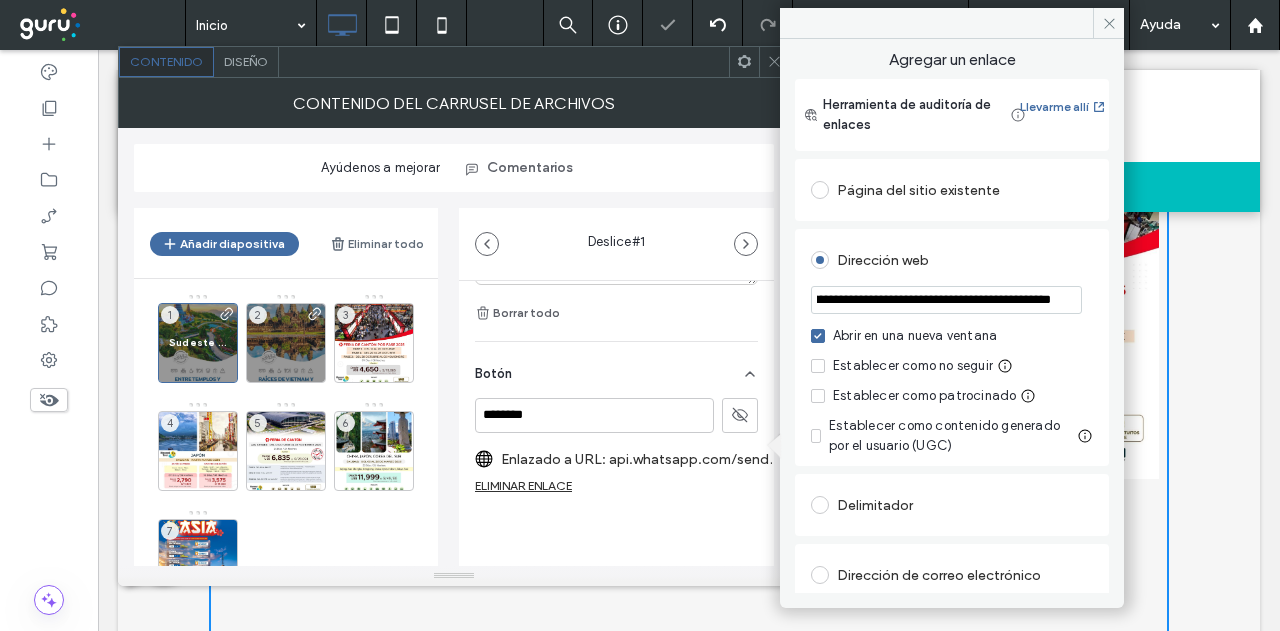 drag, startPoint x: 1125, startPoint y: 345, endPoint x: 1125, endPoint y: 299, distance: 46 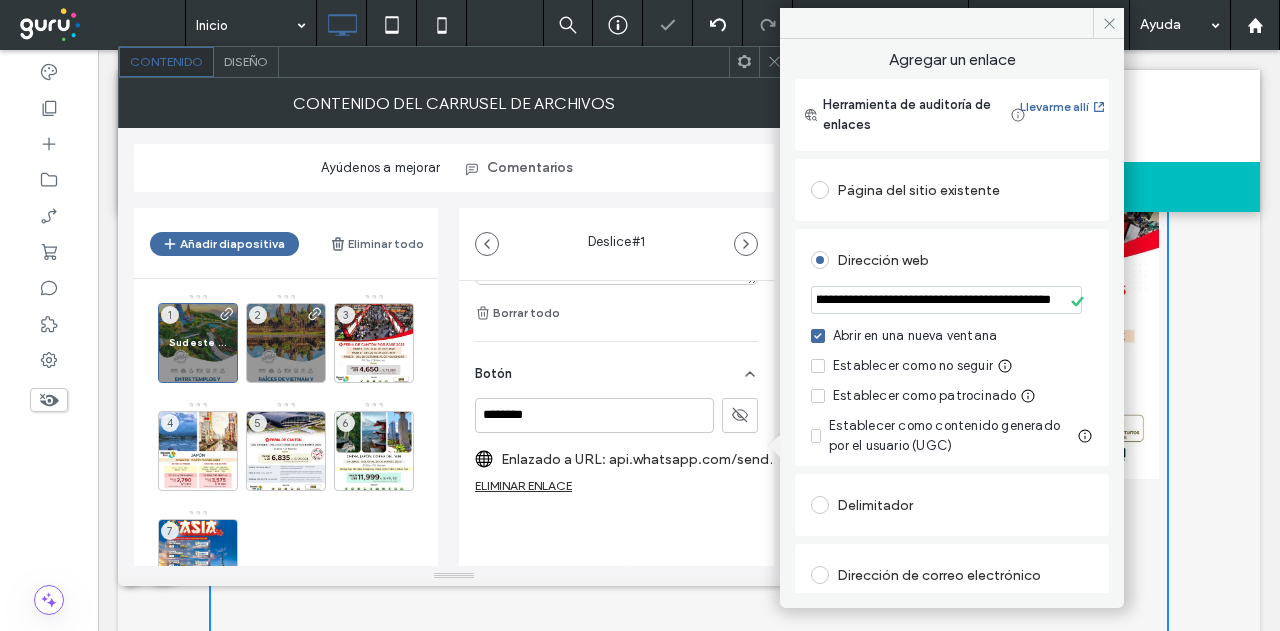 scroll, scrollTop: 0, scrollLeft: 0, axis: both 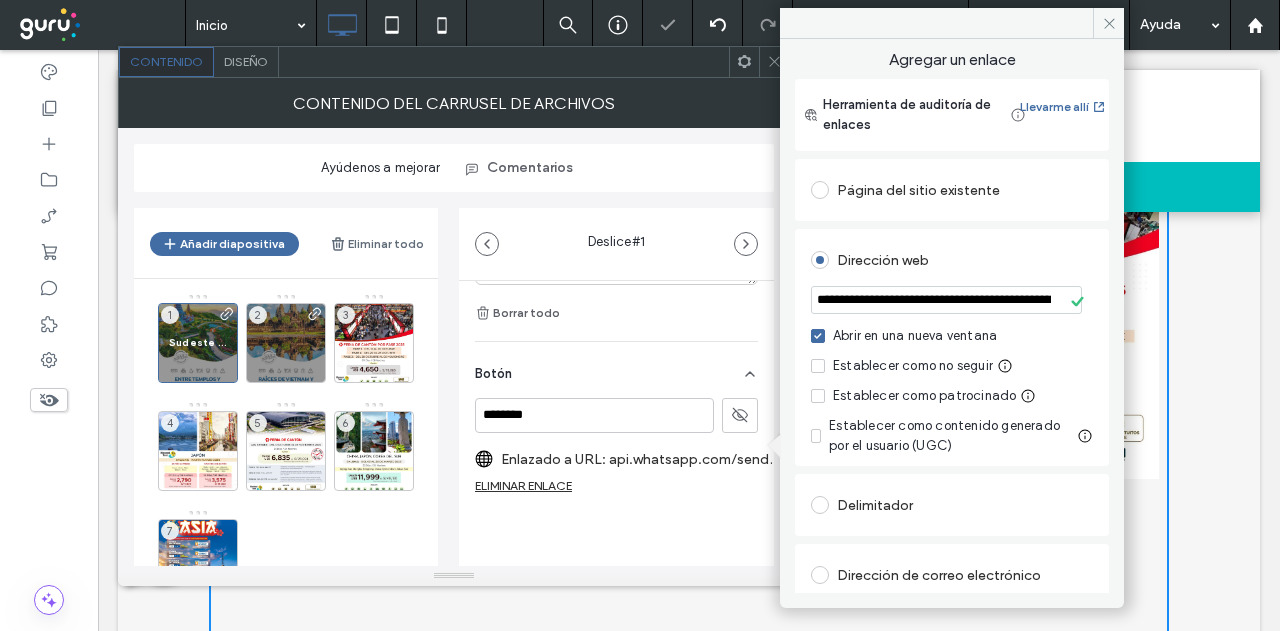 click on "Dirección web" at bounding box center [952, 260] 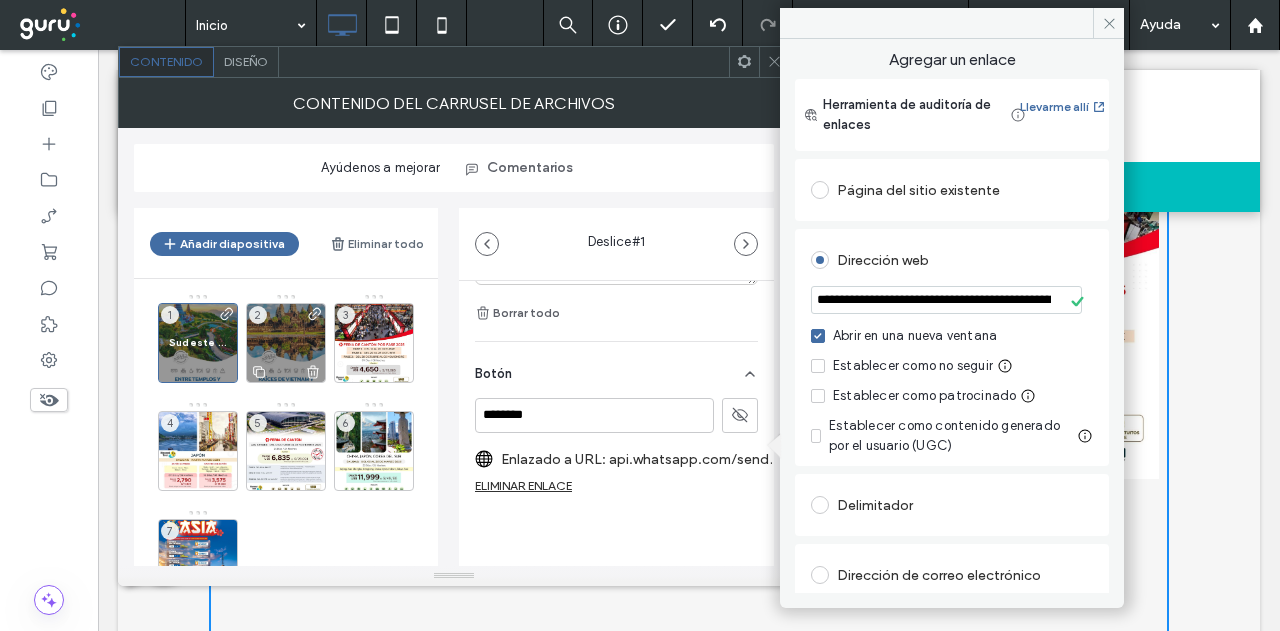 click on "2" at bounding box center [286, 343] 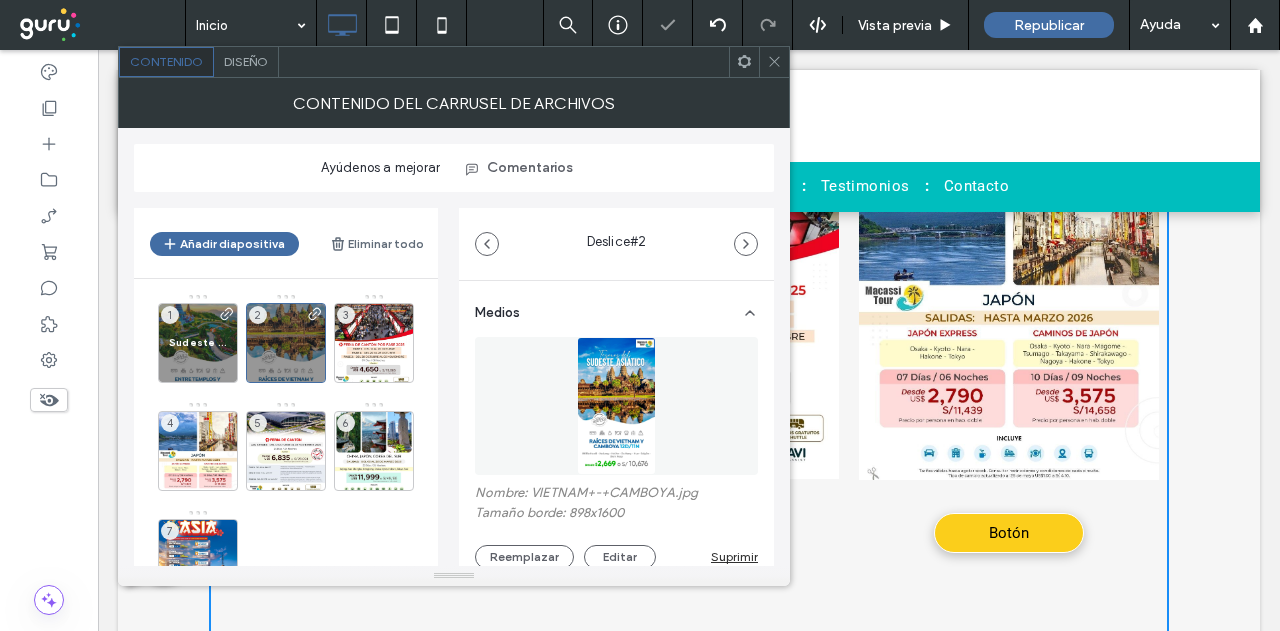 scroll, scrollTop: 300, scrollLeft: 0, axis: vertical 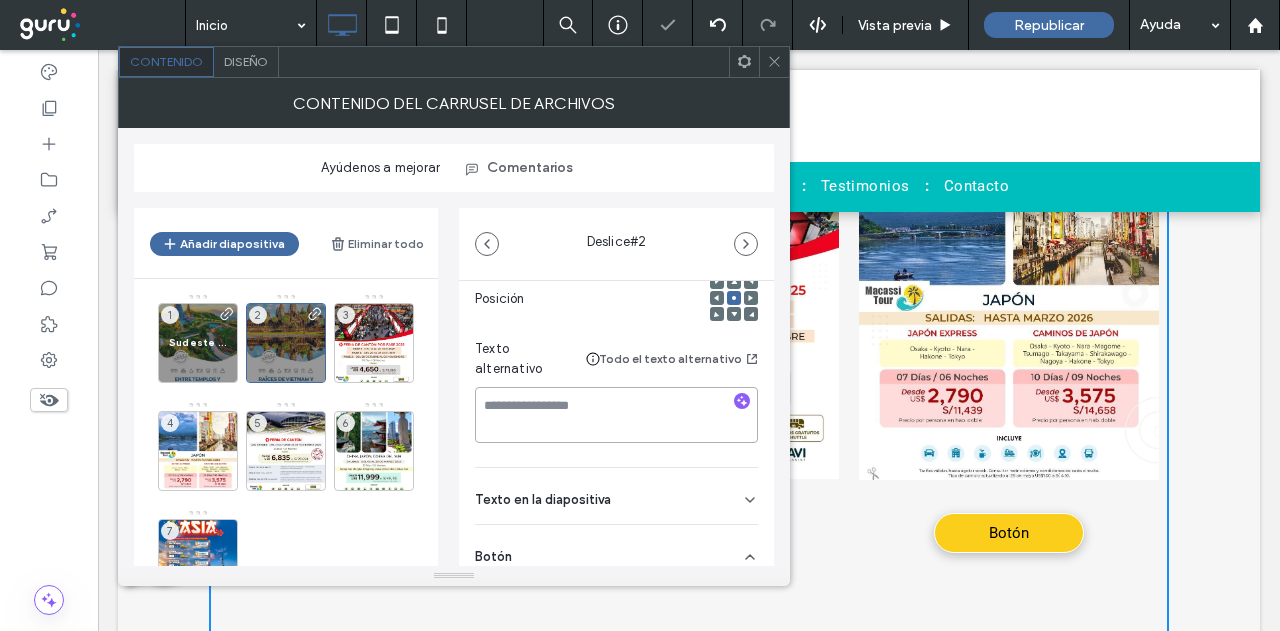 click at bounding box center (616, 415) 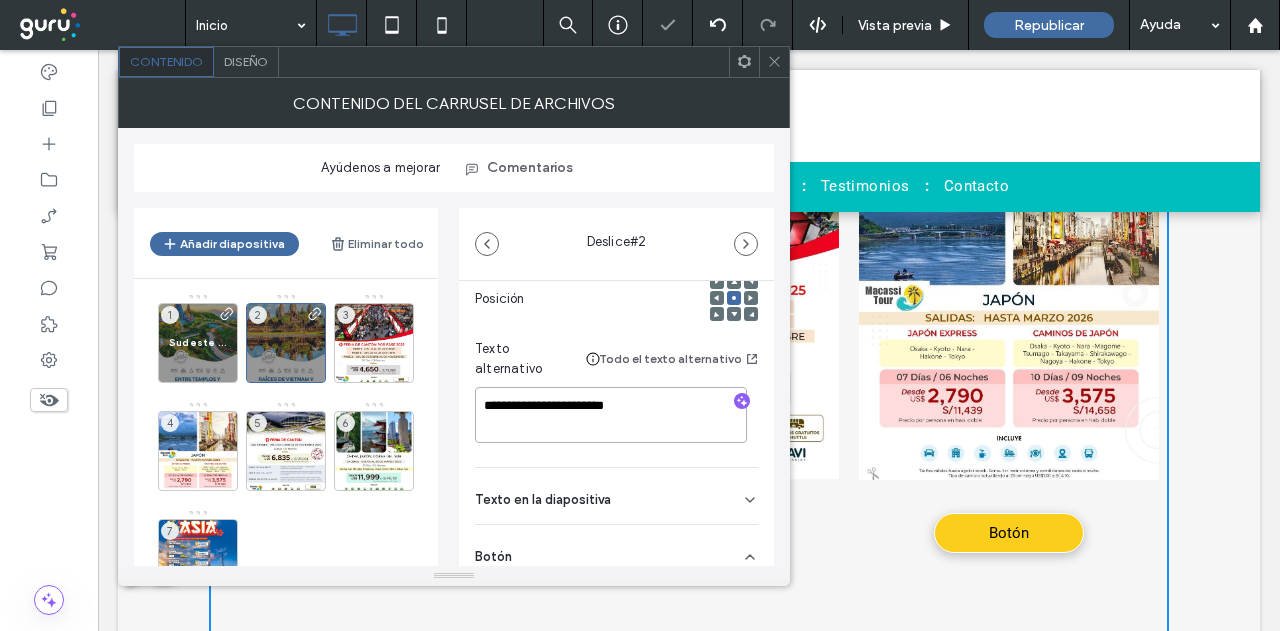 type on "**********" 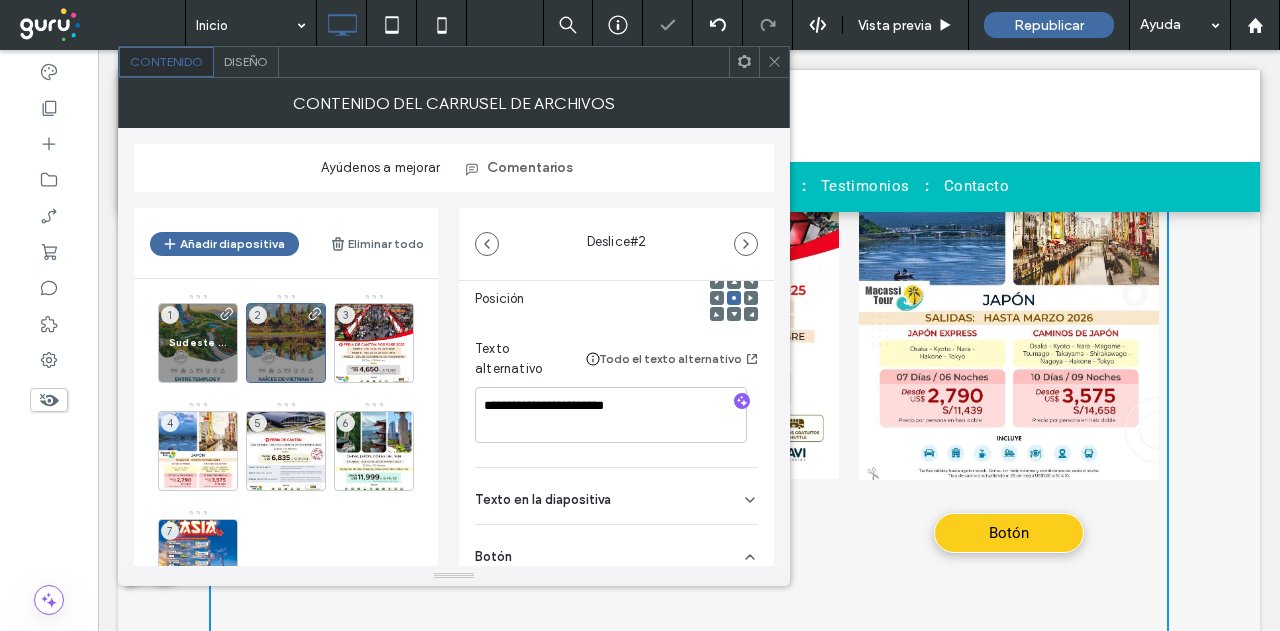 click on "Texto en la diapositiva" at bounding box center (616, 496) 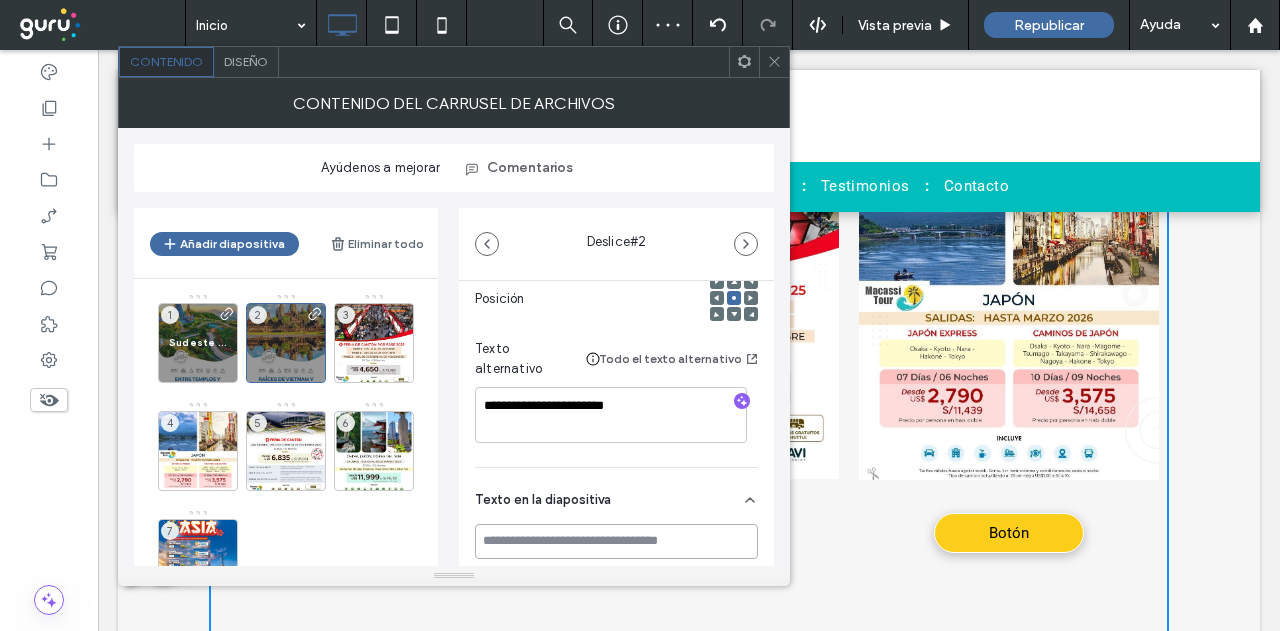 click at bounding box center [616, 541] 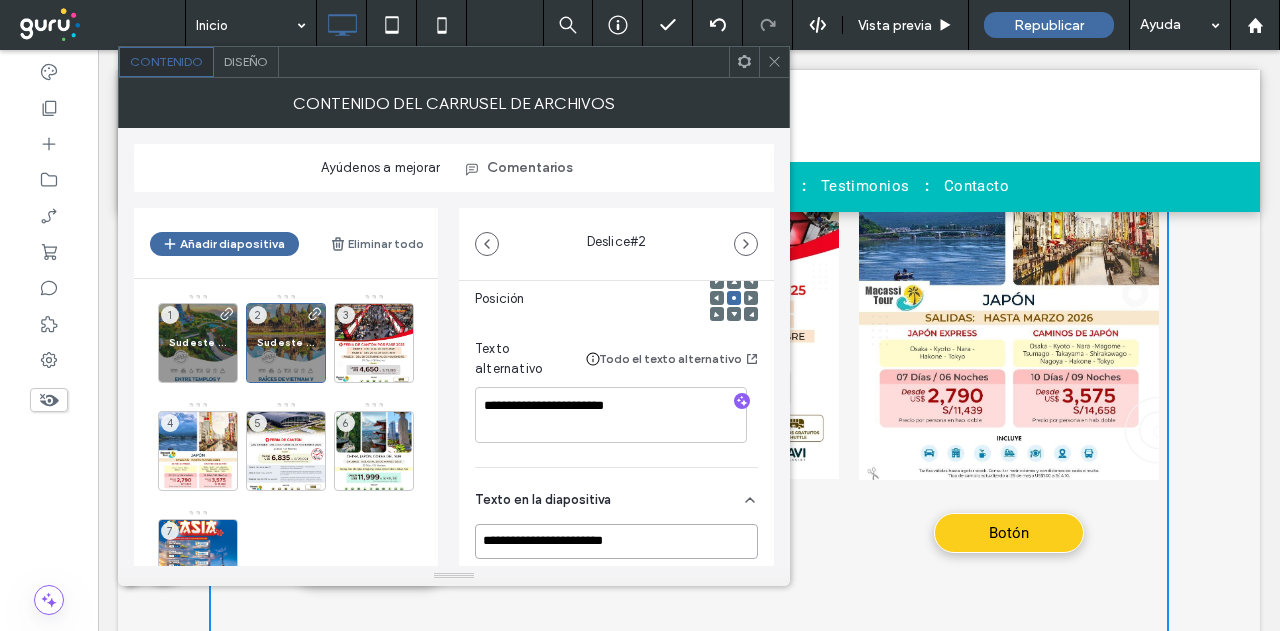 click on "**********" at bounding box center [616, 541] 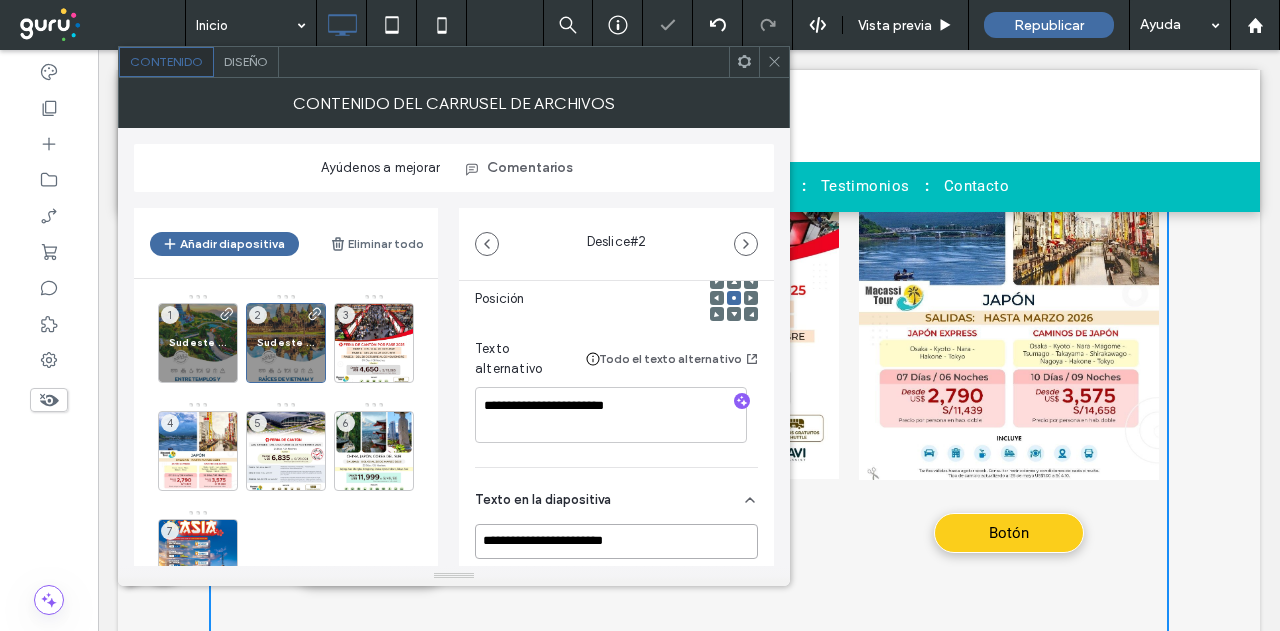 click on "**********" at bounding box center (616, 541) 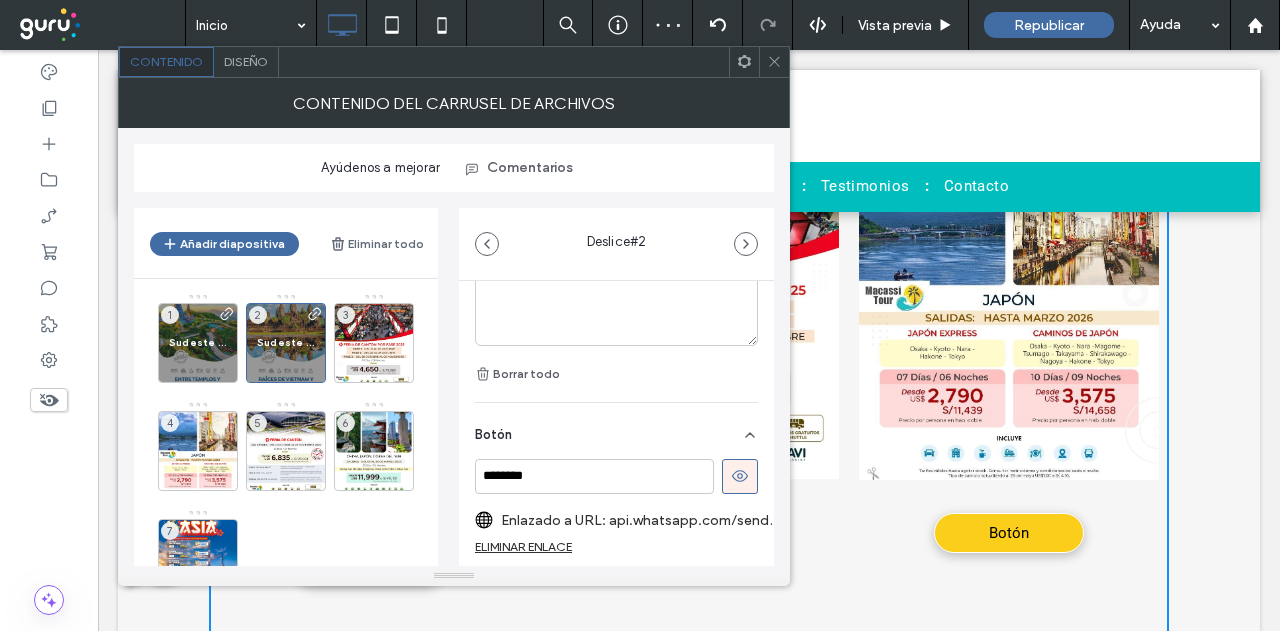 scroll, scrollTop: 764, scrollLeft: 0, axis: vertical 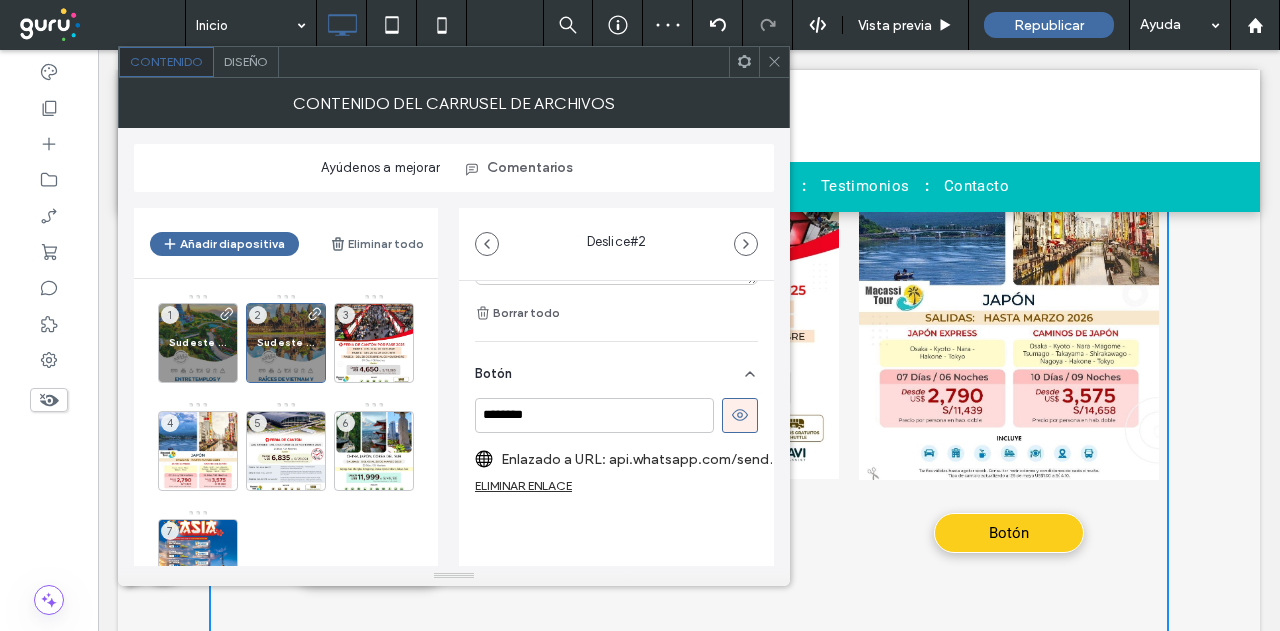 type on "**********" 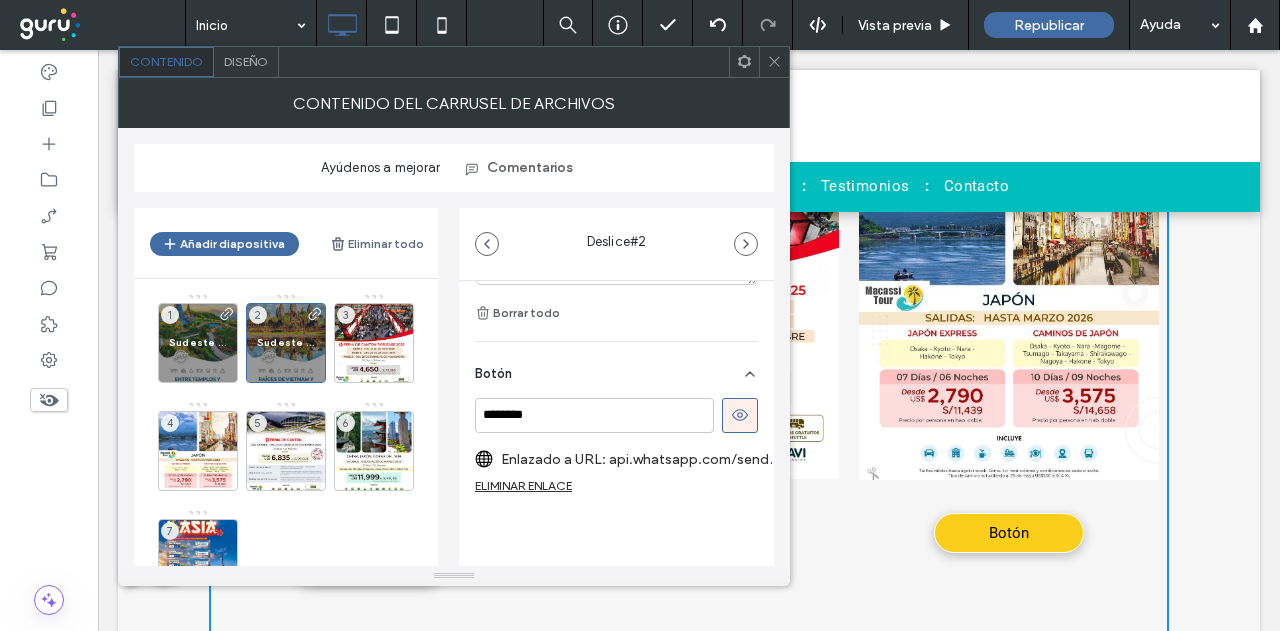click on "Enlazado a URL: api.whatsapp.com/send?text=Buen%20d%C3%ADa%20quisiera%20consultar%20sobre%20los%20paquetes%20de%20sudeste%20asiatico%20&phone=51997828189" at bounding box center (642, 459) 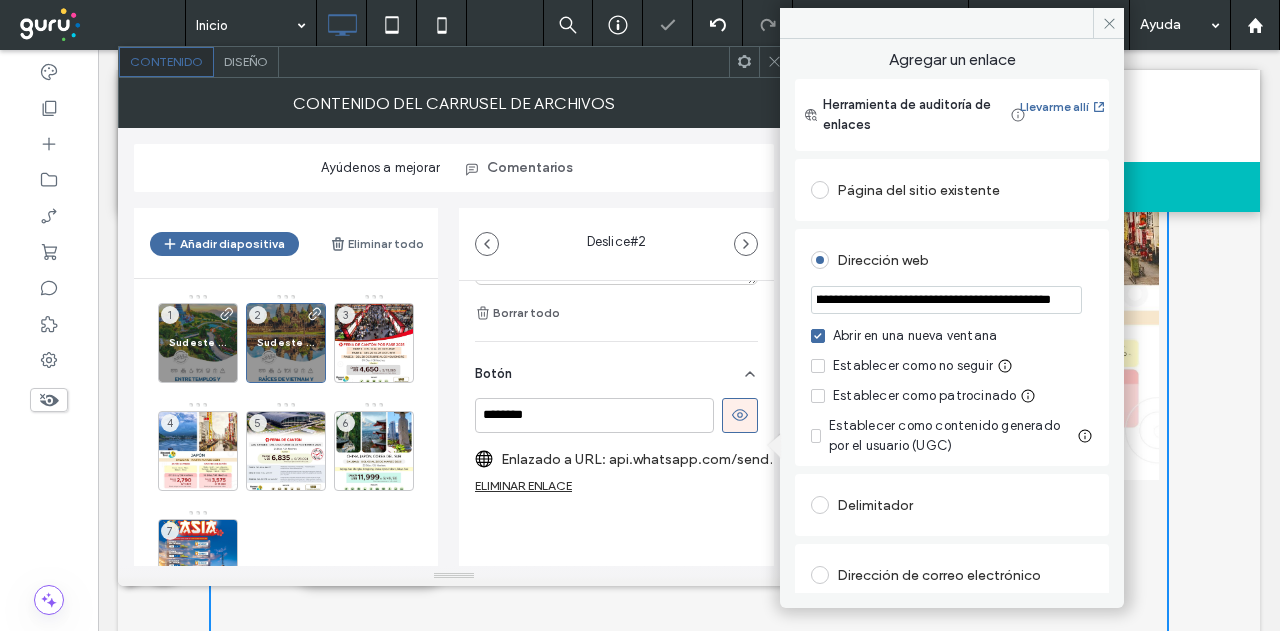 scroll, scrollTop: 0, scrollLeft: 819, axis: horizontal 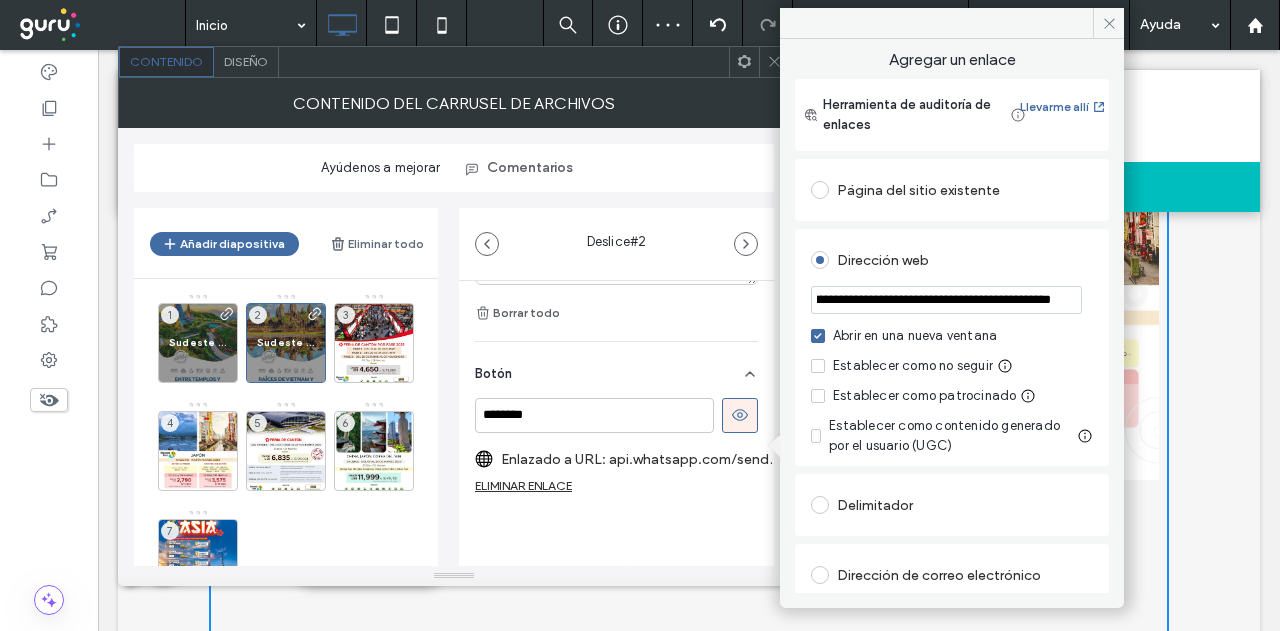 click on "**********" at bounding box center (946, 299) 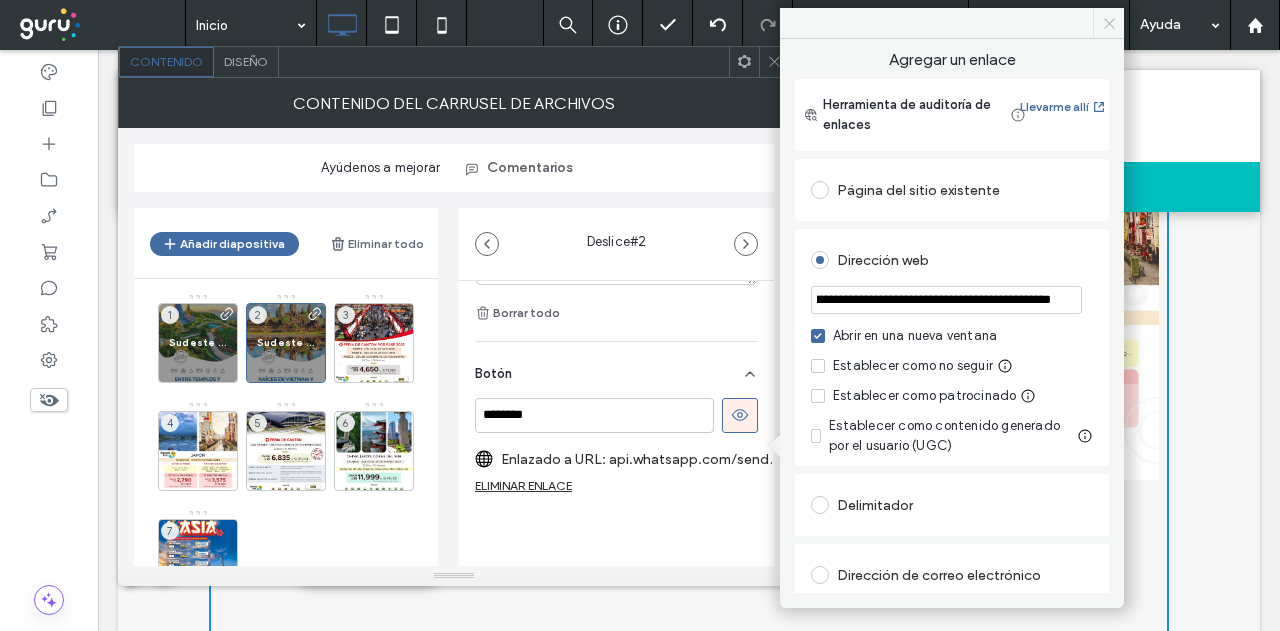 scroll, scrollTop: 0, scrollLeft: 0, axis: both 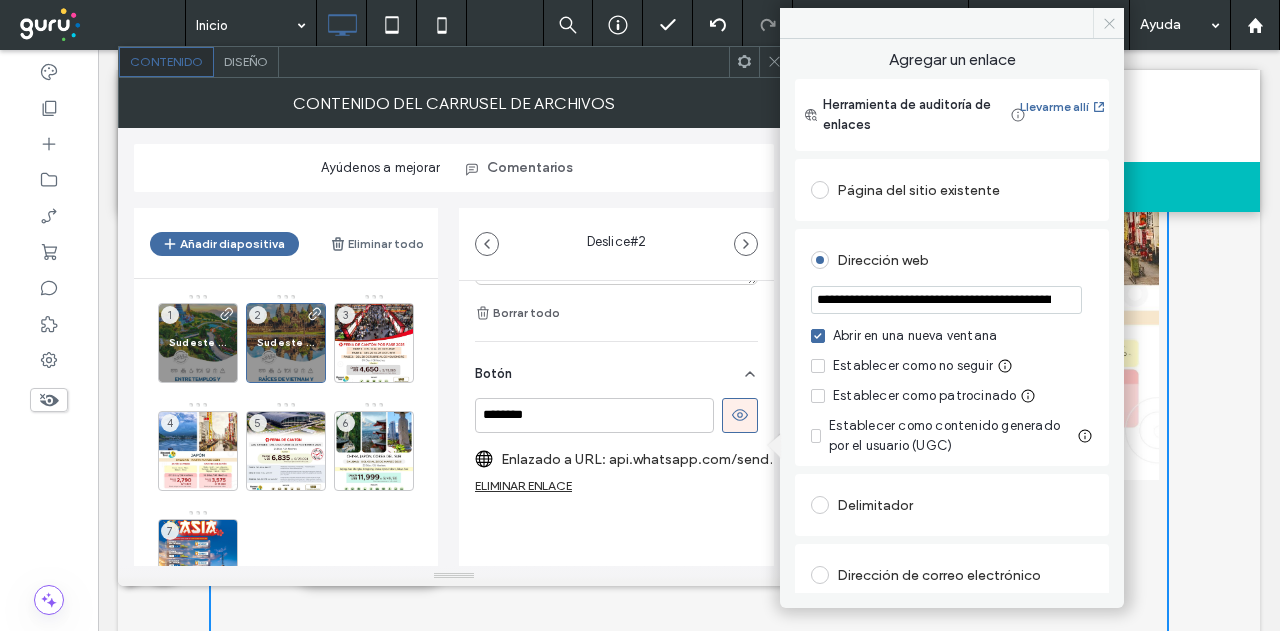 click 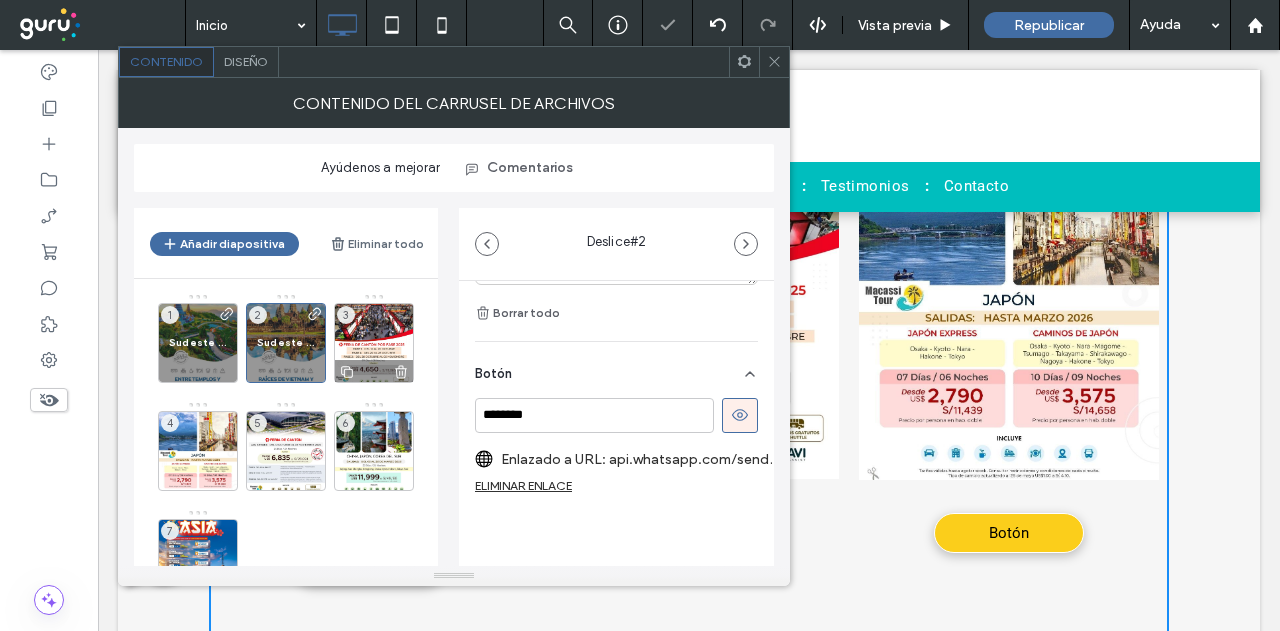 click on "3" at bounding box center [374, 343] 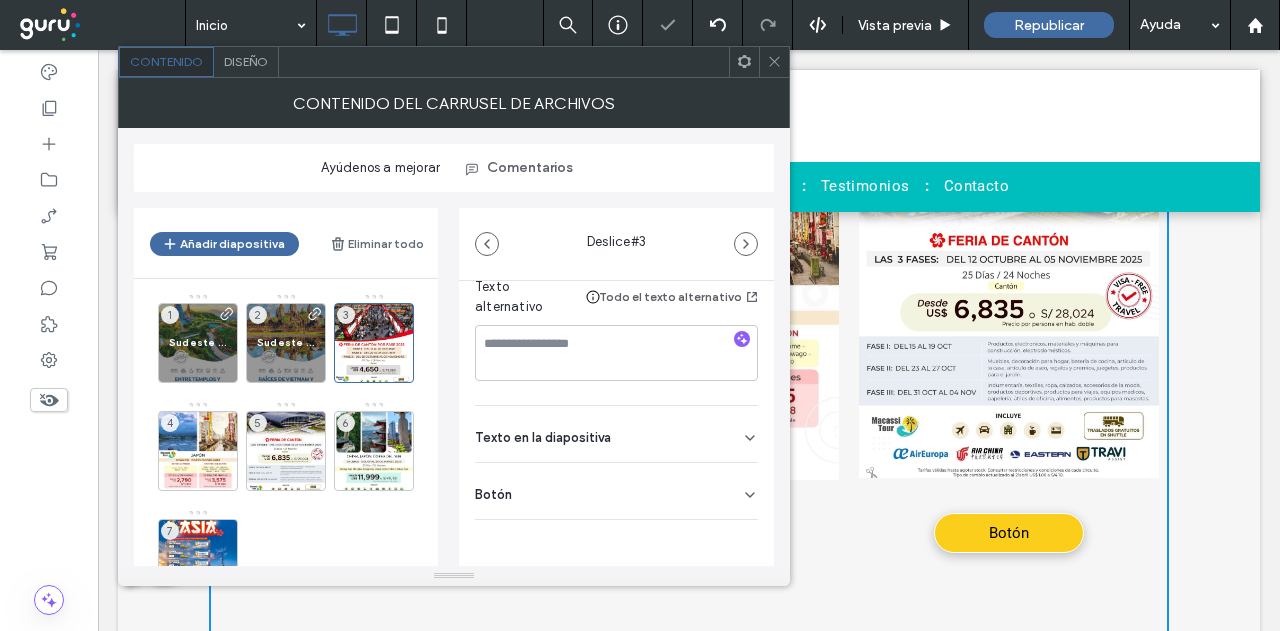 drag, startPoint x: 653, startPoint y: 481, endPoint x: 654, endPoint y: 466, distance: 15.033297 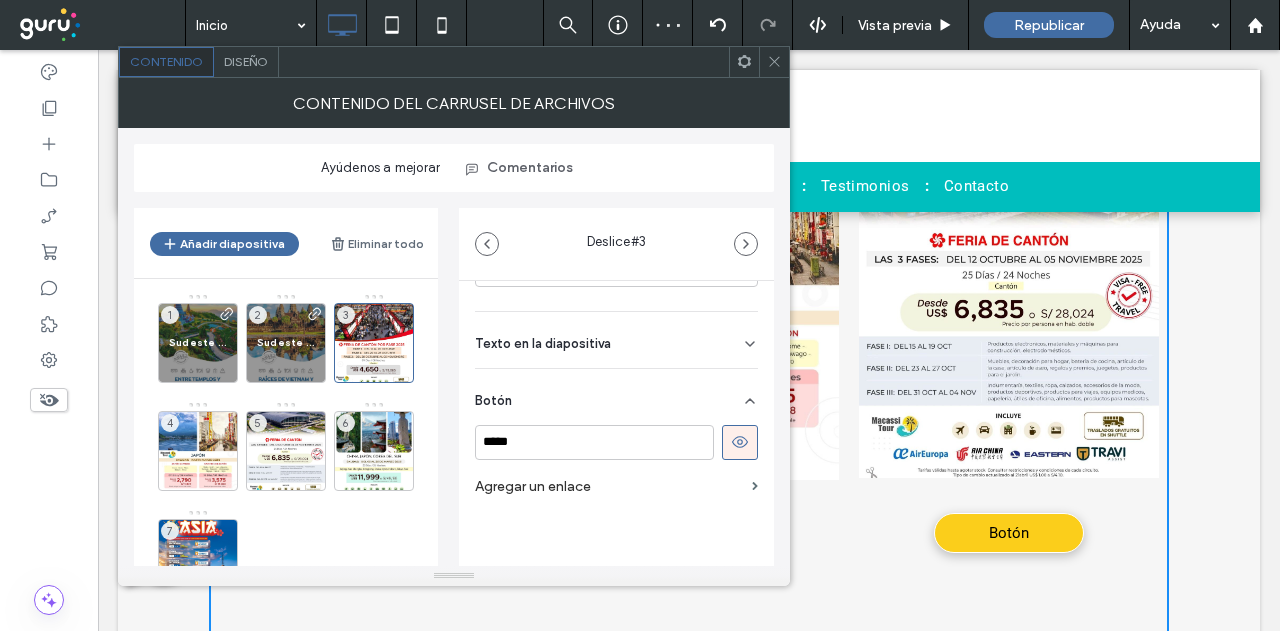 click on "Agregar un enlace" at bounding box center (609, 486) 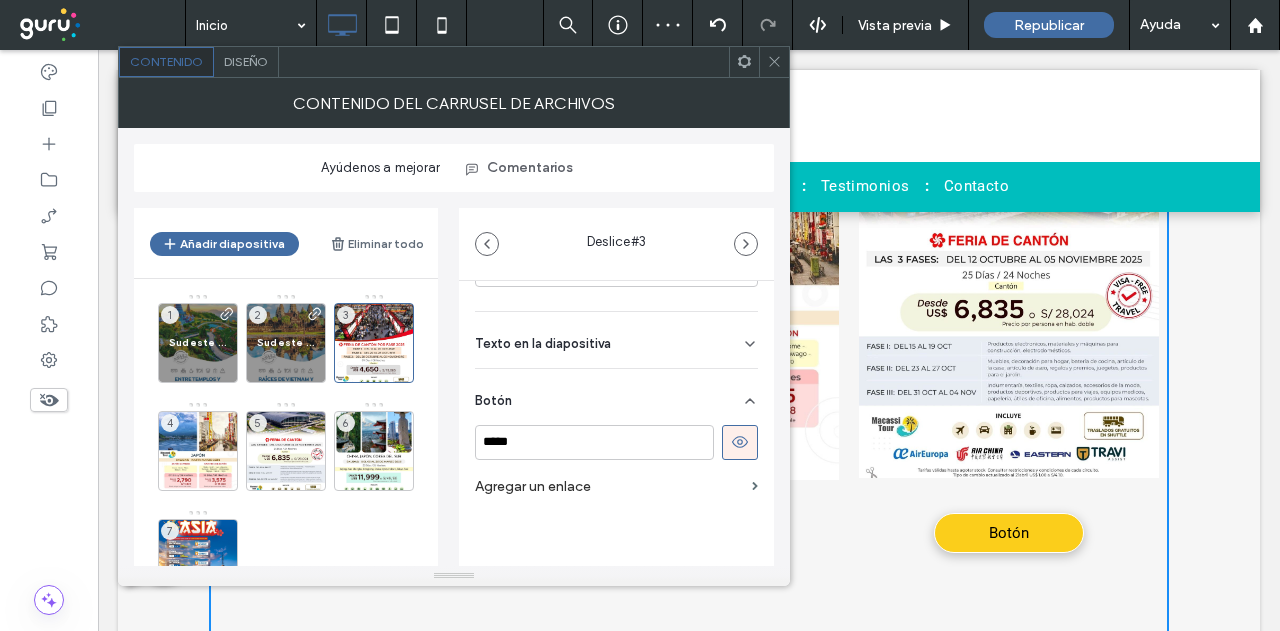 scroll, scrollTop: 458, scrollLeft: 0, axis: vertical 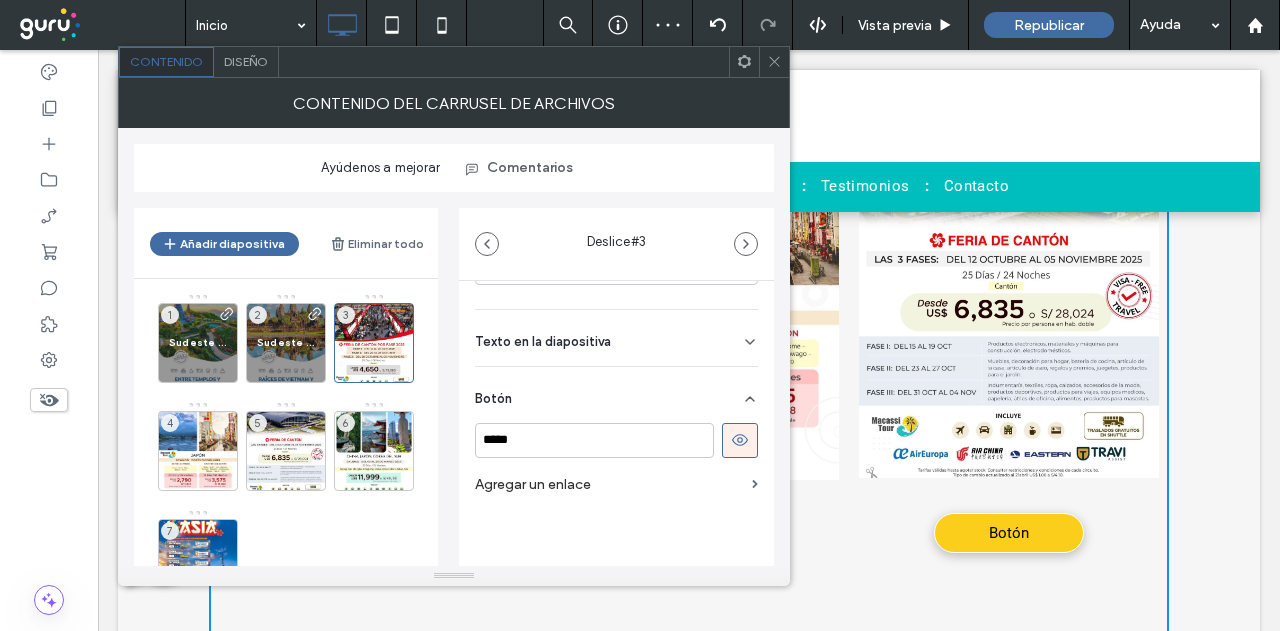 click on "Agregar un enlace" at bounding box center [609, 484] 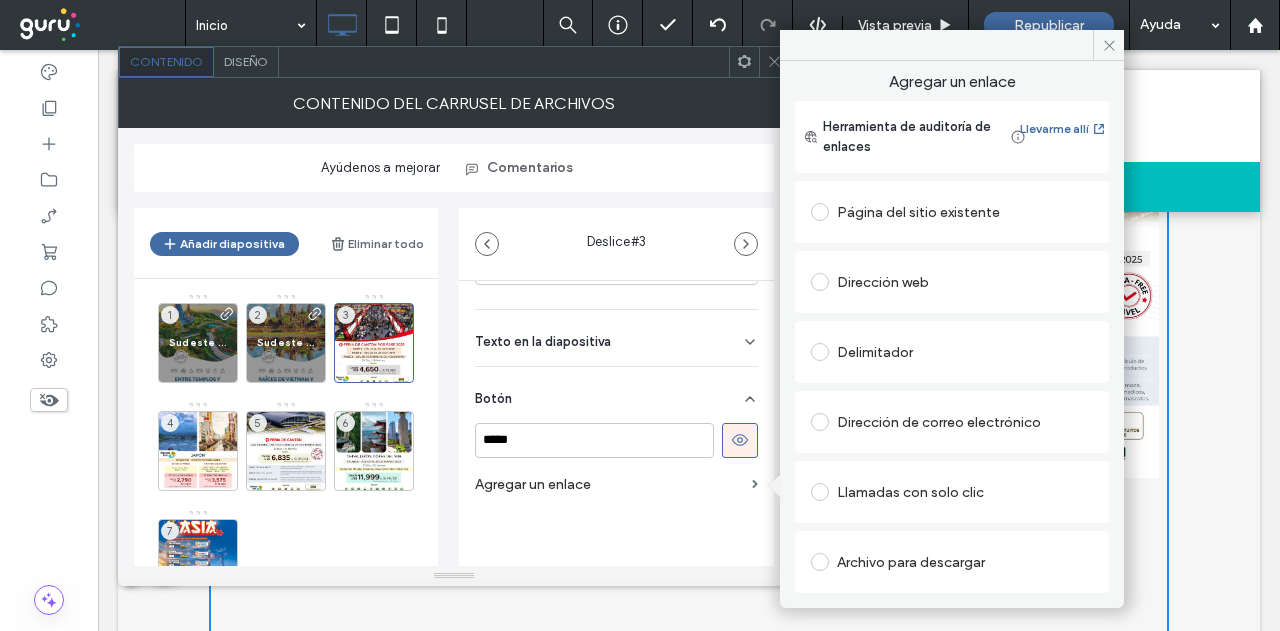 click on "Dirección de correo electrónico" at bounding box center [952, 422] 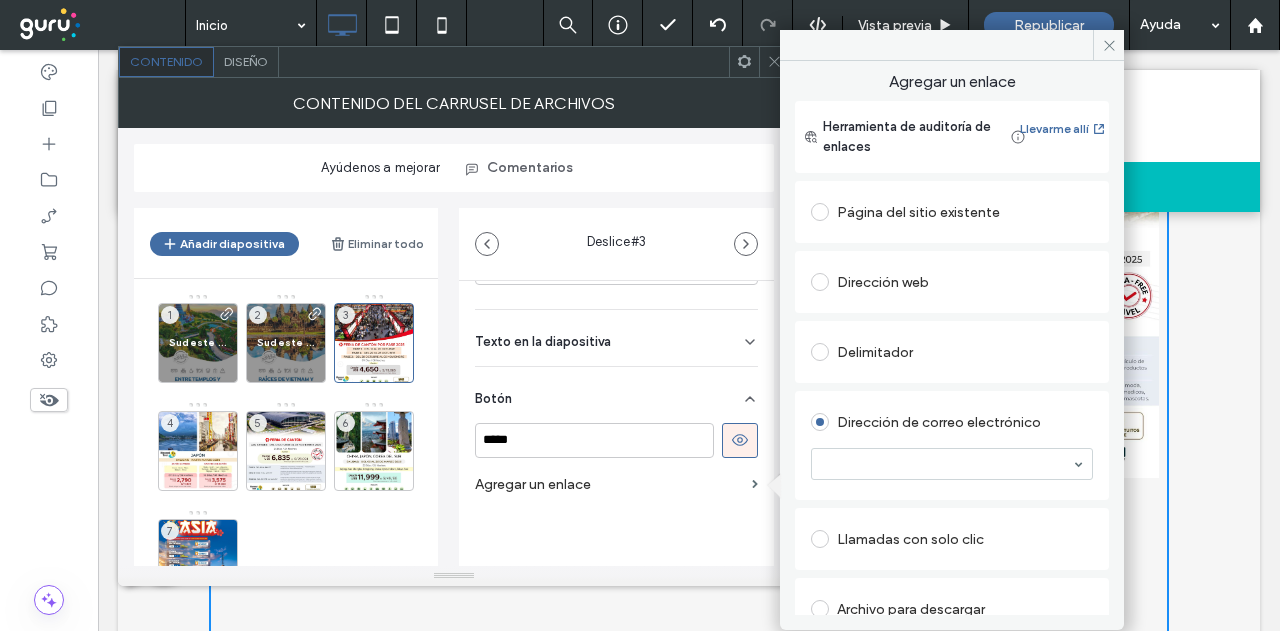 click on "Dirección web" at bounding box center (952, 282) 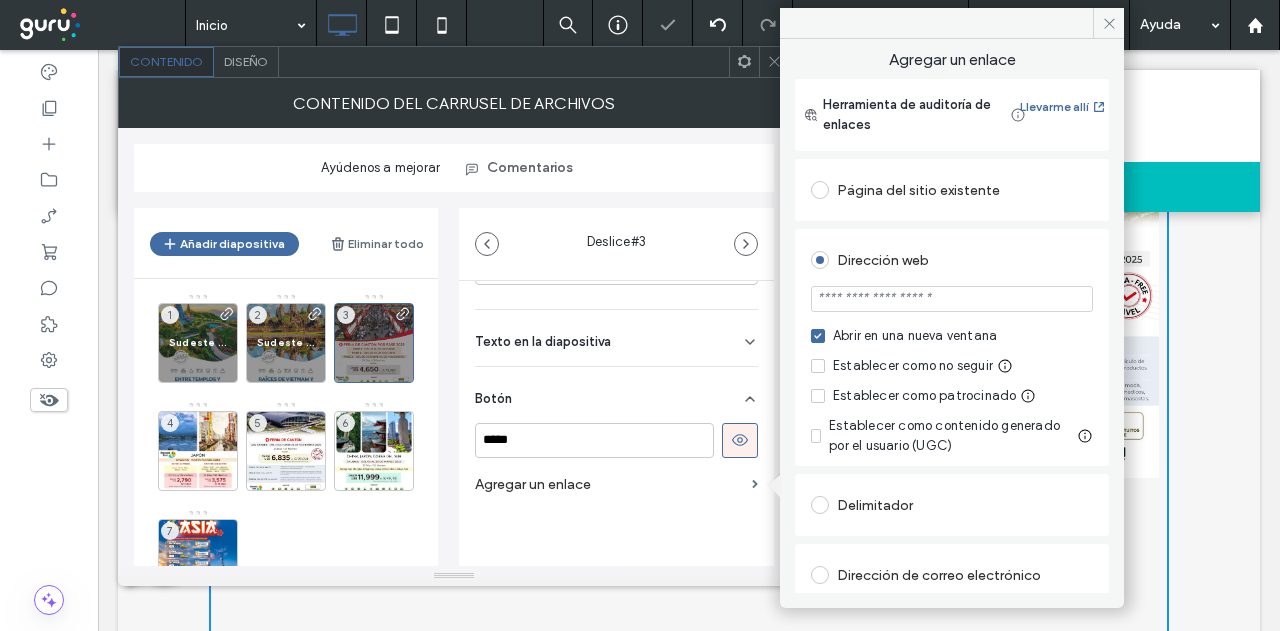 click at bounding box center (952, 299) 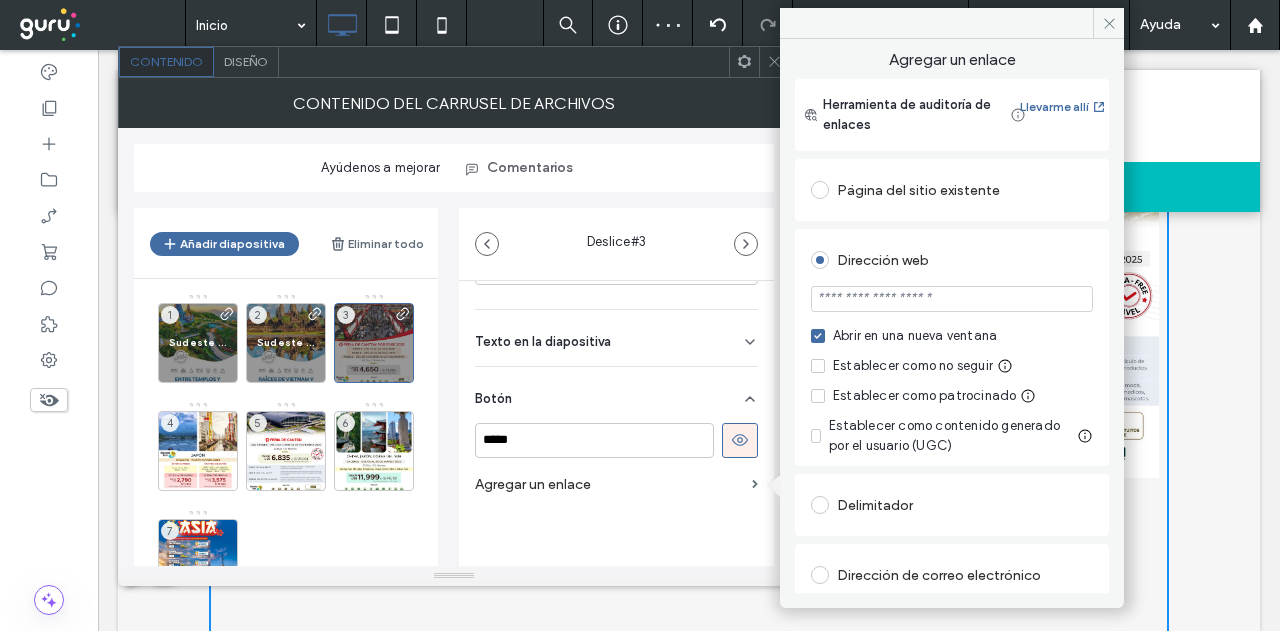 paste on "**********" 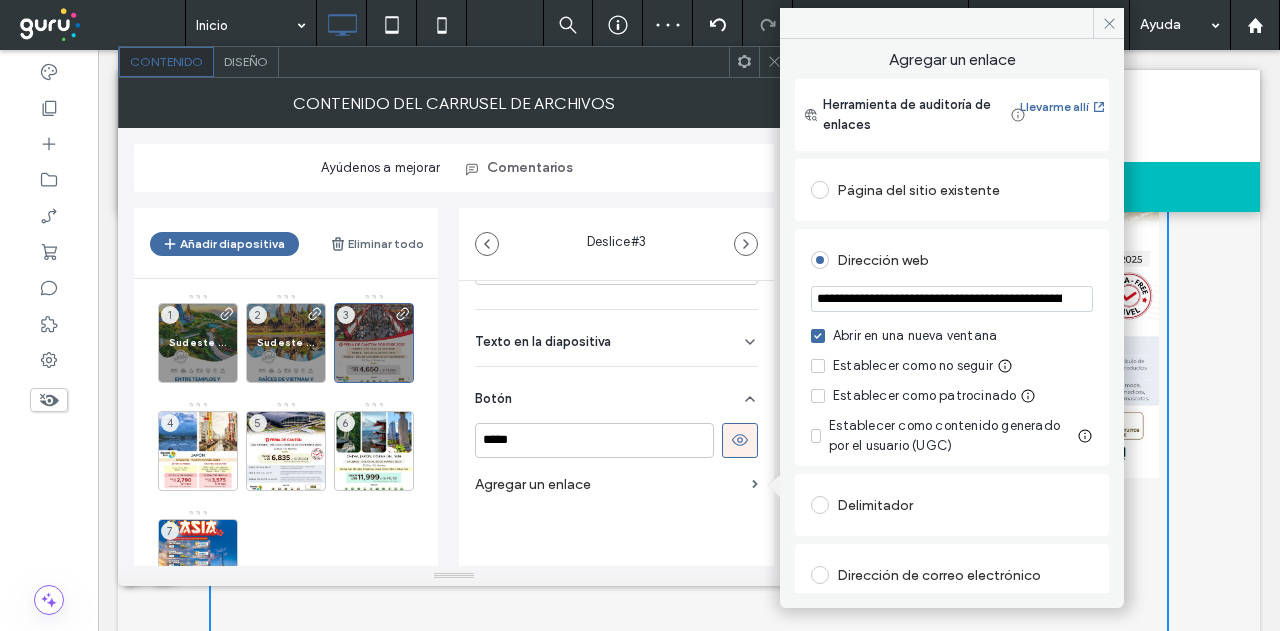 scroll, scrollTop: 0, scrollLeft: 819, axis: horizontal 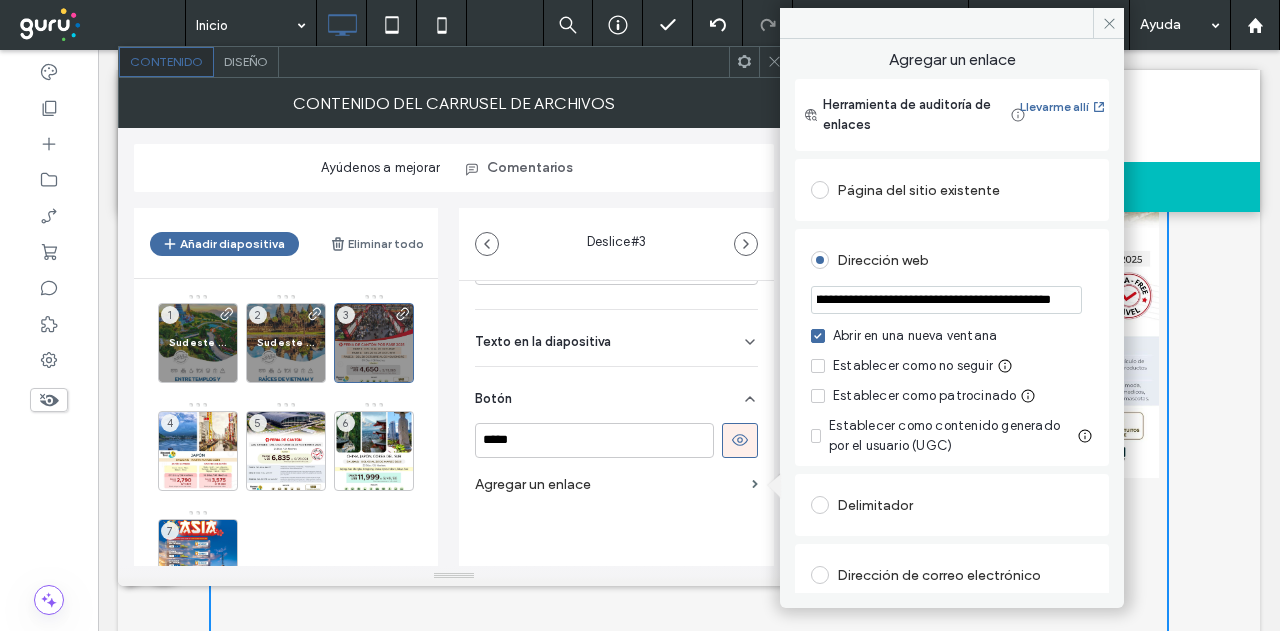 click on "**********" at bounding box center (946, 299) 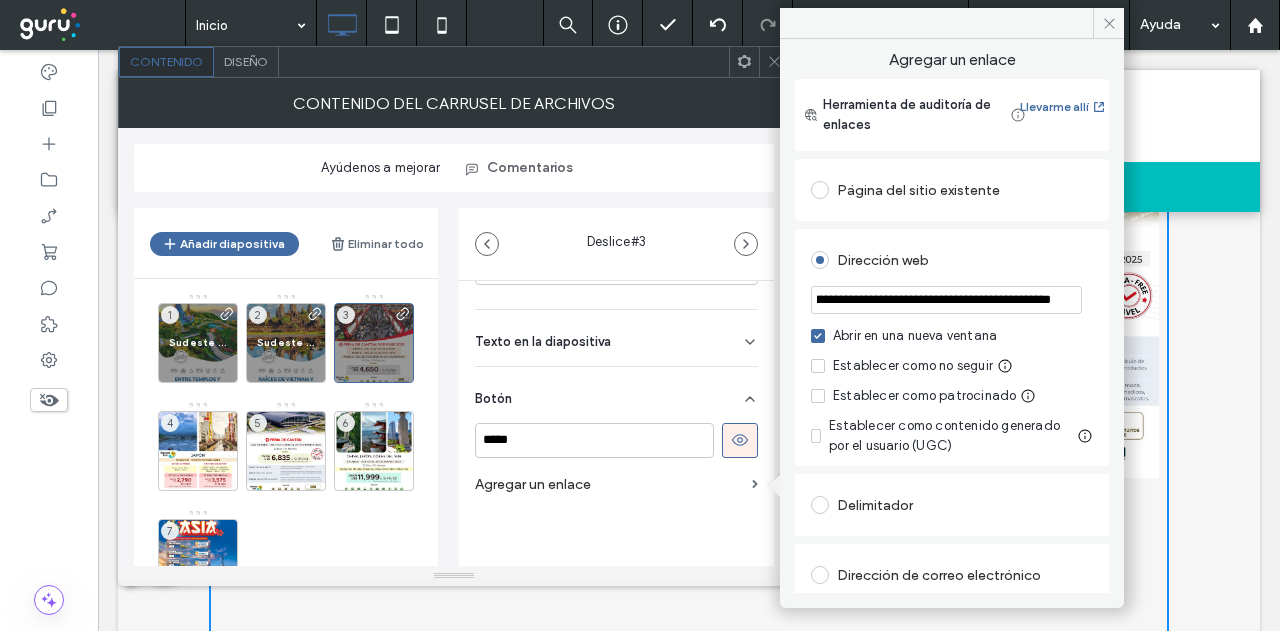 scroll, scrollTop: 0, scrollLeft: 687, axis: horizontal 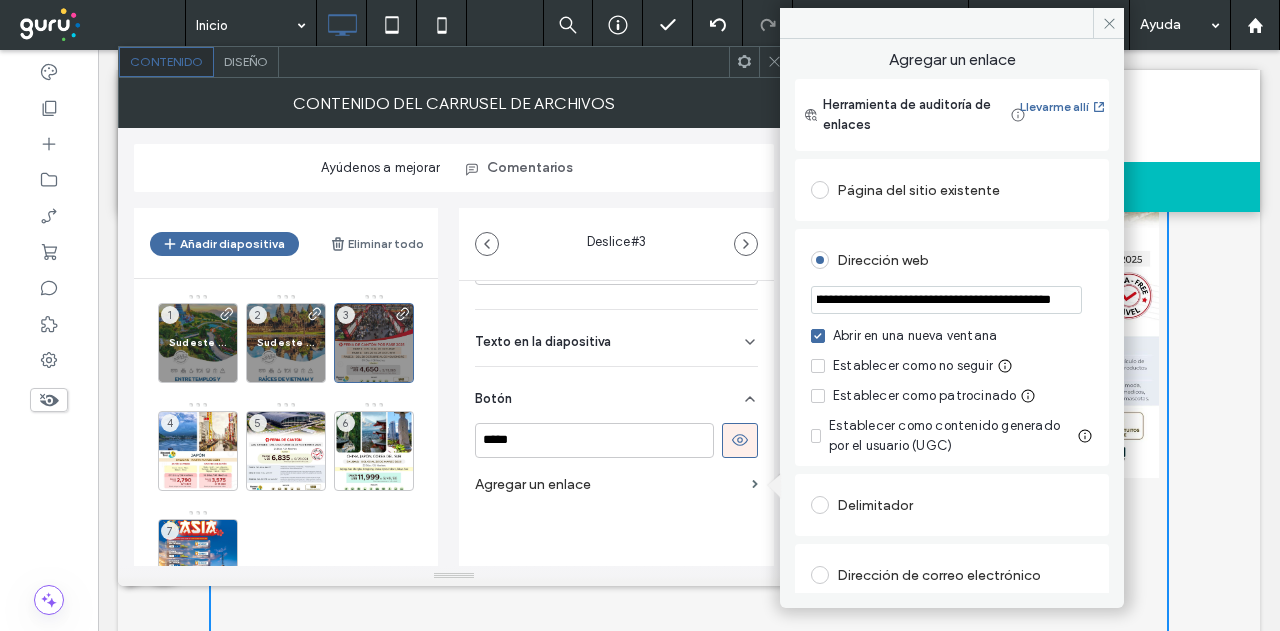 click on "**********" at bounding box center (946, 299) 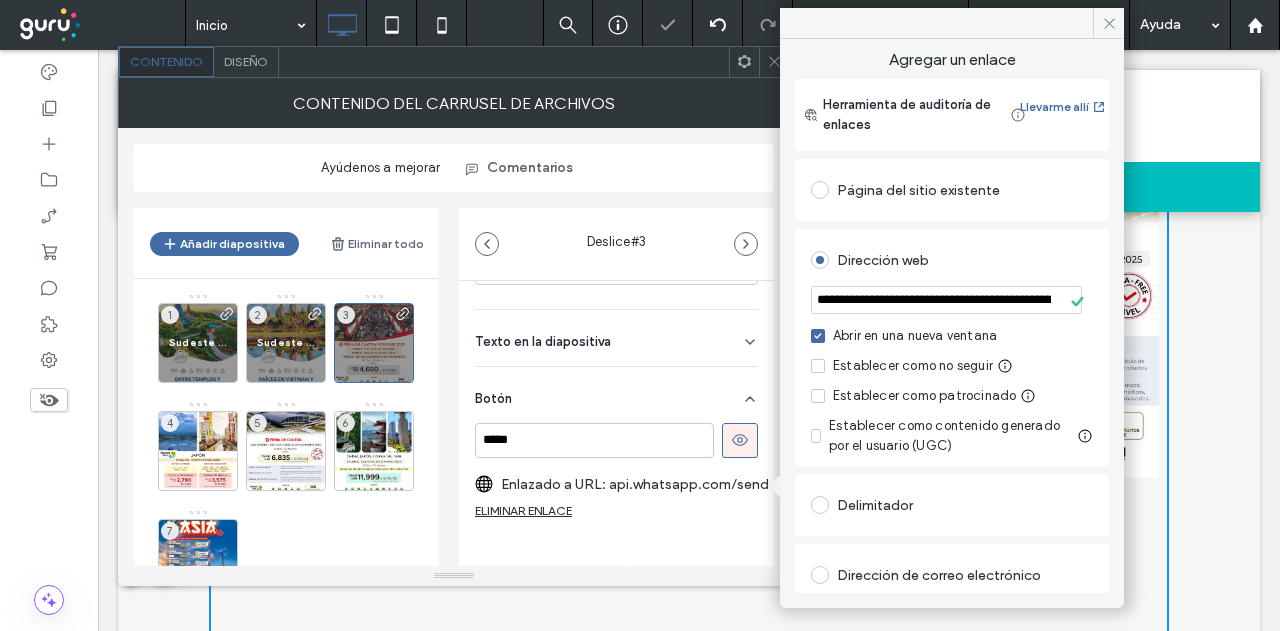 click on "Dirección web" at bounding box center [952, 260] 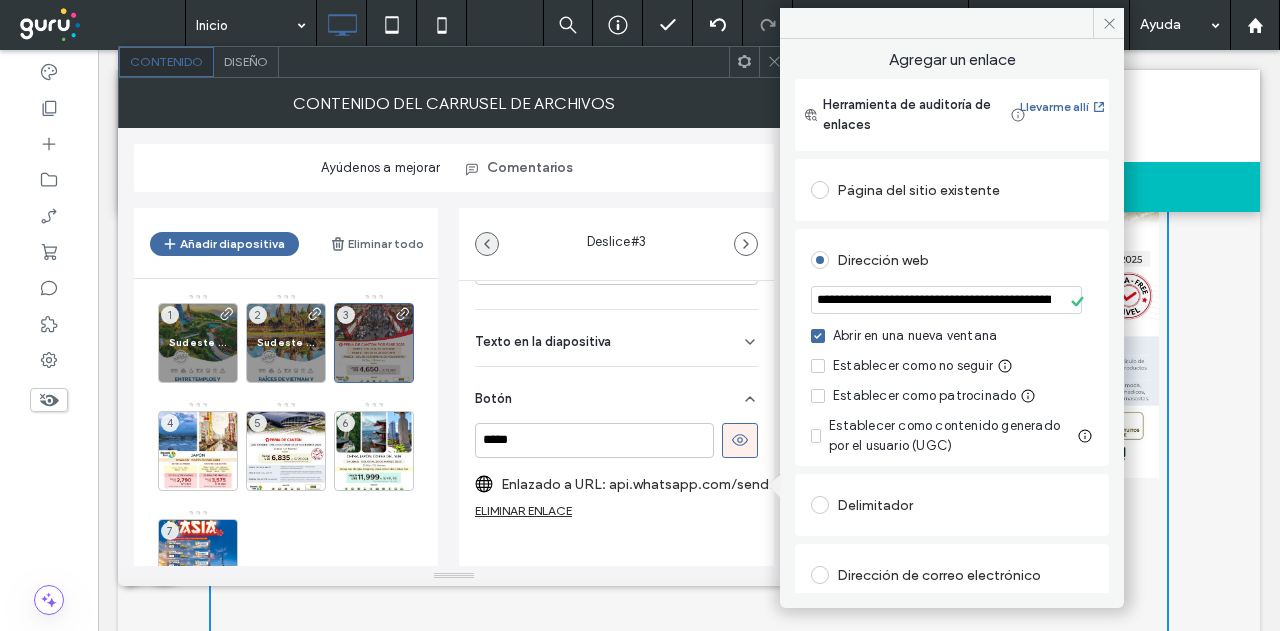click 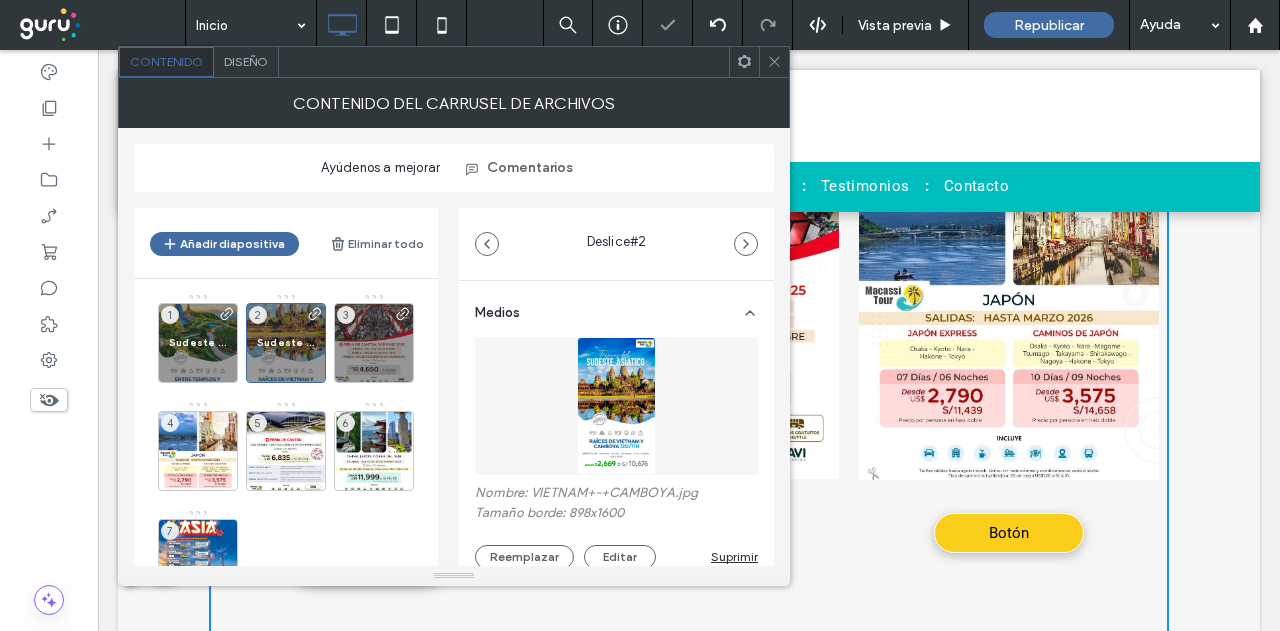 click 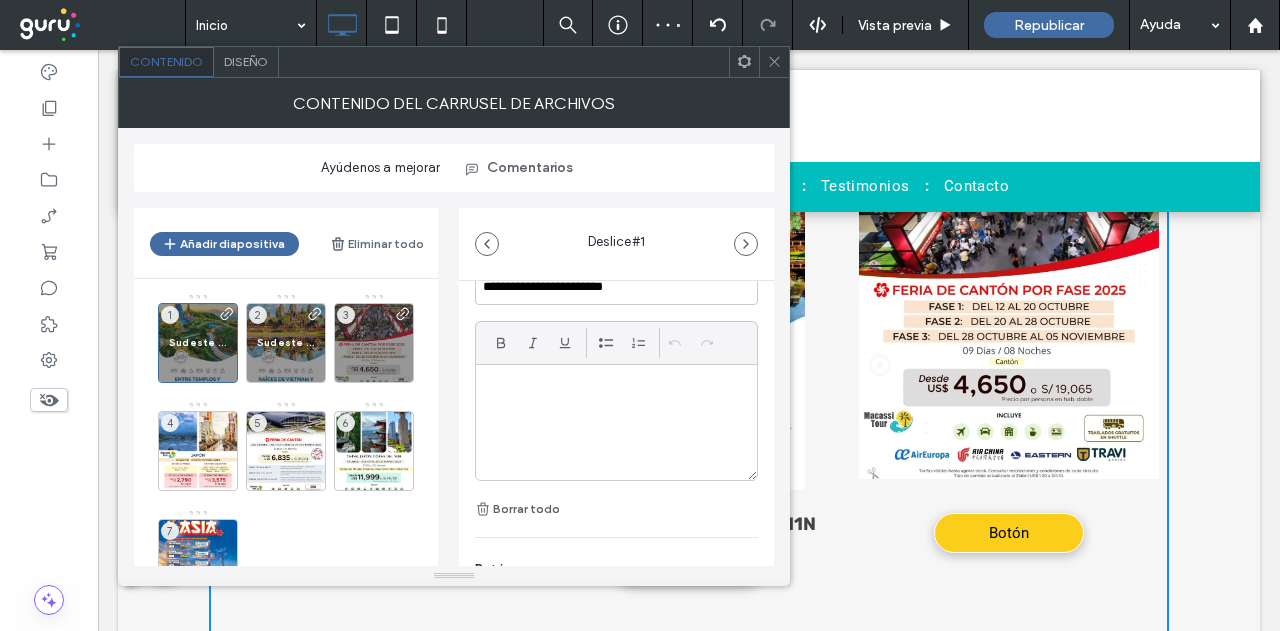 scroll, scrollTop: 600, scrollLeft: 0, axis: vertical 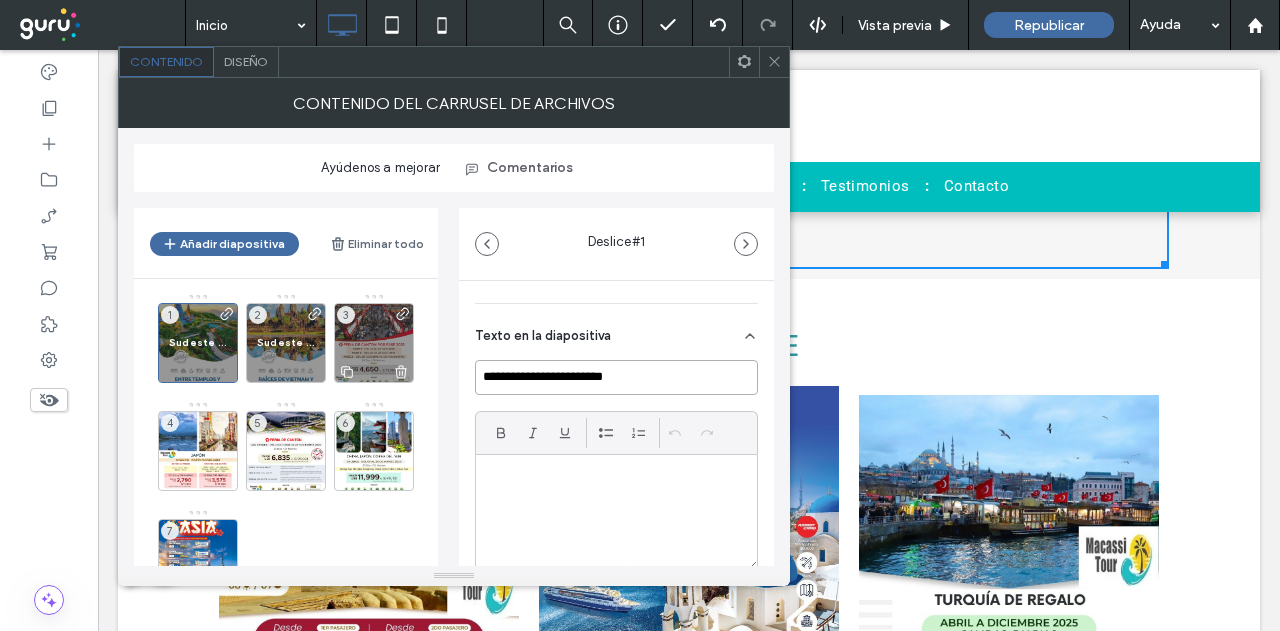drag, startPoint x: 655, startPoint y: 370, endPoint x: 397, endPoint y: 349, distance: 258.85324 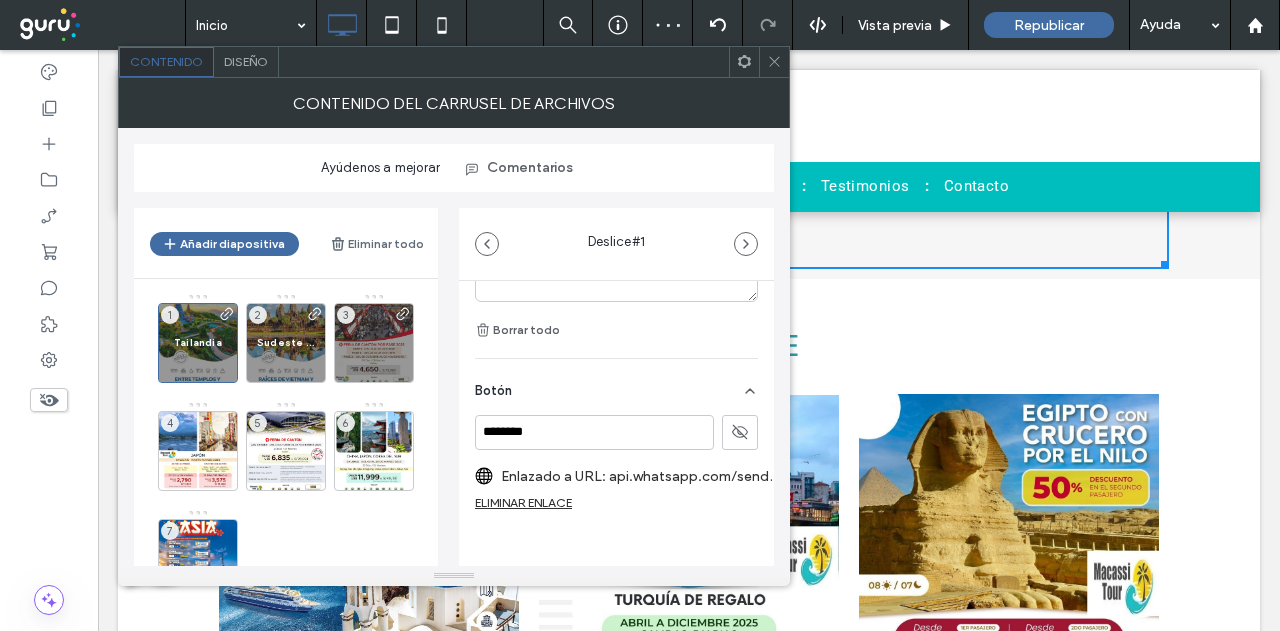 scroll, scrollTop: 764, scrollLeft: 0, axis: vertical 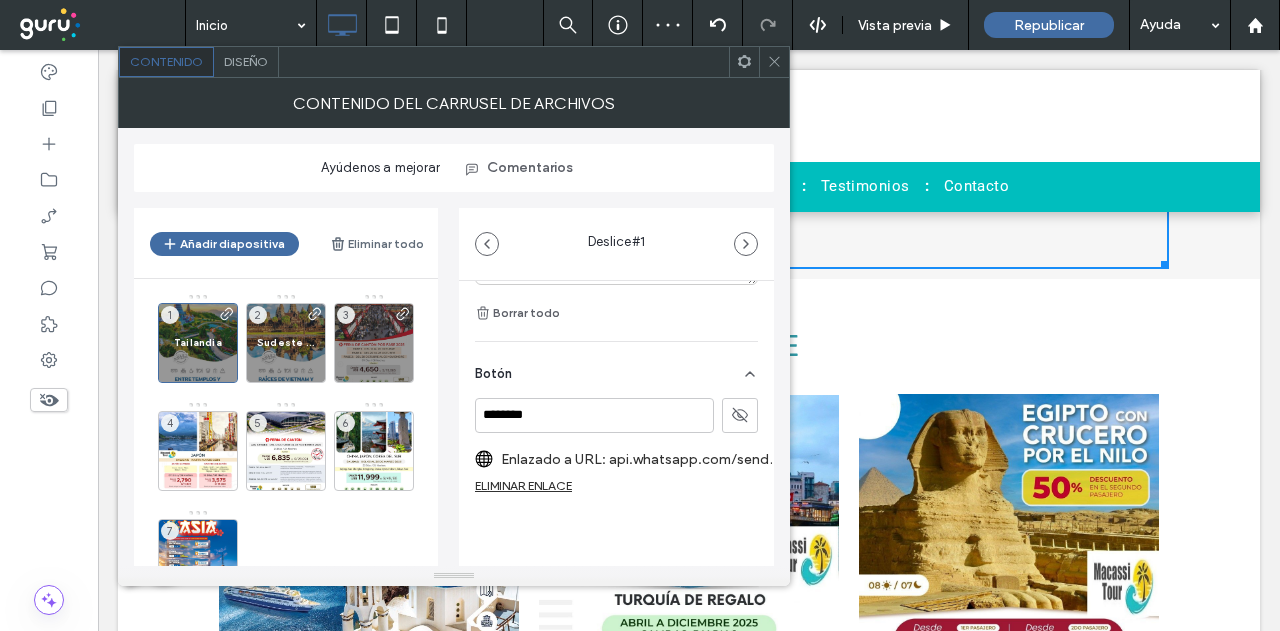 type on "*********" 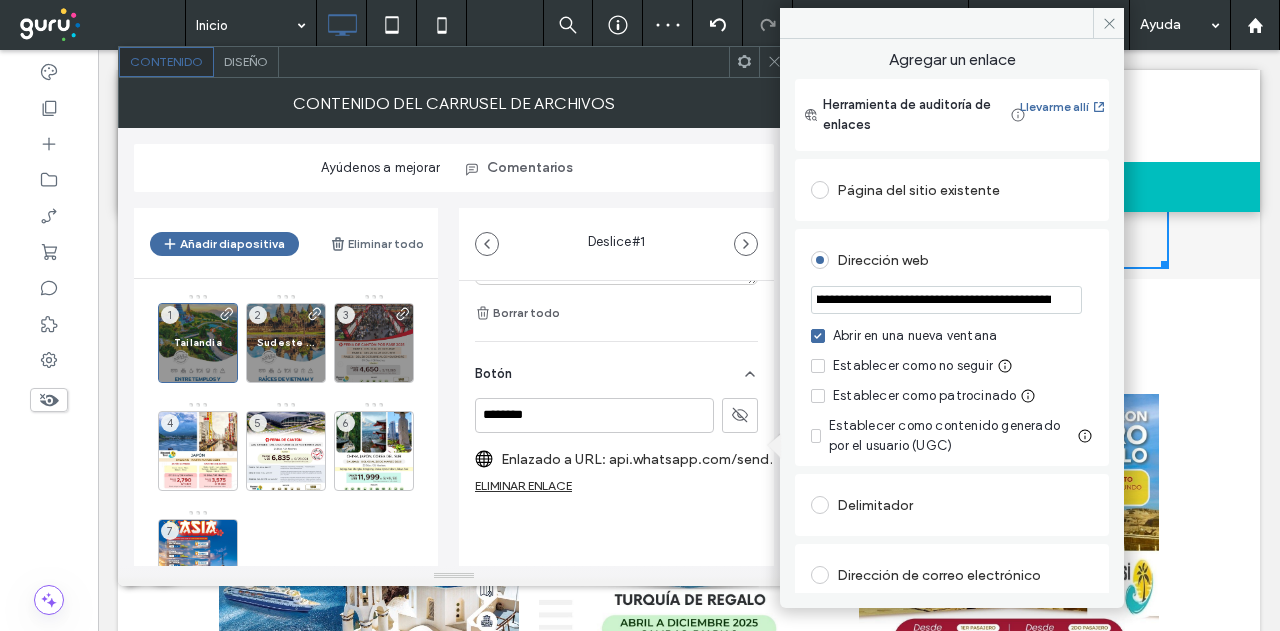 scroll, scrollTop: 0, scrollLeft: 819, axis: horizontal 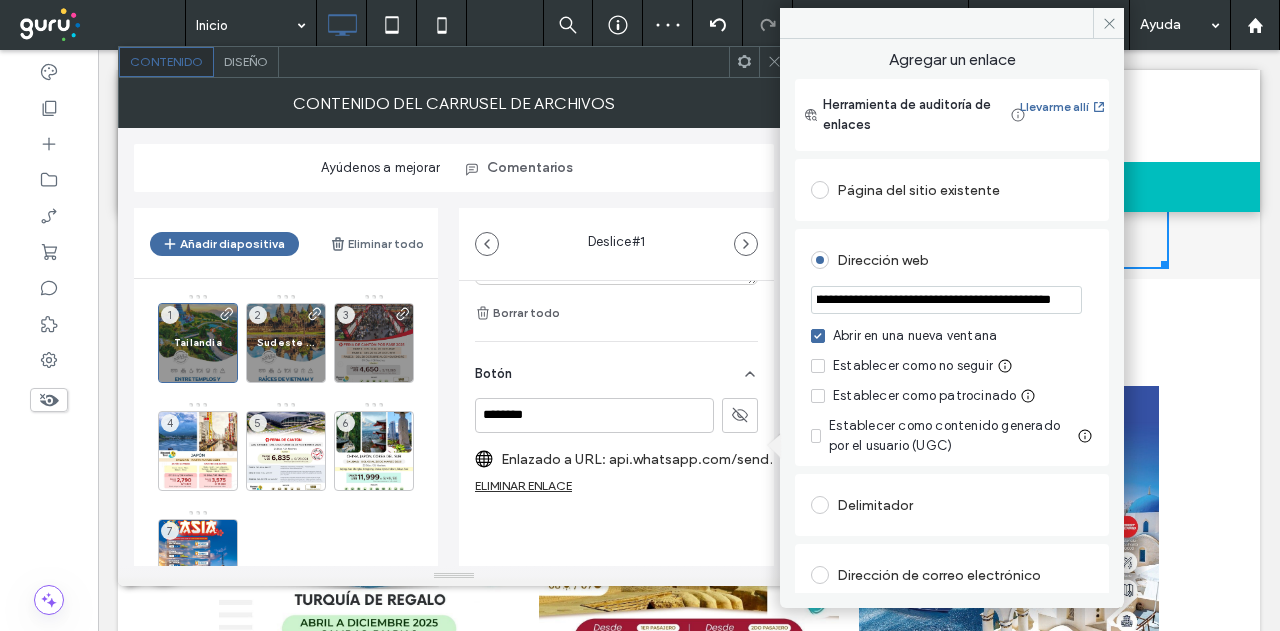 drag, startPoint x: 1149, startPoint y: 350, endPoint x: 1148, endPoint y: 315, distance: 35.014282 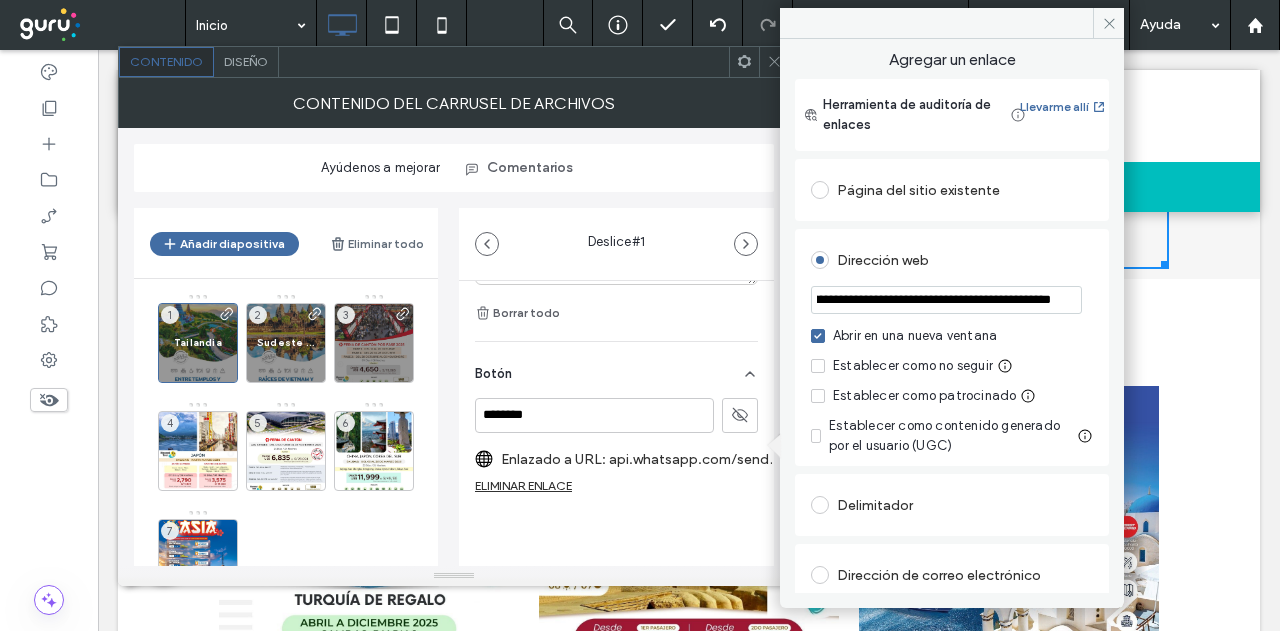 click on "**********" at bounding box center (946, 299) 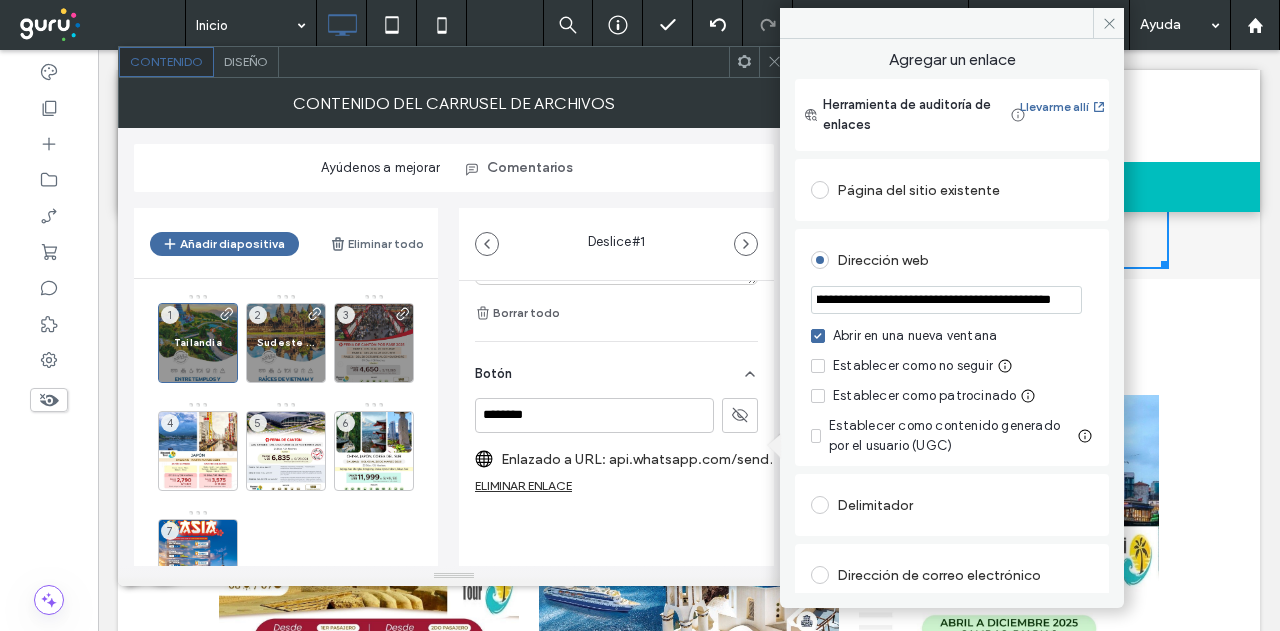click on "**********" at bounding box center [946, 299] 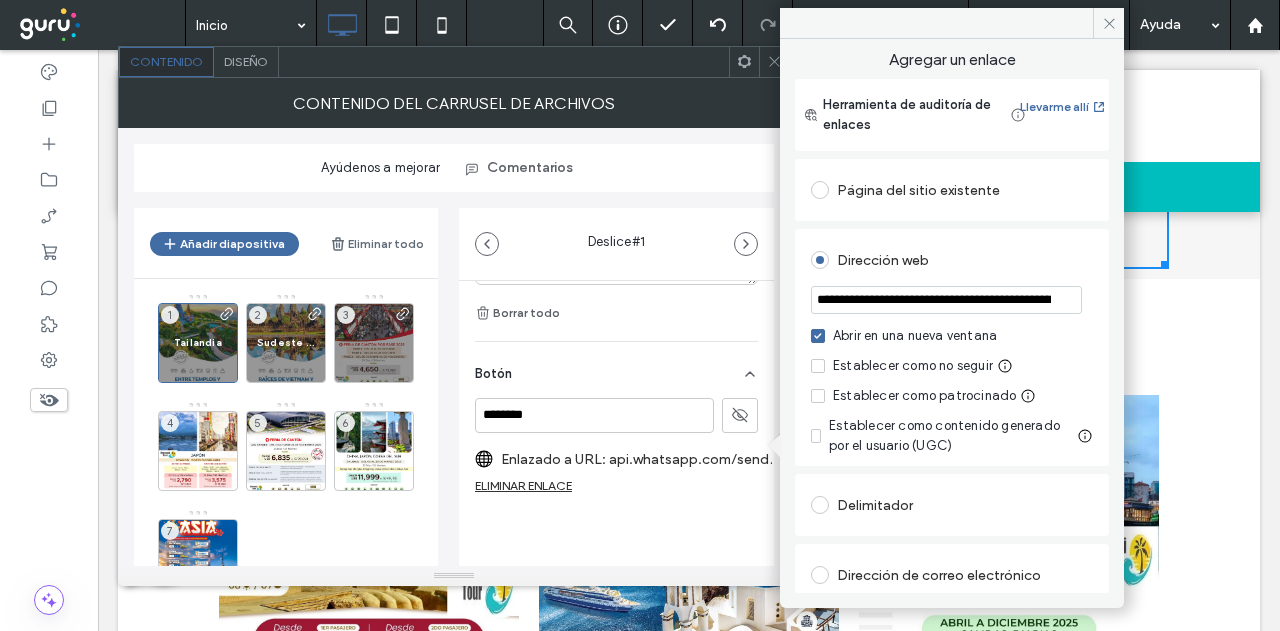 click on "**********" at bounding box center [952, 316] 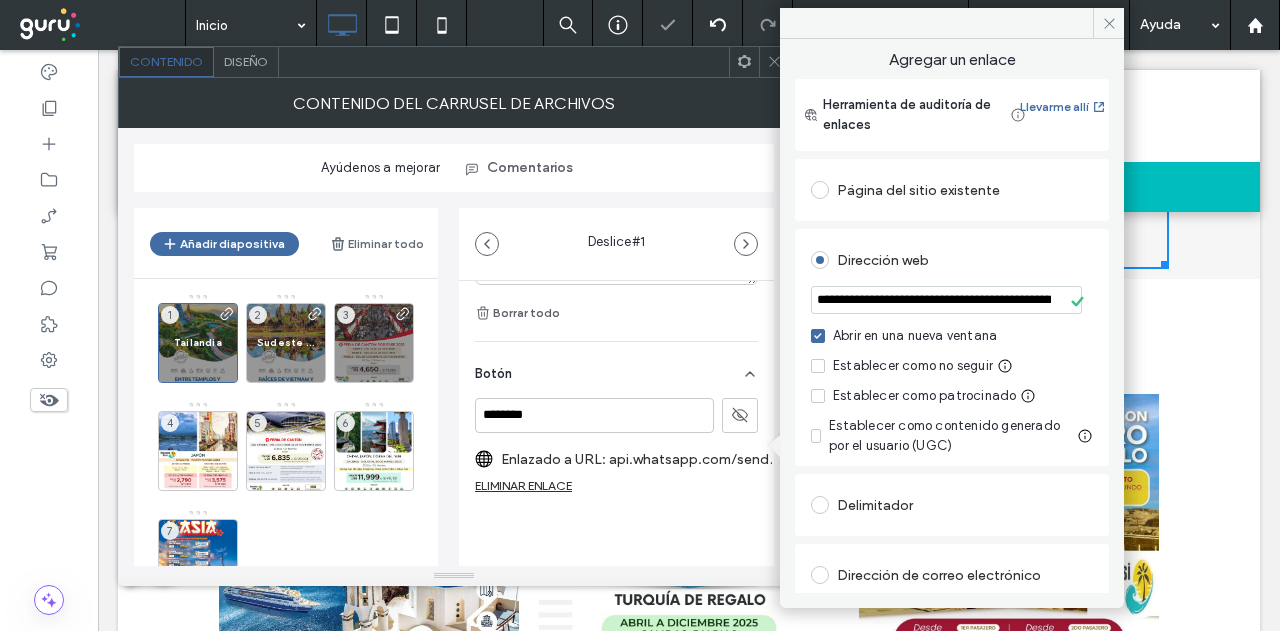 drag, startPoint x: 1118, startPoint y: 21, endPoint x: 1103, endPoint y: 41, distance: 25 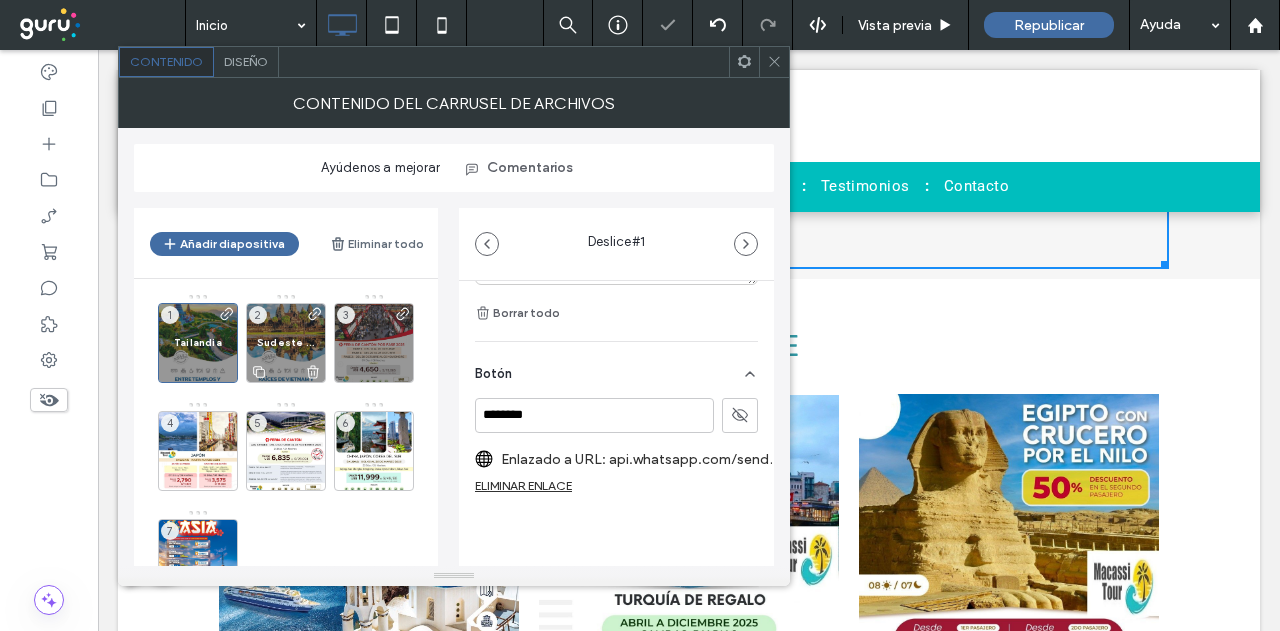 click on "Sudeste asiático 12D/11N 2" at bounding box center (286, 343) 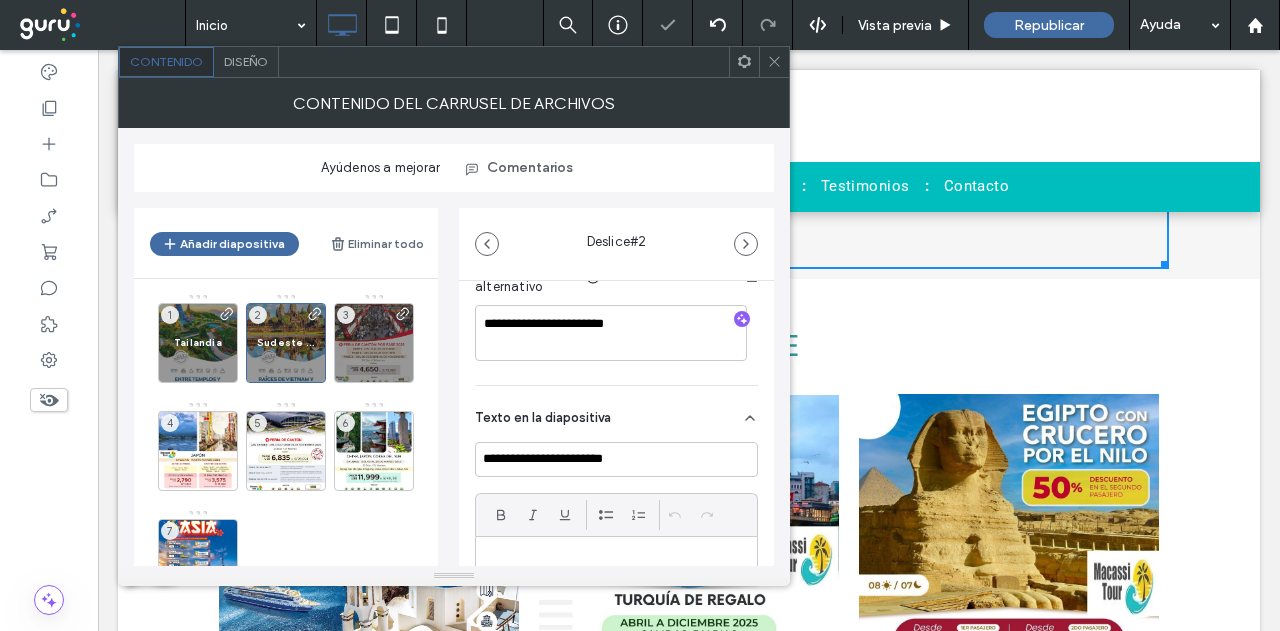 scroll, scrollTop: 300, scrollLeft: 0, axis: vertical 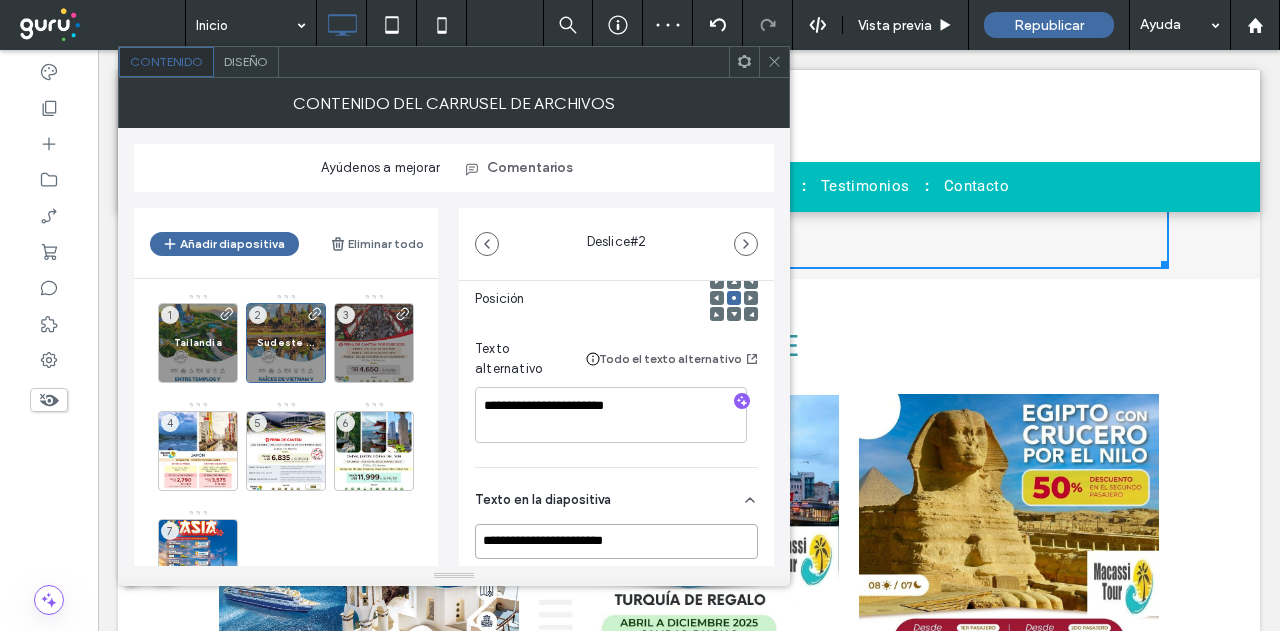 drag, startPoint x: 553, startPoint y: 538, endPoint x: 395, endPoint y: 535, distance: 158.02847 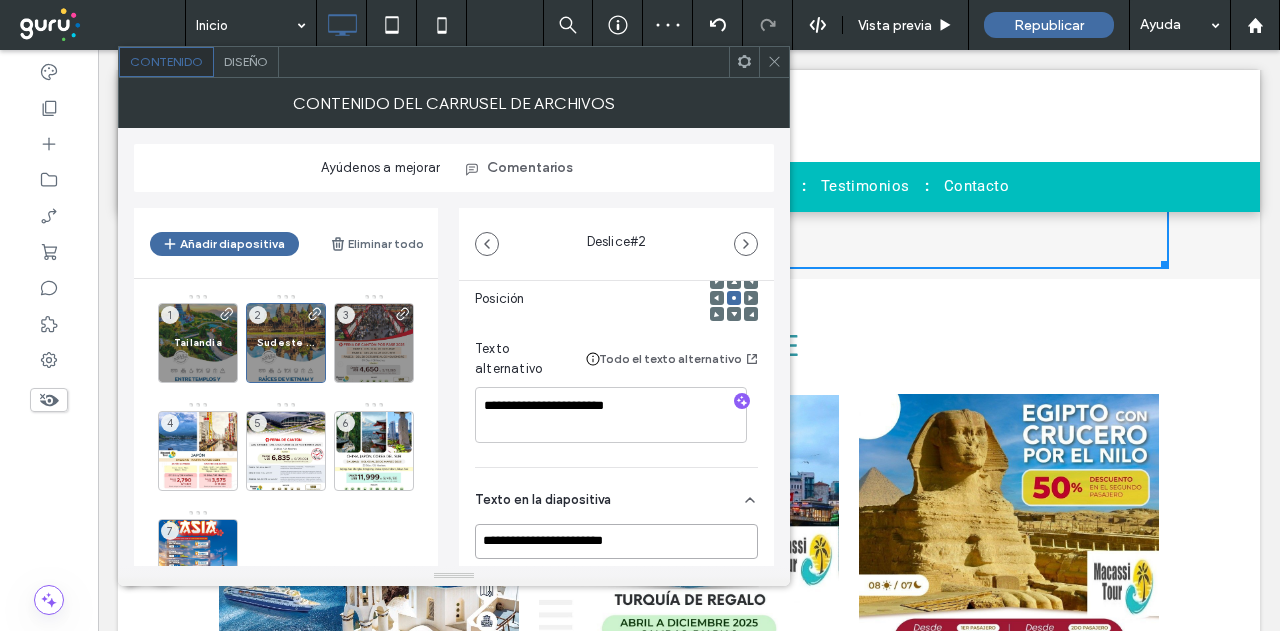click on "**********" at bounding box center (454, 379) 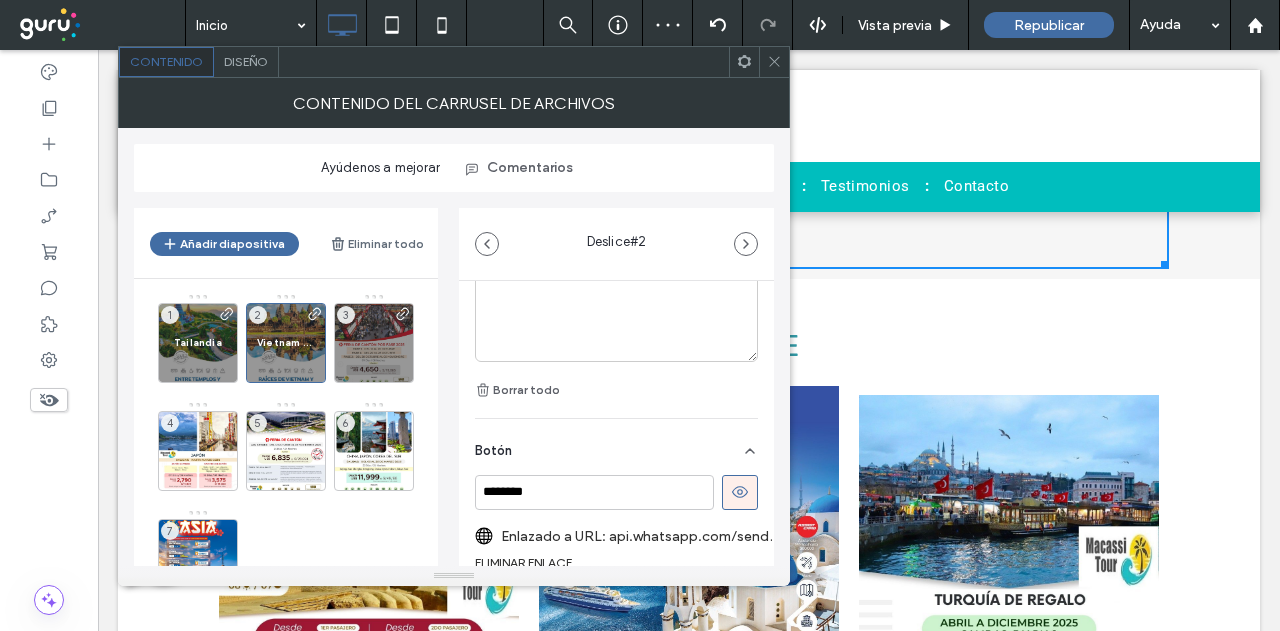 scroll, scrollTop: 764, scrollLeft: 0, axis: vertical 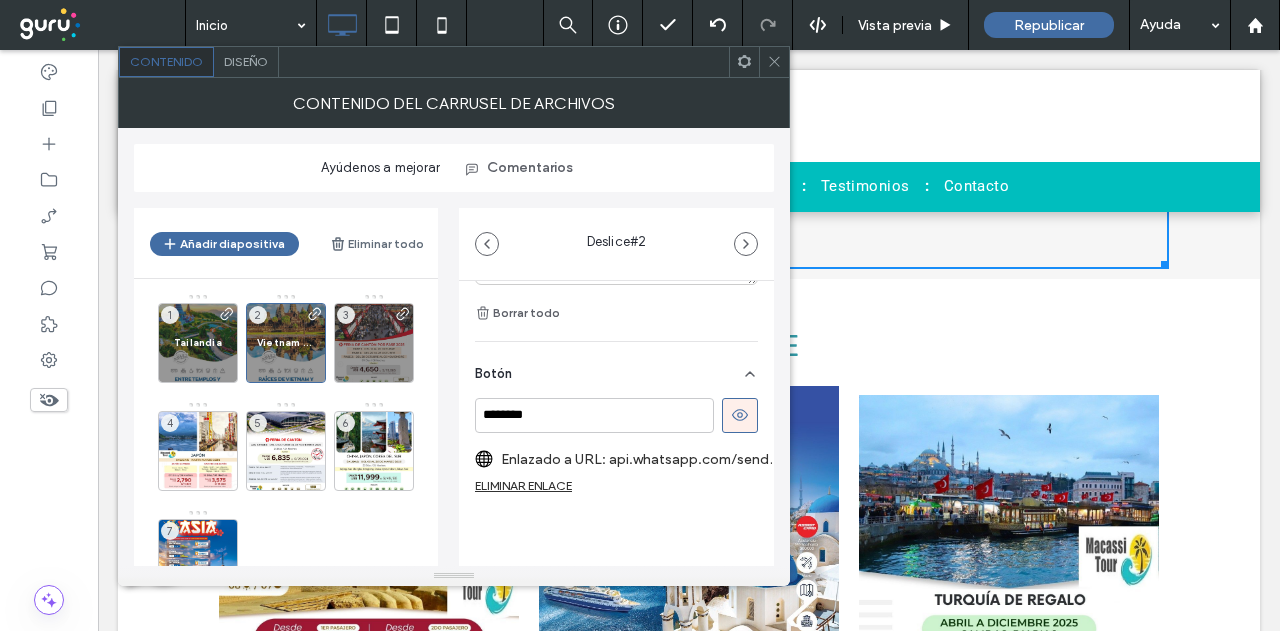 type on "**********" 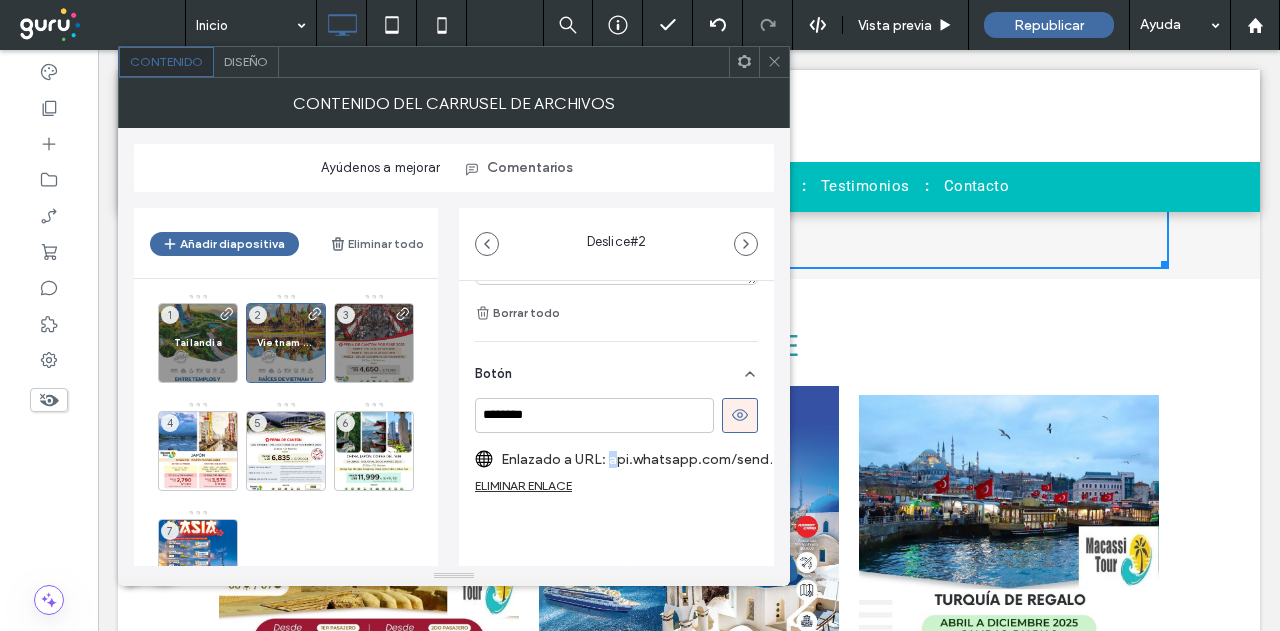 click on "Enlazado a URL: api.whatsapp.com/send?text=Buen%20d%C3%ADa%20quisiera%20consultar%20sobre%20los%20paquetes%20de%20sudeste%20asiatico%20&phone=51997828189" at bounding box center [642, 459] 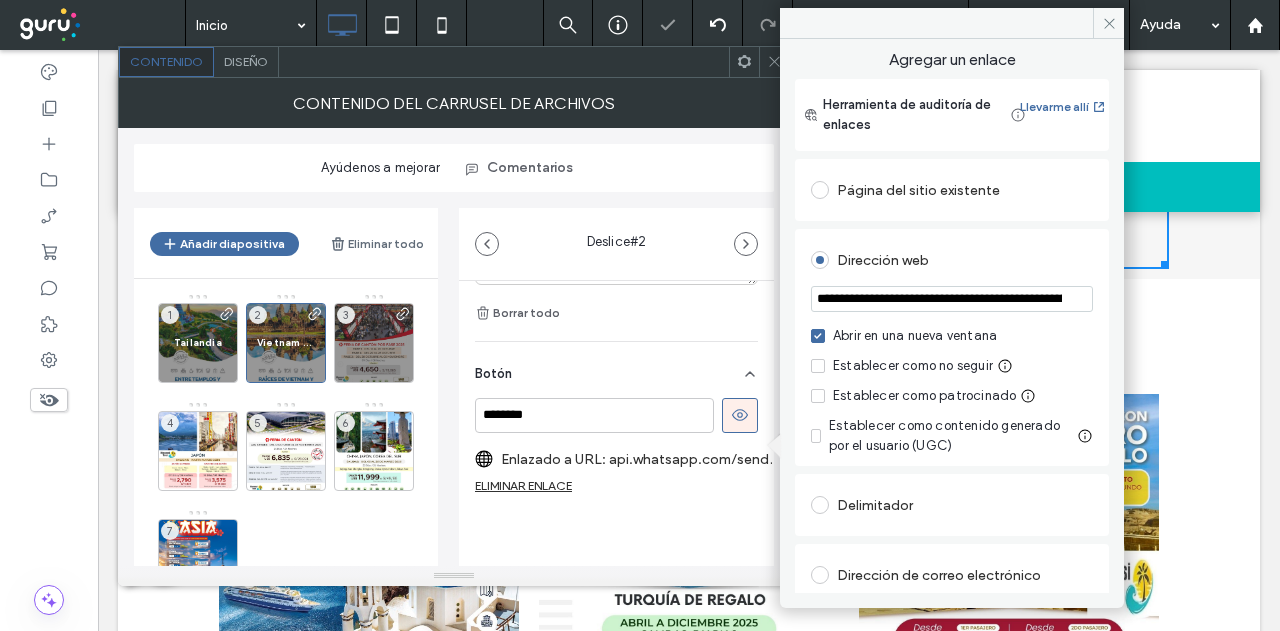 click on "**********" at bounding box center [952, 299] 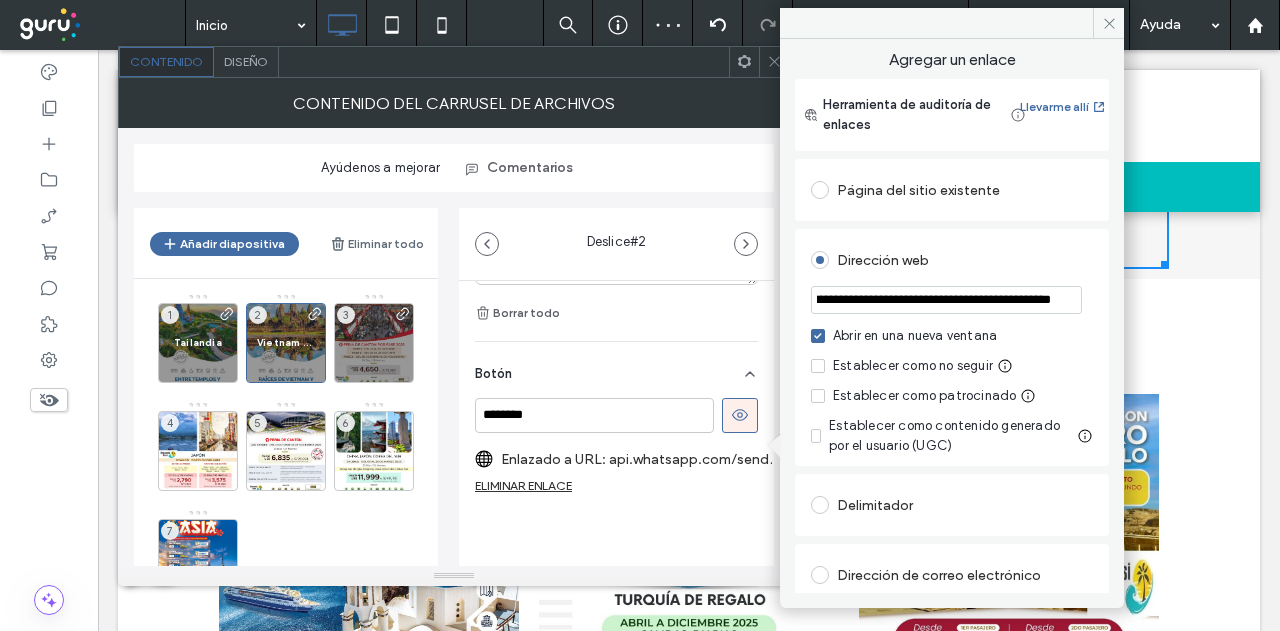 drag, startPoint x: 920, startPoint y: 299, endPoint x: 896, endPoint y: 300, distance: 24.020824 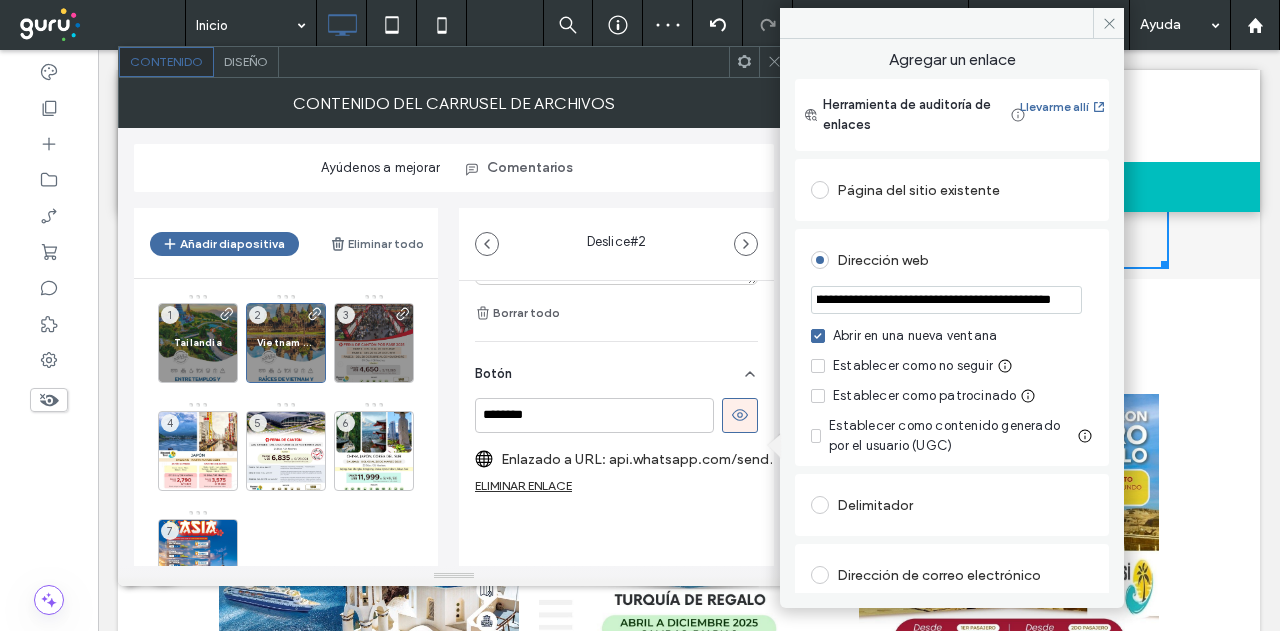 click on "**********" at bounding box center (946, 299) 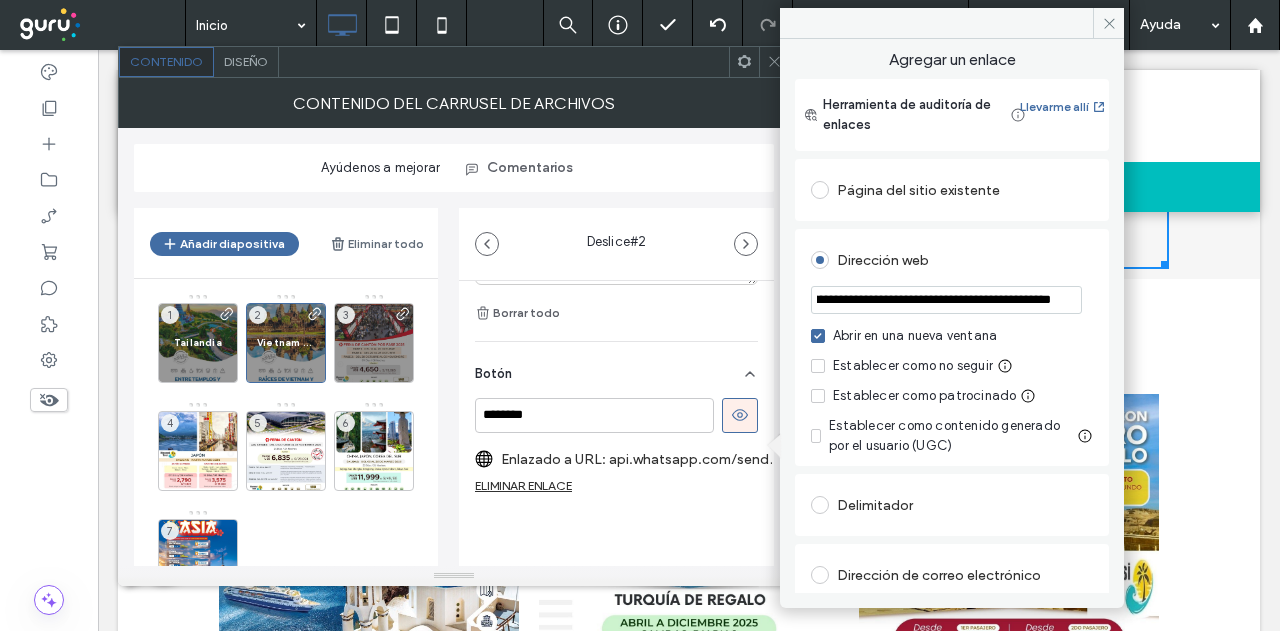 click on "**********" at bounding box center (946, 299) 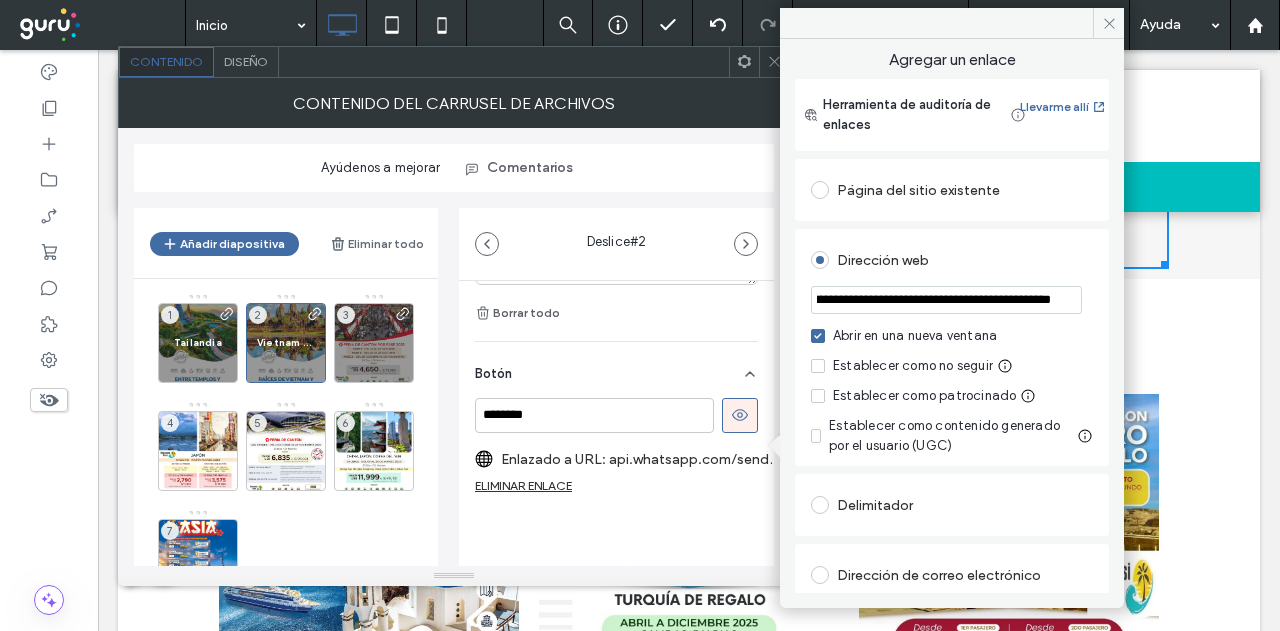 scroll, scrollTop: 0, scrollLeft: 747, axis: horizontal 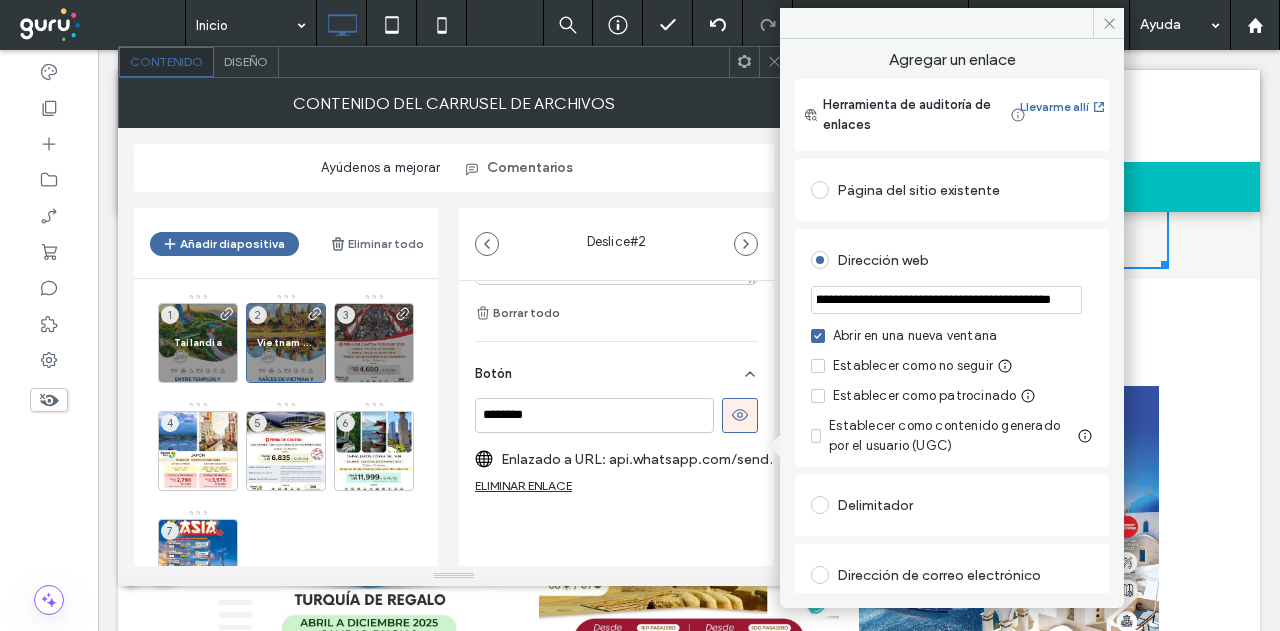 paste on "***" 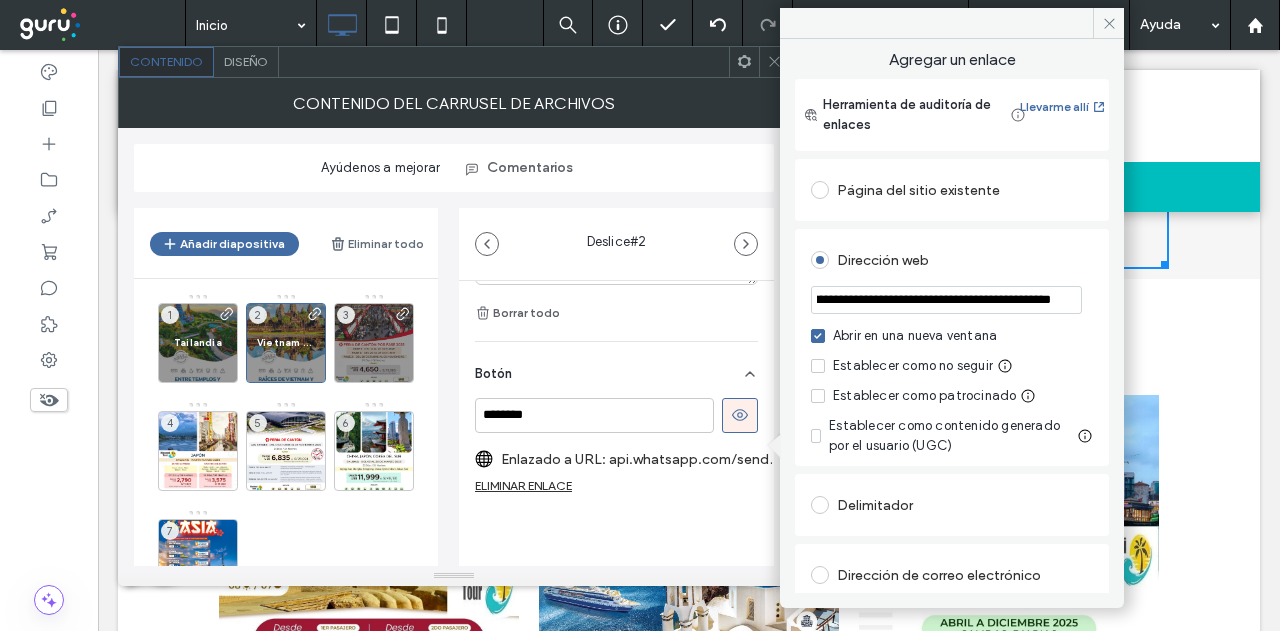paste on "***" 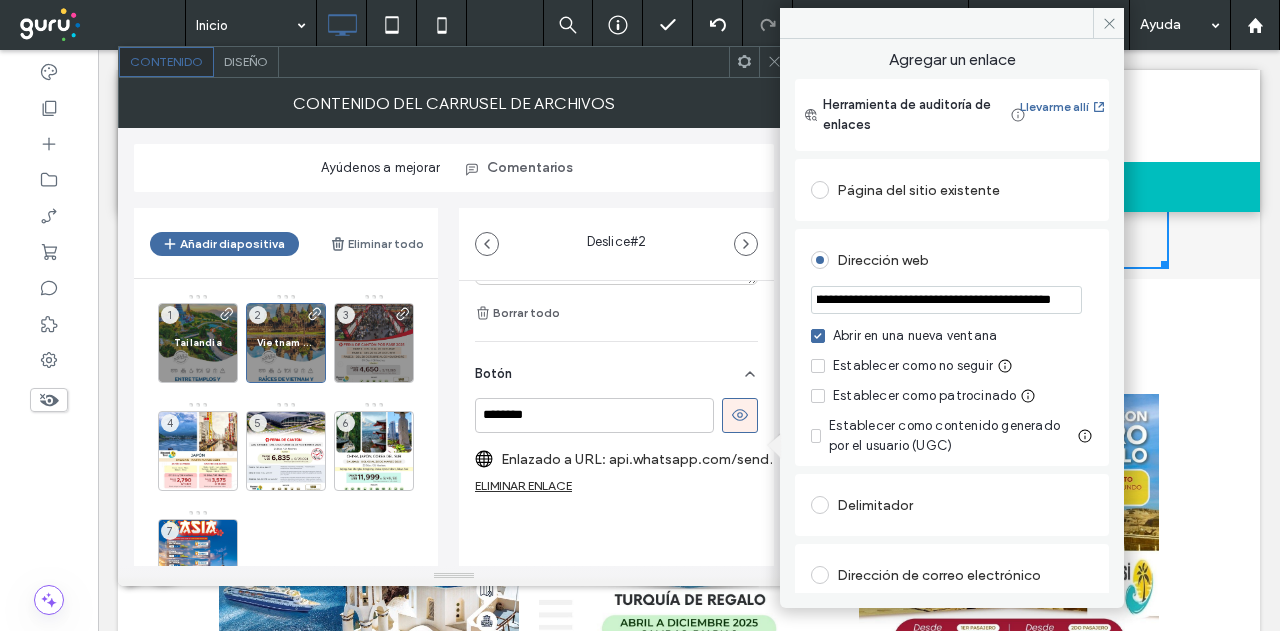 scroll, scrollTop: 0, scrollLeft: 861, axis: horizontal 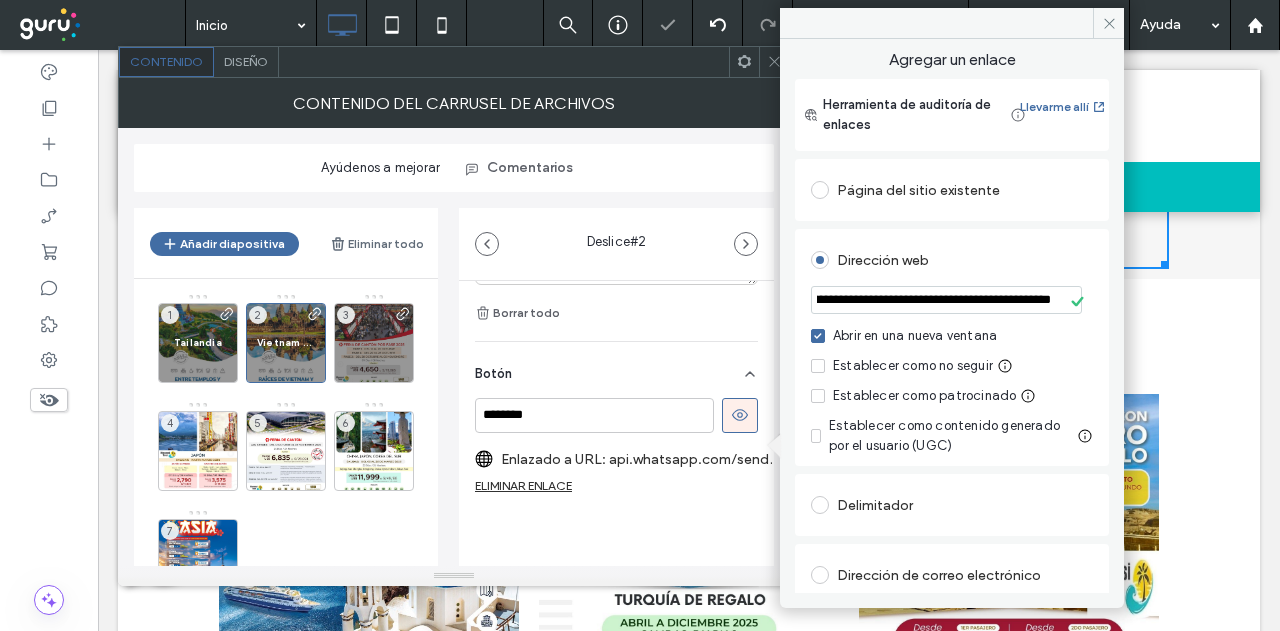 drag, startPoint x: 1043, startPoint y: 299, endPoint x: 1108, endPoint y: 301, distance: 65.03076 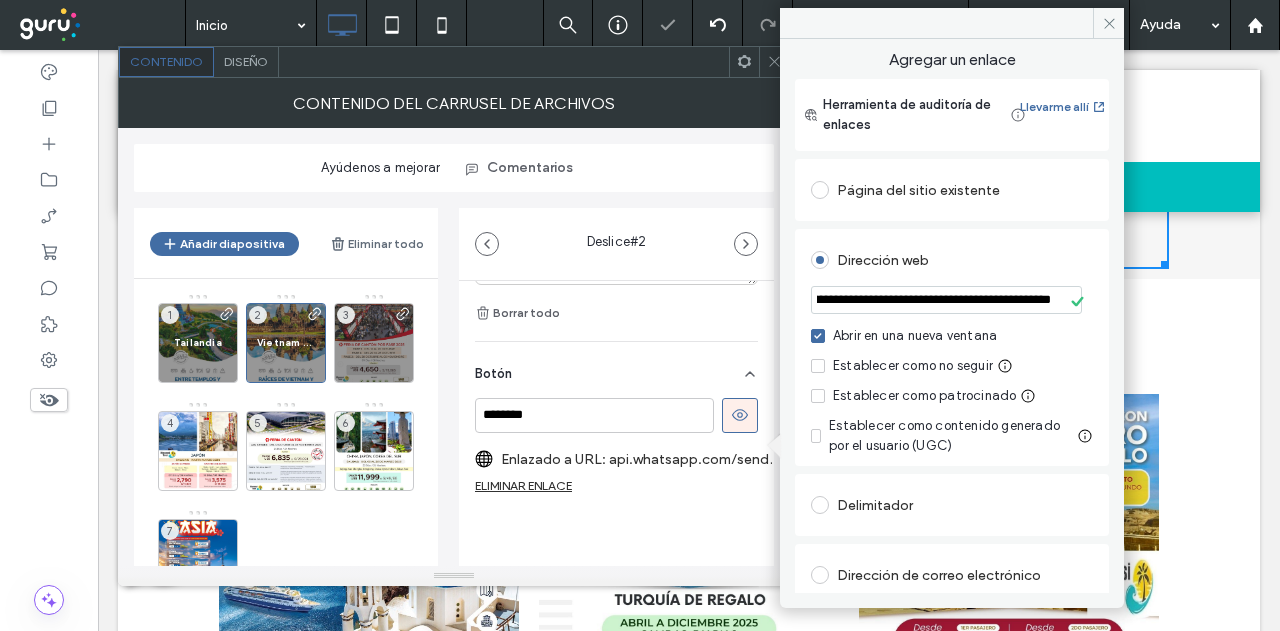 type on "**********" 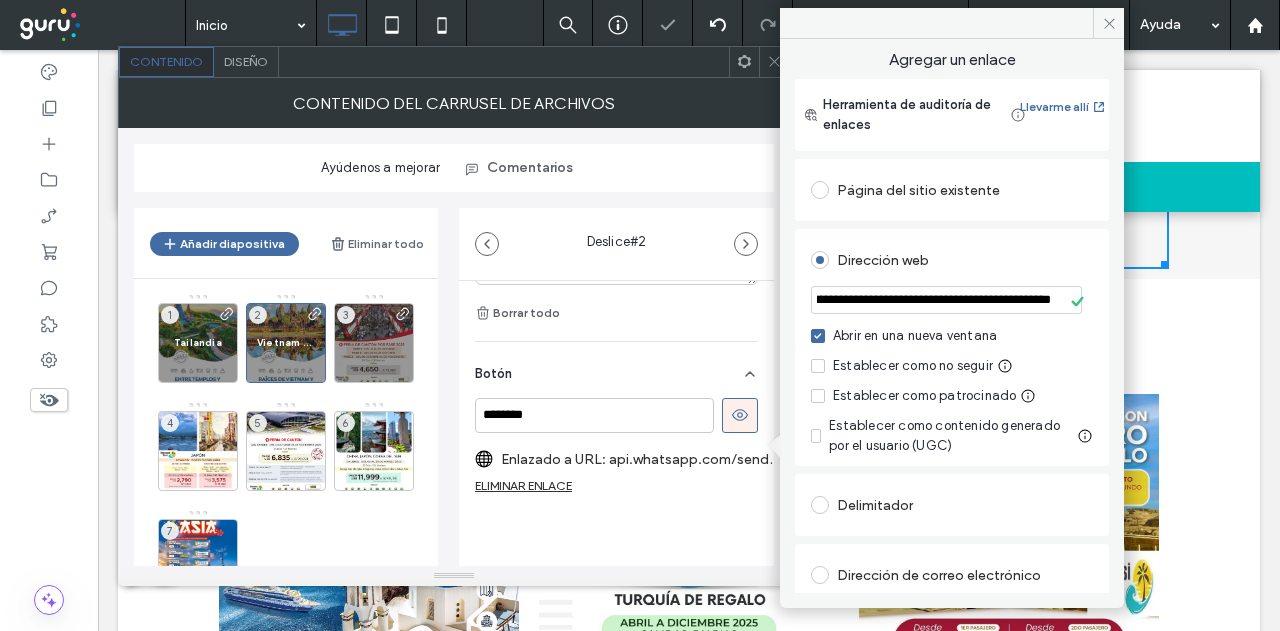 scroll, scrollTop: 0, scrollLeft: 0, axis: both 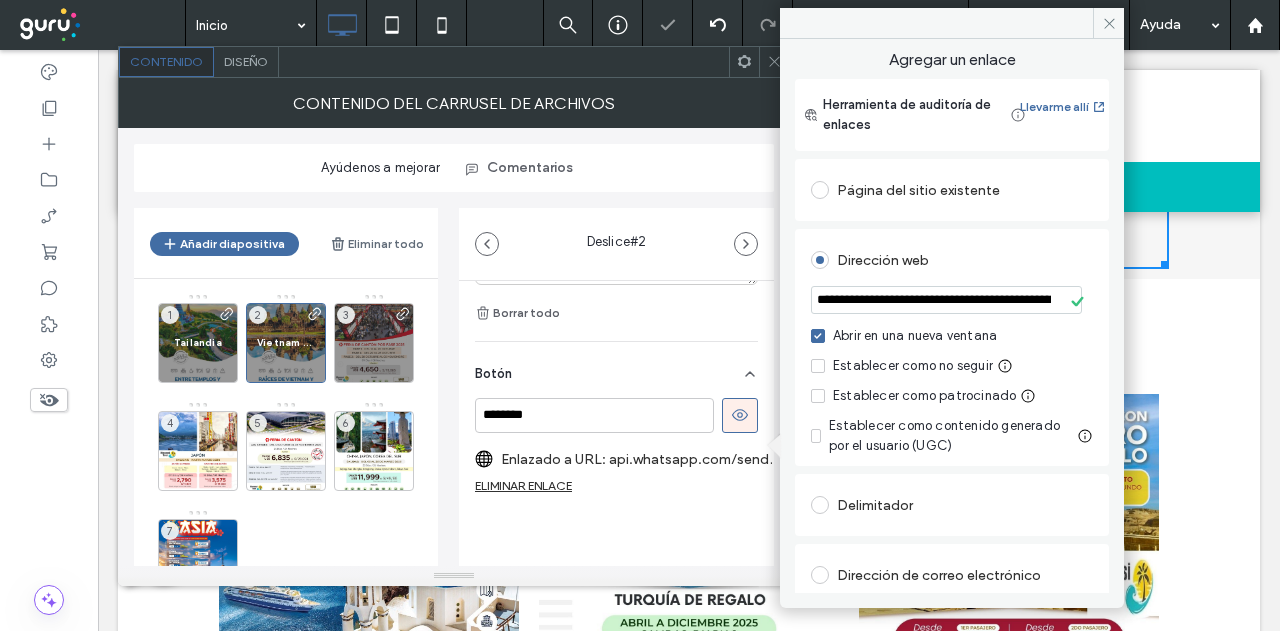 click on "Dirección web" at bounding box center (952, 260) 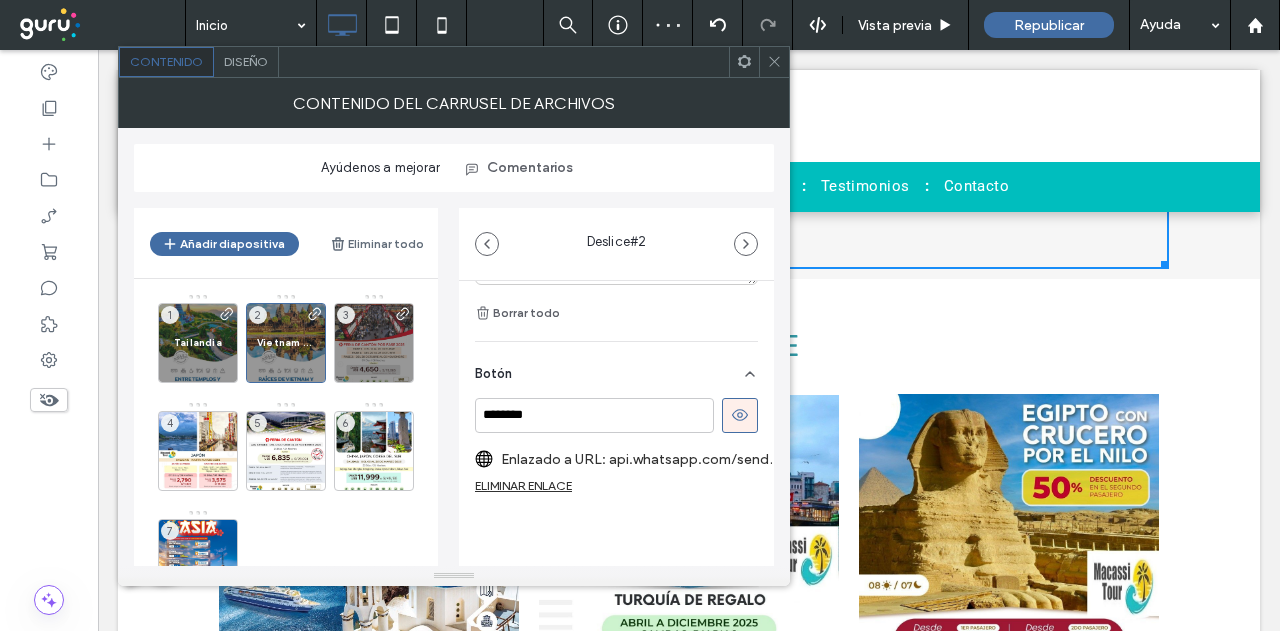 scroll, scrollTop: 664, scrollLeft: 0, axis: vertical 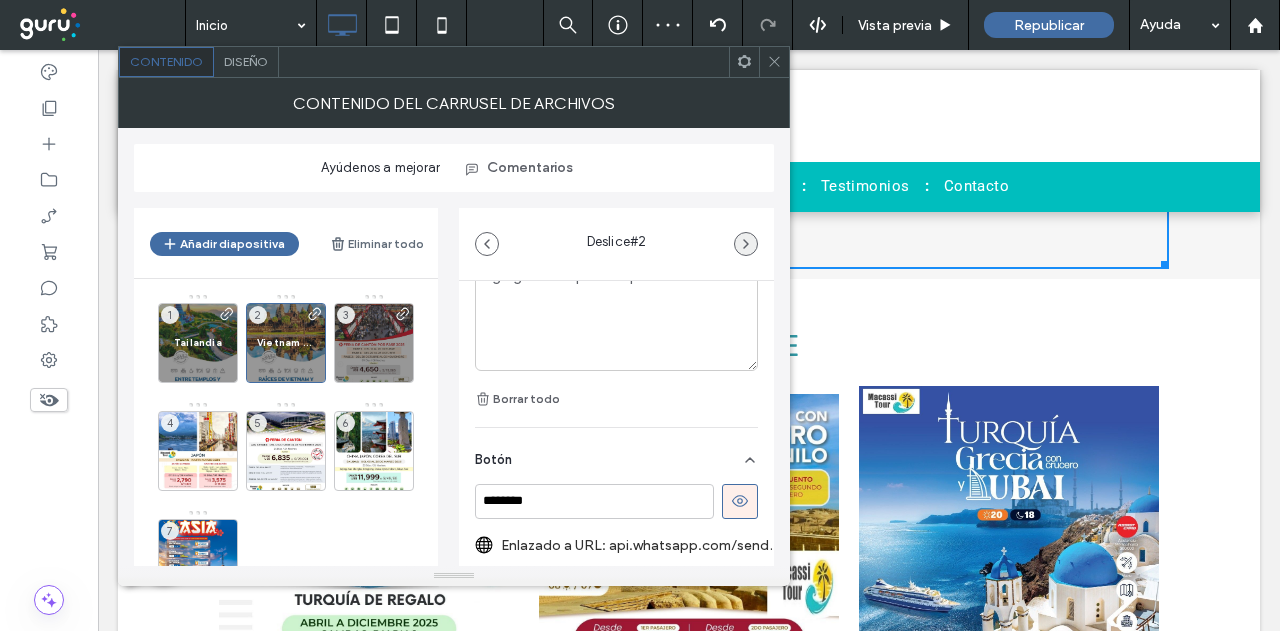 click 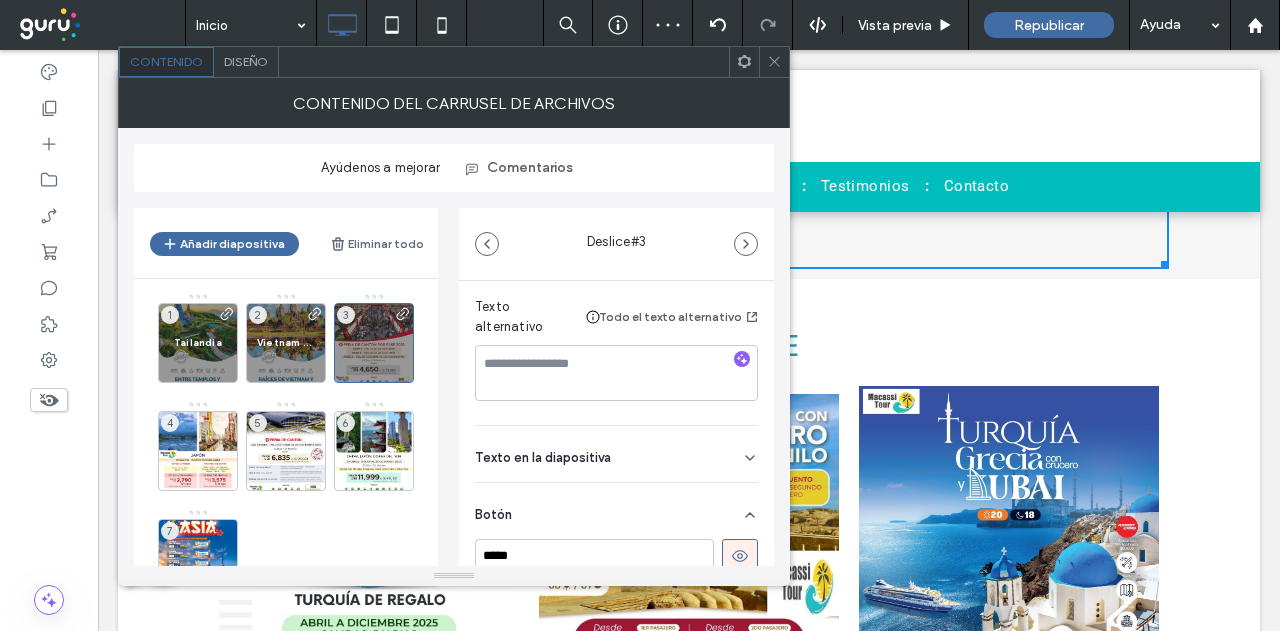 scroll, scrollTop: 400, scrollLeft: 0, axis: vertical 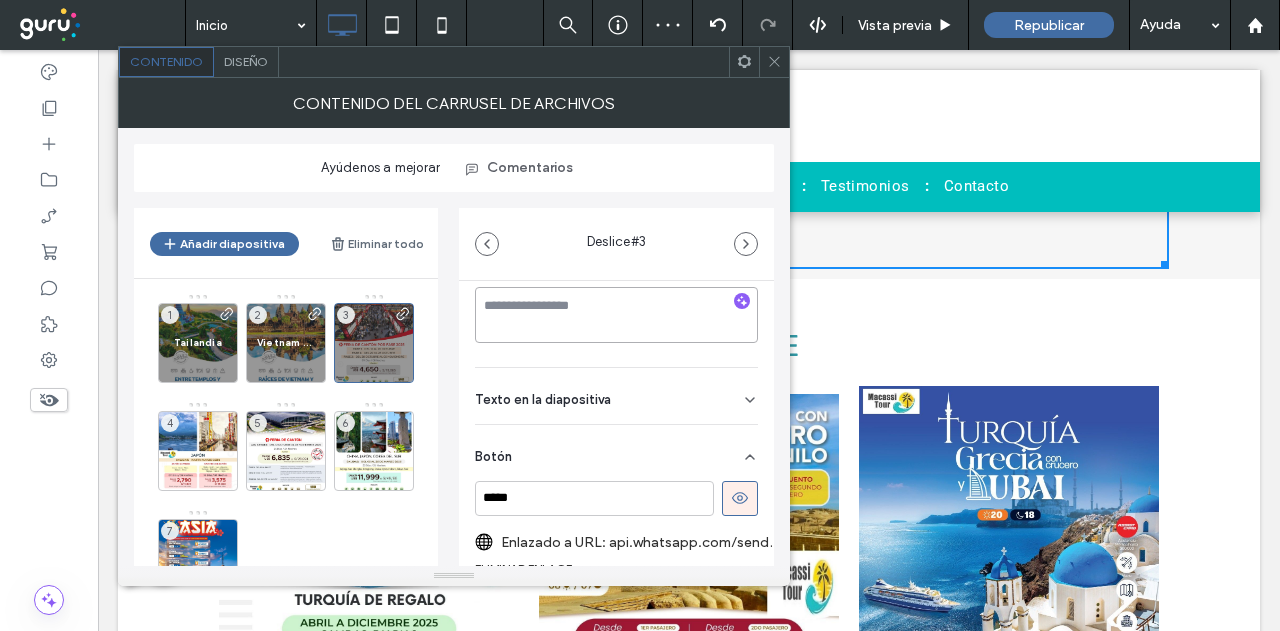 click at bounding box center [616, 315] 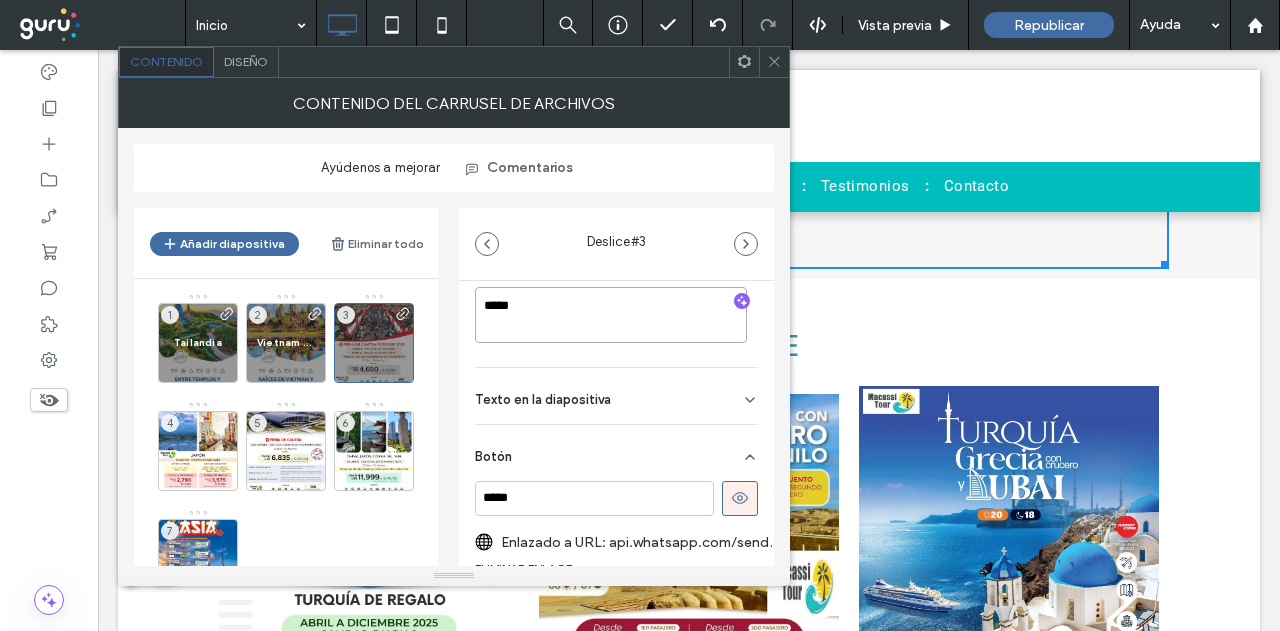 type on "*****" 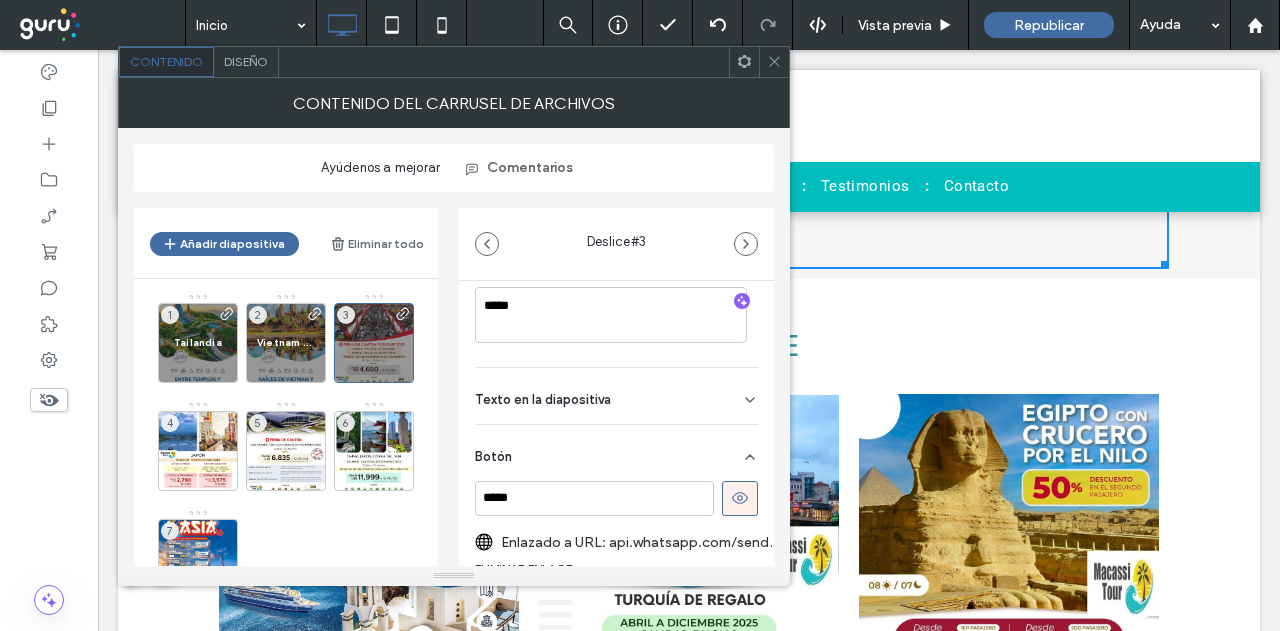 scroll, scrollTop: 498, scrollLeft: 0, axis: vertical 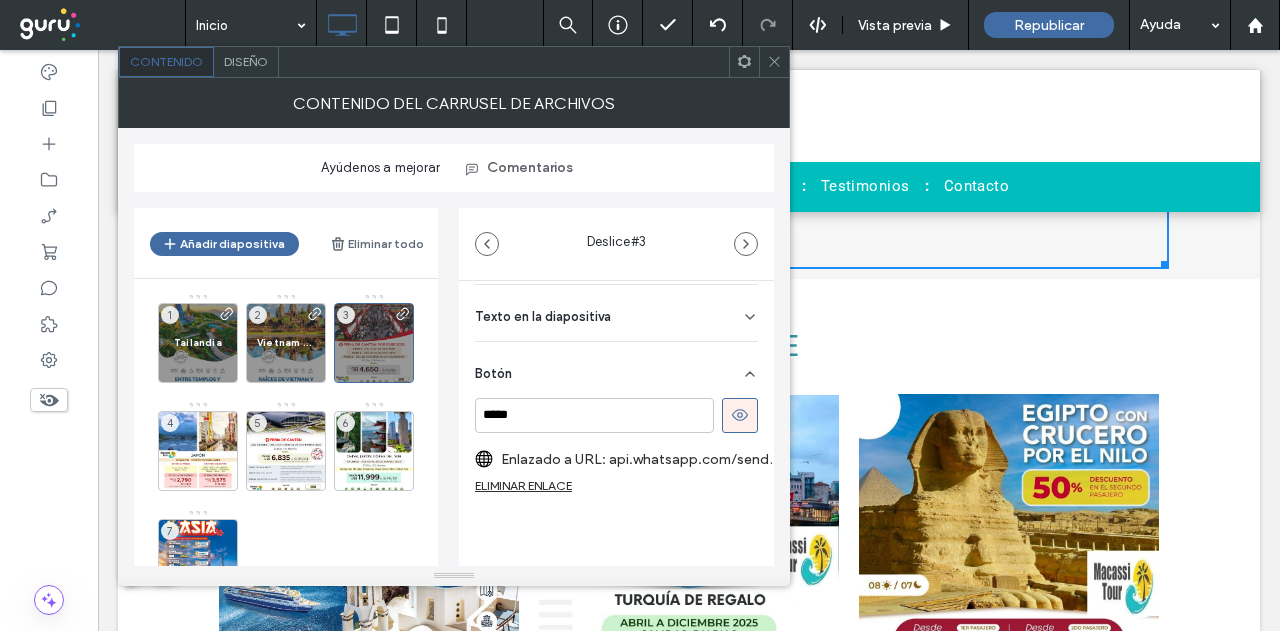 click on "Enlazado a URL: api.whatsapp.com/send?text=Buen%20d%C3%ADa%20quisiera%20consultar%20sobre%20los%20paquetes%20de%20asia%20&phone=51997828189" at bounding box center (642, 459) 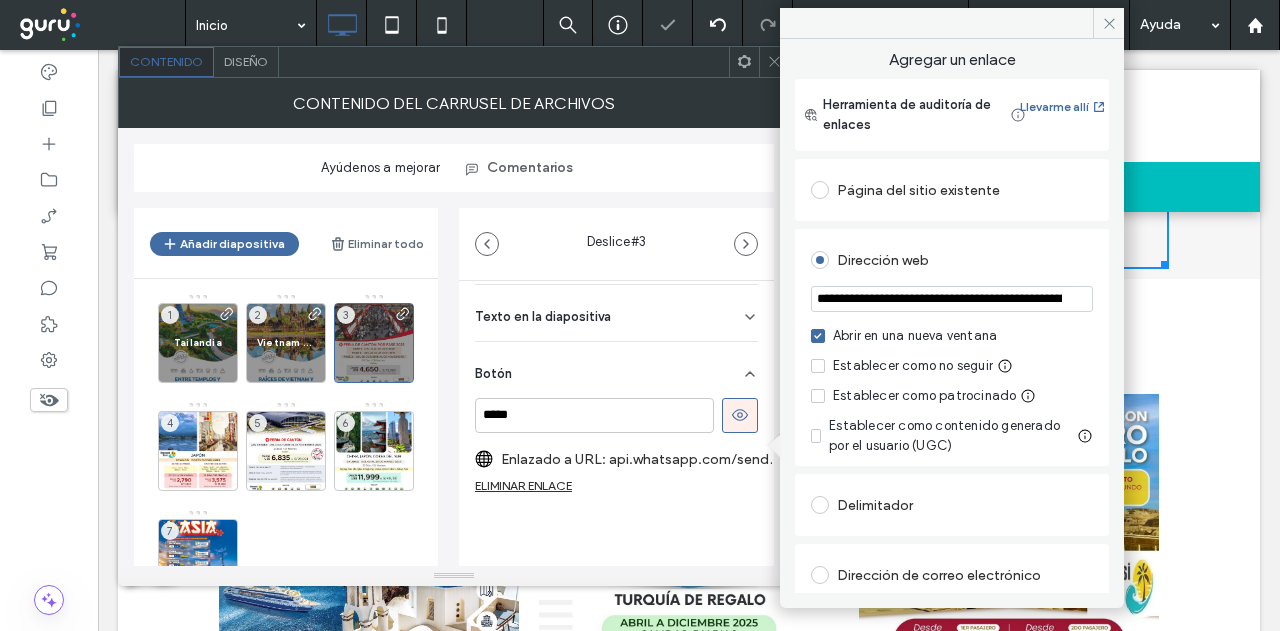 click on "**********" at bounding box center (952, 299) 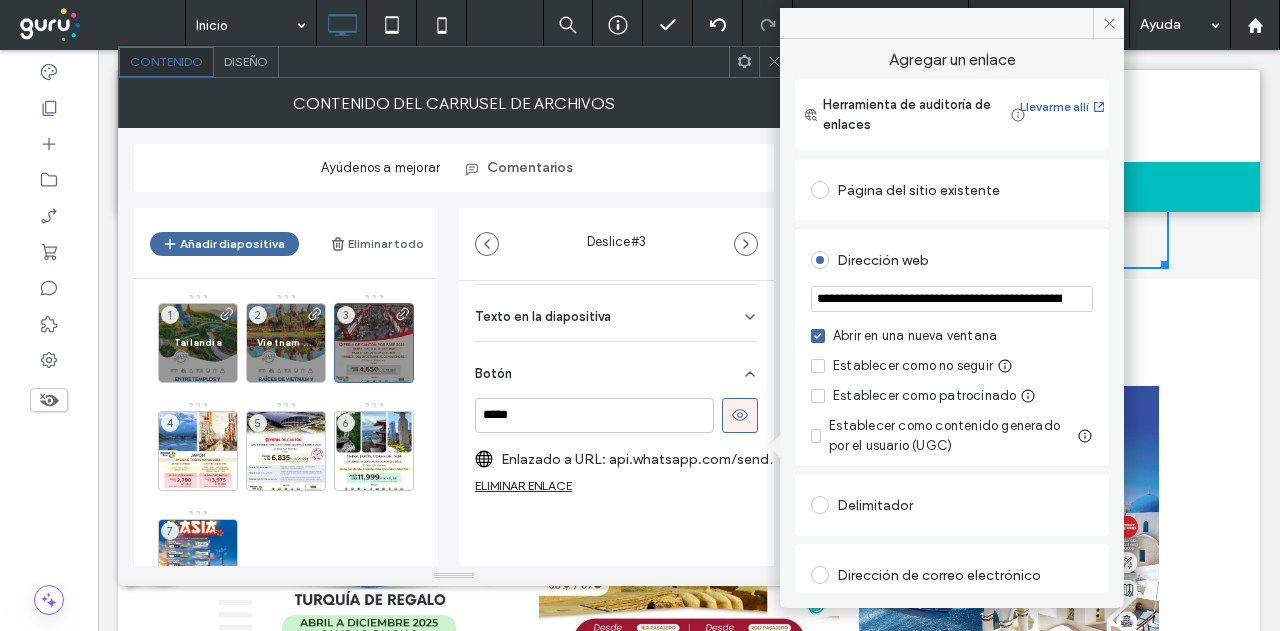 scroll, scrollTop: 0, scrollLeft: 721, axis: horizontal 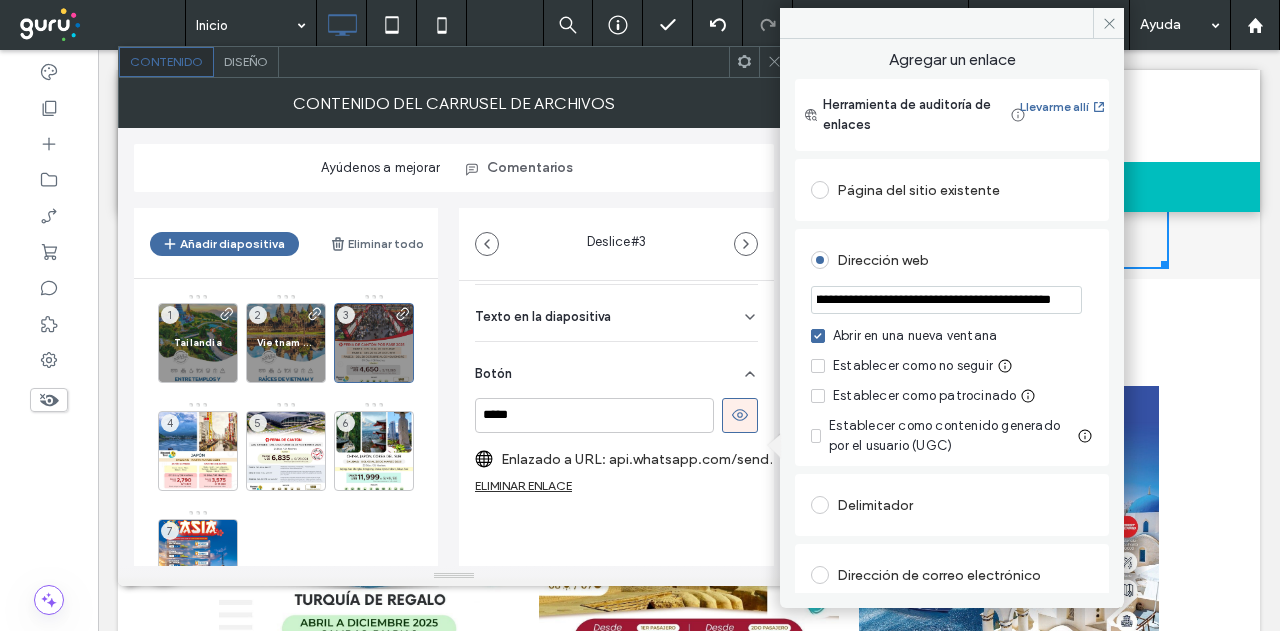 click on "**********" at bounding box center (946, 299) 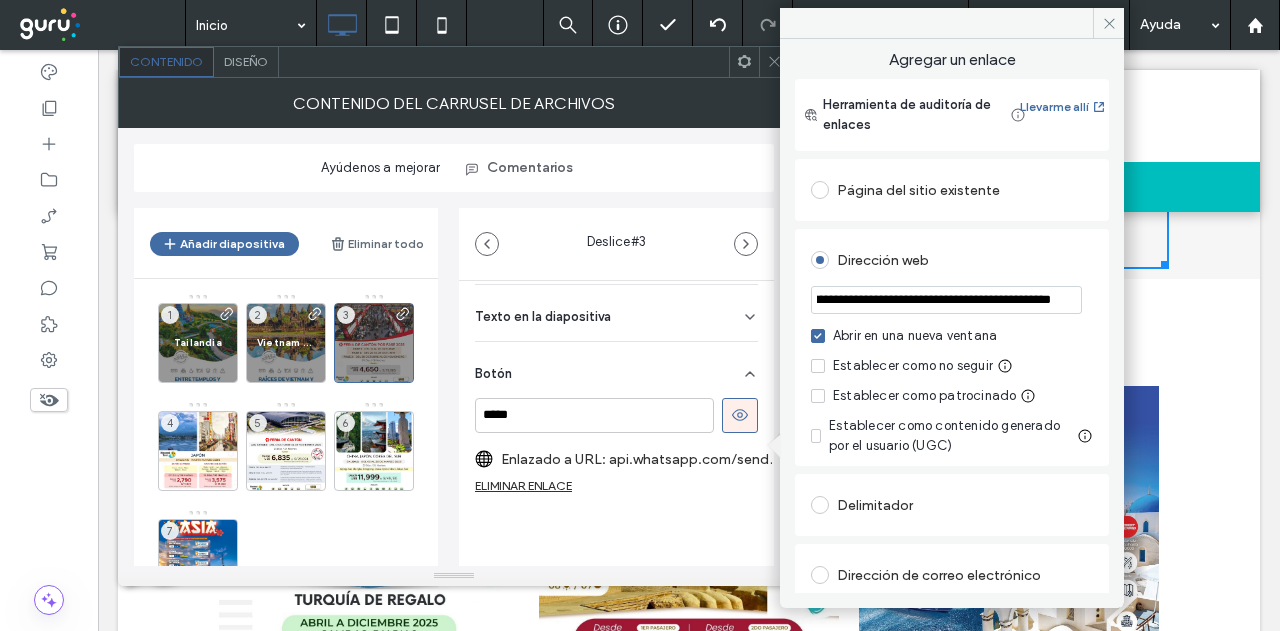 scroll, scrollTop: 0, scrollLeft: 698, axis: horizontal 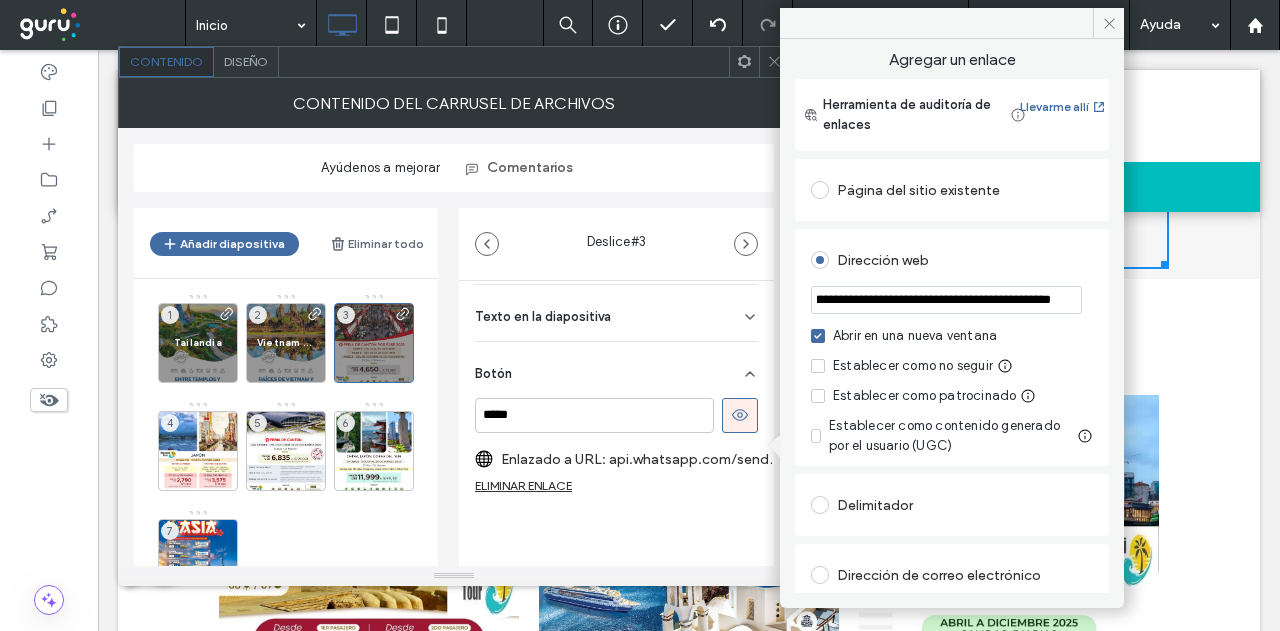 type on "**********" 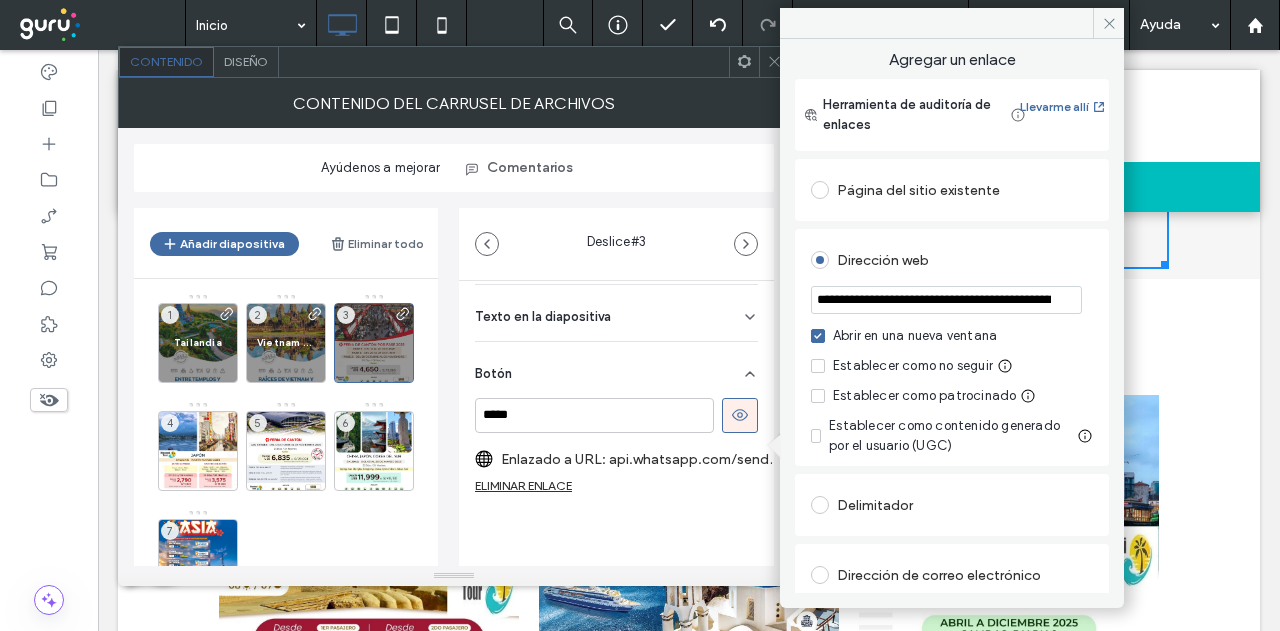 click on "Dirección web" at bounding box center [952, 260] 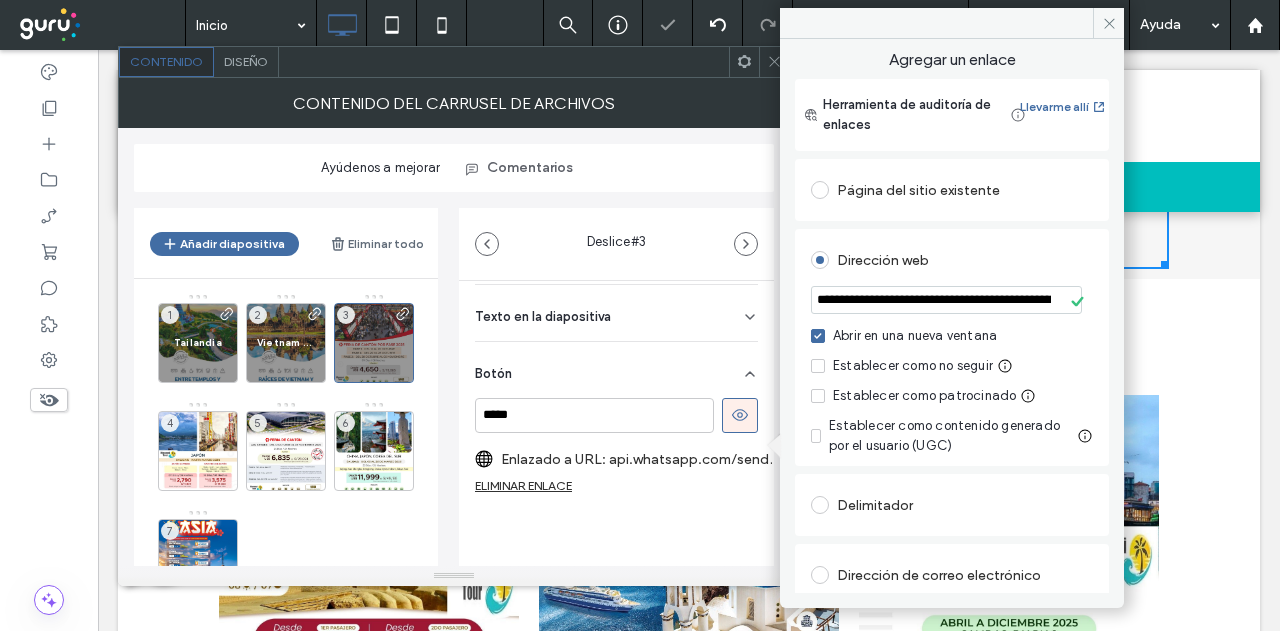drag, startPoint x: 1108, startPoint y: 25, endPoint x: 1096, endPoint y: 47, distance: 25.059929 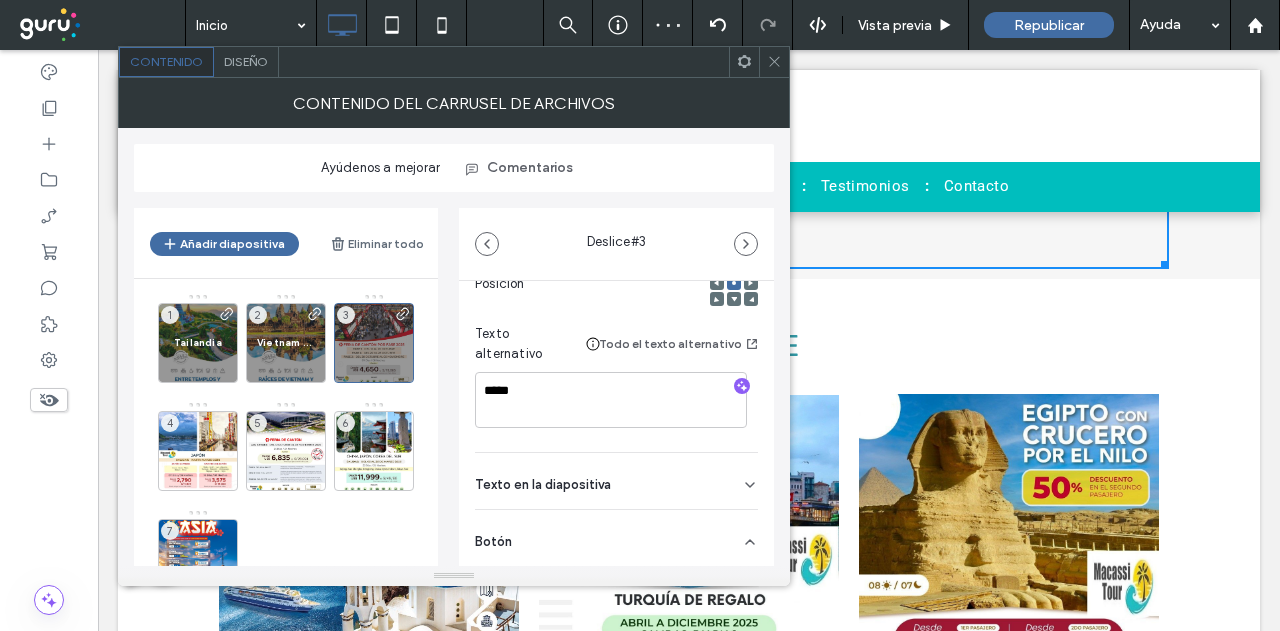 scroll, scrollTop: 400, scrollLeft: 0, axis: vertical 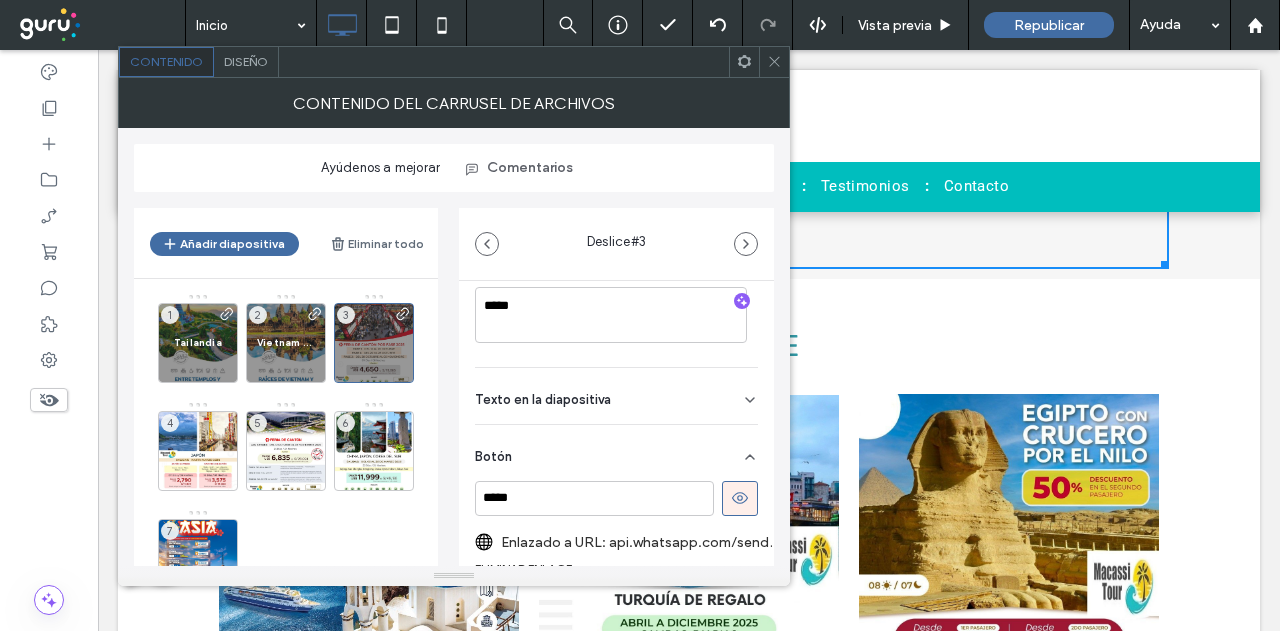 click on "Texto en la diapositiva" at bounding box center (616, 396) 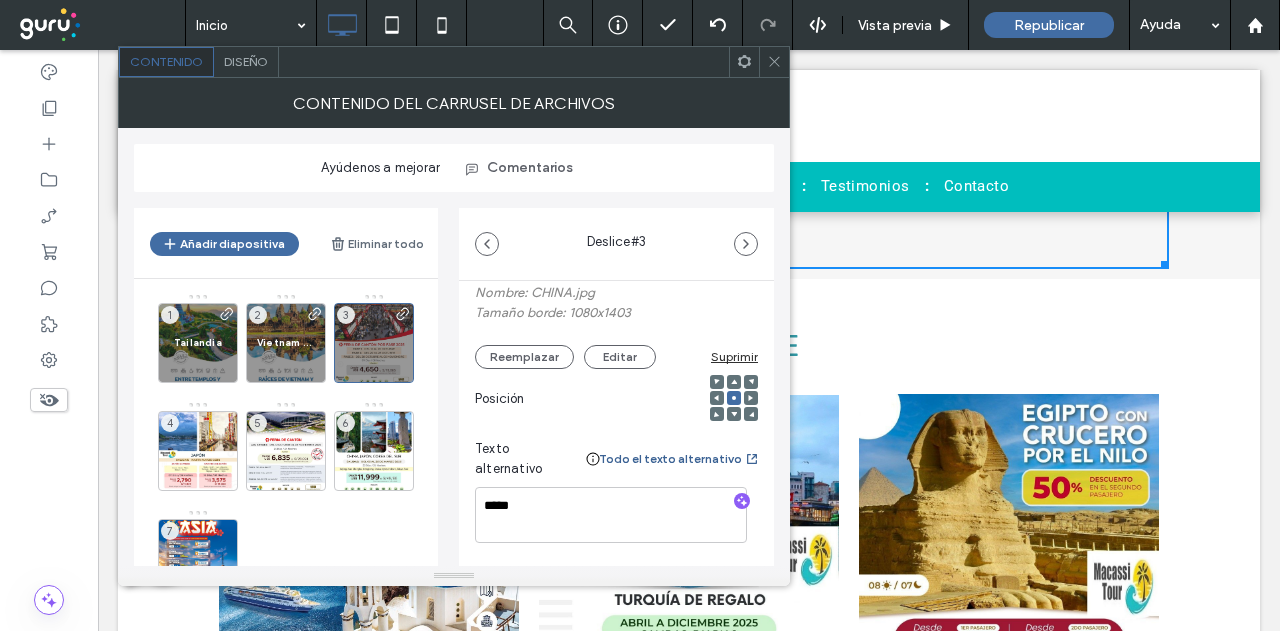 scroll, scrollTop: 400, scrollLeft: 0, axis: vertical 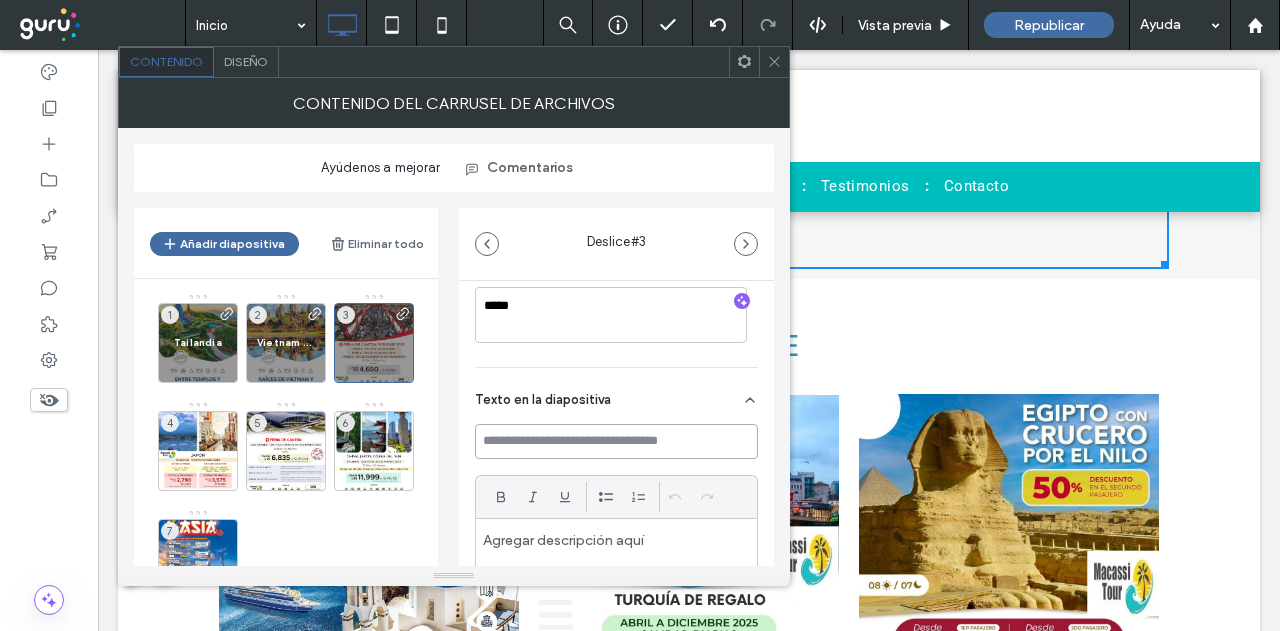 click at bounding box center [616, 441] 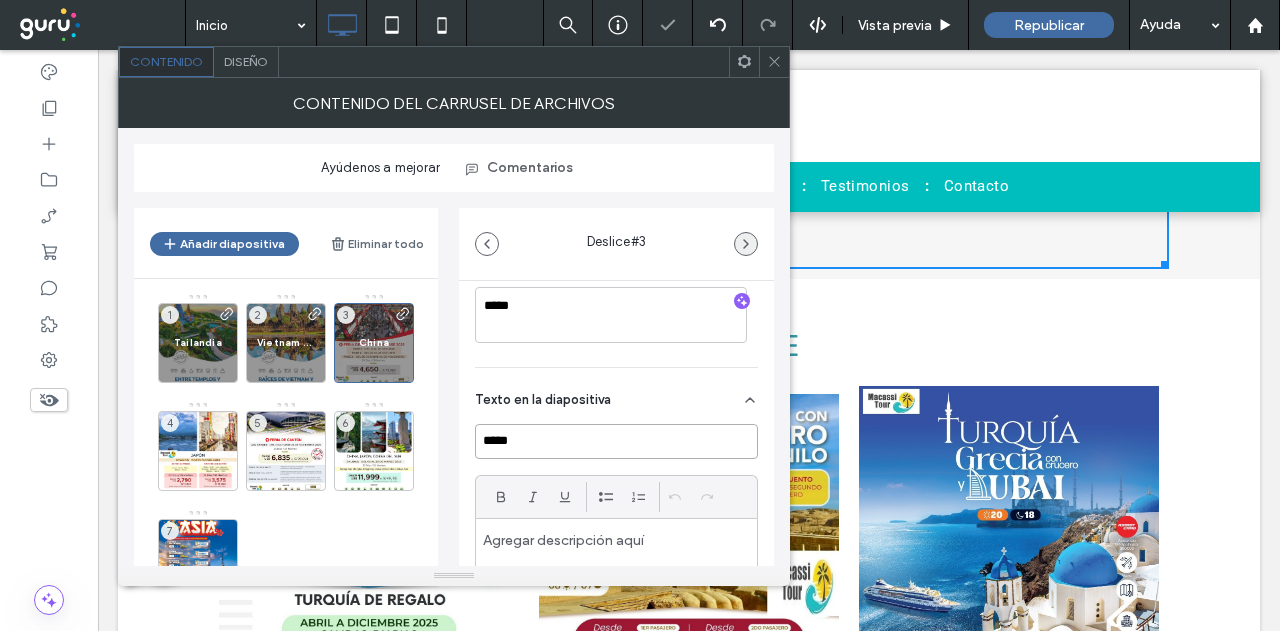 type on "*****" 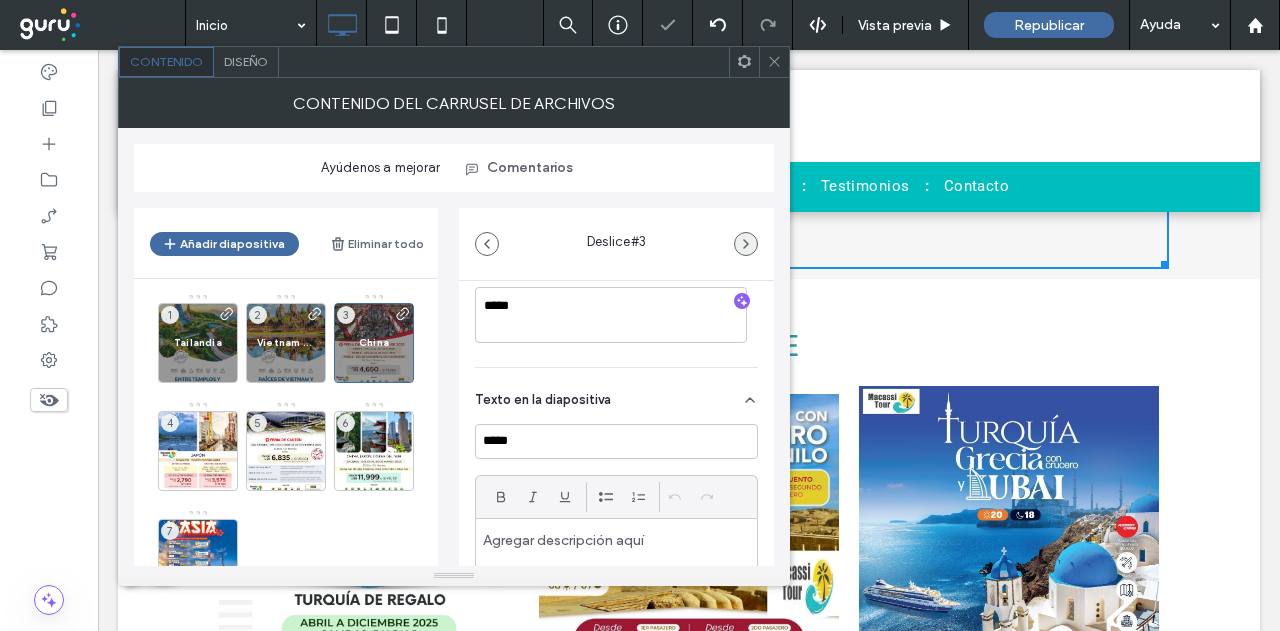 click 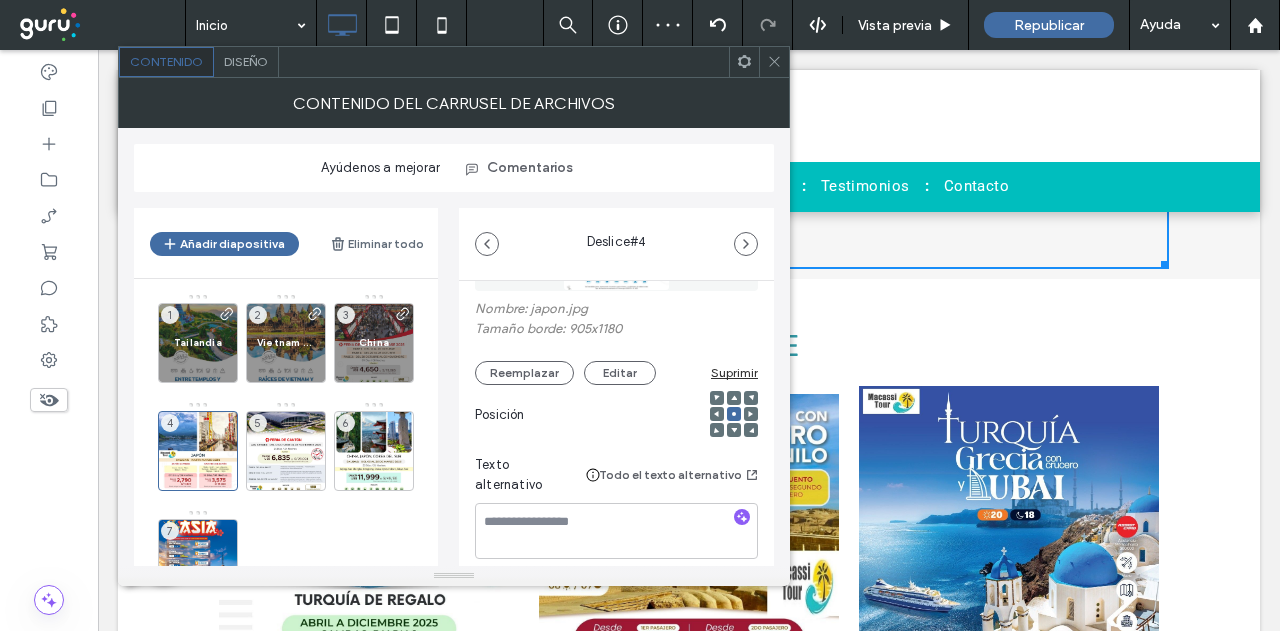 scroll, scrollTop: 300, scrollLeft: 0, axis: vertical 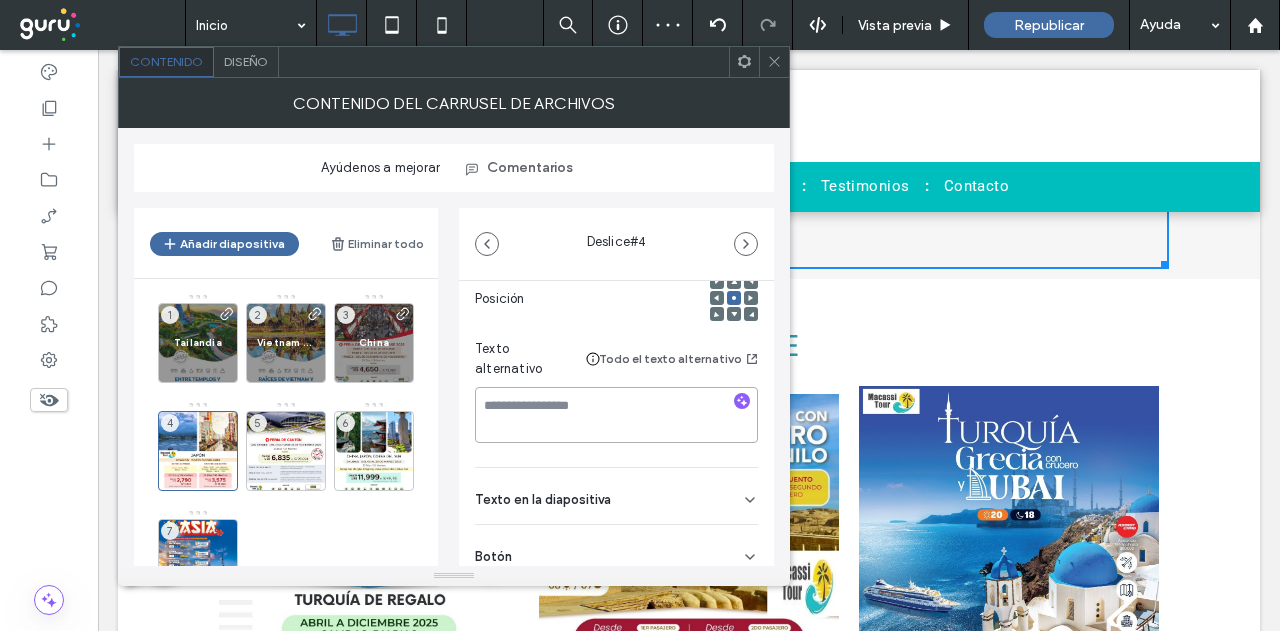 click at bounding box center (616, 415) 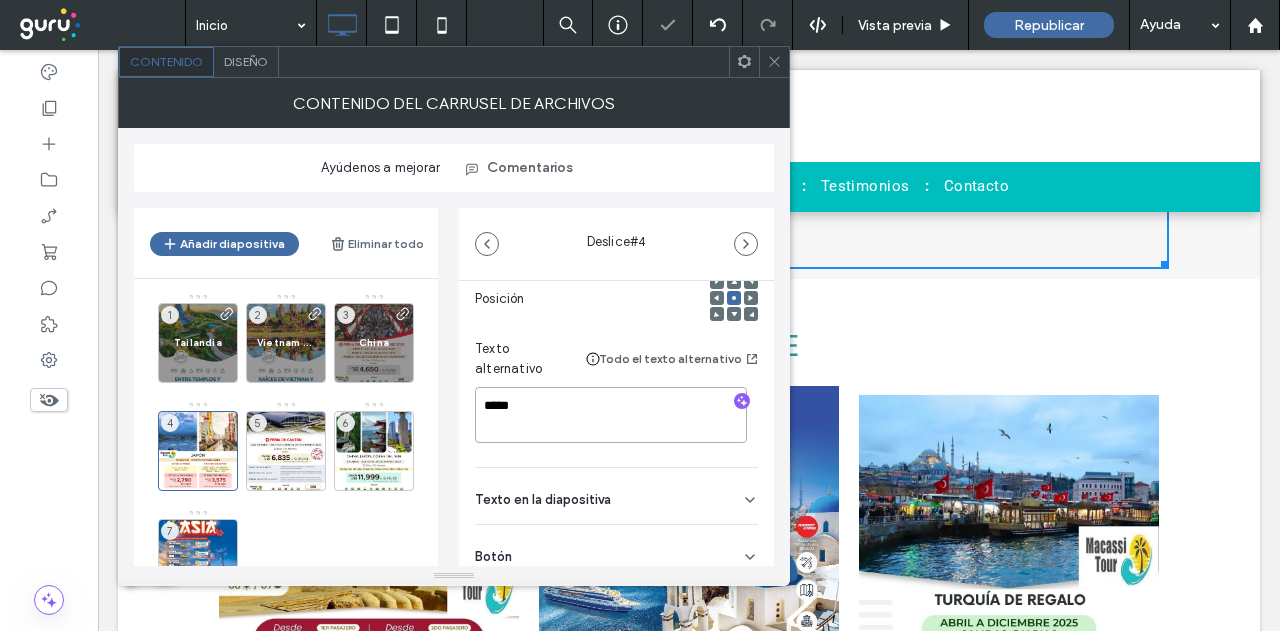 type on "*****" 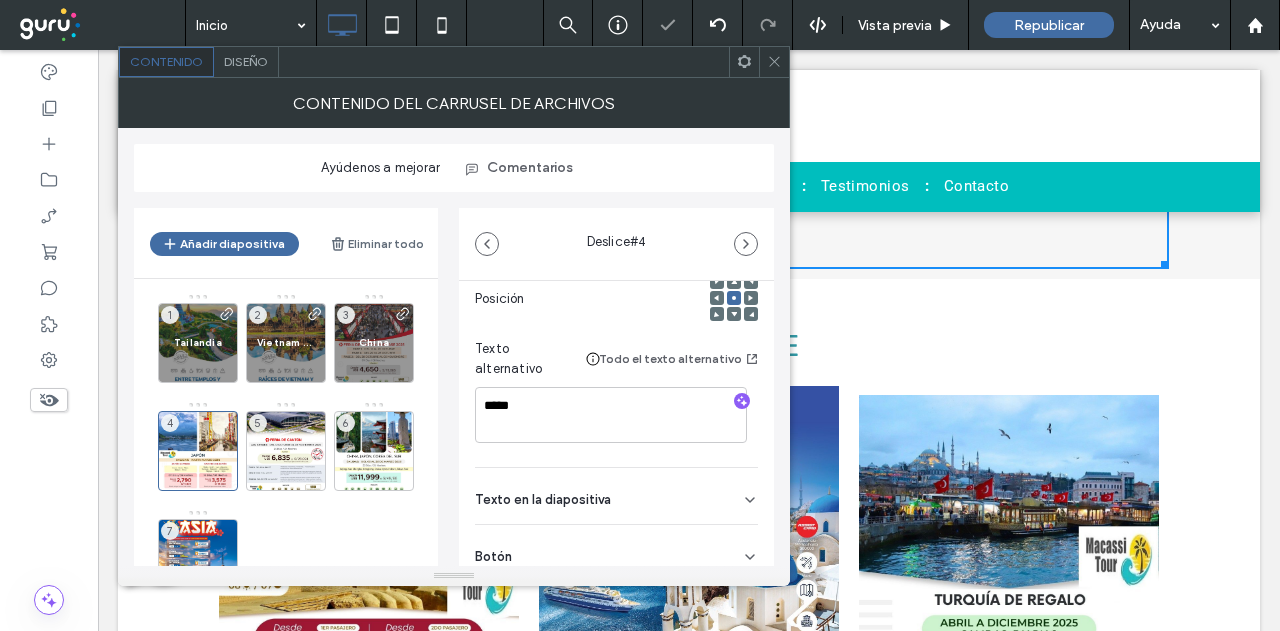 click on "Texto en la diapositiva" at bounding box center (616, 496) 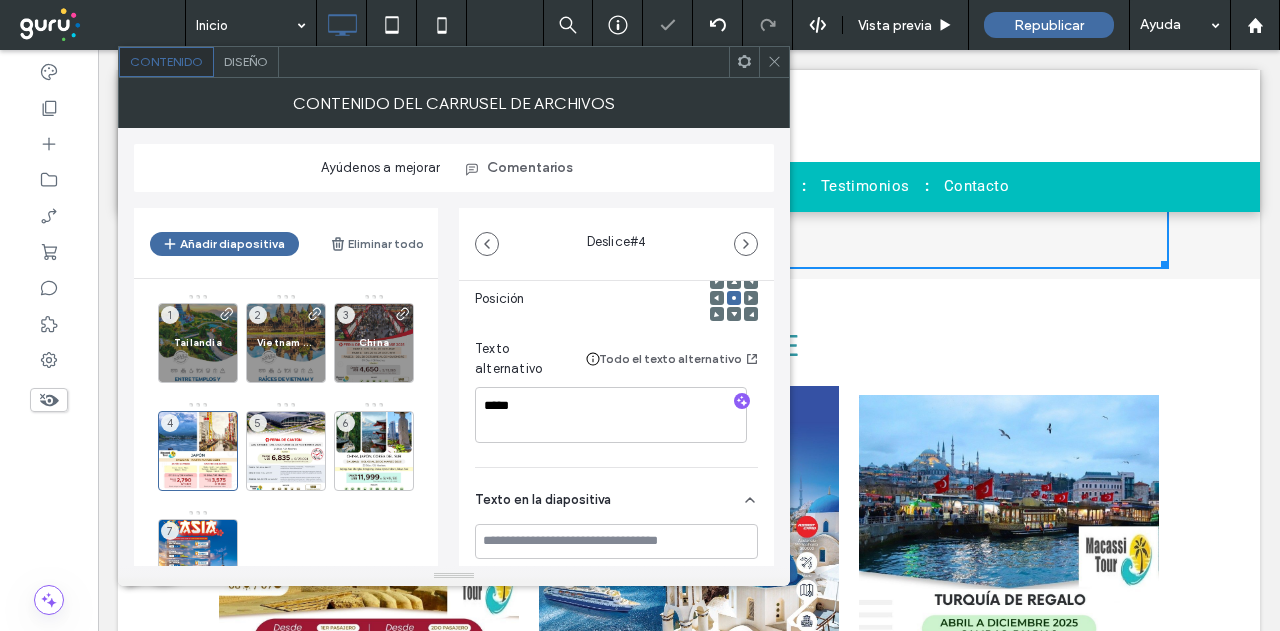 scroll, scrollTop: 400, scrollLeft: 0, axis: vertical 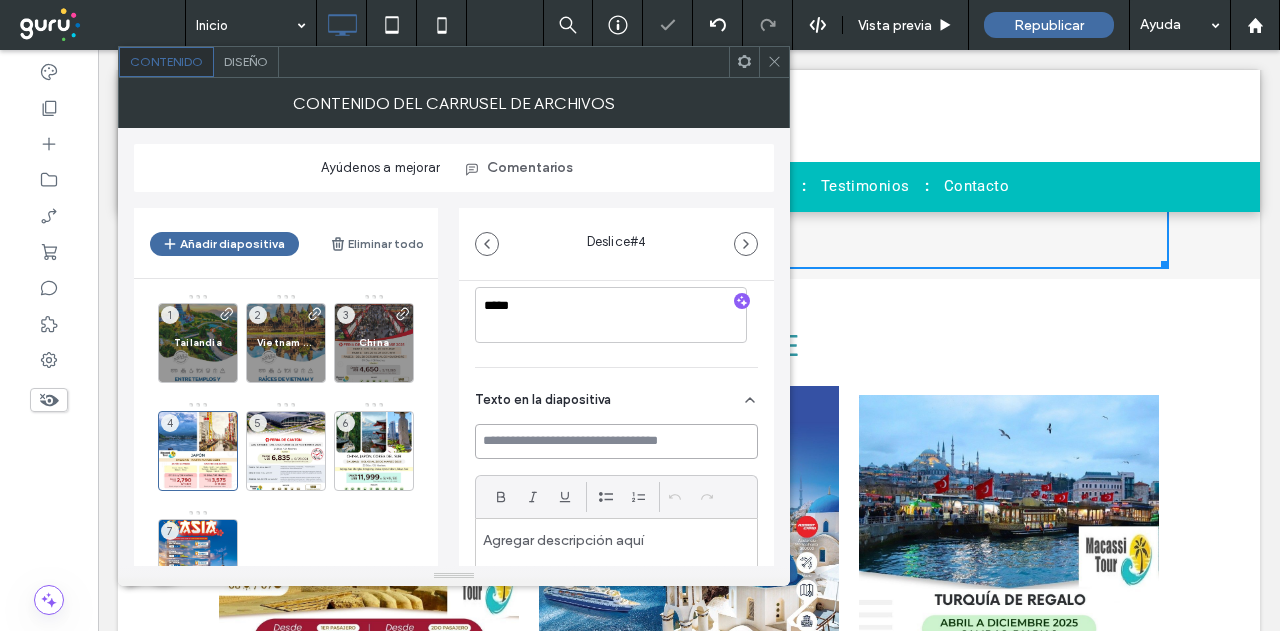 click at bounding box center (616, 441) 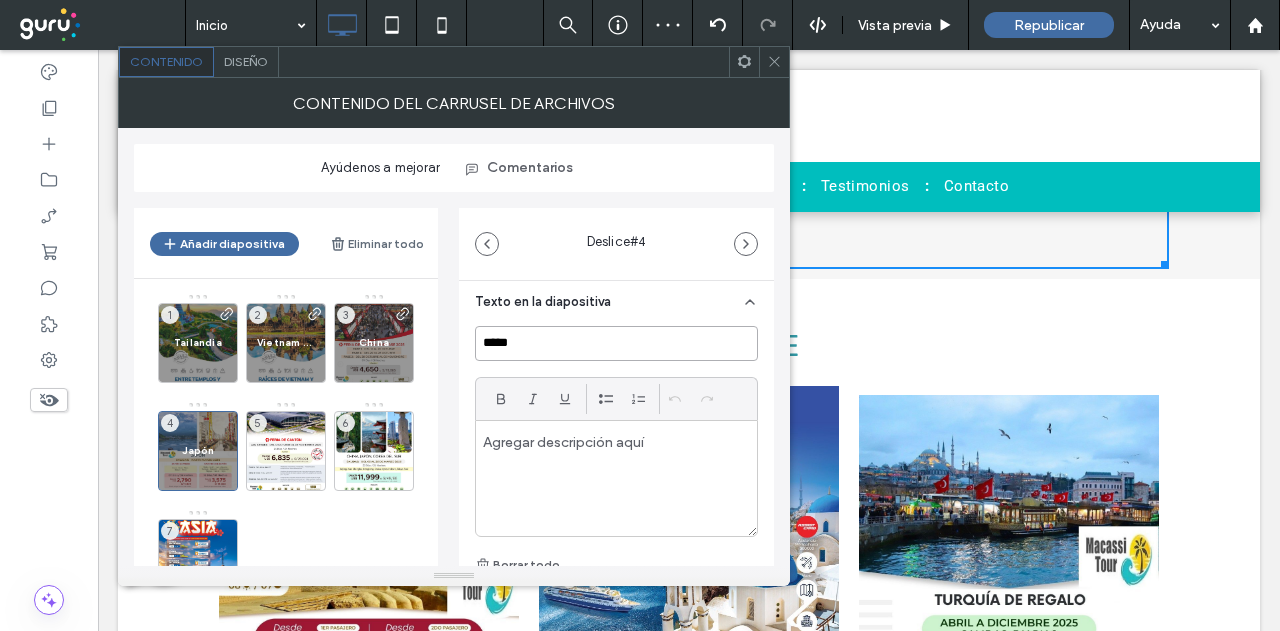 scroll, scrollTop: 629, scrollLeft: 0, axis: vertical 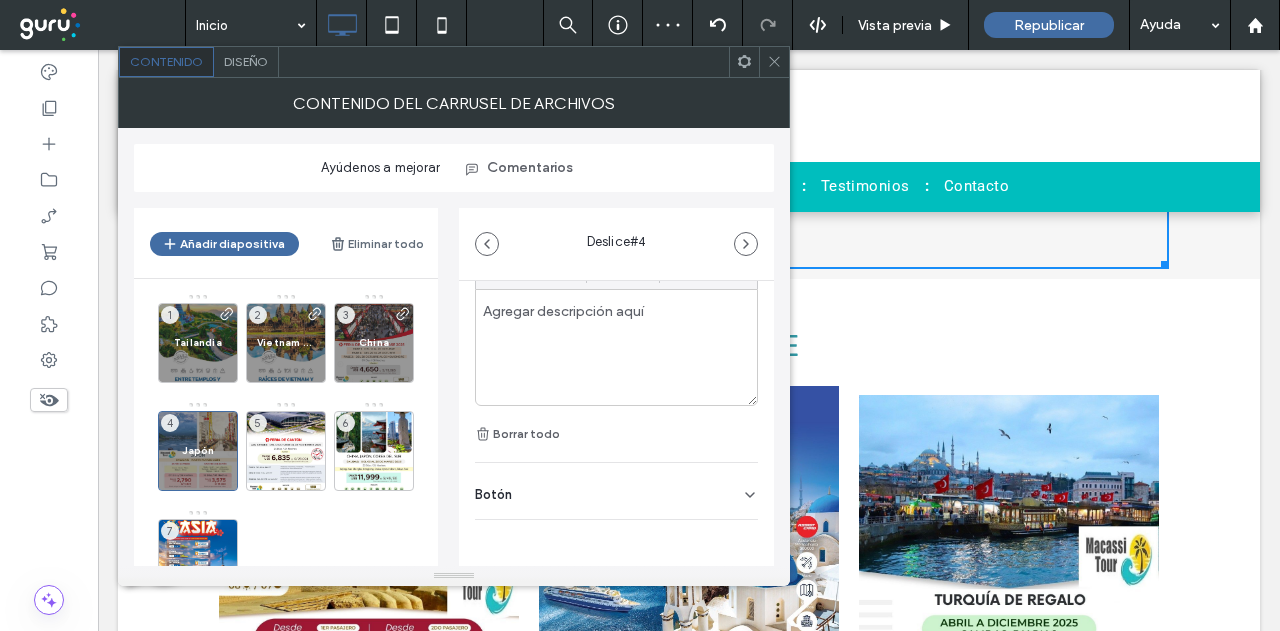 type on "*****" 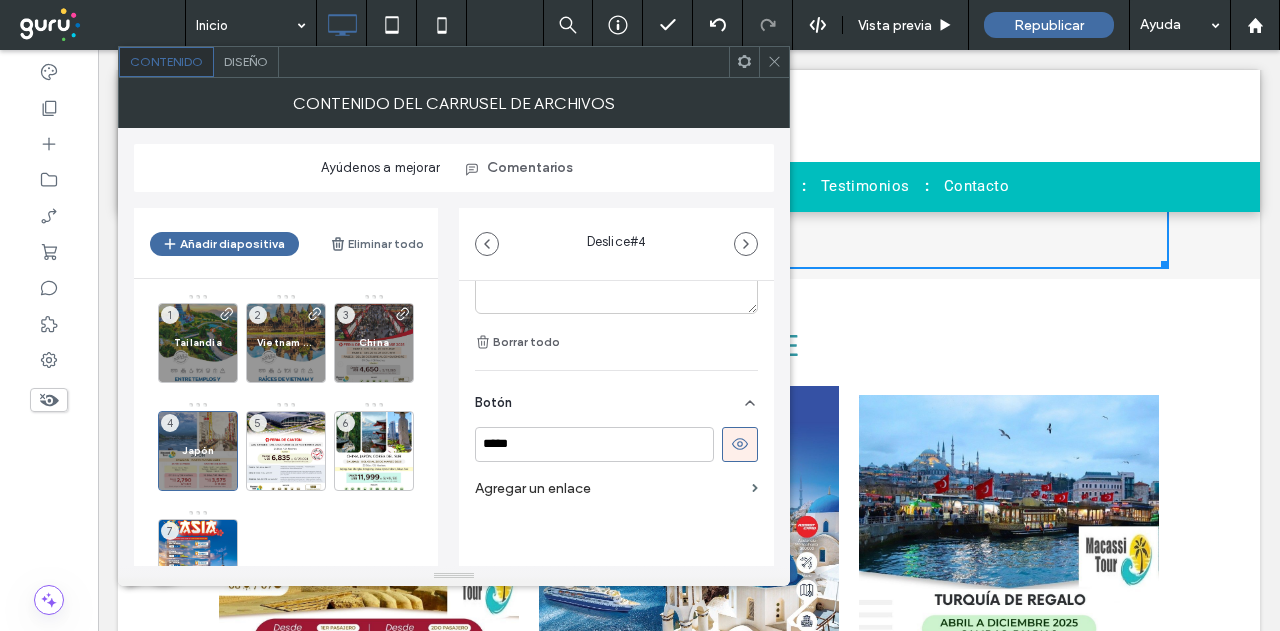 scroll, scrollTop: 722, scrollLeft: 0, axis: vertical 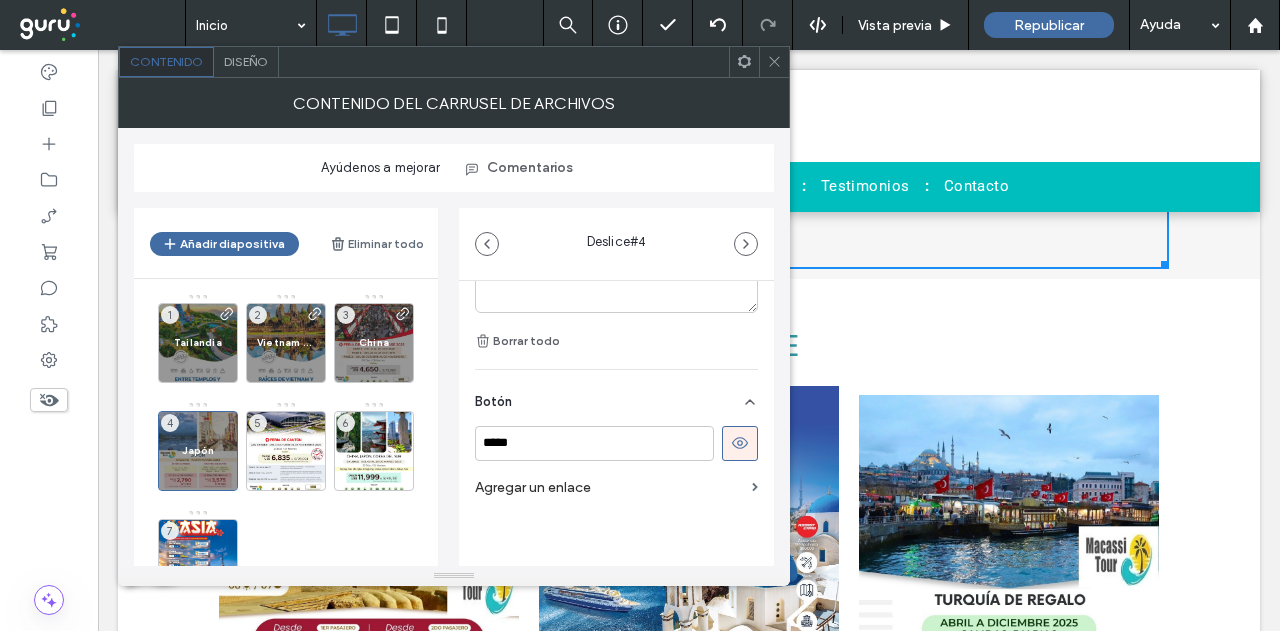 click on "Agregar un enlace" at bounding box center (609, 487) 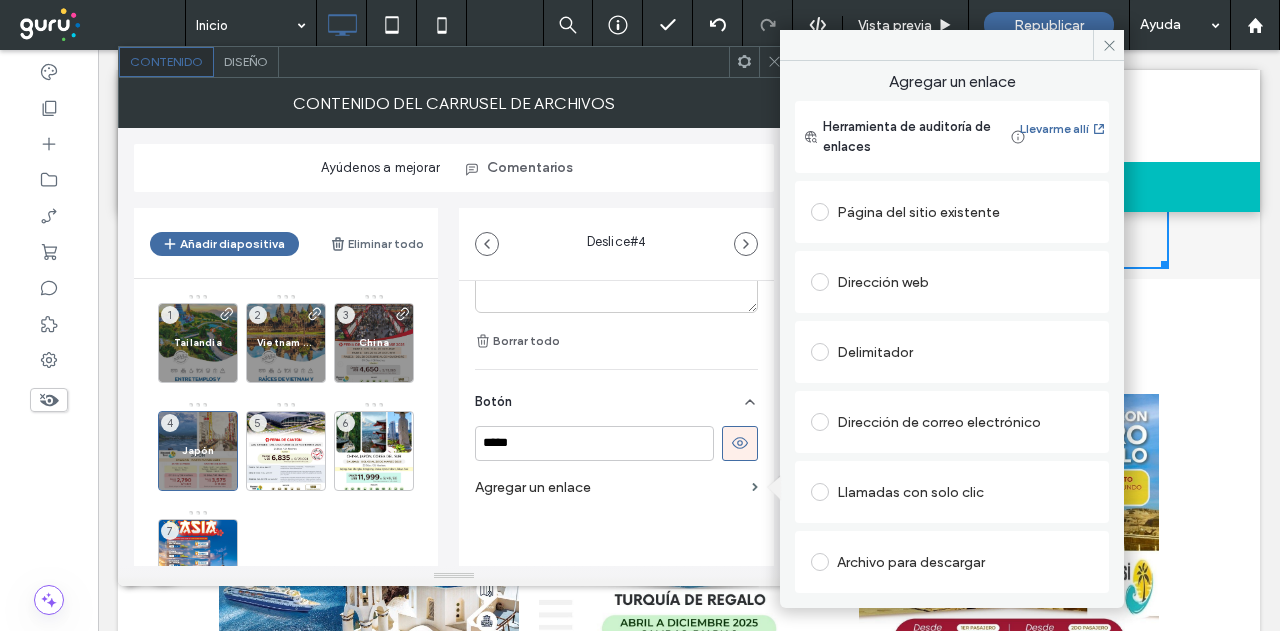 click on "Dirección web" at bounding box center [952, 282] 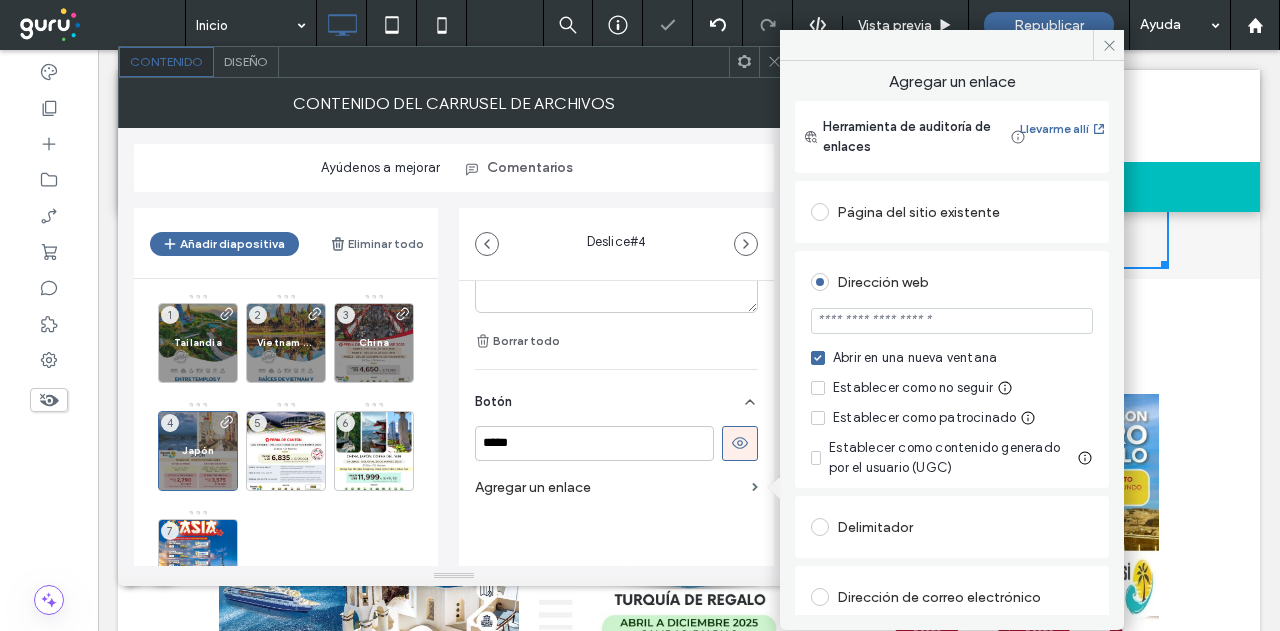 click at bounding box center (952, 321) 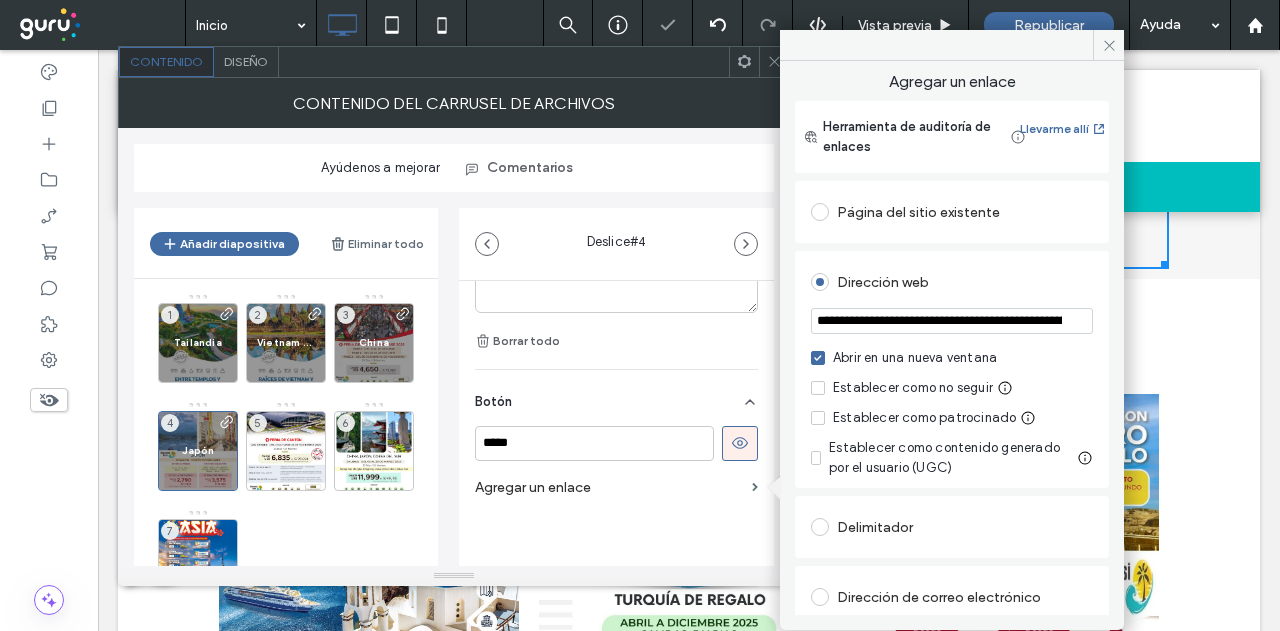 scroll, scrollTop: 0, scrollLeft: 721, axis: horizontal 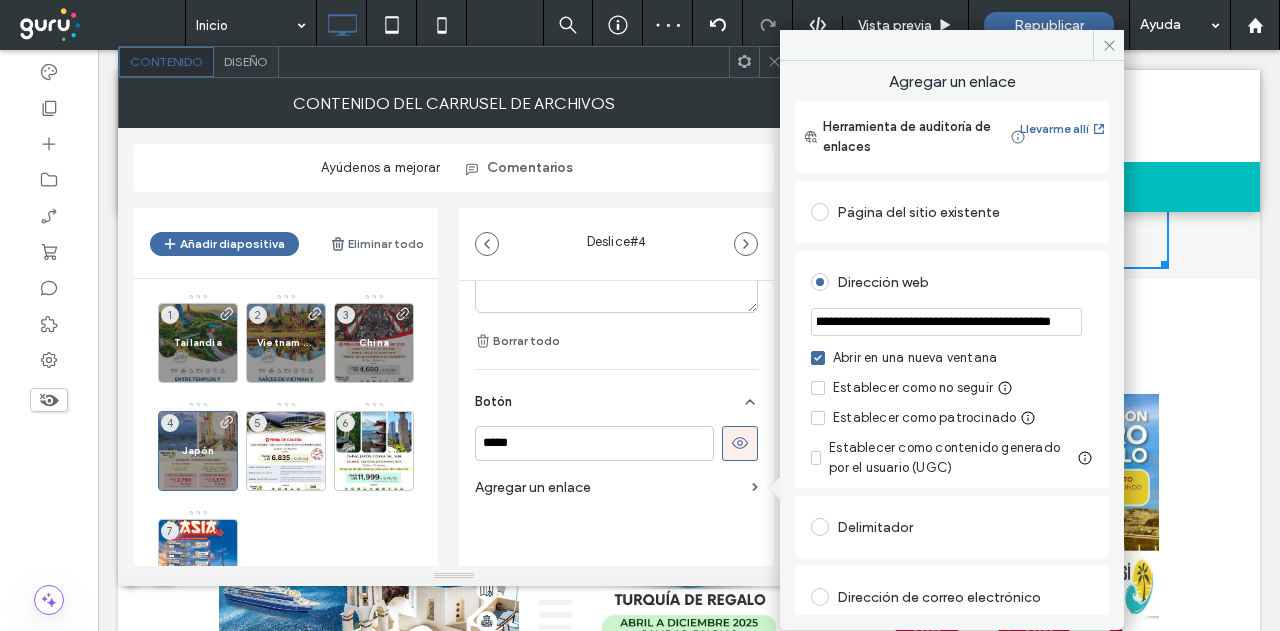 click on "**********" at bounding box center (946, 321) 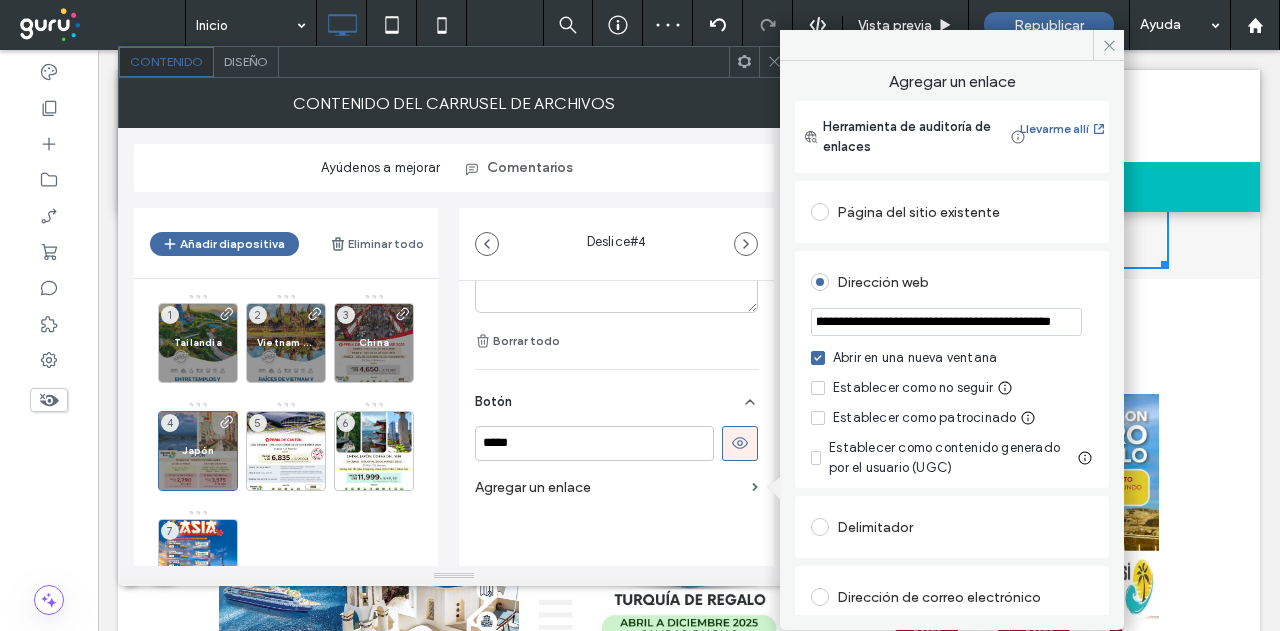 scroll, scrollTop: 0, scrollLeft: 698, axis: horizontal 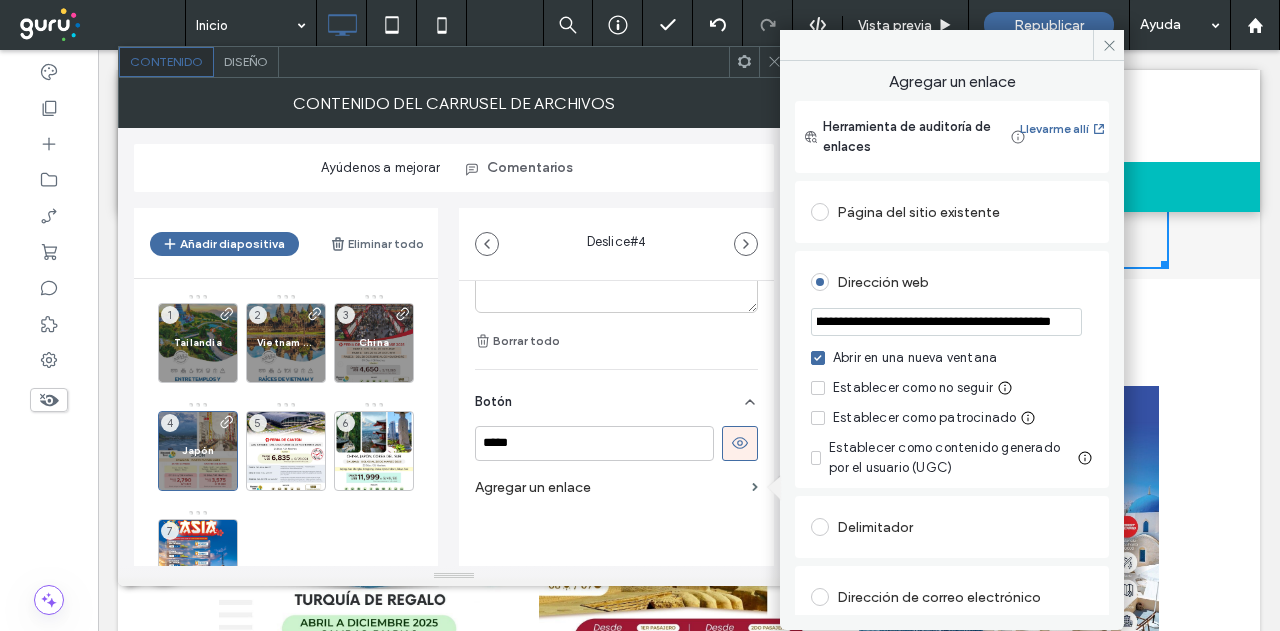 drag, startPoint x: 869, startPoint y: 325, endPoint x: 852, endPoint y: 321, distance: 17.464249 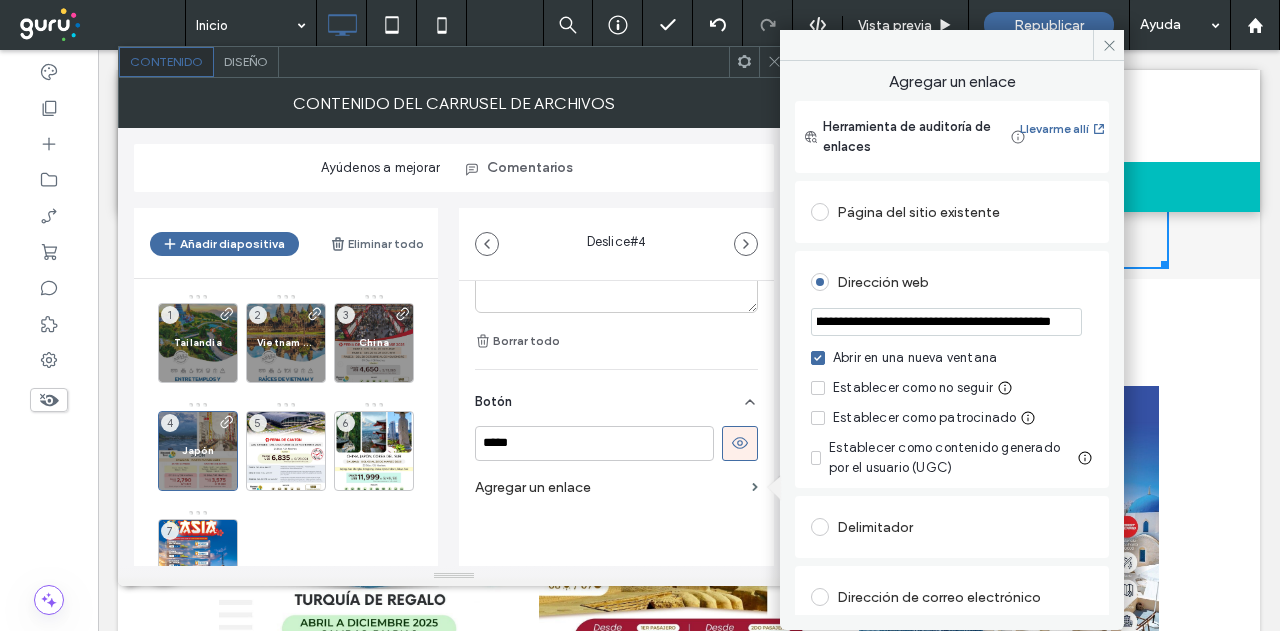 click on "**********" at bounding box center [946, 321] 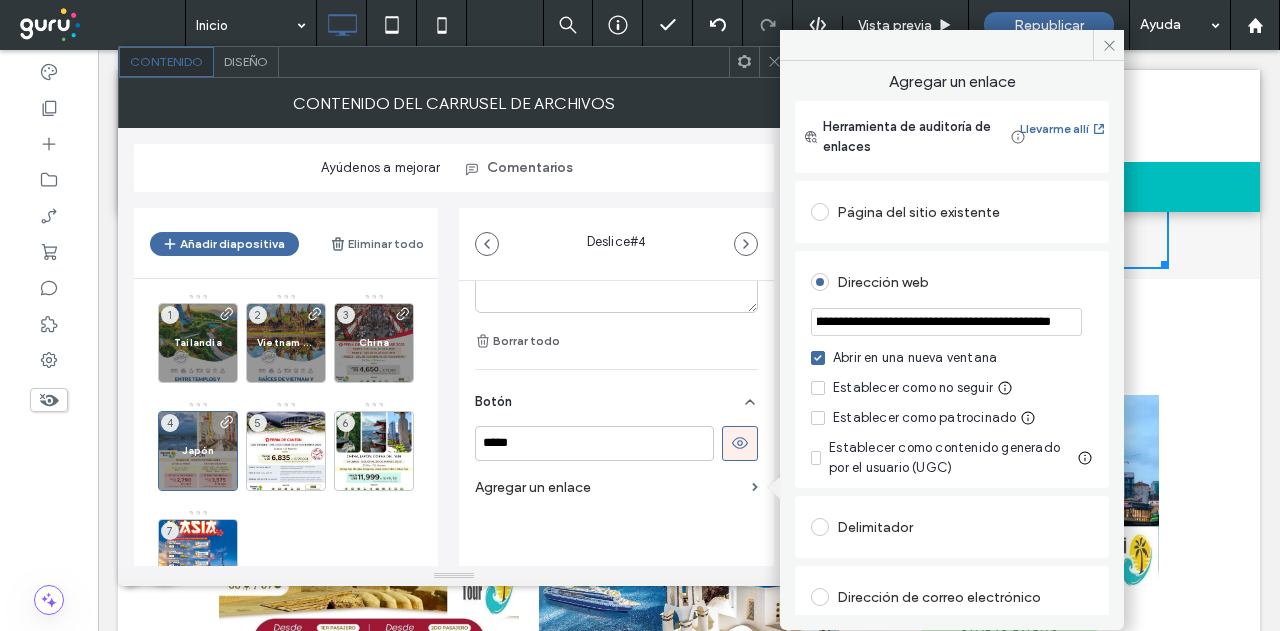 type on "**********" 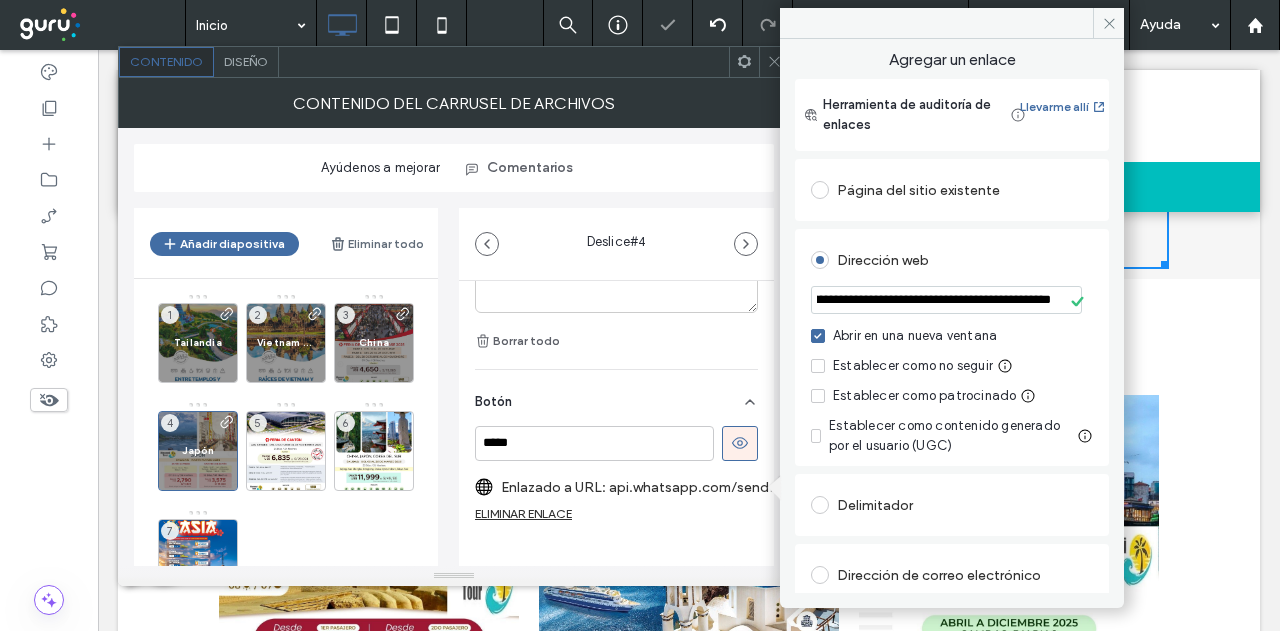 scroll, scrollTop: 0, scrollLeft: 0, axis: both 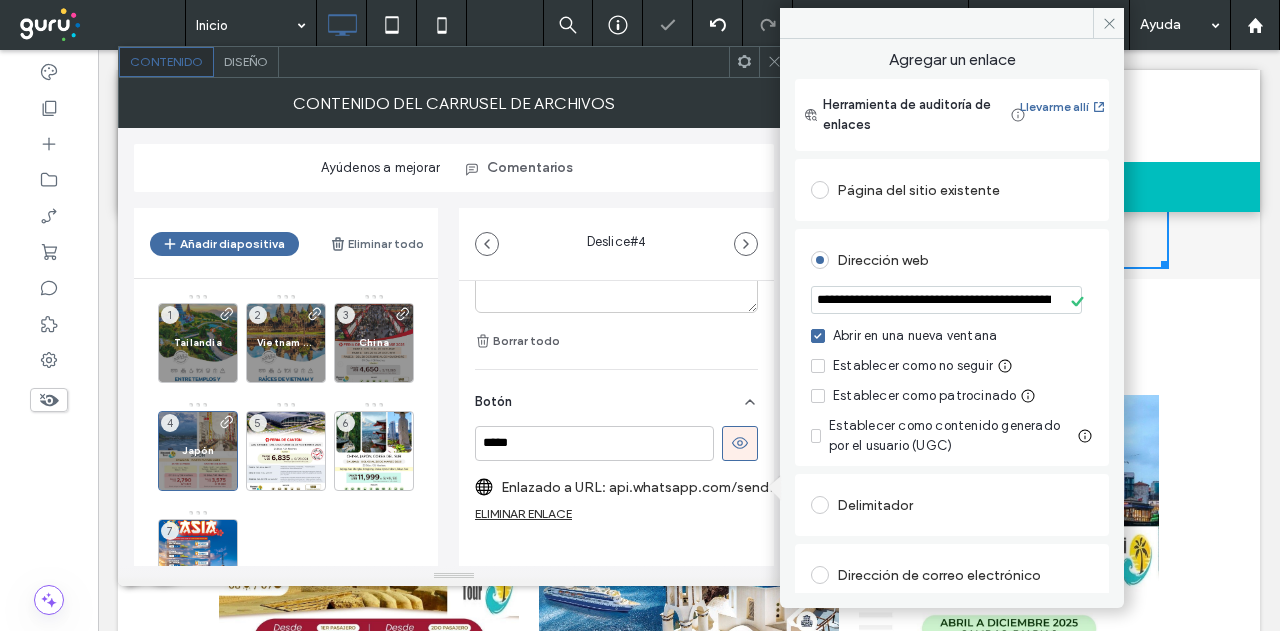 click on "**********" at bounding box center [952, 347] 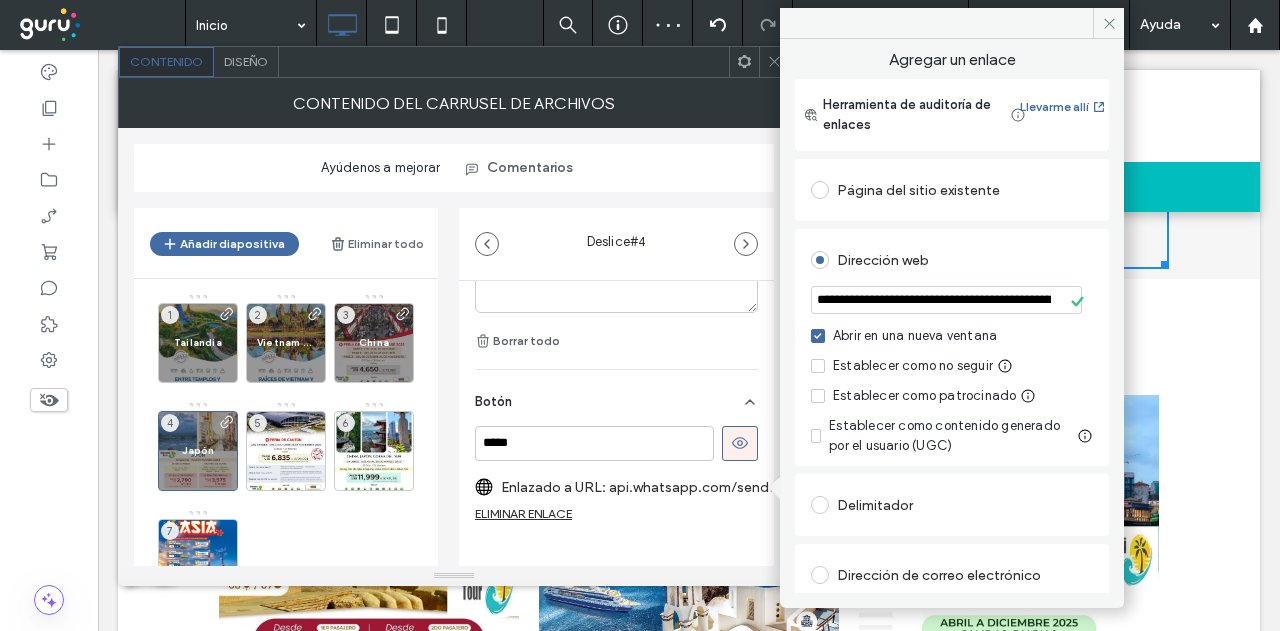 click on "Dirección web" at bounding box center (952, 260) 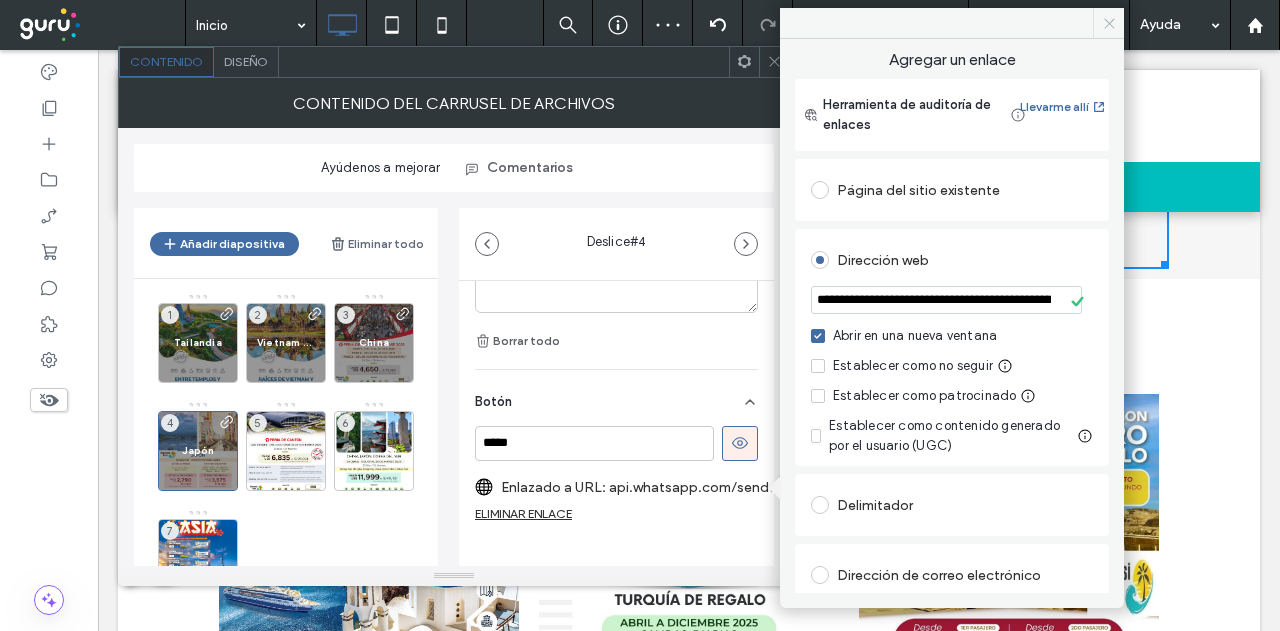 drag, startPoint x: 1110, startPoint y: 25, endPoint x: 846, endPoint y: 97, distance: 273.6421 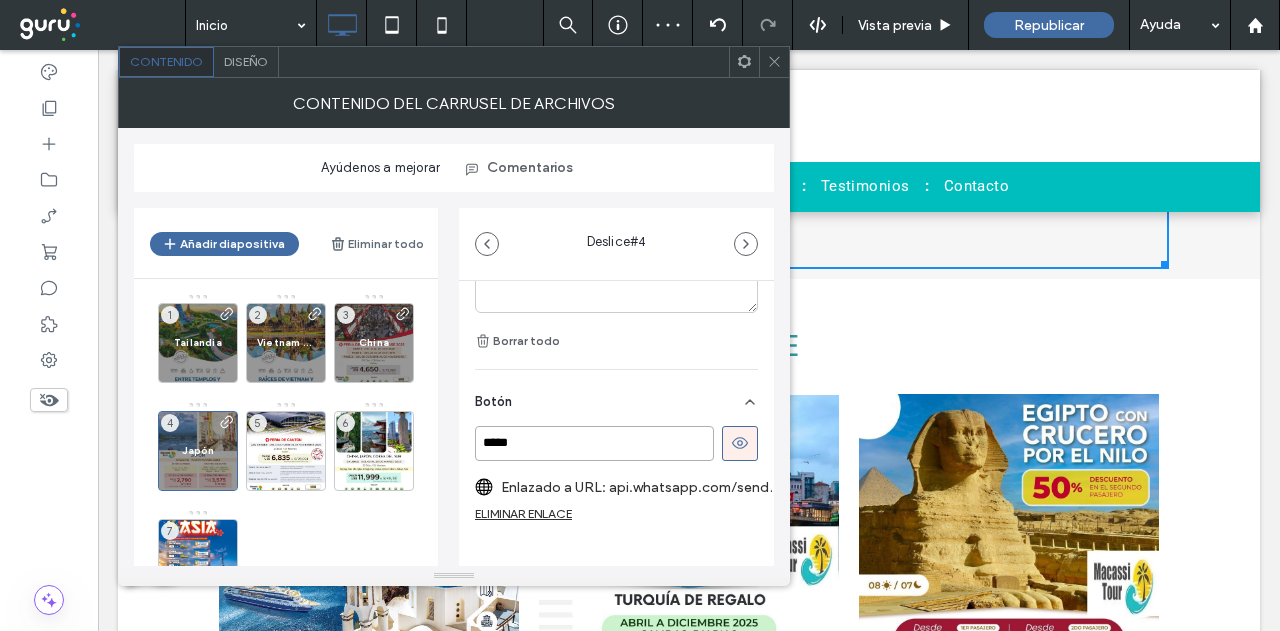 drag, startPoint x: 494, startPoint y: 431, endPoint x: 432, endPoint y: 435, distance: 62.1289 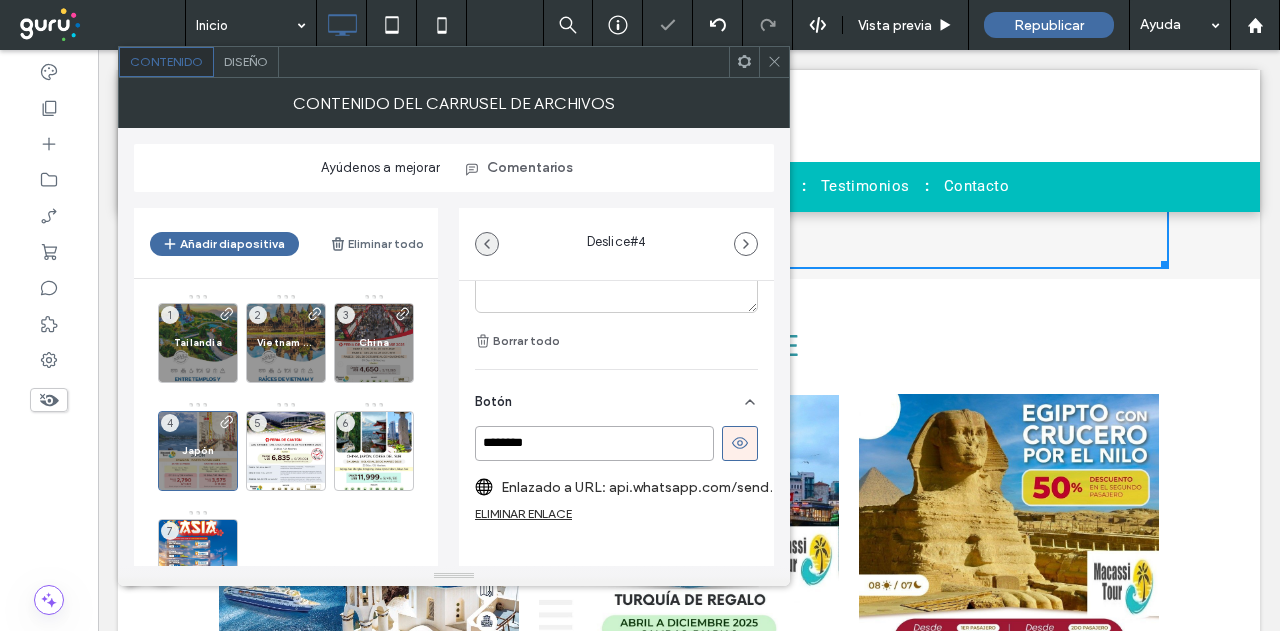 type on "********" 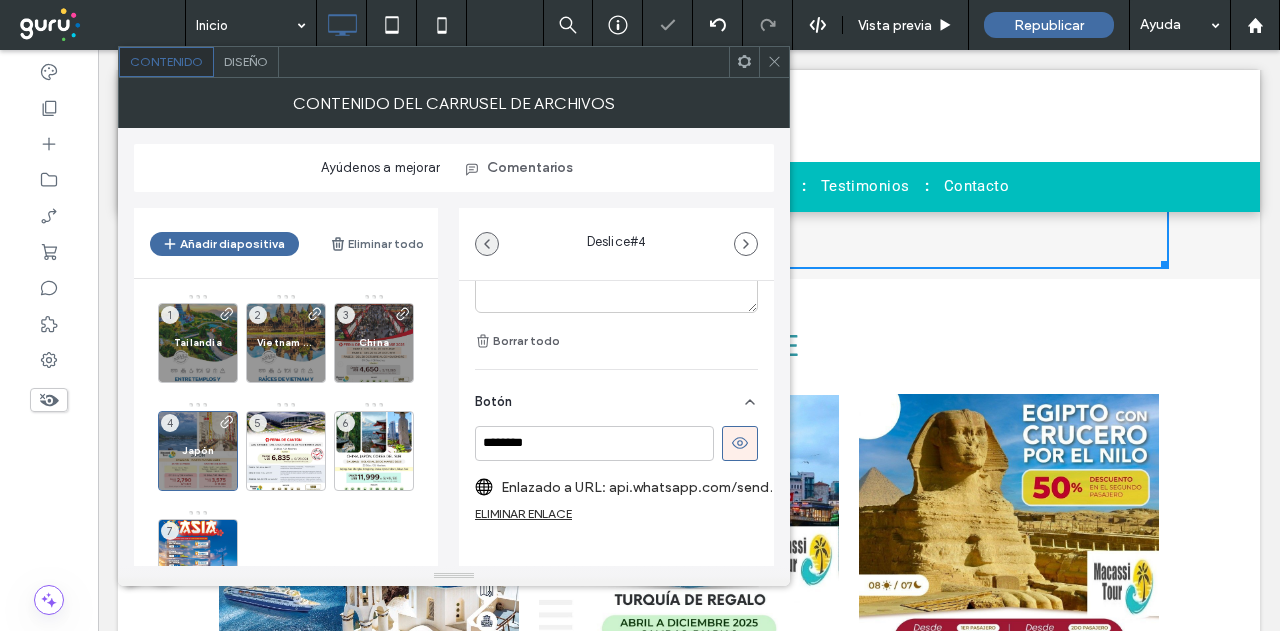 click 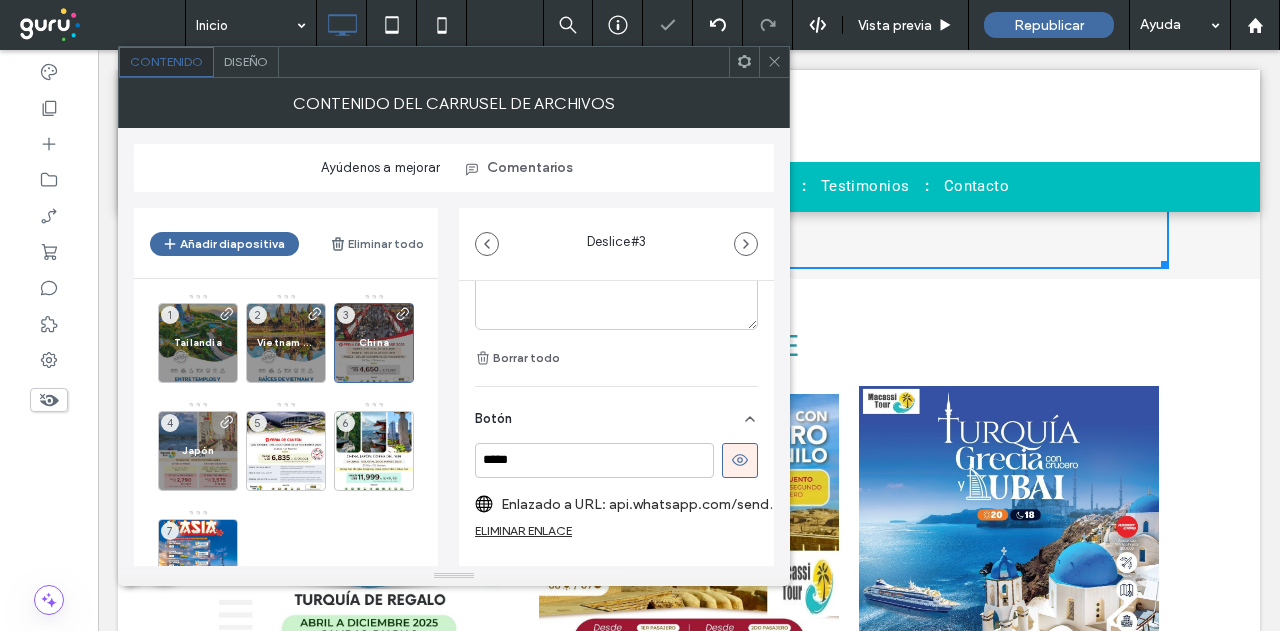 scroll, scrollTop: 764, scrollLeft: 0, axis: vertical 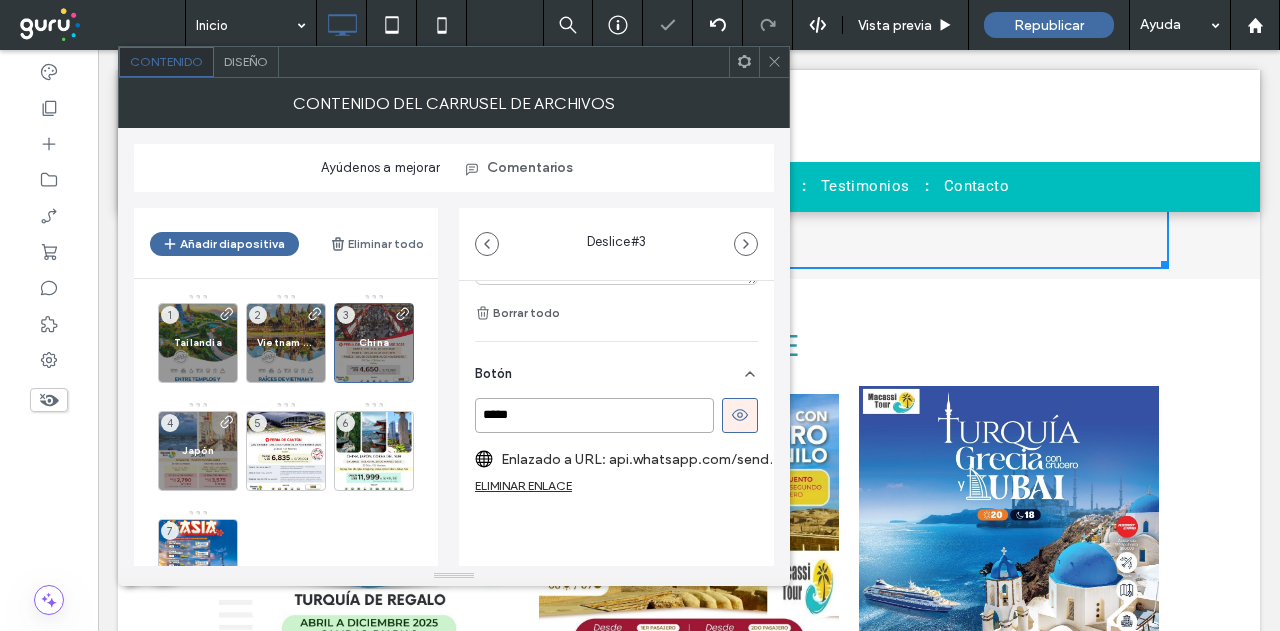 click on "Añadir diapositiva Eliminar todo Tailandia 1 Vietnam + Camboya 2 China 3 Japón 4 5 6 7 Deslice  # 3 Medios Nombre: CHINA.jpg Tamaño borde: 1080x1403 Reemplazar Editar Suprimir Posición Texto alternativo Todo el texto alternativo ***** Texto en la diapositiva ***** Borrar todo Botón ***** Enlazado a URL: api.whatsapp.com/send?text=Buen%20d%C3%ADa%20quisiera%20consultar%20sobre%20los%20paquetes%20de%20china%20&phone=51997828189   ELIMINAR ENLACE" at bounding box center (454, 379) 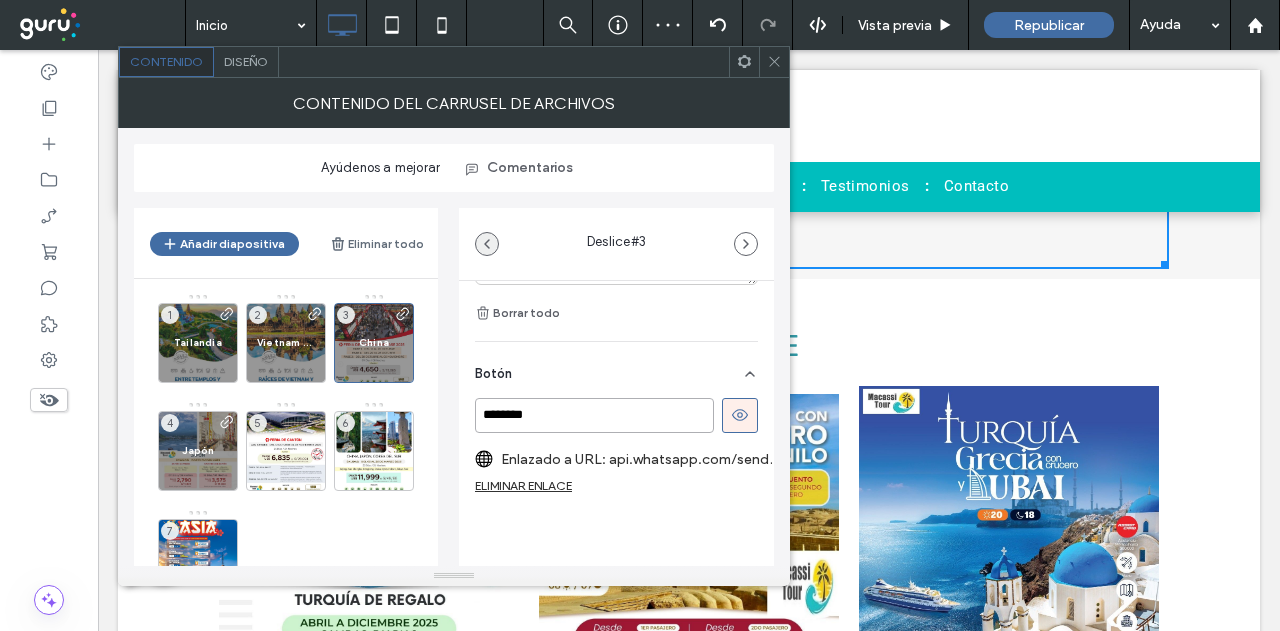 type on "********" 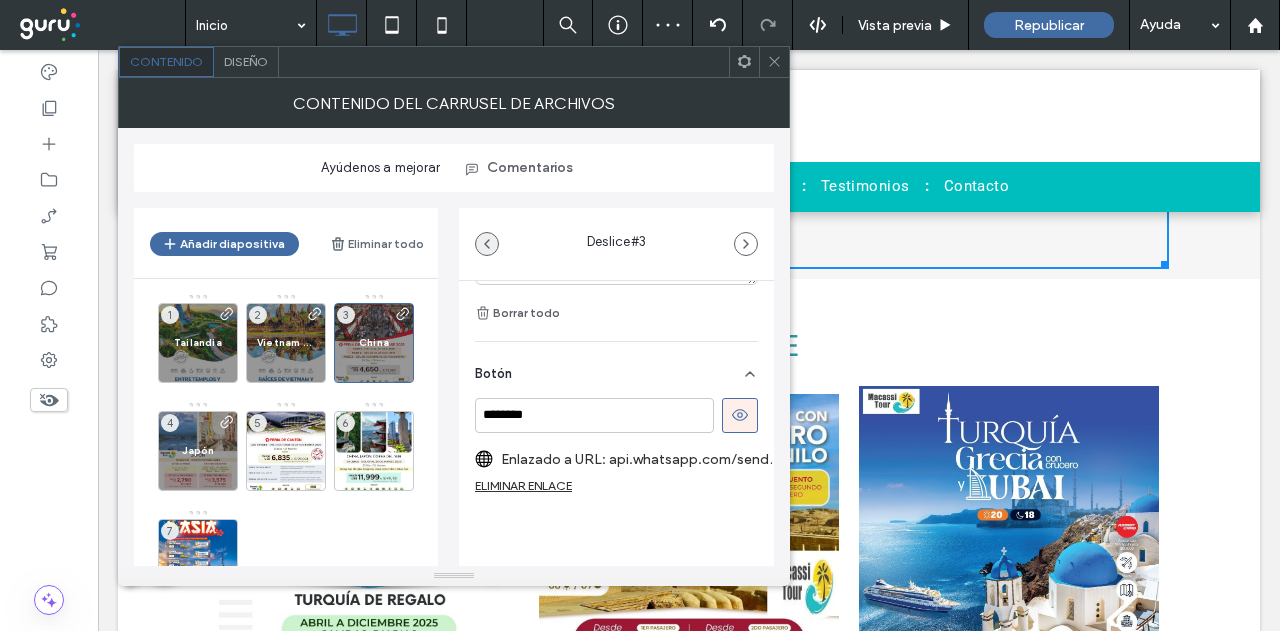 click 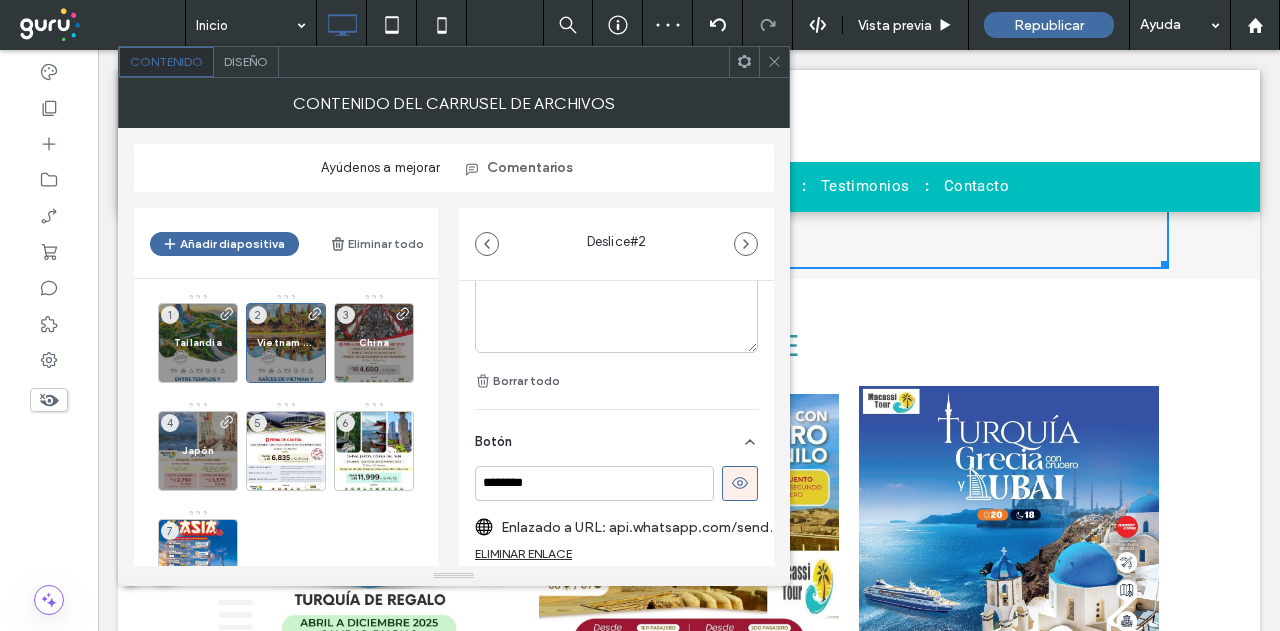scroll, scrollTop: 764, scrollLeft: 0, axis: vertical 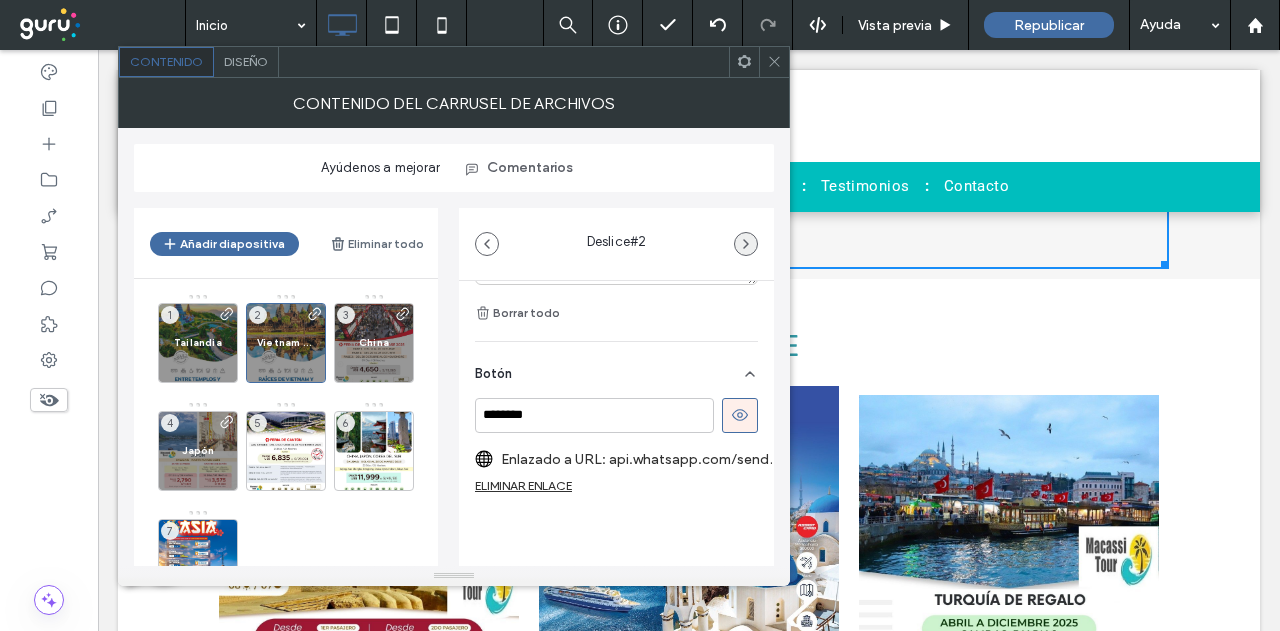 click 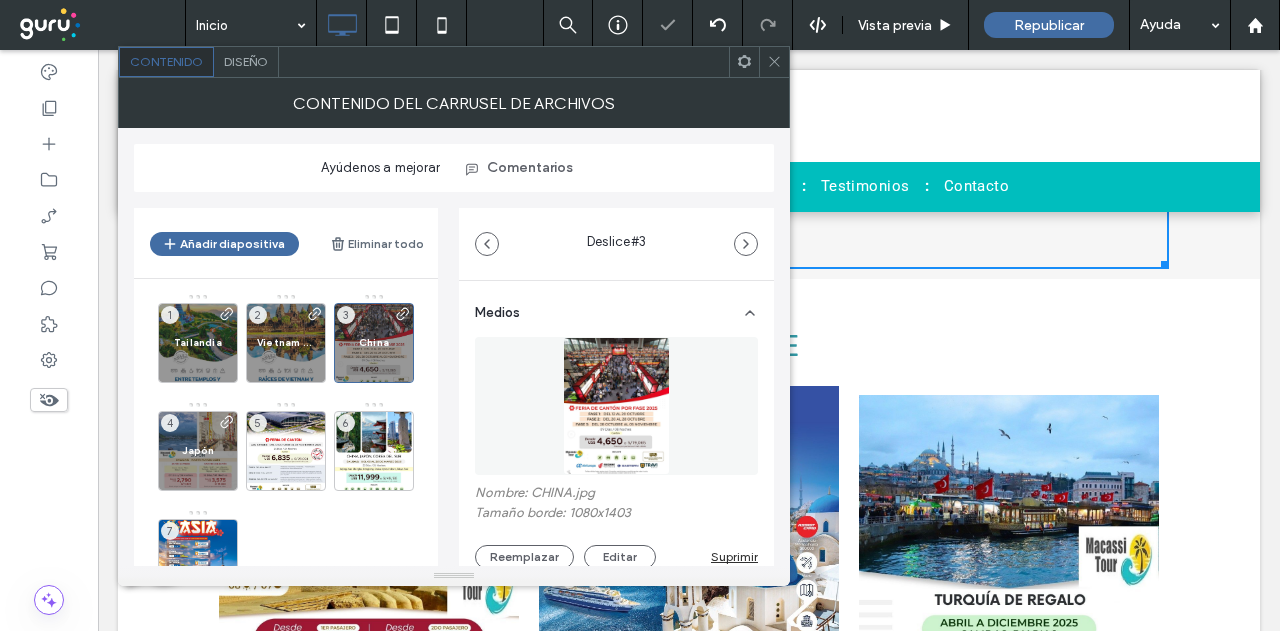 click 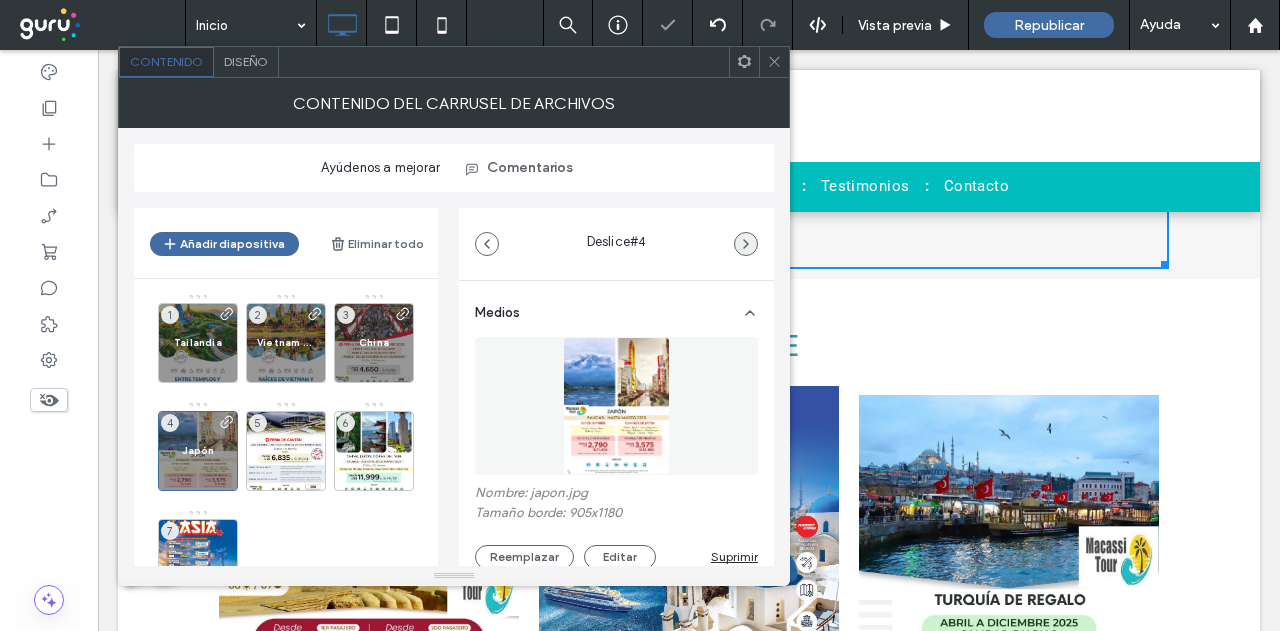 click 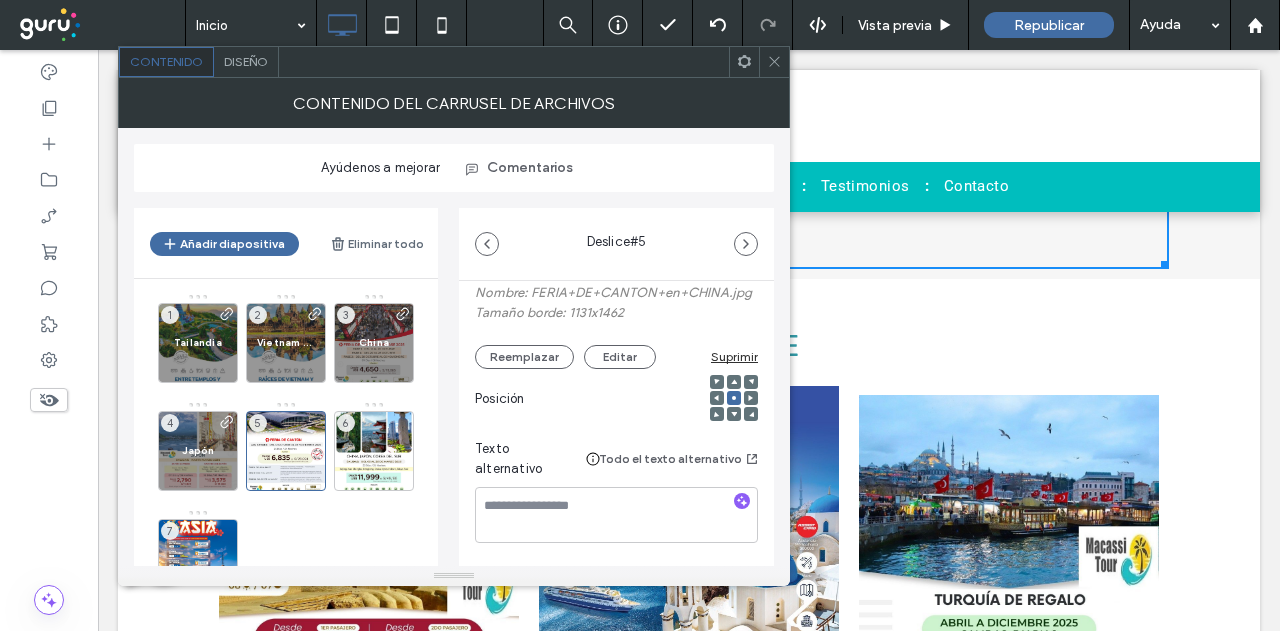 scroll, scrollTop: 300, scrollLeft: 0, axis: vertical 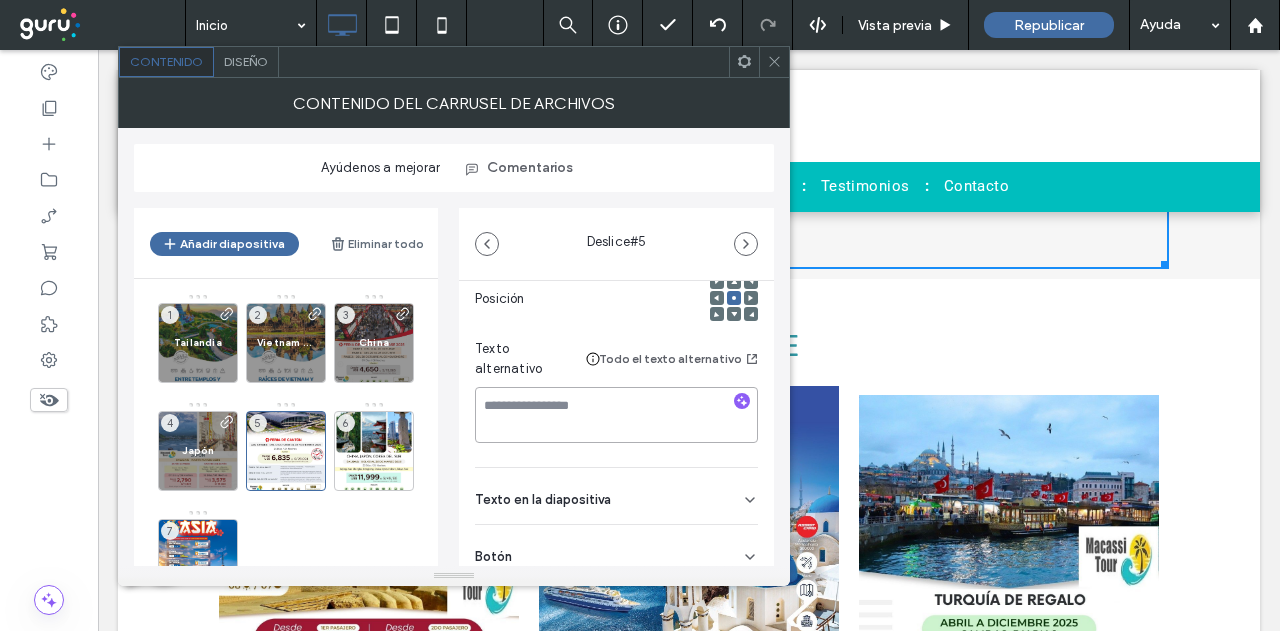 click at bounding box center (616, 415) 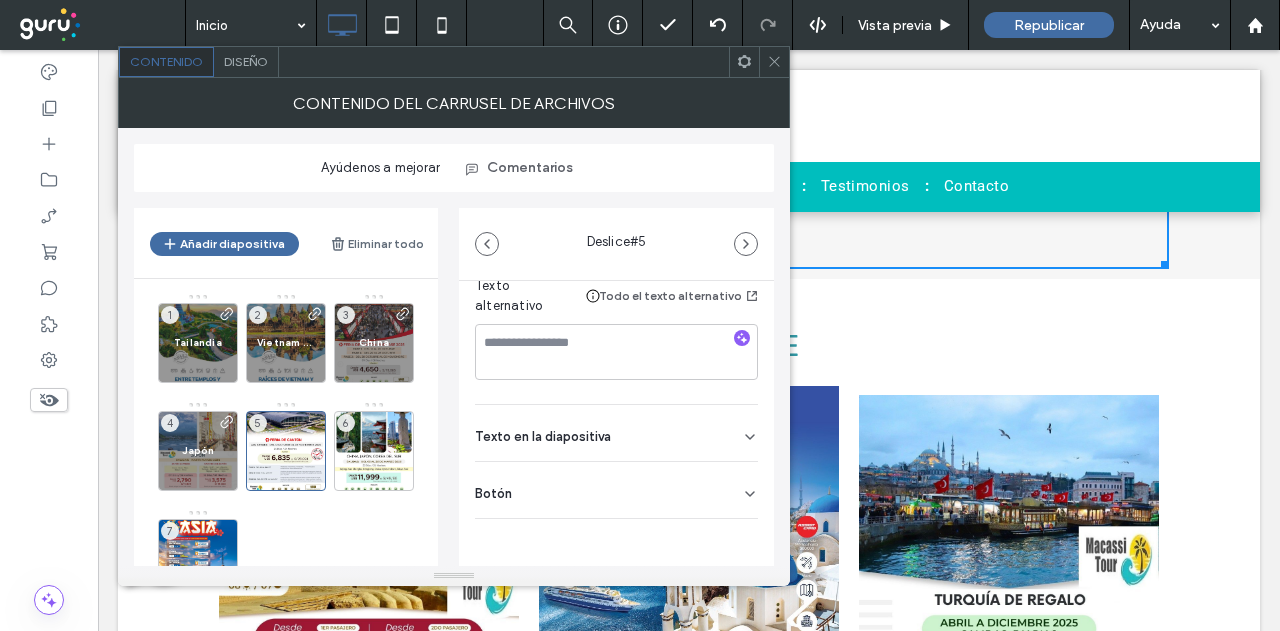 click on "Botón" at bounding box center (616, 490) 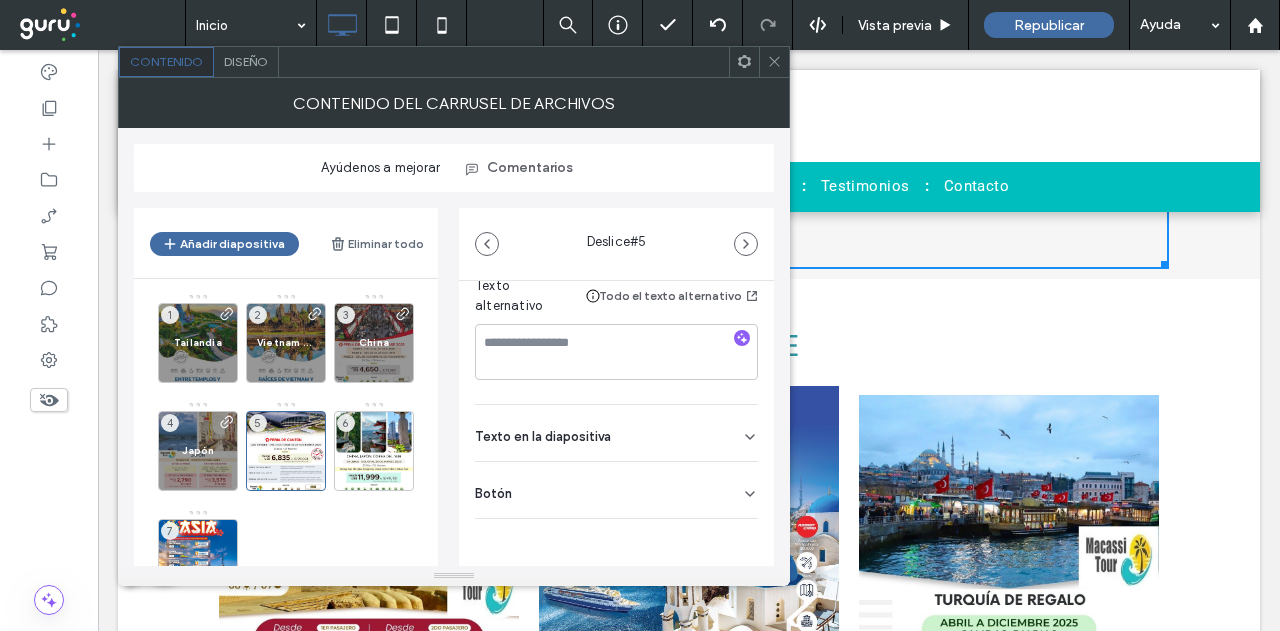 scroll, scrollTop: 378, scrollLeft: 0, axis: vertical 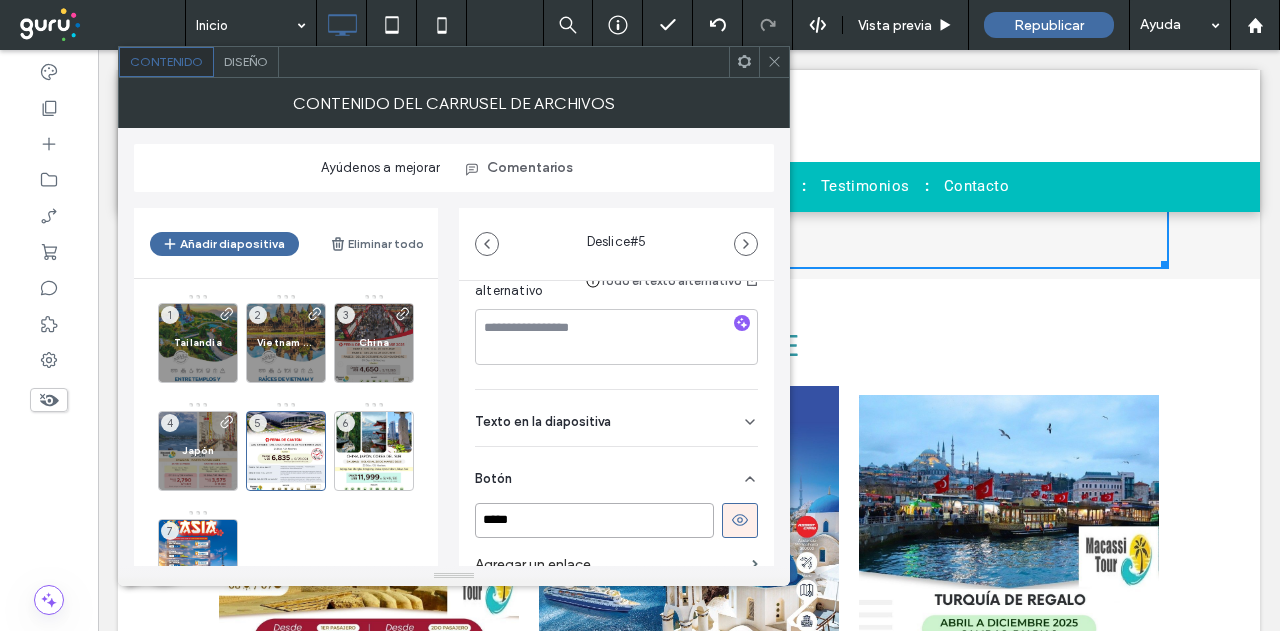 drag, startPoint x: 622, startPoint y: 529, endPoint x: 437, endPoint y: 479, distance: 191.63768 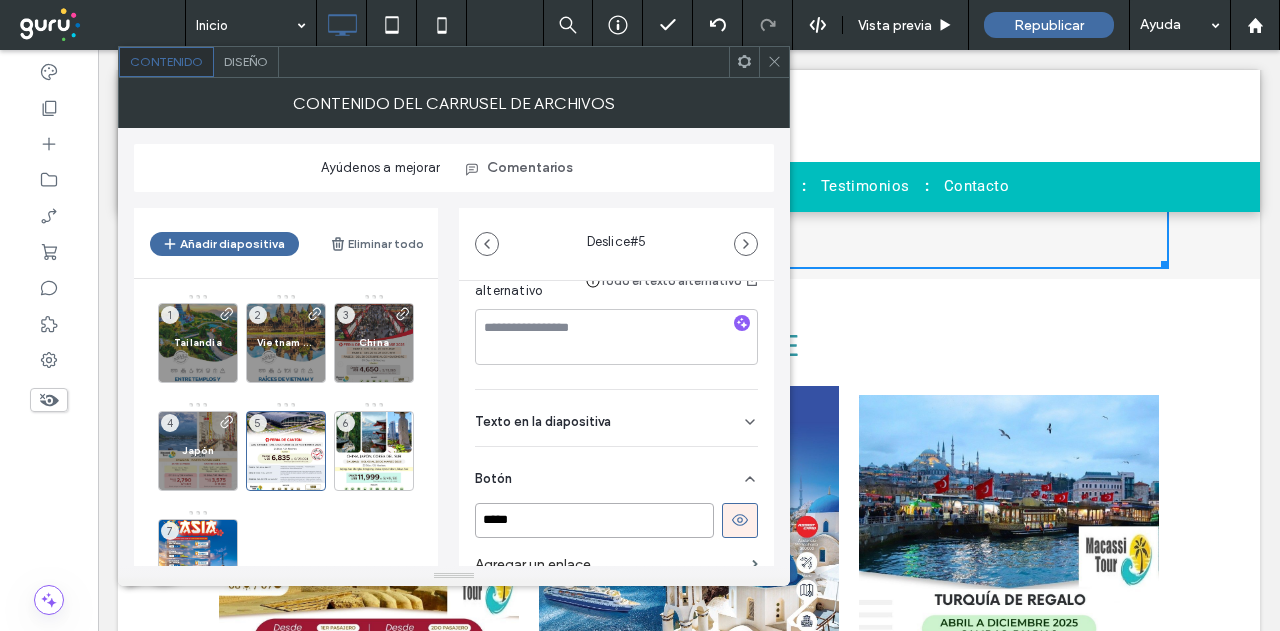 click on "Añadir diapositiva Eliminar todo Tailandia 1 Vietnam + Camboya 2 China 3 Japón 4 5 6 7 Deslice  # 5 Medios Nombre: FERIA+DE+CANTON+en+CHINA.jpg Tamaño borde: 1131x1462 Reemplazar Editar Suprimir Posición Texto alternativo Todo el texto alternativo Texto en la diapositiva Borrar todo Botón ***** Agregar un enlace" at bounding box center [454, 379] 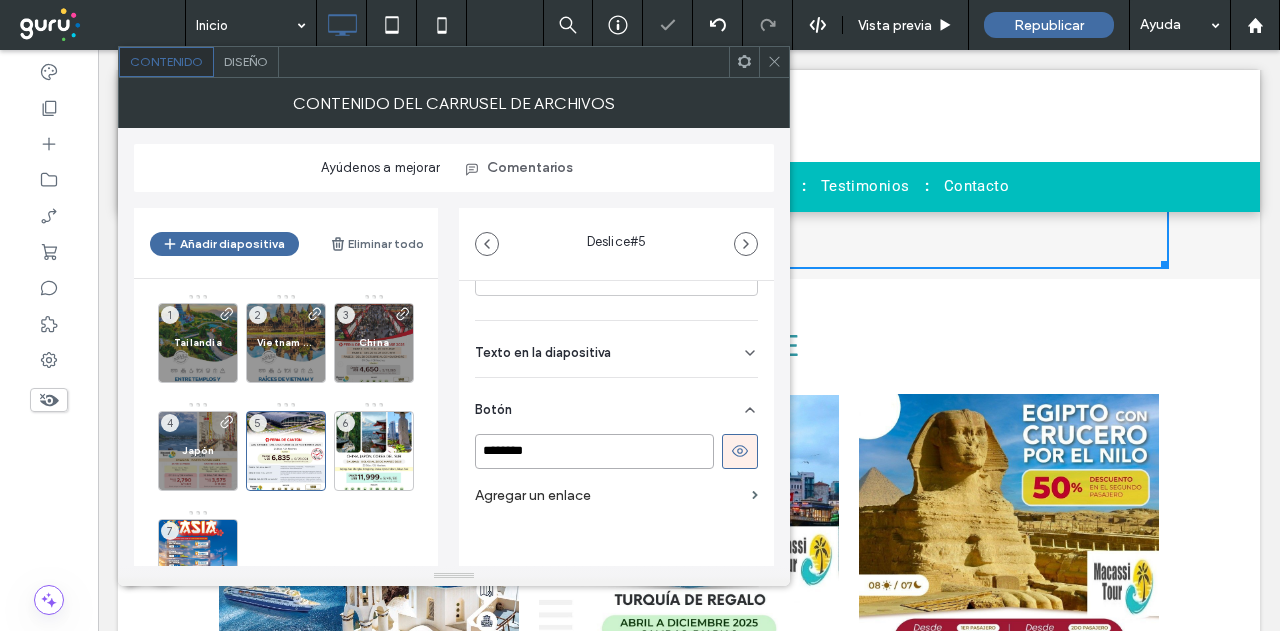 scroll, scrollTop: 474, scrollLeft: 0, axis: vertical 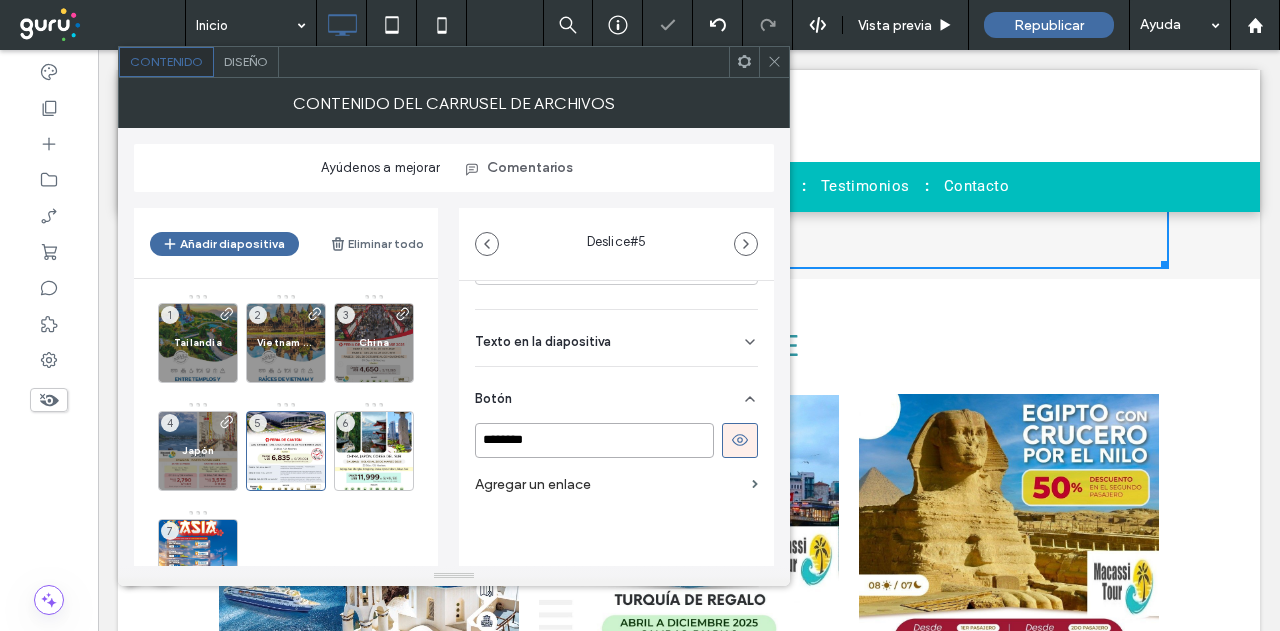 type on "********" 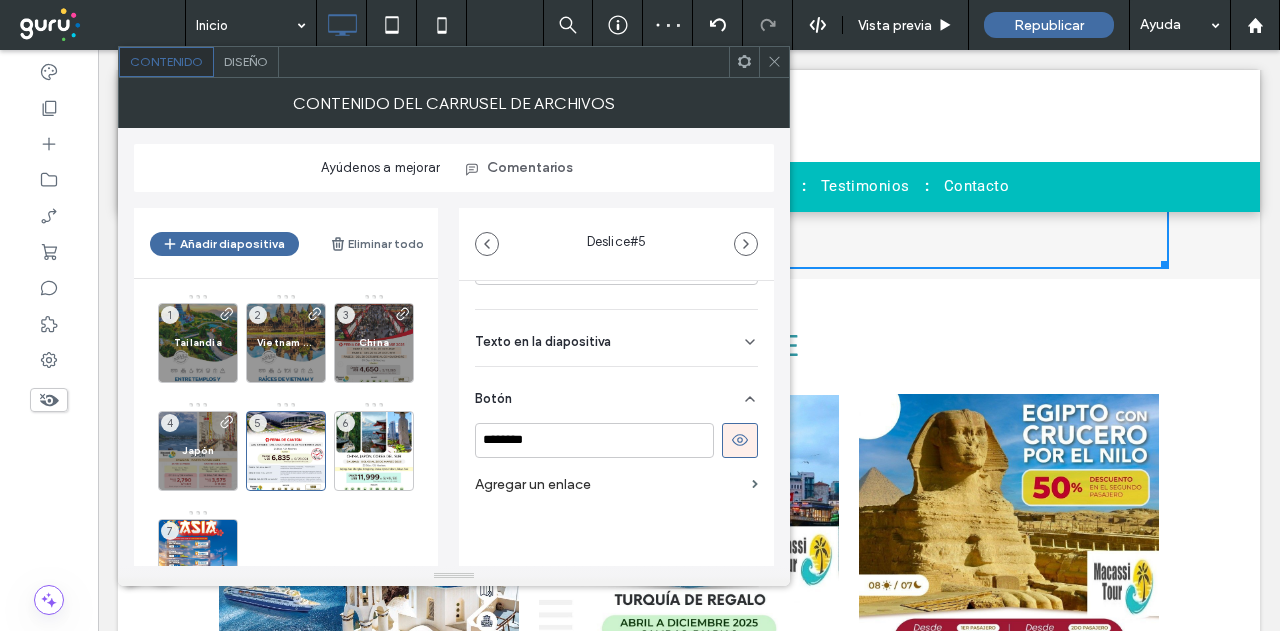 click on "Agregar un enlace" at bounding box center [609, 484] 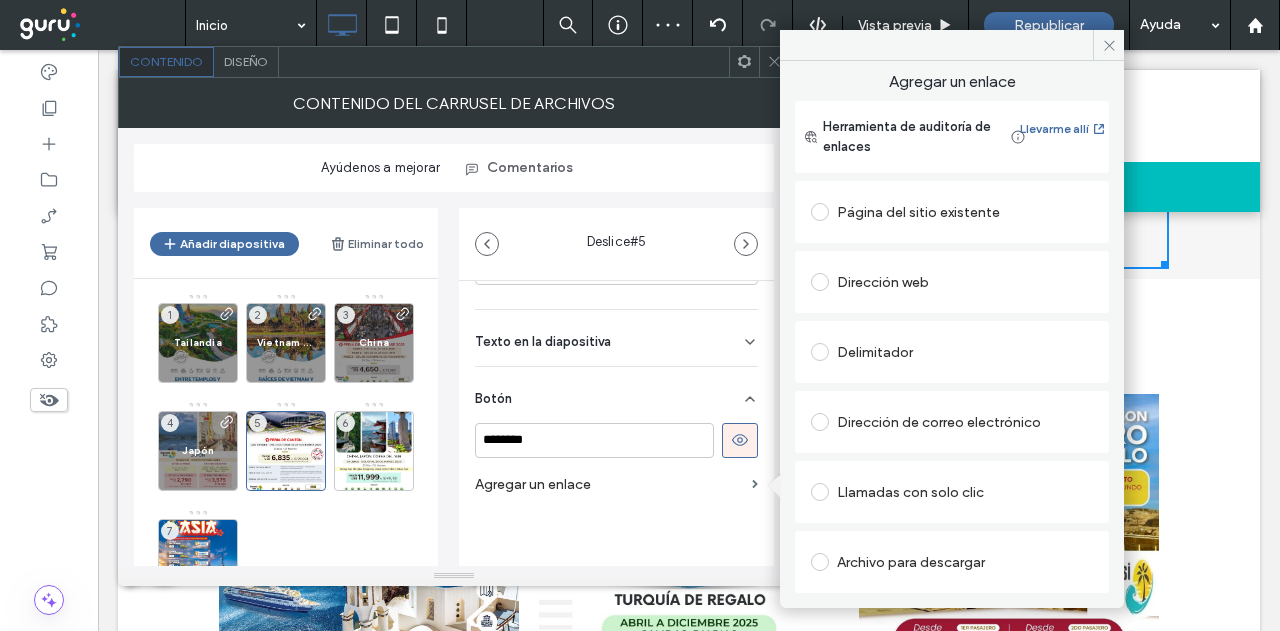 click on "Dirección web" at bounding box center (952, 282) 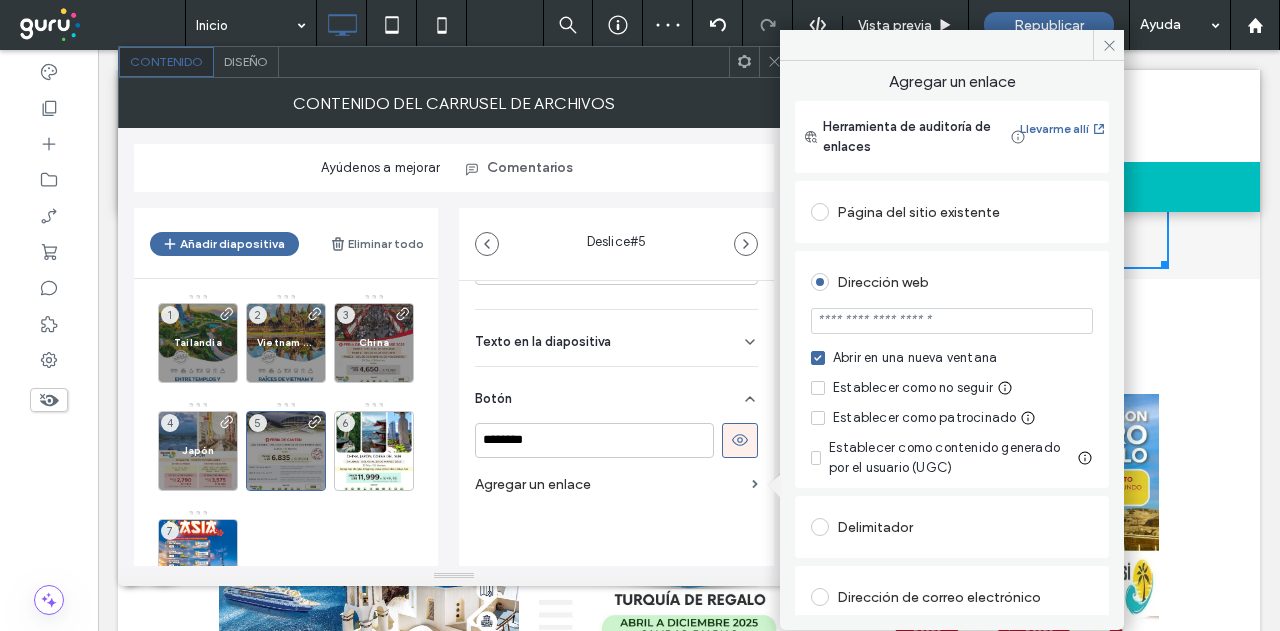 click at bounding box center (952, 321) 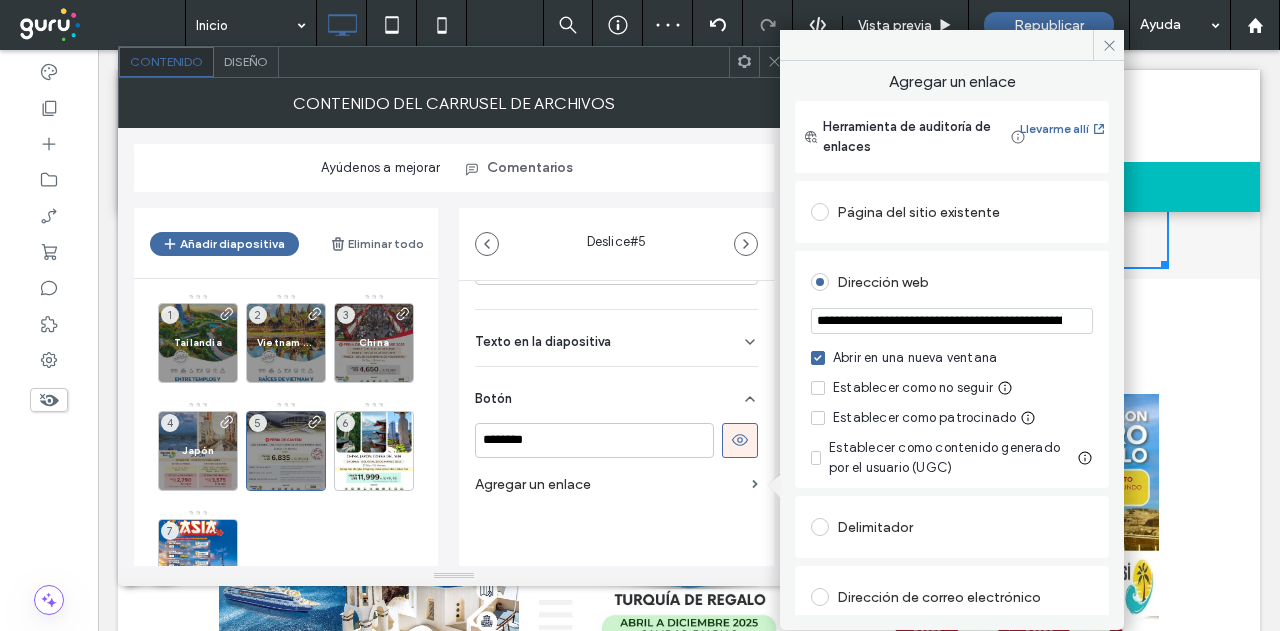 scroll, scrollTop: 0, scrollLeft: 722, axis: horizontal 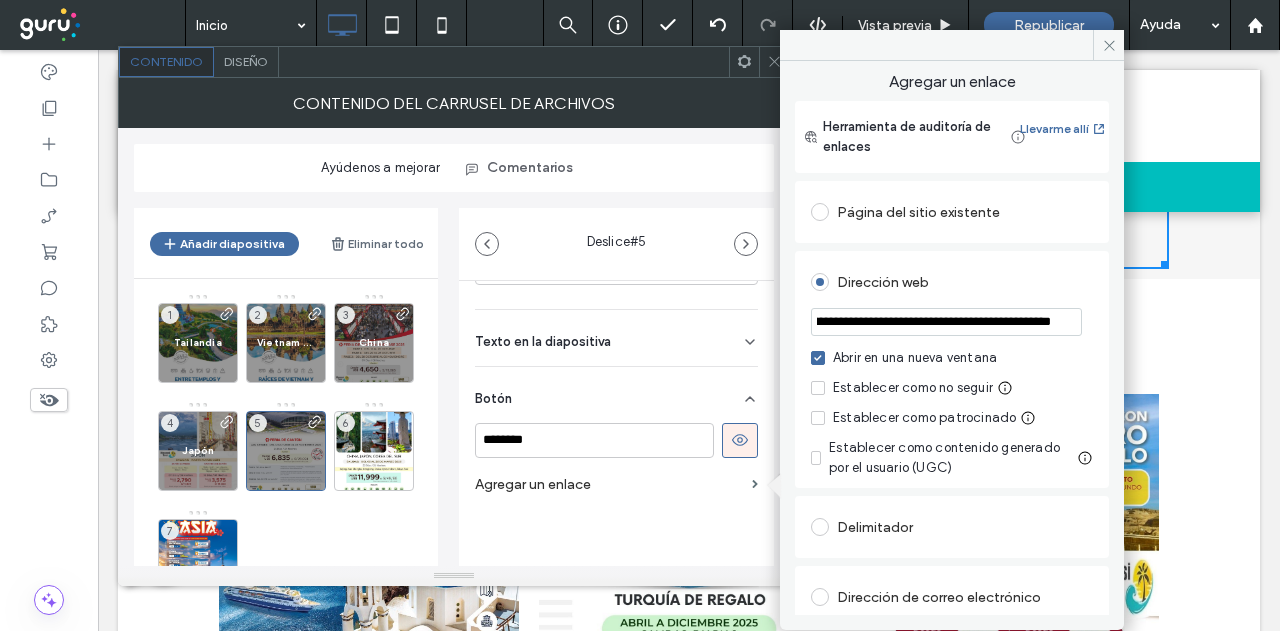 drag, startPoint x: 892, startPoint y: 321, endPoint x: 858, endPoint y: 323, distance: 34.058773 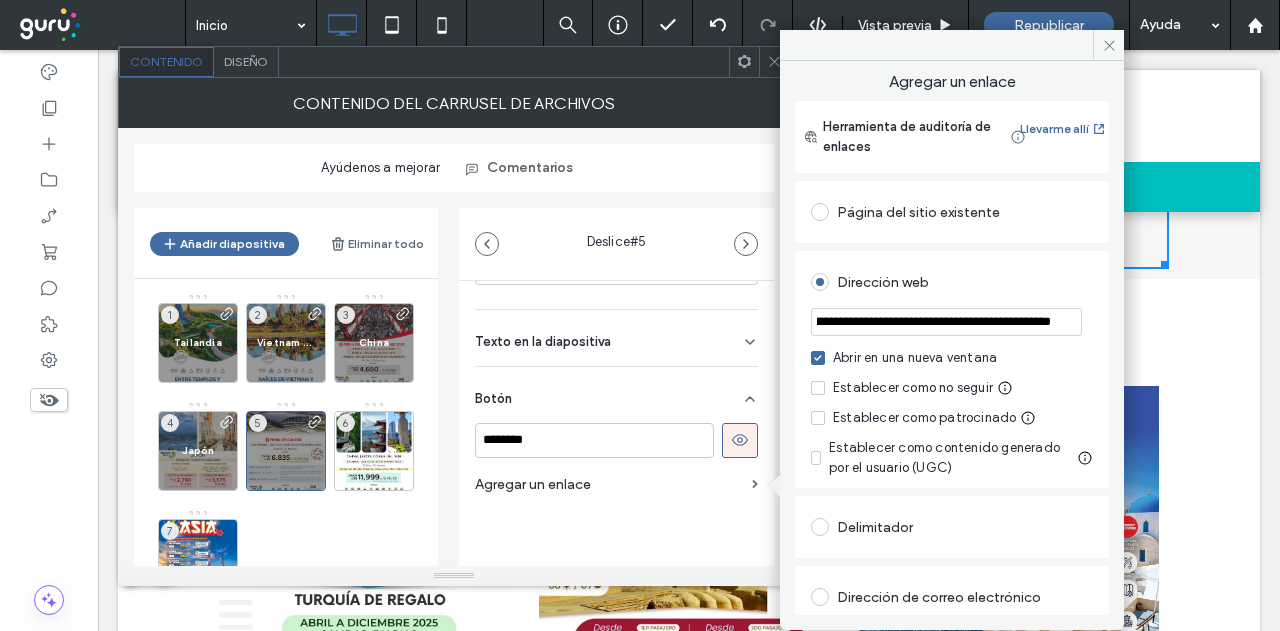 scroll, scrollTop: 0, scrollLeft: 696, axis: horizontal 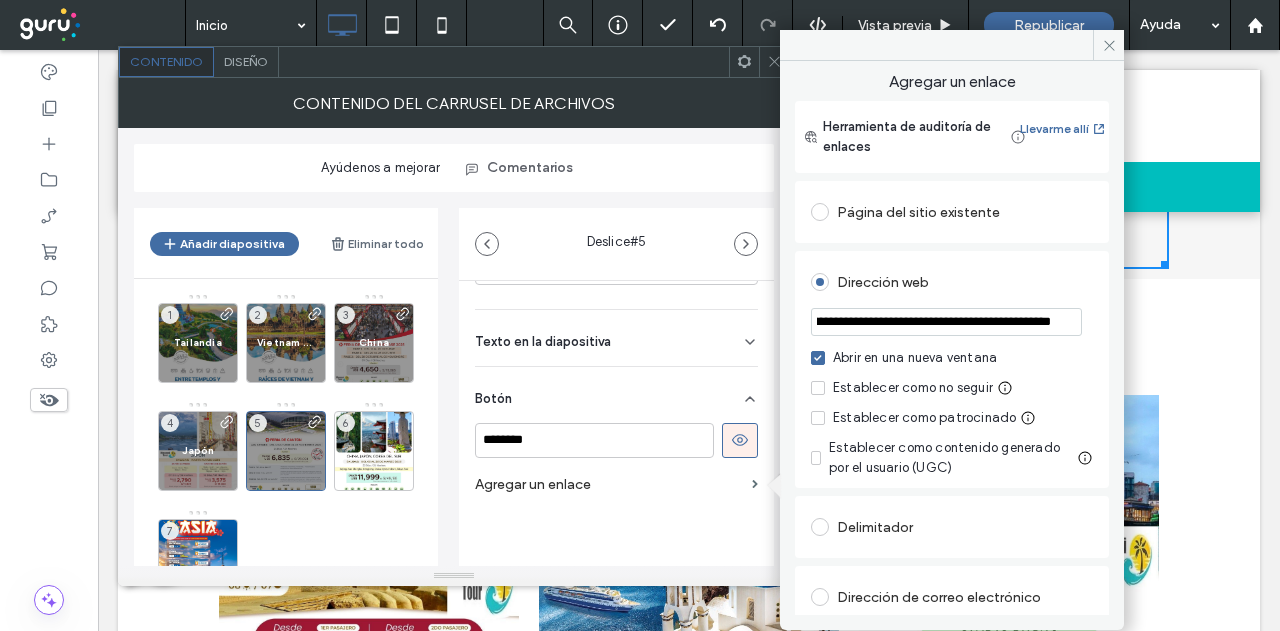 click on "**********" at bounding box center (946, 321) 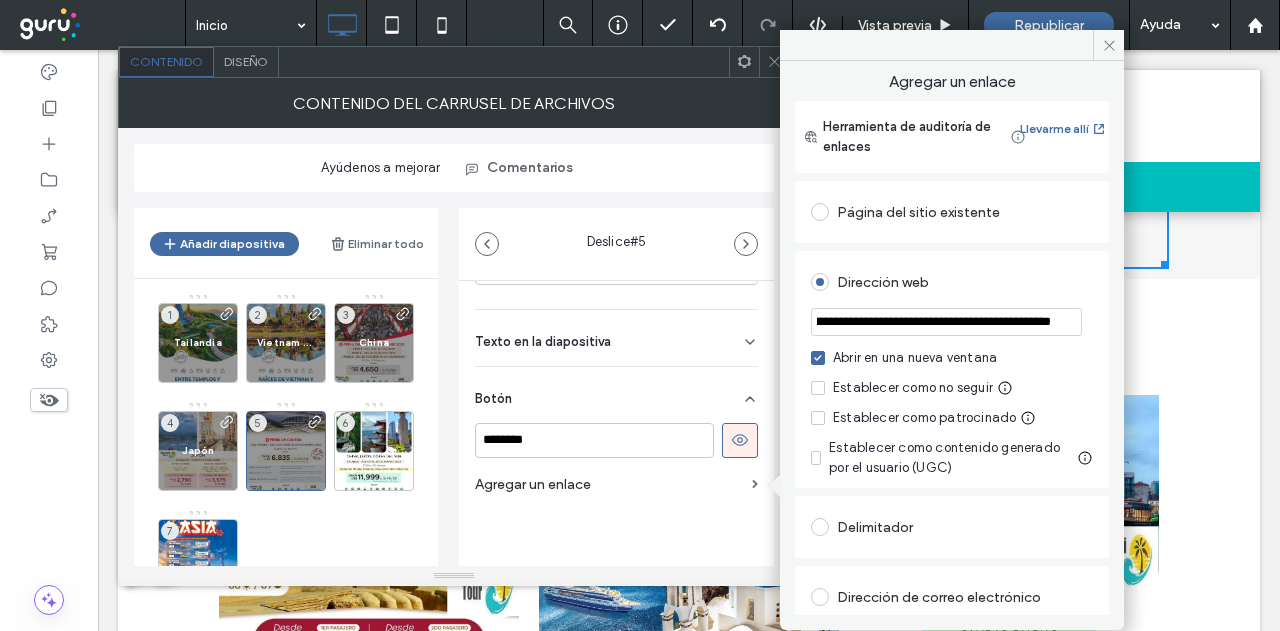 click on "**********" at bounding box center [946, 321] 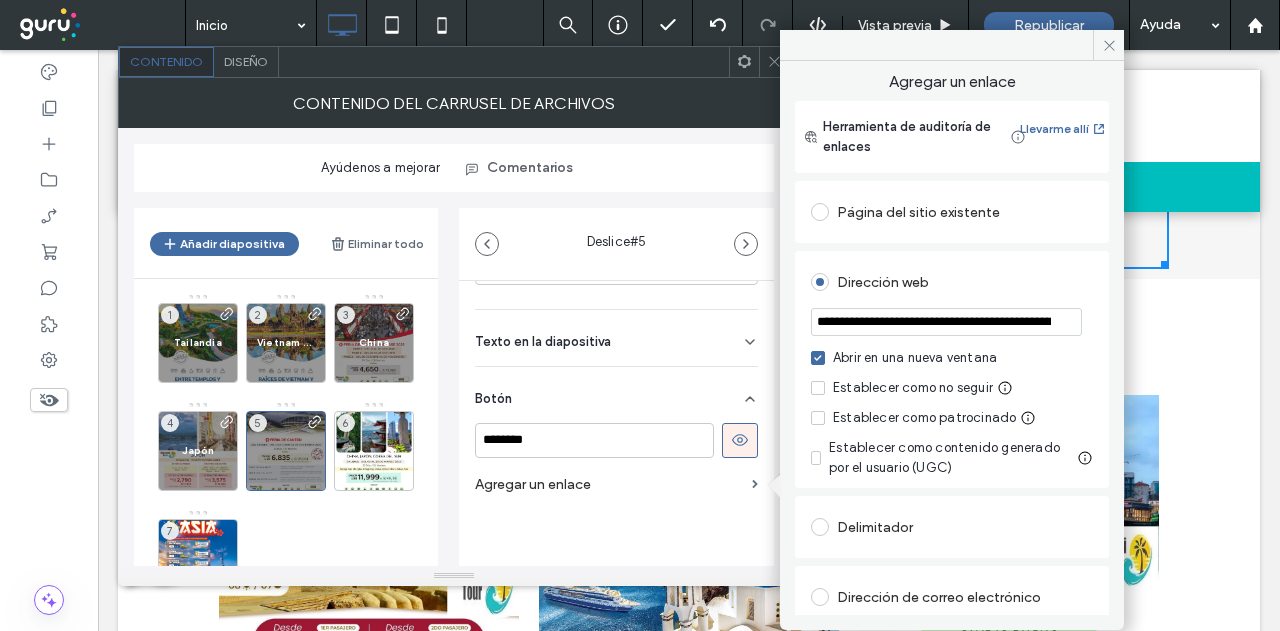 click on "**********" at bounding box center [952, 369] 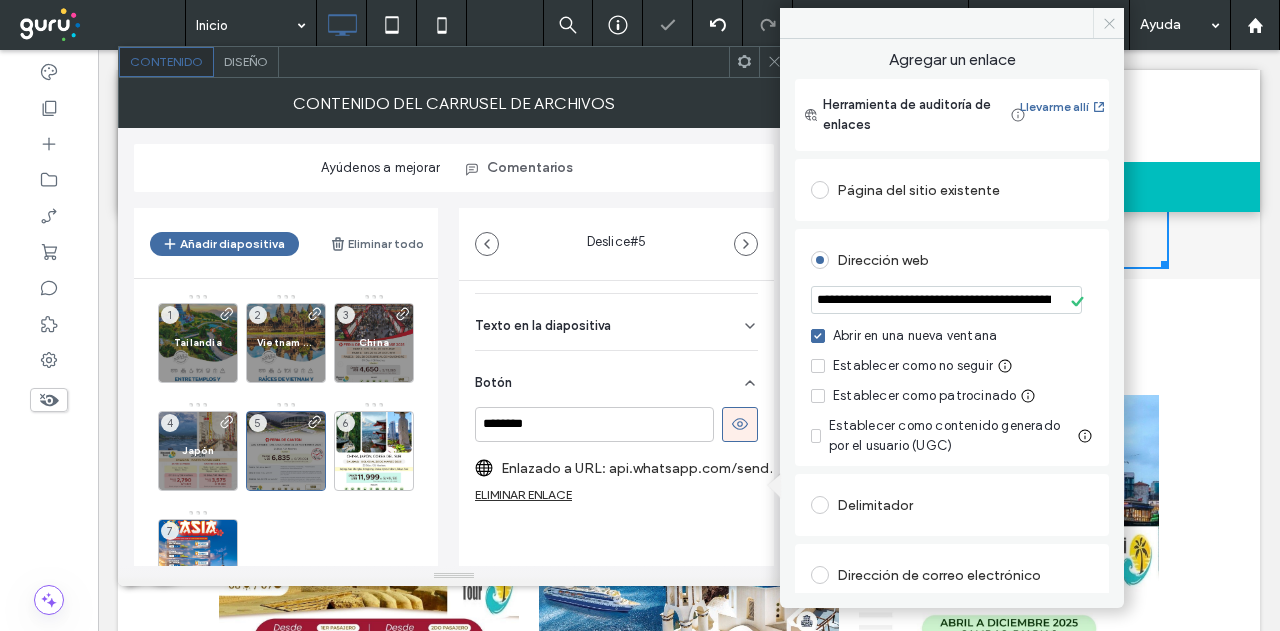 drag, startPoint x: 1105, startPoint y: 16, endPoint x: 960, endPoint y: 9, distance: 145.16887 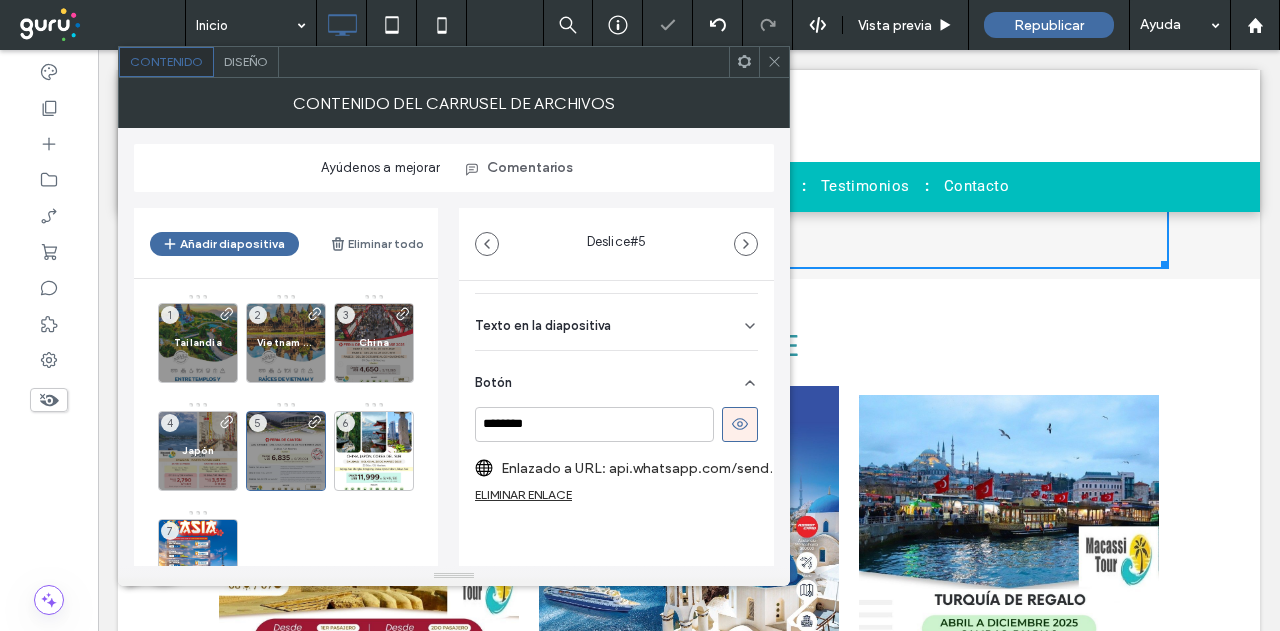 scroll, scrollTop: 274, scrollLeft: 0, axis: vertical 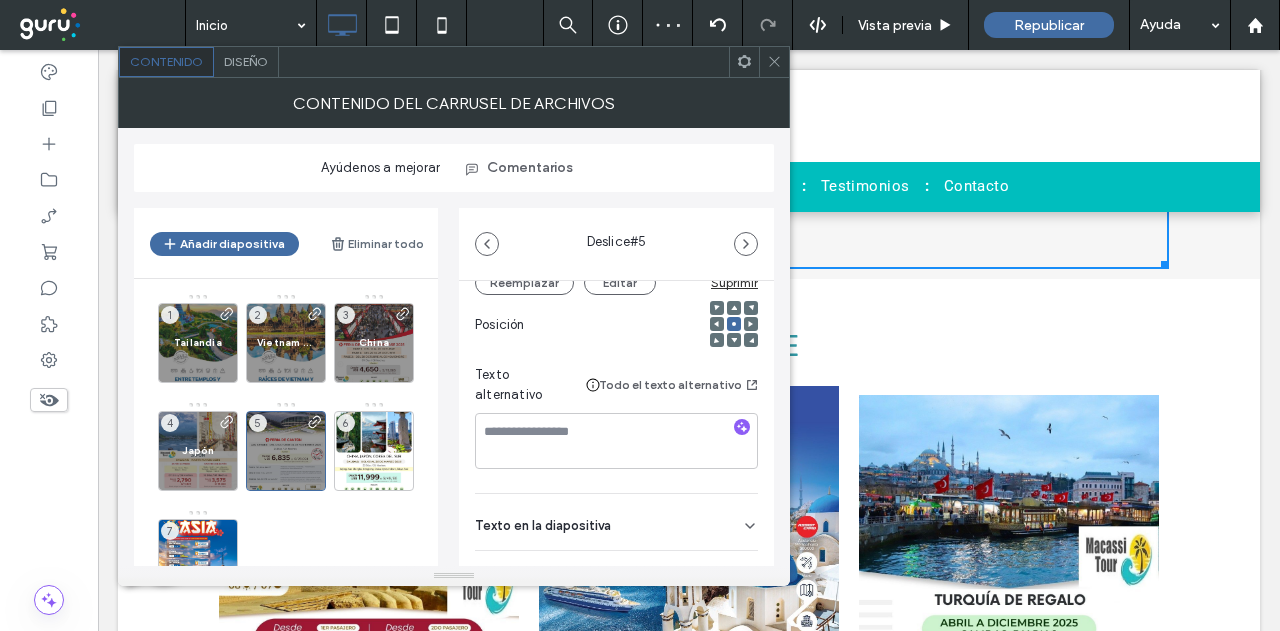 click on "Texto en la diapositiva" at bounding box center (616, 522) 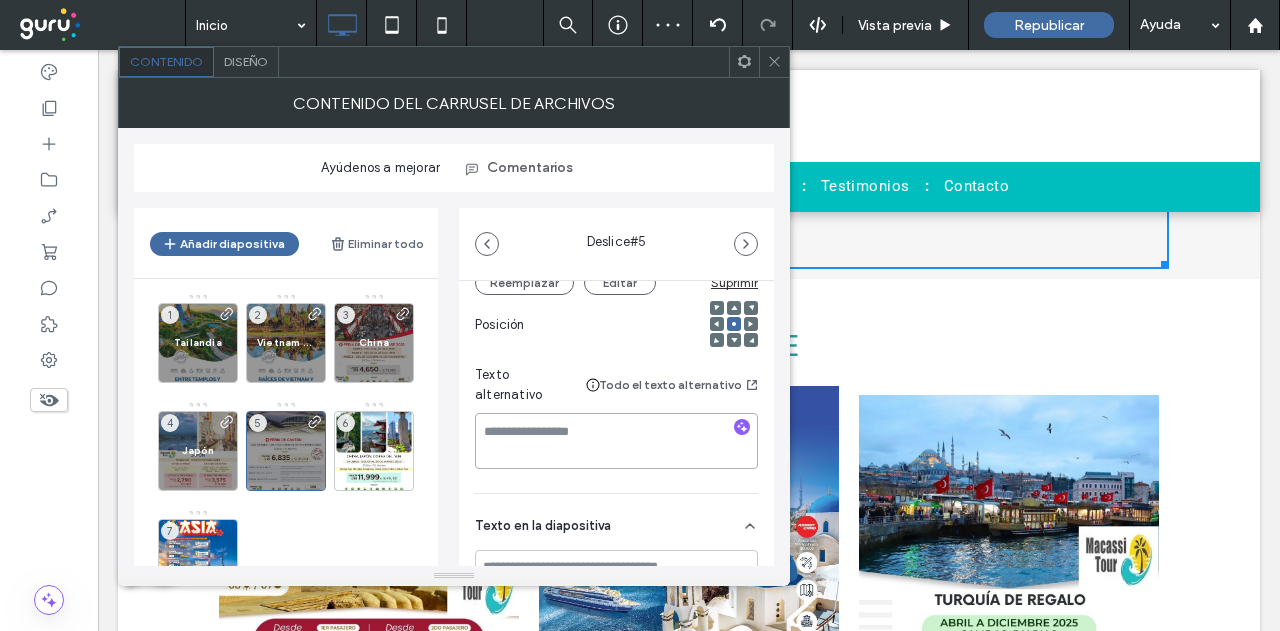 click at bounding box center (616, 441) 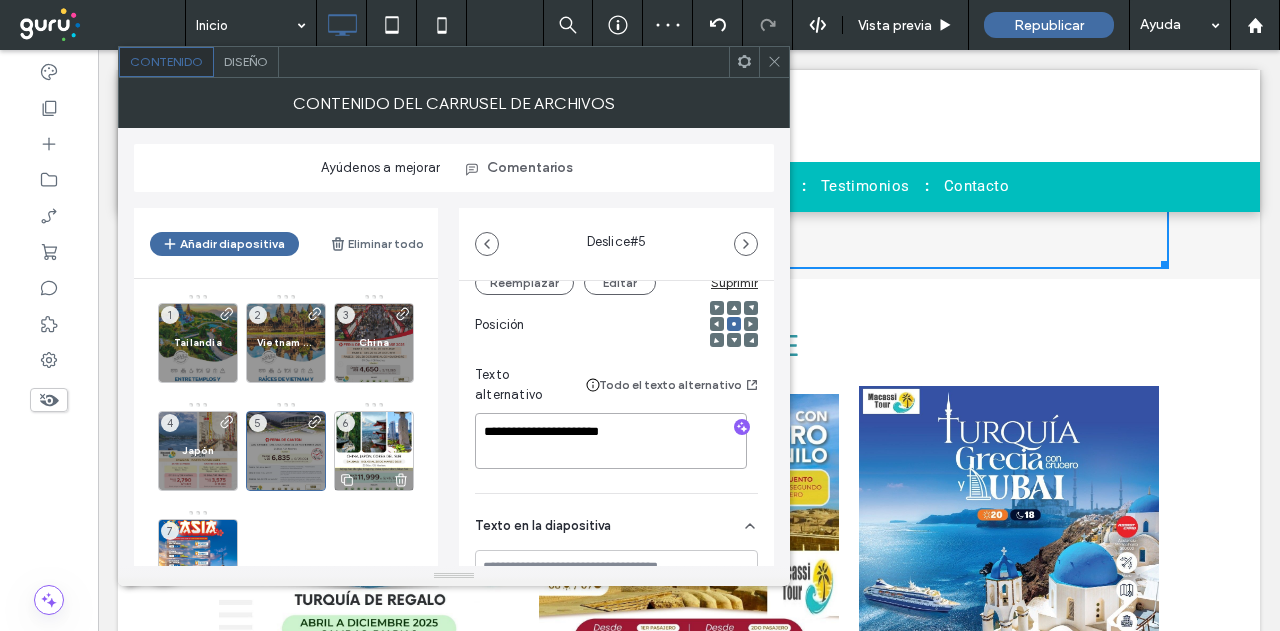 drag, startPoint x: 643, startPoint y: 447, endPoint x: 386, endPoint y: 469, distance: 257.9399 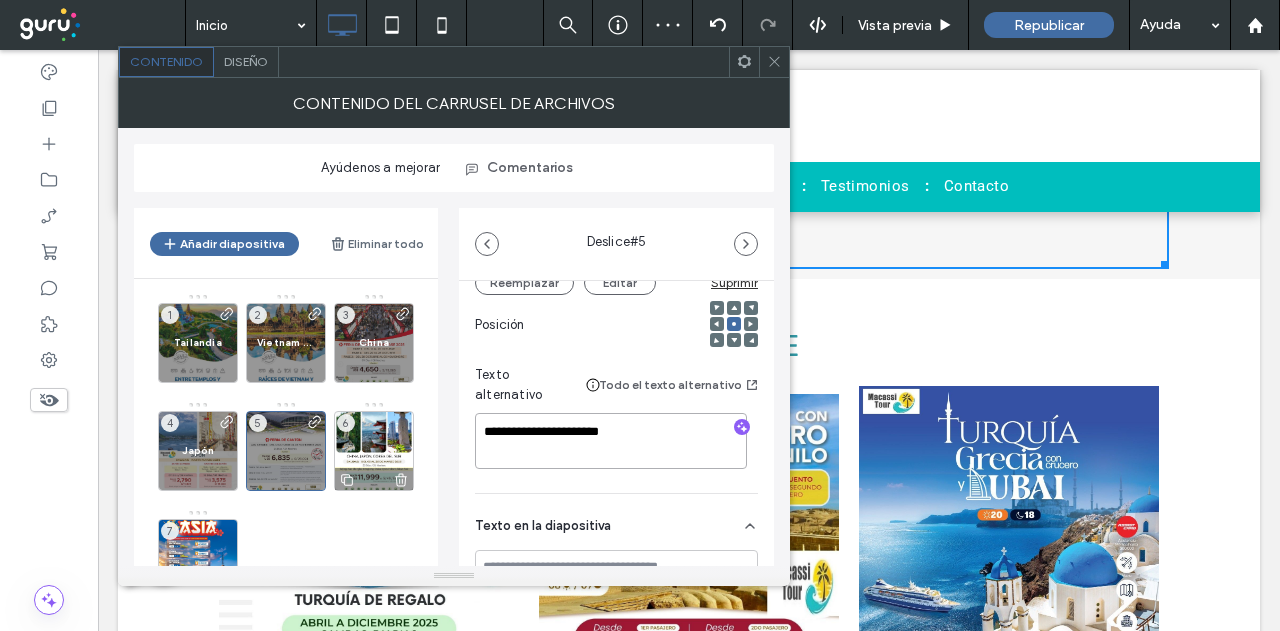 click on "**********" at bounding box center (454, 379) 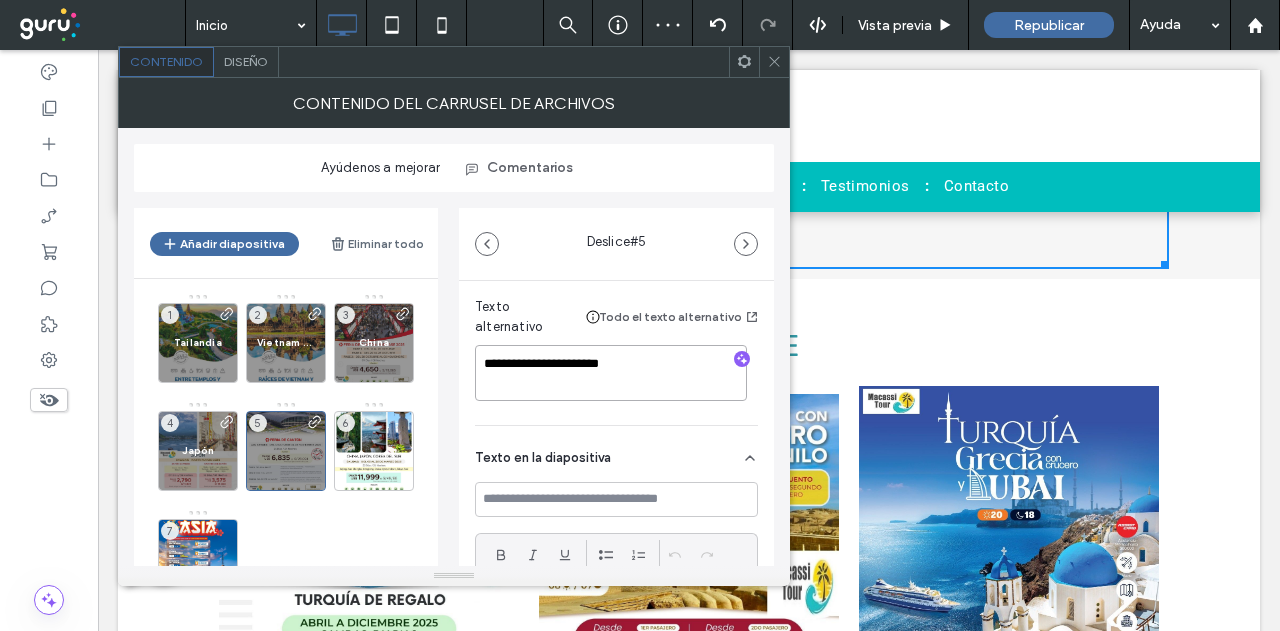 scroll, scrollTop: 374, scrollLeft: 0, axis: vertical 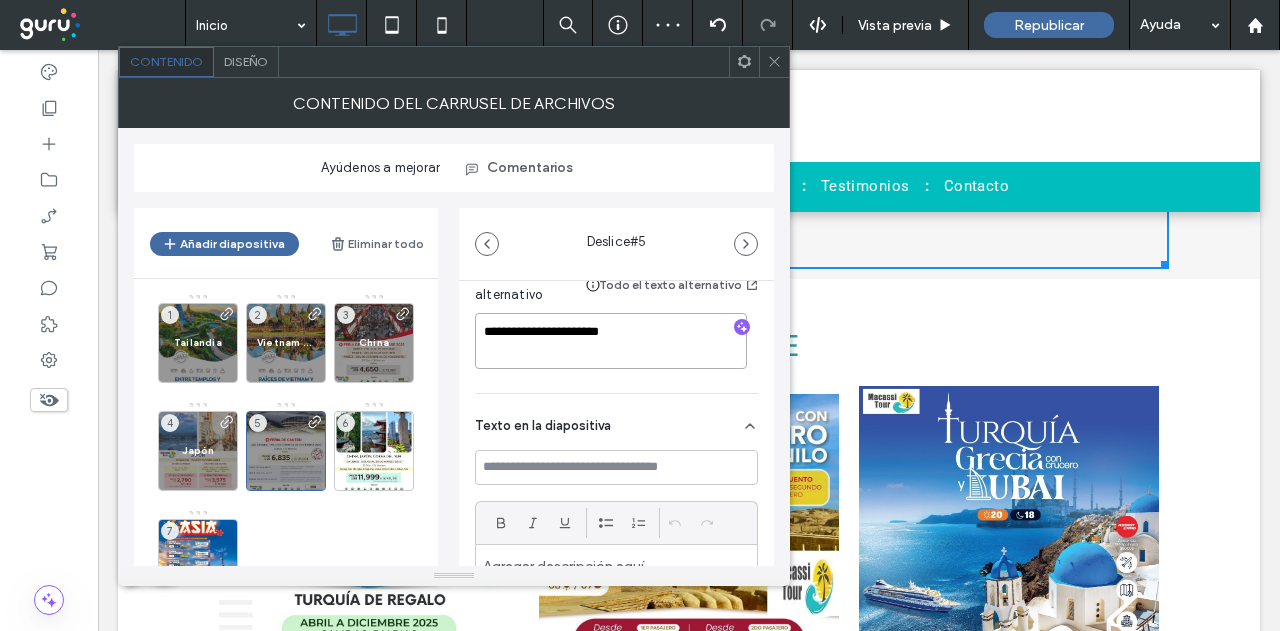 type on "**********" 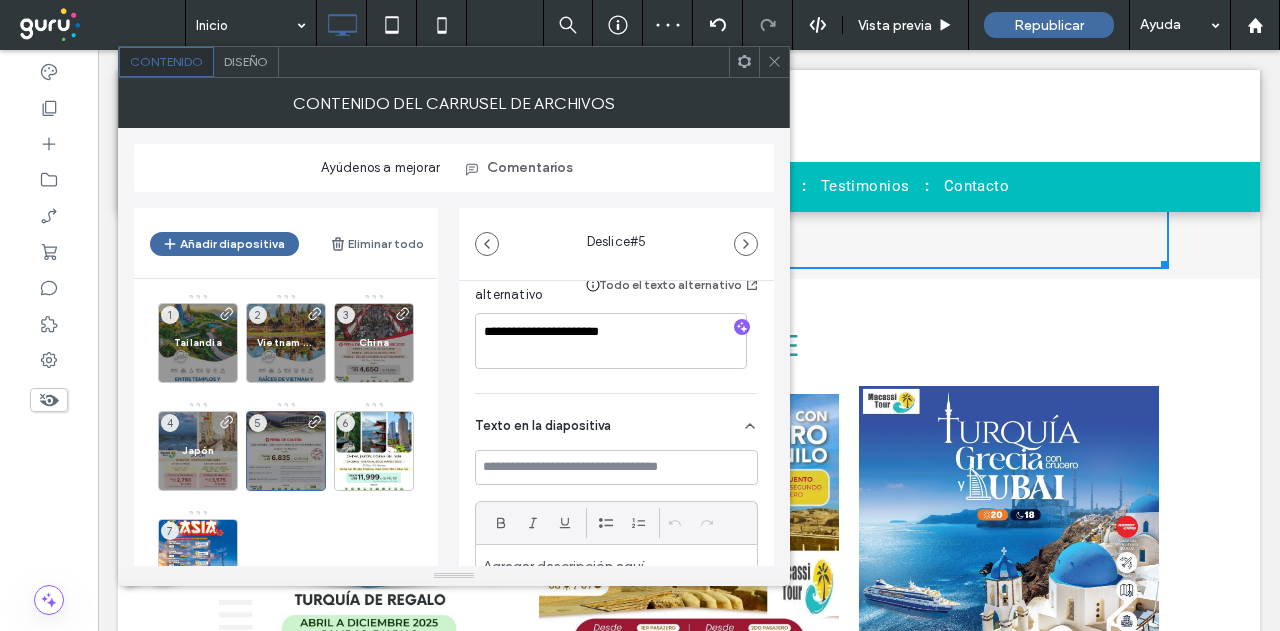 click on "Texto en la diapositiva" at bounding box center [616, 422] 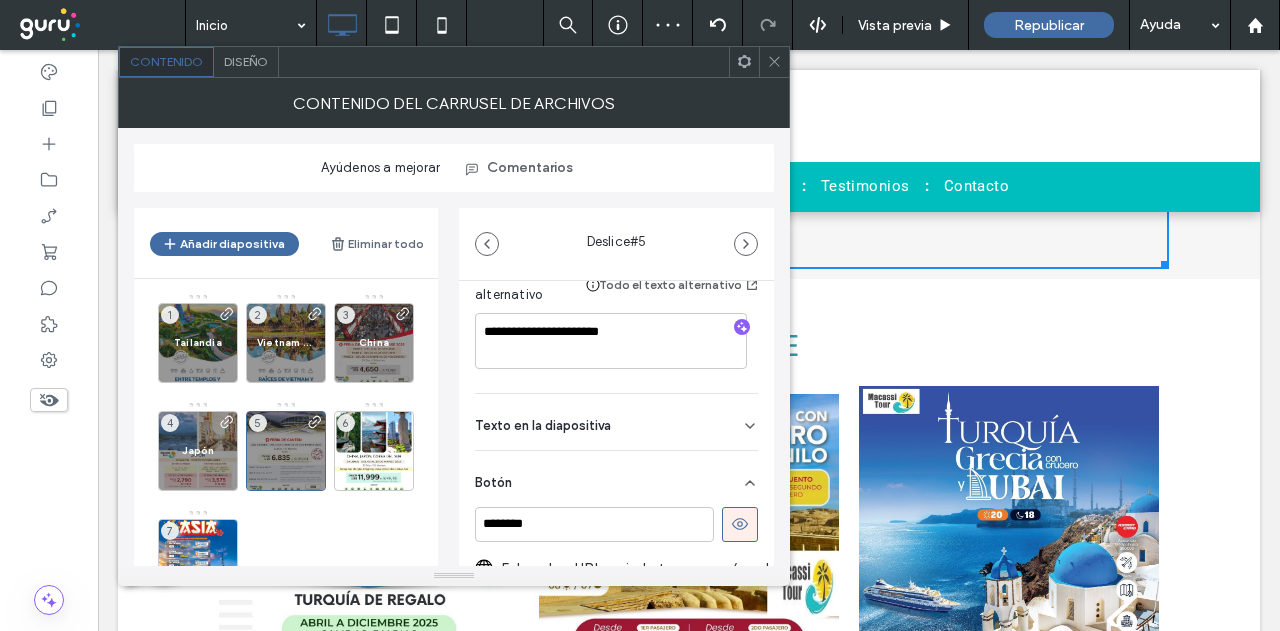 click on "Botón" at bounding box center (616, 479) 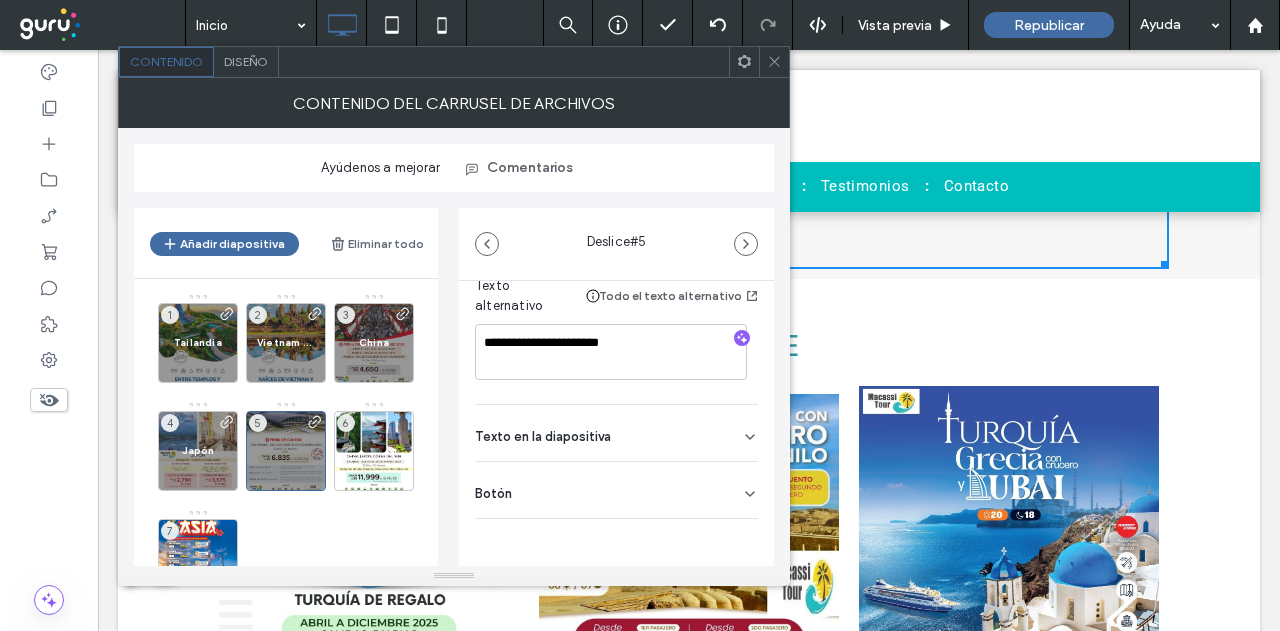 click on "Texto en la diapositiva" at bounding box center [616, 433] 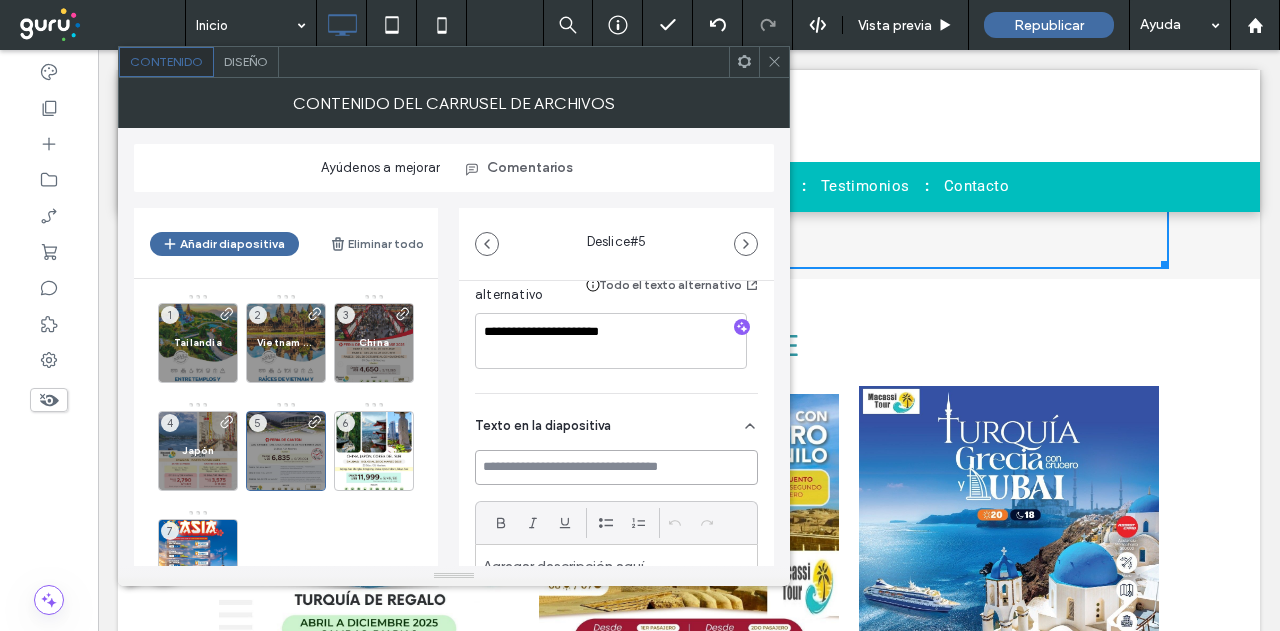 click at bounding box center (616, 467) 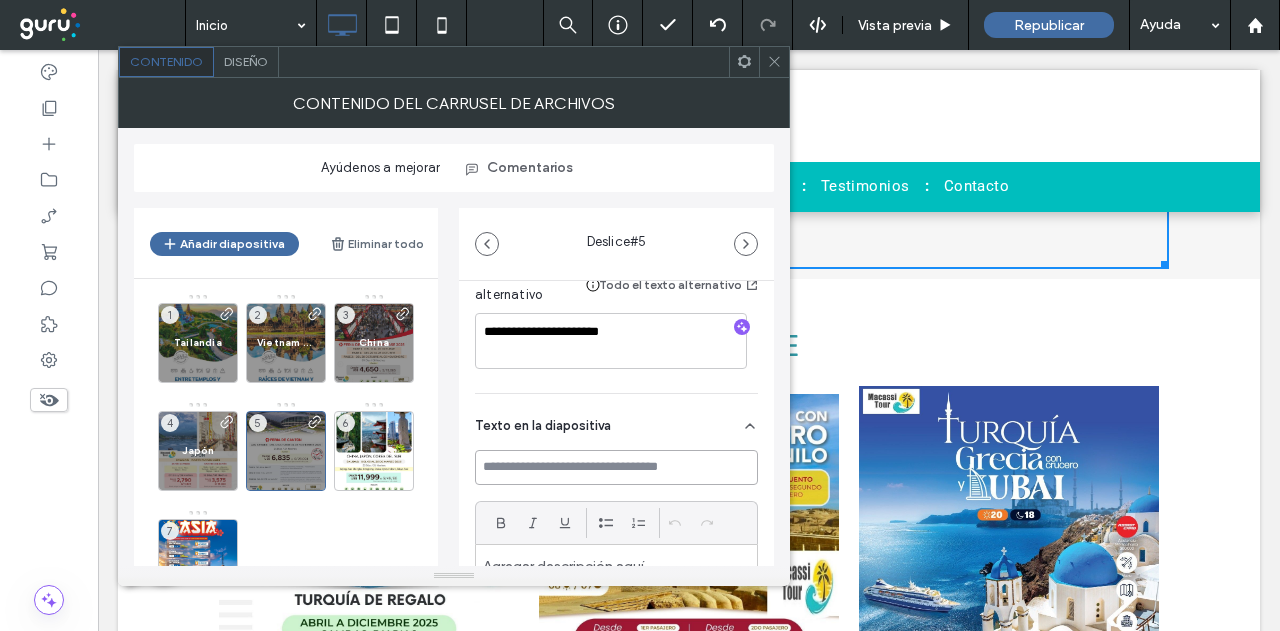 paste on "**********" 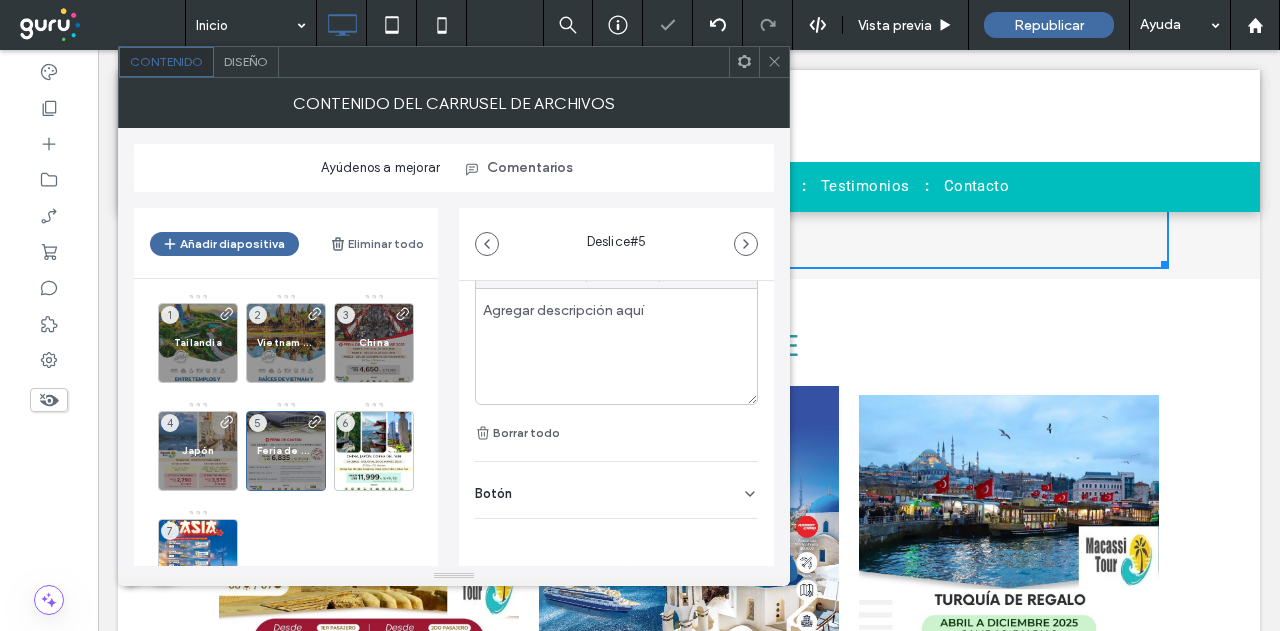 type on "**********" 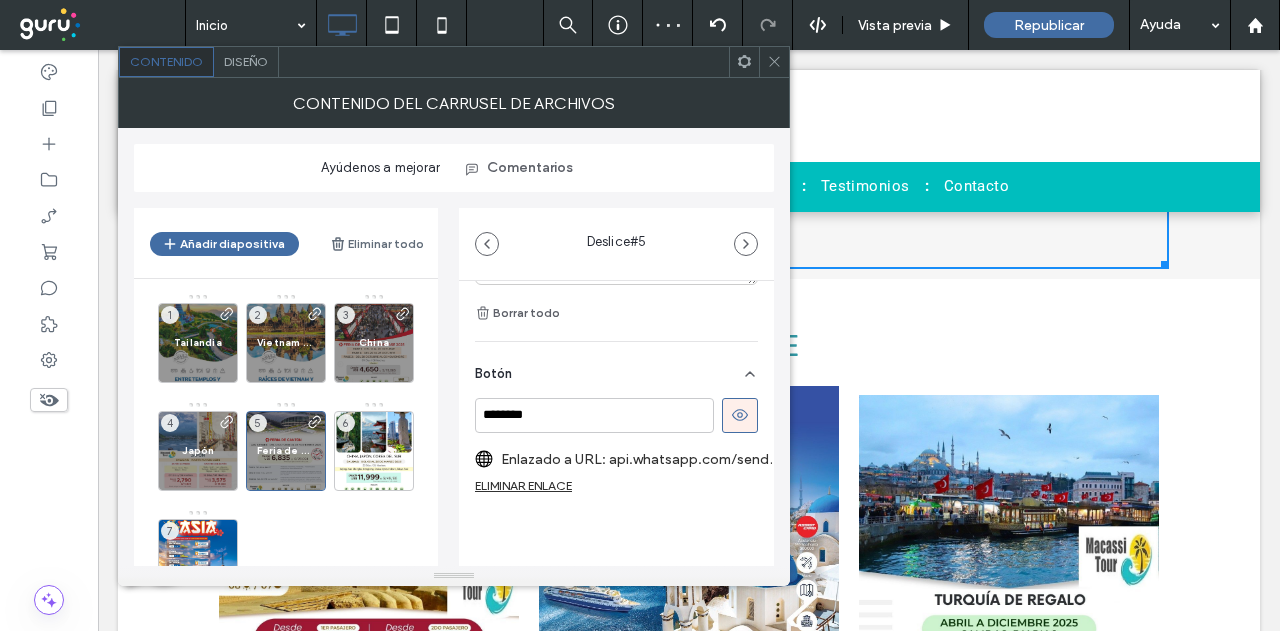 scroll, scrollTop: 780, scrollLeft: 0, axis: vertical 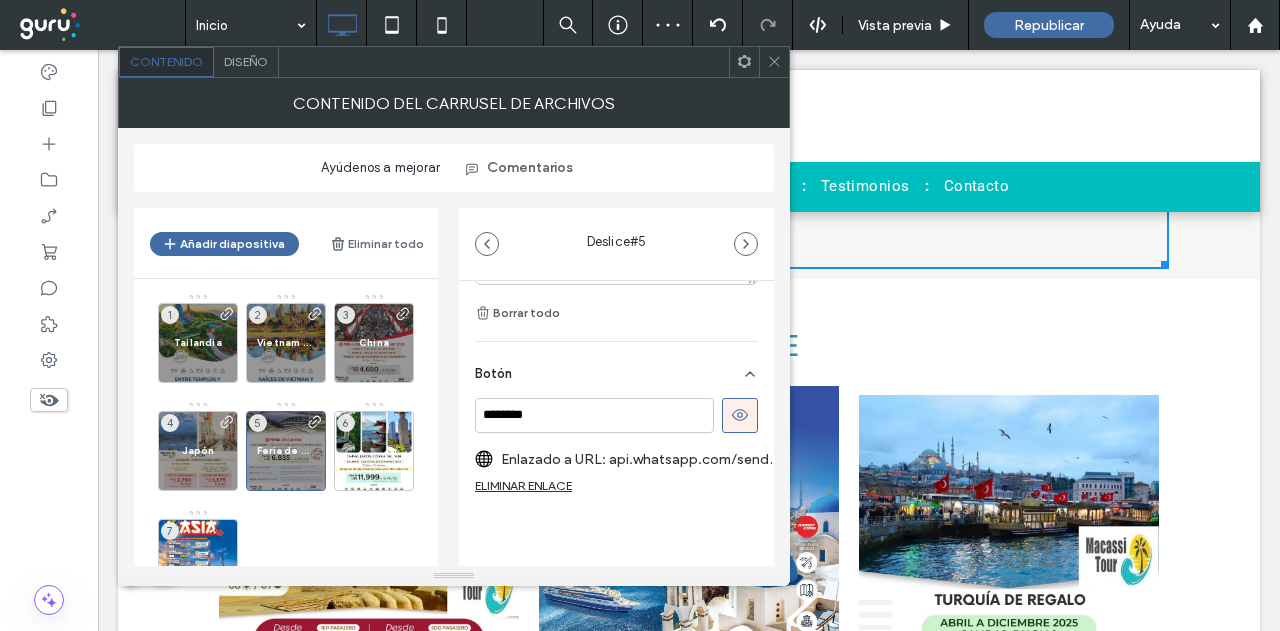click on "Enlazado a URL: api.whatsapp.com/send?text=Buen%20d%C3%ADa%20quisiera%20consultar%20sobre%20los%20paquetes%20a%20china%20&phone=51997828189" at bounding box center (642, 459) 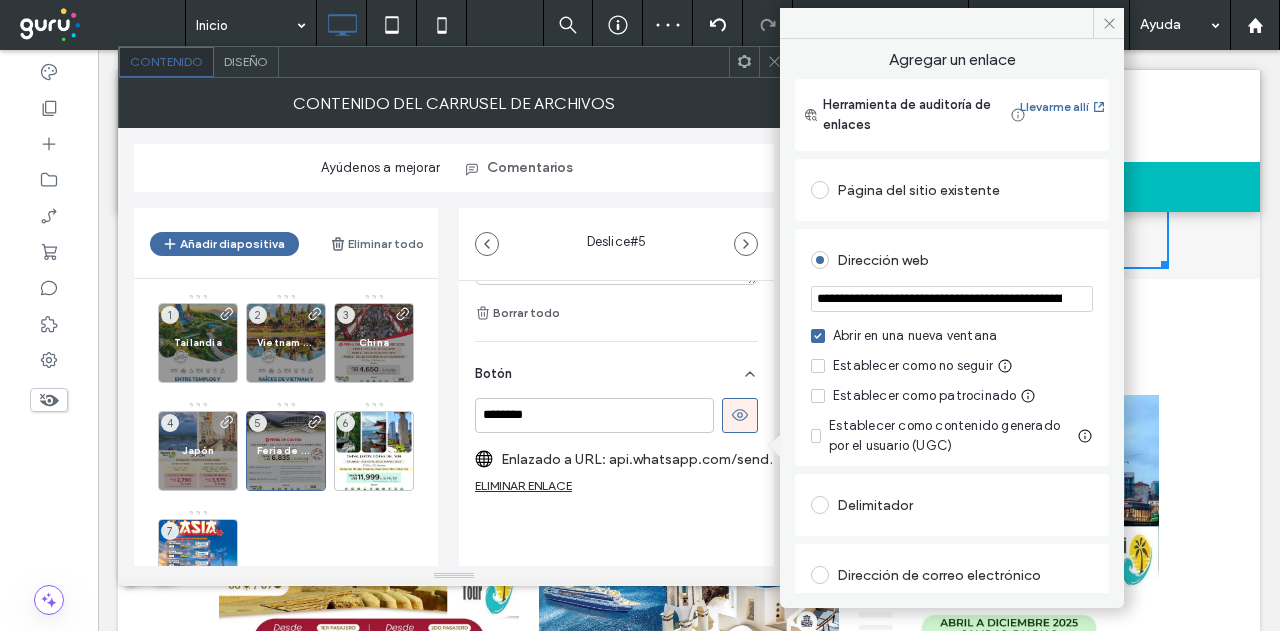click on "**********" at bounding box center [952, 299] 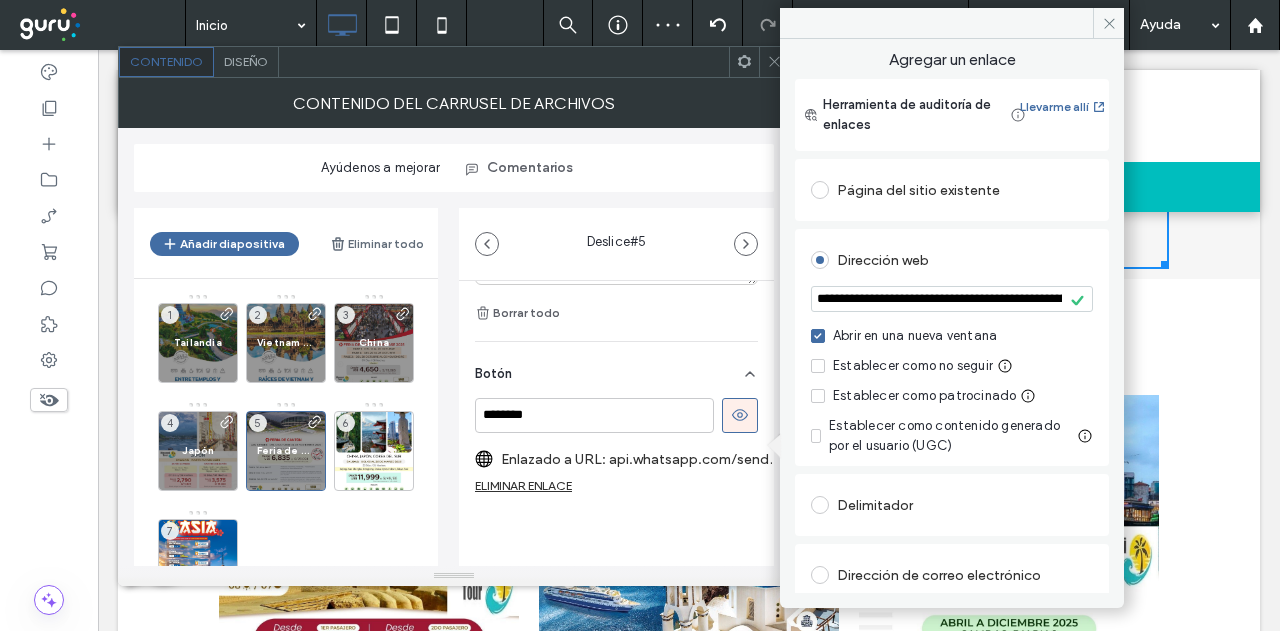 click on "Dirección web" at bounding box center (952, 260) 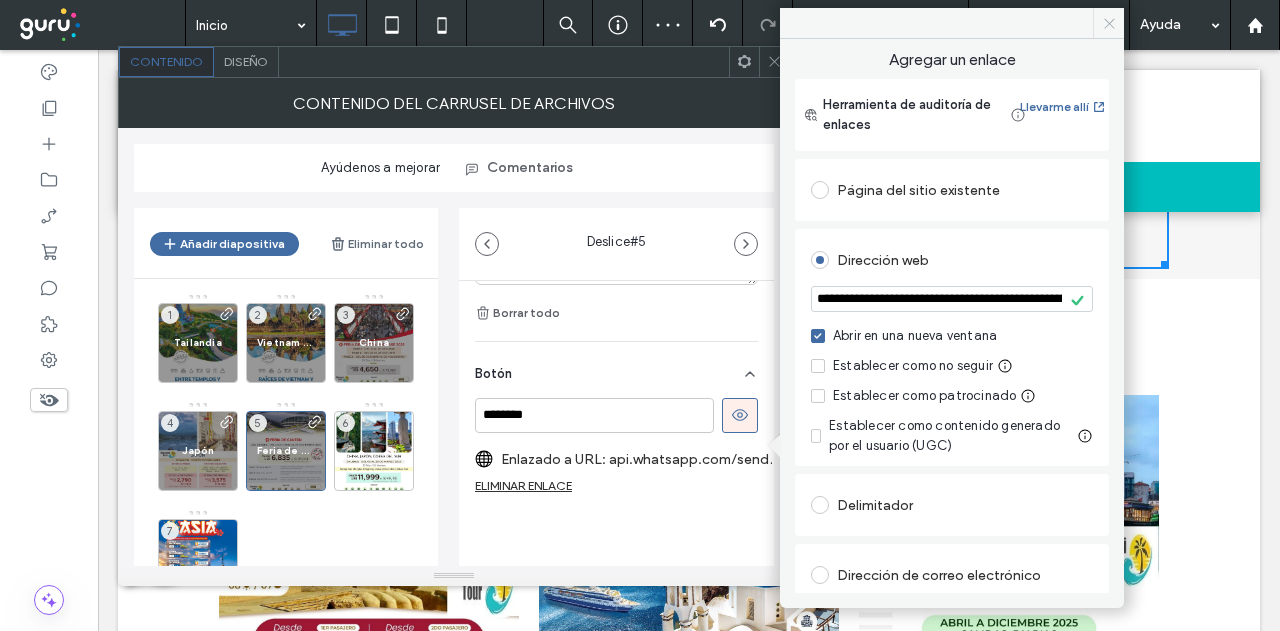 click at bounding box center [1108, 23] 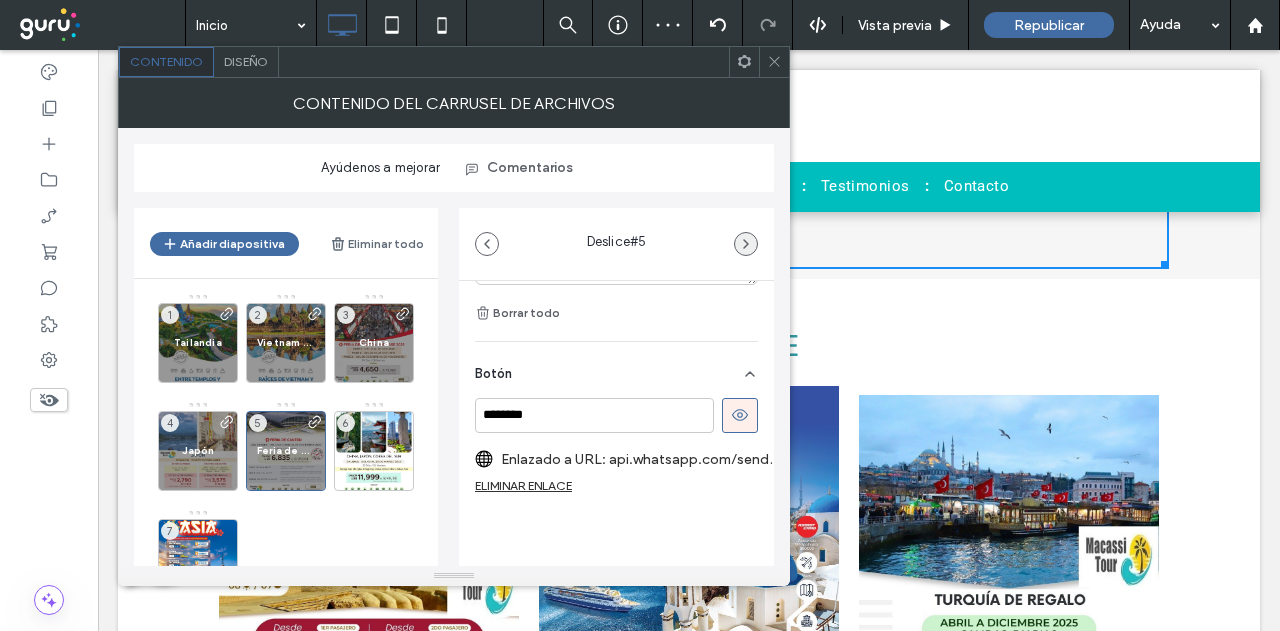 click 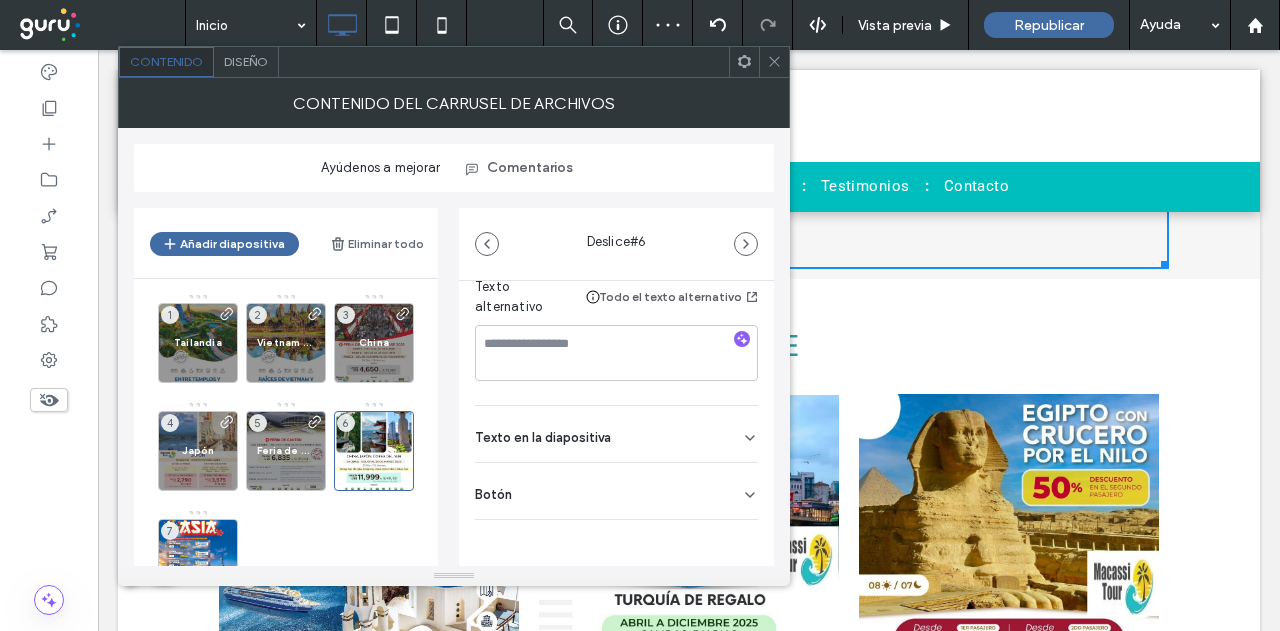 click on "Botón" at bounding box center [616, 491] 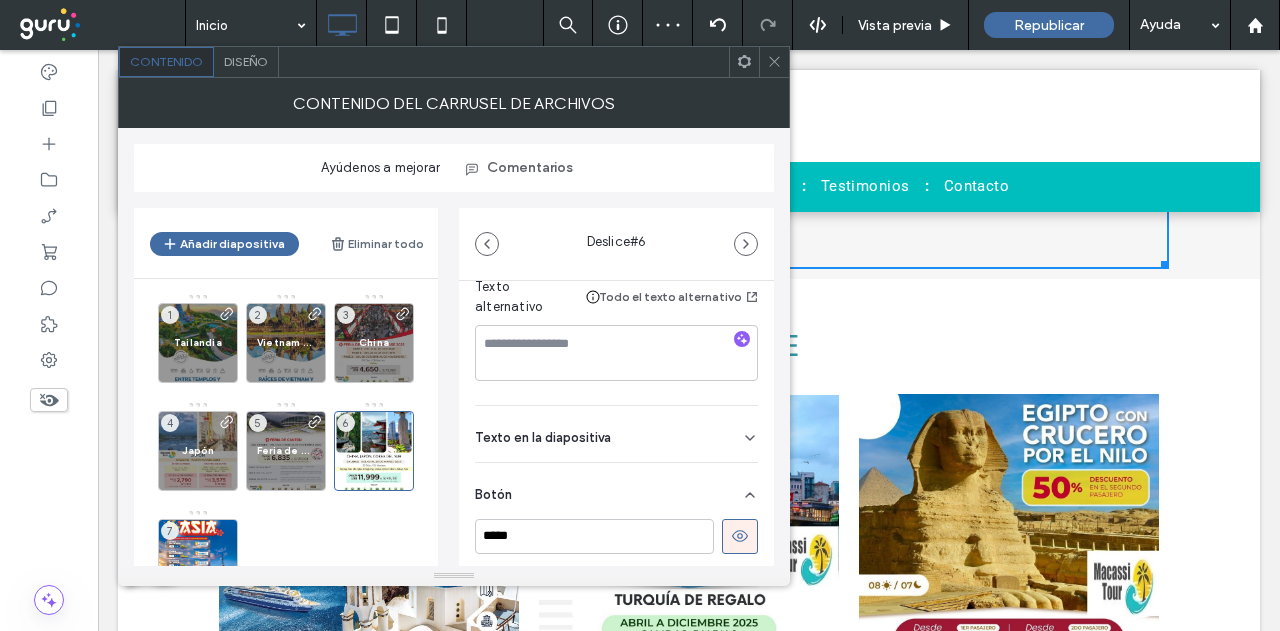 scroll, scrollTop: 458, scrollLeft: 0, axis: vertical 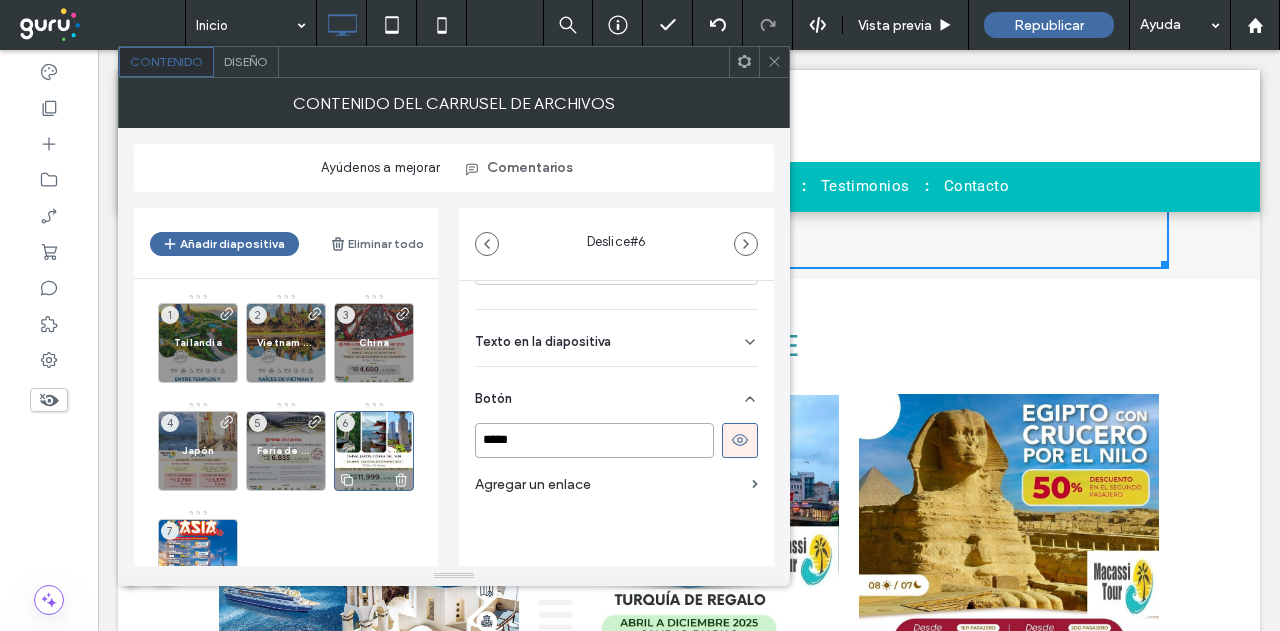 drag, startPoint x: 580, startPoint y: 451, endPoint x: 382, endPoint y: 415, distance: 201.24612 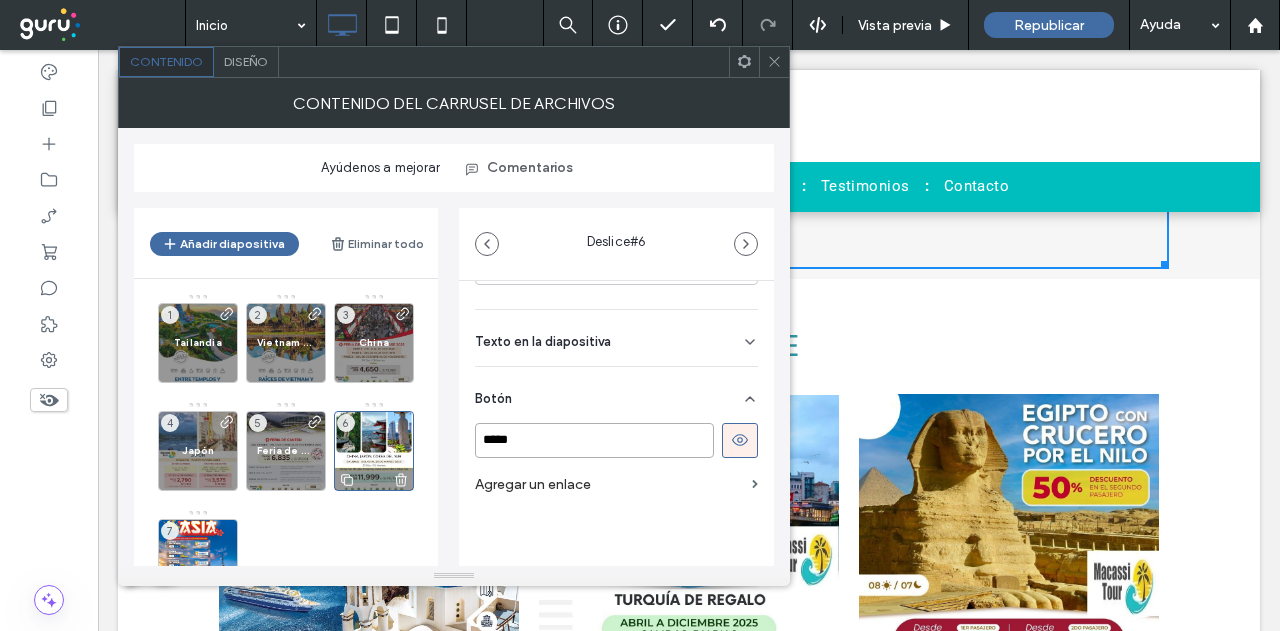 click on "Añadir diapositiva Eliminar todo Tailandia 1 Vietnam + Camboya 2 China 3 Japón 4 Feria de Cantón - China 5 6 7 Deslice  # 6 Medios Nombre: China-Japon+-Korea.jpg Tamaño borde: 905x1178 Reemplazar Editar Suprimir Posición Texto alternativo Todo el texto alternativo Texto en la diapositiva Borrar todo Botón ***** Agregar un enlace" at bounding box center (454, 379) 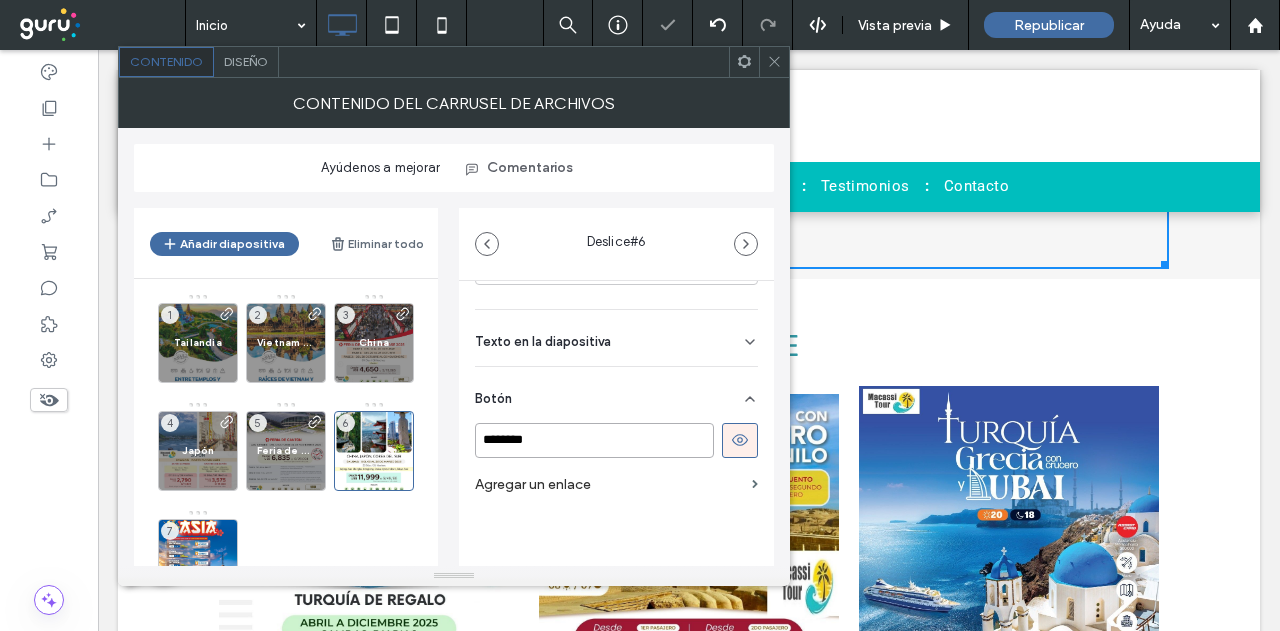 type on "********" 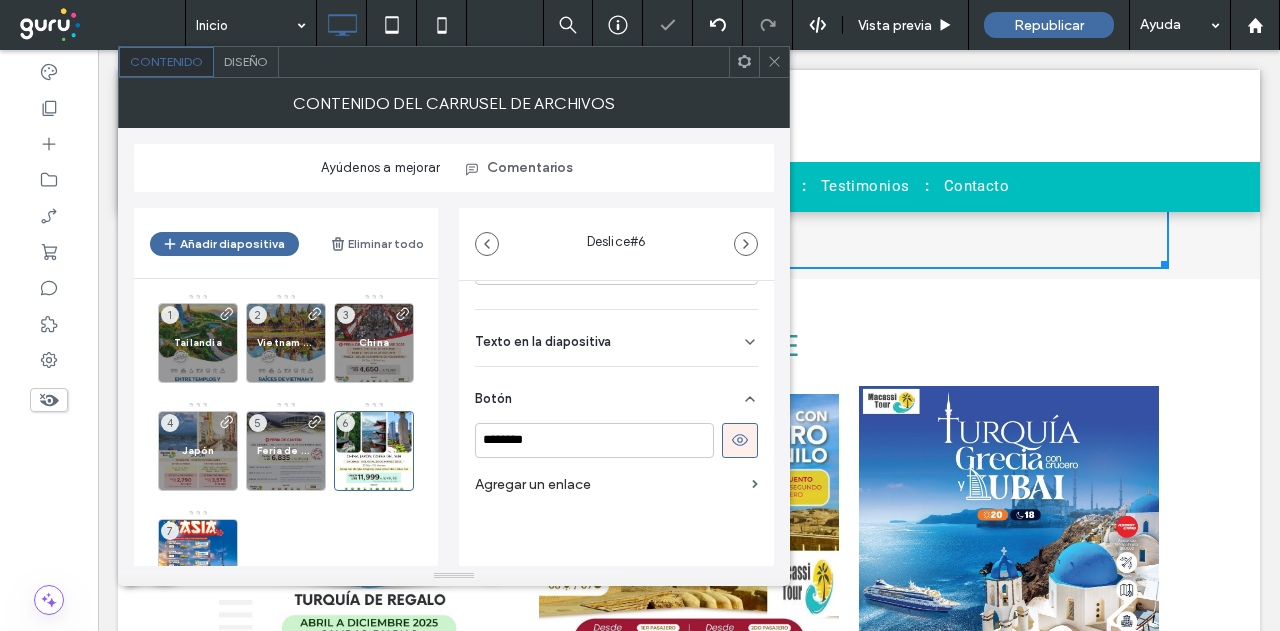 click on "Agregar un enlace" at bounding box center [609, 484] 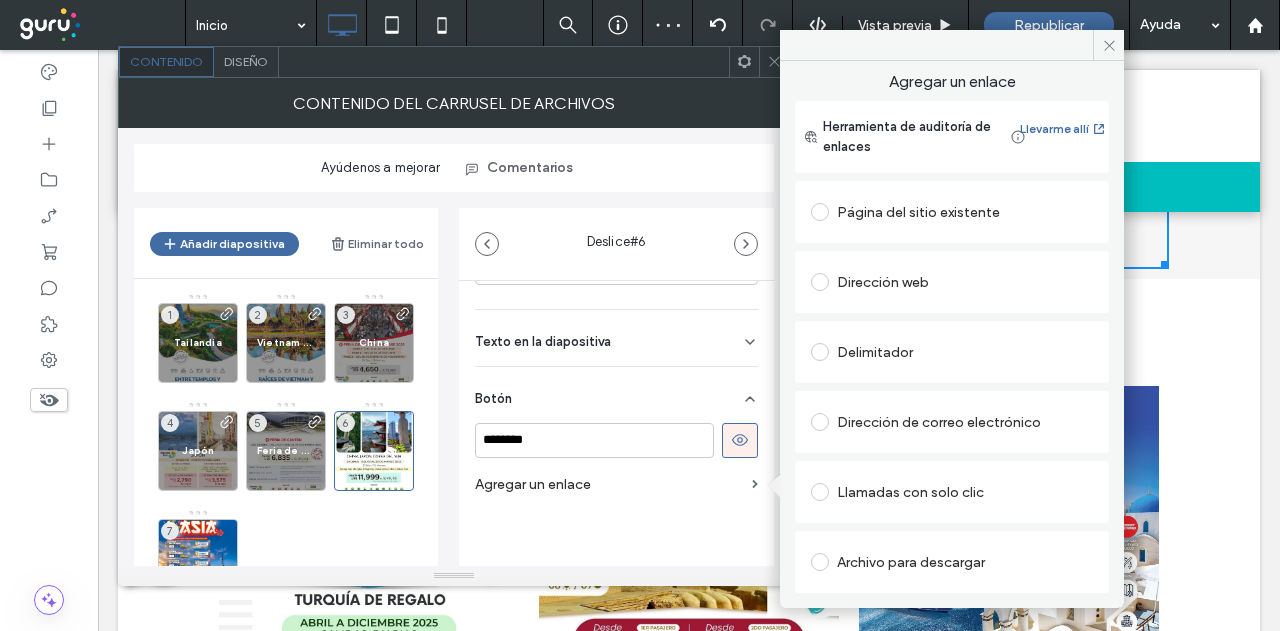 click on "Dirección web" at bounding box center (952, 282) 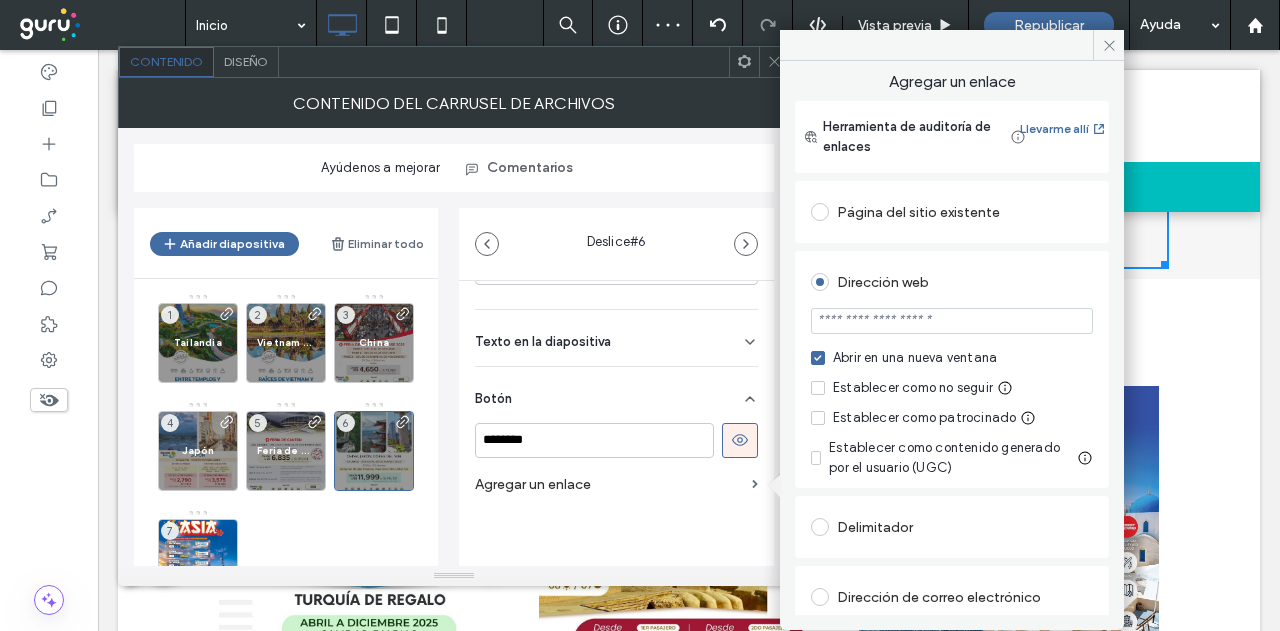 click at bounding box center [952, 321] 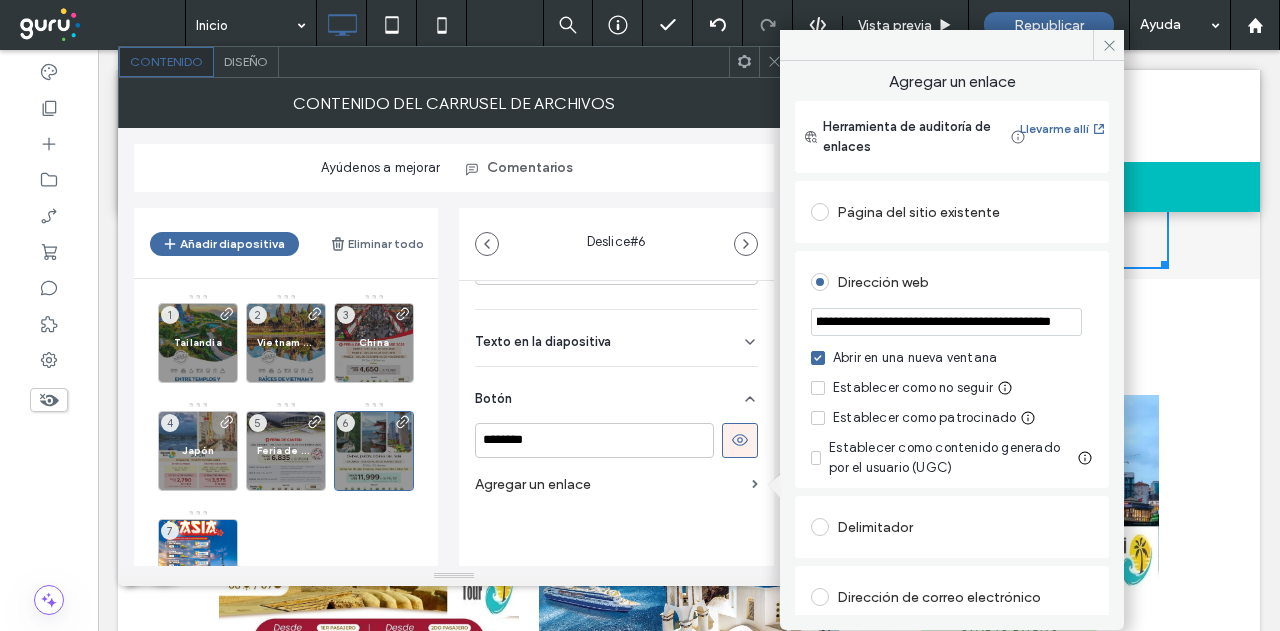 scroll, scrollTop: 0, scrollLeft: 0, axis: both 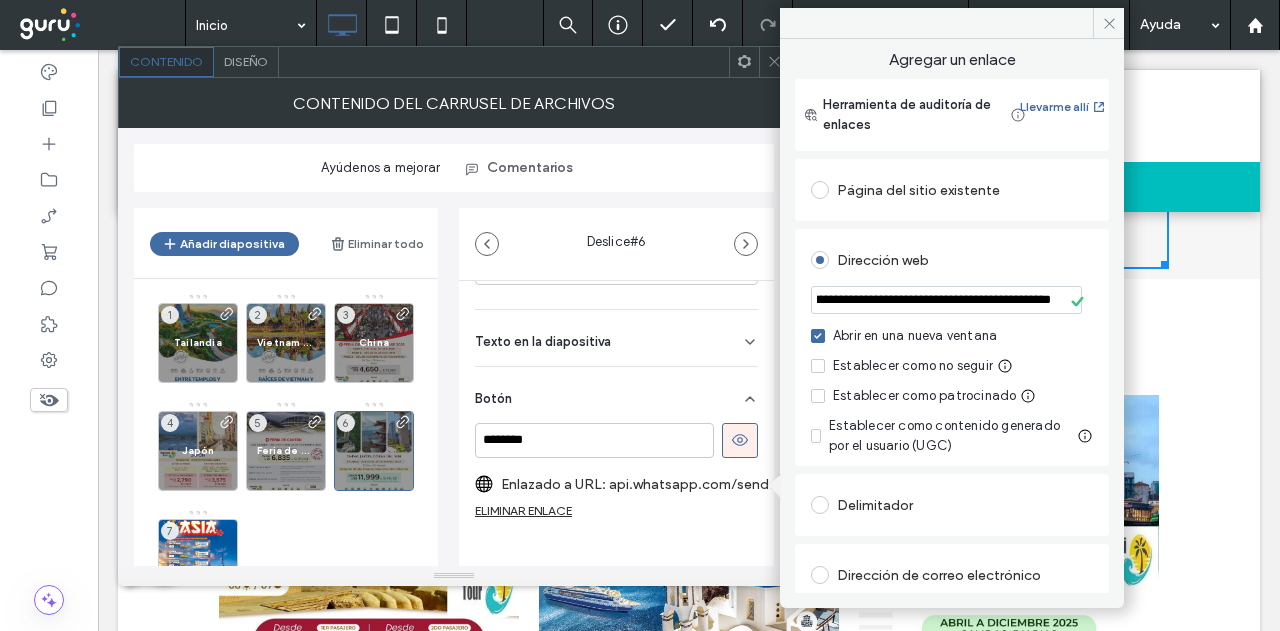 drag, startPoint x: 1107, startPoint y: 348, endPoint x: 1132, endPoint y: 316, distance: 40.60788 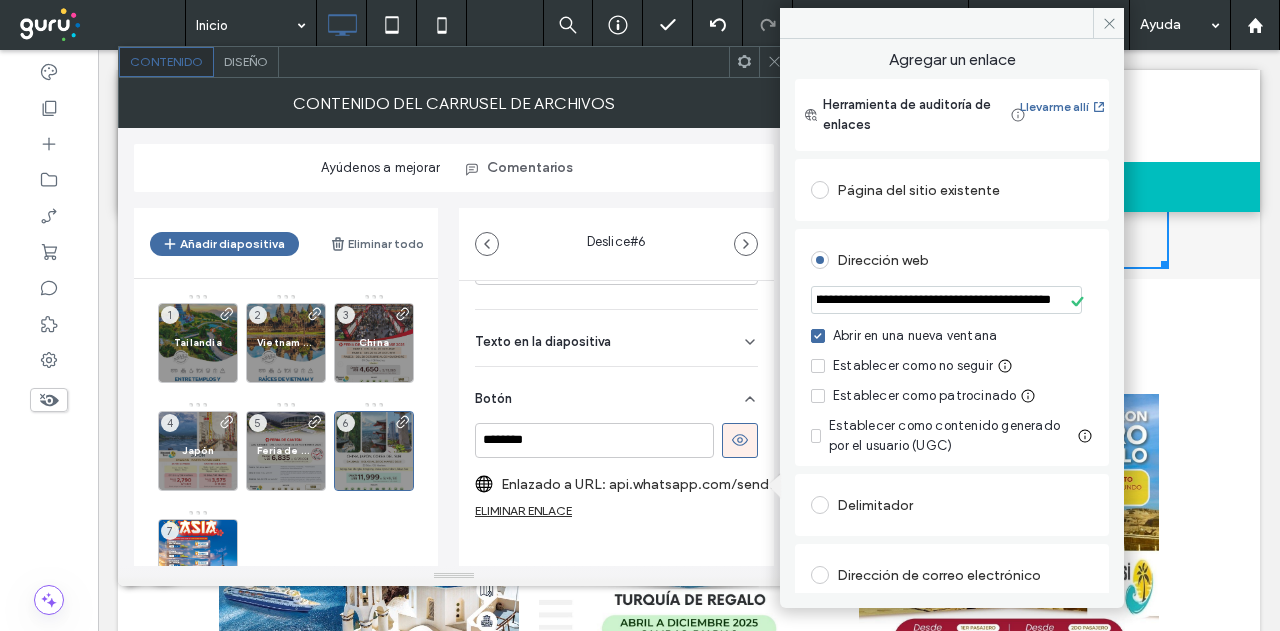 drag, startPoint x: 910, startPoint y: 299, endPoint x: 892, endPoint y: 301, distance: 18.110771 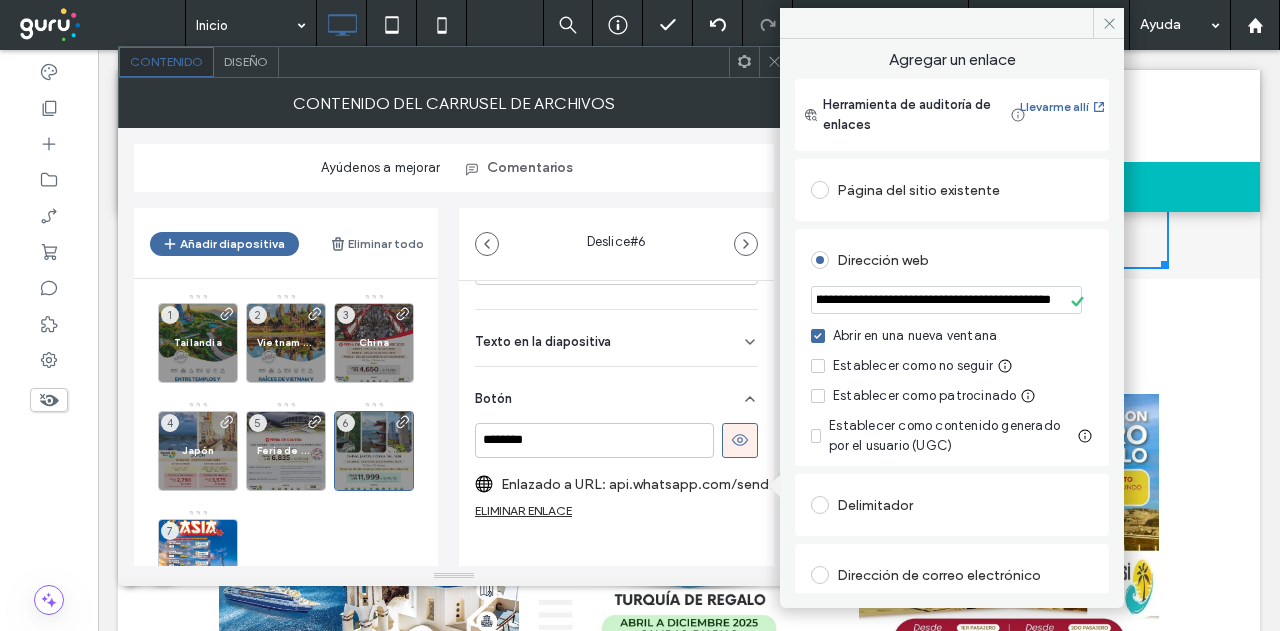 click on "**********" at bounding box center (946, 299) 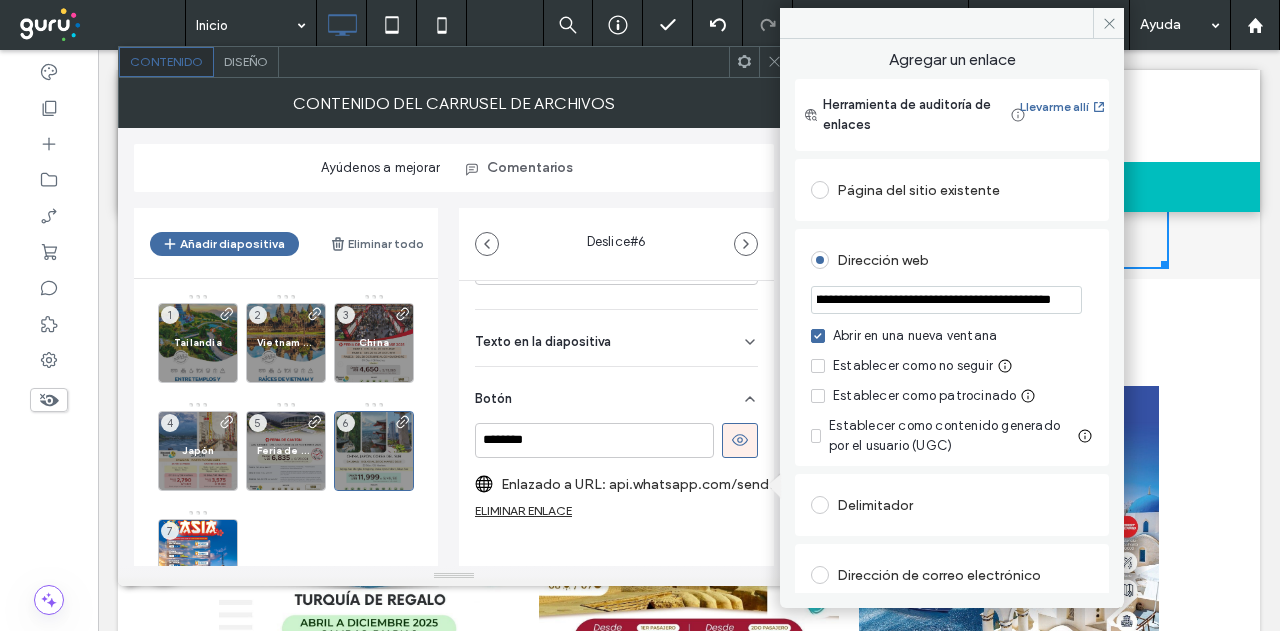 paste on "***" 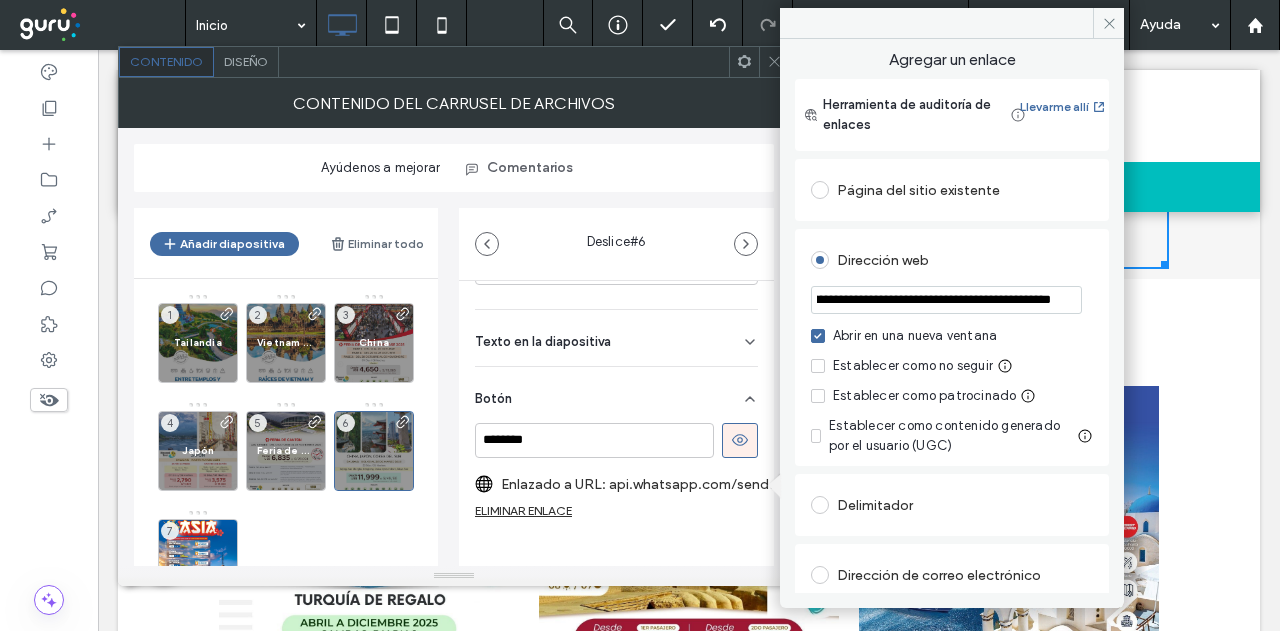 paste on "***" 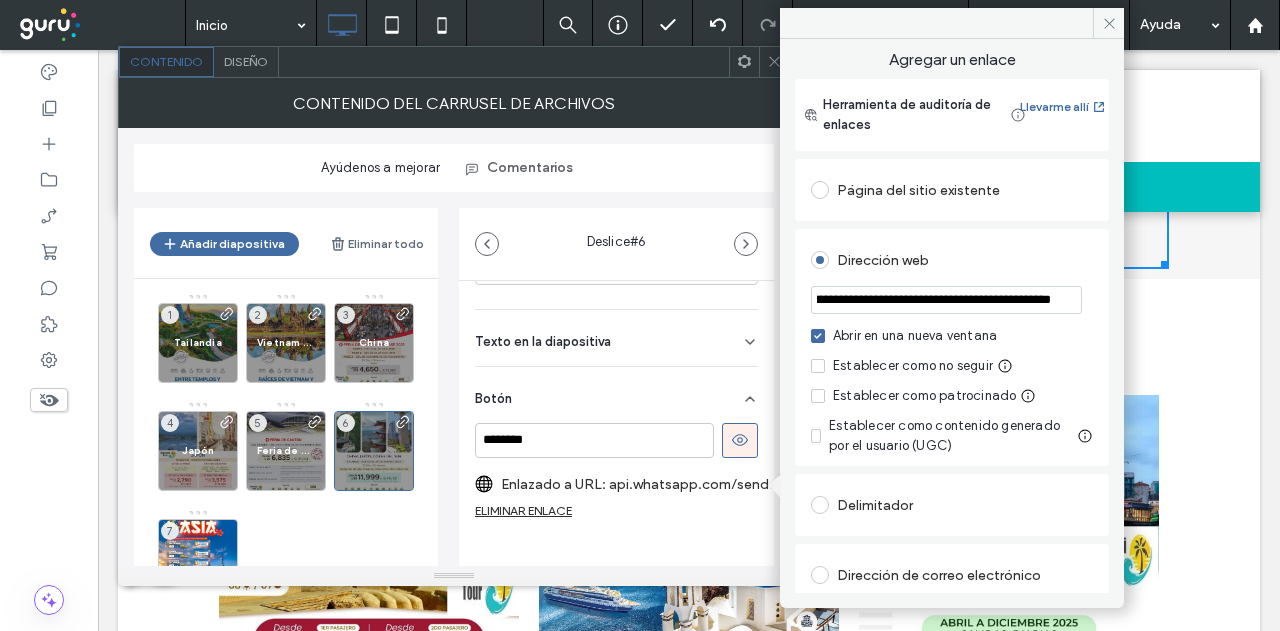 click on "**********" at bounding box center [946, 299] 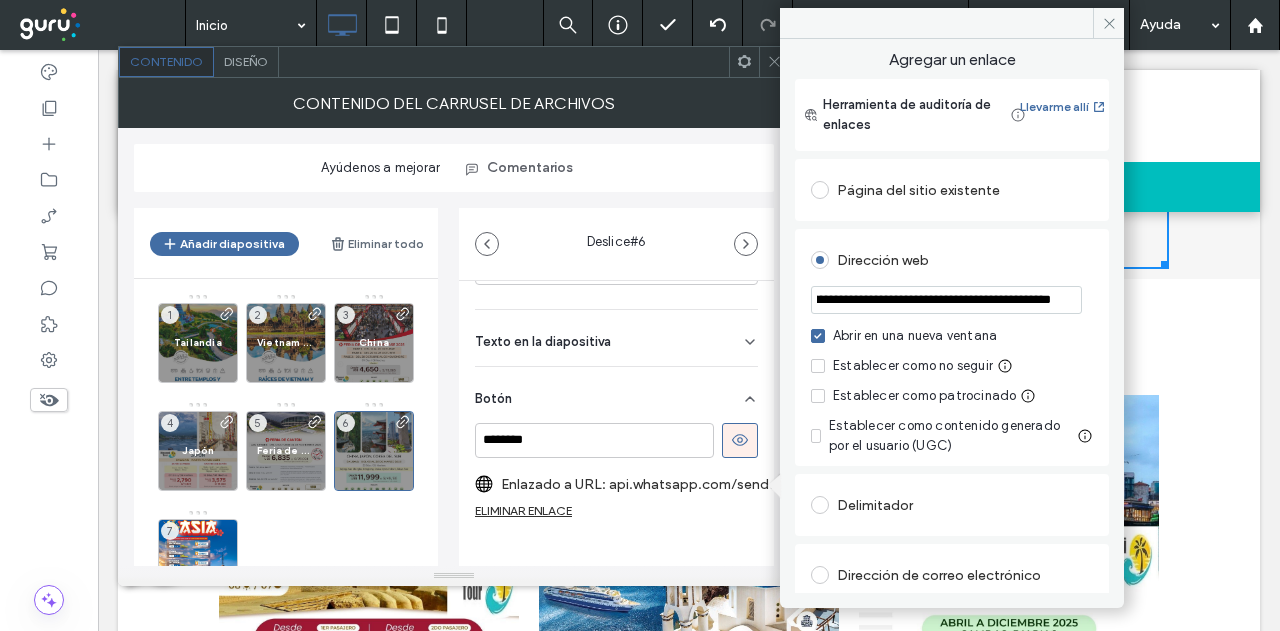 click on "**********" at bounding box center [946, 299] 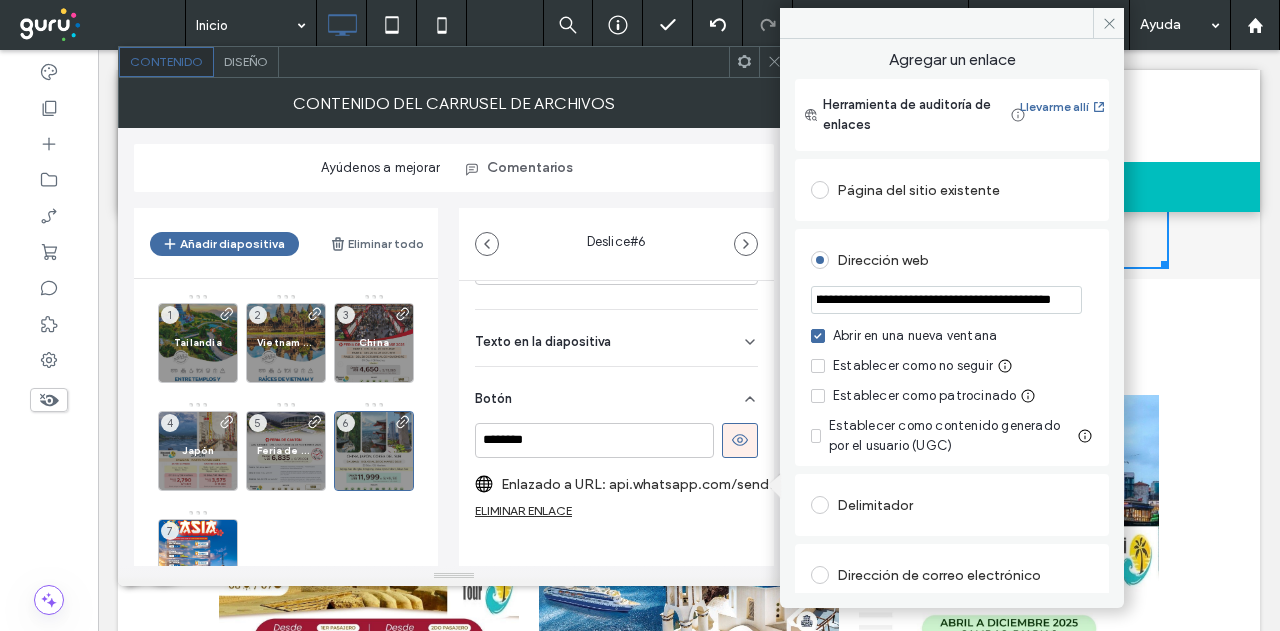 click on "**********" at bounding box center [946, 299] 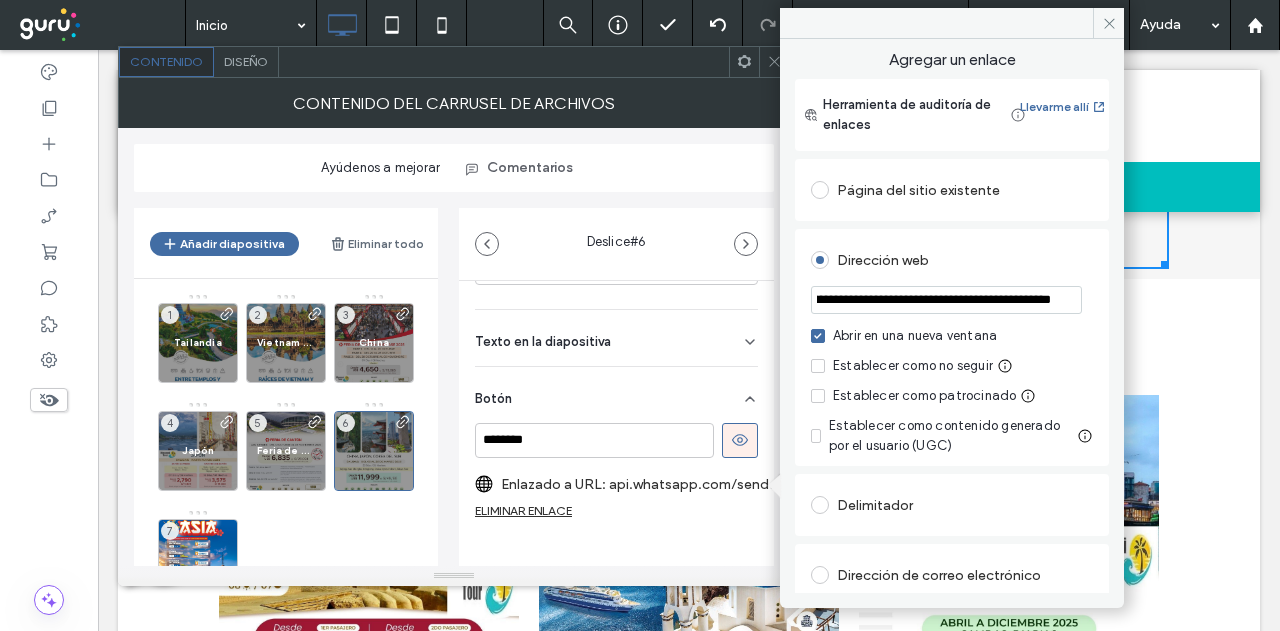 type on "**********" 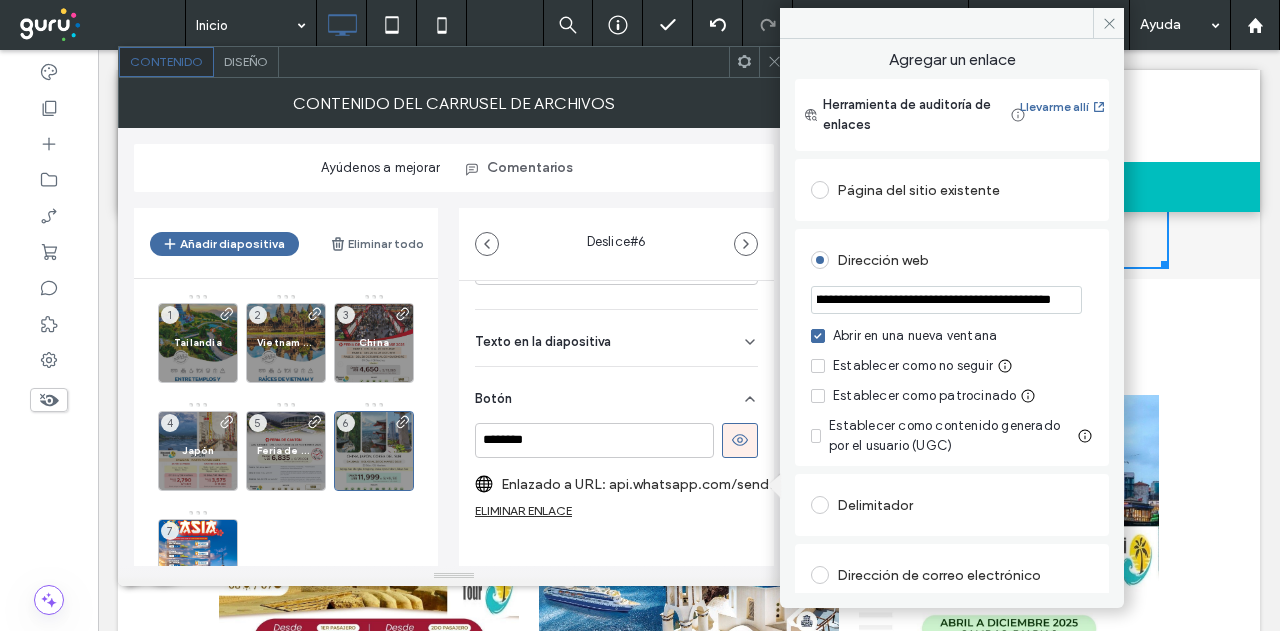 scroll, scrollTop: 0, scrollLeft: 0, axis: both 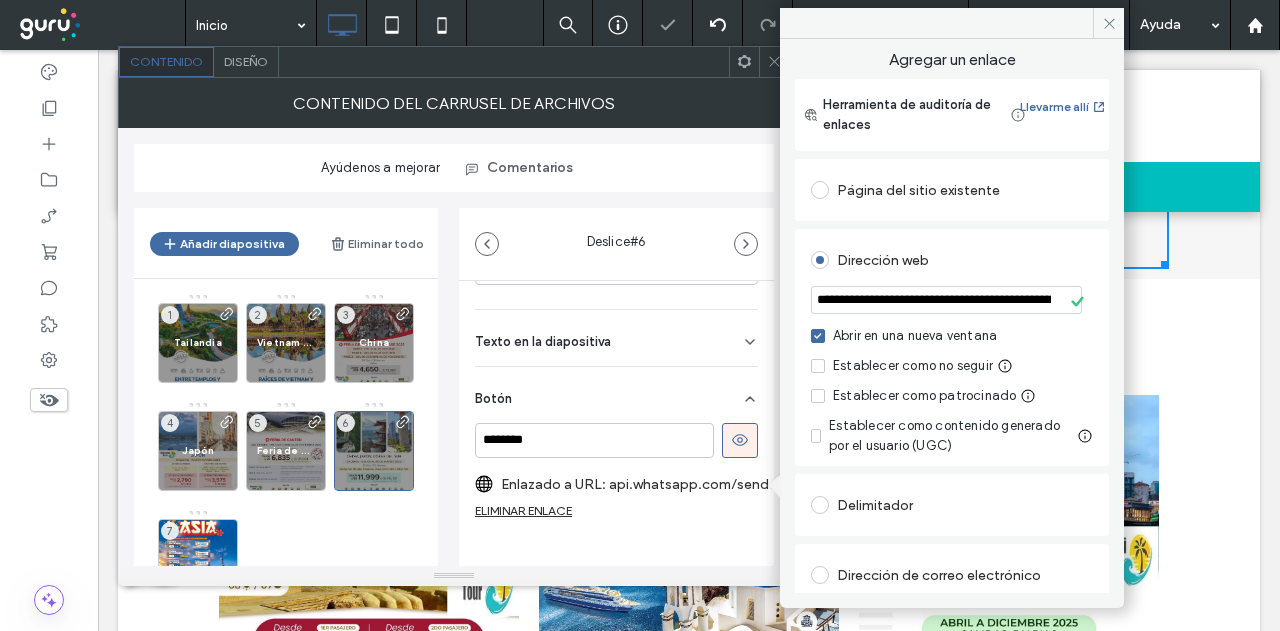 click on "Dirección web" at bounding box center (952, 260) 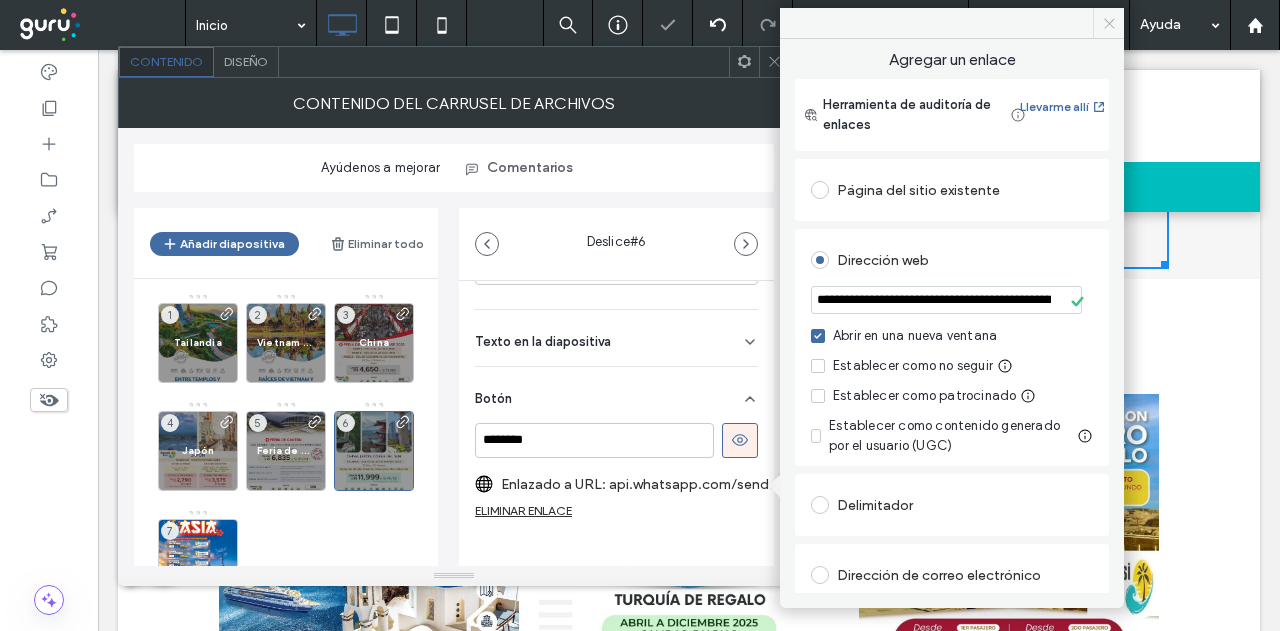 click at bounding box center [1108, 23] 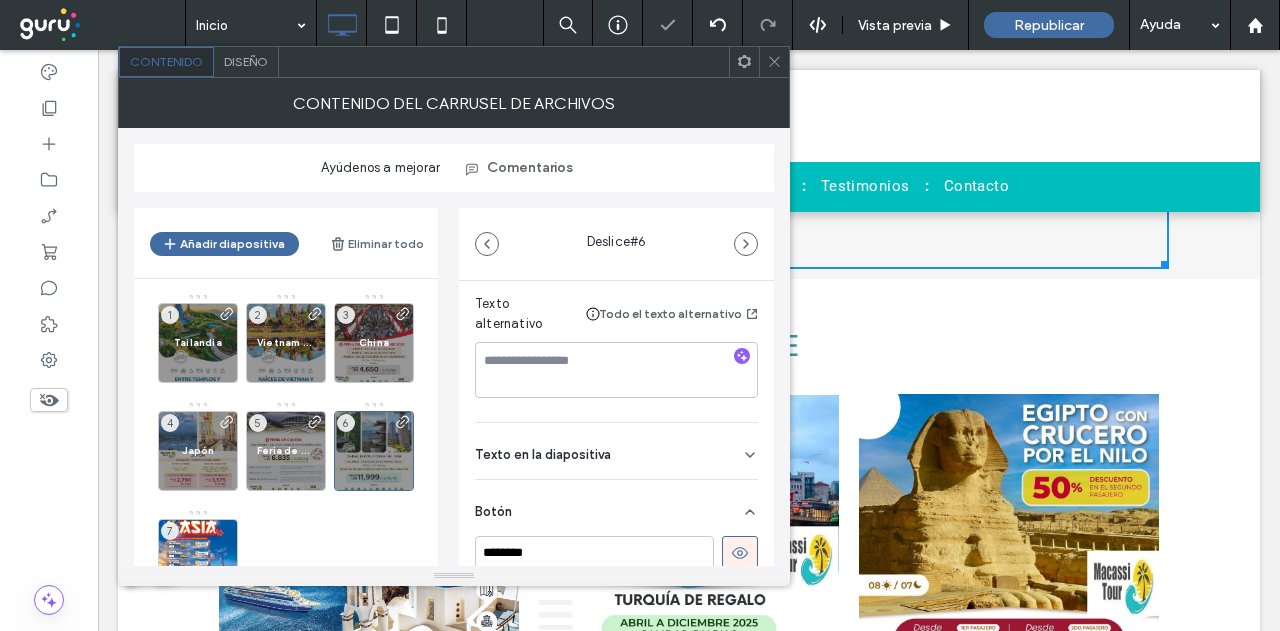 scroll, scrollTop: 258, scrollLeft: 0, axis: vertical 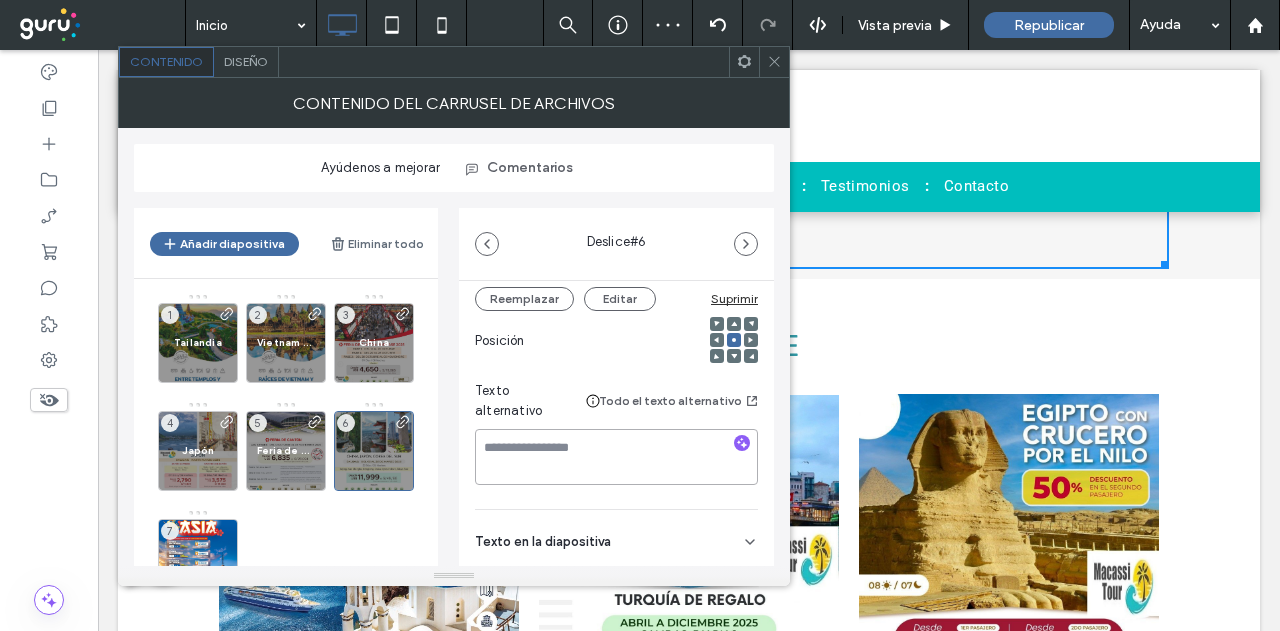 click at bounding box center (616, 457) 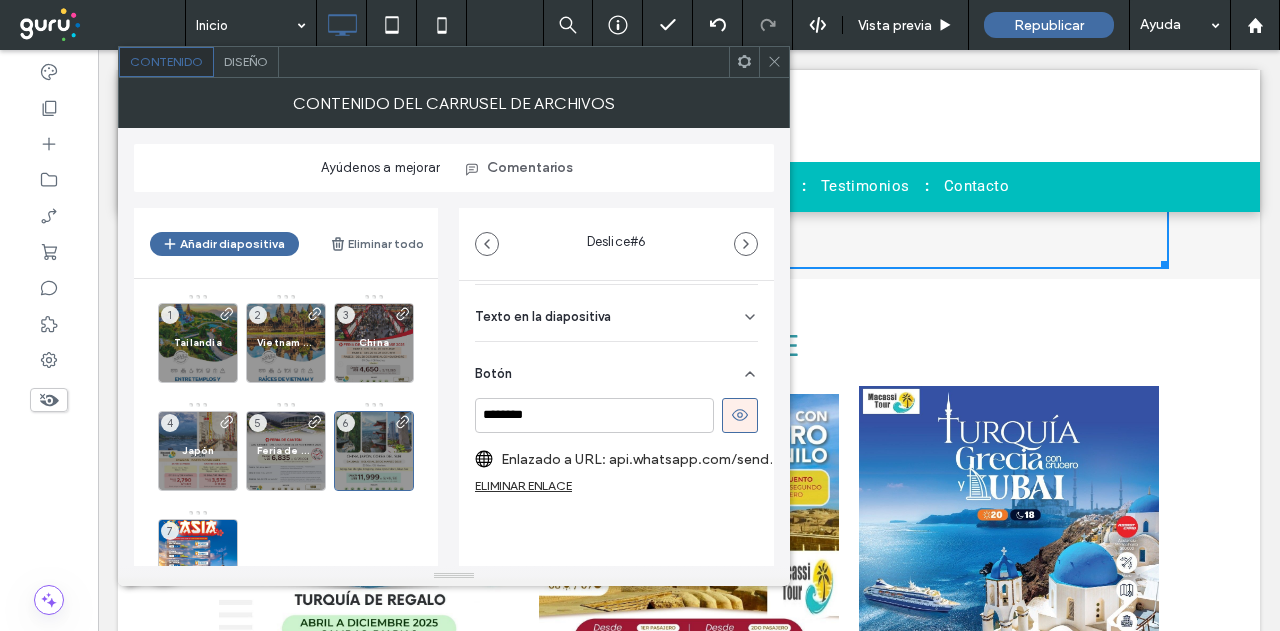 scroll, scrollTop: 498, scrollLeft: 0, axis: vertical 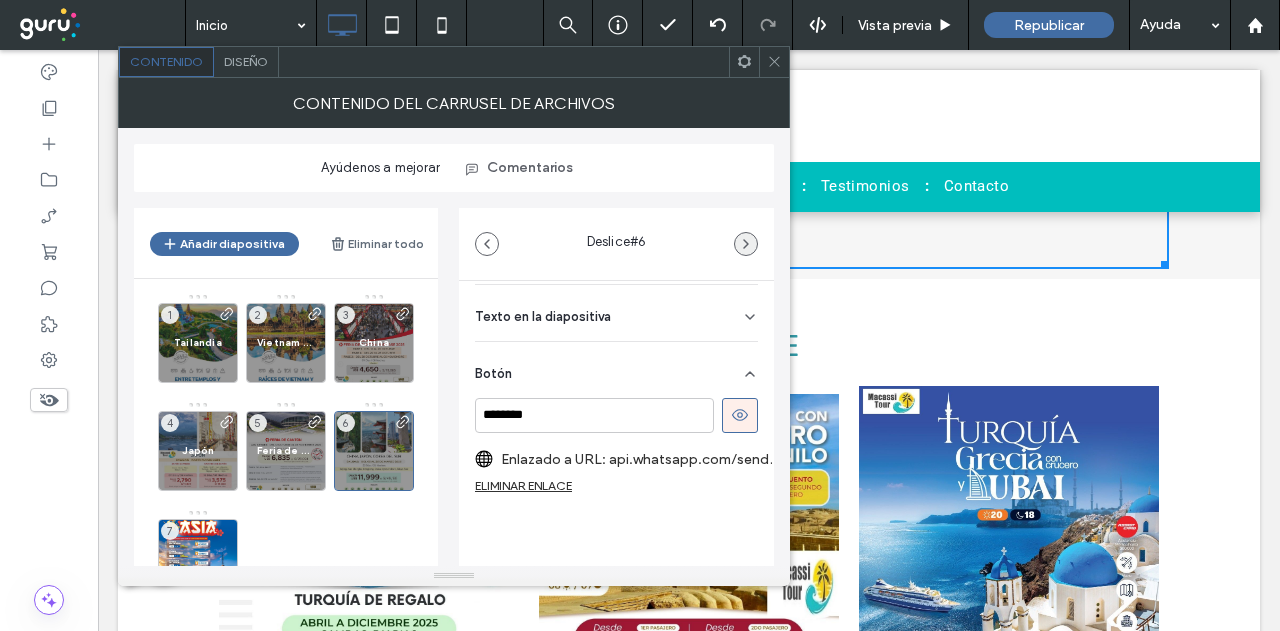 type on "**********" 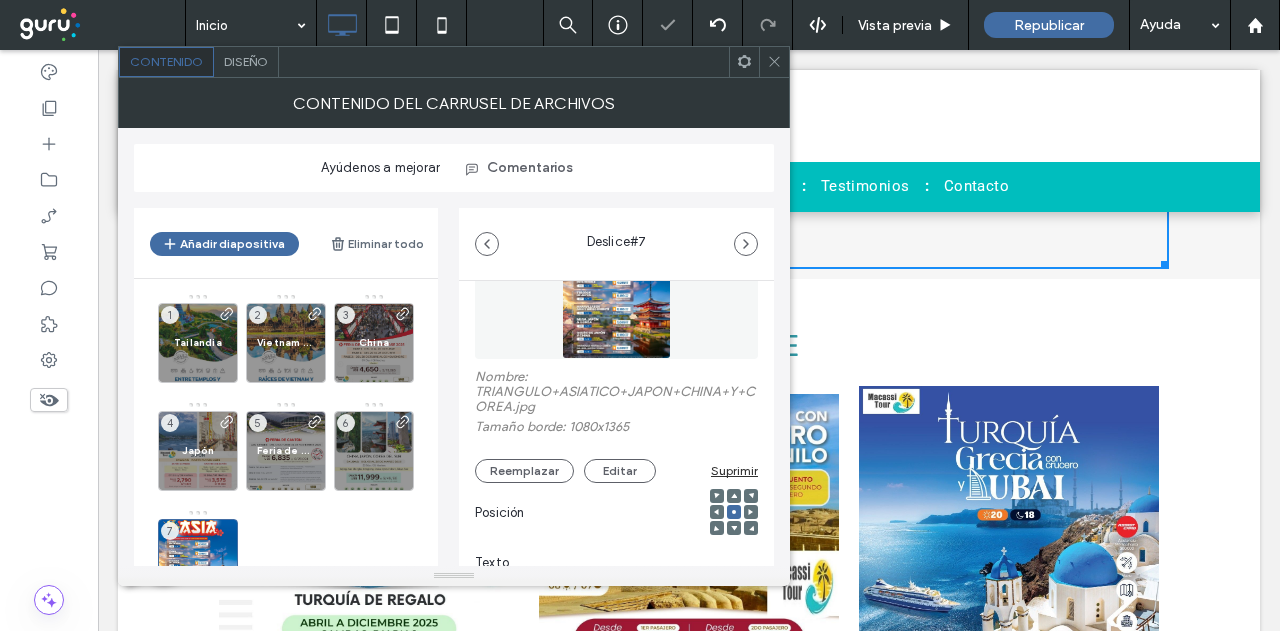 scroll, scrollTop: 394, scrollLeft: 0, axis: vertical 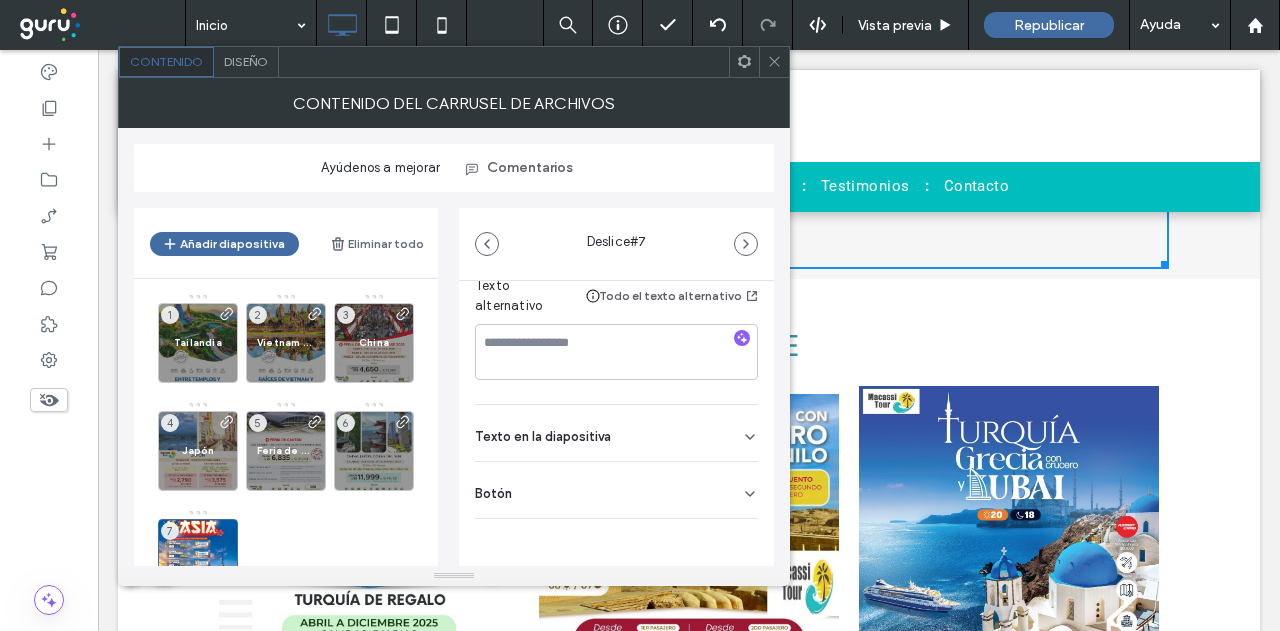 drag, startPoint x: 729, startPoint y: 435, endPoint x: 654, endPoint y: 458, distance: 78.44743 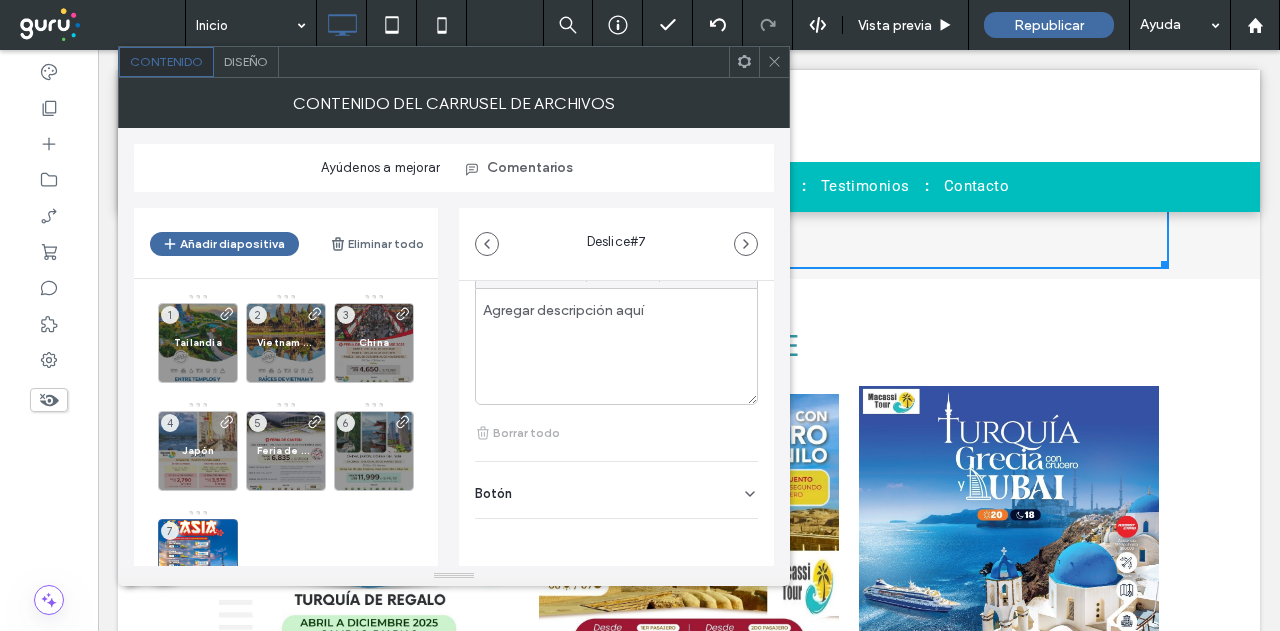 click on "Botón" at bounding box center (616, 490) 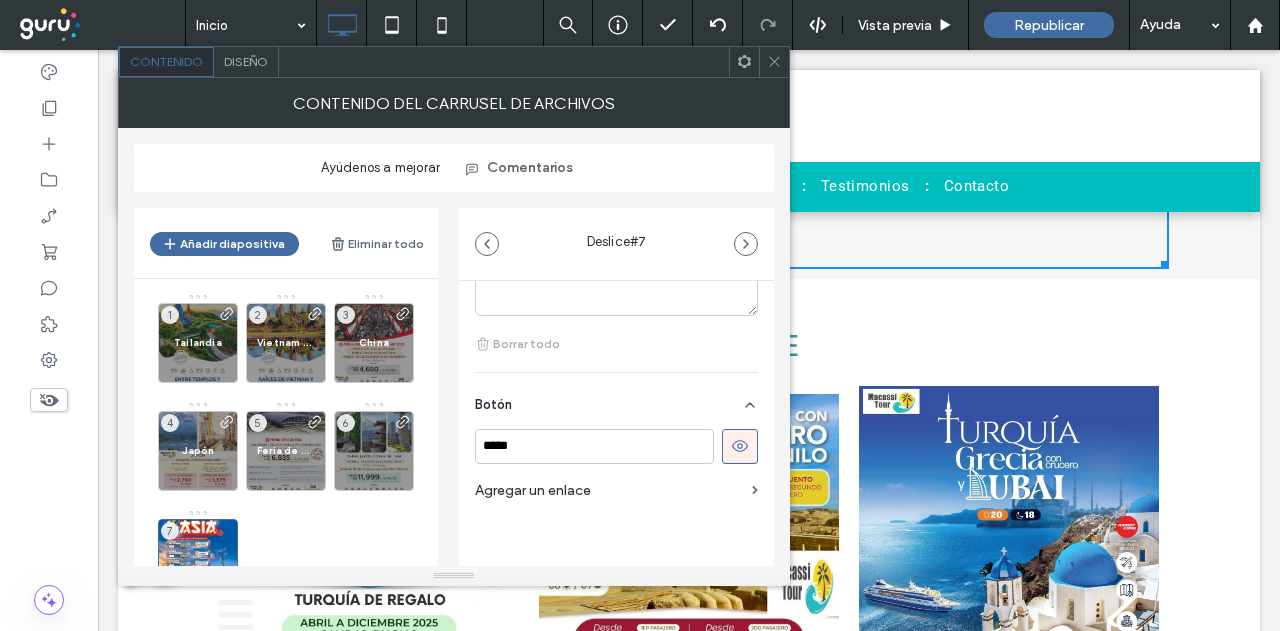 scroll, scrollTop: 751, scrollLeft: 0, axis: vertical 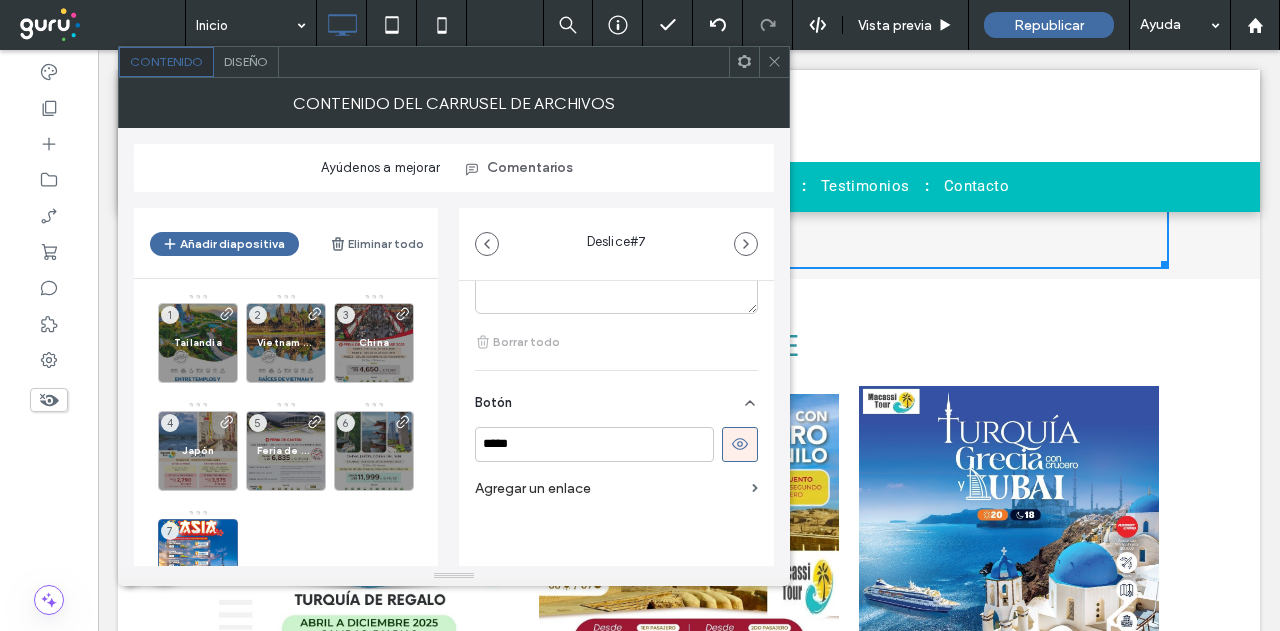 click on "Agregar un enlace" at bounding box center (609, 488) 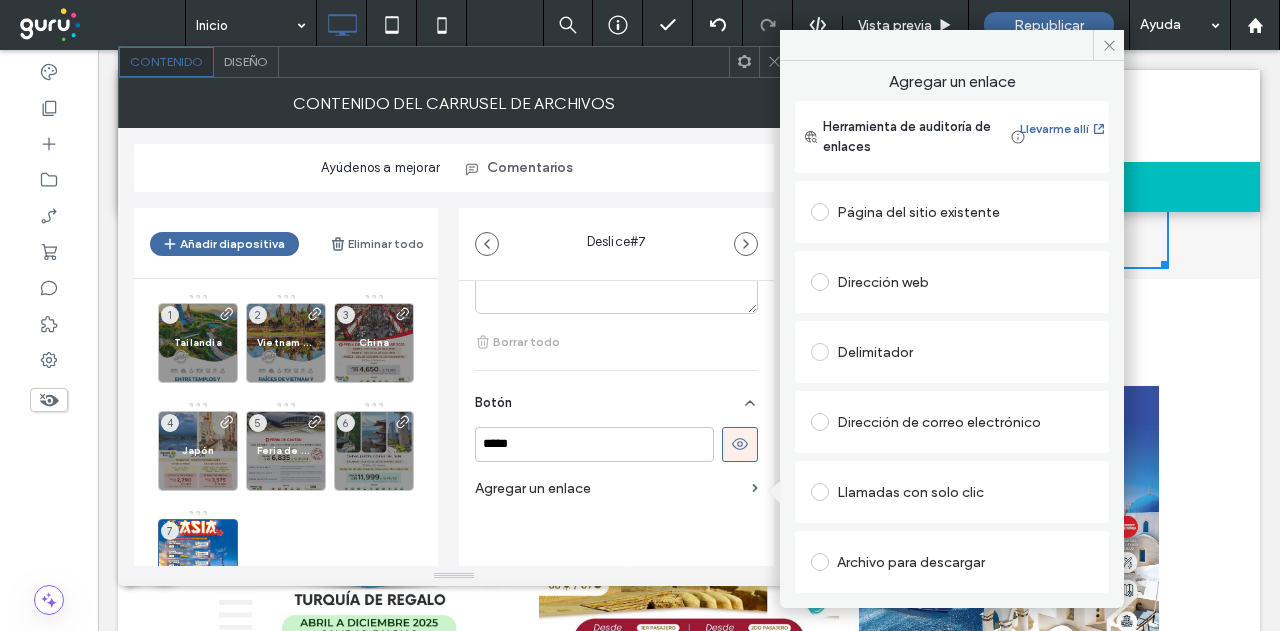 click on "Delimitador" at bounding box center (952, 352) 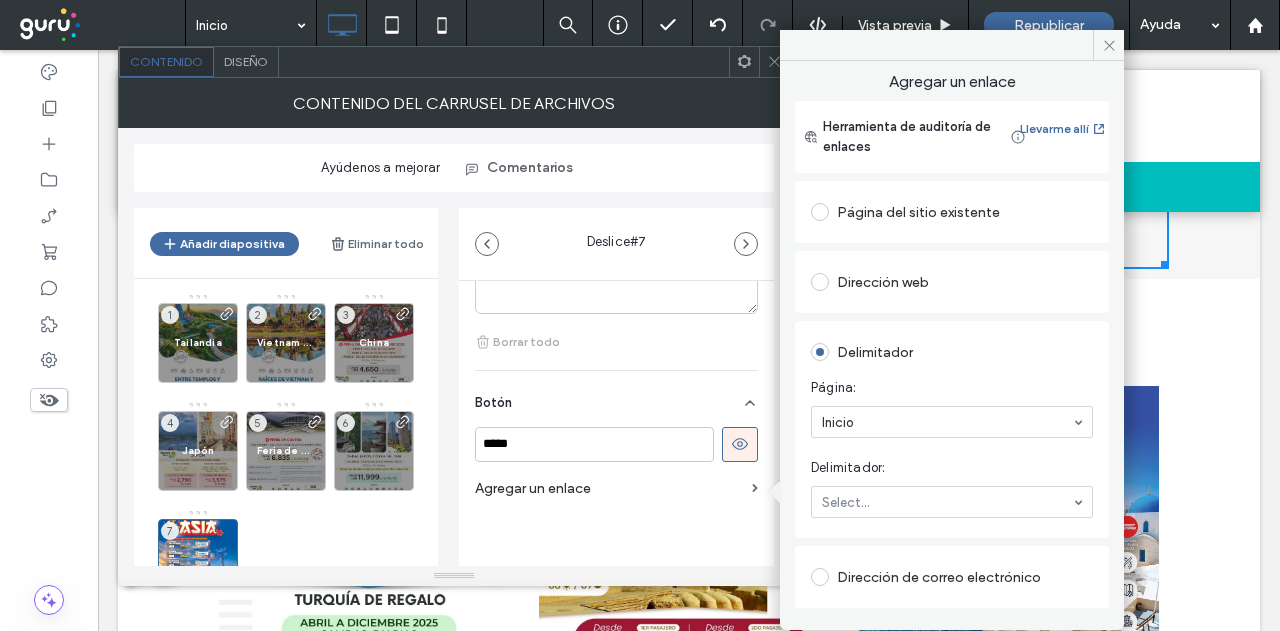 drag, startPoint x: 967, startPoint y: 365, endPoint x: 930, endPoint y: 281, distance: 91.787796 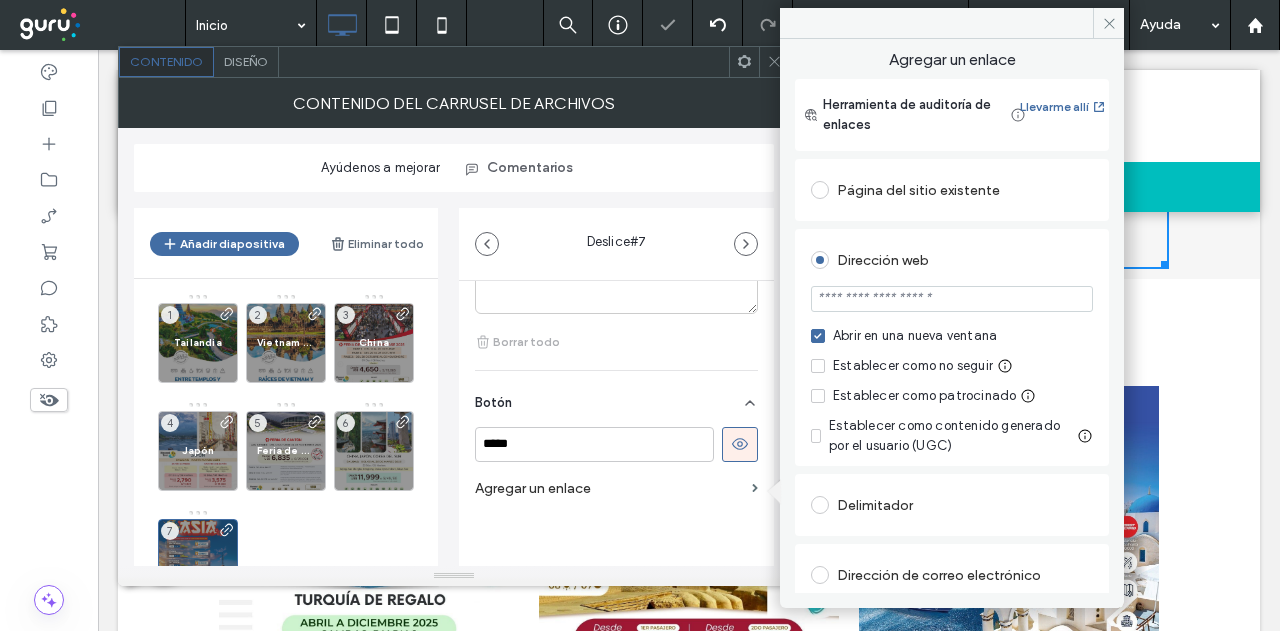 click at bounding box center [952, 299] 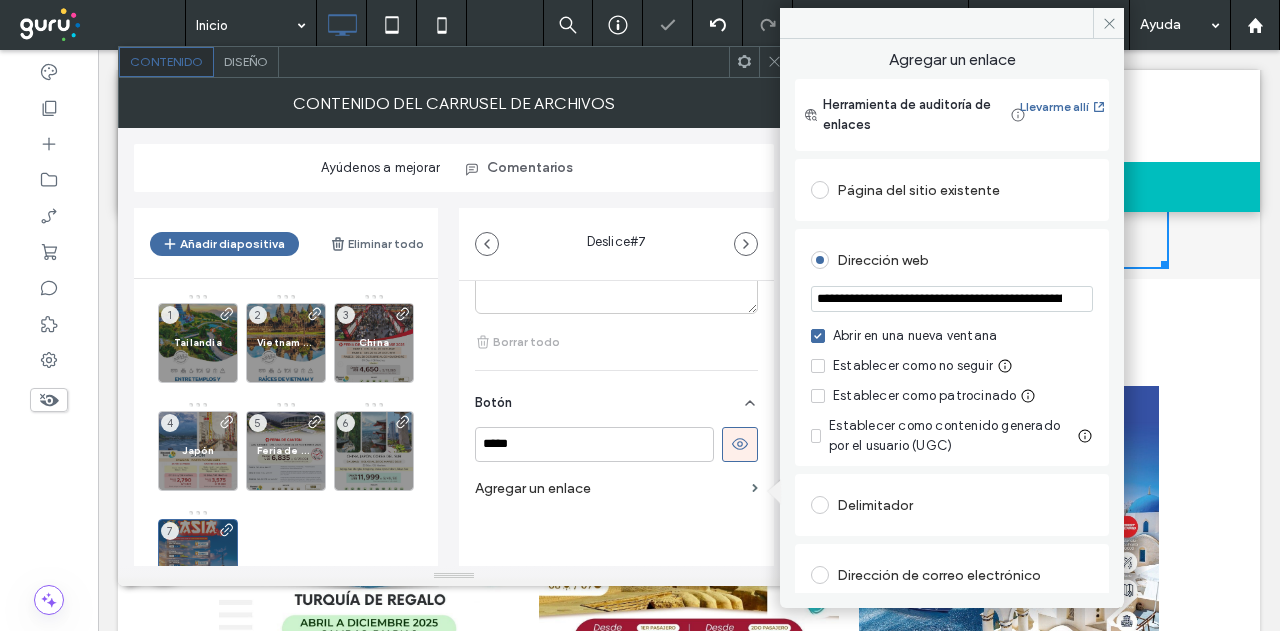 scroll, scrollTop: 0, scrollLeft: 842, axis: horizontal 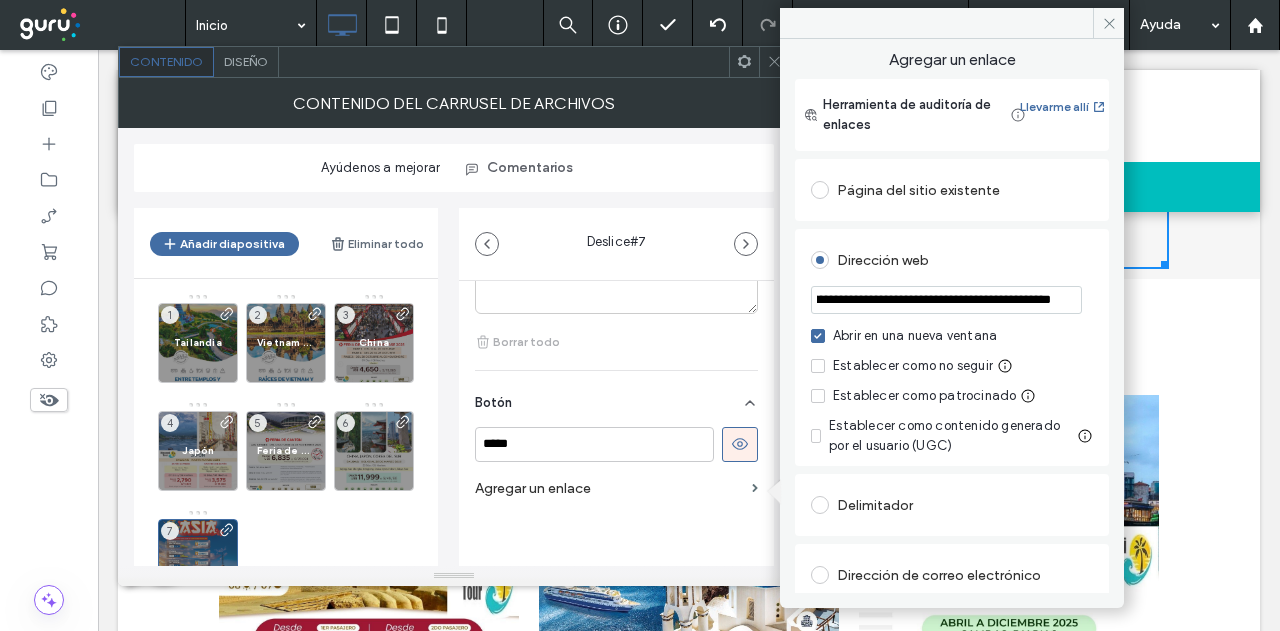 click on "**********" at bounding box center [946, 299] 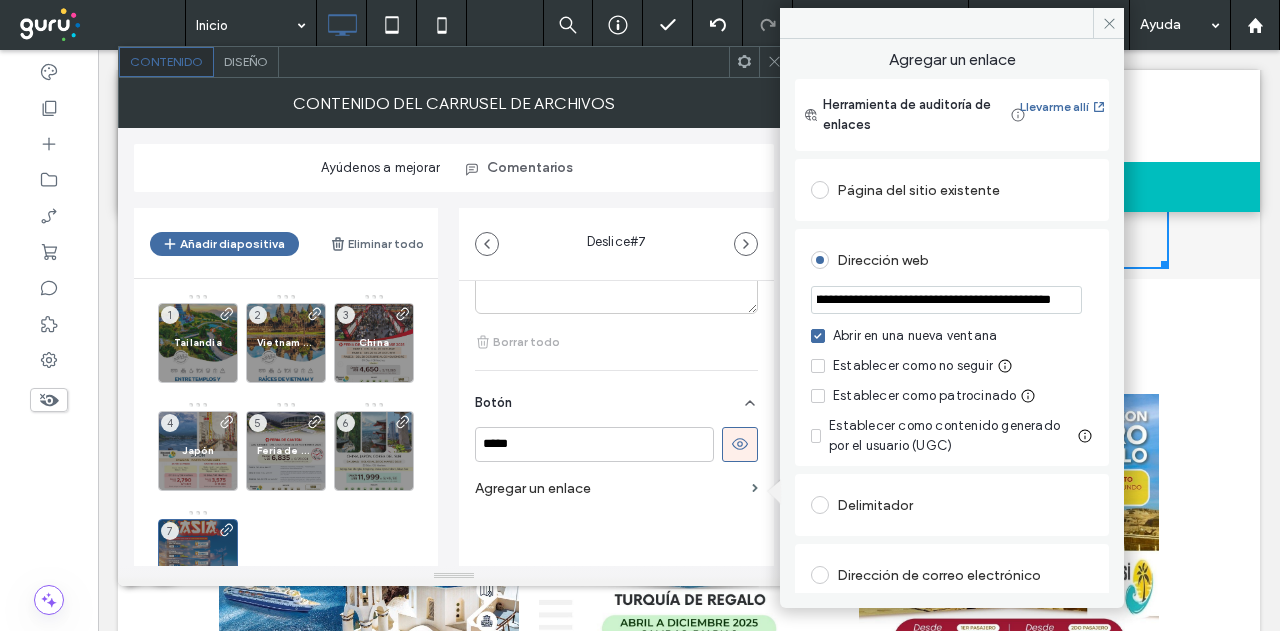 scroll, scrollTop: 0, scrollLeft: 640, axis: horizontal 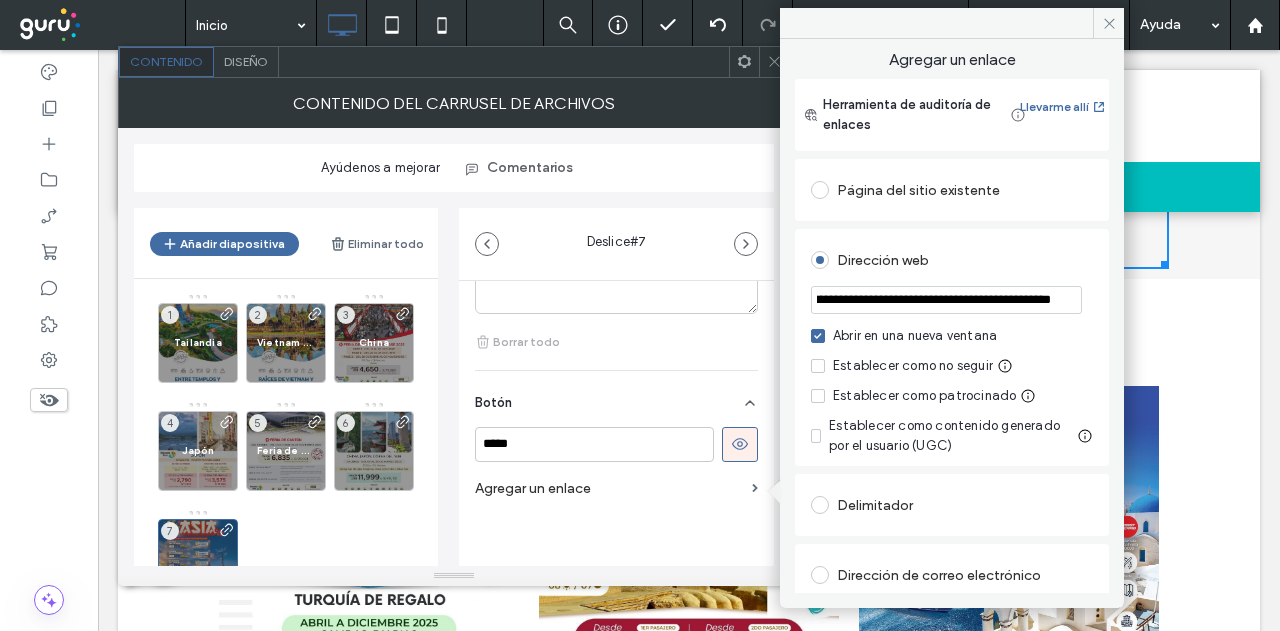 click on "**********" at bounding box center [946, 299] 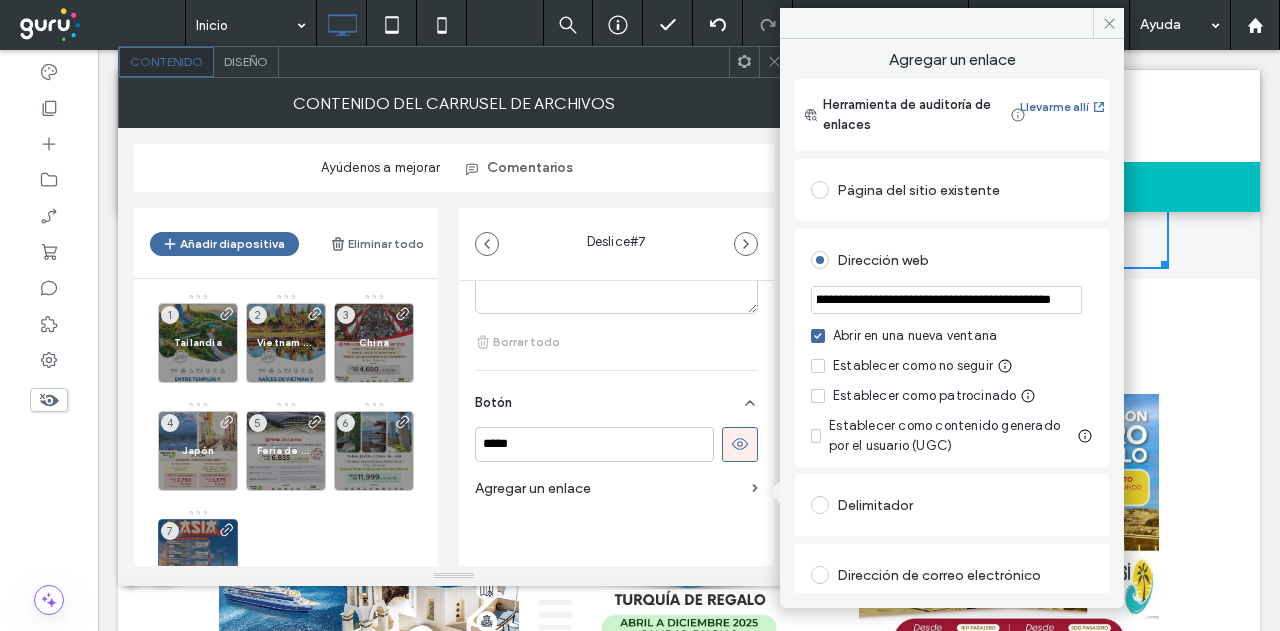 scroll, scrollTop: 0, scrollLeft: 774, axis: horizontal 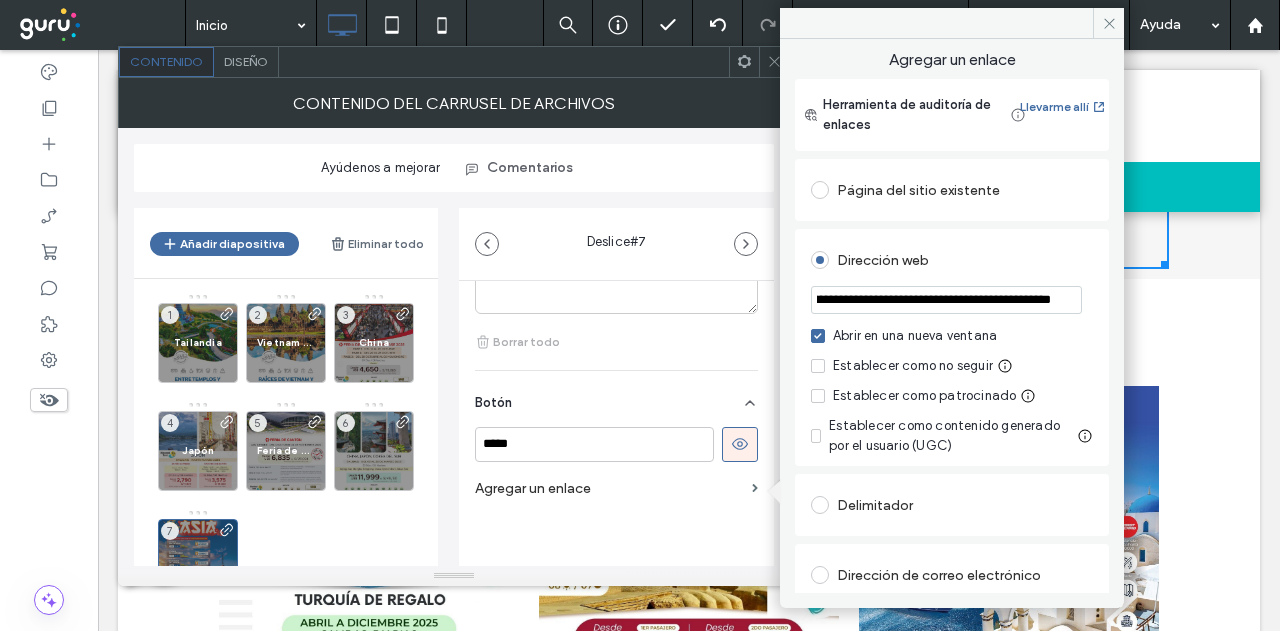 drag, startPoint x: 1022, startPoint y: 306, endPoint x: 1002, endPoint y: 306, distance: 20 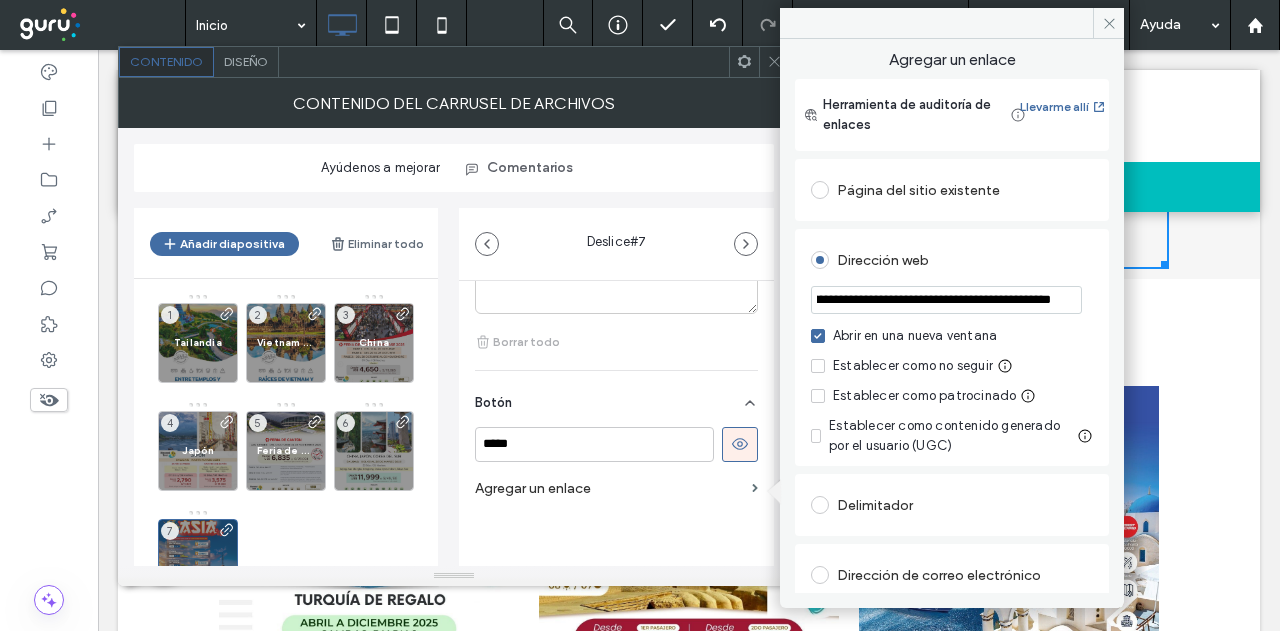 drag, startPoint x: 997, startPoint y: 304, endPoint x: 960, endPoint y: 299, distance: 37.336308 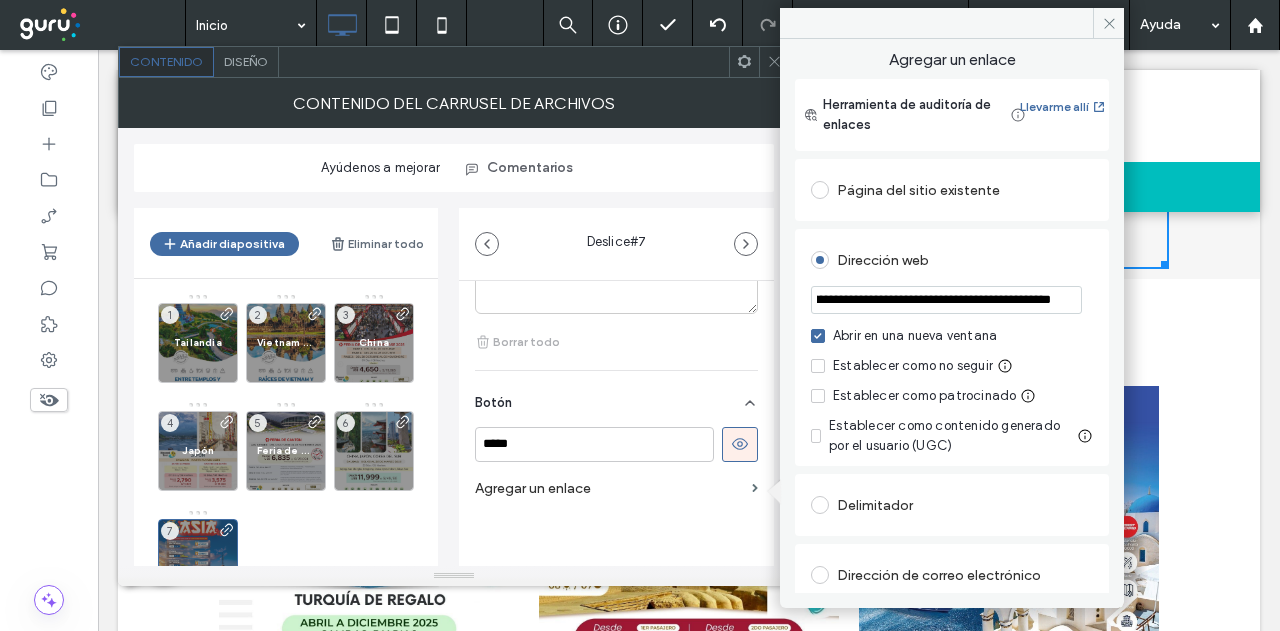 click on "**********" at bounding box center [946, 299] 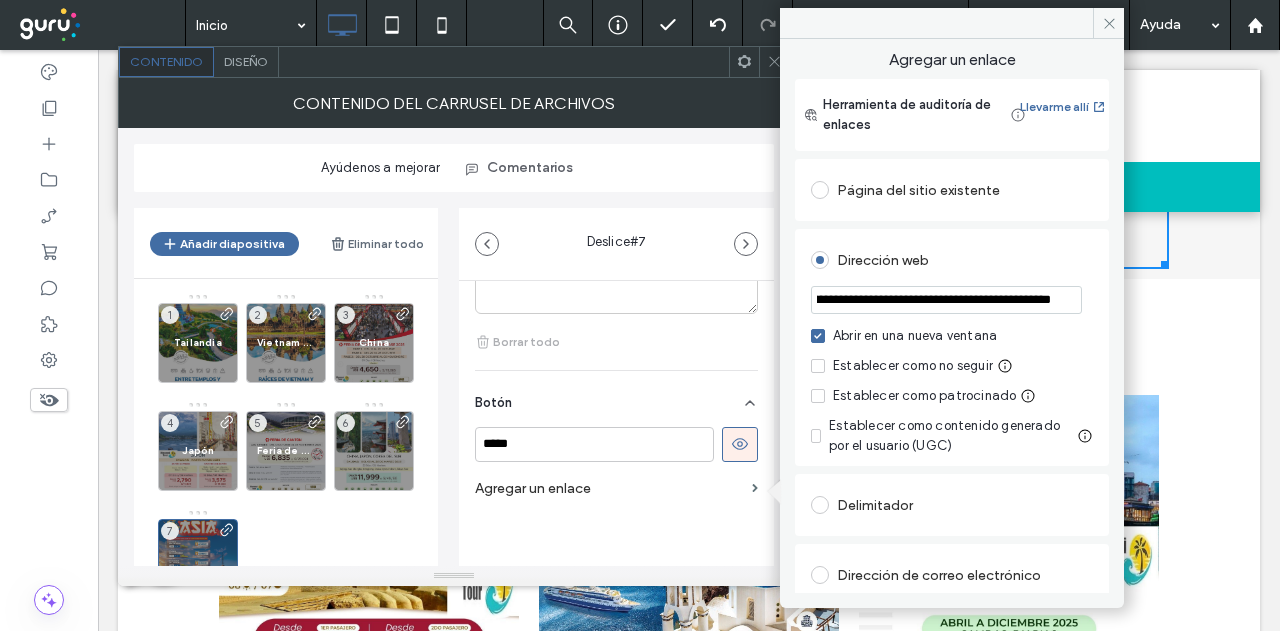 click on "**********" at bounding box center [946, 299] 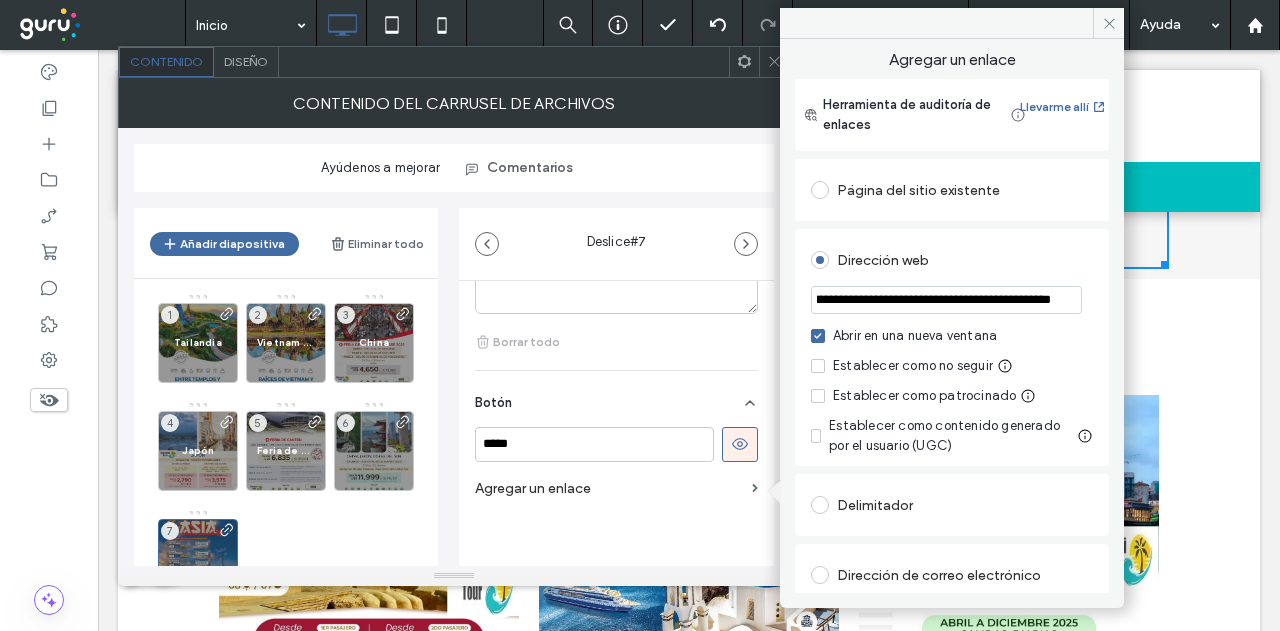 click on "**********" at bounding box center (946, 299) 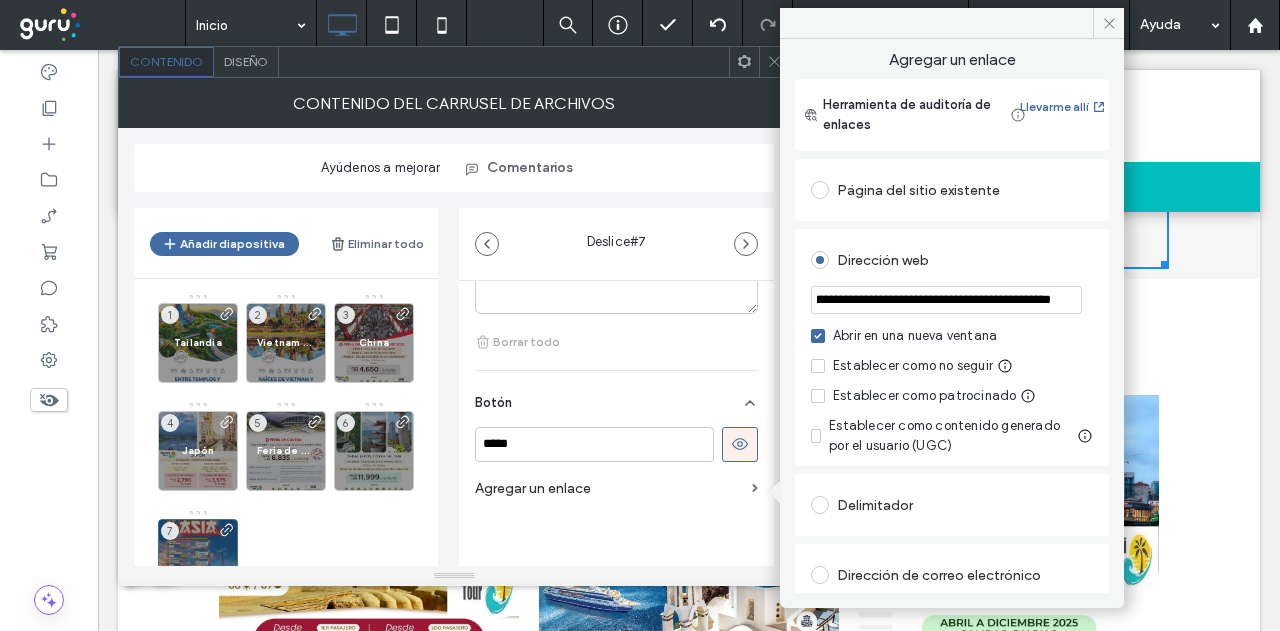 click on "**********" at bounding box center [946, 299] 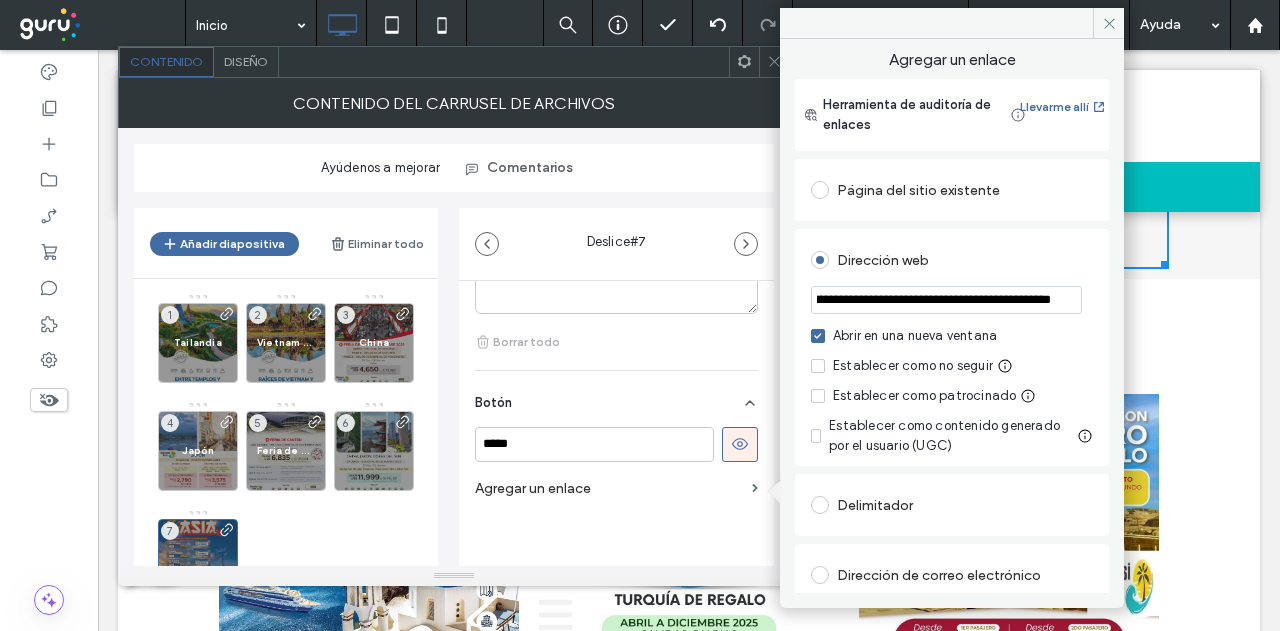 paste on "***" 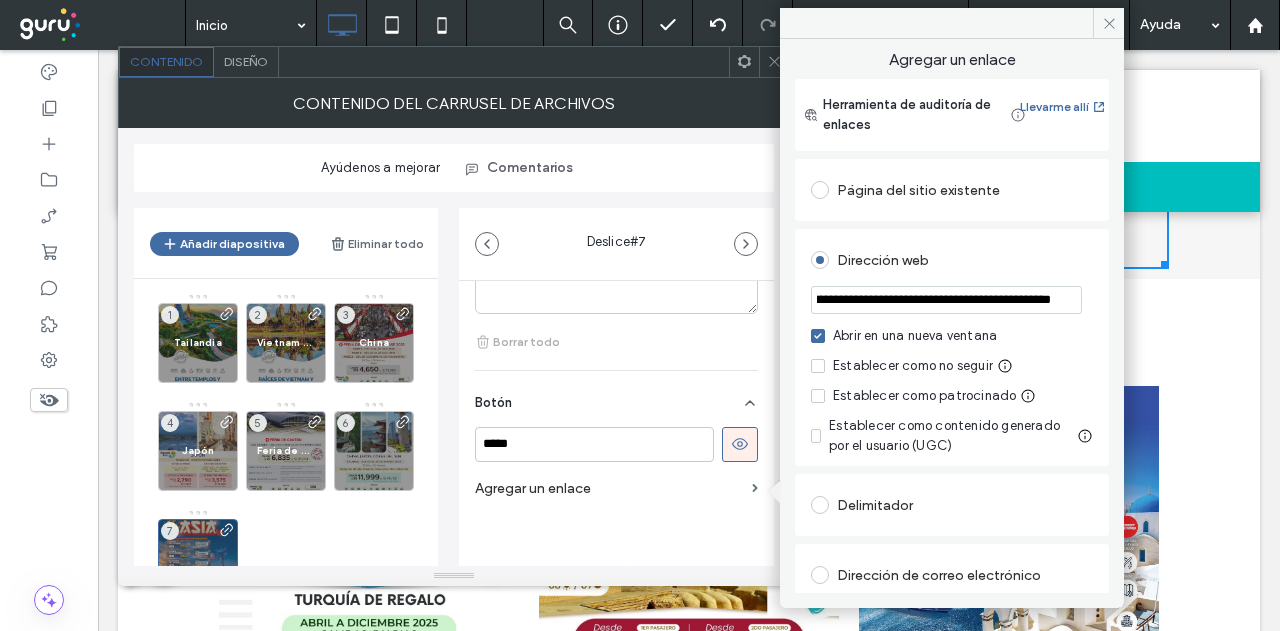 paste on "***" 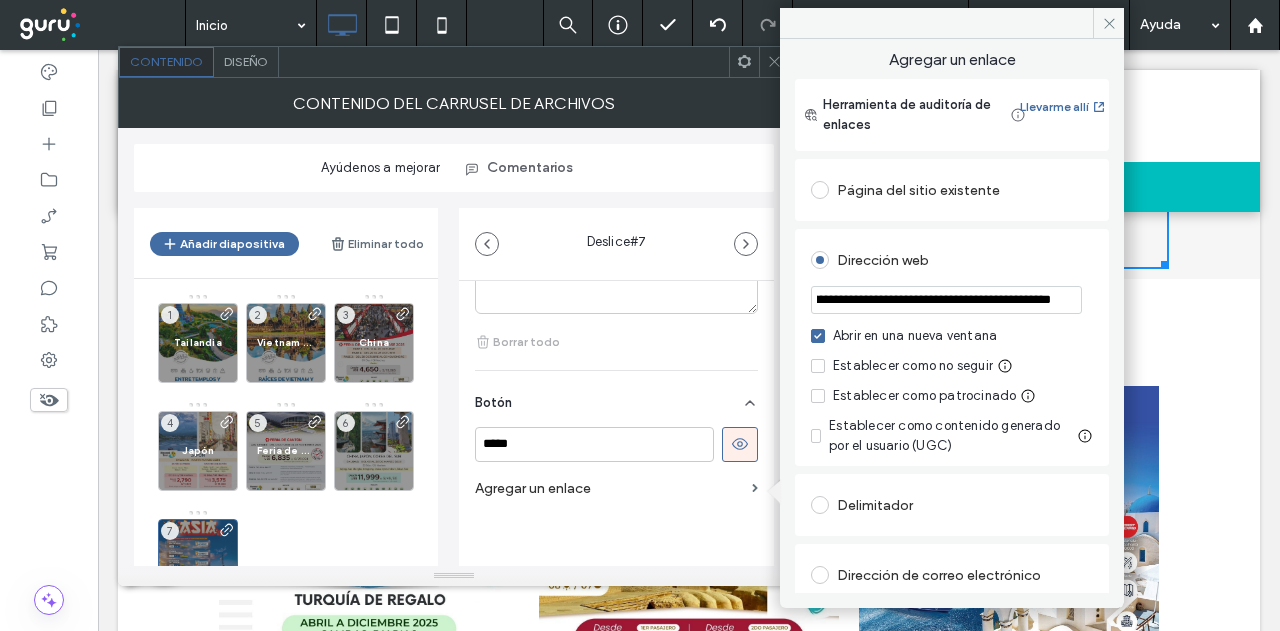 scroll, scrollTop: 0, scrollLeft: 886, axis: horizontal 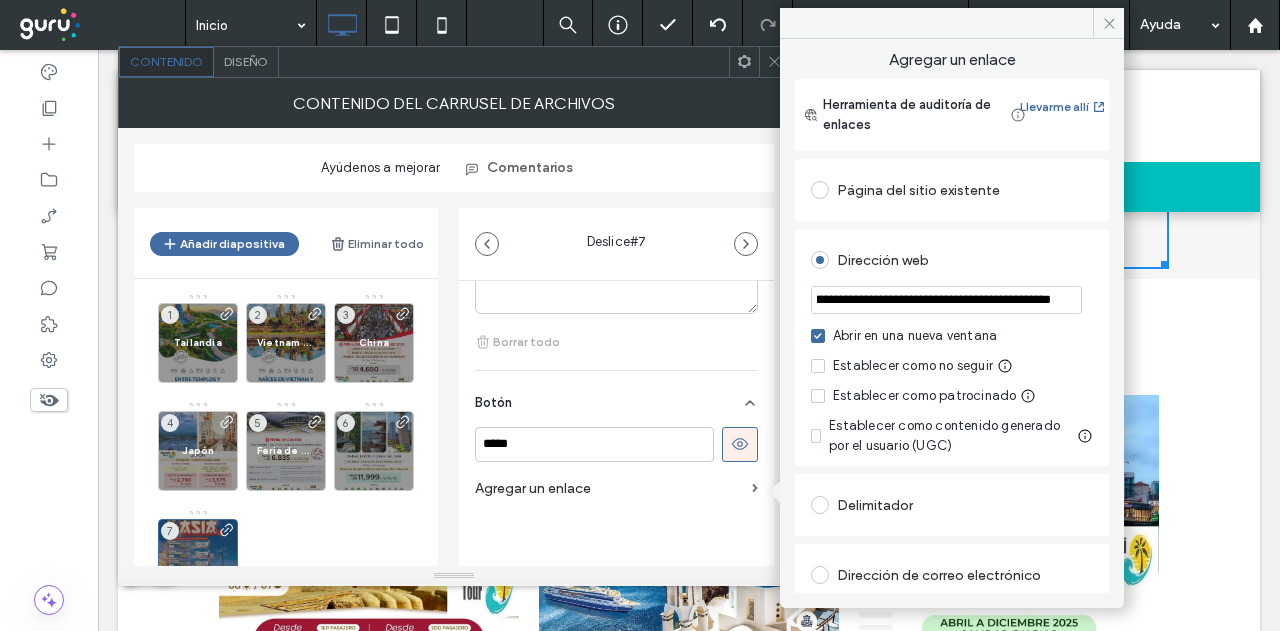 click on "**********" at bounding box center [946, 299] 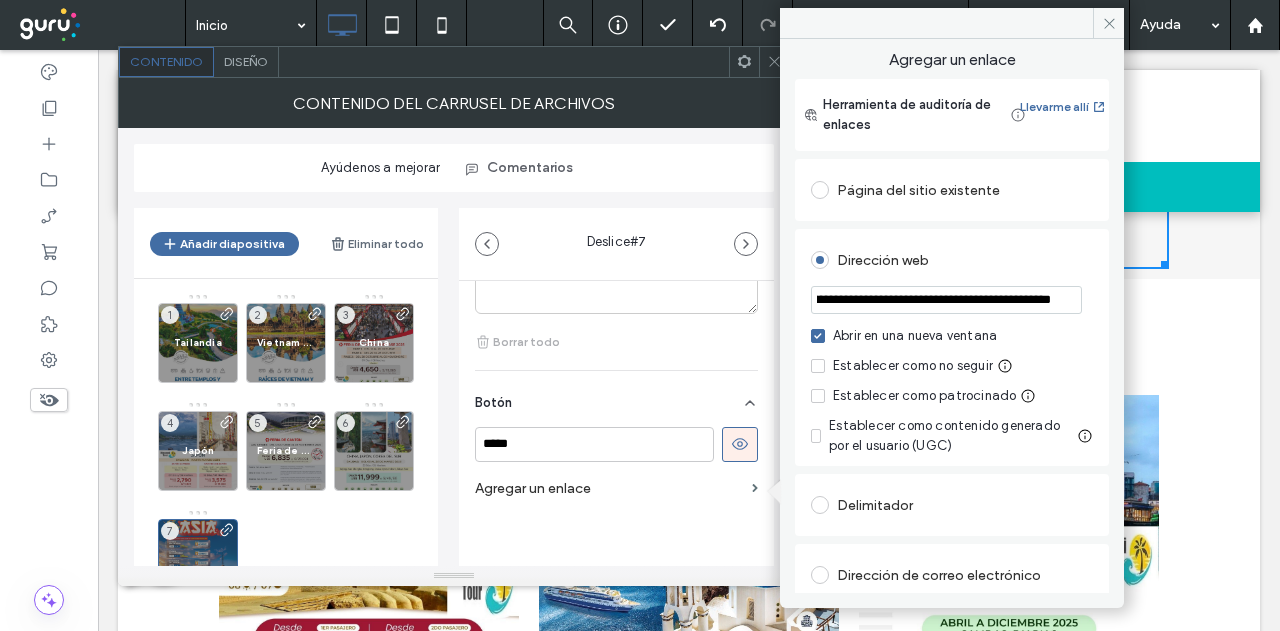 paste on "***" 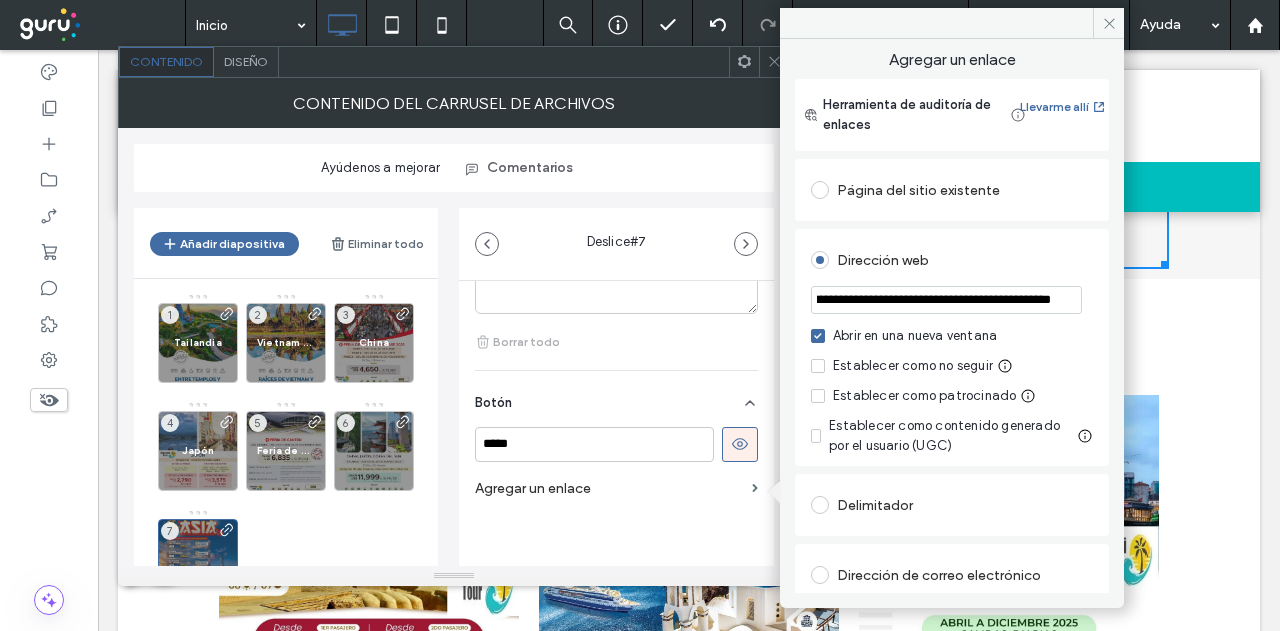 click on "**********" at bounding box center (946, 299) 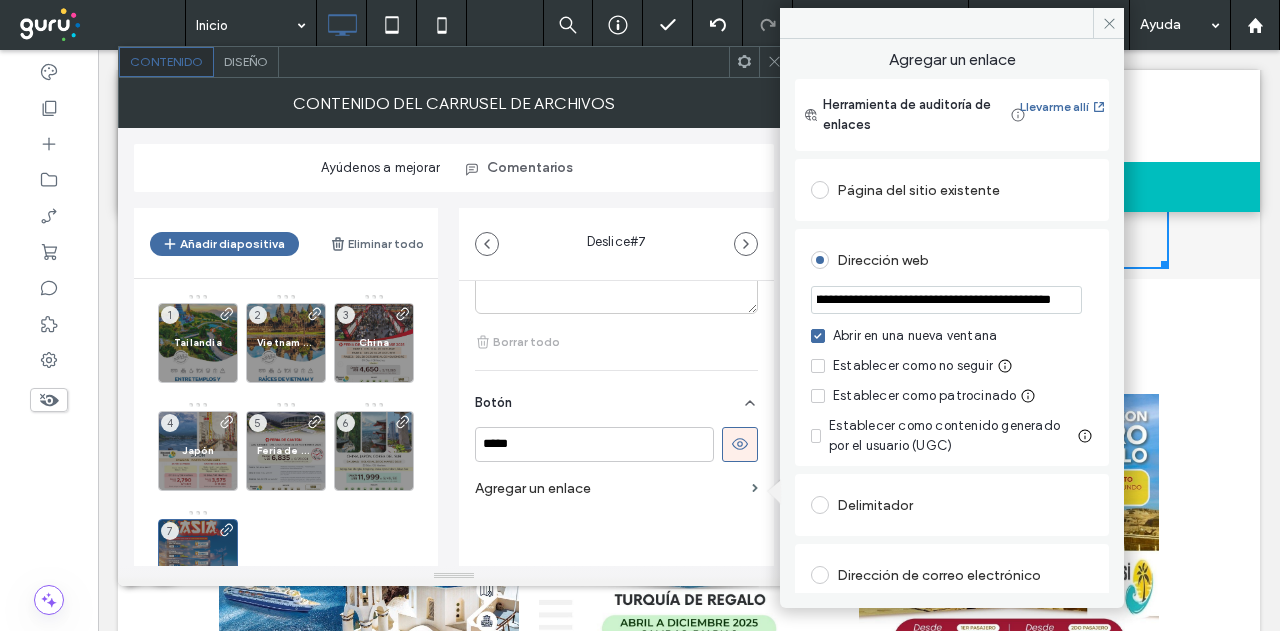 click on "**********" at bounding box center [946, 299] 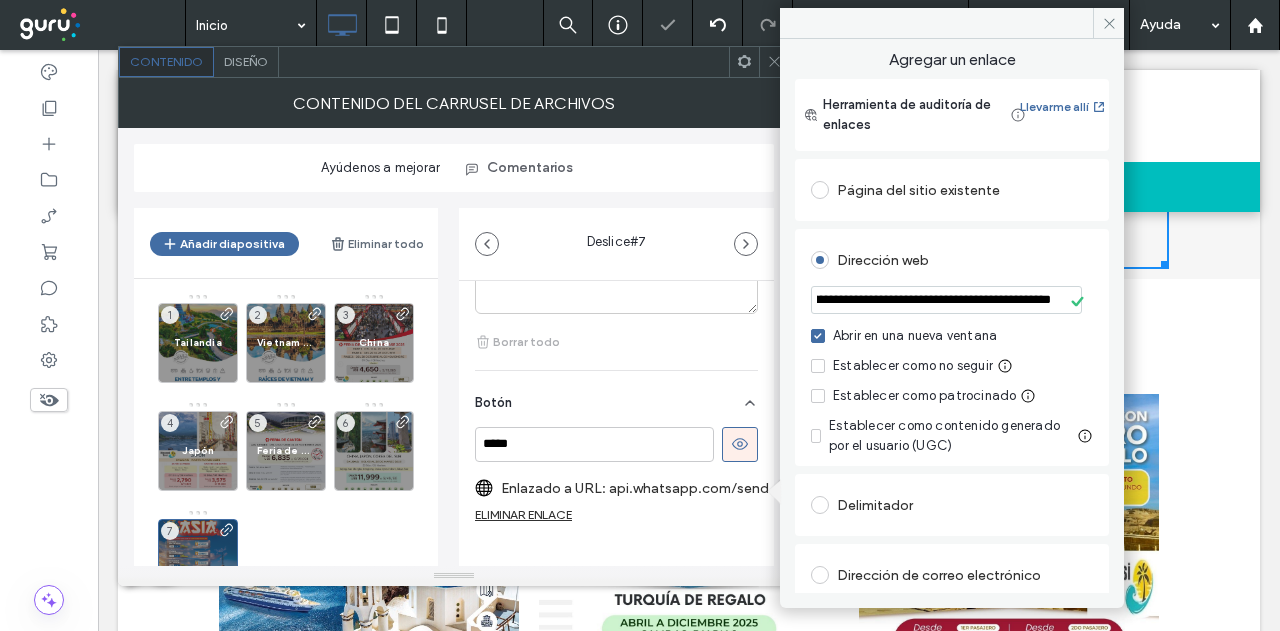 scroll, scrollTop: 0, scrollLeft: 0, axis: both 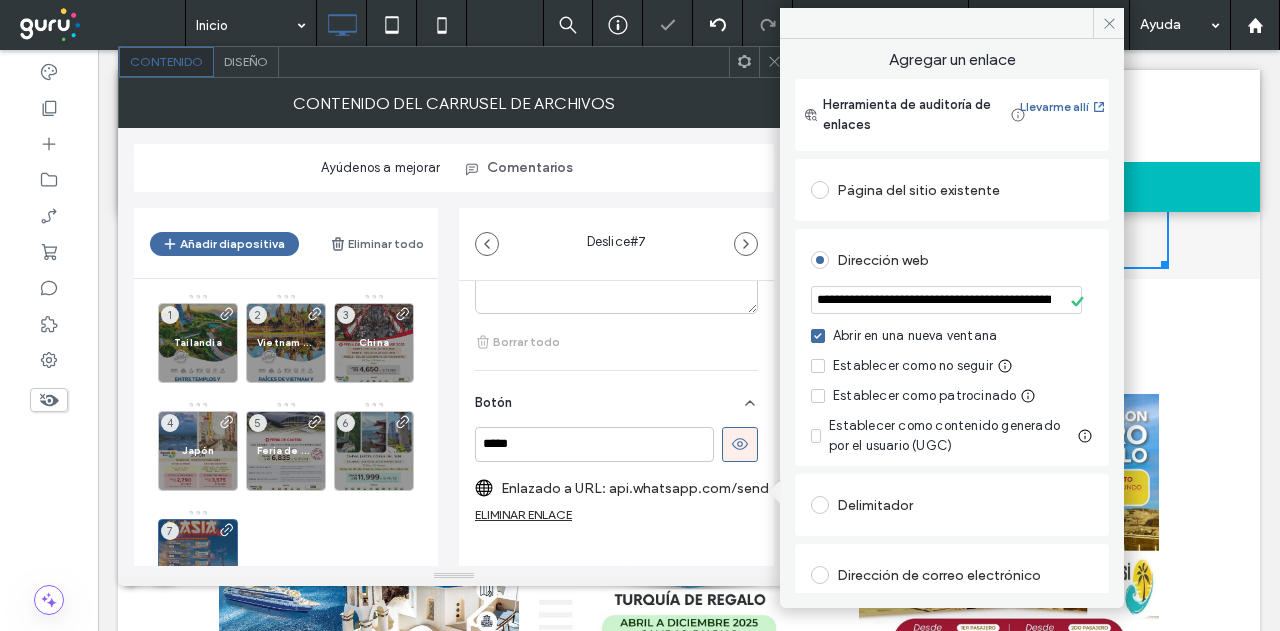 click on "Dirección web" at bounding box center [952, 260] 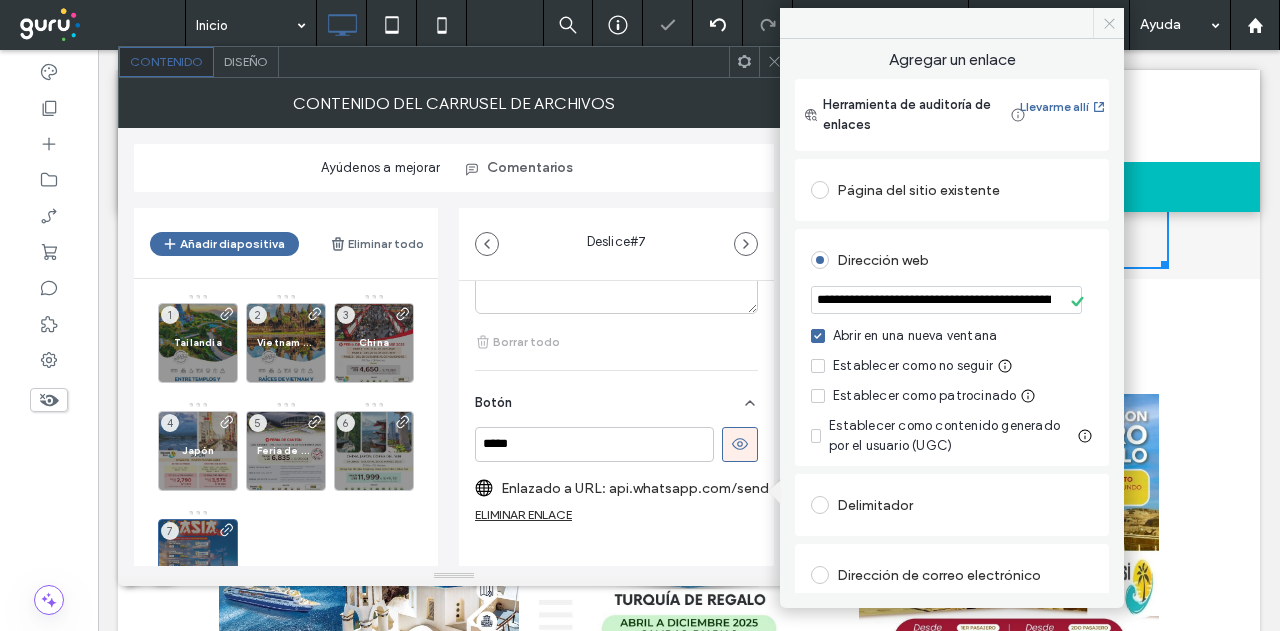 click at bounding box center [1108, 23] 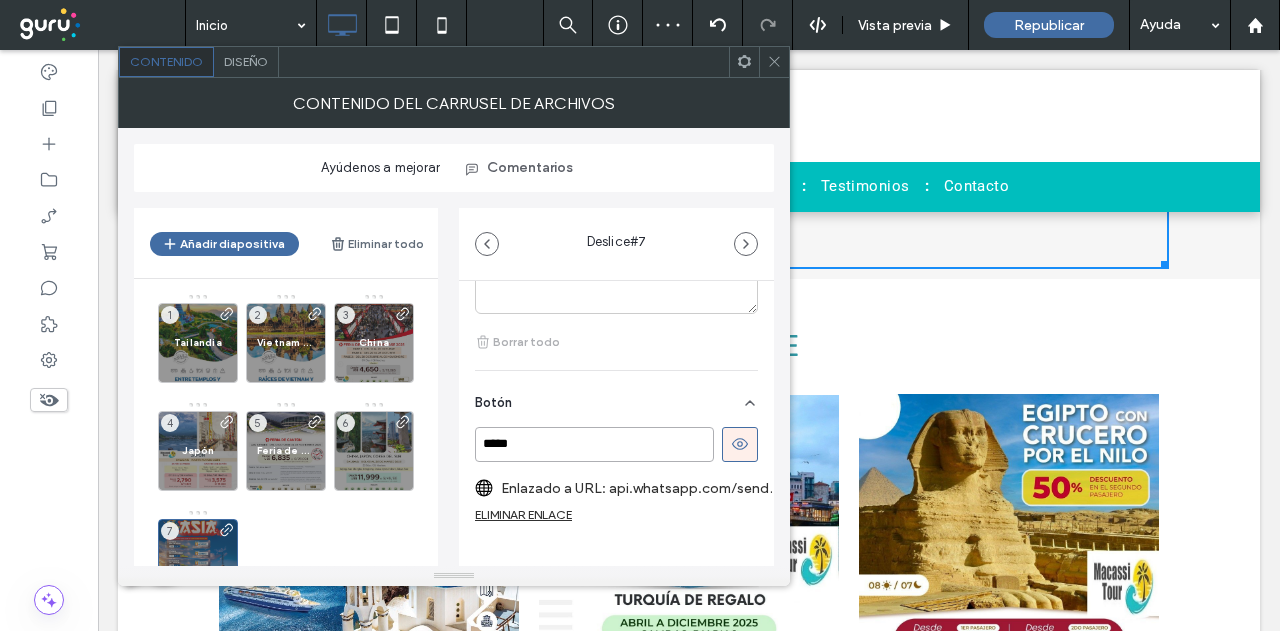 drag, startPoint x: 528, startPoint y: 457, endPoint x: 434, endPoint y: 446, distance: 94.641426 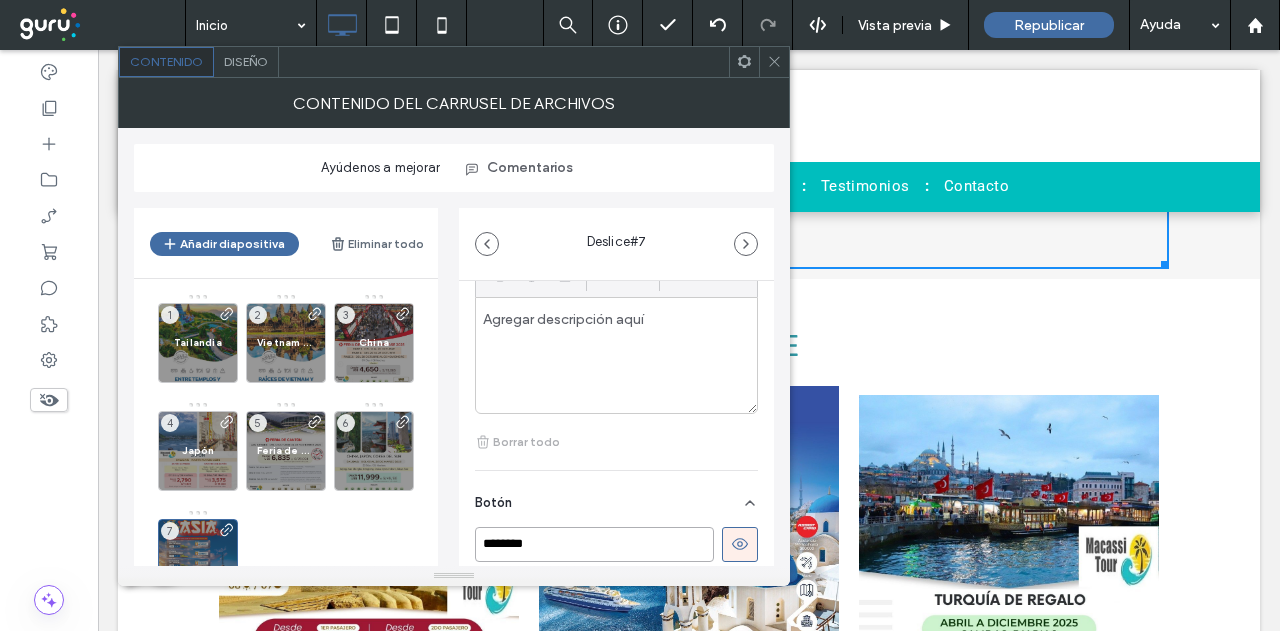 scroll, scrollTop: 551, scrollLeft: 0, axis: vertical 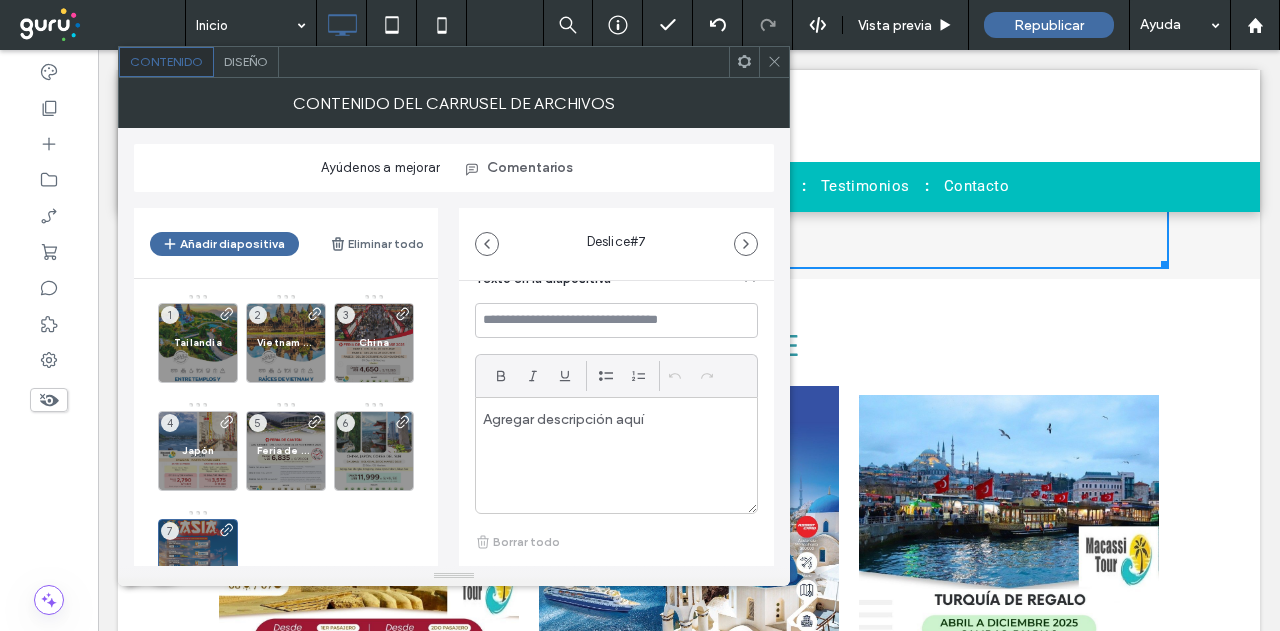 type on "********" 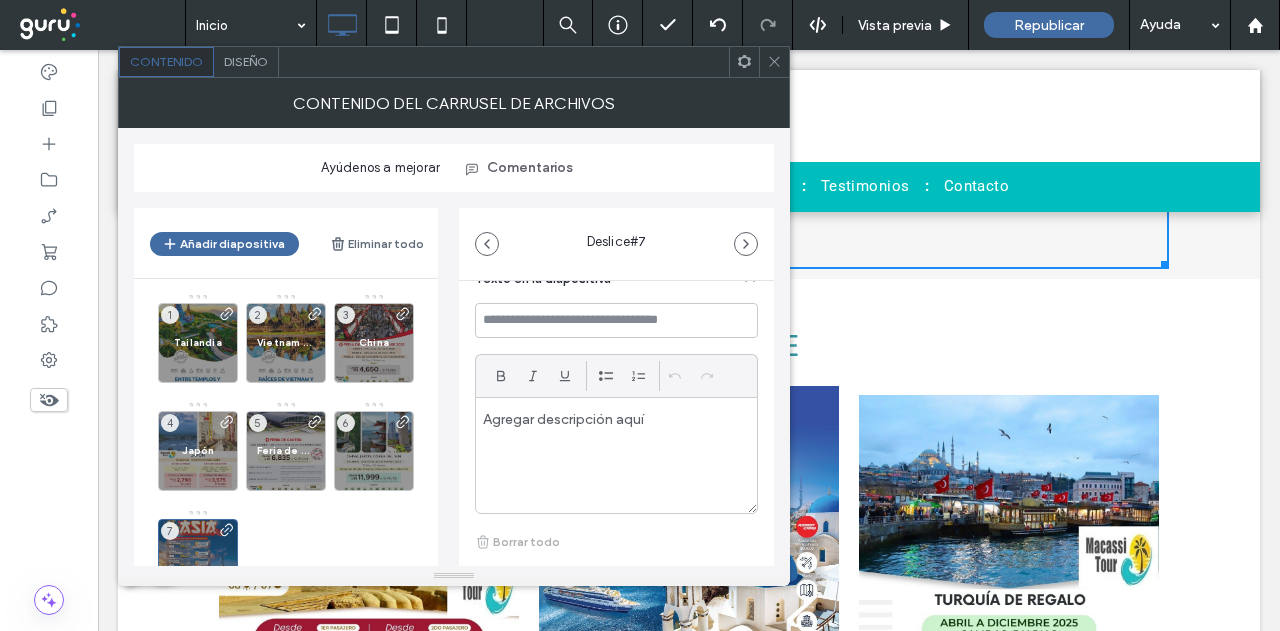 click at bounding box center (616, 455) 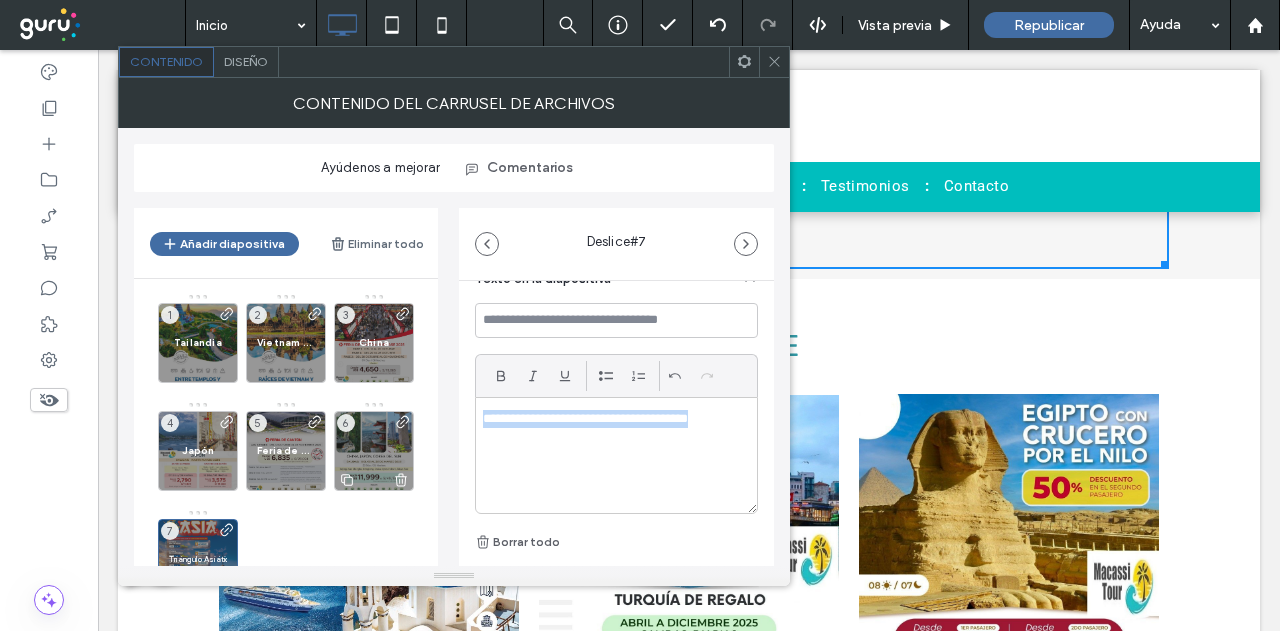 drag, startPoint x: 728, startPoint y: 417, endPoint x: 374, endPoint y: 431, distance: 354.27673 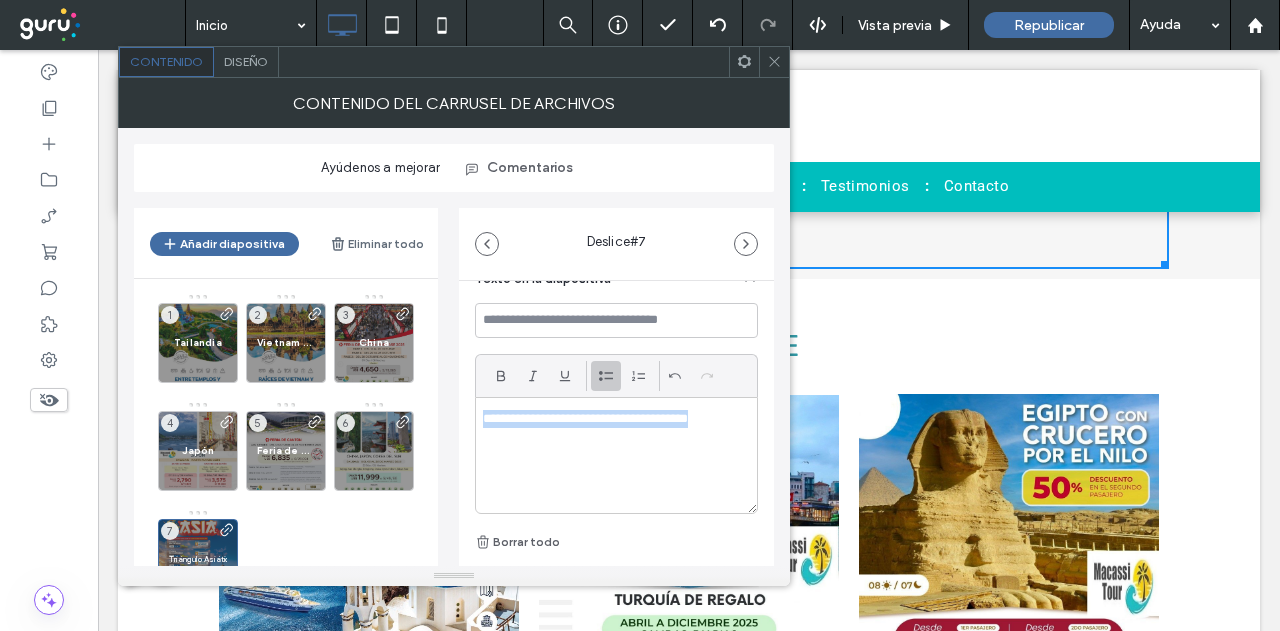 copy on "**********" 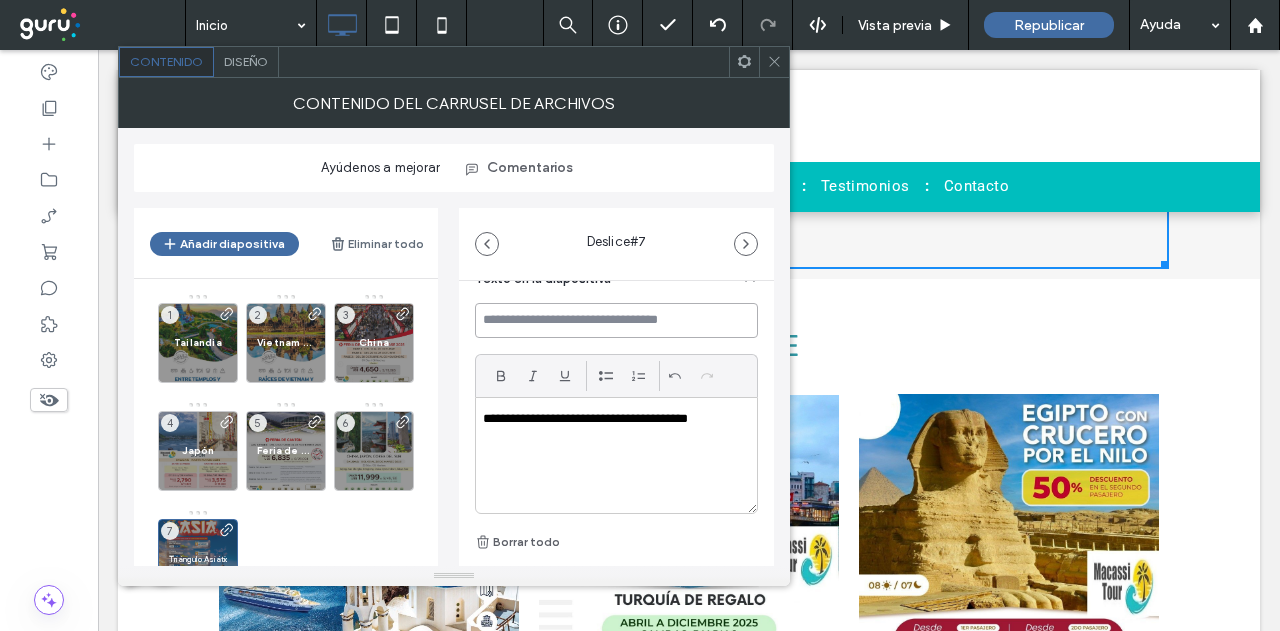 click at bounding box center [616, 320] 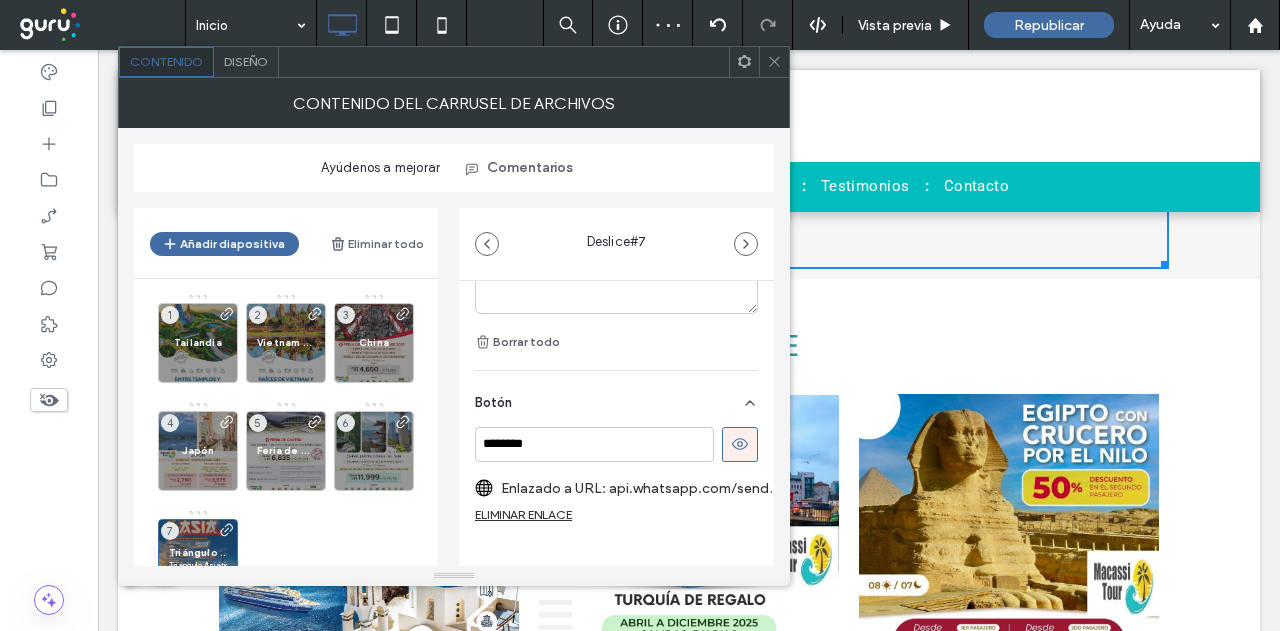 scroll, scrollTop: 796, scrollLeft: 0, axis: vertical 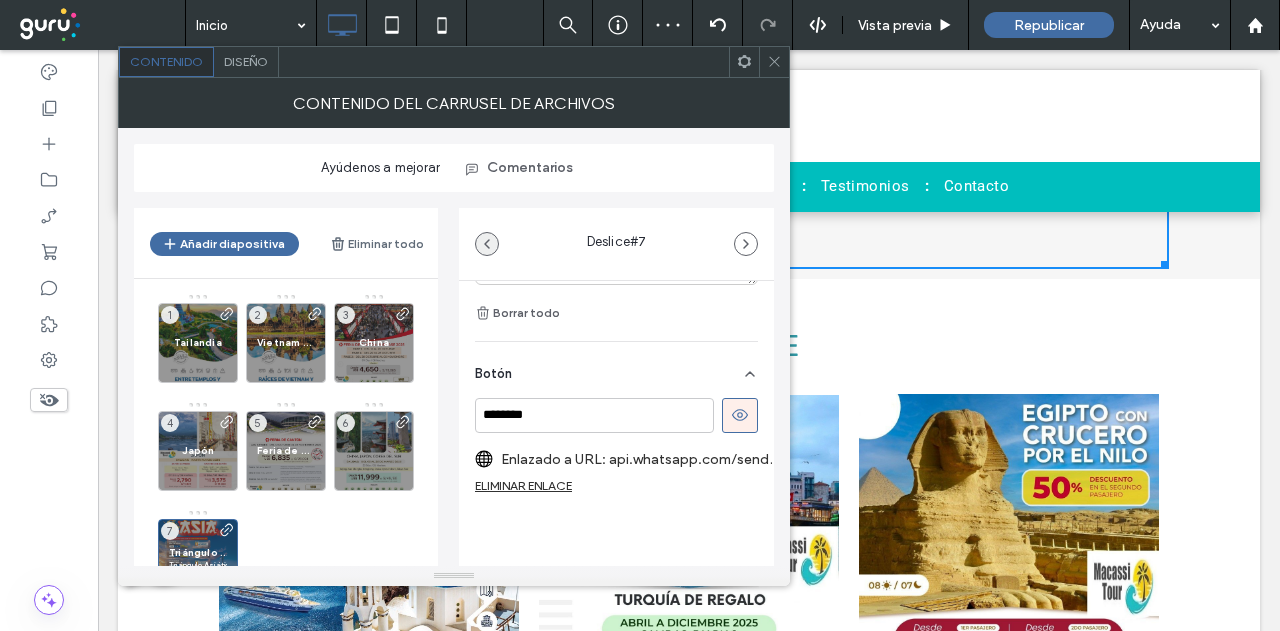 type on "**********" 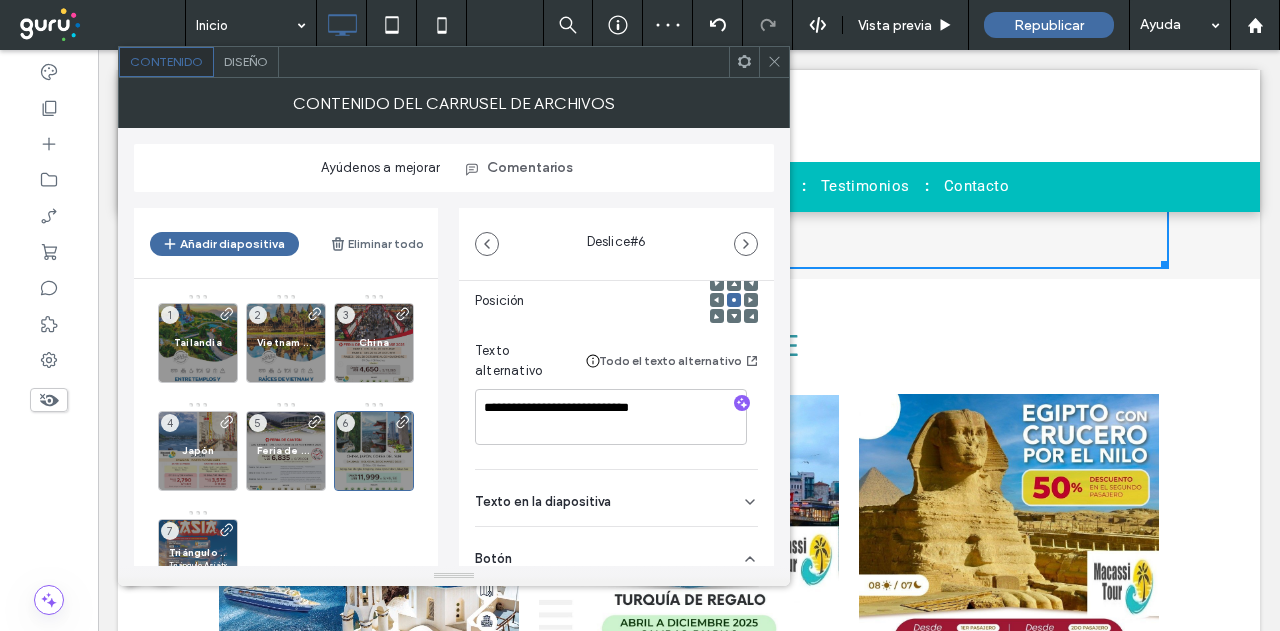 scroll, scrollTop: 298, scrollLeft: 0, axis: vertical 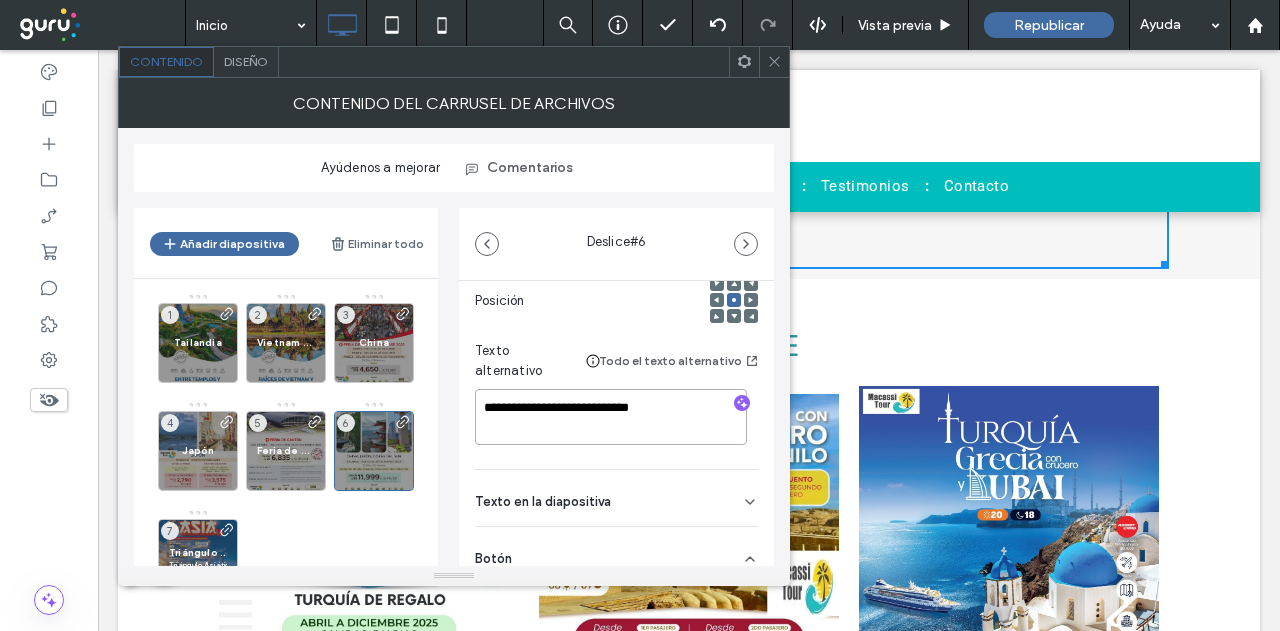 drag, startPoint x: 659, startPoint y: 409, endPoint x: 459, endPoint y: 403, distance: 200.08998 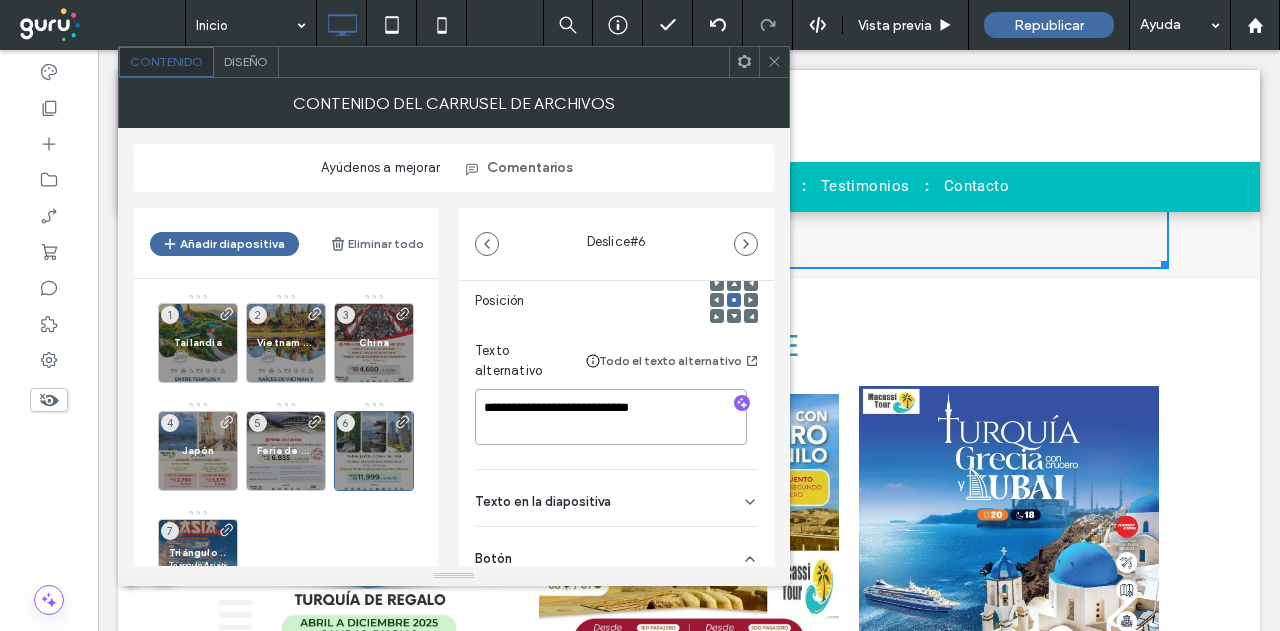 click on "**********" at bounding box center [616, 403] 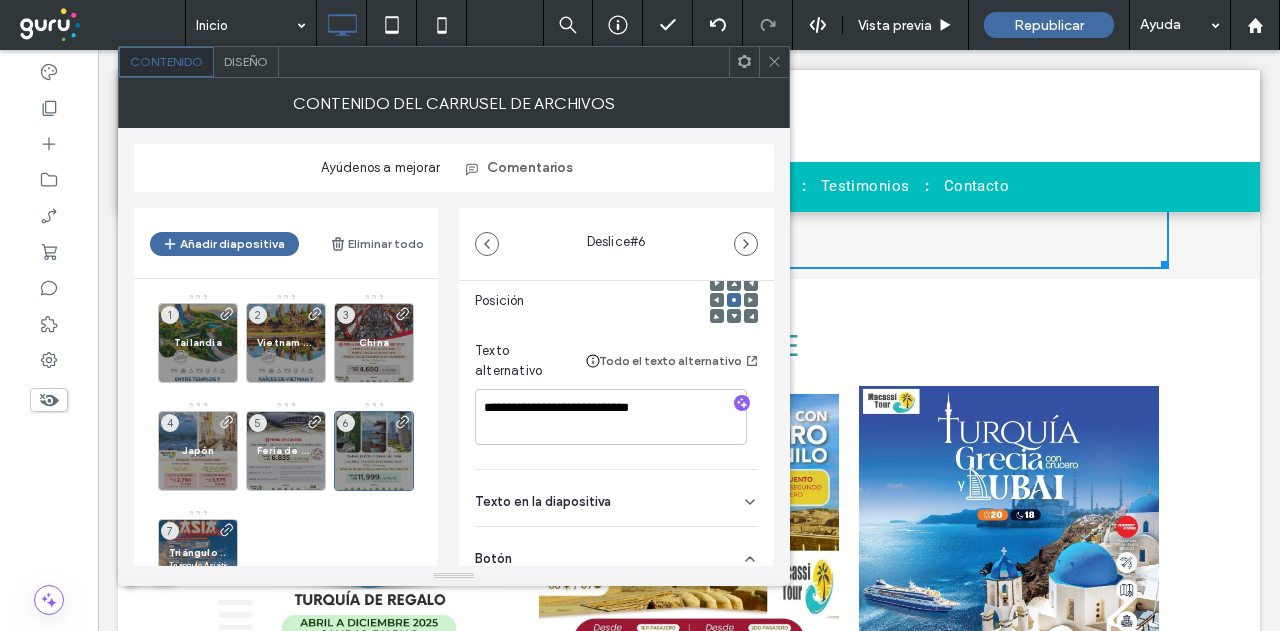 click on "Texto en la diapositiva" at bounding box center (616, 498) 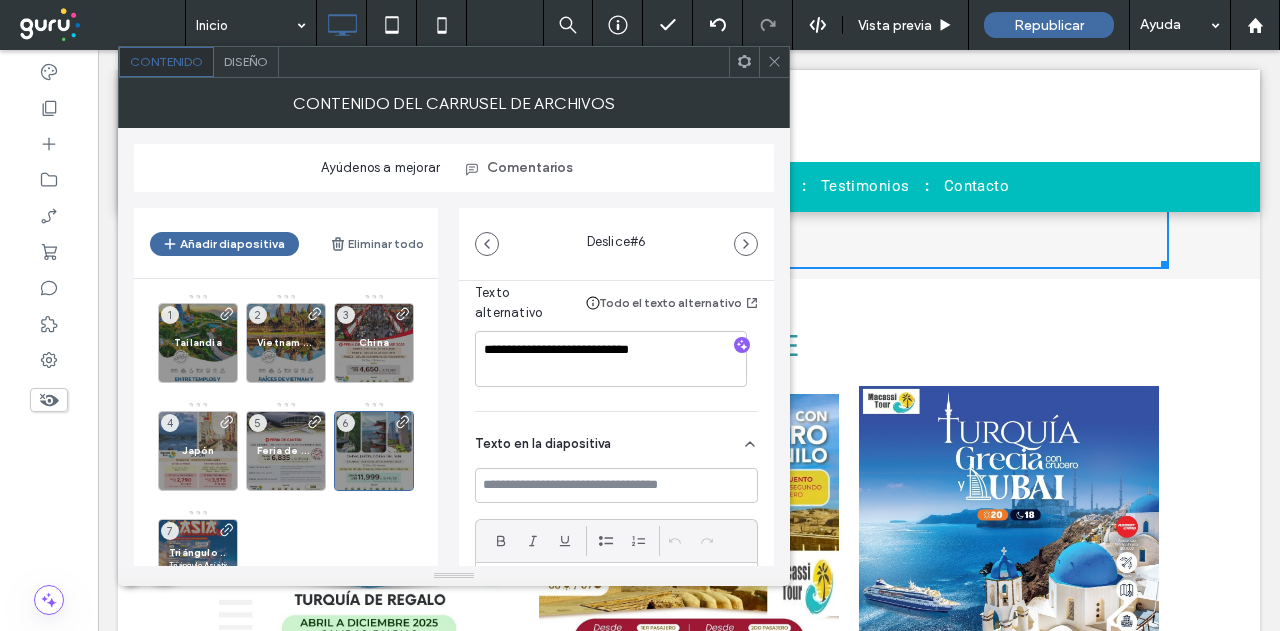 scroll, scrollTop: 398, scrollLeft: 0, axis: vertical 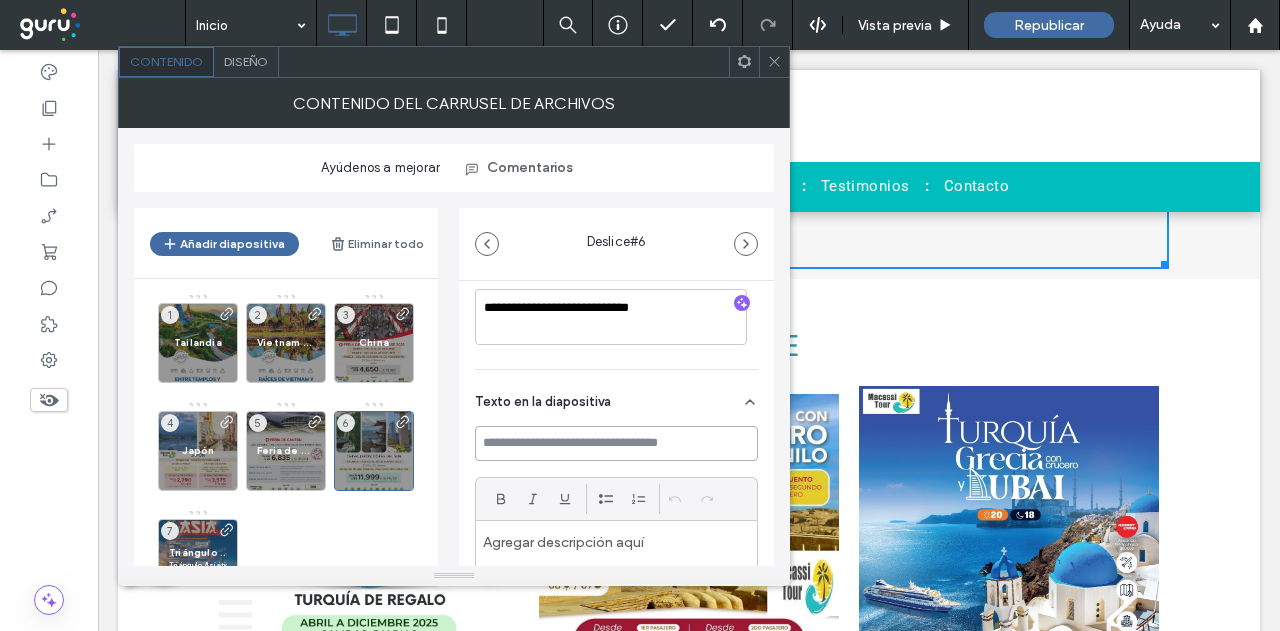 click at bounding box center [616, 443] 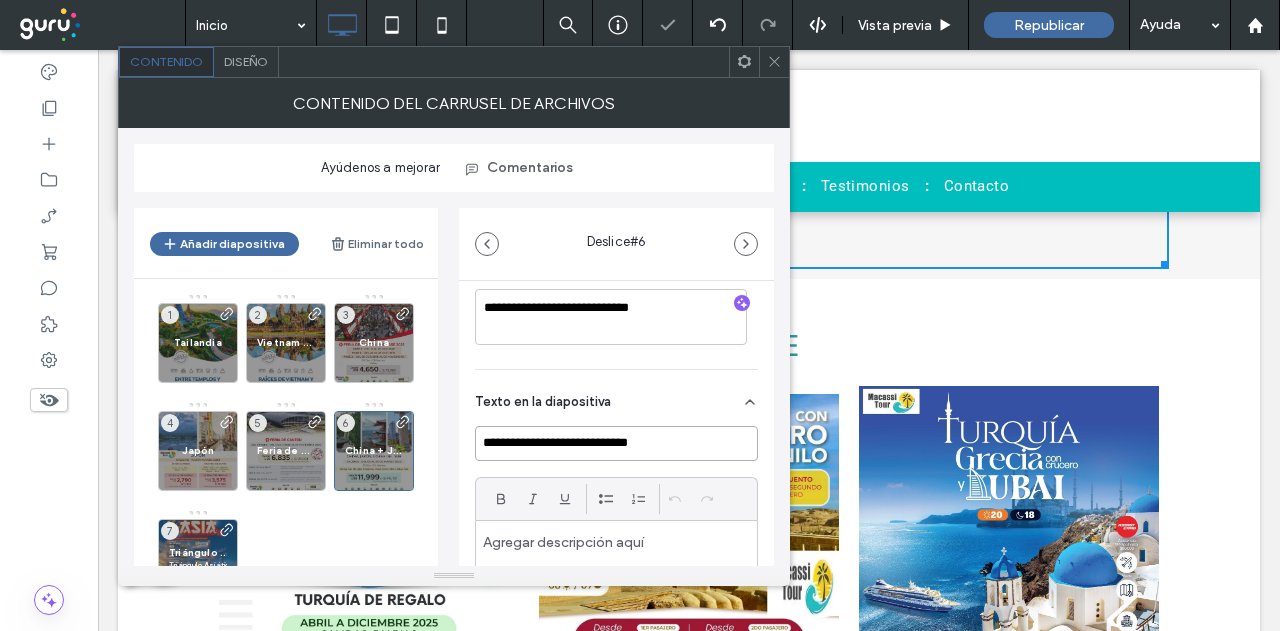 type on "**********" 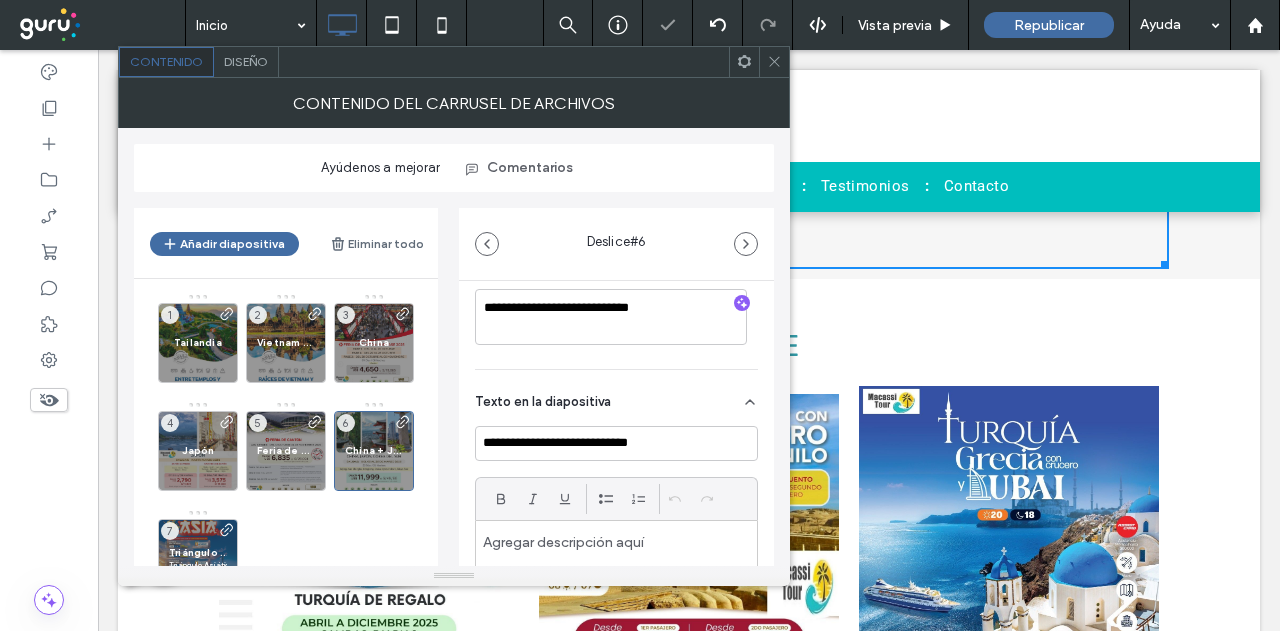 click on "Tailandia 1 Vietnam + Camboya 2 China 3 Japón 4 Feria de Cantón - China 5 China + Japón + Corea del Sur 6 Triángulo Asiático: Japón + China + Corea Triángulo Asiático: Japón + China + Corea 7" at bounding box center (298, 451) 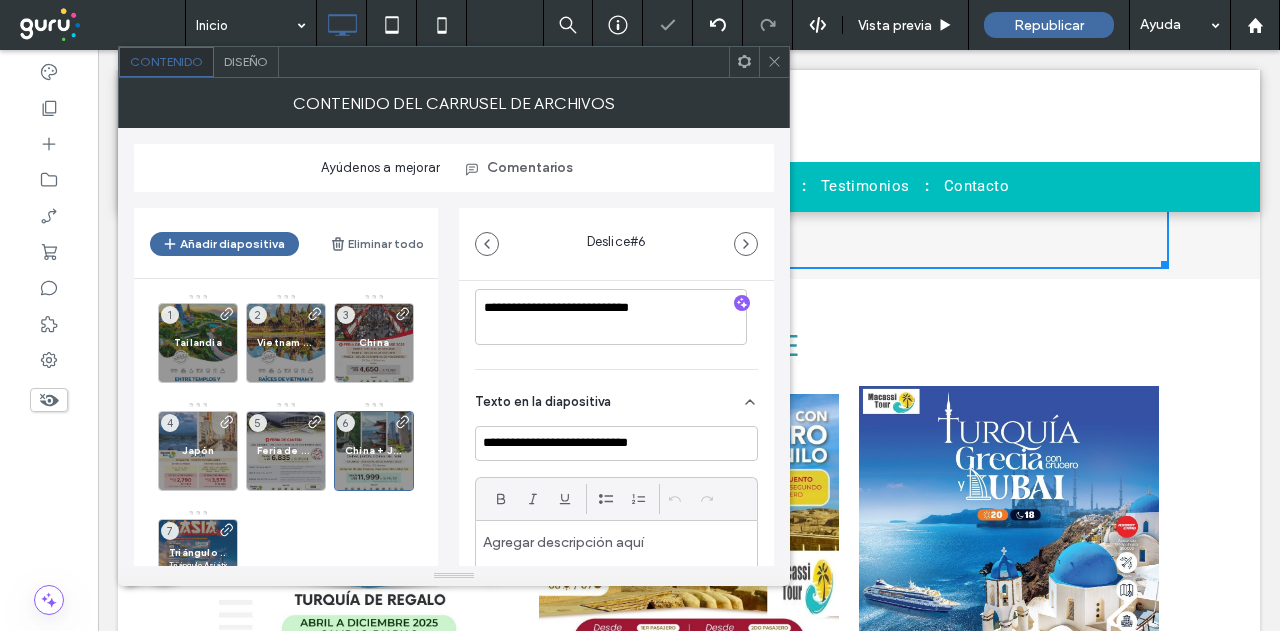 click 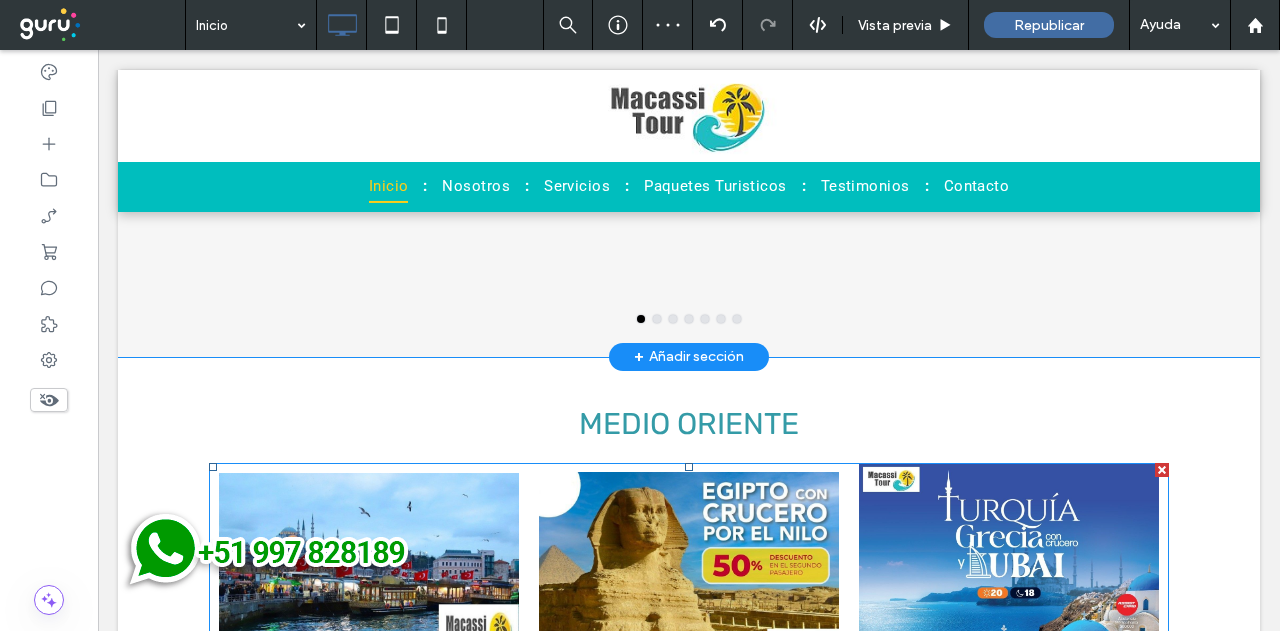 scroll, scrollTop: 3600, scrollLeft: 0, axis: vertical 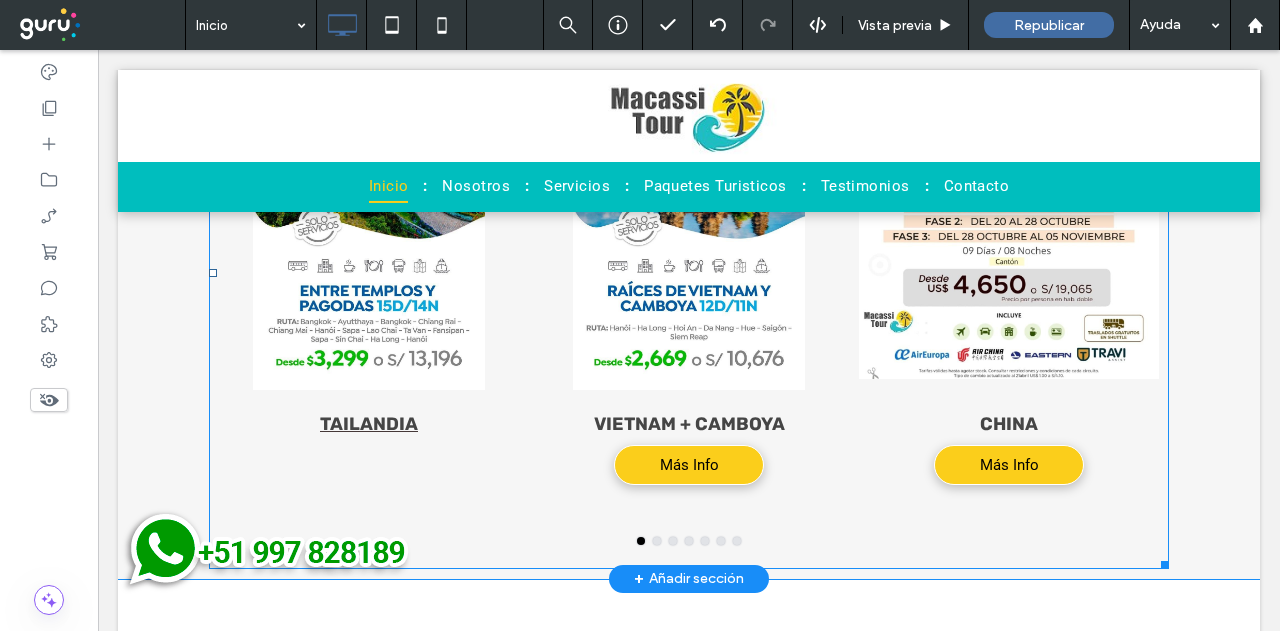 click at bounding box center [369, 184] 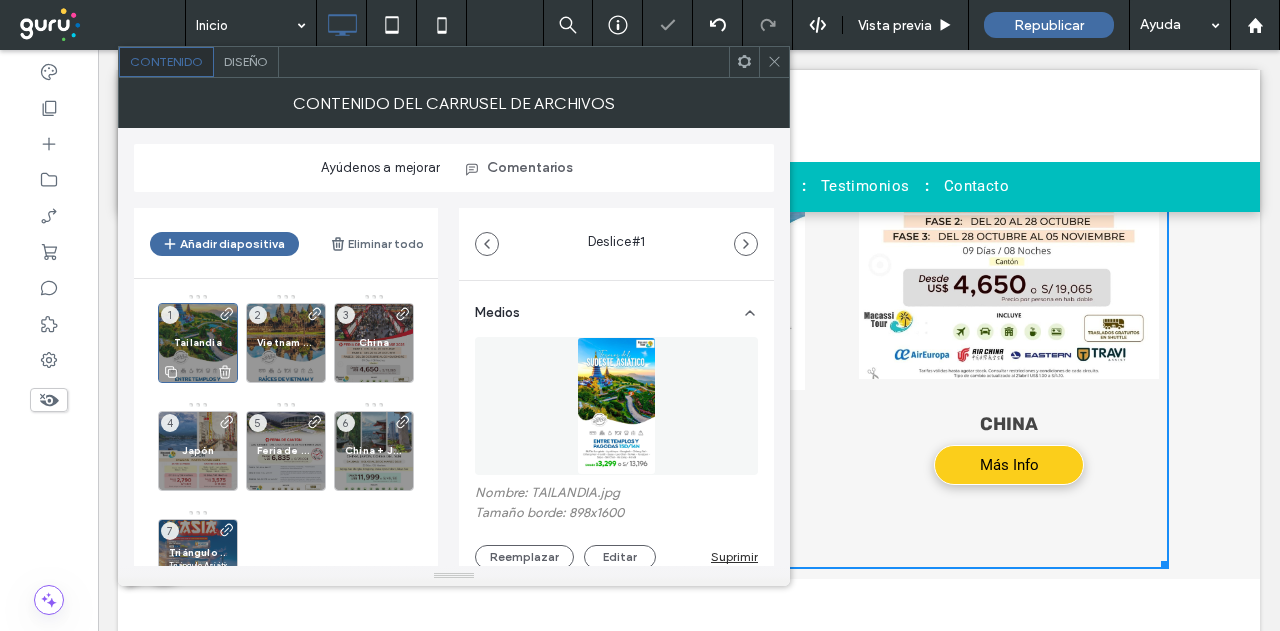 click on "Tailandia" at bounding box center [198, 342] 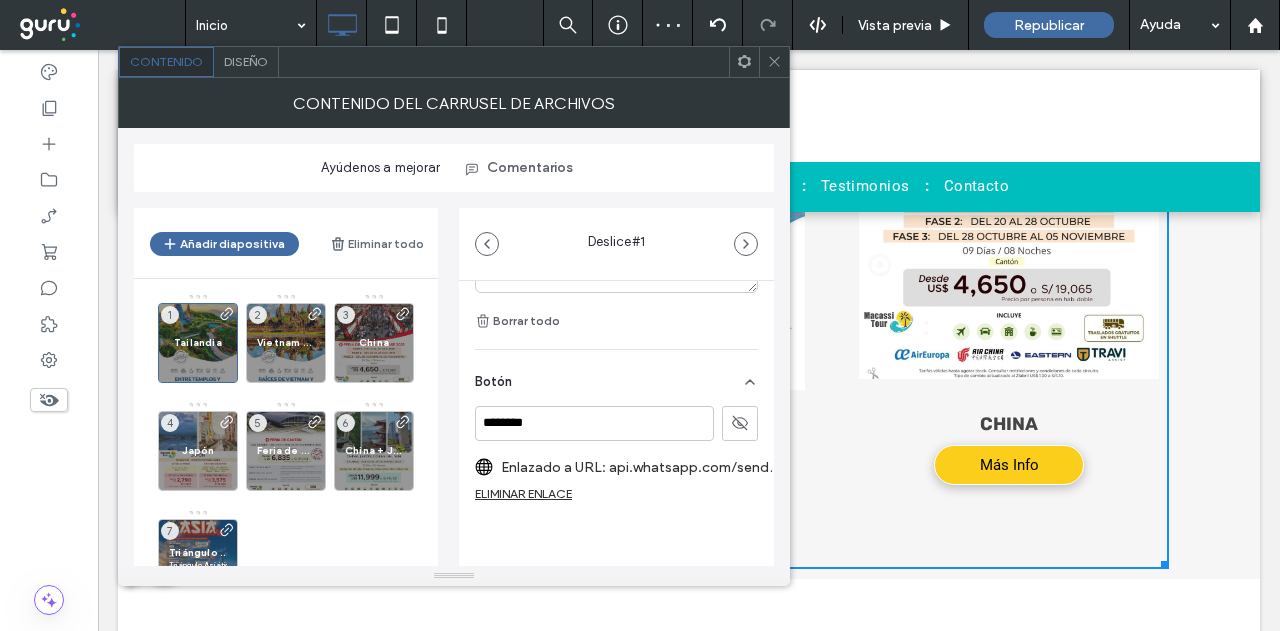 scroll, scrollTop: 764, scrollLeft: 0, axis: vertical 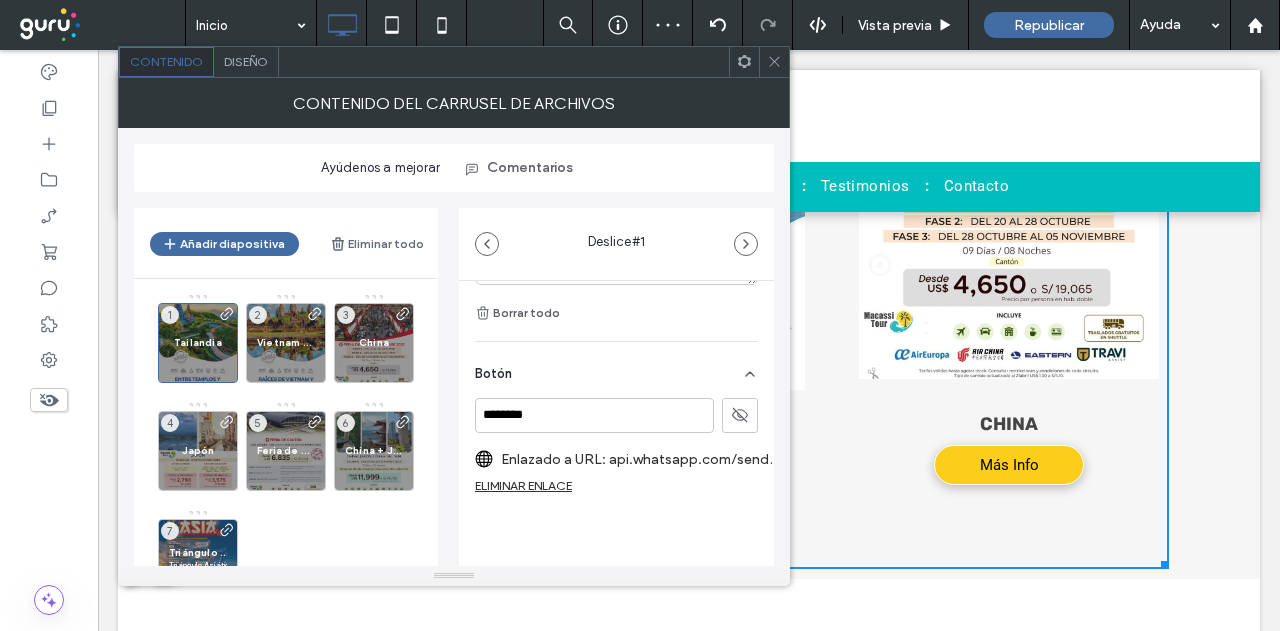 click 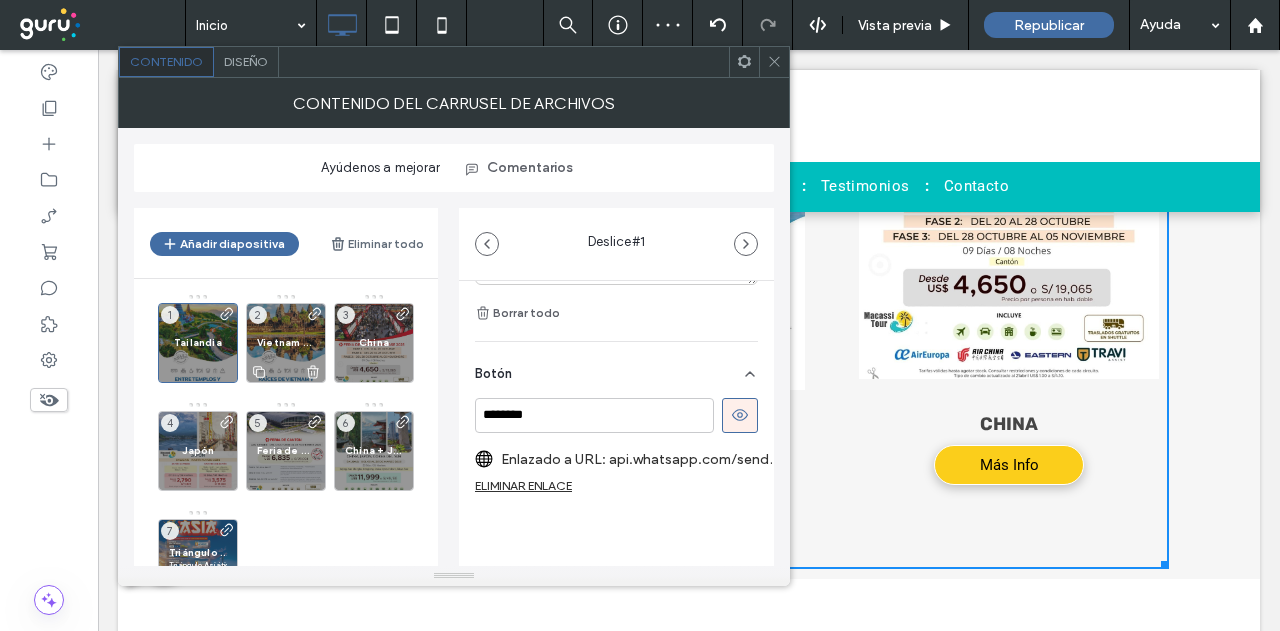 click on "Vietnam + Camboya 2" at bounding box center [286, 343] 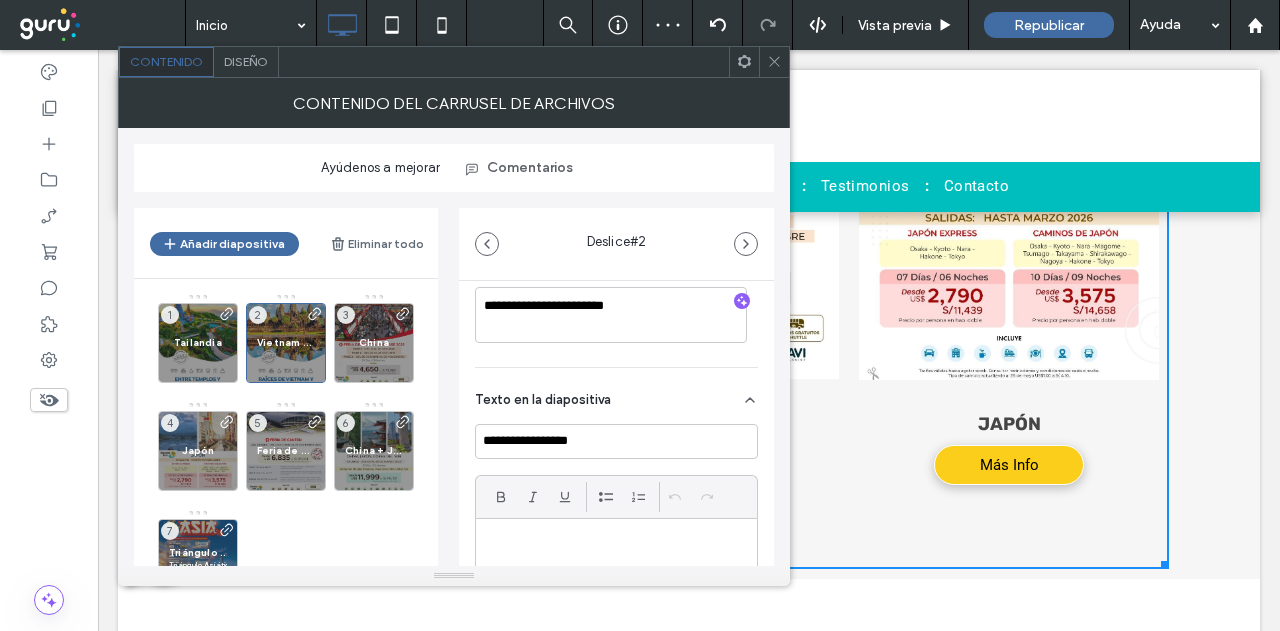 scroll, scrollTop: 764, scrollLeft: 0, axis: vertical 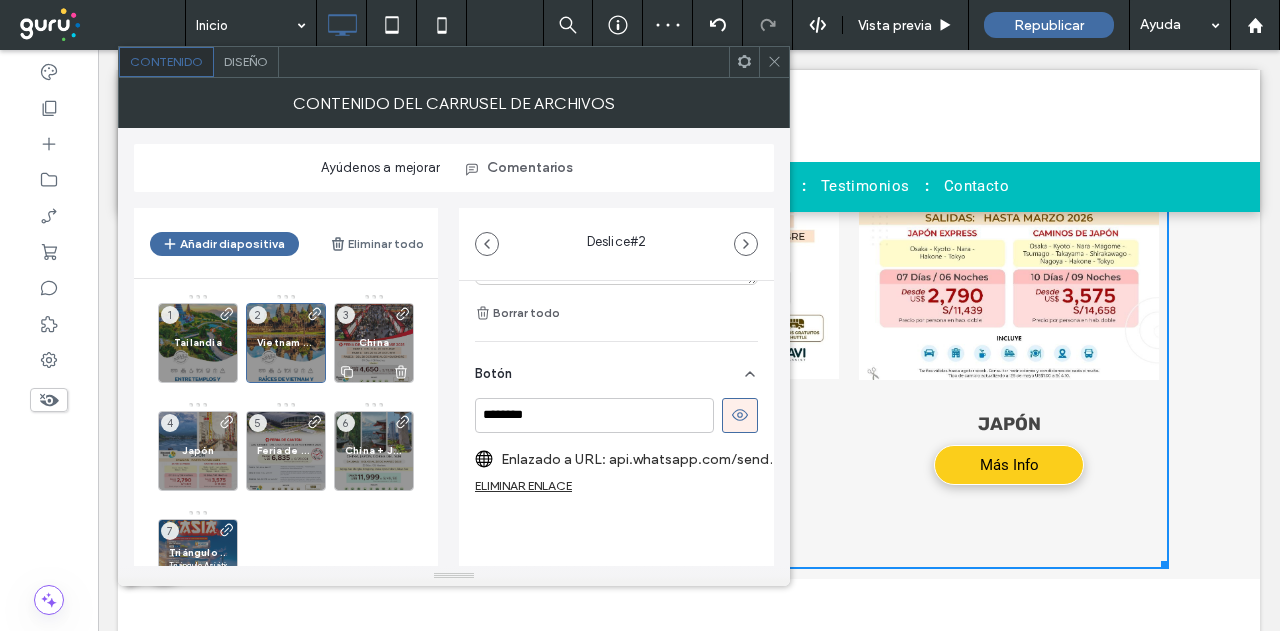 click on "China" at bounding box center (374, 342) 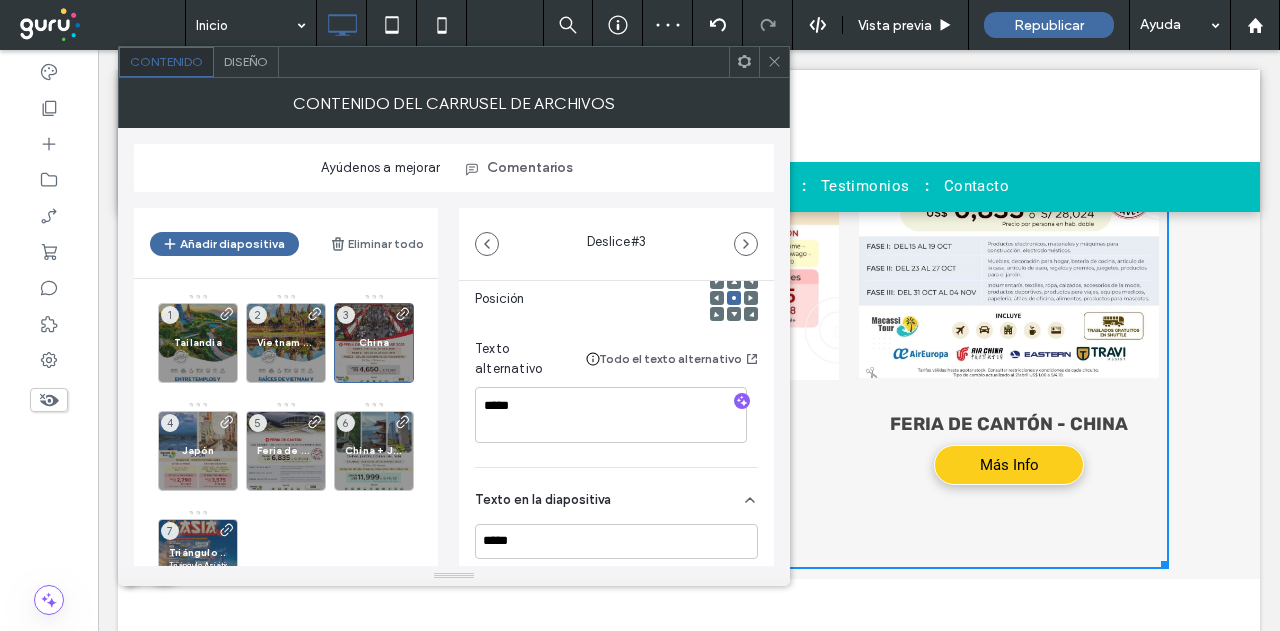 scroll, scrollTop: 700, scrollLeft: 0, axis: vertical 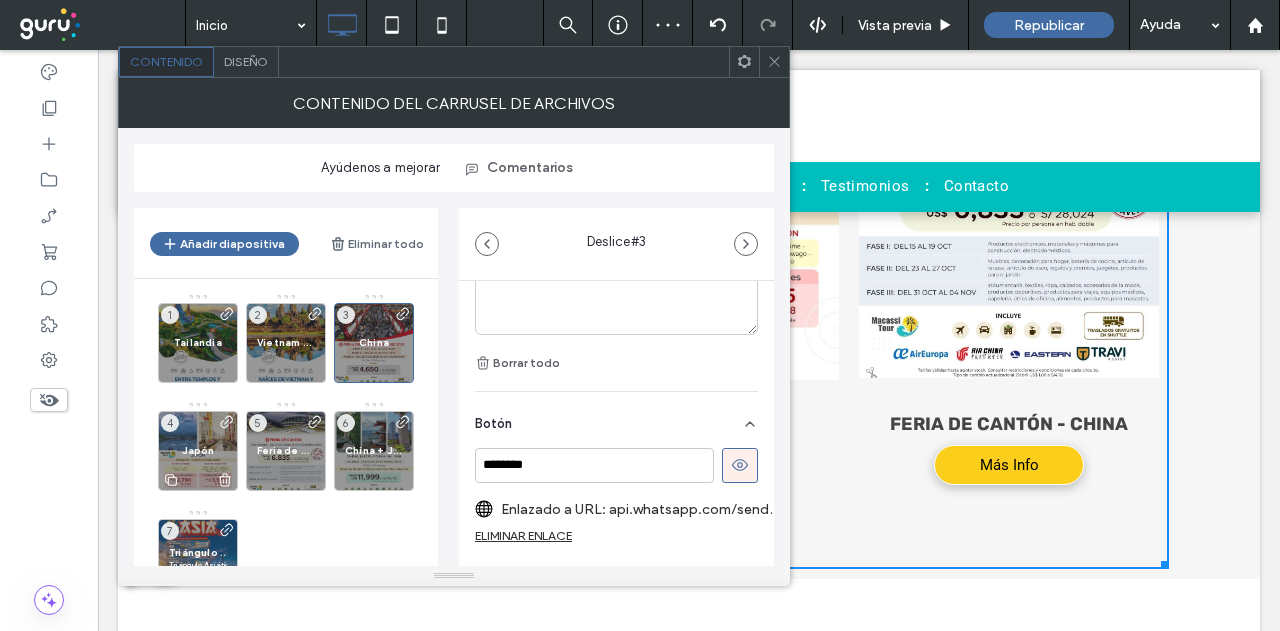 click on "Japón 4" at bounding box center [198, 451] 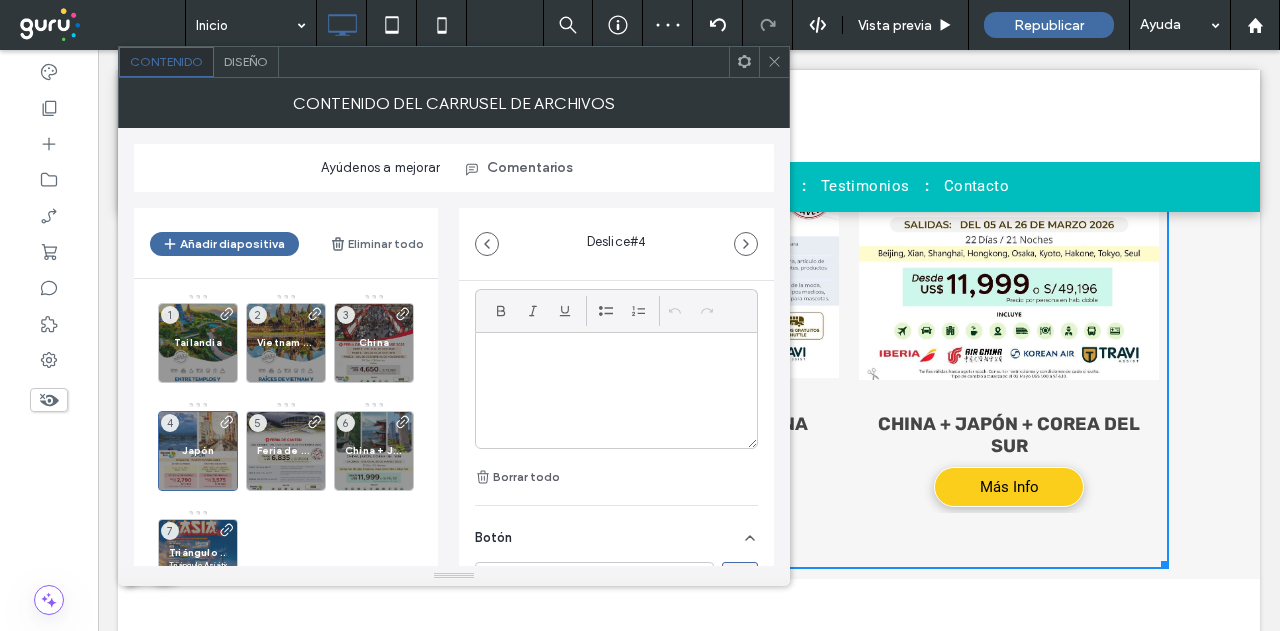 scroll, scrollTop: 764, scrollLeft: 0, axis: vertical 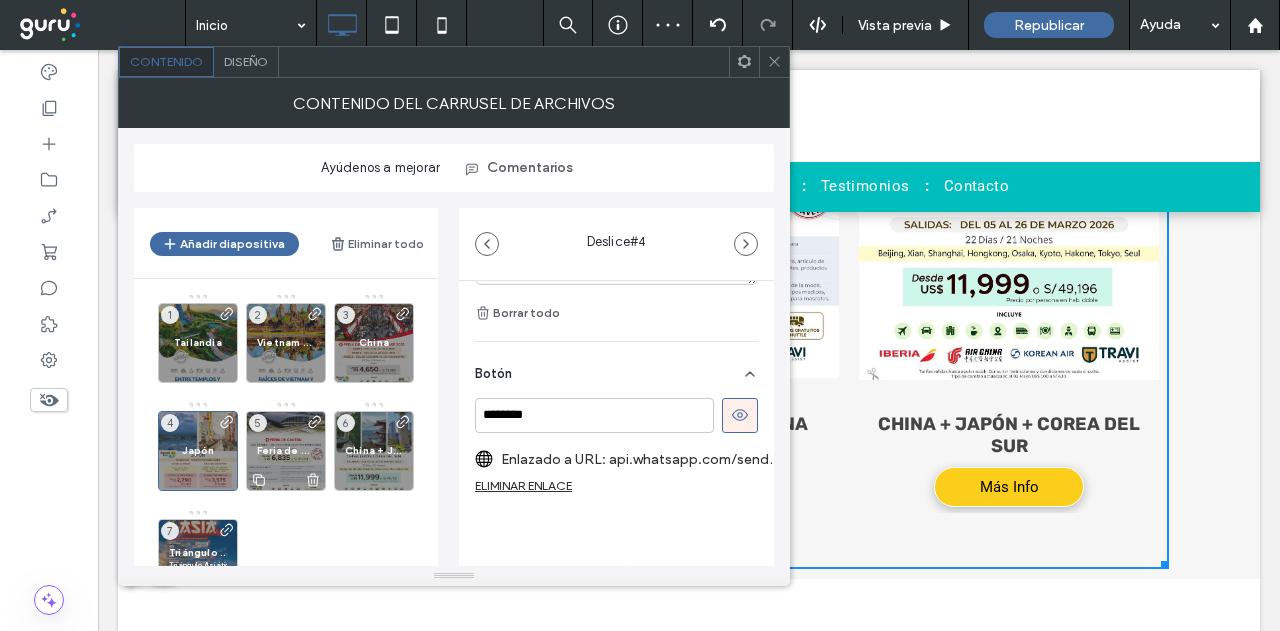 click on "Feria de Cantón - China 5" at bounding box center (286, 451) 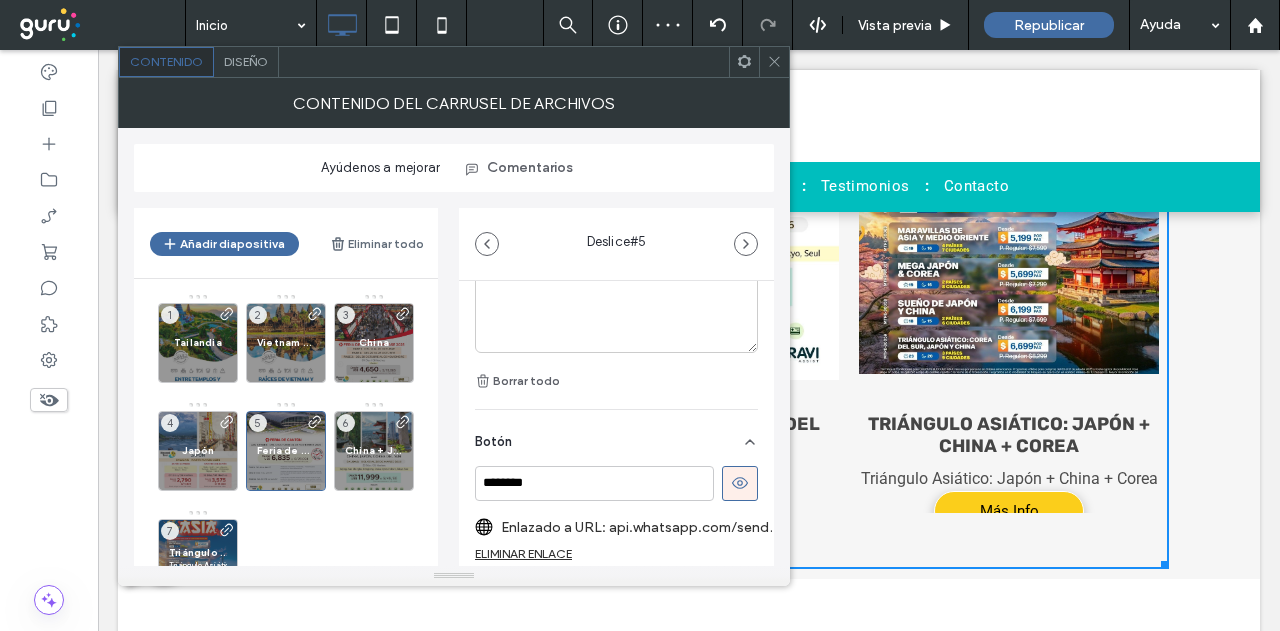 scroll, scrollTop: 780, scrollLeft: 0, axis: vertical 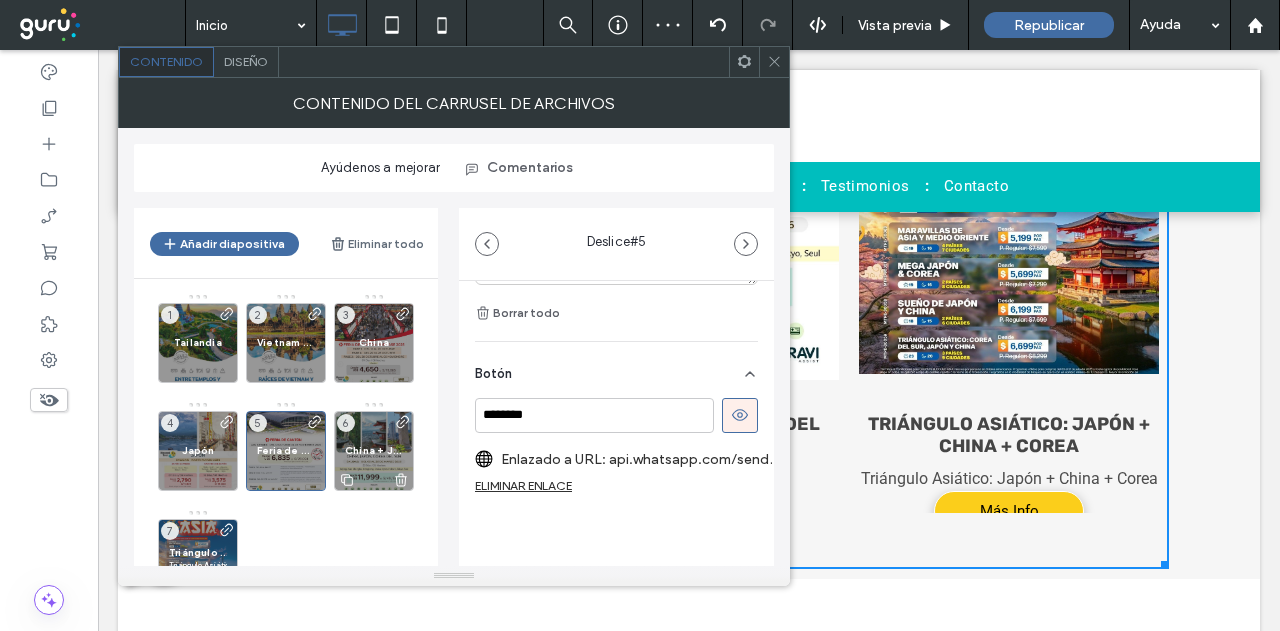 click on "China + Japón + Corea del Sur 6" at bounding box center [374, 451] 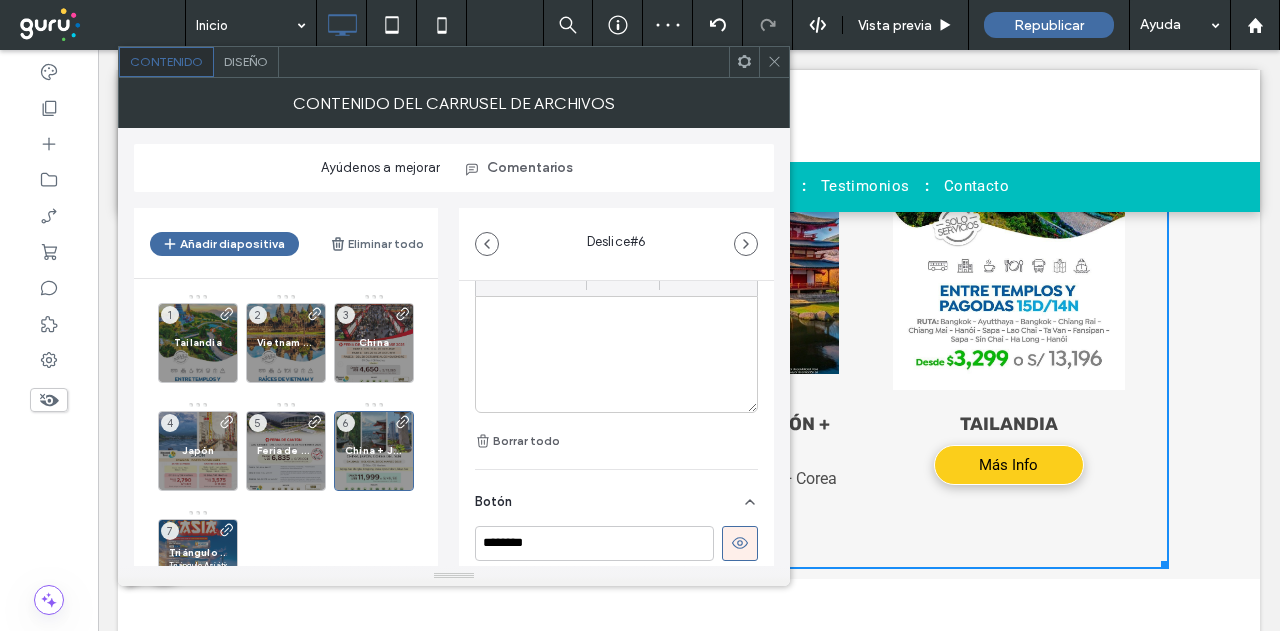 scroll, scrollTop: 764, scrollLeft: 0, axis: vertical 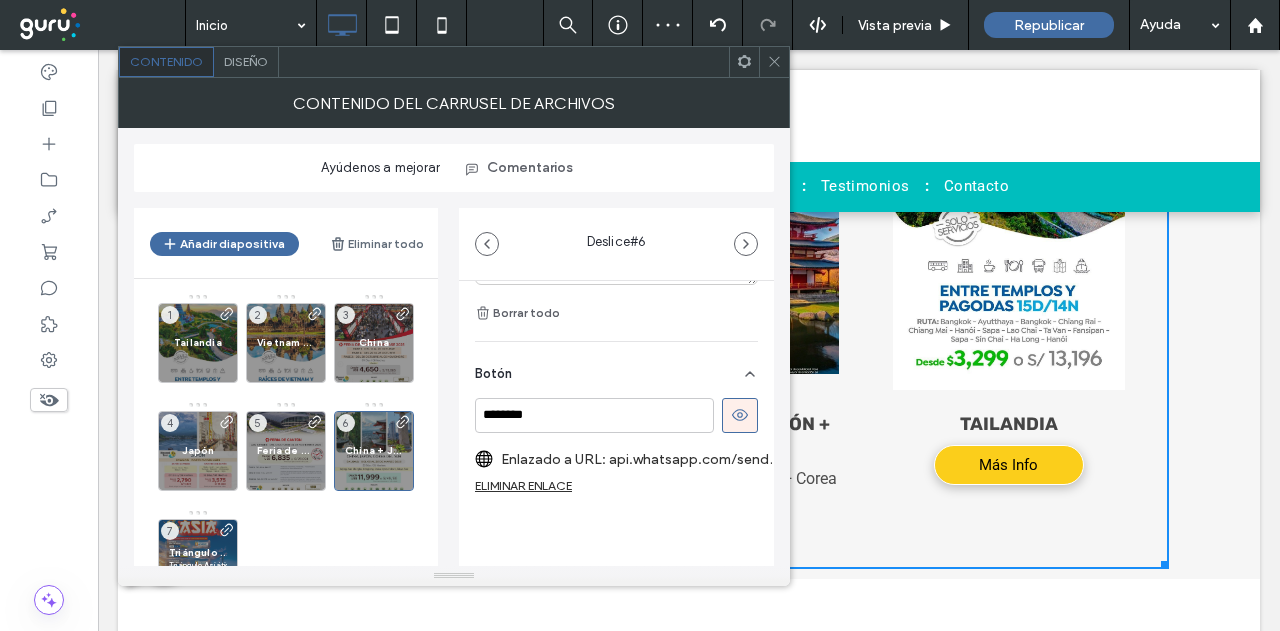 click on "Triángulo Asiático: Japón + China + Corea" at bounding box center [198, 552] 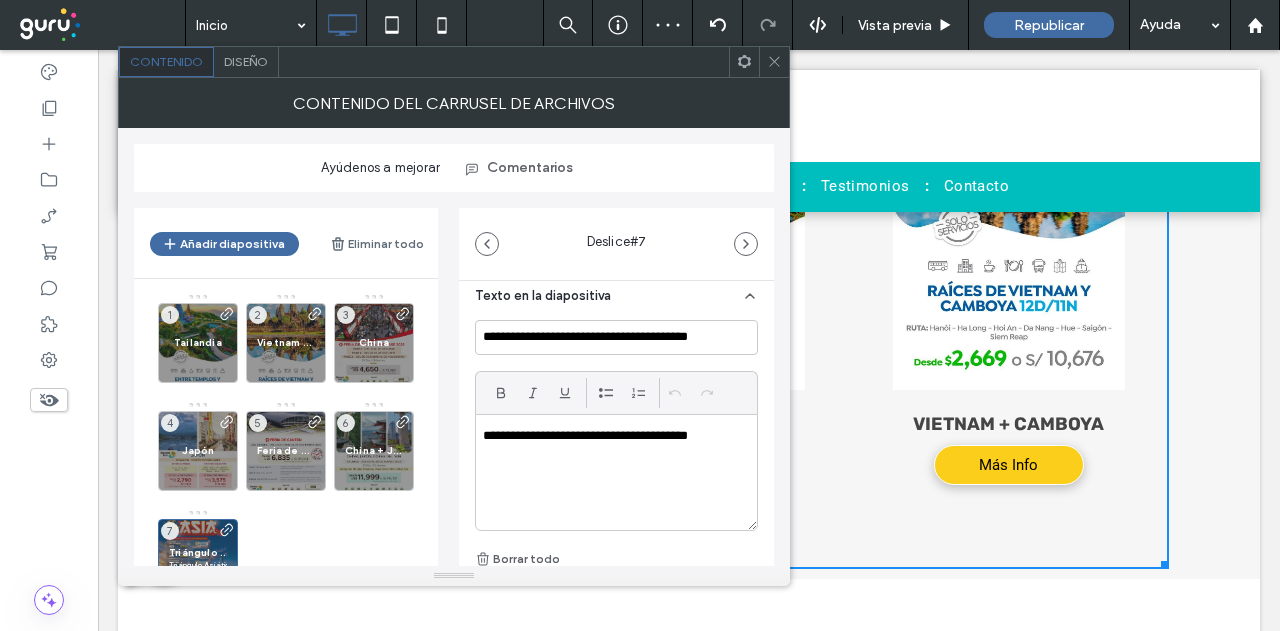 scroll, scrollTop: 796, scrollLeft: 0, axis: vertical 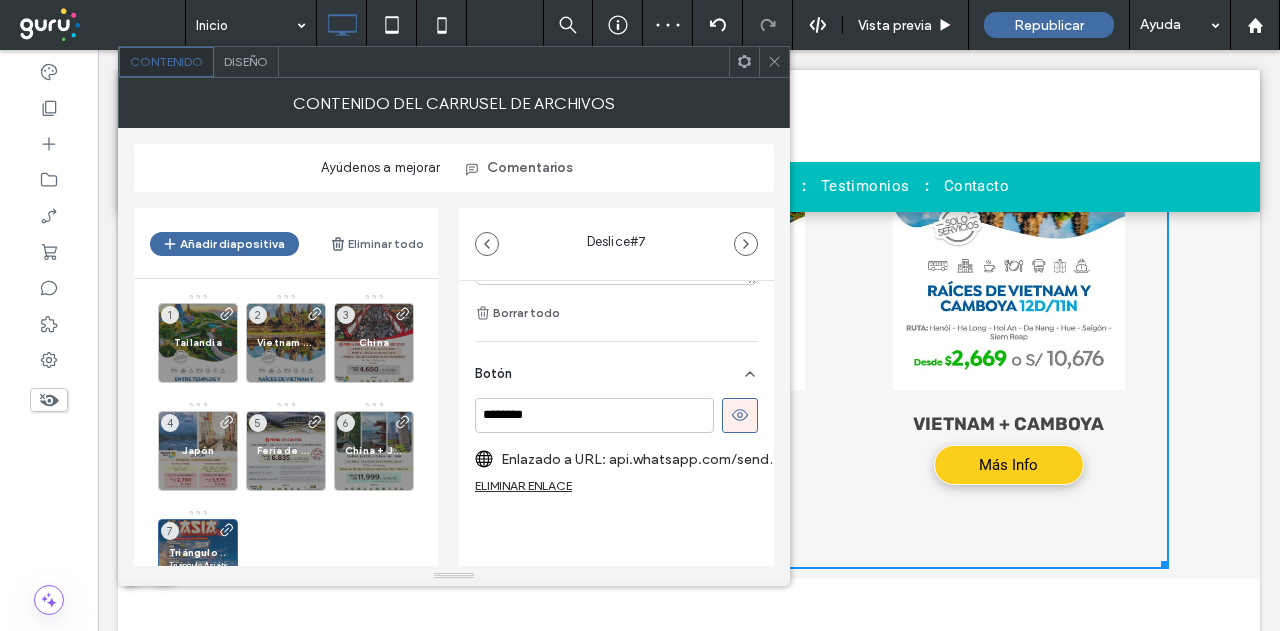 click 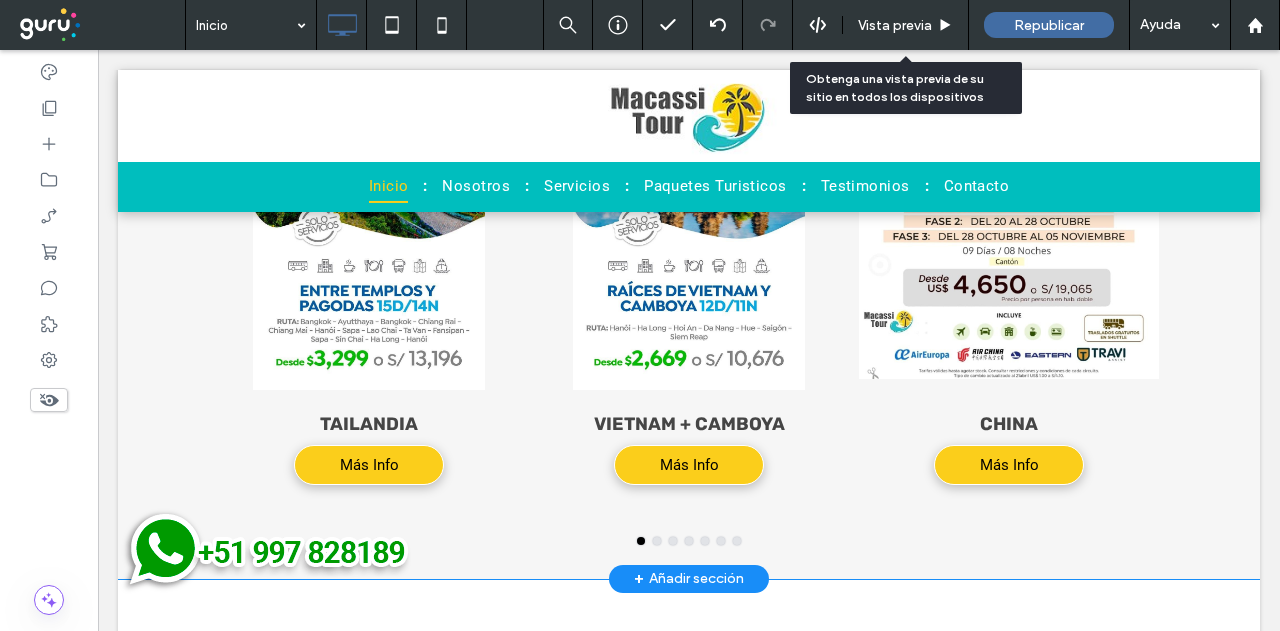 click on "Vista previa" at bounding box center (895, 25) 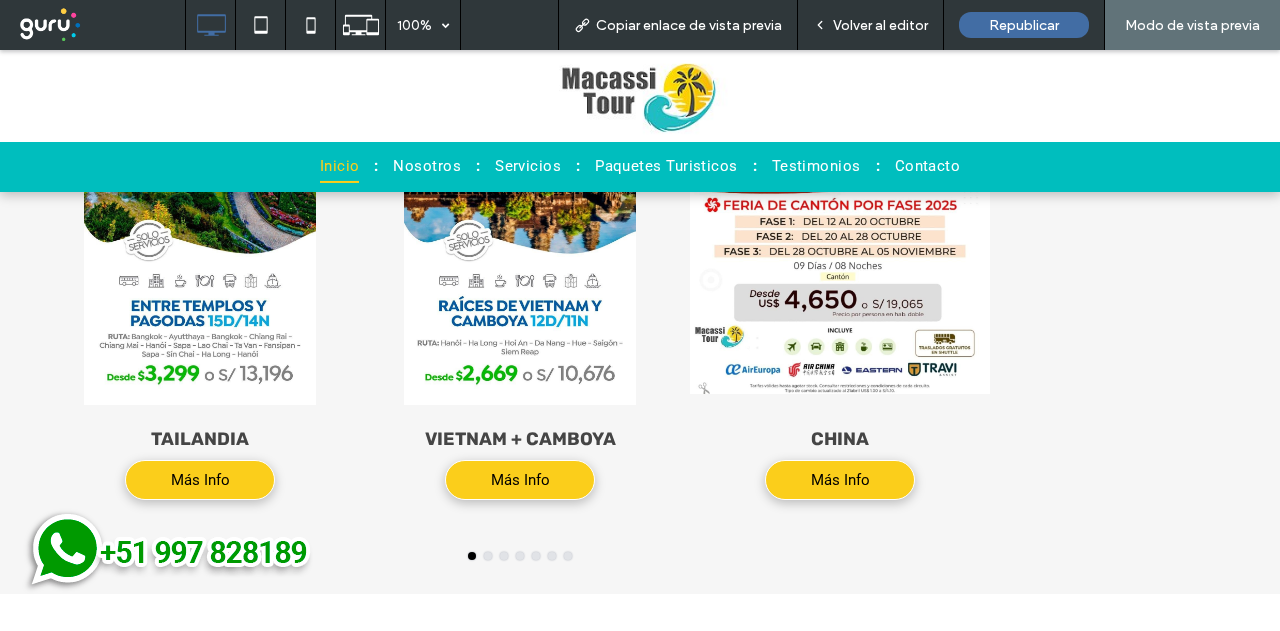 scroll, scrollTop: 3613, scrollLeft: 0, axis: vertical 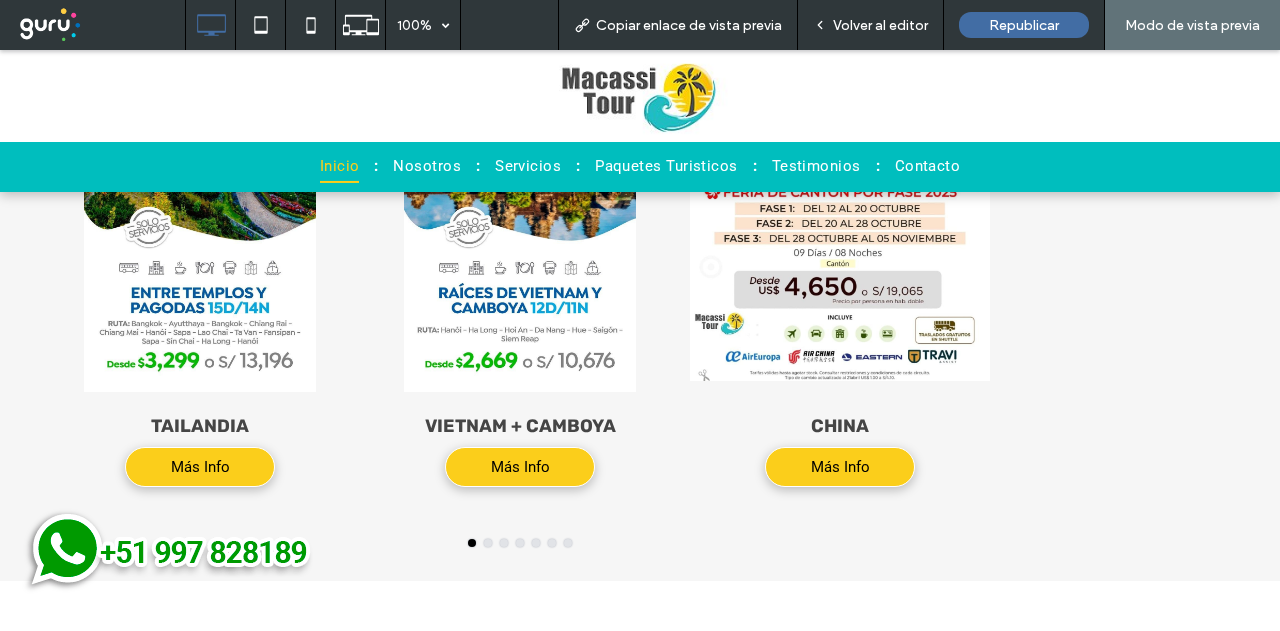click at bounding box center (520, 543) 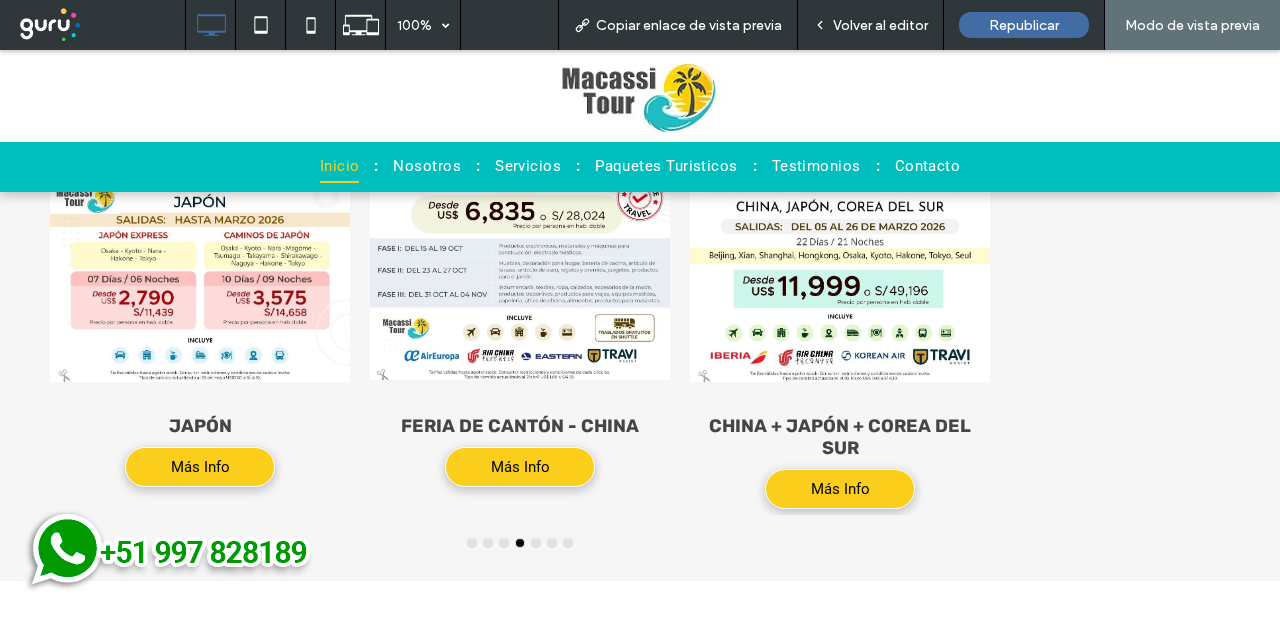 click at bounding box center [536, 543] 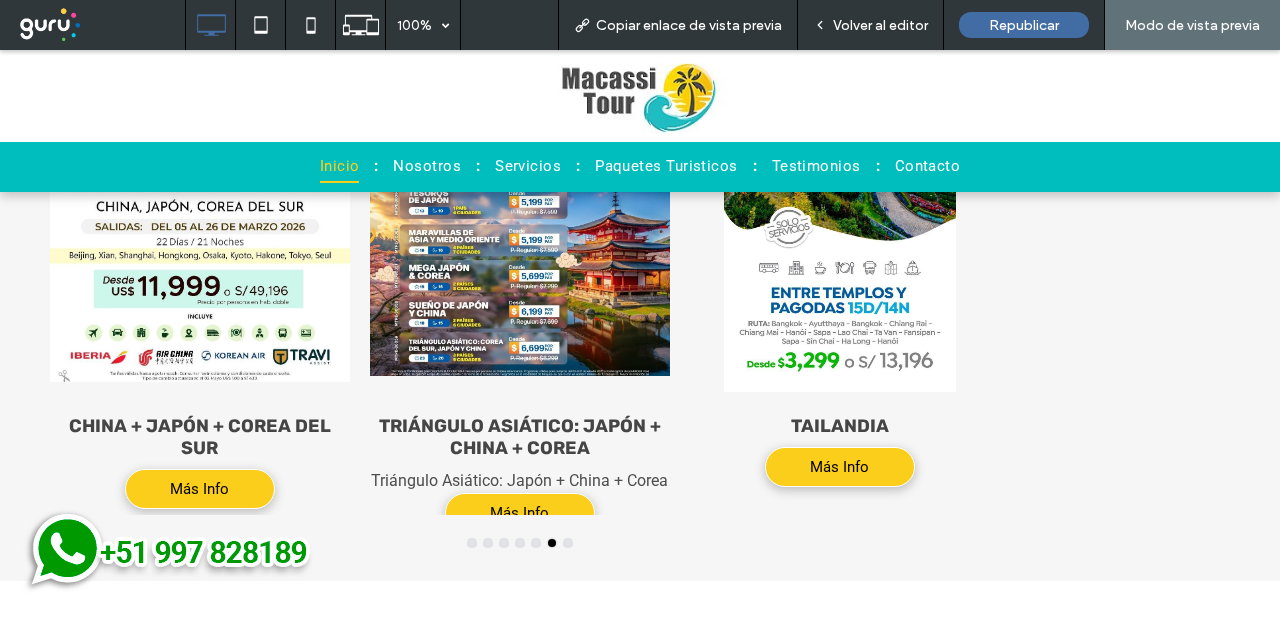 click on "Volver al editor" at bounding box center [880, 25] 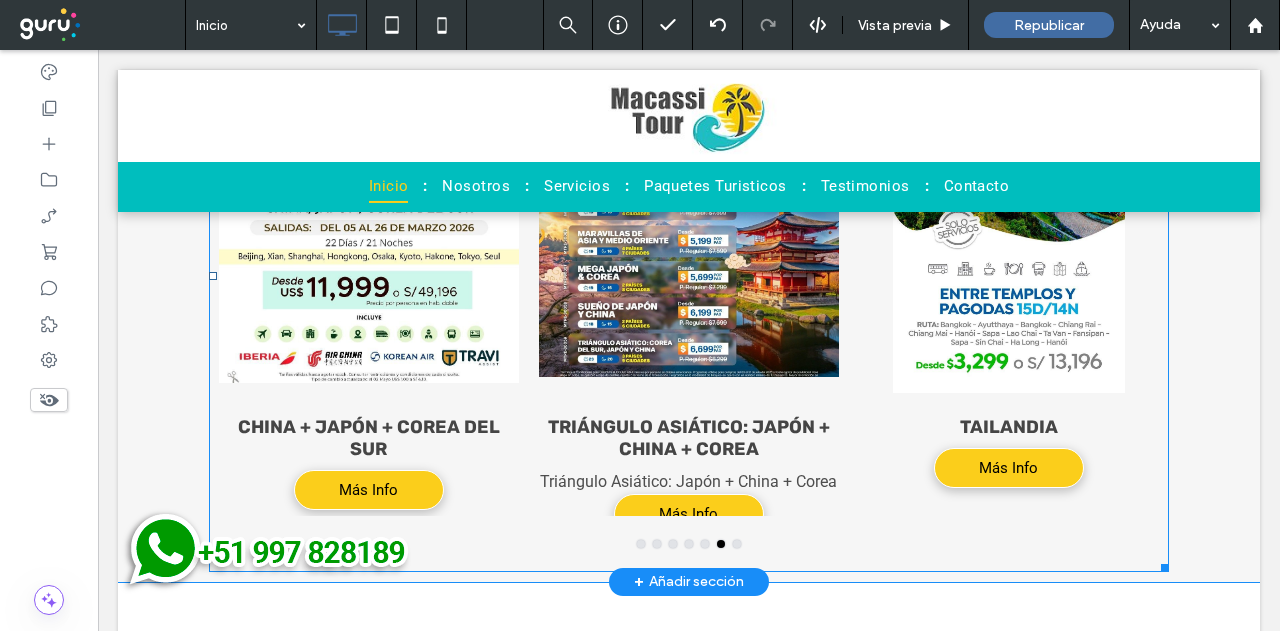scroll, scrollTop: 3594, scrollLeft: 0, axis: vertical 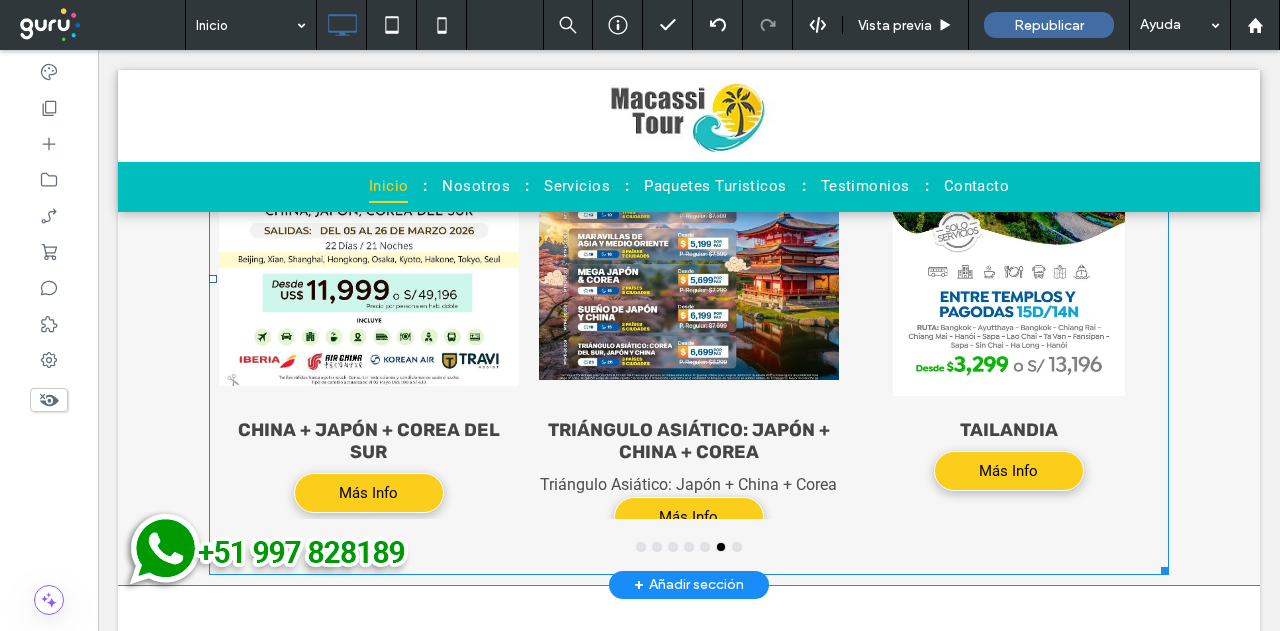 click on "Triángulo Asiático: Japón + China + Corea Triángulo Asiático: Japón + China + Corea Más Info Más Info" at bounding box center (689, 251) 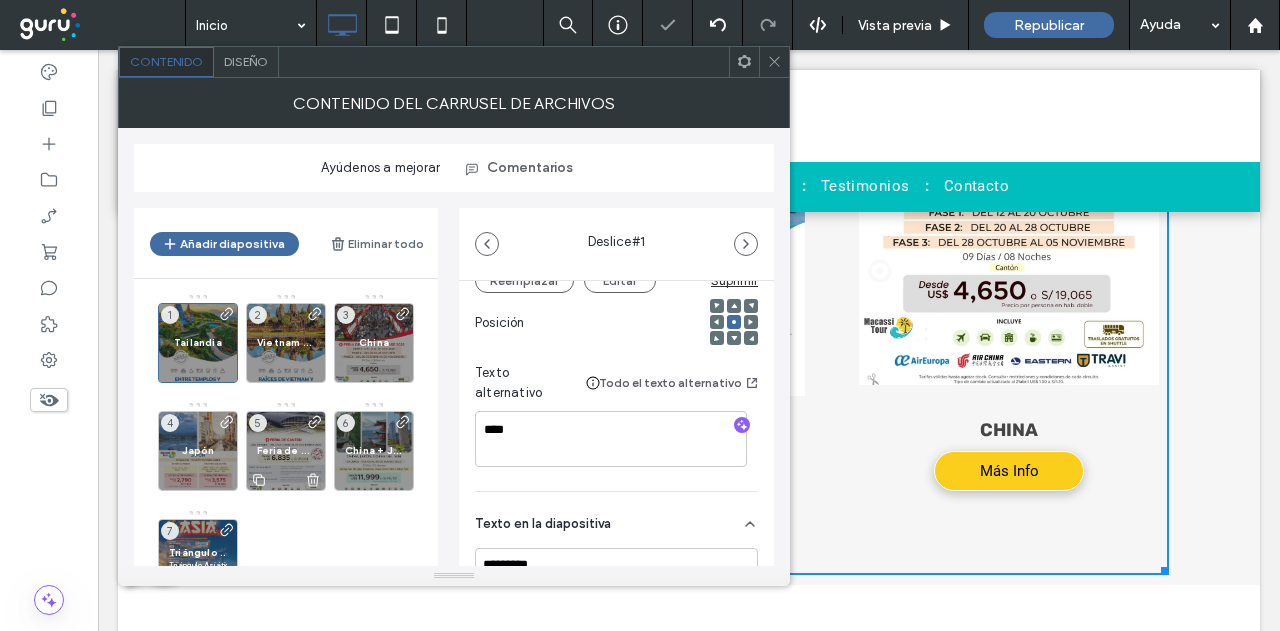 scroll, scrollTop: 300, scrollLeft: 0, axis: vertical 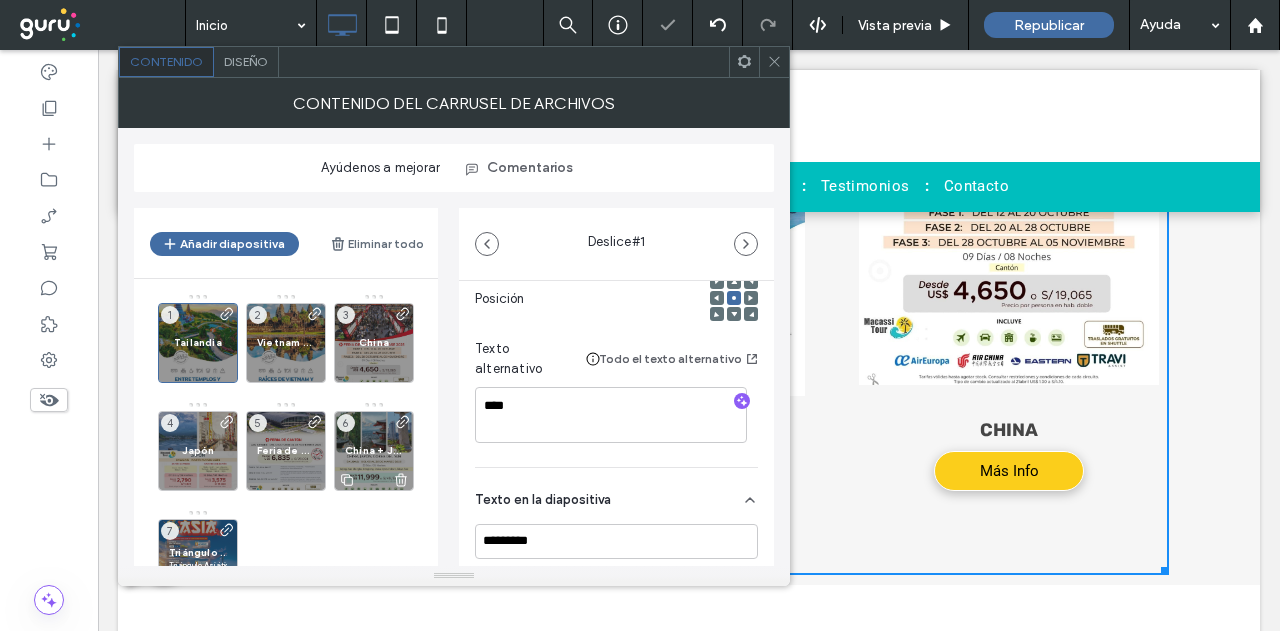 click on "China + Japón + Corea del Sur 6" at bounding box center (374, 451) 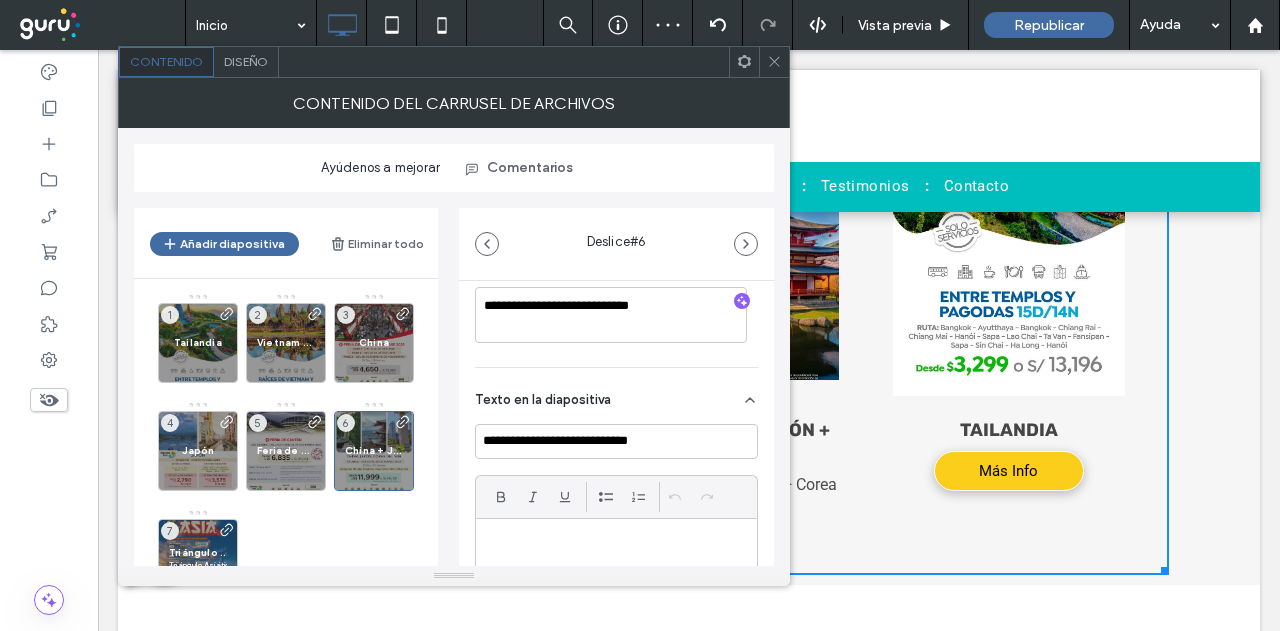 scroll, scrollTop: 300, scrollLeft: 0, axis: vertical 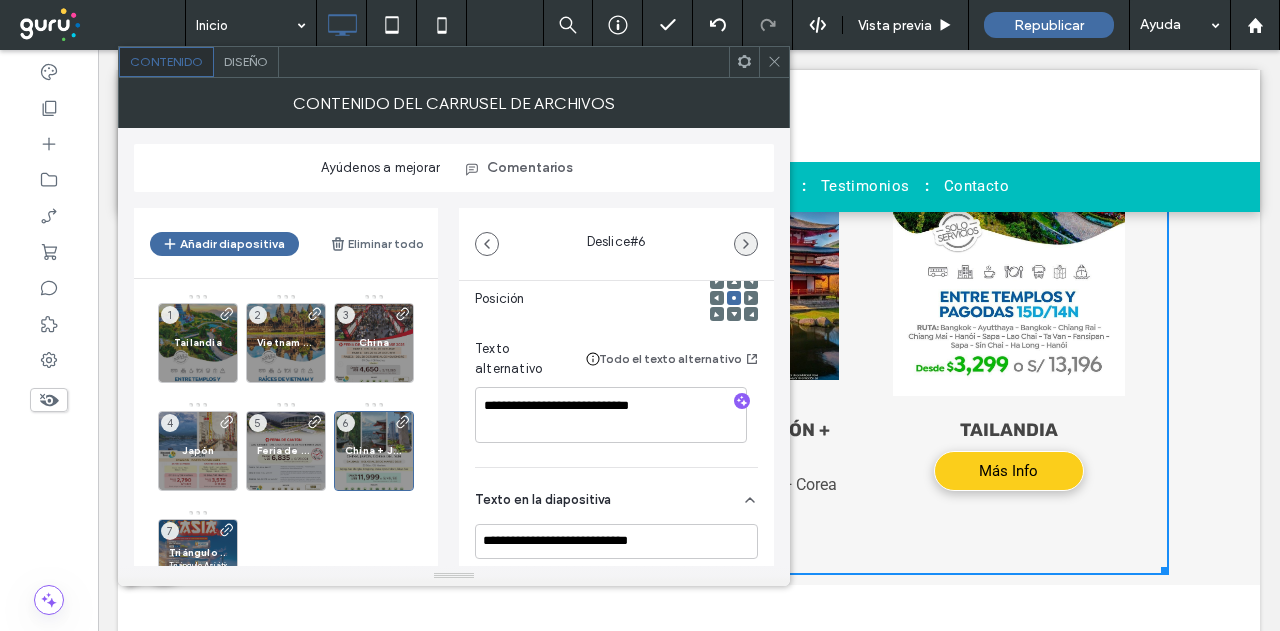 click 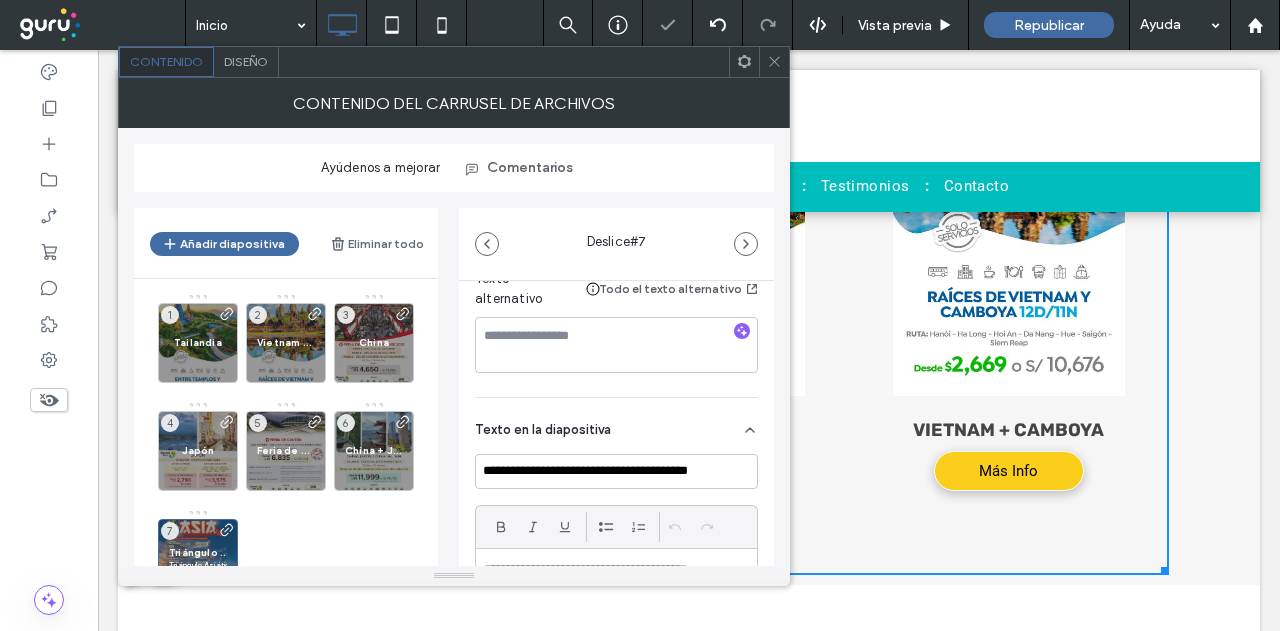 scroll, scrollTop: 500, scrollLeft: 0, axis: vertical 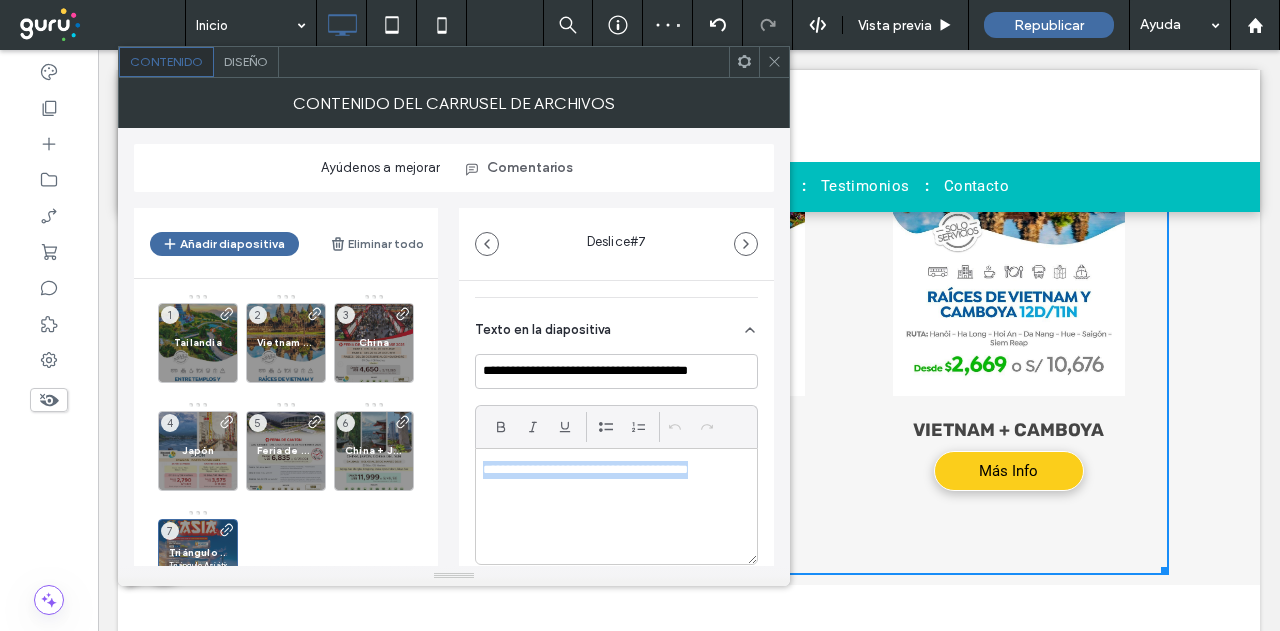 drag, startPoint x: 734, startPoint y: 471, endPoint x: 418, endPoint y: 461, distance: 316.1582 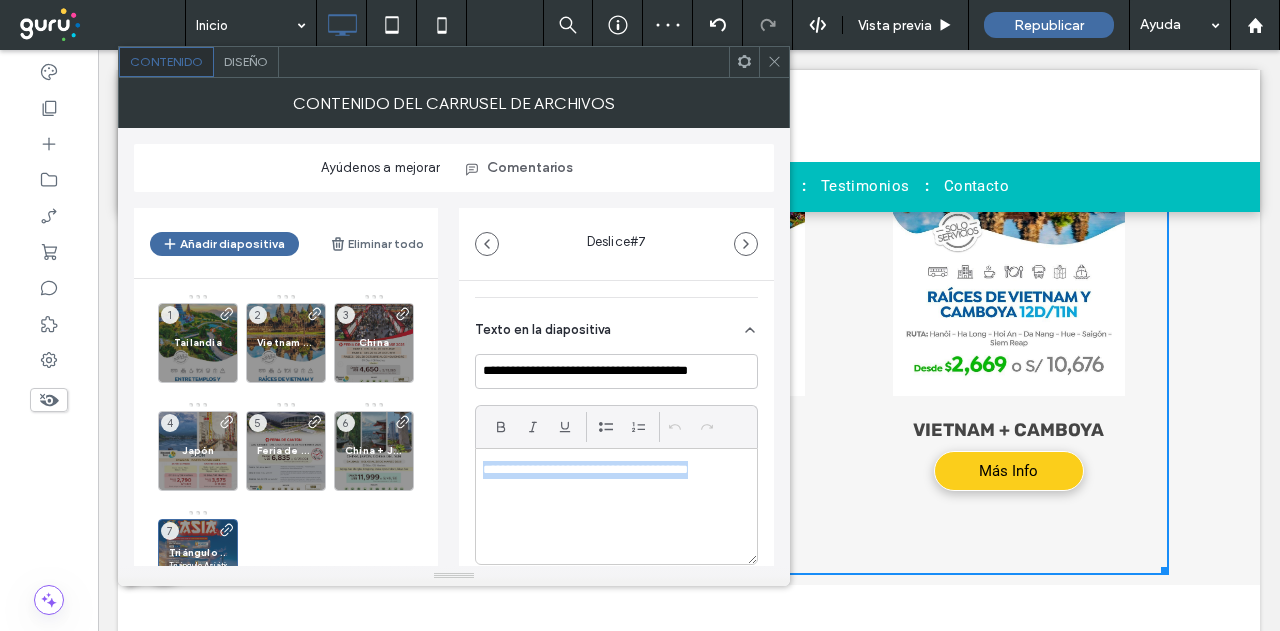 click on "**********" at bounding box center (454, 379) 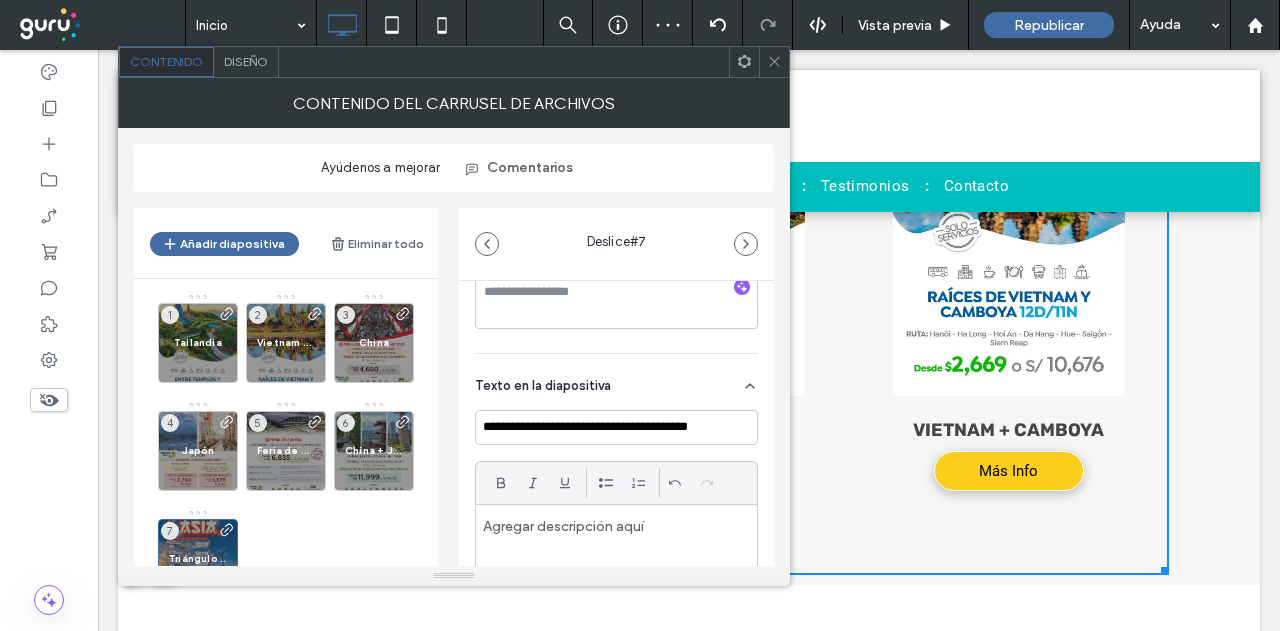 scroll, scrollTop: 400, scrollLeft: 0, axis: vertical 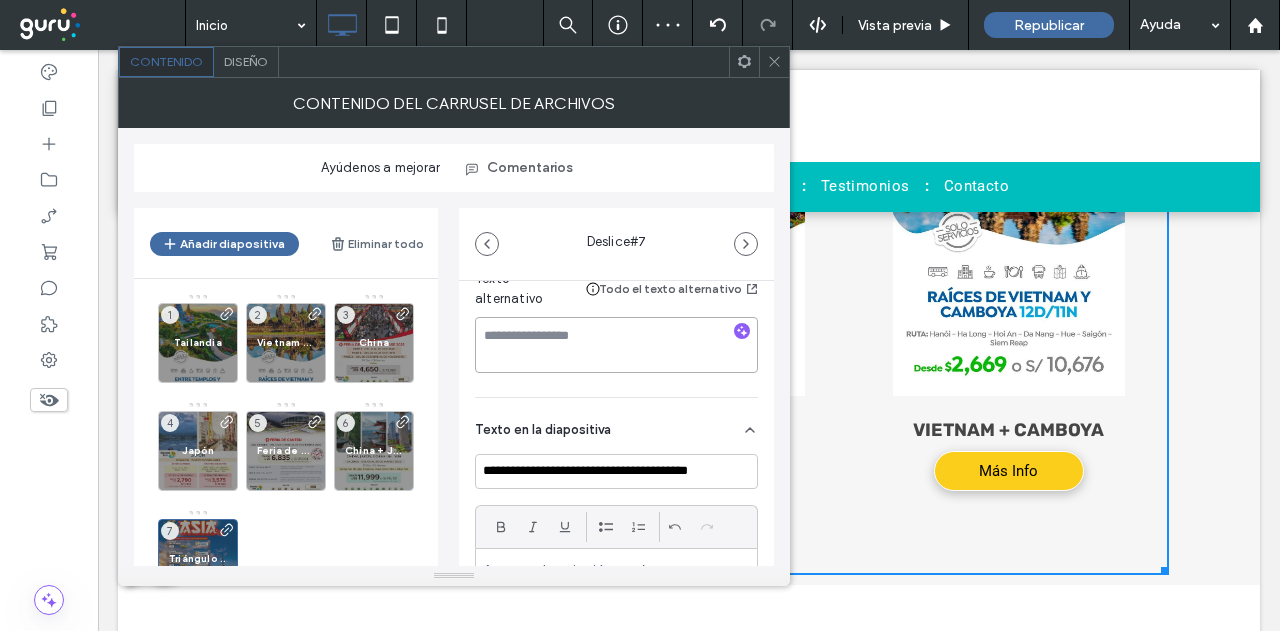 click at bounding box center (616, 345) 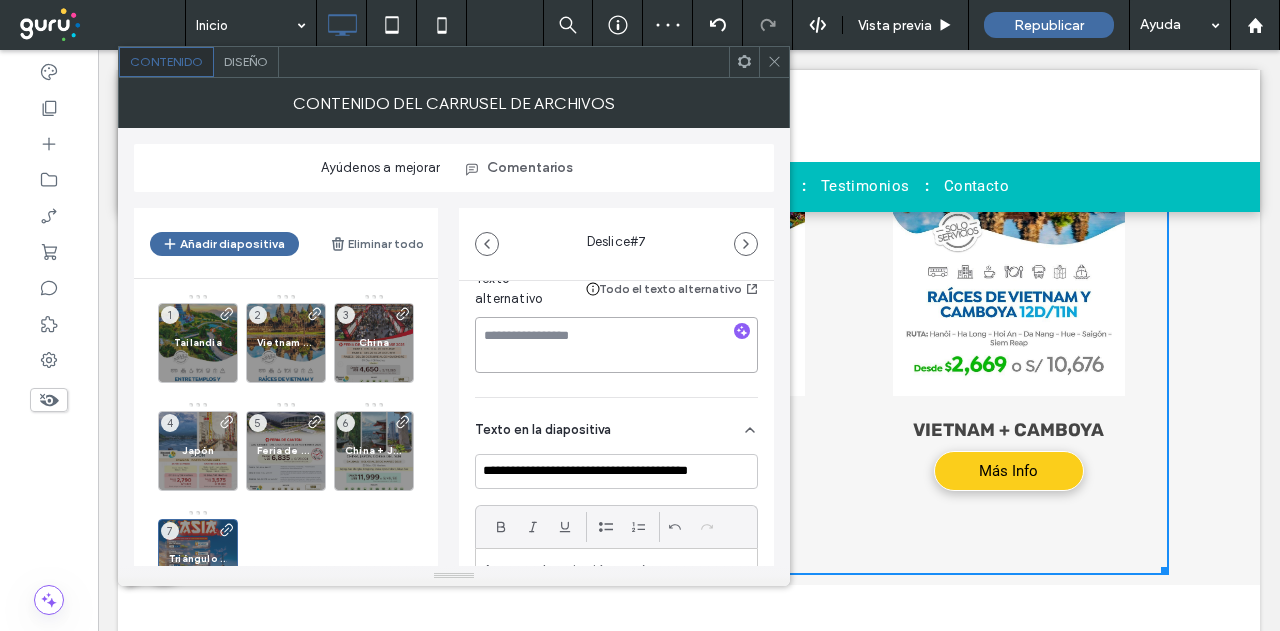 paste on "**********" 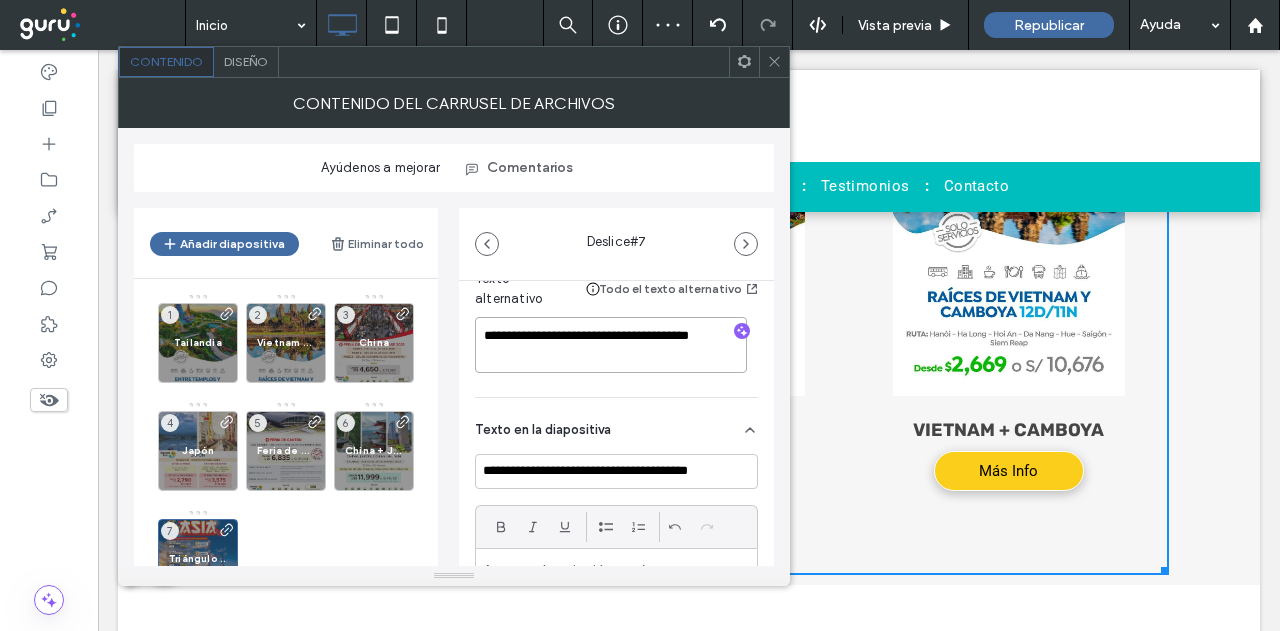 type on "**********" 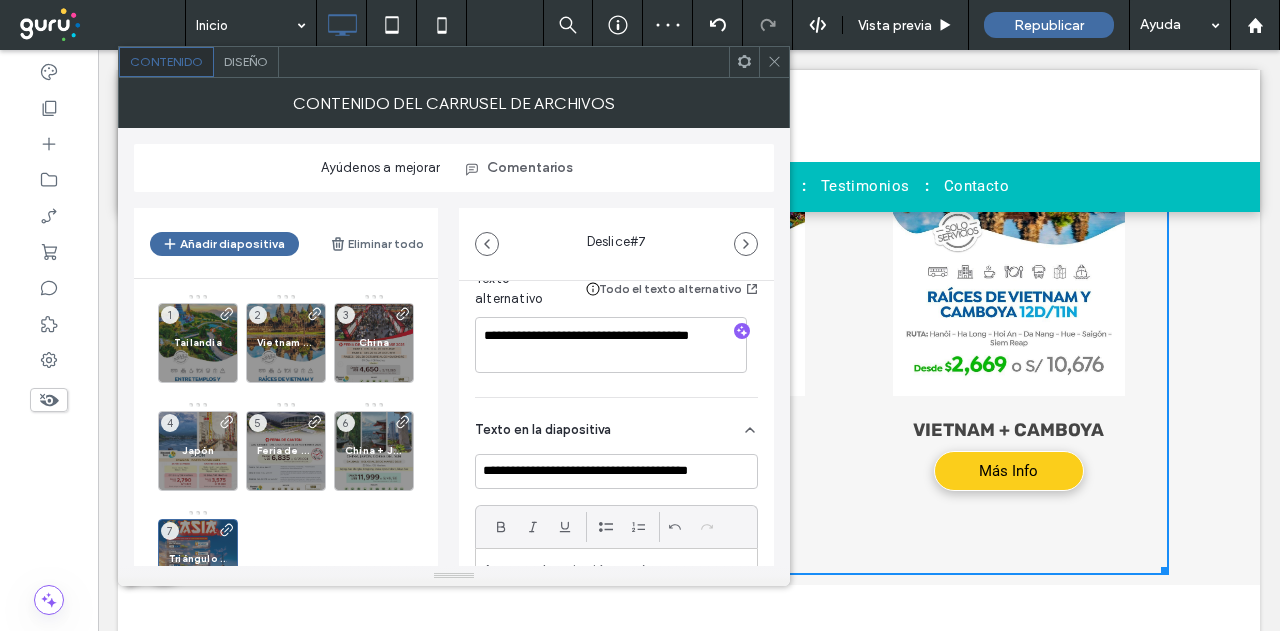 click on "Texto en la diapositiva" at bounding box center (616, 426) 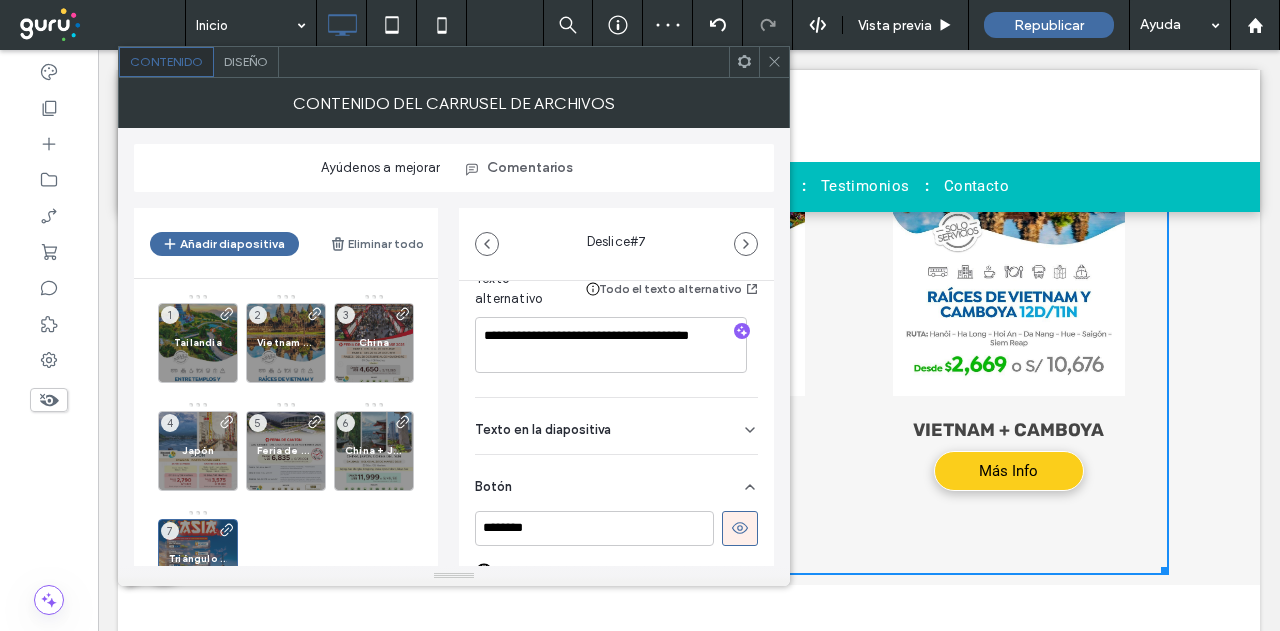 click 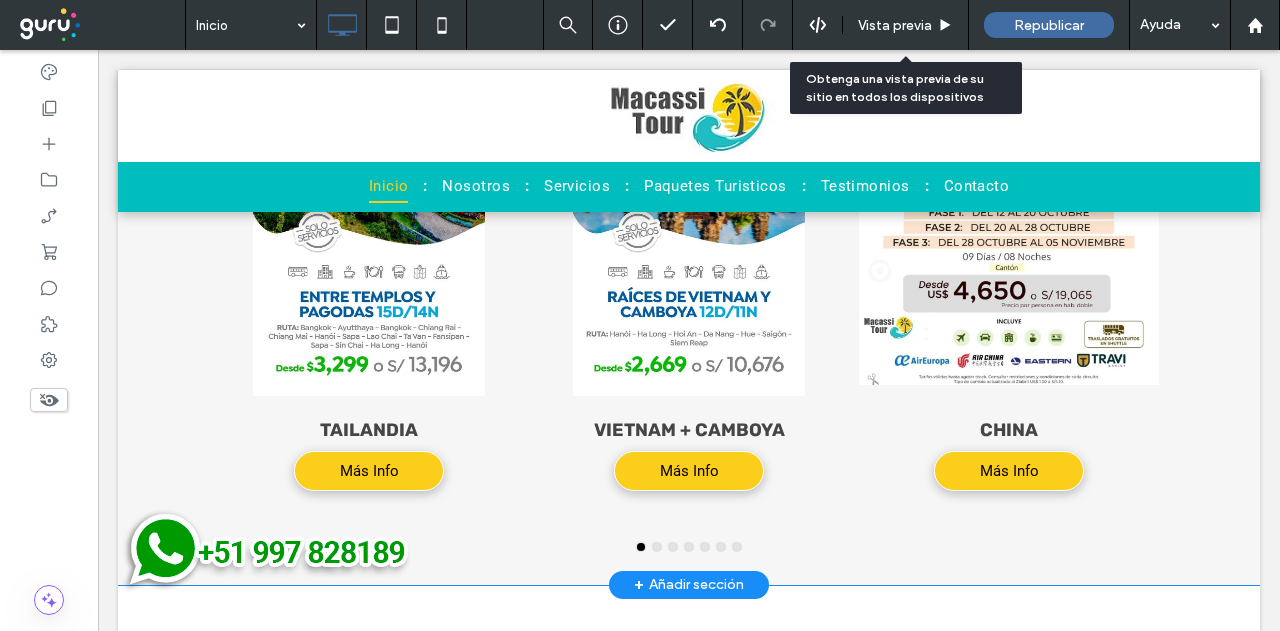 click on "Vista previa" at bounding box center [895, 25] 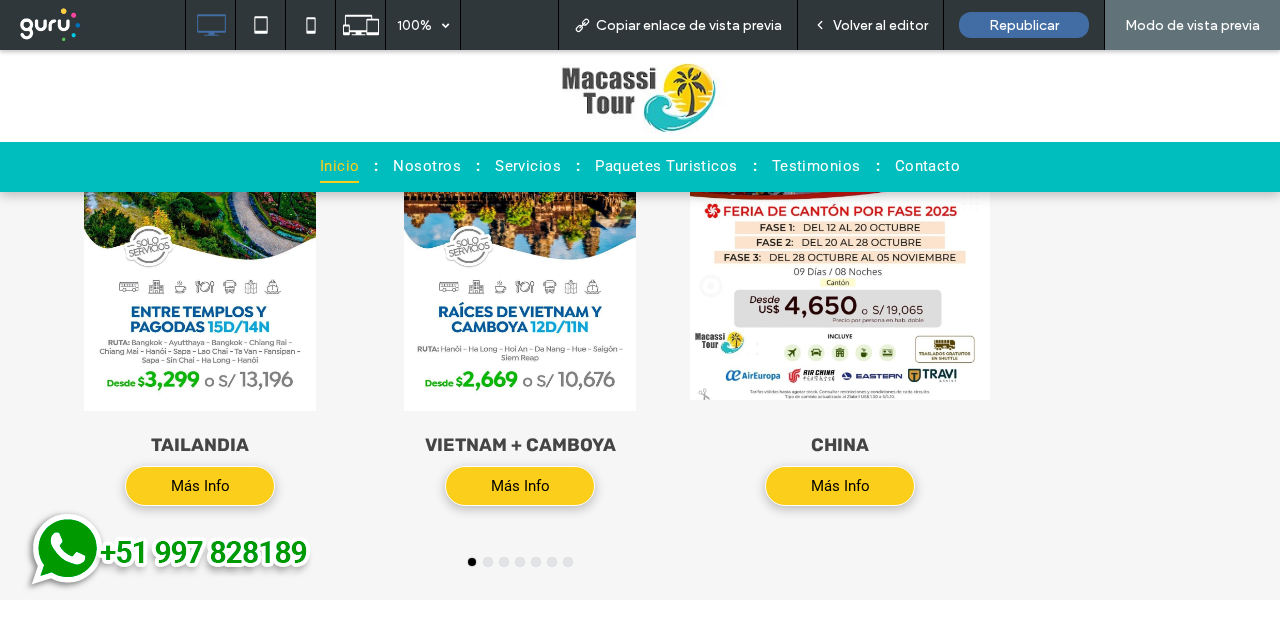 scroll, scrollTop: 3610, scrollLeft: 0, axis: vertical 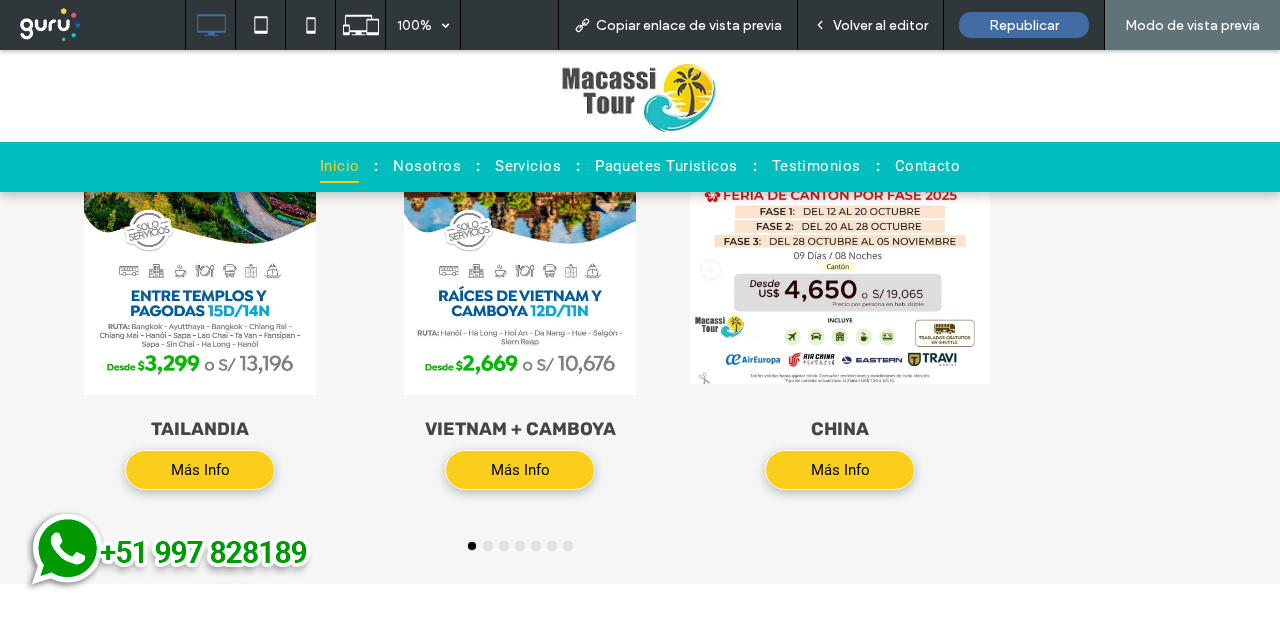 click at bounding box center (552, 546) 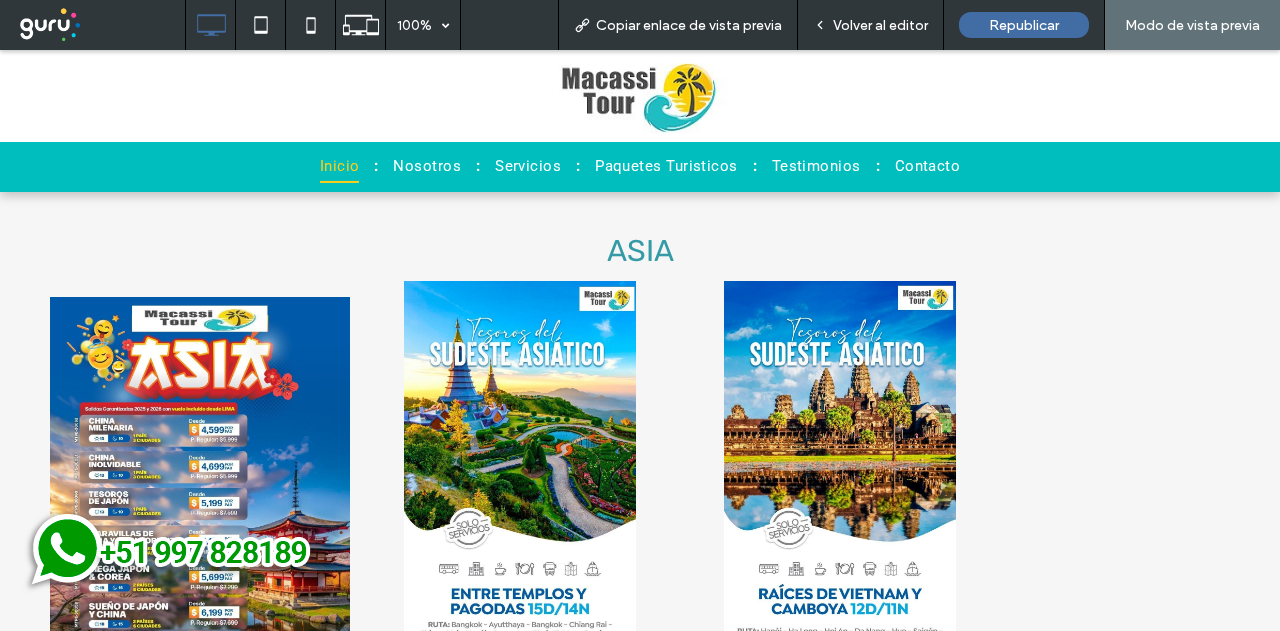 scroll, scrollTop: 3410, scrollLeft: 0, axis: vertical 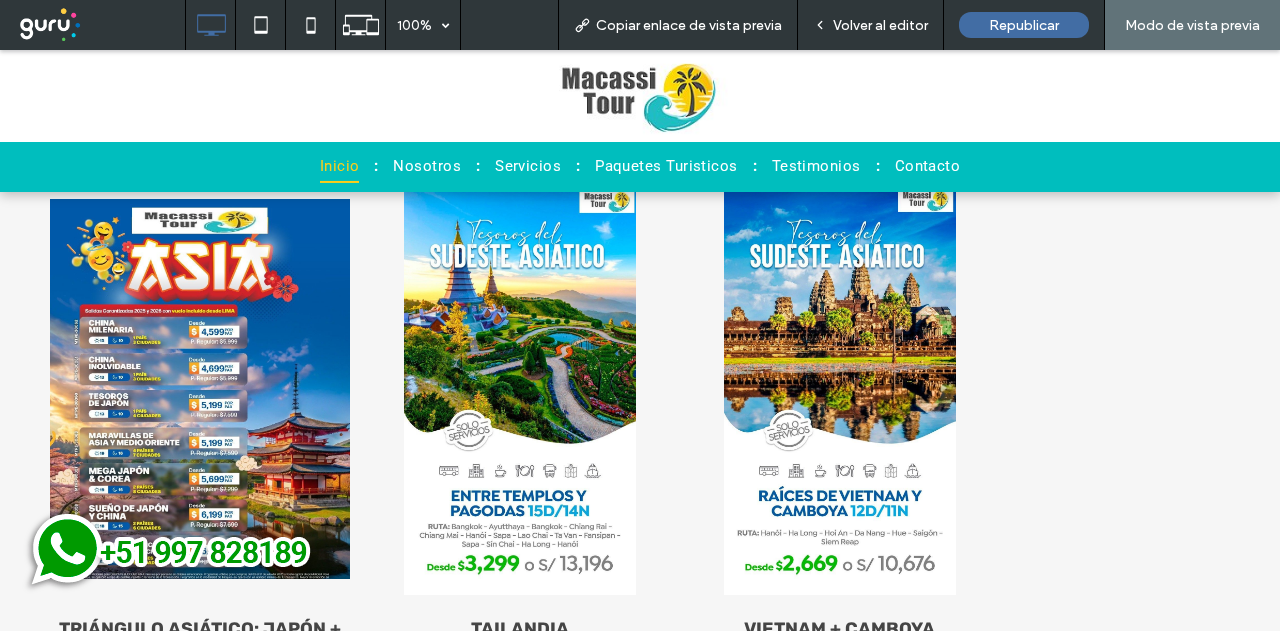 click on "Volver al editor" at bounding box center [871, 25] 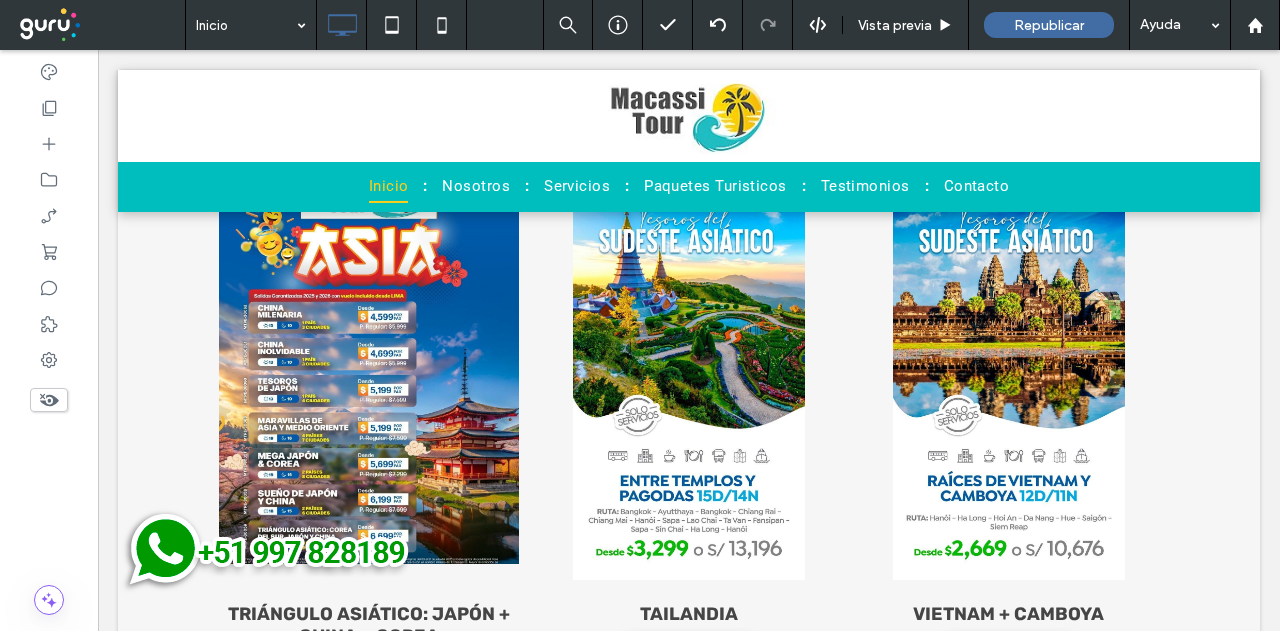 scroll, scrollTop: 3388, scrollLeft: 0, axis: vertical 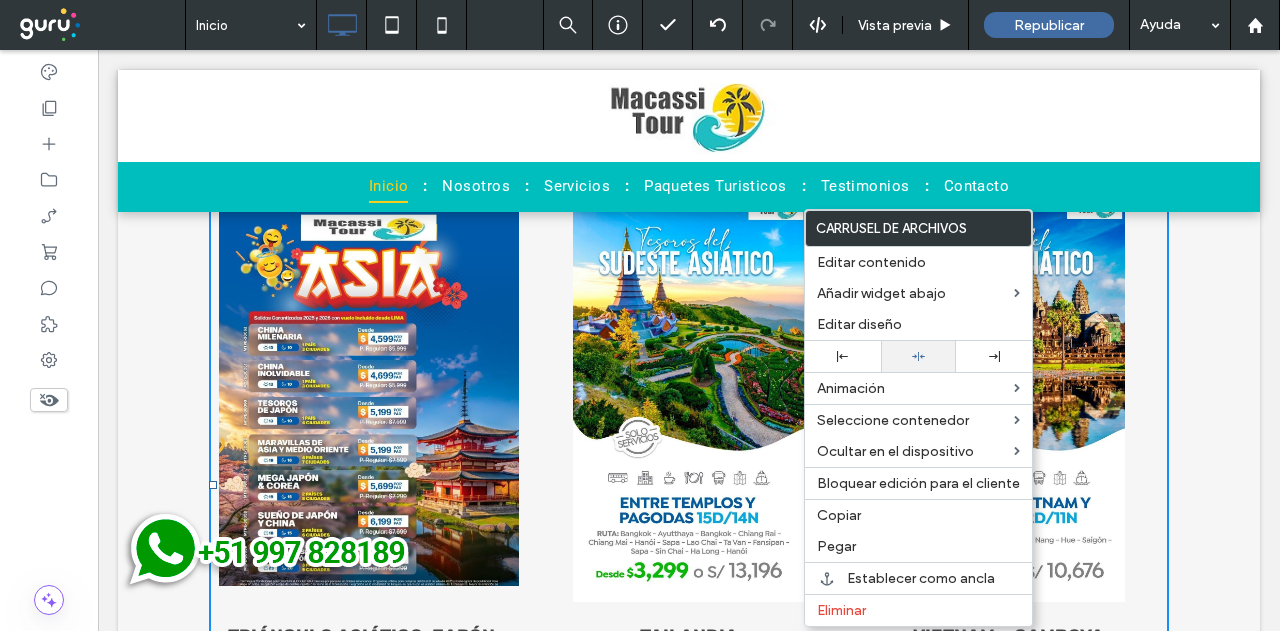 click 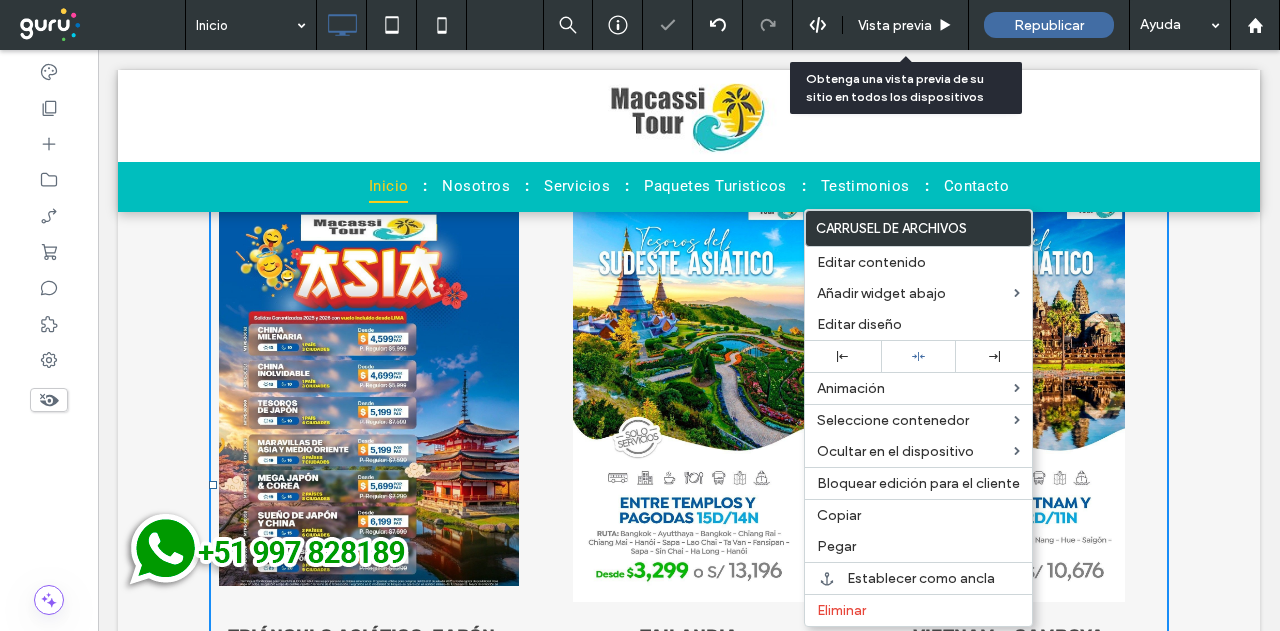 click on "Vista previa" at bounding box center [906, 25] 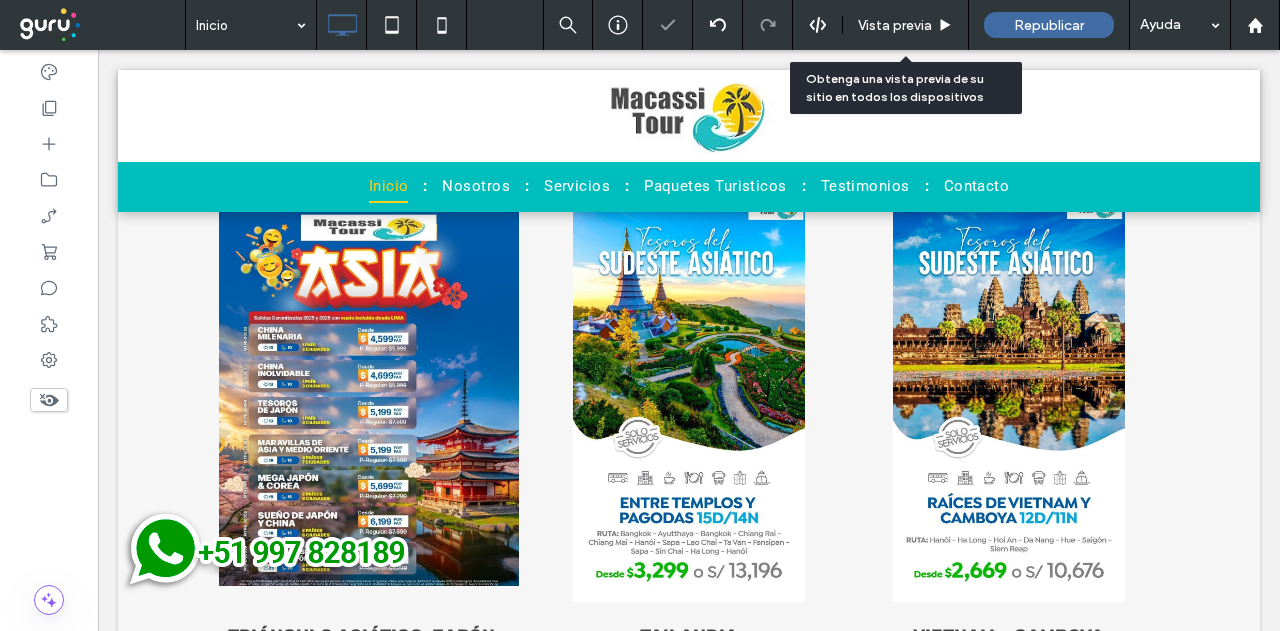 click on "Vista previa" at bounding box center (895, 25) 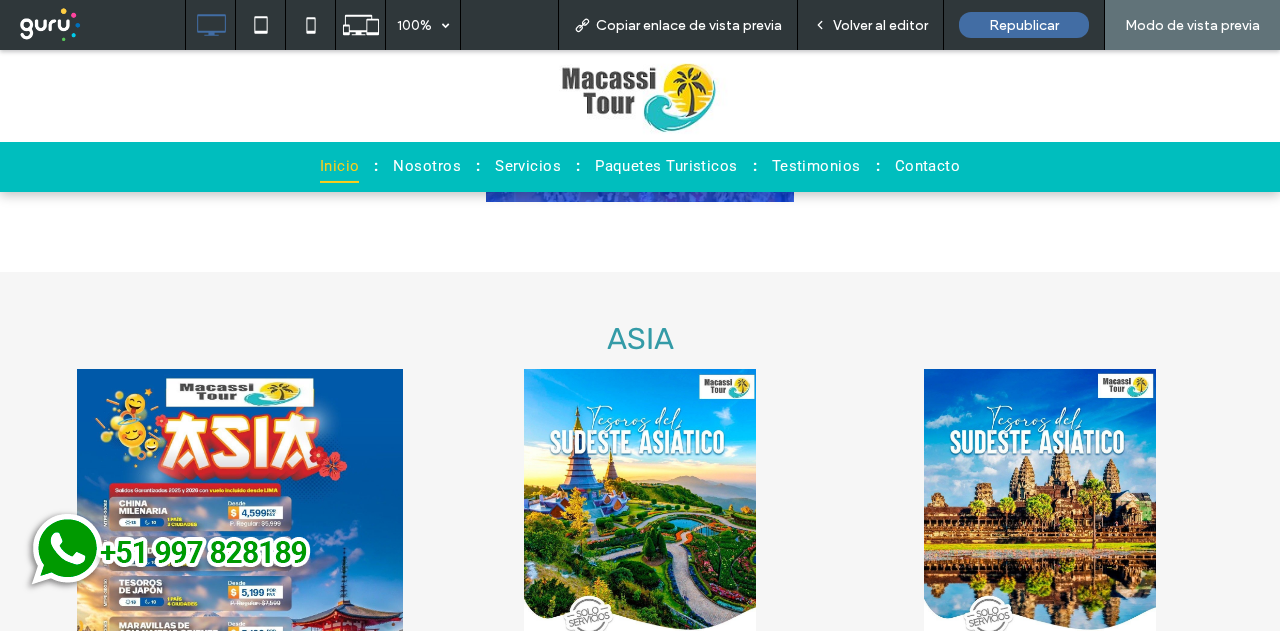 scroll, scrollTop: 3220, scrollLeft: 0, axis: vertical 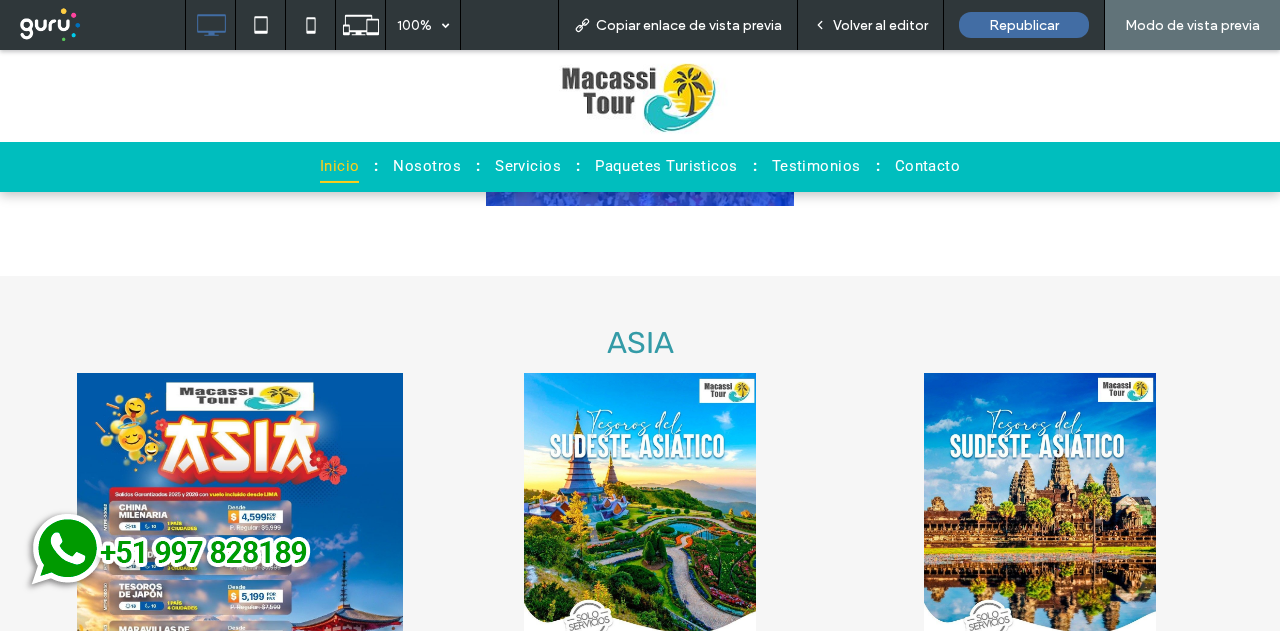 click on "Volver al editor" at bounding box center [871, 25] 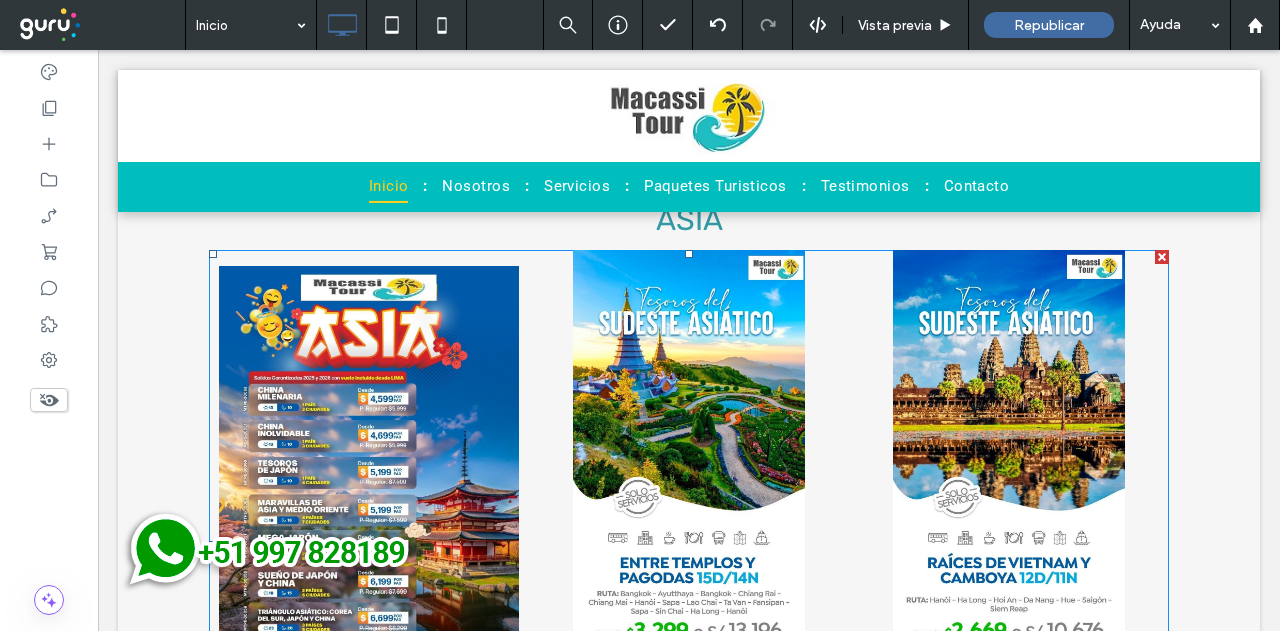 scroll, scrollTop: 3402, scrollLeft: 0, axis: vertical 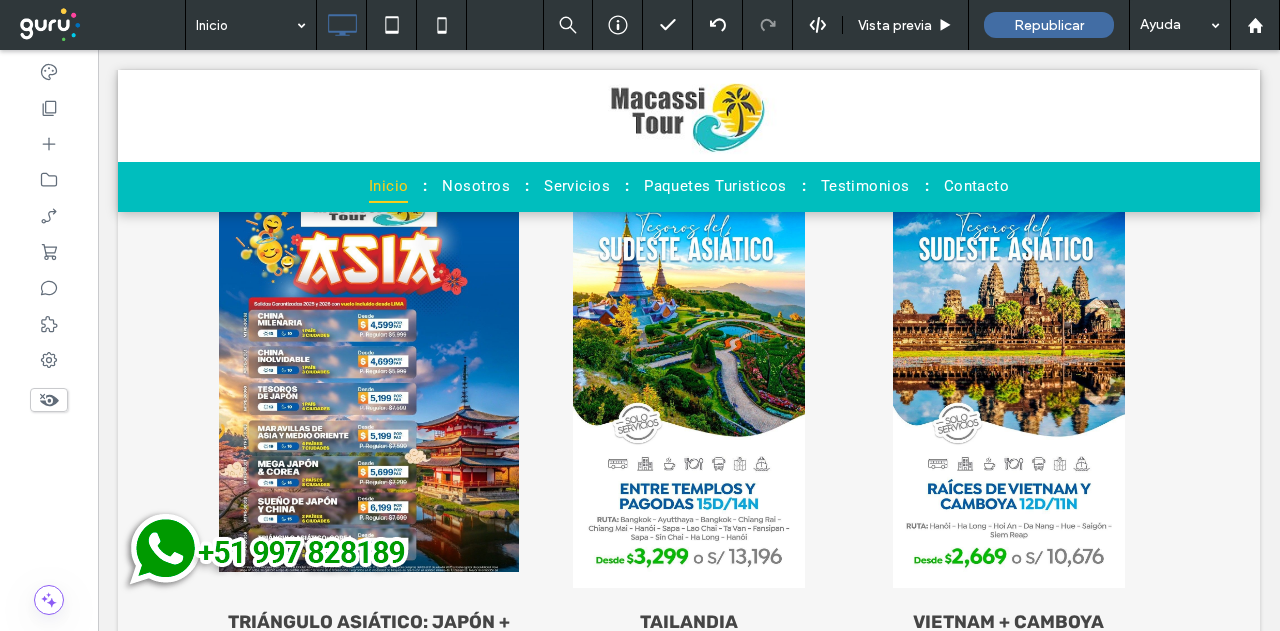 click on "Asia
Tailandia Más Info Más Info Vietnam + Camboya Más Info Más Info China Más Info Más Info Japón Más Info Más Info Feria de Cantón - China Más Info Más Info China + Japón + Corea del Sur Más Info Más Info Triángulo Asiático: Japón + China + Corea Más Info Más Info Tailandia Más Info Más Info Vietnam + Camboya Más Info Más Info a a a a
Click To Paste     Click To Paste
Fila + Añadir sección" at bounding box center [689, 428] 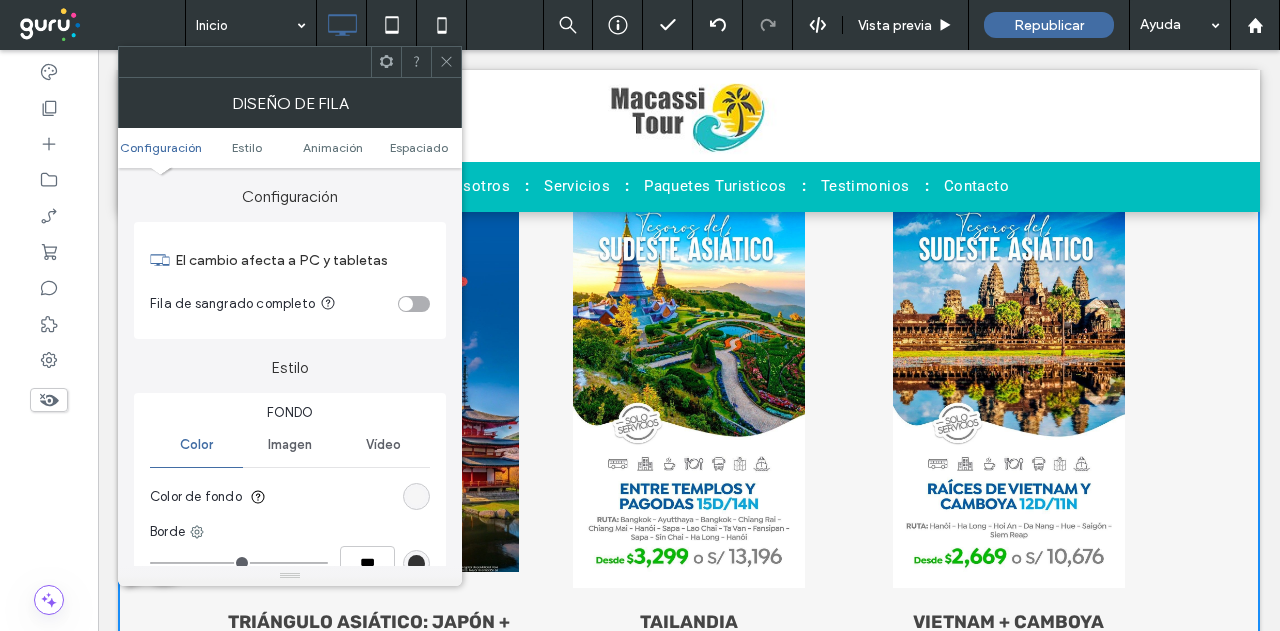 click 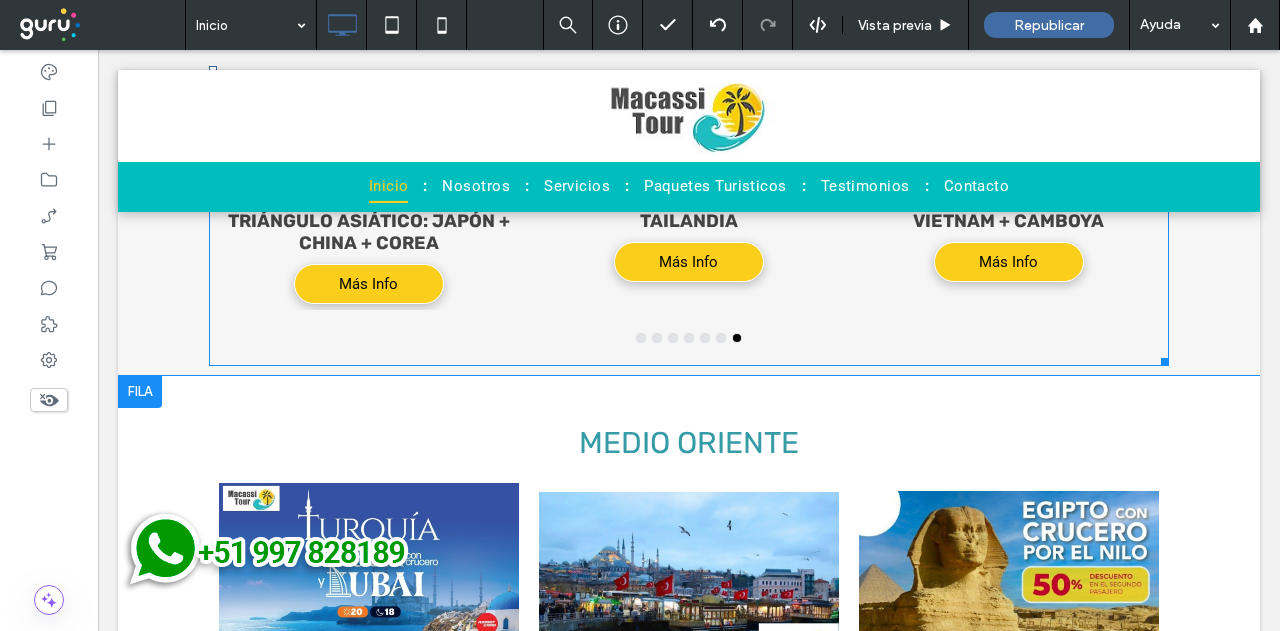 scroll, scrollTop: 3902, scrollLeft: 0, axis: vertical 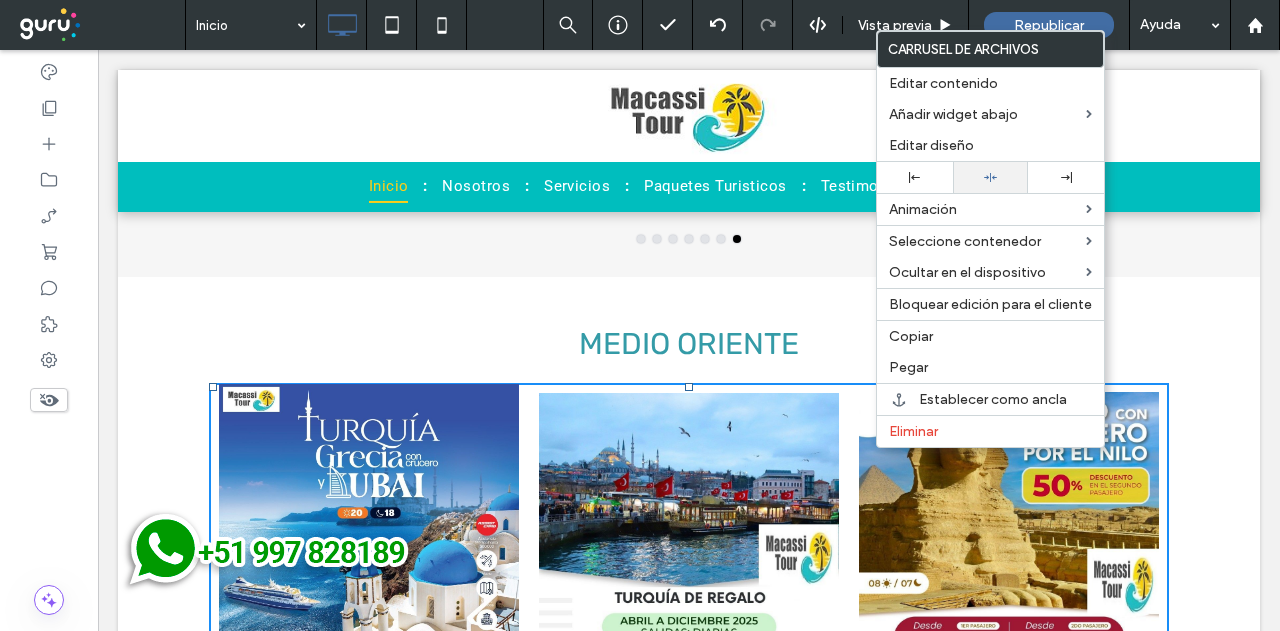 click at bounding box center [991, 177] 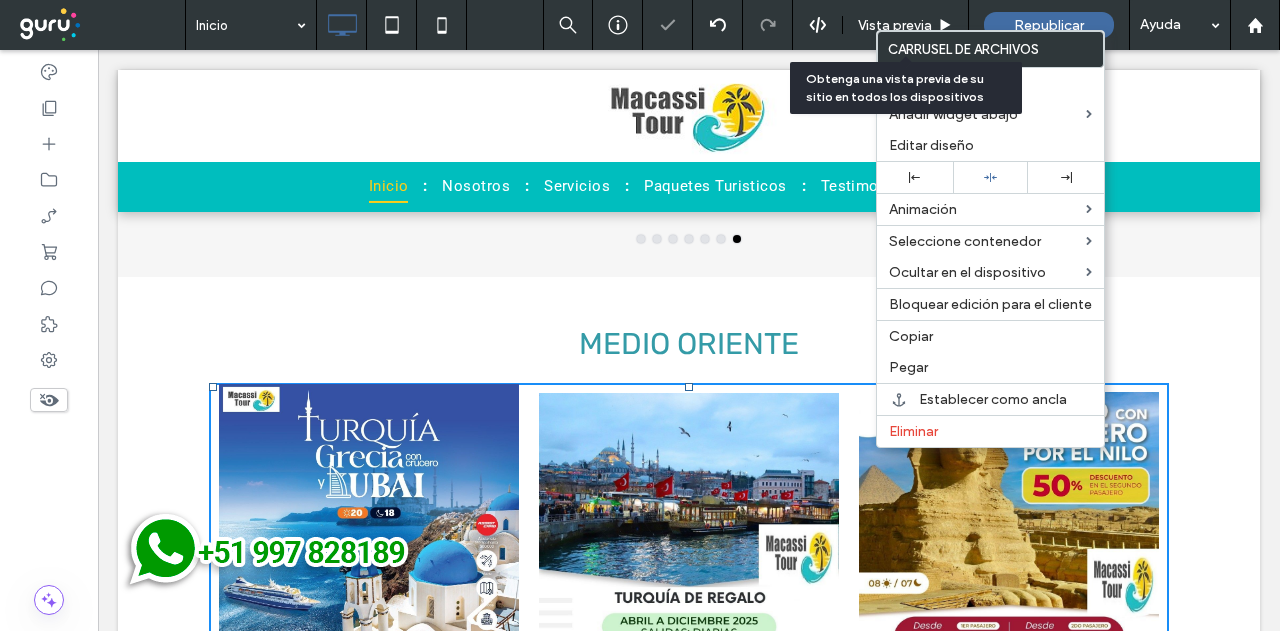 click on "Vista previa" at bounding box center [895, 25] 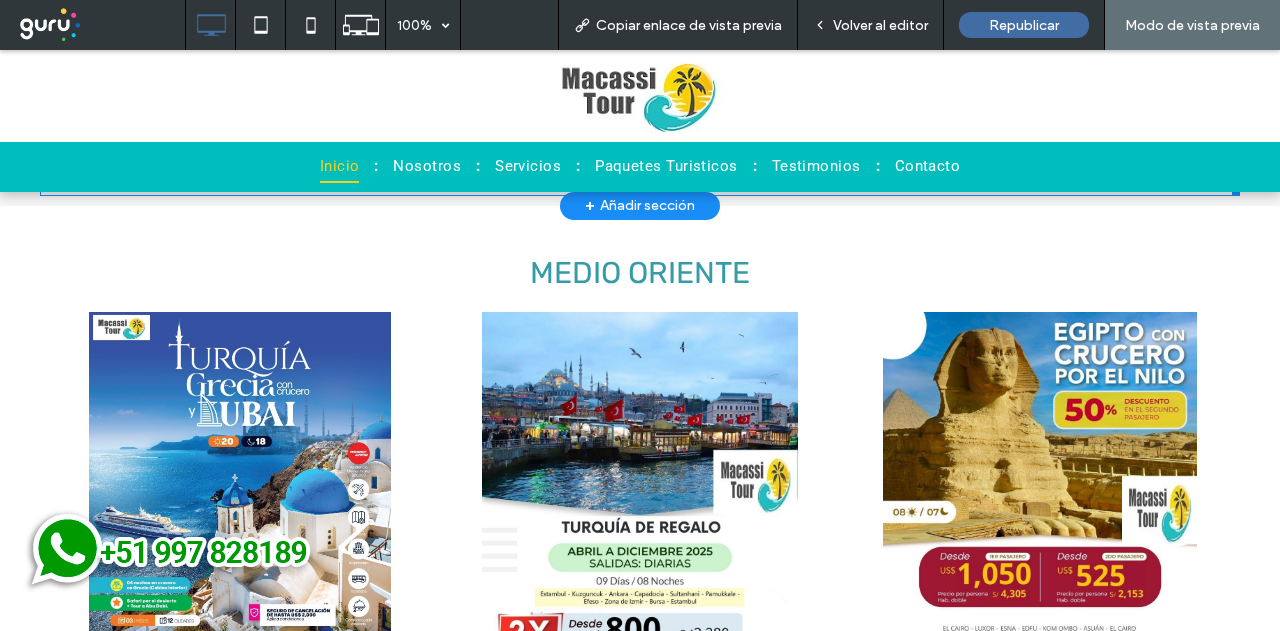 scroll, scrollTop: 4020, scrollLeft: 0, axis: vertical 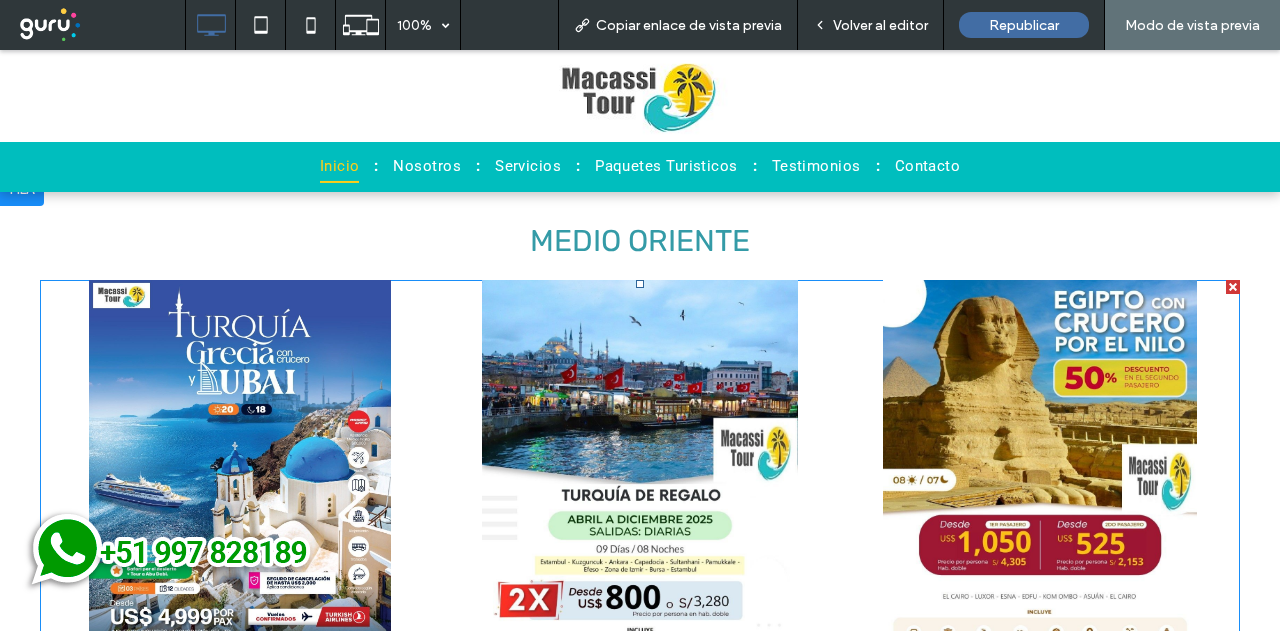 click at bounding box center [640, 486] 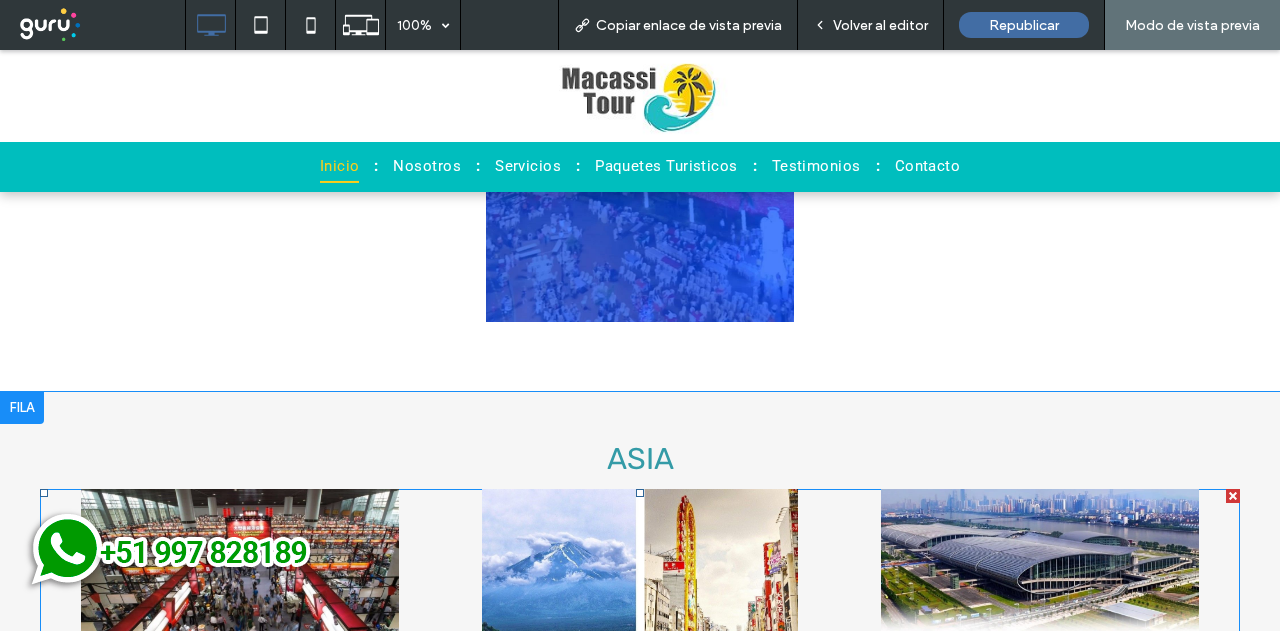 scroll, scrollTop: 3220, scrollLeft: 0, axis: vertical 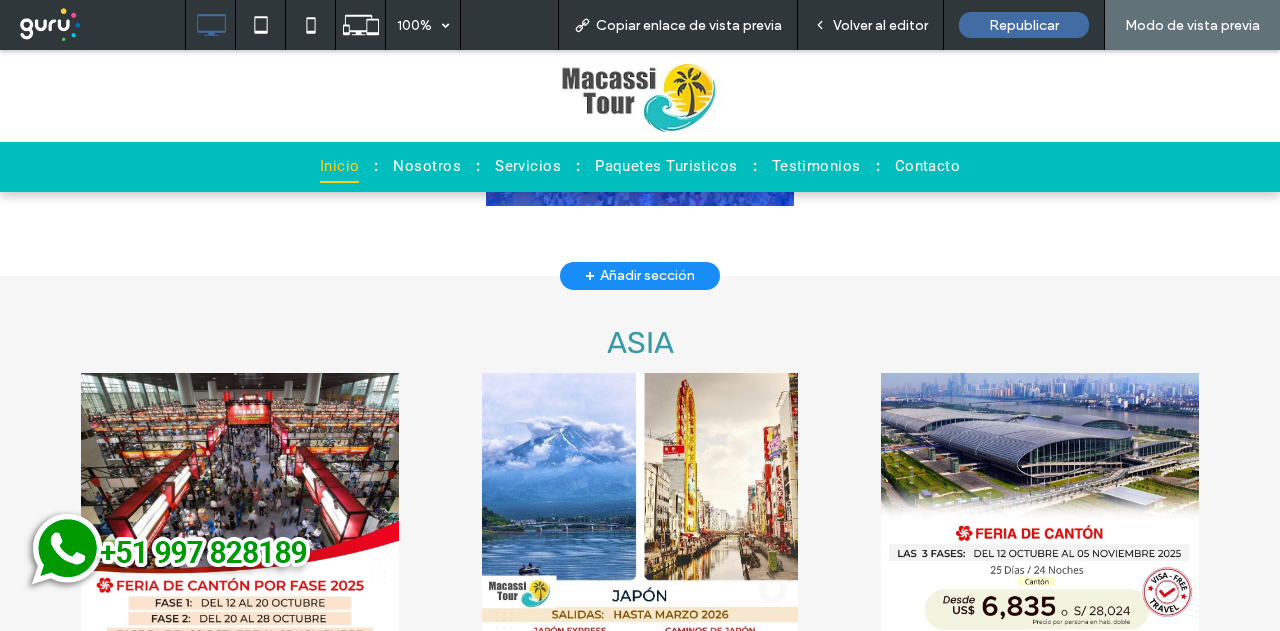 drag, startPoint x: 17, startPoint y: 287, endPoint x: 912, endPoint y: 247, distance: 895.89343 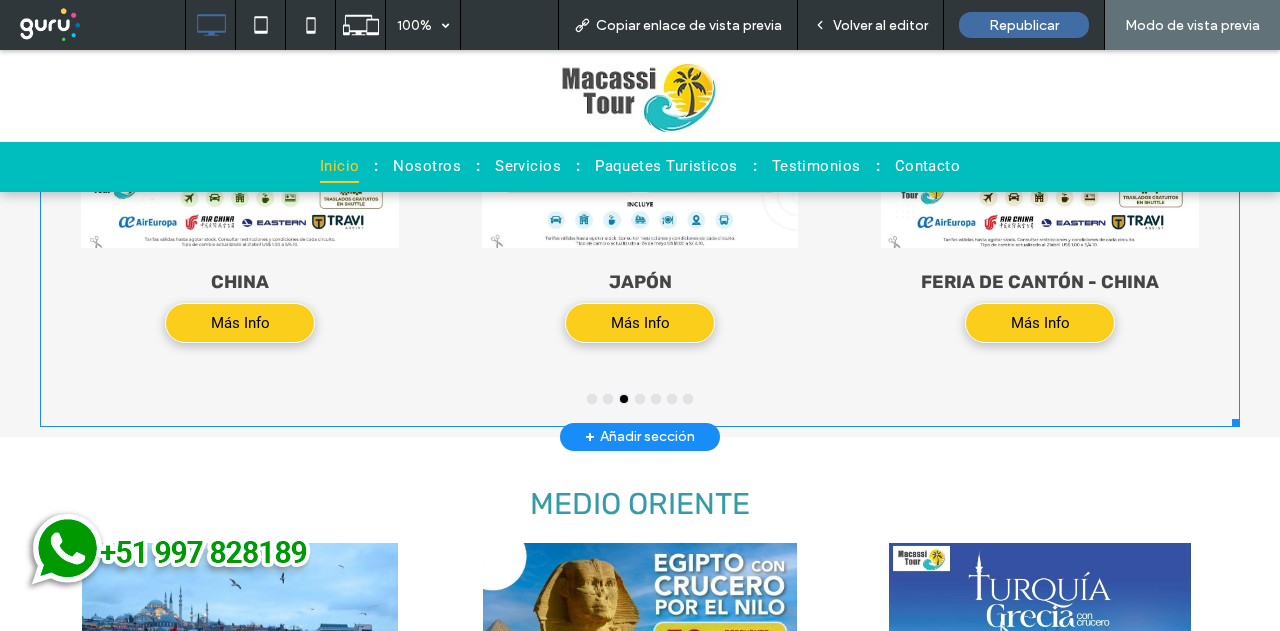 scroll, scrollTop: 3820, scrollLeft: 0, axis: vertical 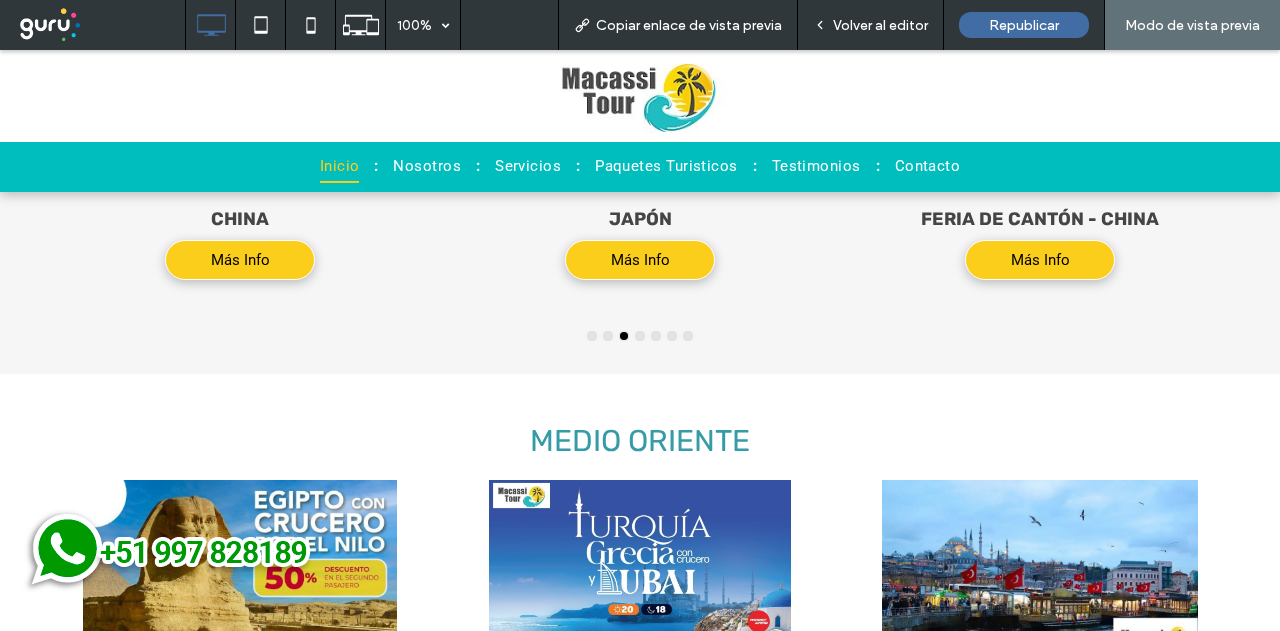 drag, startPoint x: 20, startPoint y: 332, endPoint x: 896, endPoint y: 29, distance: 926.9223 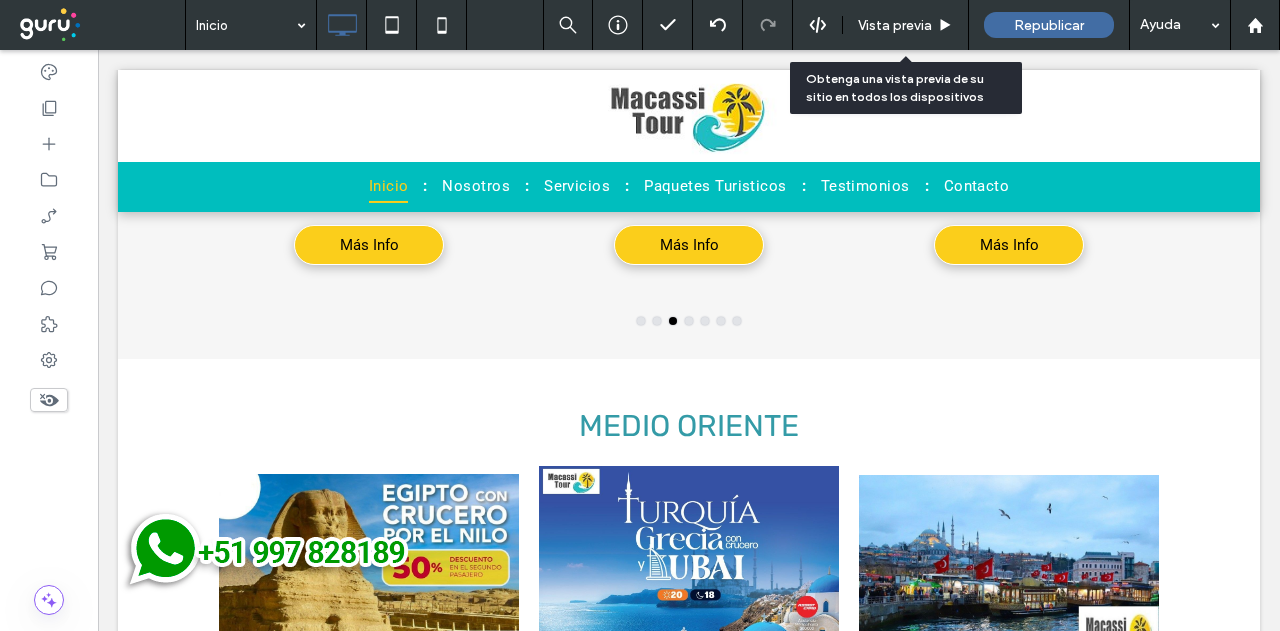 scroll, scrollTop: 3812, scrollLeft: 0, axis: vertical 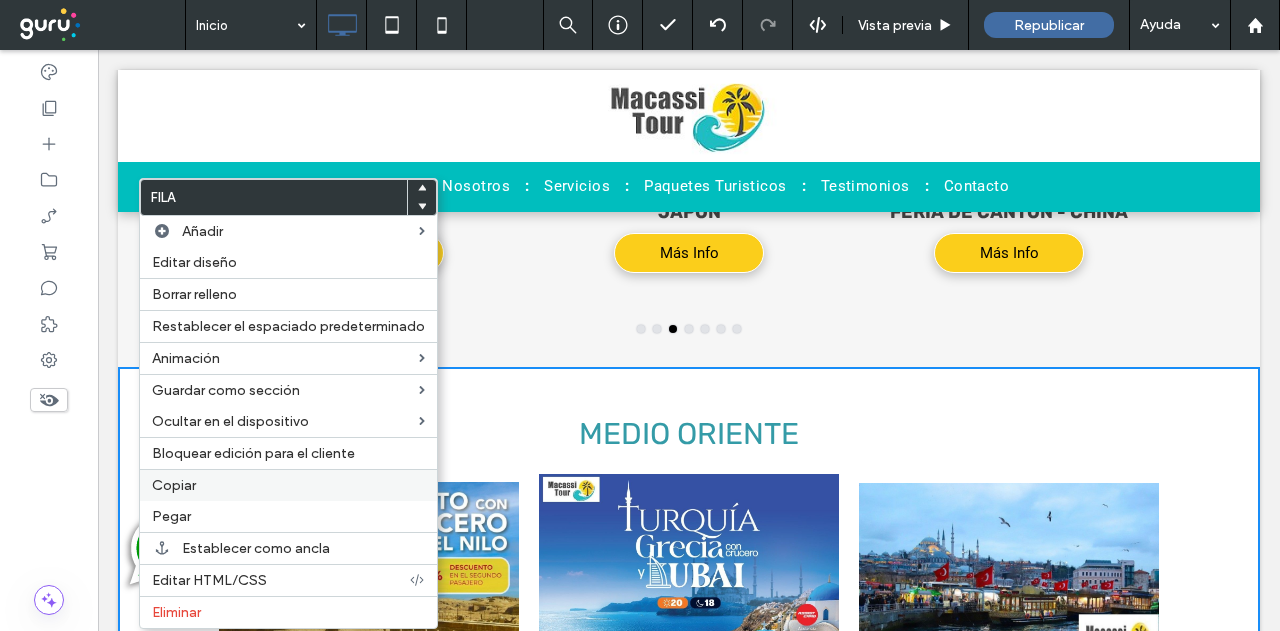 click on "Copiar" at bounding box center (288, 485) 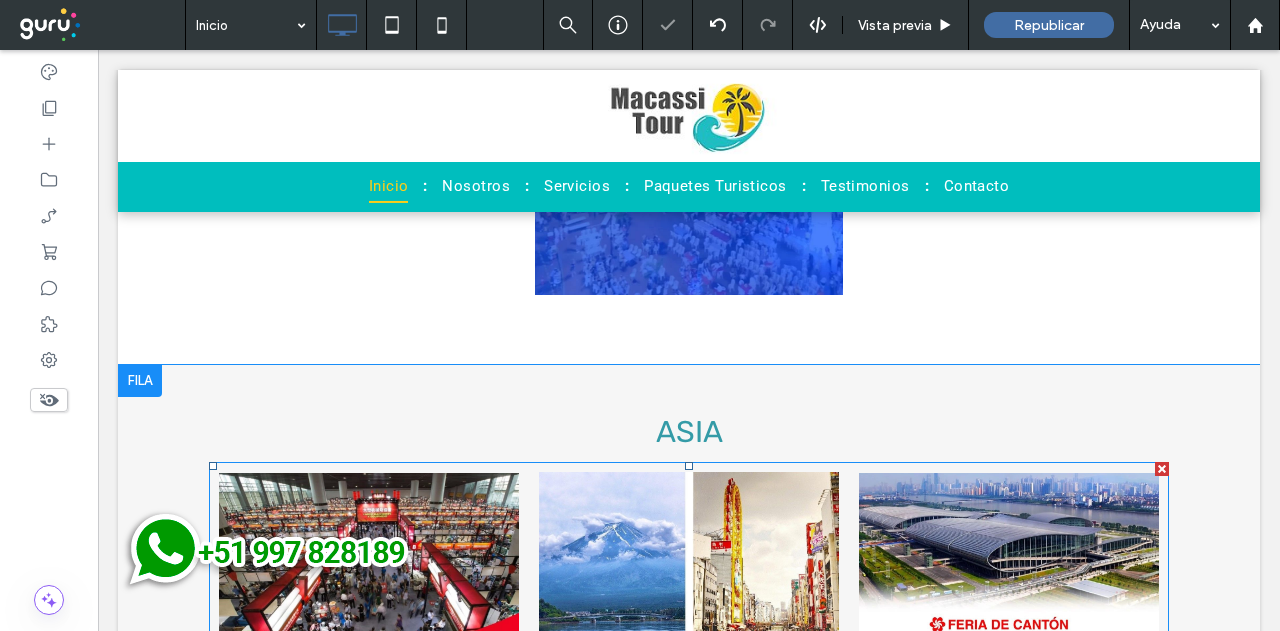 scroll, scrollTop: 3112, scrollLeft: 0, axis: vertical 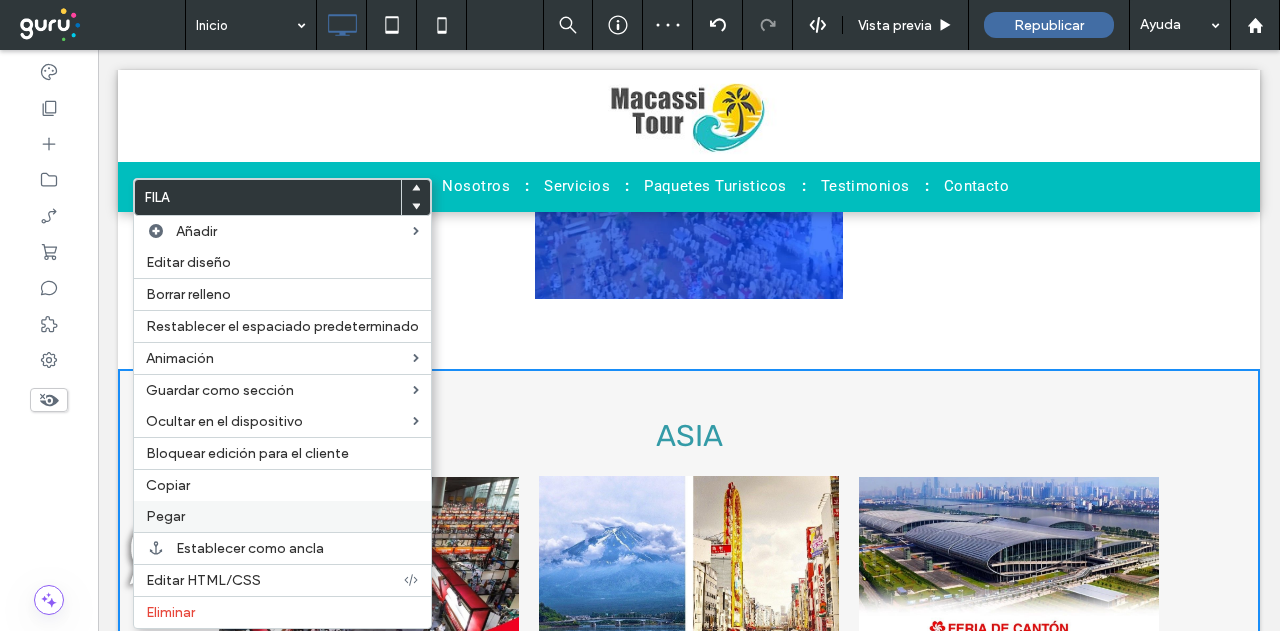 click on "Pegar" at bounding box center (282, 516) 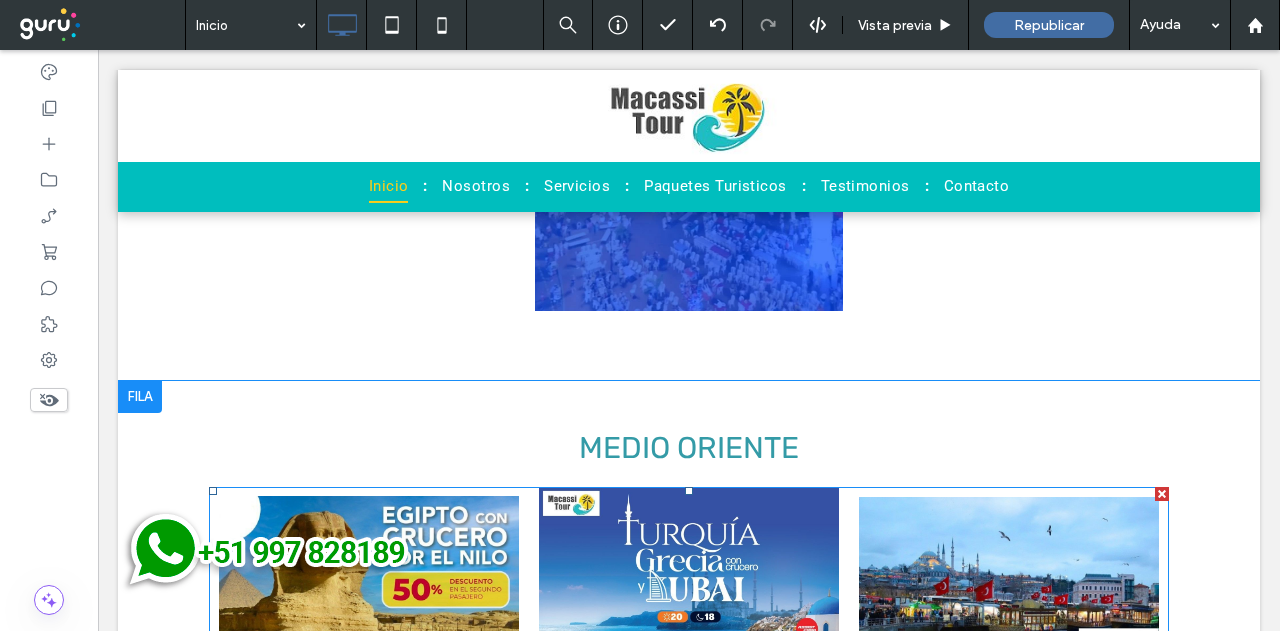 scroll, scrollTop: 3212, scrollLeft: 0, axis: vertical 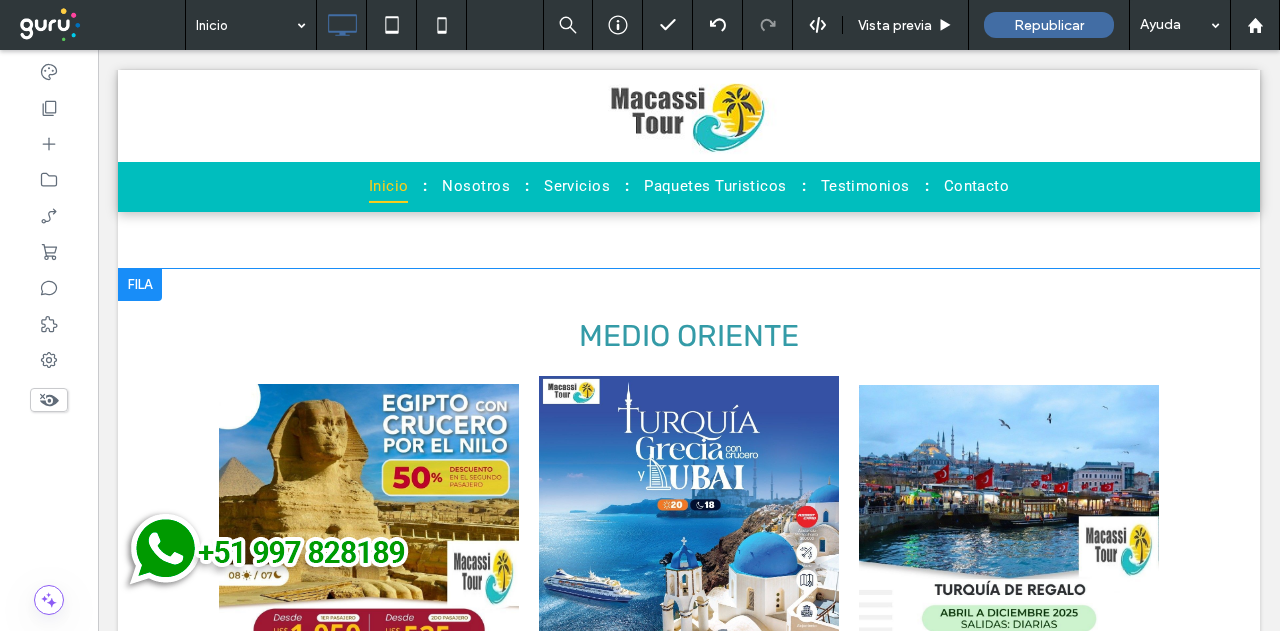 click at bounding box center (140, 285) 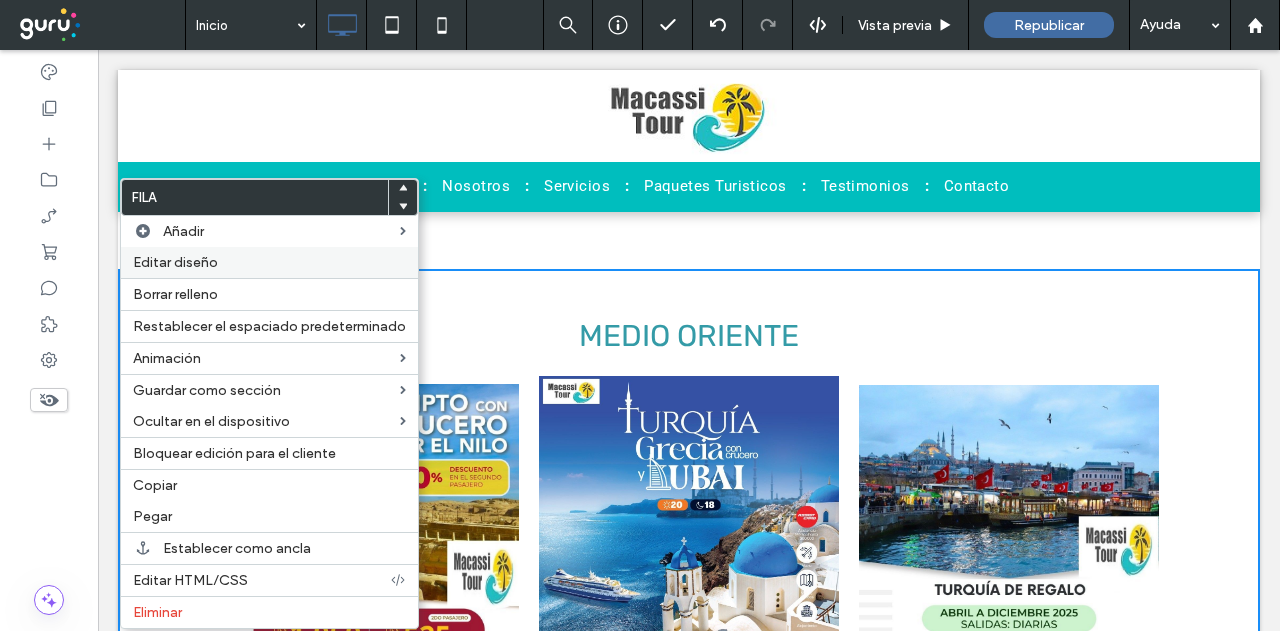 click on "Editar diseño" at bounding box center (175, 262) 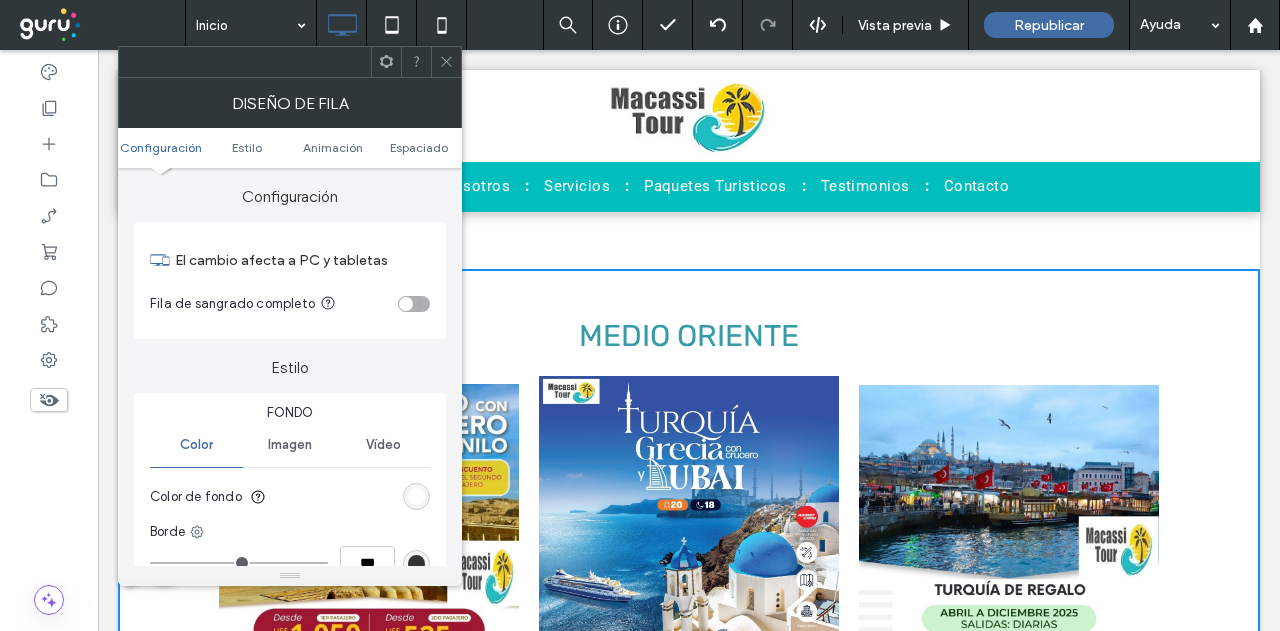 click at bounding box center (416, 496) 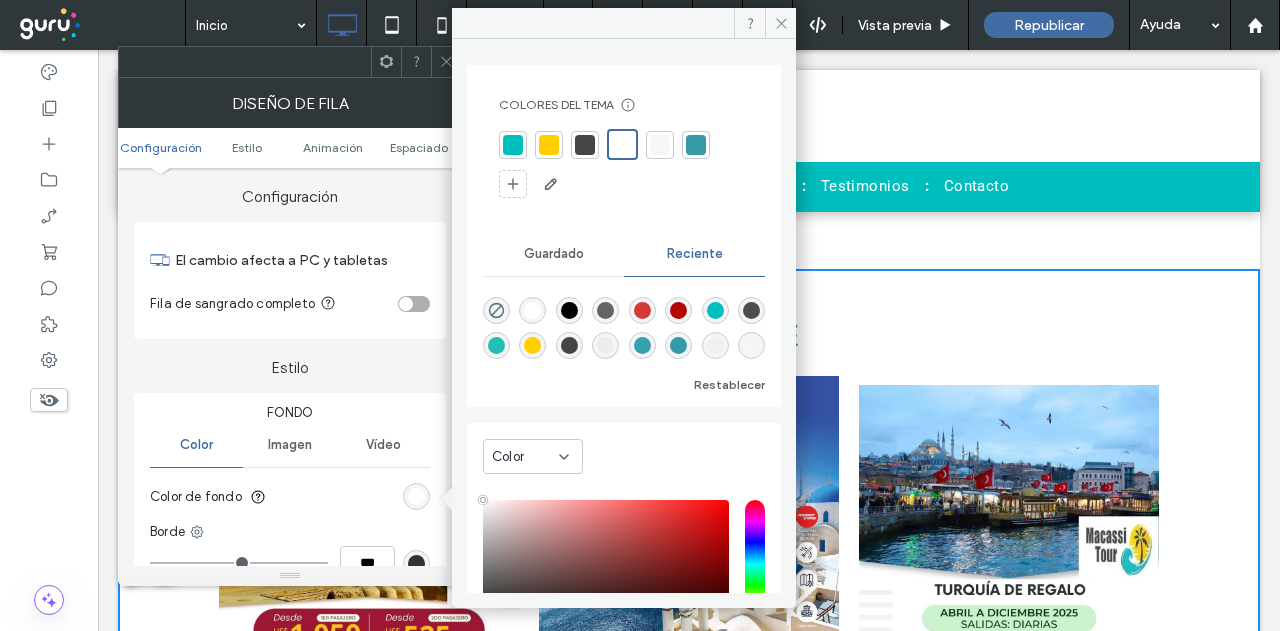 click at bounding box center (660, 145) 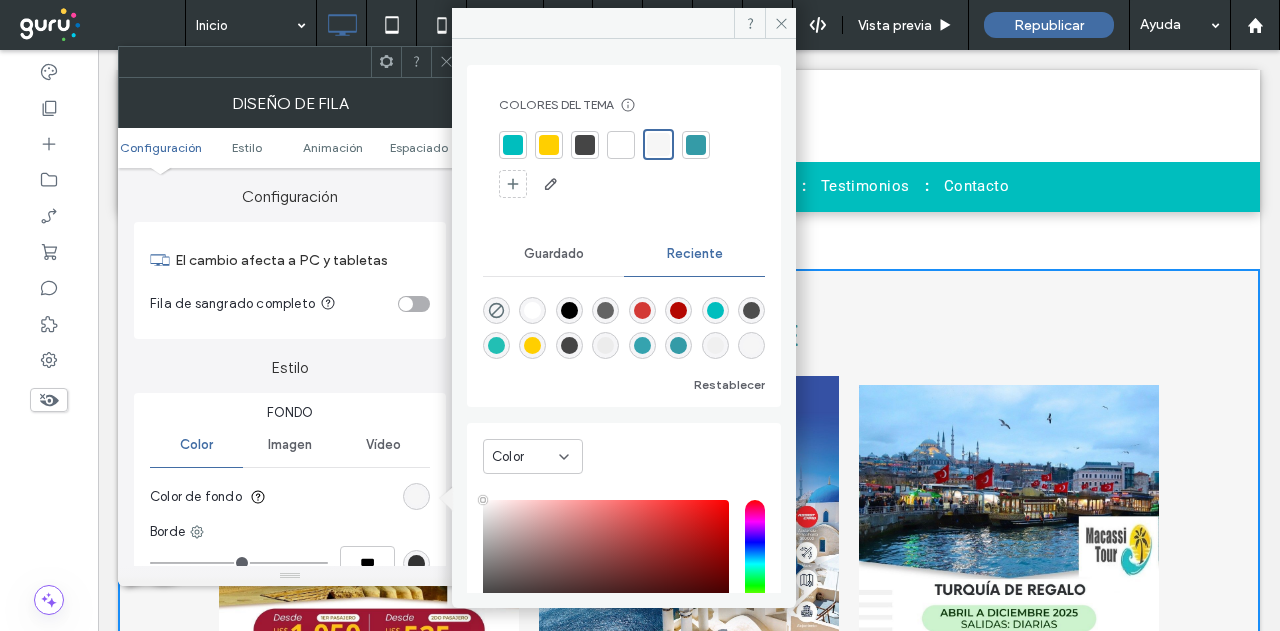 click 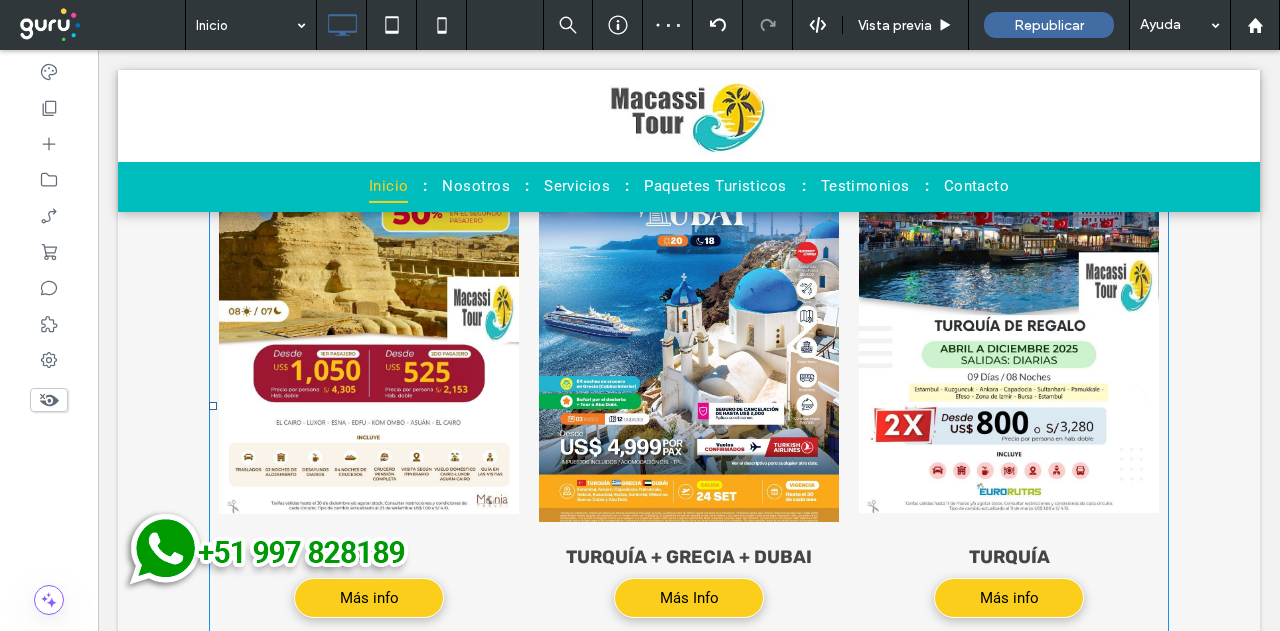 scroll, scrollTop: 3212, scrollLeft: 0, axis: vertical 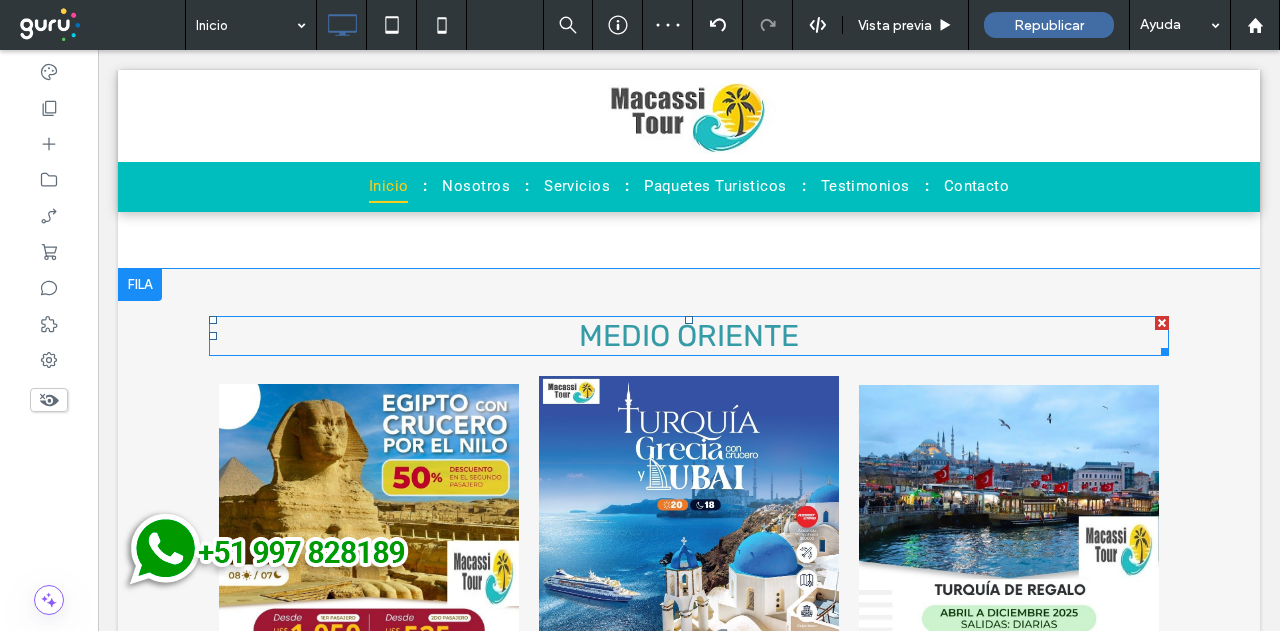 click on "MEDIO ORIENTE" at bounding box center [689, 336] 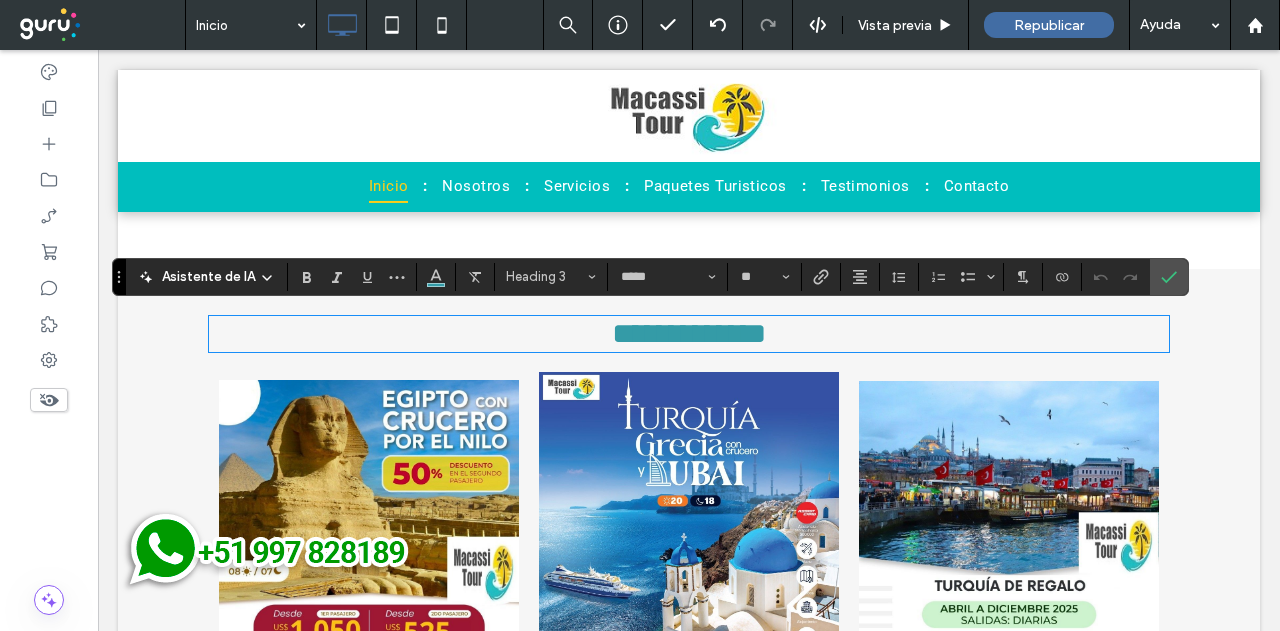 type 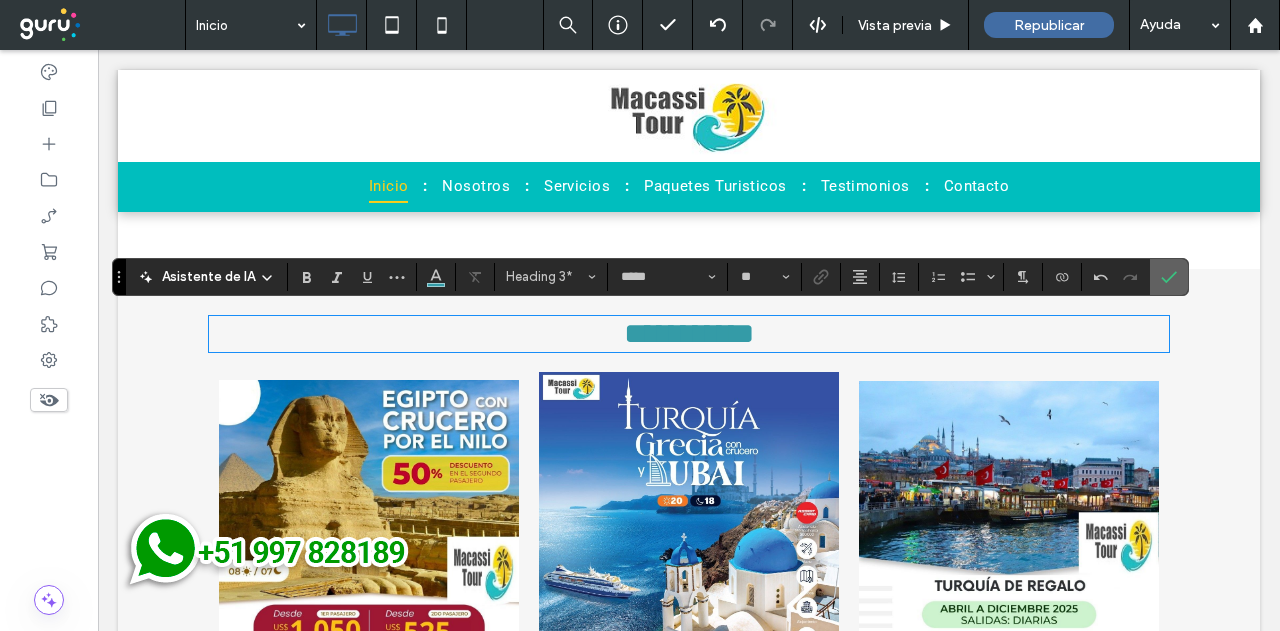 drag, startPoint x: 1178, startPoint y: 275, endPoint x: 1164, endPoint y: 275, distance: 14 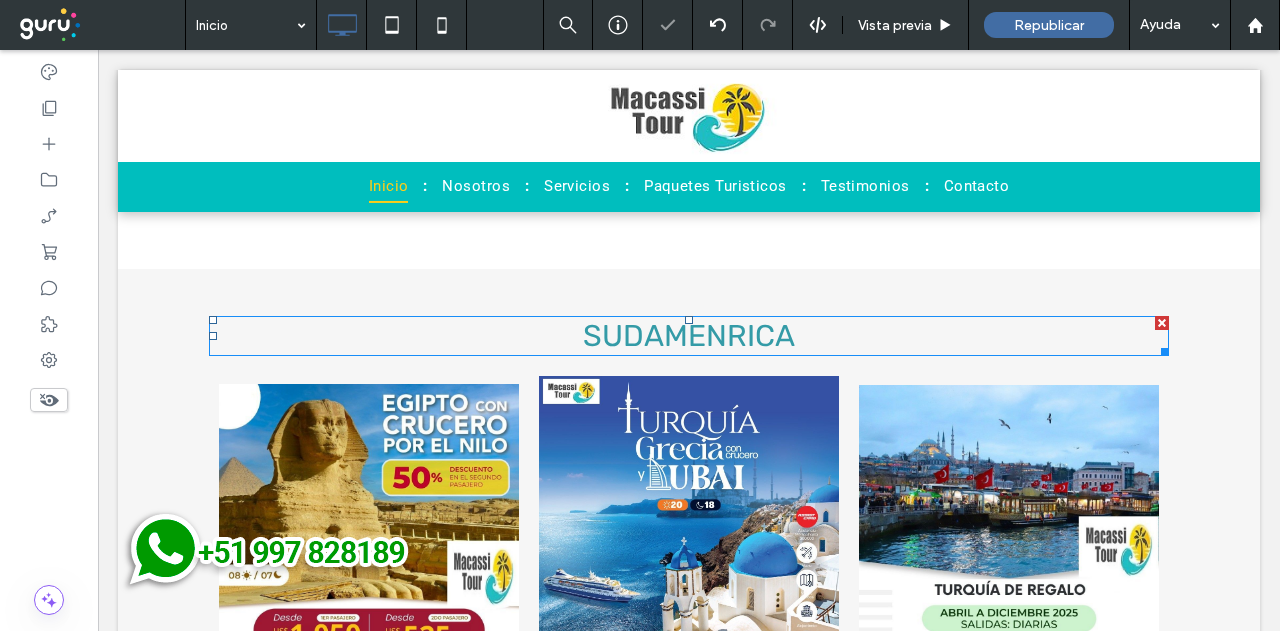 click on "SUDAMENRICA" at bounding box center [689, 336] 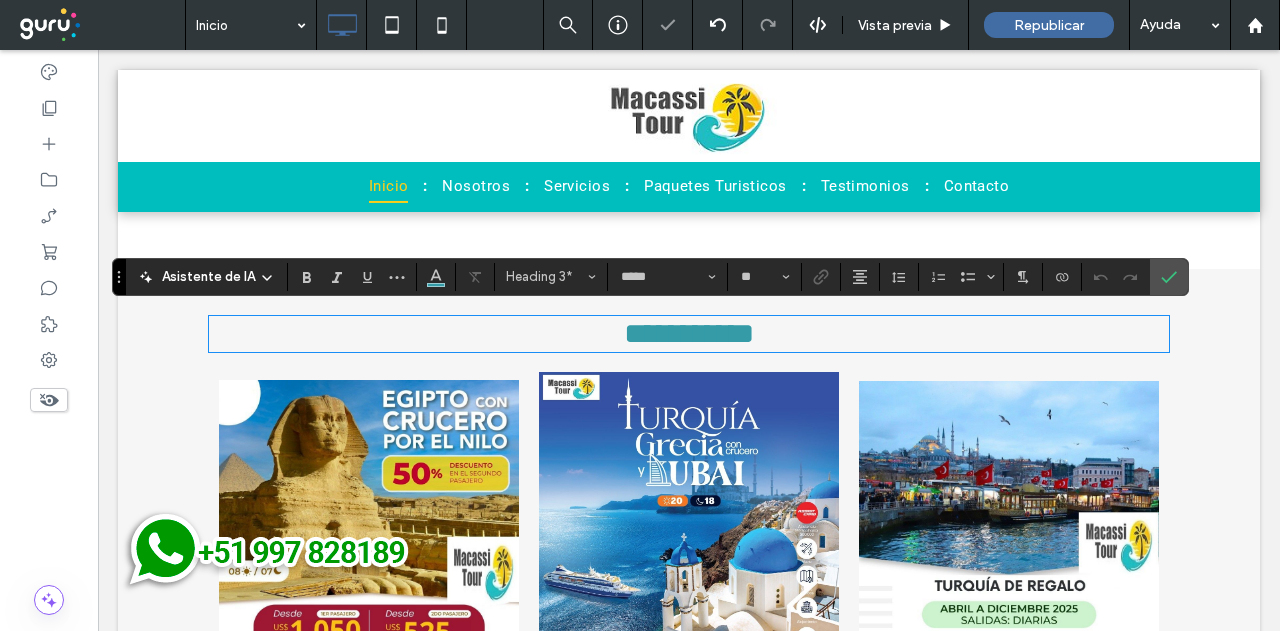 click on "**********" at bounding box center (689, 333) 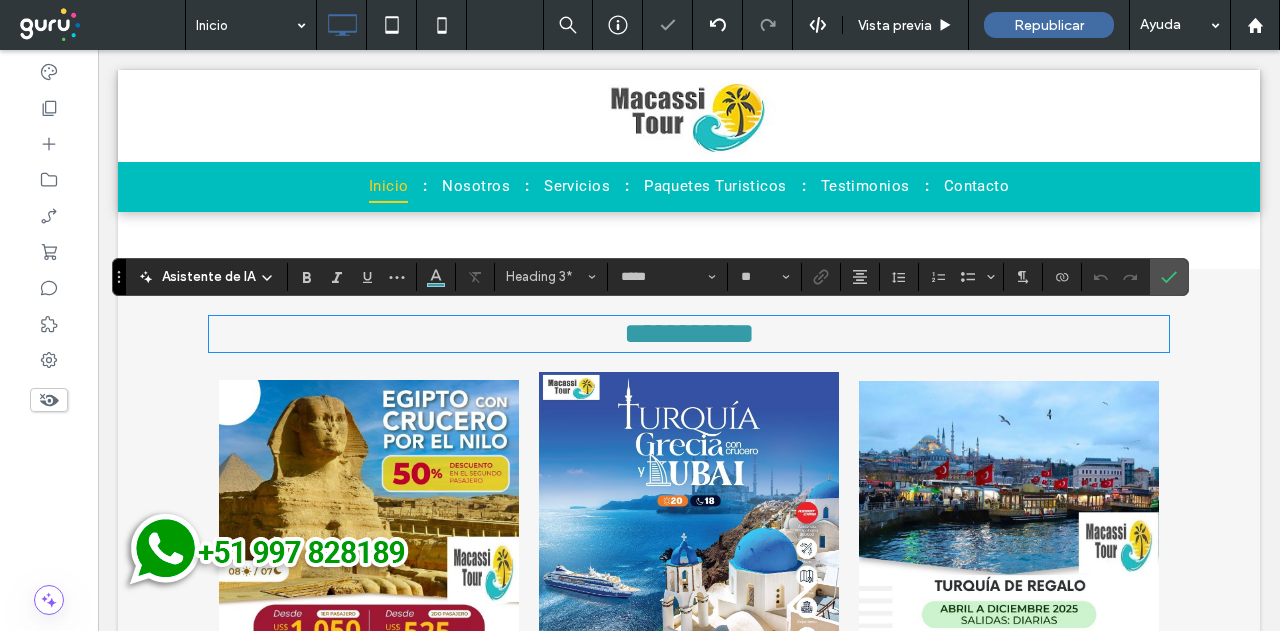 click on "**********" at bounding box center (689, 333) 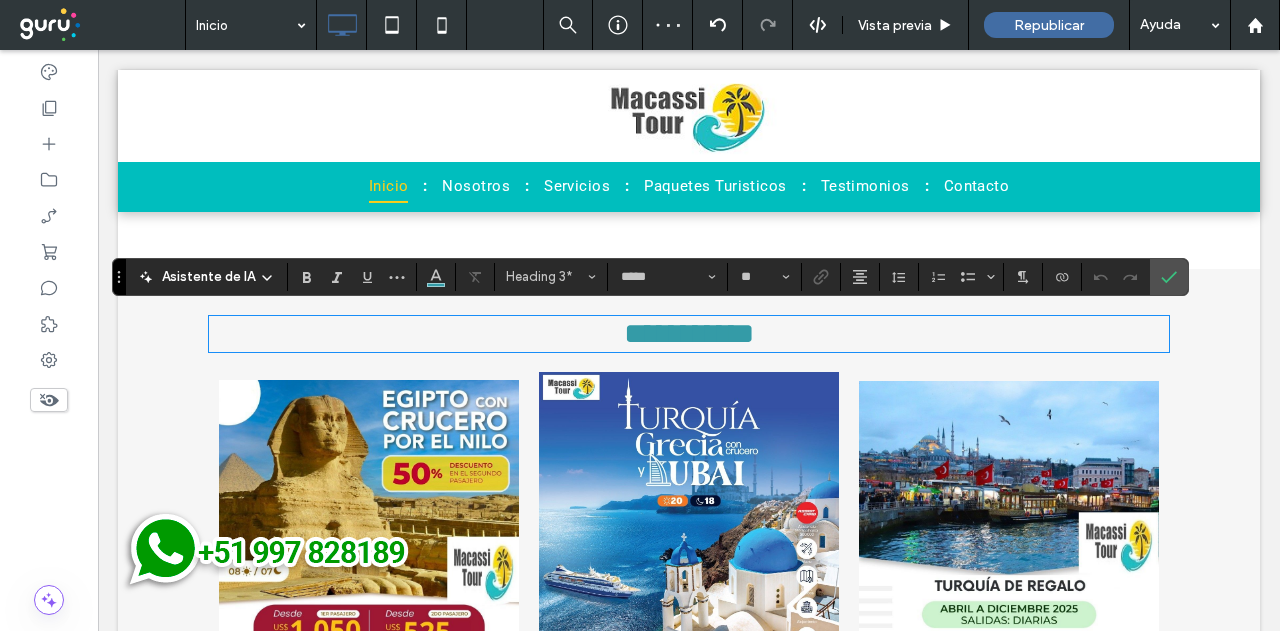 type 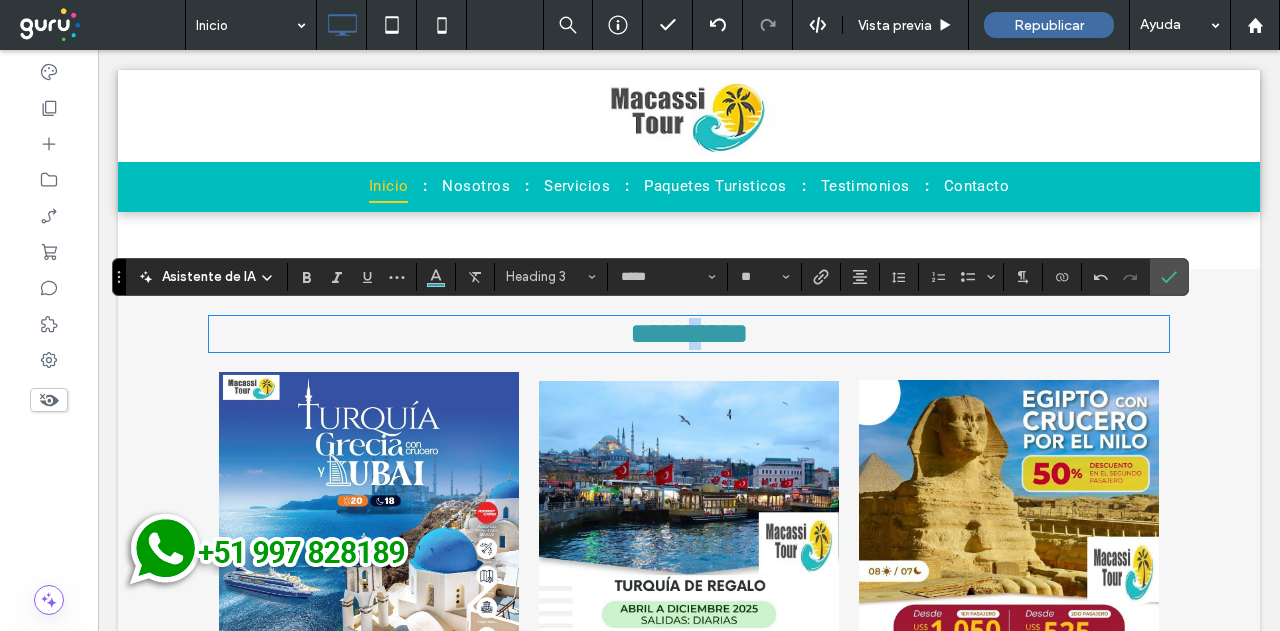 drag, startPoint x: 708, startPoint y: 328, endPoint x: 694, endPoint y: 329, distance: 14.035668 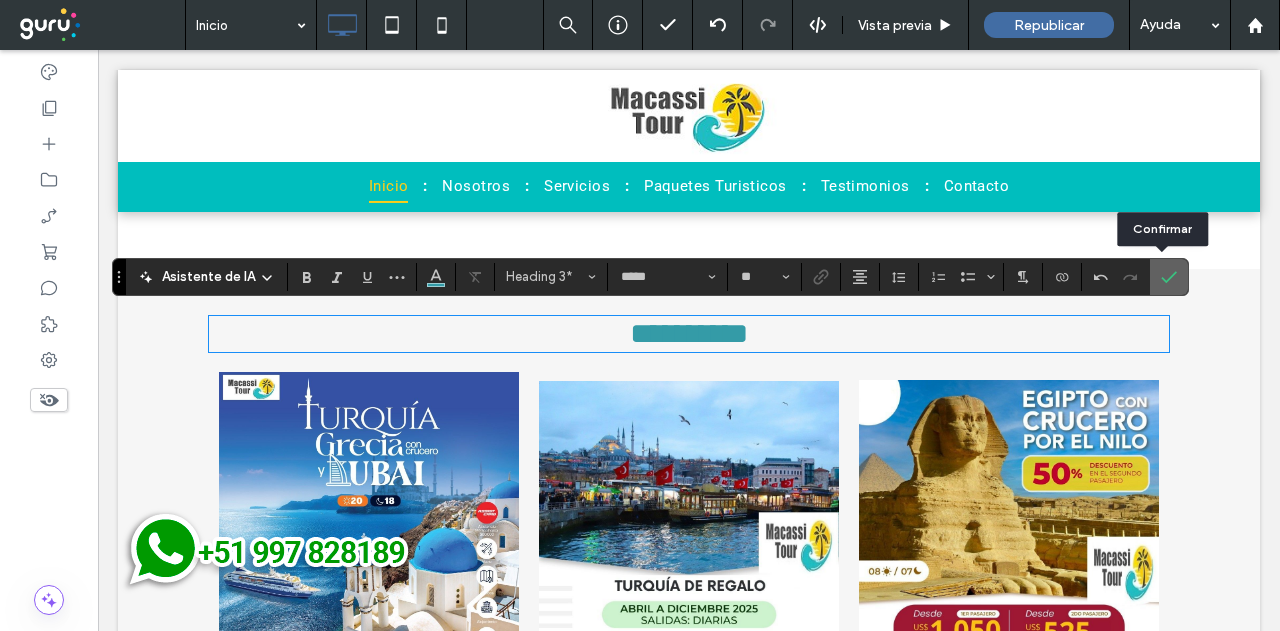click 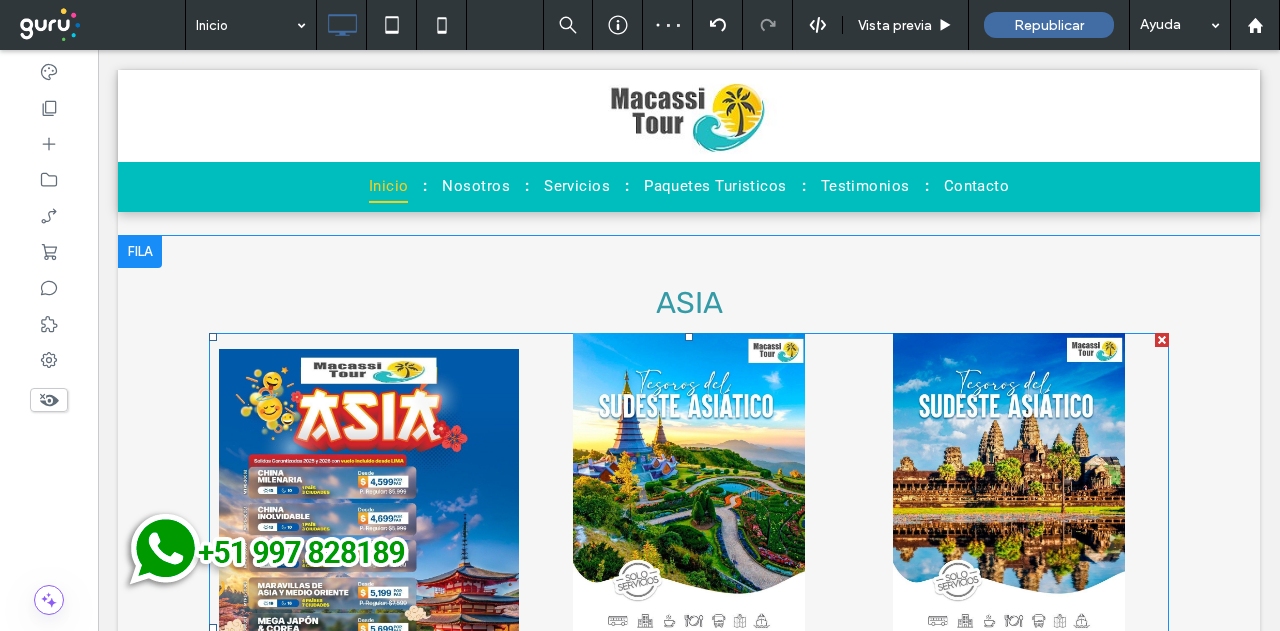scroll, scrollTop: 3812, scrollLeft: 0, axis: vertical 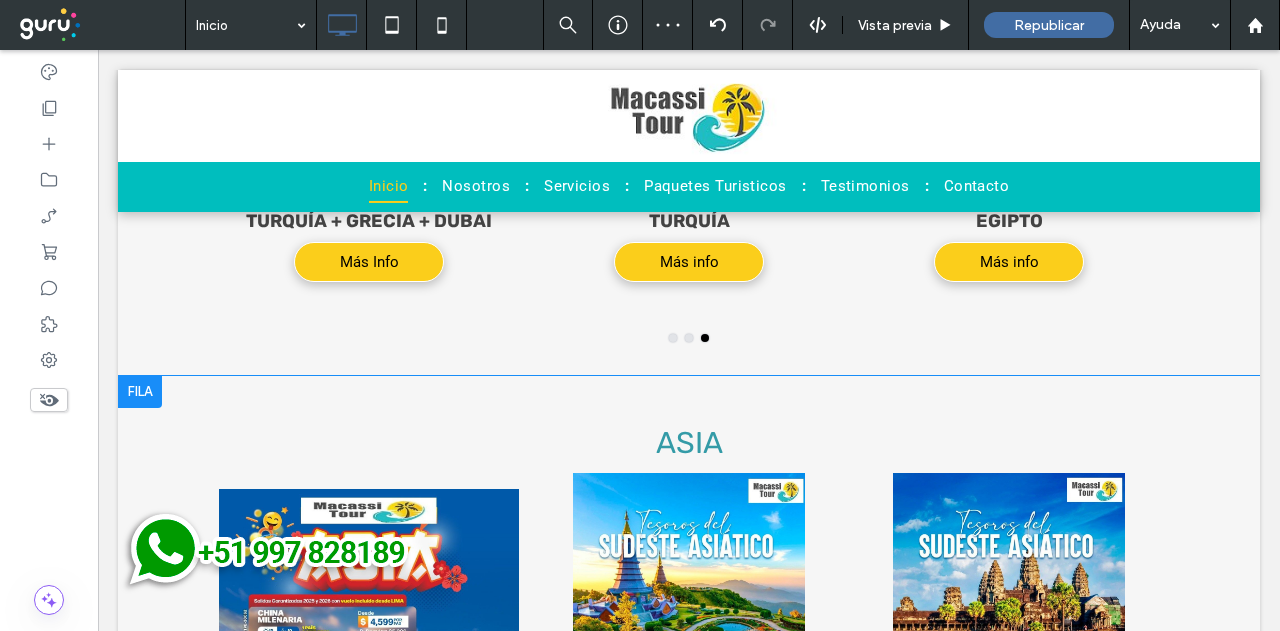 click at bounding box center (140, 392) 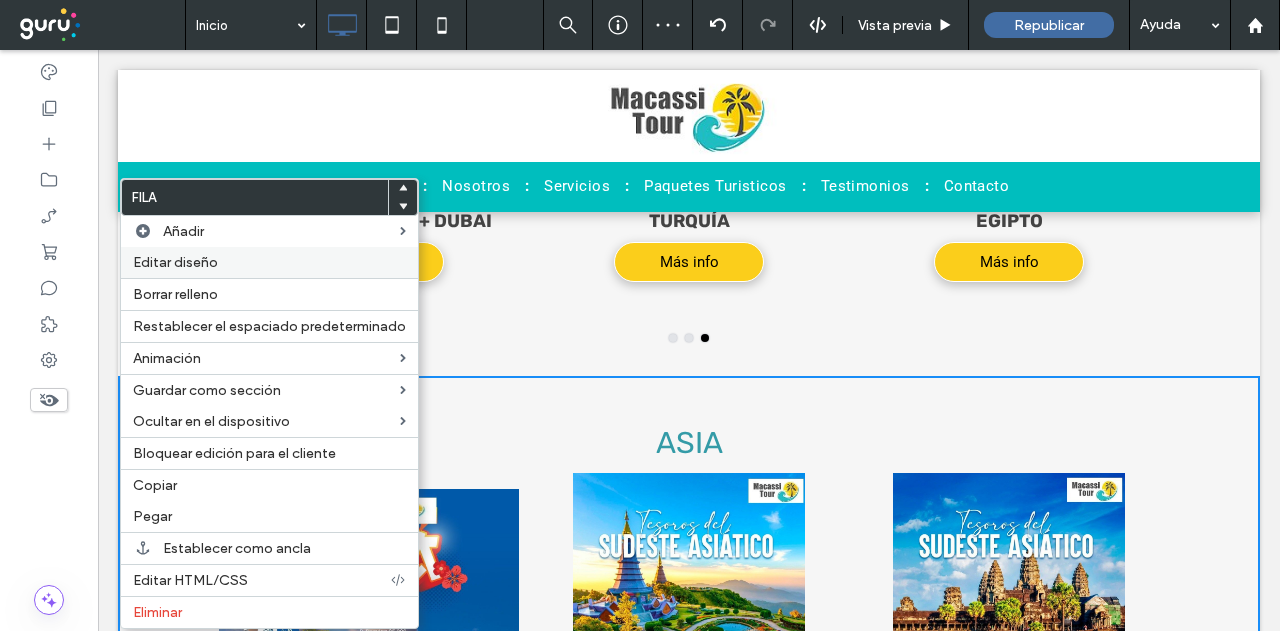 click on "Editar diseño" at bounding box center (269, 262) 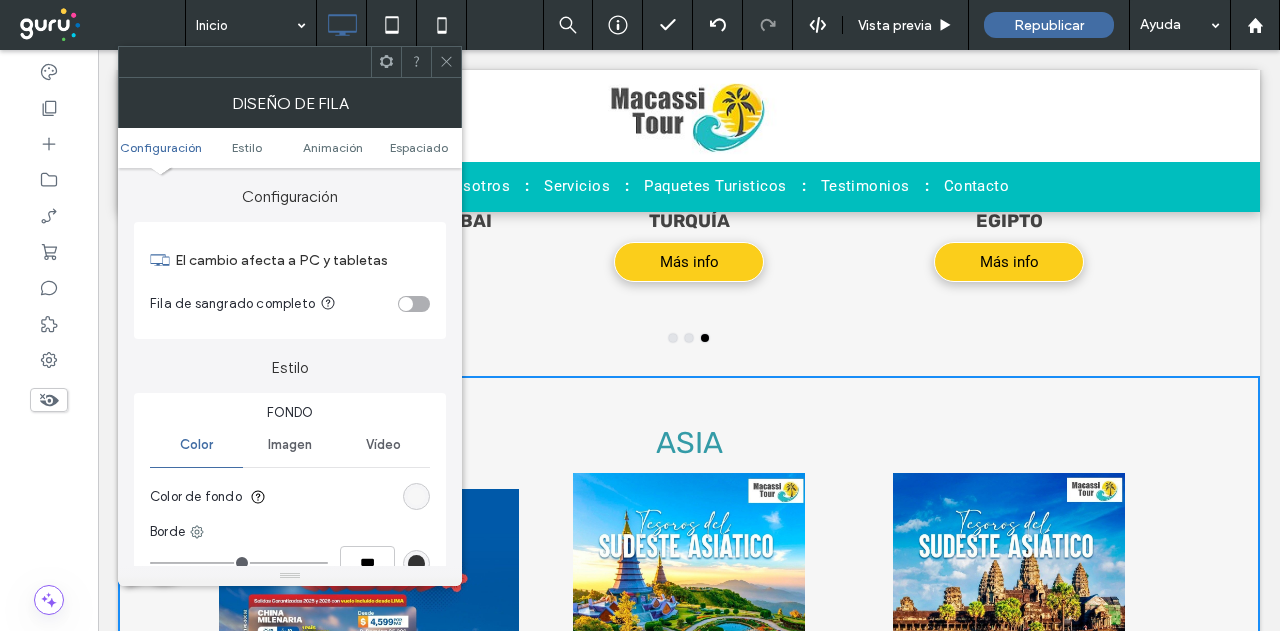 click at bounding box center [416, 496] 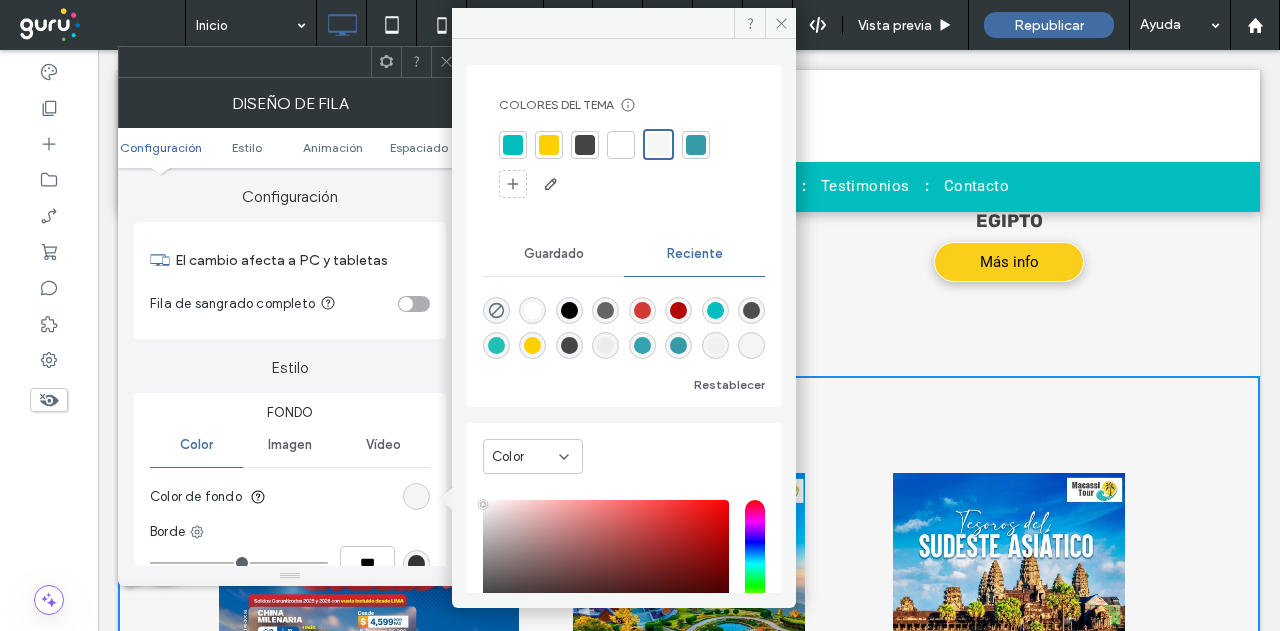drag, startPoint x: 615, startPoint y: 147, endPoint x: 433, endPoint y: 61, distance: 201.2958 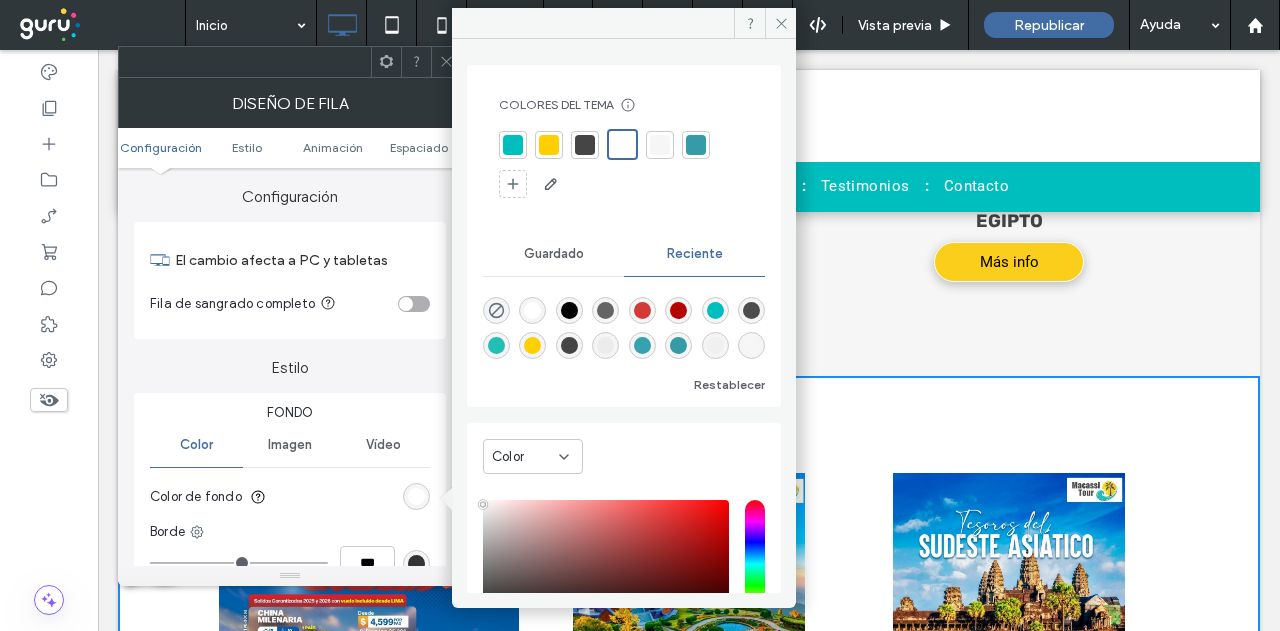 click 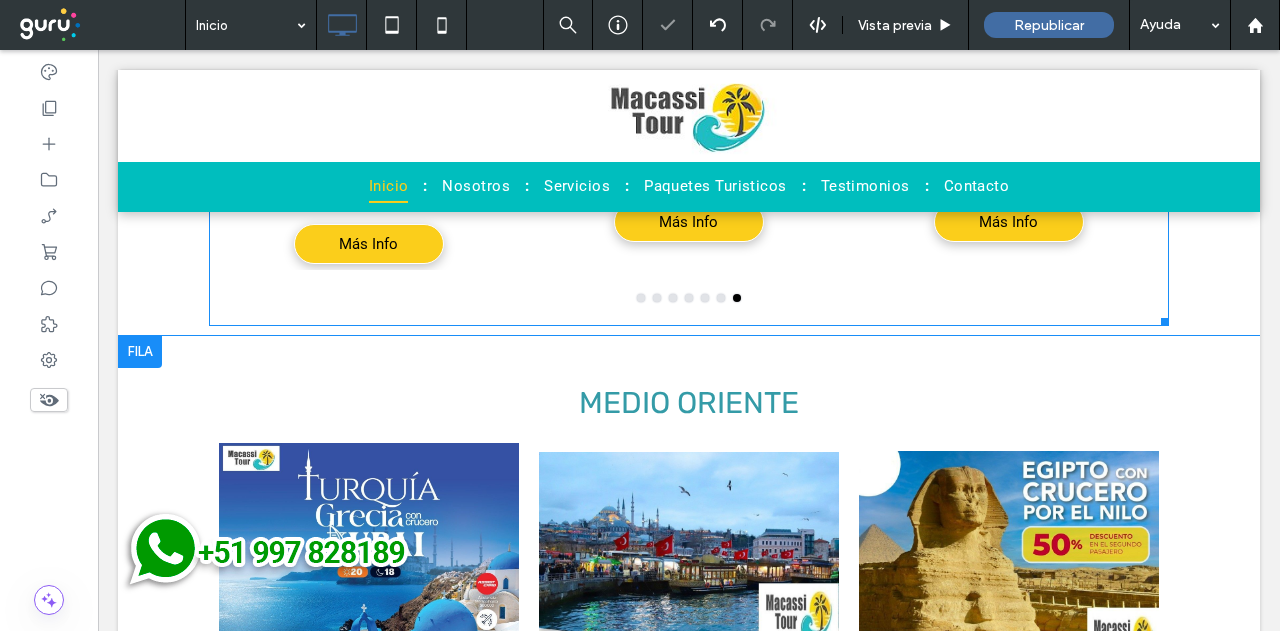 scroll, scrollTop: 4612, scrollLeft: 0, axis: vertical 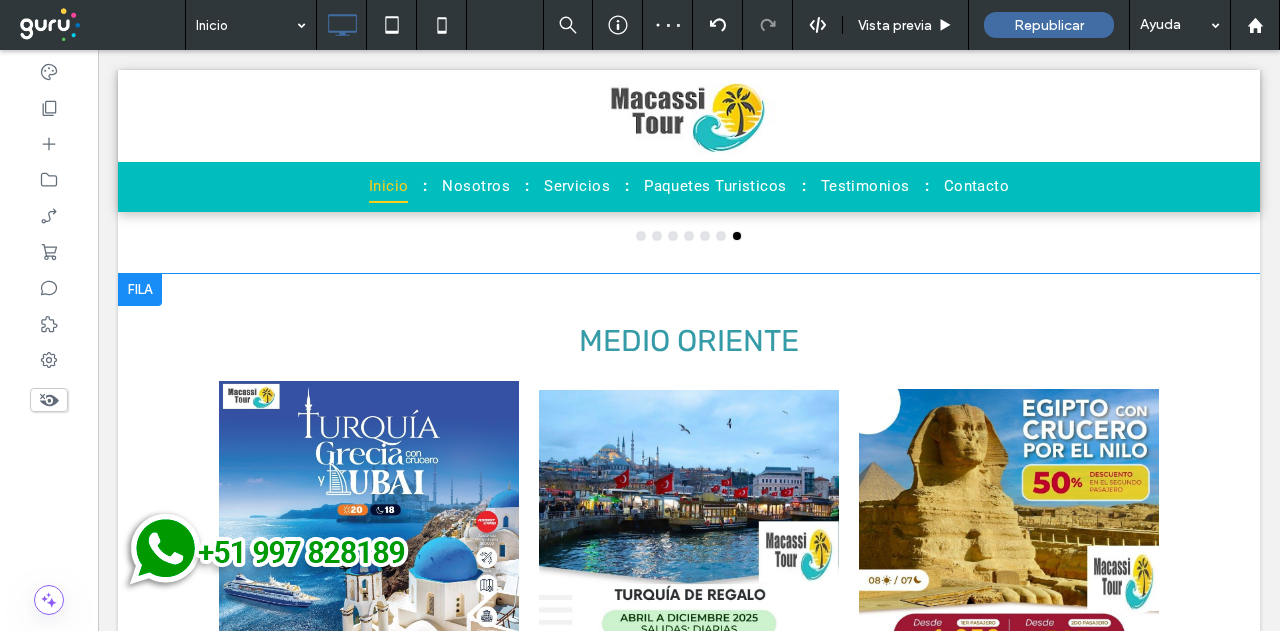 click at bounding box center [140, 290] 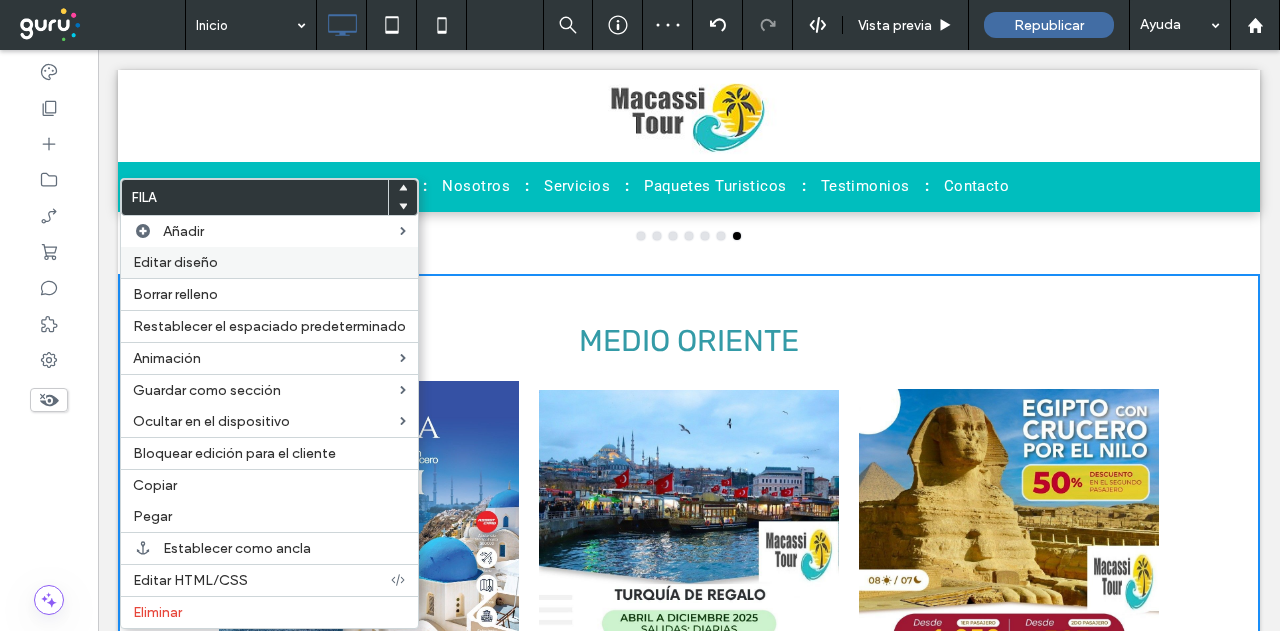 click on "Editar diseño" at bounding box center [175, 262] 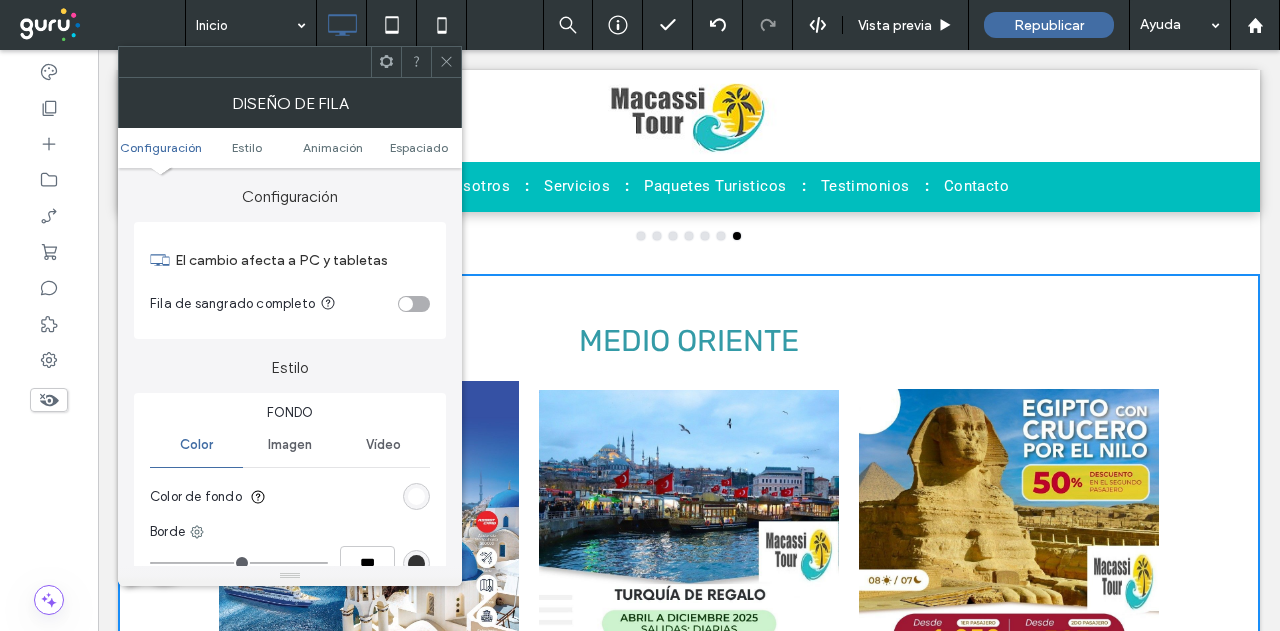 click at bounding box center (416, 496) 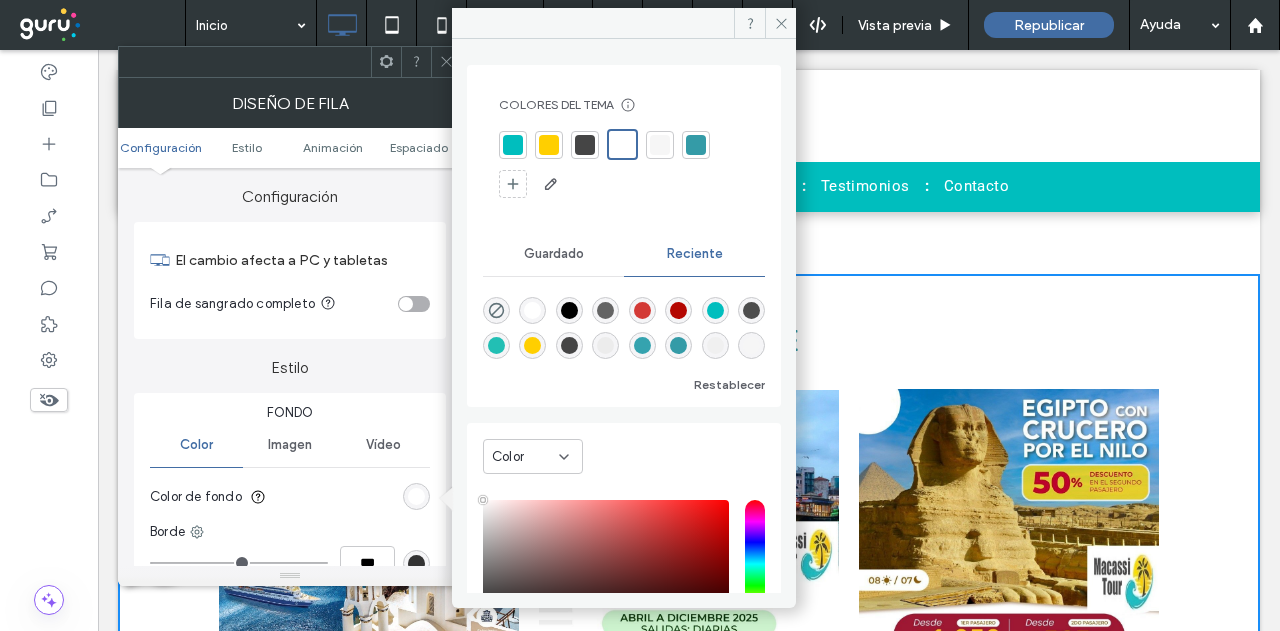 drag, startPoint x: 651, startPoint y: 148, endPoint x: 536, endPoint y: 114, distance: 119.92081 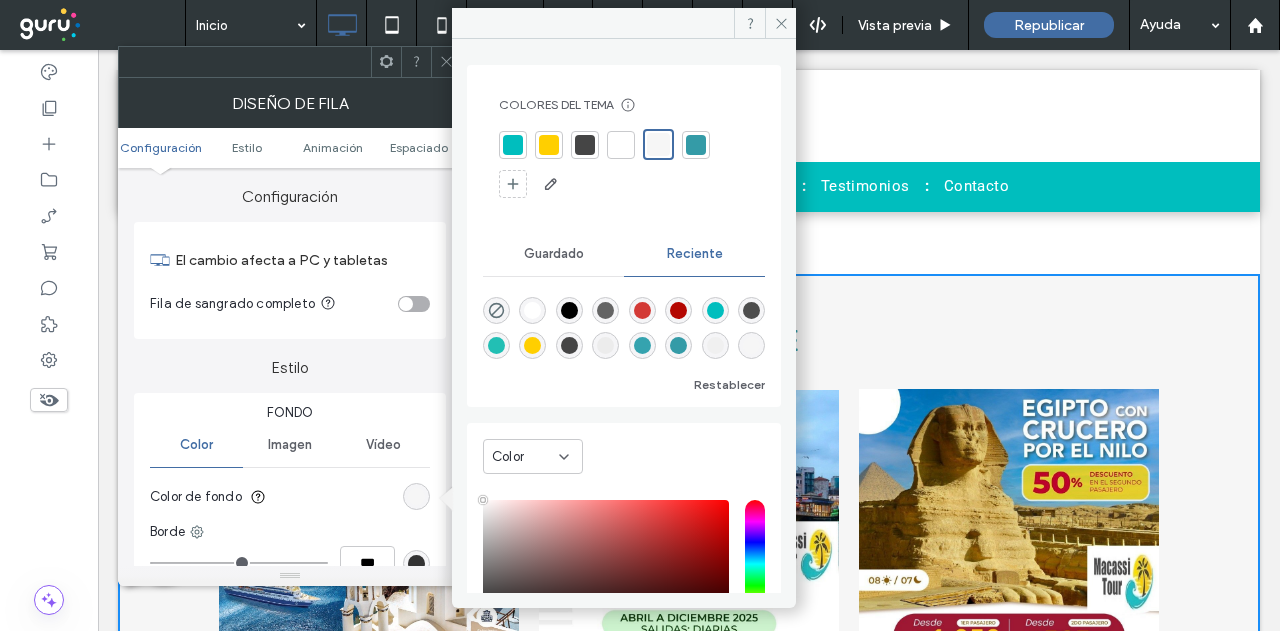 click 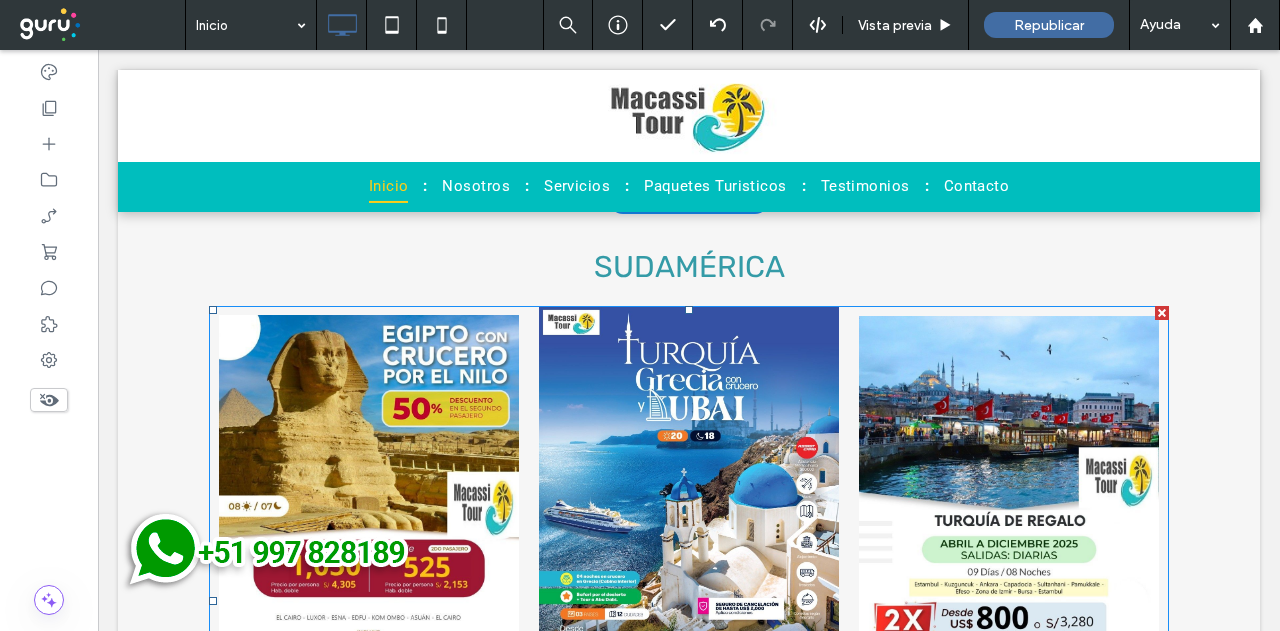 scroll, scrollTop: 3312, scrollLeft: 0, axis: vertical 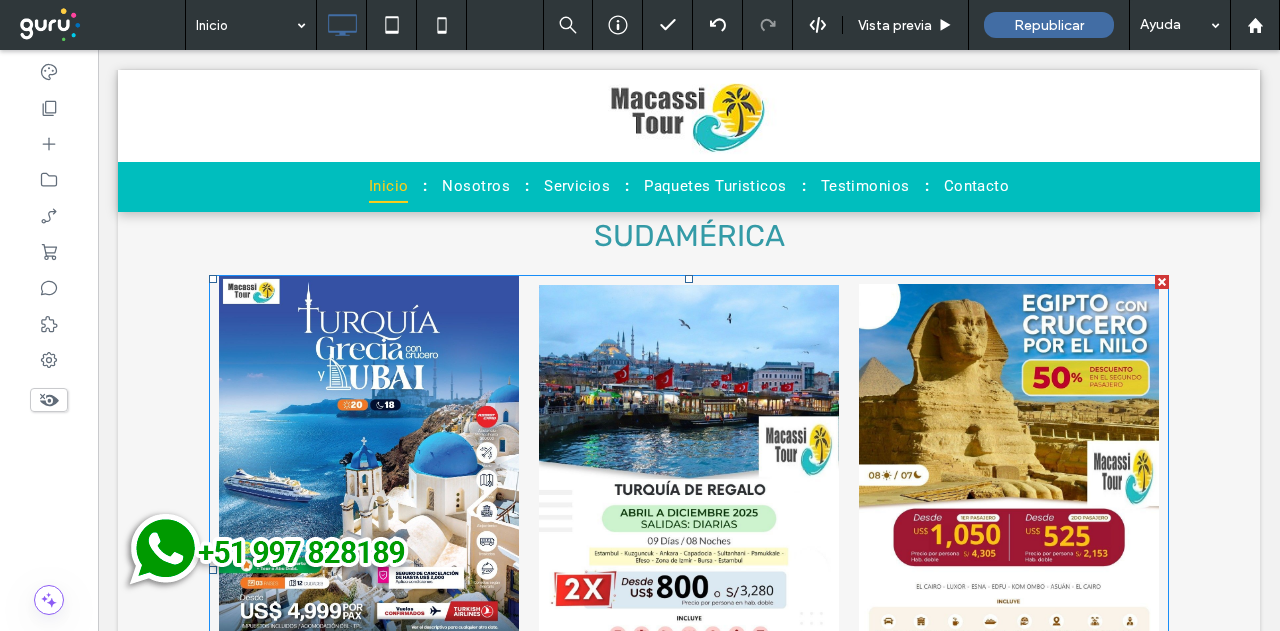 click at bounding box center [369, 481] 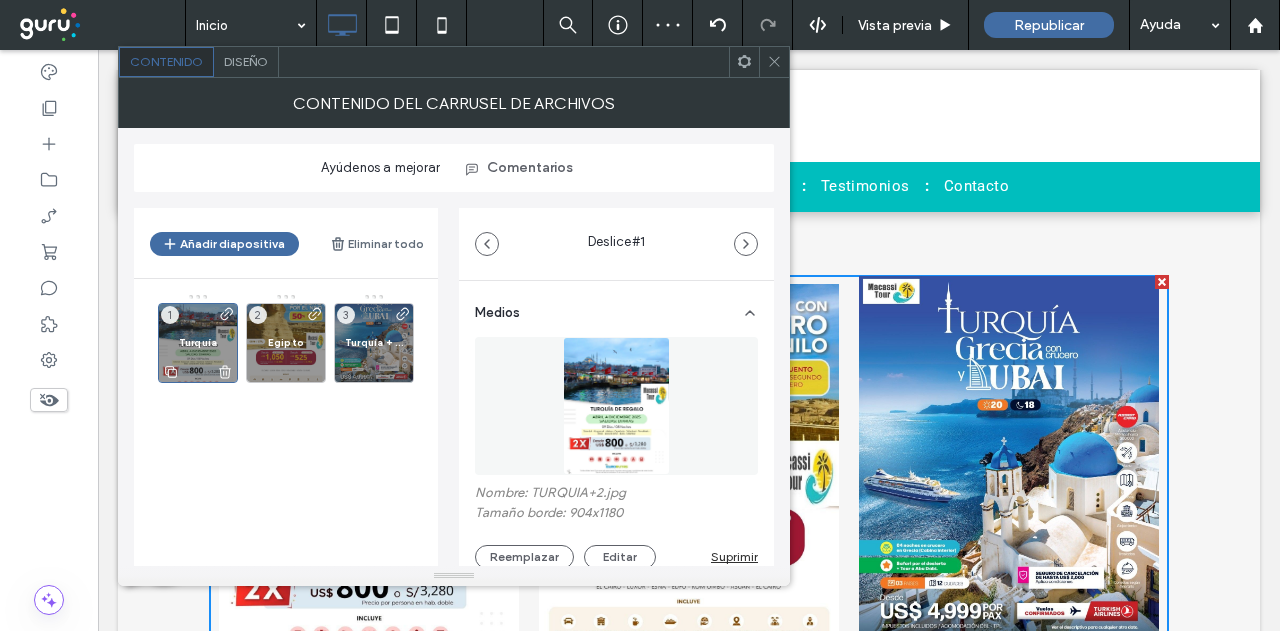 click on "Turquía" at bounding box center [198, 342] 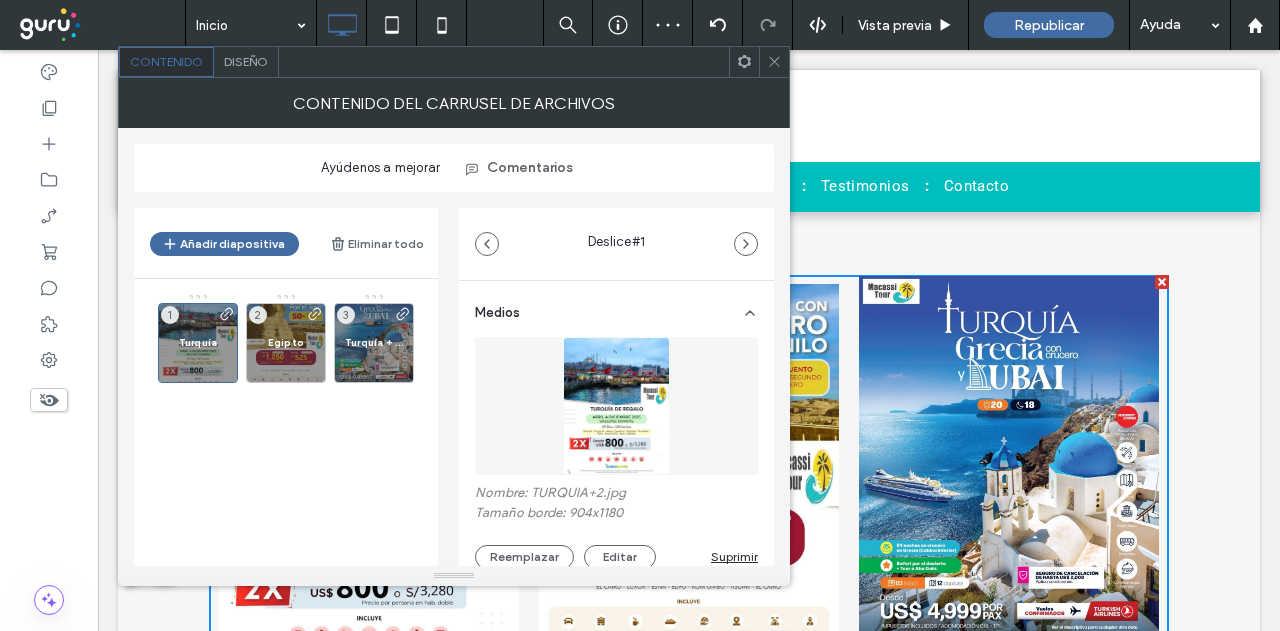 scroll, scrollTop: 100, scrollLeft: 0, axis: vertical 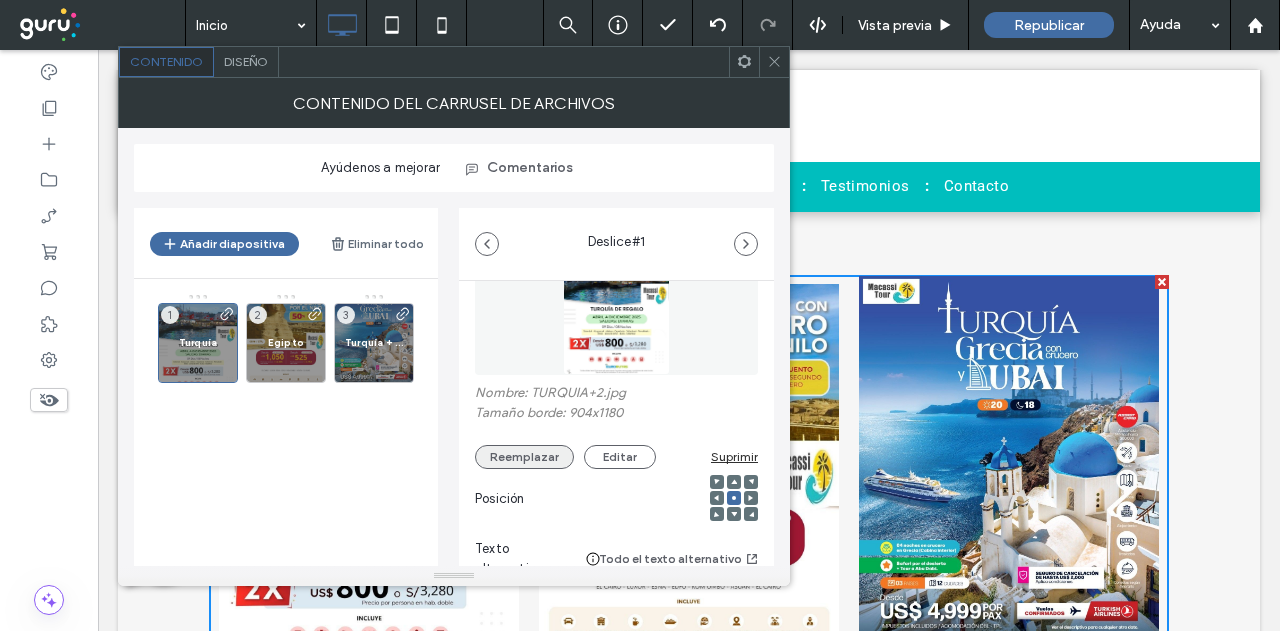 click on "Reemplazar" at bounding box center [524, 457] 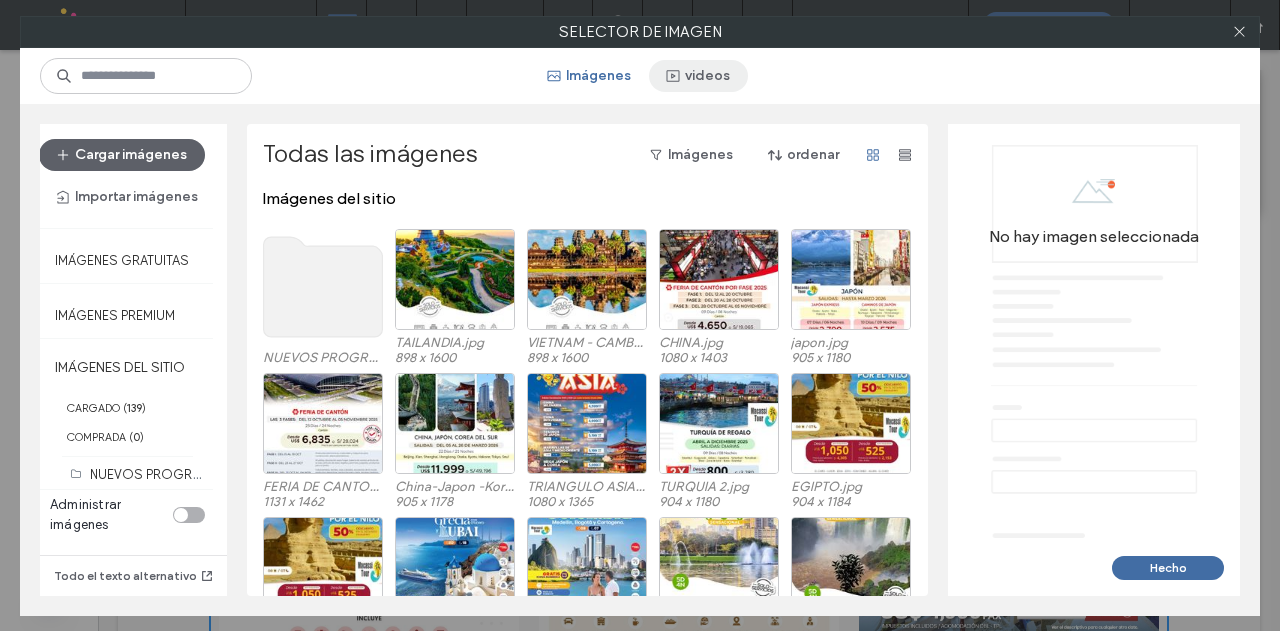 click on "videos" at bounding box center [698, 76] 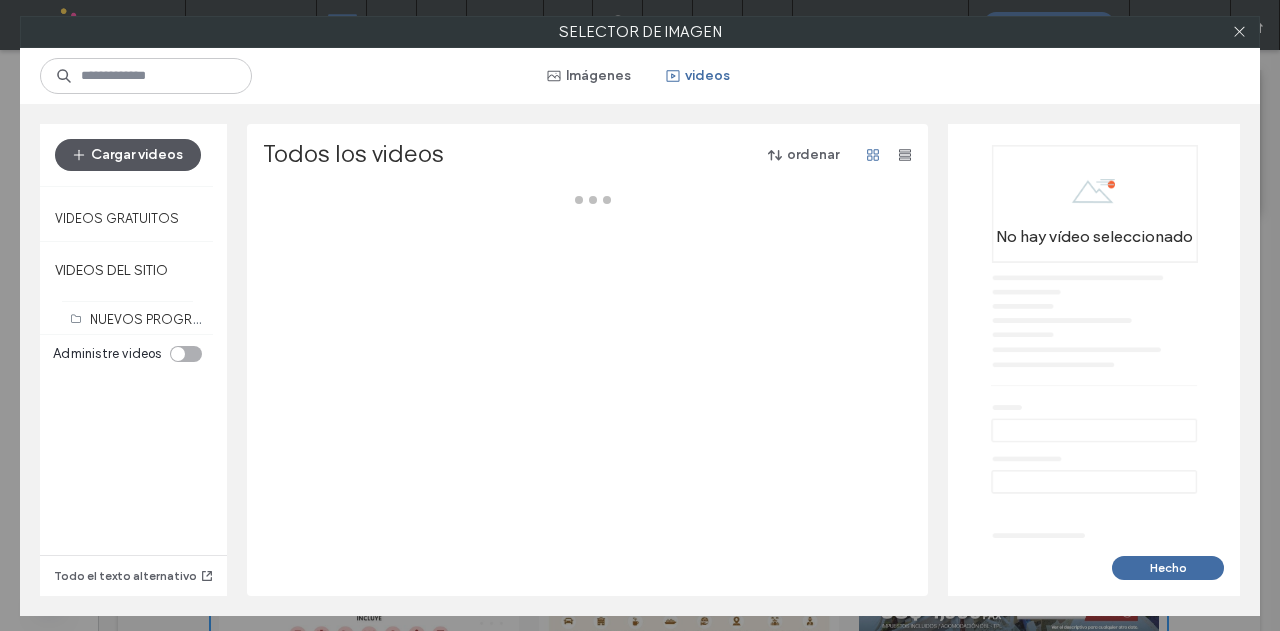 click on "Cargar videos" at bounding box center [128, 155] 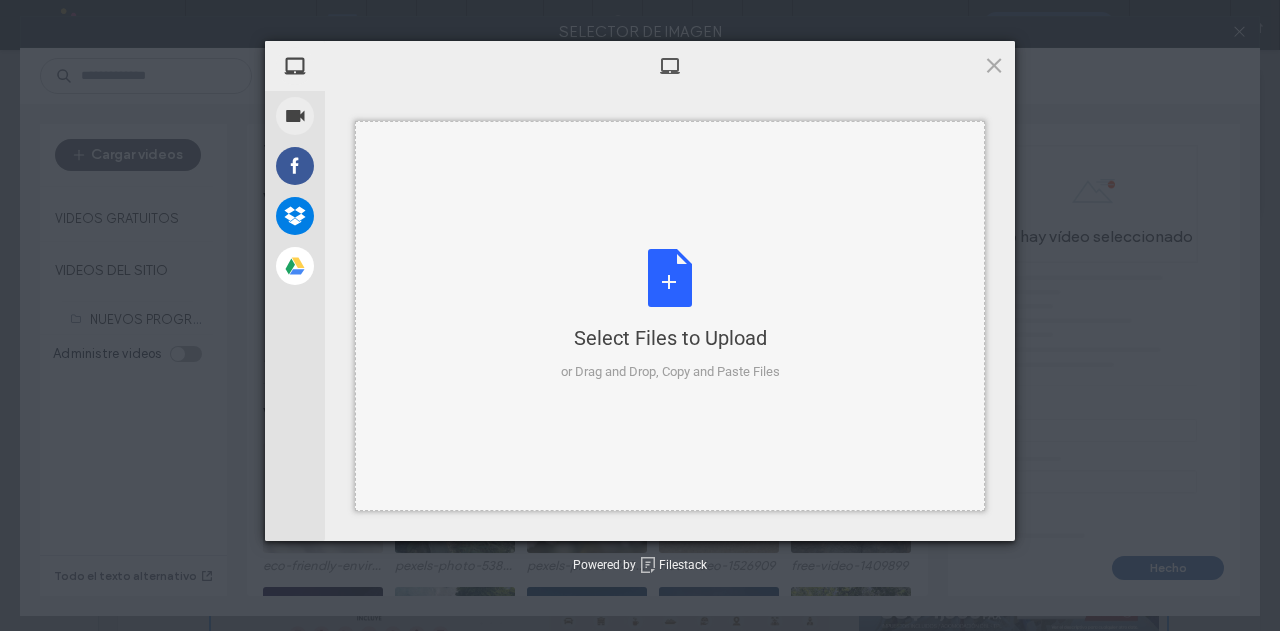 click on "Select Files to Upload
or Drag and Drop, Copy and Paste Files" at bounding box center (670, 315) 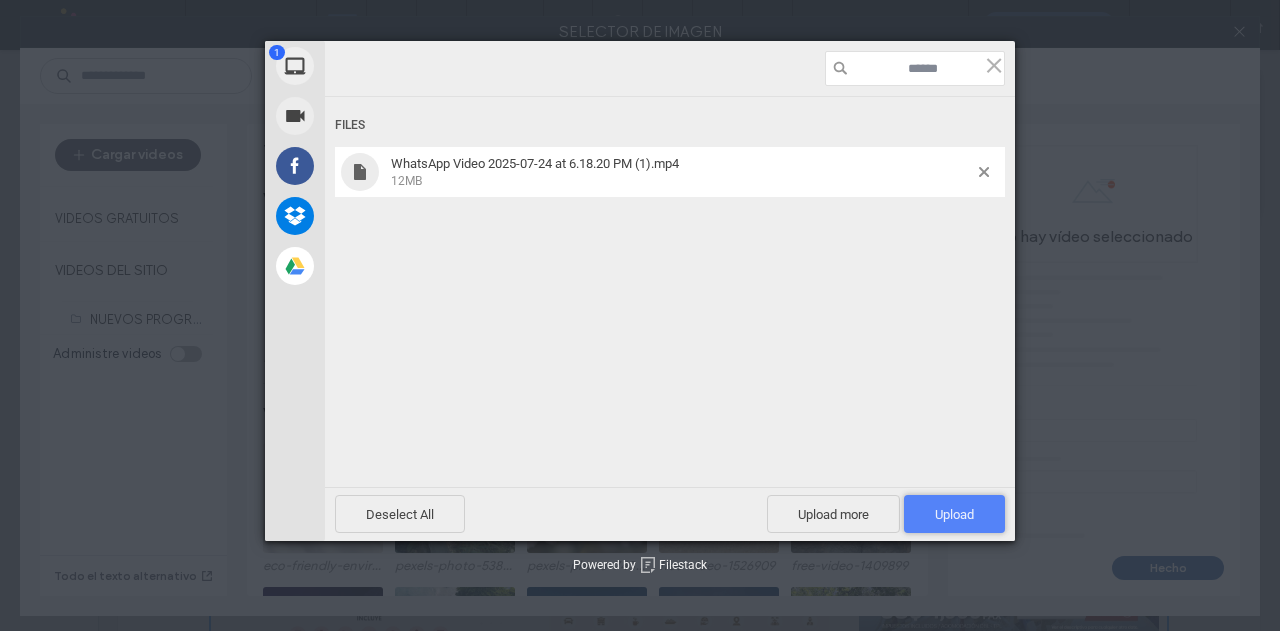 click on "Upload
1" at bounding box center (954, 514) 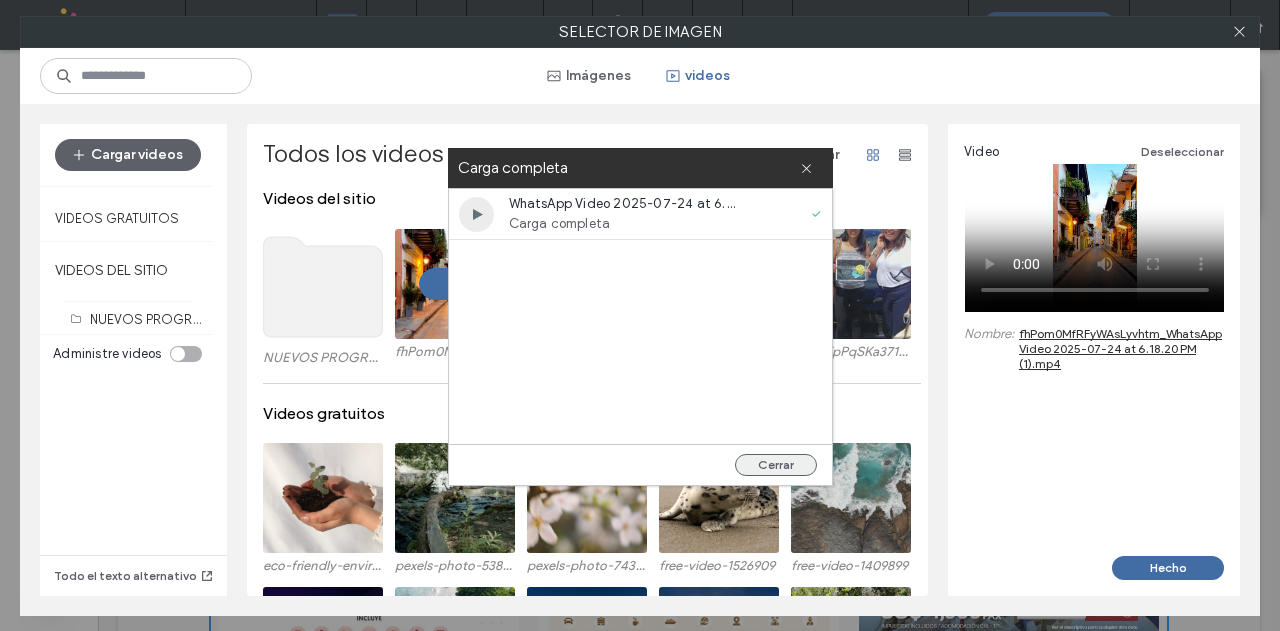 click on "Cerrar" at bounding box center (776, 465) 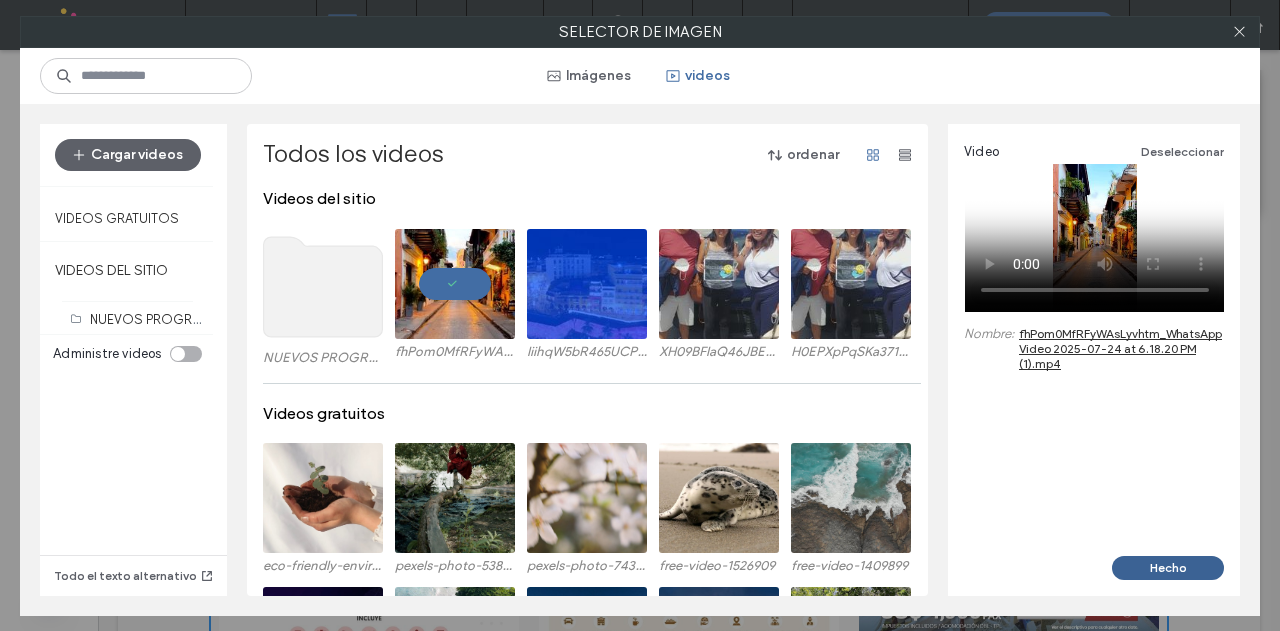click on "Hecho" at bounding box center (1168, 568) 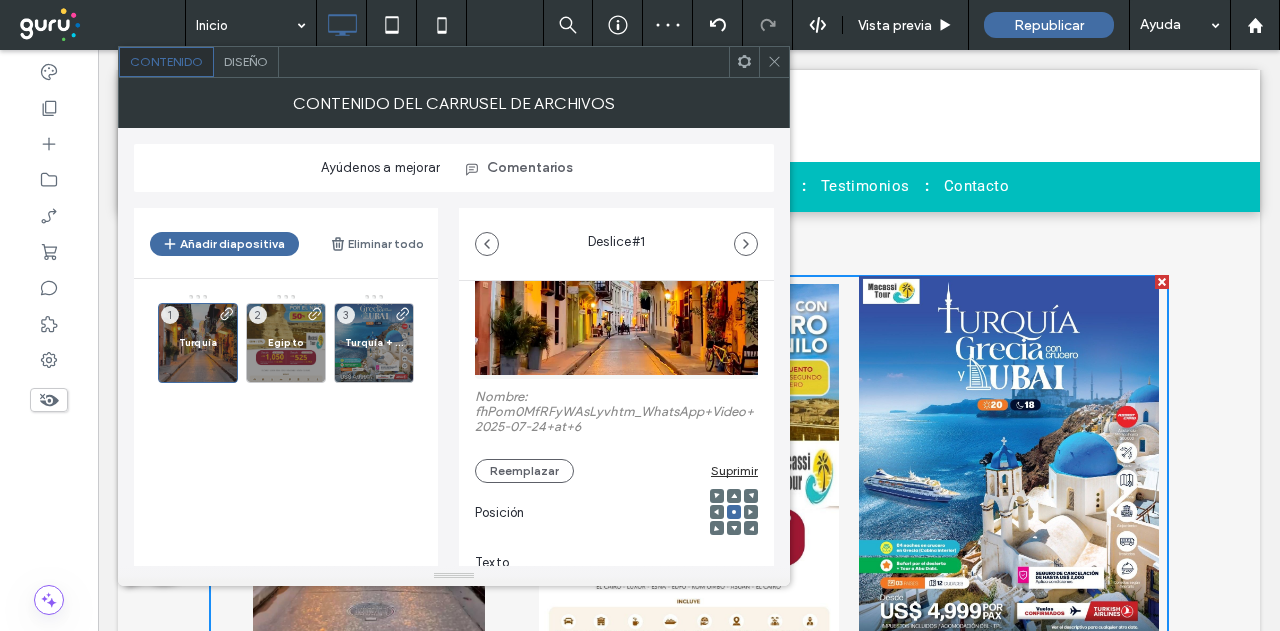 click at bounding box center [774, 62] 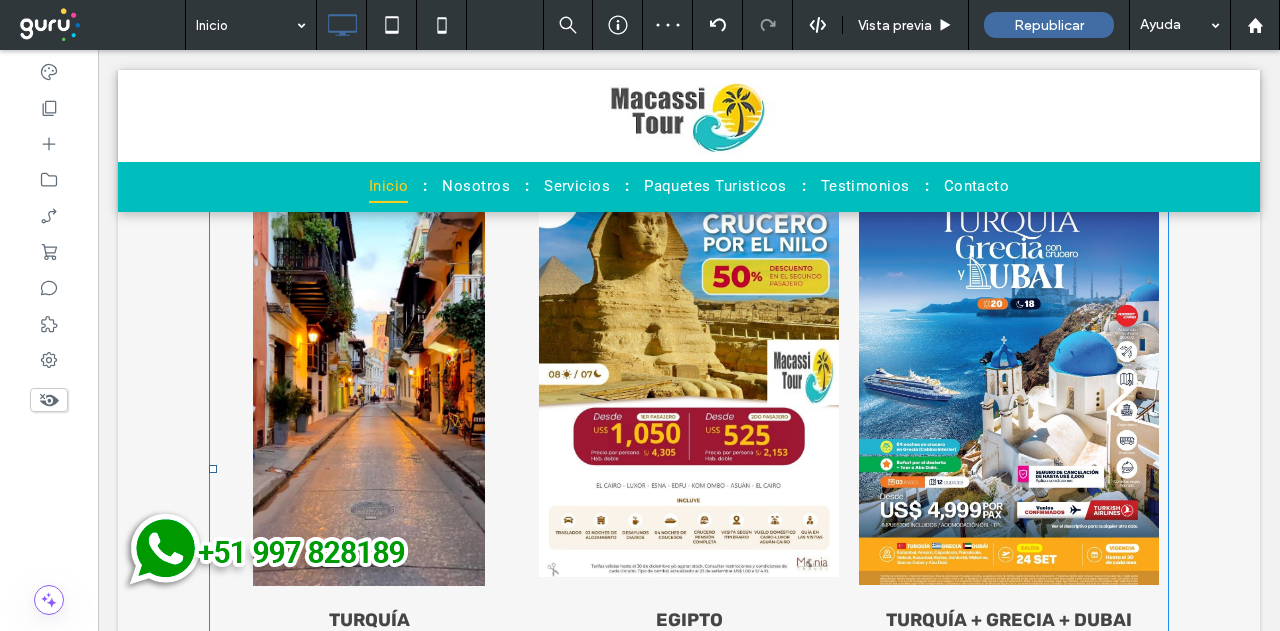 scroll, scrollTop: 3512, scrollLeft: 0, axis: vertical 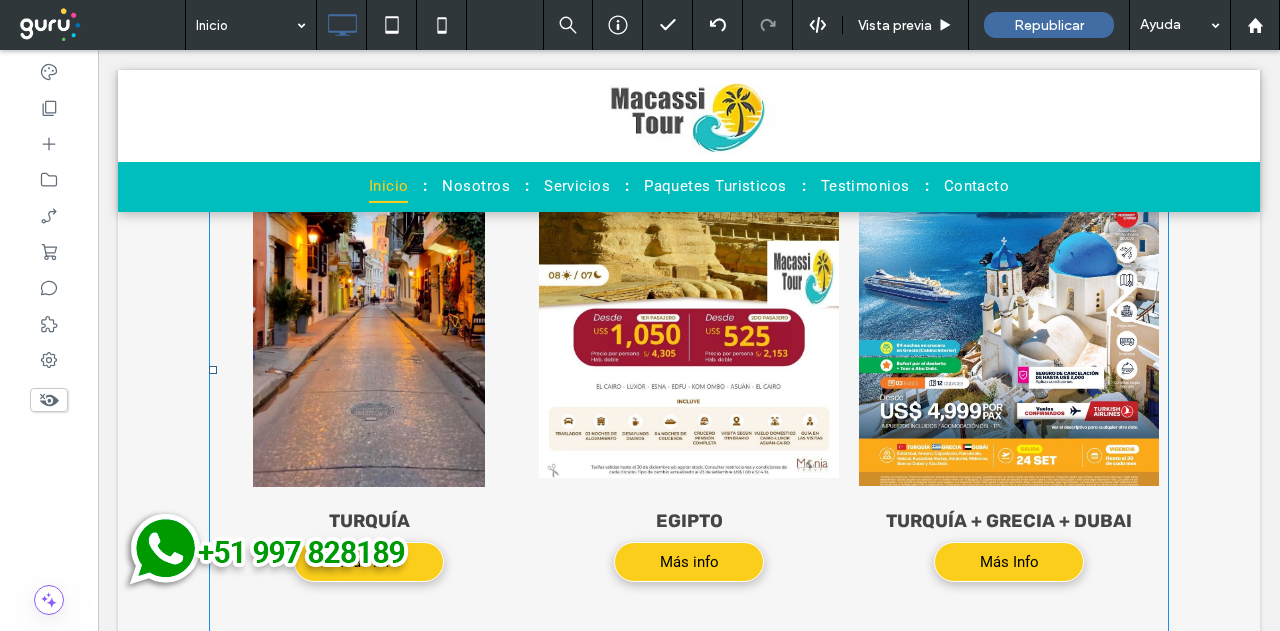 click at bounding box center [369, 281] 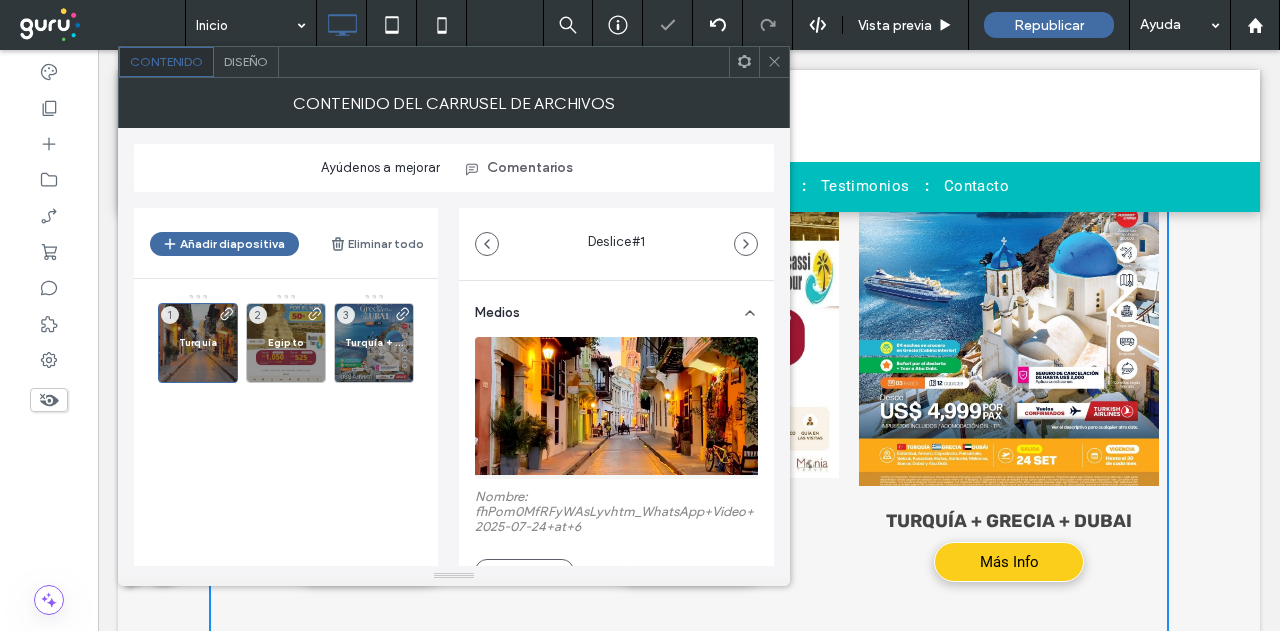 drag, startPoint x: 774, startPoint y: 68, endPoint x: 710, endPoint y: 7, distance: 88.4138 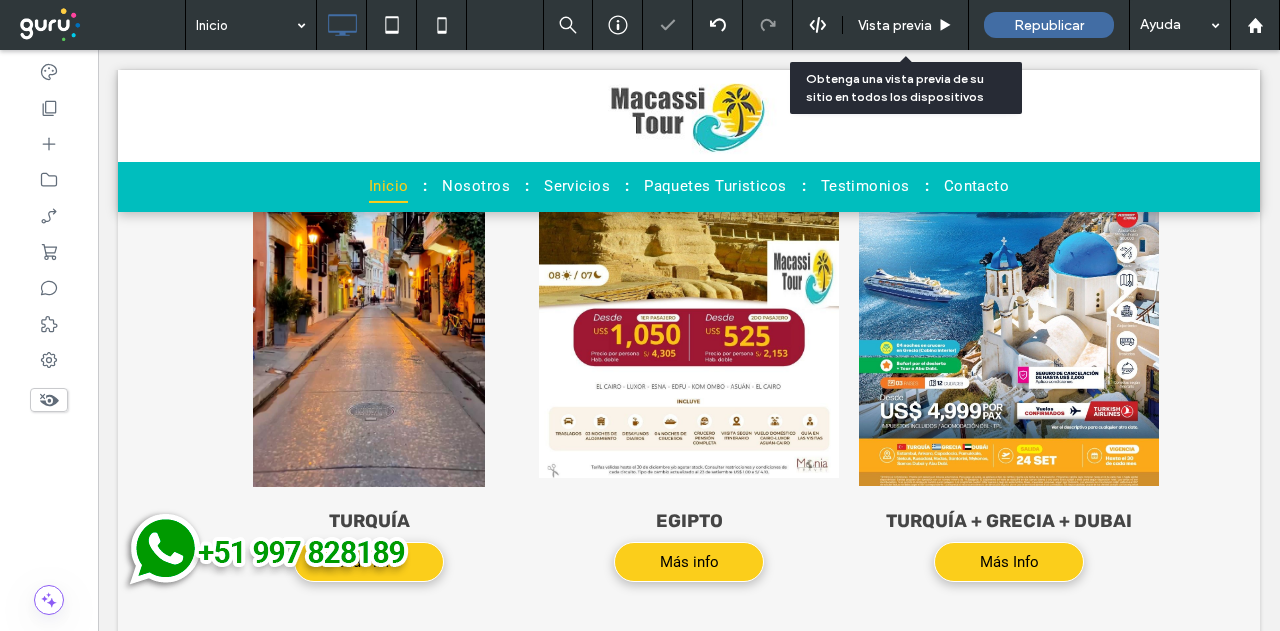 click on "Vista previa" at bounding box center (906, 25) 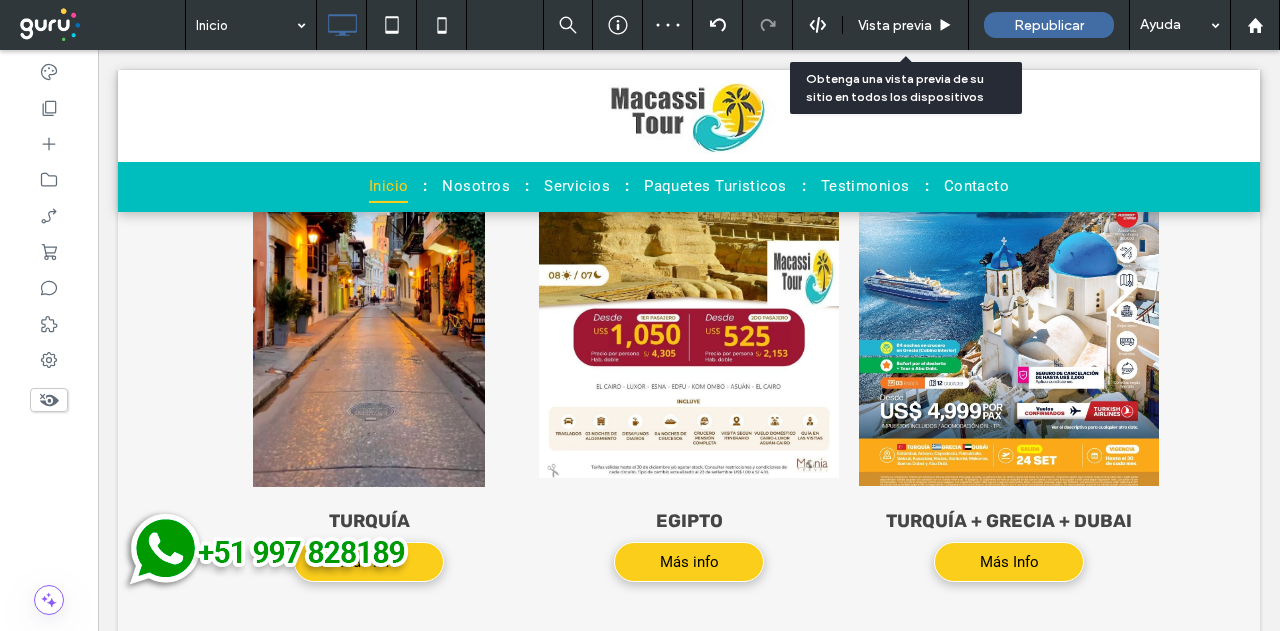 click on "Vista previa" at bounding box center (895, 25) 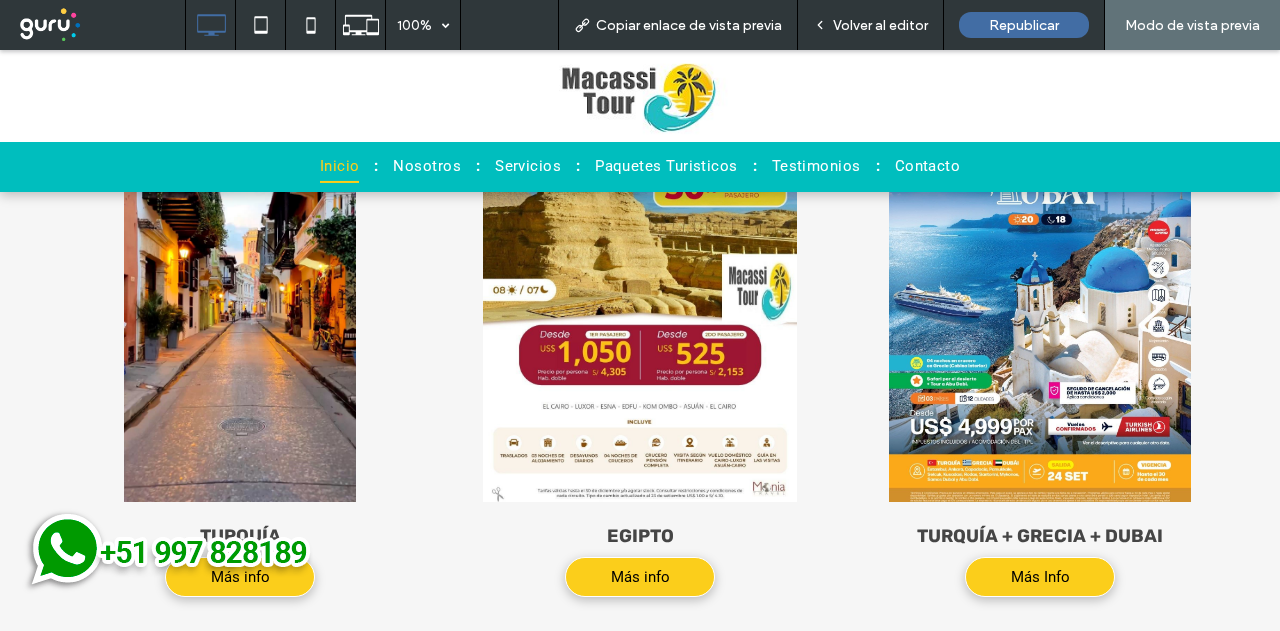 scroll, scrollTop: 3529, scrollLeft: 0, axis: vertical 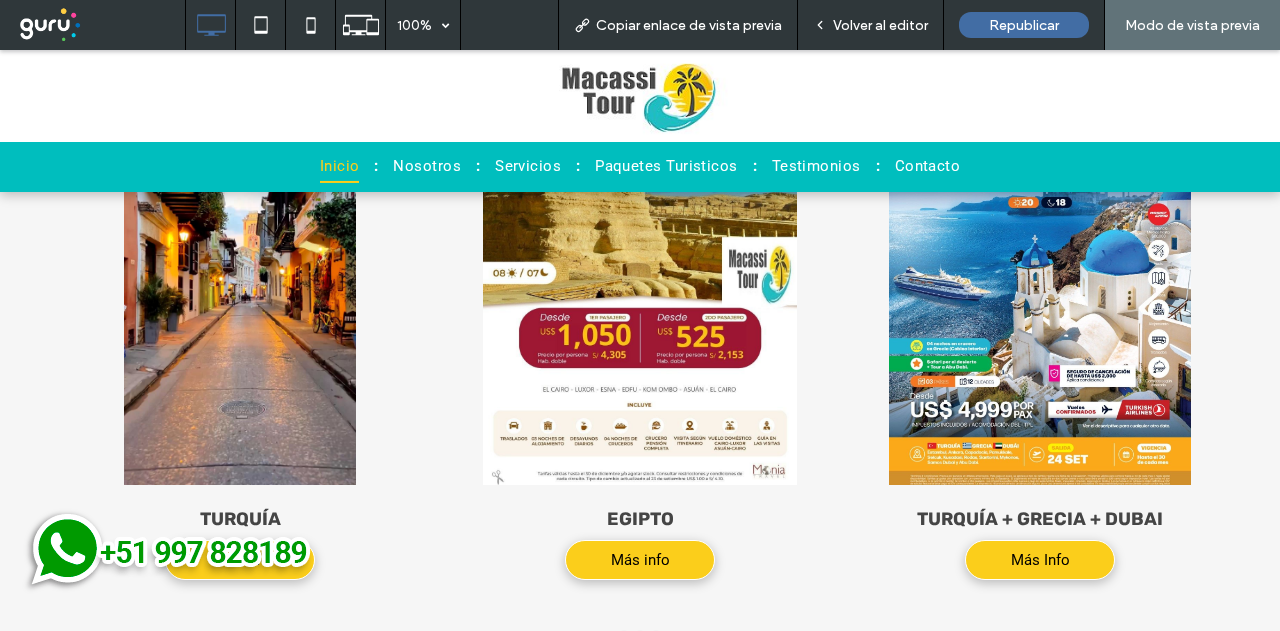 click at bounding box center (240, 279) 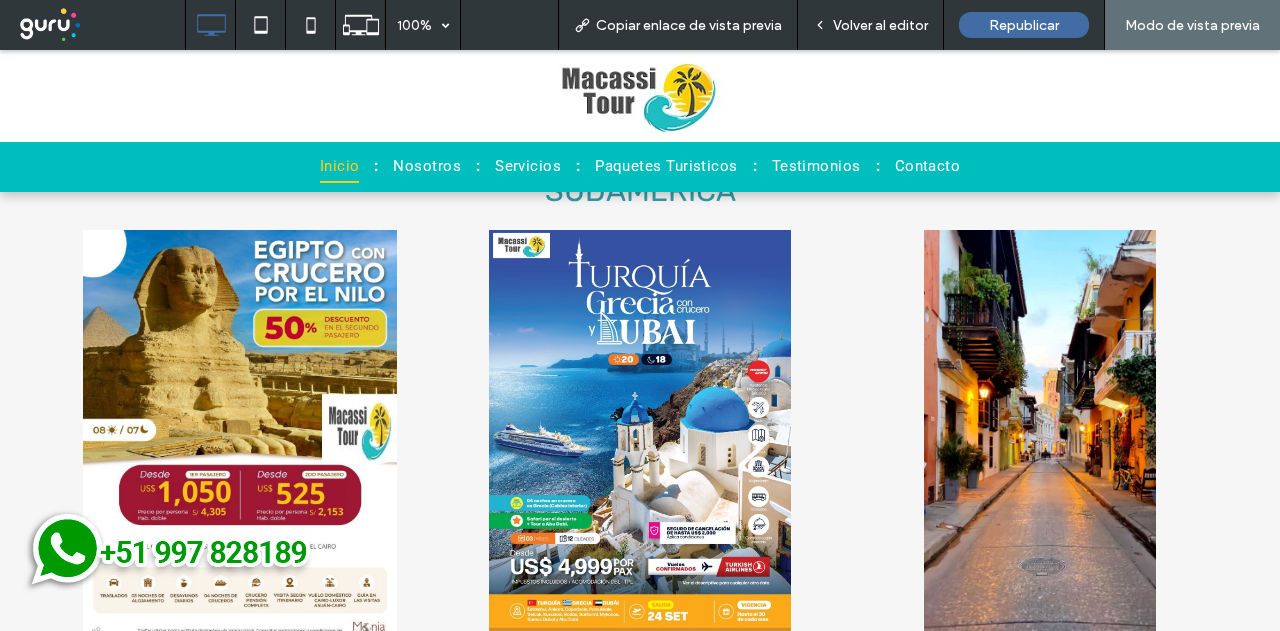 scroll, scrollTop: 3429, scrollLeft: 0, axis: vertical 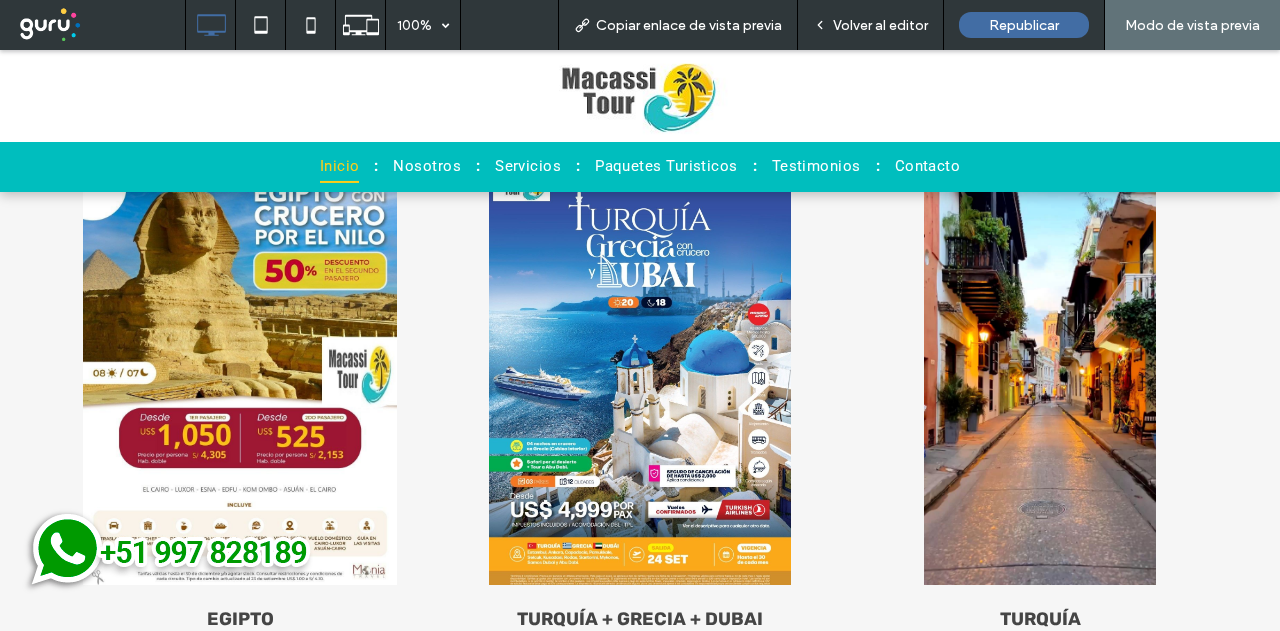 click at bounding box center (240, 379) 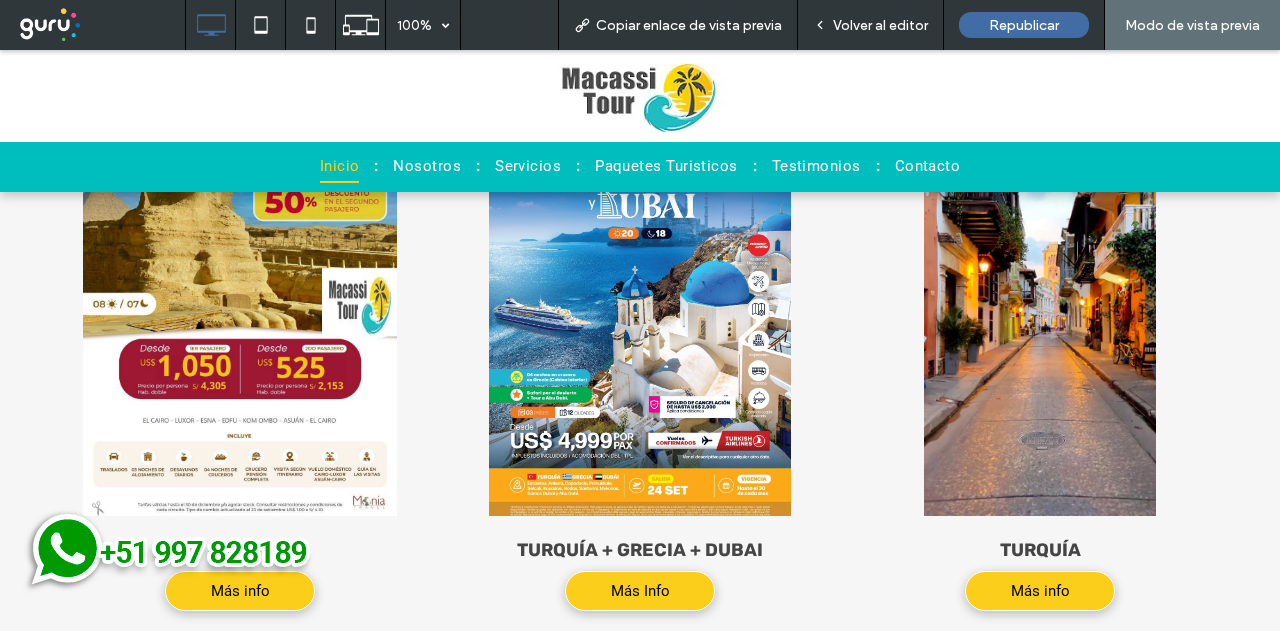 scroll, scrollTop: 3529, scrollLeft: 0, axis: vertical 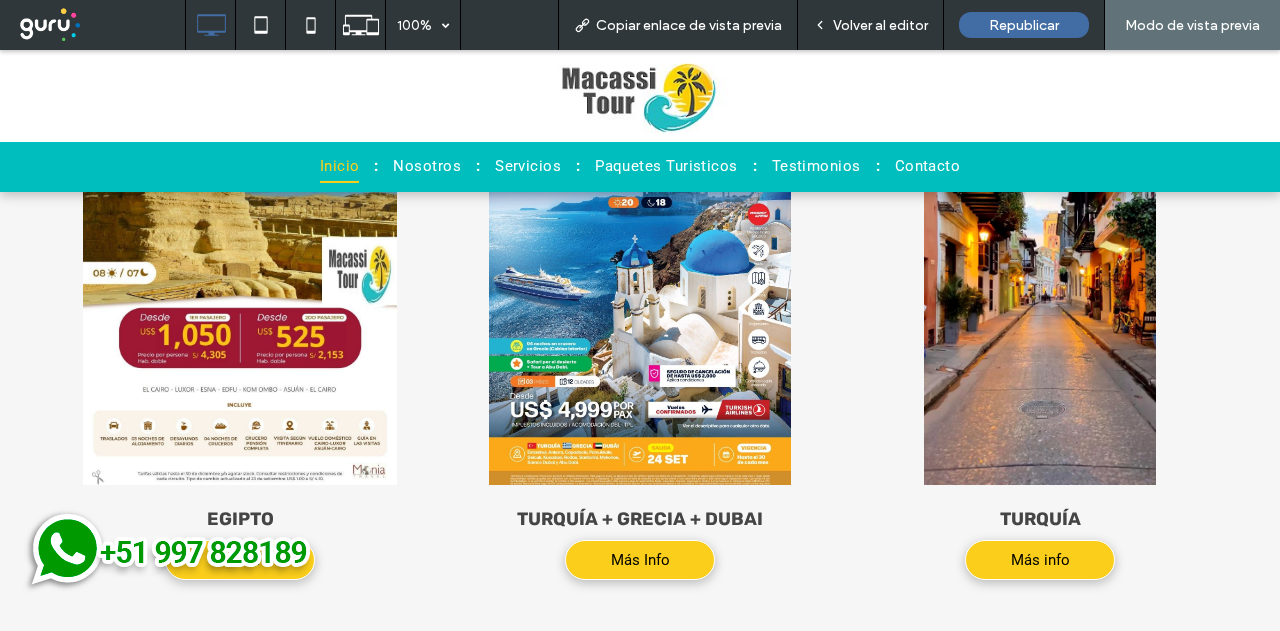 click at bounding box center [1040, 279] 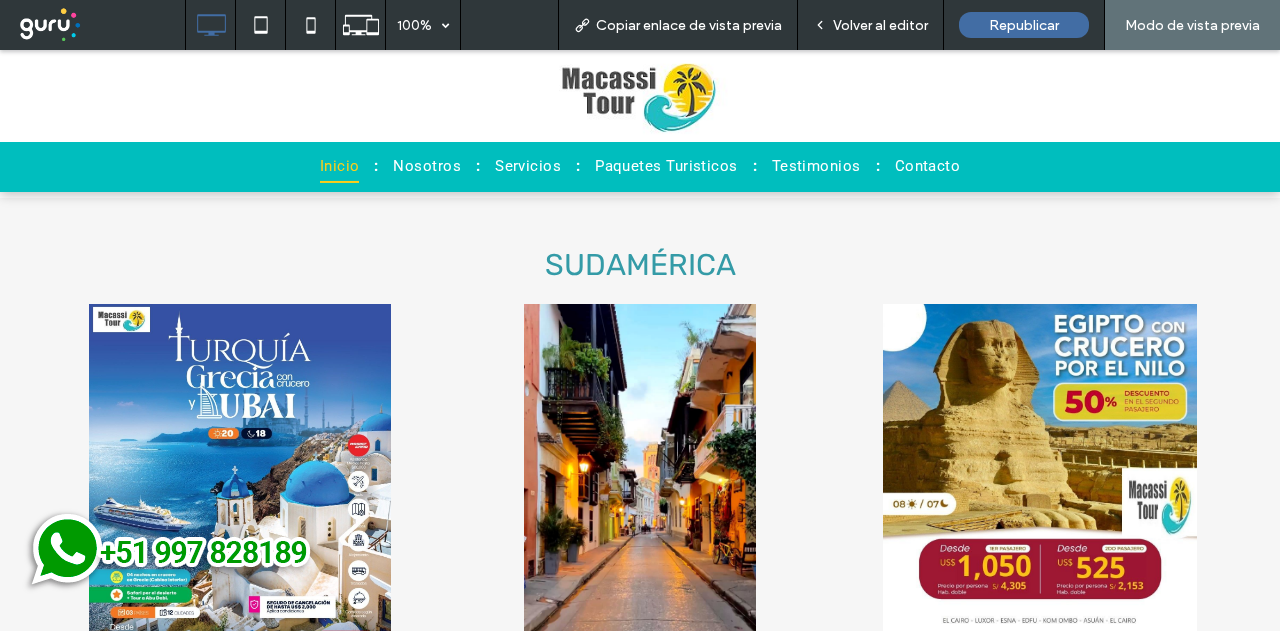 scroll, scrollTop: 3329, scrollLeft: 0, axis: vertical 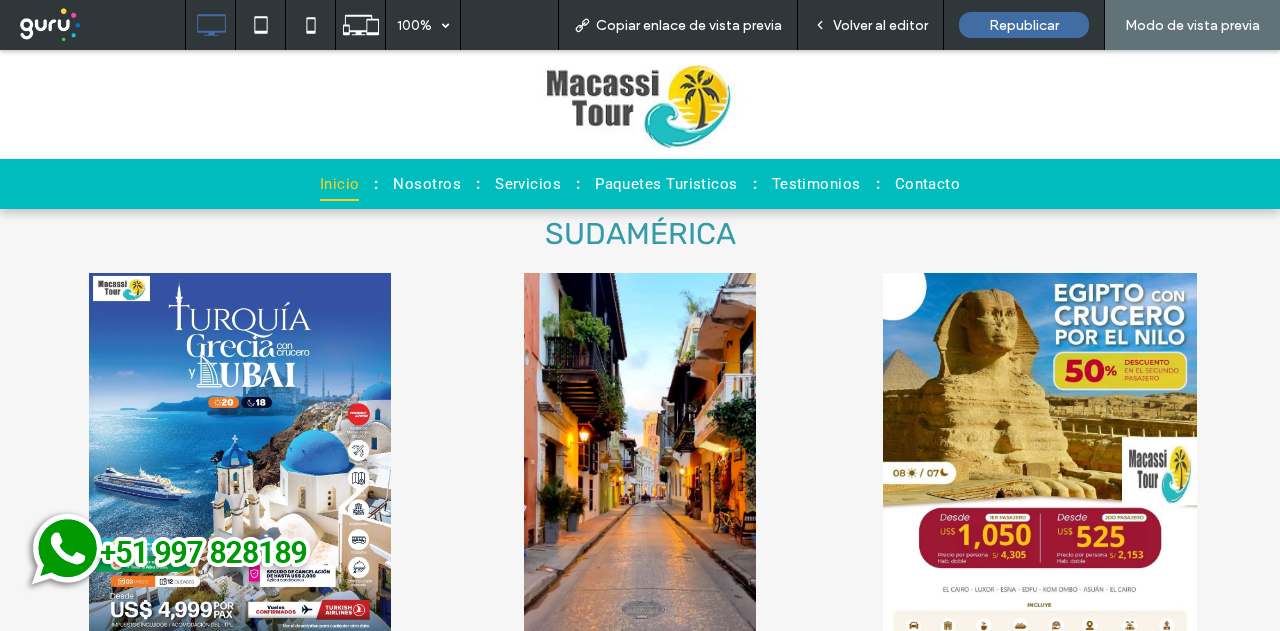 click on "Volver al editor" at bounding box center (880, 25) 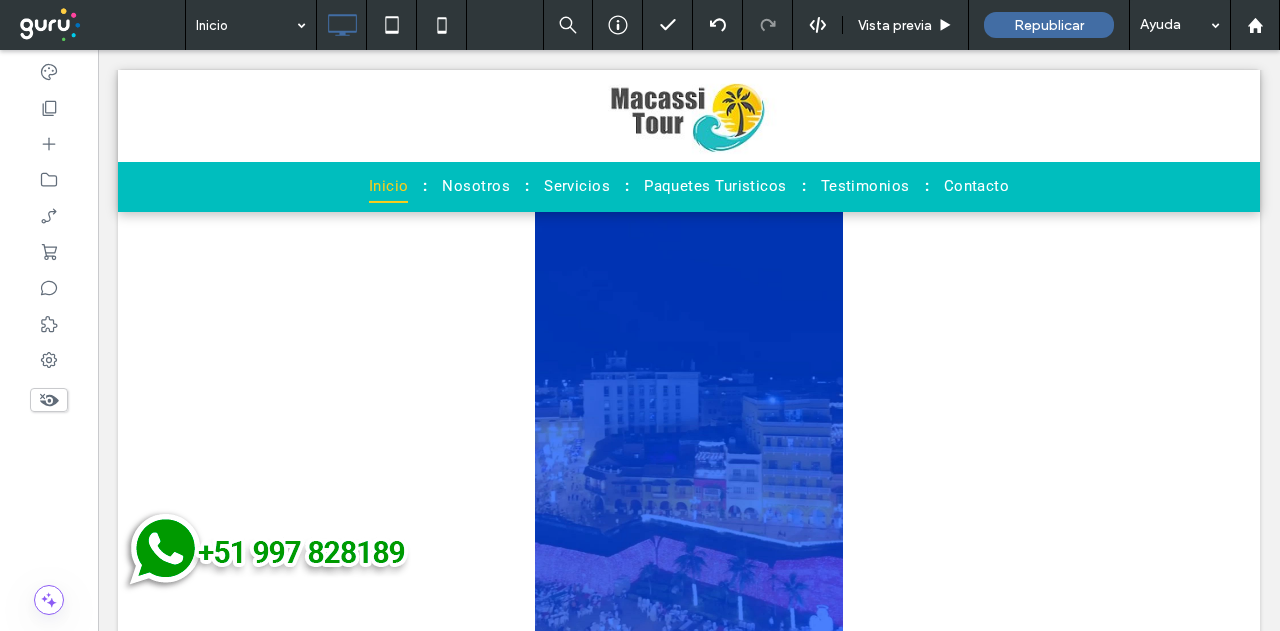 scroll, scrollTop: 2710, scrollLeft: 0, axis: vertical 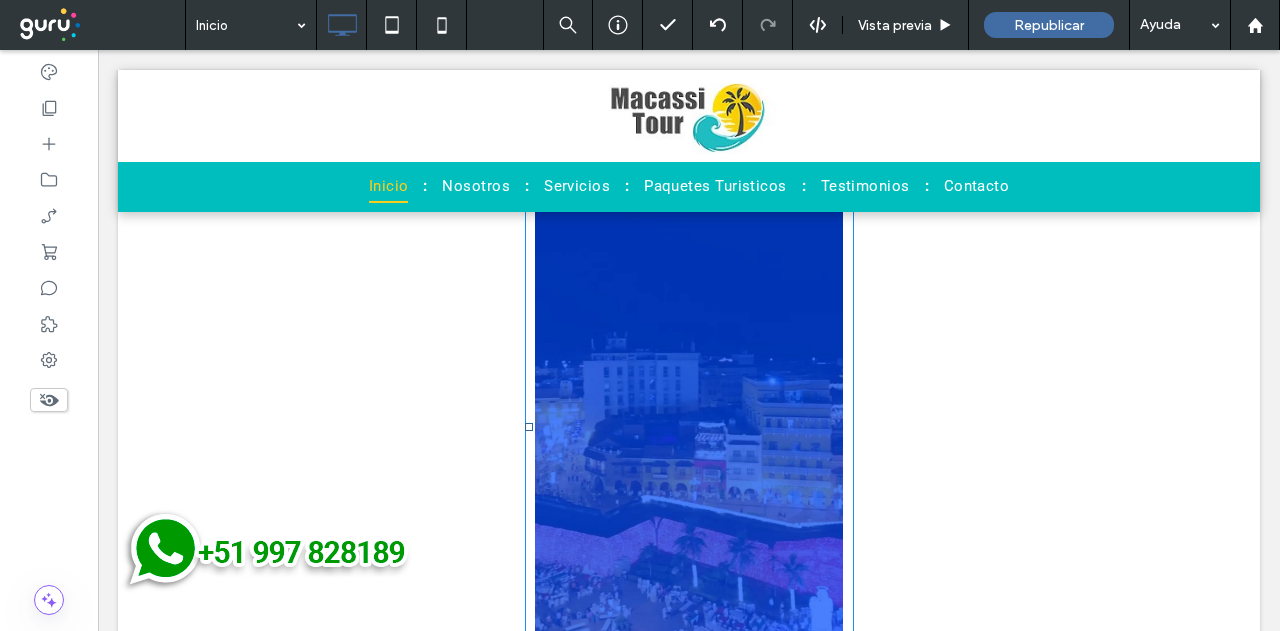 click at bounding box center [689, 427] 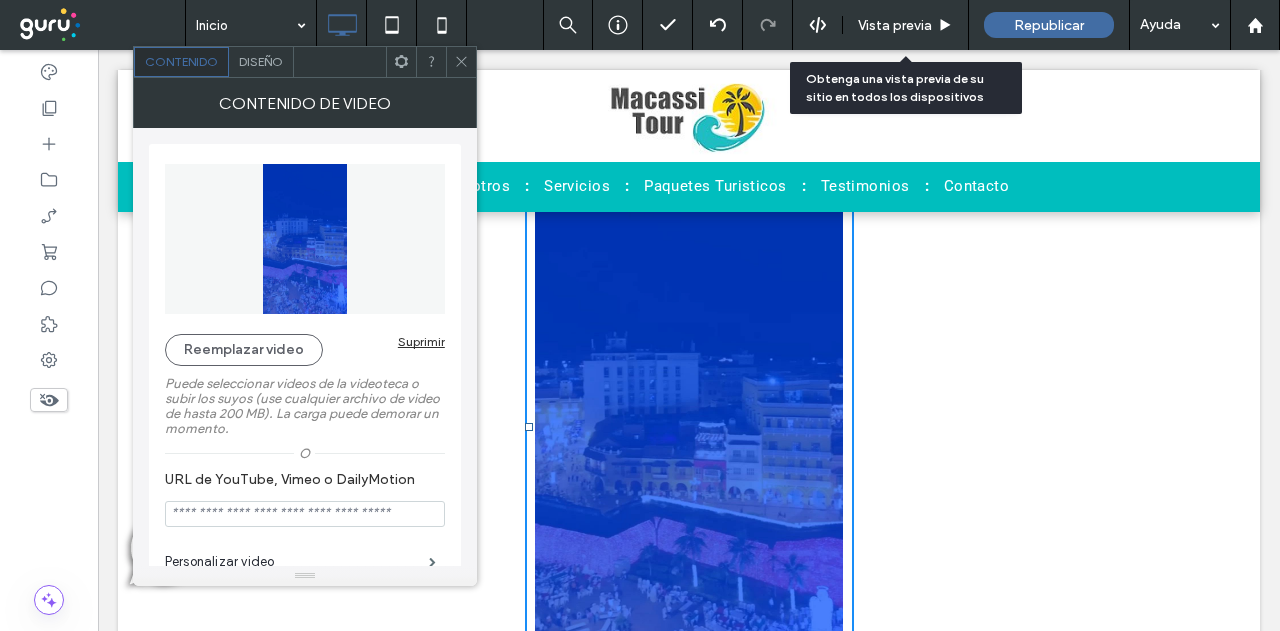 click on "Vista previa" at bounding box center (895, 25) 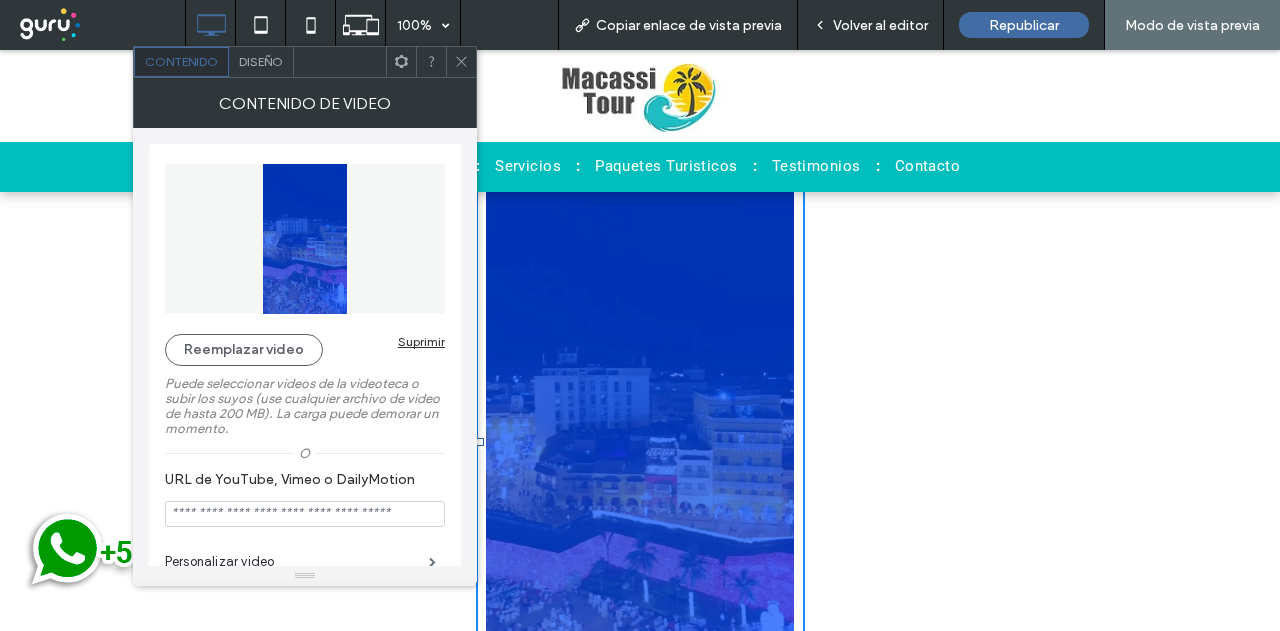 scroll, scrollTop: 2729, scrollLeft: 0, axis: vertical 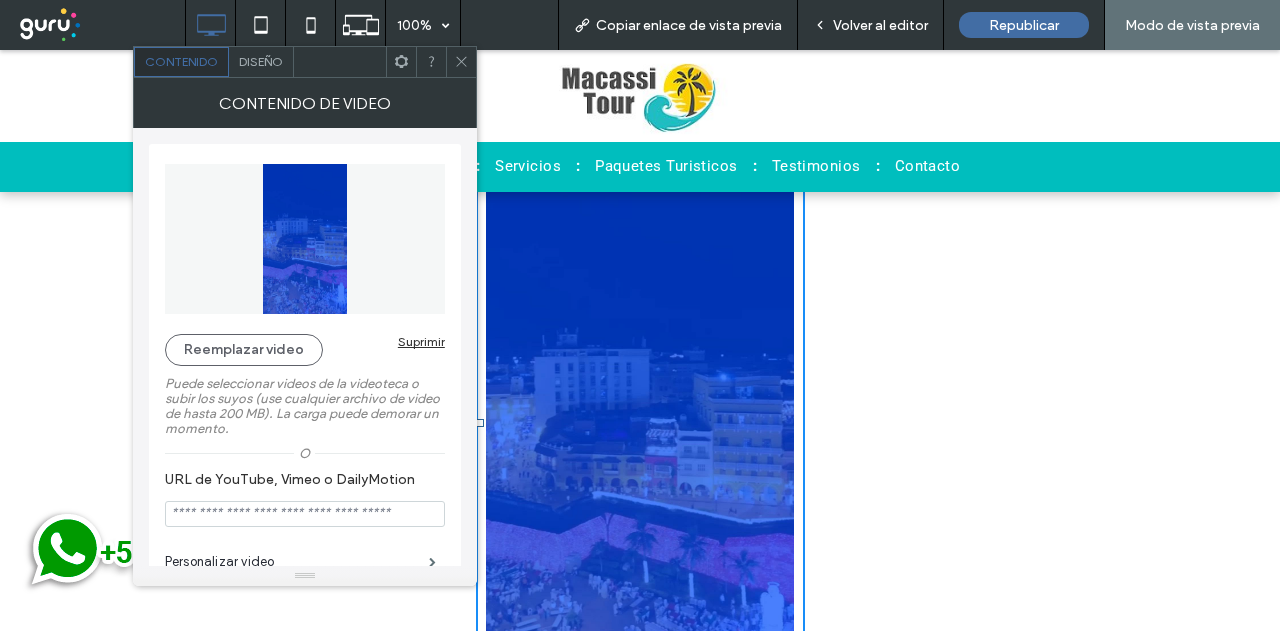 drag, startPoint x: 465, startPoint y: 59, endPoint x: 470, endPoint y: 83, distance: 24.5153 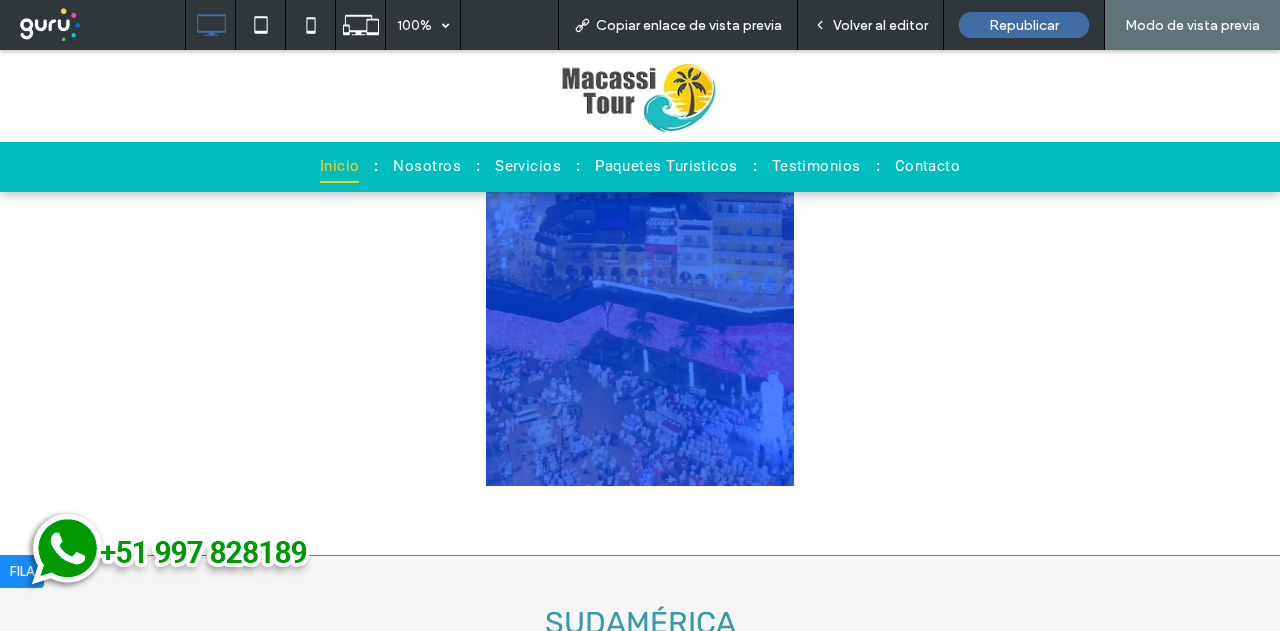 scroll, scrollTop: 3029, scrollLeft: 0, axis: vertical 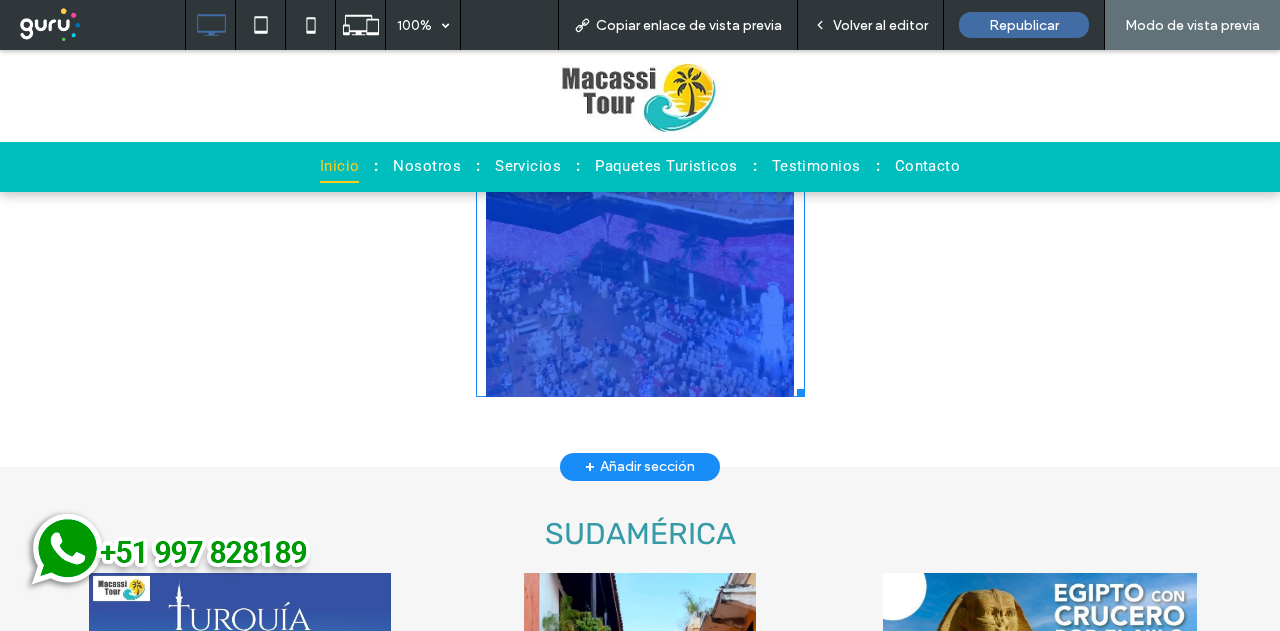 click at bounding box center [640, 123] 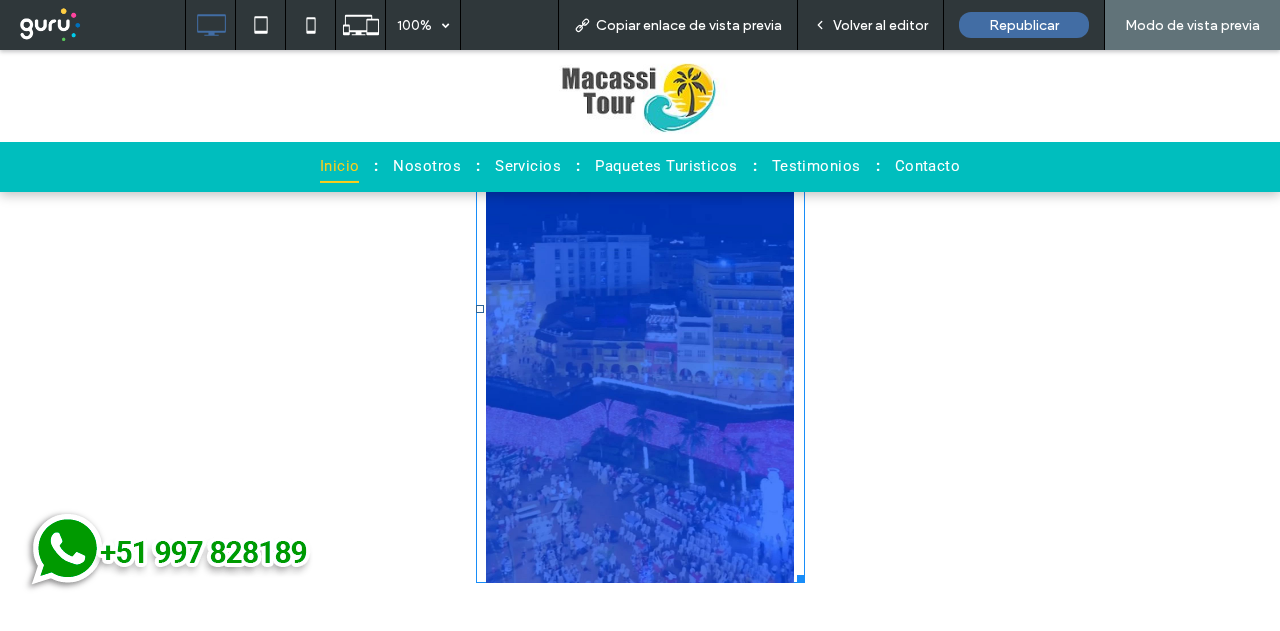 scroll, scrollTop: 2829, scrollLeft: 0, axis: vertical 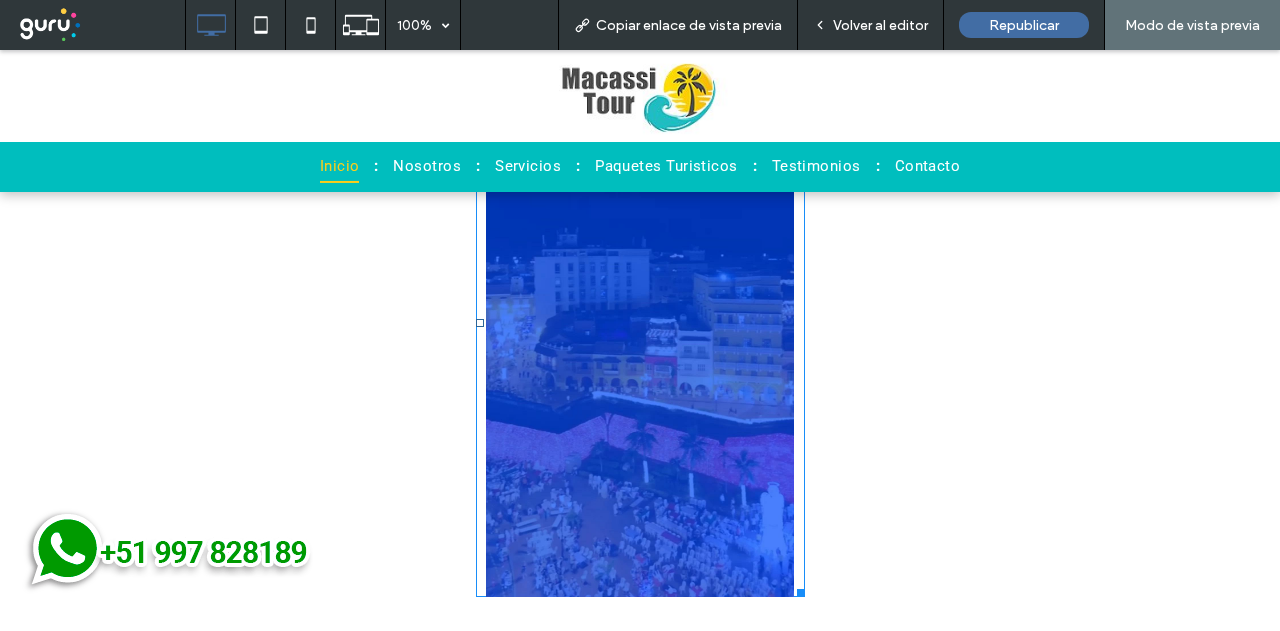 click at bounding box center [640, 323] 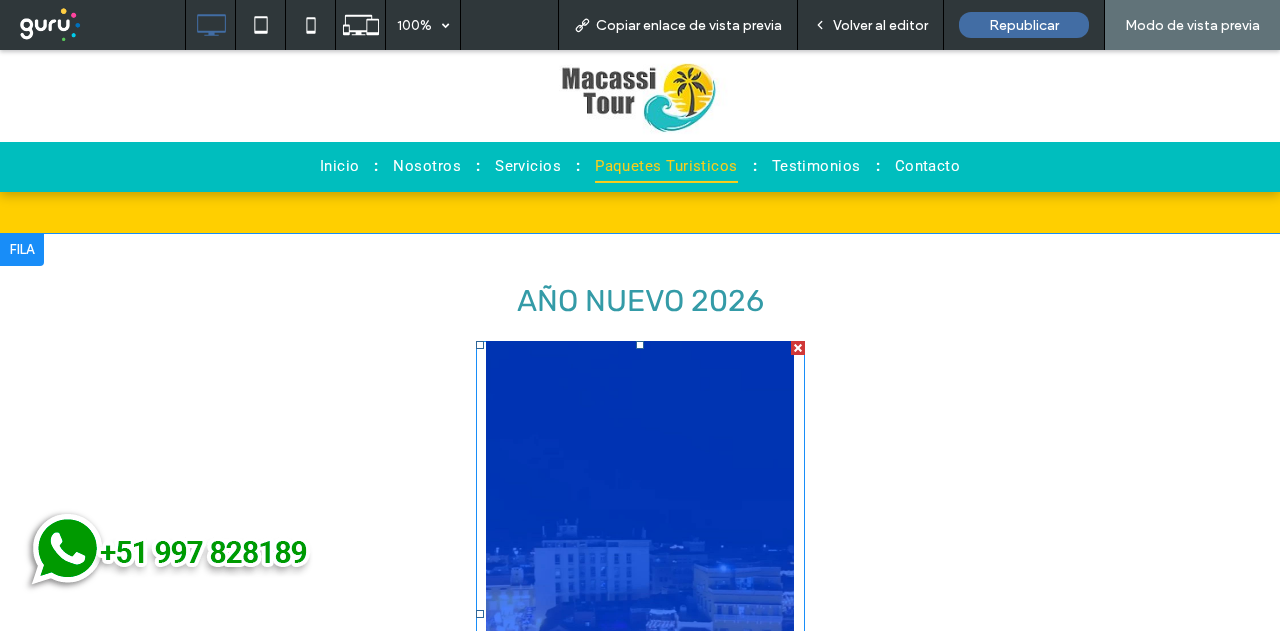 scroll, scrollTop: 2529, scrollLeft: 0, axis: vertical 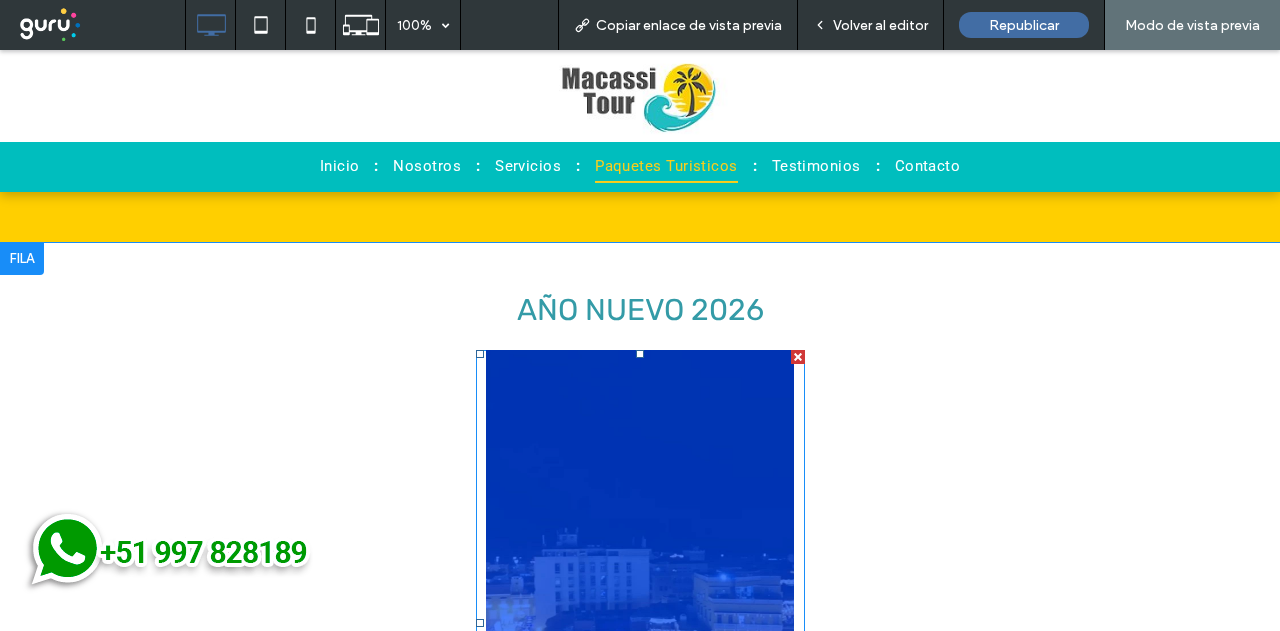 click at bounding box center (640, 623) 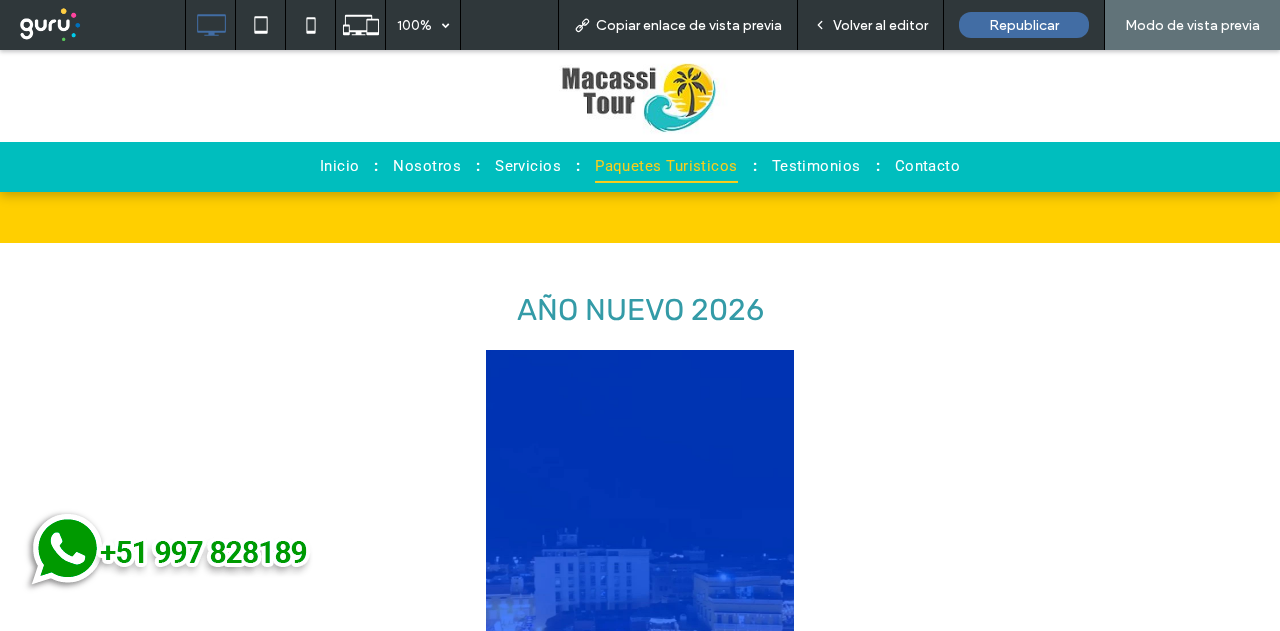 drag, startPoint x: 884, startPoint y: 32, endPoint x: 876, endPoint y: 40, distance: 11.313708 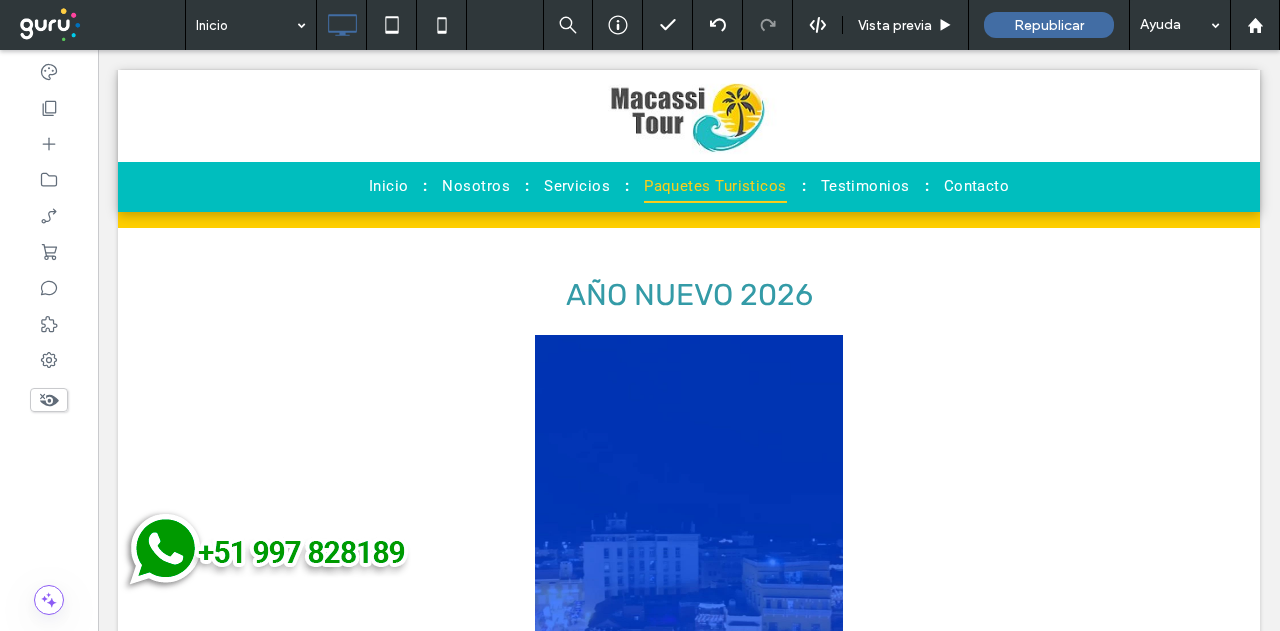 scroll, scrollTop: 2507, scrollLeft: 0, axis: vertical 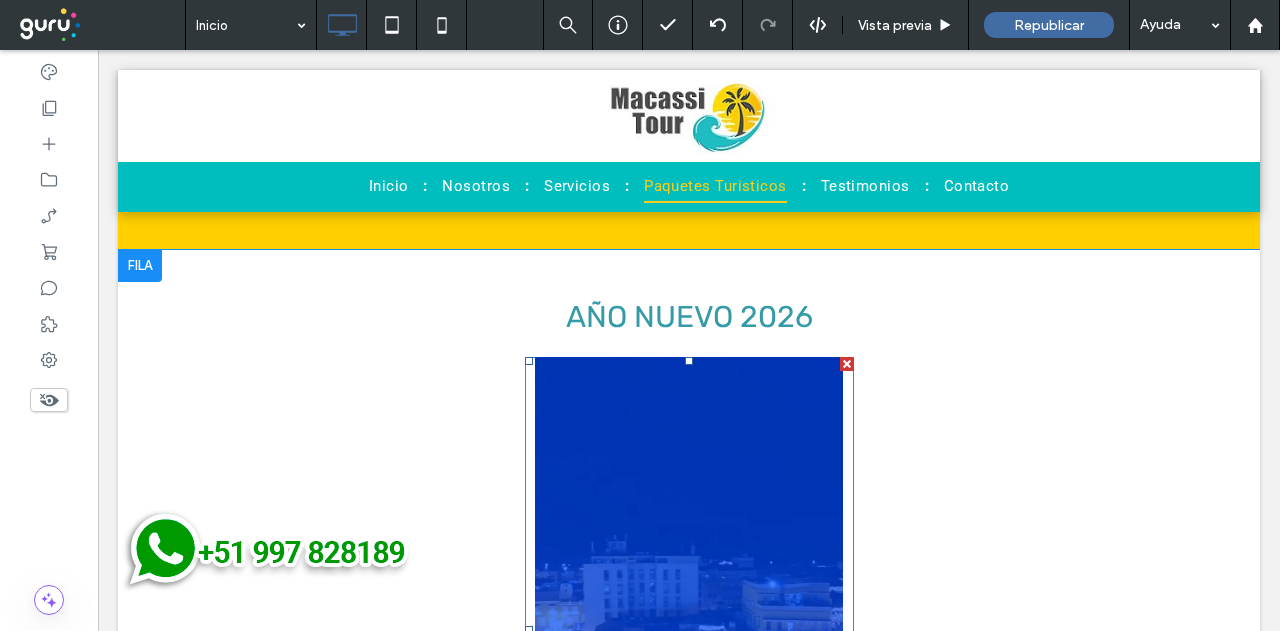 click at bounding box center [689, 630] 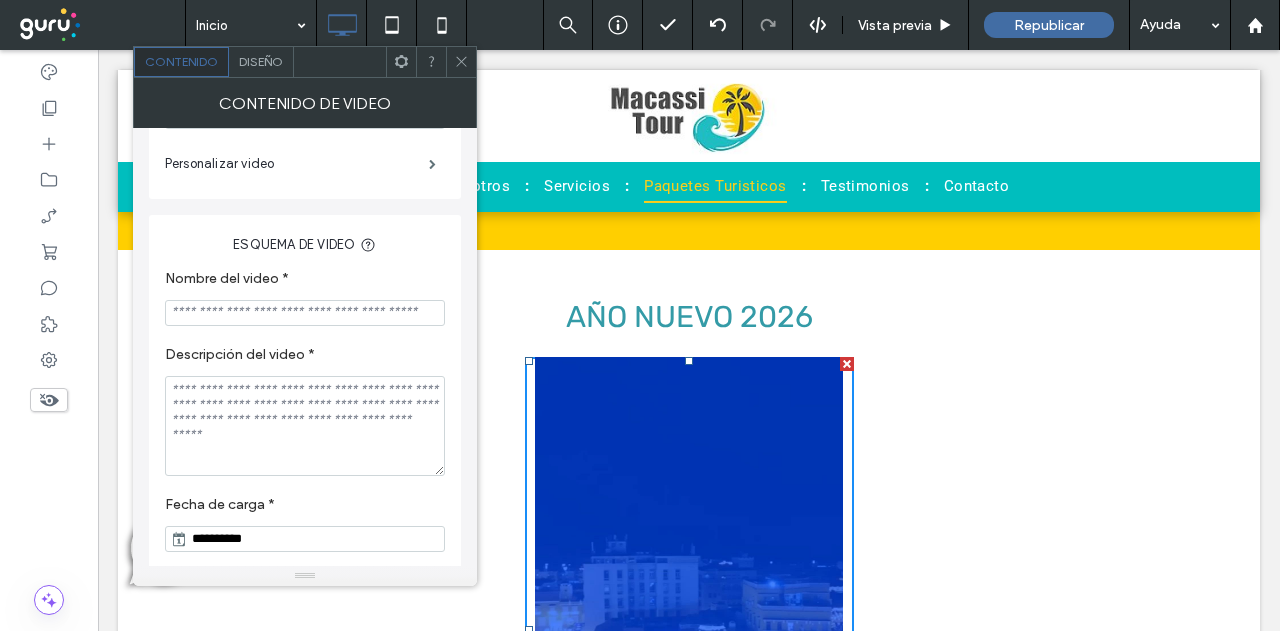 scroll, scrollTop: 400, scrollLeft: 0, axis: vertical 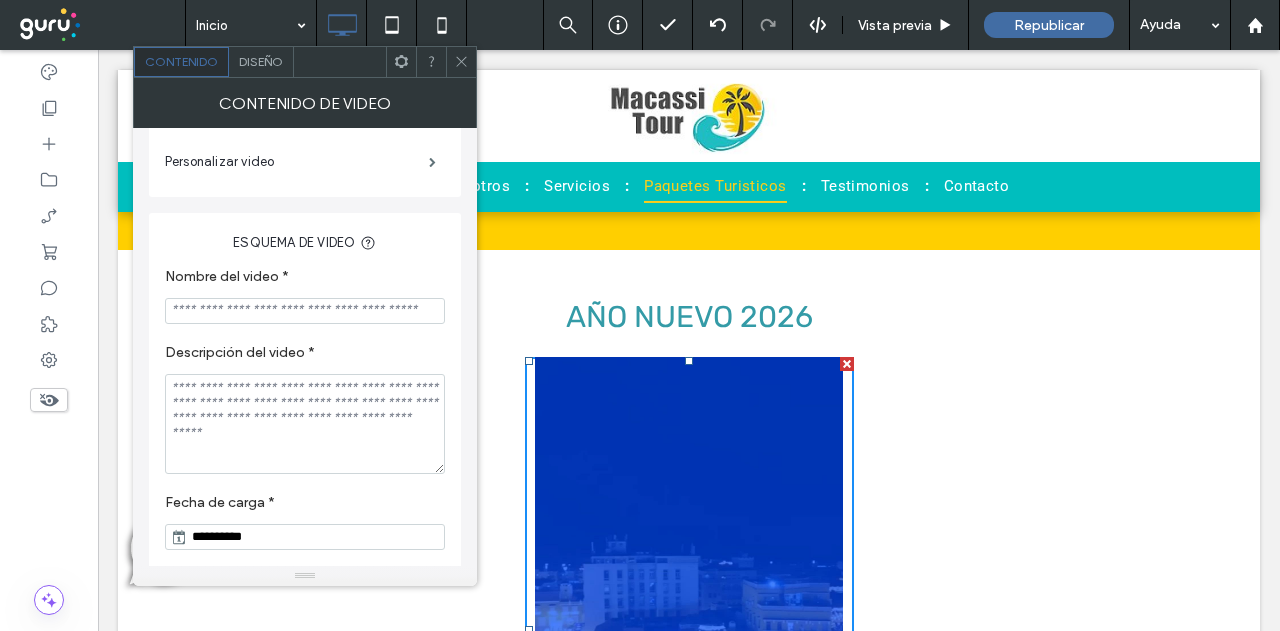 click on "Diseño" at bounding box center (261, 61) 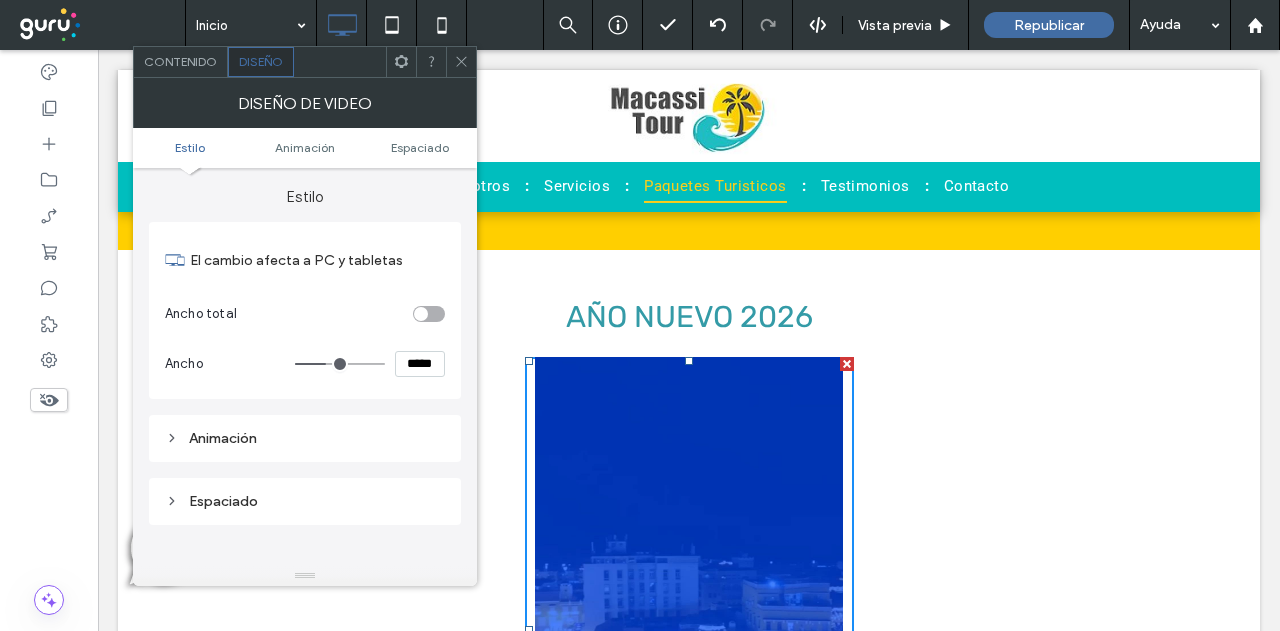 click on "Contenido" at bounding box center (180, 61) 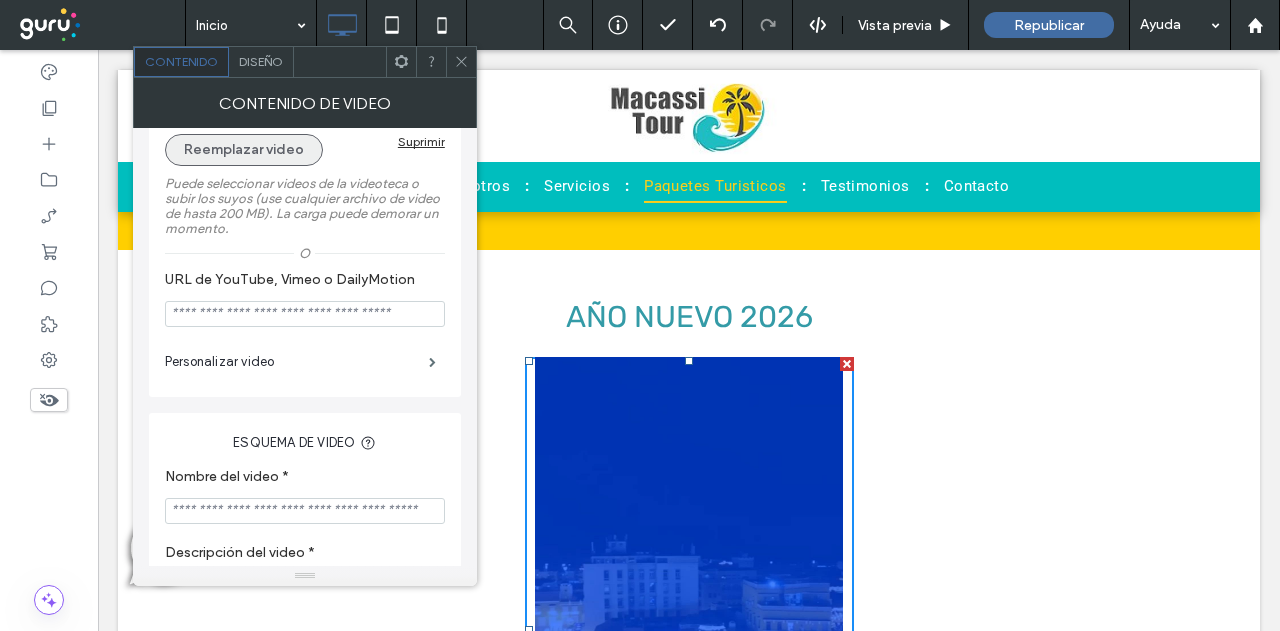 scroll, scrollTop: 300, scrollLeft: 0, axis: vertical 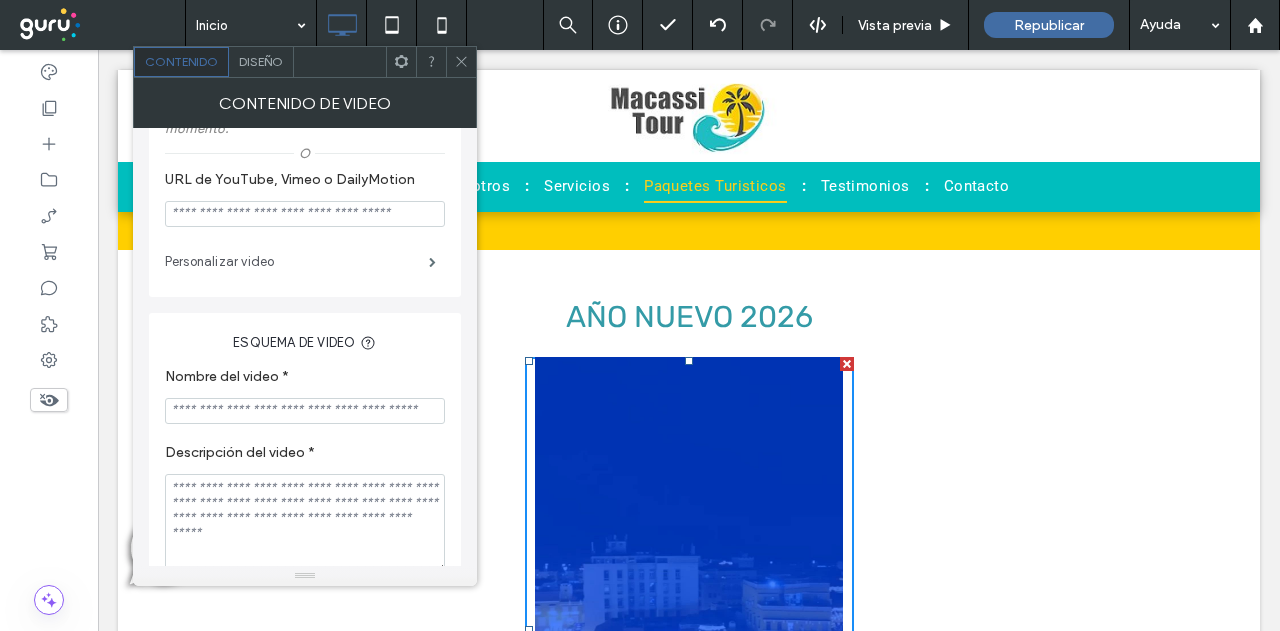 click on "Personalizar video" at bounding box center (297, 262) 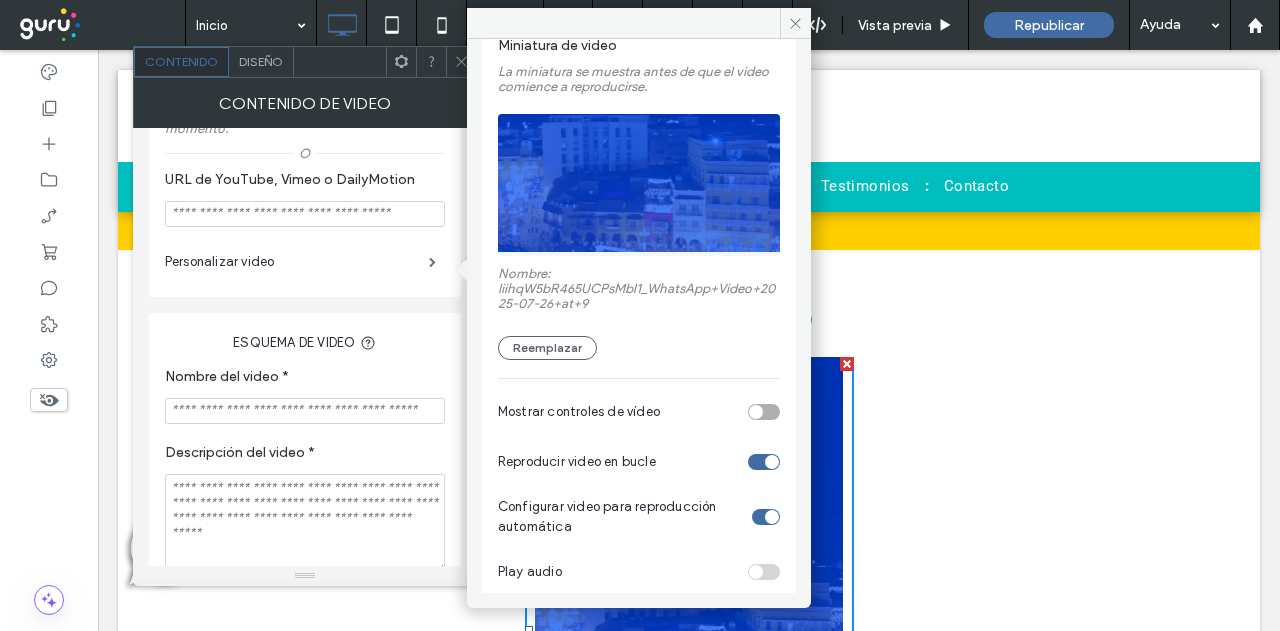 scroll, scrollTop: 158, scrollLeft: 0, axis: vertical 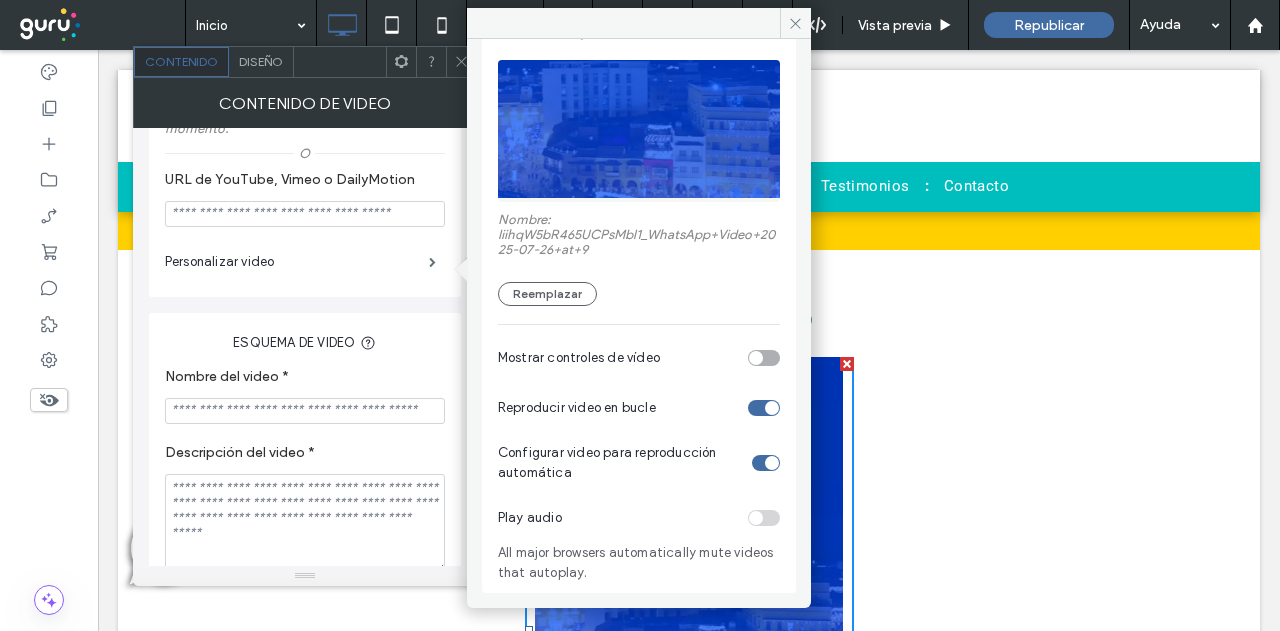 click at bounding box center [756, 358] 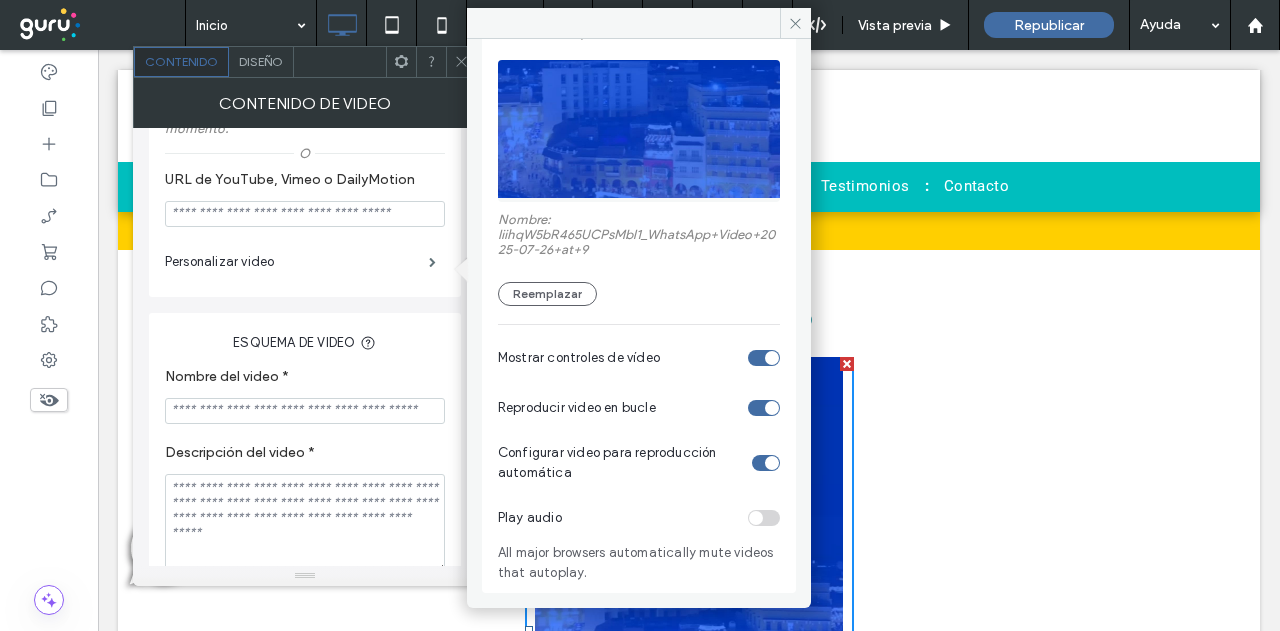 click at bounding box center [764, 408] 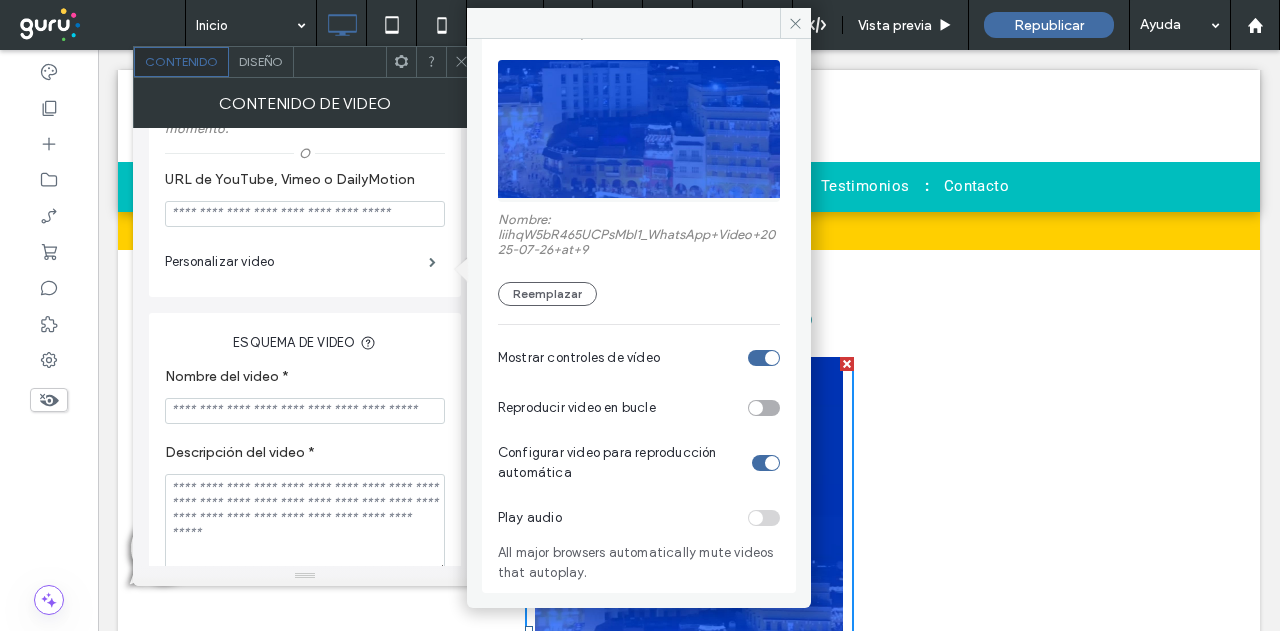 click at bounding box center [772, 463] 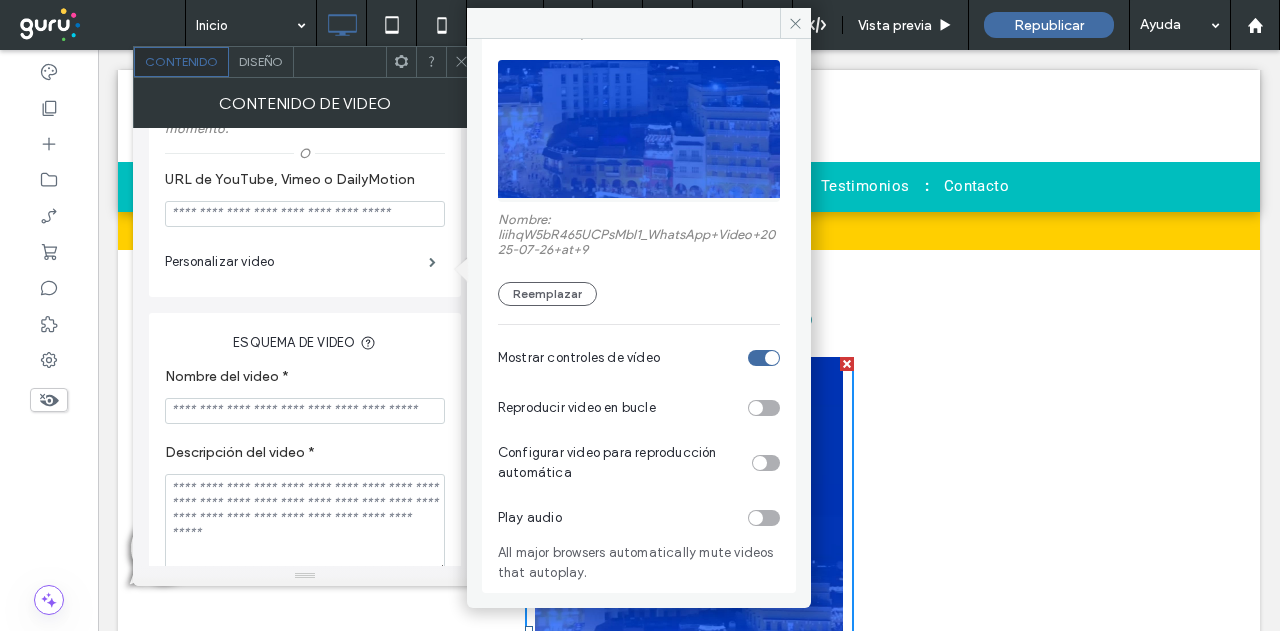 click at bounding box center (764, 518) 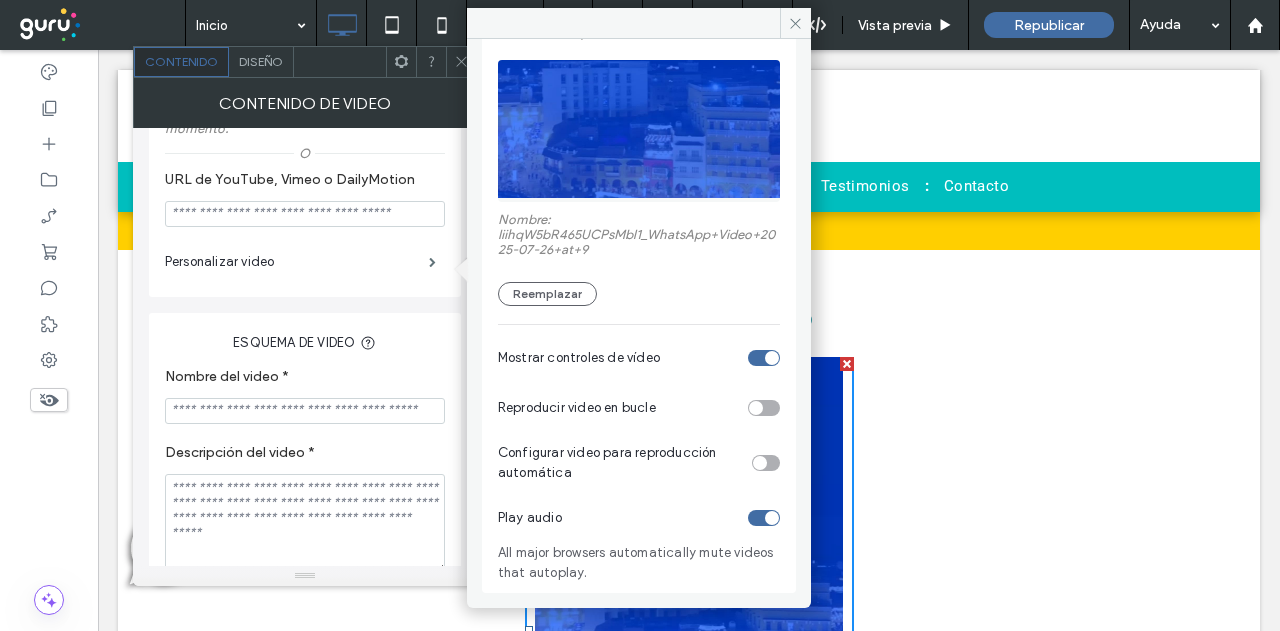 click at bounding box center [764, 358] 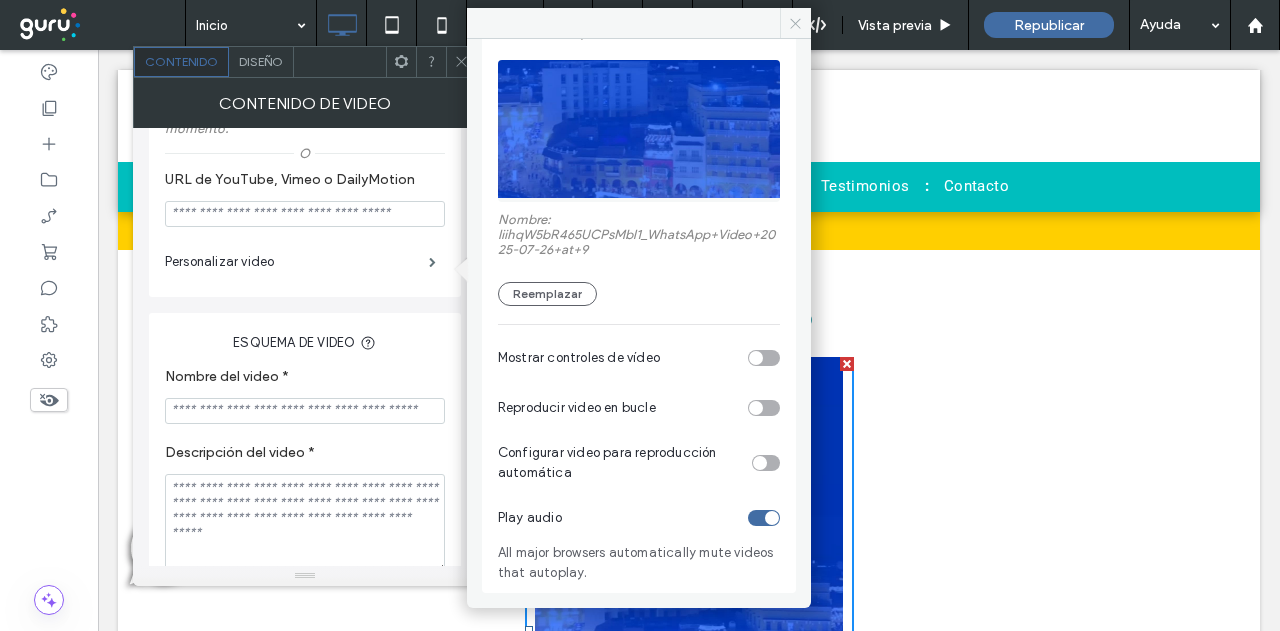 click 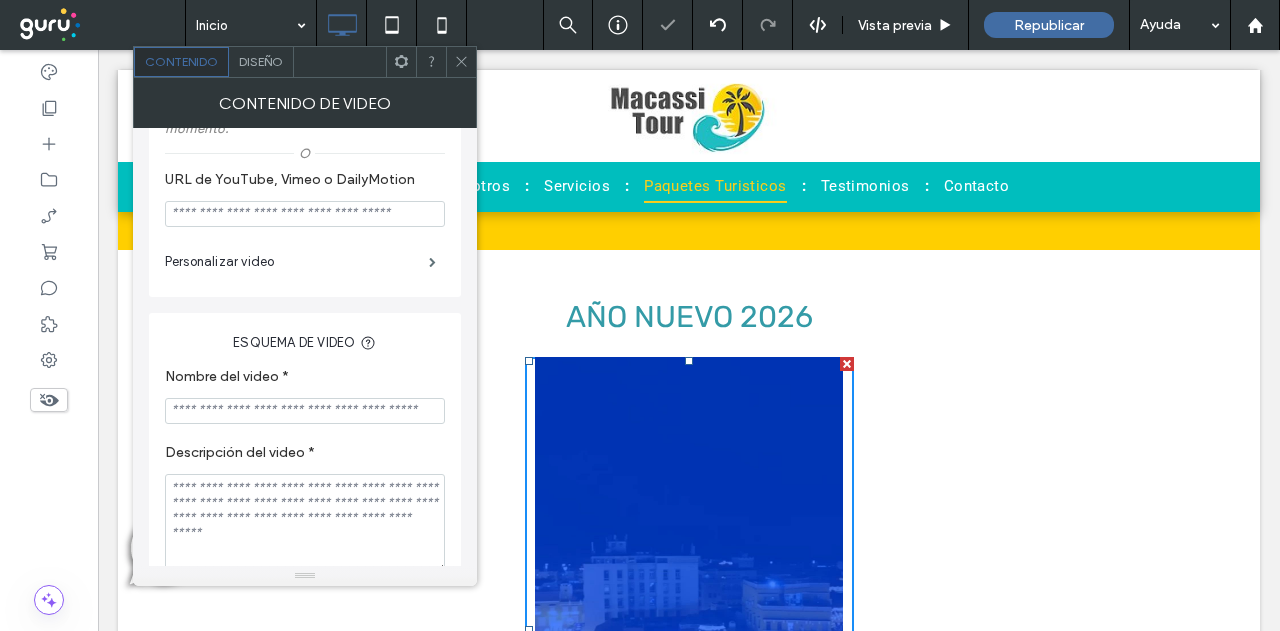 click 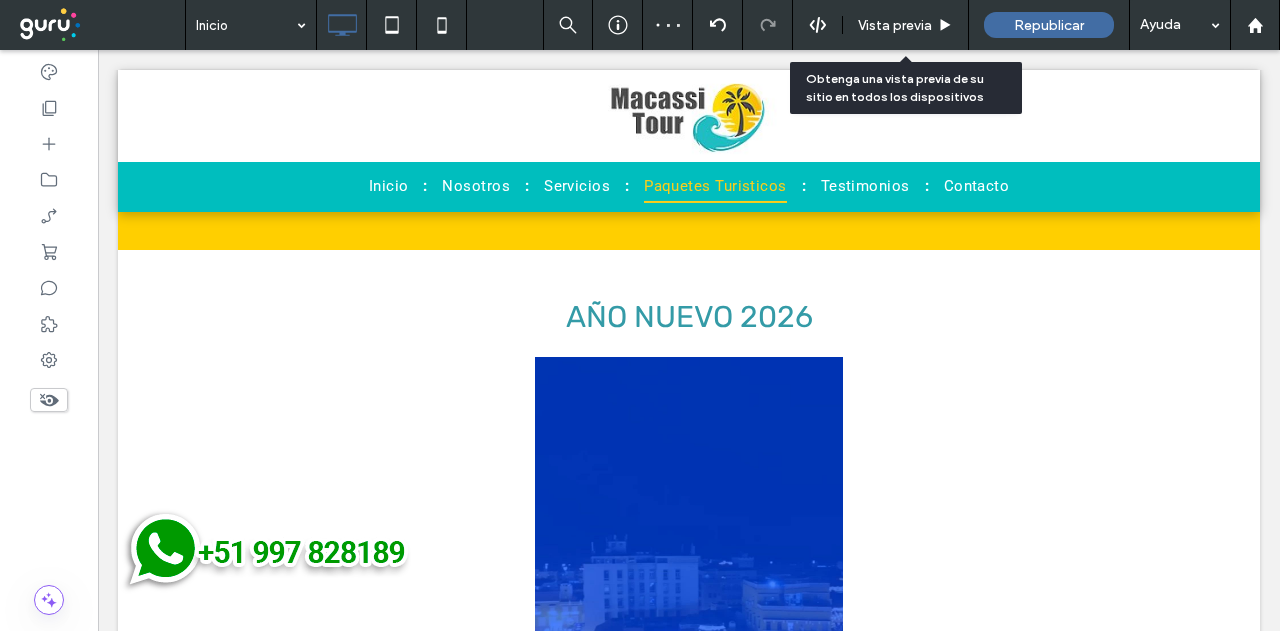 click on "Vista previa" at bounding box center (906, 25) 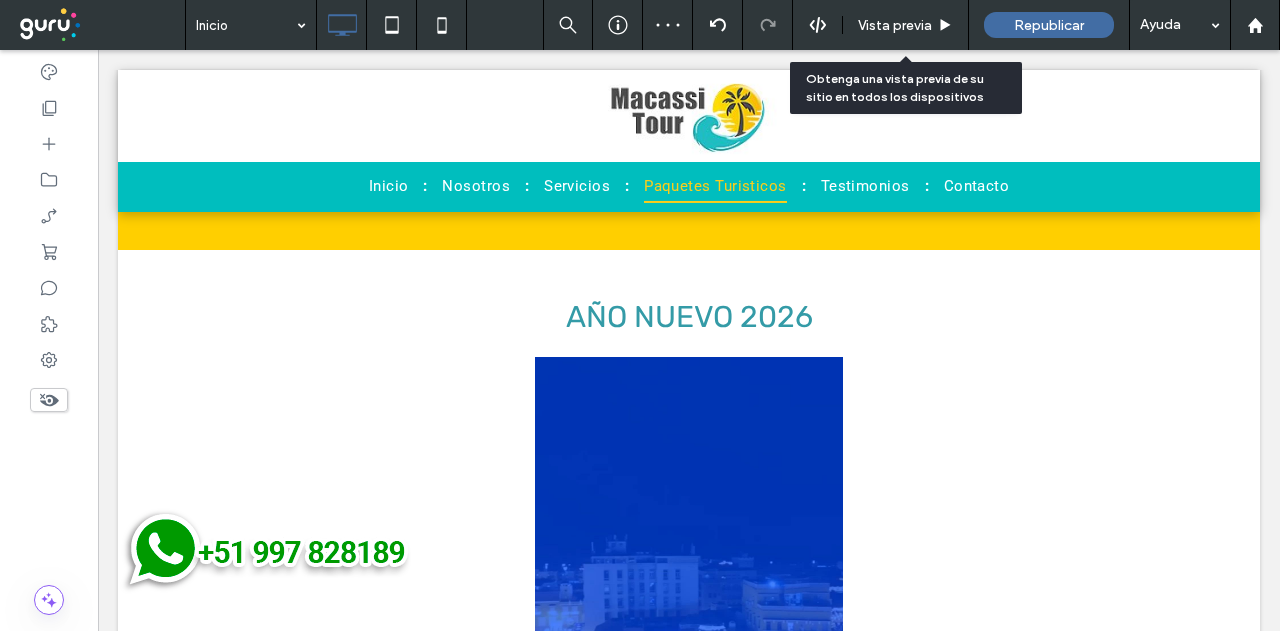 click on "Vista previa" at bounding box center (895, 25) 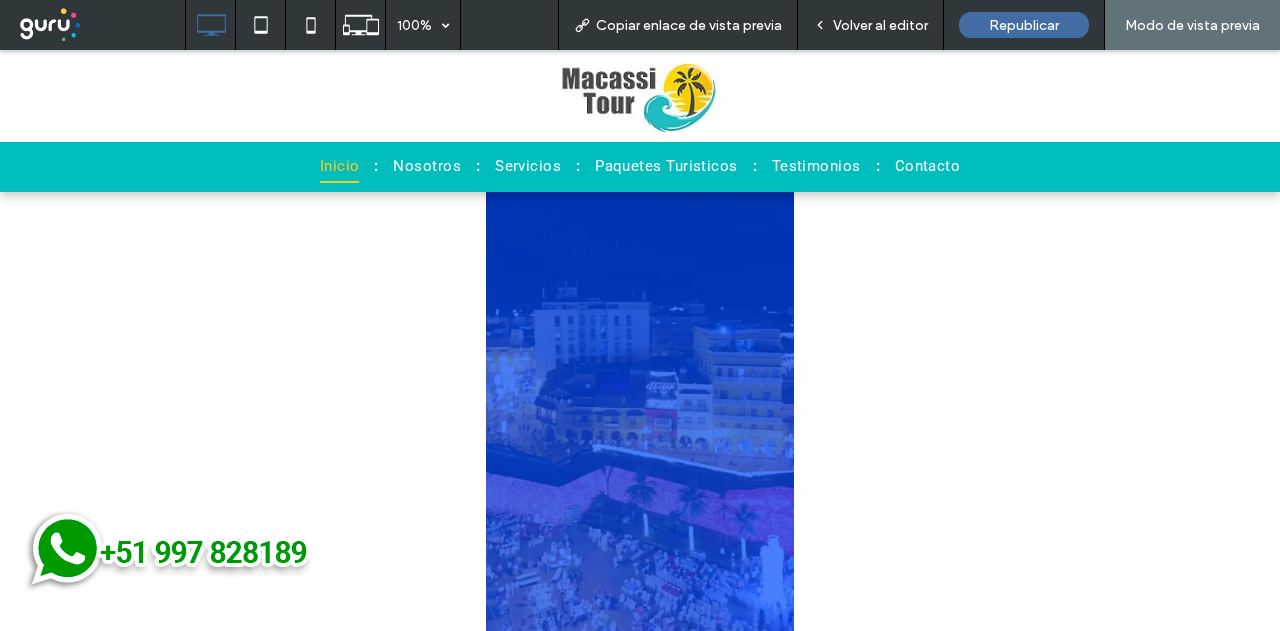 scroll, scrollTop: 2839, scrollLeft: 0, axis: vertical 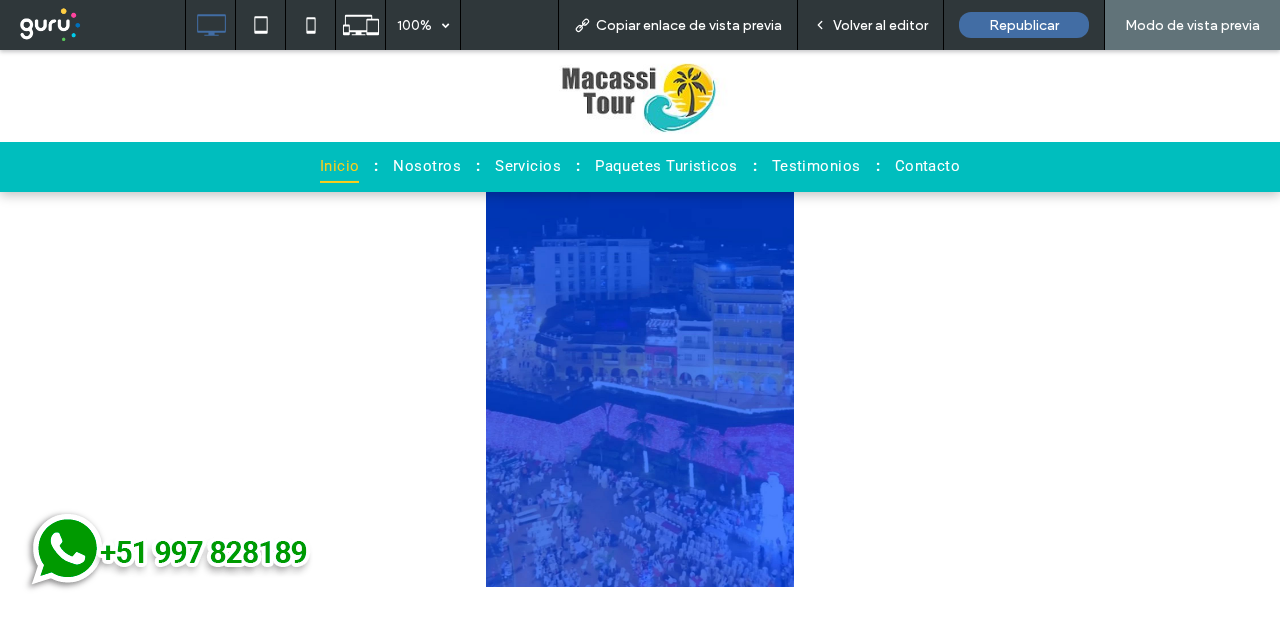 click at bounding box center [640, 313] 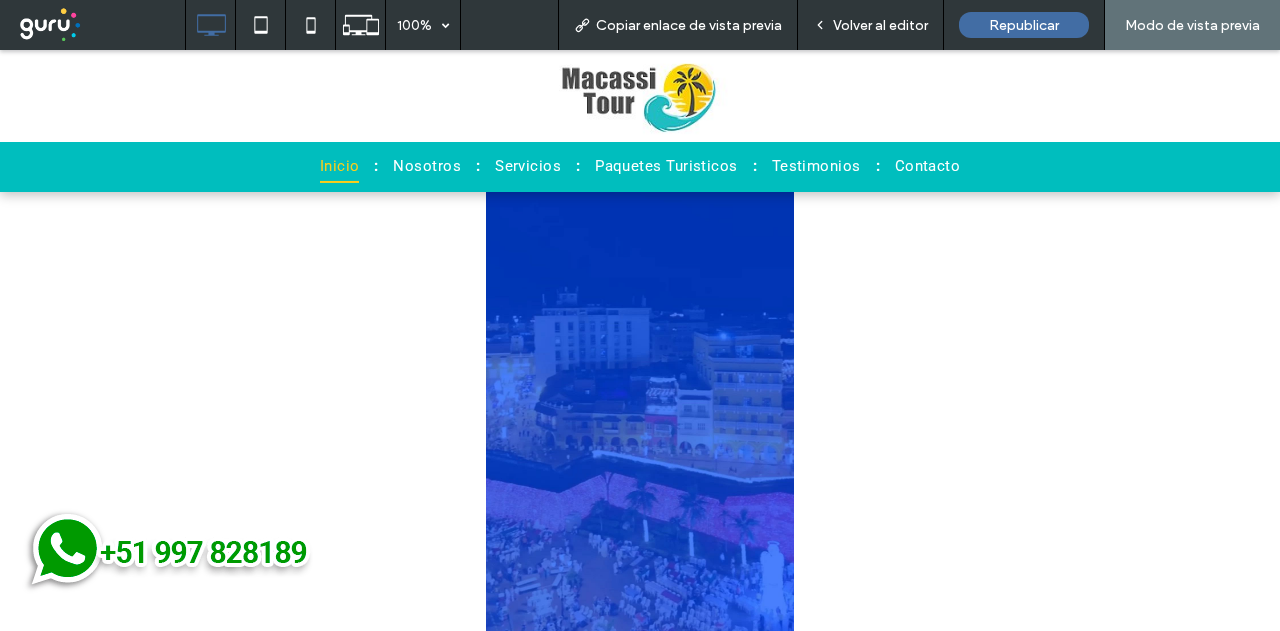scroll, scrollTop: 2739, scrollLeft: 0, axis: vertical 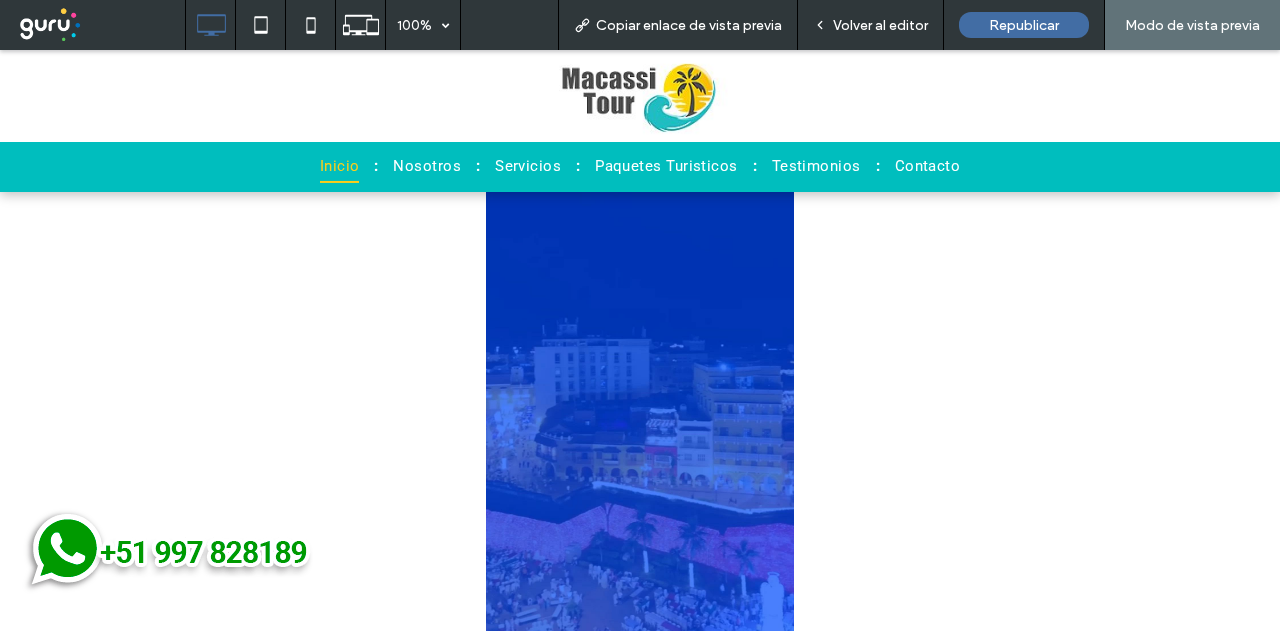 click on "Volver al editor" at bounding box center [871, 25] 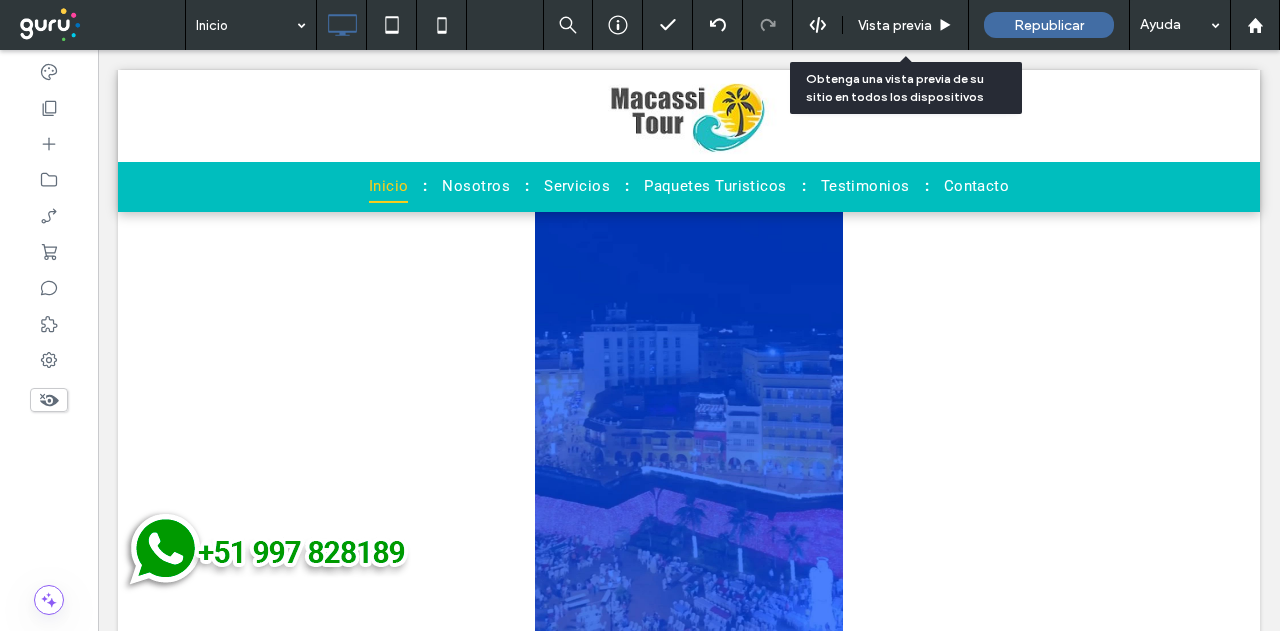 scroll, scrollTop: 2726, scrollLeft: 0, axis: vertical 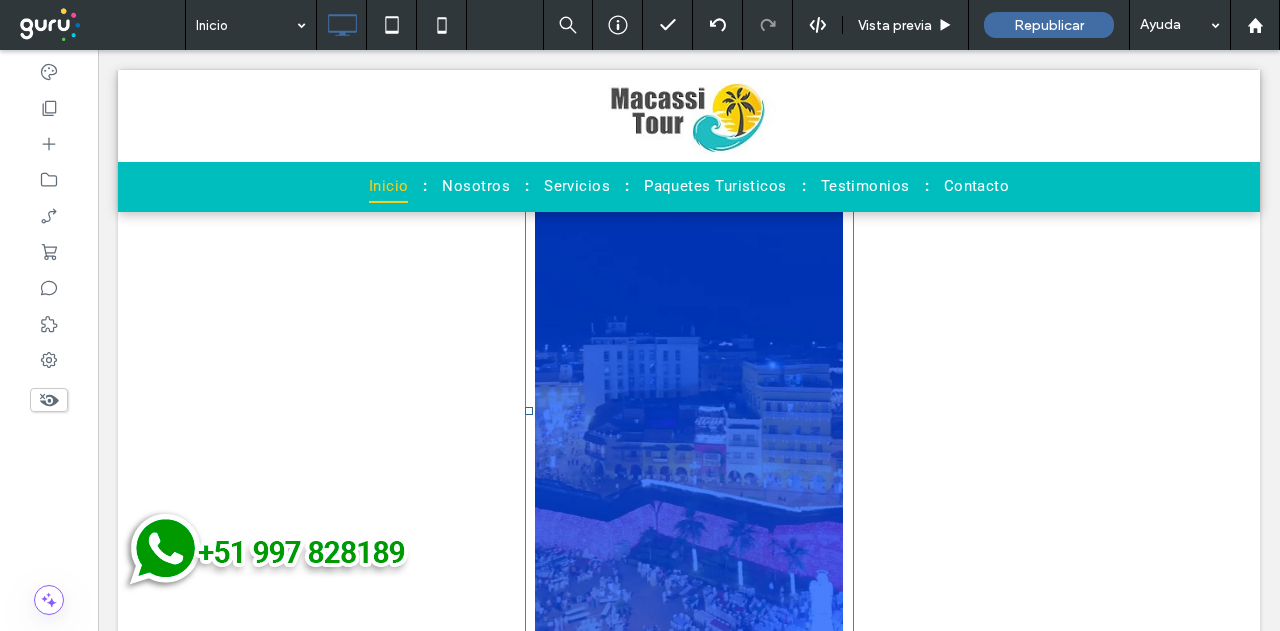 click at bounding box center (689, 411) 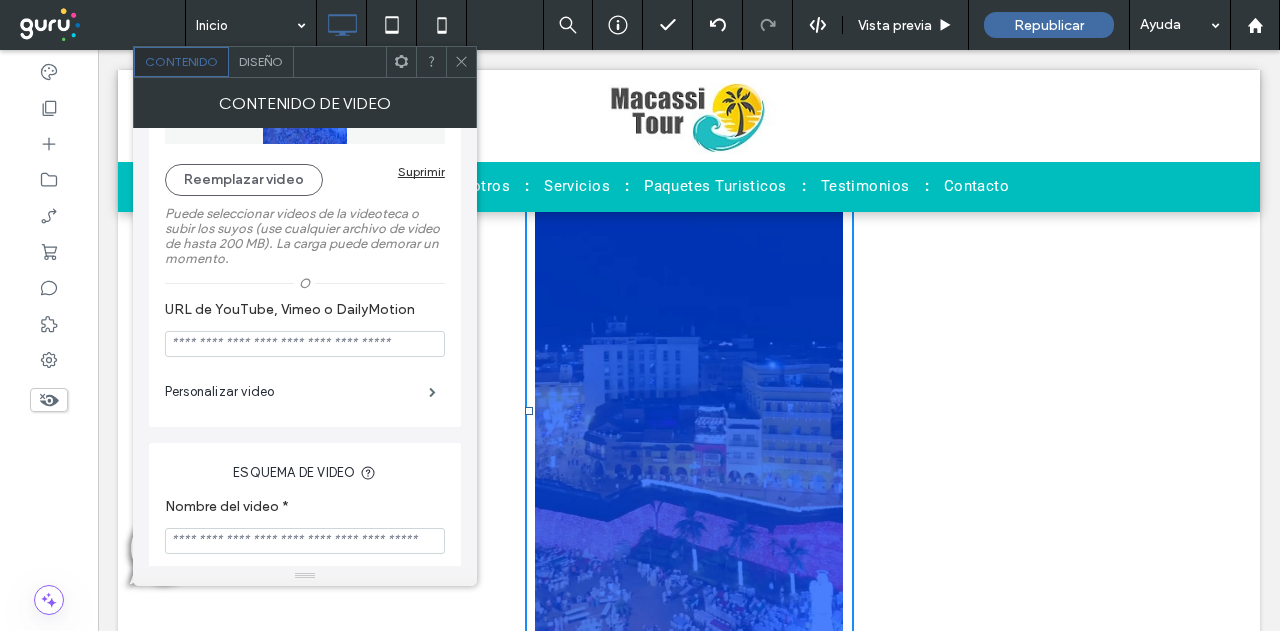scroll, scrollTop: 200, scrollLeft: 0, axis: vertical 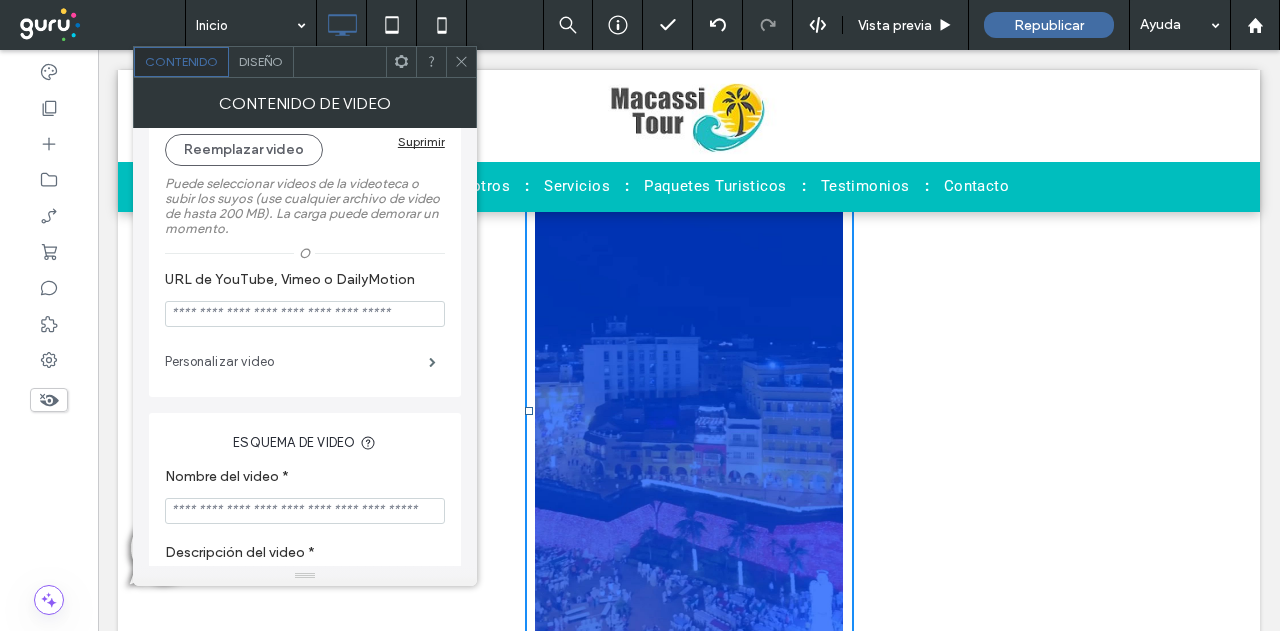 click on "Personalizar video" at bounding box center (297, 362) 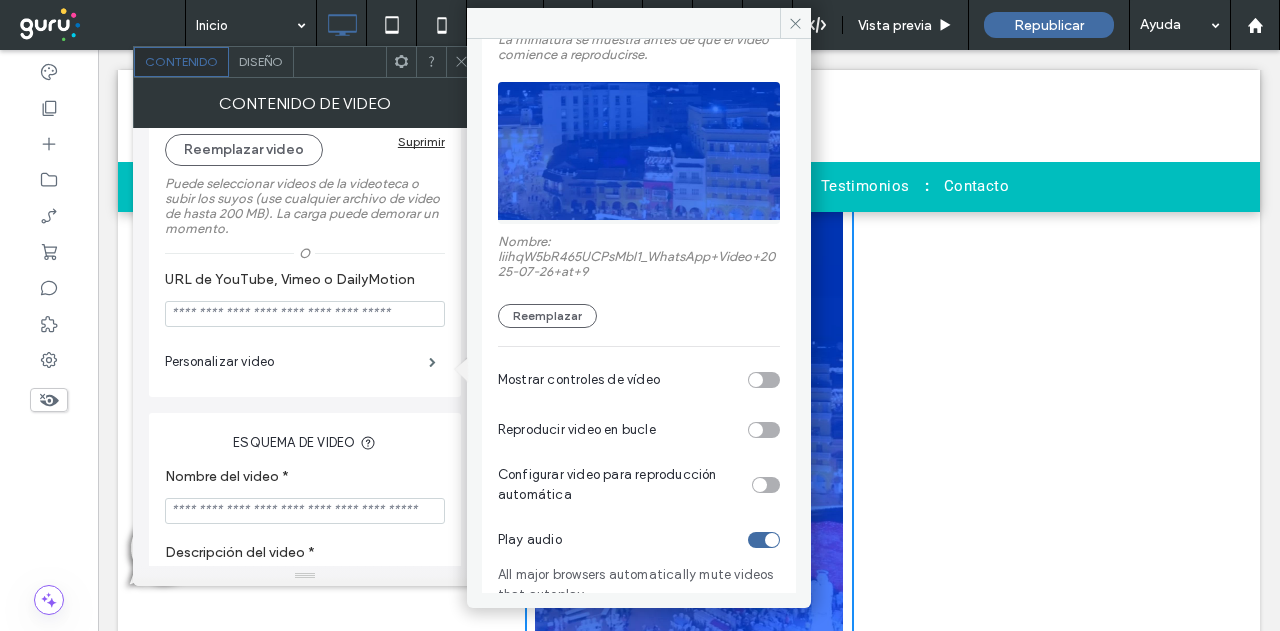 scroll, scrollTop: 158, scrollLeft: 0, axis: vertical 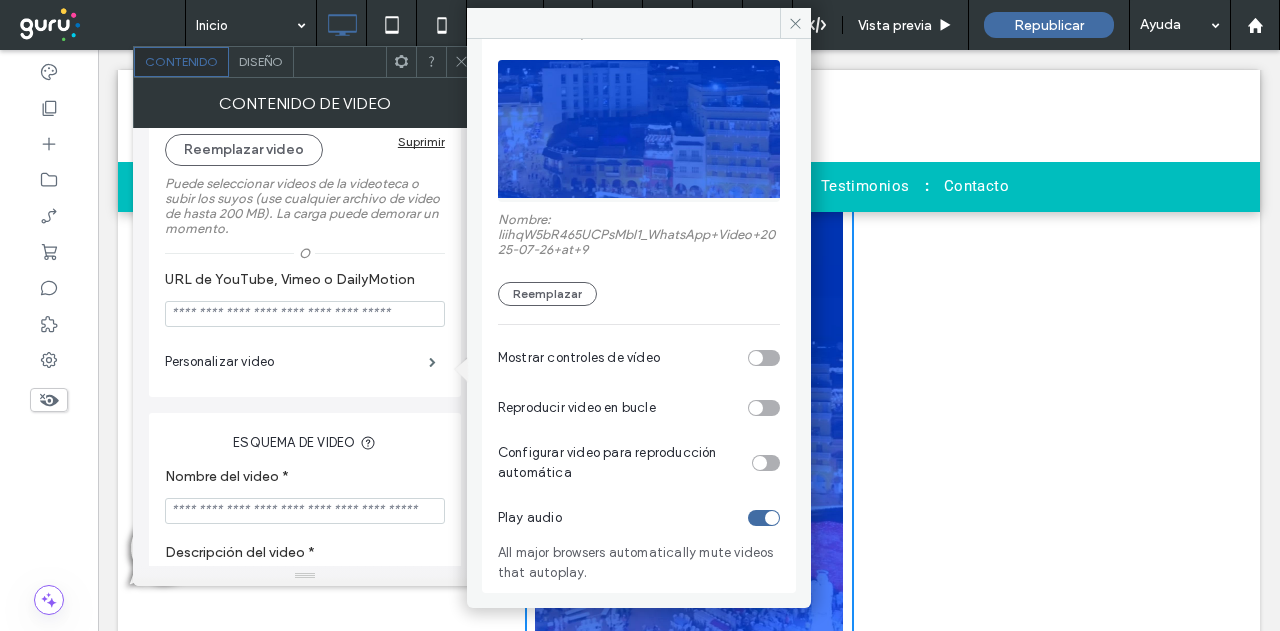 click on "Mostrar controles de vídeo" at bounding box center (639, 358) 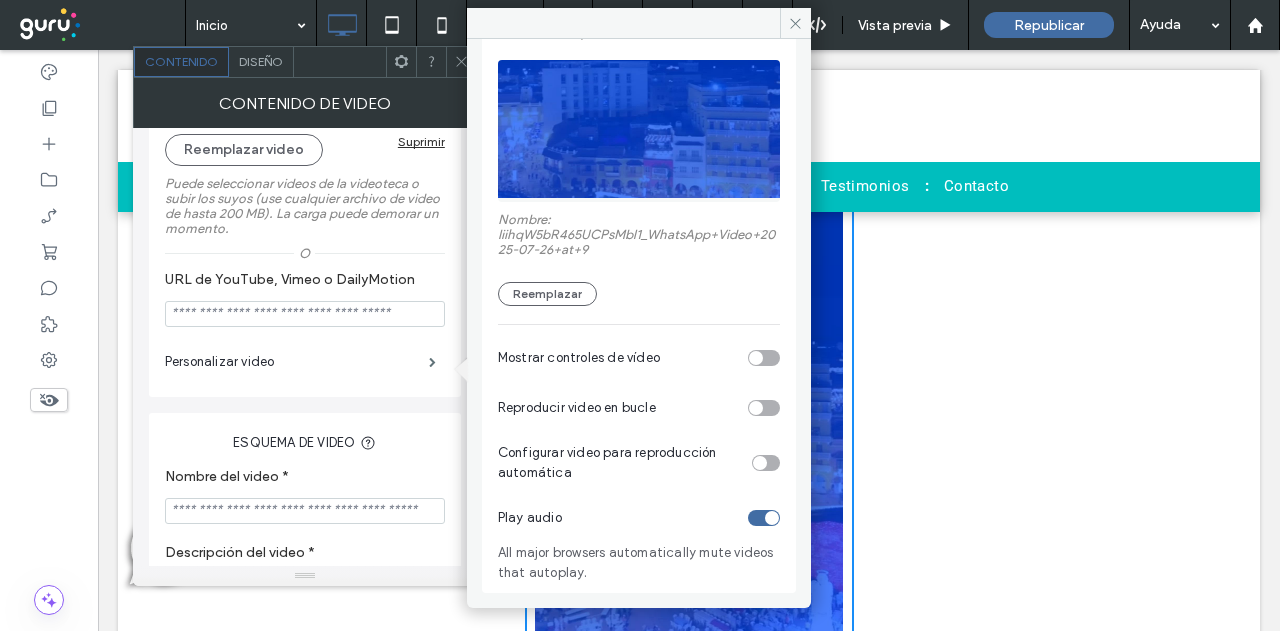 click at bounding box center [764, 358] 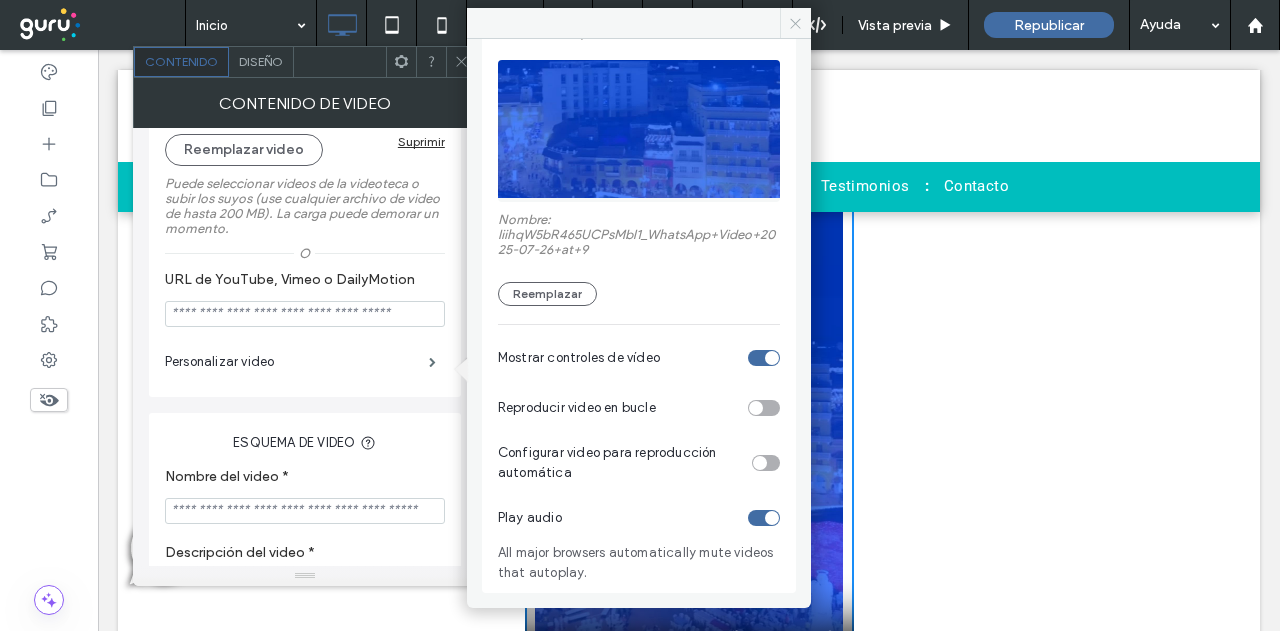 click 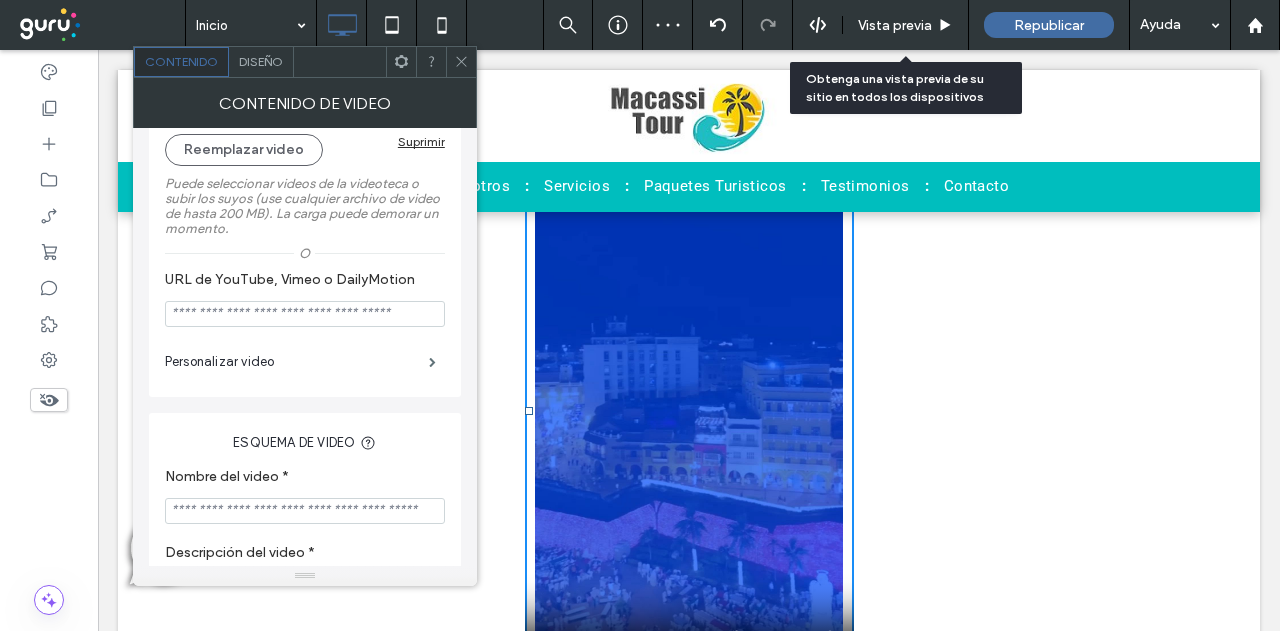 click on "Vista previa" at bounding box center [895, 25] 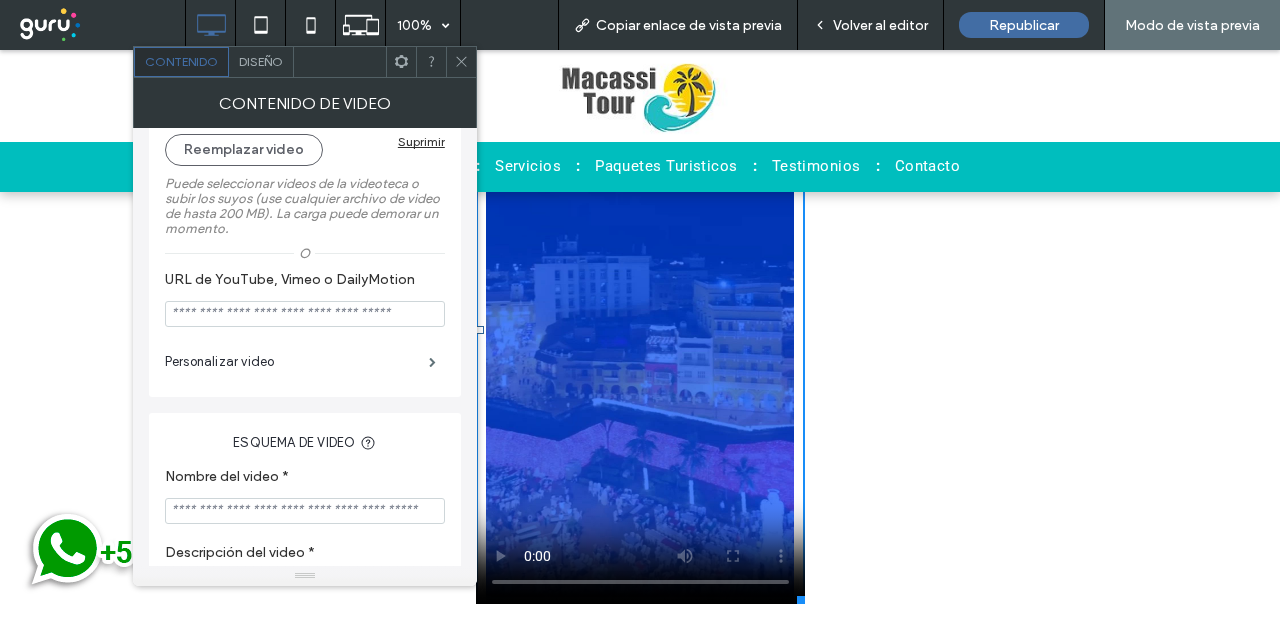 scroll, scrollTop: 2944, scrollLeft: 0, axis: vertical 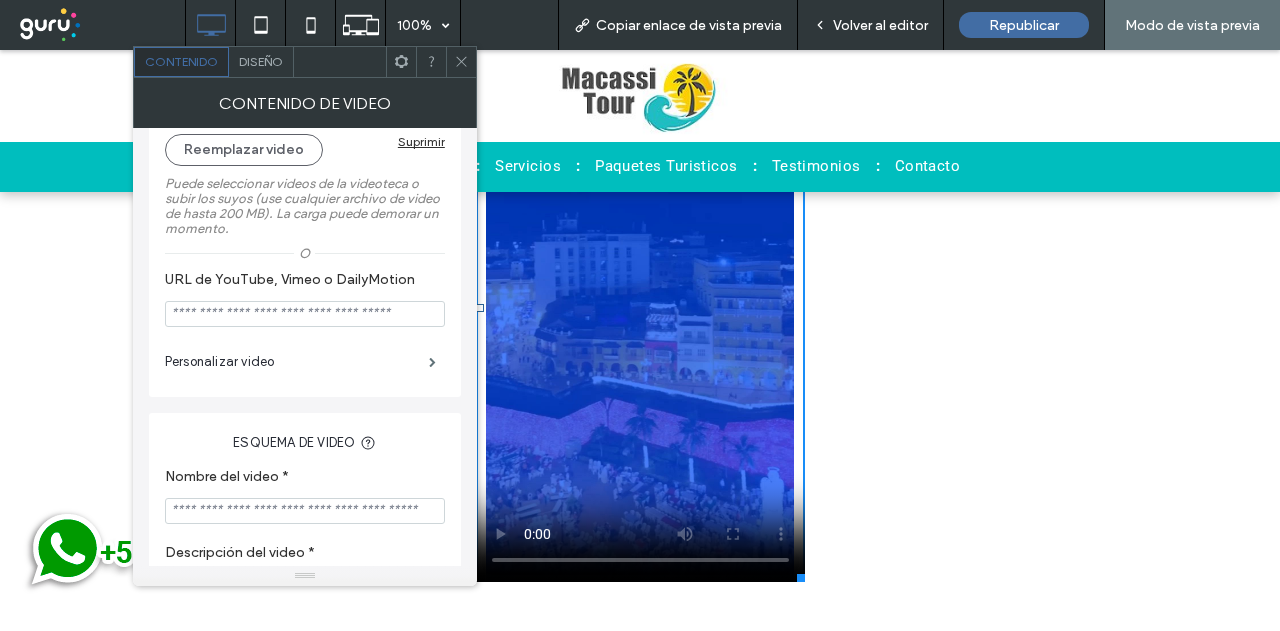 click 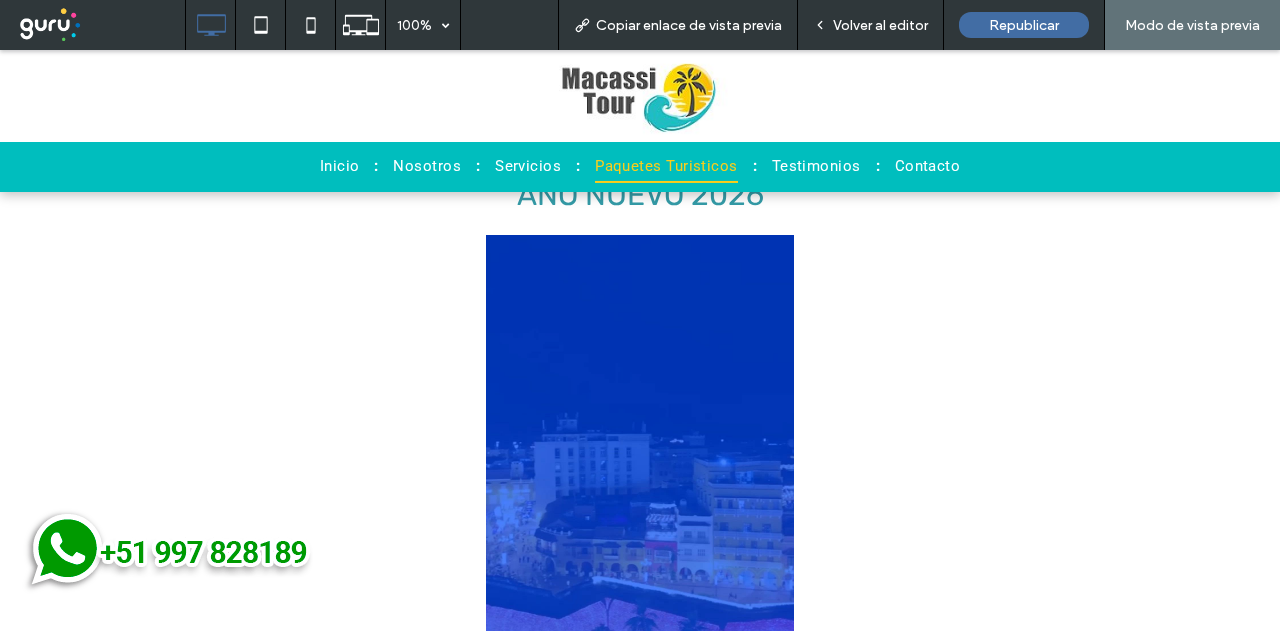 scroll, scrollTop: 2444, scrollLeft: 0, axis: vertical 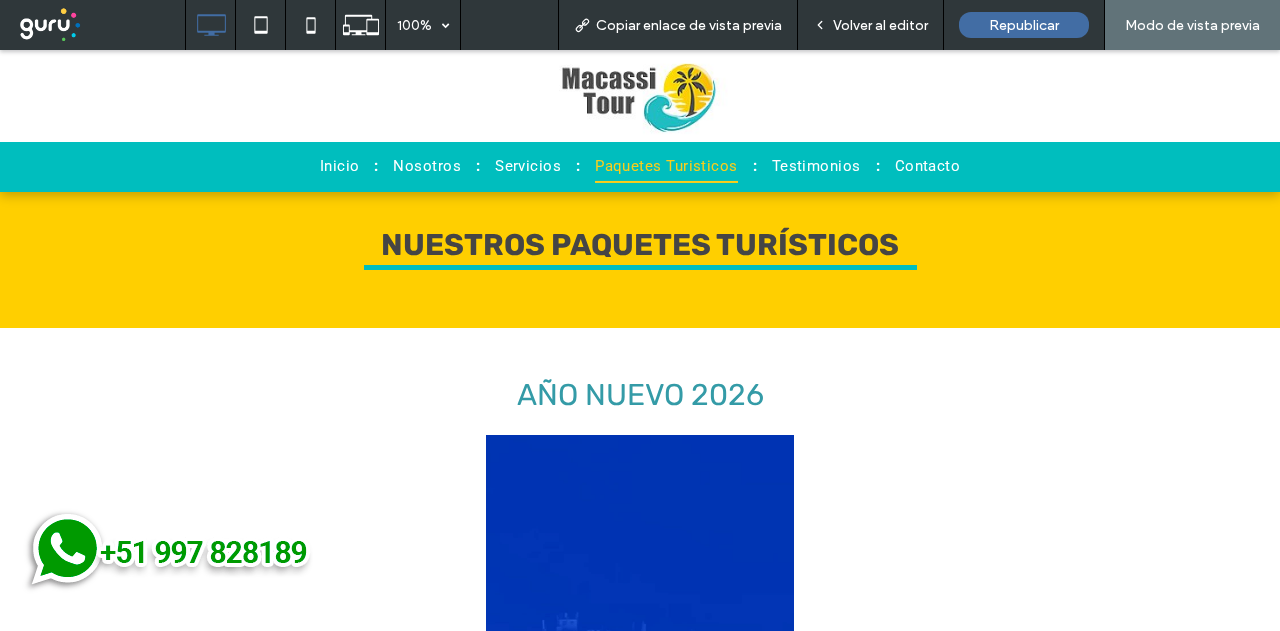click on "Volver al editor" at bounding box center (880, 25) 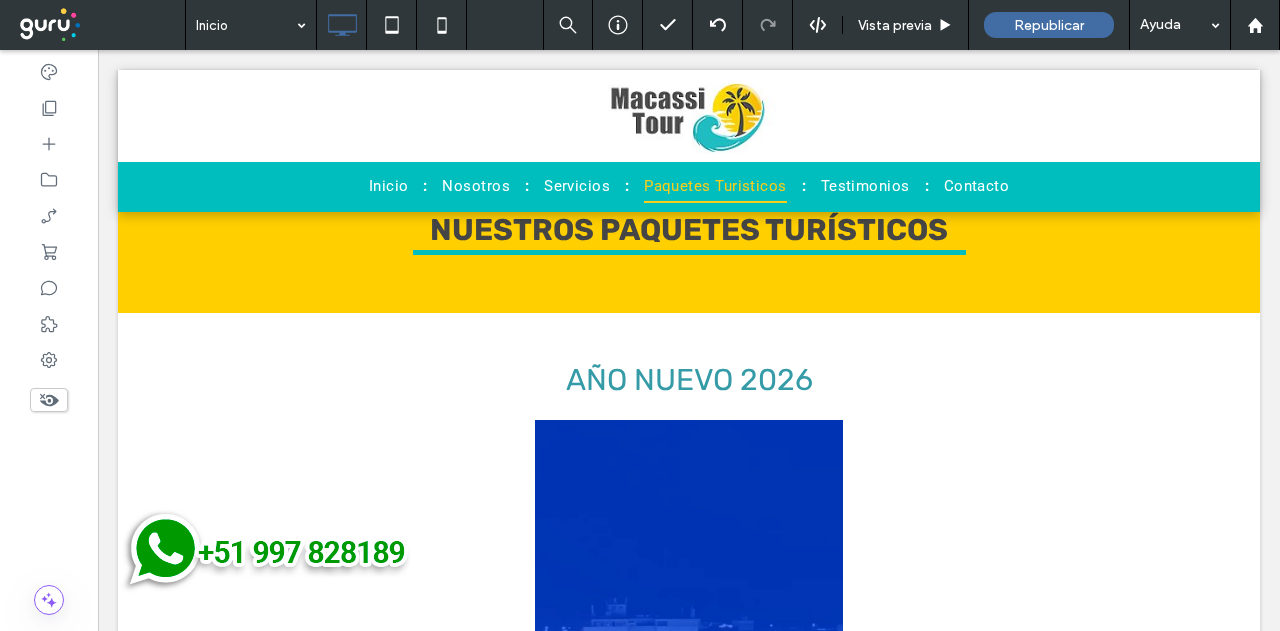 scroll, scrollTop: 2428, scrollLeft: 0, axis: vertical 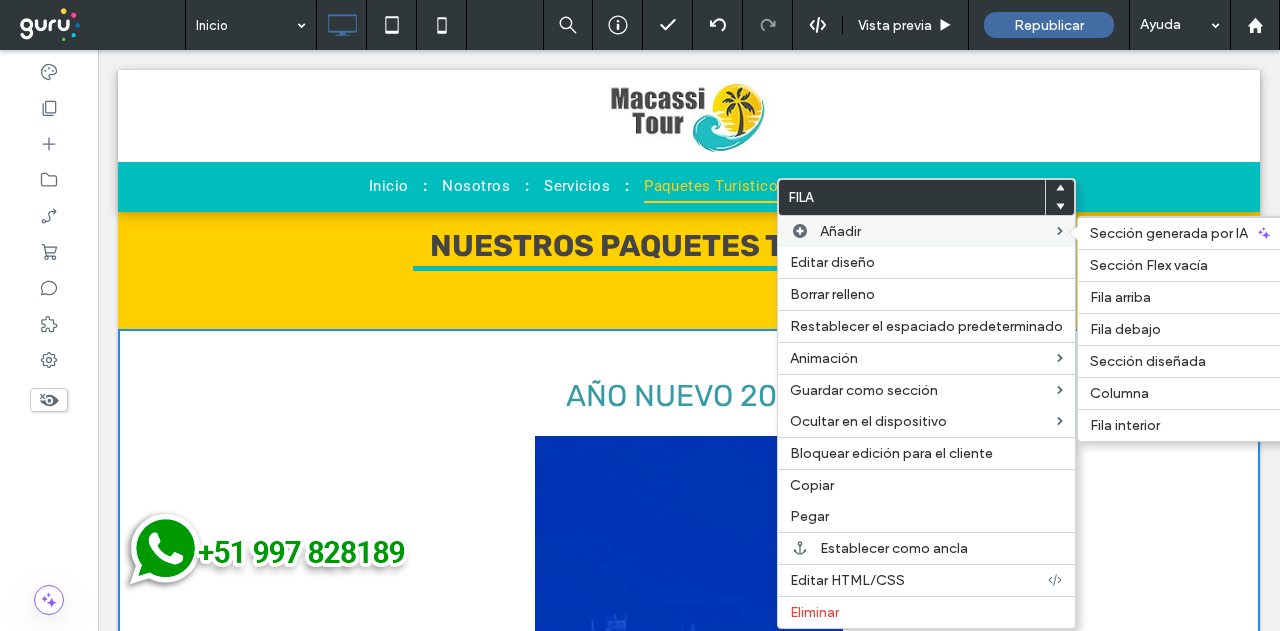 click on "Añadir" at bounding box center [938, 231] 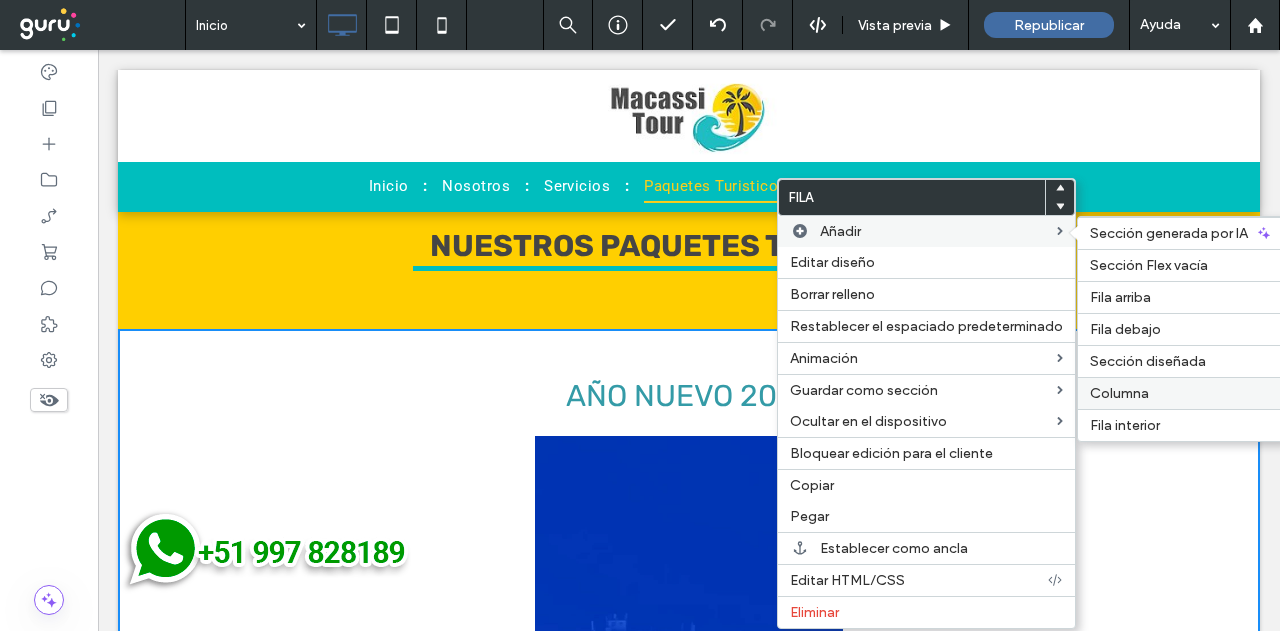 click on "Columna" at bounding box center [1181, 393] 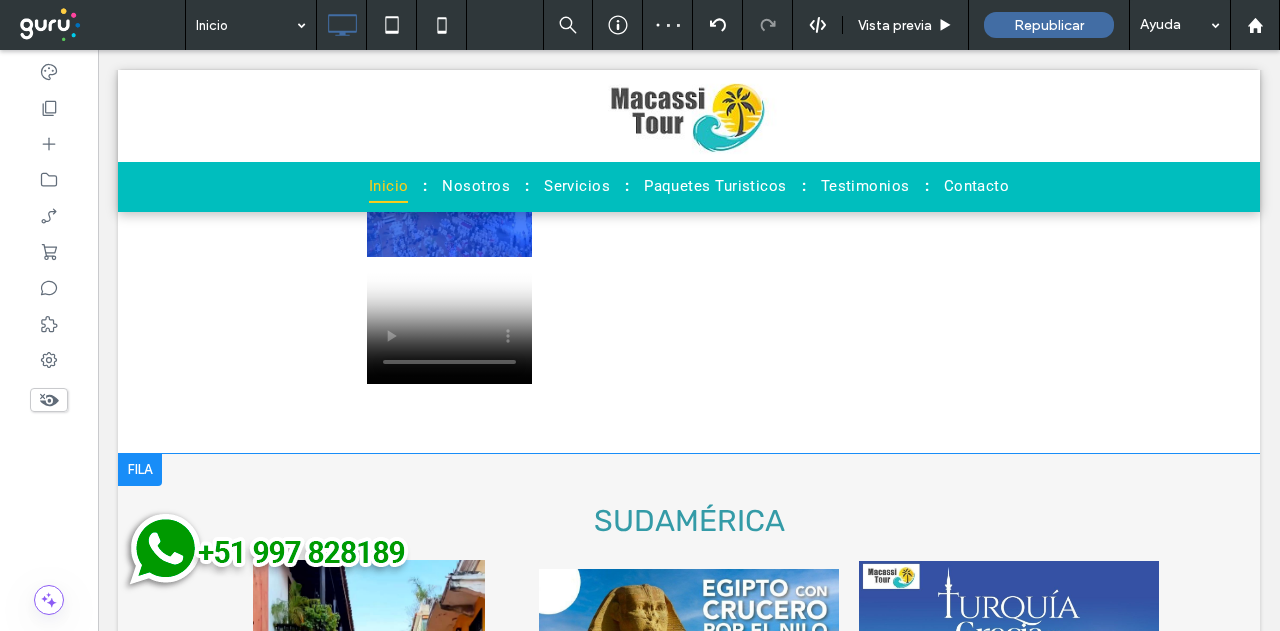 scroll, scrollTop: 3028, scrollLeft: 0, axis: vertical 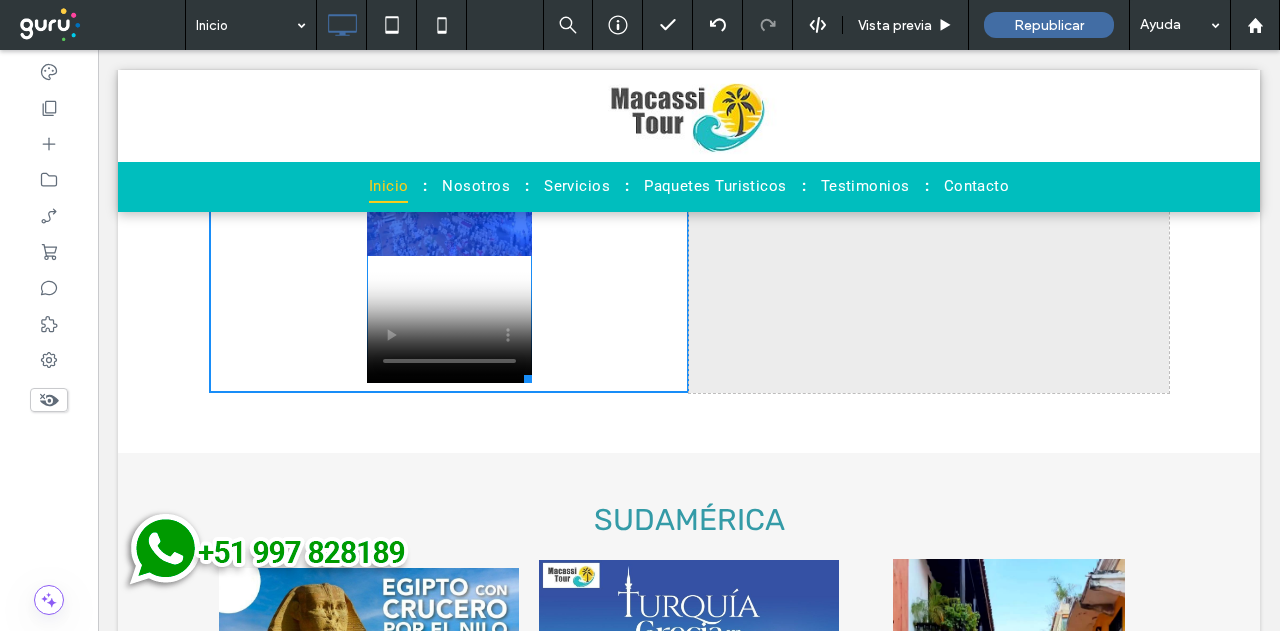 drag, startPoint x: 522, startPoint y: 371, endPoint x: 576, endPoint y: 308, distance: 82.9759 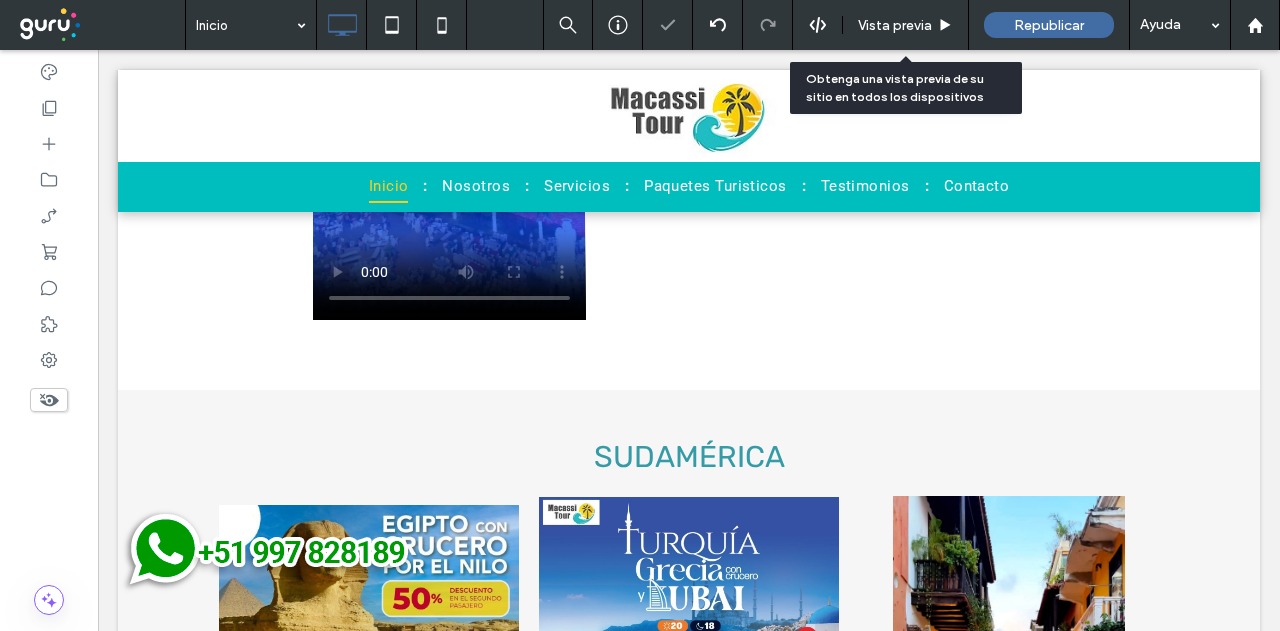 click on "Vista previa" at bounding box center [906, 25] 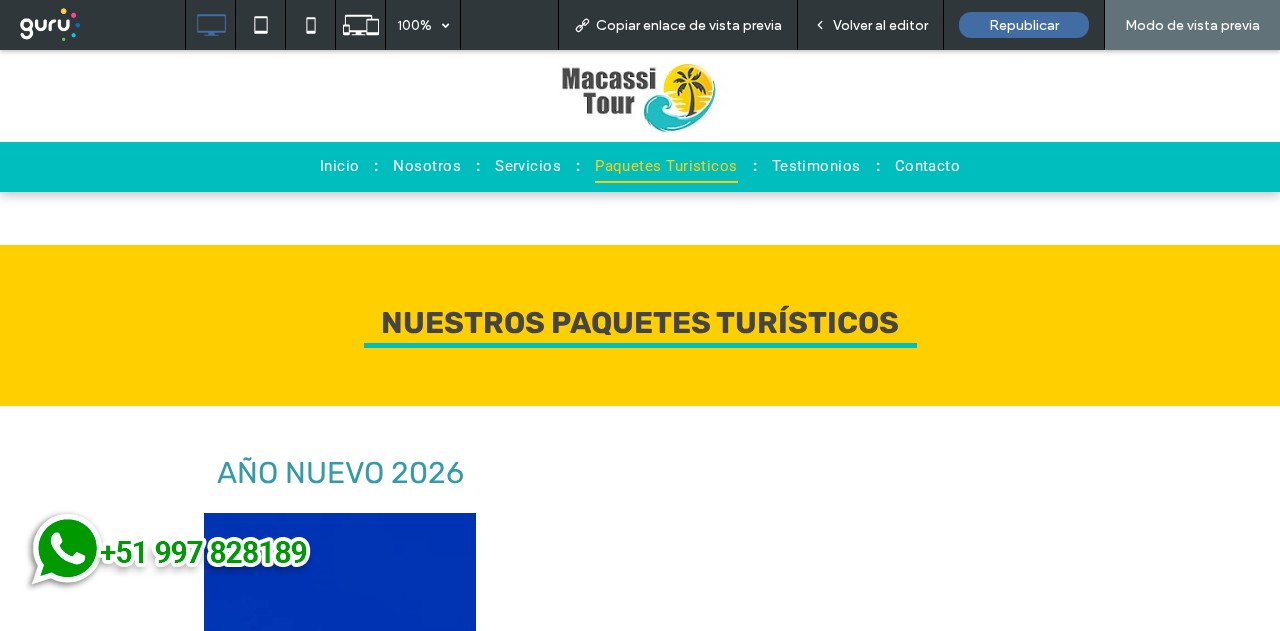 scroll, scrollTop: 2347, scrollLeft: 0, axis: vertical 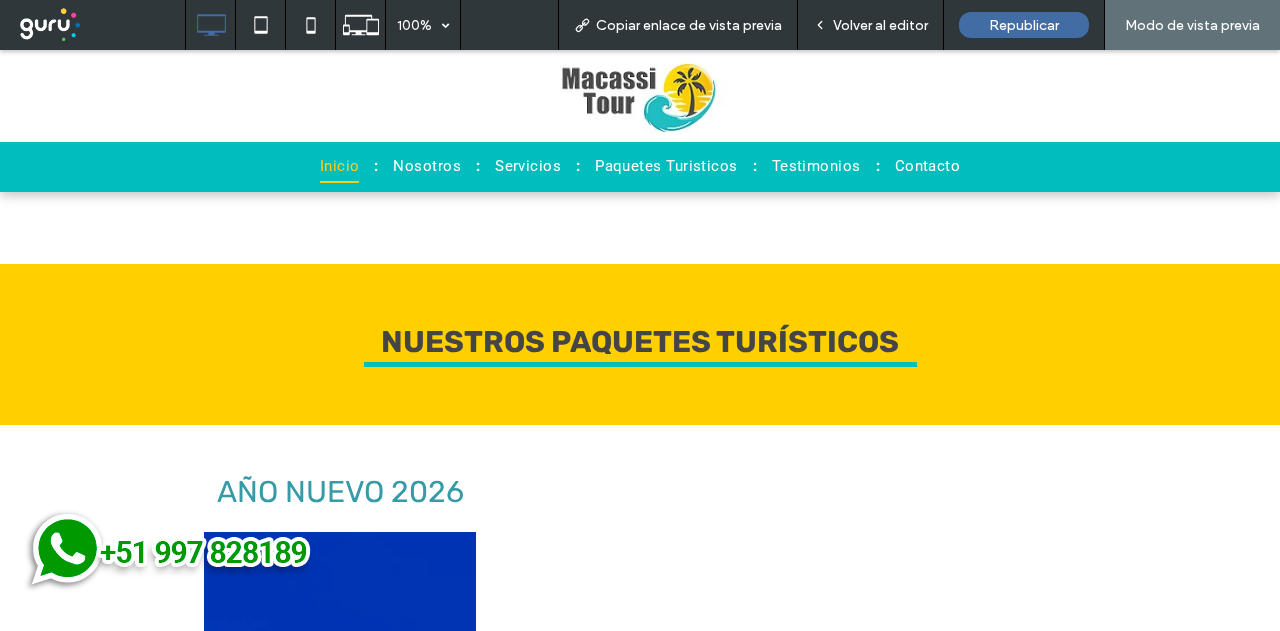 click on "Volver al editor" at bounding box center [871, 25] 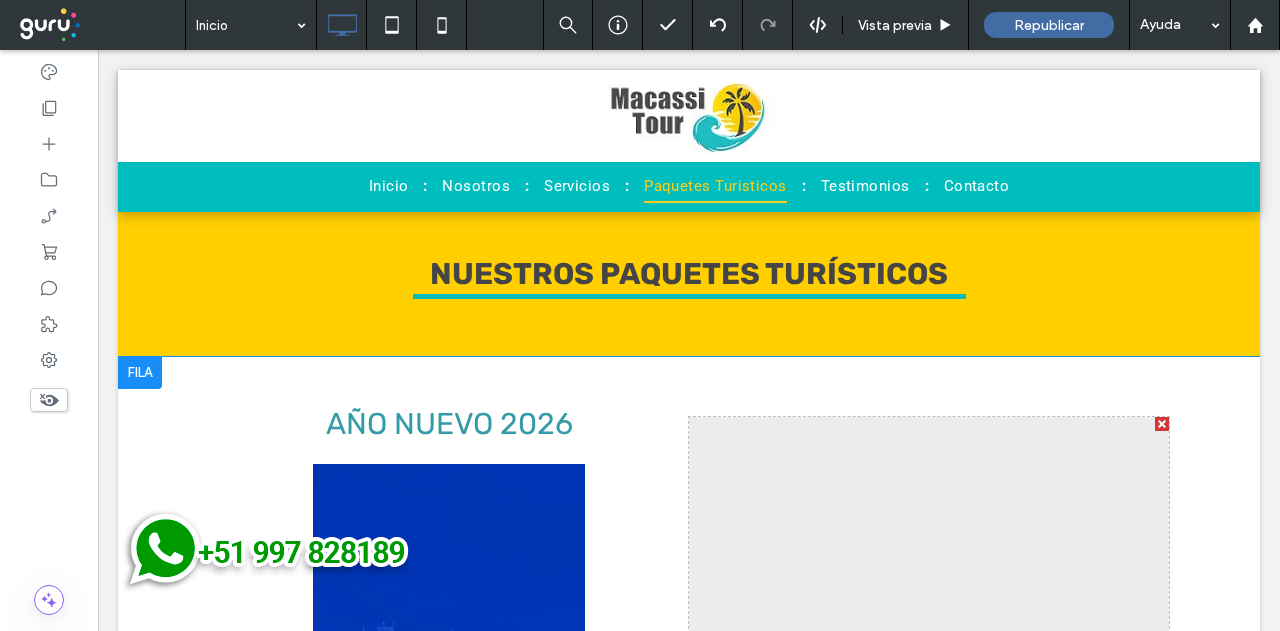 scroll, scrollTop: 2431, scrollLeft: 0, axis: vertical 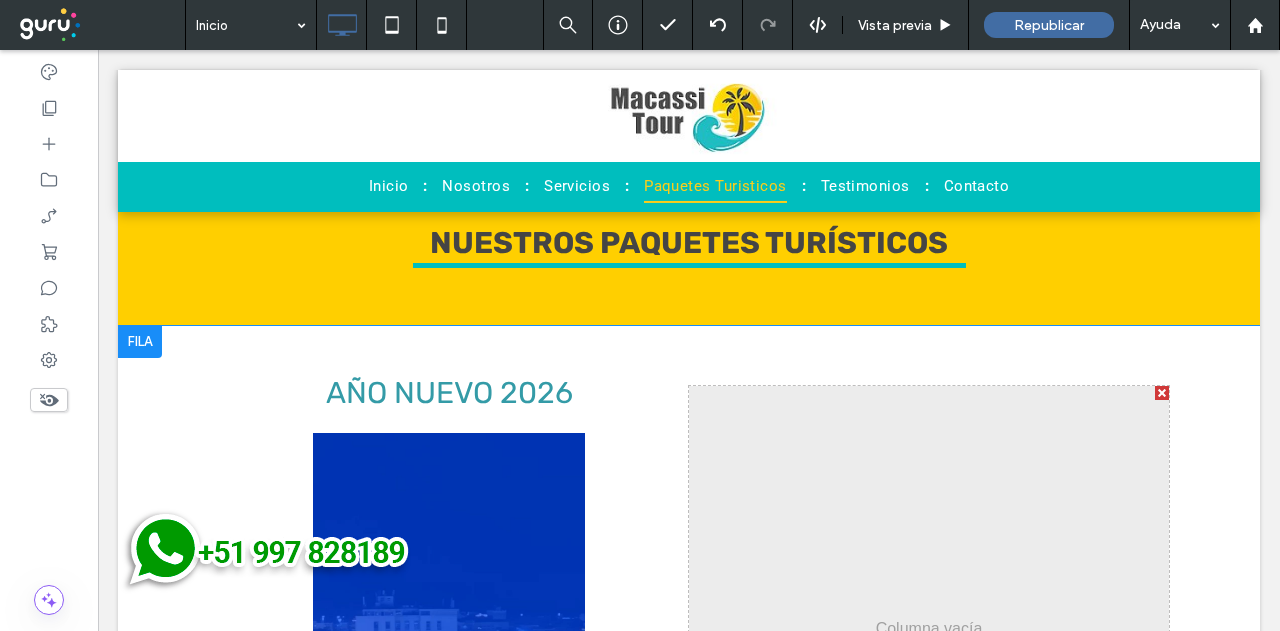 click on "AÑO NUEVO 2026
Click To Paste     Click To Paste
Click To Paste     Click To Paste
Fila + Añadir sección" at bounding box center (689, 656) 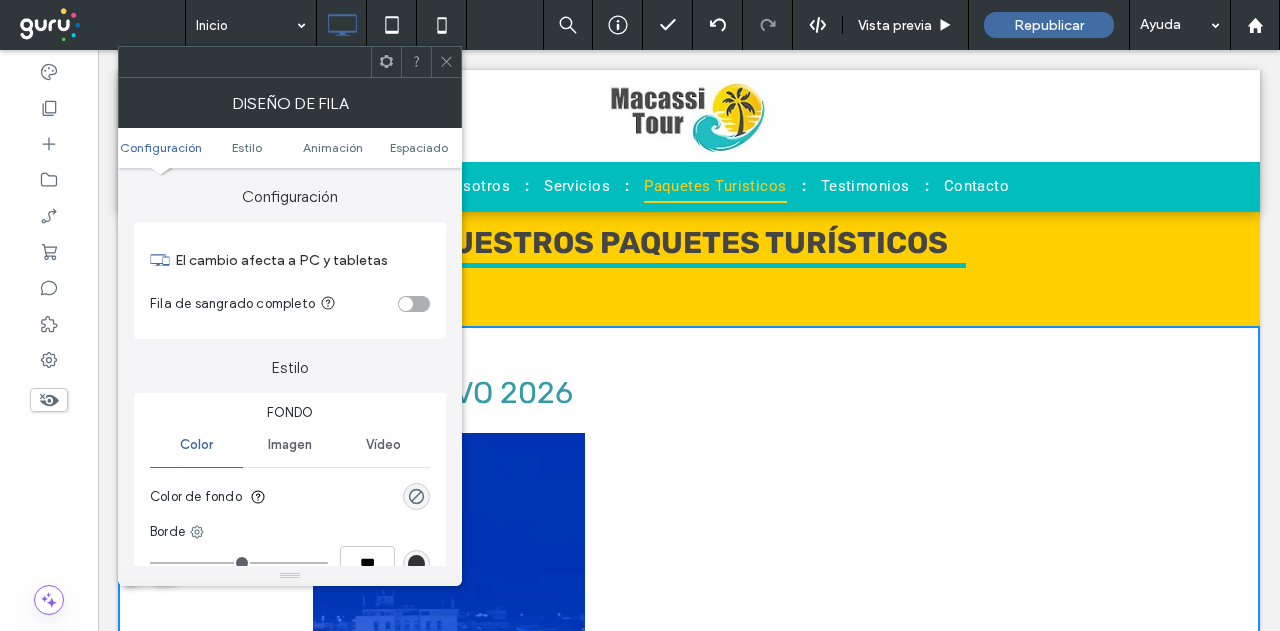 click on "Configuración Estilo Animación Espaciado" at bounding box center [290, 148] 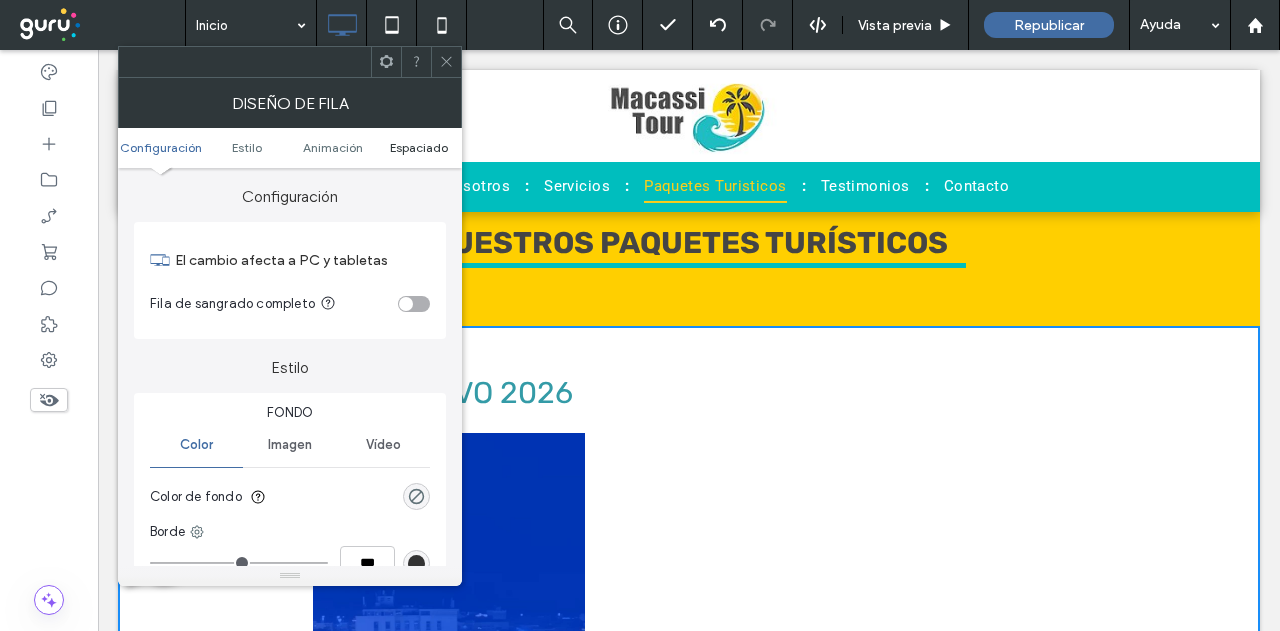 click on "Espaciado" at bounding box center (419, 147) 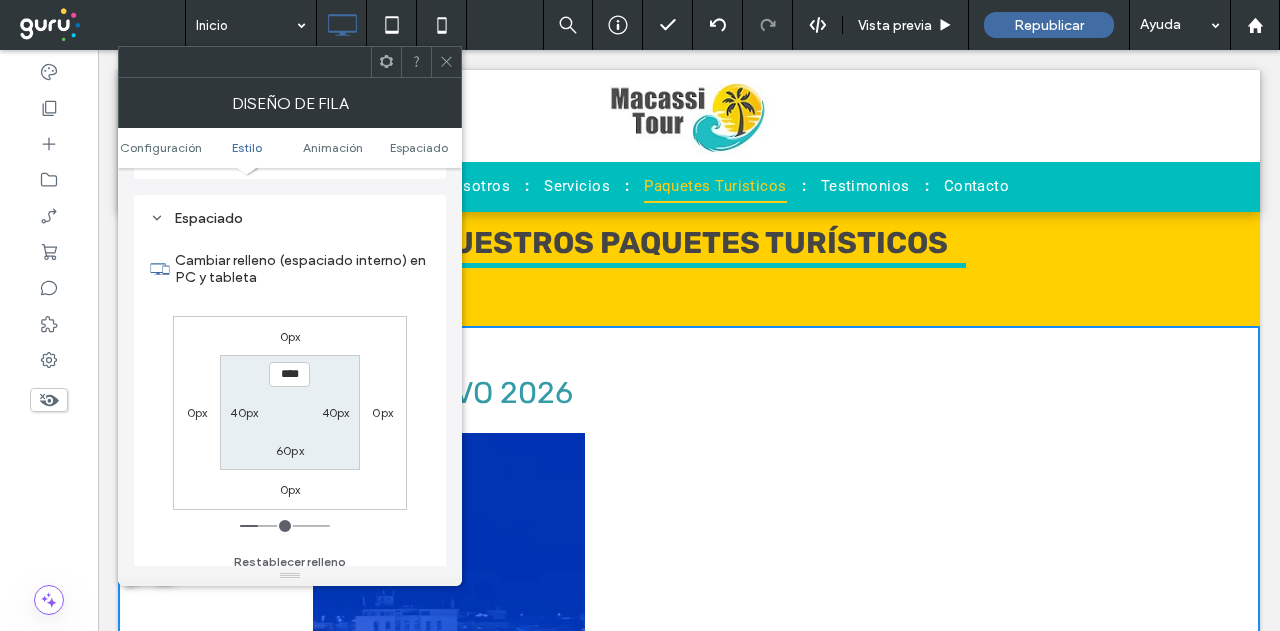 scroll, scrollTop: 565, scrollLeft: 0, axis: vertical 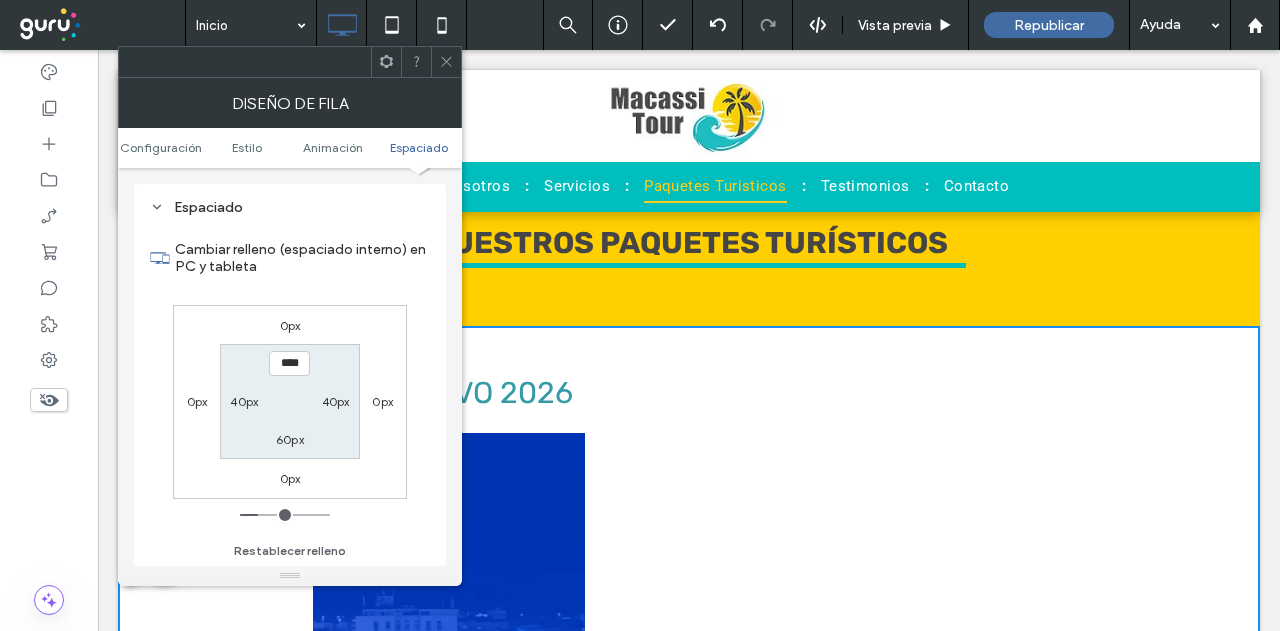 click on "40px" at bounding box center (244, 401) 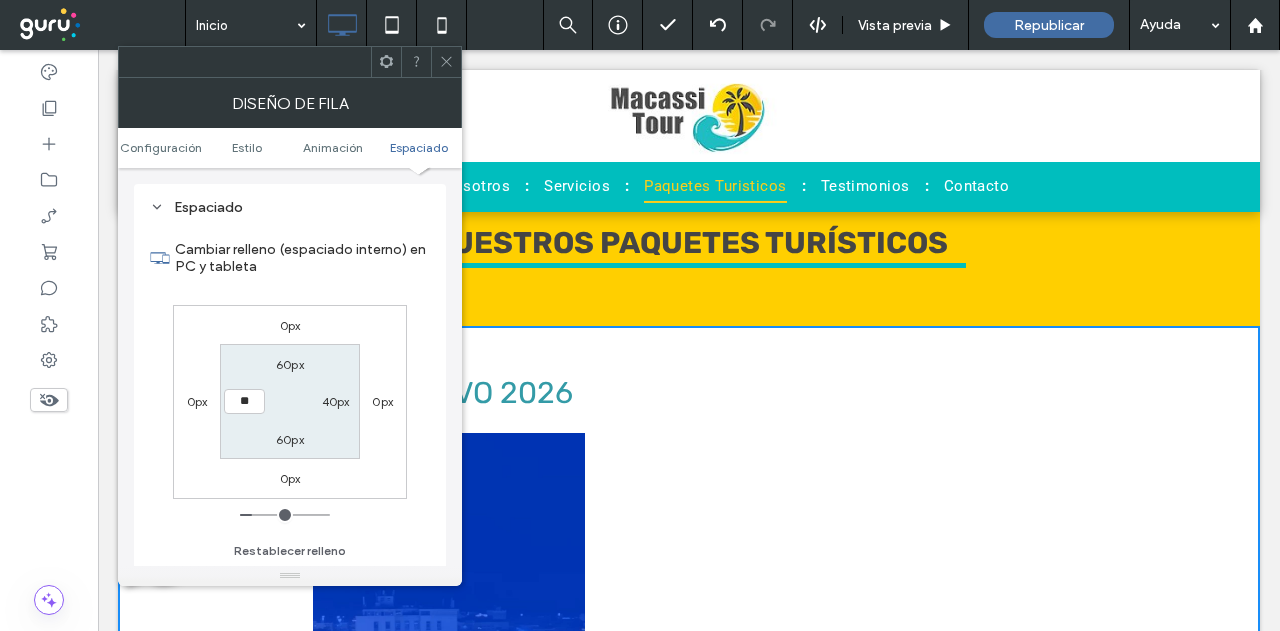 type on "**" 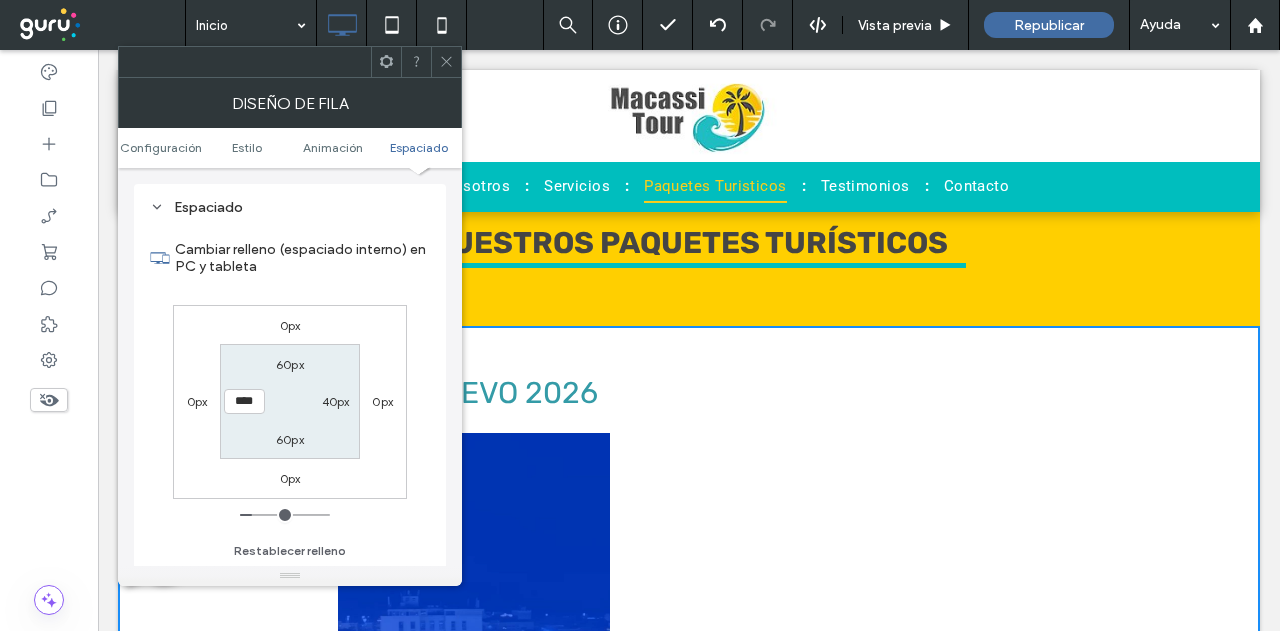 click on "40px" at bounding box center (336, 401) 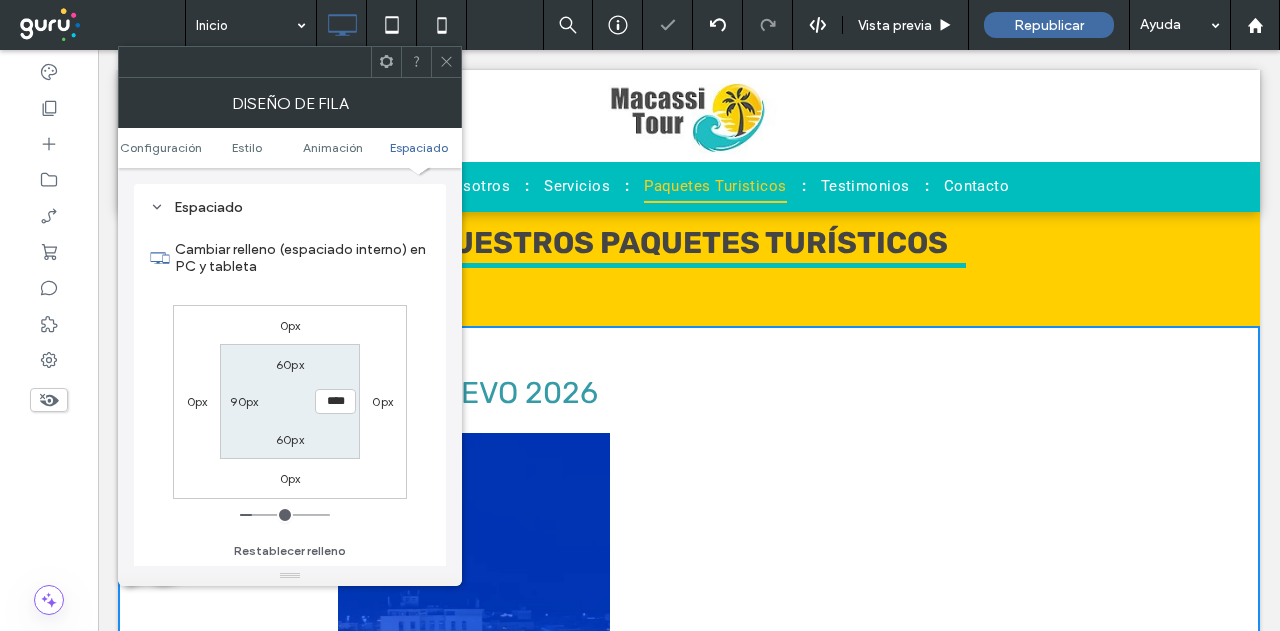 type on "**" 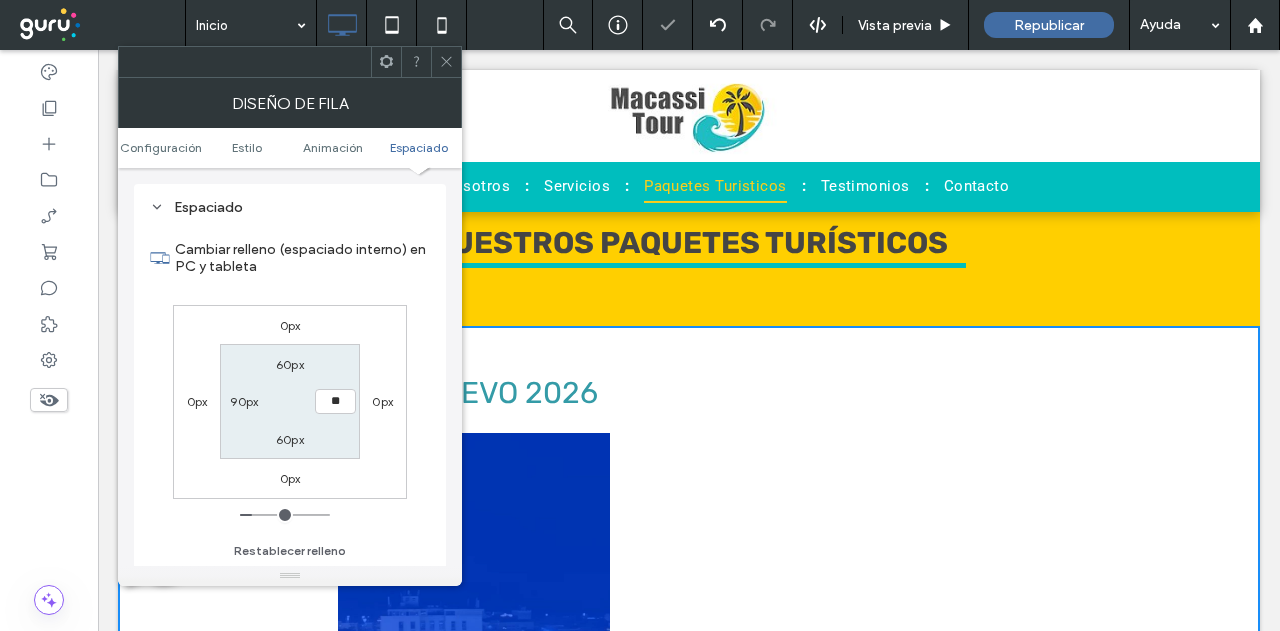 type on "**" 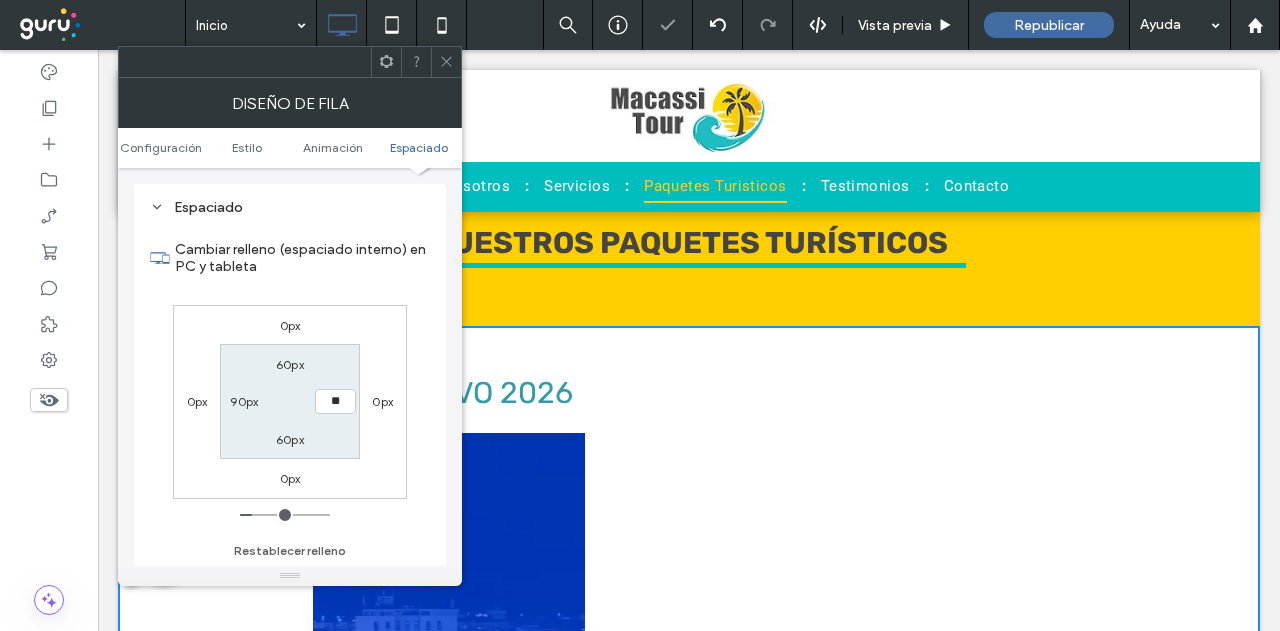 type on "**" 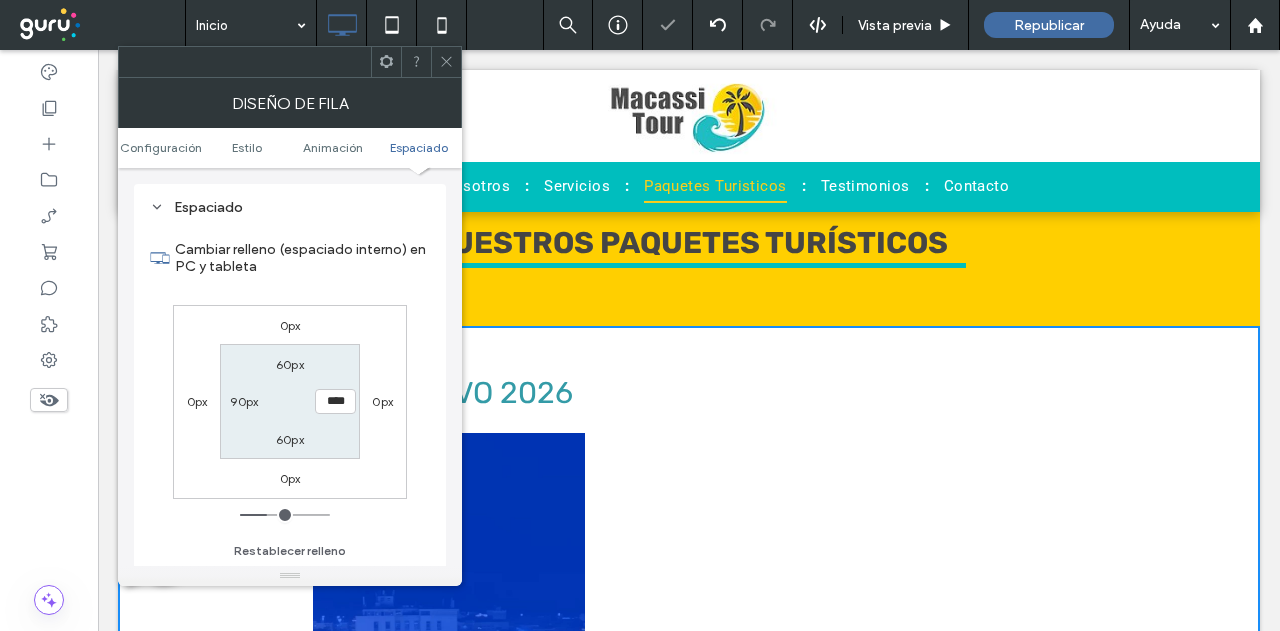 click on "90px" at bounding box center [244, 401] 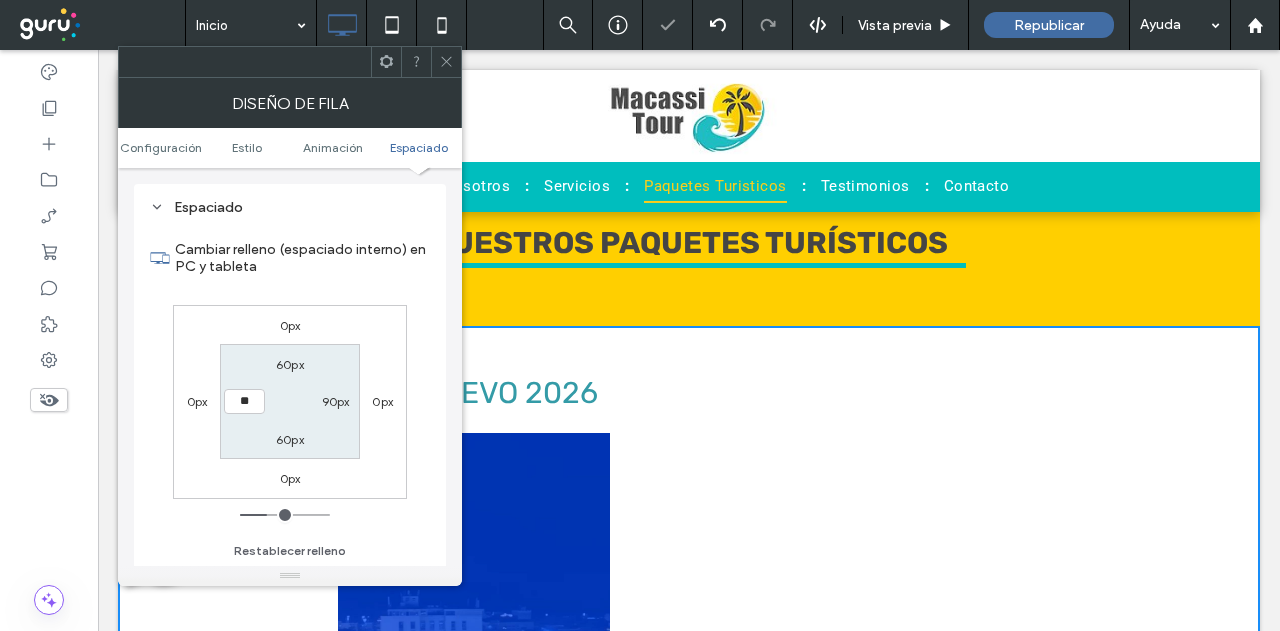 type on "**" 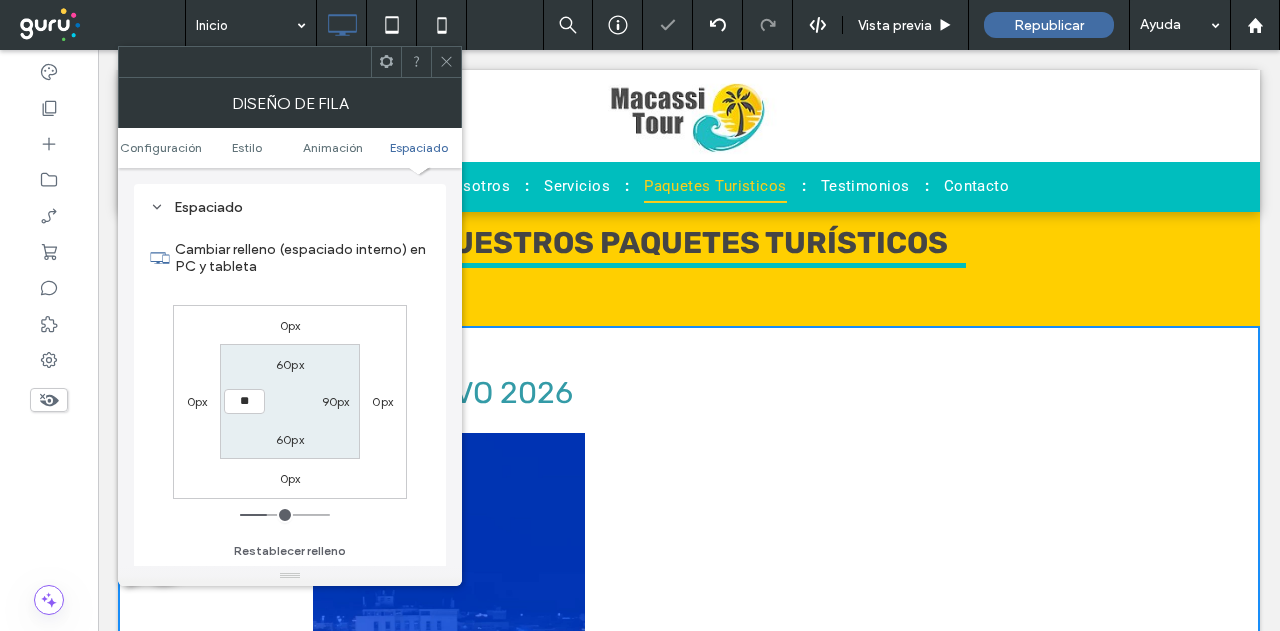 click on "60px 90px 60px **" at bounding box center [289, 401] 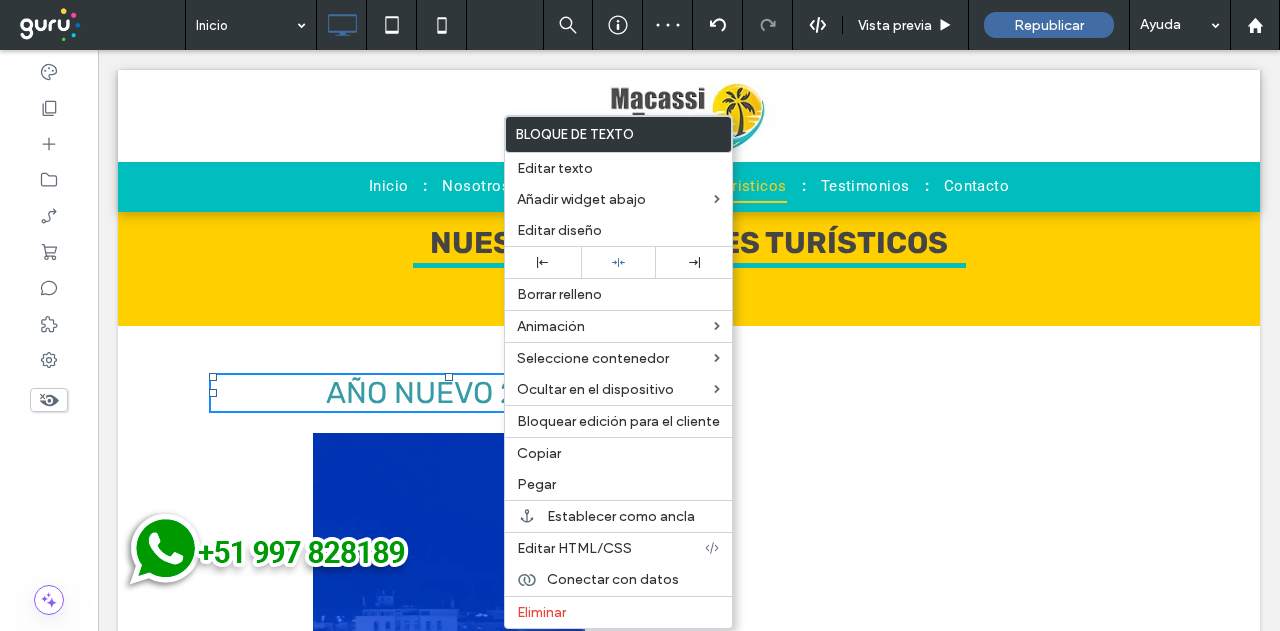 click at bounding box center [449, 675] 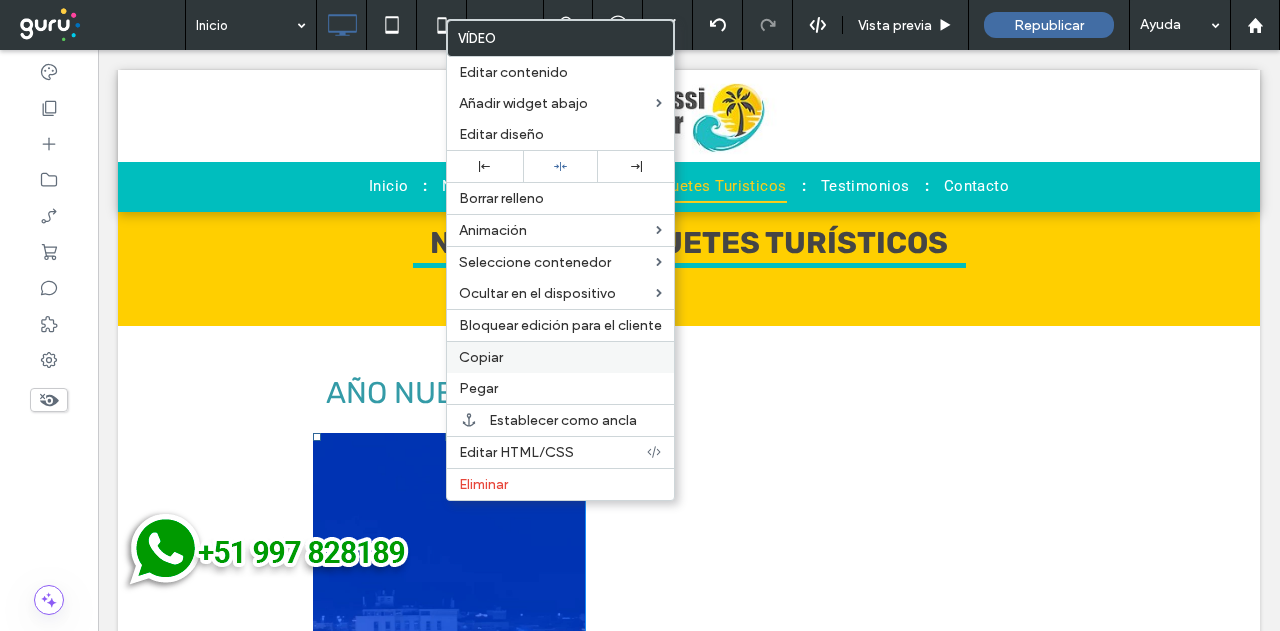 click on "Copiar" at bounding box center [560, 357] 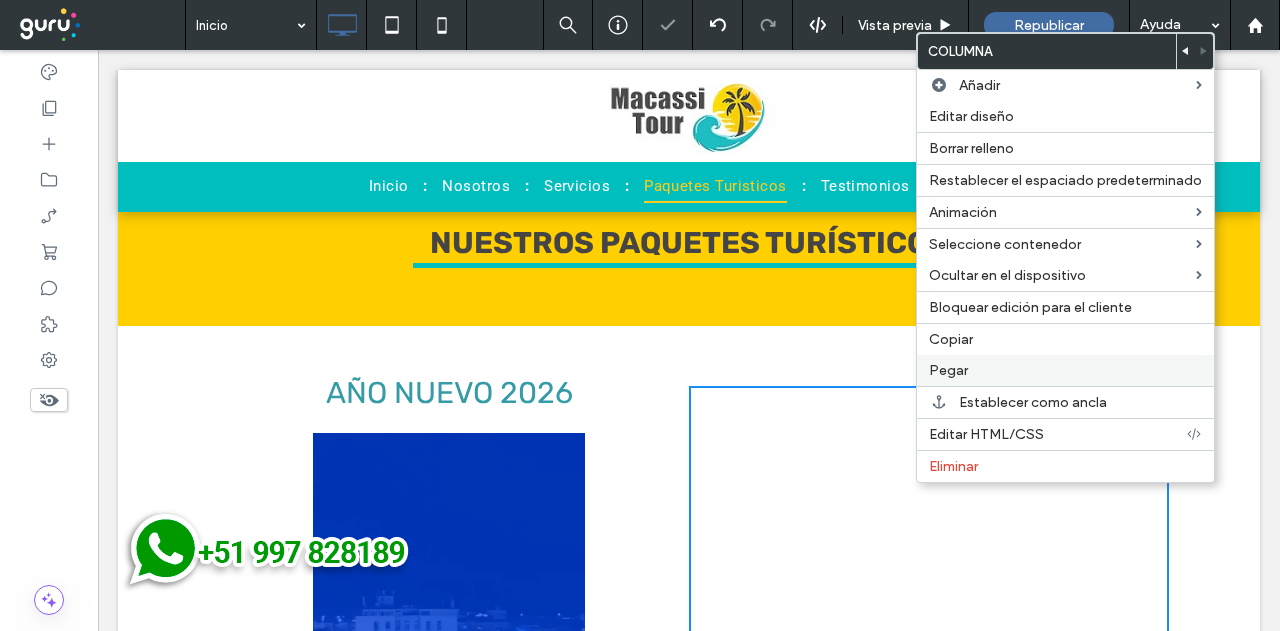 click on "Pegar" at bounding box center [948, 370] 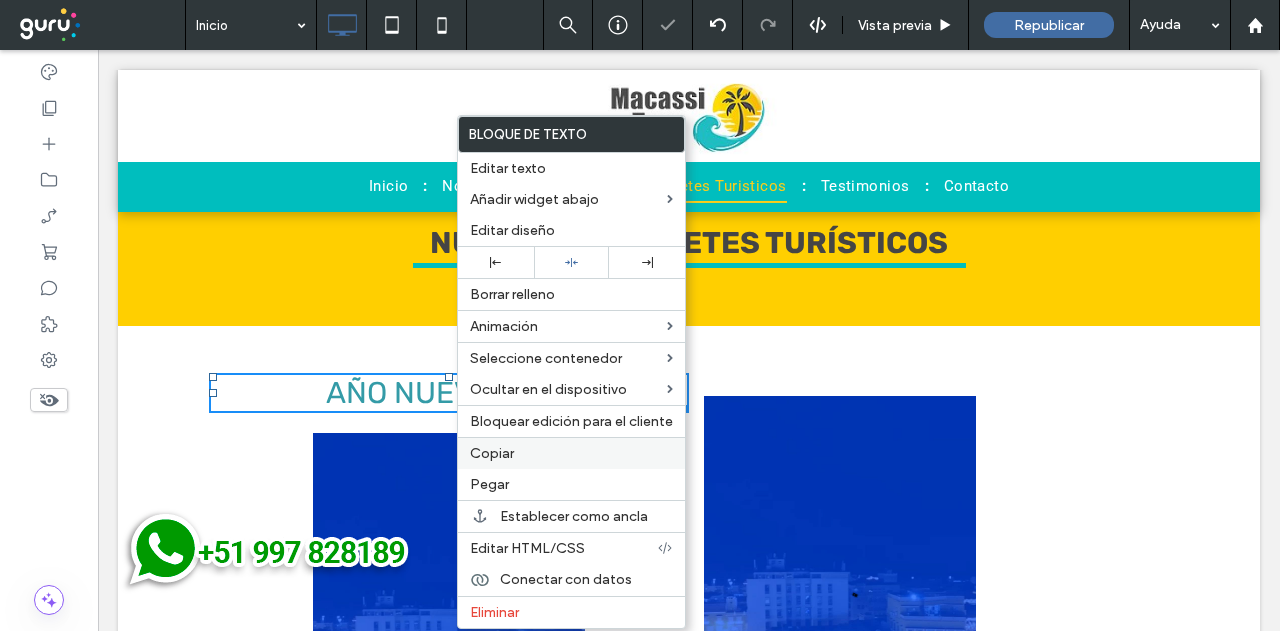 click on "Copiar" at bounding box center (492, 453) 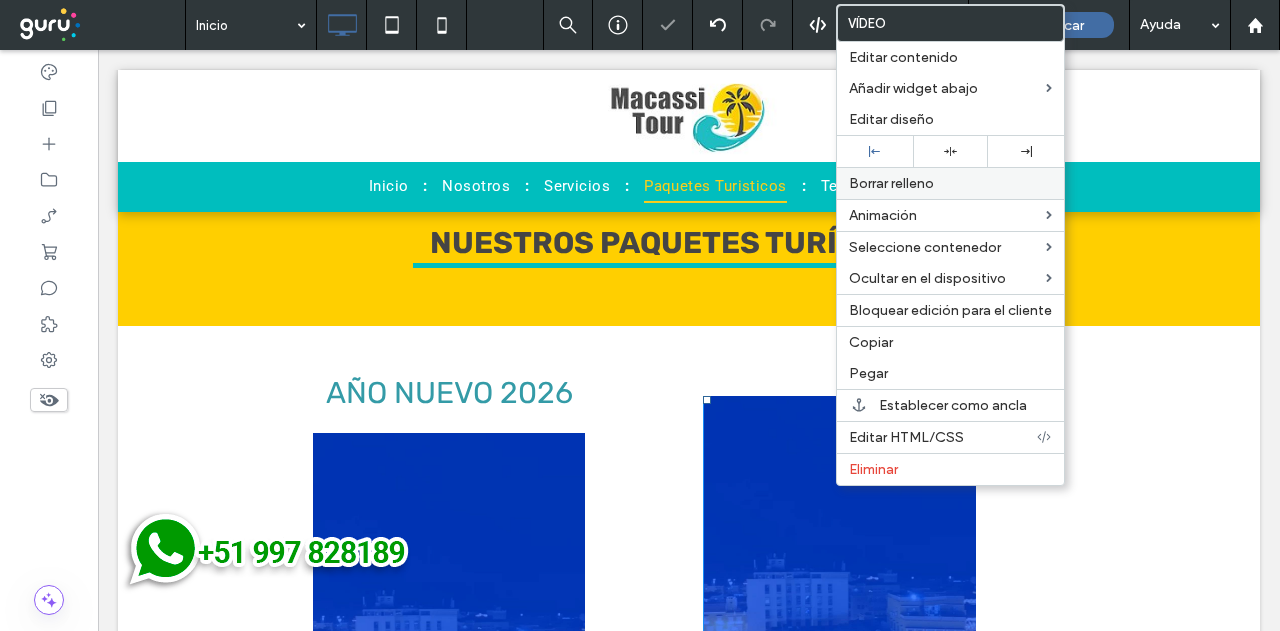 drag, startPoint x: 942, startPoint y: 149, endPoint x: 928, endPoint y: 172, distance: 26.925823 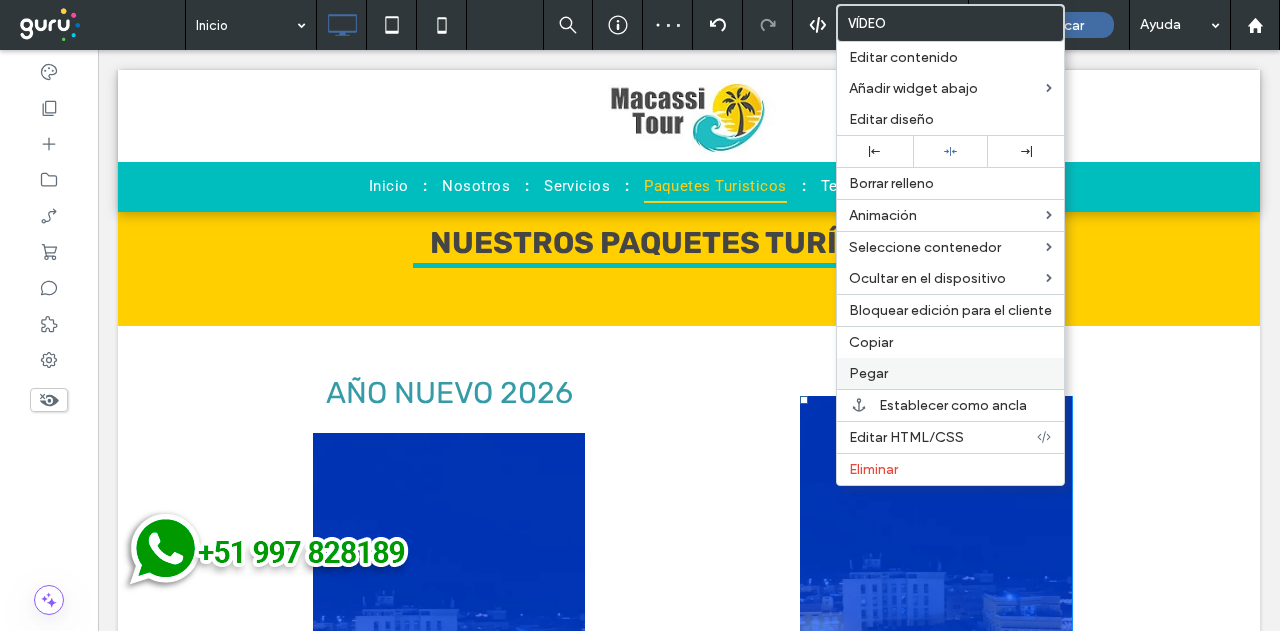 click on "Pegar" at bounding box center (950, 373) 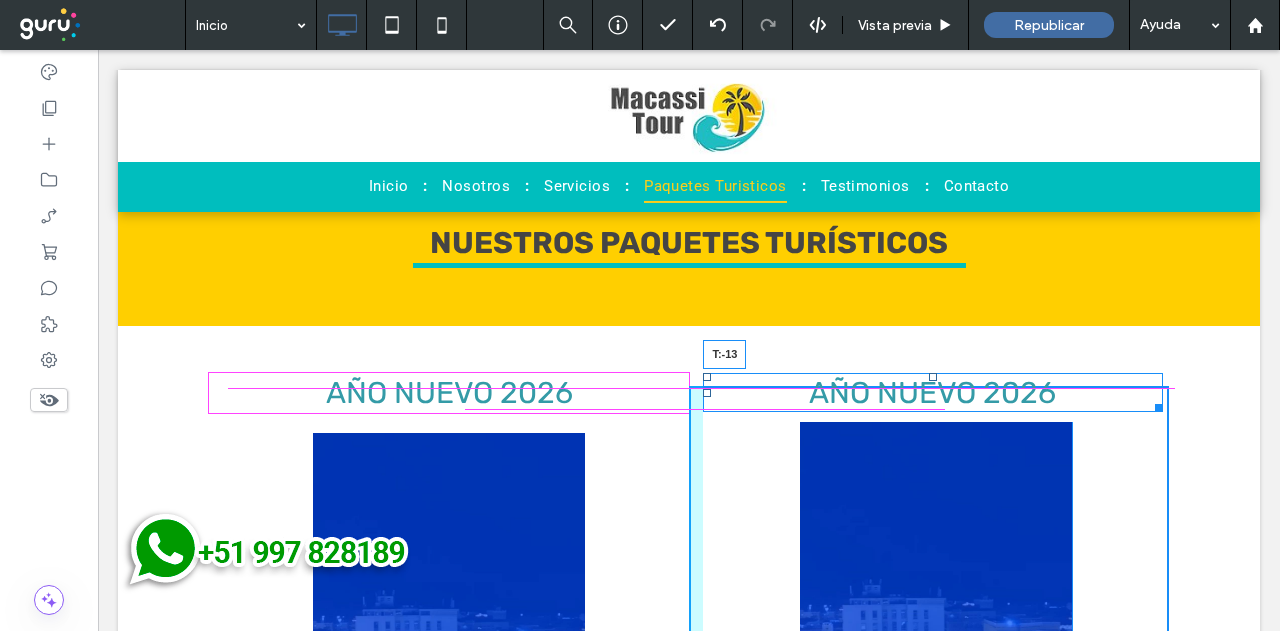 drag, startPoint x: 925, startPoint y: 397, endPoint x: 926, endPoint y: 383, distance: 14.035668 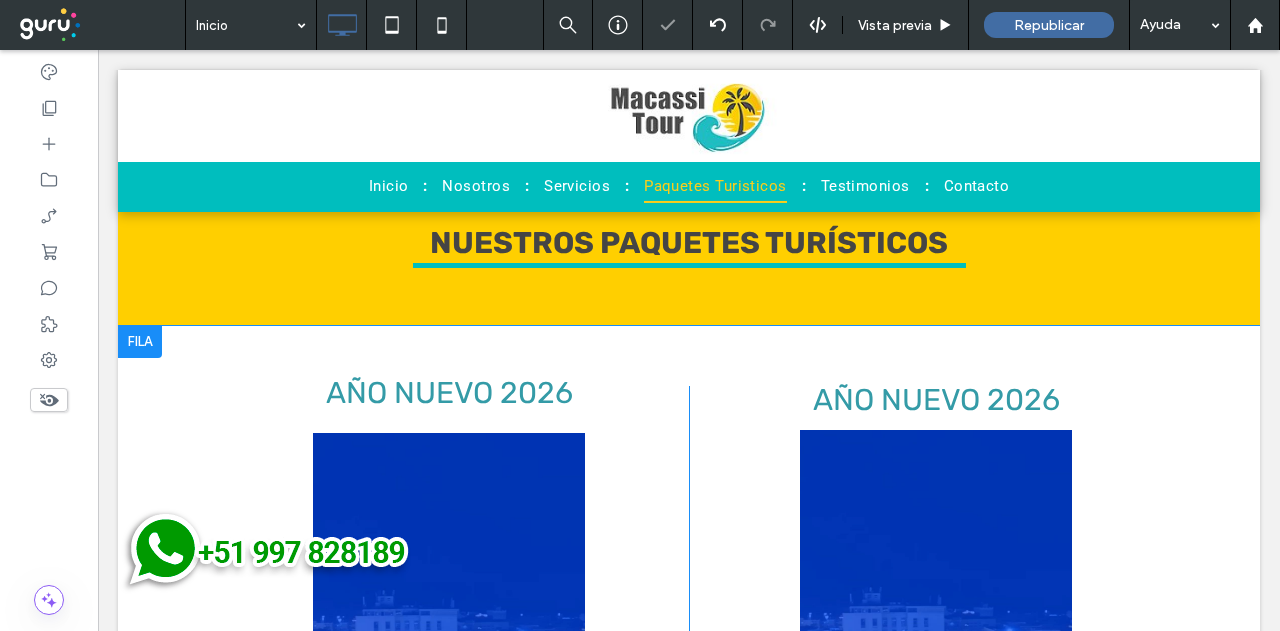 click on "AÑO NUEVO 2026
Click To Paste     Click To Paste
Click To Paste     Click To Paste       AÑO NUEVO 2026
Fila + Añadir sección" at bounding box center (689, 656) 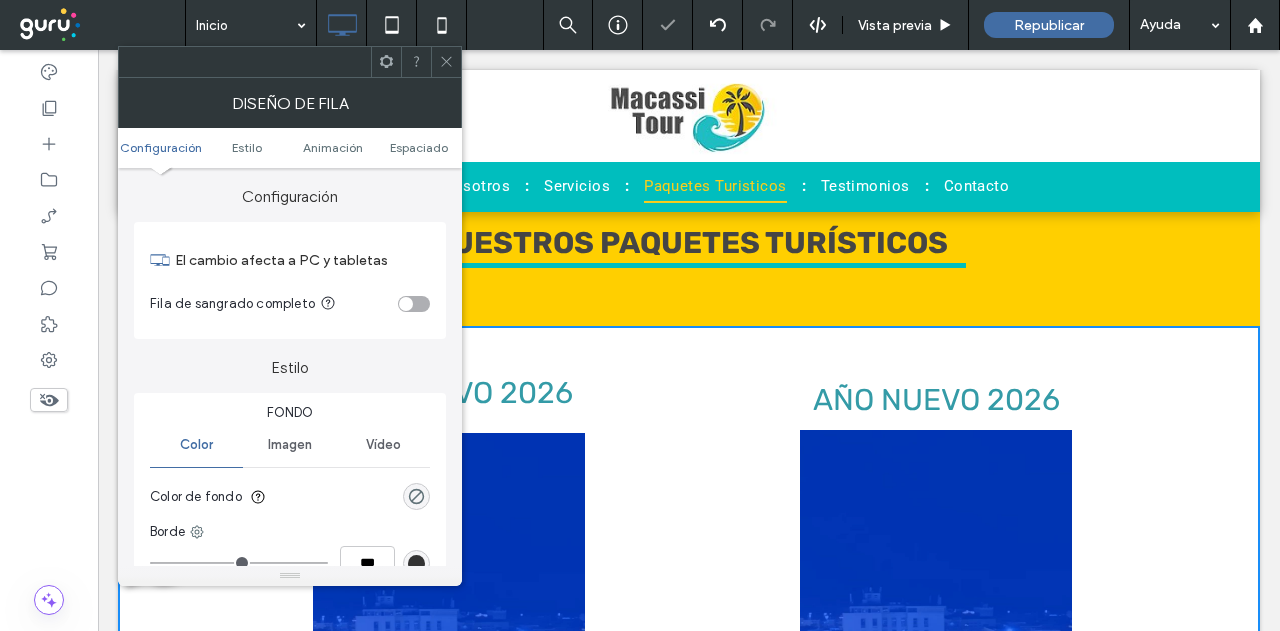 click 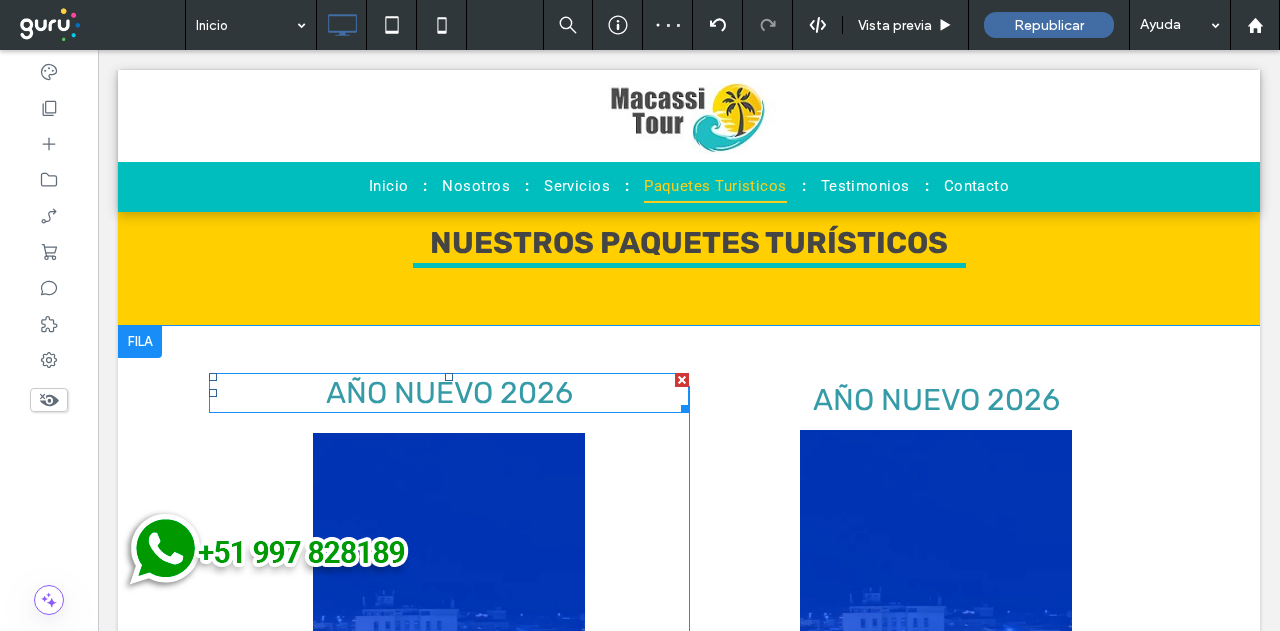 click on "AÑO NUEVO 2026" at bounding box center (449, 393) 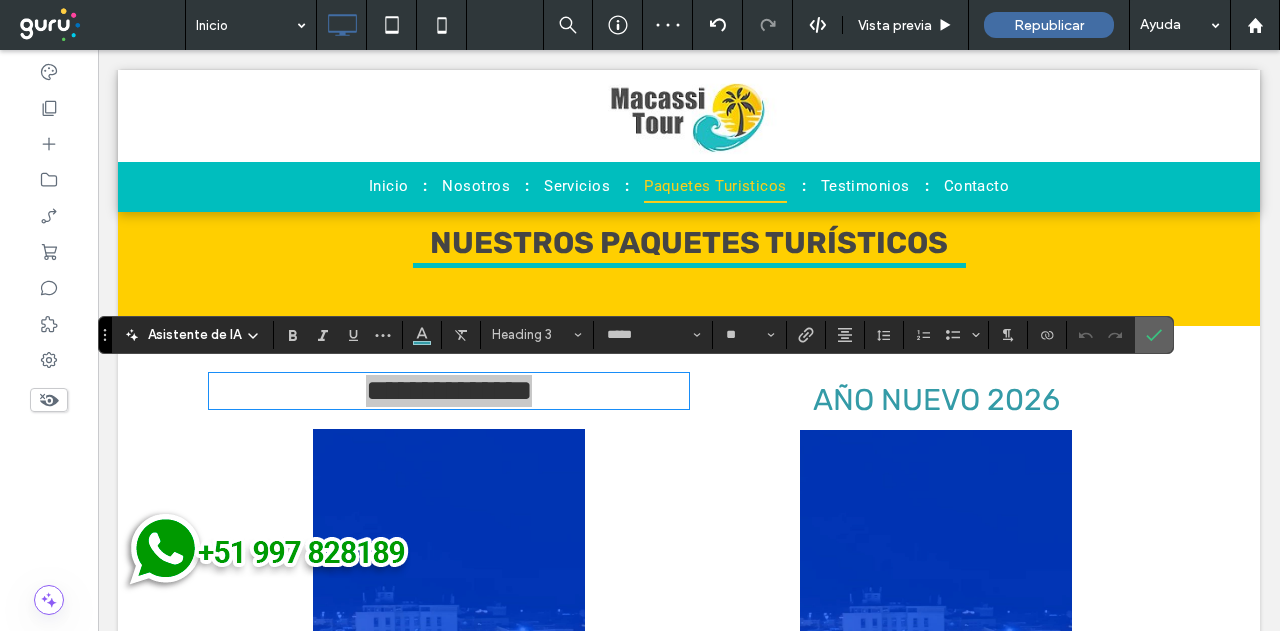 click at bounding box center [1154, 335] 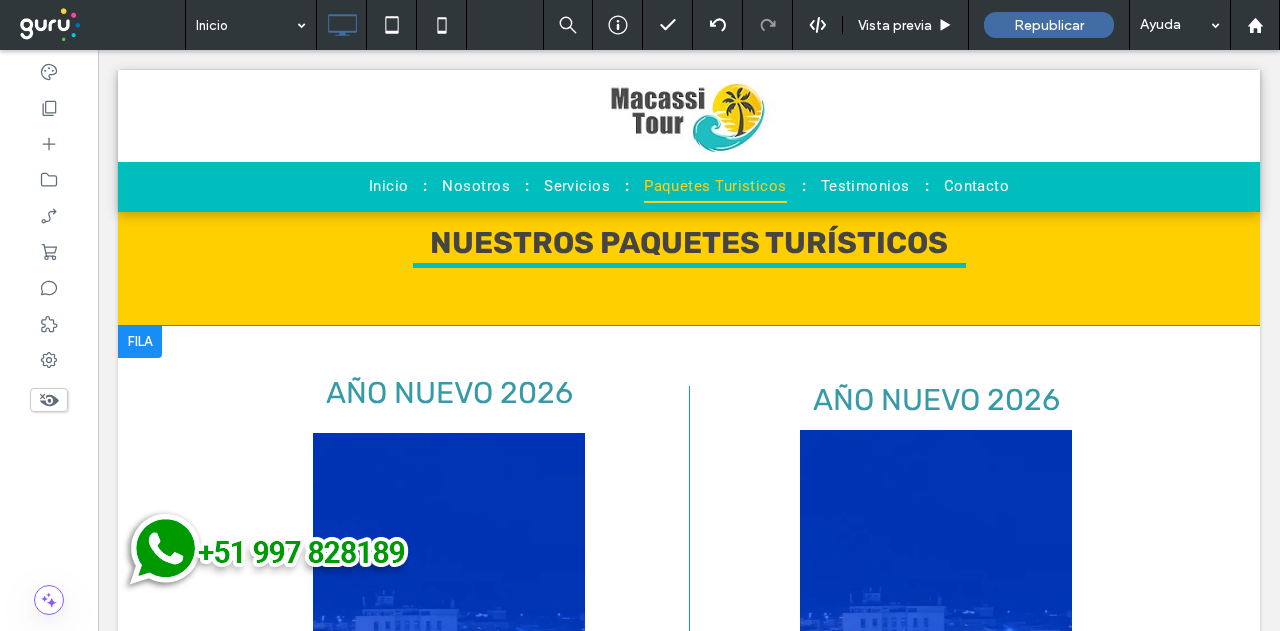 click on "AÑO NUEVO 2026
Click To Paste     Click To Paste
Click To Paste     Click To Paste       AÑO NUEVO 2026
Fila + Añadir sección" at bounding box center [689, 656] 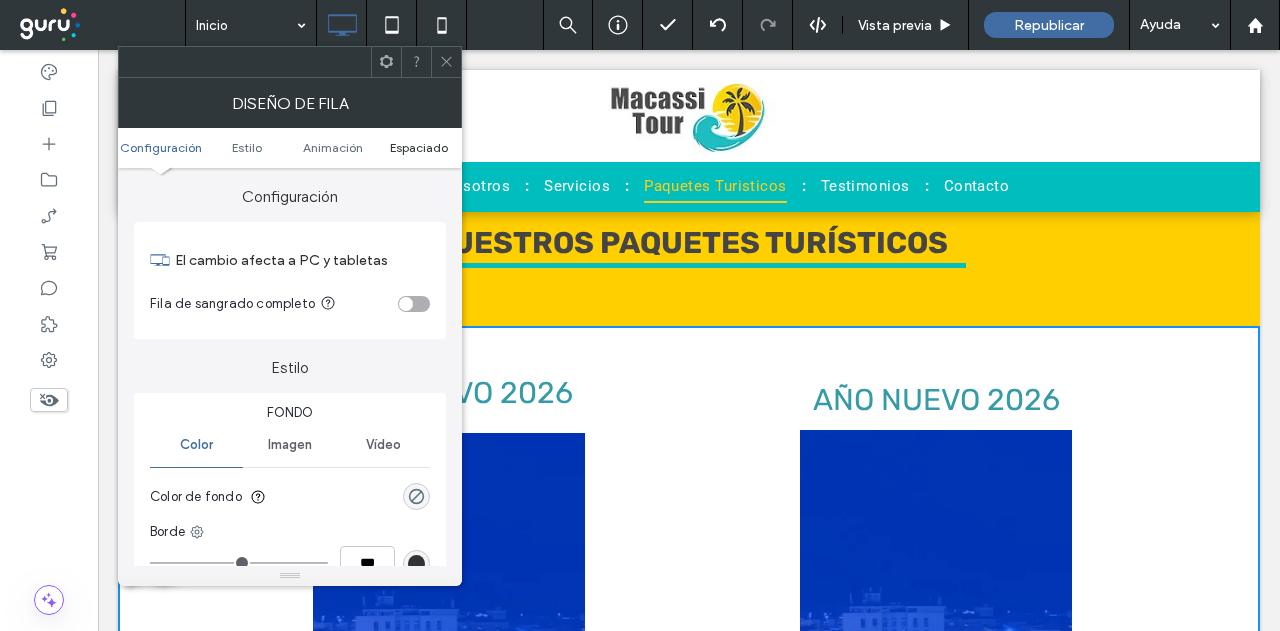 click on "Espaciado" at bounding box center (419, 147) 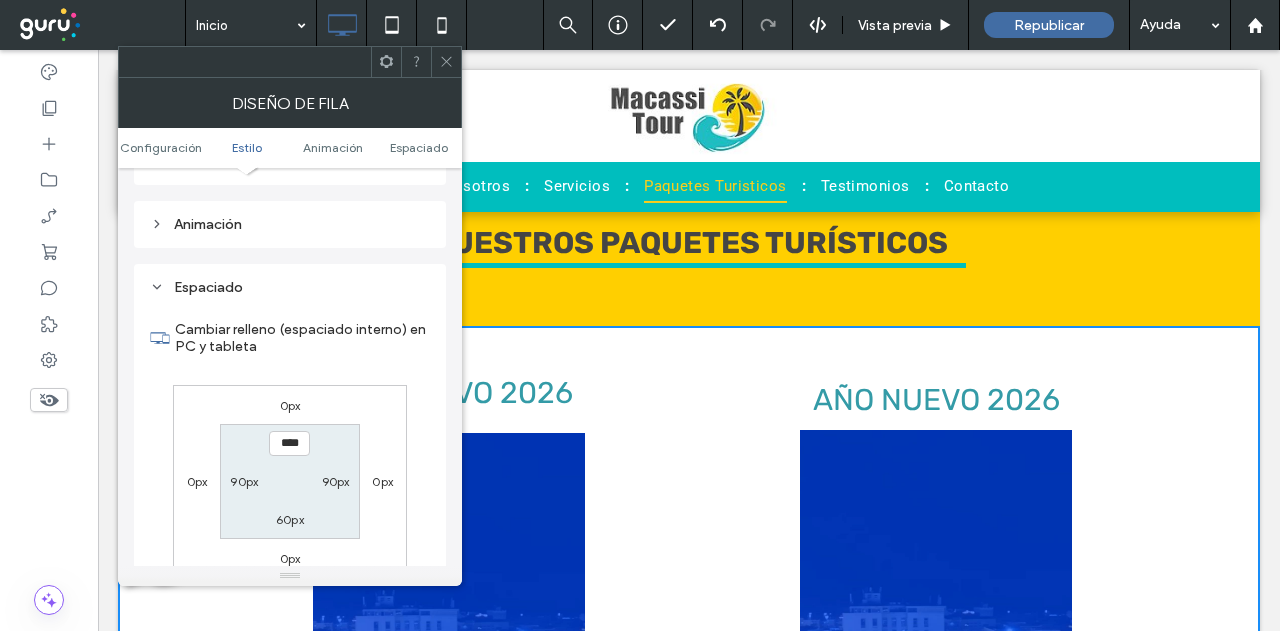 scroll, scrollTop: 565, scrollLeft: 0, axis: vertical 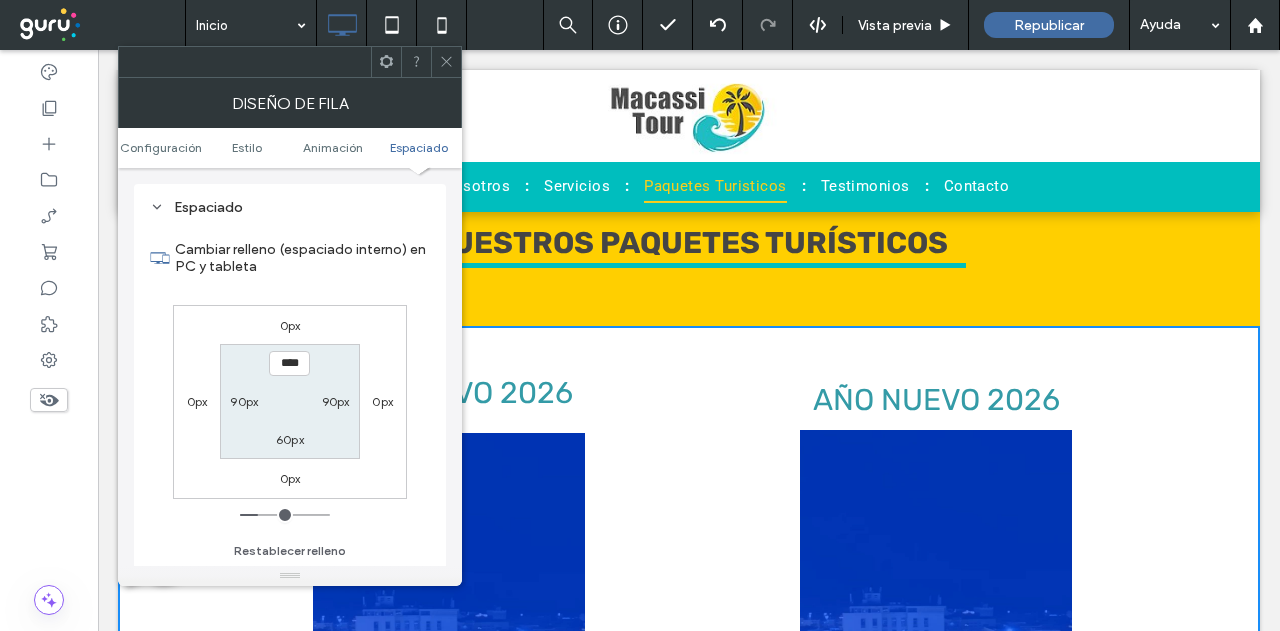click 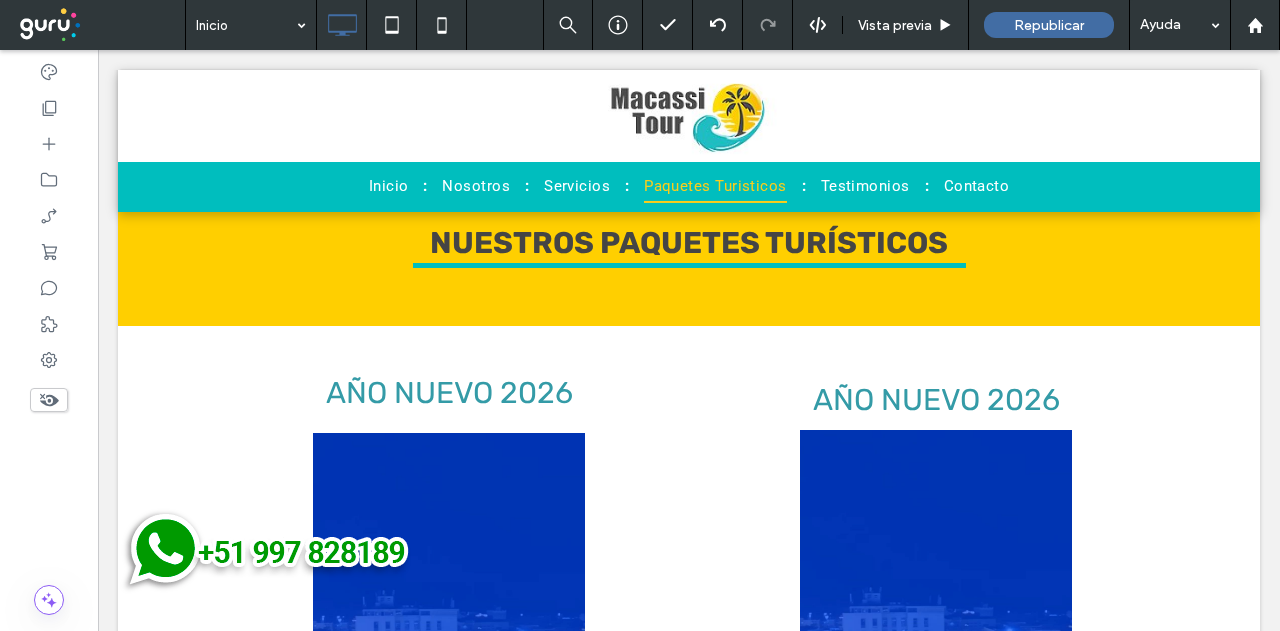 click on "Click To Paste     Click To Paste       AÑO NUEVO 2026" at bounding box center (929, 656) 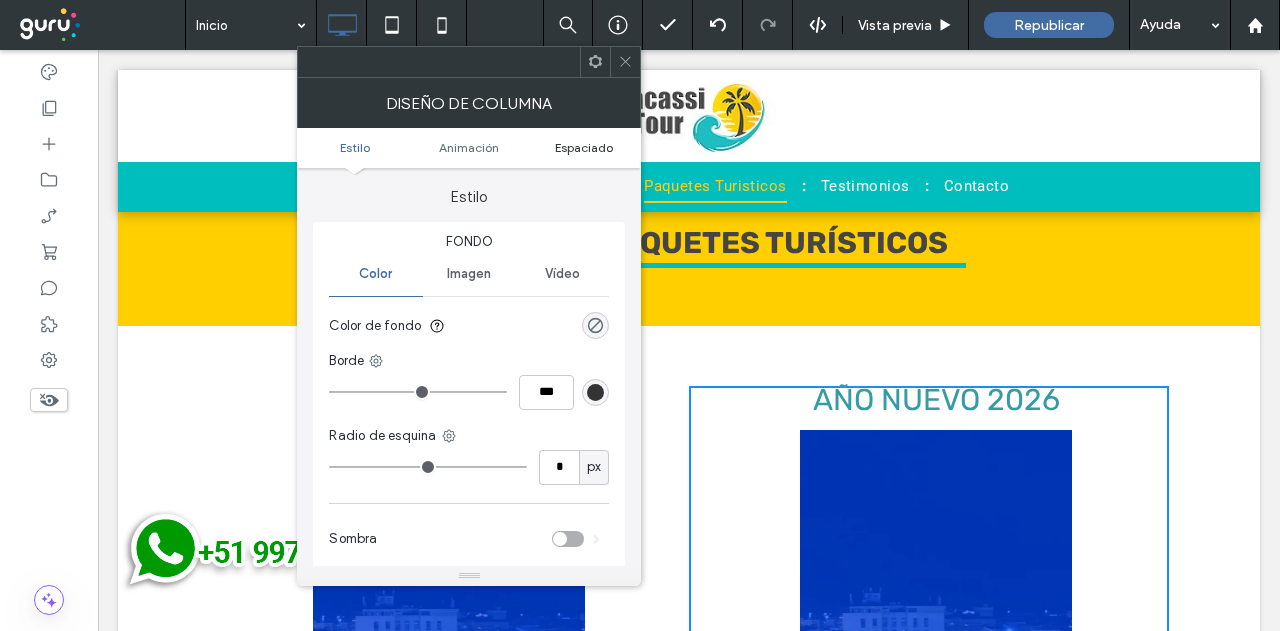 click on "Espaciado" at bounding box center [584, 147] 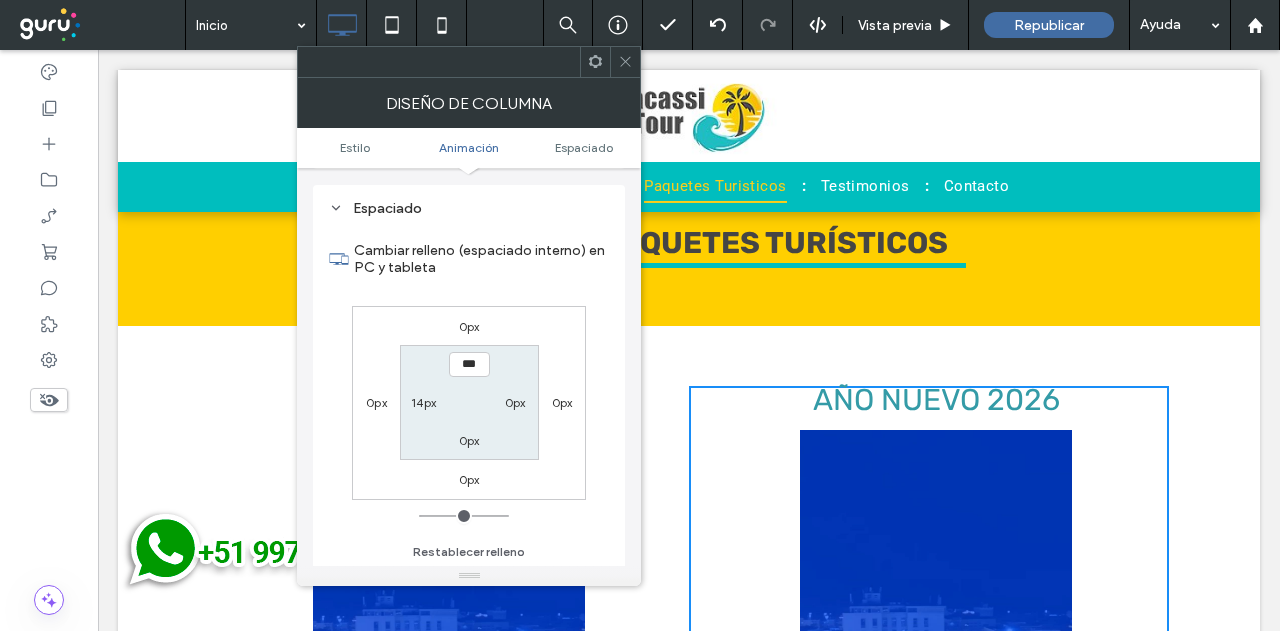 scroll, scrollTop: 469, scrollLeft: 0, axis: vertical 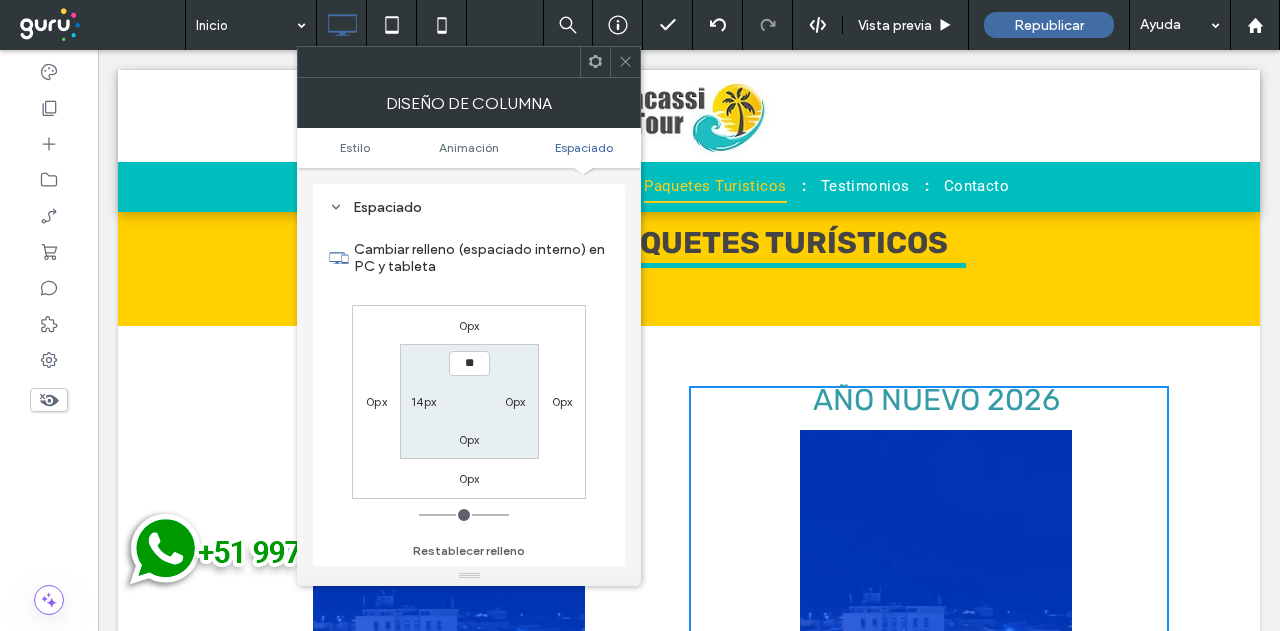 type on "****" 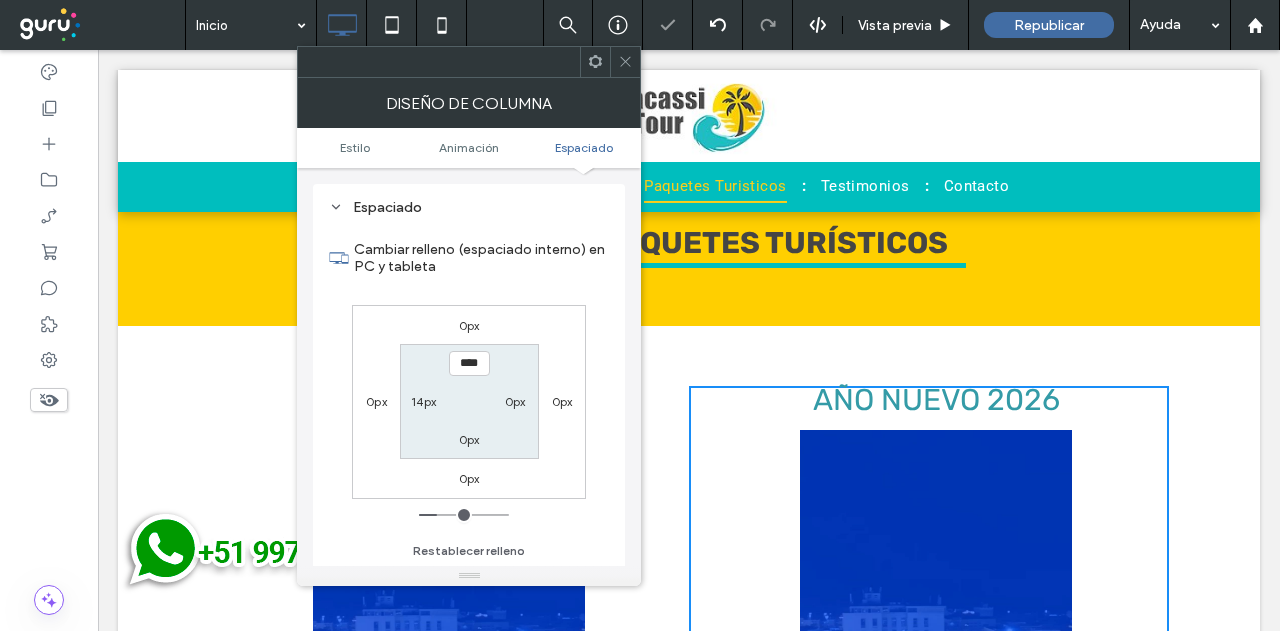 click on "0px" at bounding box center [515, 401] 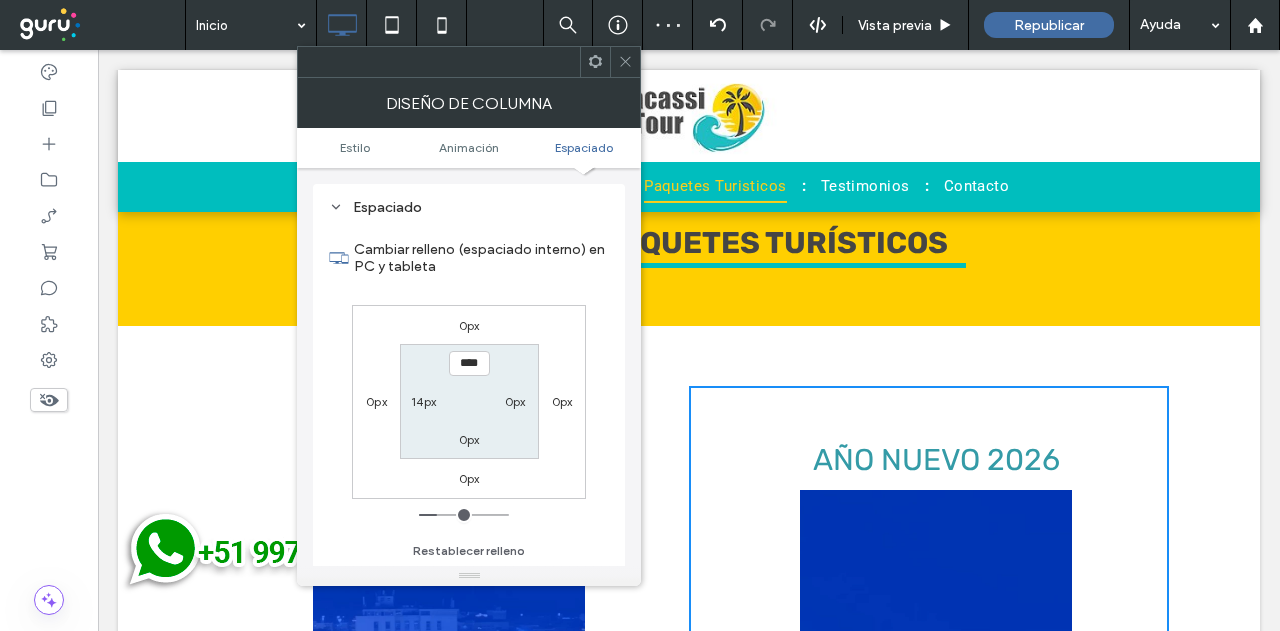 click at bounding box center [625, 62] 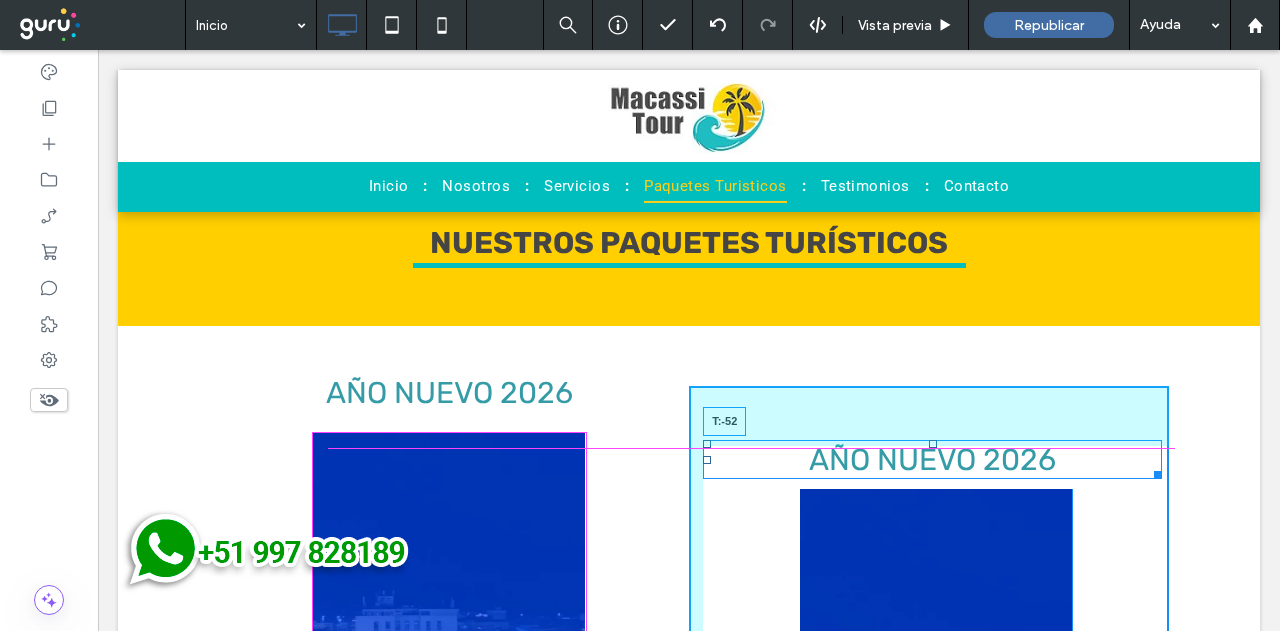 drag, startPoint x: 925, startPoint y: 437, endPoint x: 923, endPoint y: 392, distance: 45.044422 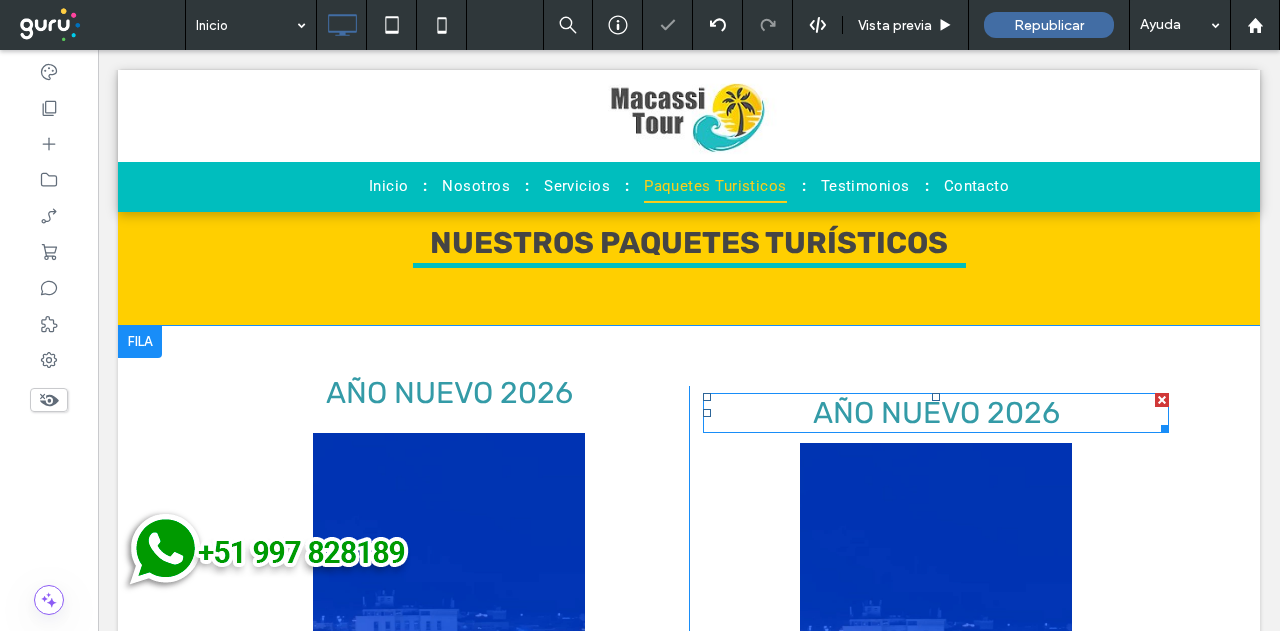 click on "AÑO NUEVO 2026
Click To Paste     Click To Paste
Click To Paste     Click To Paste       AÑO NUEVO 2026
Fila + Añadir sección" at bounding box center (689, 661) 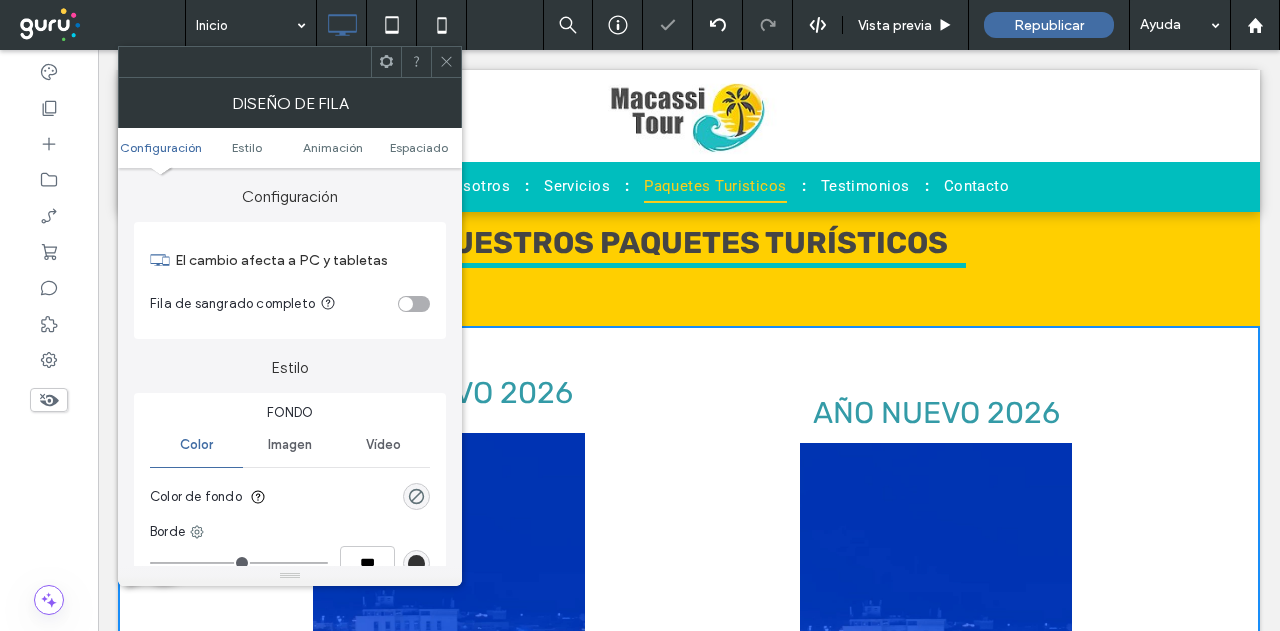 drag, startPoint x: 442, startPoint y: 67, endPoint x: 253, endPoint y: 368, distance: 355.41806 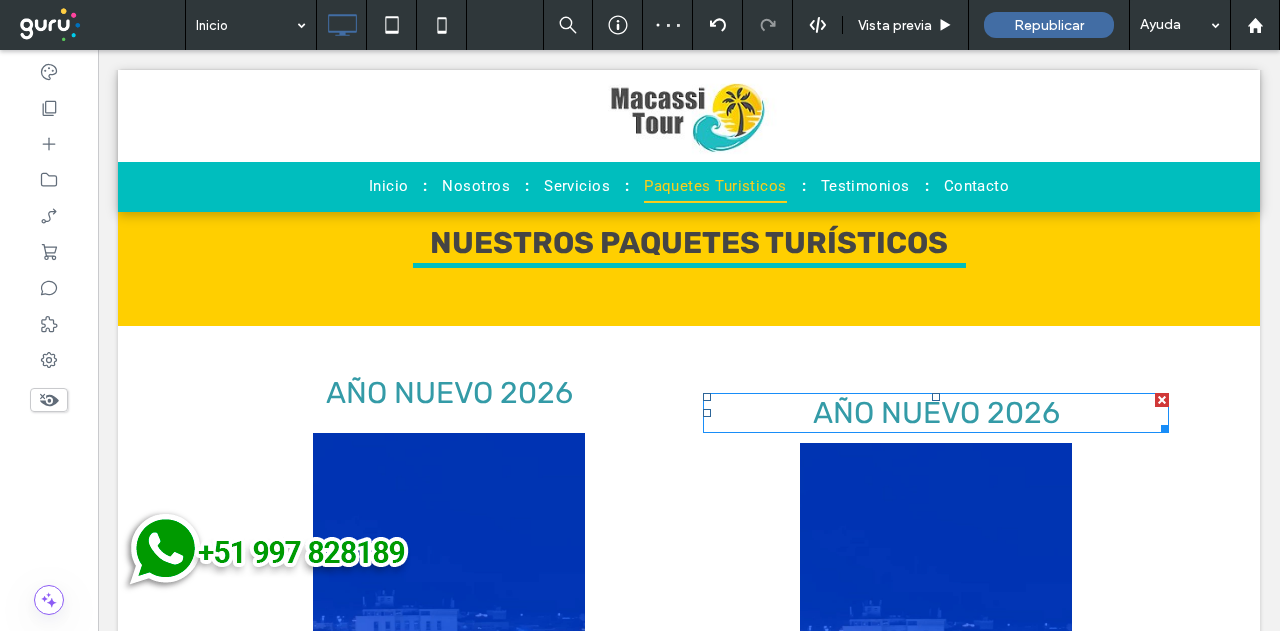 click on "AÑO NUEVO 2026
Click To Paste     Click To Paste" at bounding box center [449, 661] 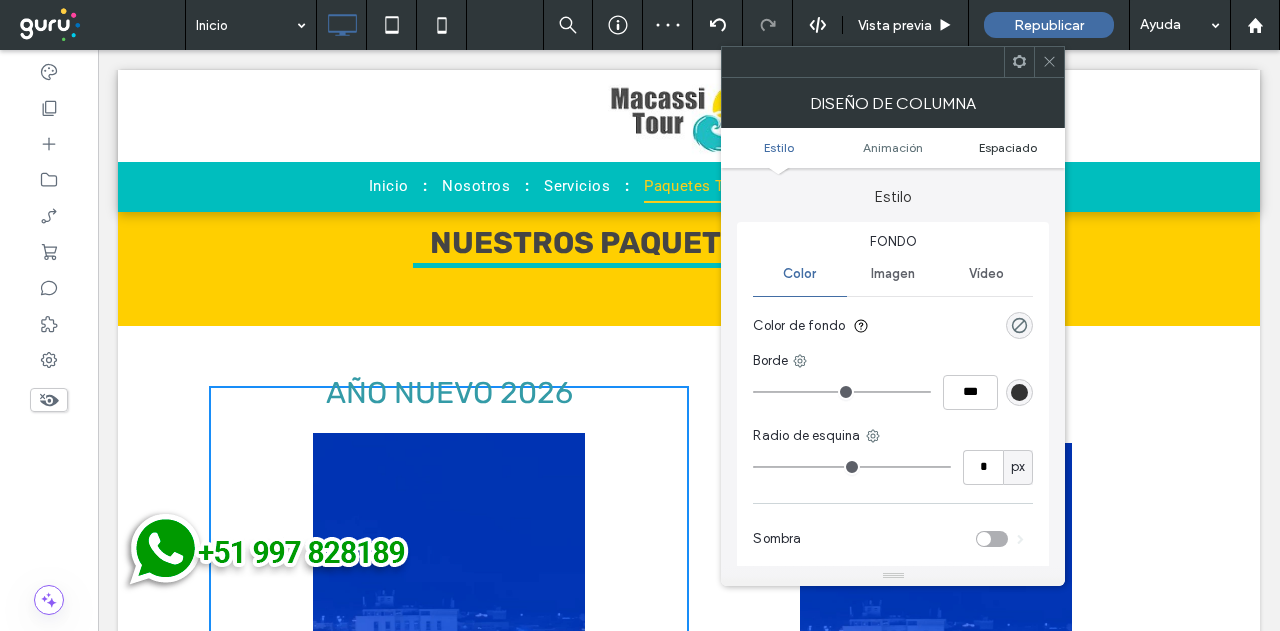 click on "Espaciado" at bounding box center [1008, 147] 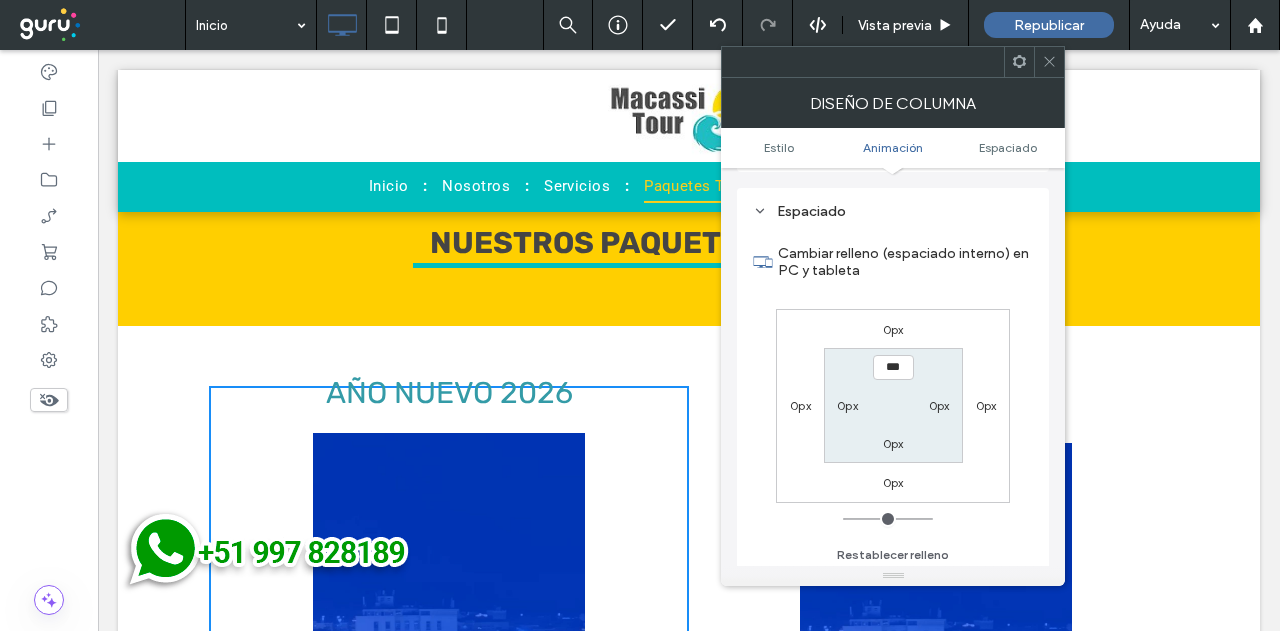 scroll, scrollTop: 469, scrollLeft: 0, axis: vertical 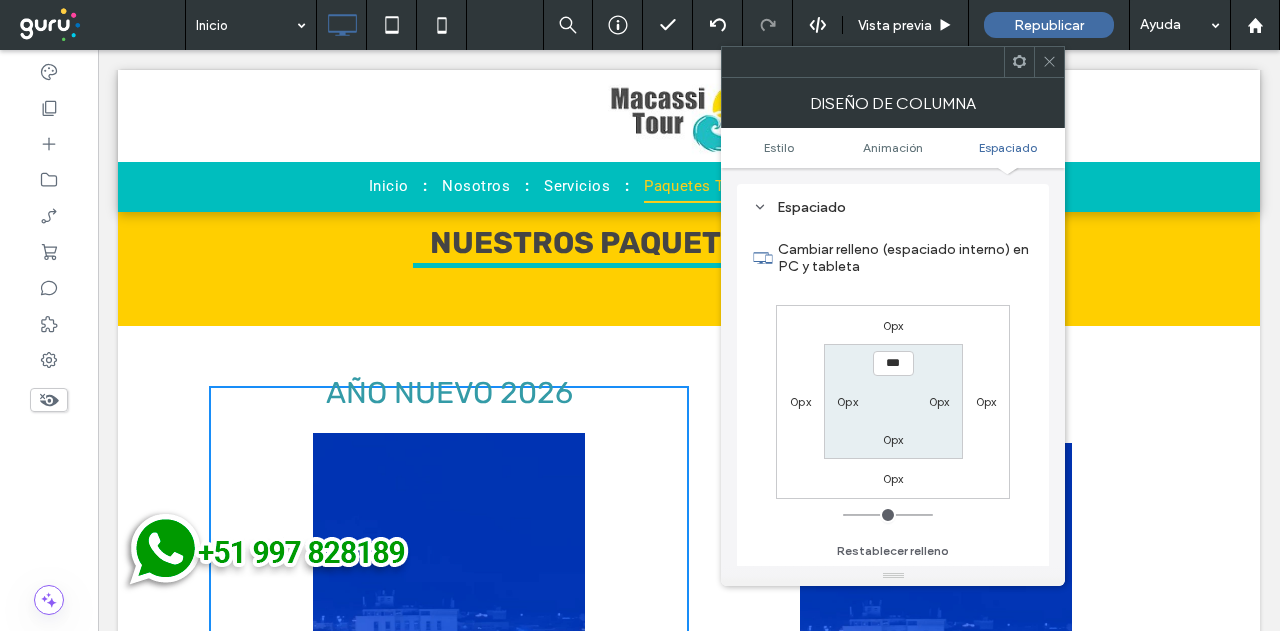 click 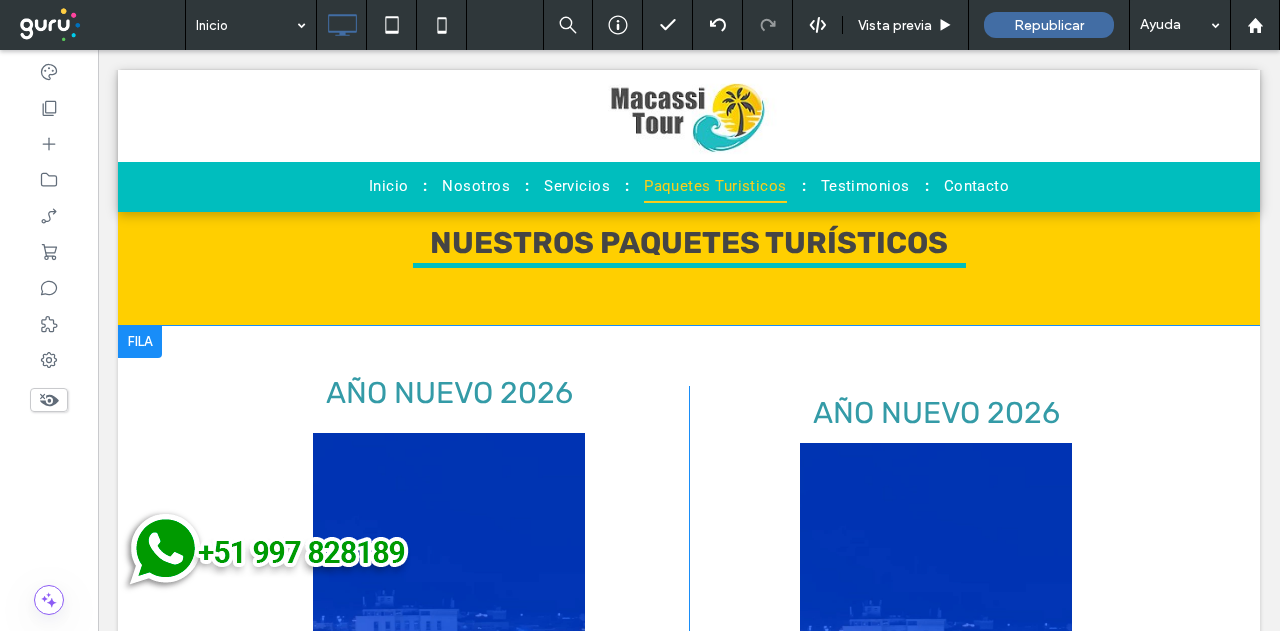 click at bounding box center (140, 342) 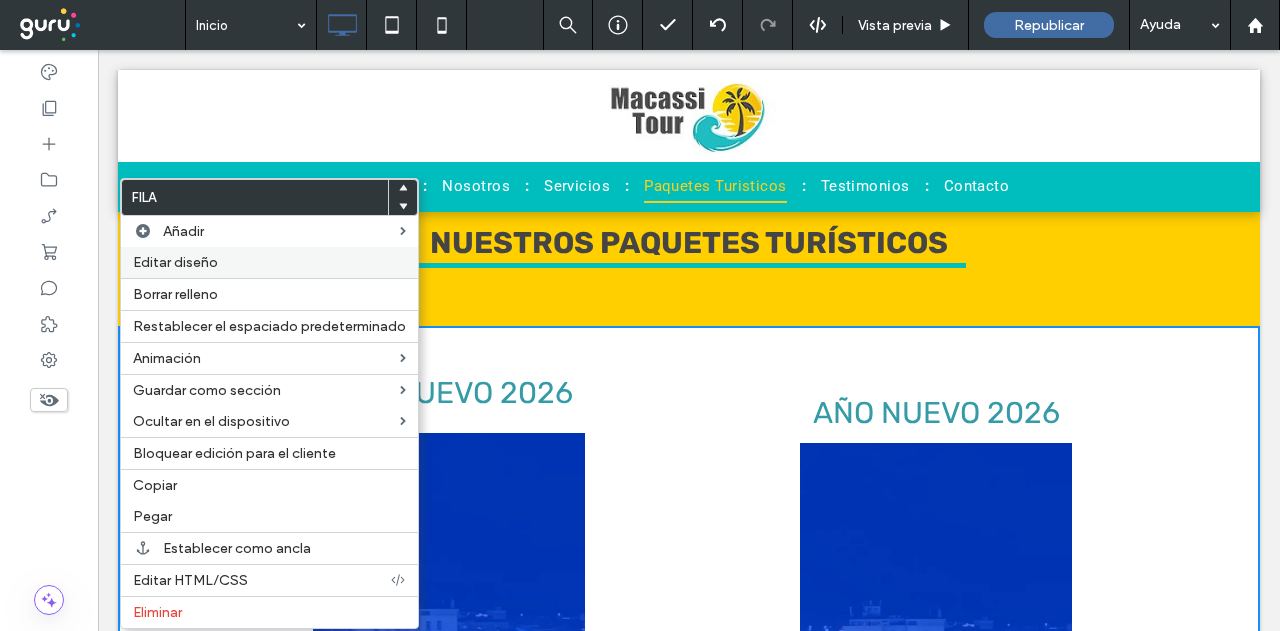 click on "Editar diseño" at bounding box center (269, 262) 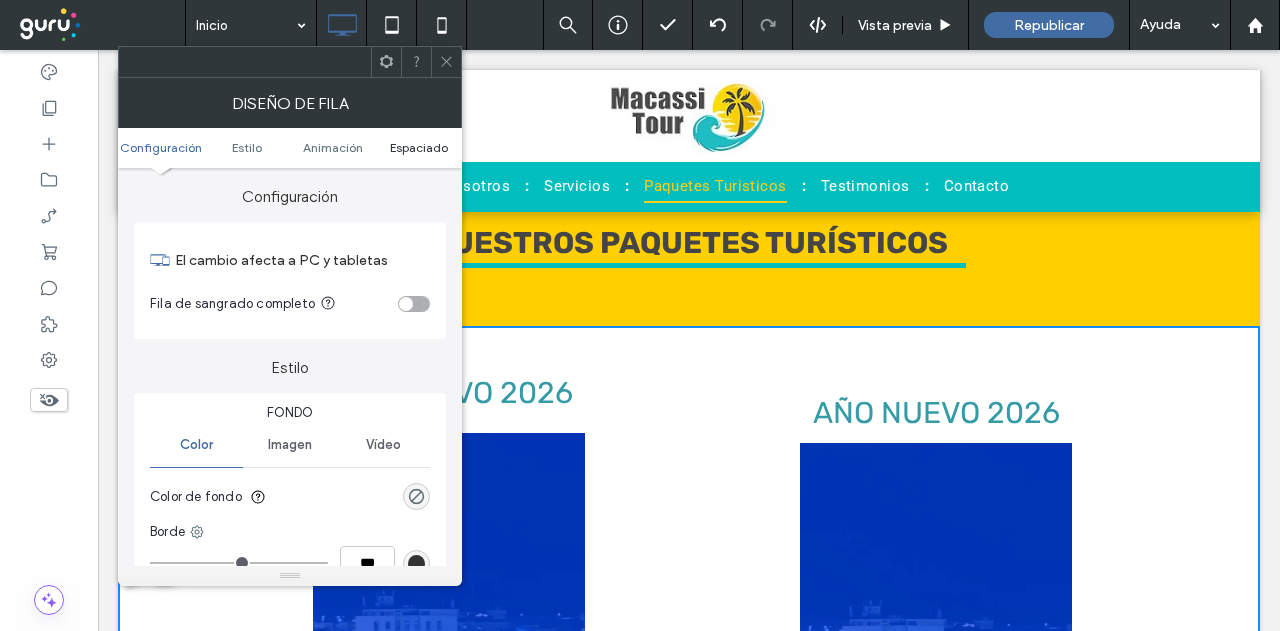 click on "Espaciado" at bounding box center (419, 147) 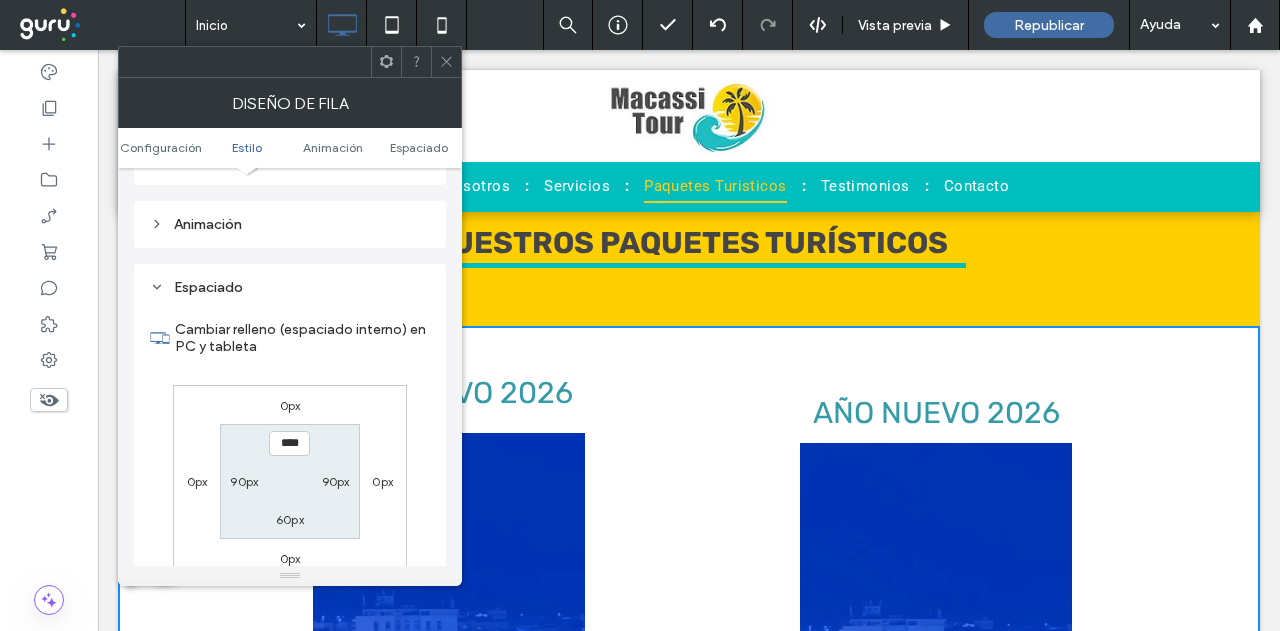 scroll, scrollTop: 565, scrollLeft: 0, axis: vertical 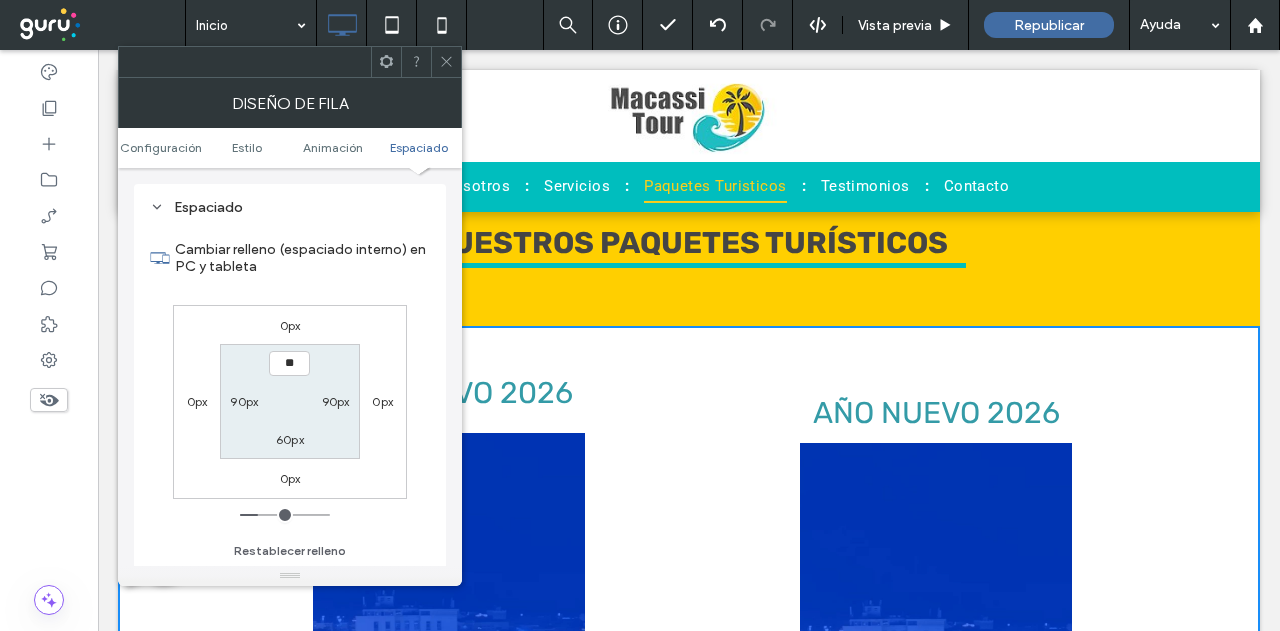 type on "****" 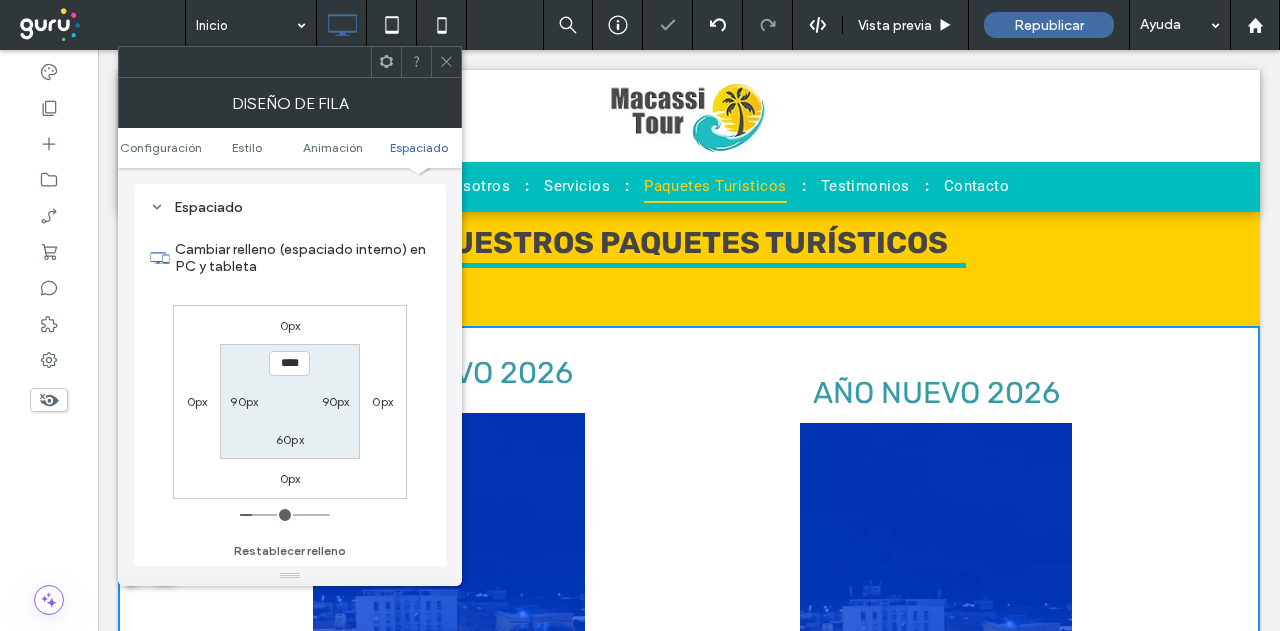 drag, startPoint x: 438, startPoint y: 63, endPoint x: 441, endPoint y: 243, distance: 180.025 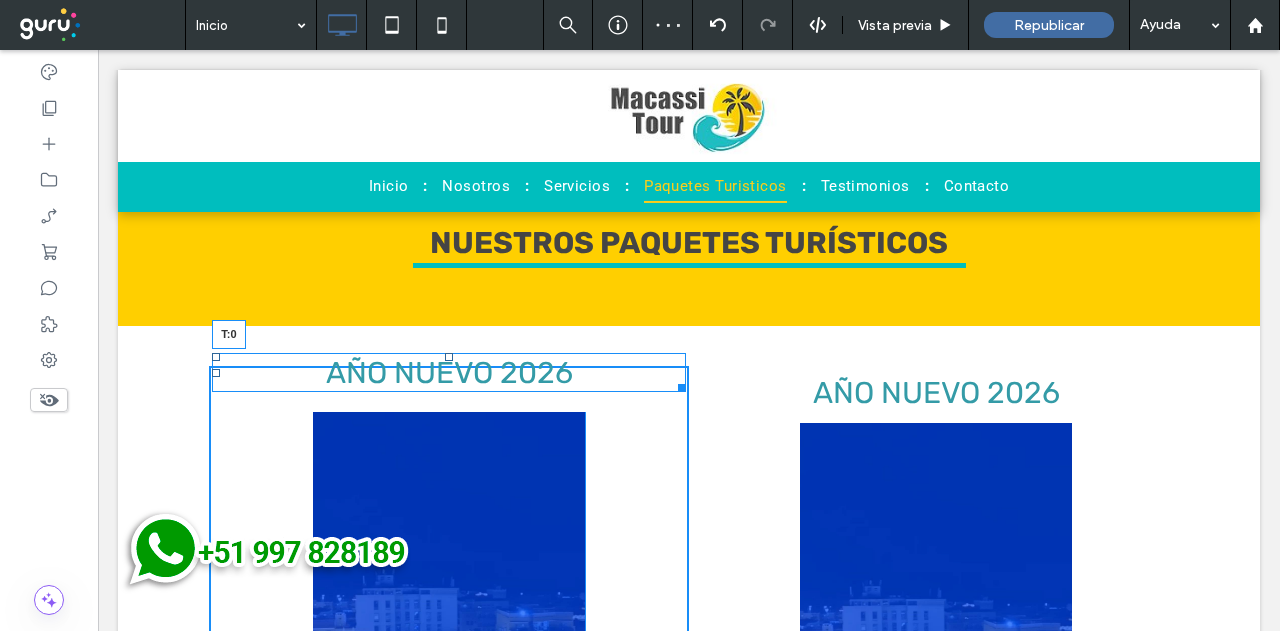 drag, startPoint x: 442, startPoint y: 348, endPoint x: 442, endPoint y: 359, distance: 11 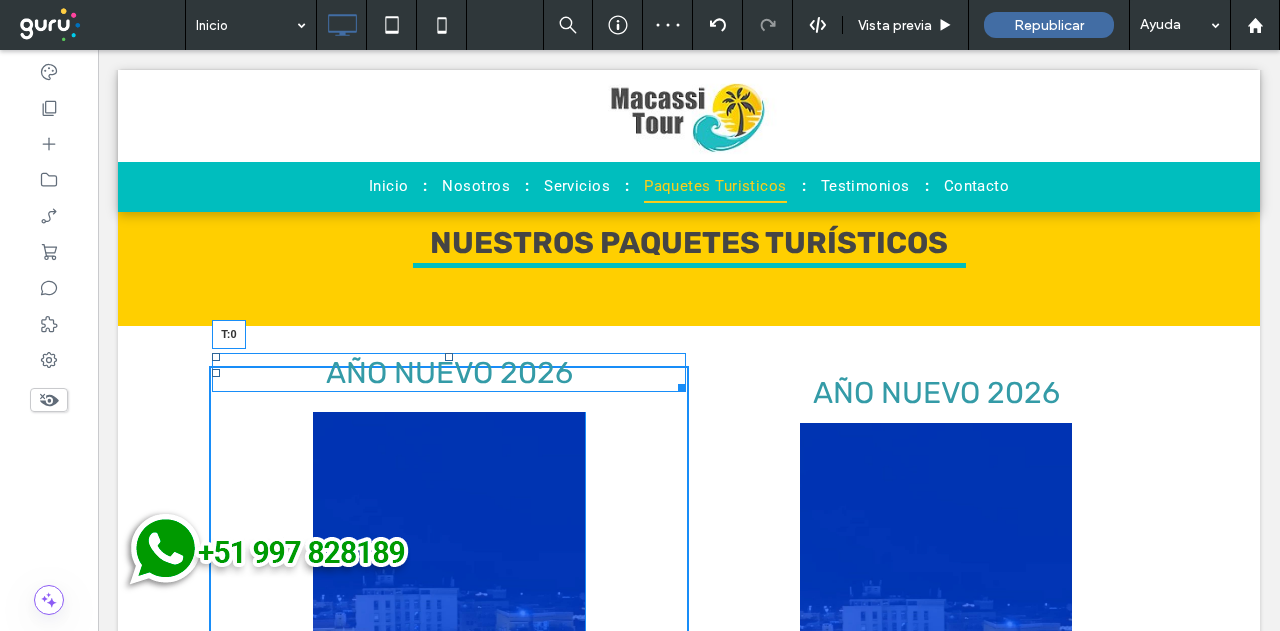 click on "AÑO NUEVO 2026 T:0
Click To Paste     Click To Paste
Click To Paste     Click To Paste       AÑO NUEVO 2026
Fila + Añadir sección" at bounding box center (689, 651) 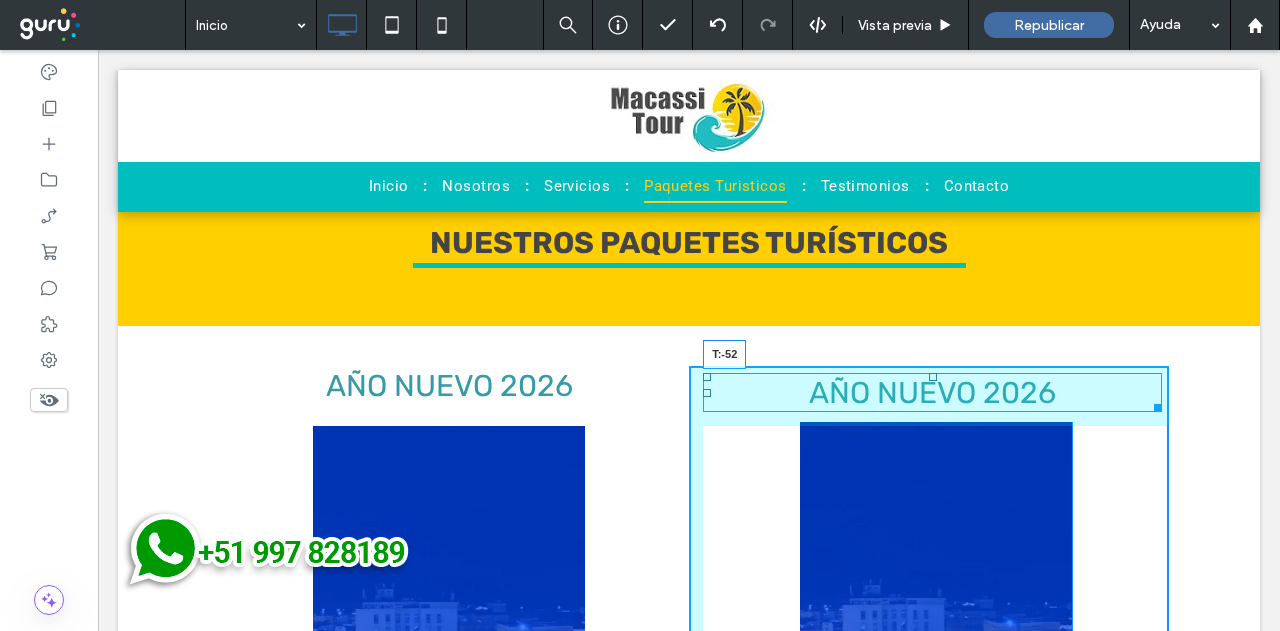 drag, startPoint x: 924, startPoint y: 370, endPoint x: 920, endPoint y: 349, distance: 21.377558 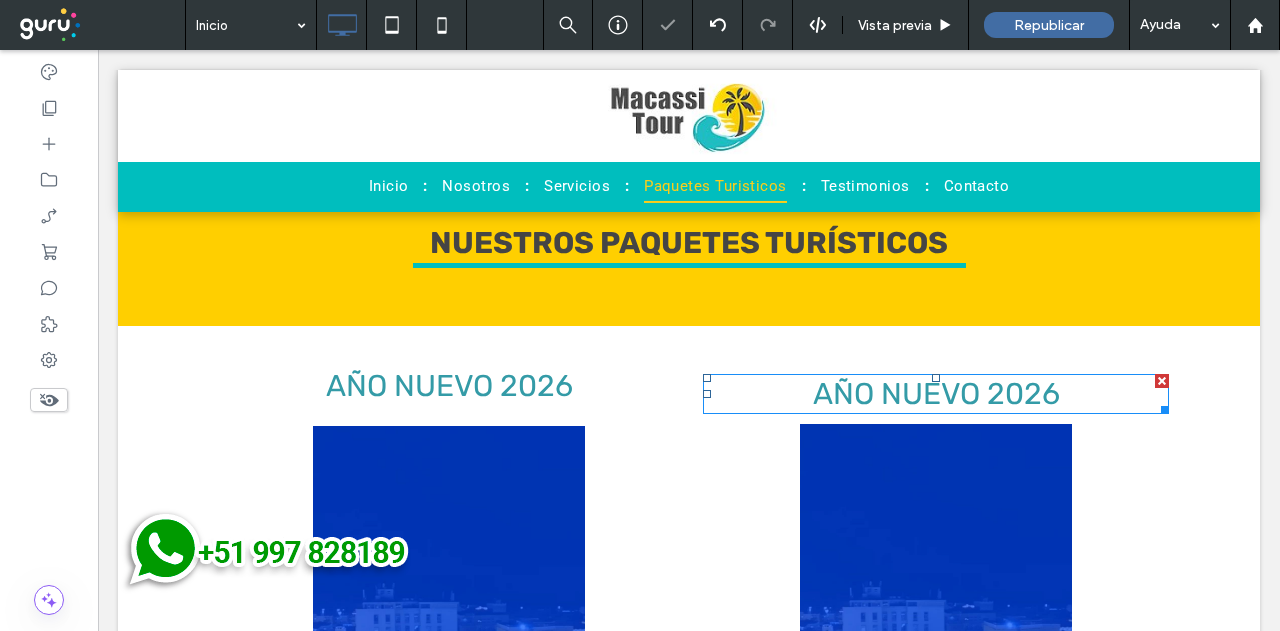 drag, startPoint x: 820, startPoint y: 496, endPoint x: 722, endPoint y: 446, distance: 110.01818 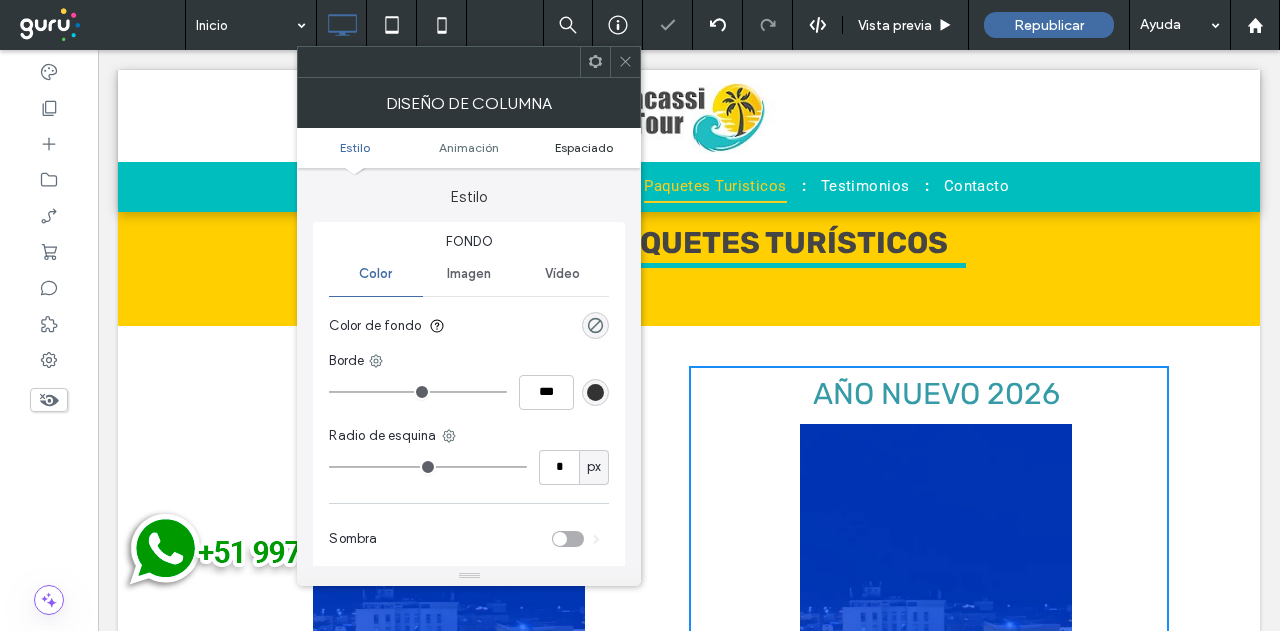 click on "Espaciado" at bounding box center (584, 147) 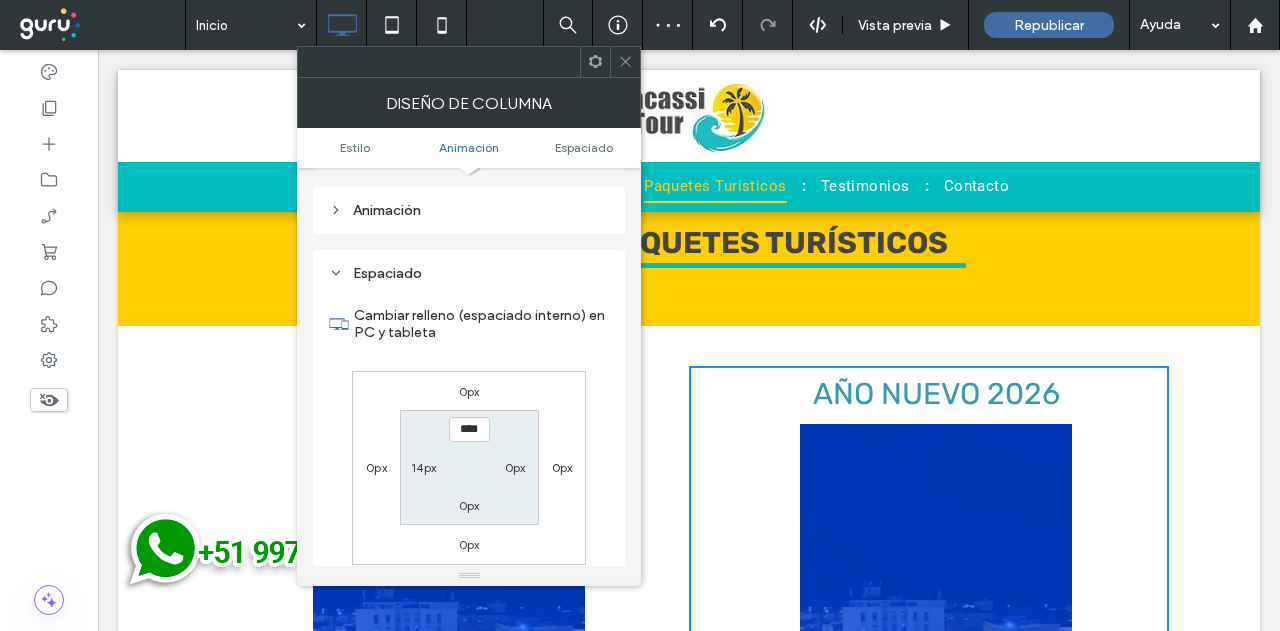 scroll, scrollTop: 469, scrollLeft: 0, axis: vertical 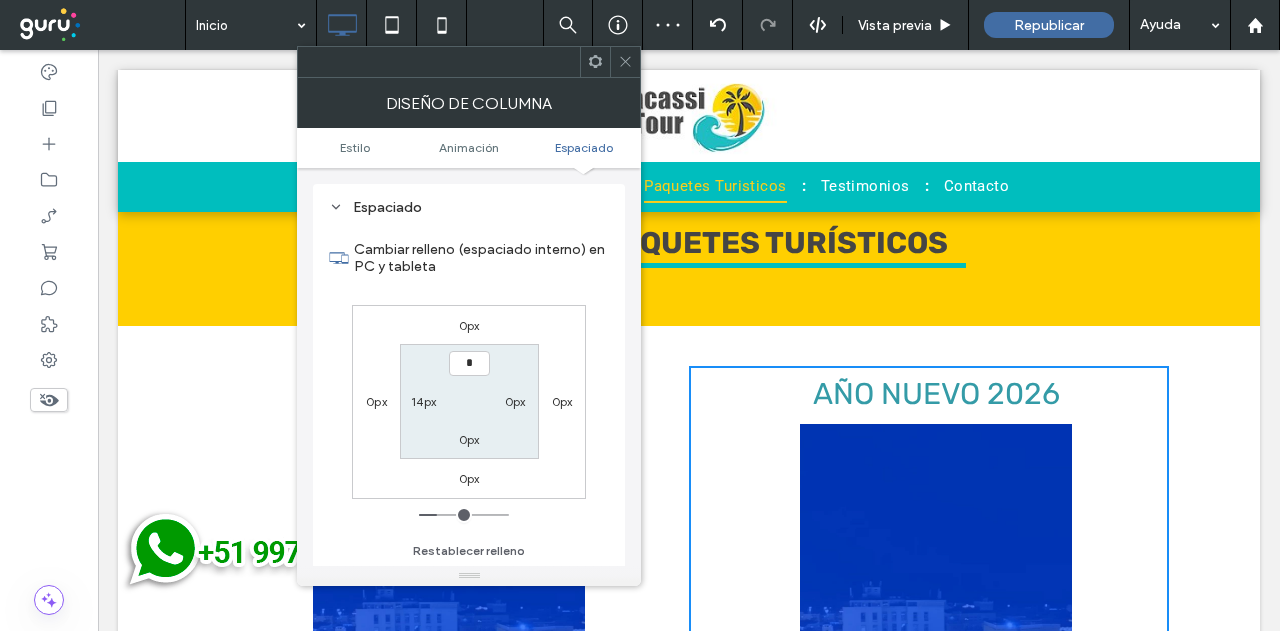type on "***" 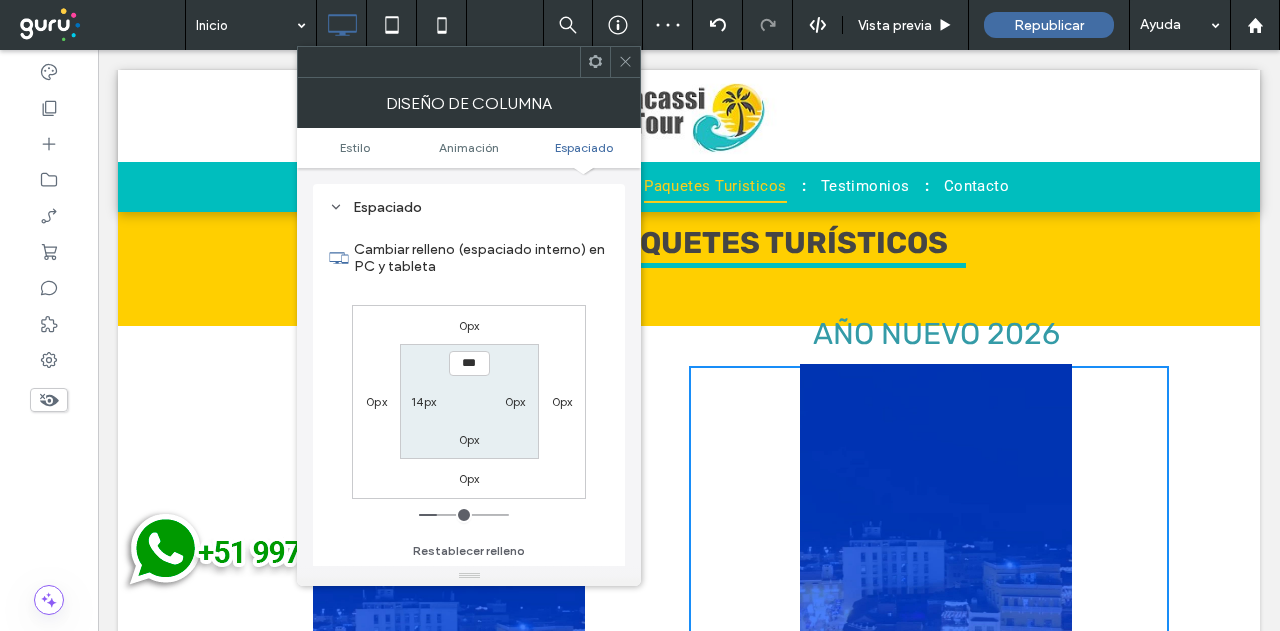 click on "*** 0px 0px 14px" at bounding box center (469, 401) 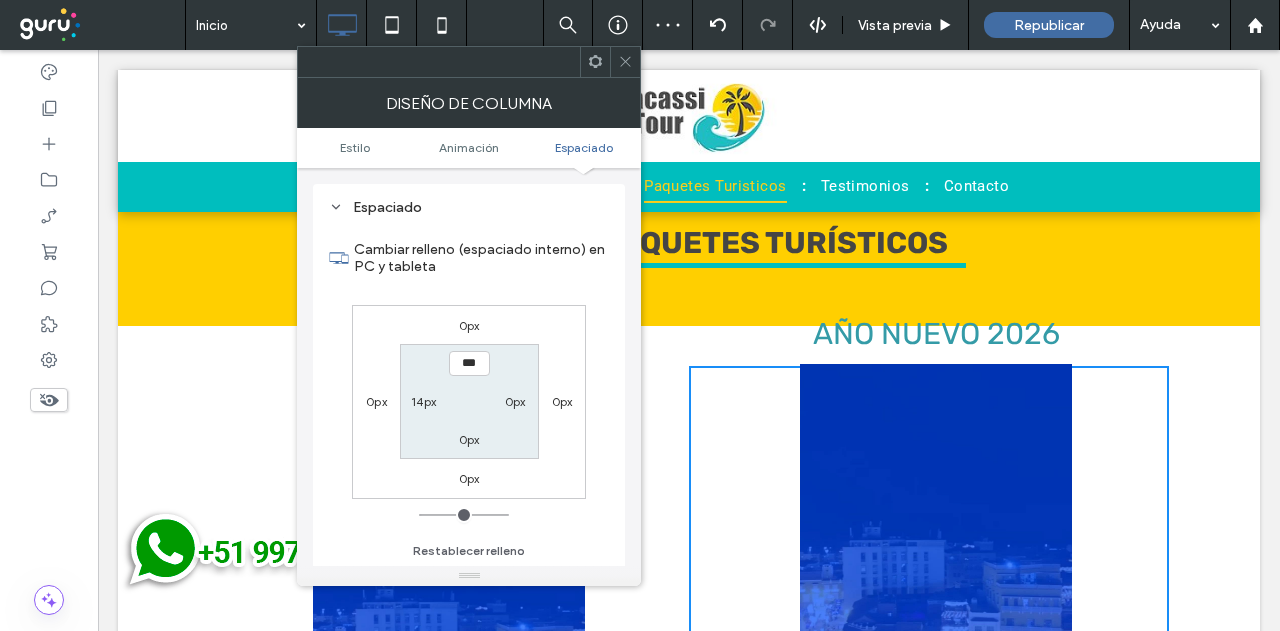 drag, startPoint x: 618, startPoint y: 73, endPoint x: 638, endPoint y: 93, distance: 28.284271 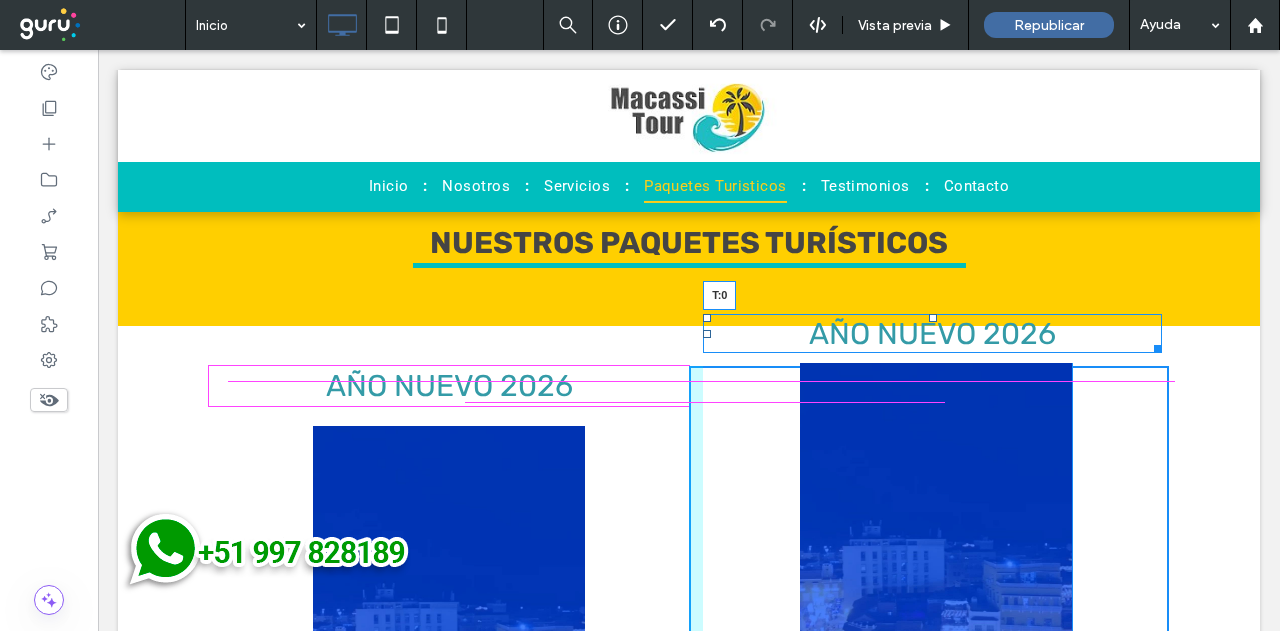 drag, startPoint x: 923, startPoint y: 316, endPoint x: 912, endPoint y: 365, distance: 50.219517 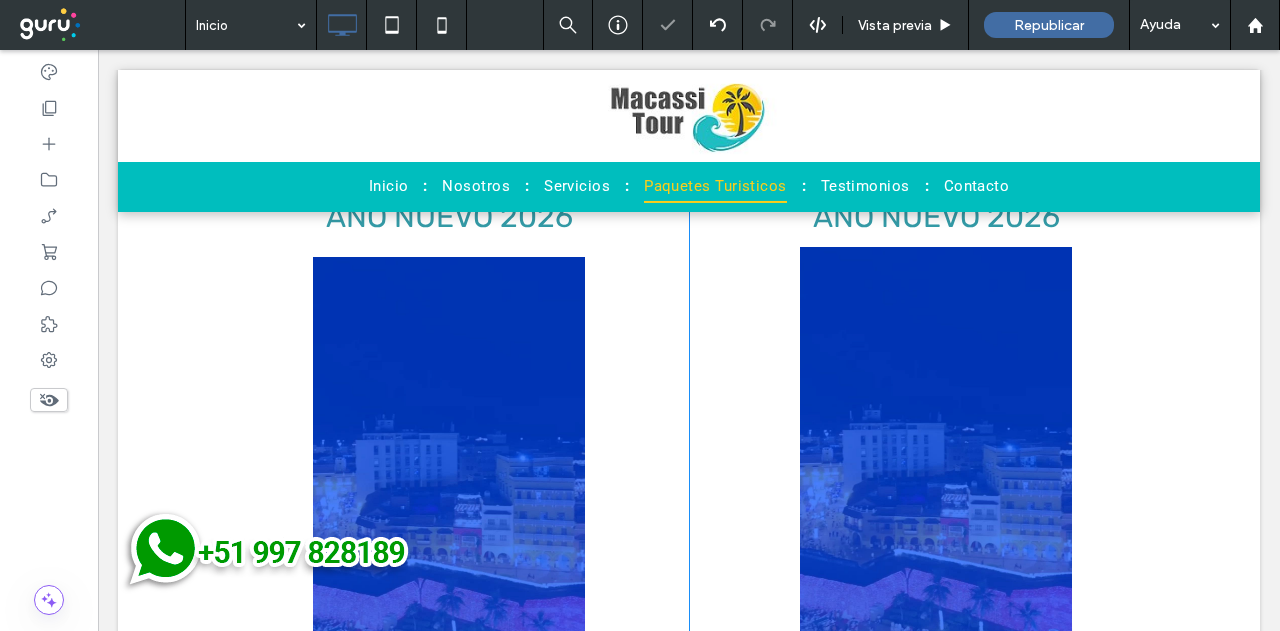 scroll, scrollTop: 2631, scrollLeft: 0, axis: vertical 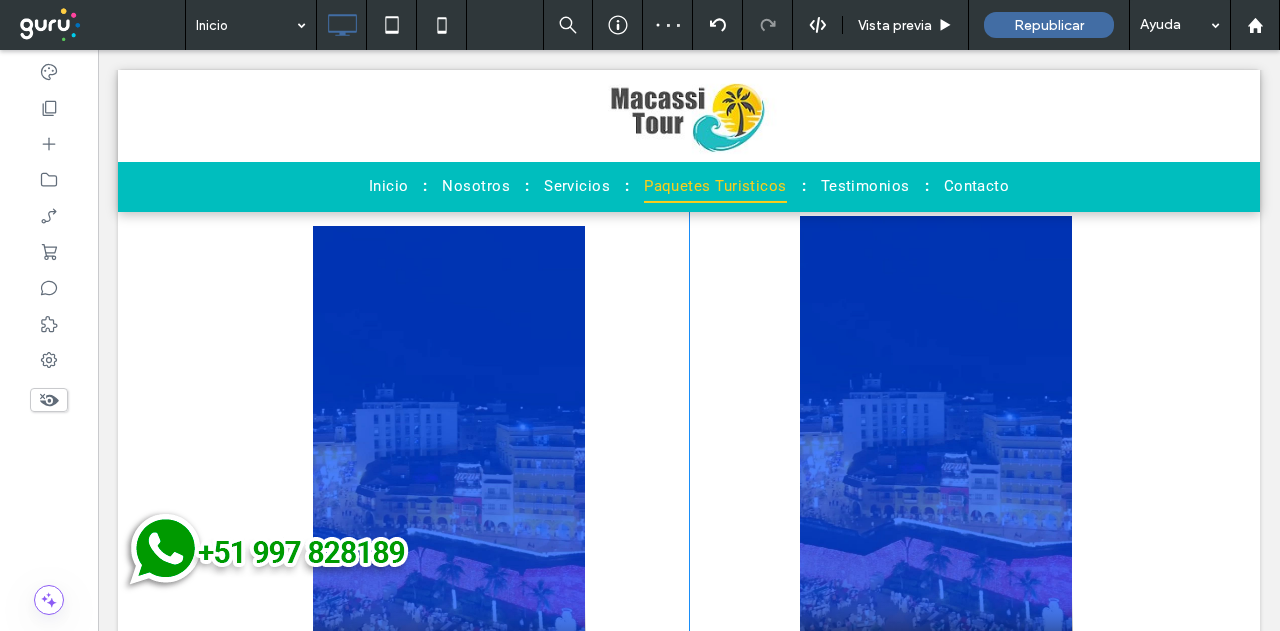 click on "Click To Paste     Click To Paste       AÑO NUEVO 2026" at bounding box center [929, 443] 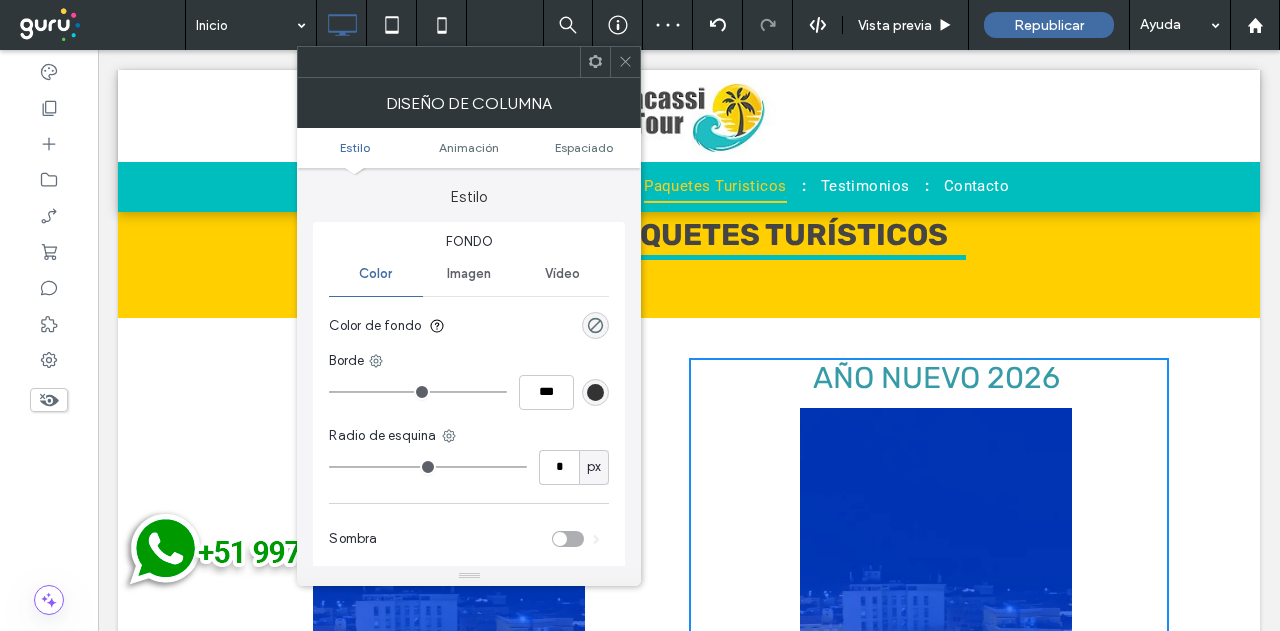 scroll, scrollTop: 2431, scrollLeft: 0, axis: vertical 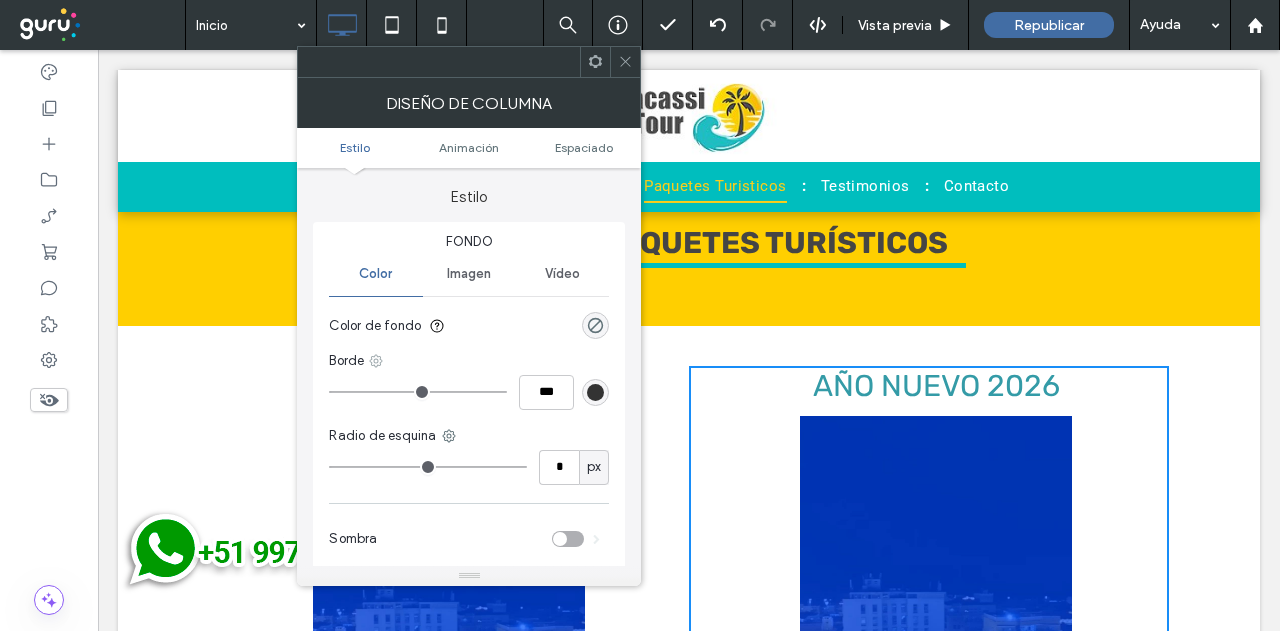 click 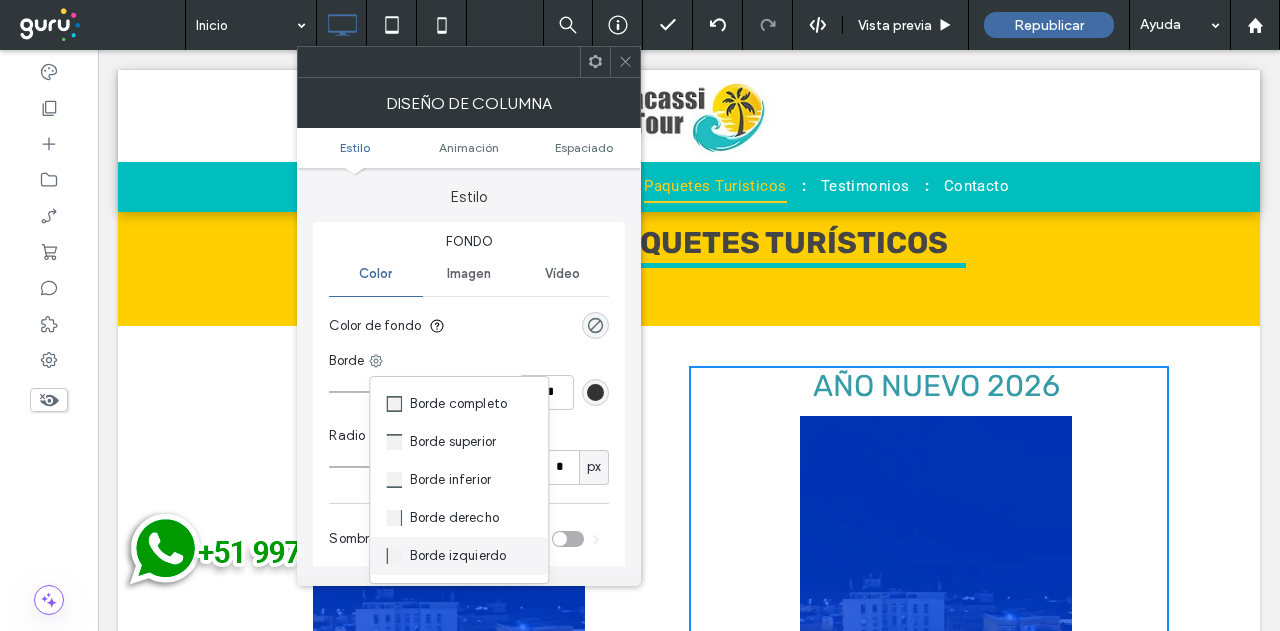 click on "Borde izquierdo" at bounding box center (458, 556) 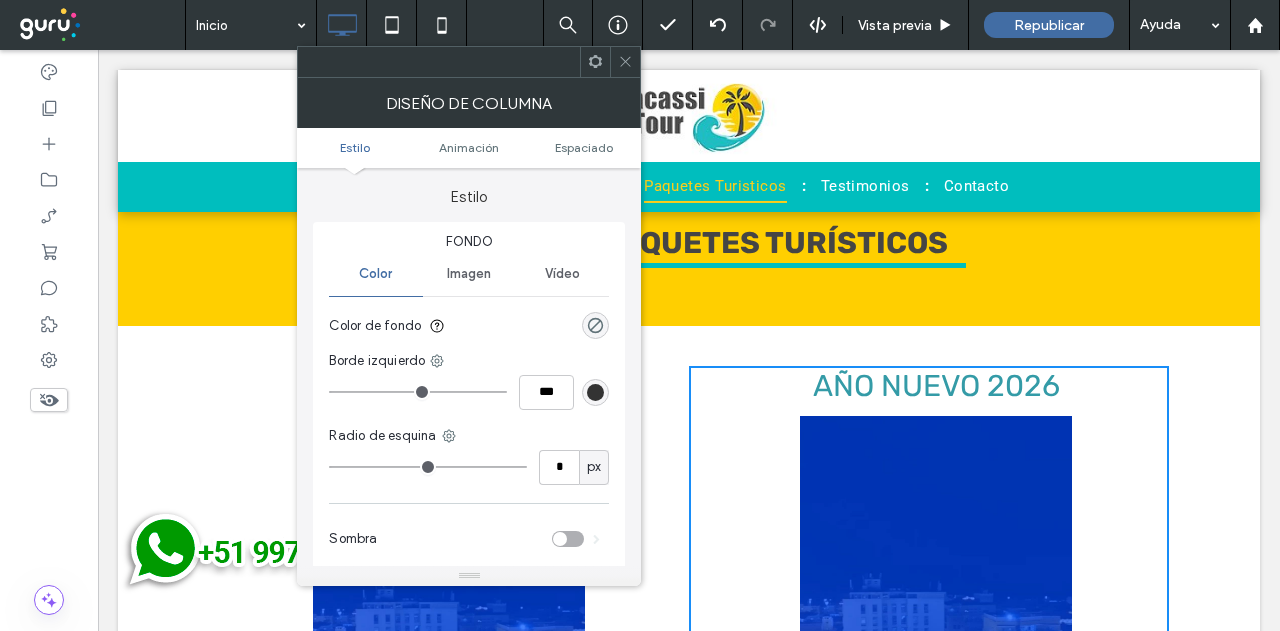 click at bounding box center (595, 392) 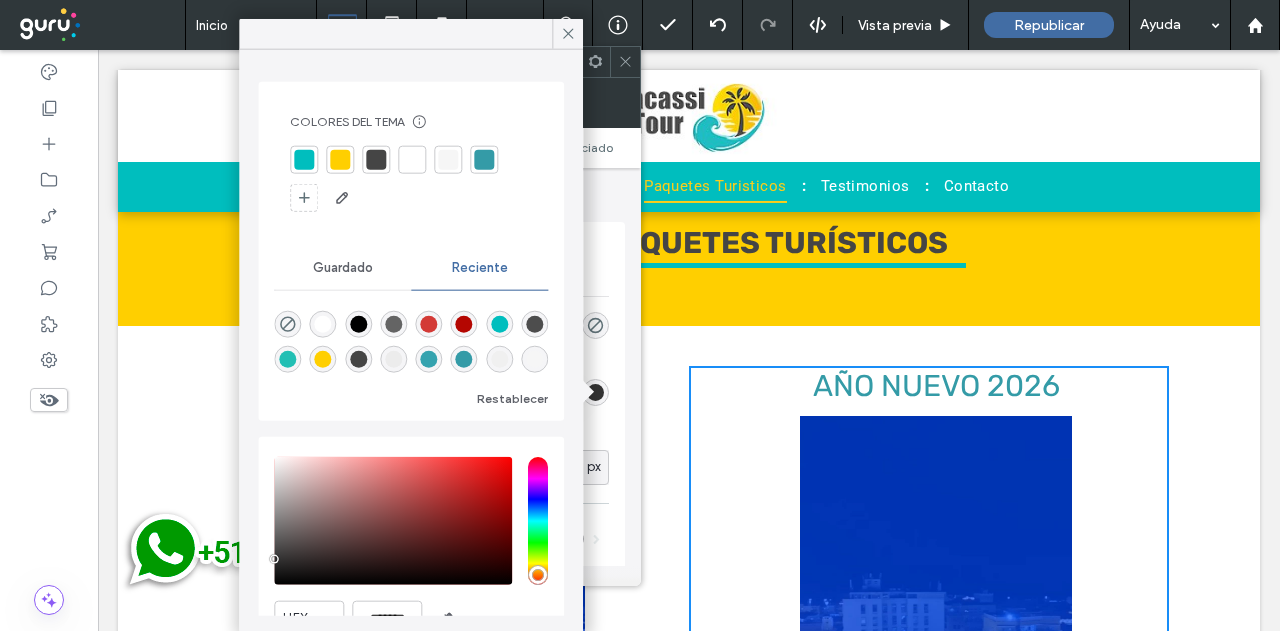 click at bounding box center (448, 160) 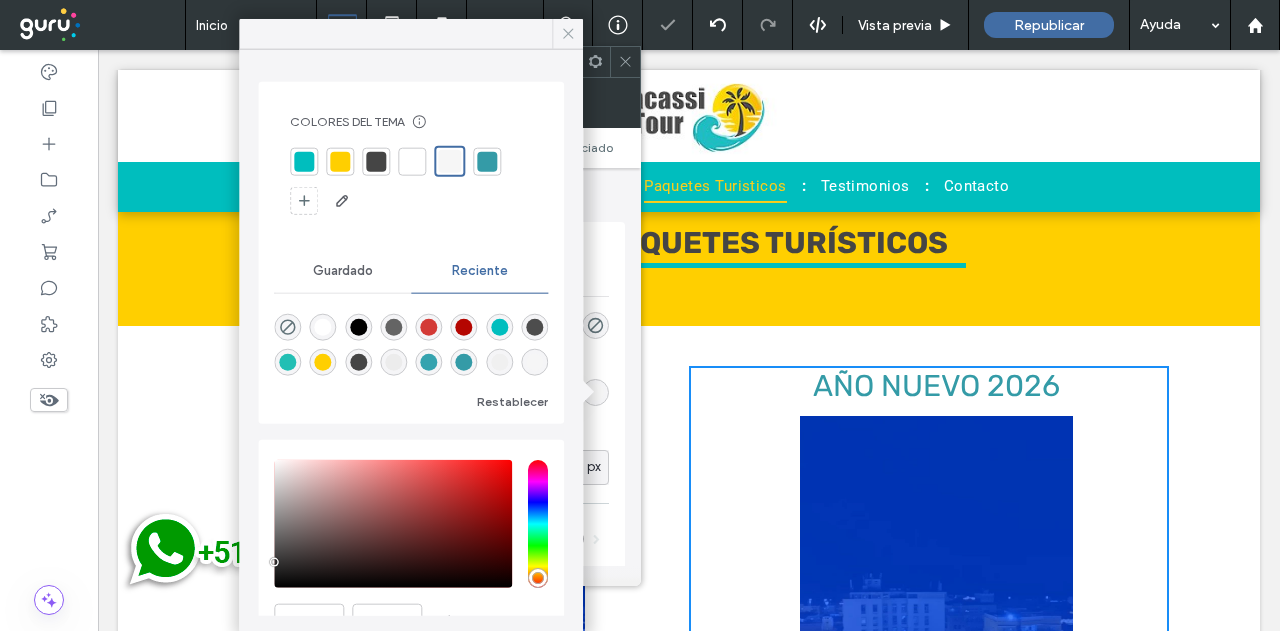 click at bounding box center (568, 34) 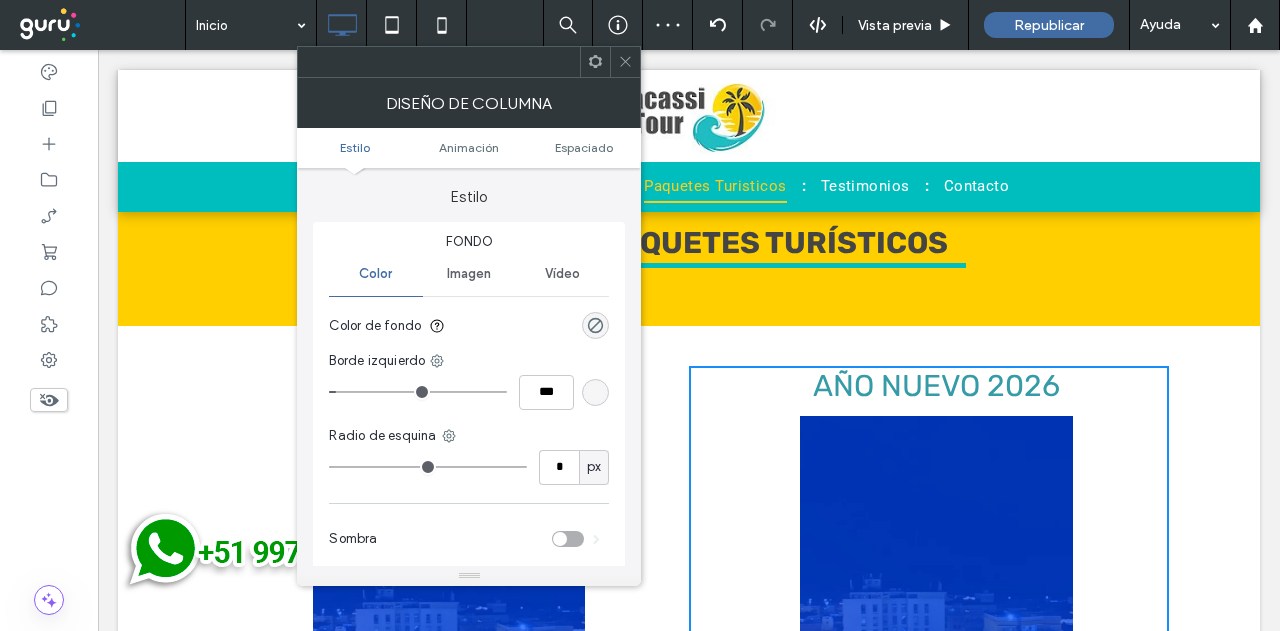 type on "*" 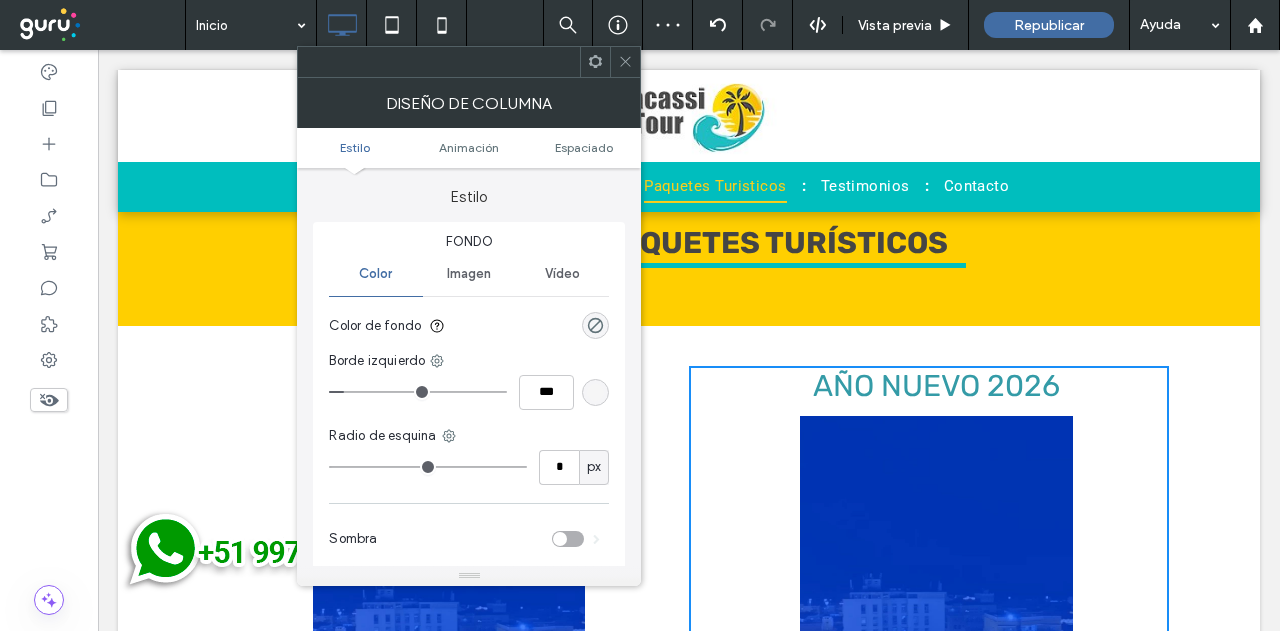 type on "*" 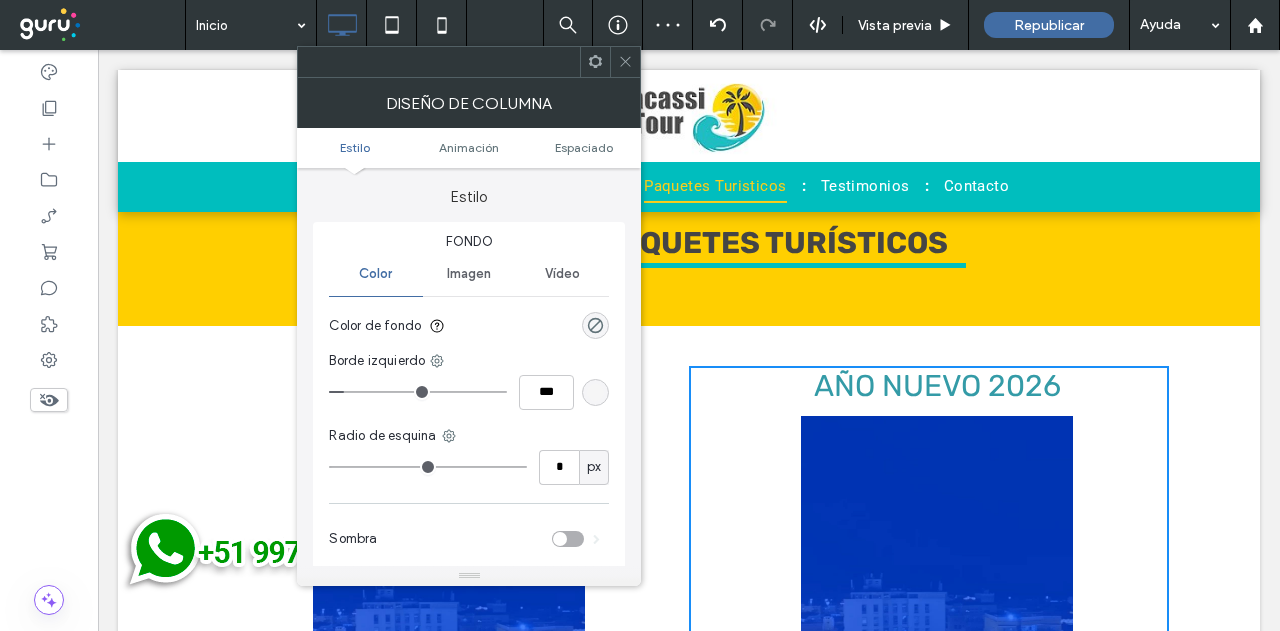 click 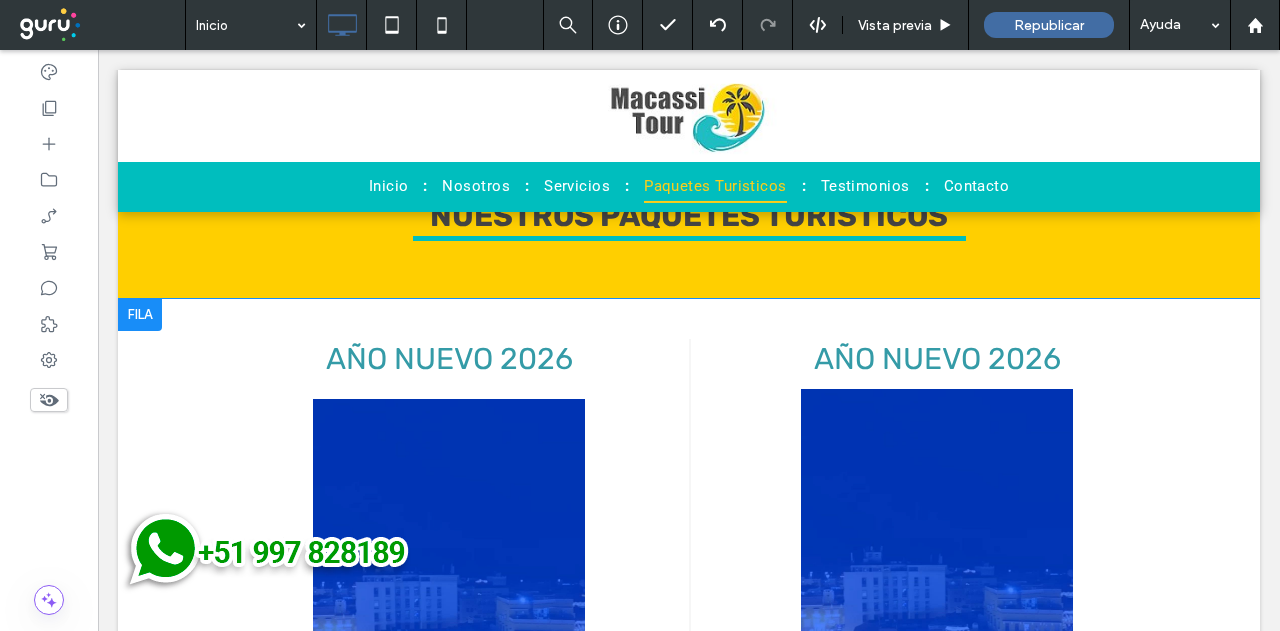 scroll, scrollTop: 2431, scrollLeft: 0, axis: vertical 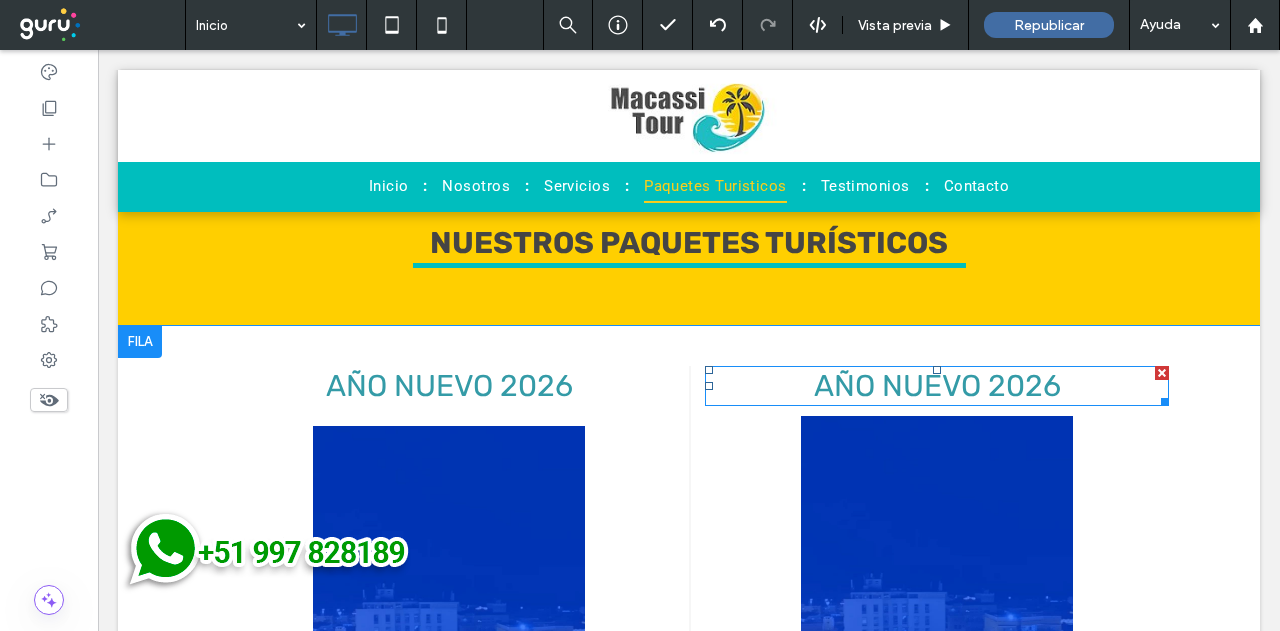 click on "AÑO NUEVO 2026" at bounding box center [937, 386] 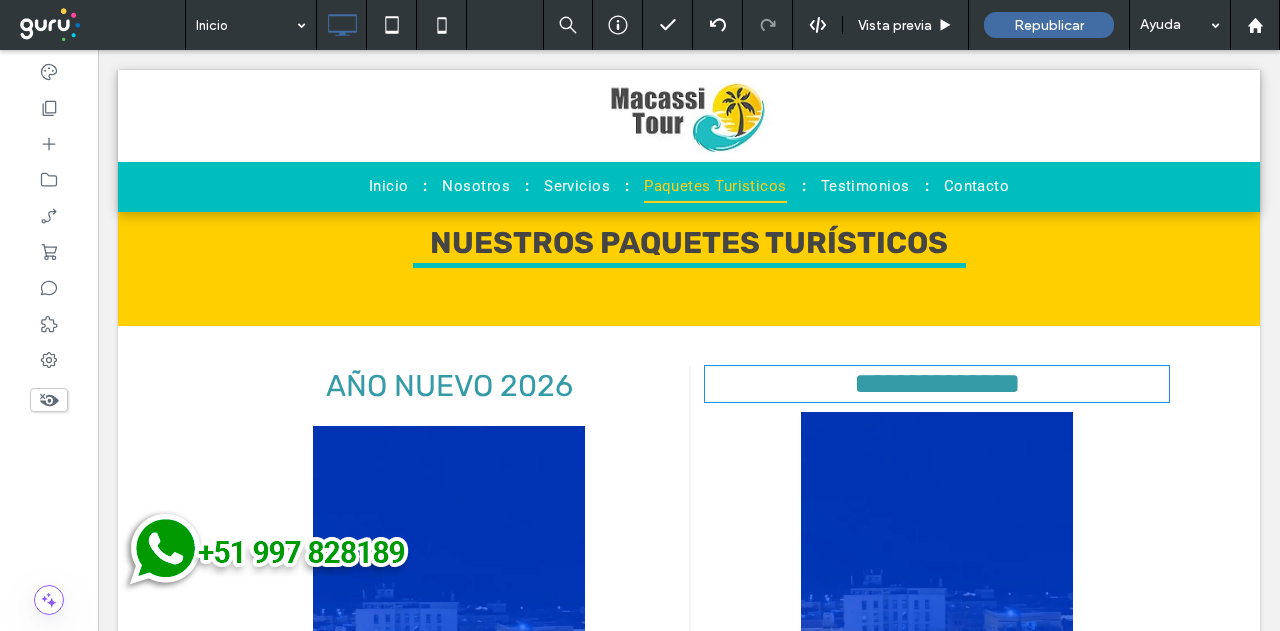 type on "*****" 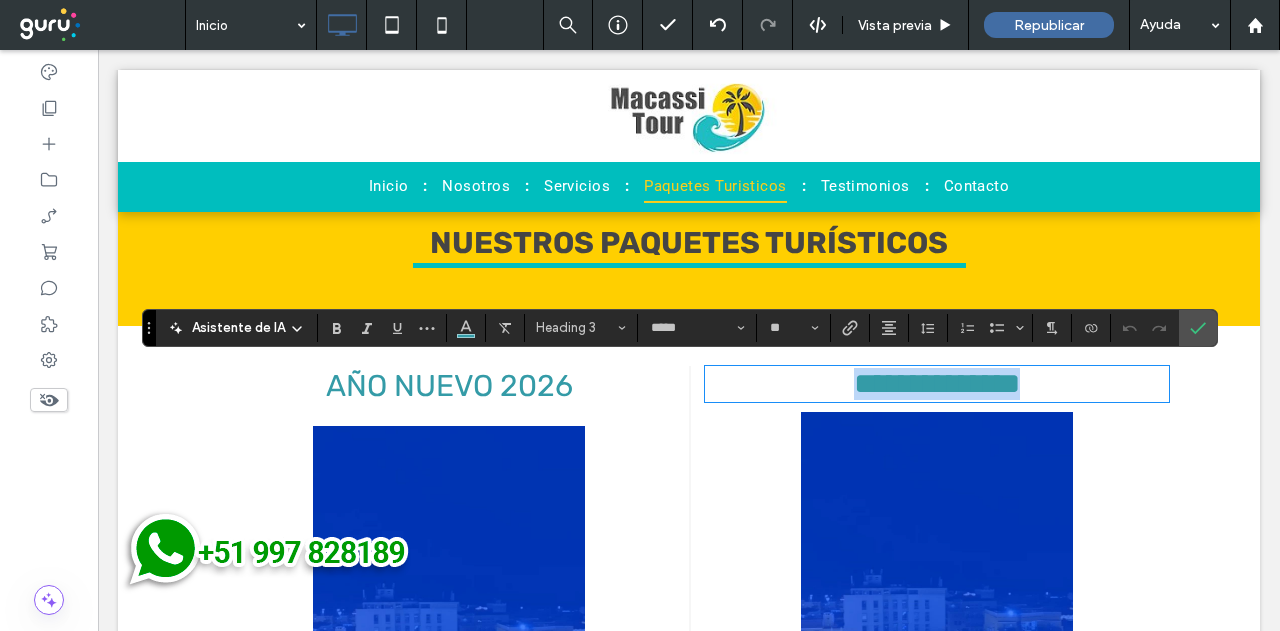 type 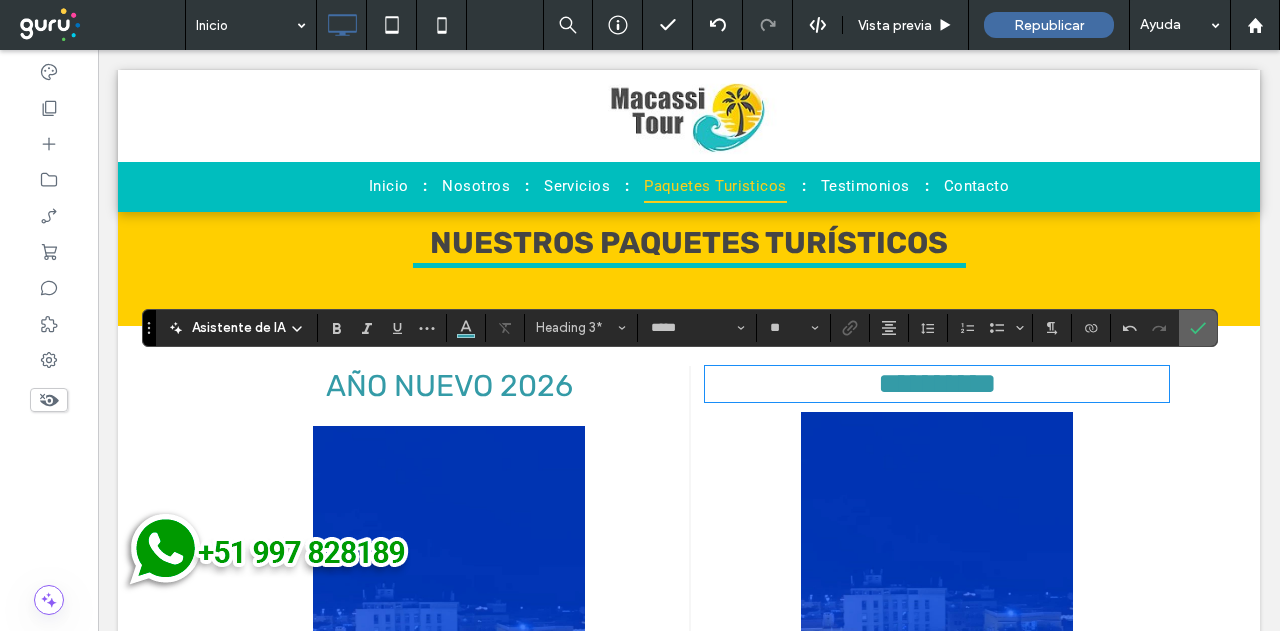 click 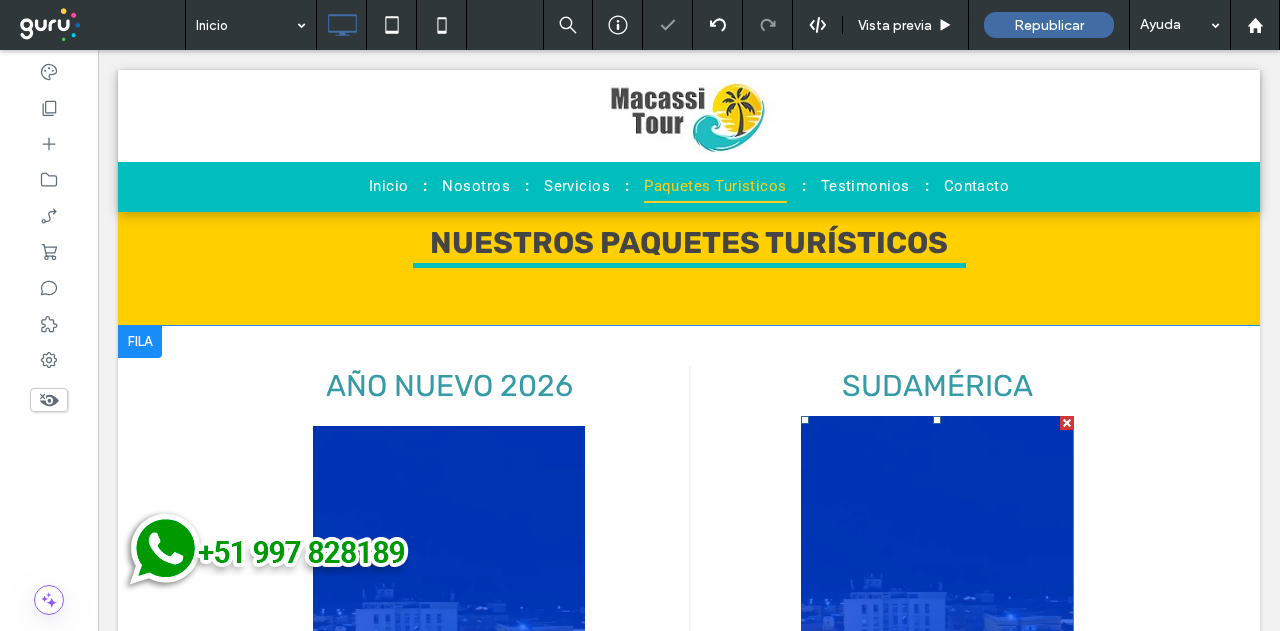 click at bounding box center [937, 658] 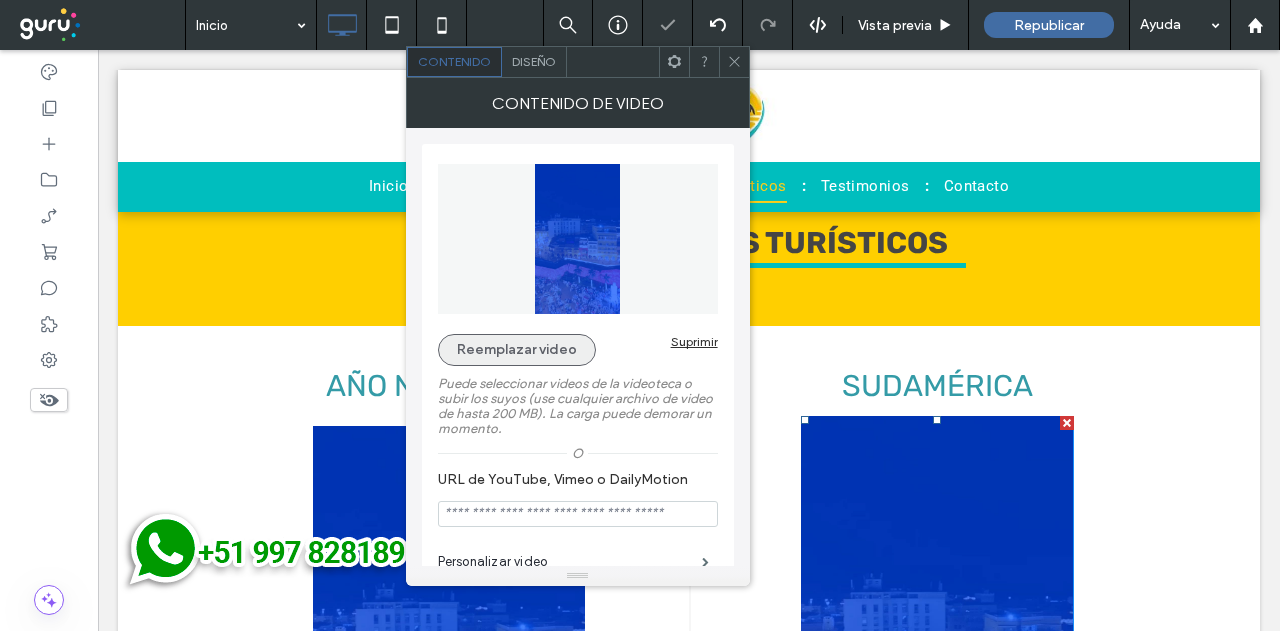 click on "Reemplazar video" at bounding box center (517, 350) 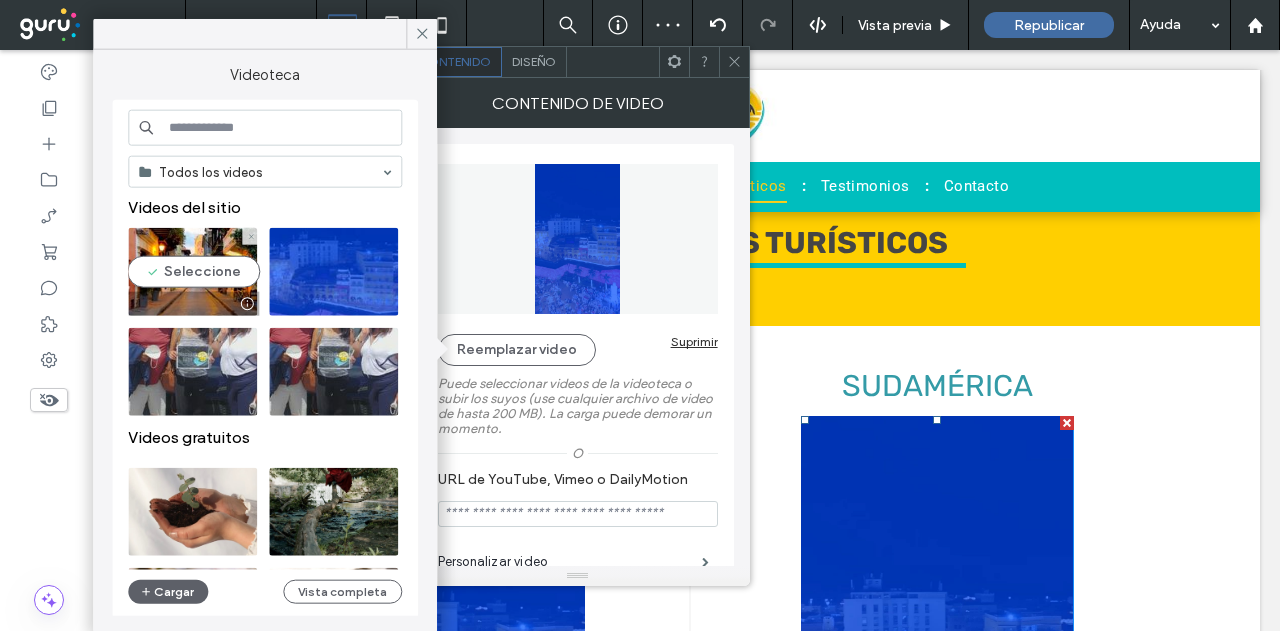 click at bounding box center (192, 272) 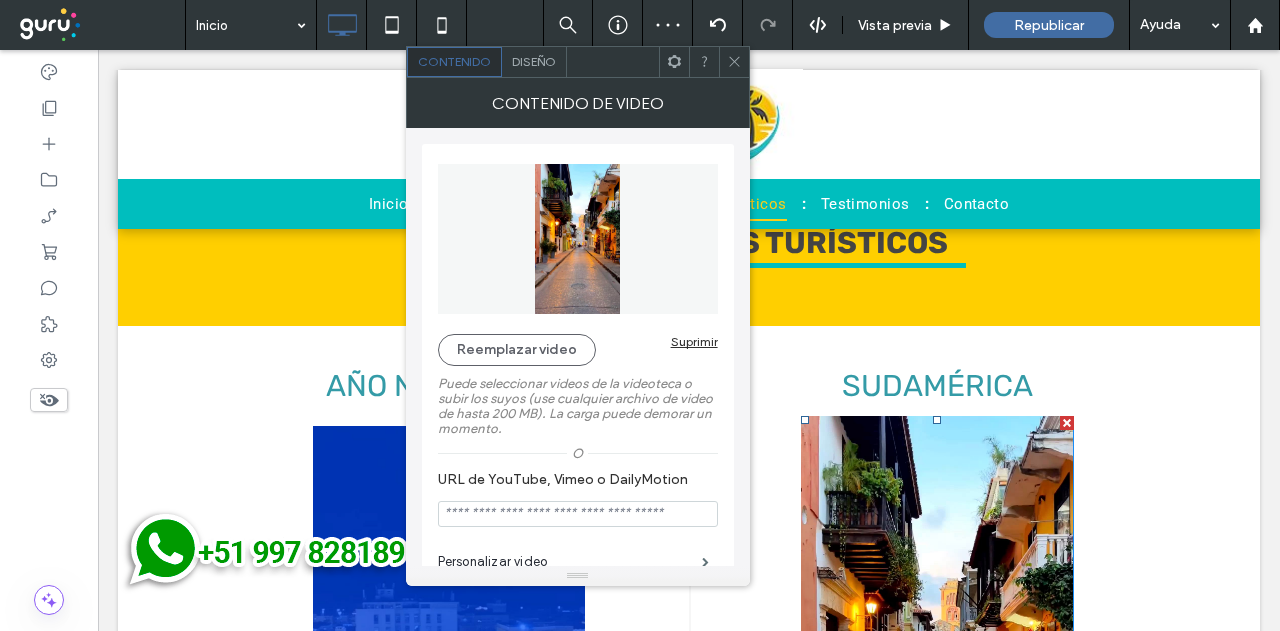click at bounding box center (734, 62) 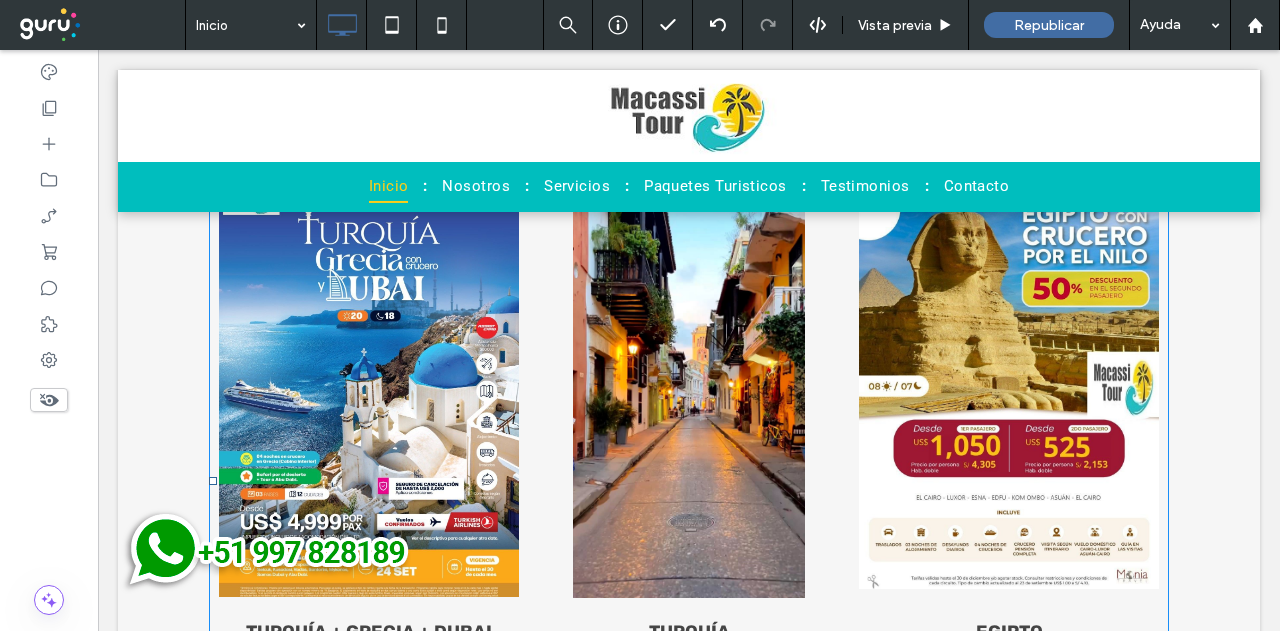scroll, scrollTop: 3531, scrollLeft: 0, axis: vertical 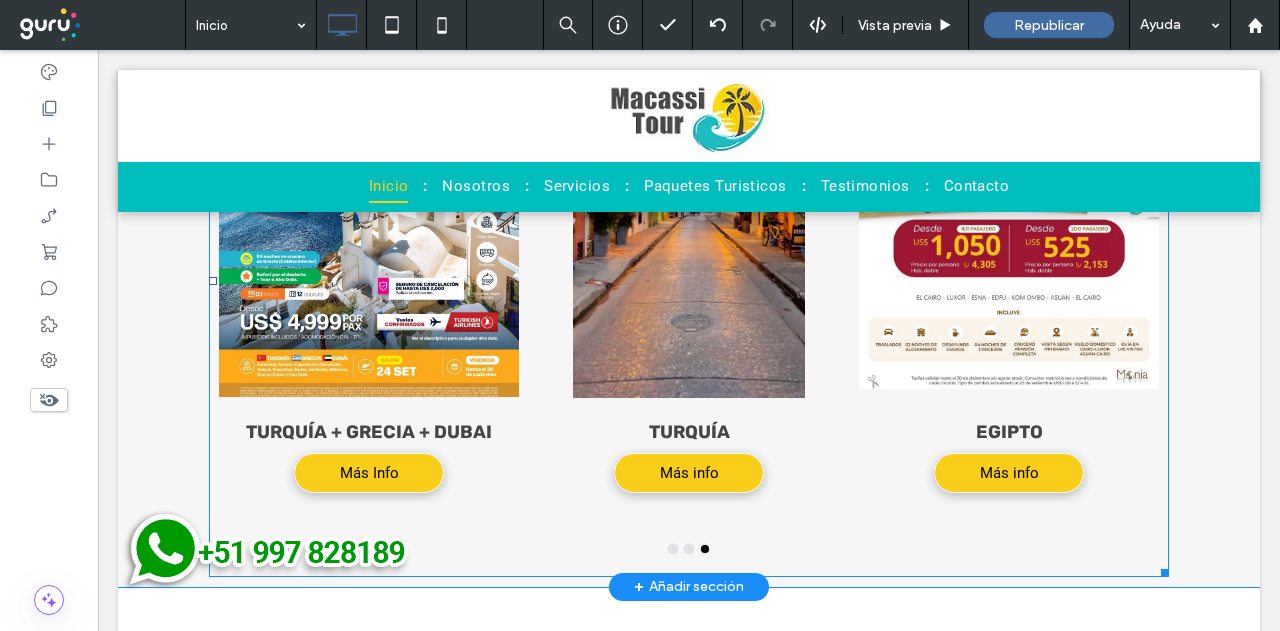 click at bounding box center [689, 192] 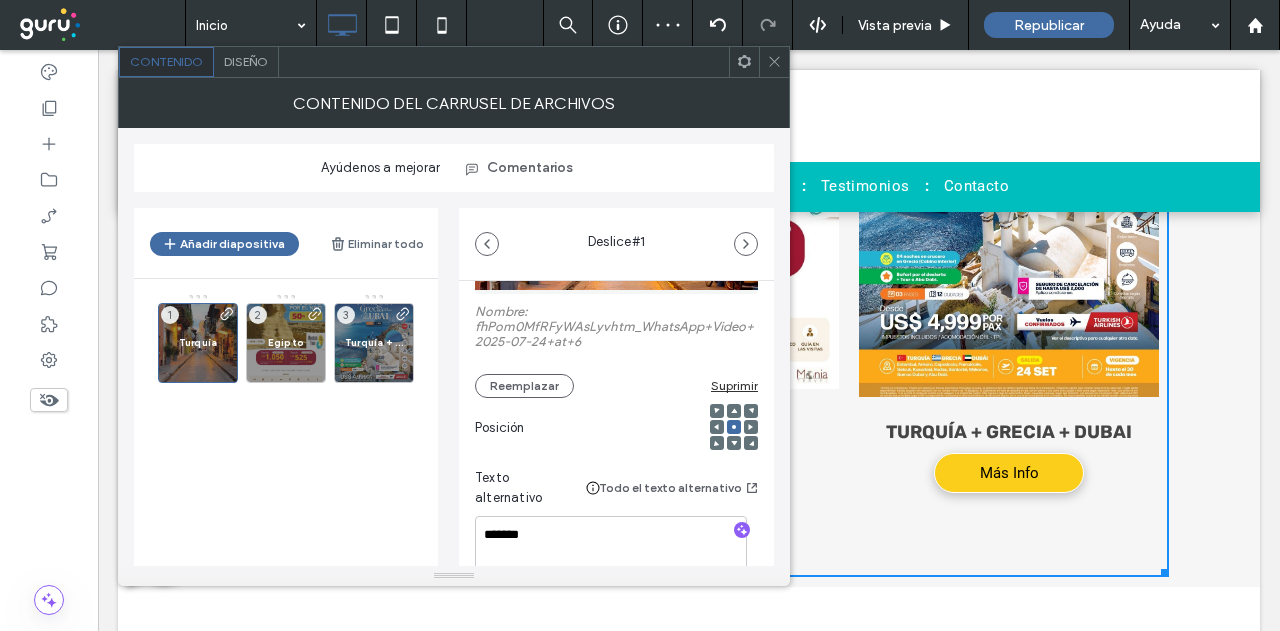 scroll, scrollTop: 200, scrollLeft: 0, axis: vertical 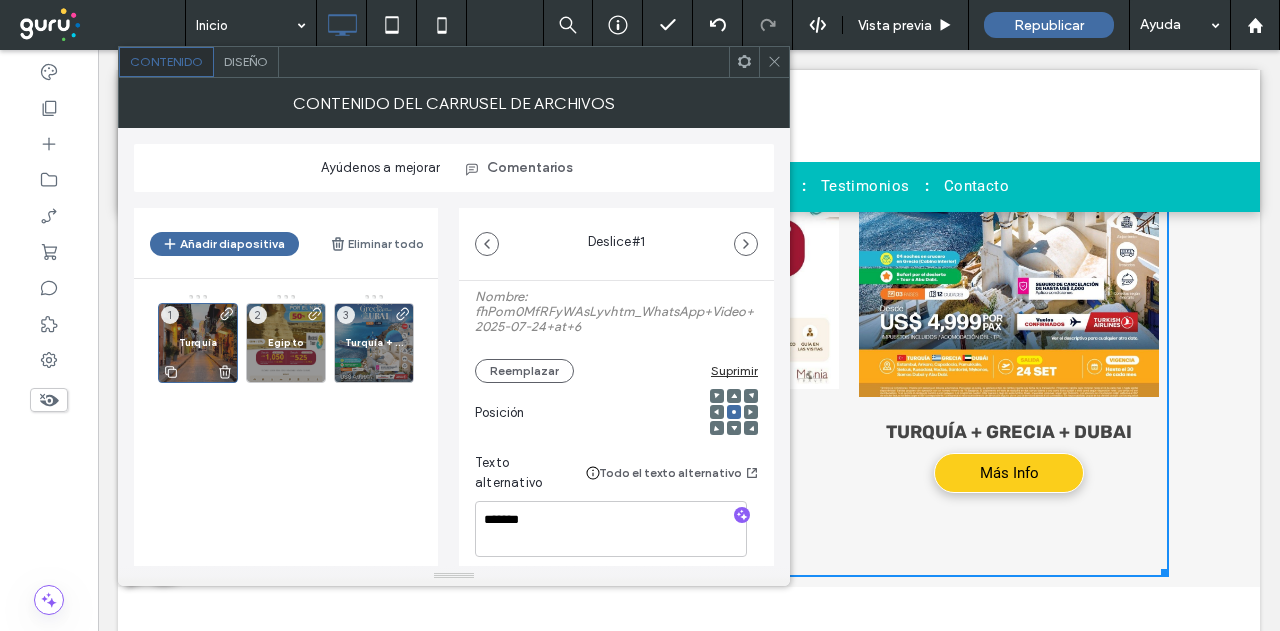 click on "Turquía" at bounding box center [198, 342] 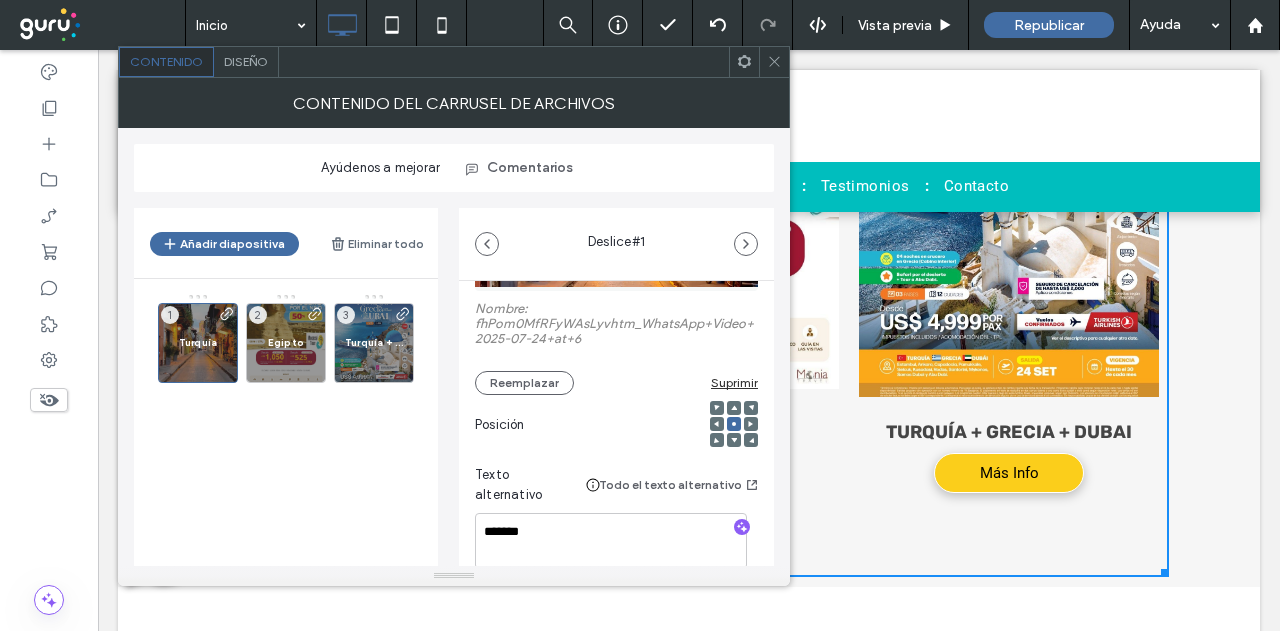 scroll, scrollTop: 200, scrollLeft: 0, axis: vertical 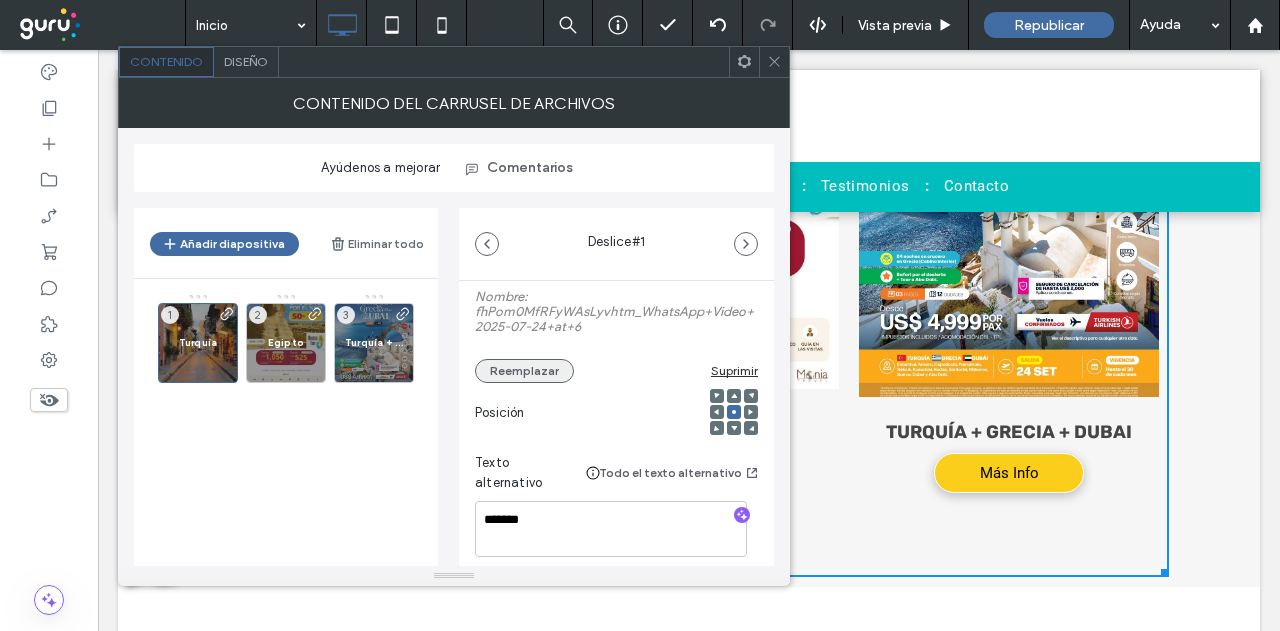 click on "Reemplazar" at bounding box center (524, 371) 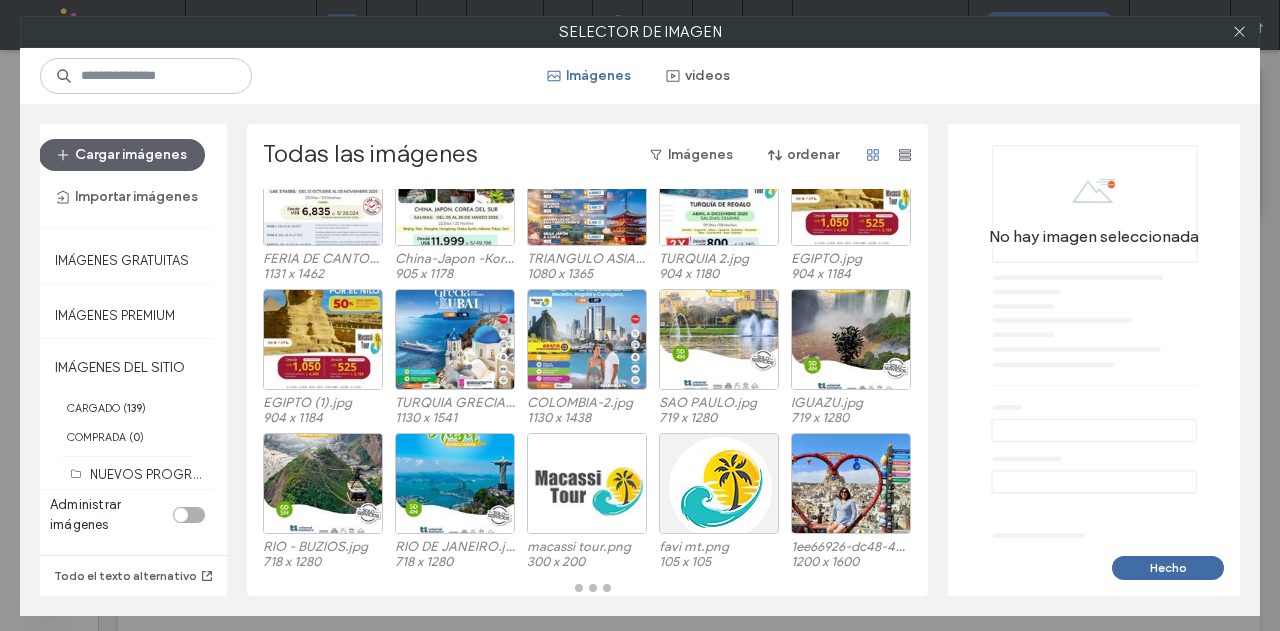 scroll, scrollTop: 228, scrollLeft: 0, axis: vertical 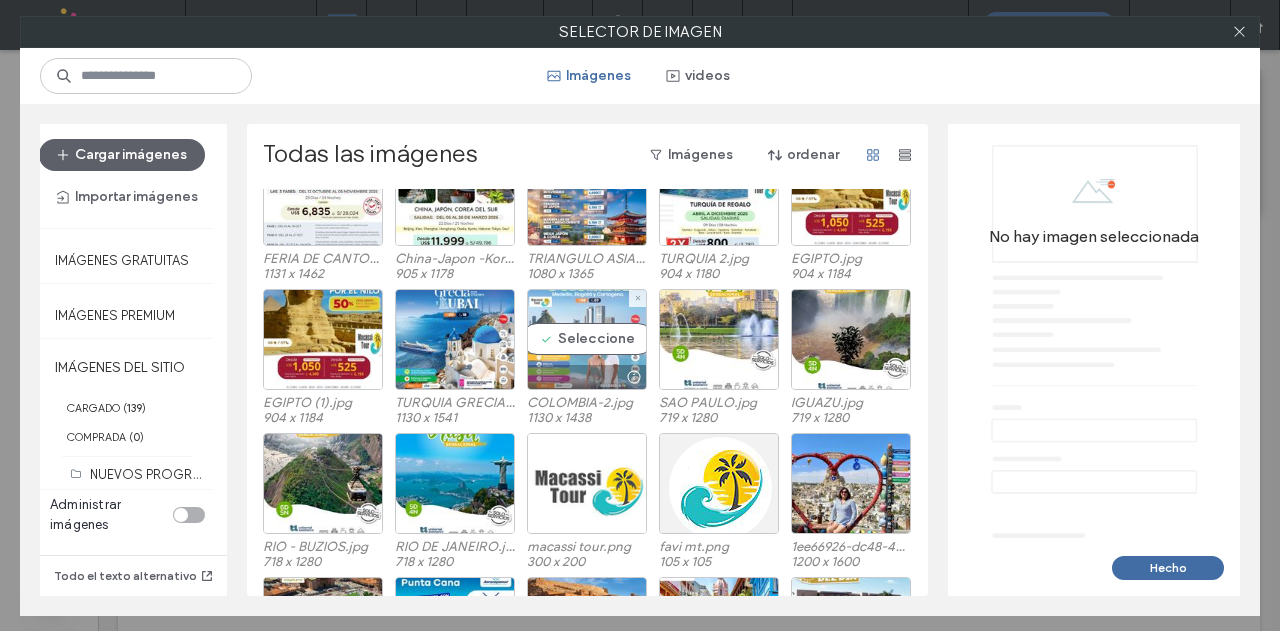 click on "Seleccione" at bounding box center (587, 339) 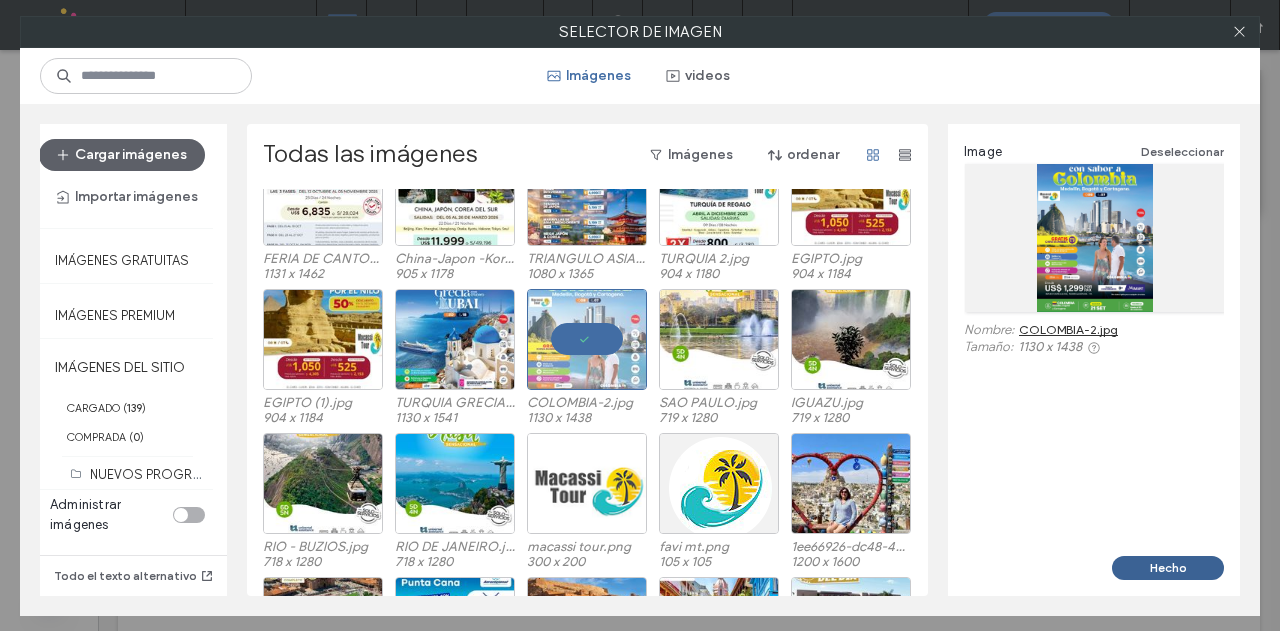 click on "Hecho" at bounding box center [1168, 568] 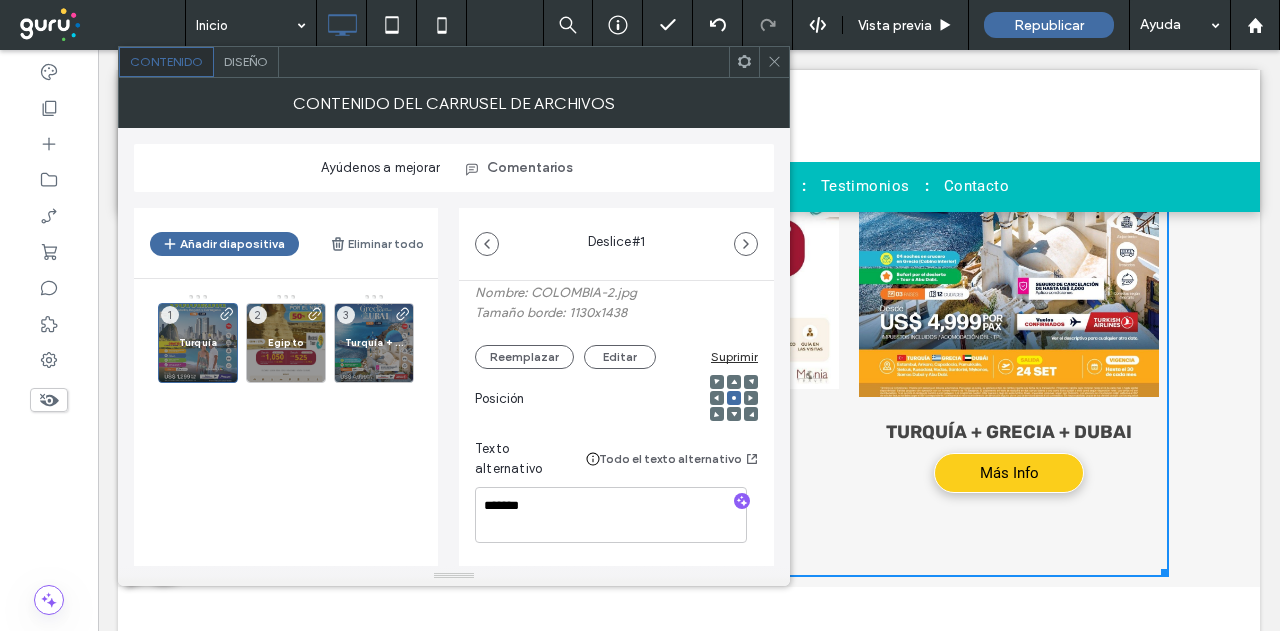 scroll, scrollTop: 300, scrollLeft: 0, axis: vertical 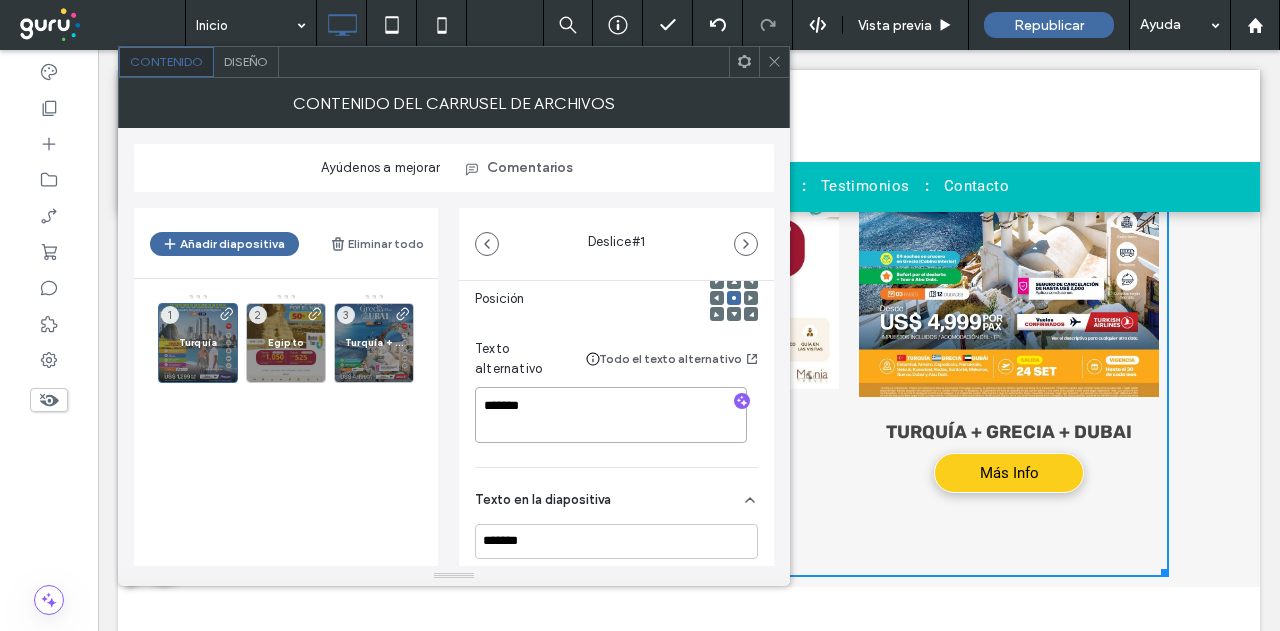 drag, startPoint x: 487, startPoint y: 407, endPoint x: 433, endPoint y: 403, distance: 54.147945 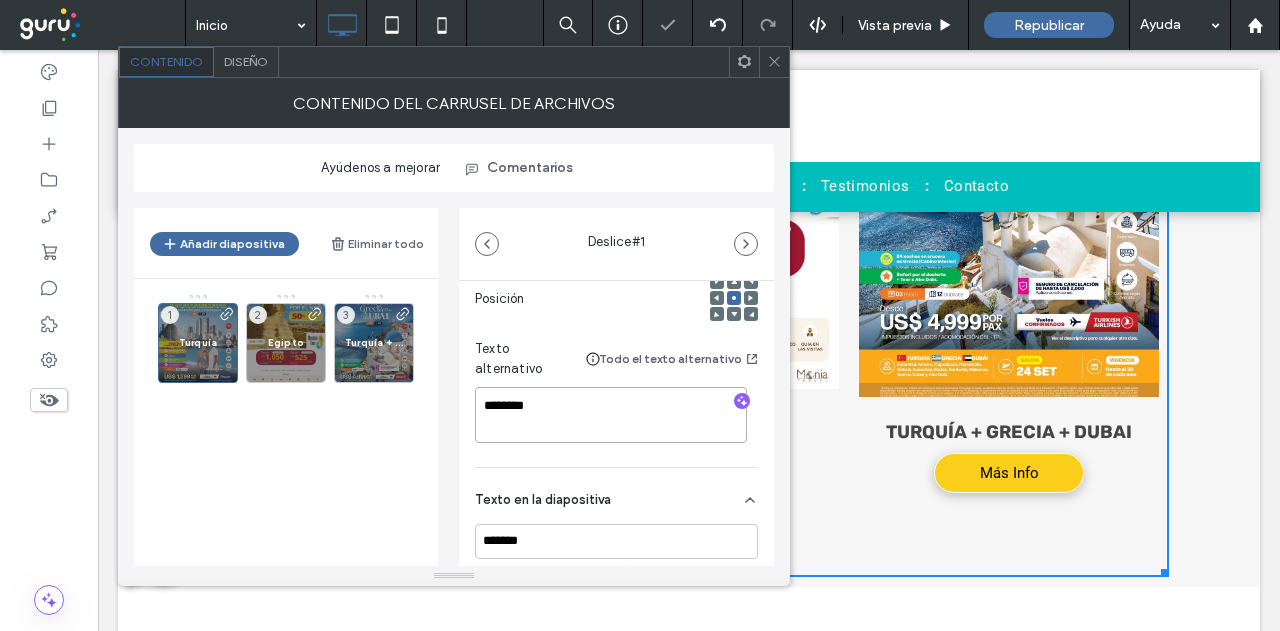 drag, startPoint x: 512, startPoint y: 385, endPoint x: 446, endPoint y: 390, distance: 66.189125 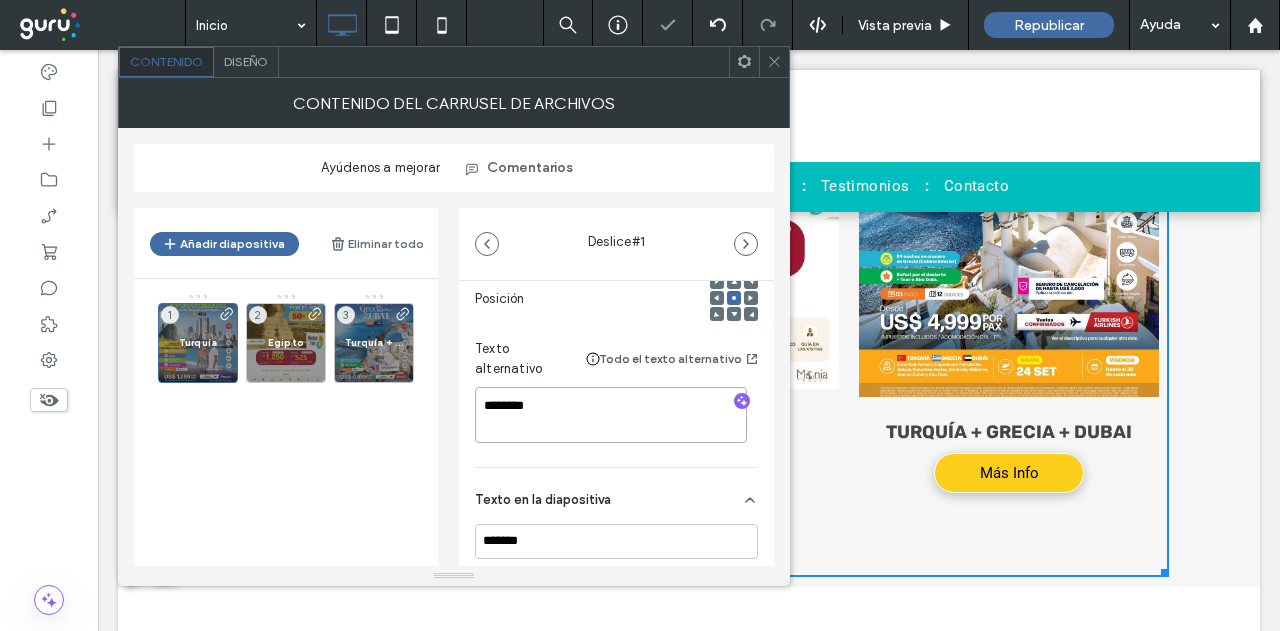 click on "Añadir diapositiva Eliminar todo Turquía 1 Egipto 2 Turquía + Grecia + Dubai 3 Deslice  # 1 Medios Nombre: COLOMBIA-2.jpg Tamaño borde: 1130x1438 Reemplazar Editar Suprimir Posición Texto alternativo Todo el texto alternativo ******** Texto en la diapositiva ******* Borrar todo Botón ******** Enlazado a URL: api.whatsapp.com/send?text=Buen%20d%C3%ADa%20quisiera%20consultar%20sobre%20los%20paquetes%20de%20medio%20oriente%20&phone=51997828189   ELIMINAR ENLACE" at bounding box center (454, 379) 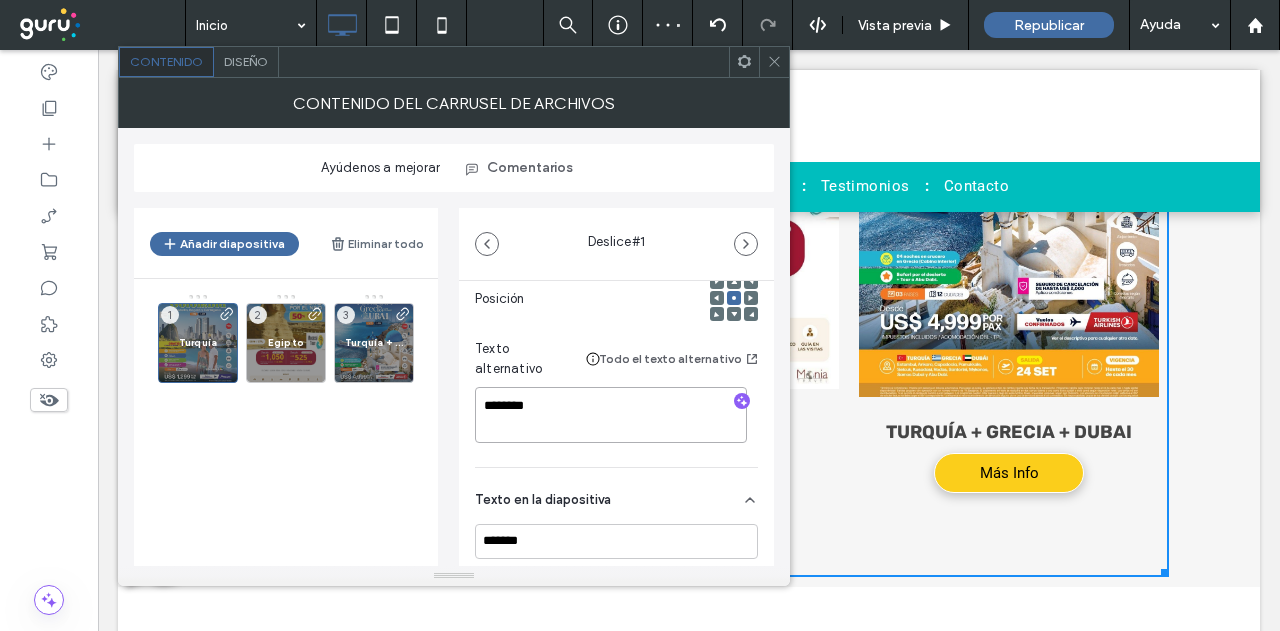 type on "********" 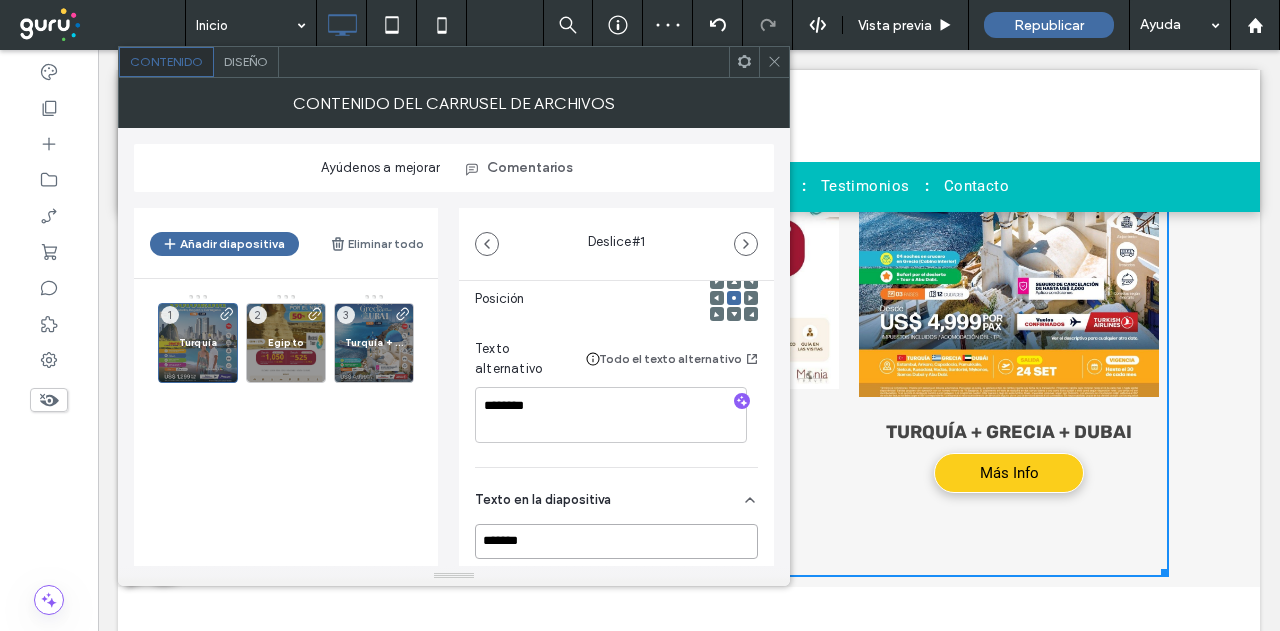 drag, startPoint x: 529, startPoint y: 543, endPoint x: 442, endPoint y: 528, distance: 88.28363 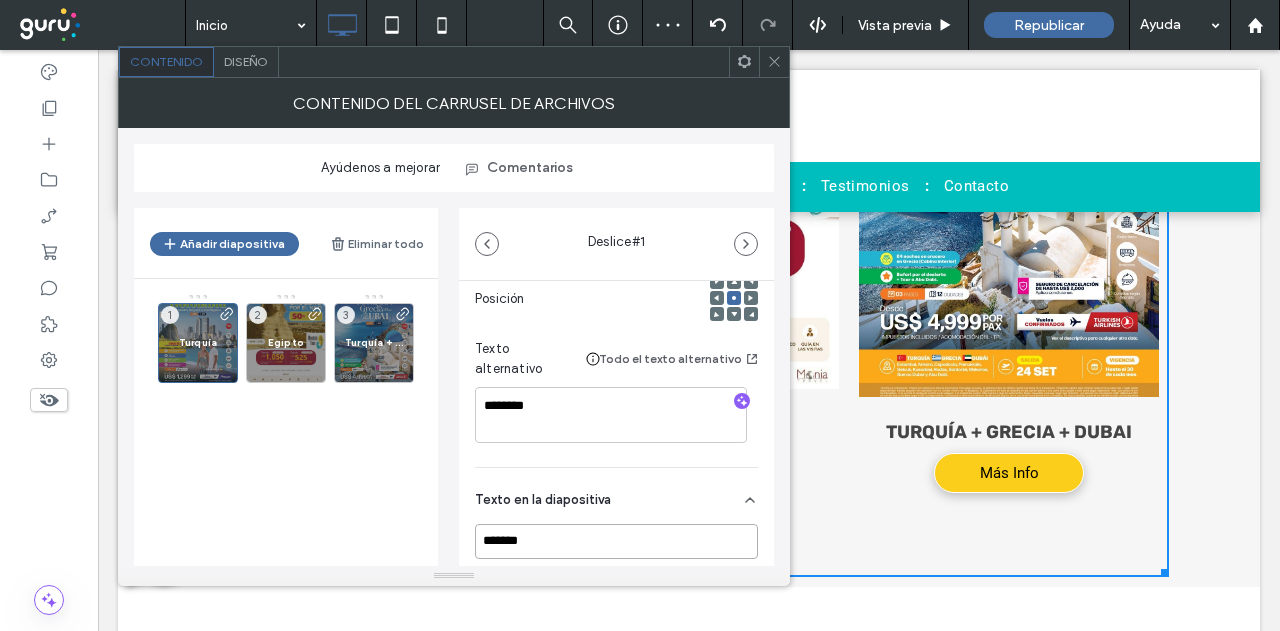 paste on "*" 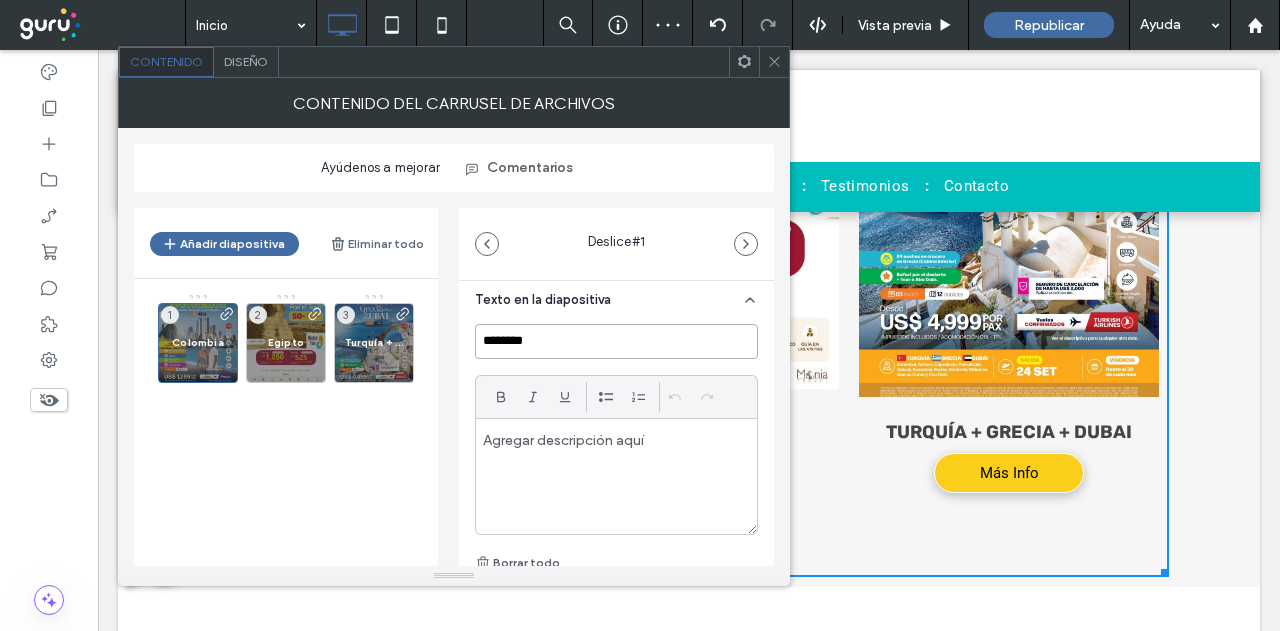 scroll, scrollTop: 700, scrollLeft: 0, axis: vertical 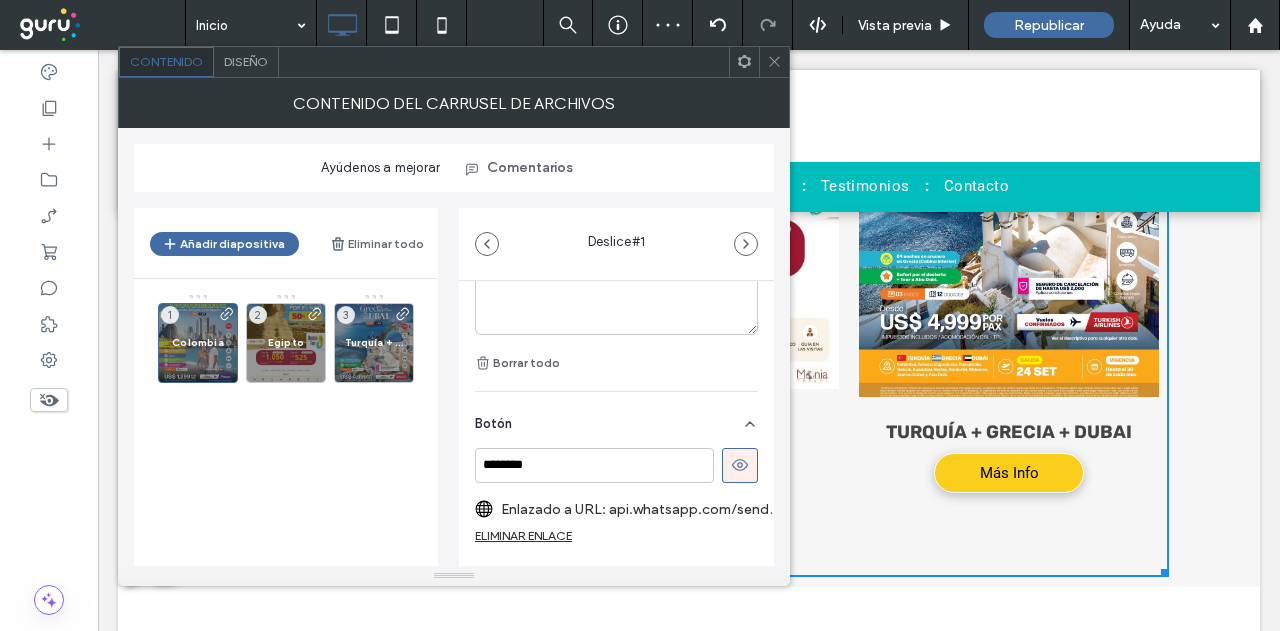 type on "********" 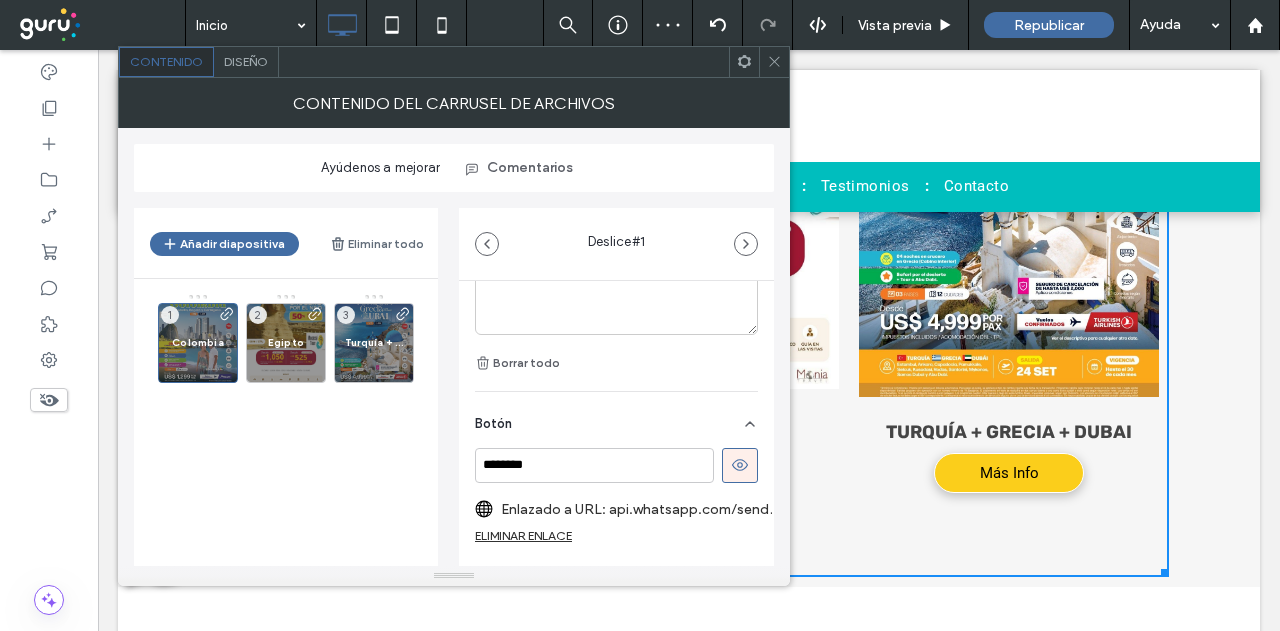 click on "Enlazado a URL: api.whatsapp.com/send?text=Buen%20d%C3%ADa%20quisiera%20consultar%20sobre%20los%20paquetes%20de%20medio%20oriente%20&phone=51997828189" at bounding box center [642, 509] 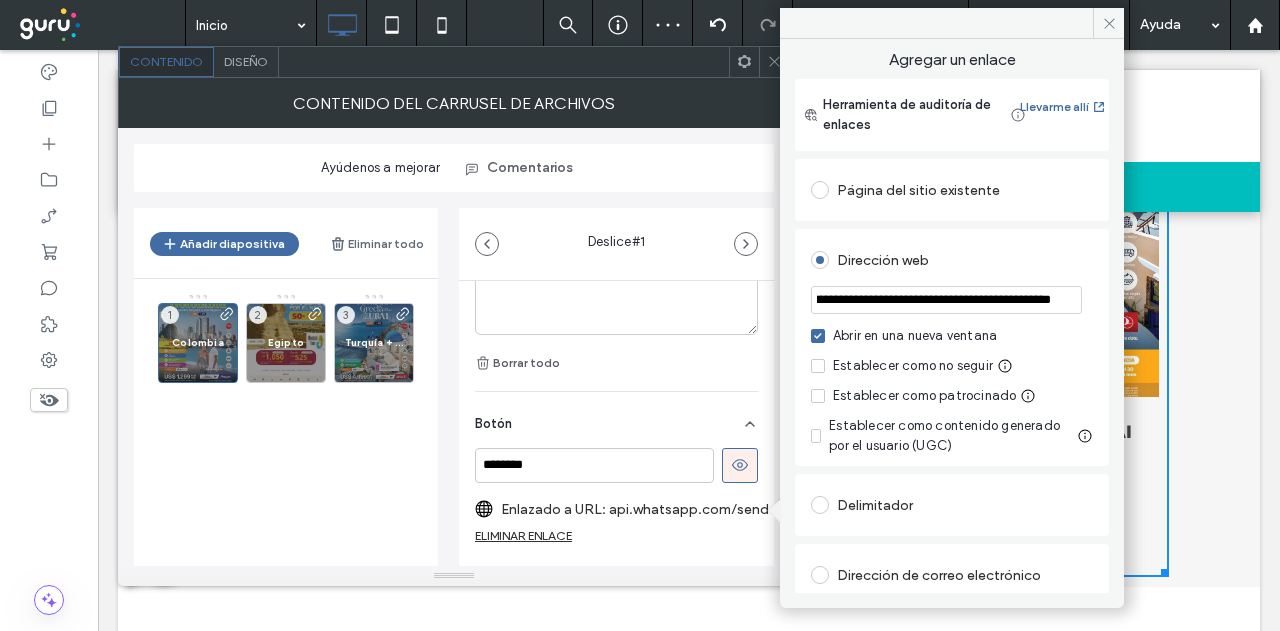 scroll, scrollTop: 0, scrollLeft: 804, axis: horizontal 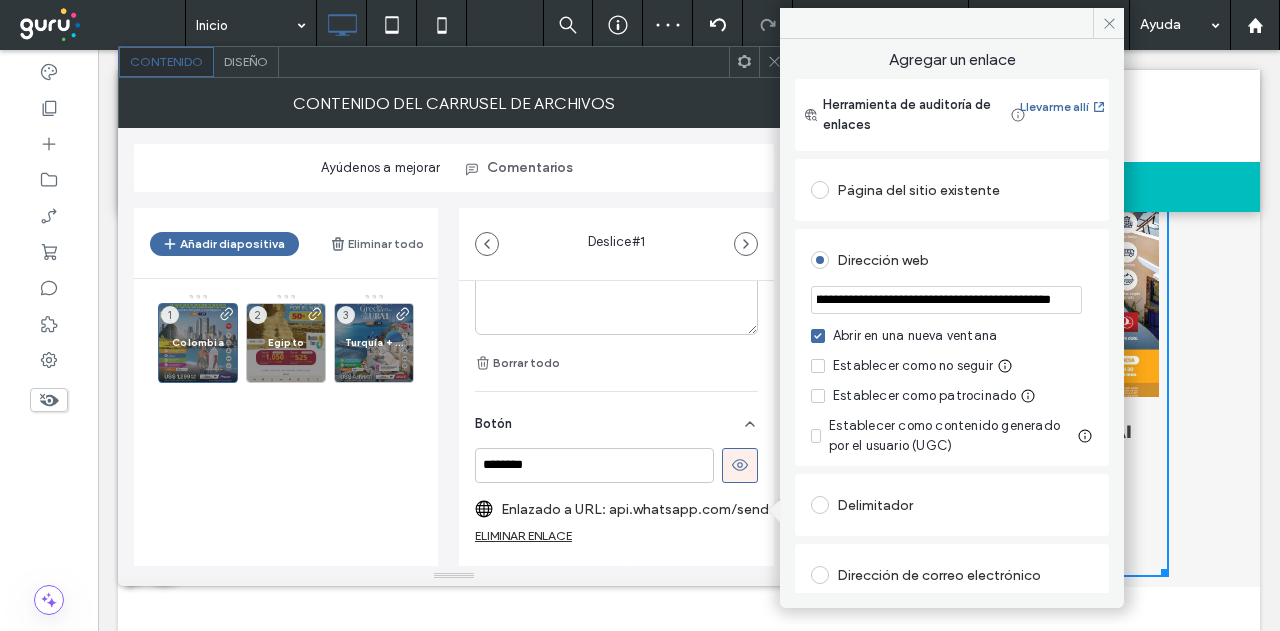 drag, startPoint x: 1159, startPoint y: 350, endPoint x: 1135, endPoint y: 301, distance: 54.56189 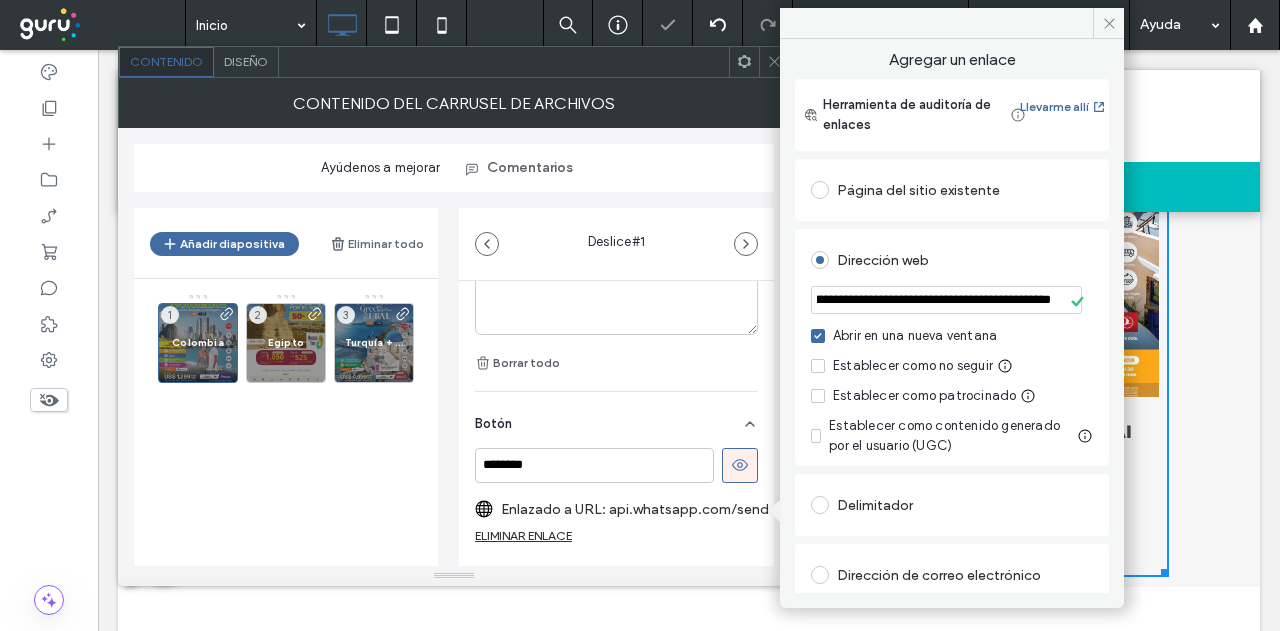 click on "**********" at bounding box center [952, 301] 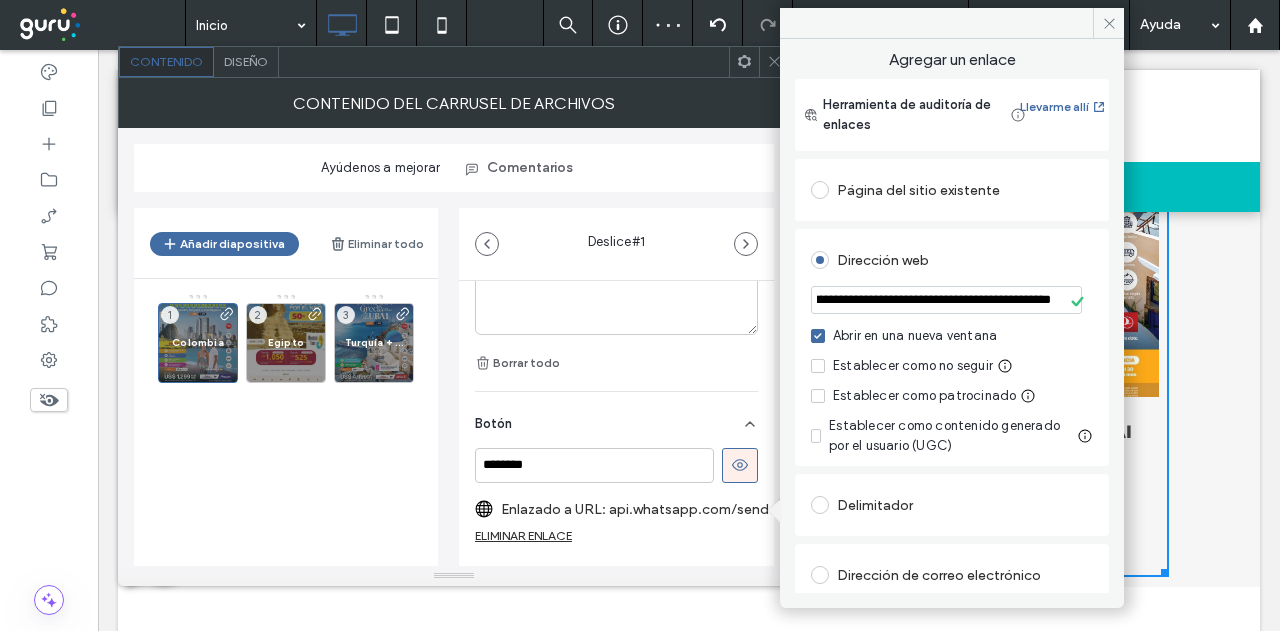 click on "**********" at bounding box center [946, 299] 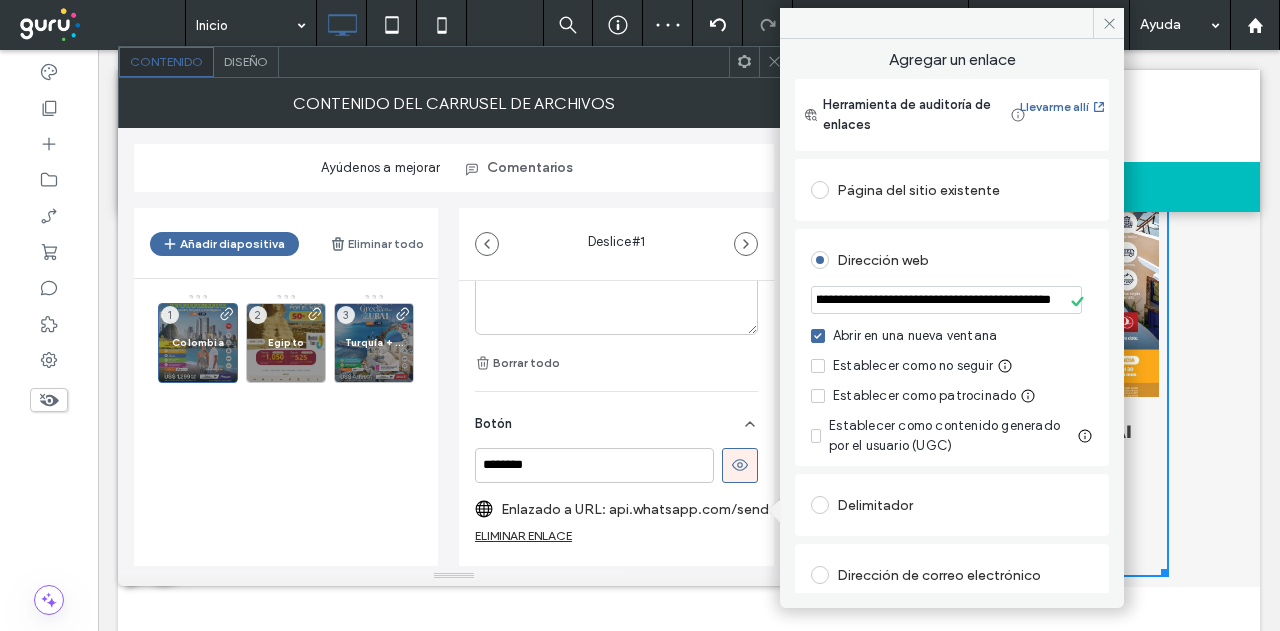 click on "**********" at bounding box center [946, 299] 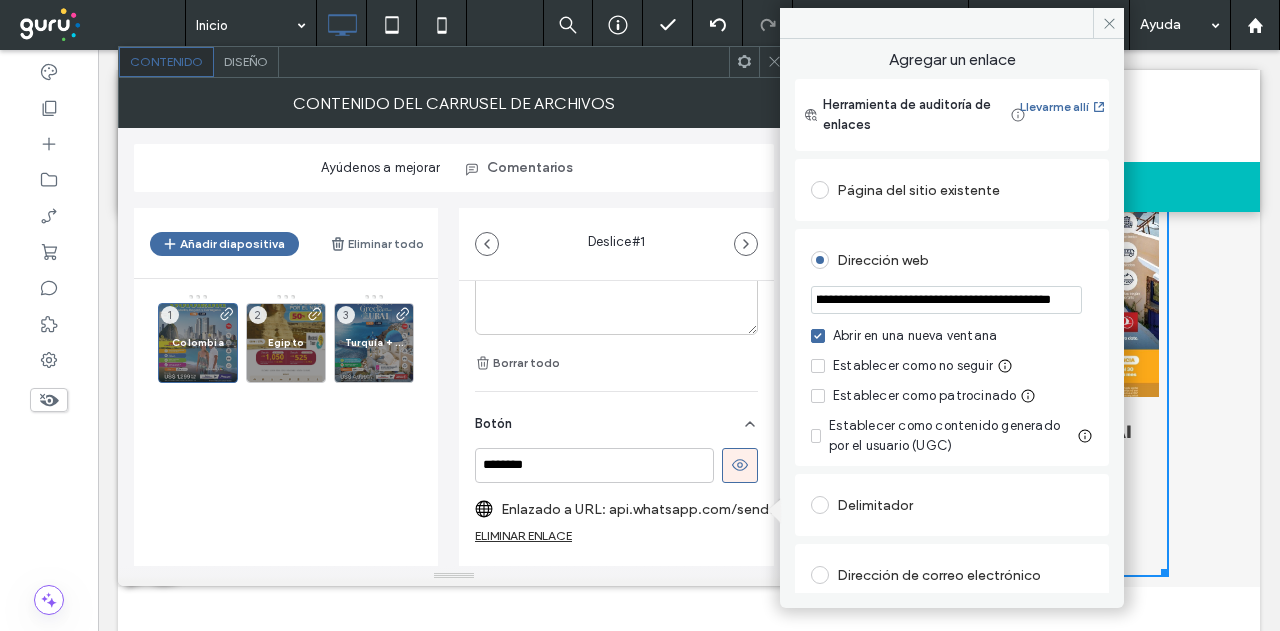 scroll, scrollTop: 0, scrollLeft: 698, axis: horizontal 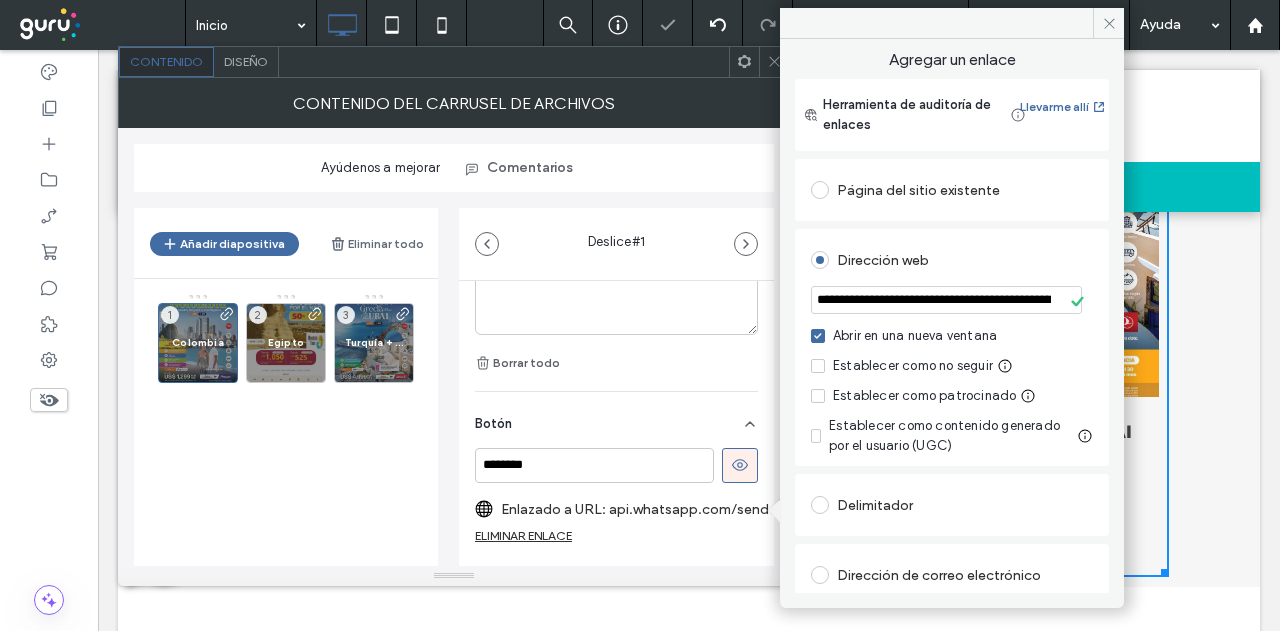 click on "**********" at bounding box center (952, 301) 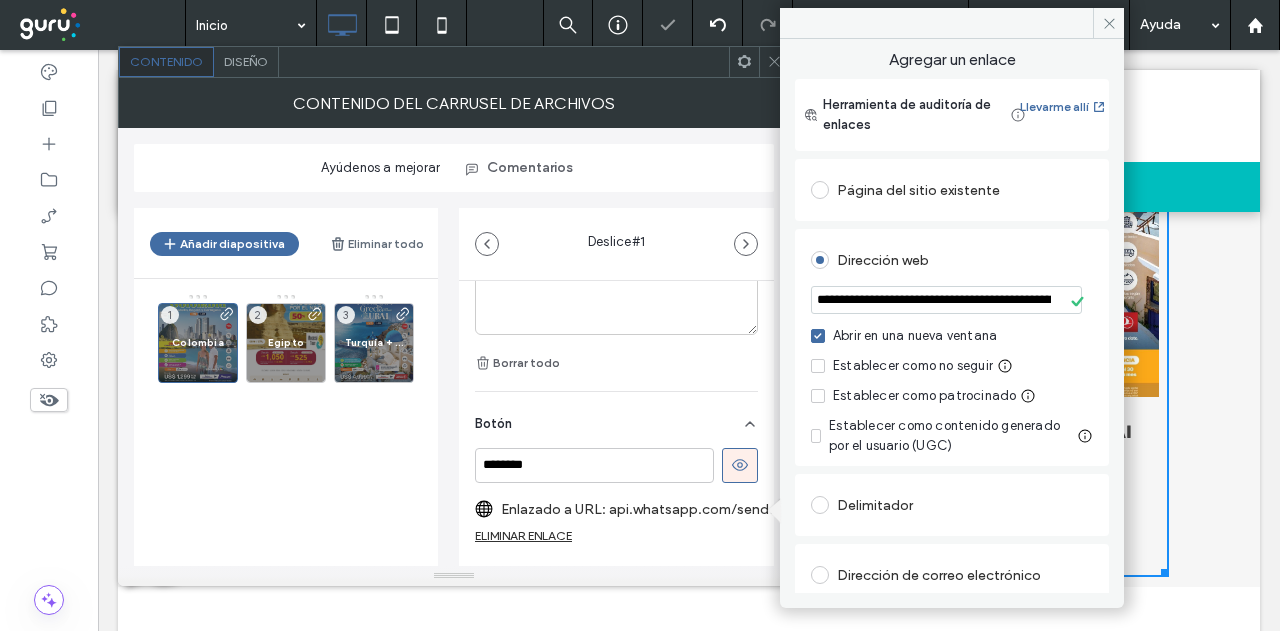 click on "**********" at bounding box center [946, 299] 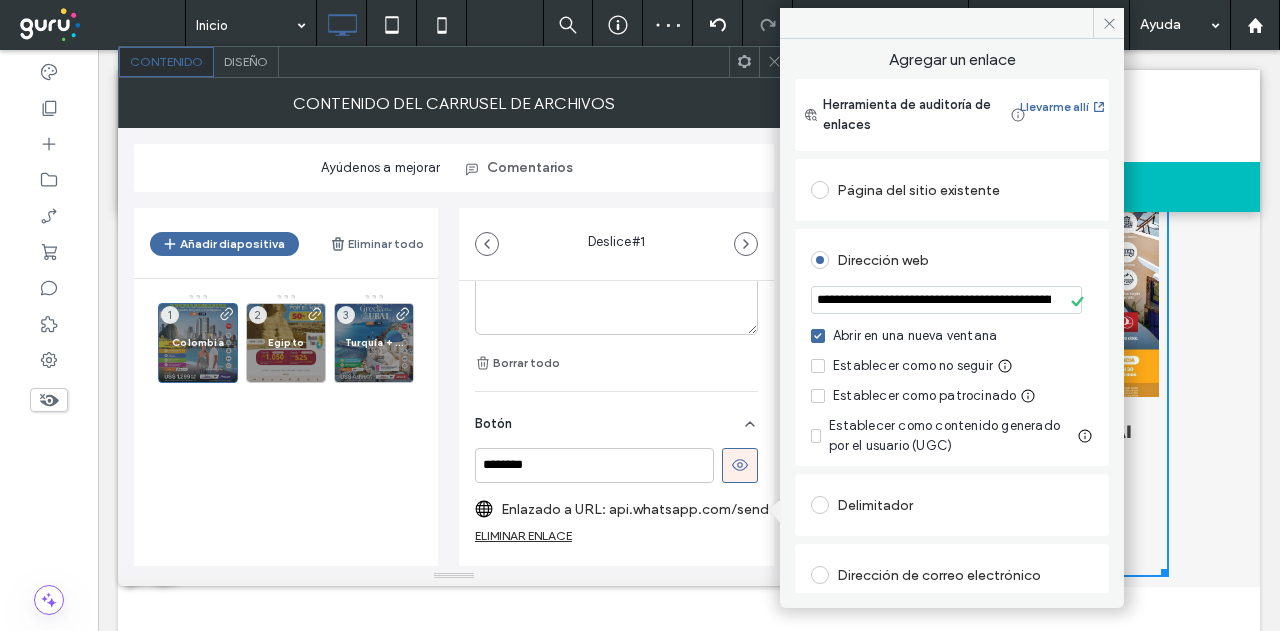 click on "**********" at bounding box center [946, 299] 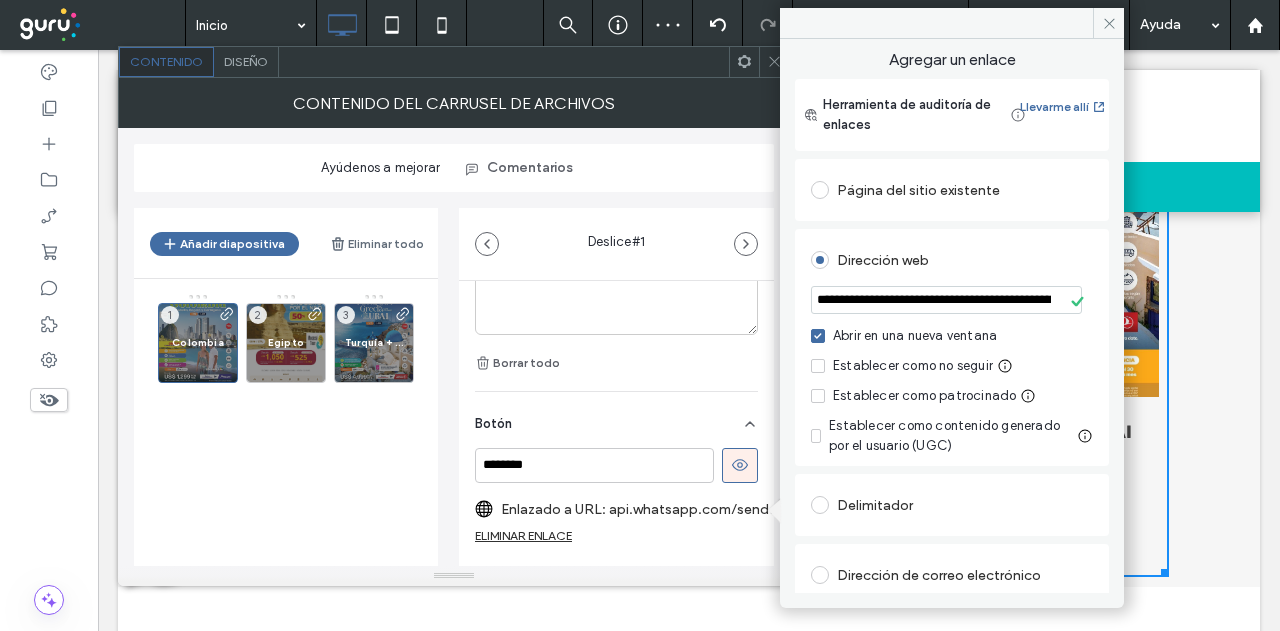 click on "**********" at bounding box center [946, 299] 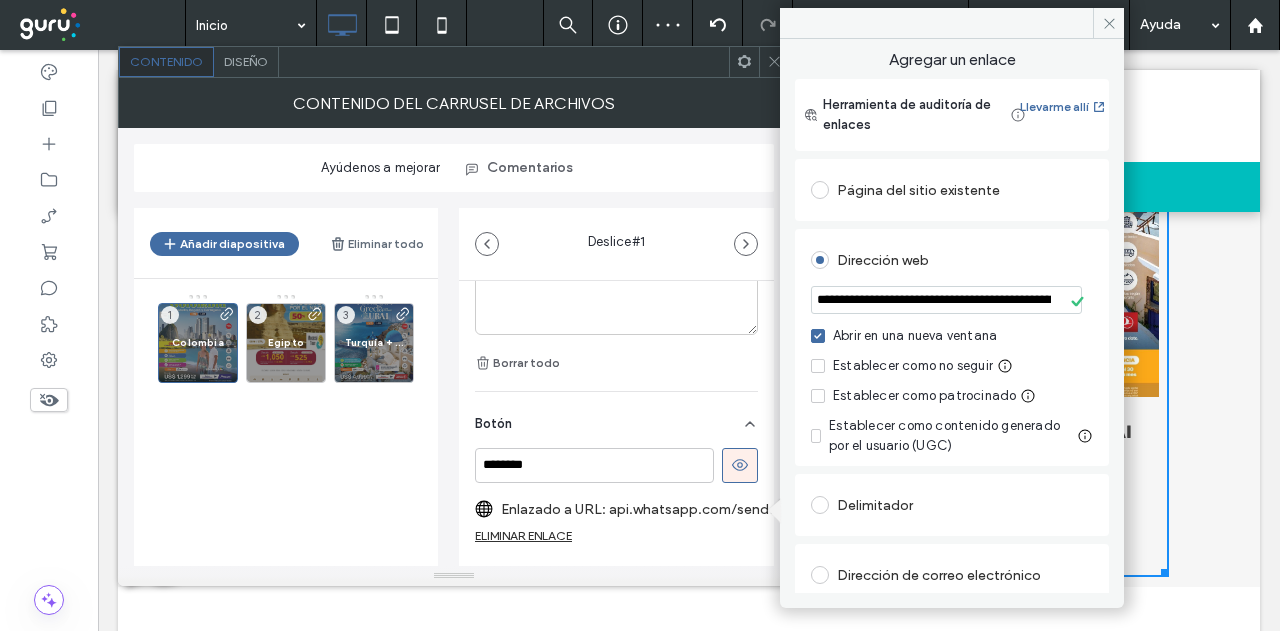 click on "Dirección web" at bounding box center [952, 260] 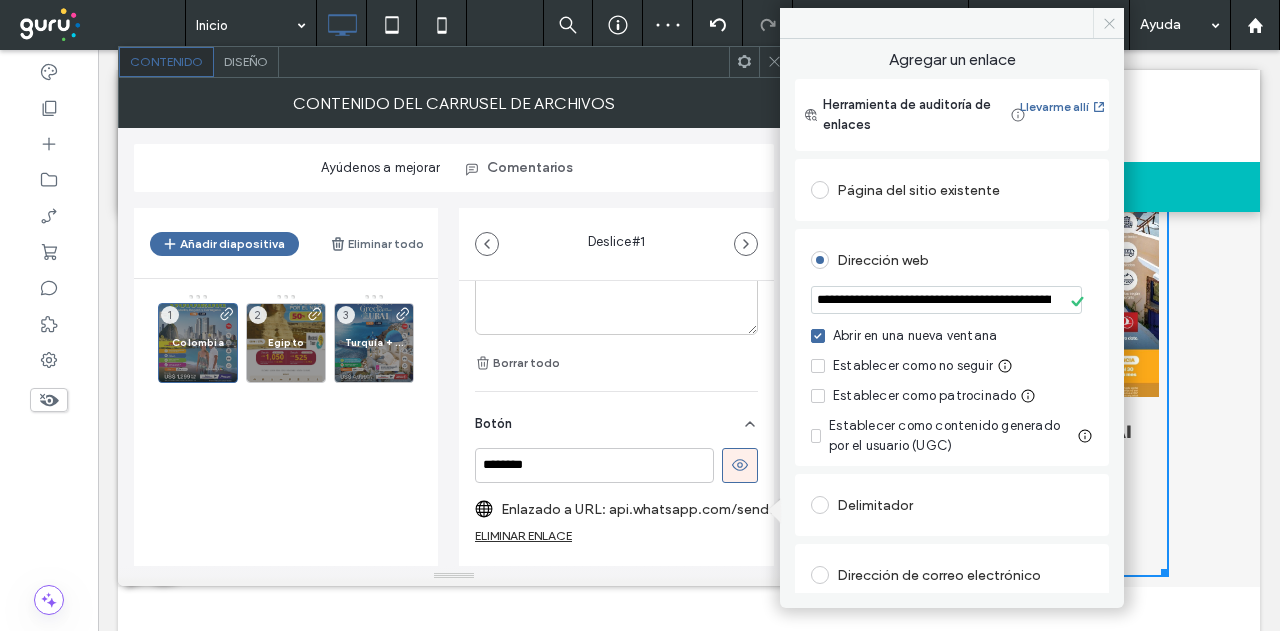 click 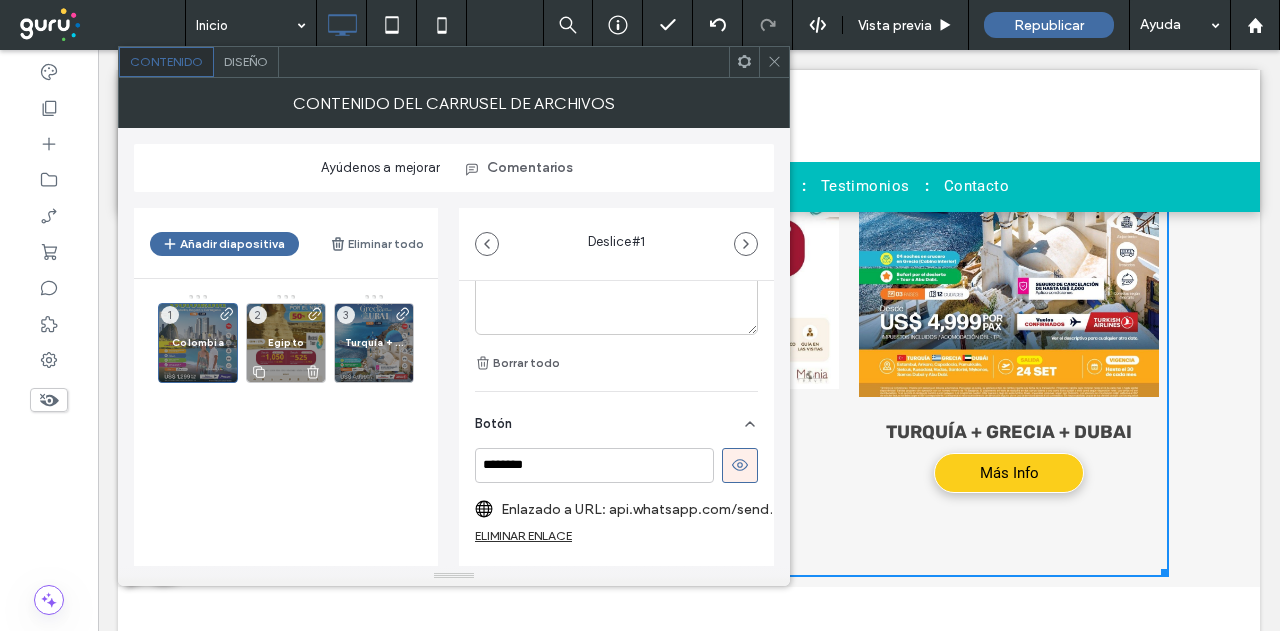 click on "Egipto 2" at bounding box center [286, 343] 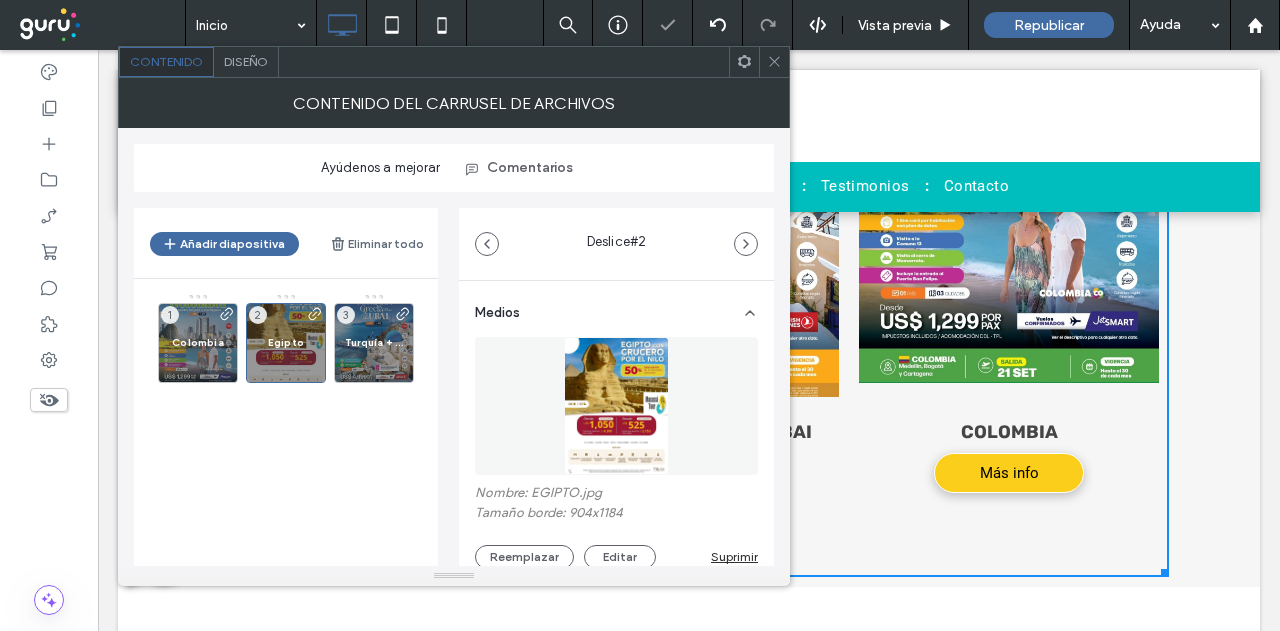 scroll, scrollTop: 100, scrollLeft: 0, axis: vertical 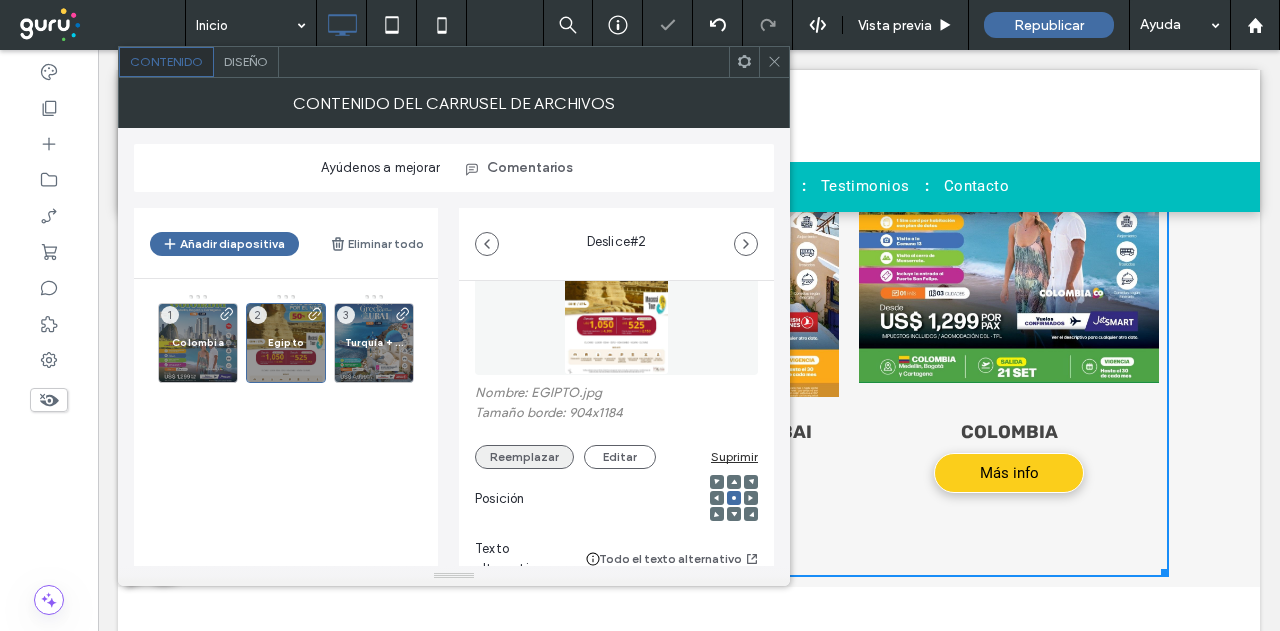 click on "Reemplazar" at bounding box center (524, 457) 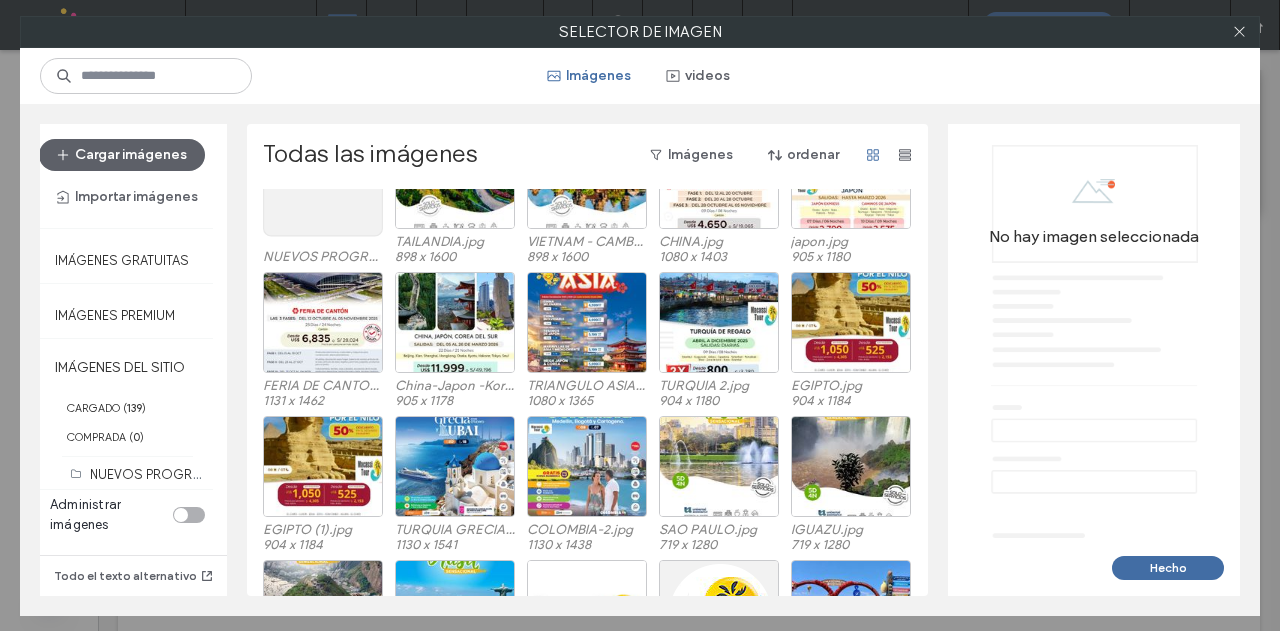 scroll, scrollTop: 200, scrollLeft: 0, axis: vertical 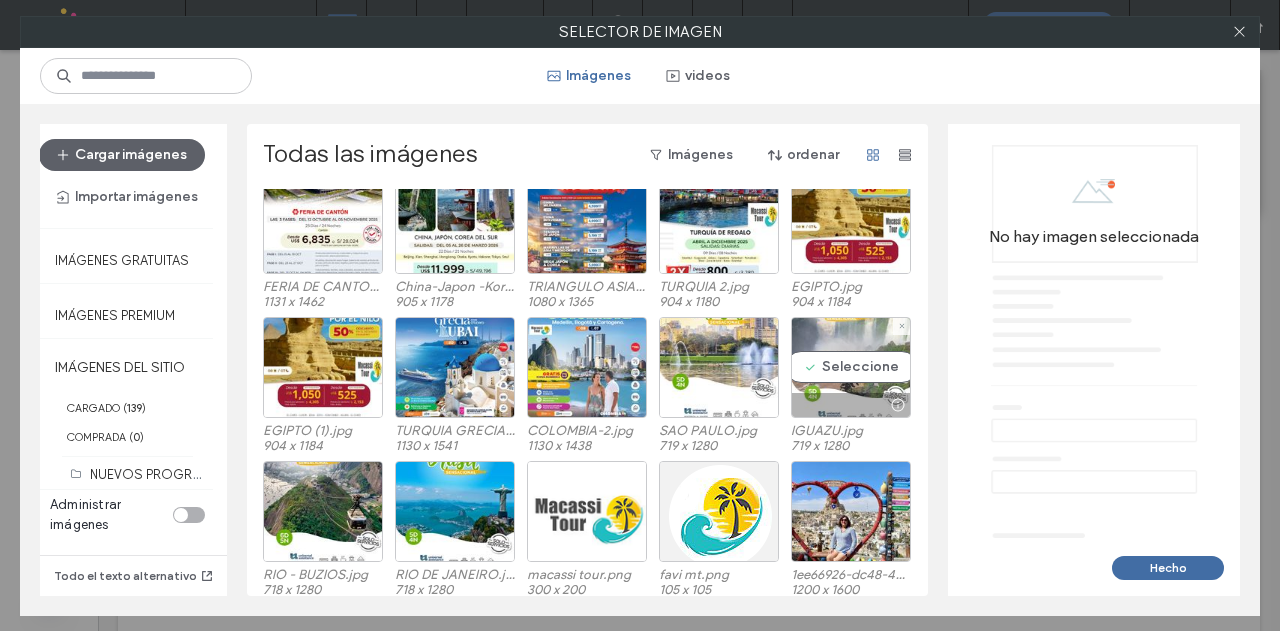 click on "Seleccione" at bounding box center [851, 367] 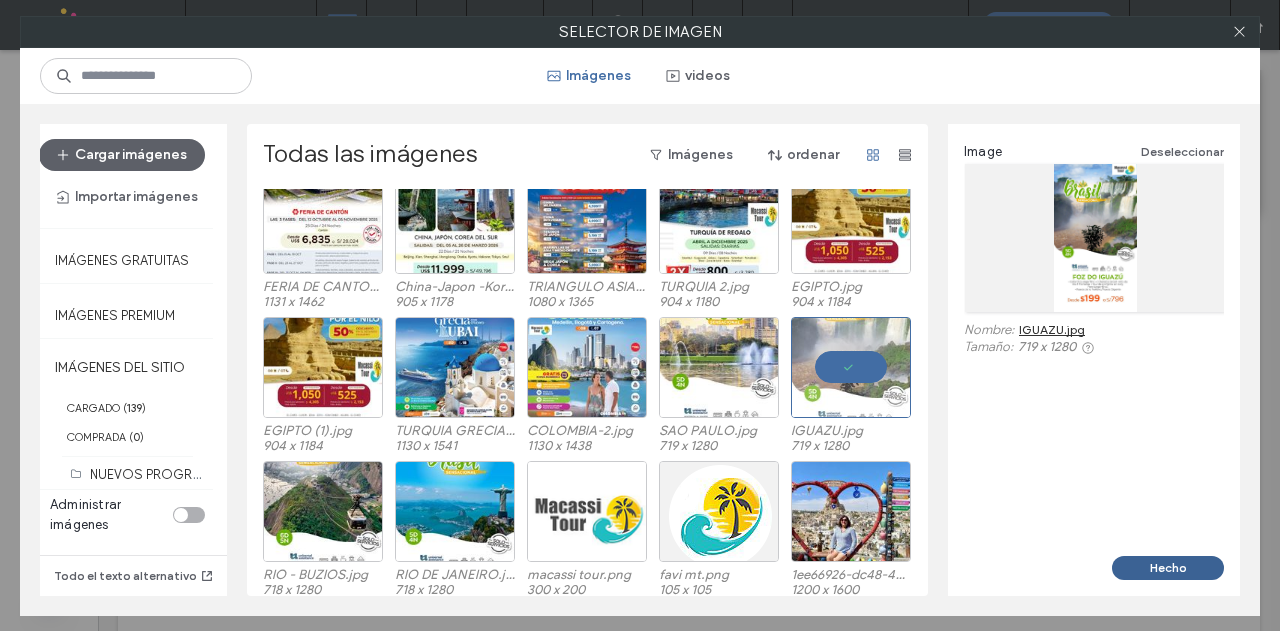 click on "Hecho" at bounding box center [1168, 568] 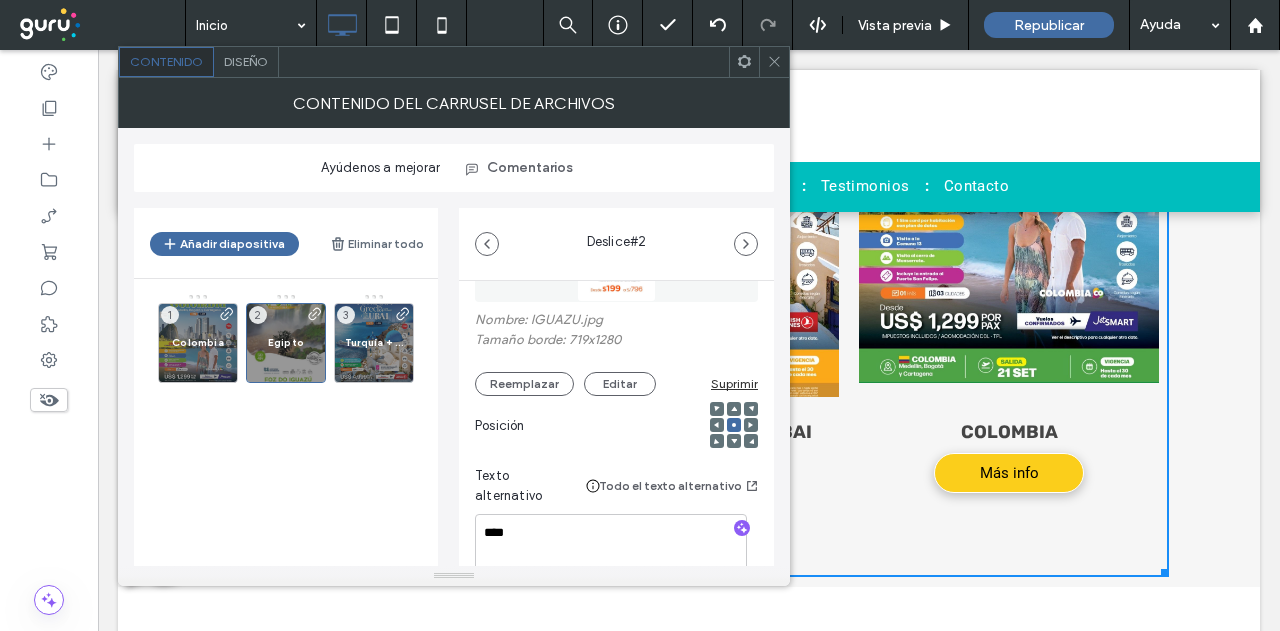 scroll, scrollTop: 300, scrollLeft: 0, axis: vertical 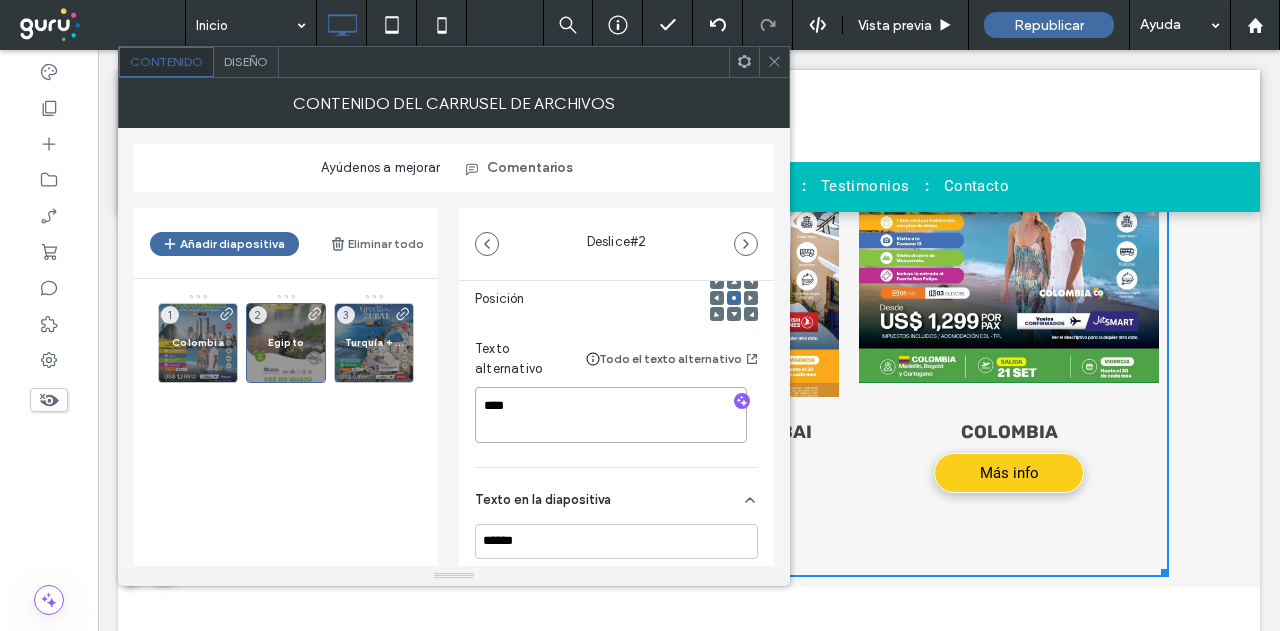 drag, startPoint x: 583, startPoint y: 411, endPoint x: 448, endPoint y: 385, distance: 137.48091 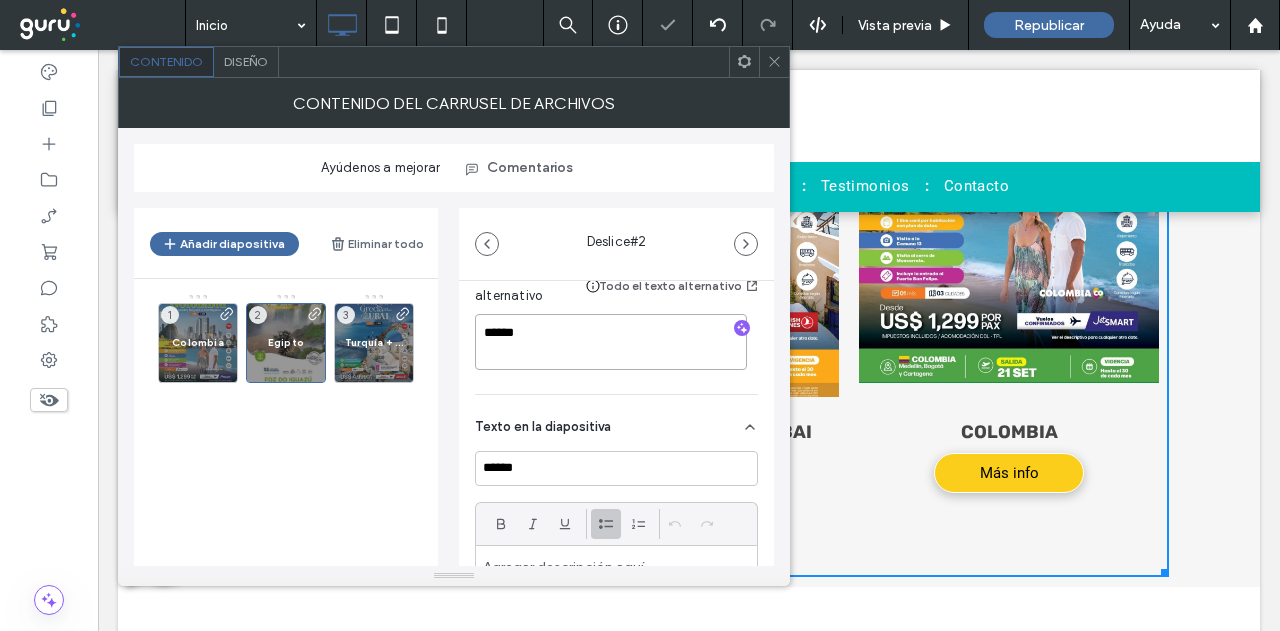 scroll, scrollTop: 400, scrollLeft: 0, axis: vertical 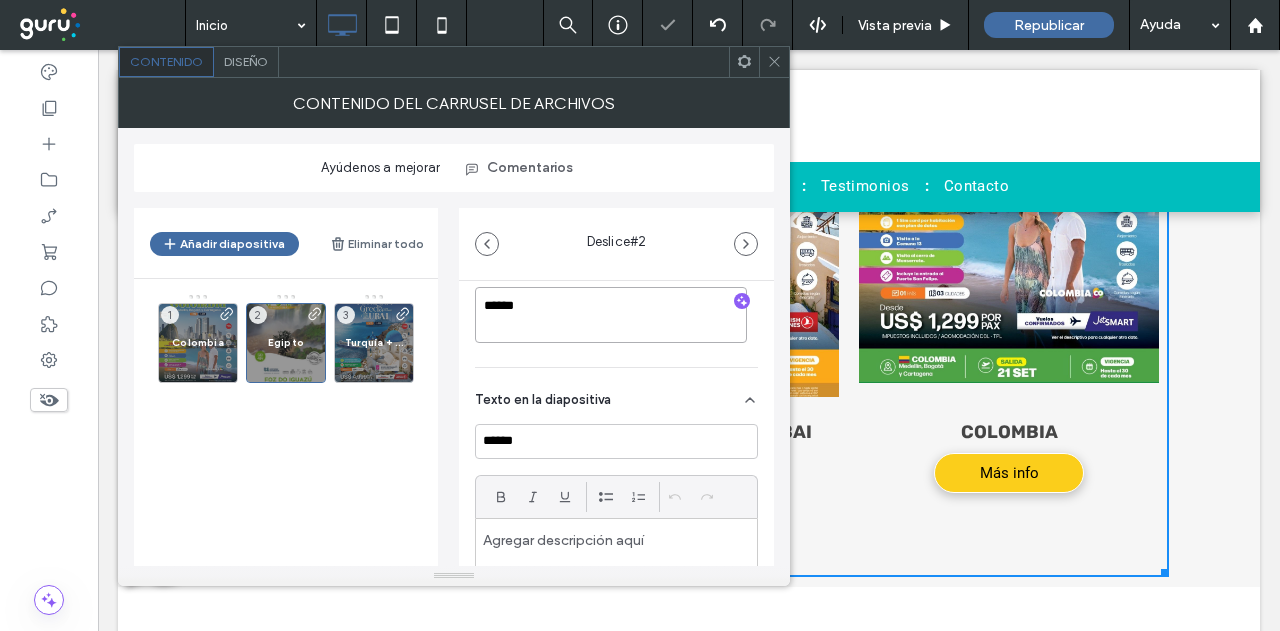 type on "******" 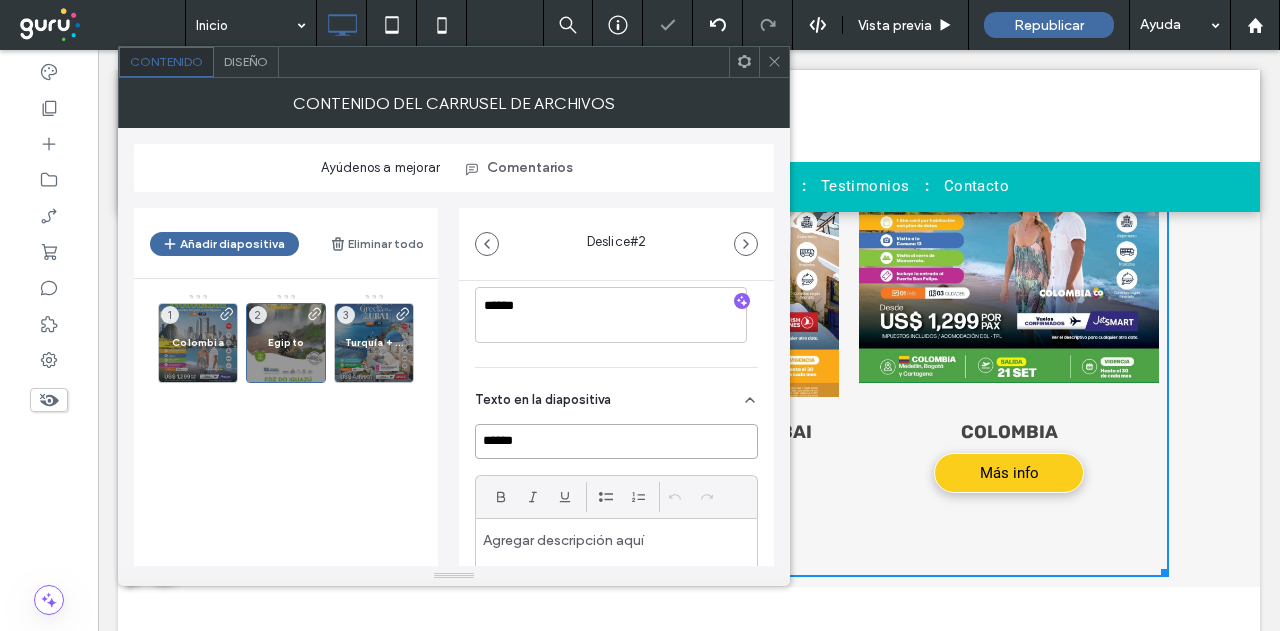 drag, startPoint x: 467, startPoint y: 429, endPoint x: 445, endPoint y: 425, distance: 22.36068 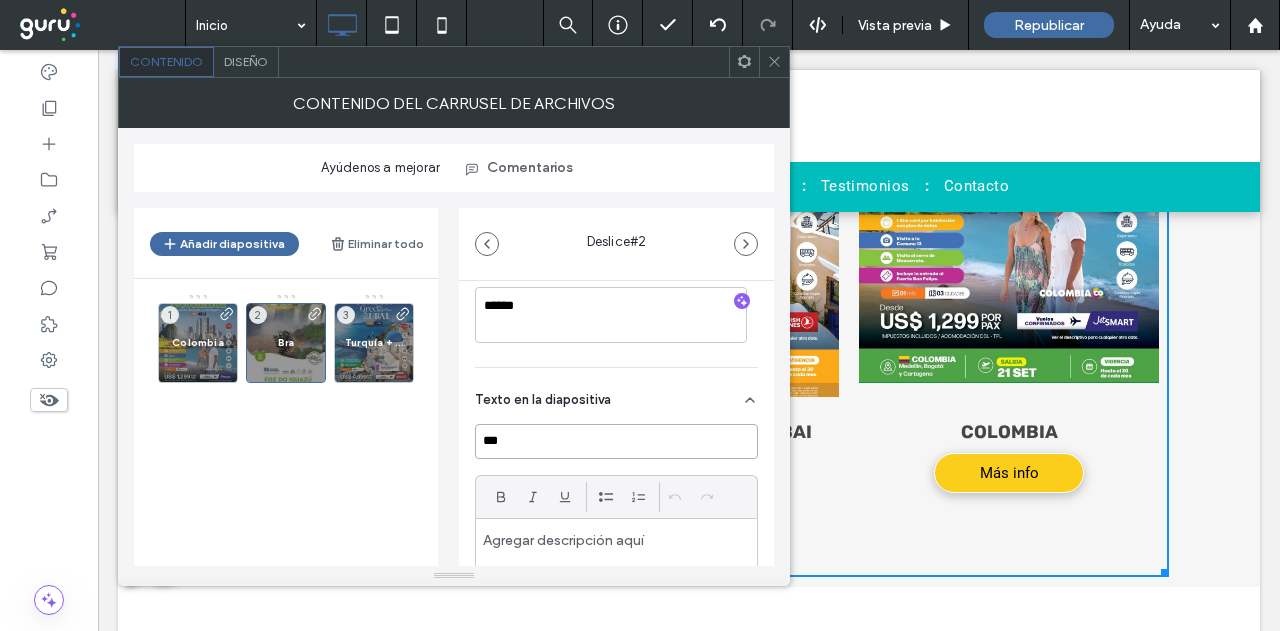 click on "***" at bounding box center (616, 441) 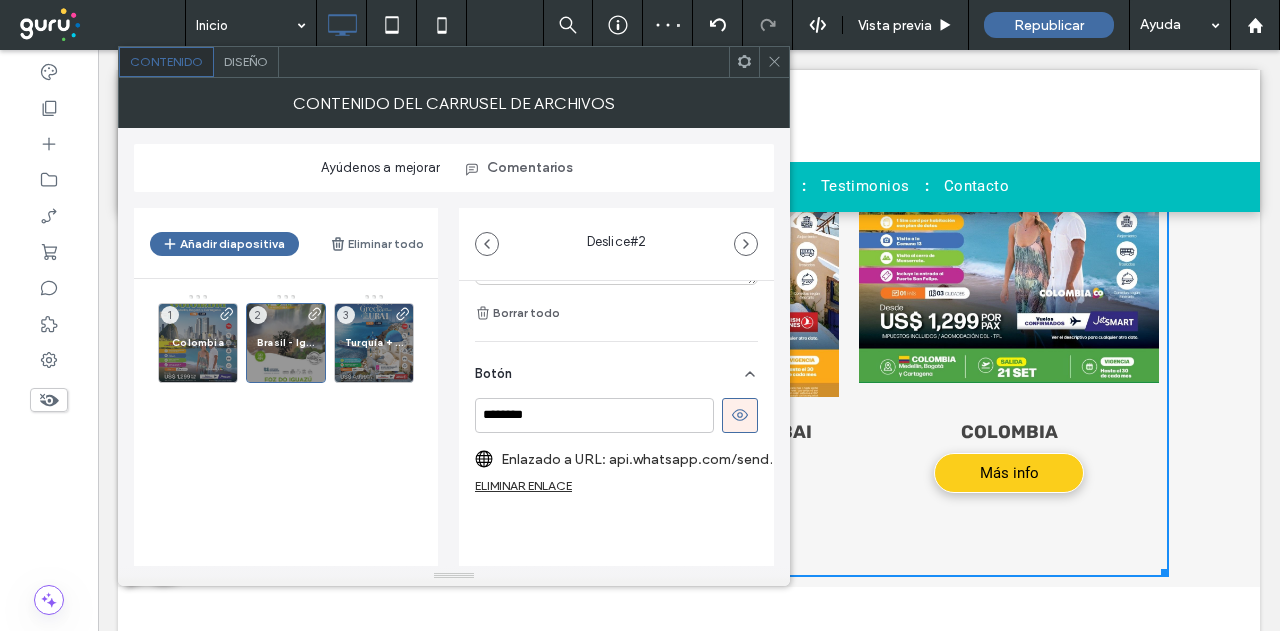 scroll, scrollTop: 764, scrollLeft: 0, axis: vertical 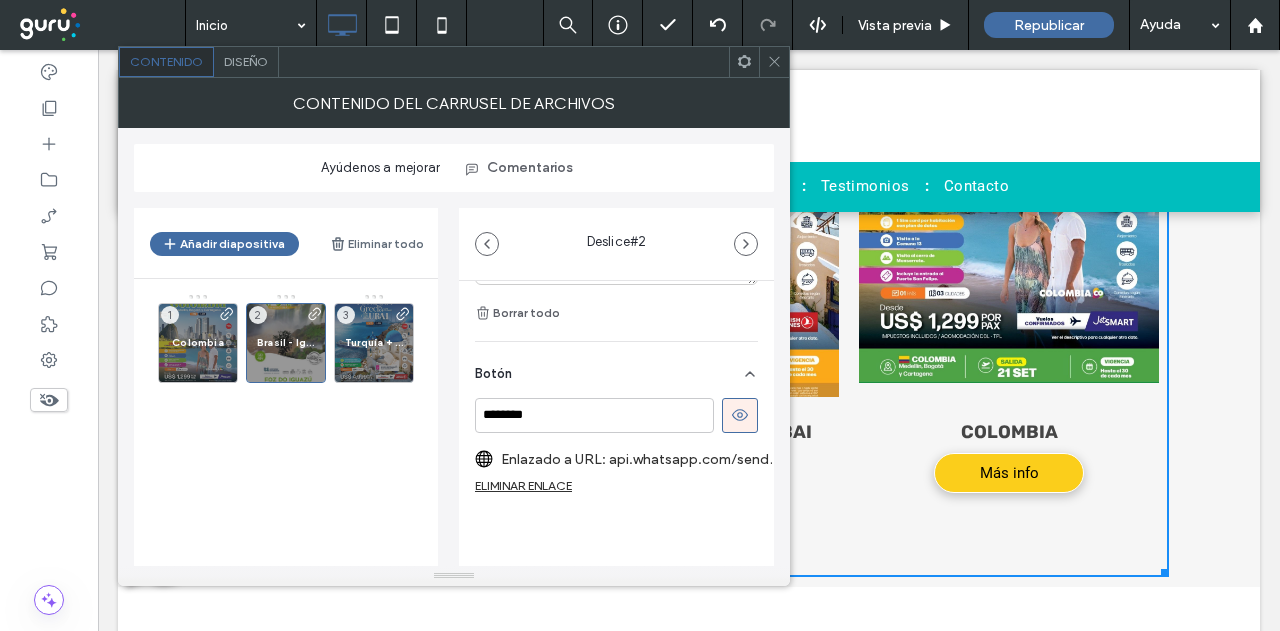 type on "**********" 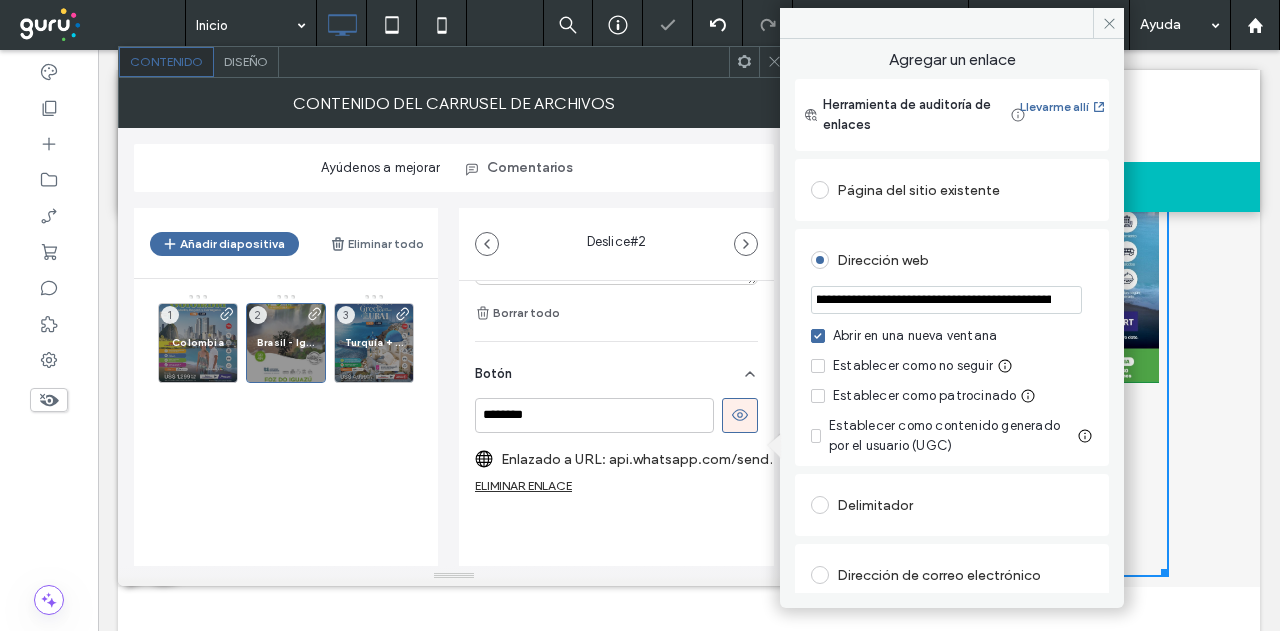 scroll, scrollTop: 0, scrollLeft: 804, axis: horizontal 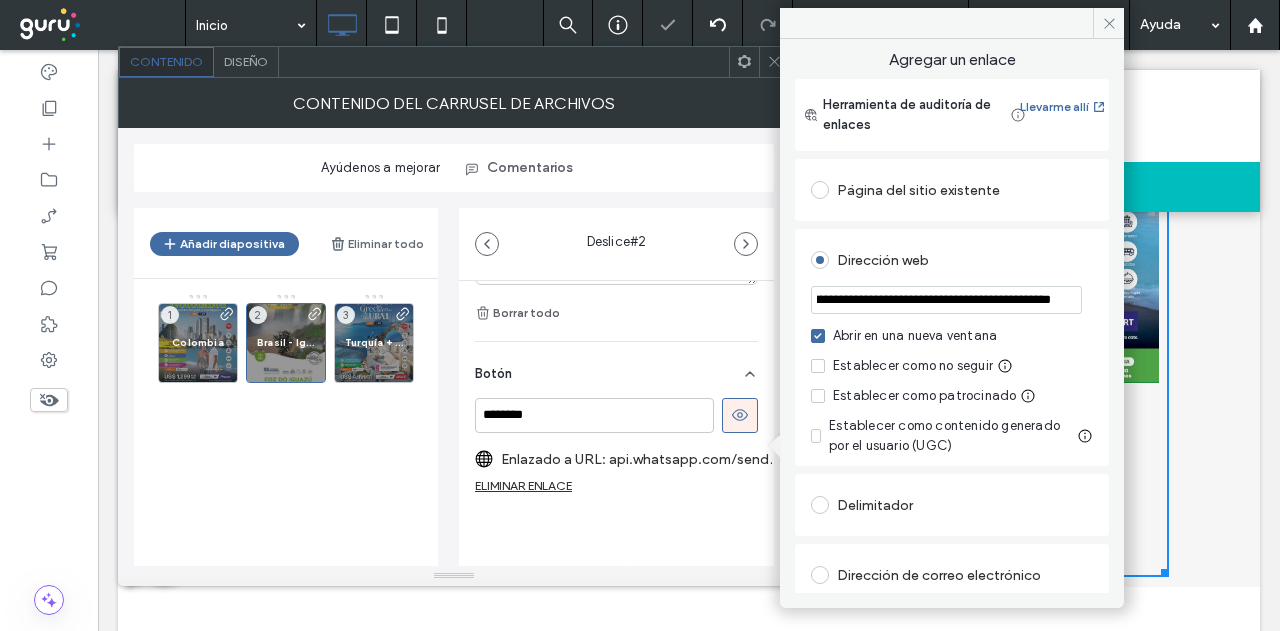 drag, startPoint x: 1032, startPoint y: 292, endPoint x: 1086, endPoint y: 321, distance: 61.294373 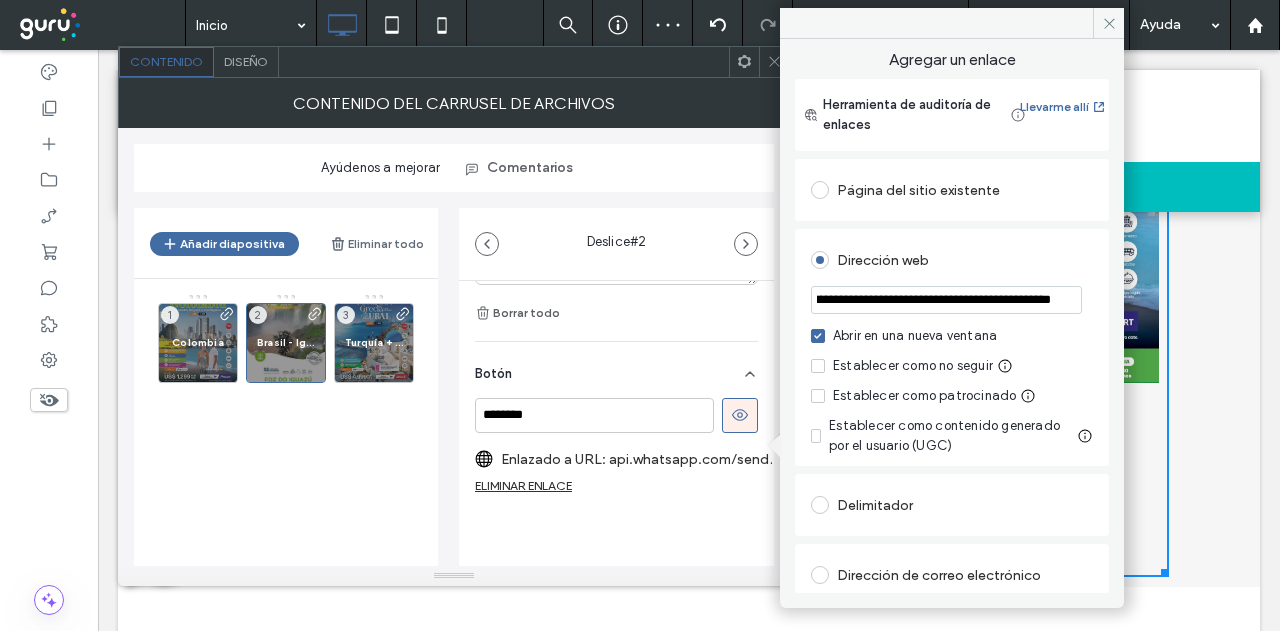 click on "**********" at bounding box center (946, 299) 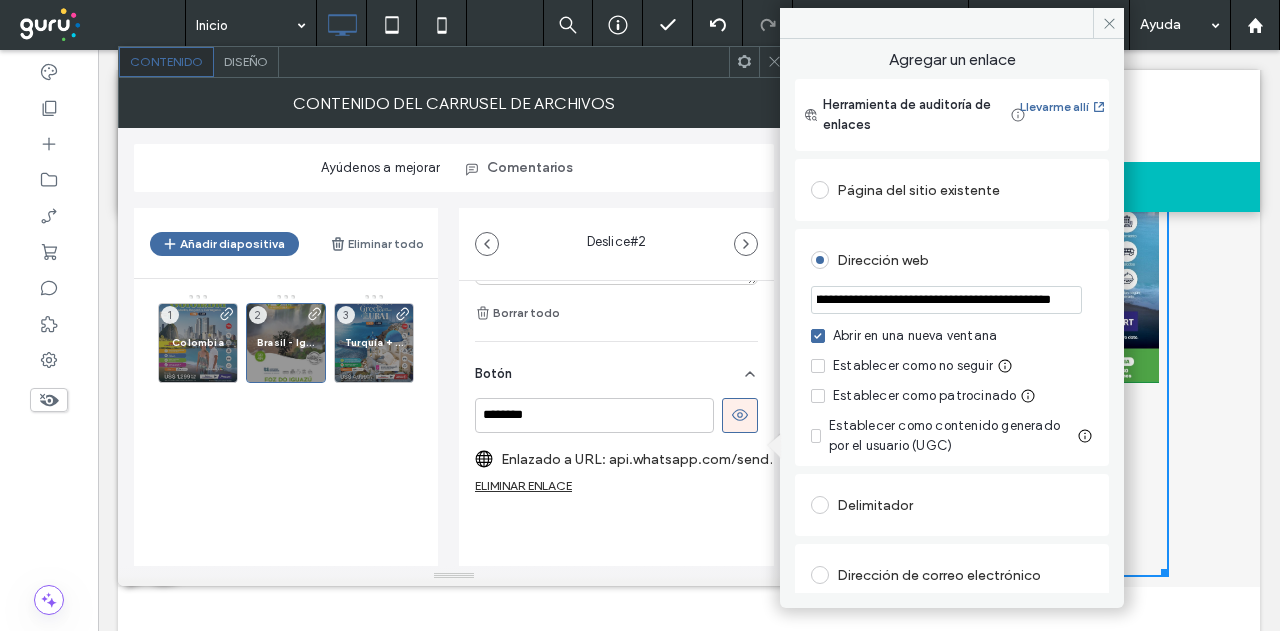 click on "**********" at bounding box center (946, 299) 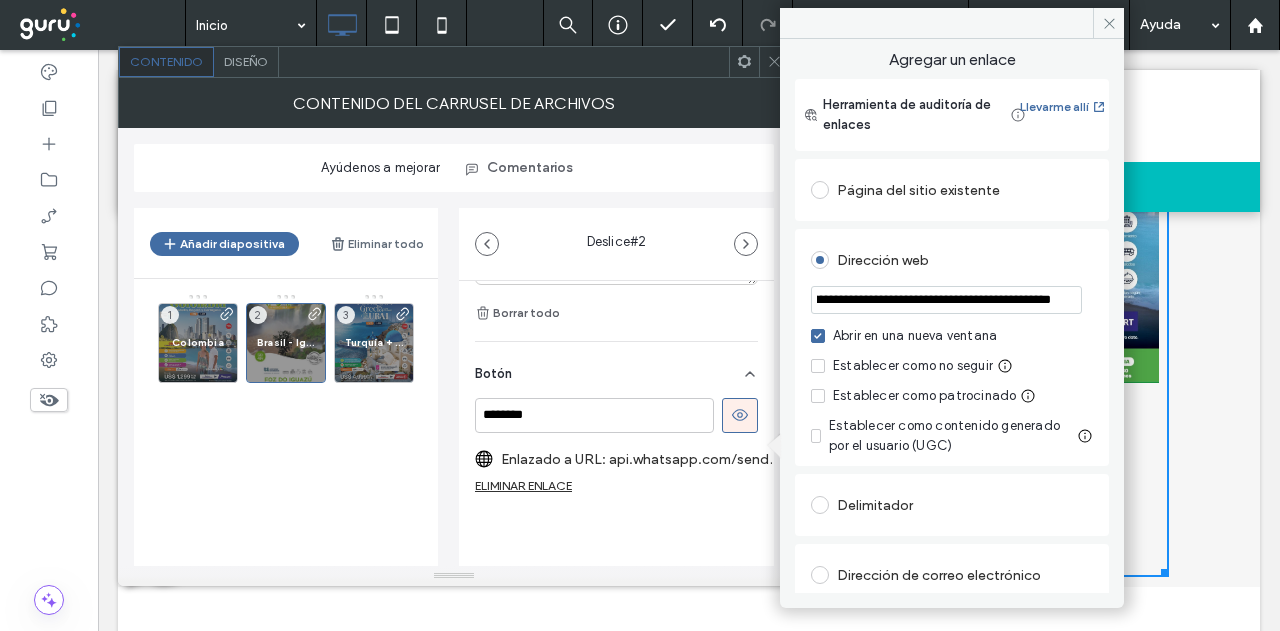 click on "**********" at bounding box center [946, 299] 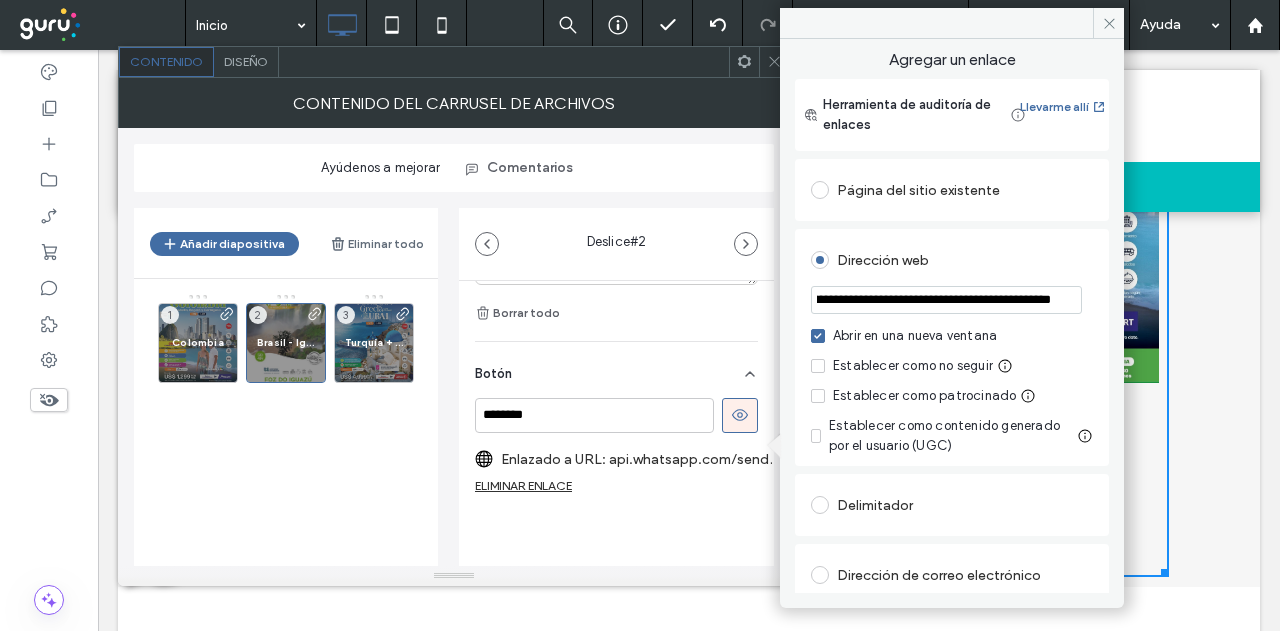 scroll, scrollTop: 0, scrollLeft: 764, axis: horizontal 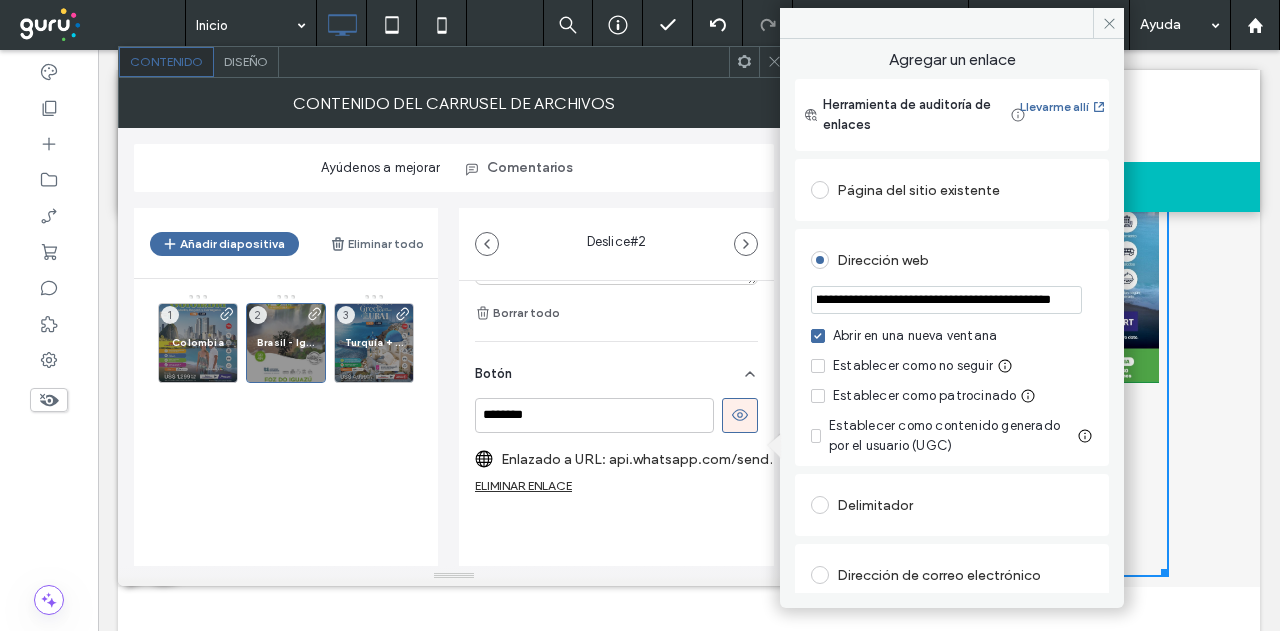click on "**********" at bounding box center [946, 299] 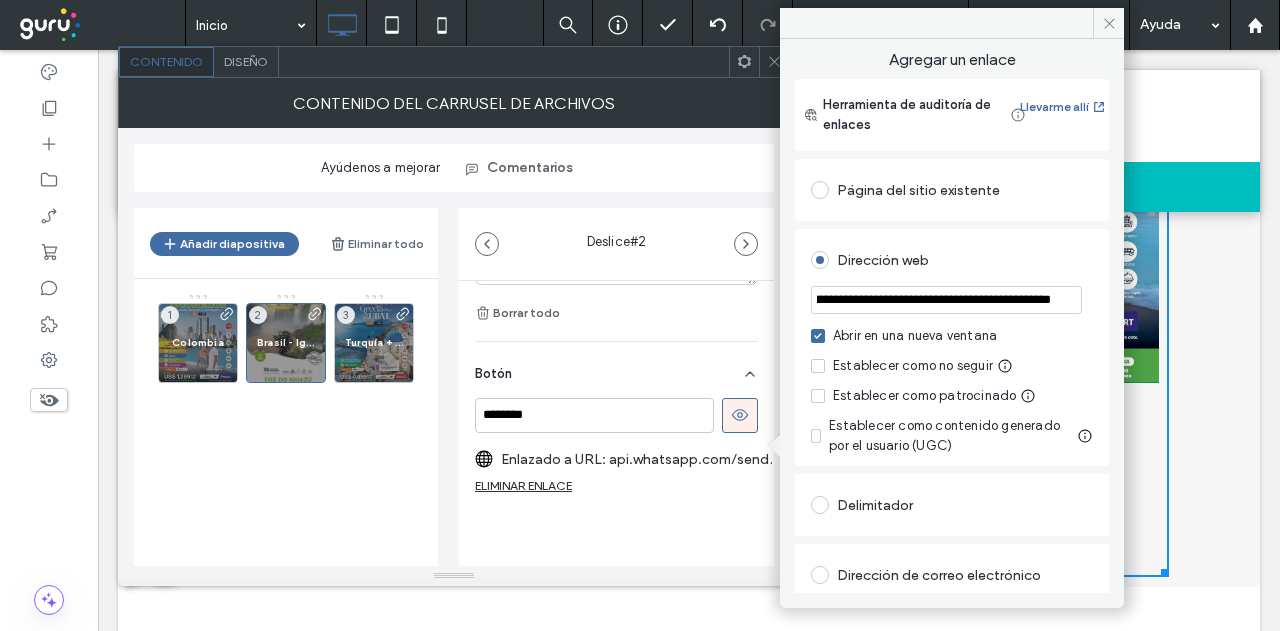 scroll, scrollTop: 0, scrollLeft: 657, axis: horizontal 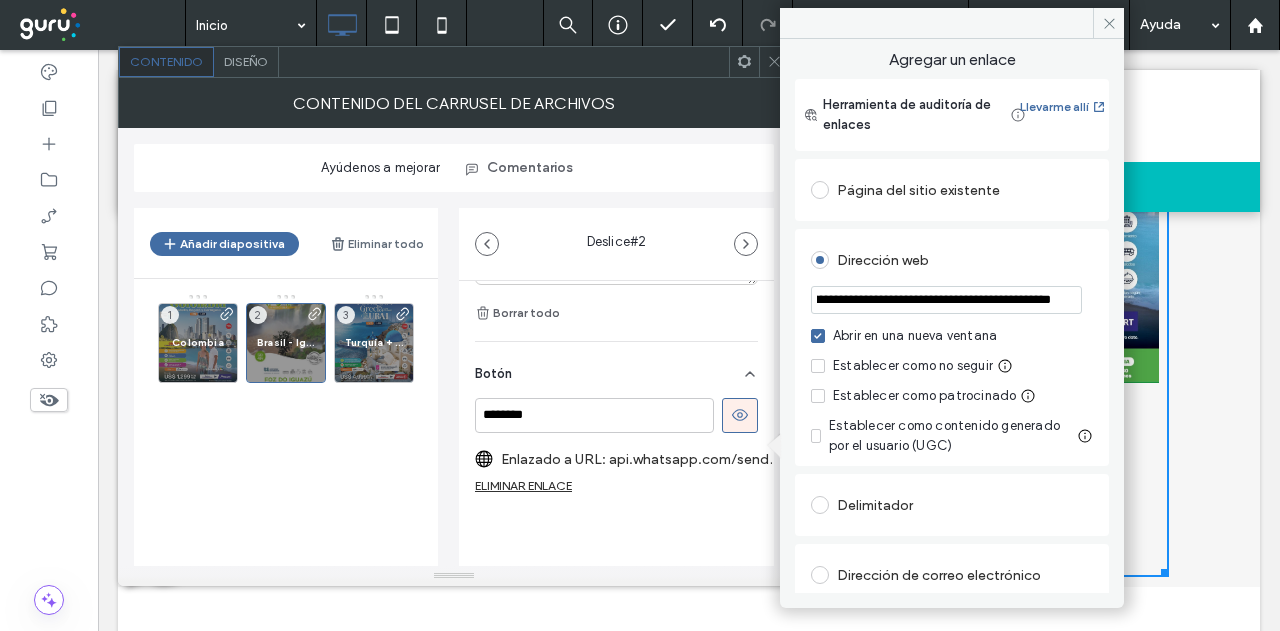type on "**********" 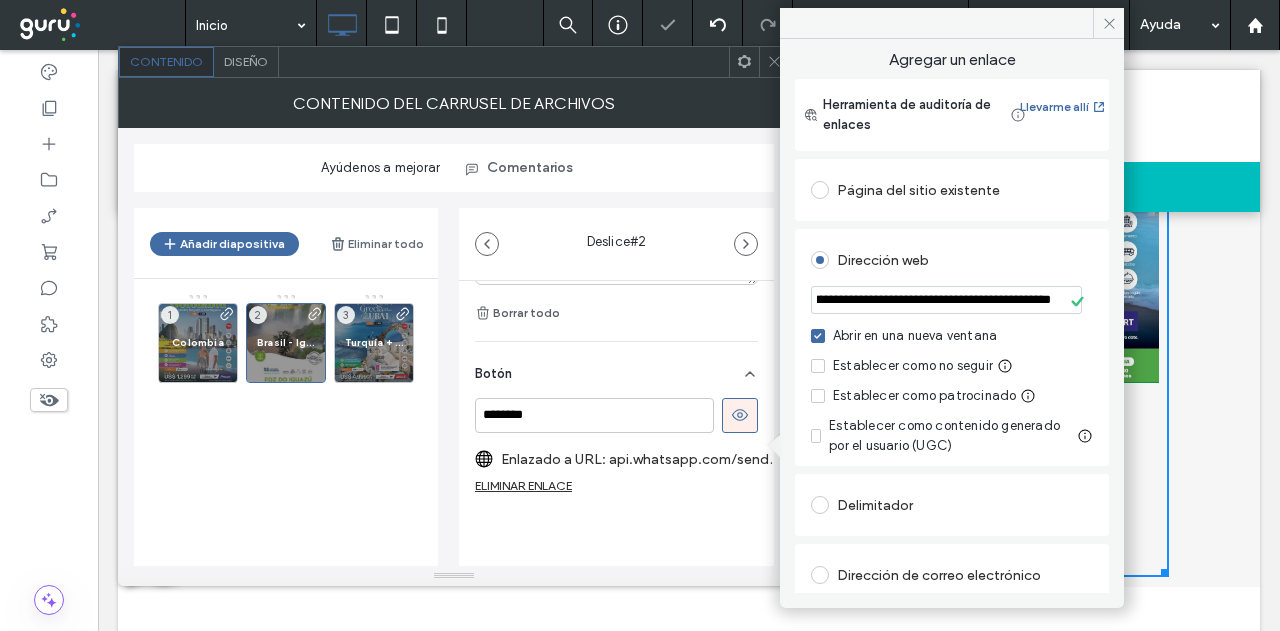 click on "Dirección web" at bounding box center [952, 260] 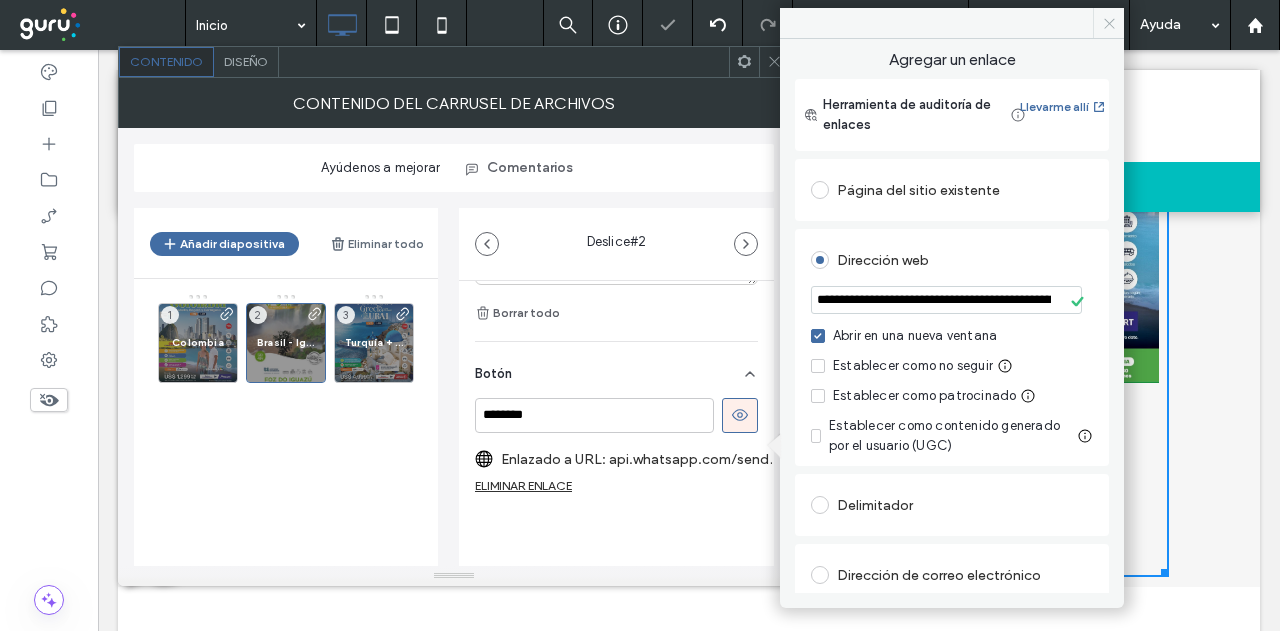 click 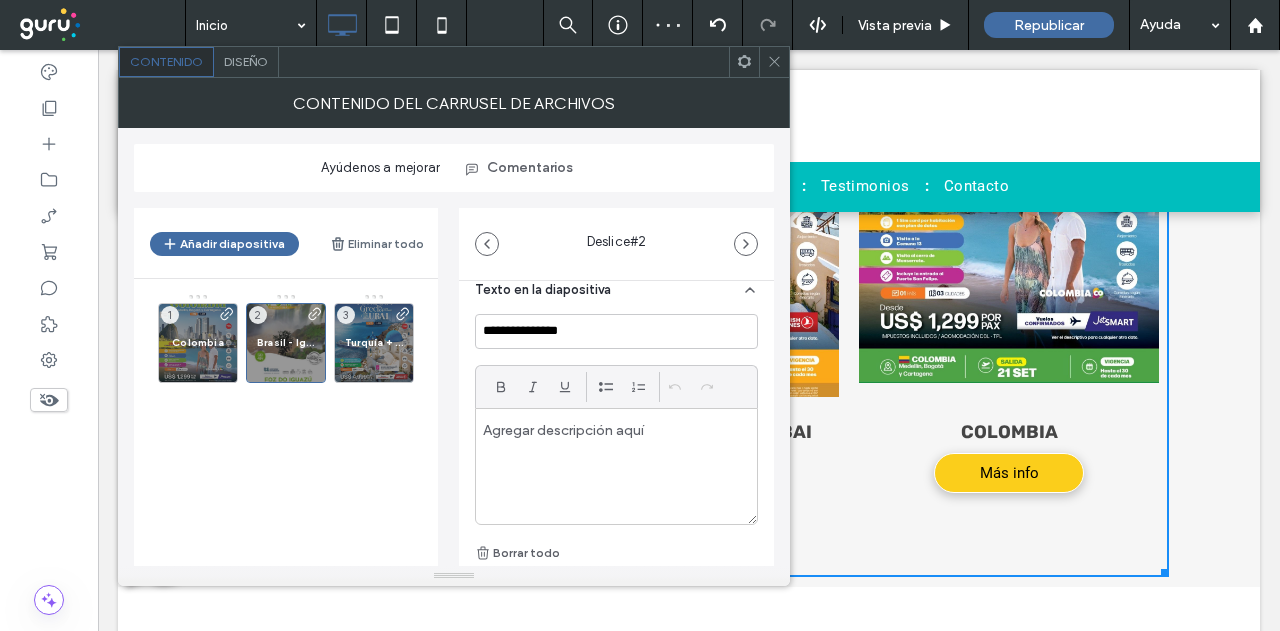 scroll, scrollTop: 464, scrollLeft: 0, axis: vertical 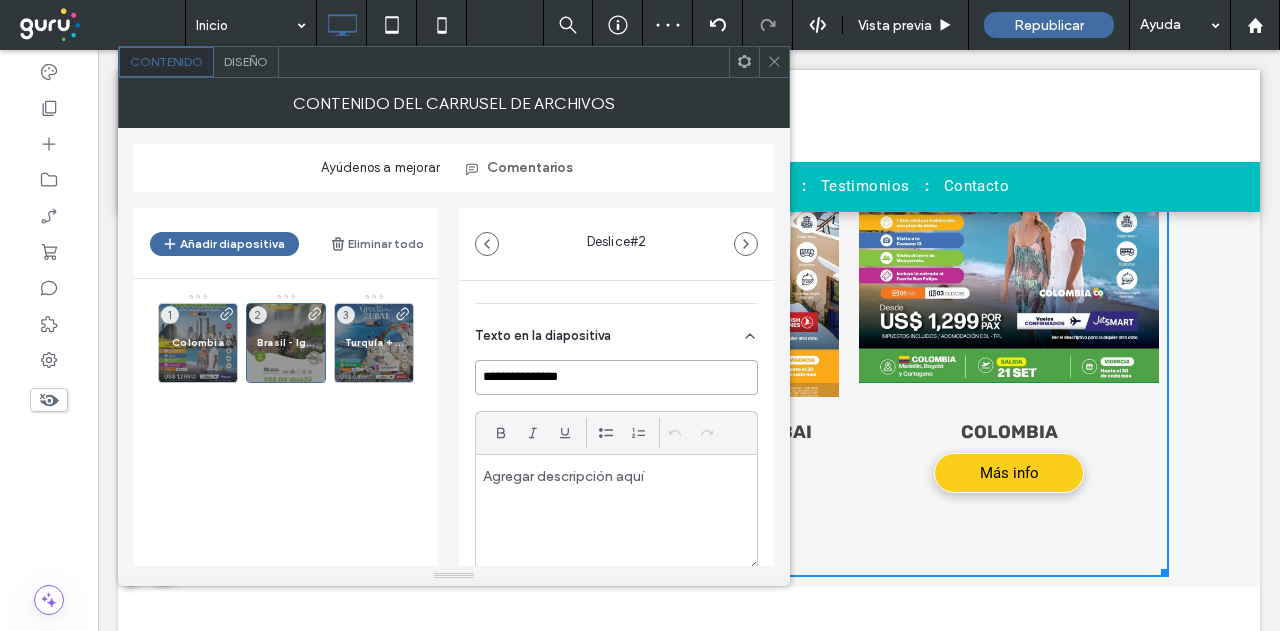 drag, startPoint x: 606, startPoint y: 369, endPoint x: 442, endPoint y: 385, distance: 164.77864 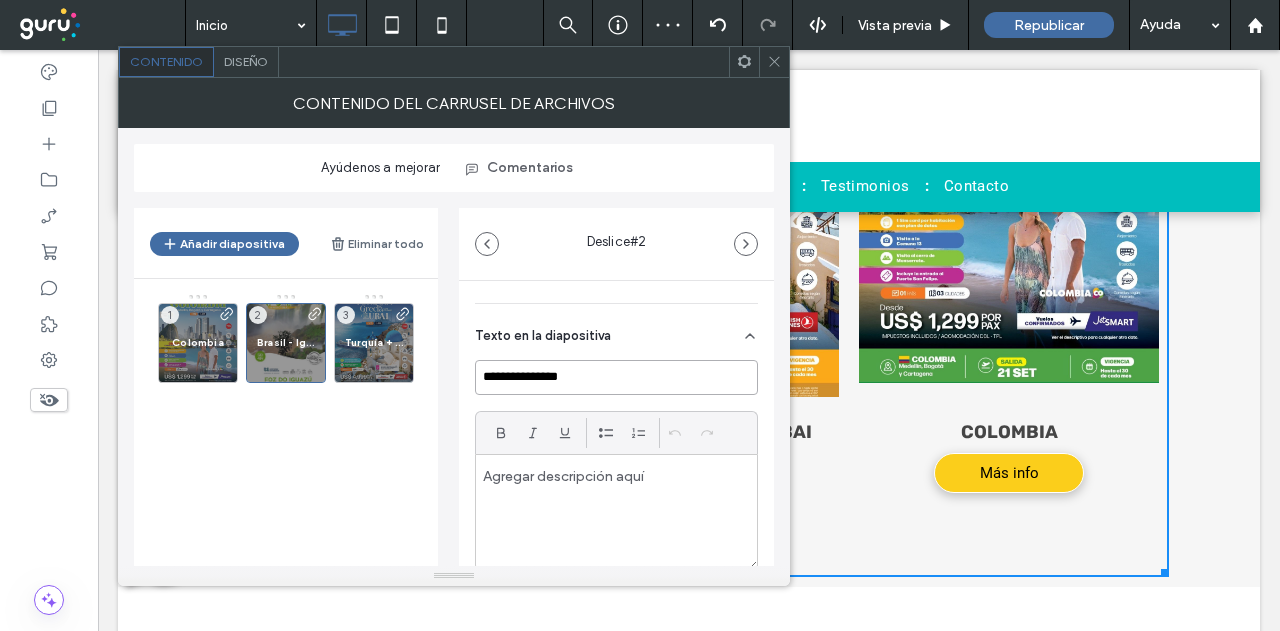 click on "**********" at bounding box center [454, 379] 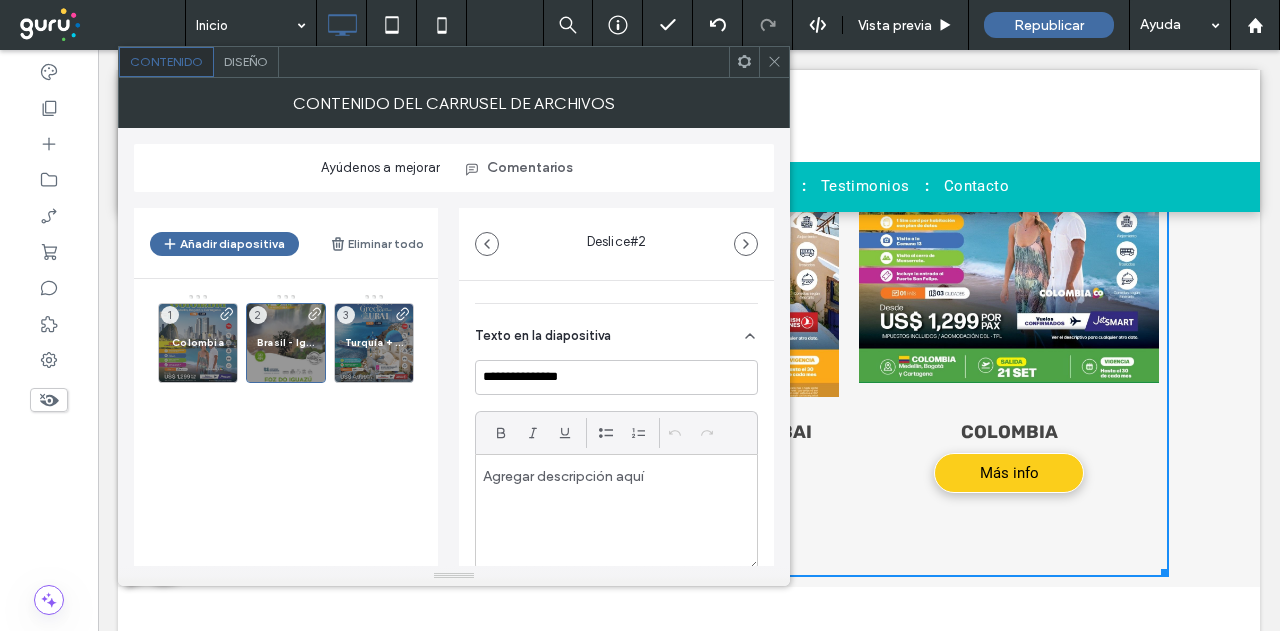click at bounding box center [616, 512] 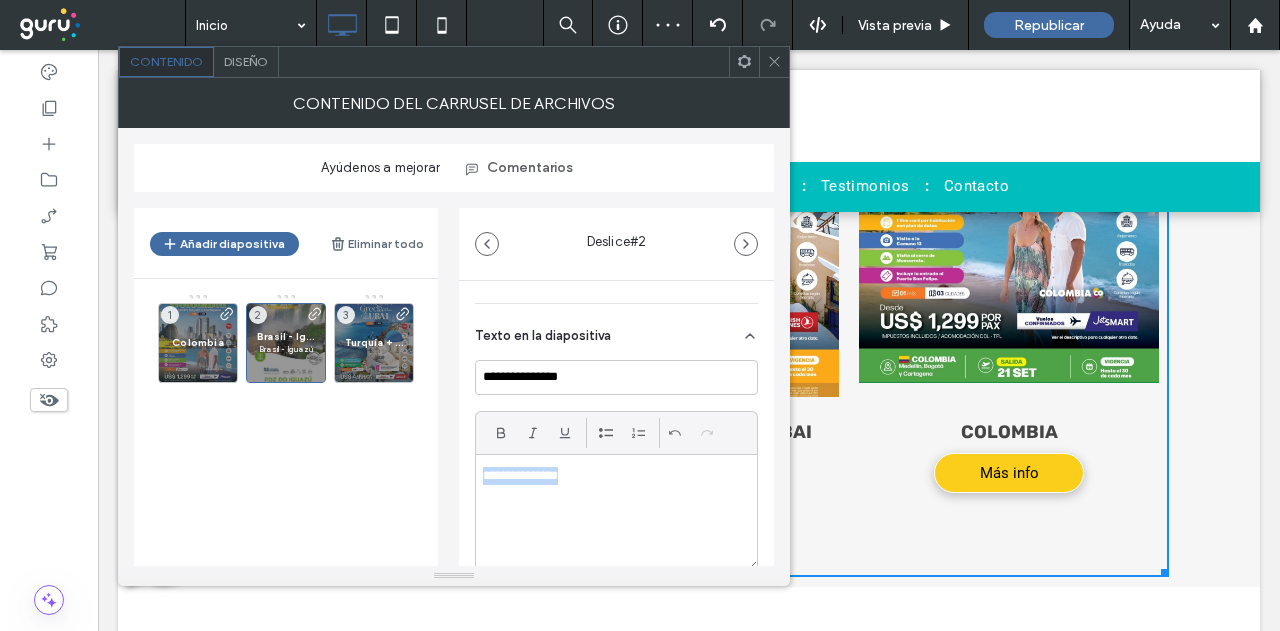 drag, startPoint x: 598, startPoint y: 481, endPoint x: 428, endPoint y: 462, distance: 171.05847 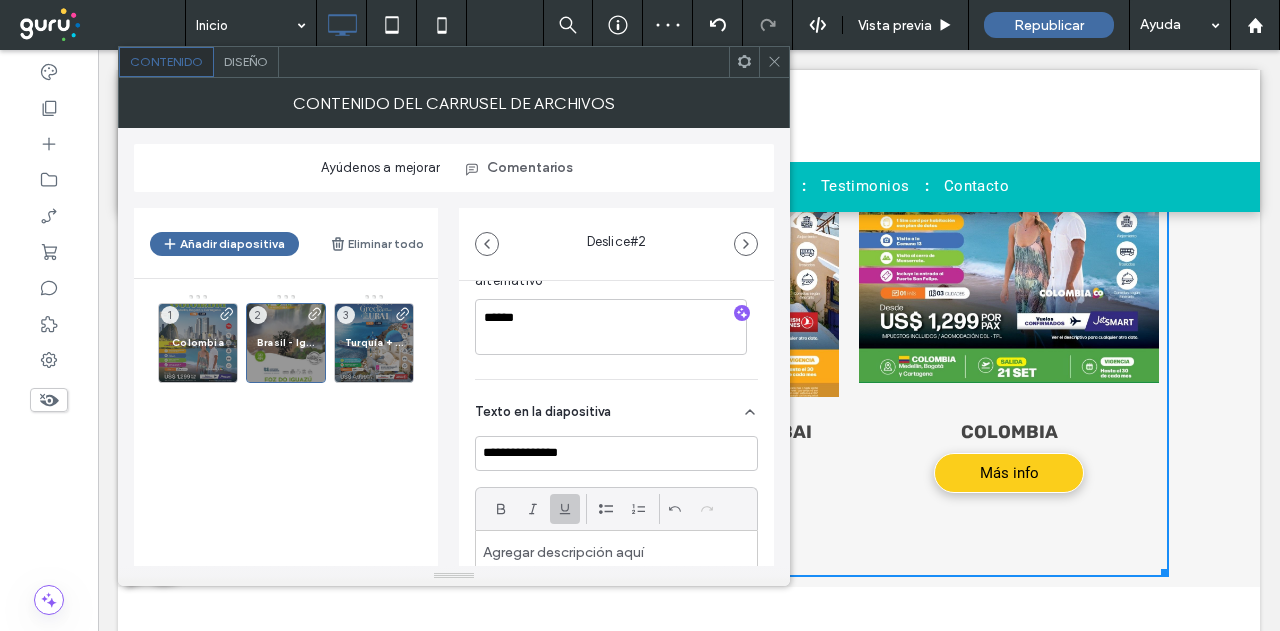 scroll, scrollTop: 264, scrollLeft: 0, axis: vertical 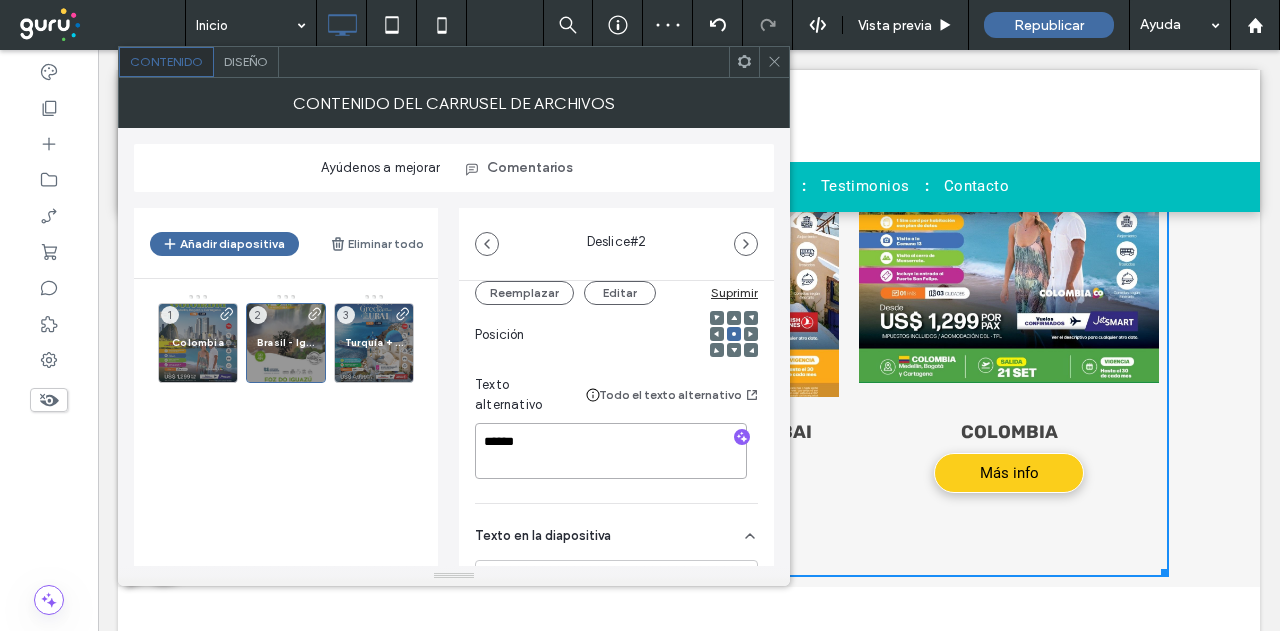 drag, startPoint x: 568, startPoint y: 445, endPoint x: 458, endPoint y: 439, distance: 110.16351 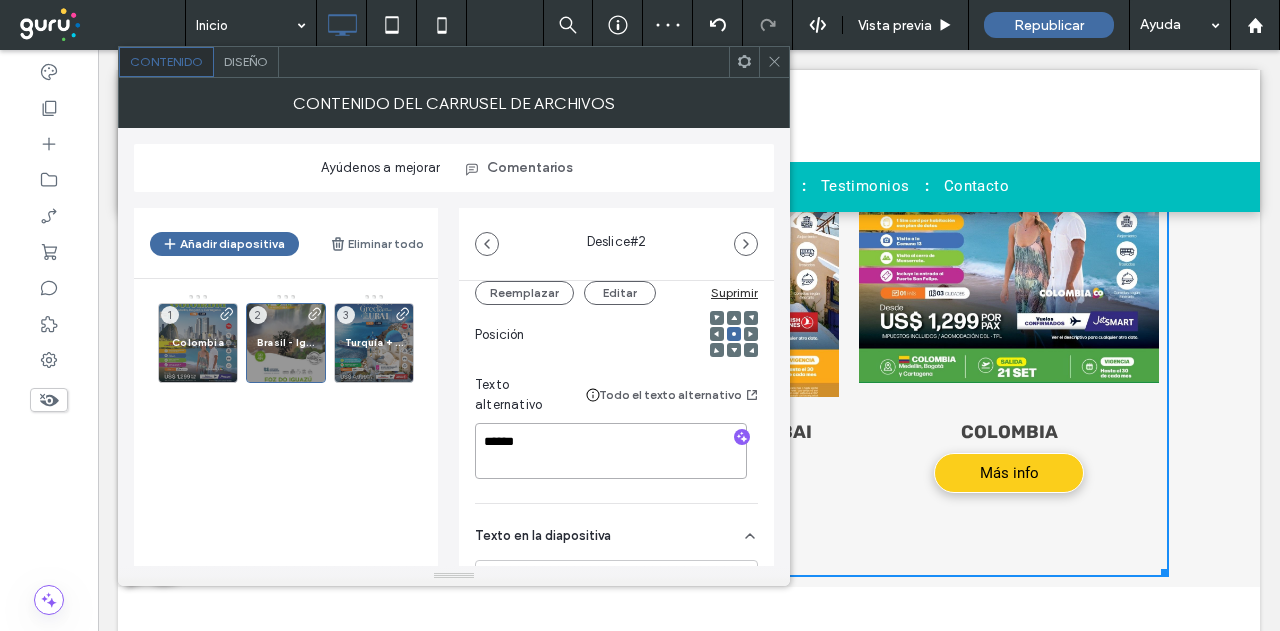 click on "**********" at bounding box center [454, 379] 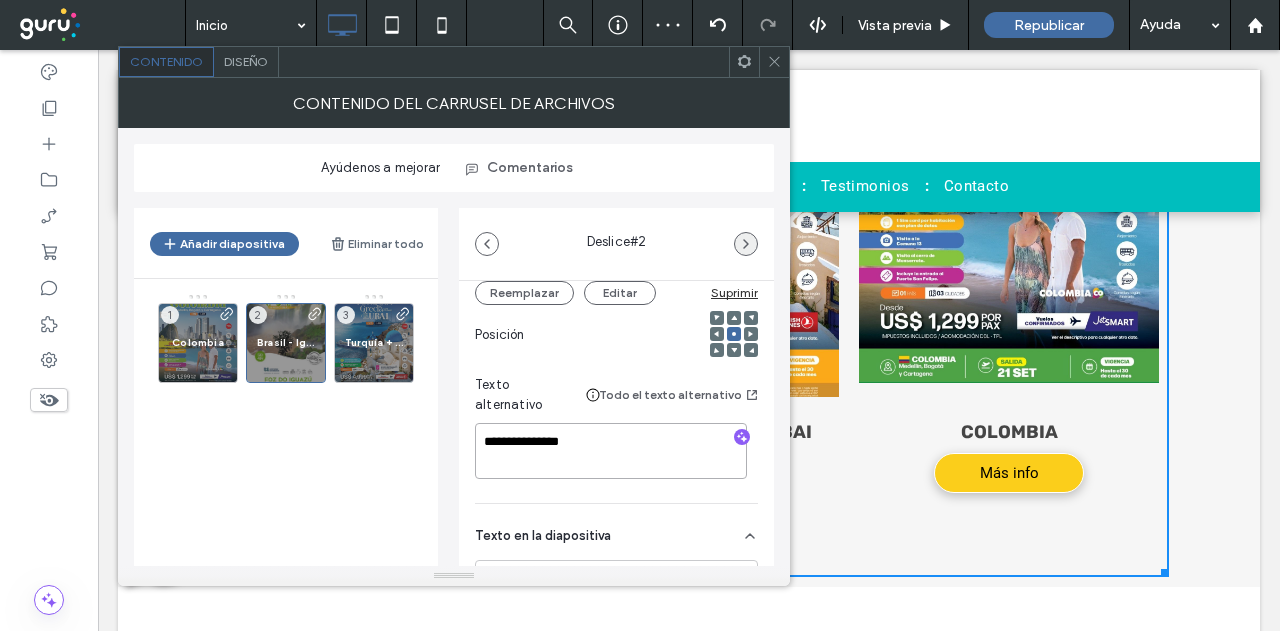 type on "**********" 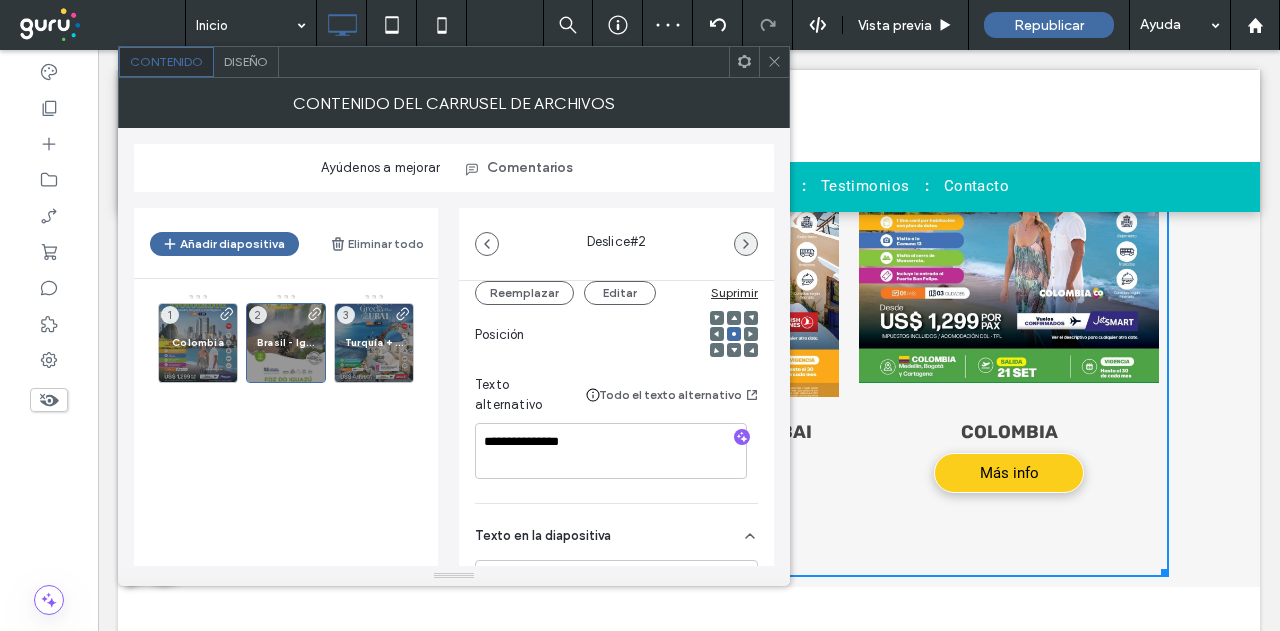 click 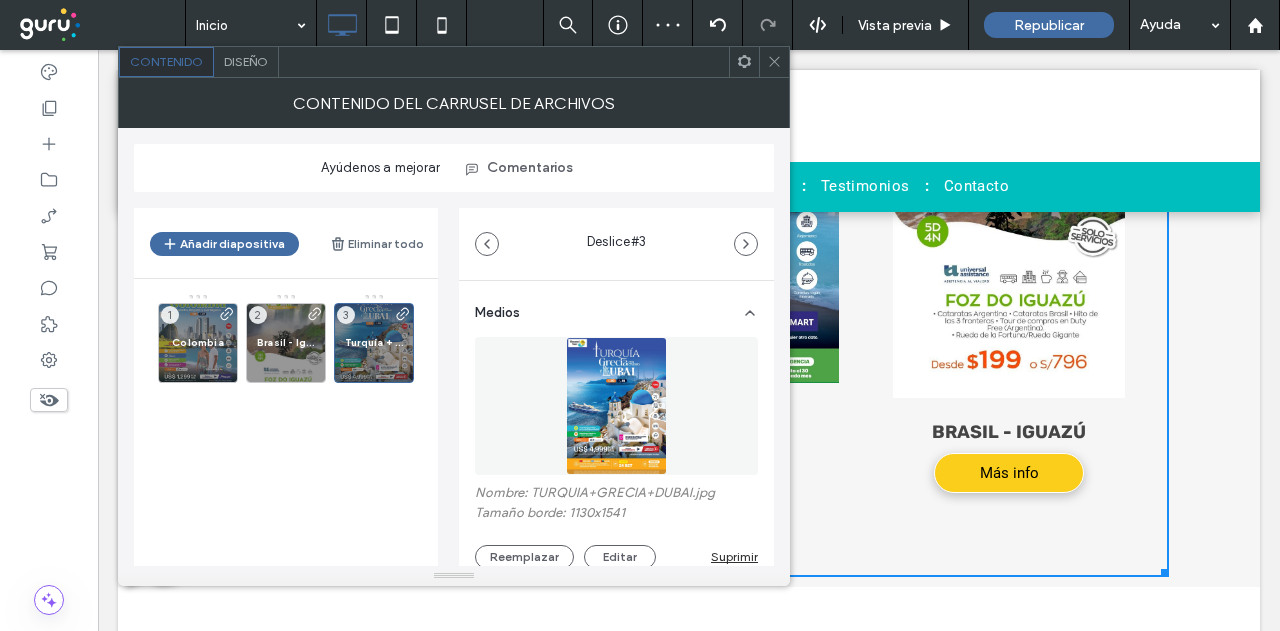 scroll, scrollTop: 100, scrollLeft: 0, axis: vertical 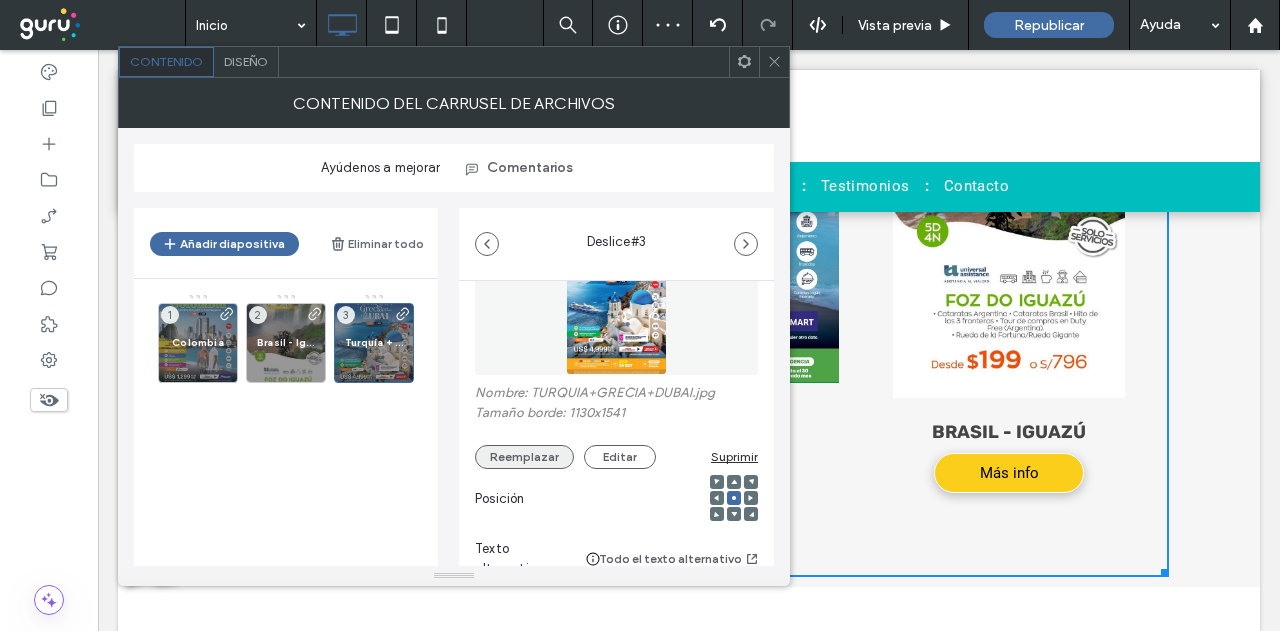 click on "Reemplazar" at bounding box center [524, 457] 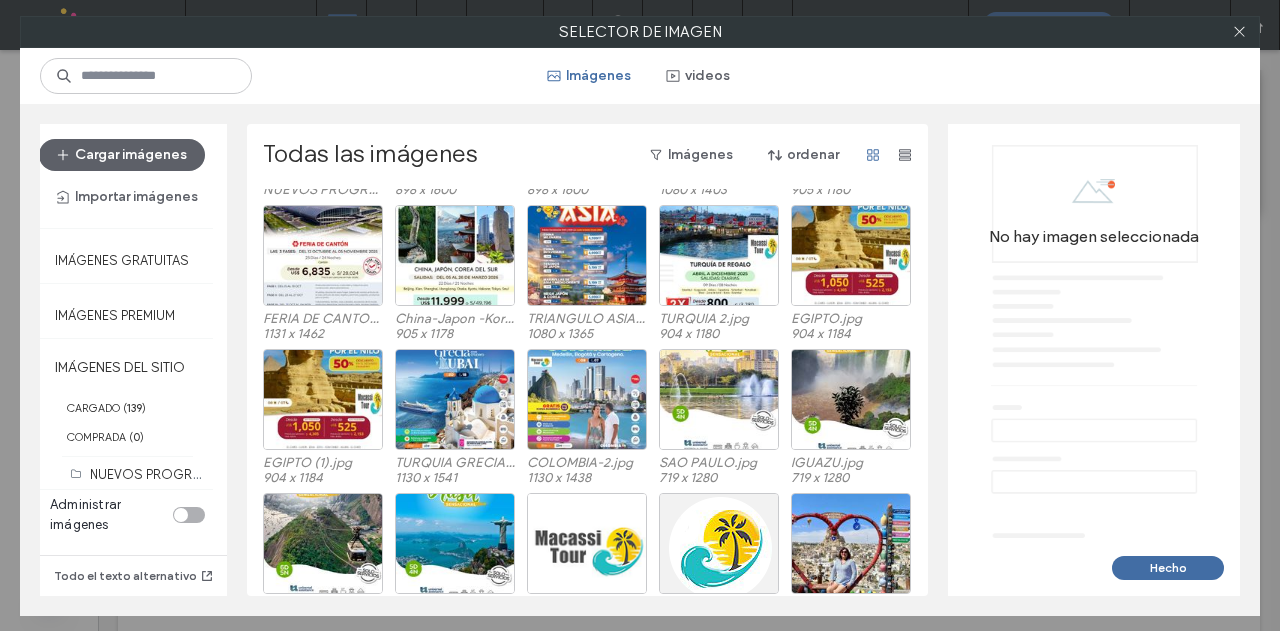 scroll, scrollTop: 200, scrollLeft: 0, axis: vertical 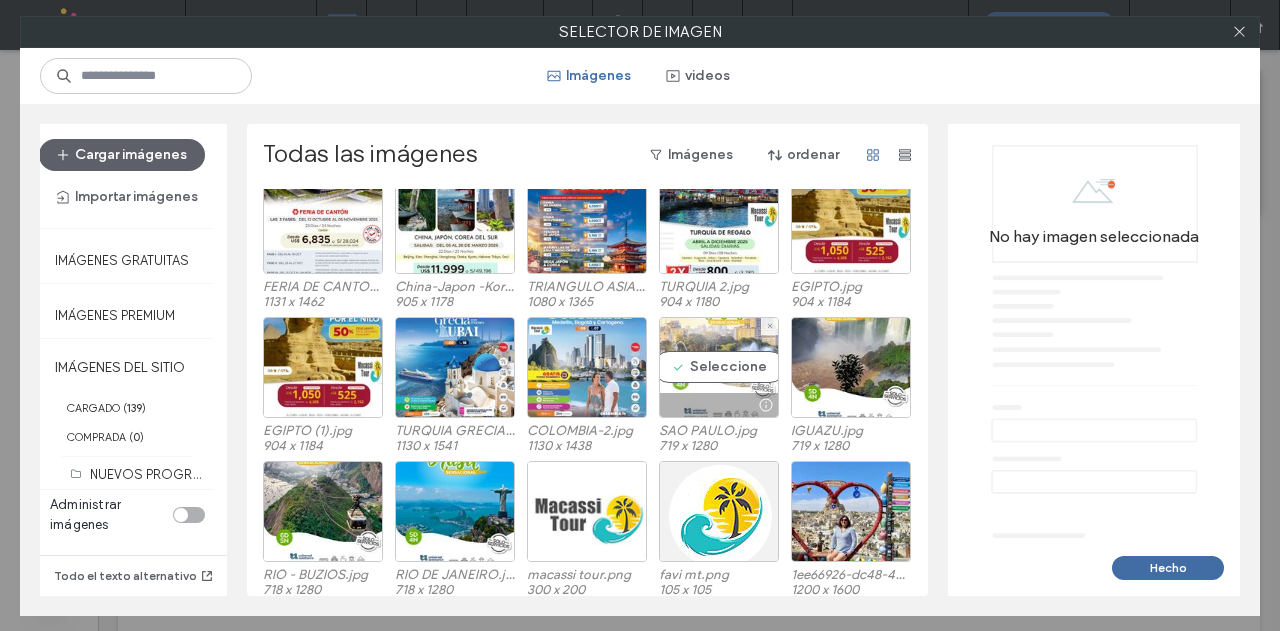 click on "Seleccione" at bounding box center (719, 367) 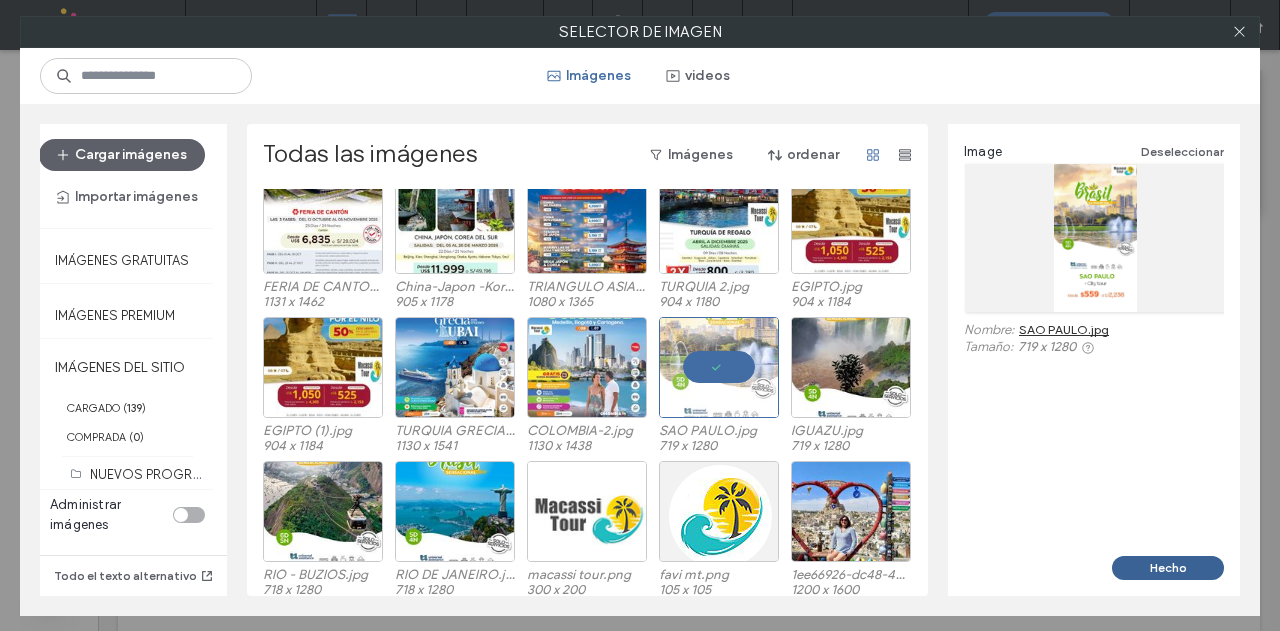 click on "Hecho" at bounding box center [1168, 568] 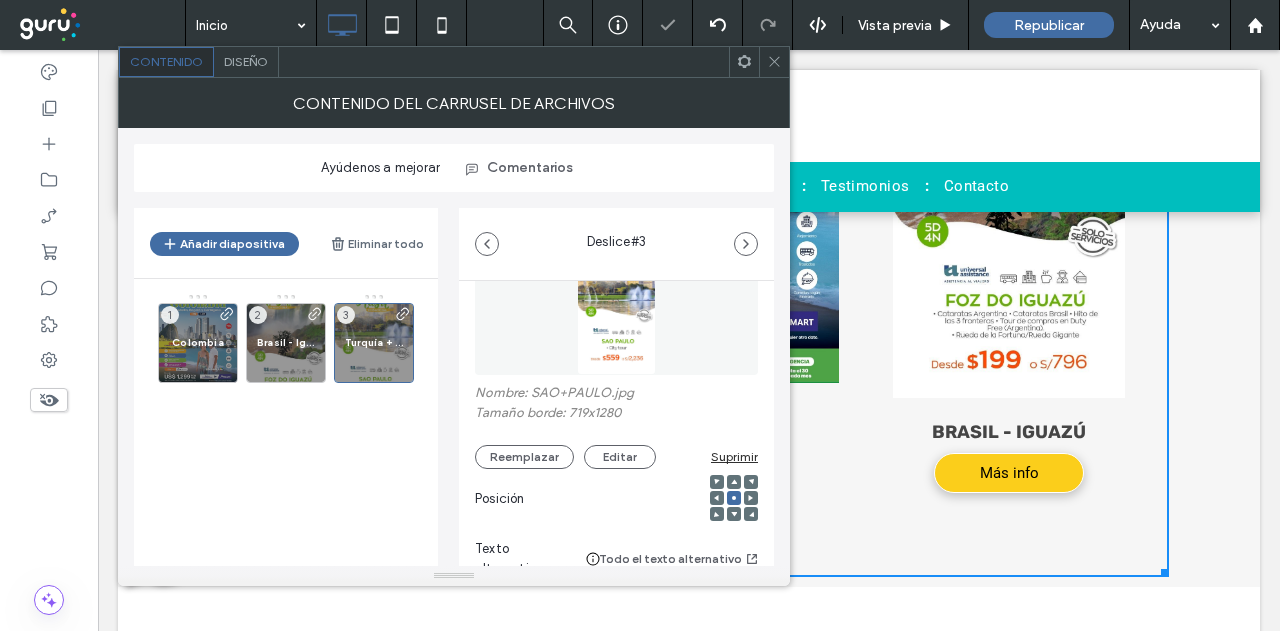 scroll, scrollTop: 300, scrollLeft: 0, axis: vertical 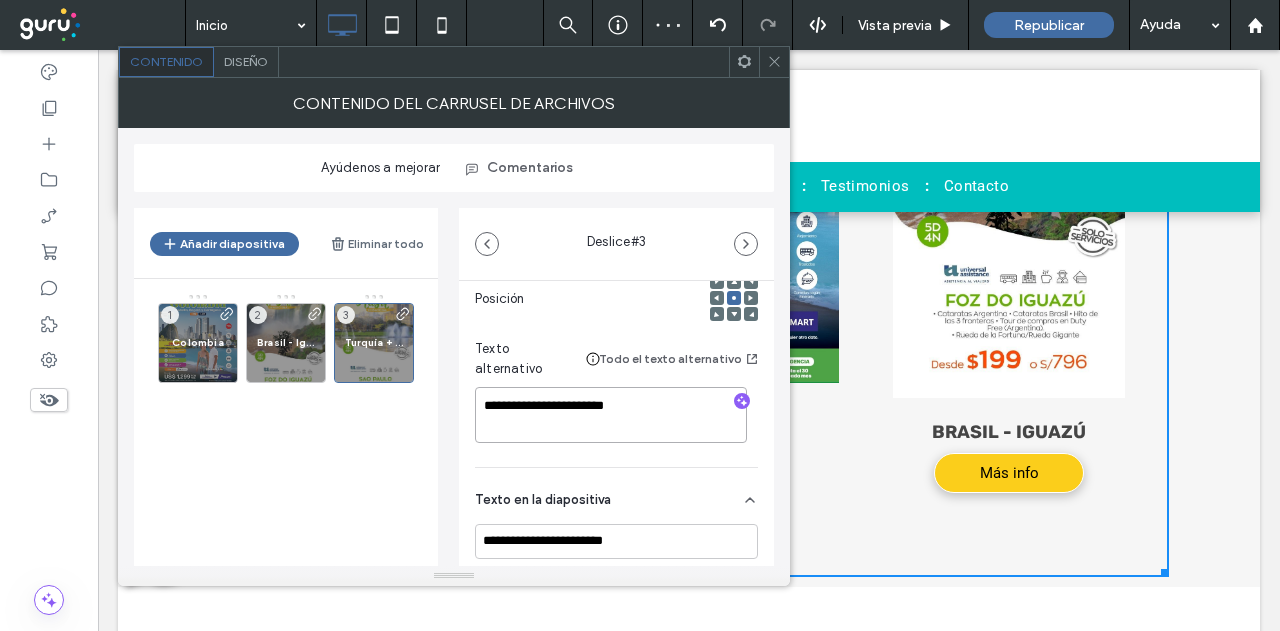 drag, startPoint x: 503, startPoint y: 391, endPoint x: 456, endPoint y: 388, distance: 47.095646 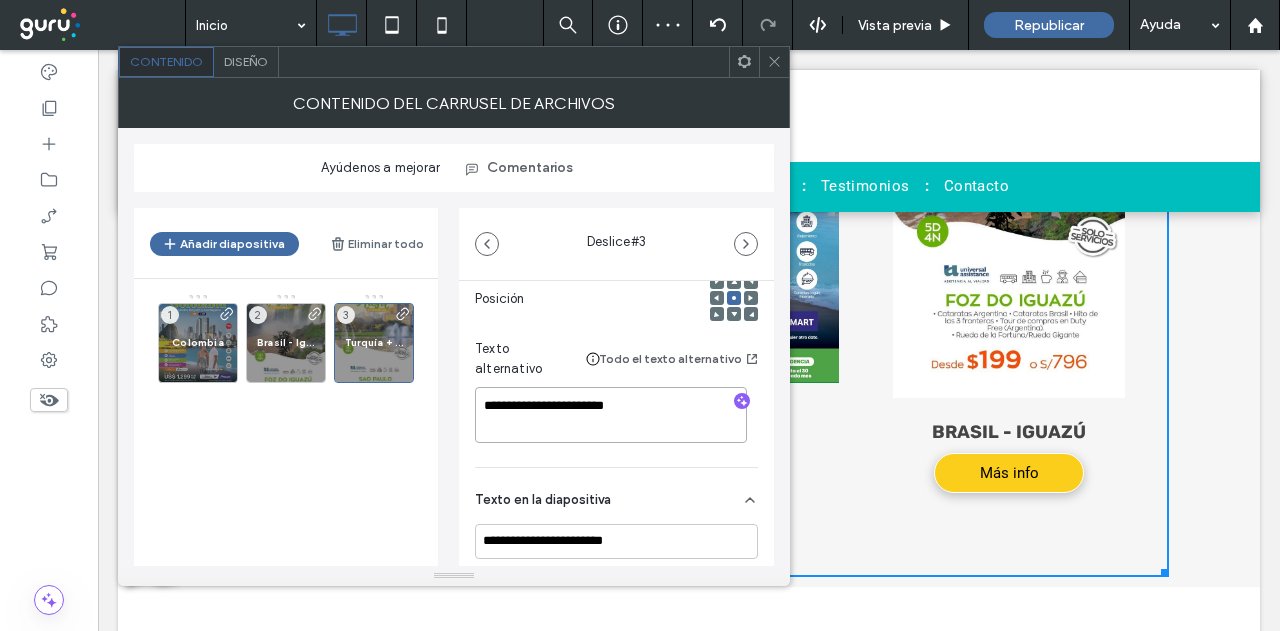 click on "**********" at bounding box center (454, 379) 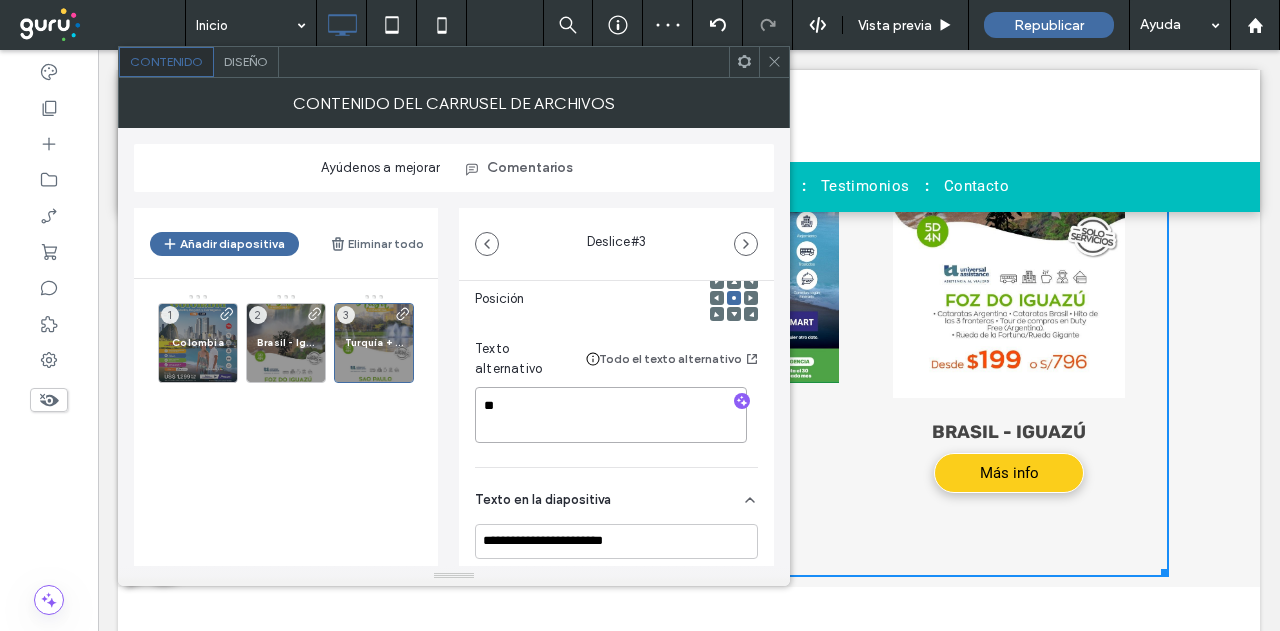 type on "*" 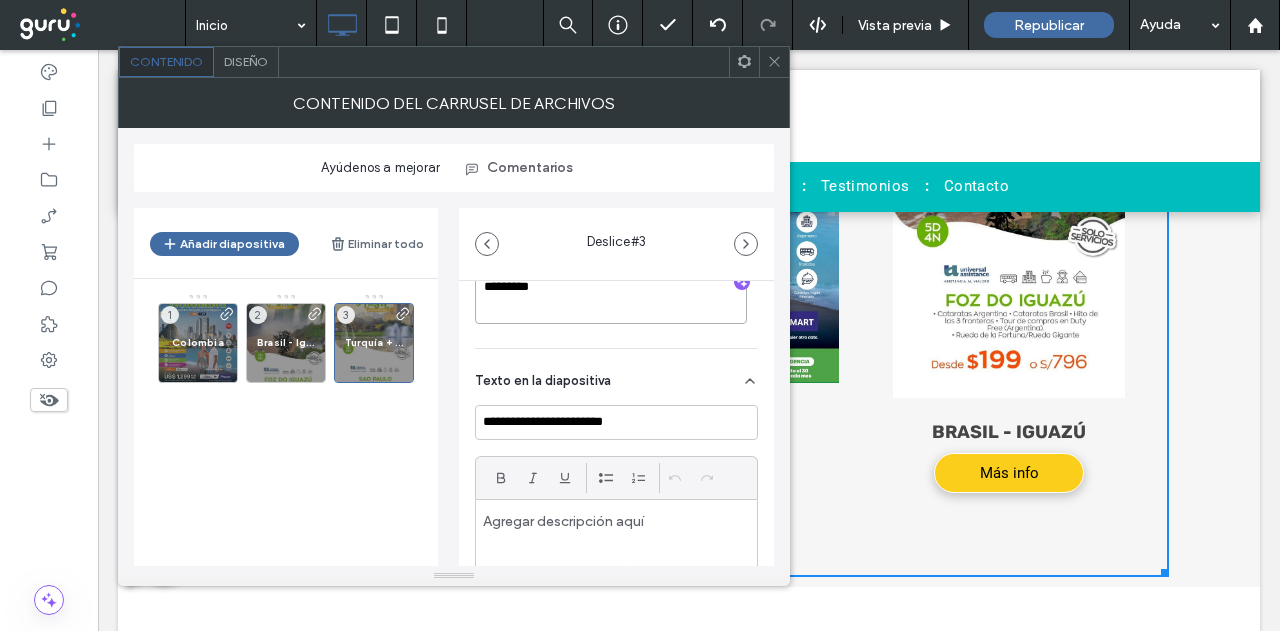 scroll, scrollTop: 300, scrollLeft: 0, axis: vertical 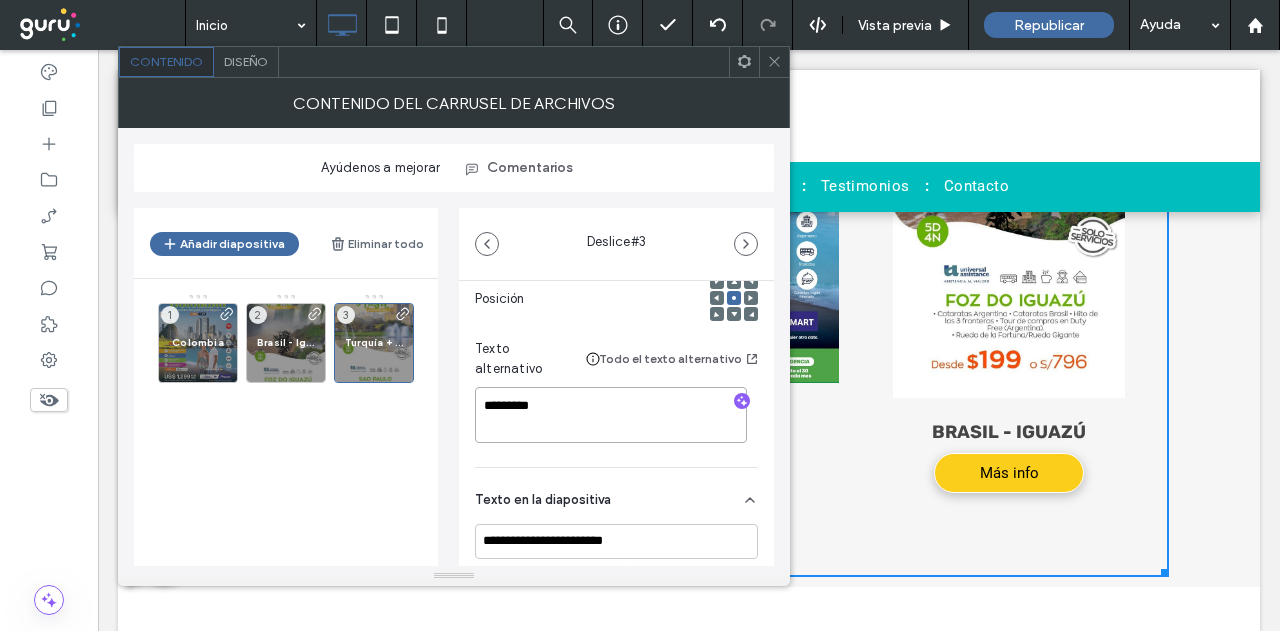 drag, startPoint x: 495, startPoint y: 413, endPoint x: 418, endPoint y: 417, distance: 77.10383 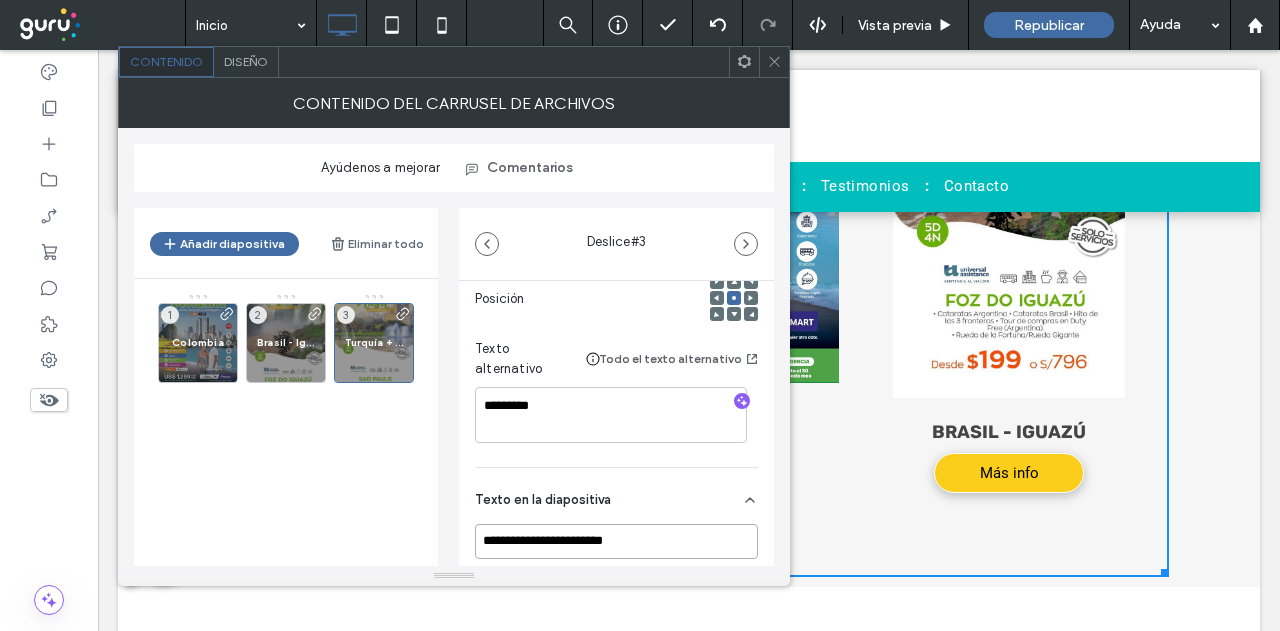 paste 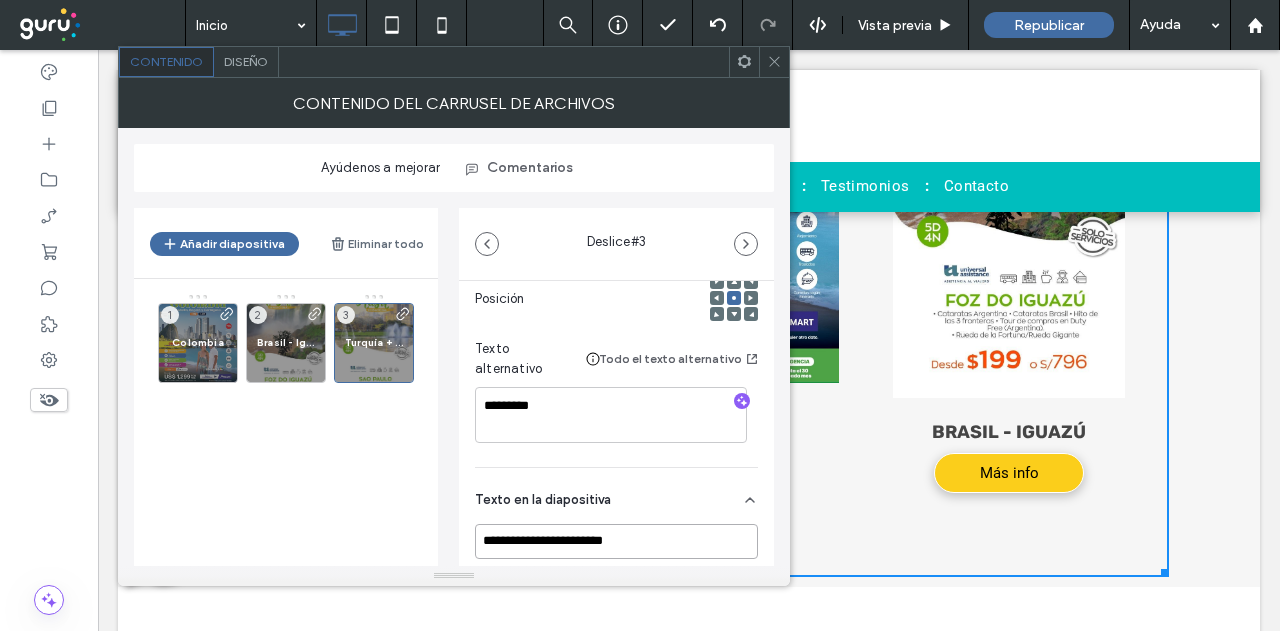 drag, startPoint x: 658, startPoint y: 538, endPoint x: 411, endPoint y: 516, distance: 247.97783 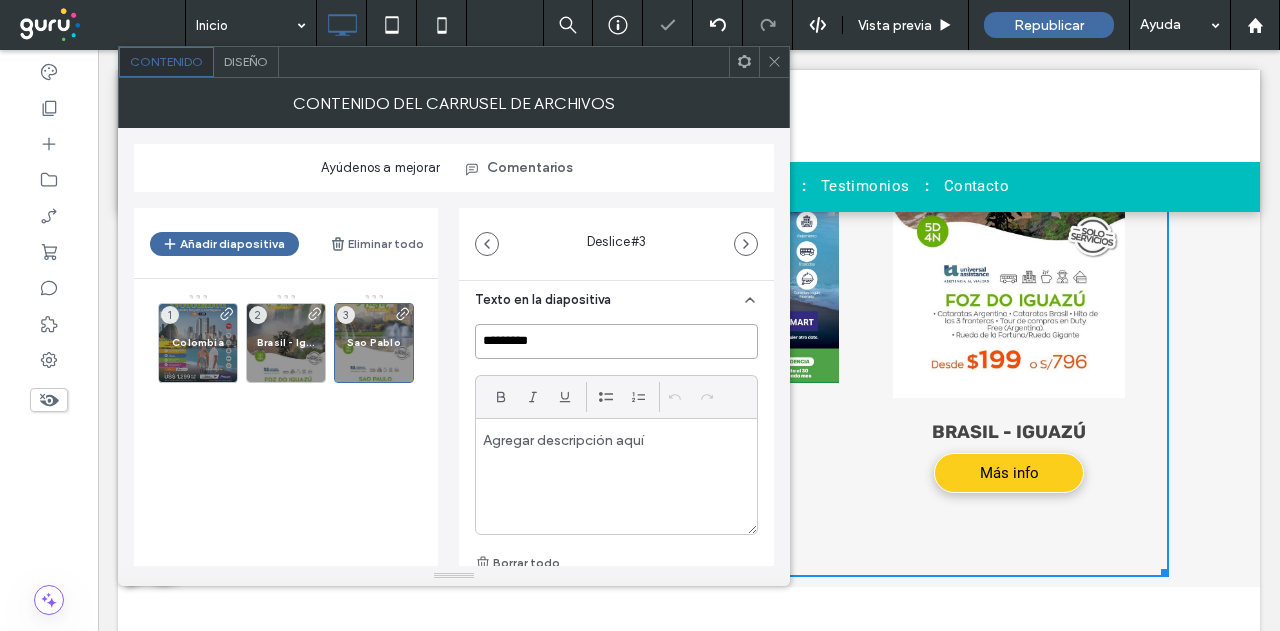scroll, scrollTop: 700, scrollLeft: 0, axis: vertical 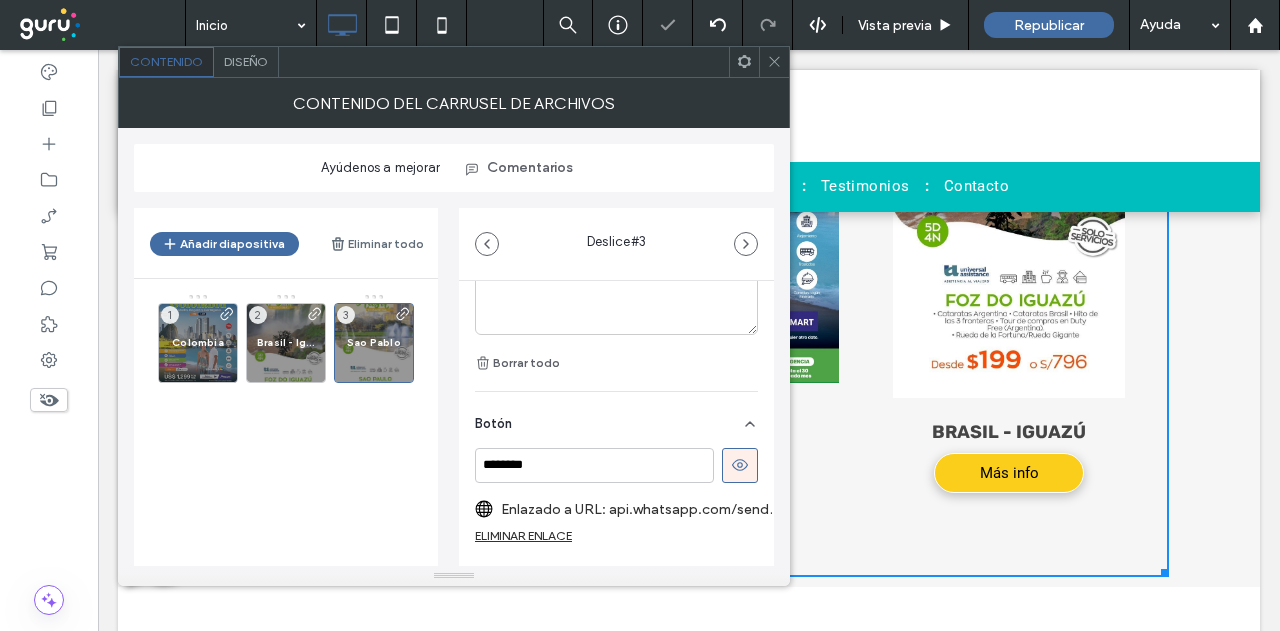 type on "*********" 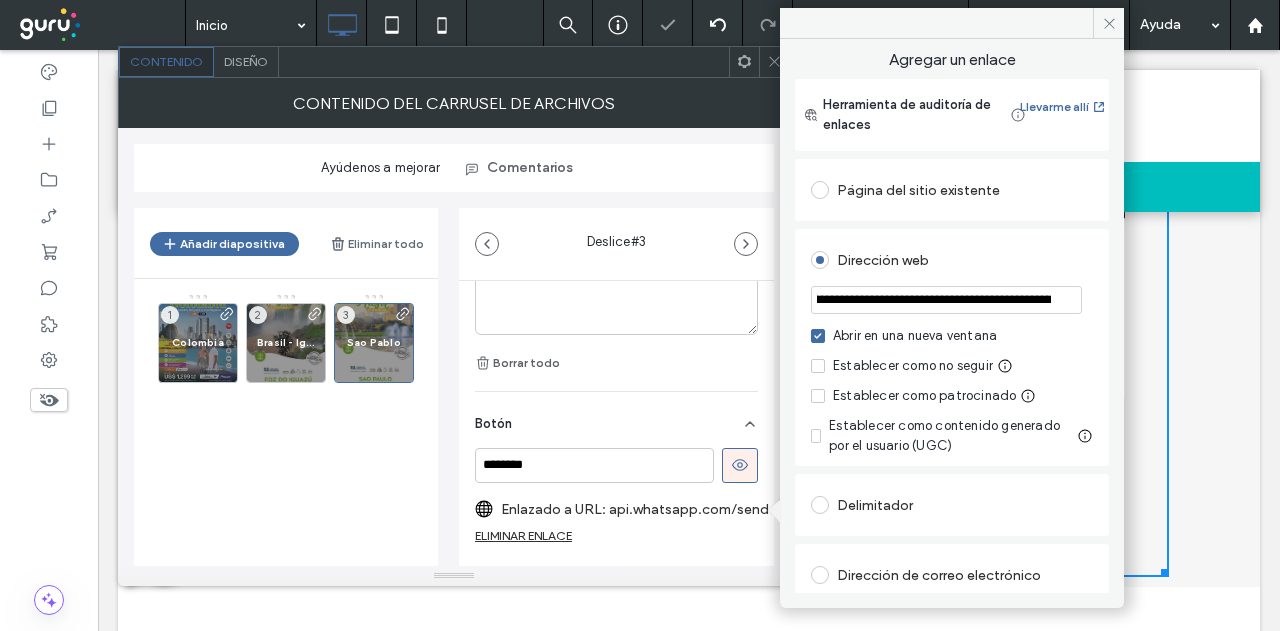 scroll, scrollTop: 0, scrollLeft: 804, axis: horizontal 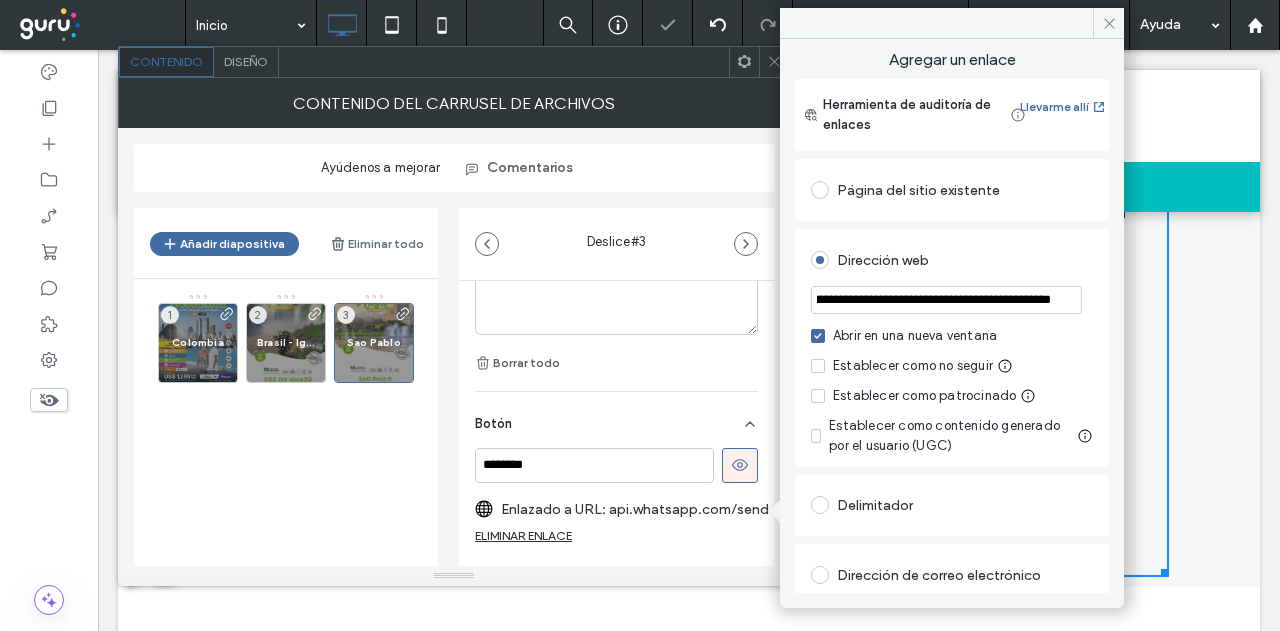 drag, startPoint x: 1197, startPoint y: 349, endPoint x: 1136, endPoint y: 303, distance: 76.40026 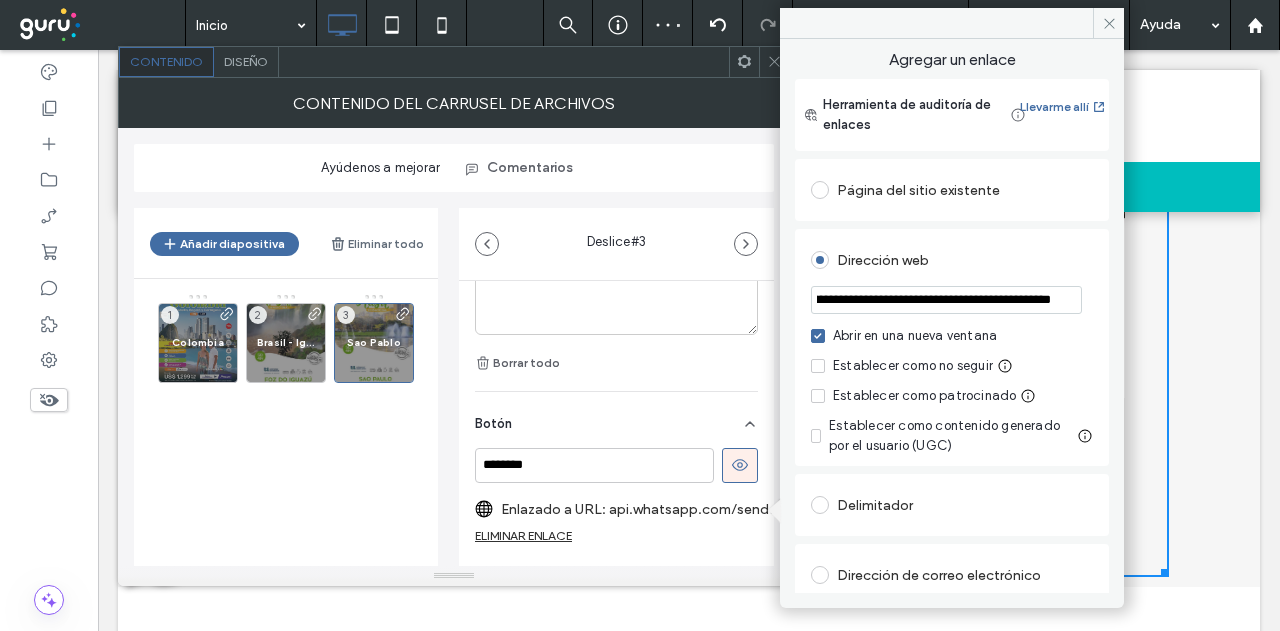 click on "**********" at bounding box center (946, 299) 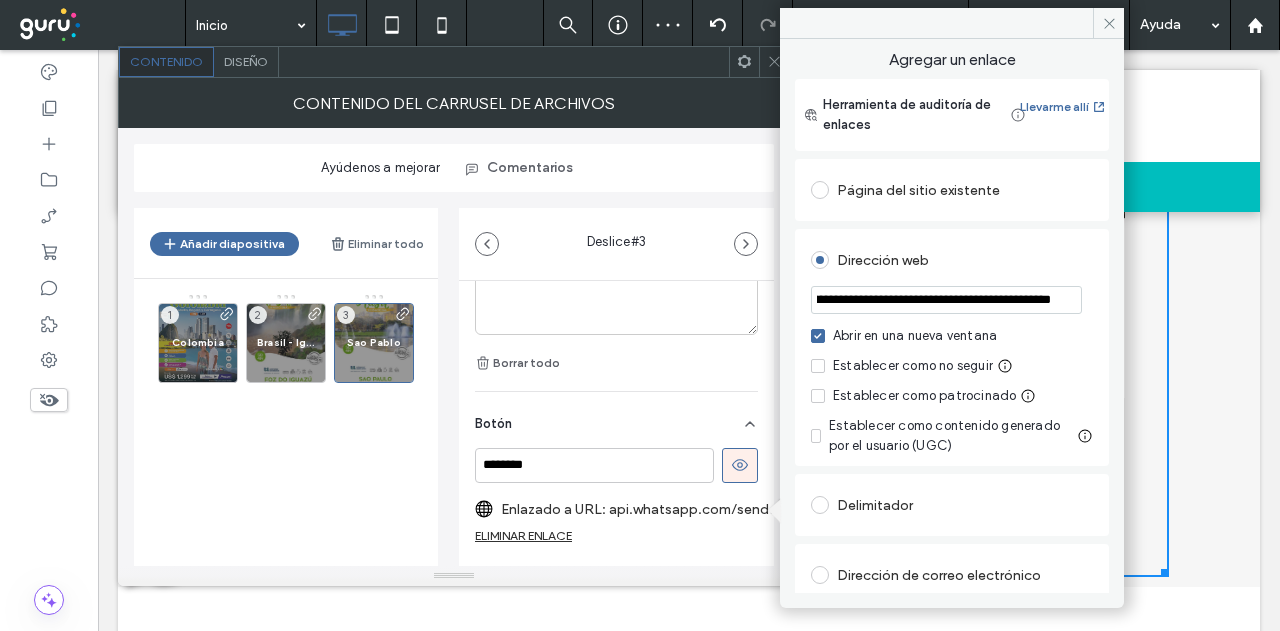 click on "**********" at bounding box center (946, 299) 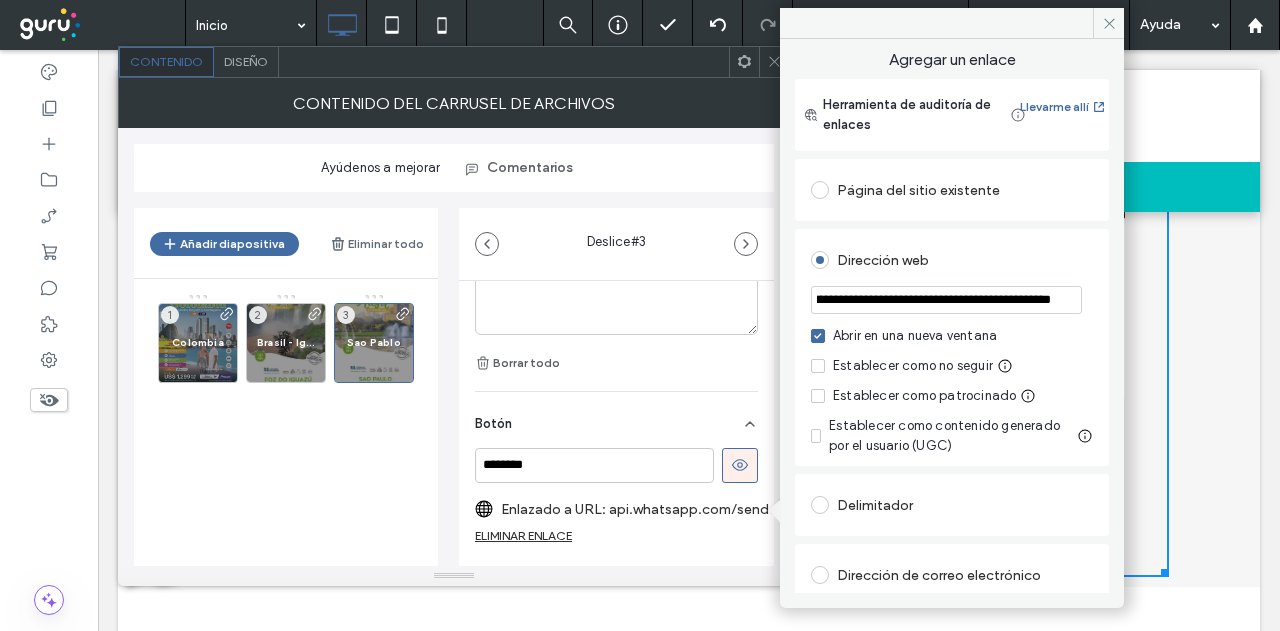 scroll, scrollTop: 0, scrollLeft: 762, axis: horizontal 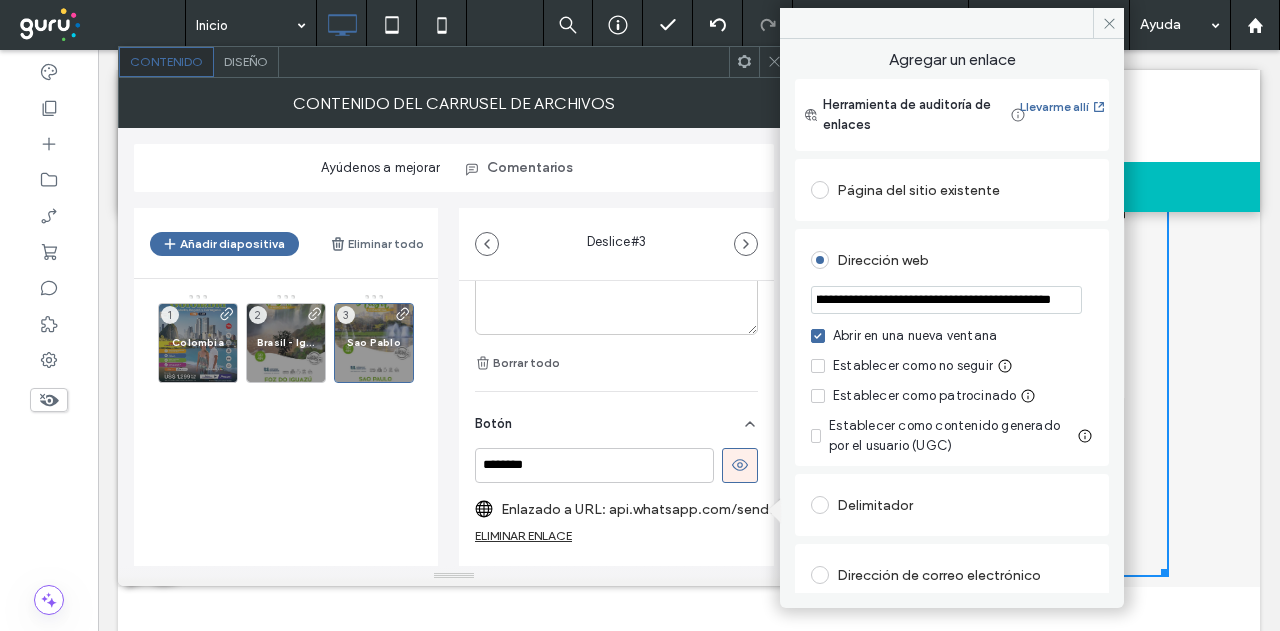 type on "**********" 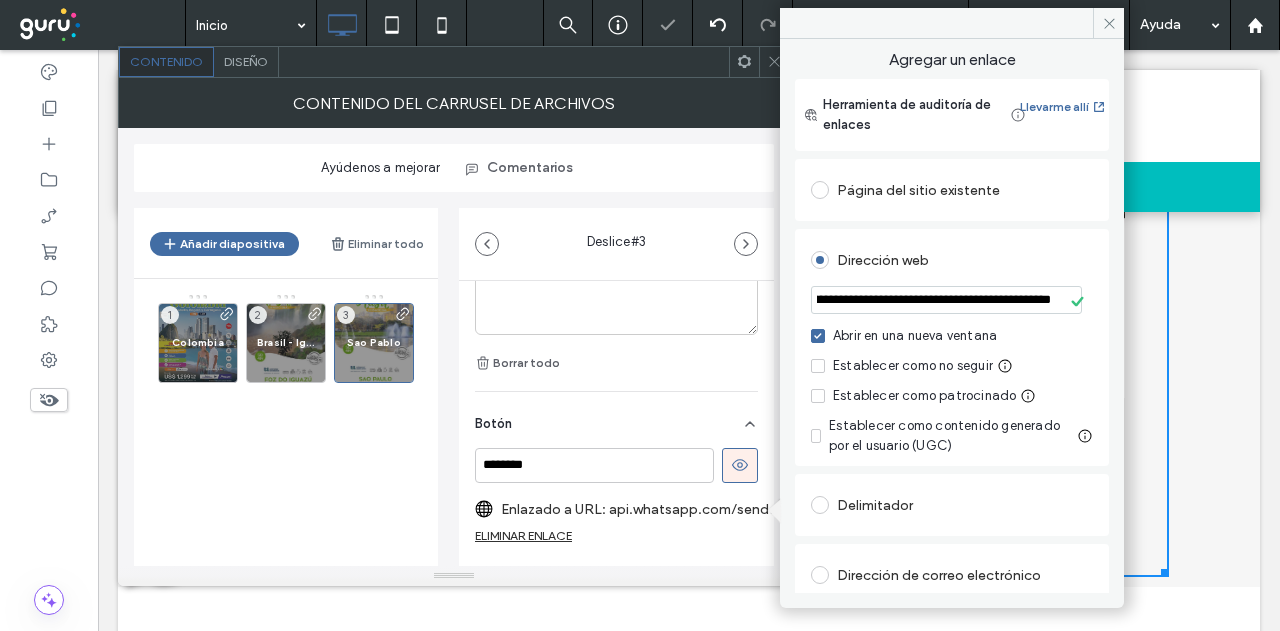 click on "Dirección web" at bounding box center [952, 260] 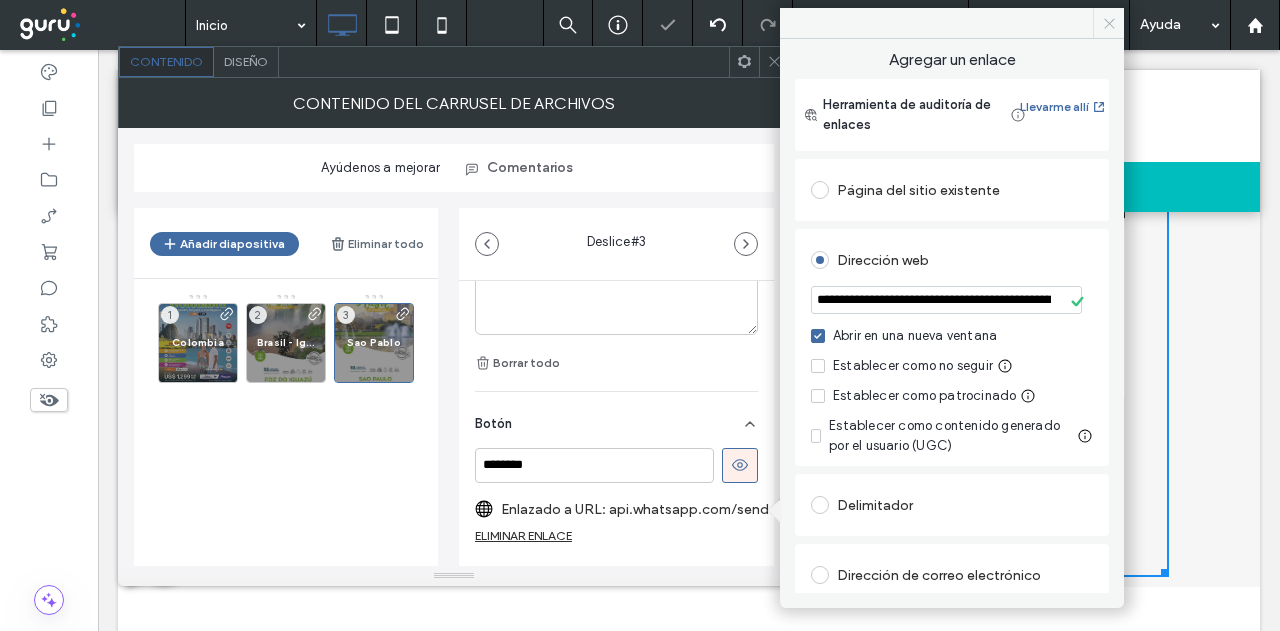 click 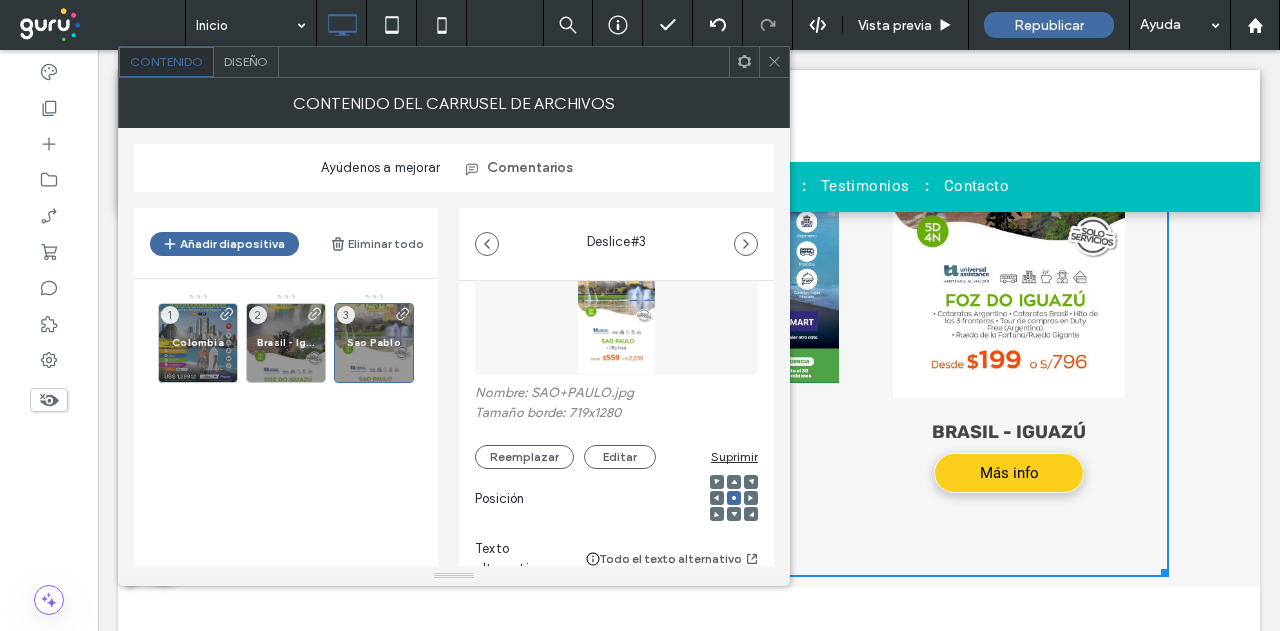 scroll, scrollTop: 0, scrollLeft: 0, axis: both 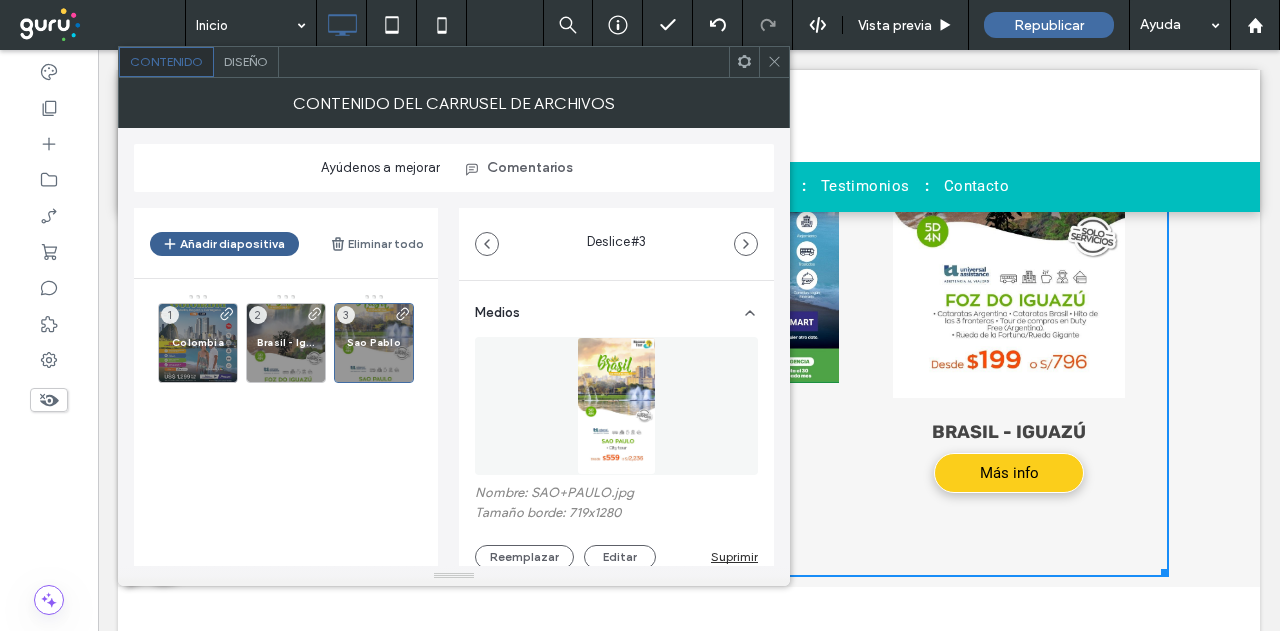 click on "Añadir diapositiva" at bounding box center [224, 244] 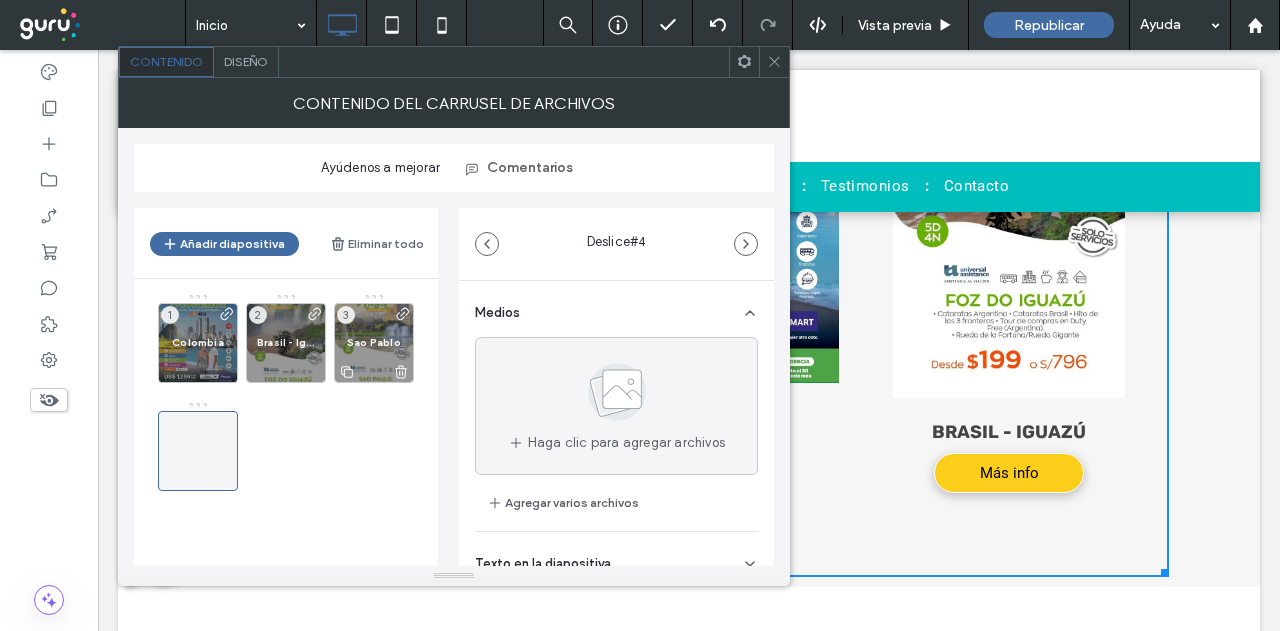 click 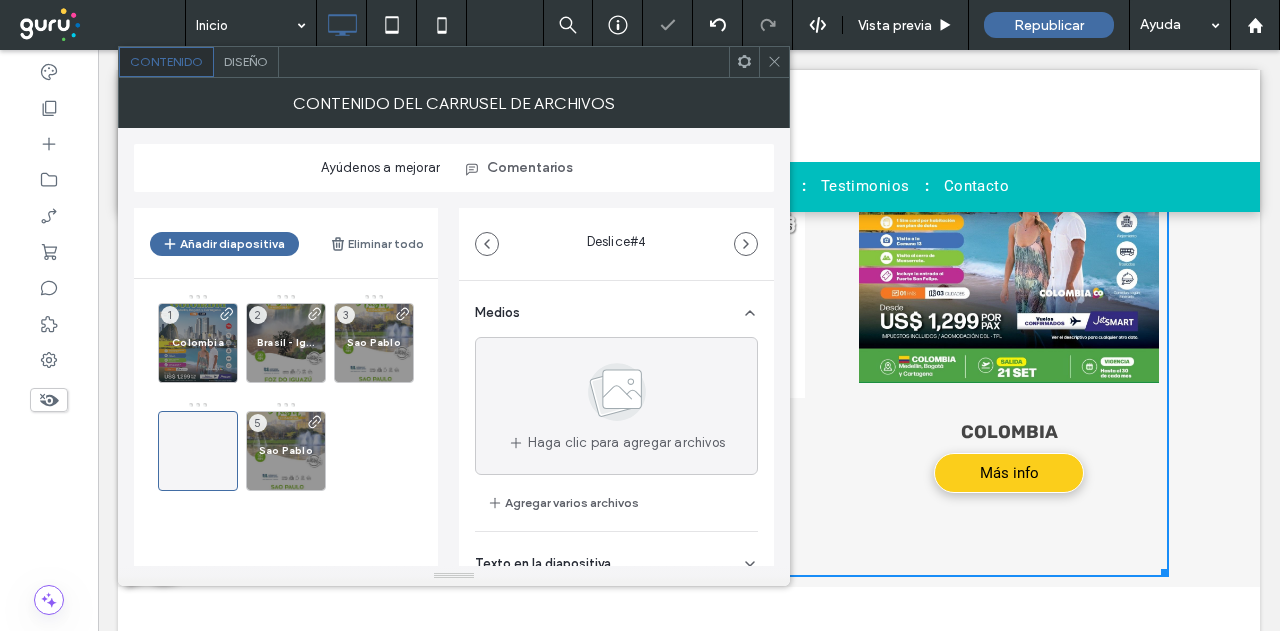 click on "Colombia 1 Brasil - Iguazú 2 Sao Pablo 3 Sao Pablo 5" at bounding box center (298, 397) 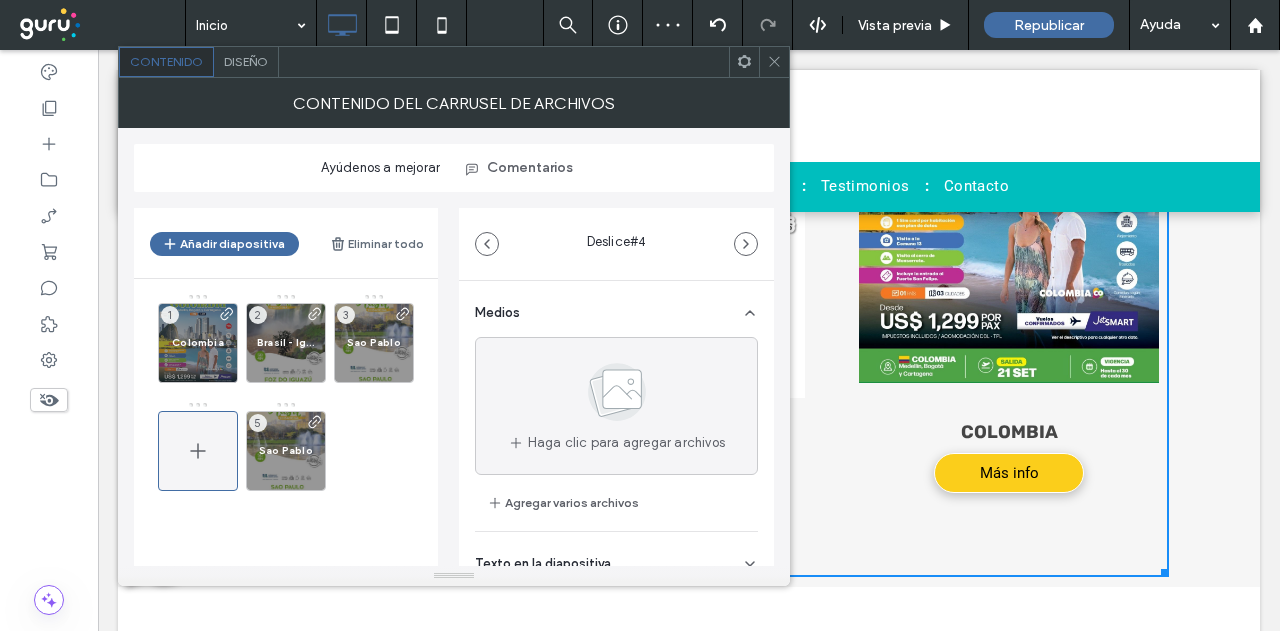 click 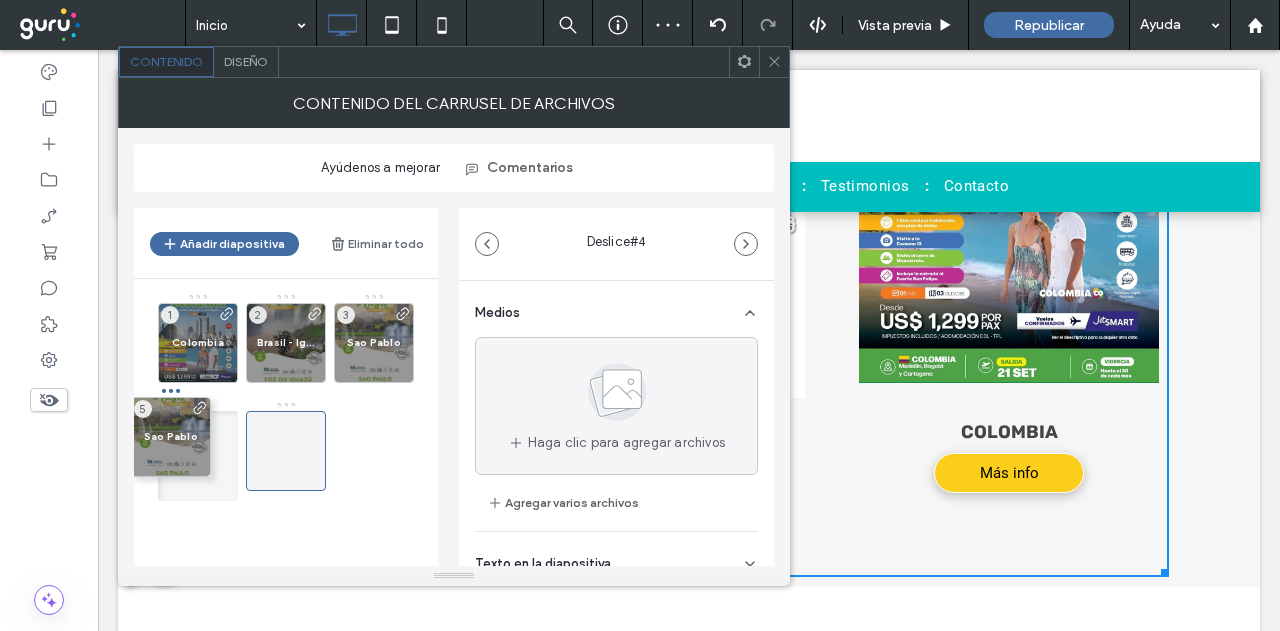 drag, startPoint x: 264, startPoint y: 463, endPoint x: 156, endPoint y: 454, distance: 108.37435 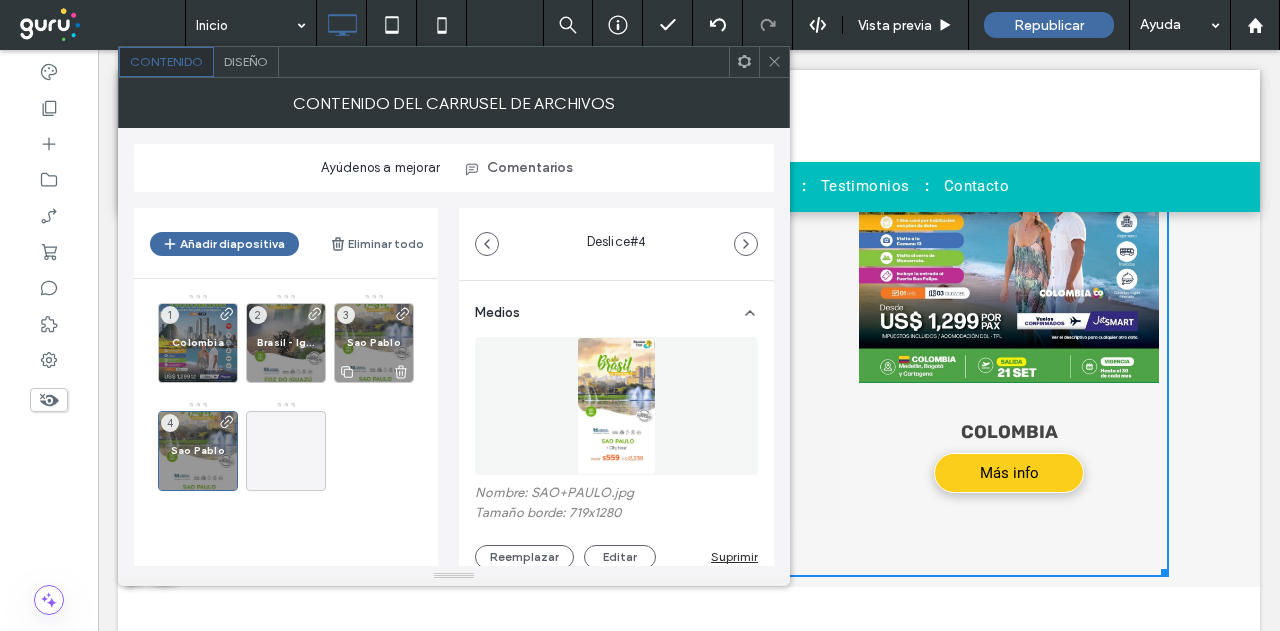 click 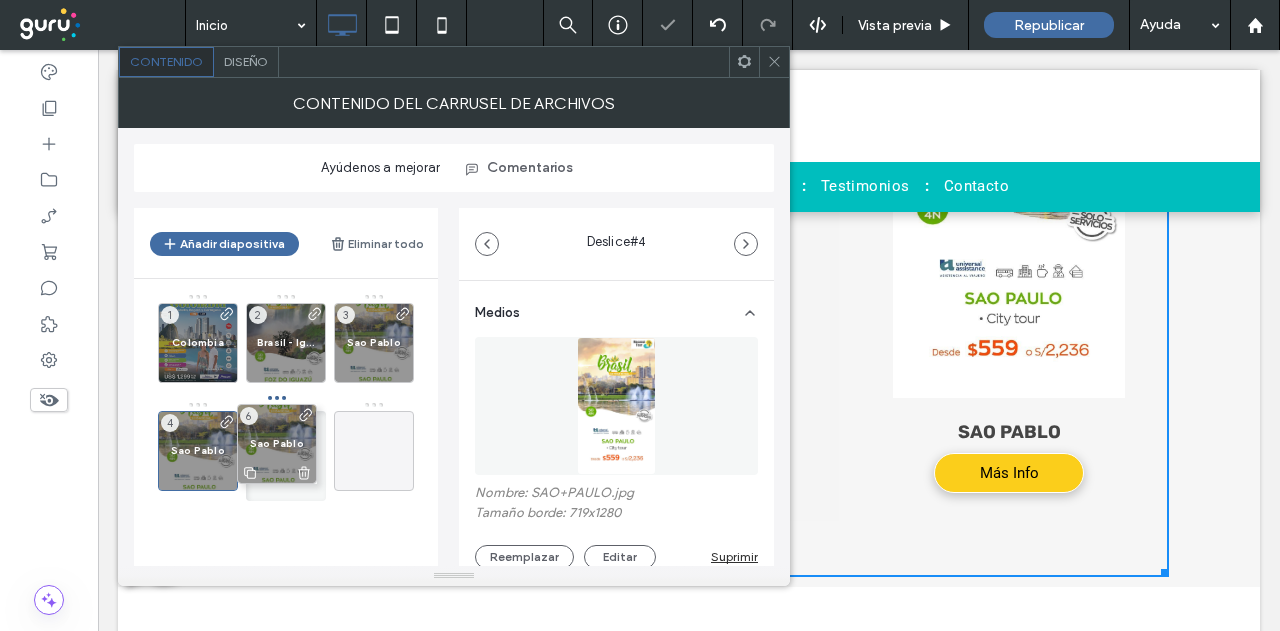 drag, startPoint x: 366, startPoint y: 441, endPoint x: 272, endPoint y: 434, distance: 94.26028 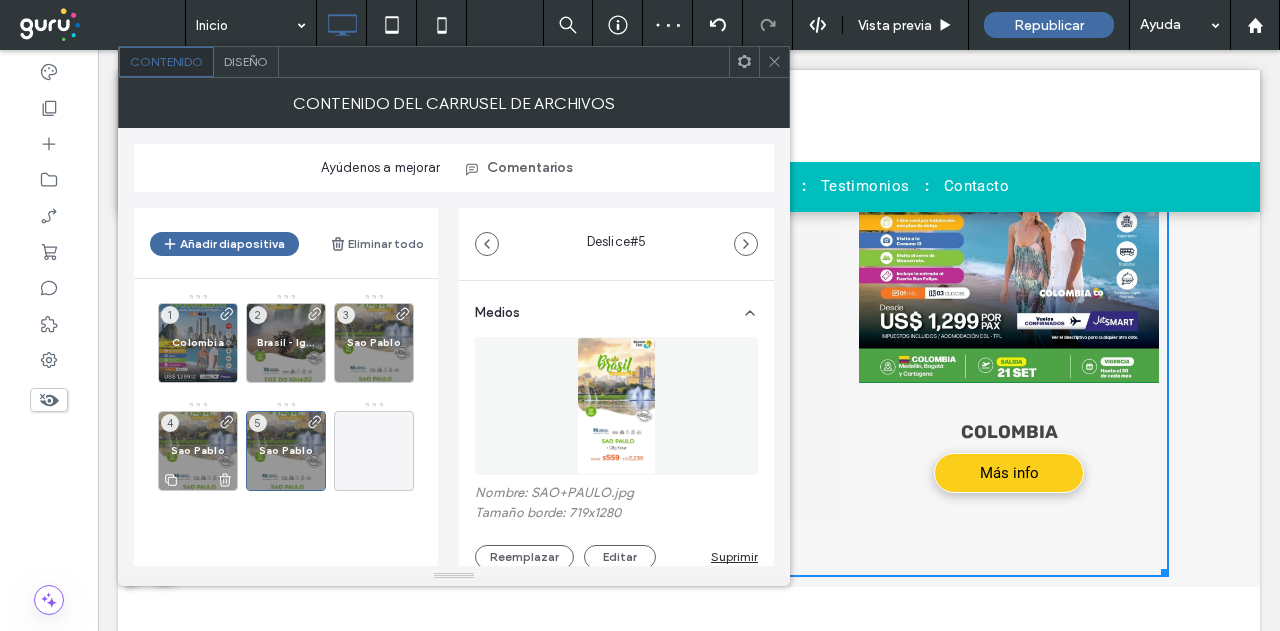 click on "Sao Pablo" at bounding box center (198, 450) 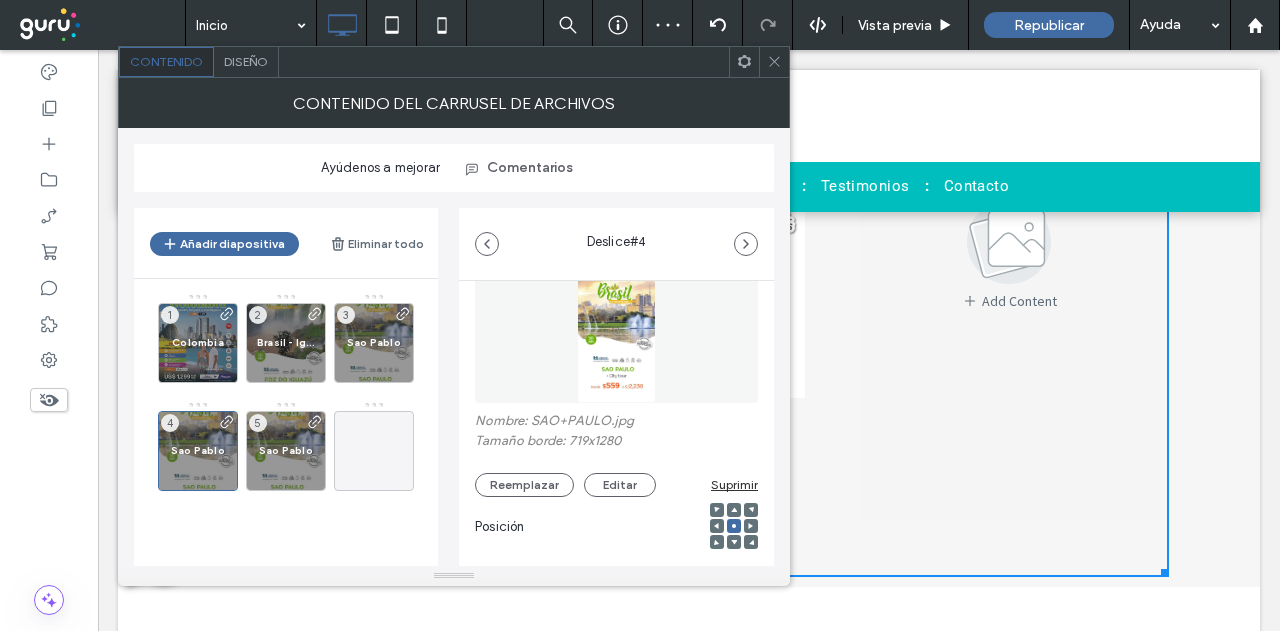 scroll, scrollTop: 100, scrollLeft: 0, axis: vertical 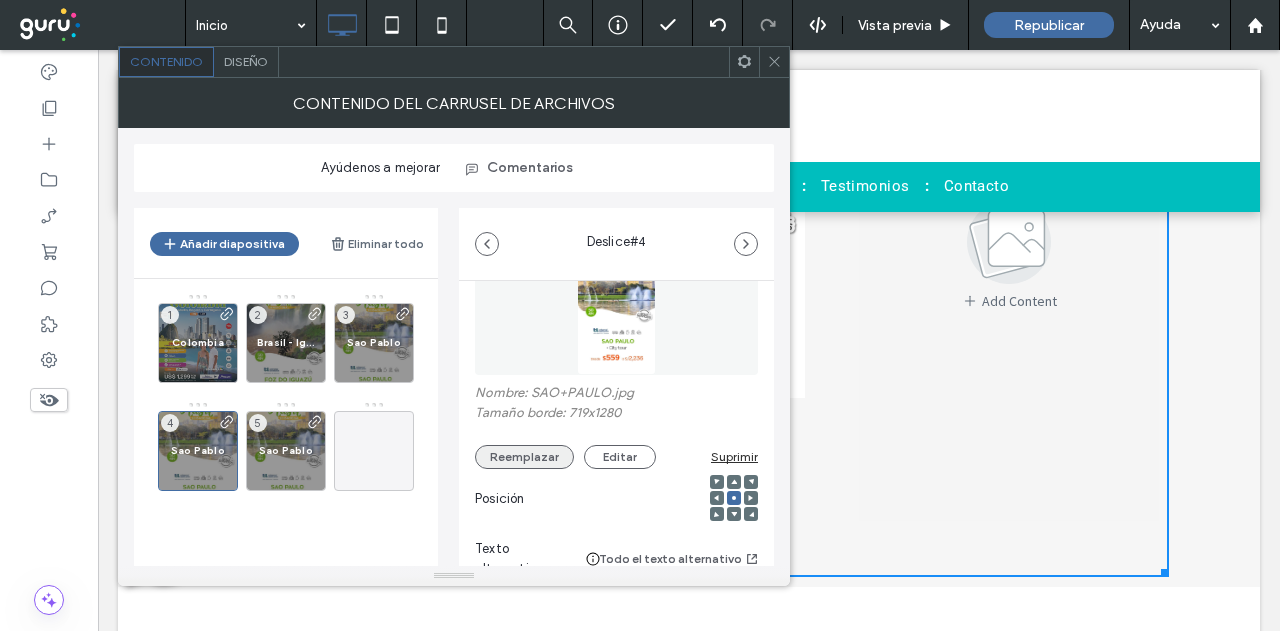 click on "Reemplazar" at bounding box center (524, 457) 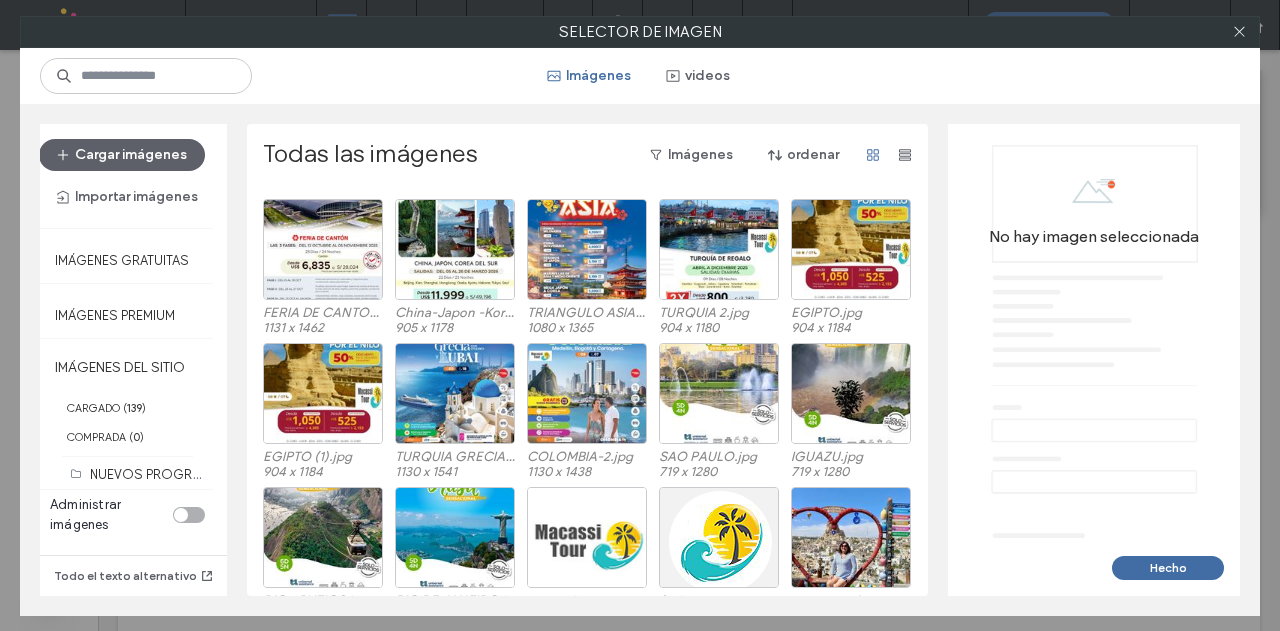 scroll, scrollTop: 200, scrollLeft: 0, axis: vertical 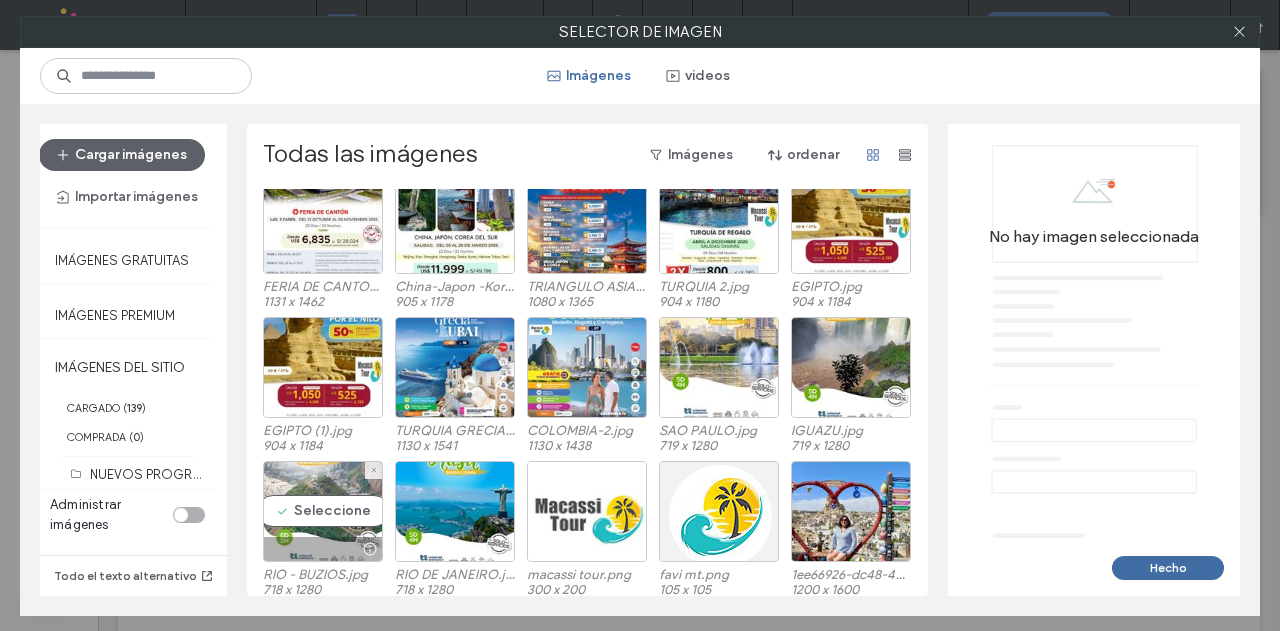 click on "Seleccione" at bounding box center (323, 511) 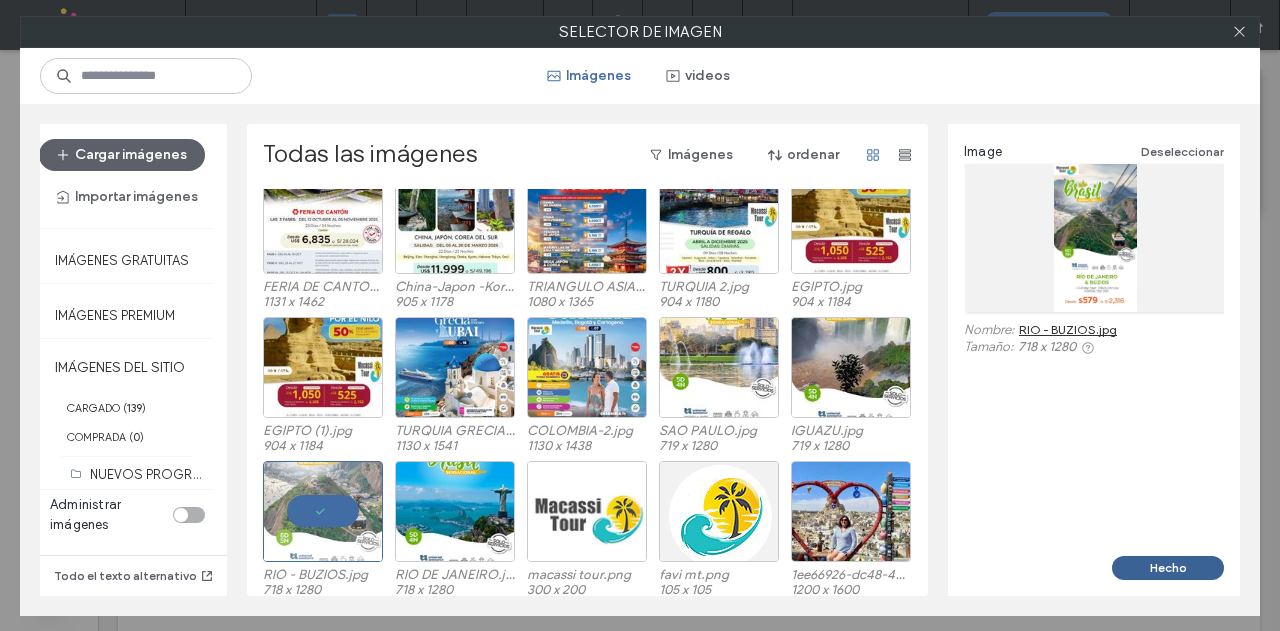 click on "Hecho" at bounding box center [1168, 568] 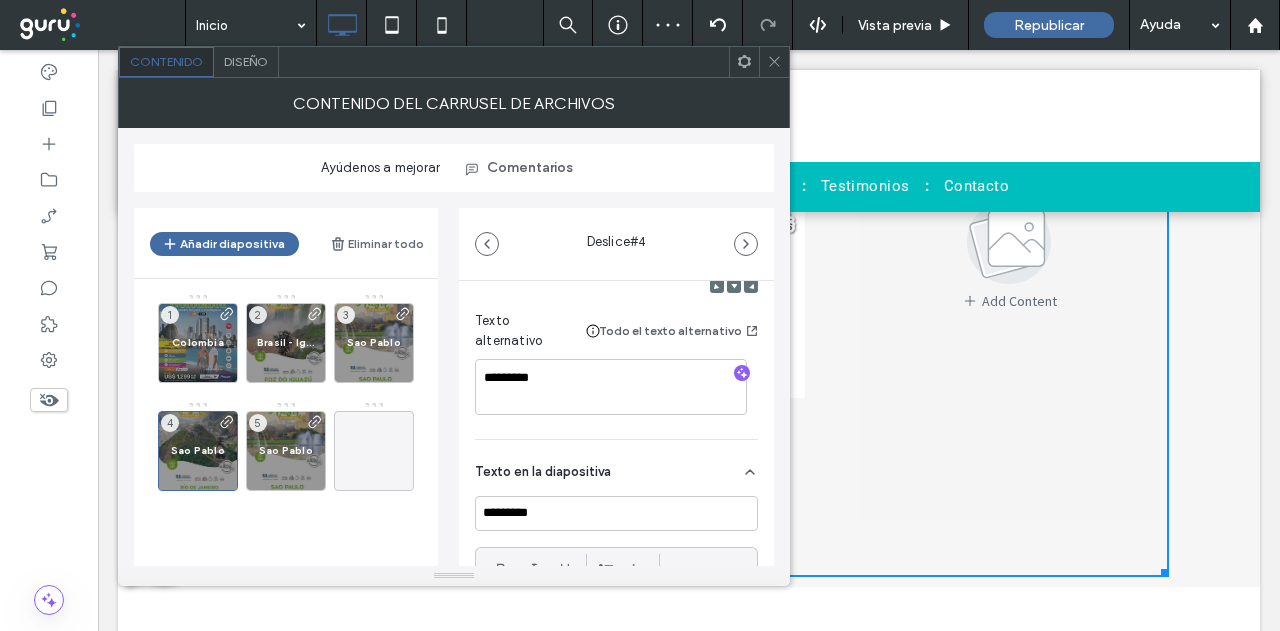 scroll, scrollTop: 300, scrollLeft: 0, axis: vertical 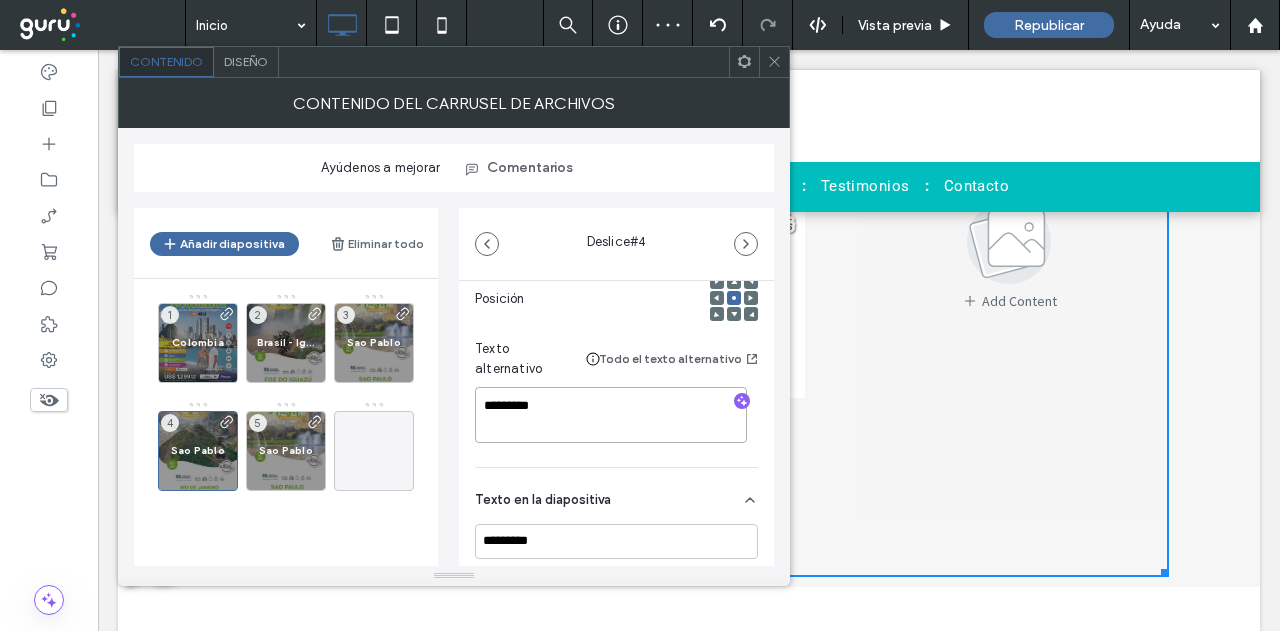 drag, startPoint x: 564, startPoint y: 422, endPoint x: 470, endPoint y: 415, distance: 94.26028 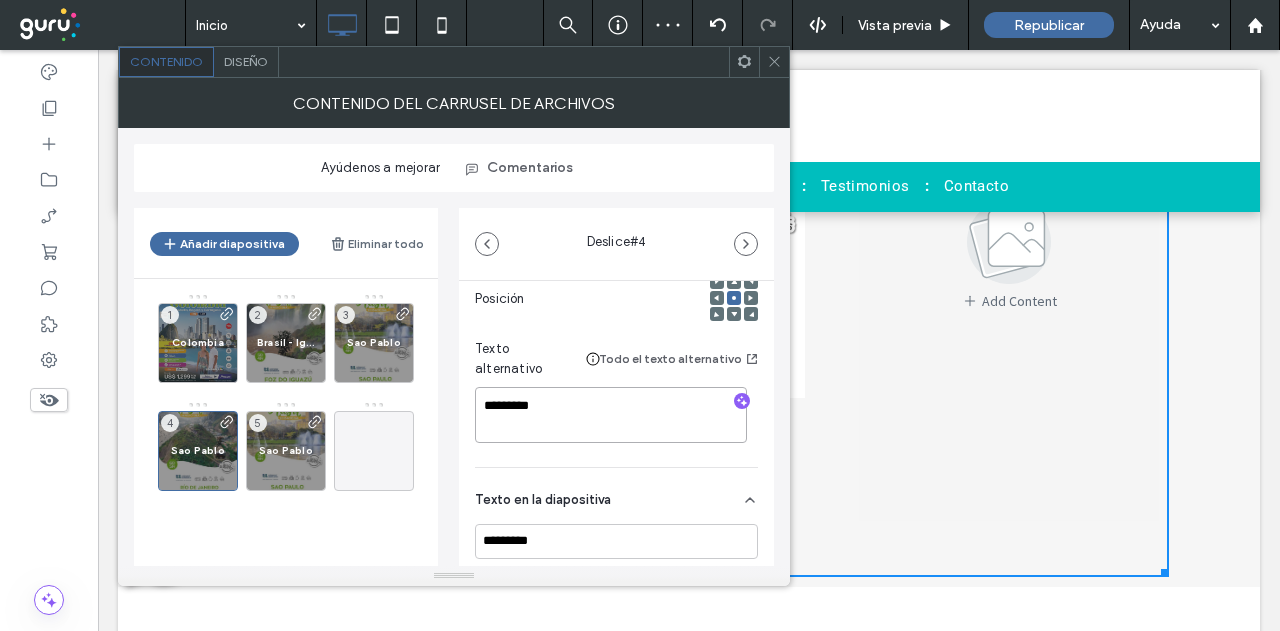 click on "Medios Nombre: RIO+-+BUZIOS.jpg Tamaño borde: 718x1280 Reemplazar Editar Suprimir Posición Texto alternativo Todo el texto alternativo ********* Texto en la diapositiva ********* Borrar todo Botón ******** Enlazado a URL: api.whatsapp.com/send?text=Buen%20d%C3%ADa%20quisiera%20consultar%20sobre%20los%20paquetes%20de%20Sao%20Paulo%20&phone=51997828189   ELIMINAR ENLACE" at bounding box center (616, 535) 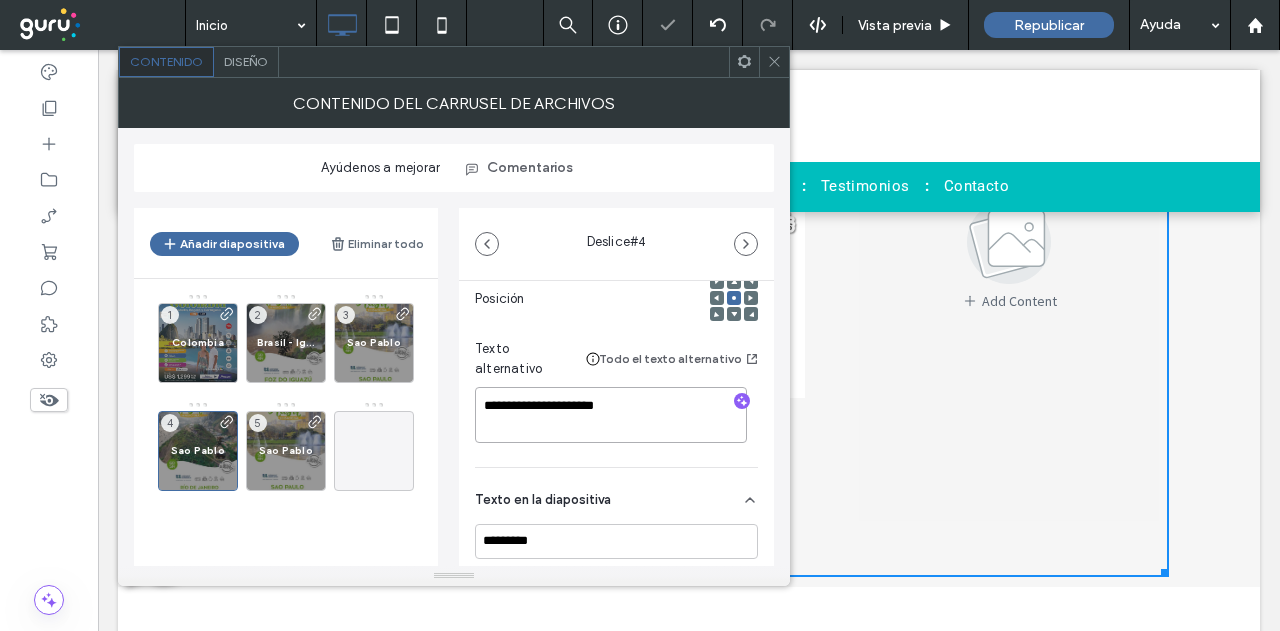 type on "**********" 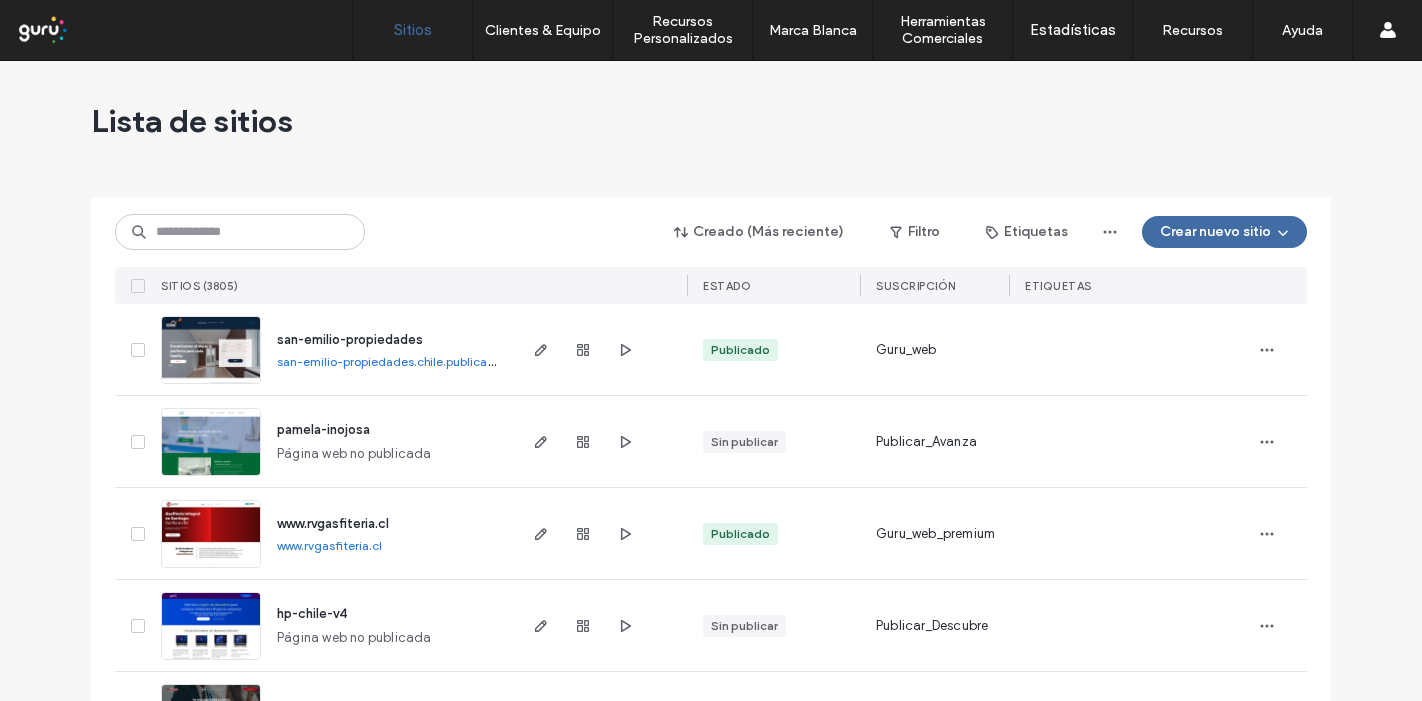 scroll, scrollTop: 0, scrollLeft: 0, axis: both 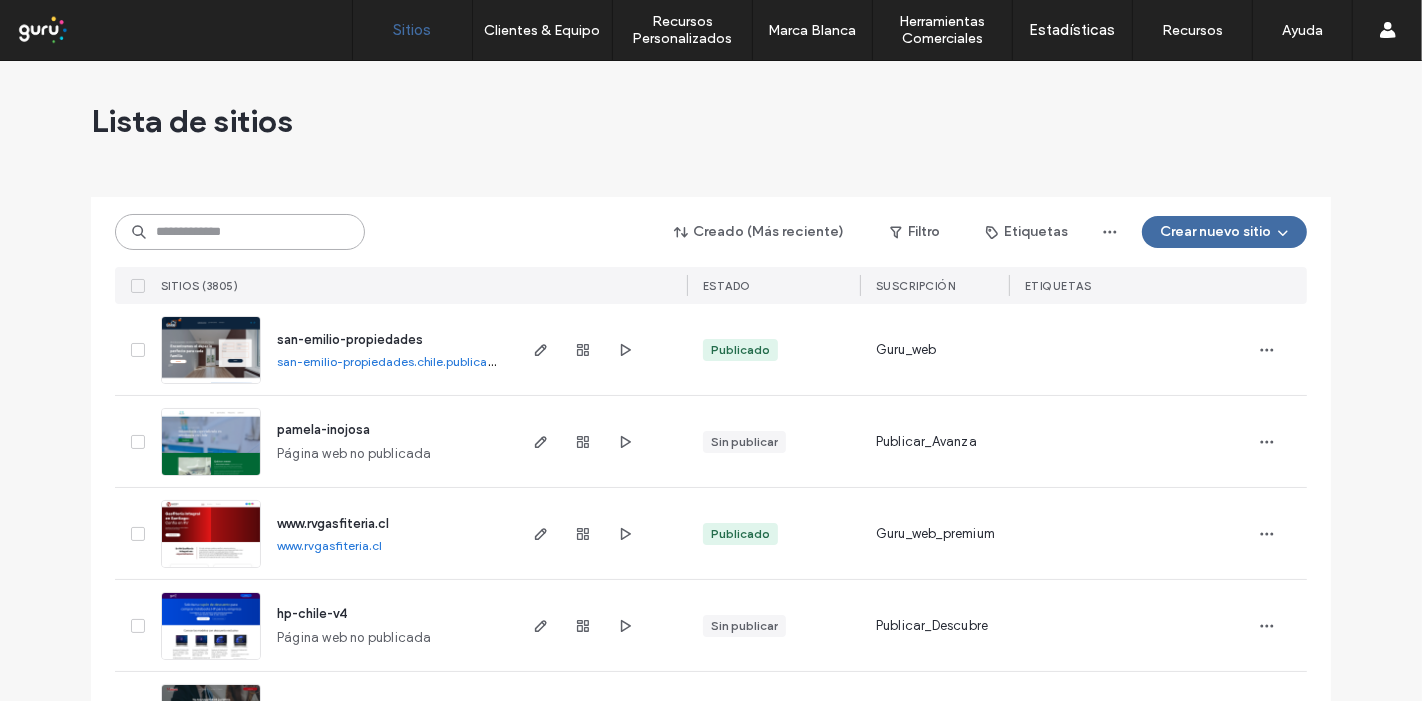 click at bounding box center (240, 232) 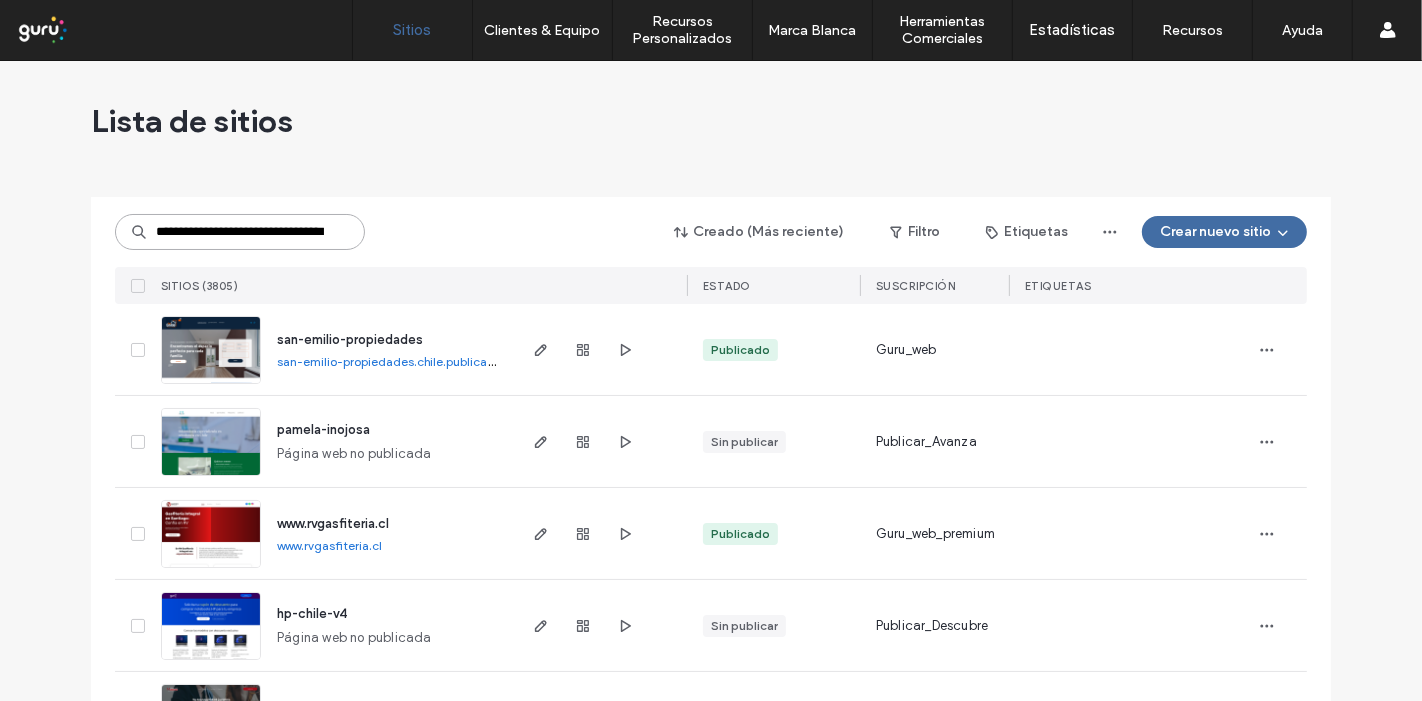 scroll, scrollTop: 0, scrollLeft: 61, axis: horizontal 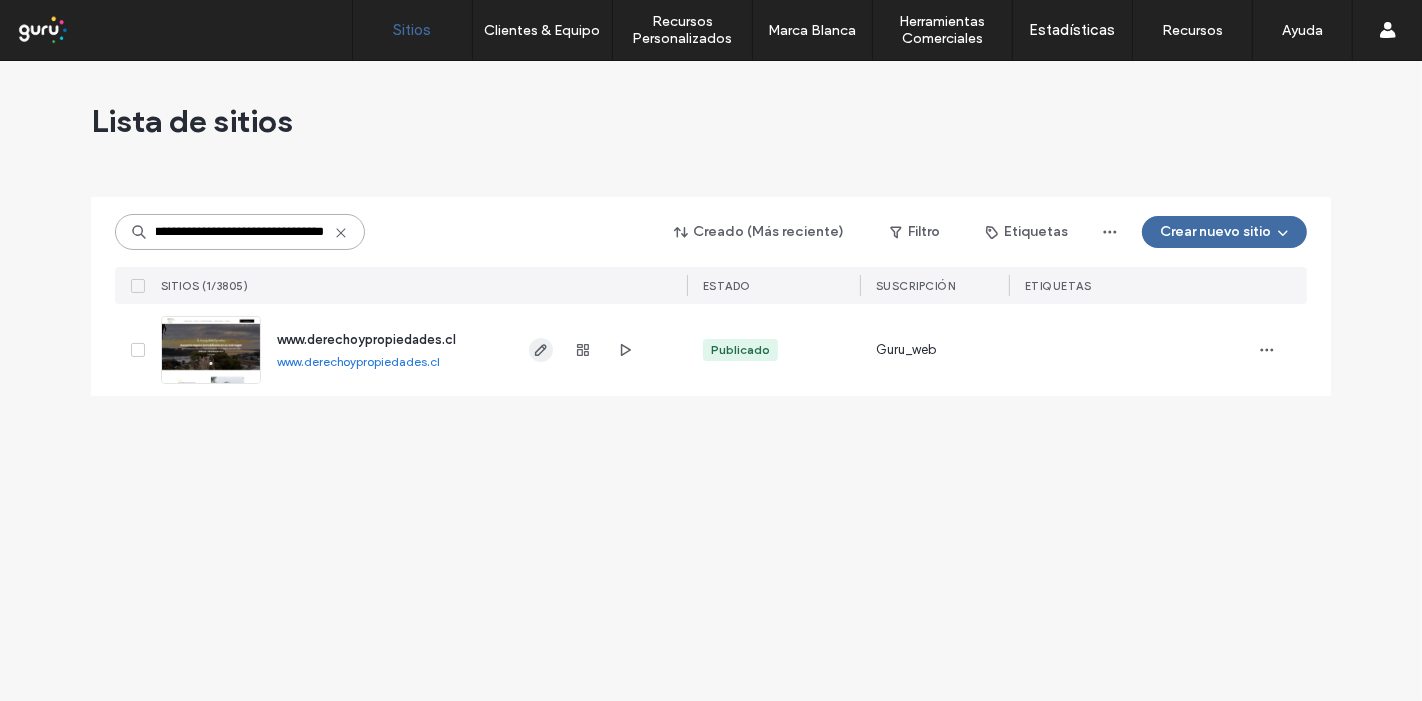 type on "**********" 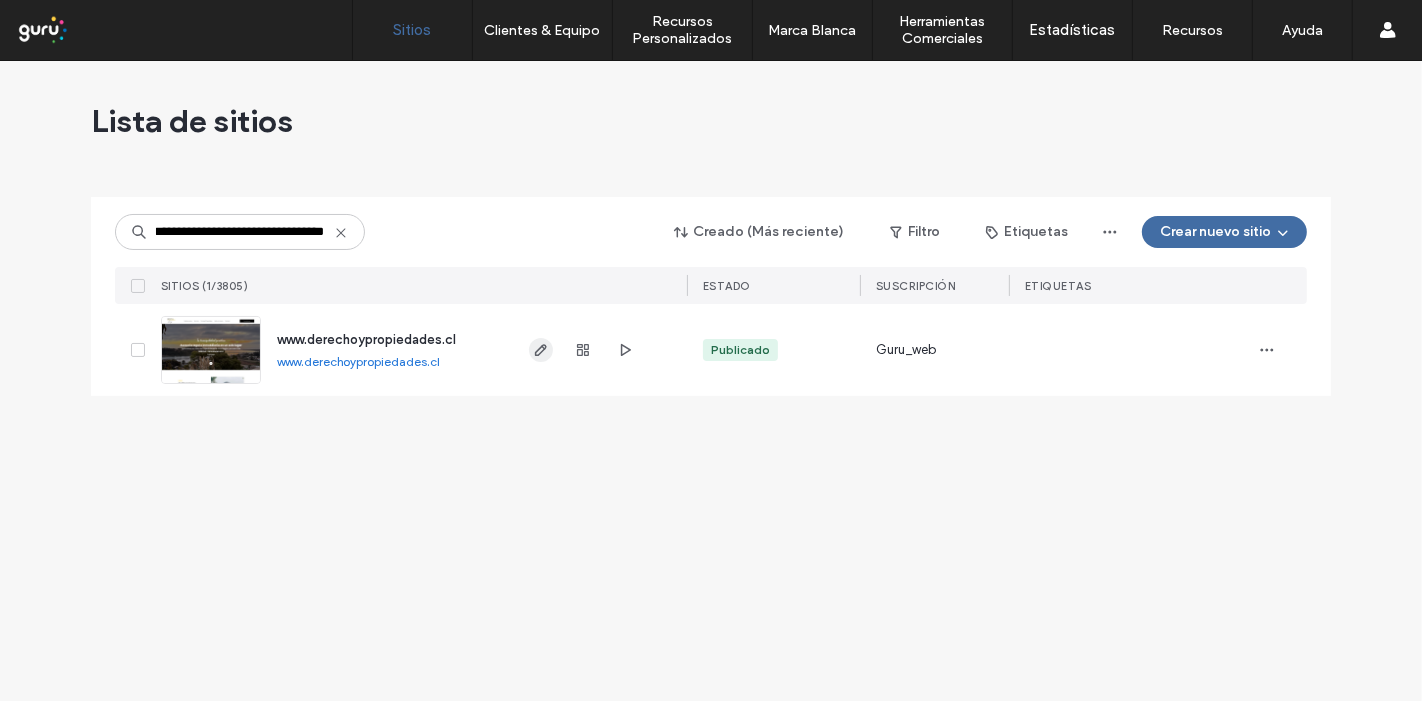 scroll, scrollTop: 0, scrollLeft: 0, axis: both 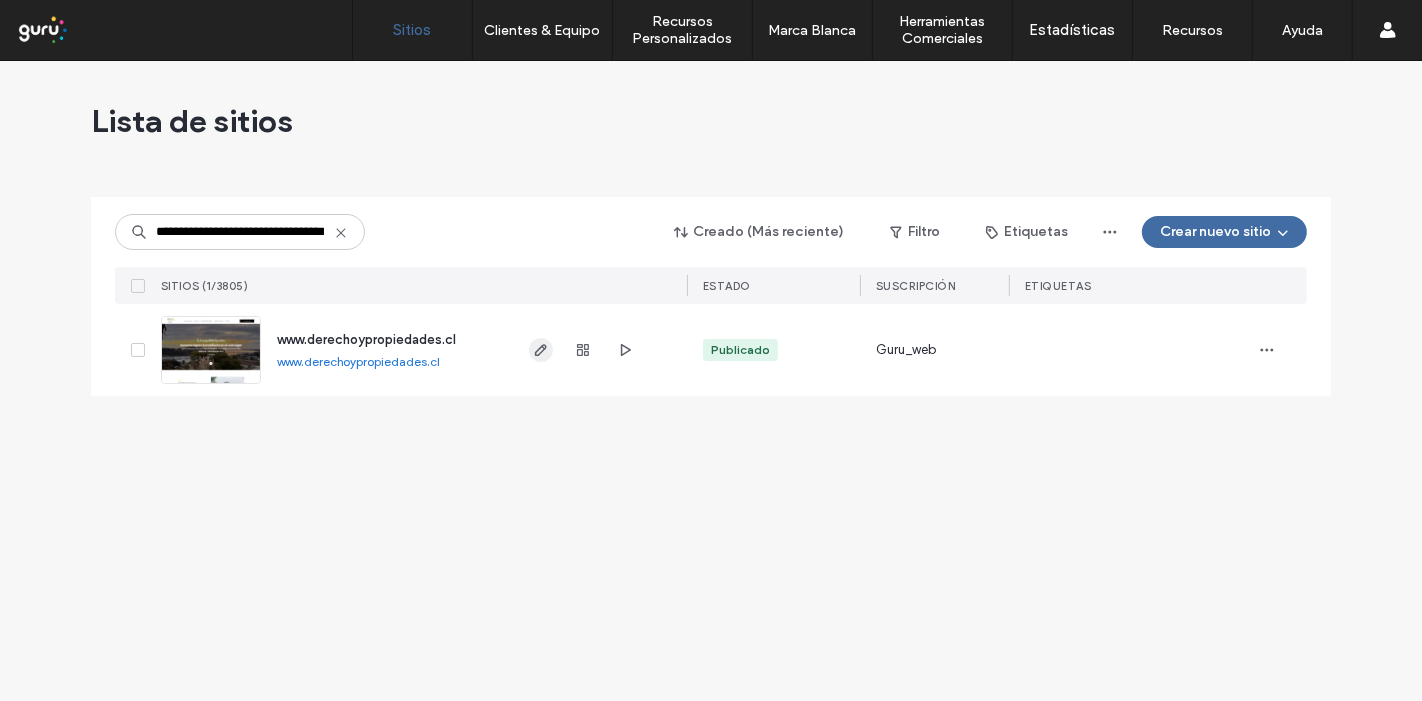 click 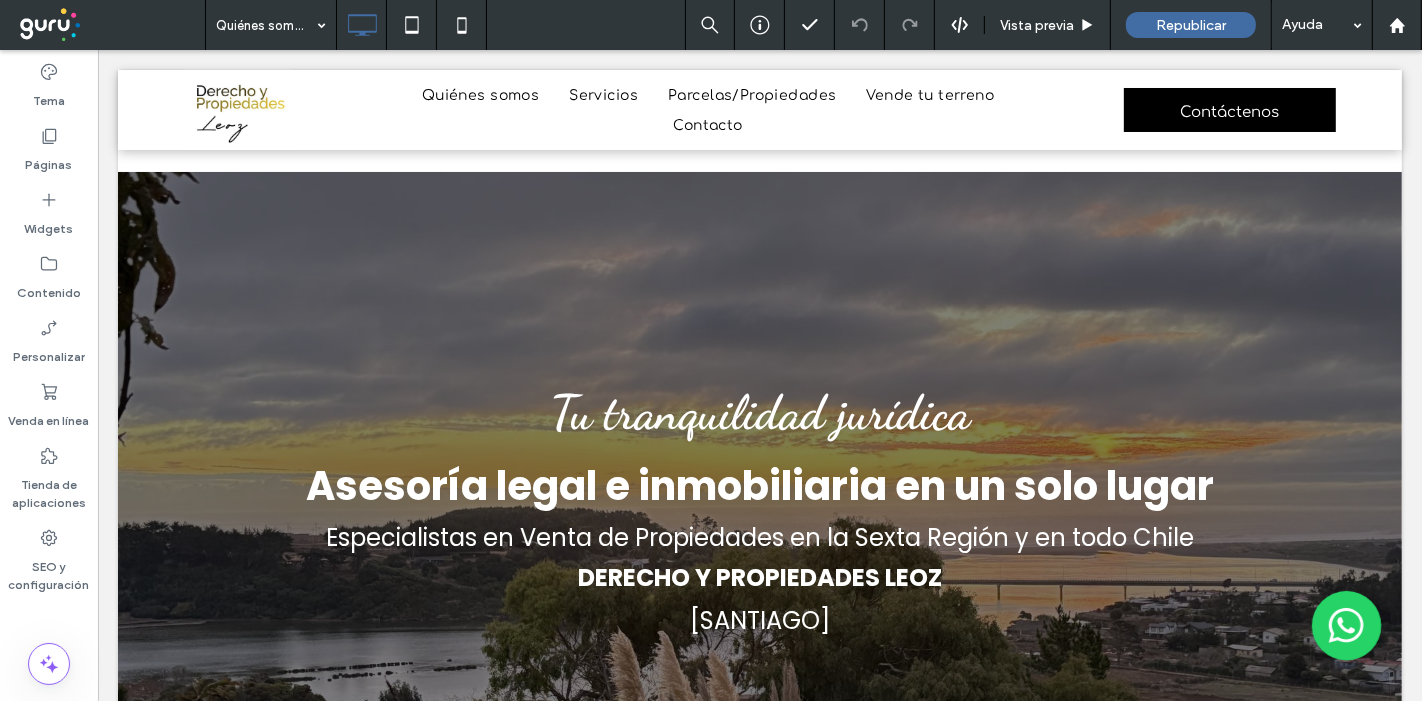 scroll, scrollTop: 557, scrollLeft: 0, axis: vertical 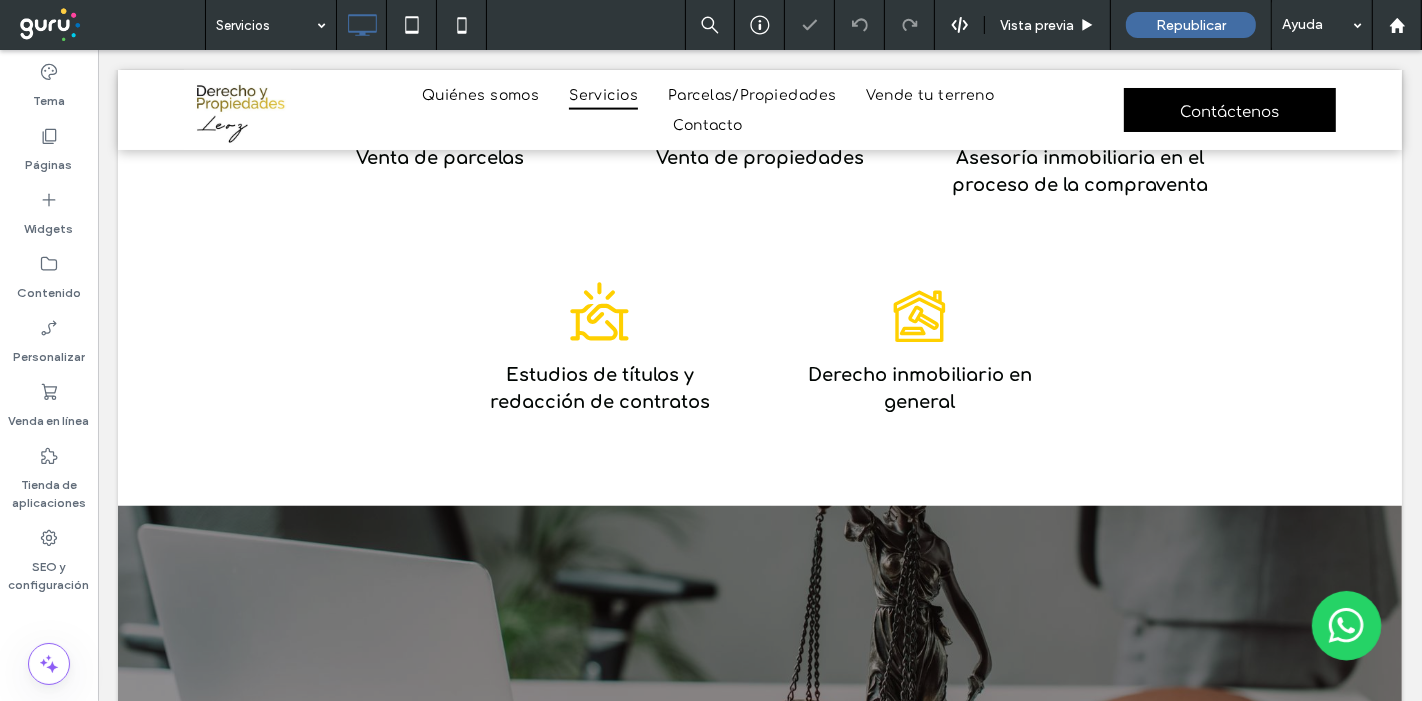 click at bounding box center [266, 25] 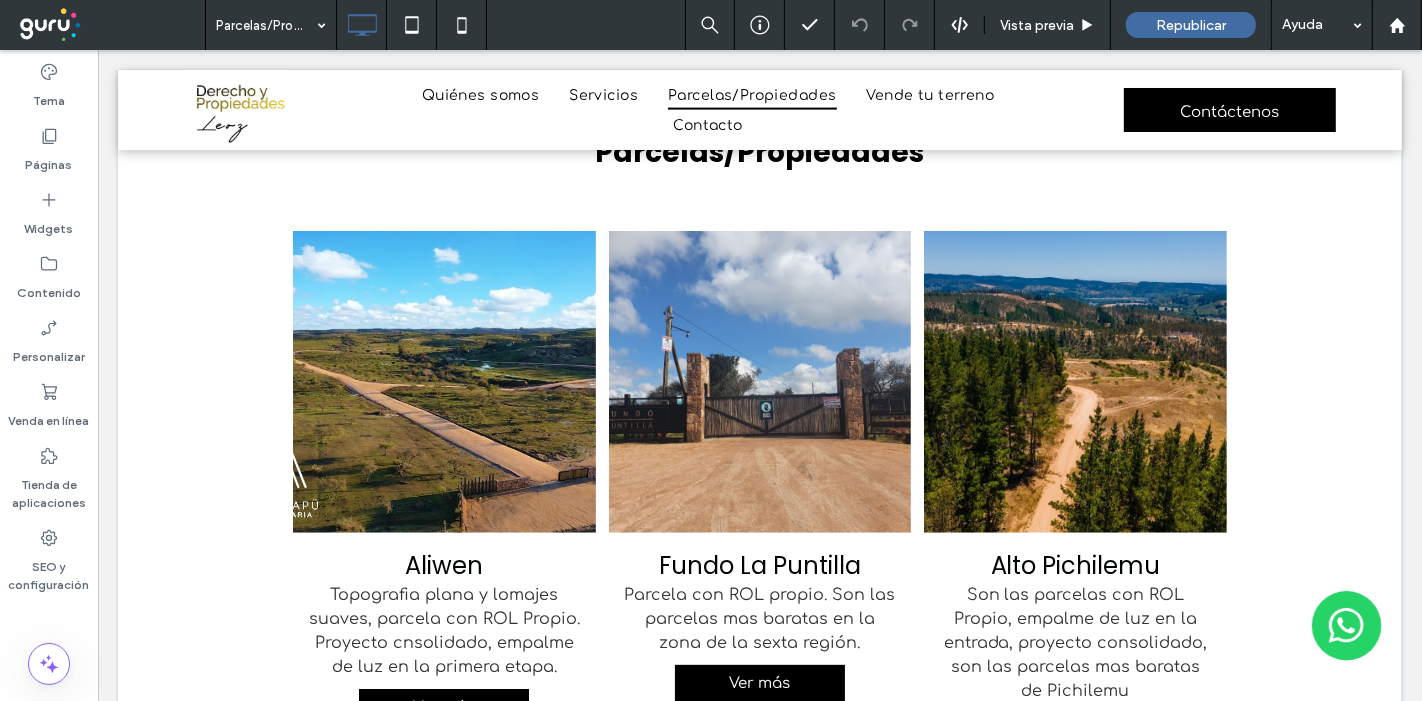 scroll, scrollTop: 210, scrollLeft: 0, axis: vertical 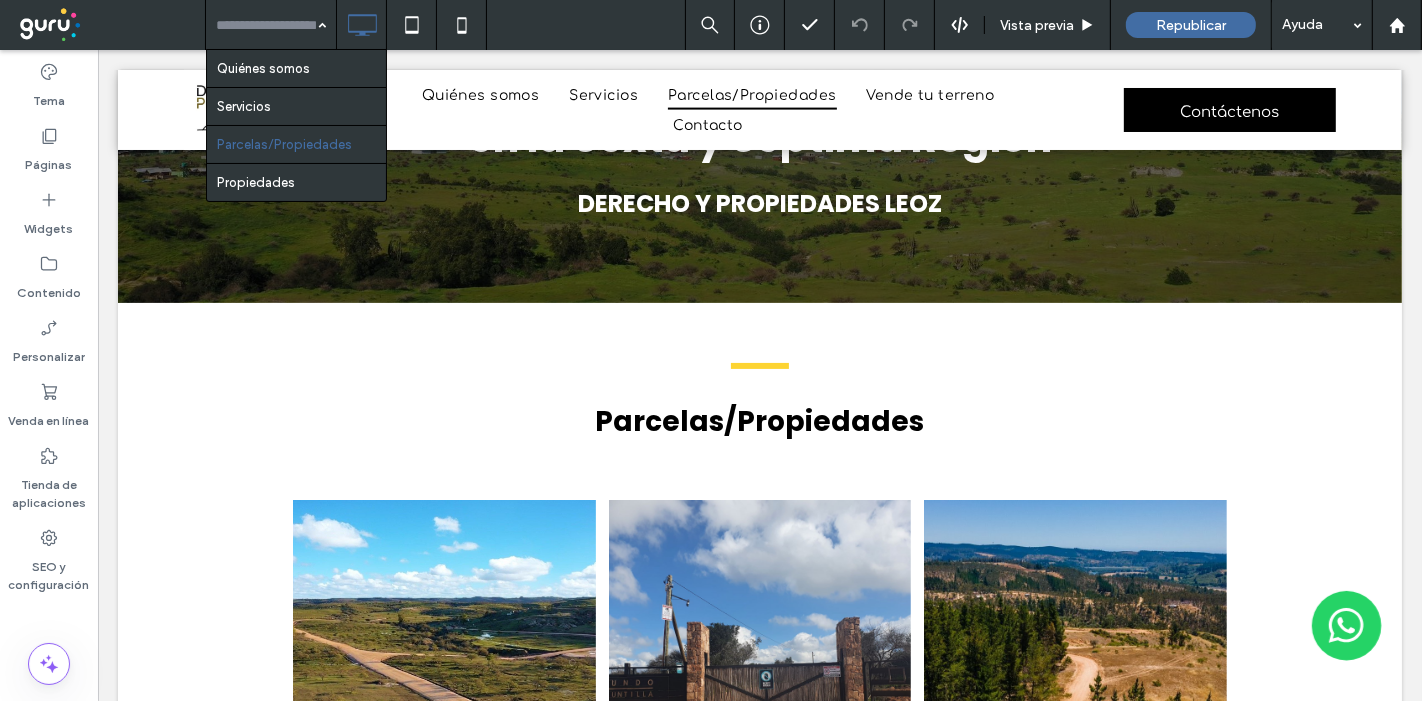 click at bounding box center [266, 25] 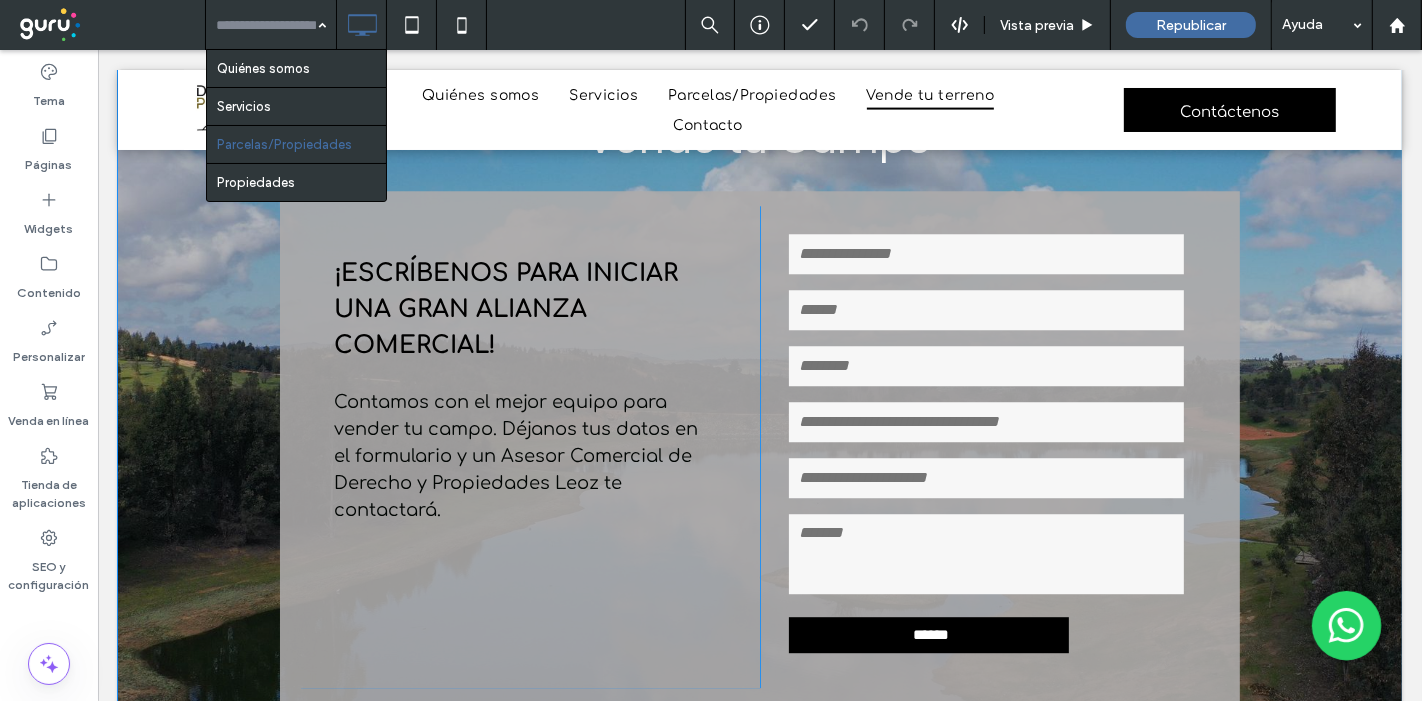 scroll, scrollTop: 4654, scrollLeft: 0, axis: vertical 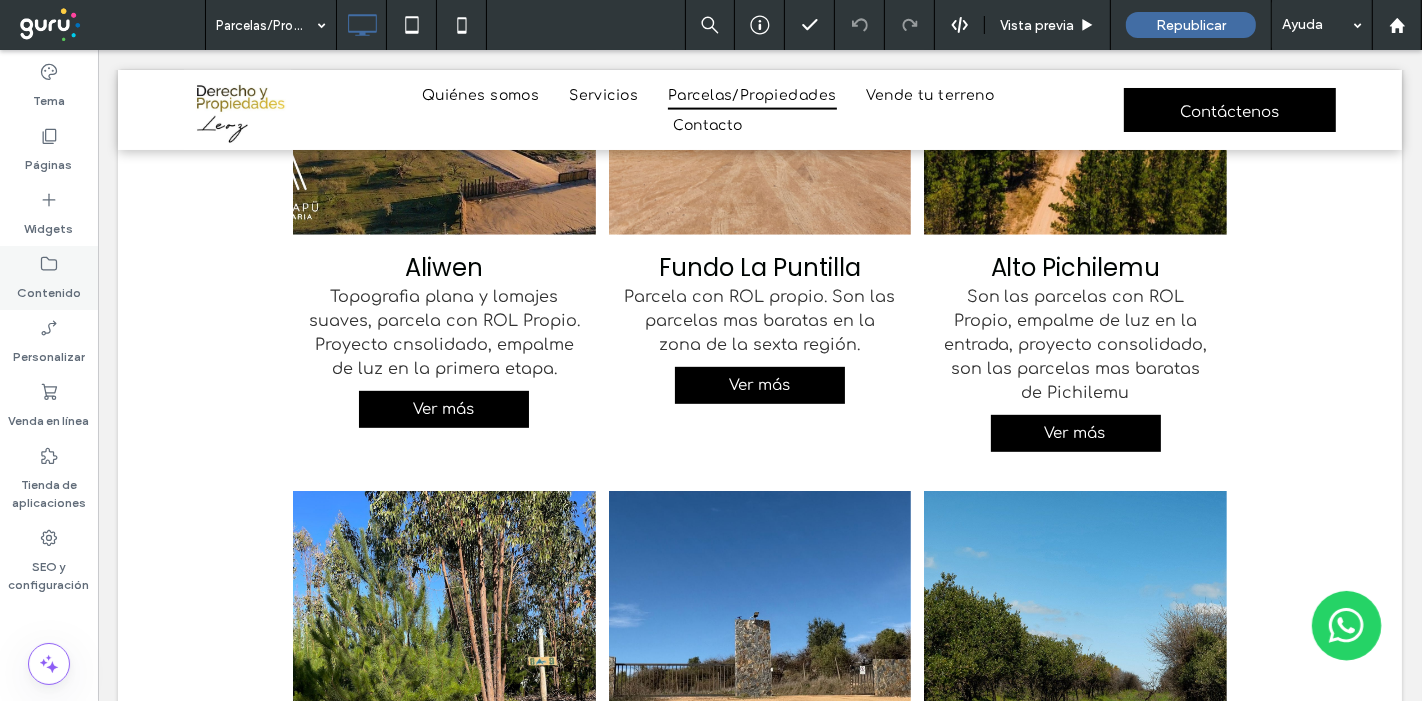 click on "Contenido" at bounding box center (49, 288) 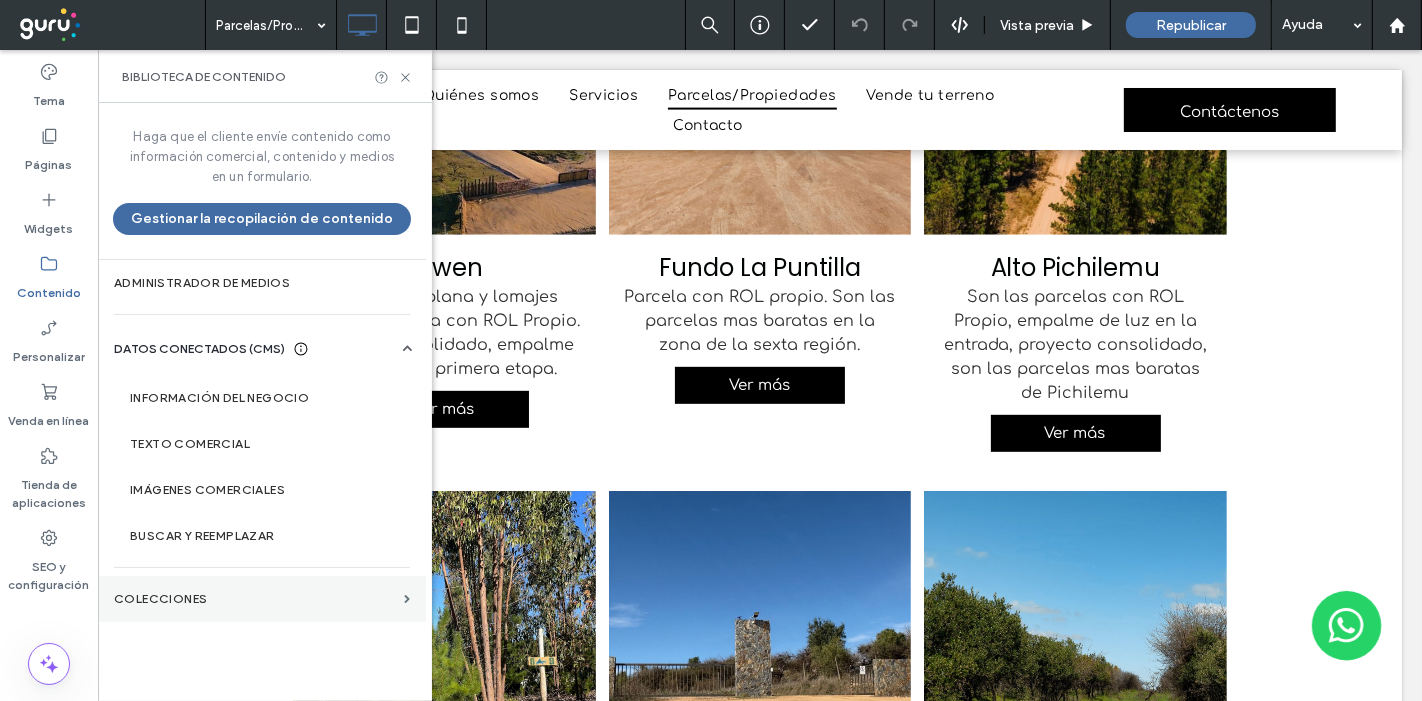 click on "COLECCIONES" at bounding box center (262, 599) 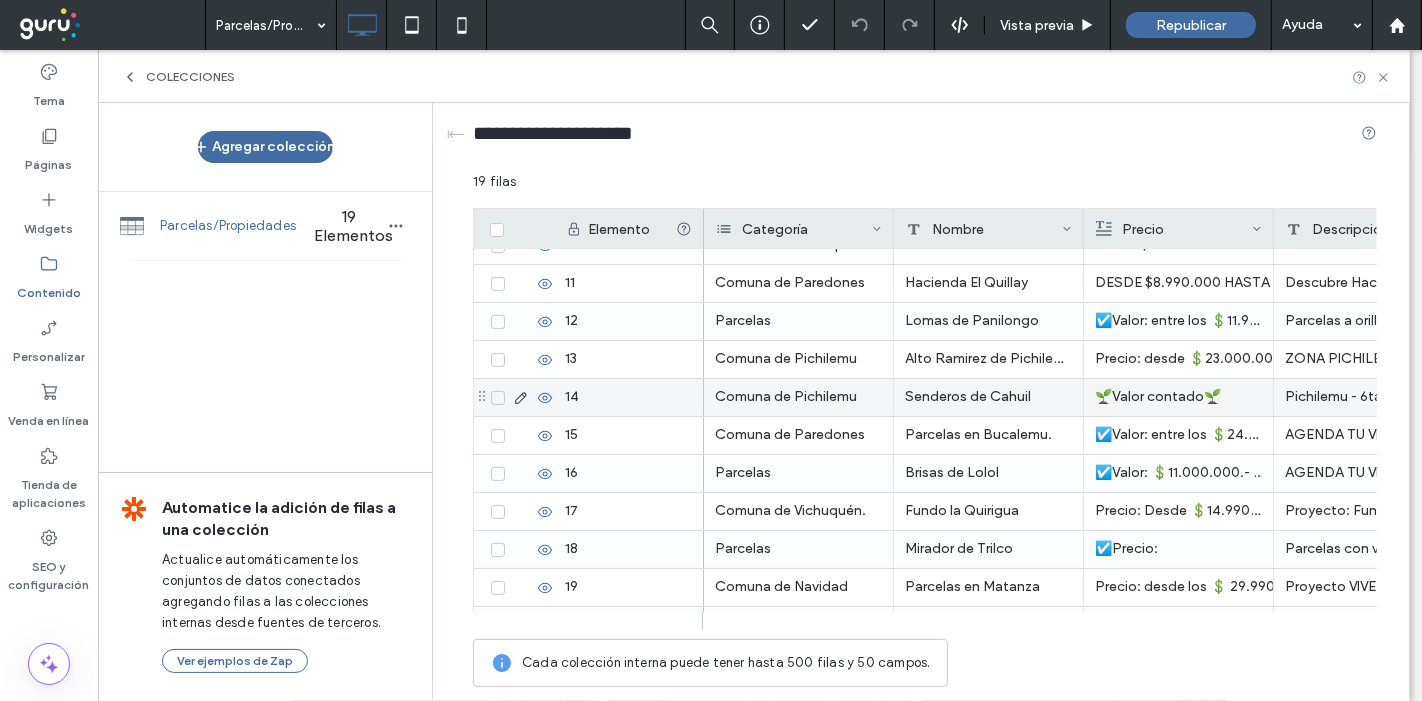 scroll, scrollTop: 395, scrollLeft: 0, axis: vertical 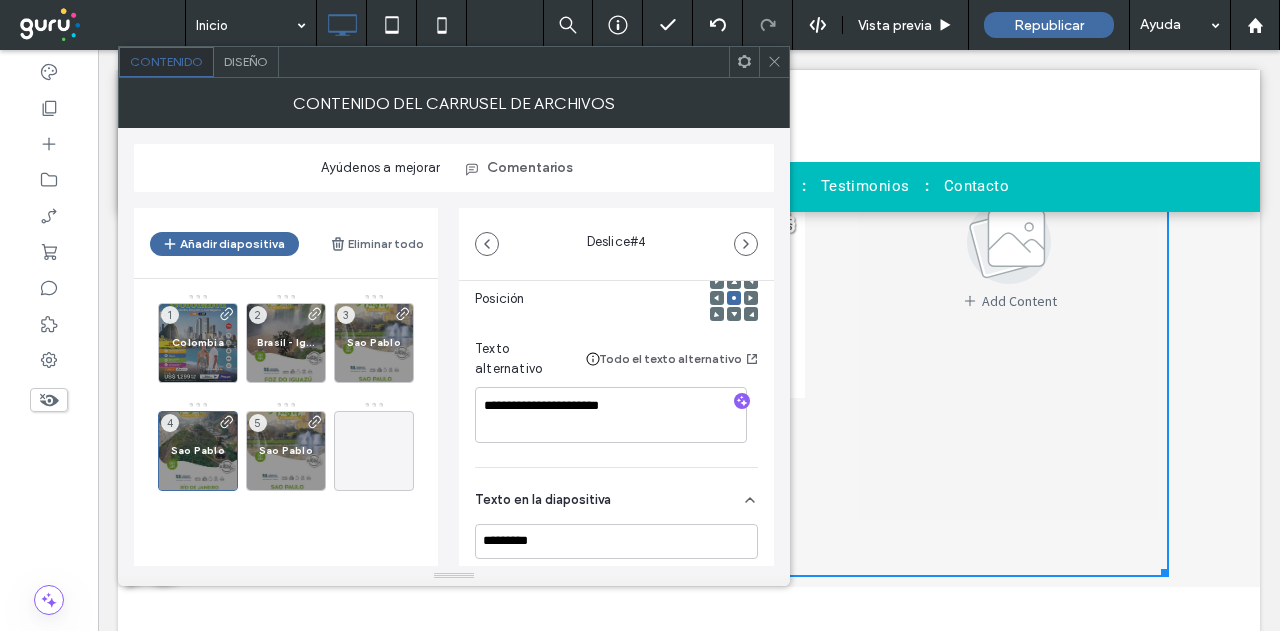 click on "**********" at bounding box center [454, 379] 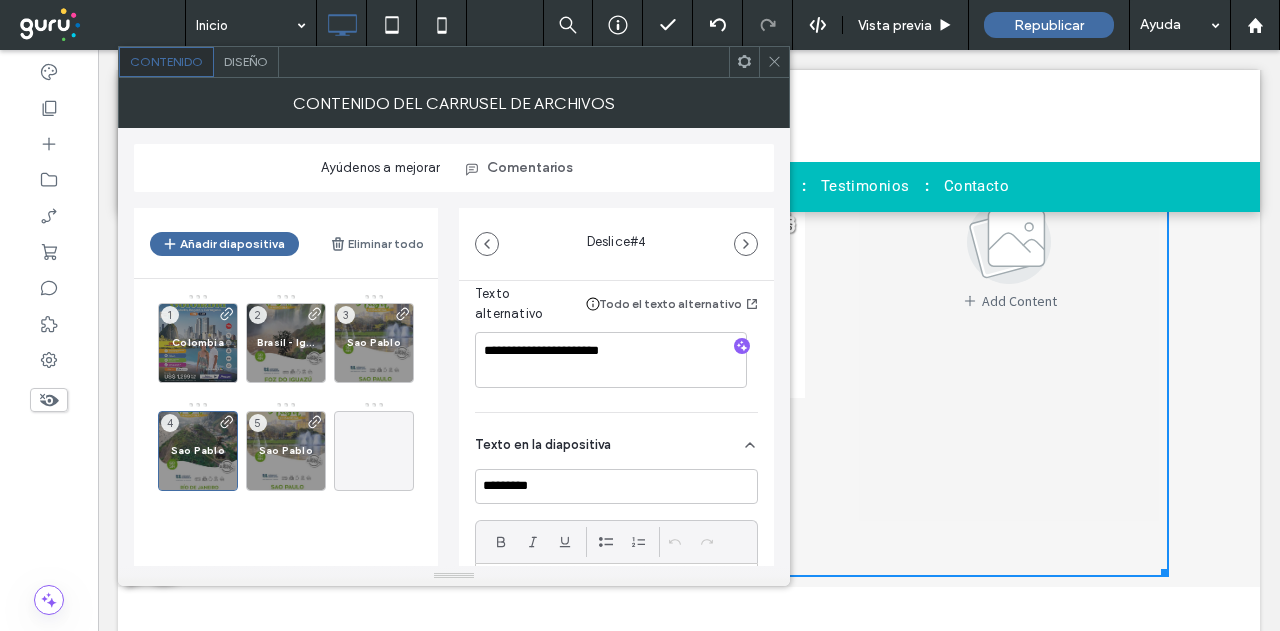 scroll, scrollTop: 400, scrollLeft: 0, axis: vertical 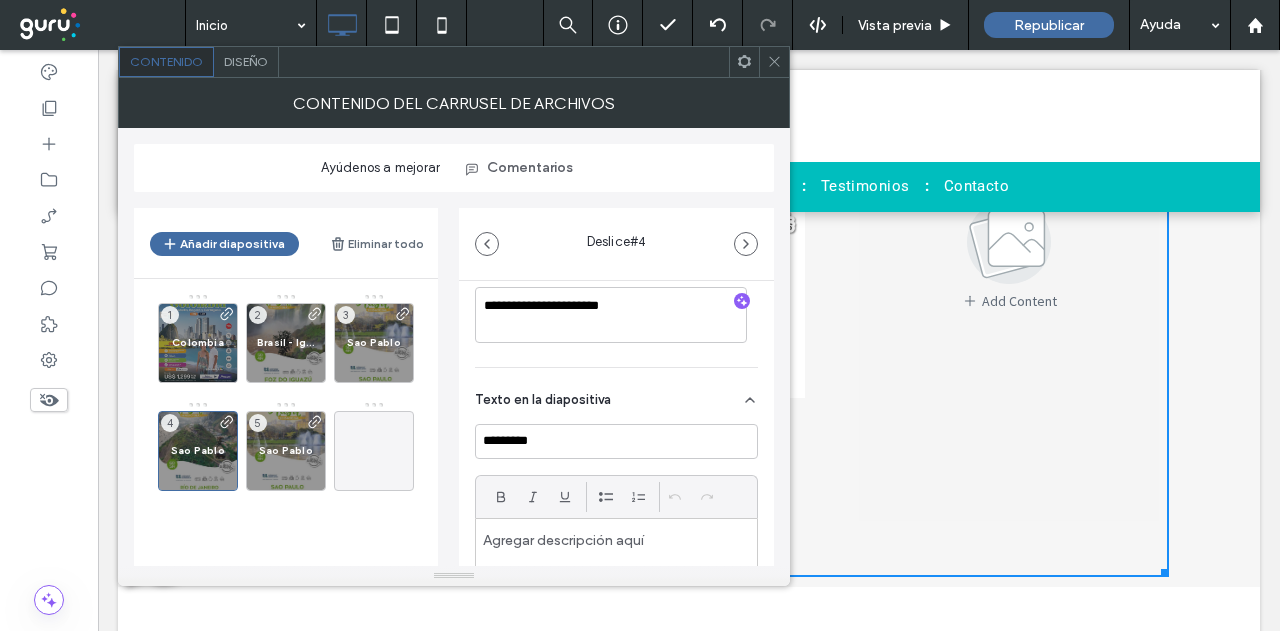 type on "**********" 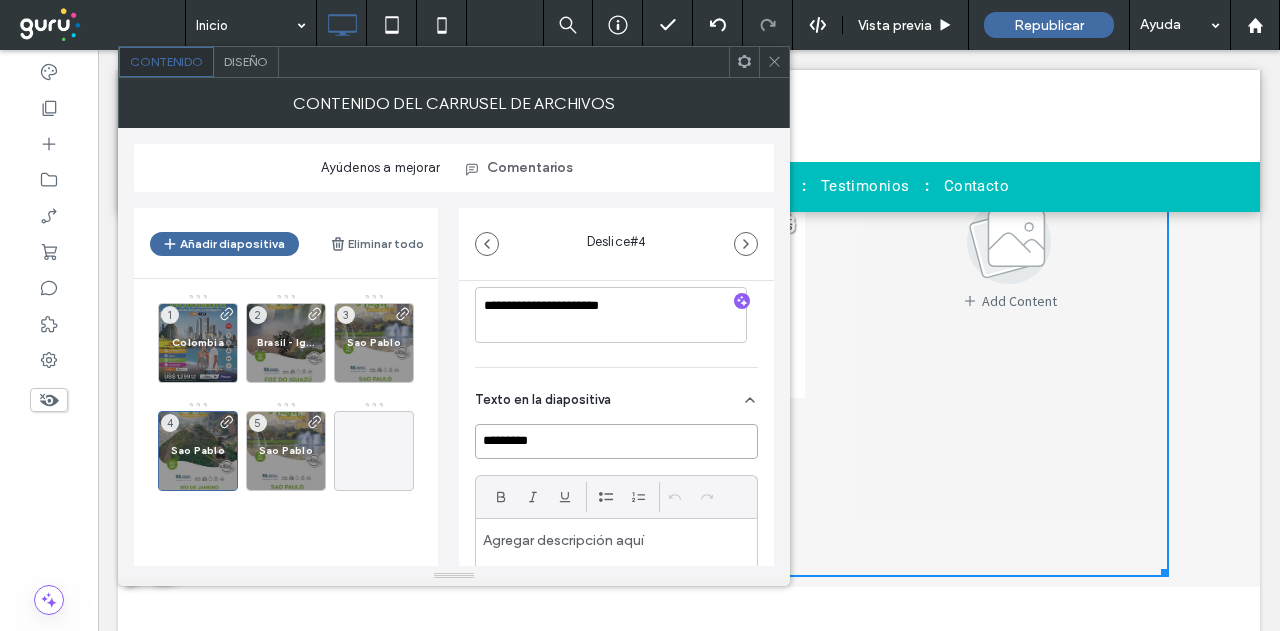drag, startPoint x: 552, startPoint y: 423, endPoint x: 555, endPoint y: 433, distance: 10.440307 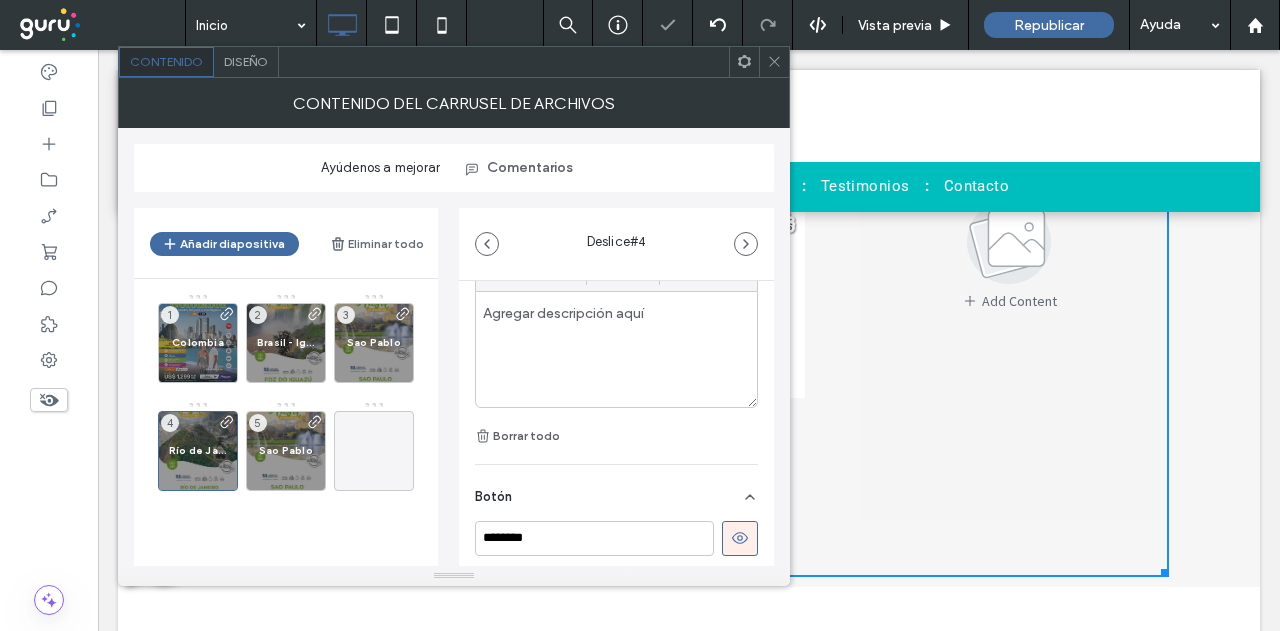 scroll, scrollTop: 700, scrollLeft: 0, axis: vertical 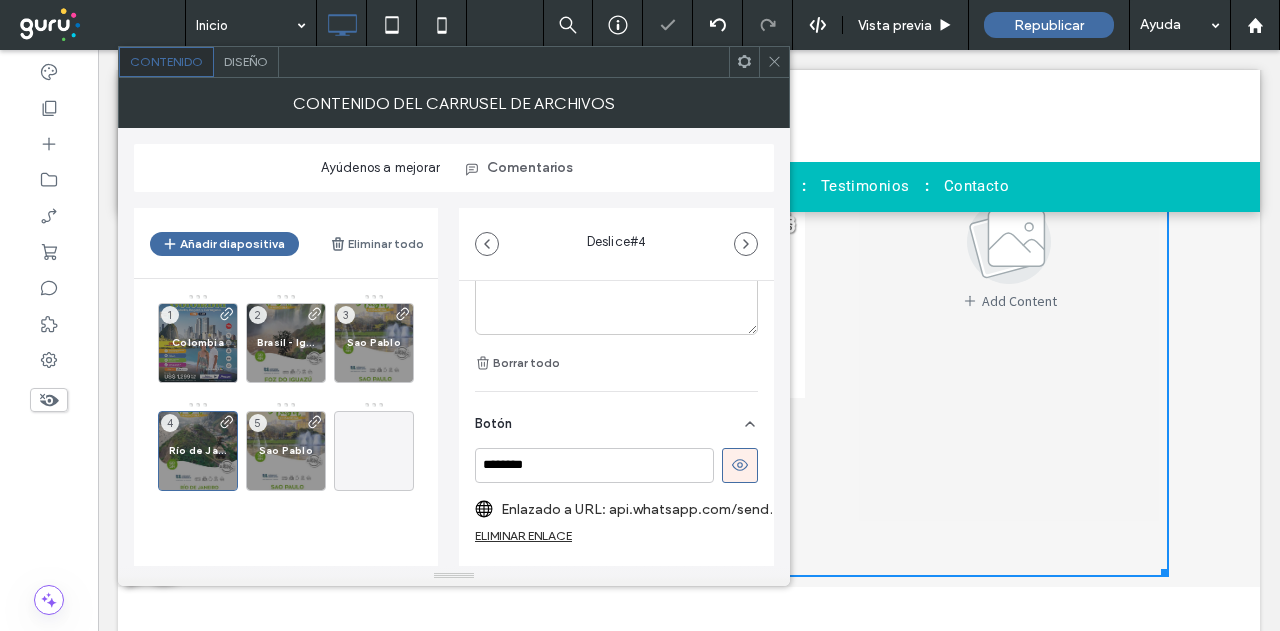 type on "**********" 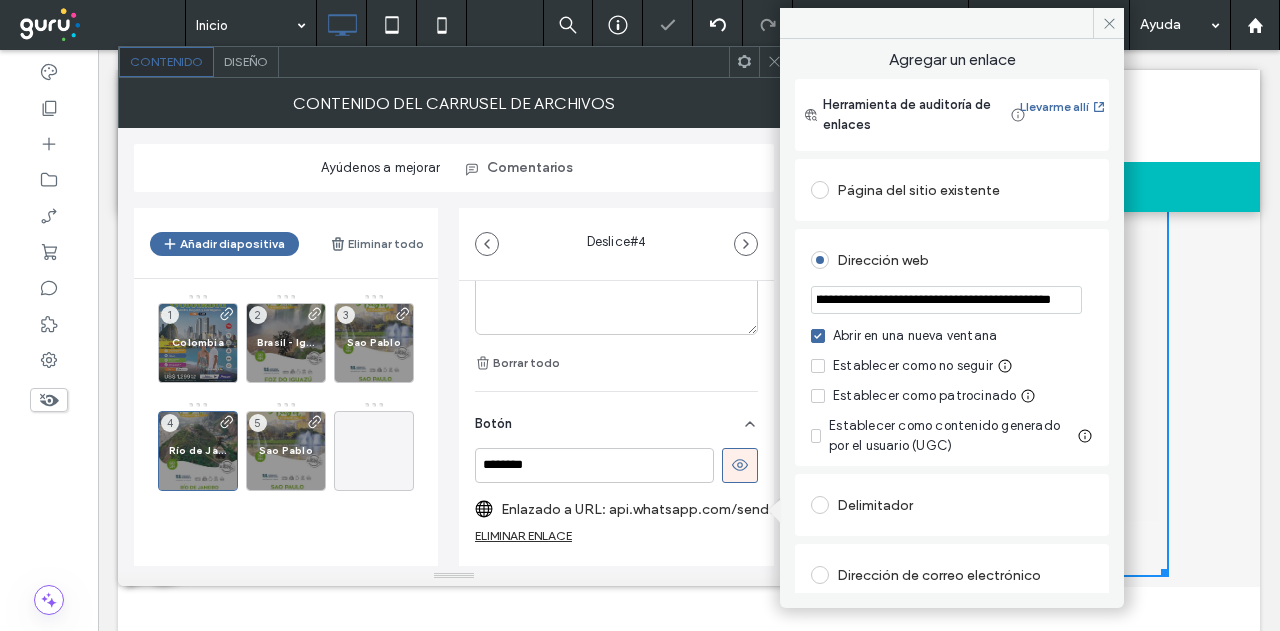 scroll, scrollTop: 0, scrollLeft: 780, axis: horizontal 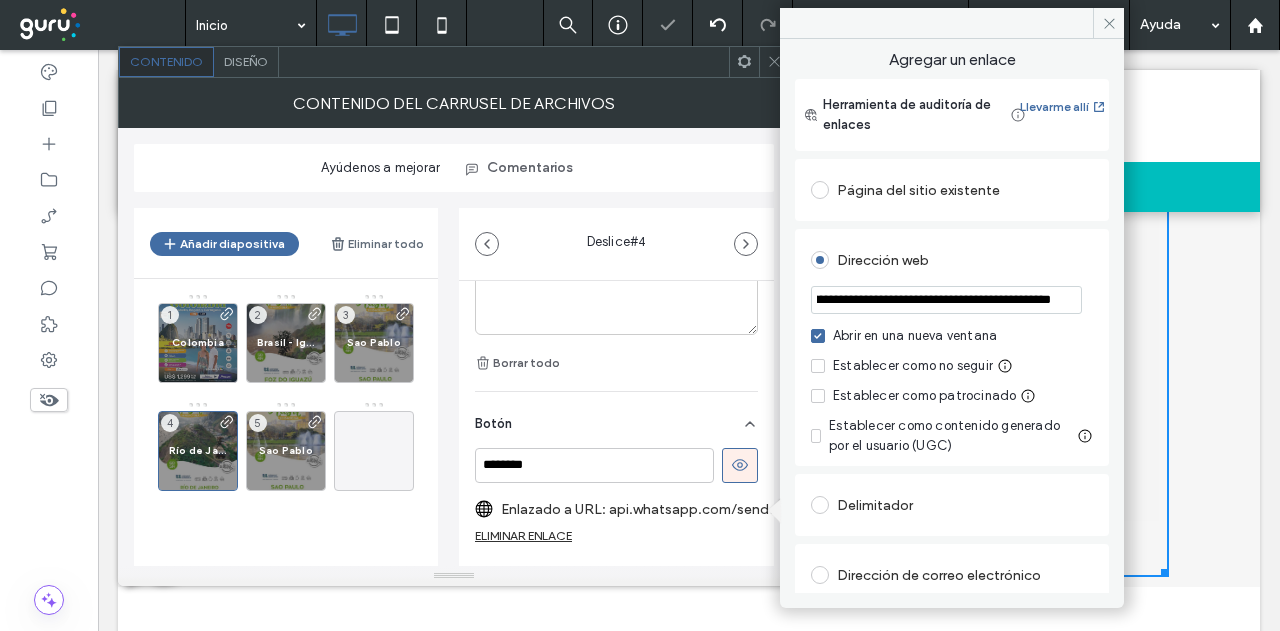 click on "**********" at bounding box center (946, 299) 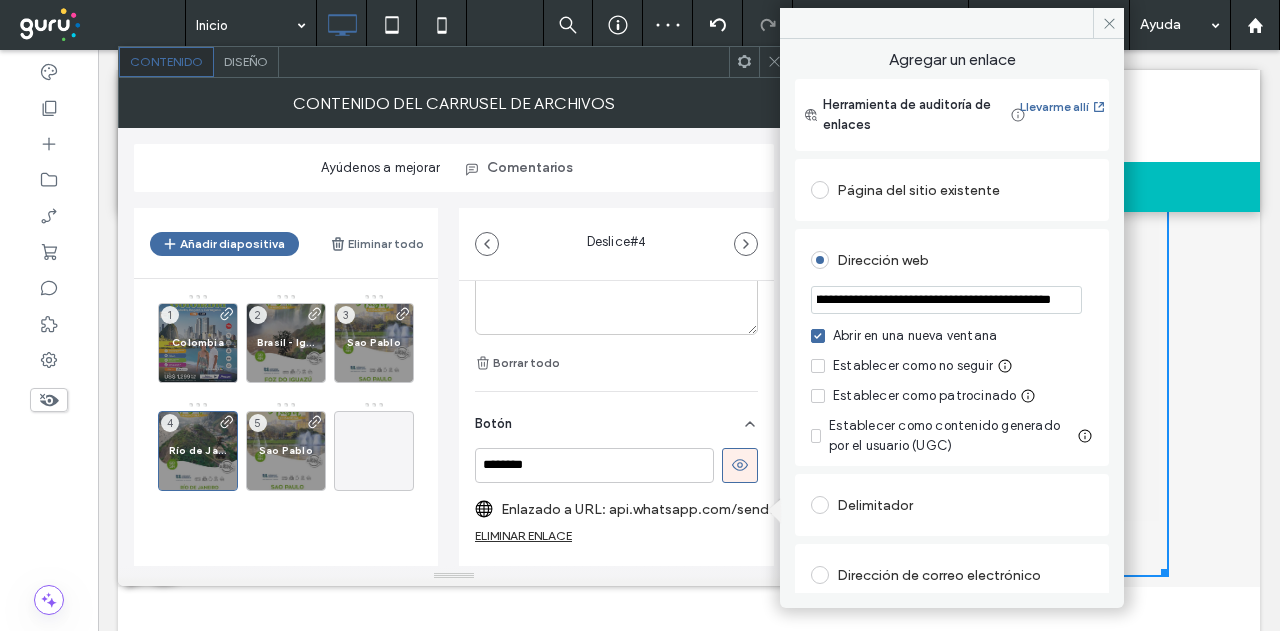 drag, startPoint x: 892, startPoint y: 303, endPoint x: 861, endPoint y: 299, distance: 31.257 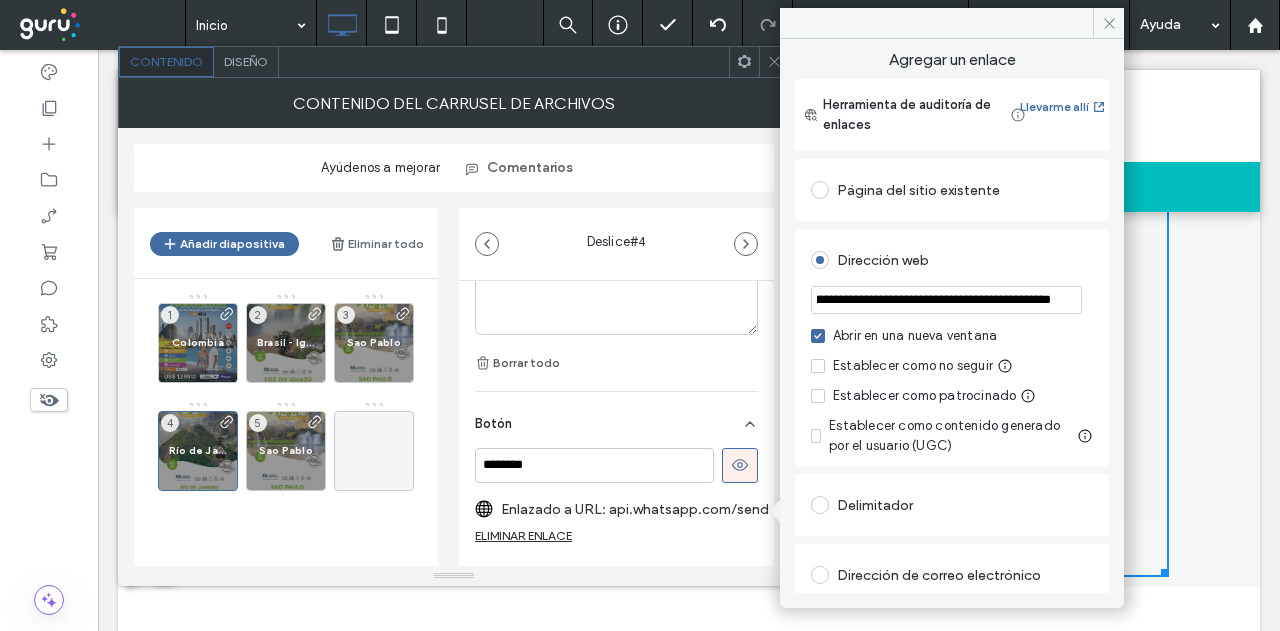 scroll, scrollTop: 0, scrollLeft: 724, axis: horizontal 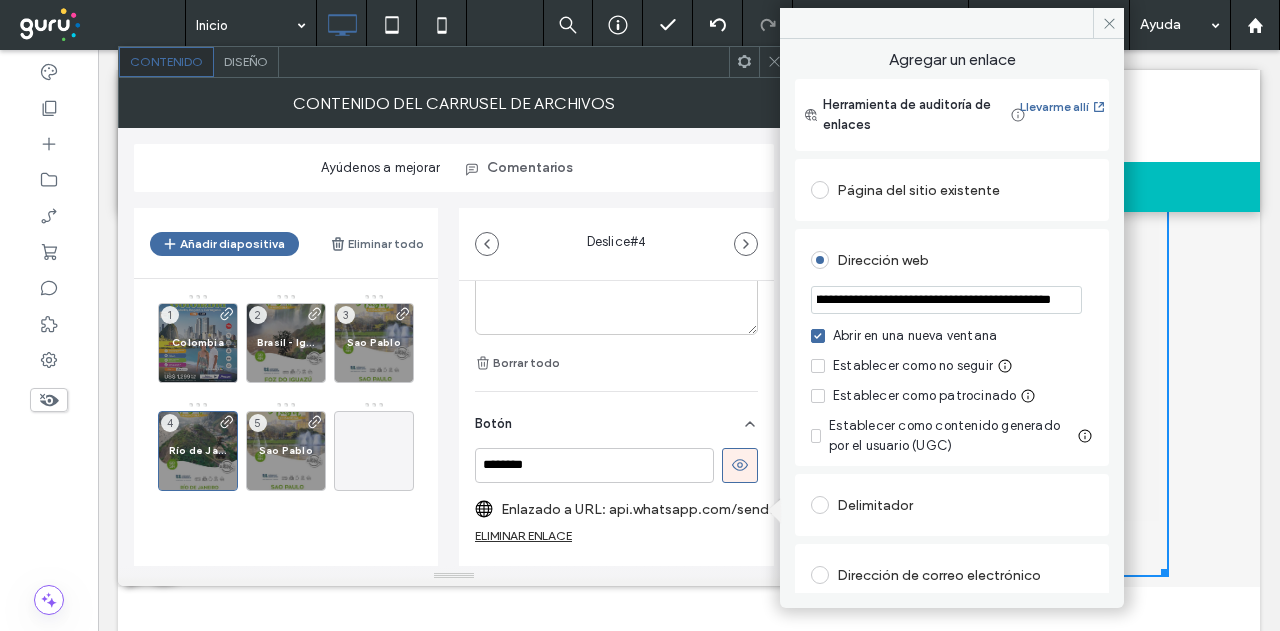 click on "**********" at bounding box center (946, 299) 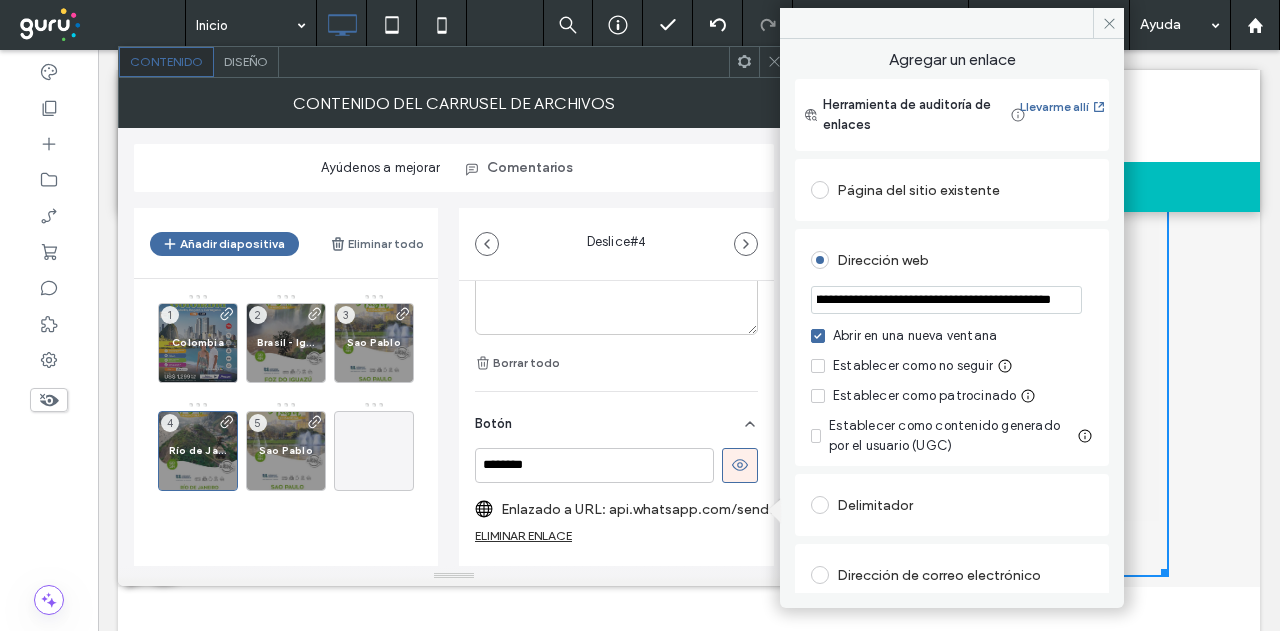 paste on "***" 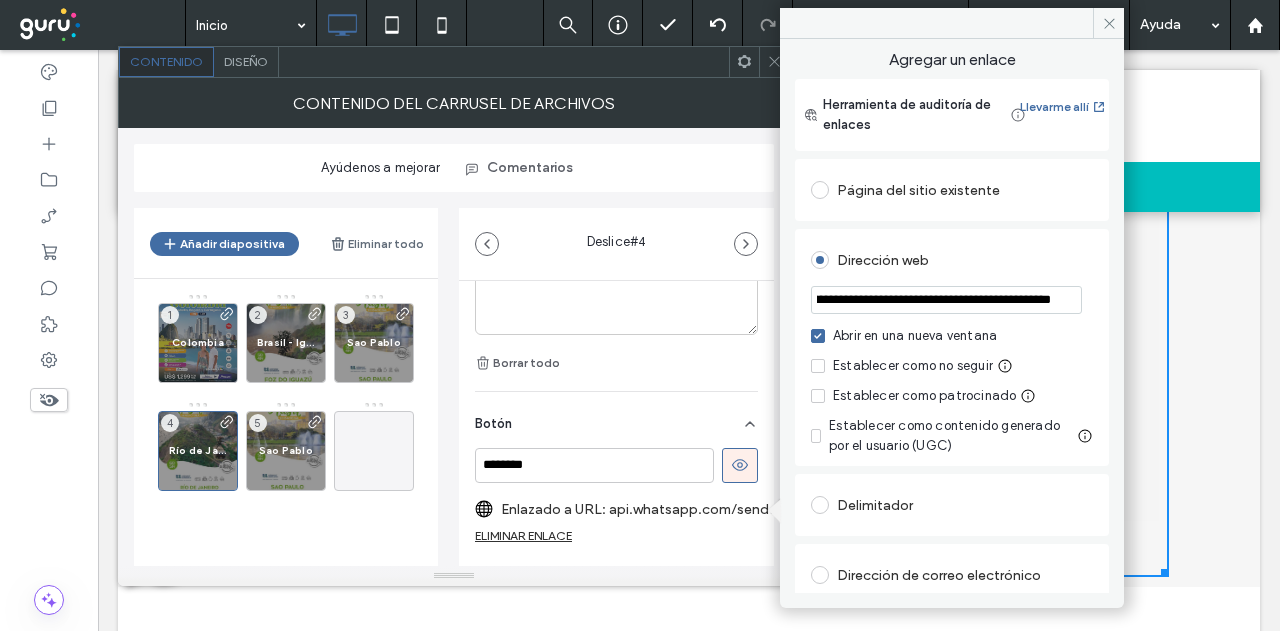 scroll, scrollTop: 0, scrollLeft: 688, axis: horizontal 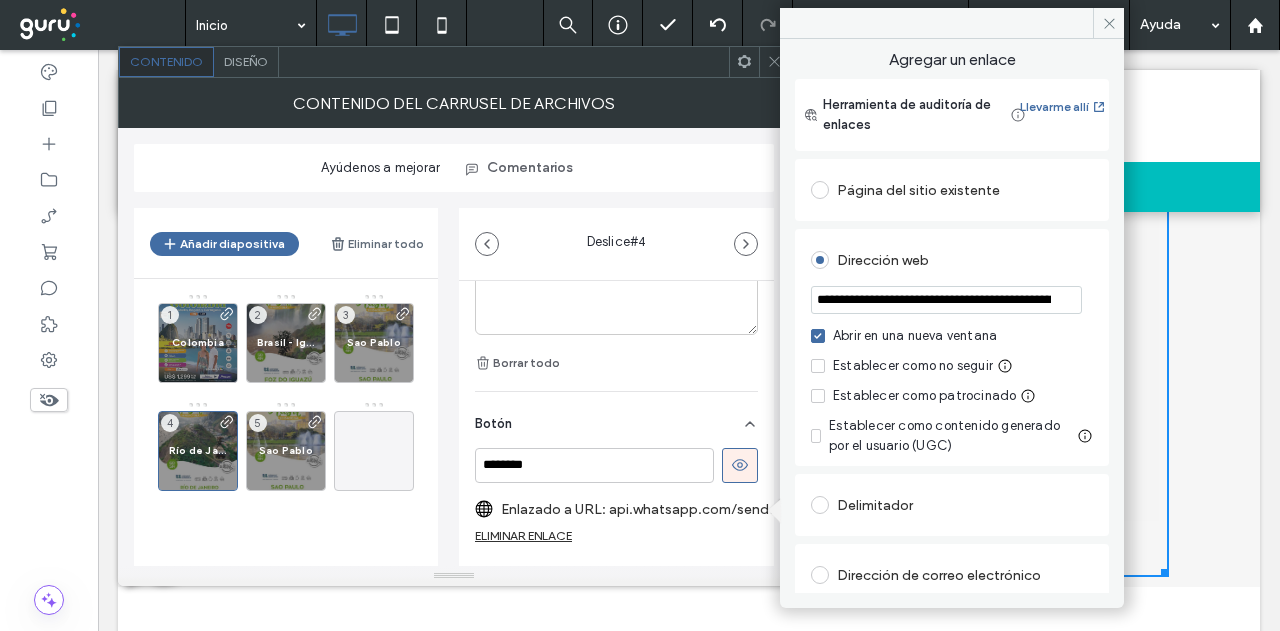 click on "Dirección web" at bounding box center [952, 260] 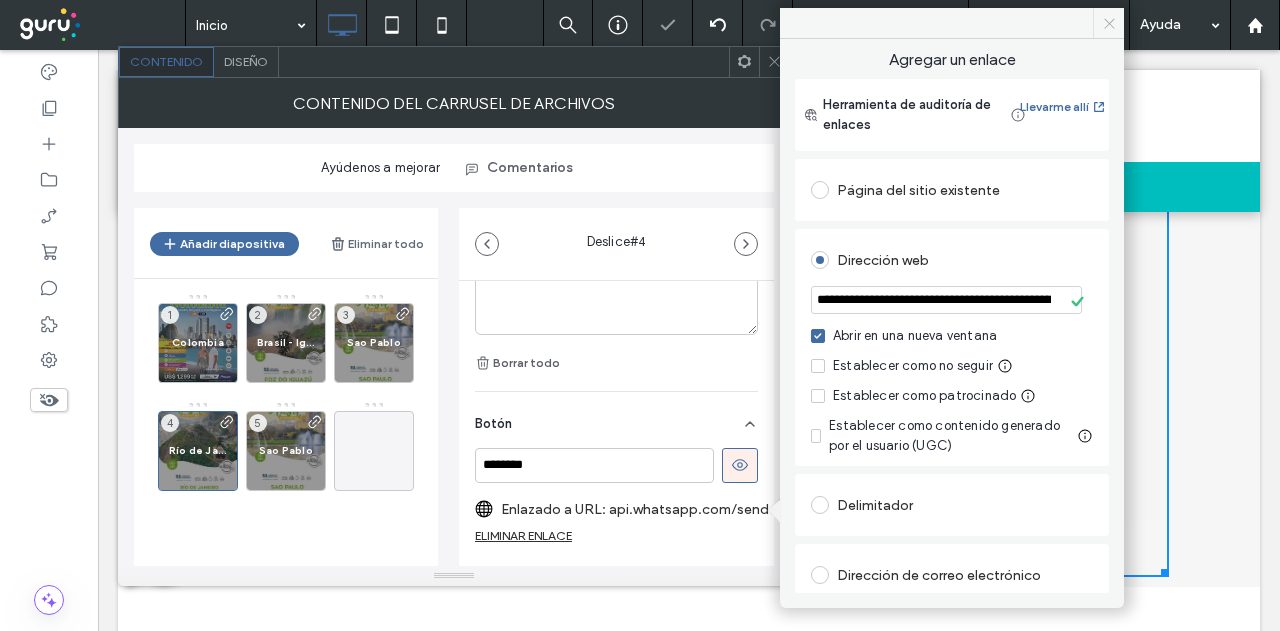 drag, startPoint x: 1100, startPoint y: 25, endPoint x: 815, endPoint y: 139, distance: 306.9544 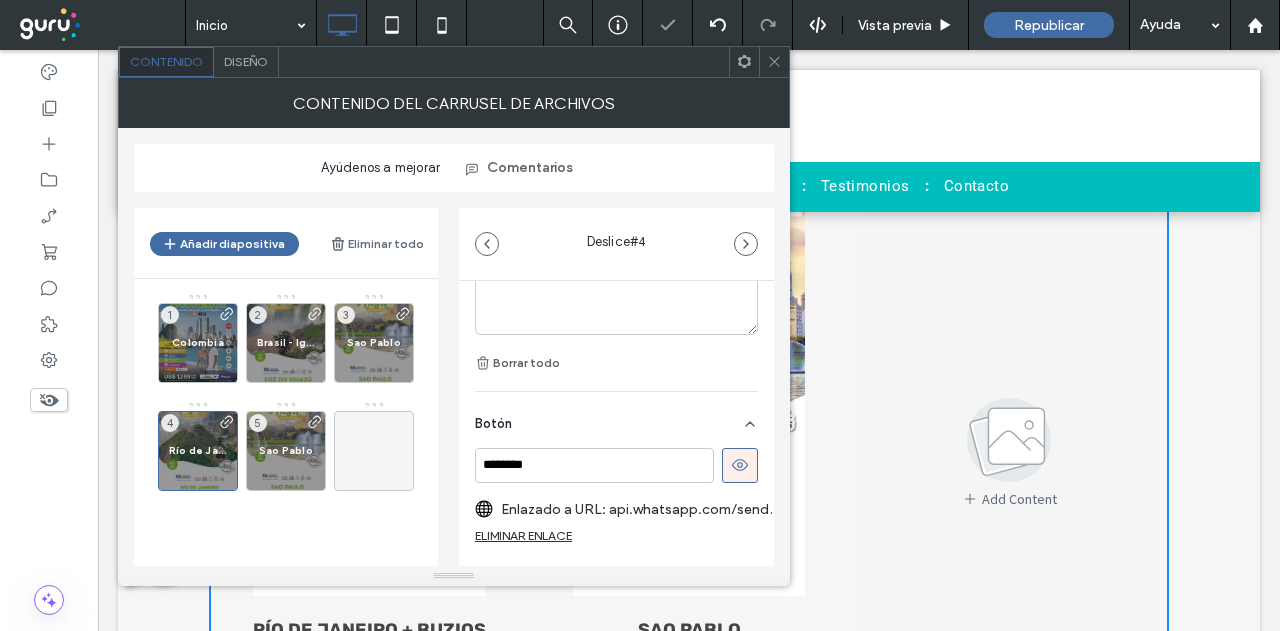 scroll, scrollTop: 3331, scrollLeft: 0, axis: vertical 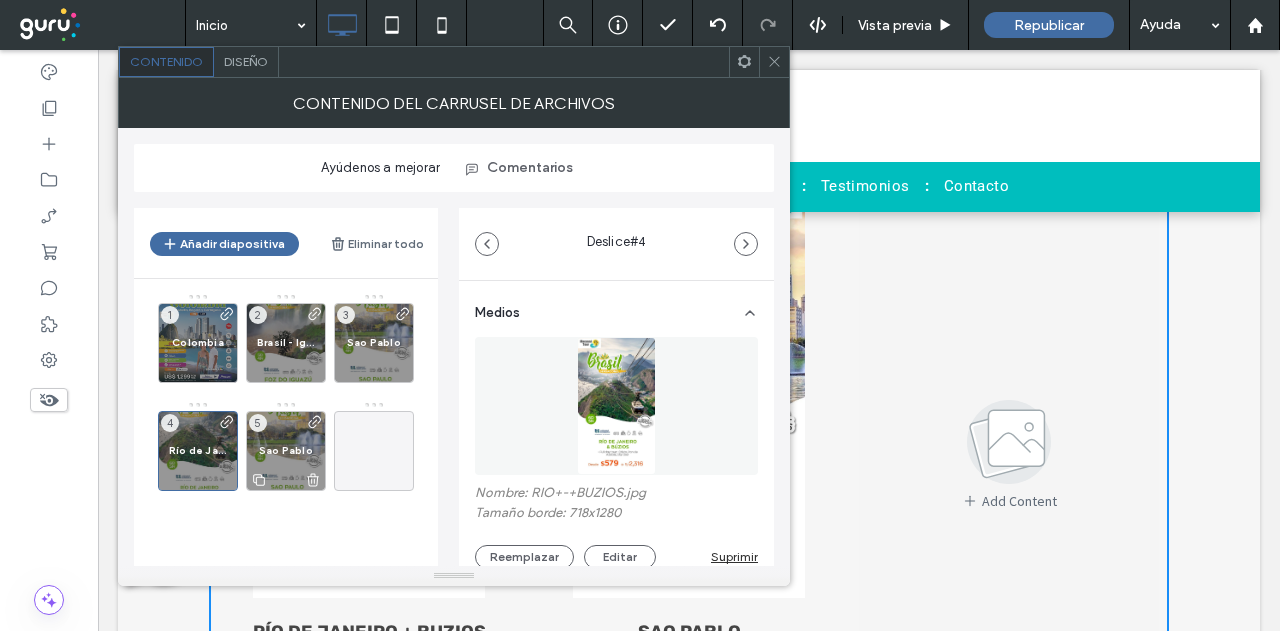 click on "Sao Pablo" at bounding box center [286, 450] 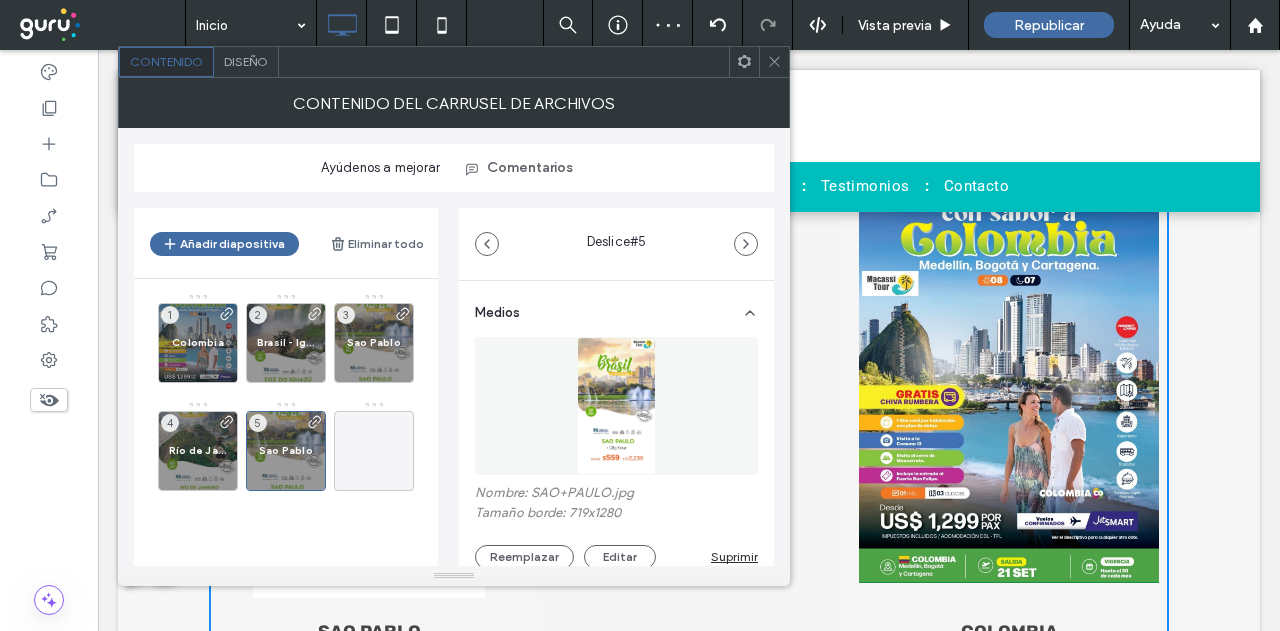 scroll, scrollTop: 100, scrollLeft: 0, axis: vertical 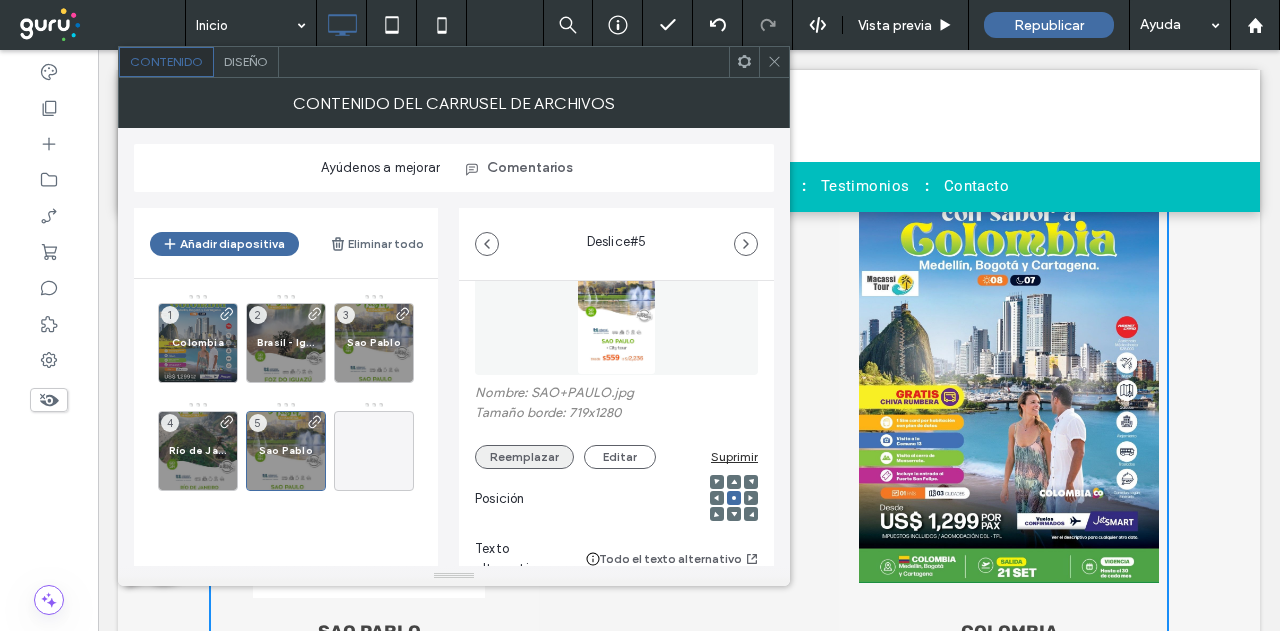 click on "Reemplazar" at bounding box center [524, 457] 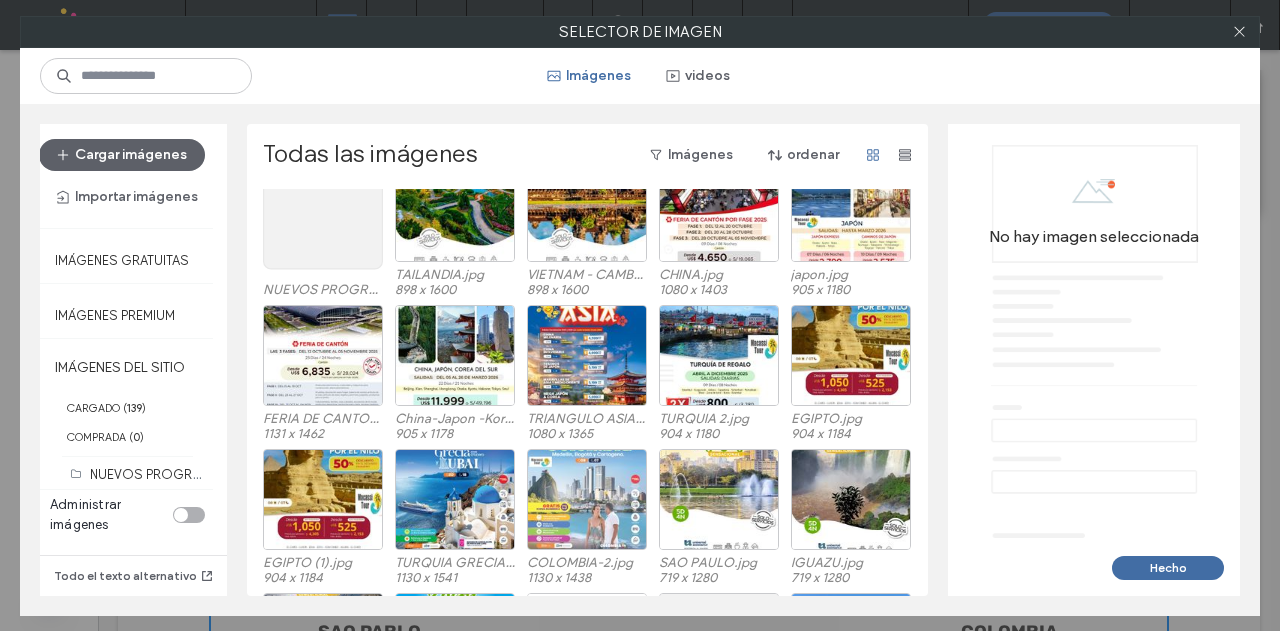 scroll, scrollTop: 100, scrollLeft: 0, axis: vertical 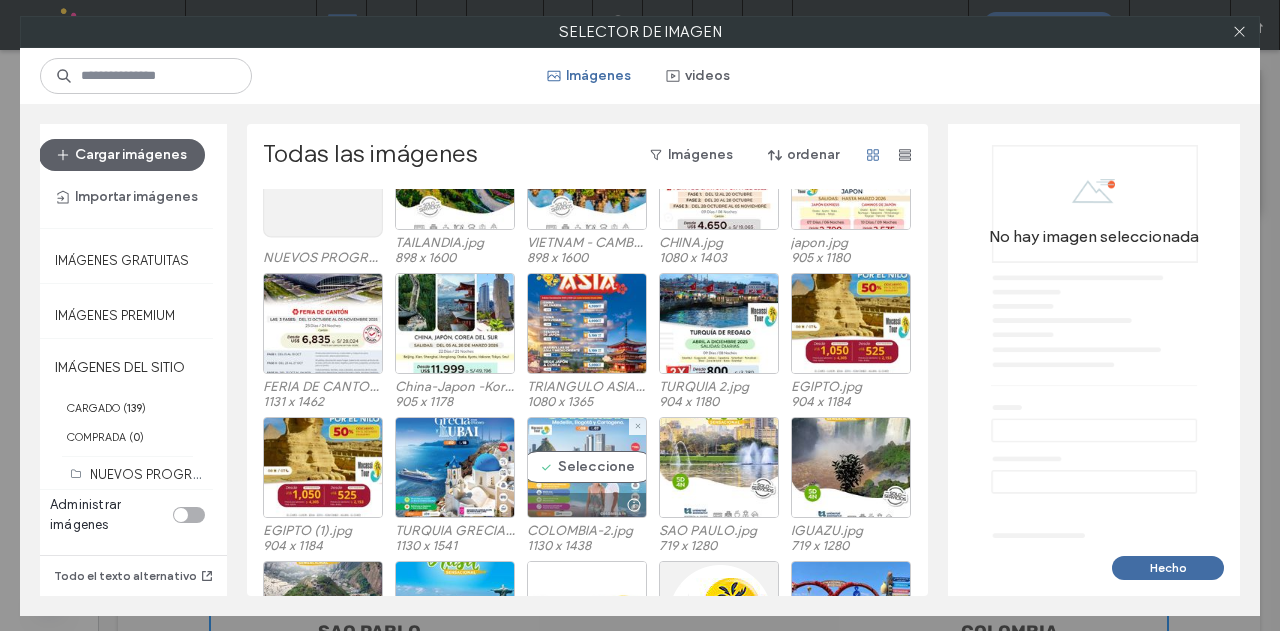 click on "Seleccione" at bounding box center [587, 467] 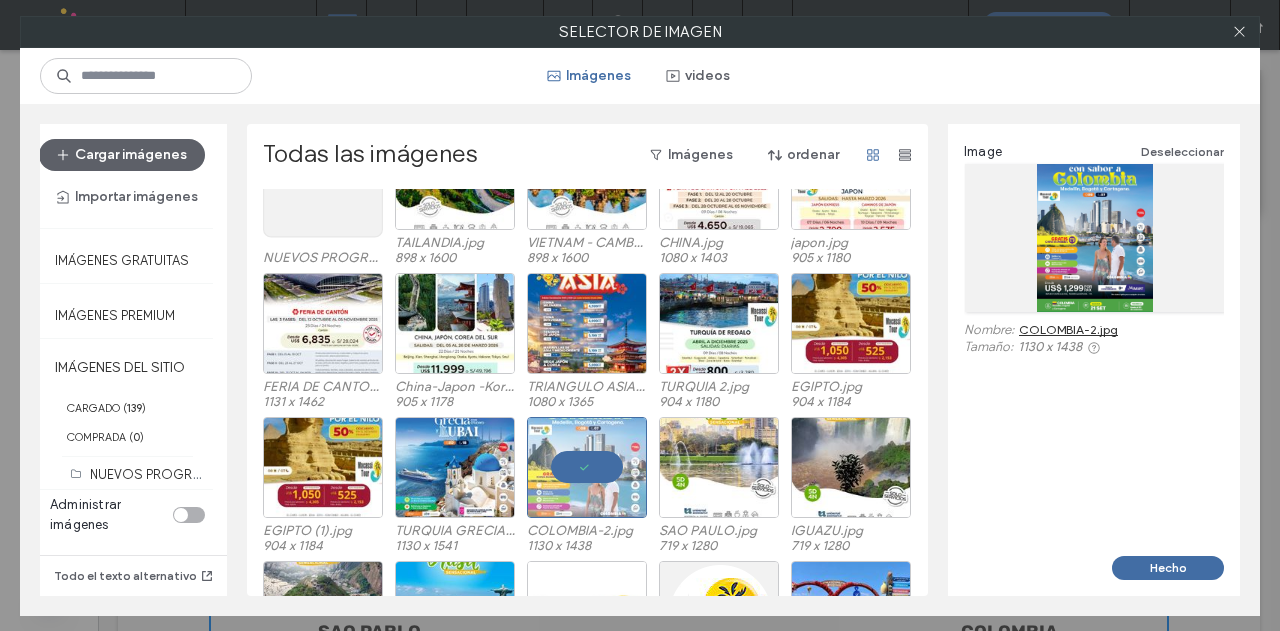 scroll, scrollTop: 200, scrollLeft: 0, axis: vertical 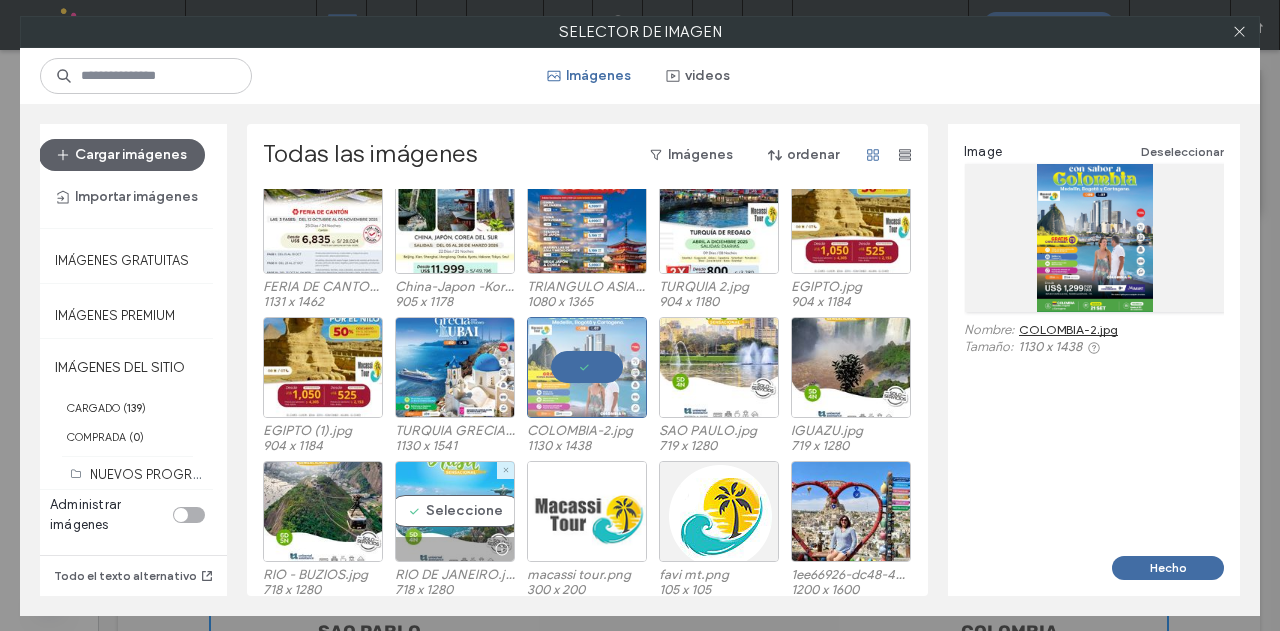 click on "Seleccione" at bounding box center (455, 511) 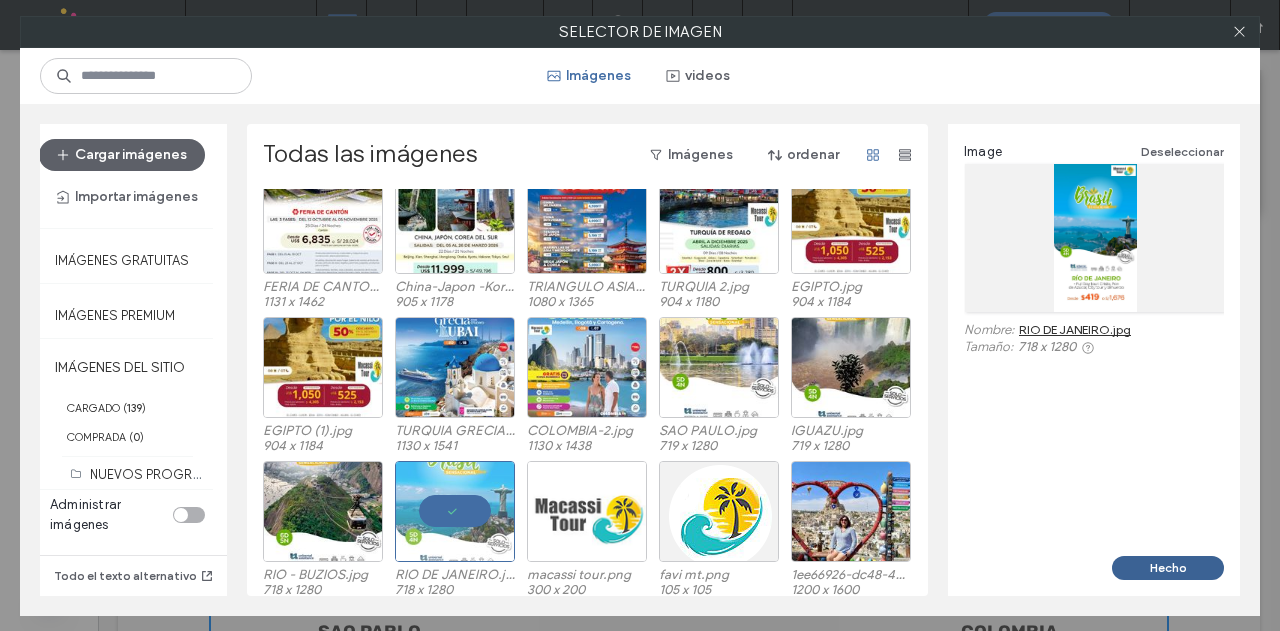 click on "Hecho" at bounding box center (1168, 568) 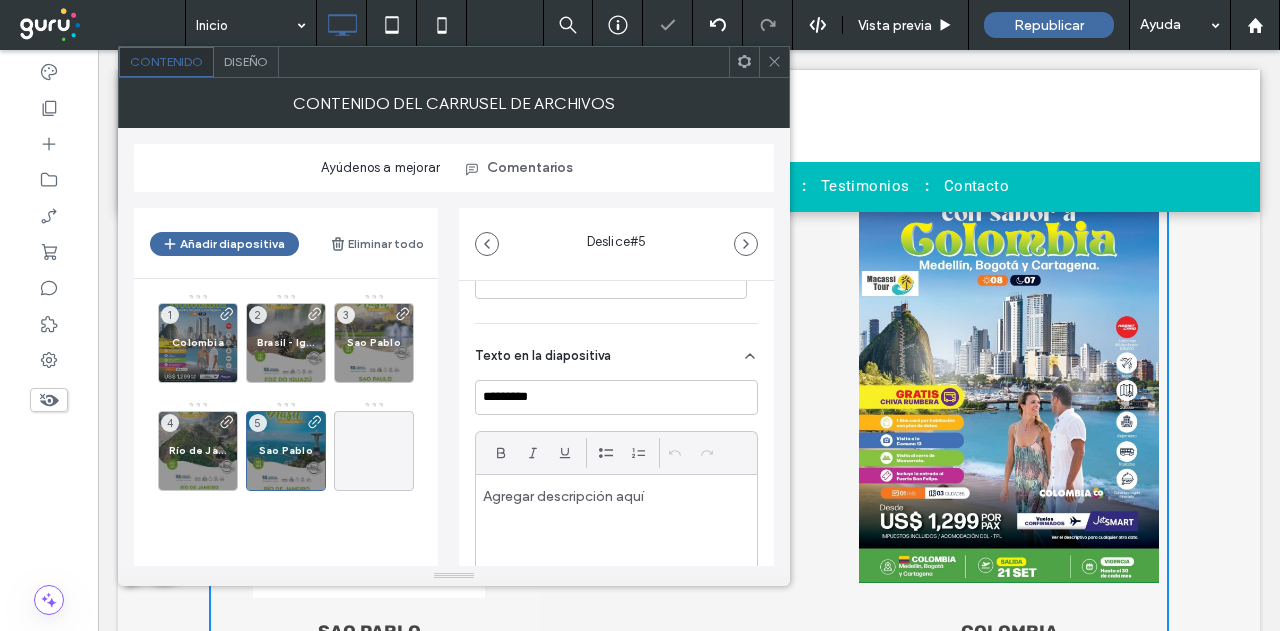 scroll, scrollTop: 400, scrollLeft: 0, axis: vertical 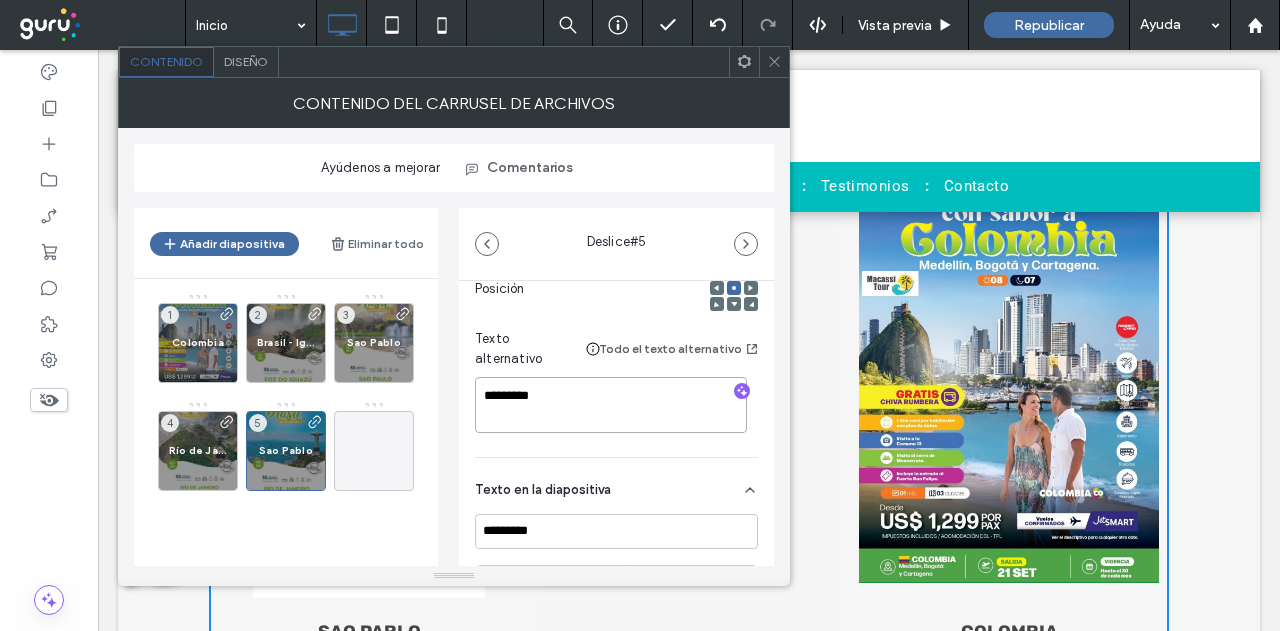 drag, startPoint x: 460, startPoint y: 289, endPoint x: 442, endPoint y: 286, distance: 18.248287 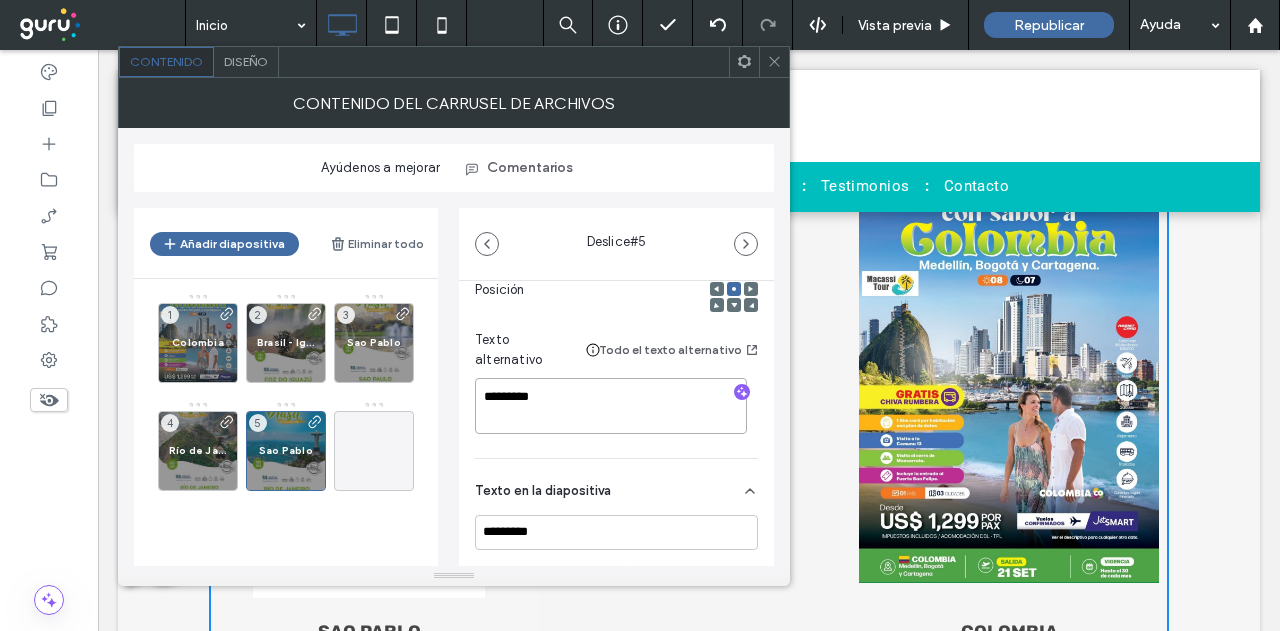 click on "Añadir diapositiva Eliminar todo Colombia 1 Brasil - Iguazú 2 Sao Pablo 3 Río de Janeiro + Buzios 4 Sao Pablo 5 Deslice  # 5 Medios Nombre: RIO+DE+JANEIRO.jpg Tamaño borde: 718x1280 Reemplazar Editar Suprimir Posición Texto alternativo Todo el texto alternativo ********* Texto en la diapositiva ********* Borrar todo Botón ******** Enlazado a URL: api.whatsapp.com/send?text=Buen%20d%C3%ADa%20quisiera%20consultar%20sobre%20los%20paquetes%20de%20Sao%20Paulo%20&phone=51997828189   ELIMINAR ENLACE" at bounding box center (454, 379) 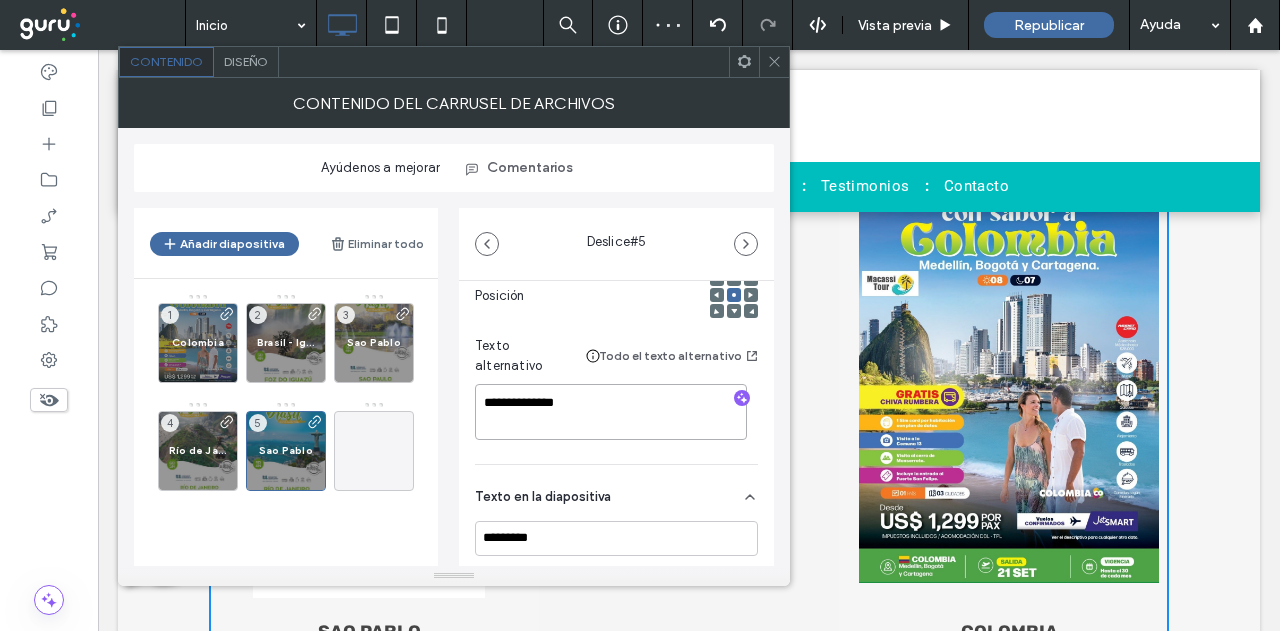 drag, startPoint x: 542, startPoint y: 410, endPoint x: 472, endPoint y: 425, distance: 71.5891 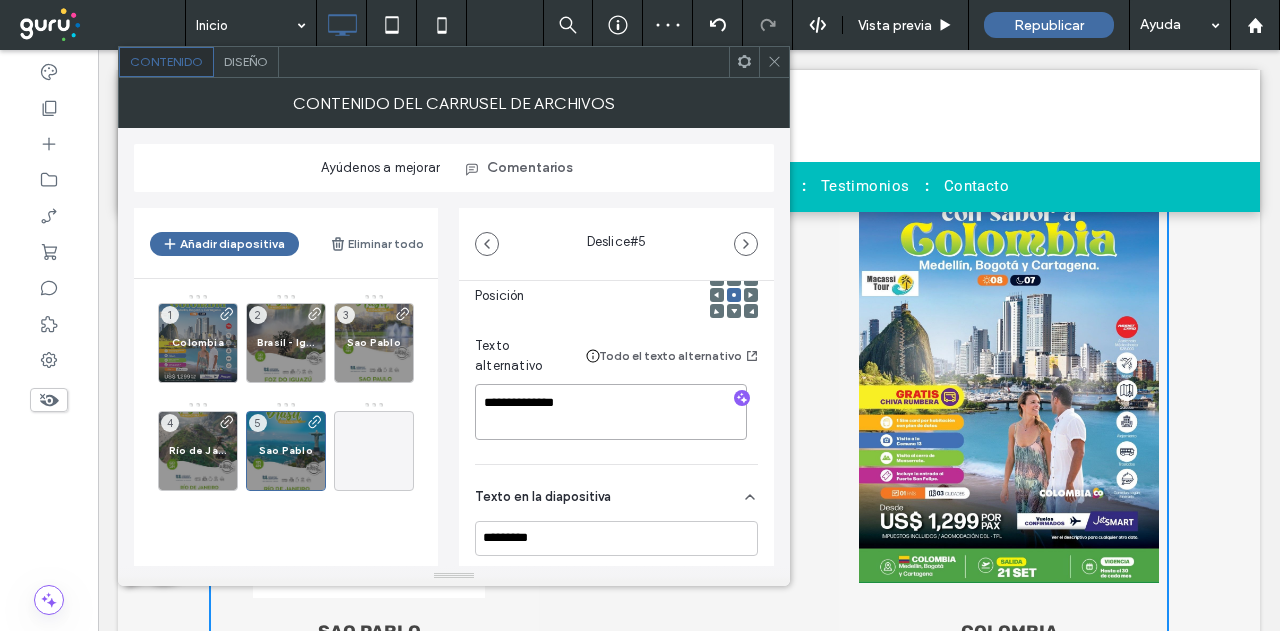 click on "**********" at bounding box center [616, 532] 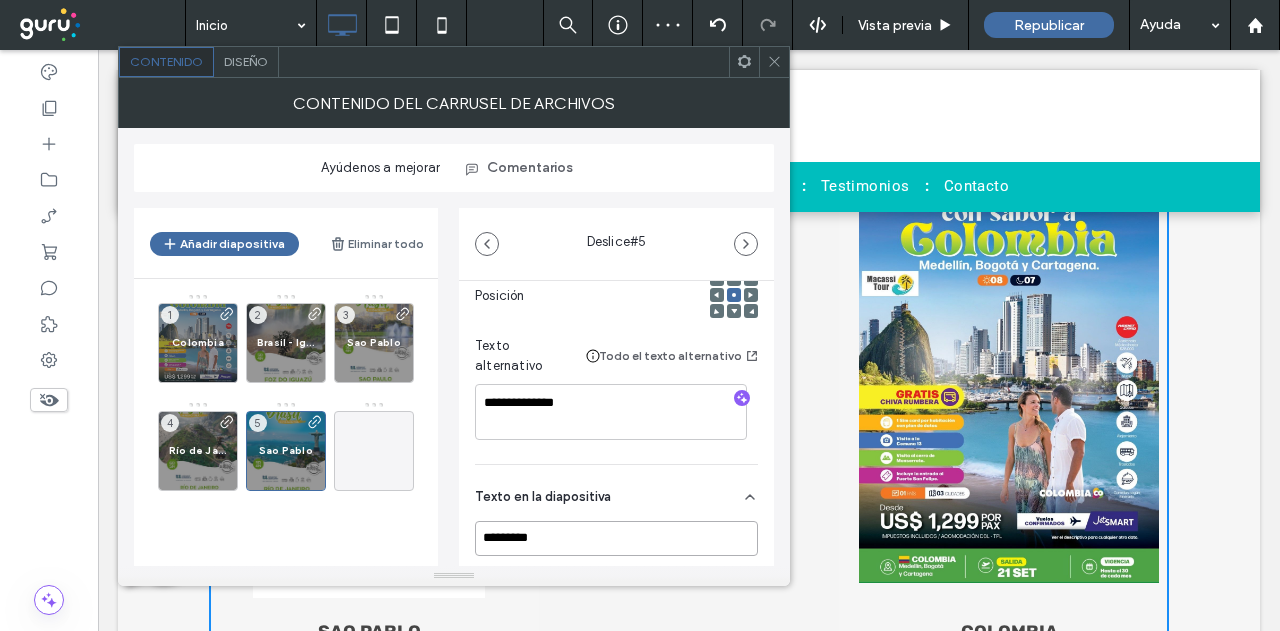 paste on "*****" 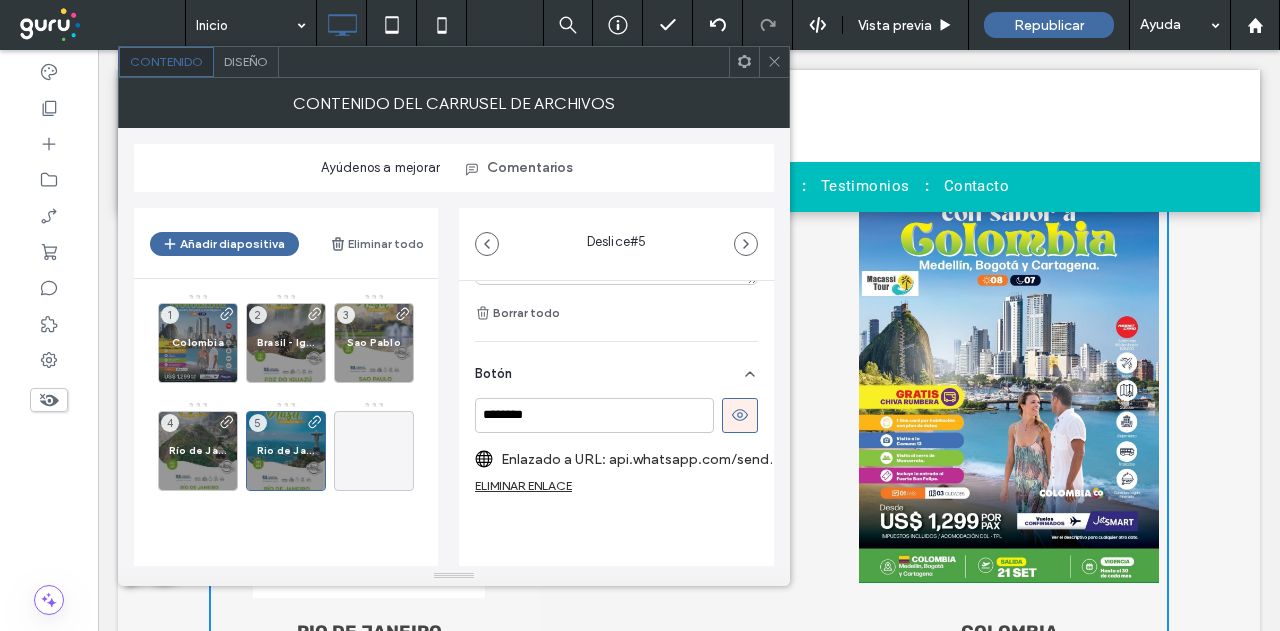 scroll, scrollTop: 764, scrollLeft: 0, axis: vertical 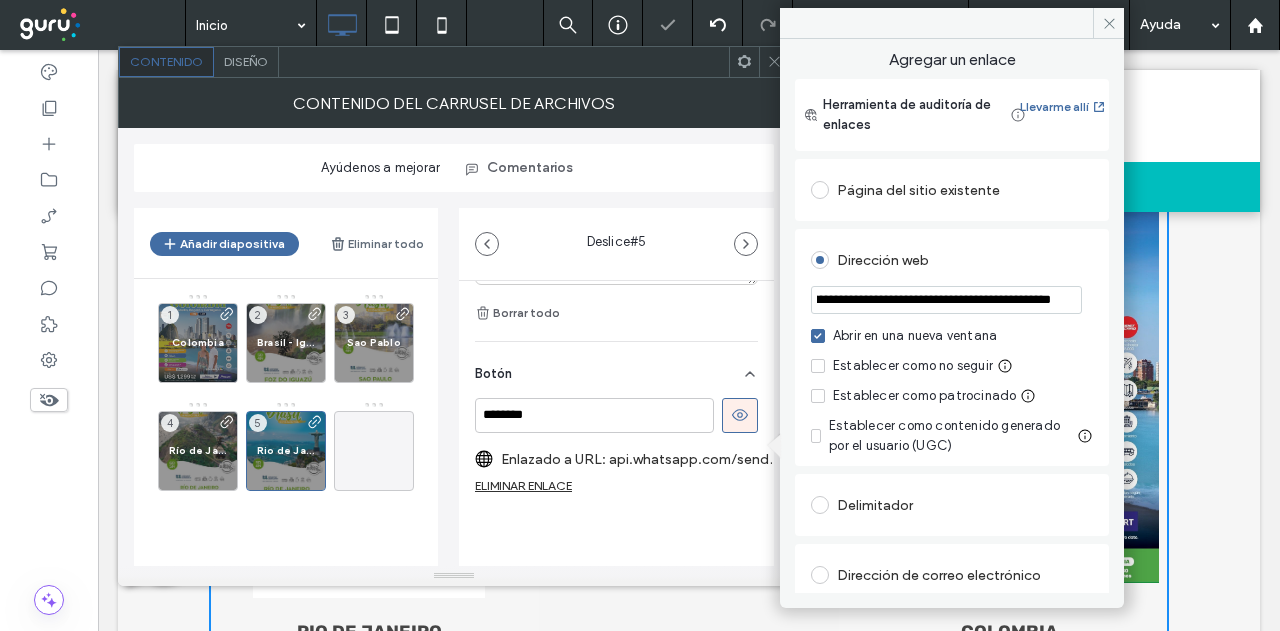 drag, startPoint x: 1201, startPoint y: 356, endPoint x: 1152, endPoint y: 322, distance: 59.64059 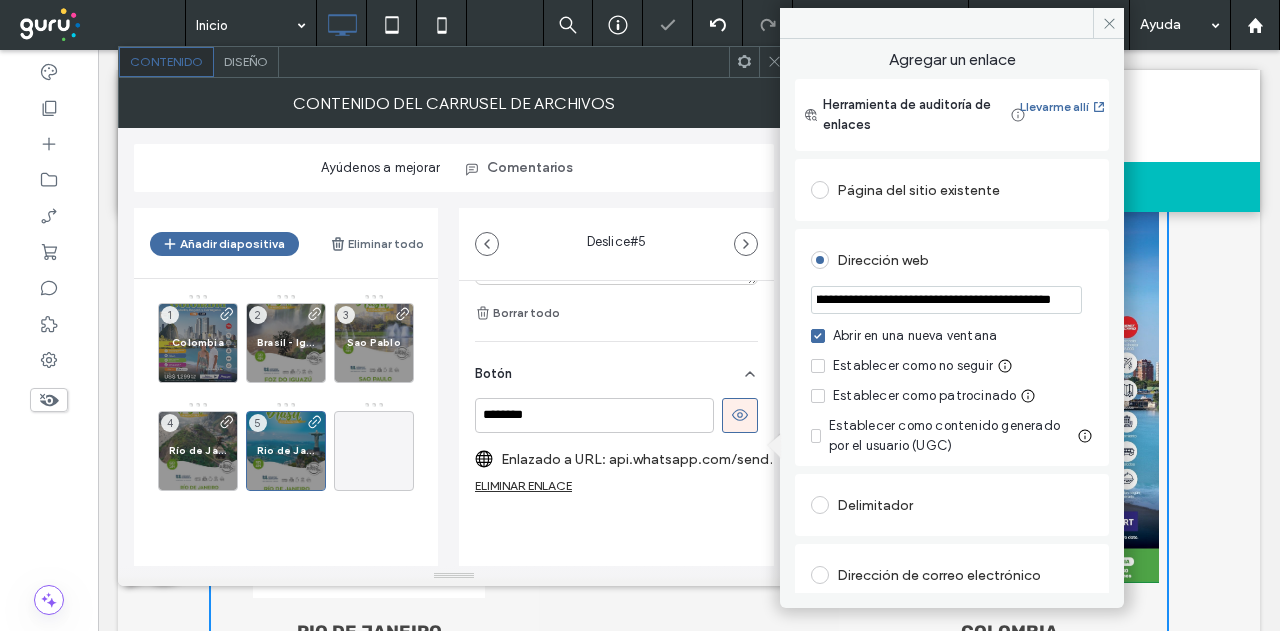 click on "**********" at bounding box center [946, 299] 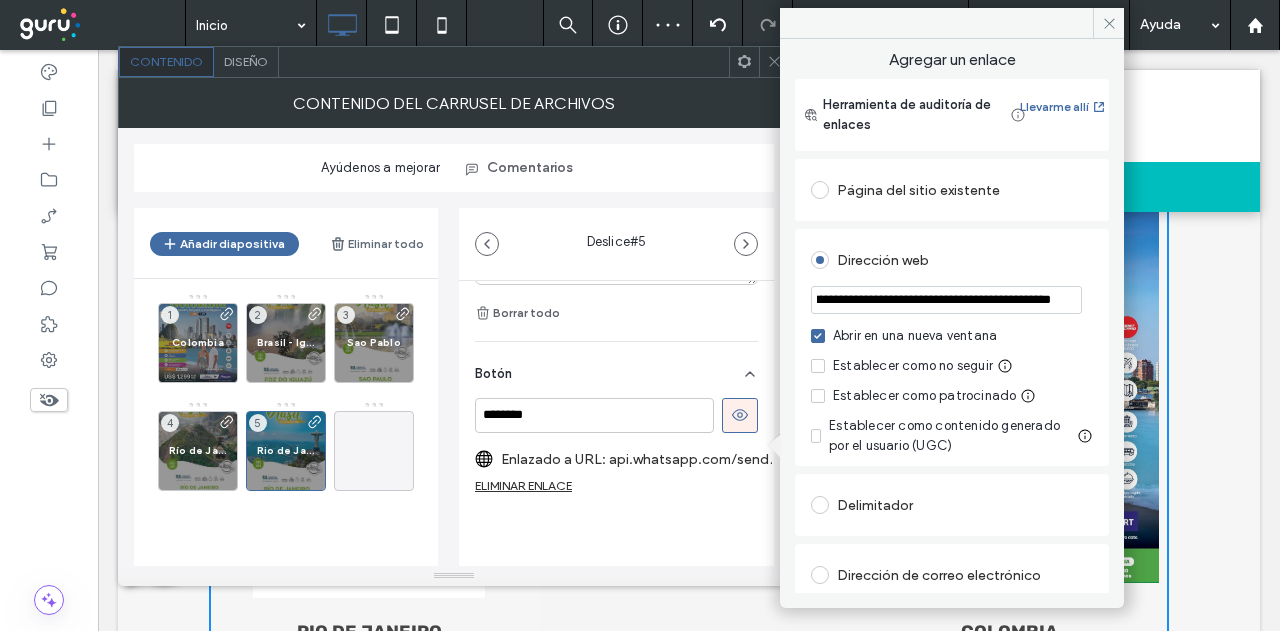 drag, startPoint x: 894, startPoint y: 305, endPoint x: 859, endPoint y: 307, distance: 35.057095 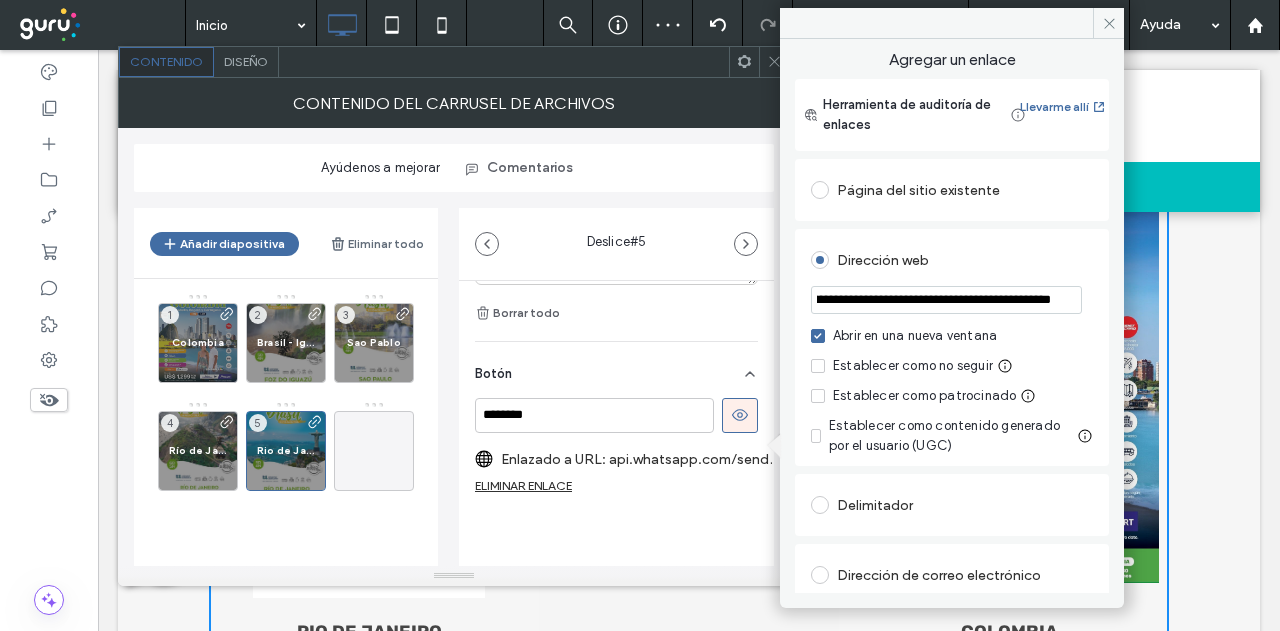 scroll, scrollTop: 0, scrollLeft: 754, axis: horizontal 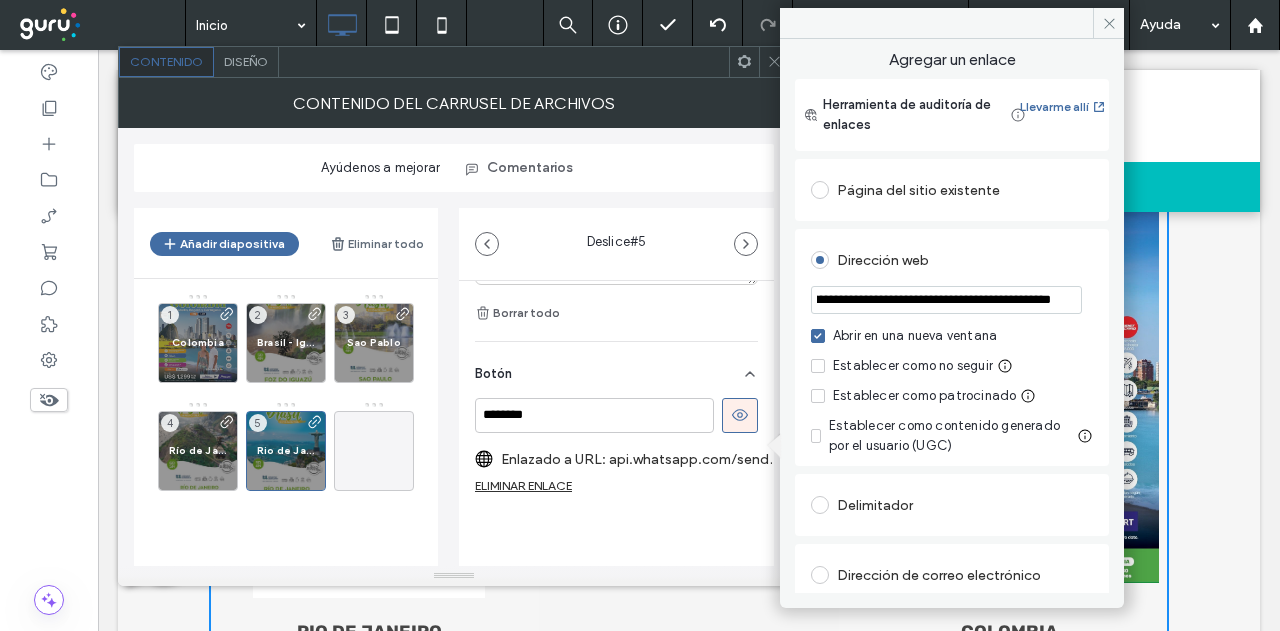 drag, startPoint x: 879, startPoint y: 301, endPoint x: 859, endPoint y: 300, distance: 20.024984 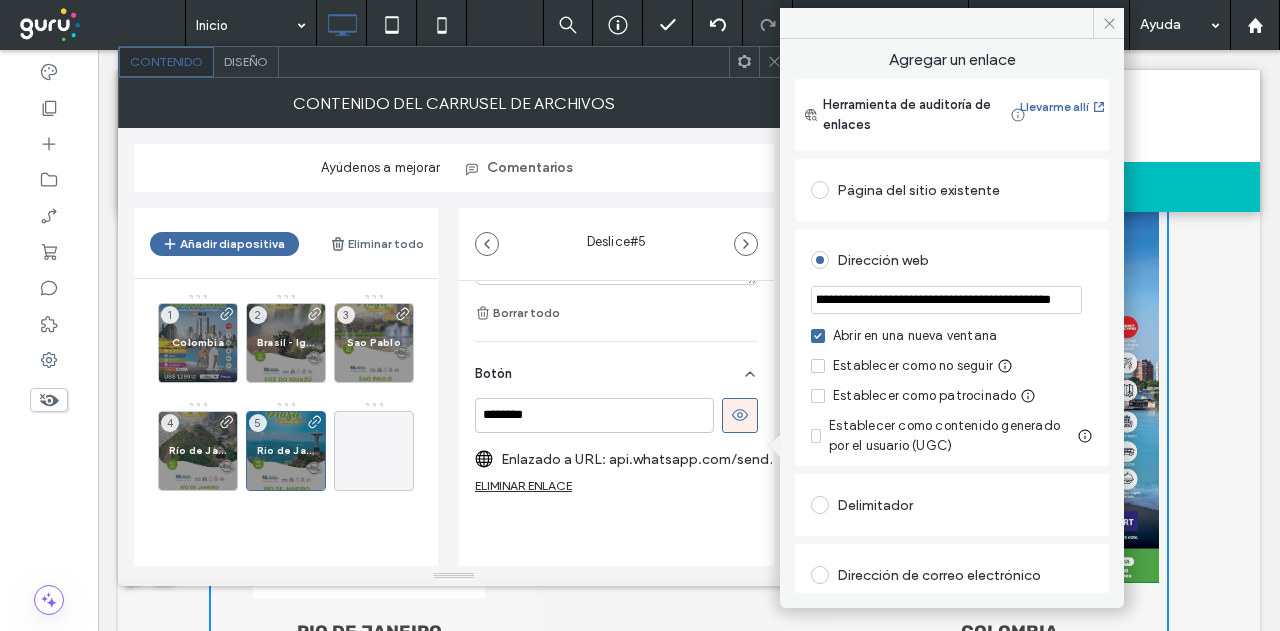 paste on "***" 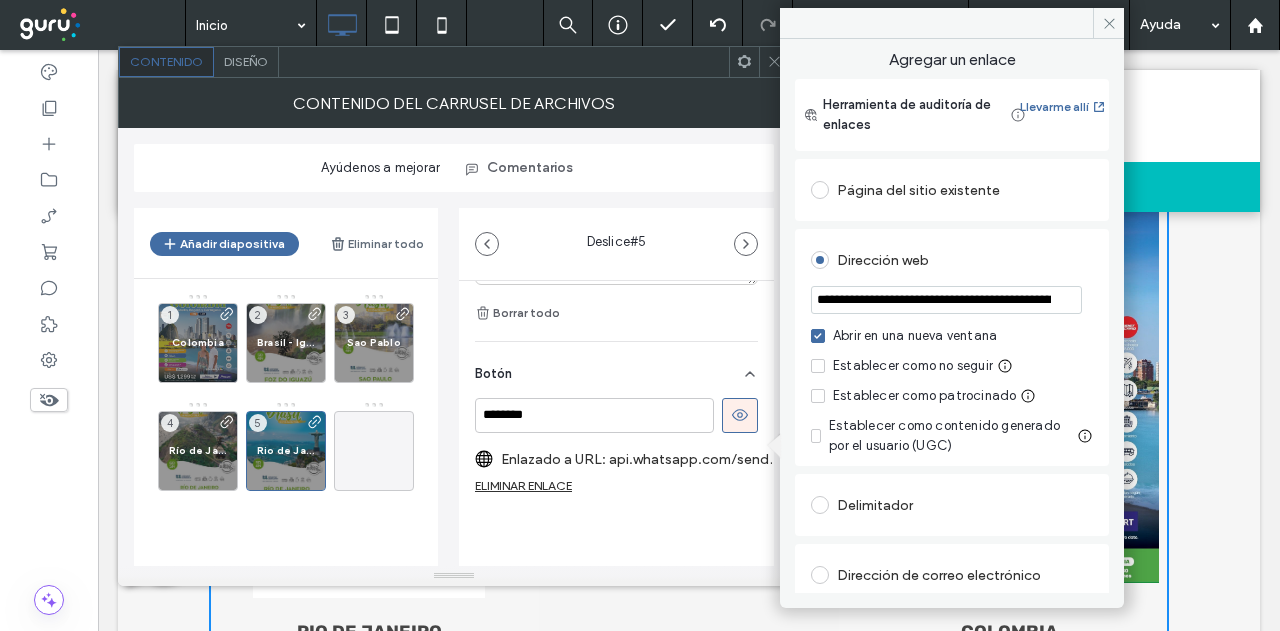 click on "Dirección web" at bounding box center [952, 260] 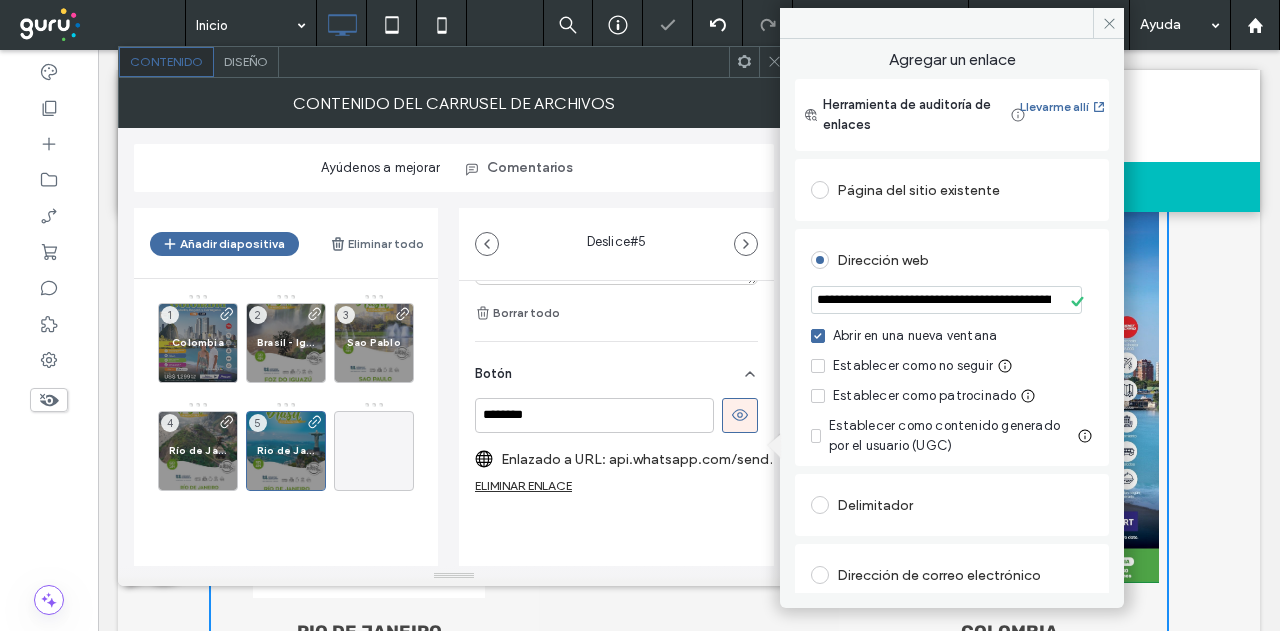 drag, startPoint x: 1105, startPoint y: 23, endPoint x: 1088, endPoint y: 45, distance: 27.802877 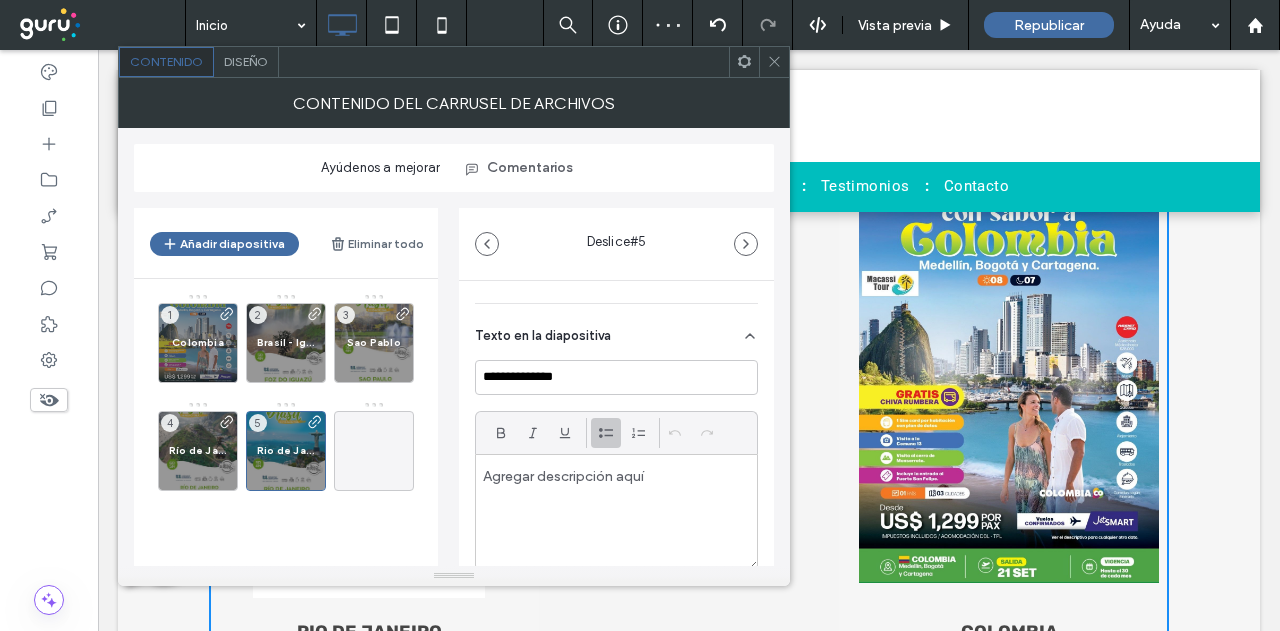 scroll, scrollTop: 64, scrollLeft: 0, axis: vertical 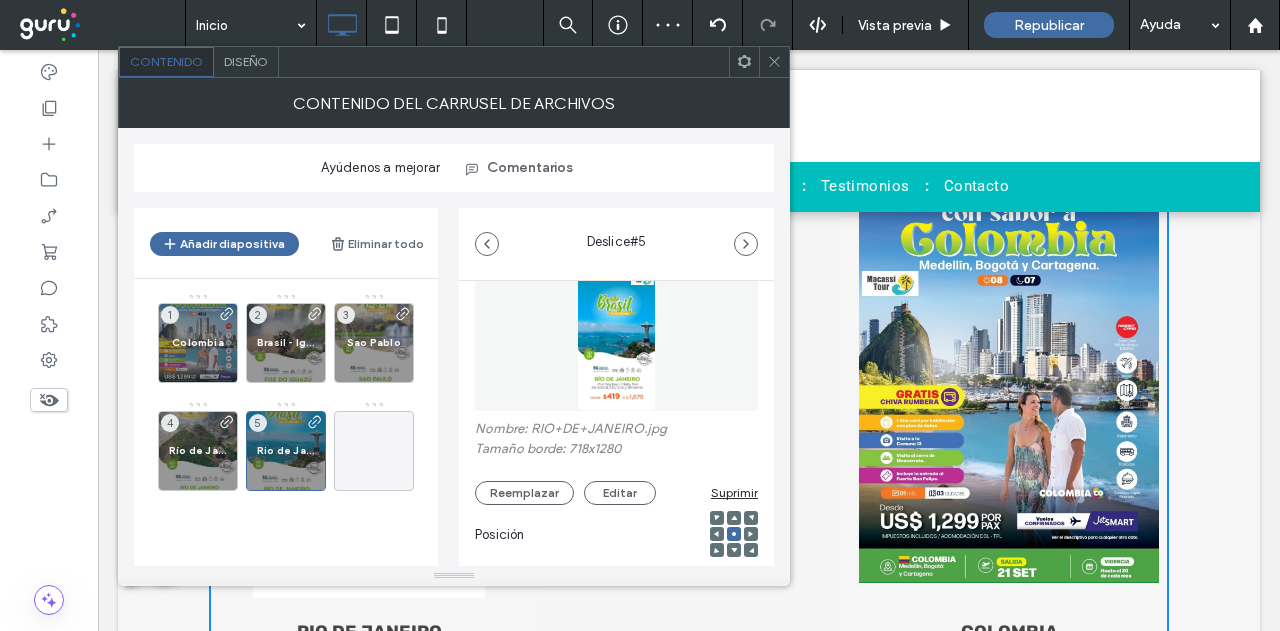 click 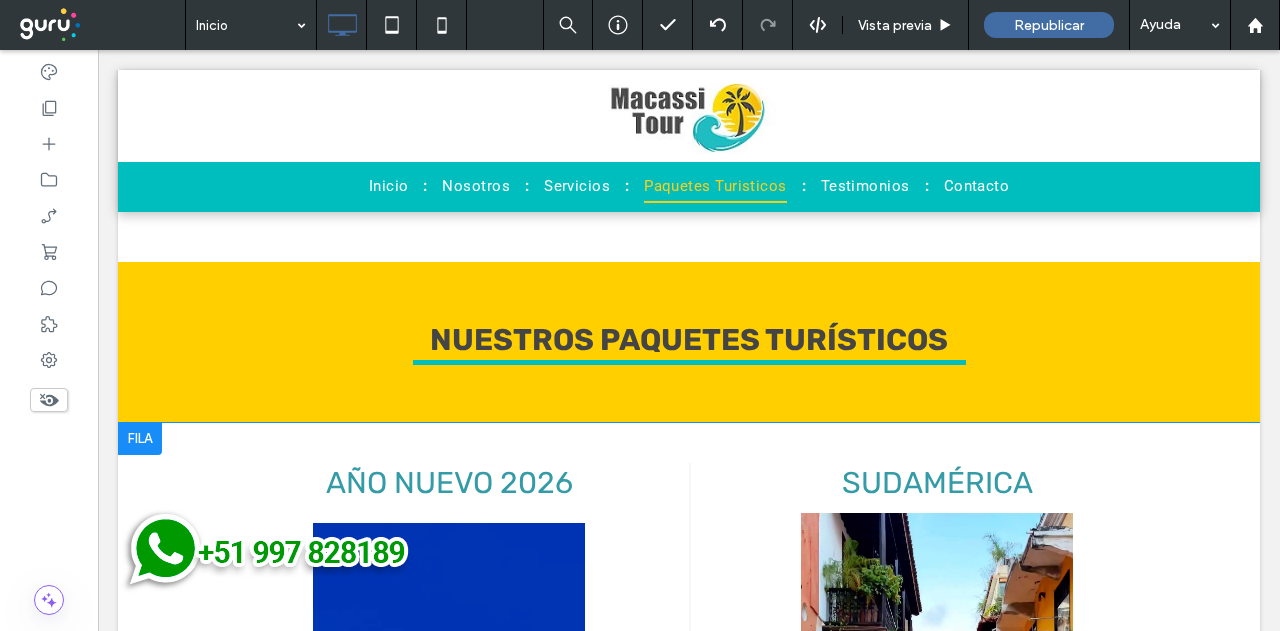 scroll, scrollTop: 2331, scrollLeft: 0, axis: vertical 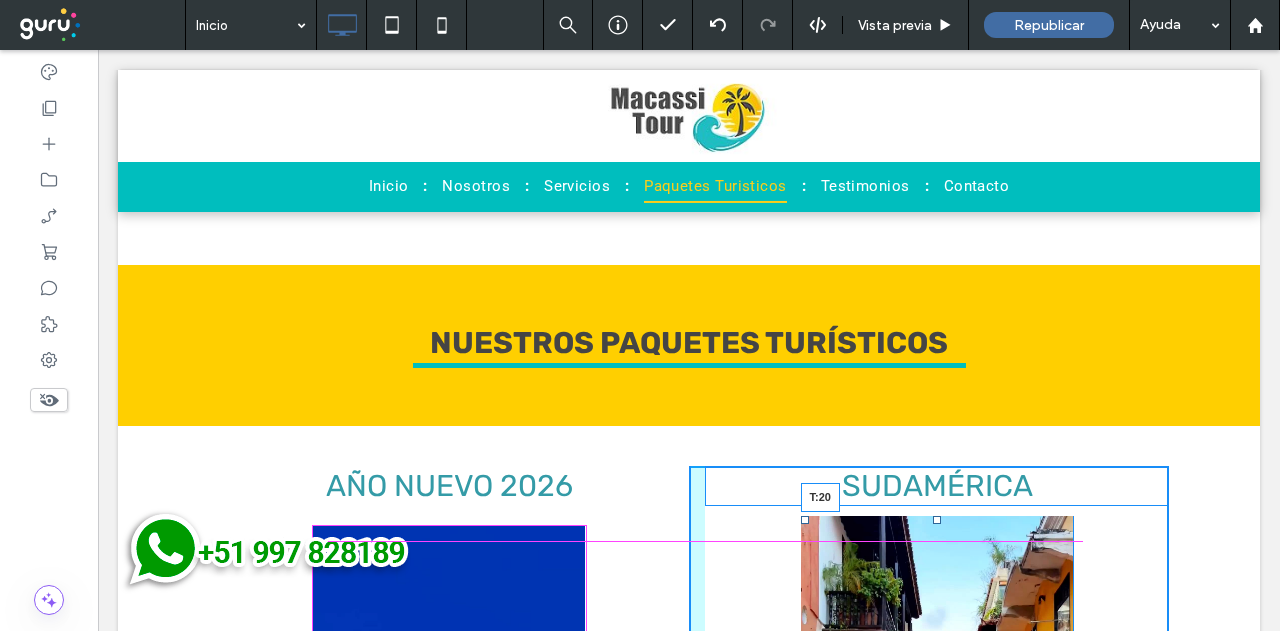 click at bounding box center [937, 520] 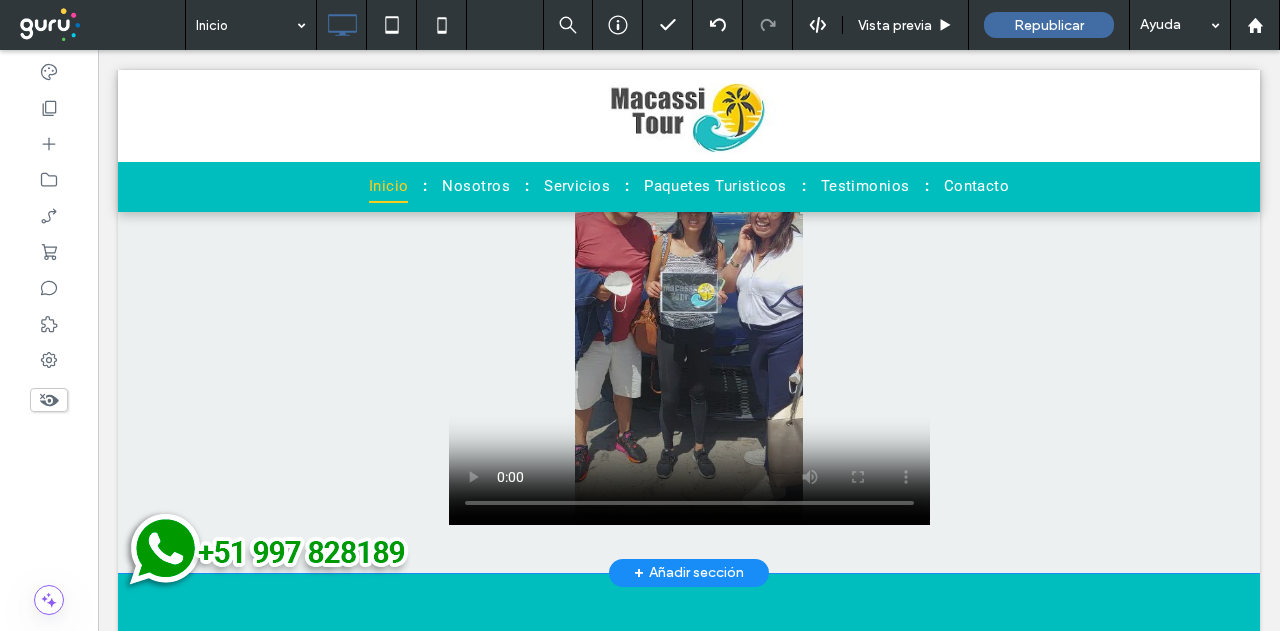 scroll, scrollTop: 6831, scrollLeft: 0, axis: vertical 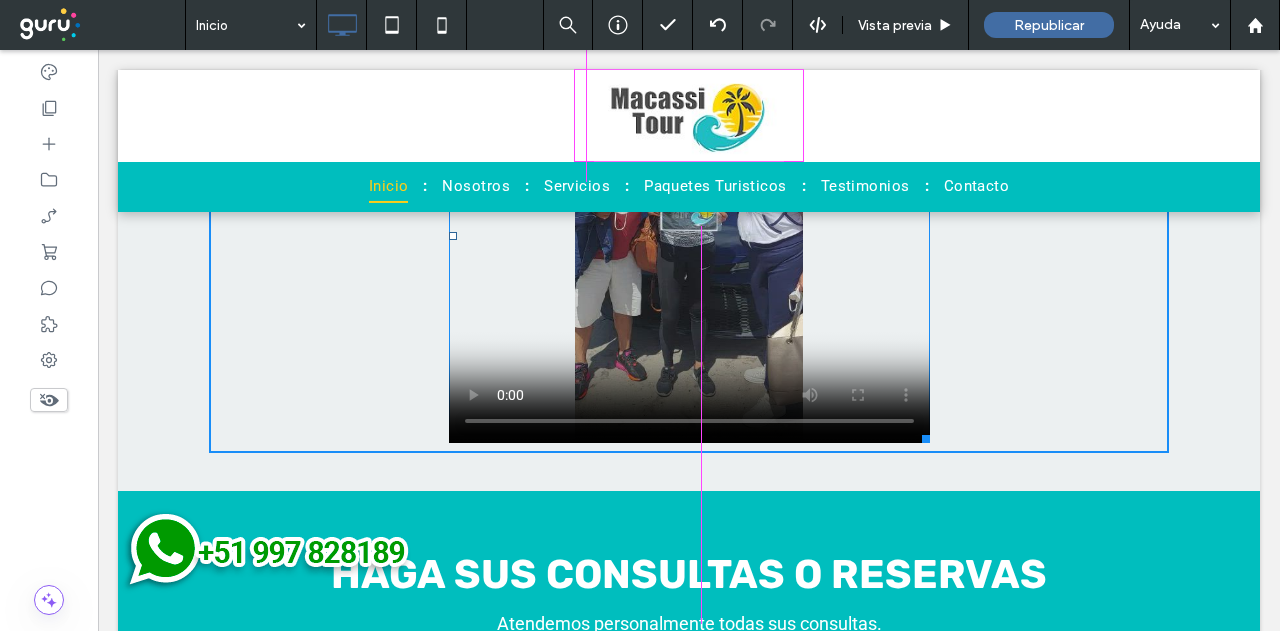 drag, startPoint x: 918, startPoint y: 408, endPoint x: 796, endPoint y: 403, distance: 122.10242 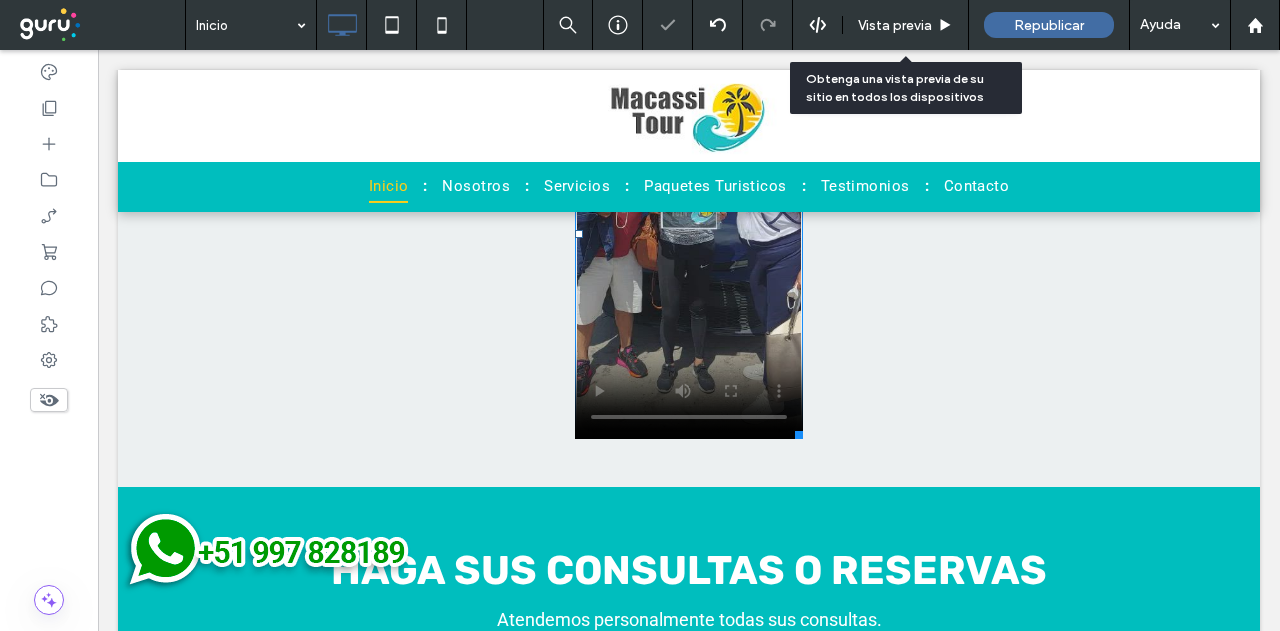 click on "Vista previa" at bounding box center [895, 25] 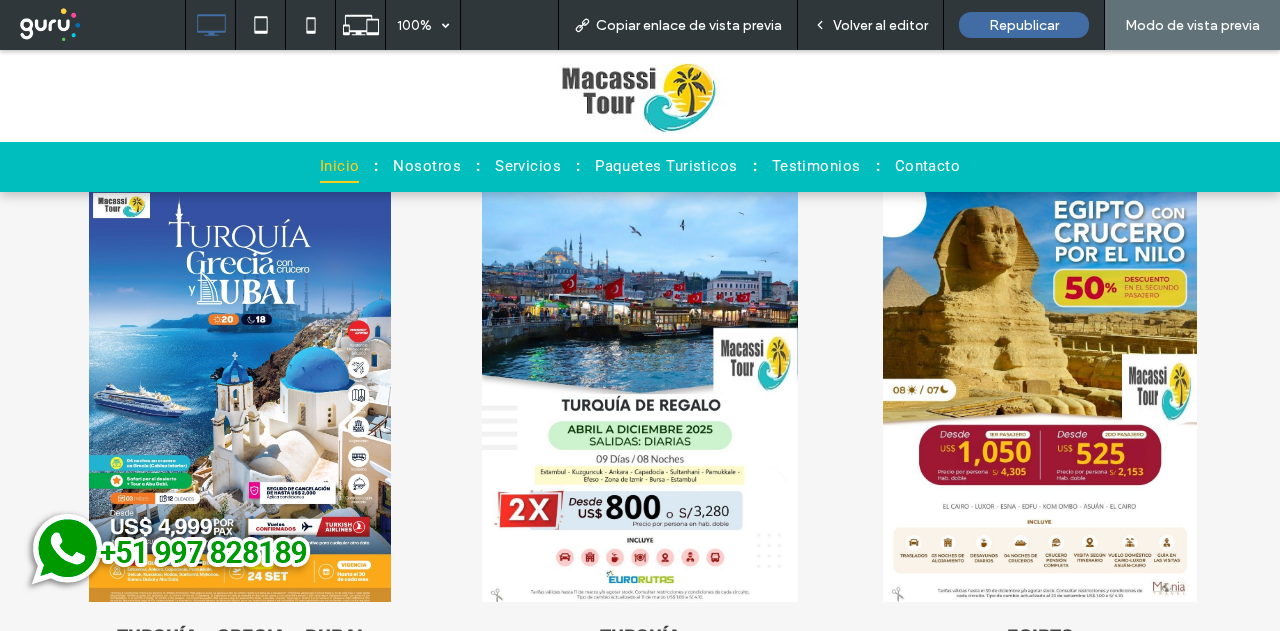 scroll, scrollTop: 4794, scrollLeft: 0, axis: vertical 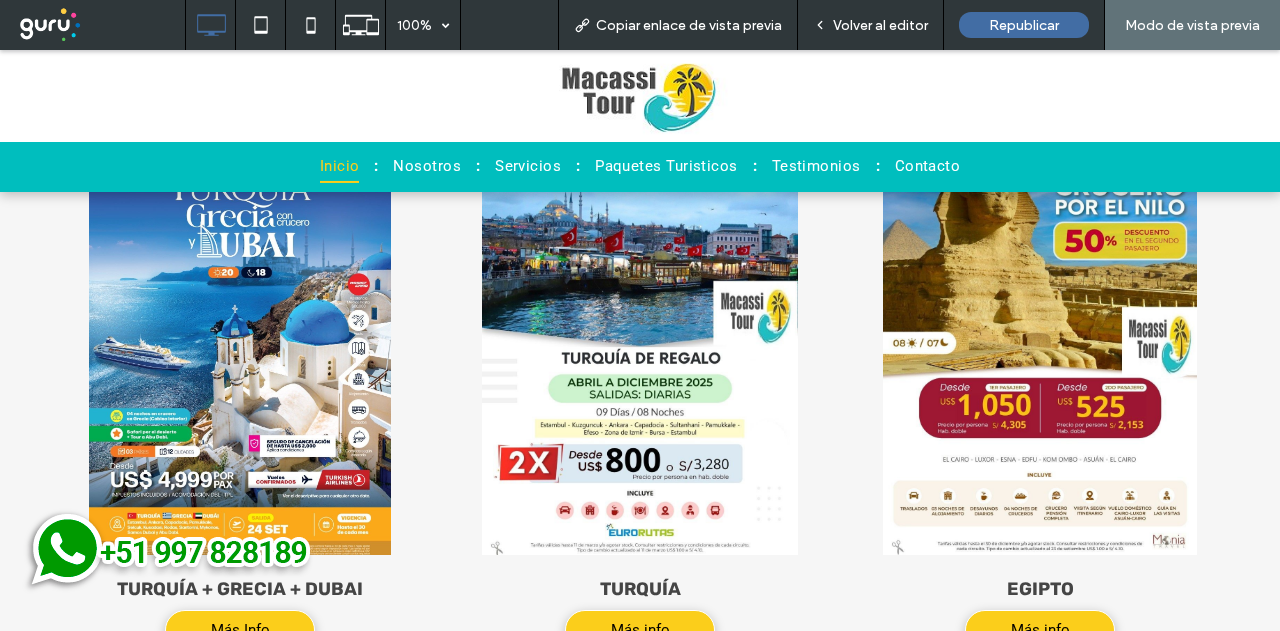 click on "Volver al editor" at bounding box center (880, 25) 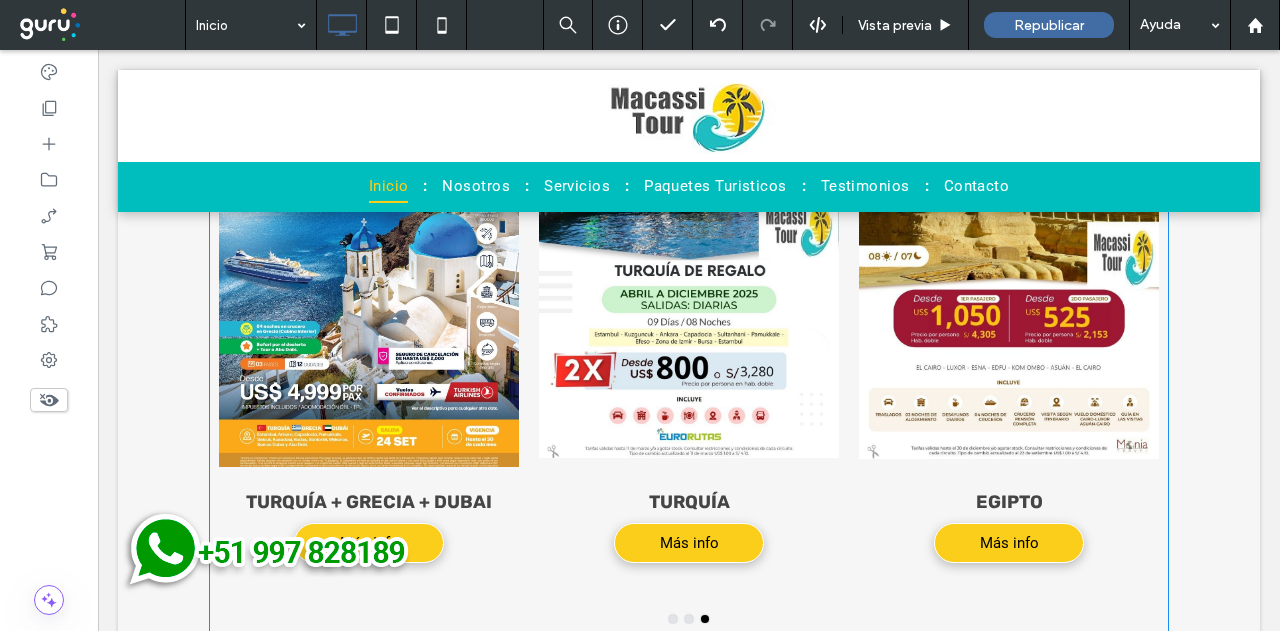 scroll, scrollTop: 4972, scrollLeft: 0, axis: vertical 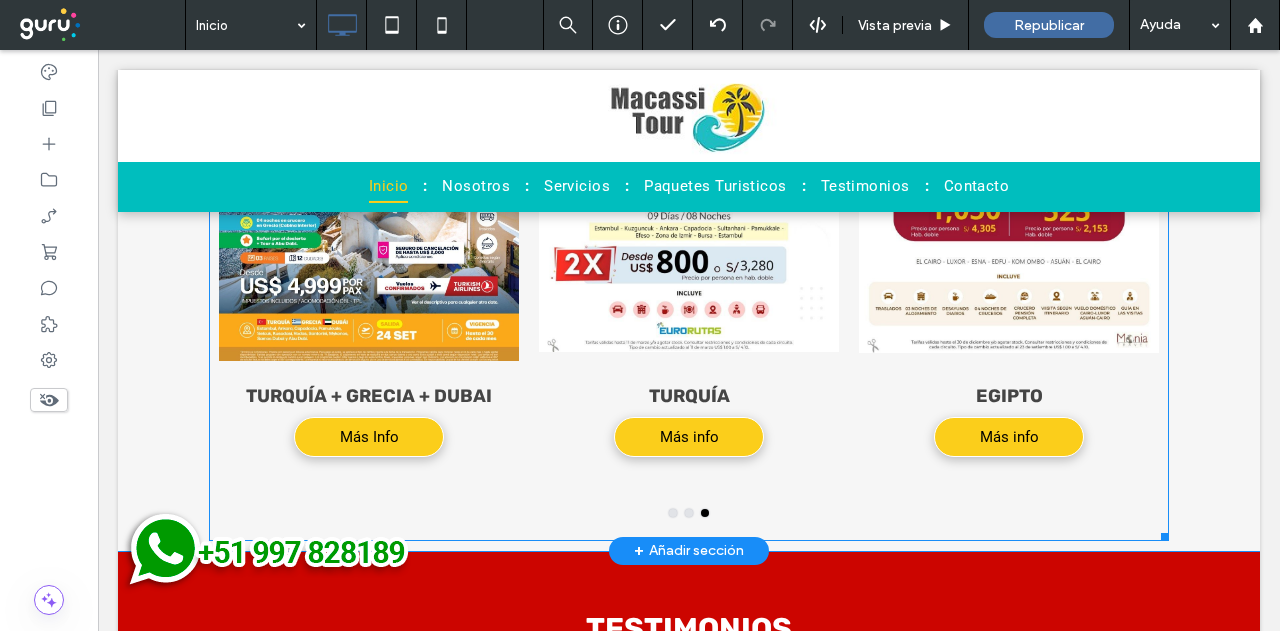 click at bounding box center [689, 156] 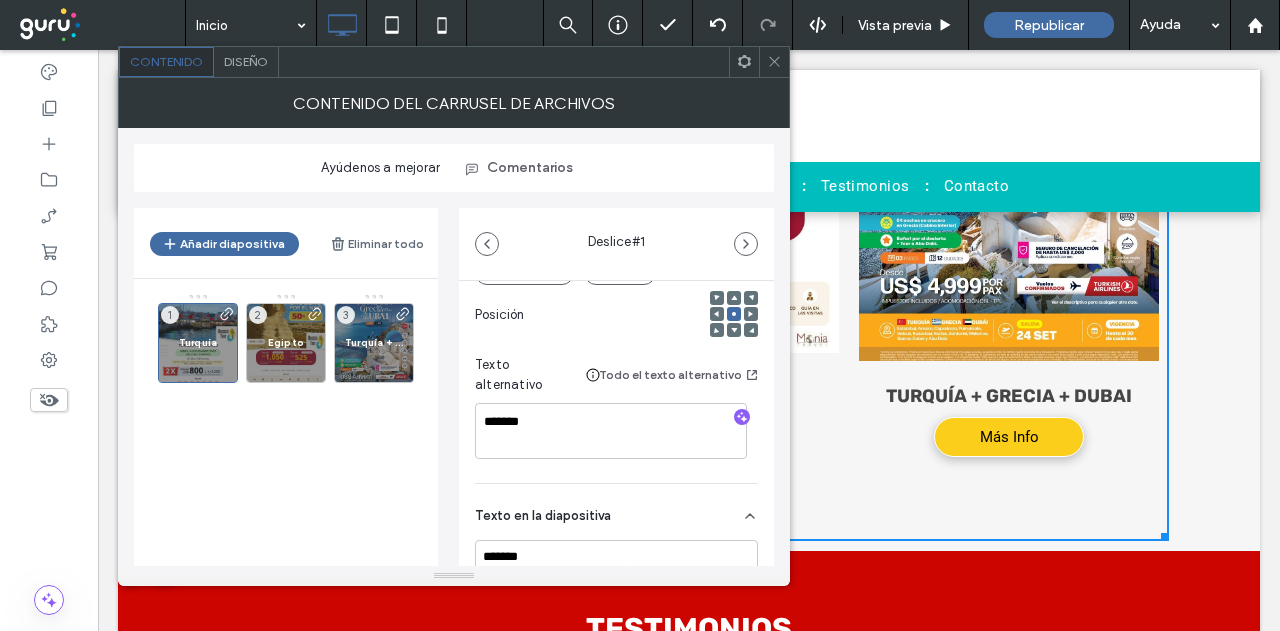 scroll, scrollTop: 300, scrollLeft: 0, axis: vertical 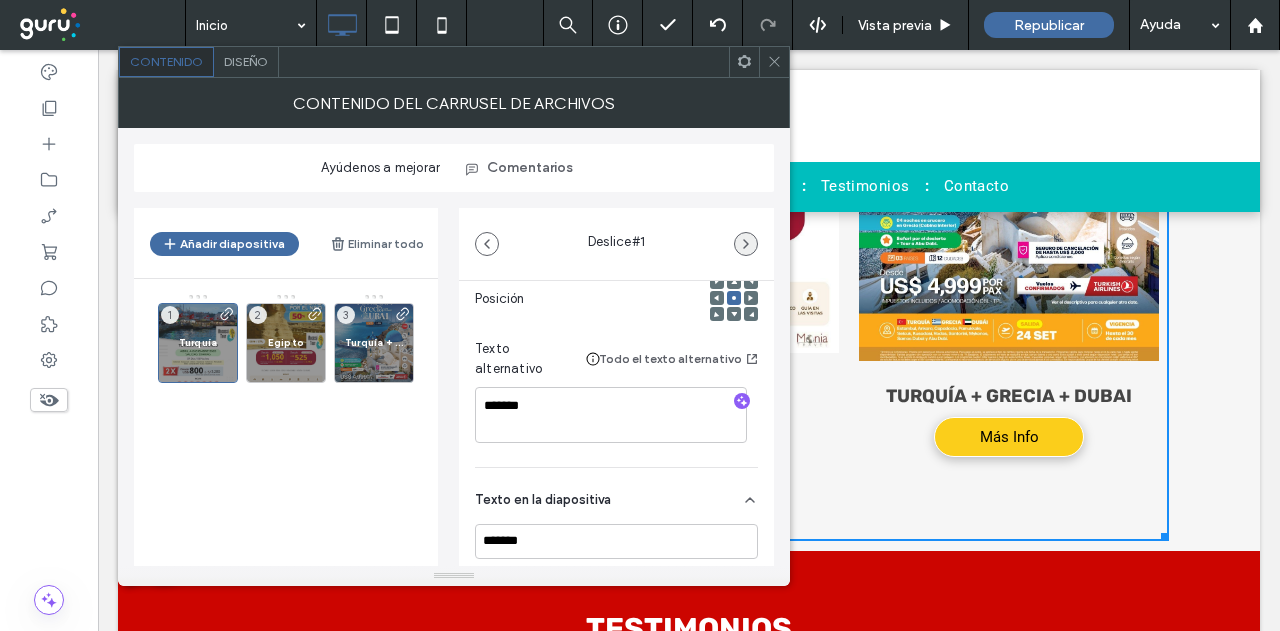 click 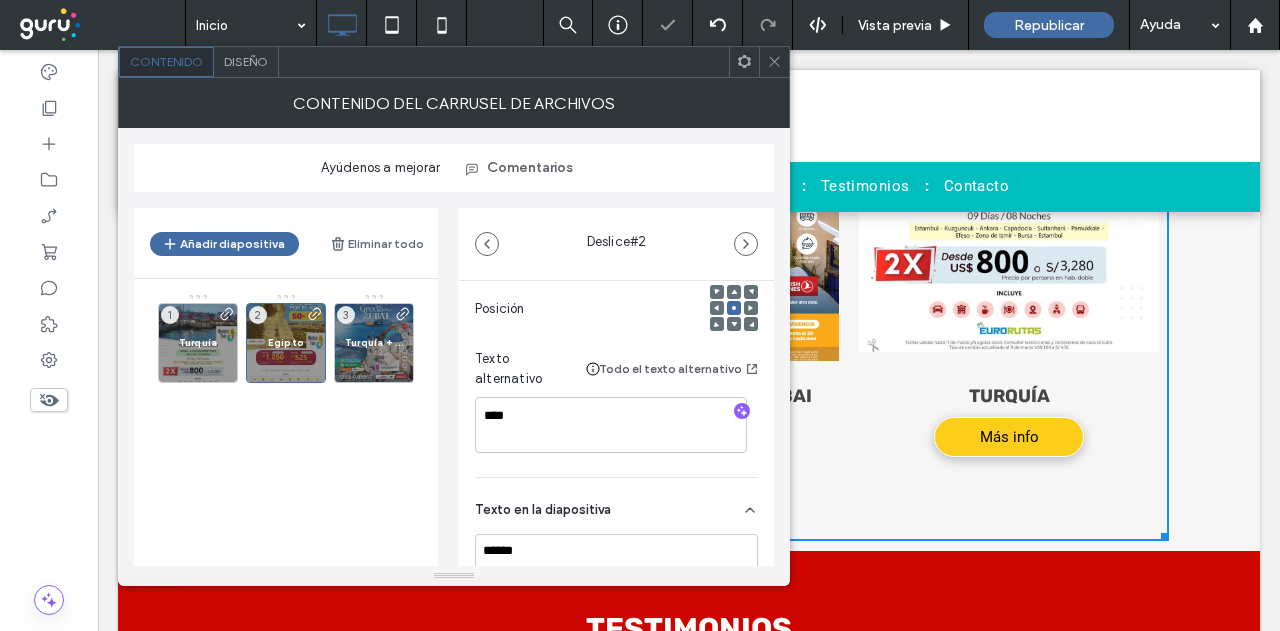scroll, scrollTop: 300, scrollLeft: 0, axis: vertical 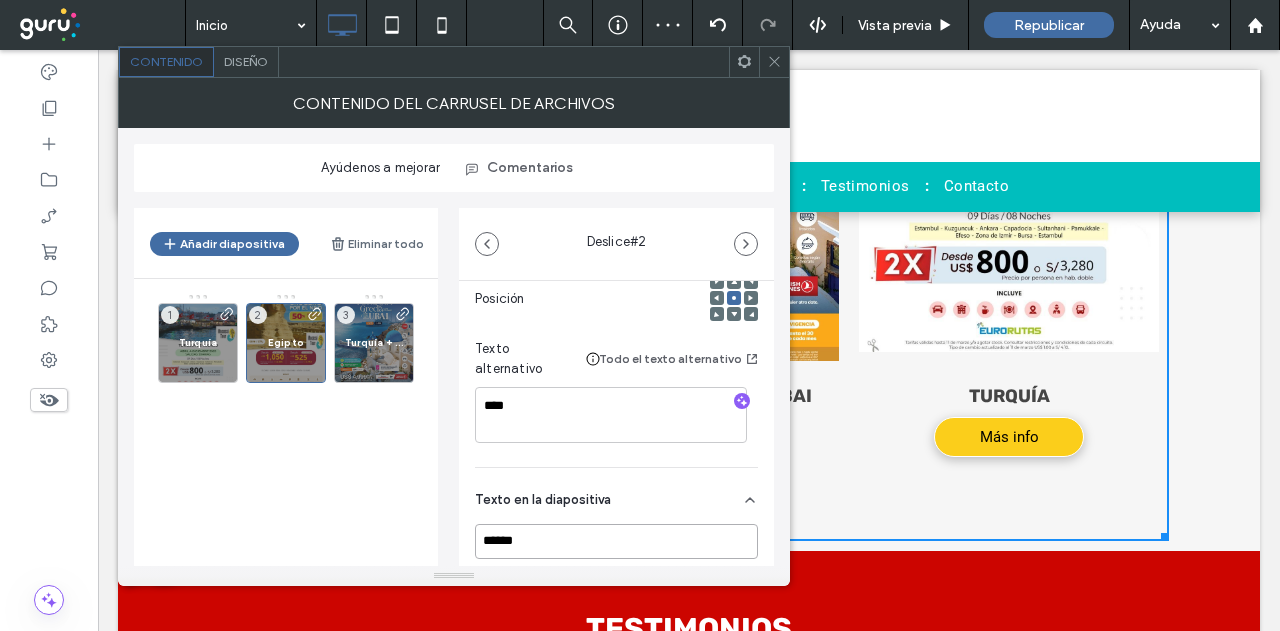 drag, startPoint x: 517, startPoint y: 539, endPoint x: 466, endPoint y: 542, distance: 51.088158 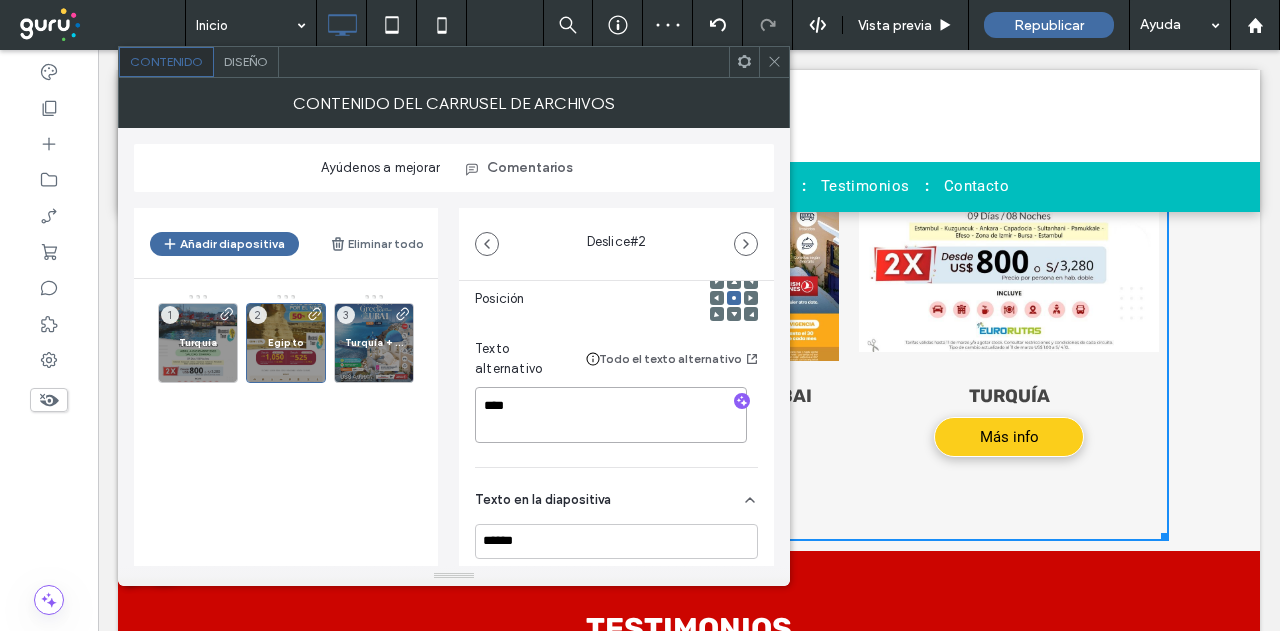 drag, startPoint x: 533, startPoint y: 407, endPoint x: 449, endPoint y: 399, distance: 84.38009 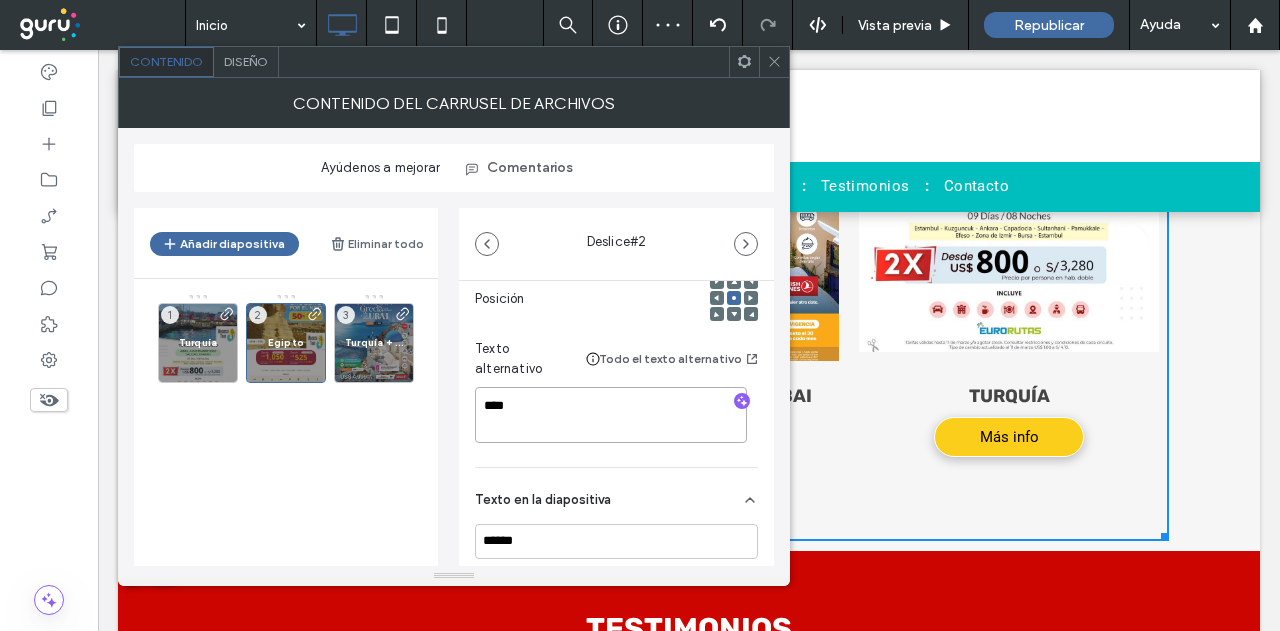 click on "Añadir diapositiva Eliminar todo Turquía 1 Egipto 2 Turquía + Grecia + Dubai 3 Deslice  # 2 Medios Nombre: EGIPTO.jpg Tamaño borde: 904x1184 Reemplazar Editar Suprimir Posición Texto alternativo Todo el texto alternativo **** Texto en la diapositiva ****** Borrar todo Botón ******** Enlazado a URL: api.whatsapp.com/send?text=Buen%20d%C3%ADa%20quisiera%20consultar%20sobre%20los%20paquetes%20de%20medio%20oriente%20&phone=51997828189   ELIMINAR ENLACE" at bounding box center [454, 379] 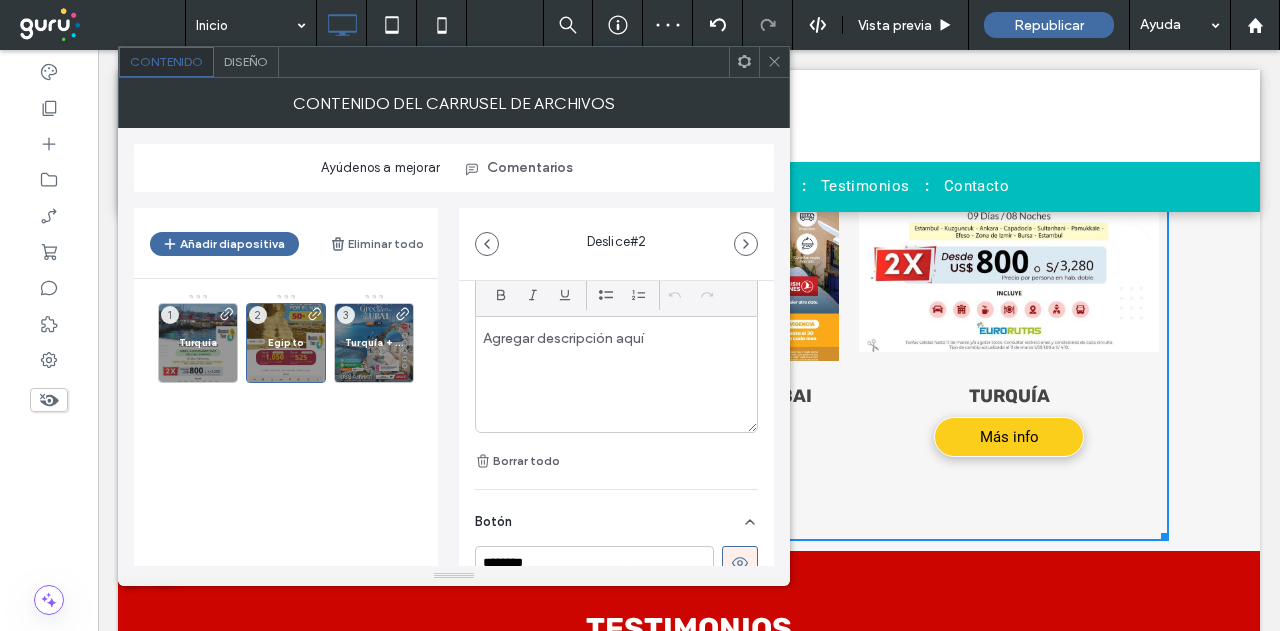 scroll, scrollTop: 700, scrollLeft: 0, axis: vertical 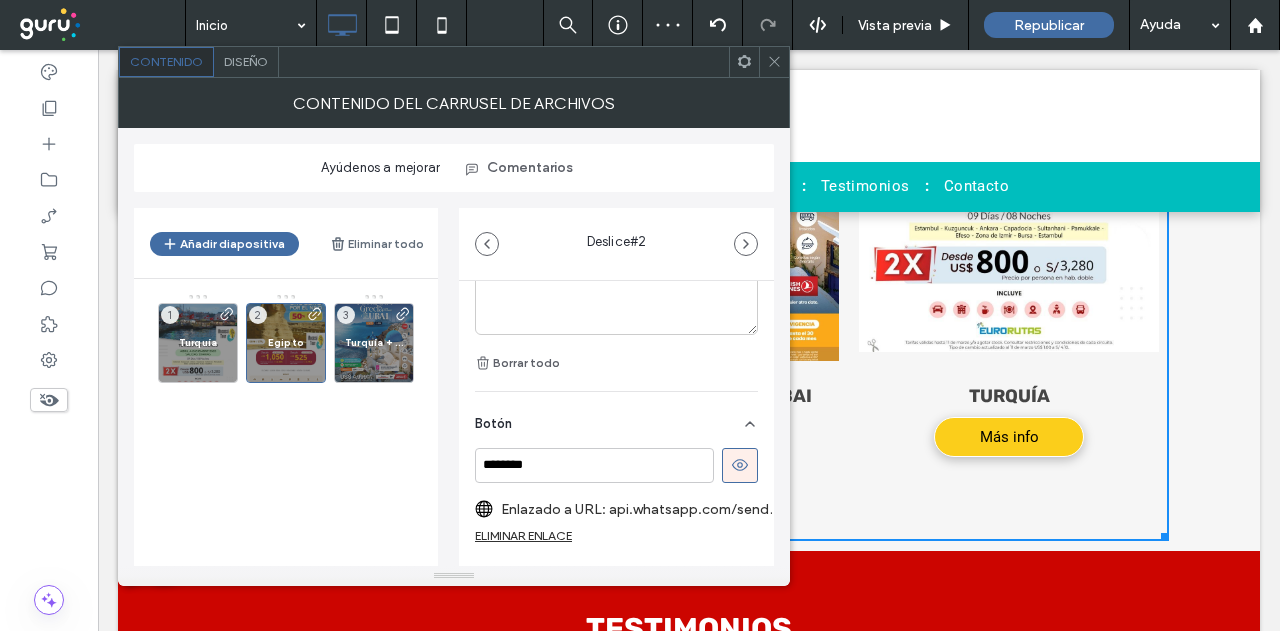 type on "******" 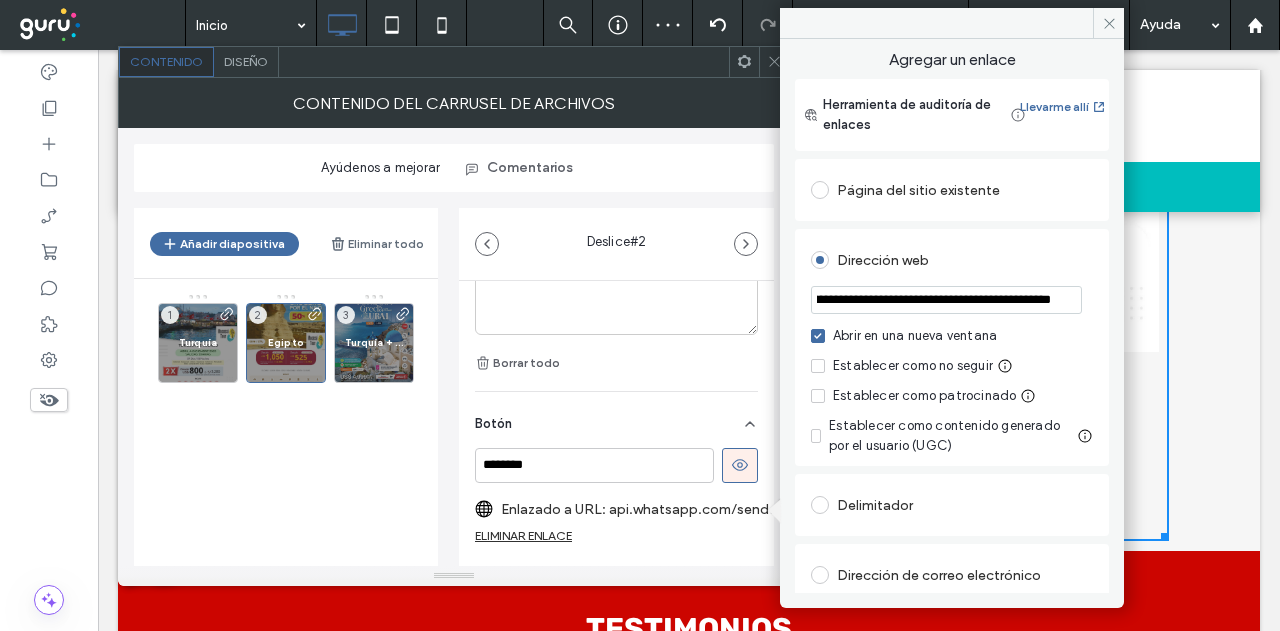 scroll, scrollTop: 0, scrollLeft: 804, axis: horizontal 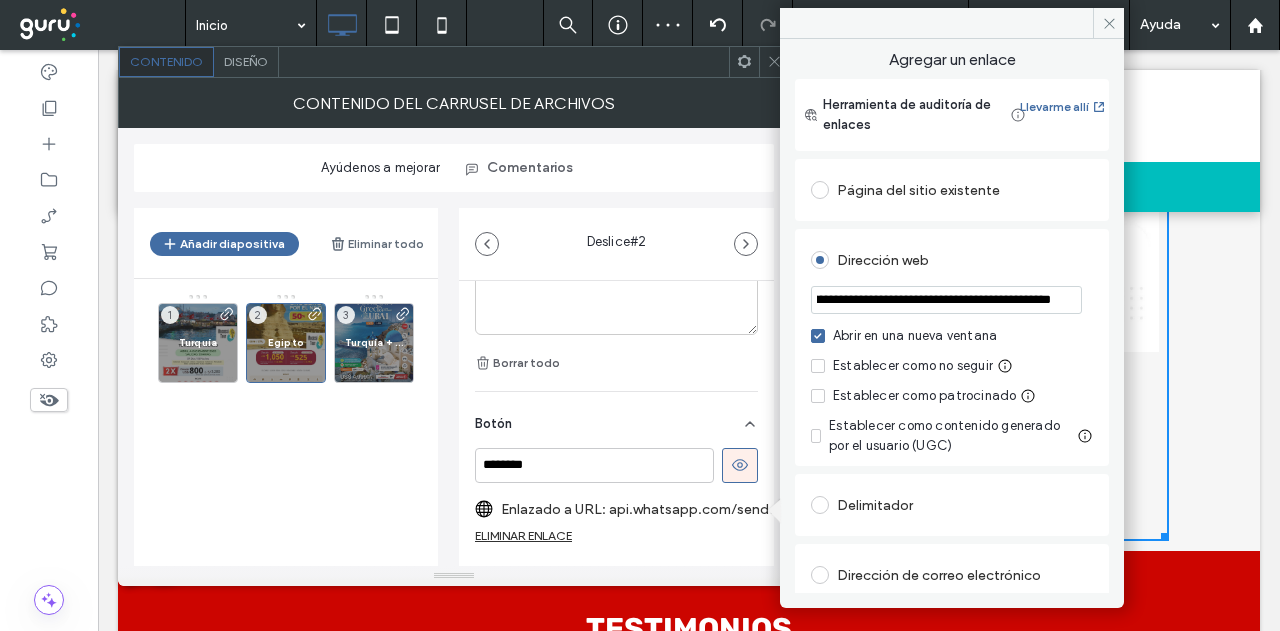 click on "**********" at bounding box center [952, 316] 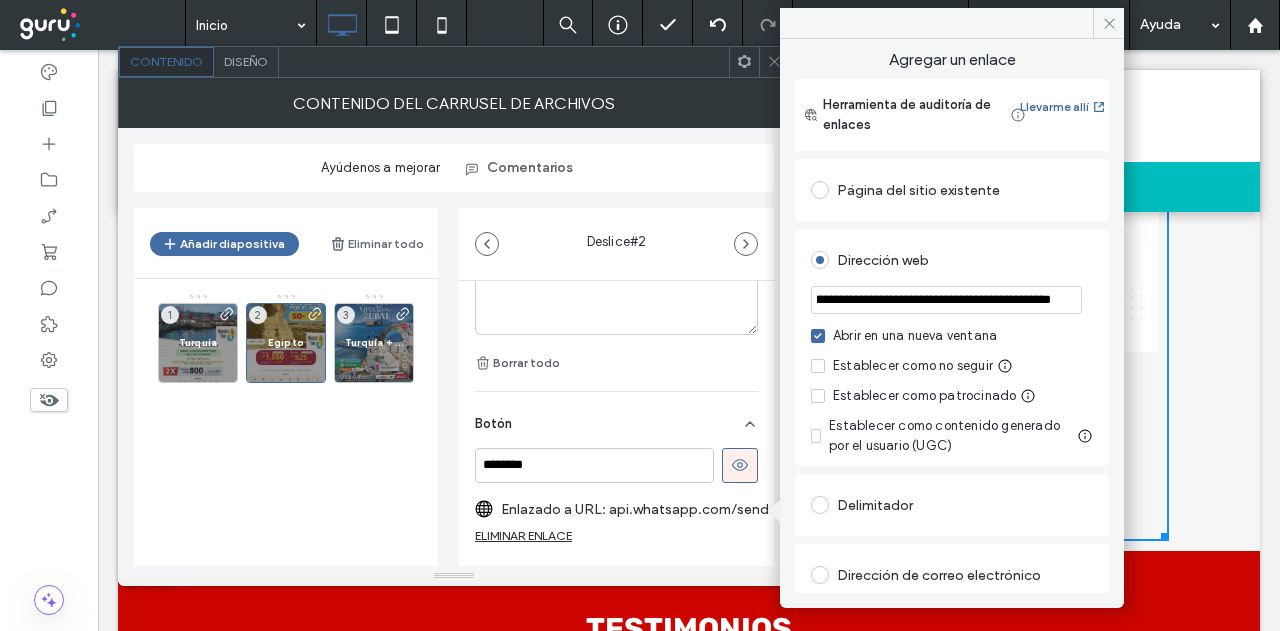 scroll, scrollTop: 0, scrollLeft: 0, axis: both 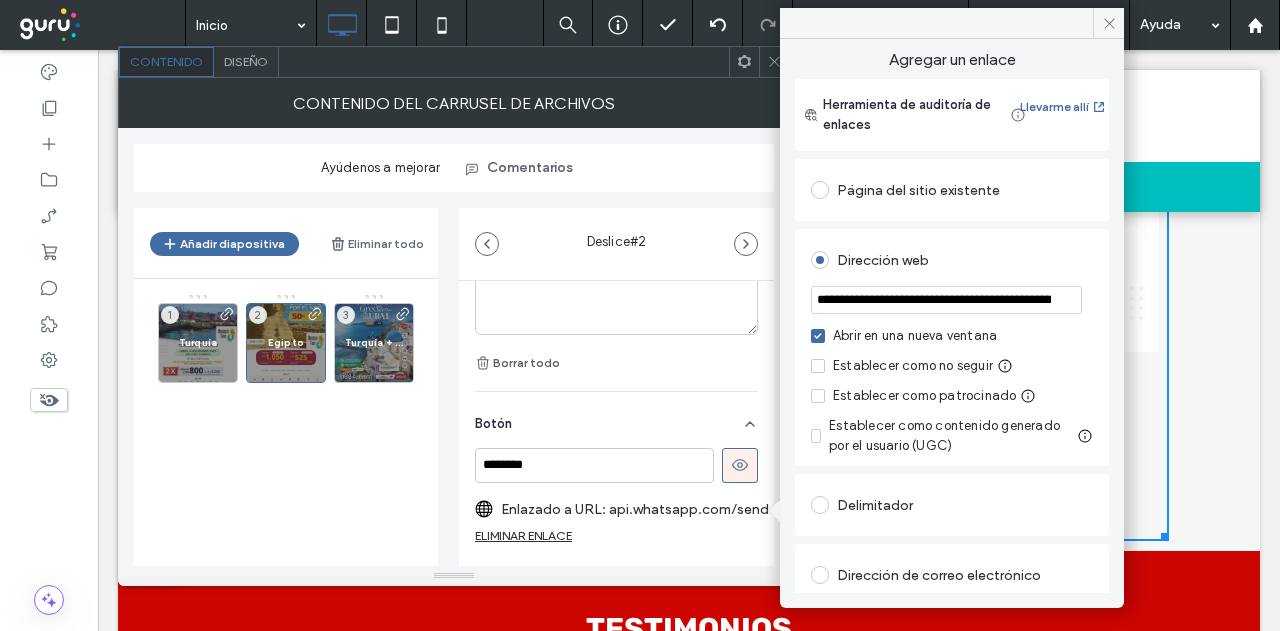 click on "Dirección web" at bounding box center (952, 260) 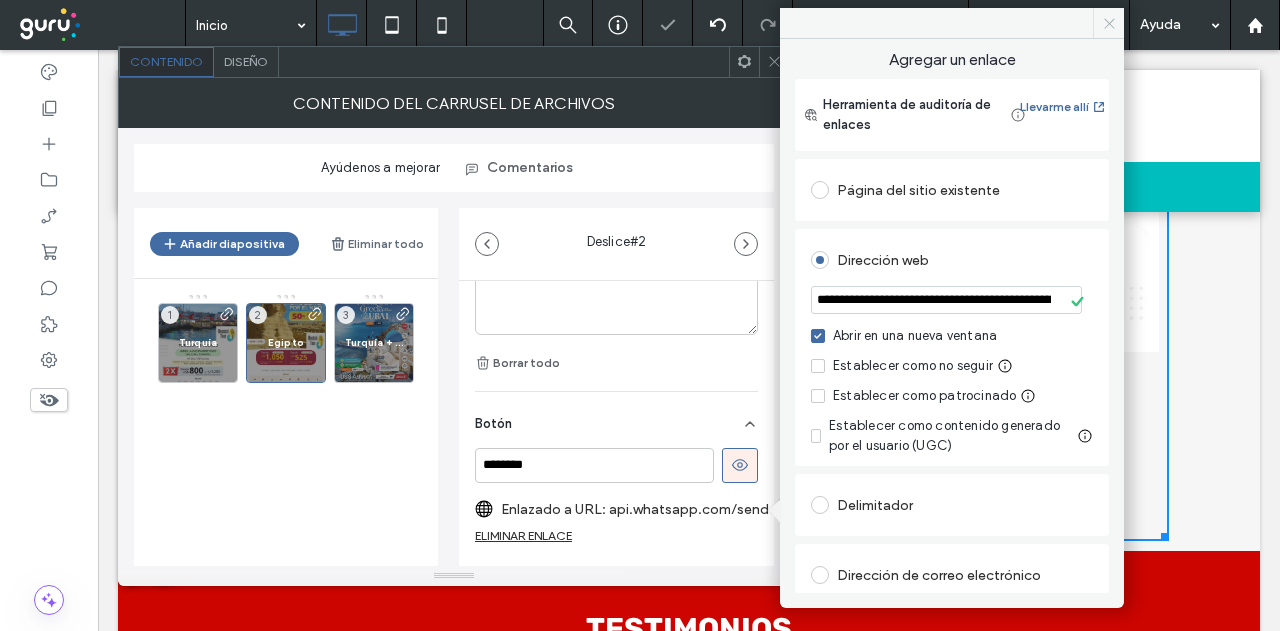 click 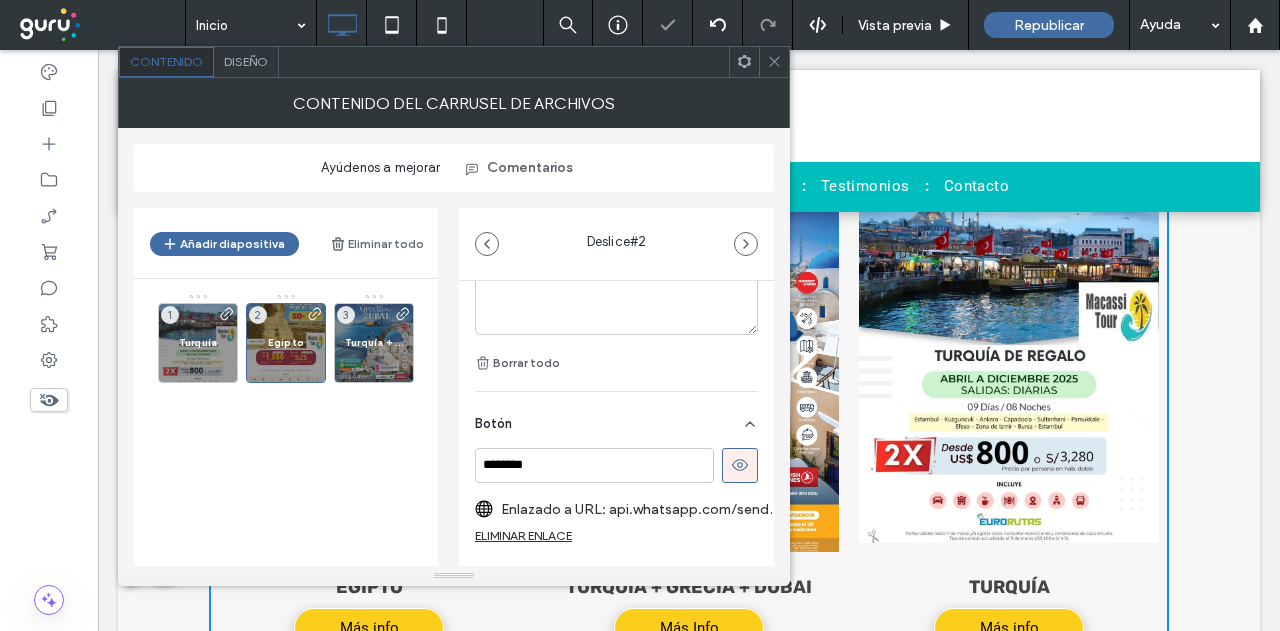 scroll, scrollTop: 4772, scrollLeft: 0, axis: vertical 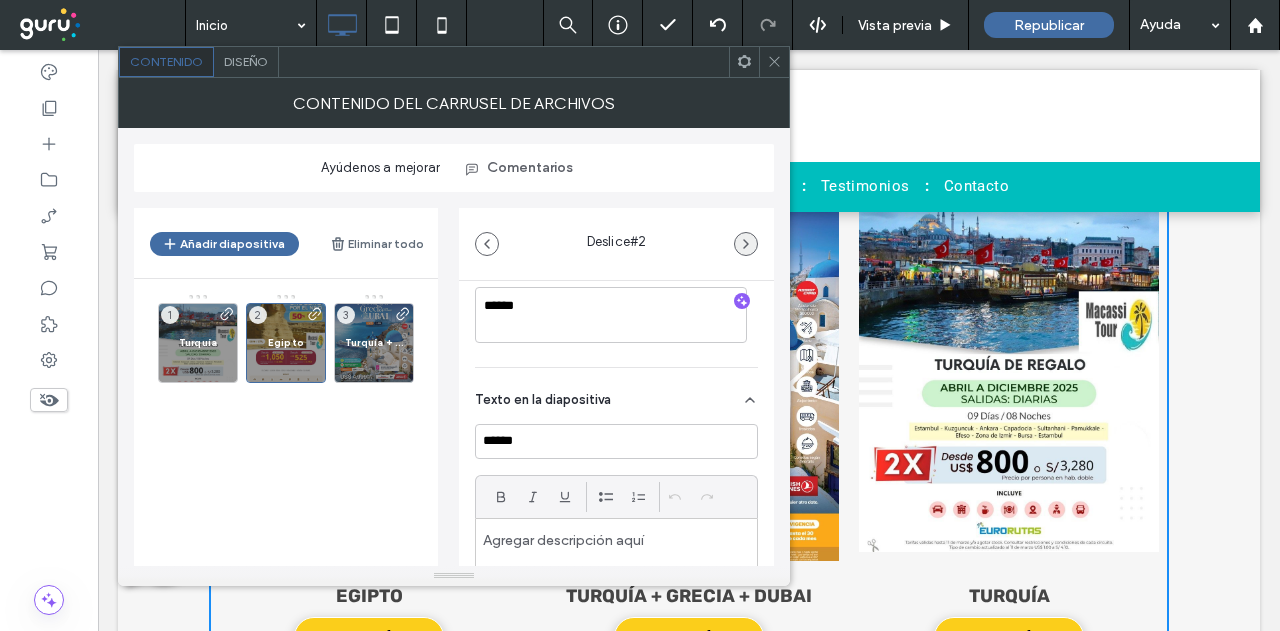 click 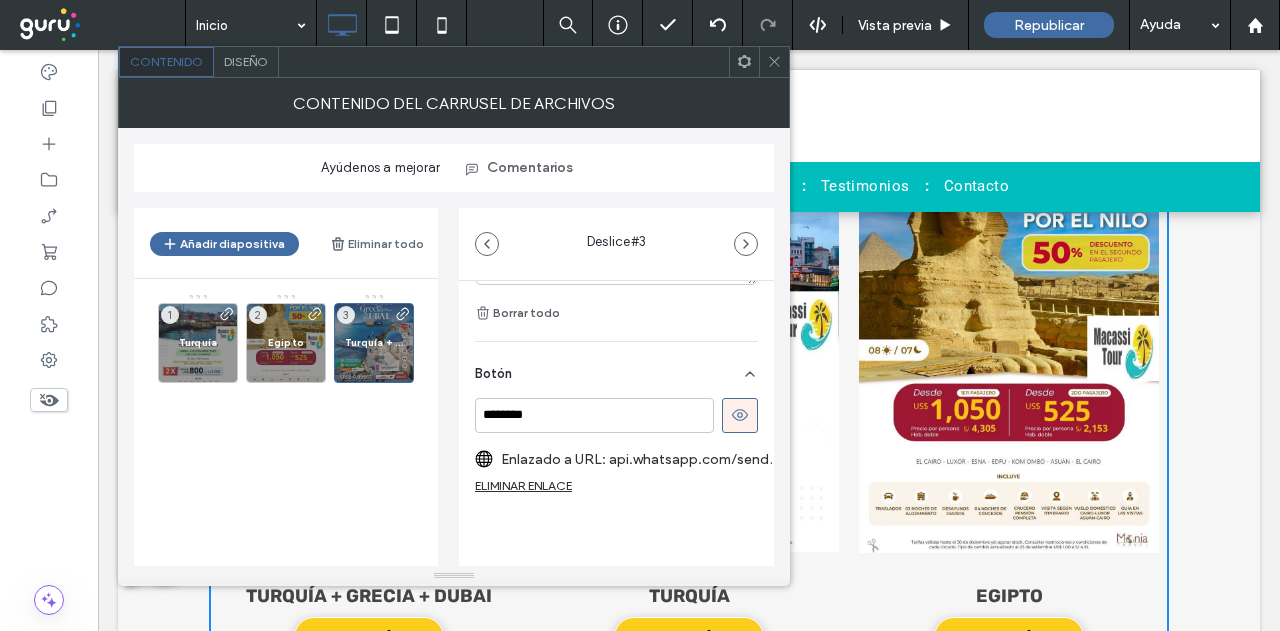 scroll, scrollTop: 764, scrollLeft: 0, axis: vertical 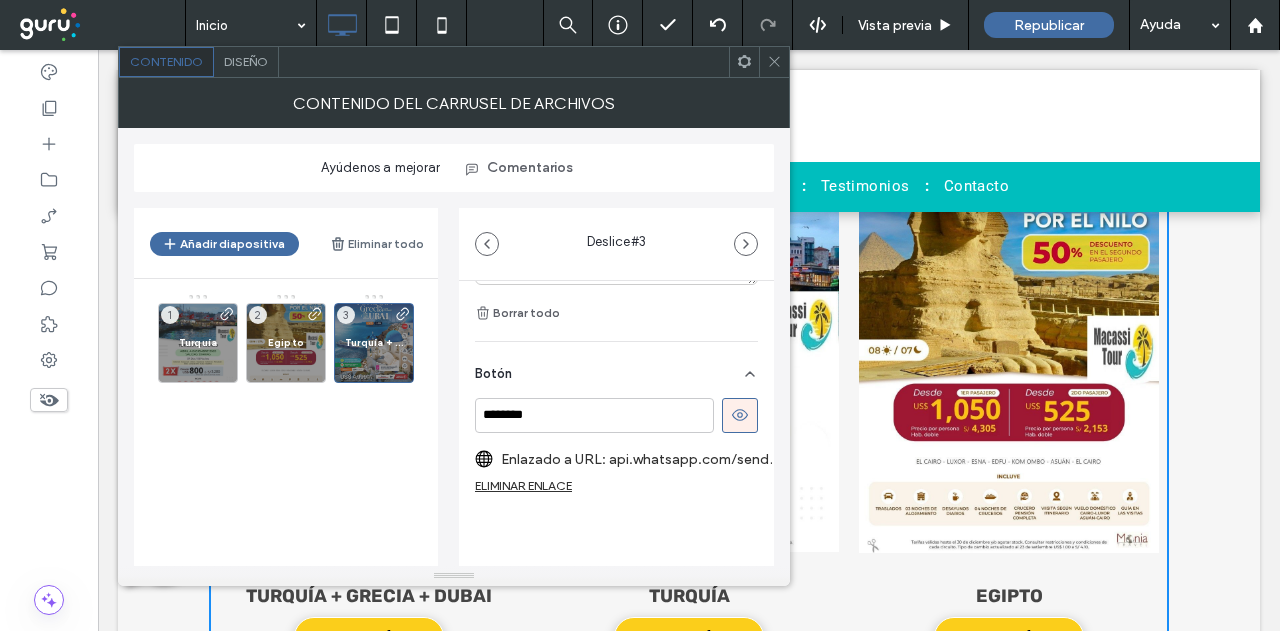 click 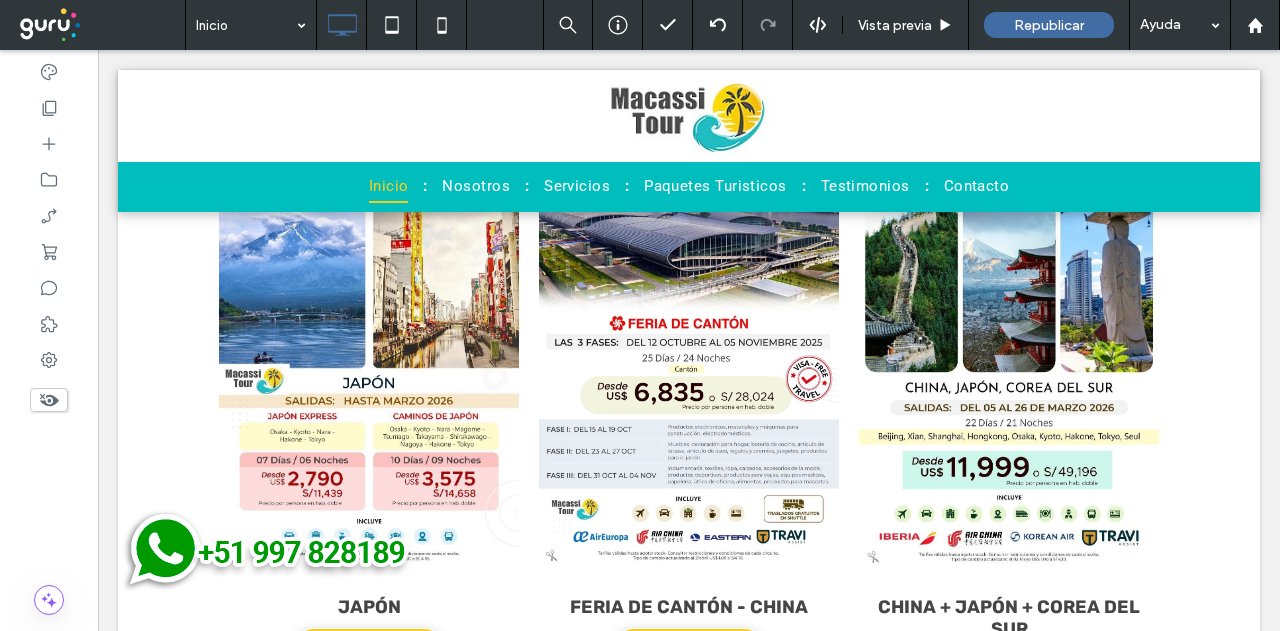 scroll, scrollTop: 4072, scrollLeft: 0, axis: vertical 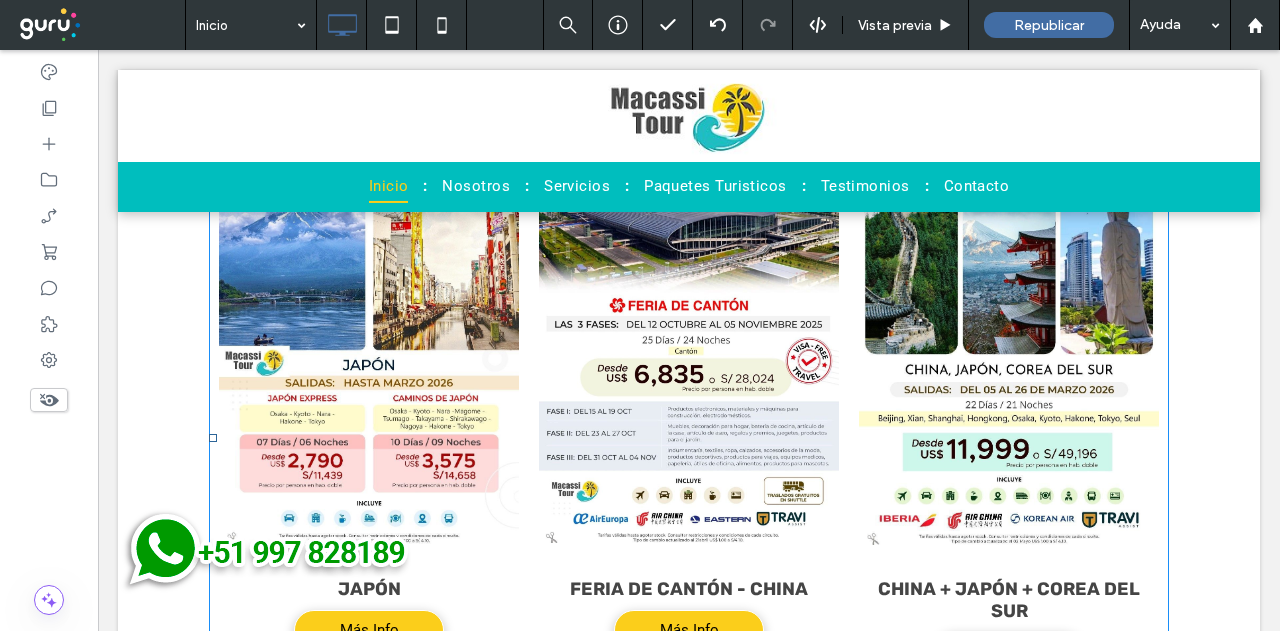 click at bounding box center (1009, 349) 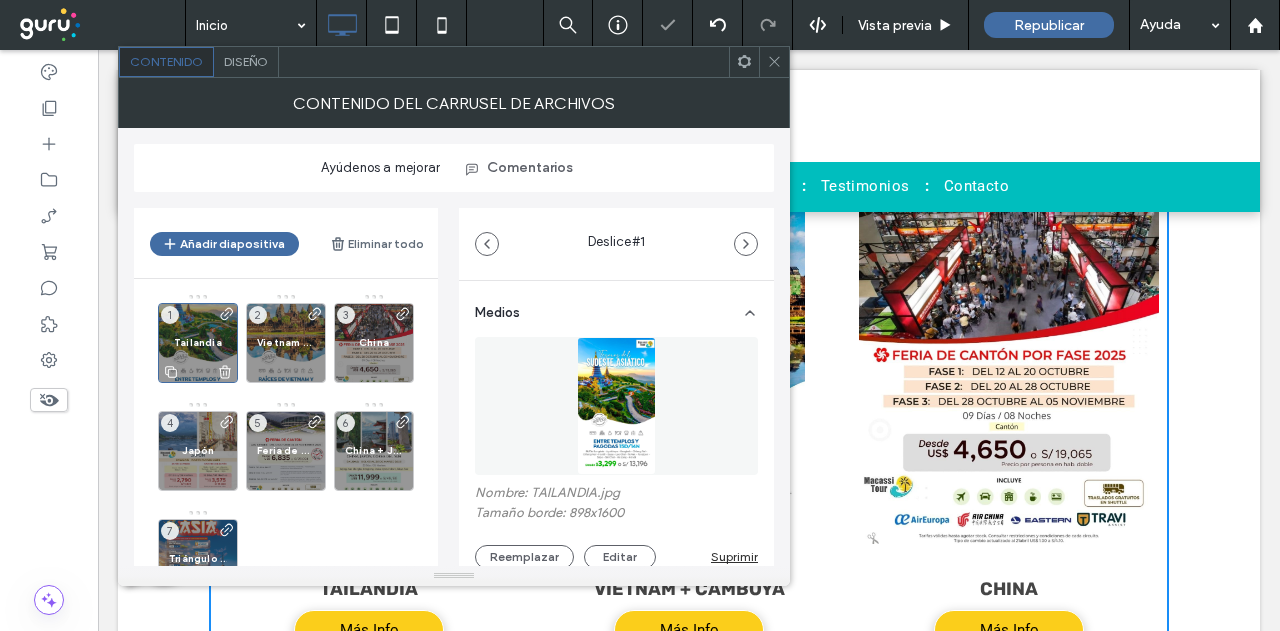 click on "Tailandia 1" at bounding box center (198, 343) 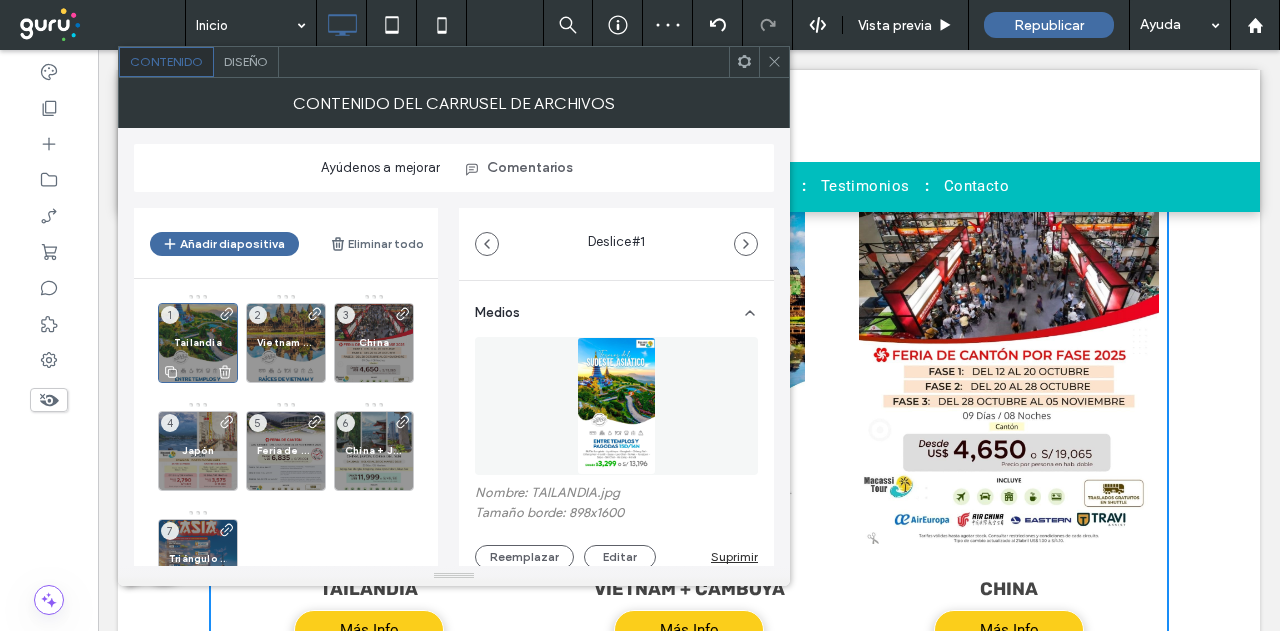 click on "Tailandia 1" at bounding box center [198, 343] 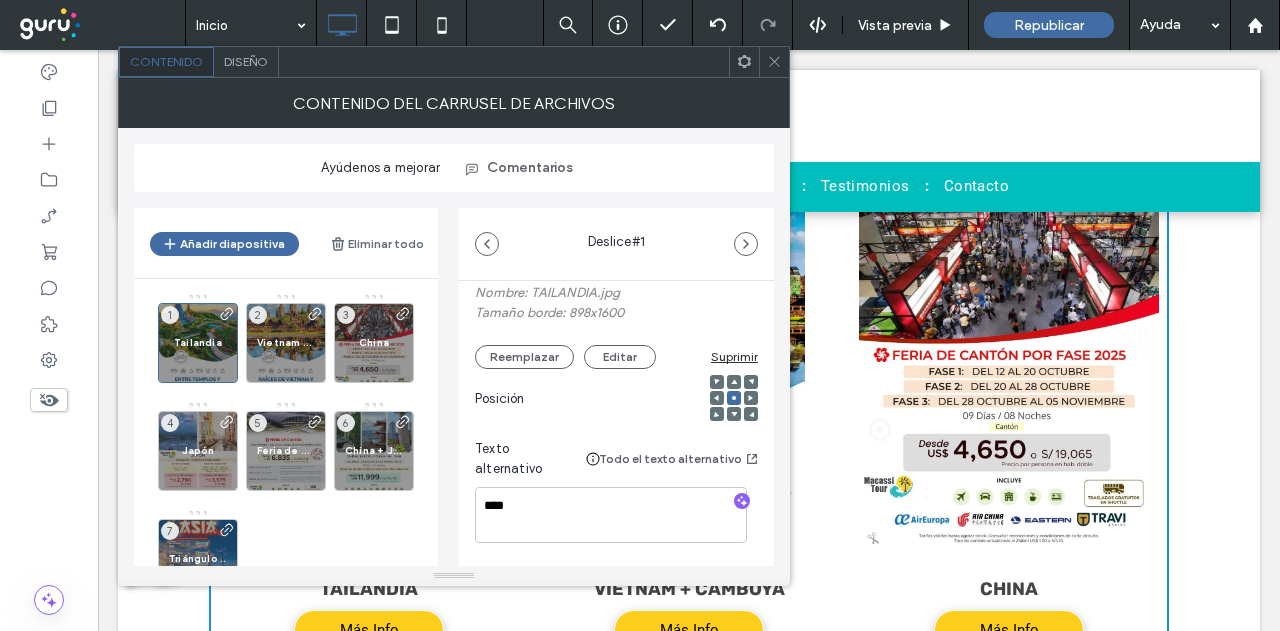scroll, scrollTop: 400, scrollLeft: 0, axis: vertical 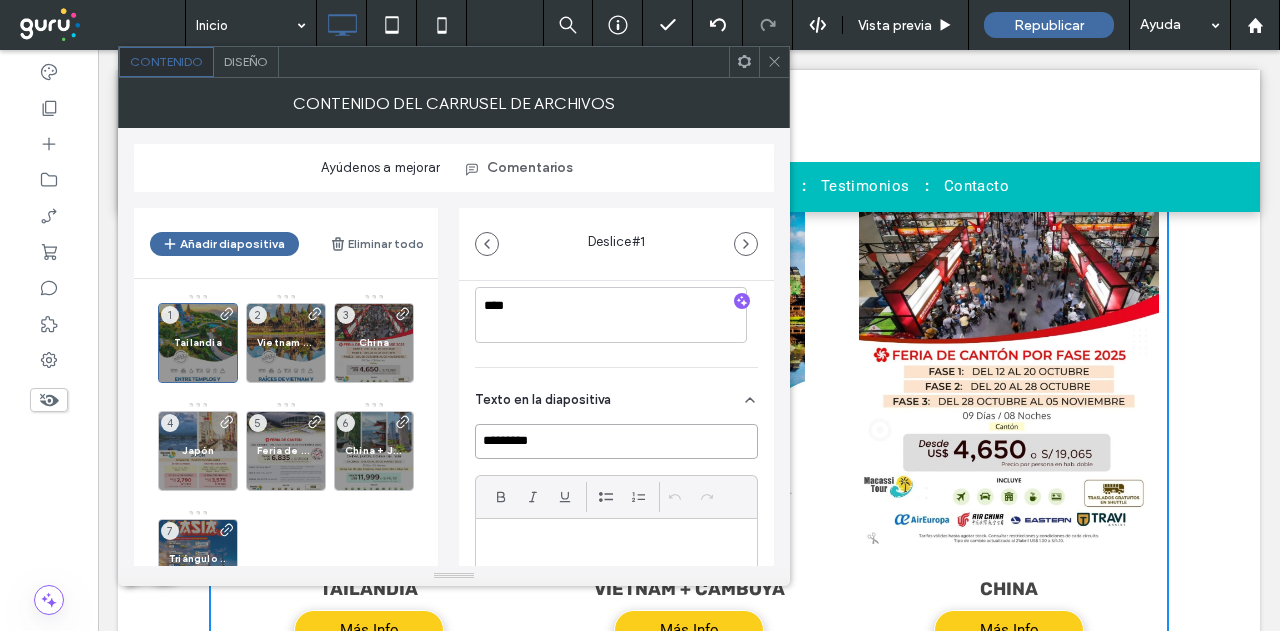 drag, startPoint x: 562, startPoint y: 446, endPoint x: 470, endPoint y: 433, distance: 92.91394 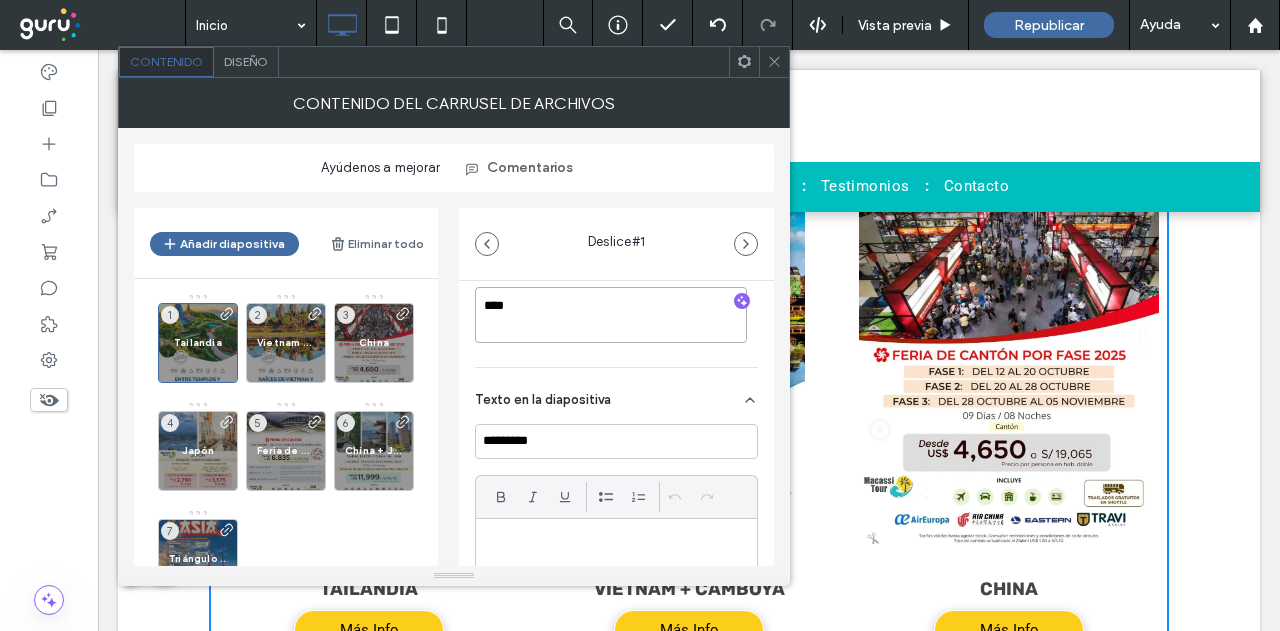 drag, startPoint x: 485, startPoint y: 317, endPoint x: 512, endPoint y: 329, distance: 29.546574 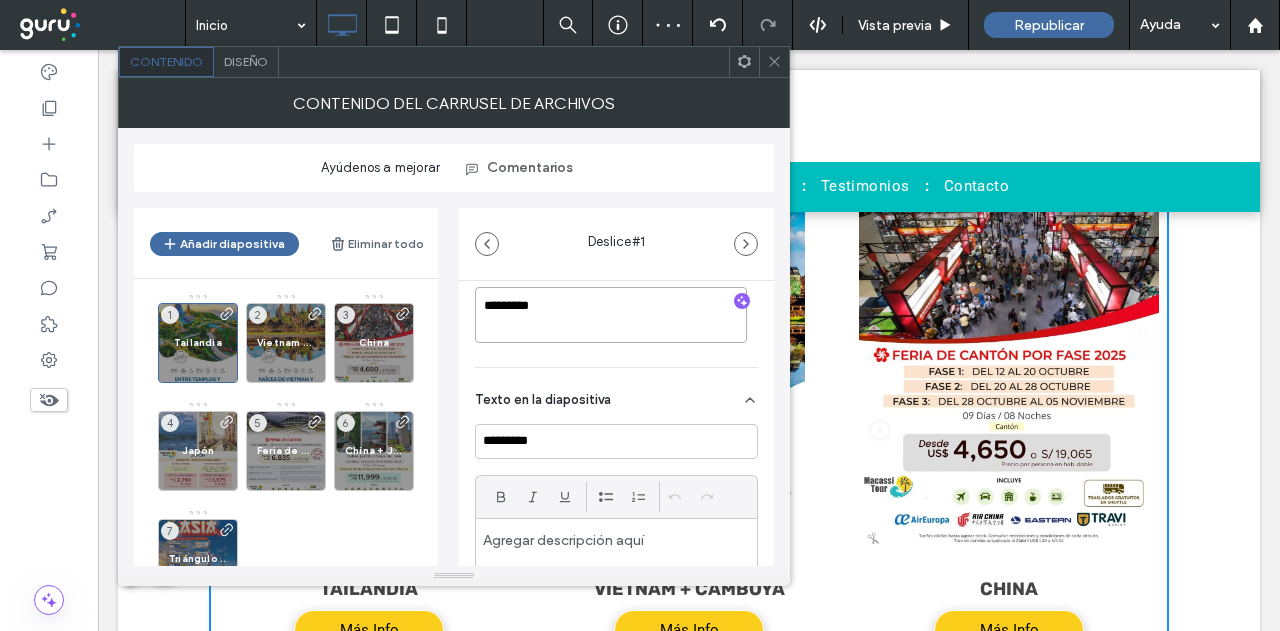 scroll, scrollTop: 200, scrollLeft: 0, axis: vertical 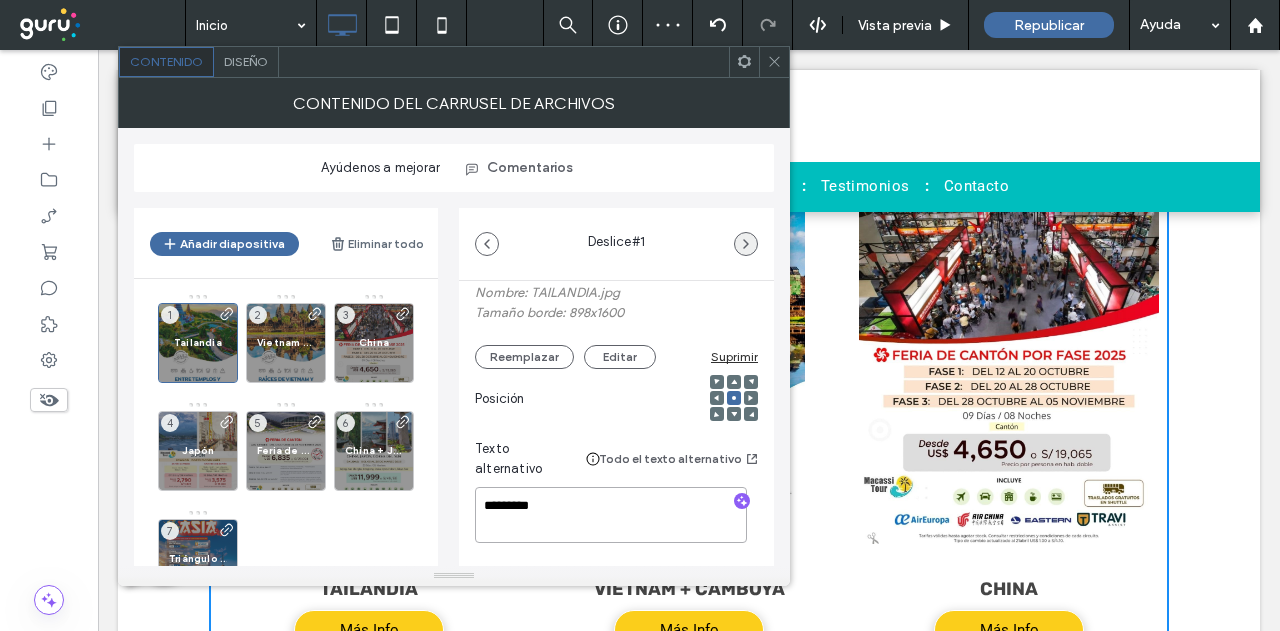 type on "*********" 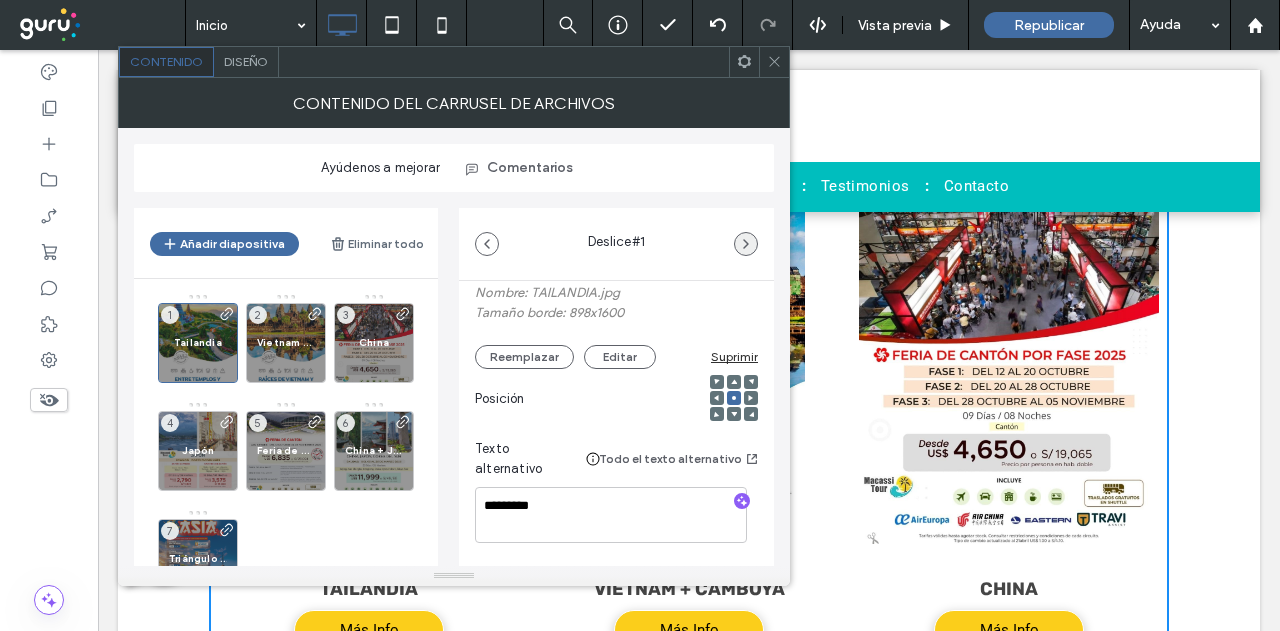 click 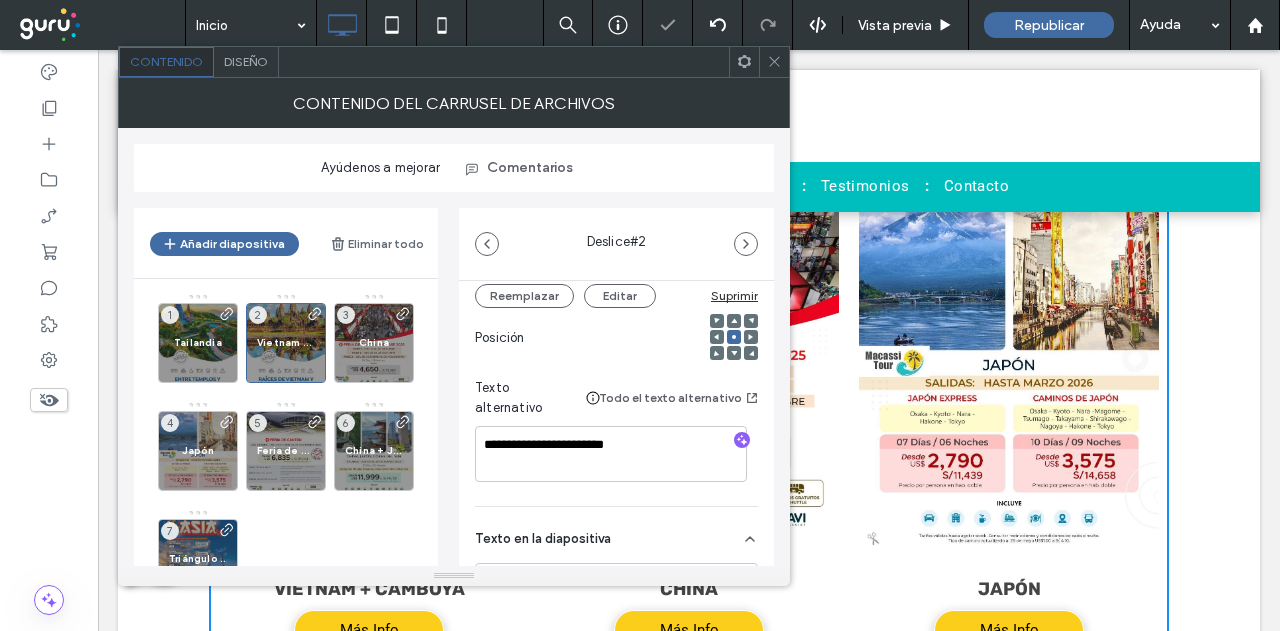 scroll, scrollTop: 400, scrollLeft: 0, axis: vertical 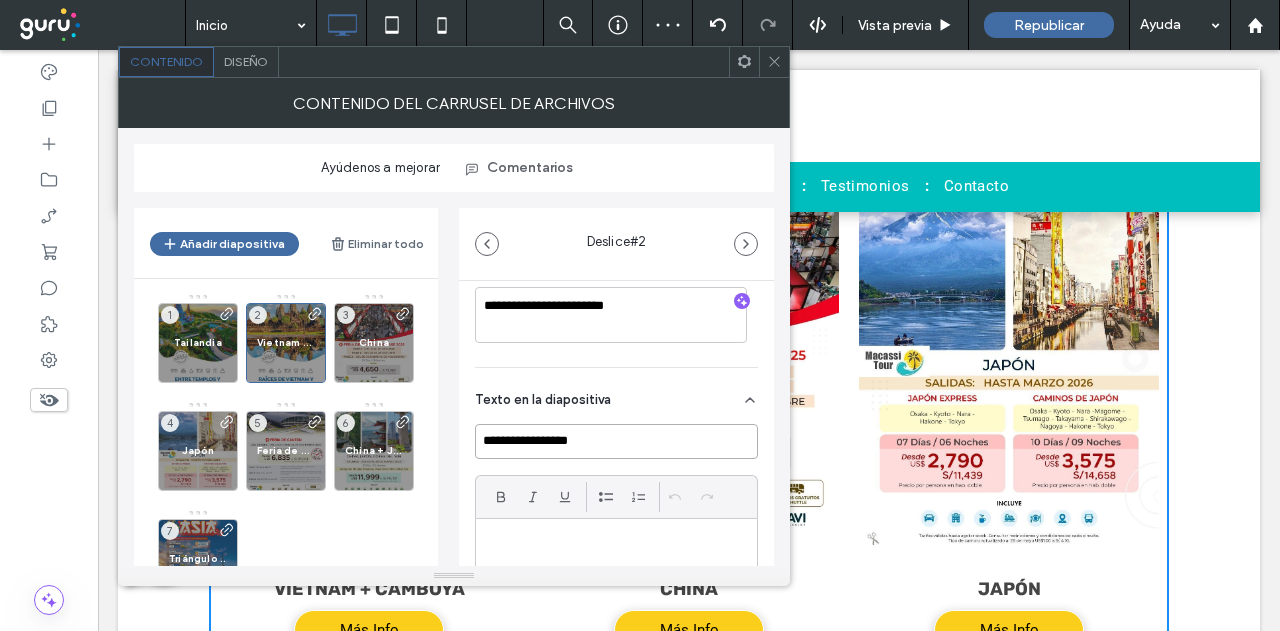 drag, startPoint x: 646, startPoint y: 434, endPoint x: 476, endPoint y: 429, distance: 170.07352 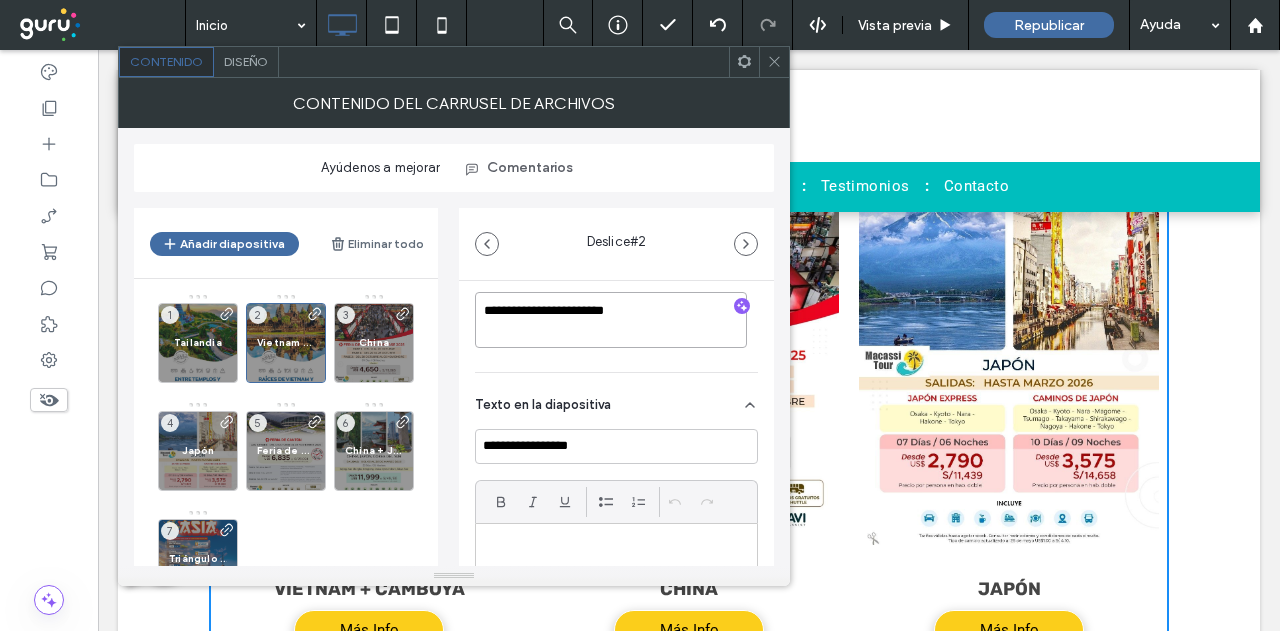 scroll, scrollTop: 394, scrollLeft: 0, axis: vertical 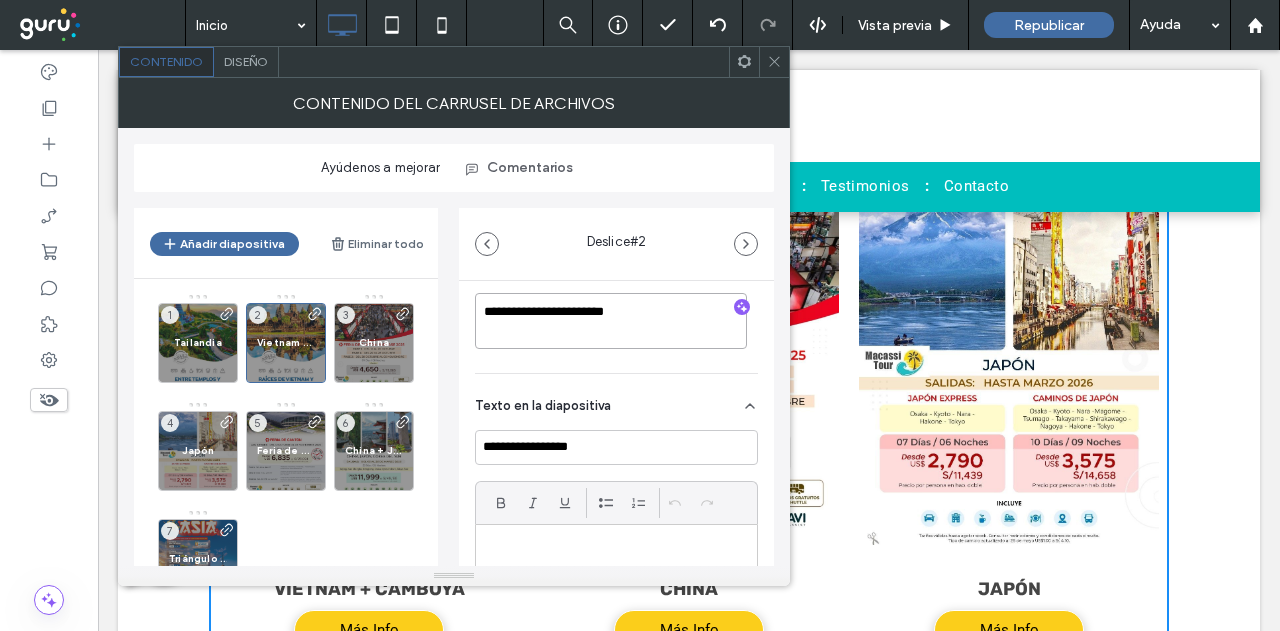 drag, startPoint x: 664, startPoint y: 311, endPoint x: 461, endPoint y: 295, distance: 203.62956 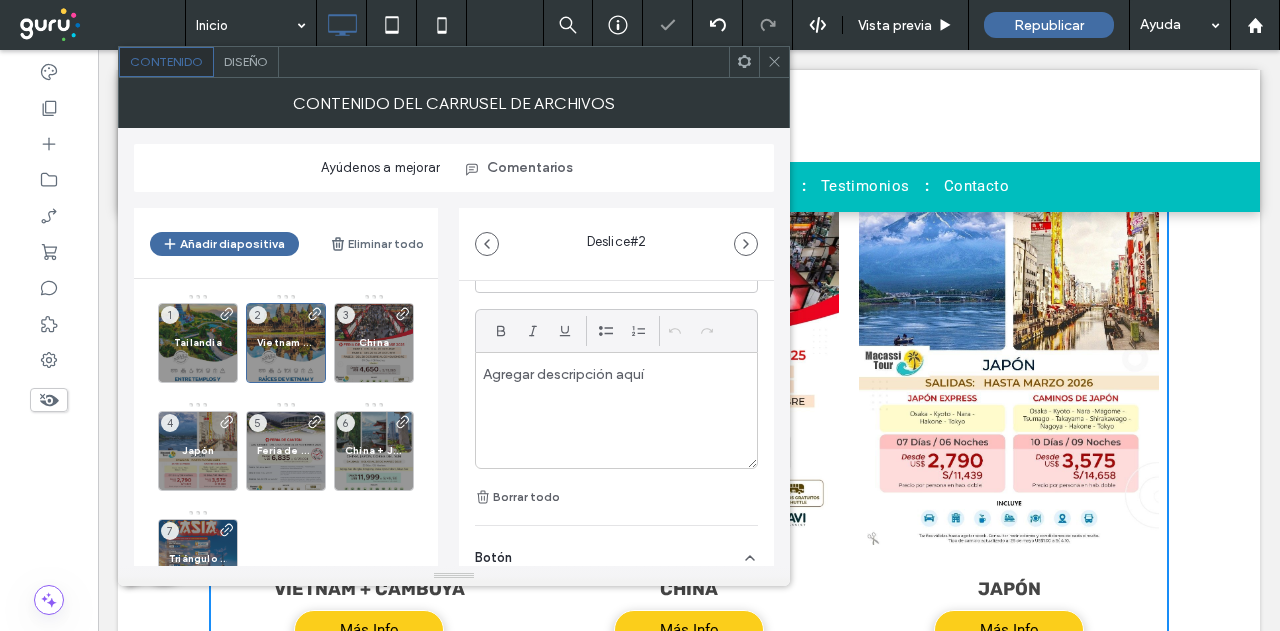 scroll, scrollTop: 764, scrollLeft: 0, axis: vertical 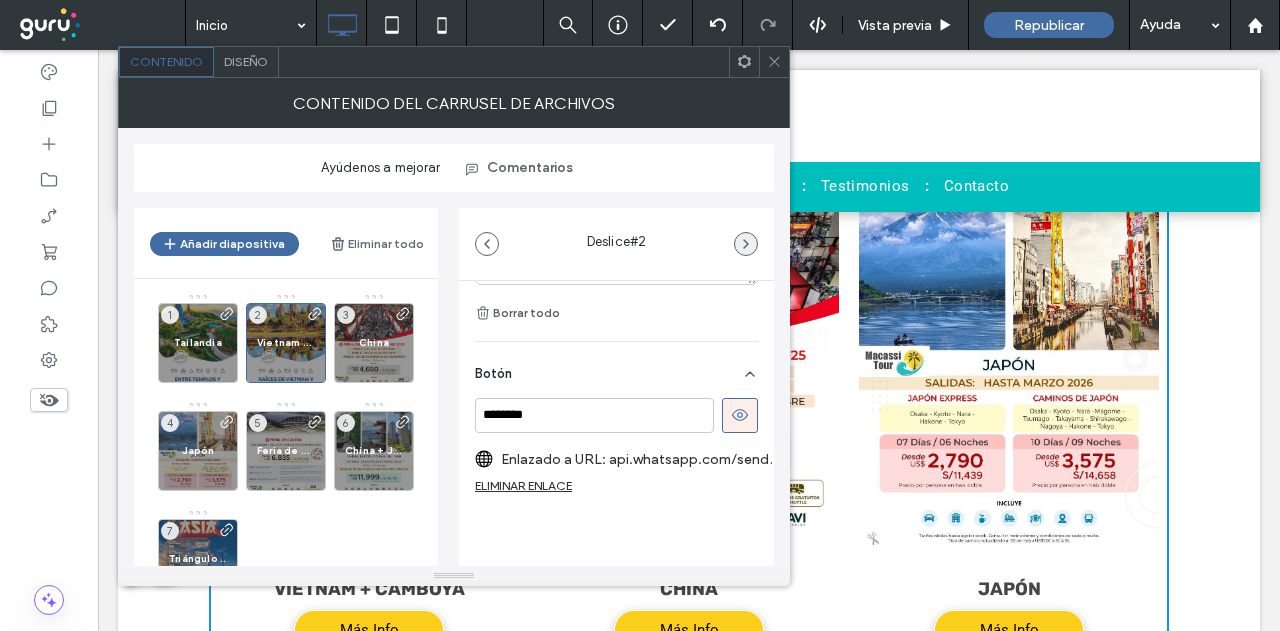 type on "**********" 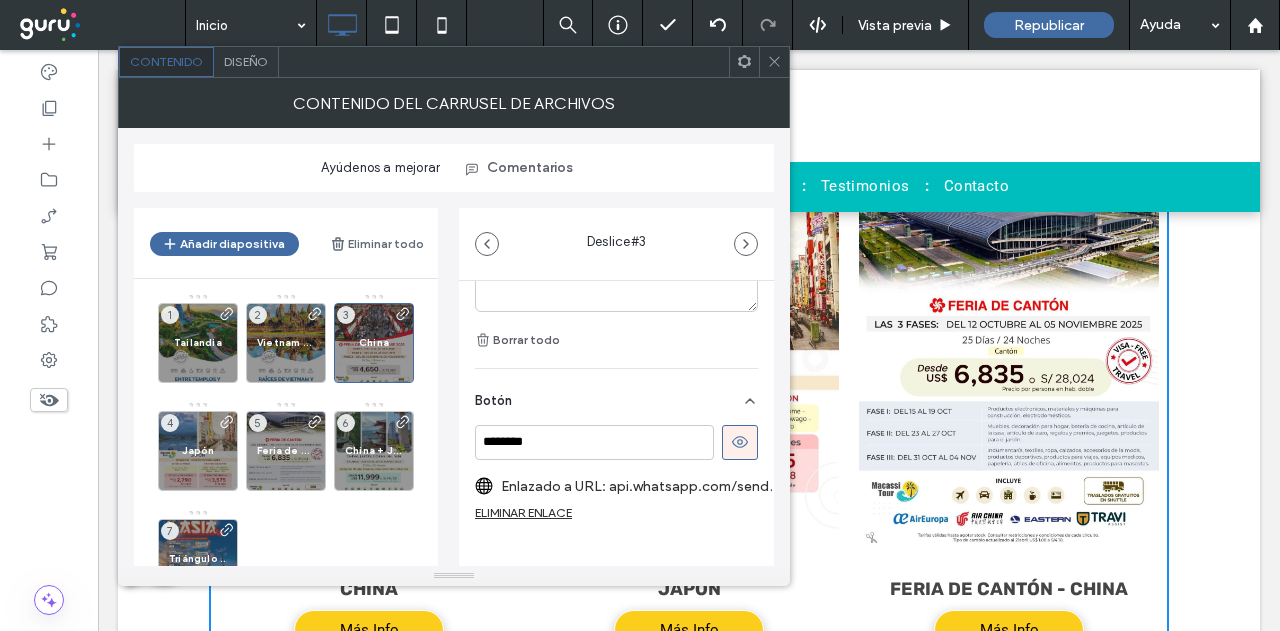 scroll, scrollTop: 764, scrollLeft: 0, axis: vertical 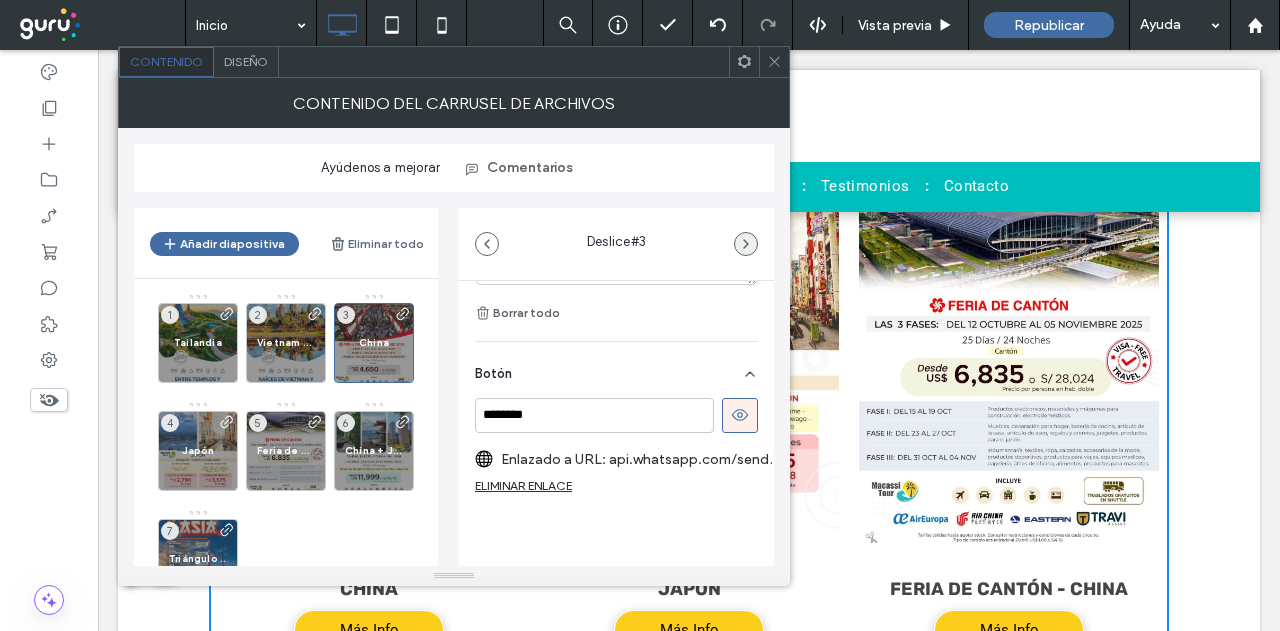 click 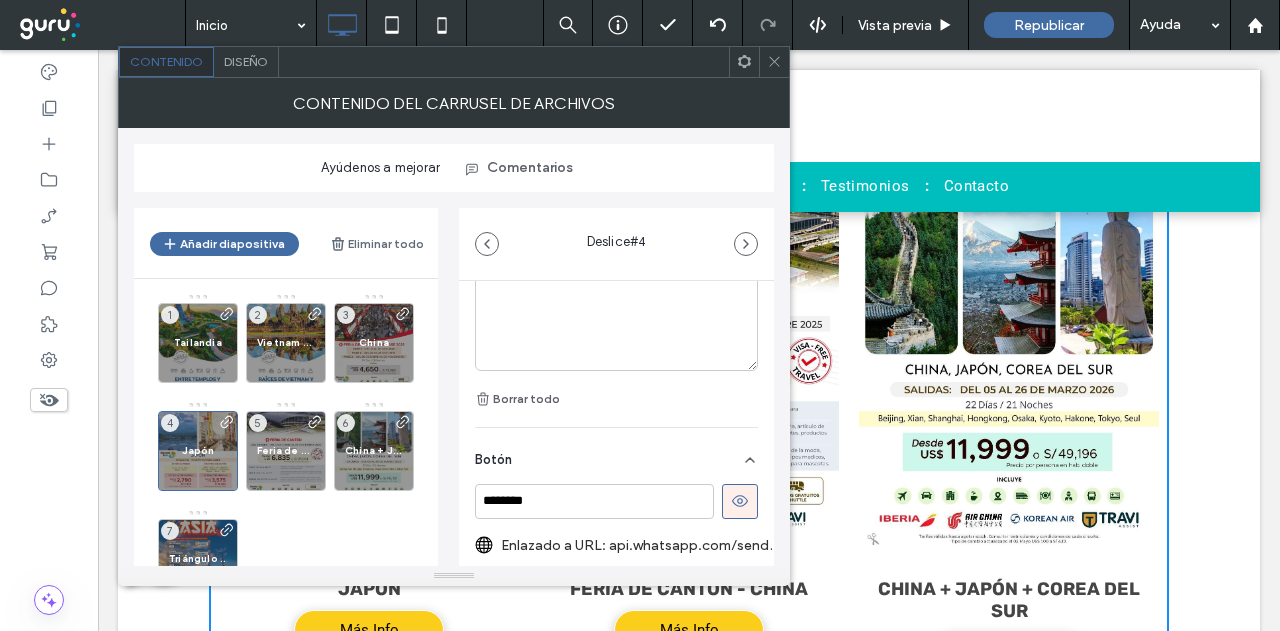 scroll, scrollTop: 700, scrollLeft: 0, axis: vertical 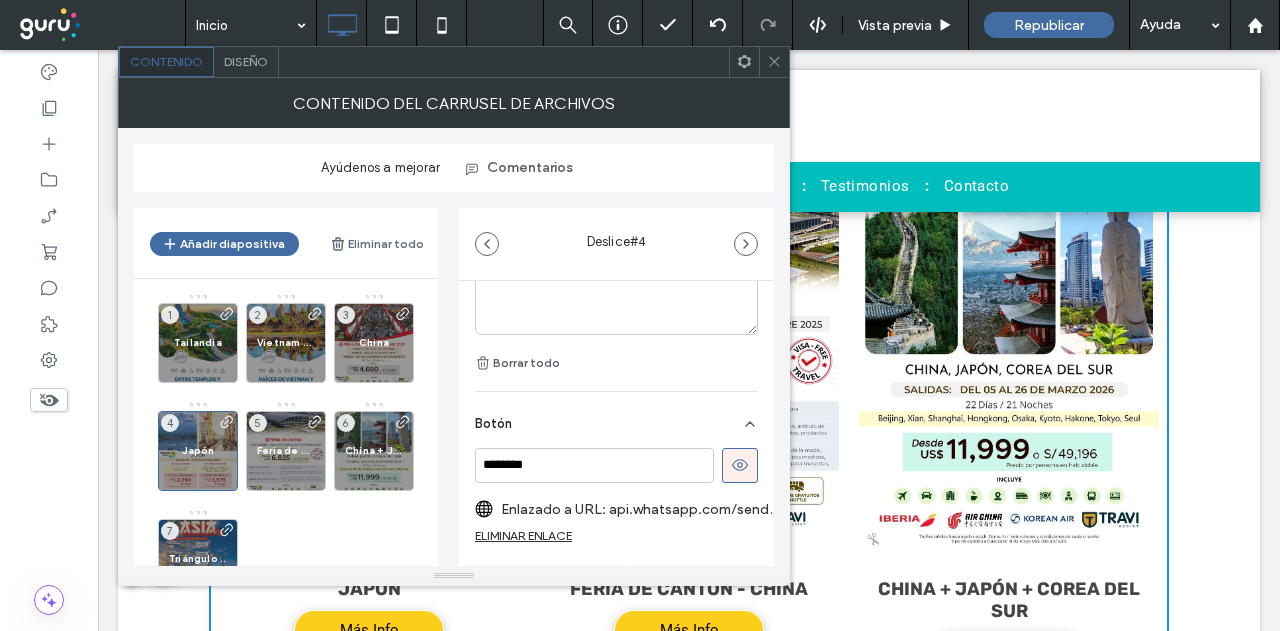 click on "Enlazado a URL: api.whatsapp.com/send?text=Buen%20d%C3%ADa%20quisiera%20consultar%20sobre%20los%20paquetes%20a%20japon%20&phone=51997828189" at bounding box center (642, 509) 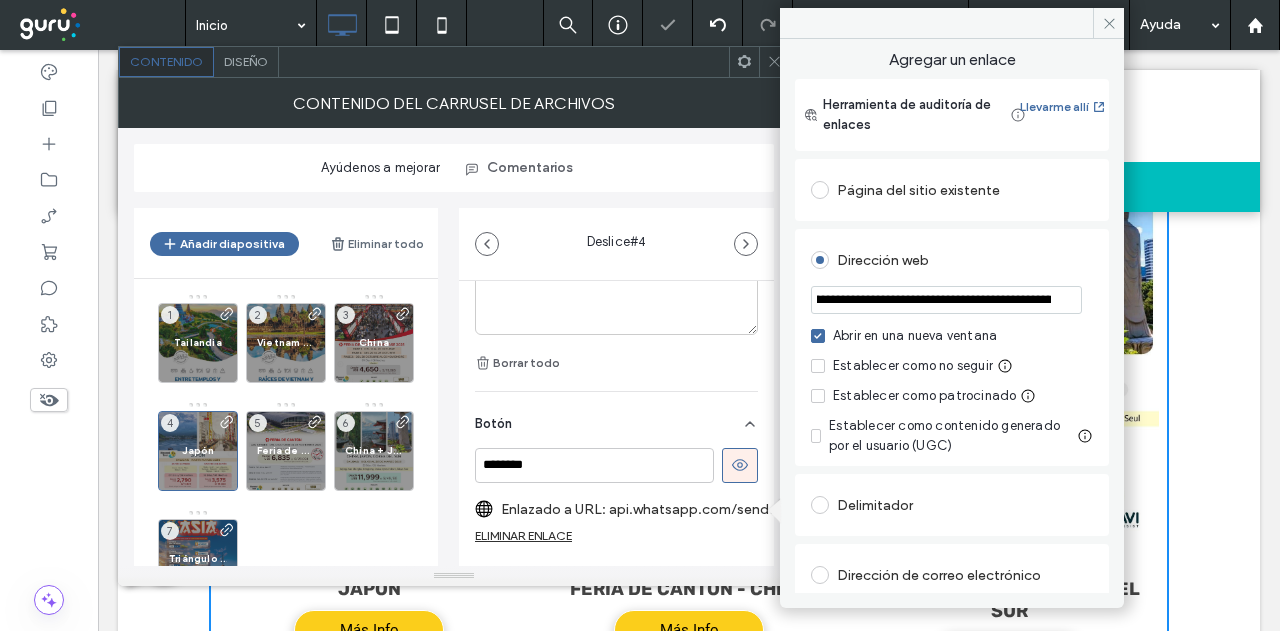 scroll, scrollTop: 0, scrollLeft: 722, axis: horizontal 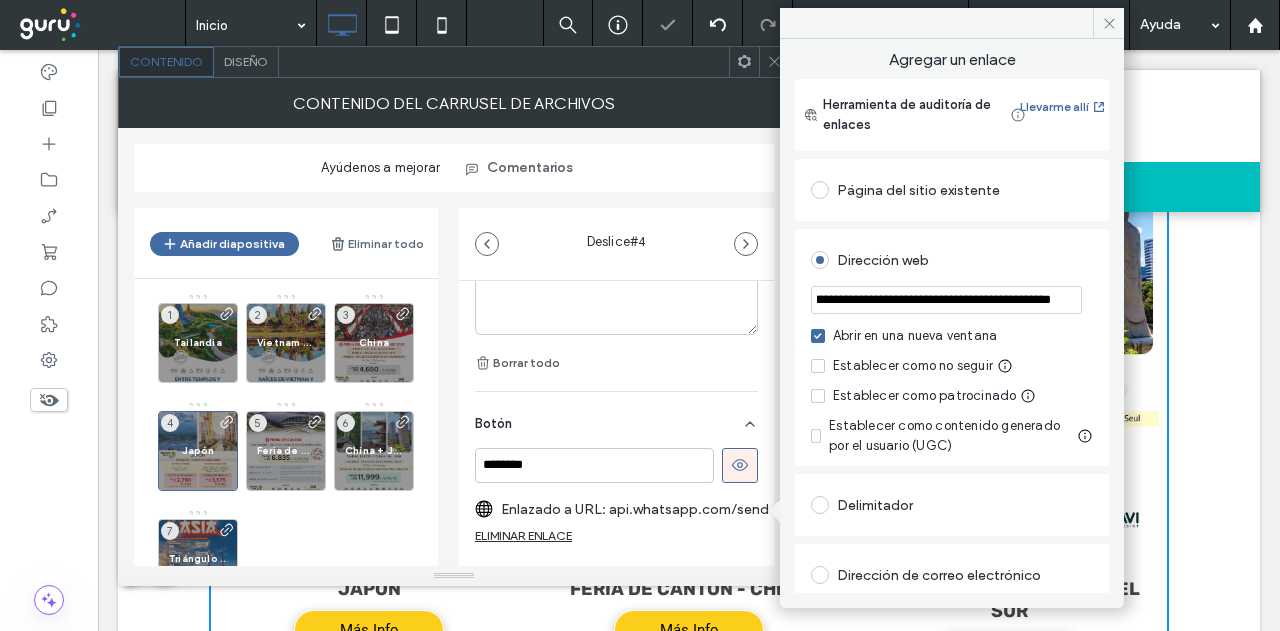 drag, startPoint x: 1020, startPoint y: 297, endPoint x: 1121, endPoint y: 319, distance: 103.36827 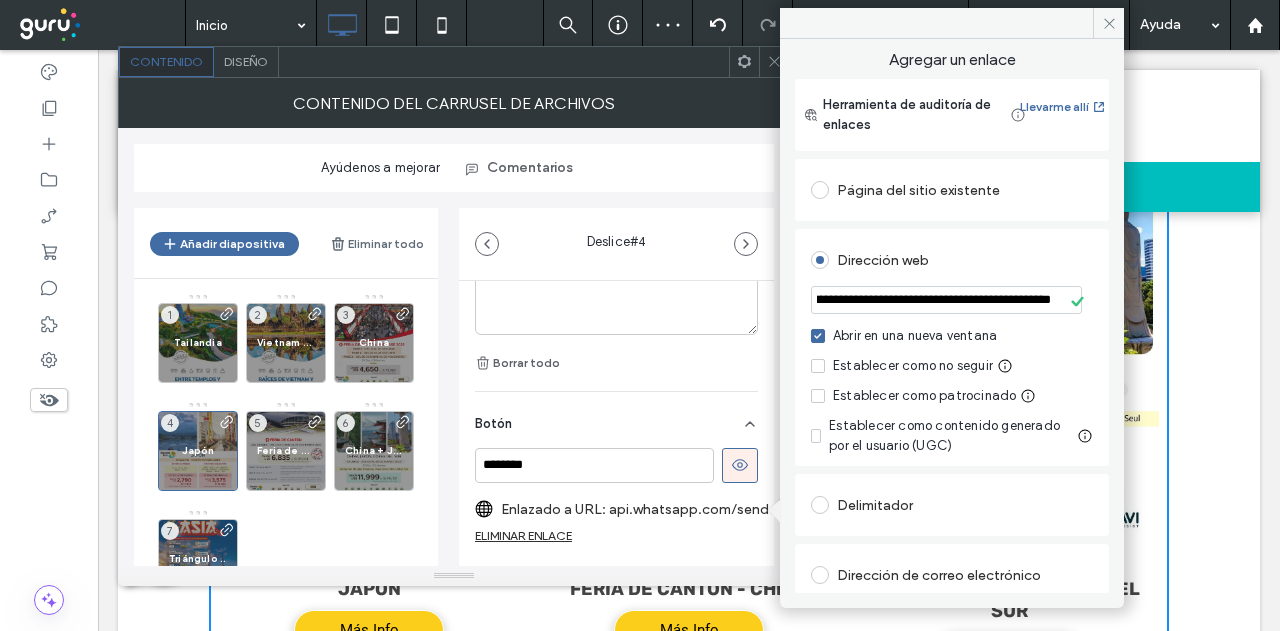click on "Dirección web" at bounding box center [952, 260] 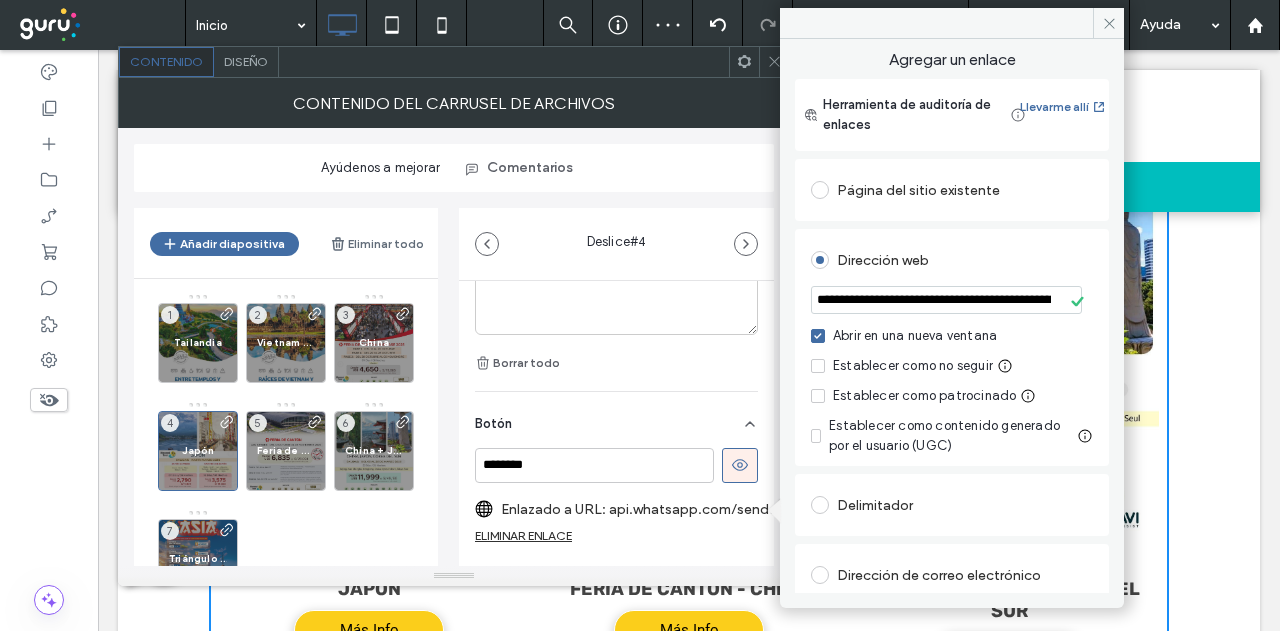 drag, startPoint x: 1114, startPoint y: 23, endPoint x: 1094, endPoint y: 39, distance: 25.612497 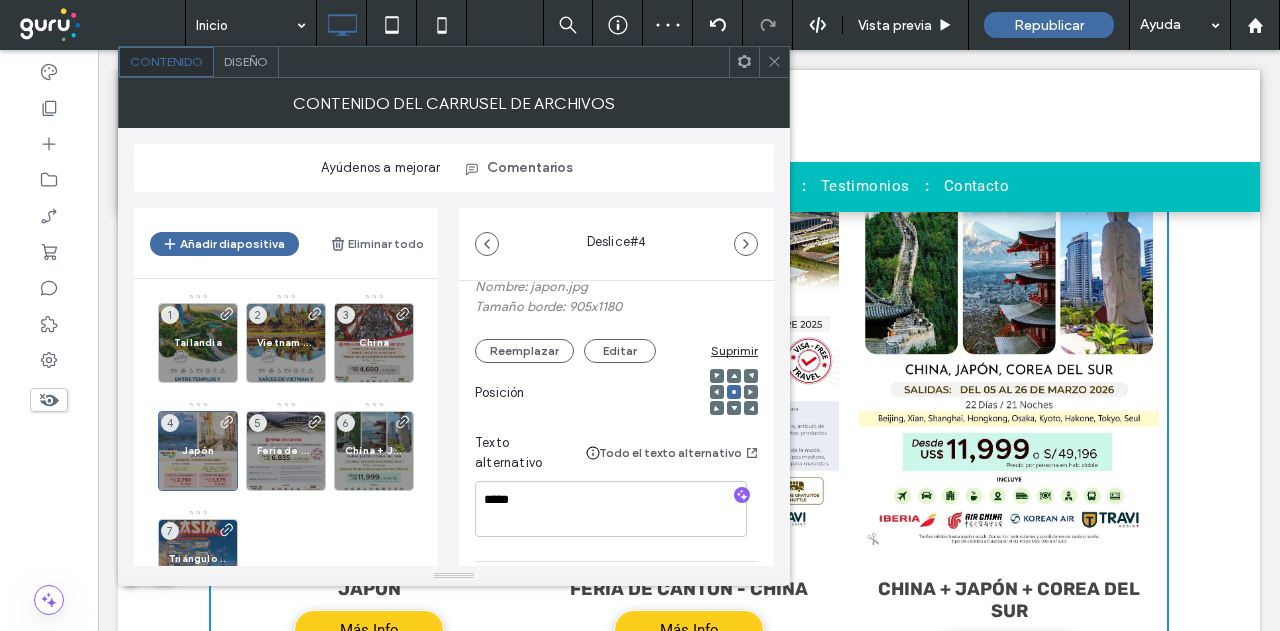 scroll, scrollTop: 200, scrollLeft: 0, axis: vertical 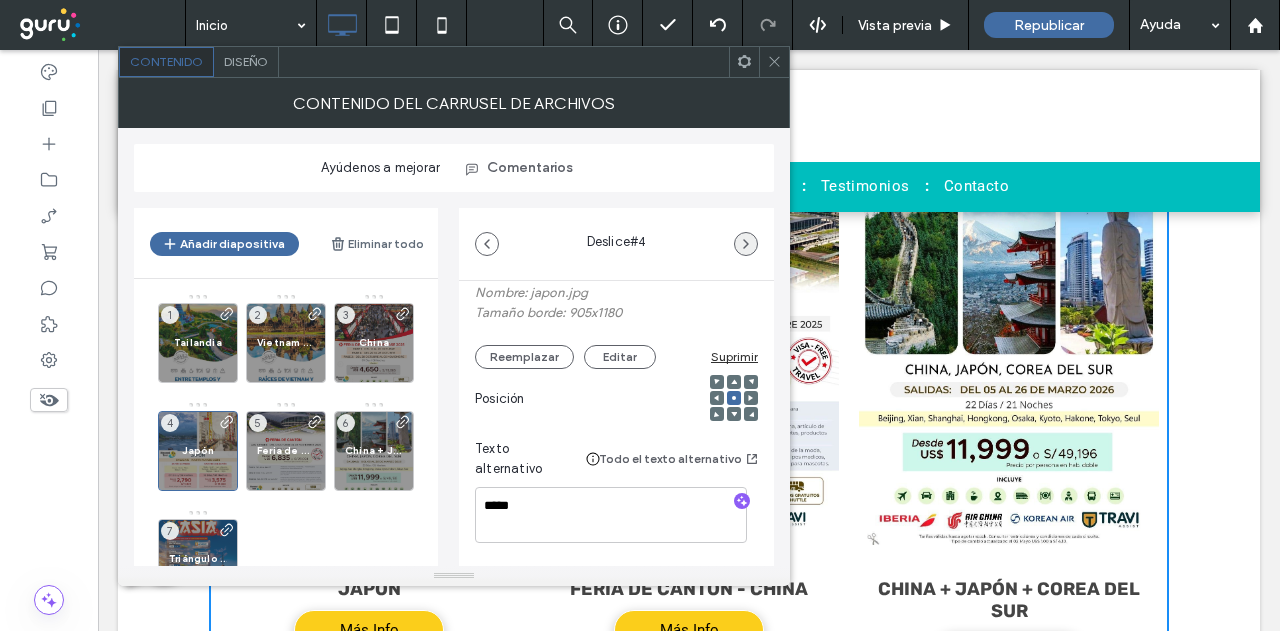 click 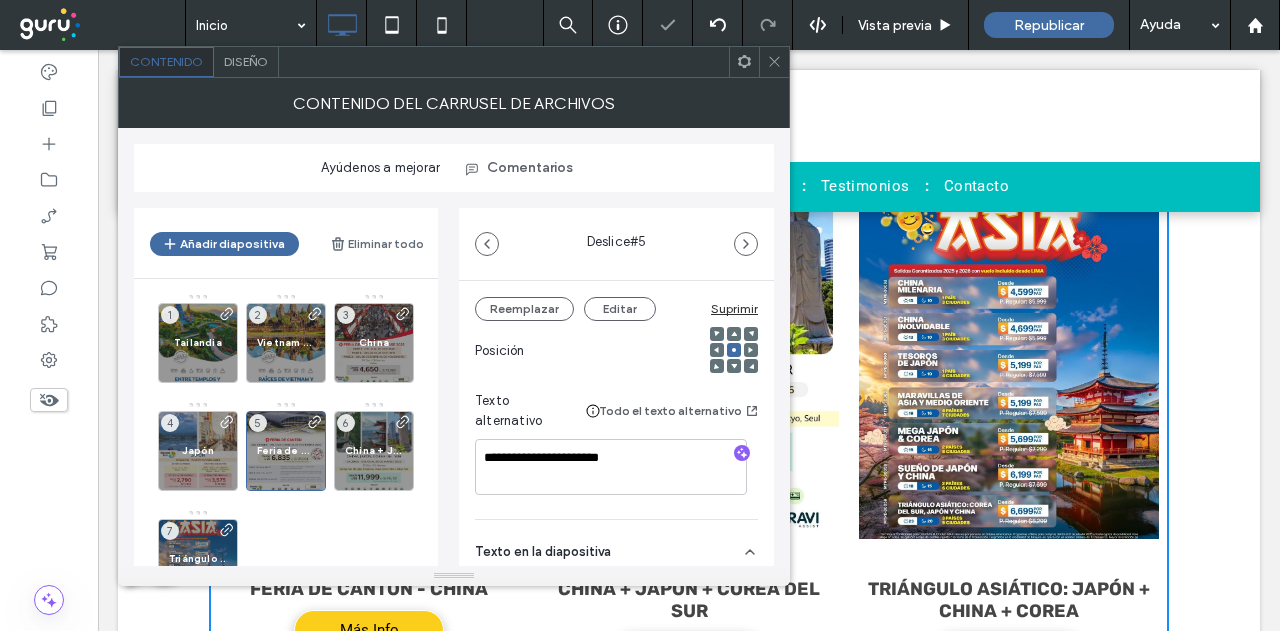 scroll, scrollTop: 300, scrollLeft: 0, axis: vertical 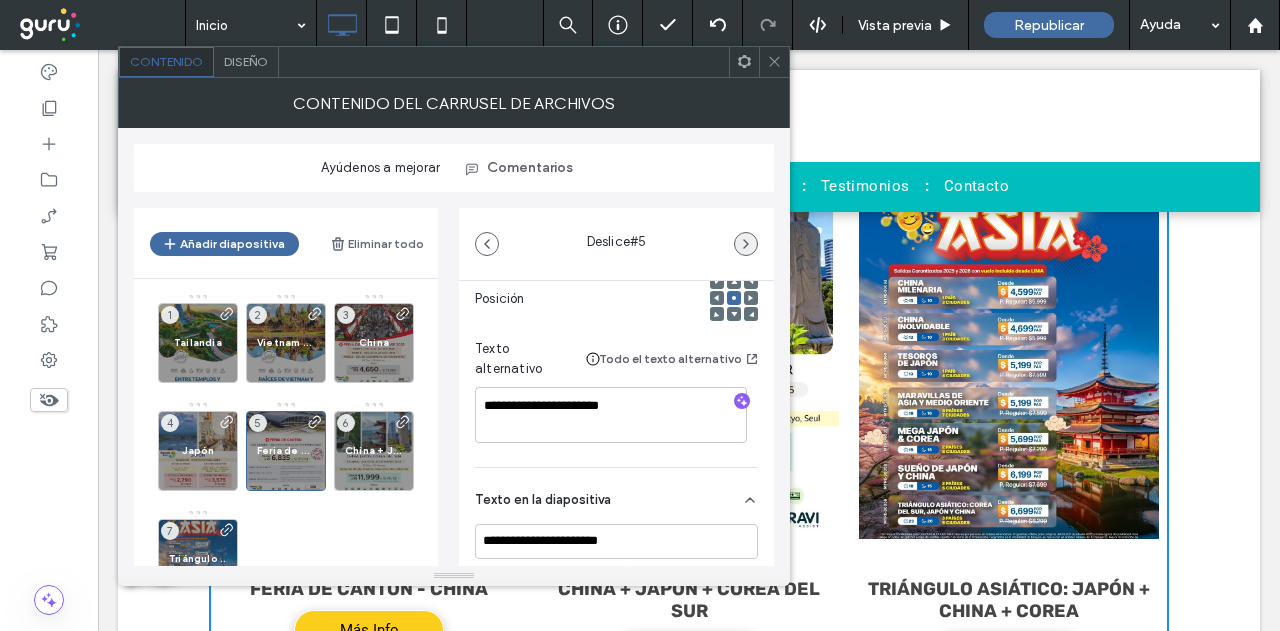 click 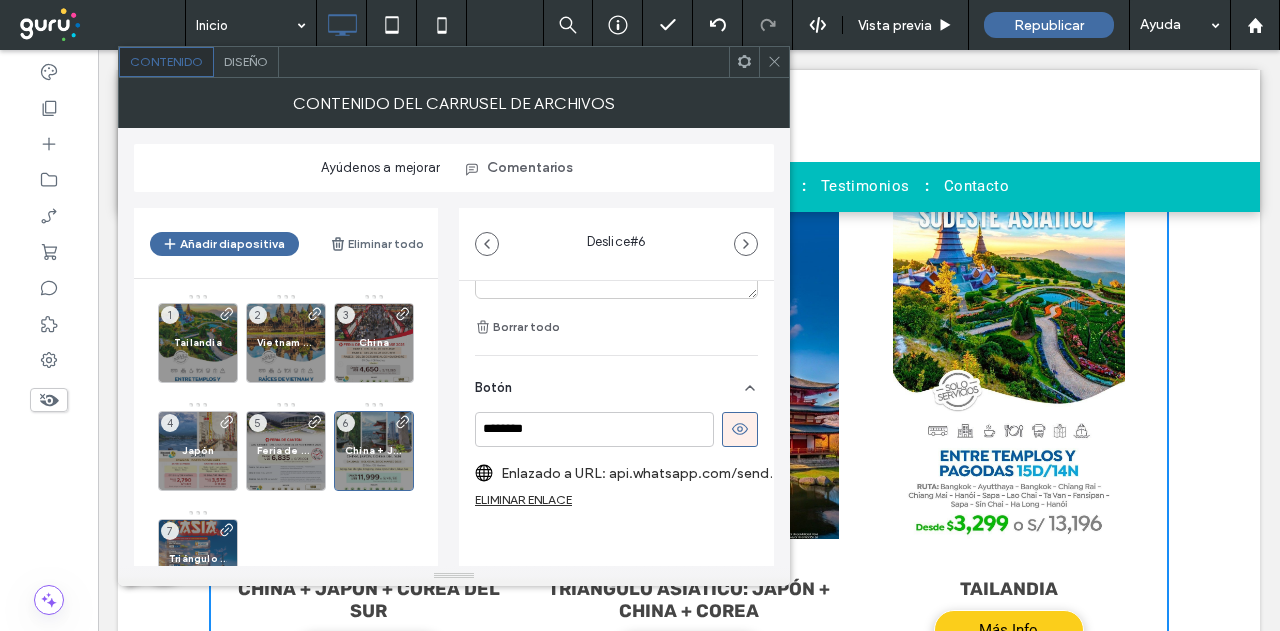 scroll, scrollTop: 764, scrollLeft: 0, axis: vertical 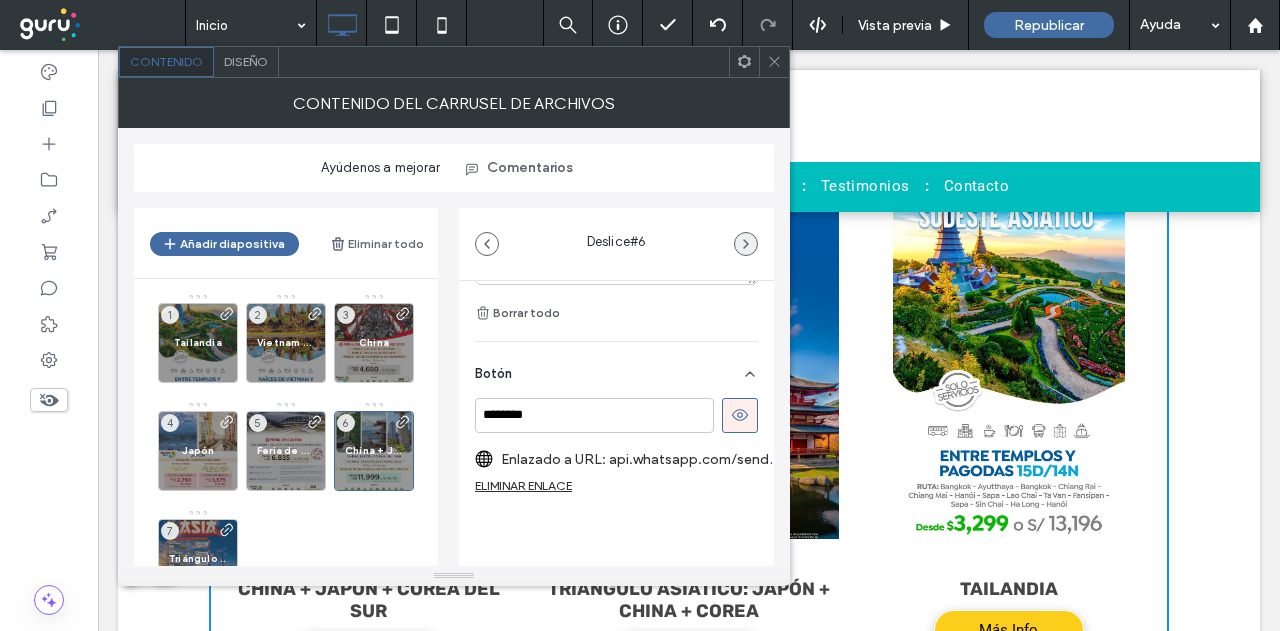 click 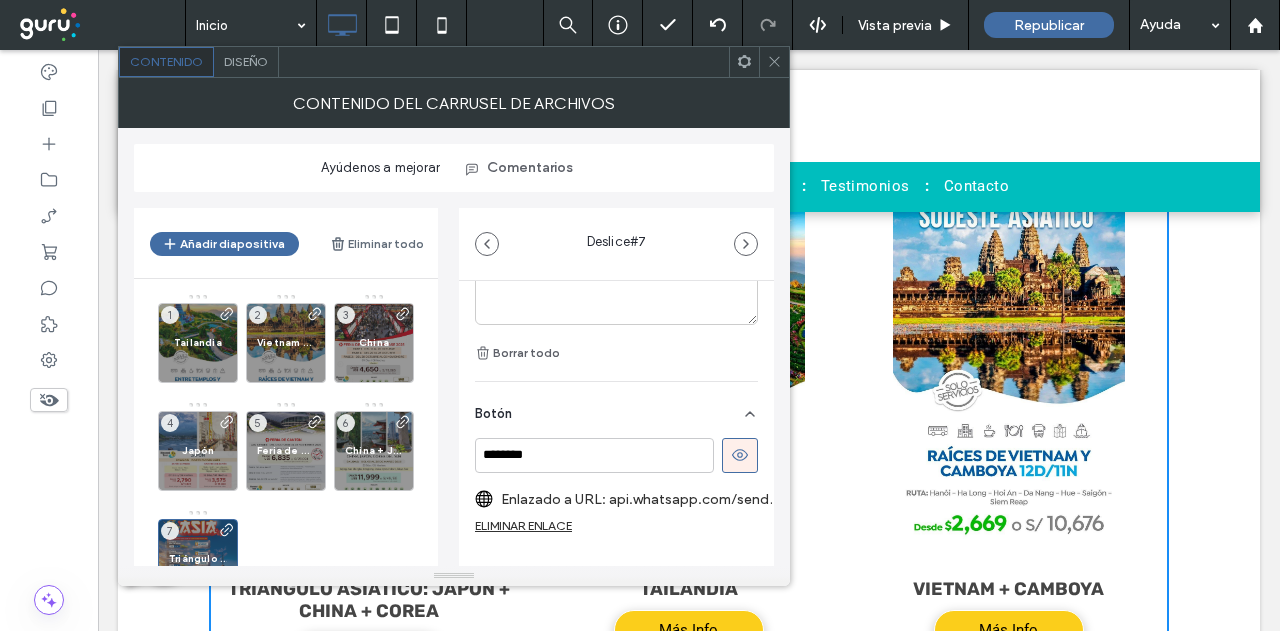 scroll, scrollTop: 796, scrollLeft: 0, axis: vertical 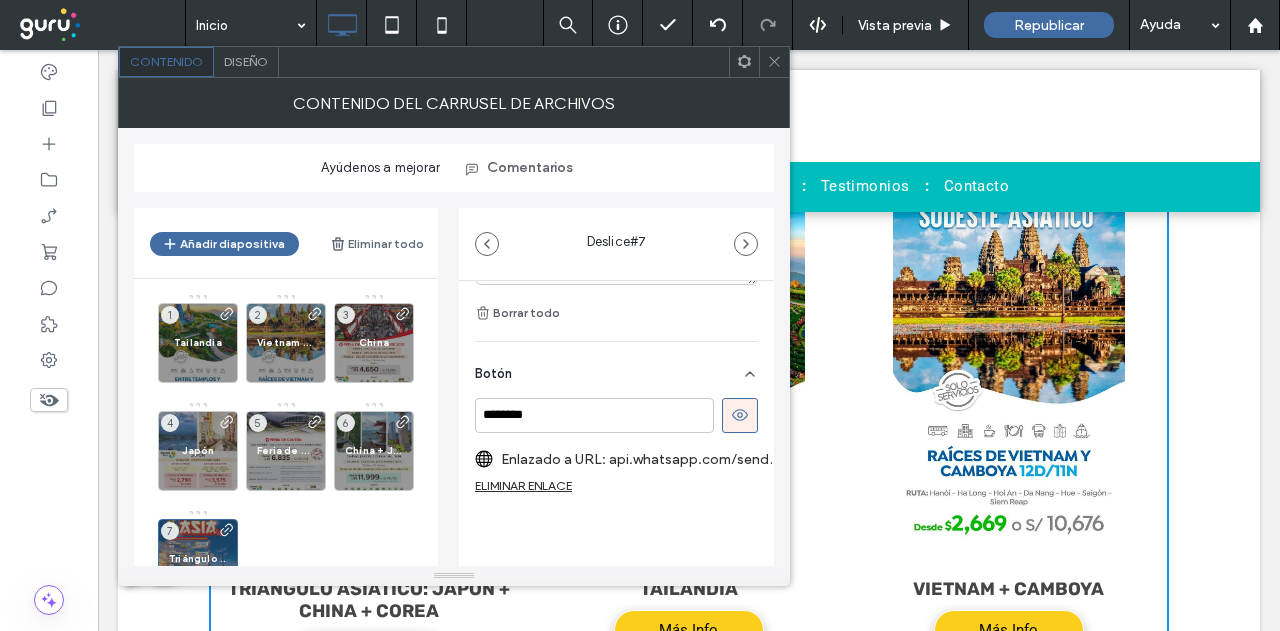 click 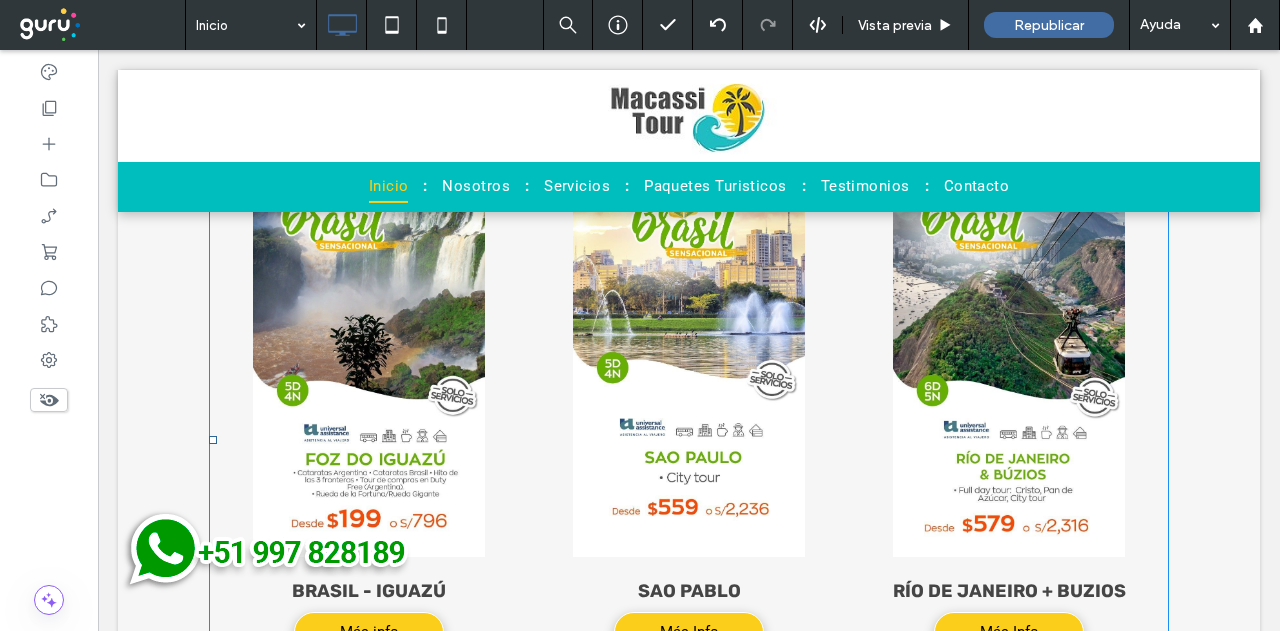 scroll, scrollTop: 3472, scrollLeft: 0, axis: vertical 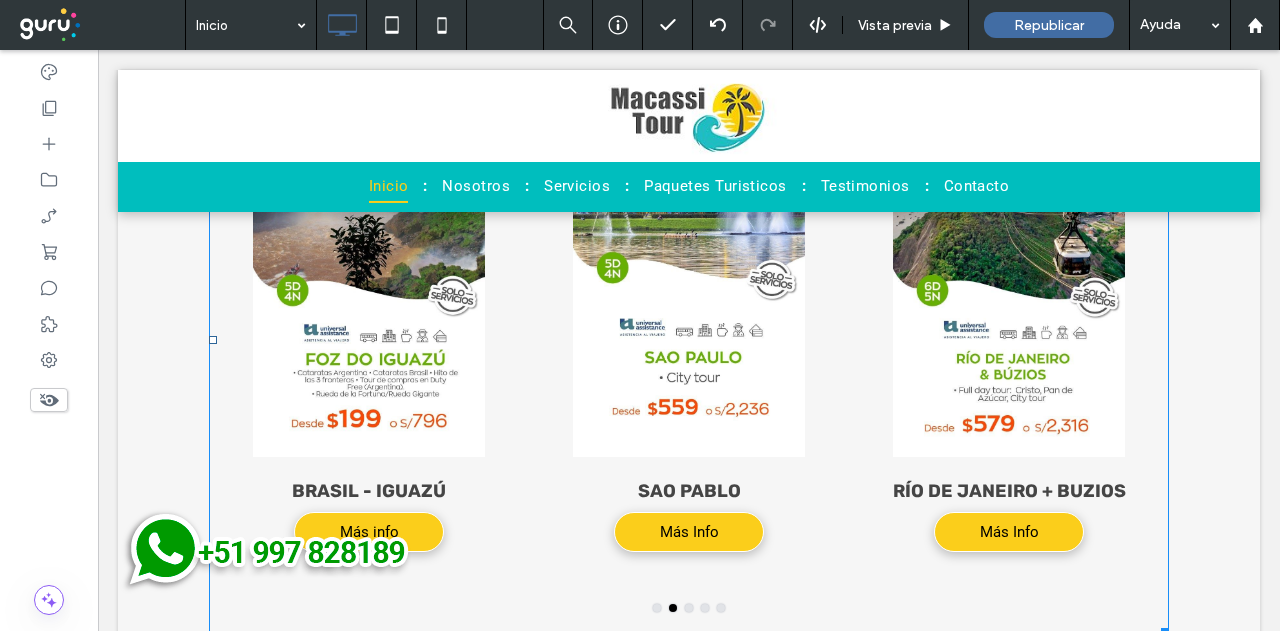 click at bounding box center (369, 251) 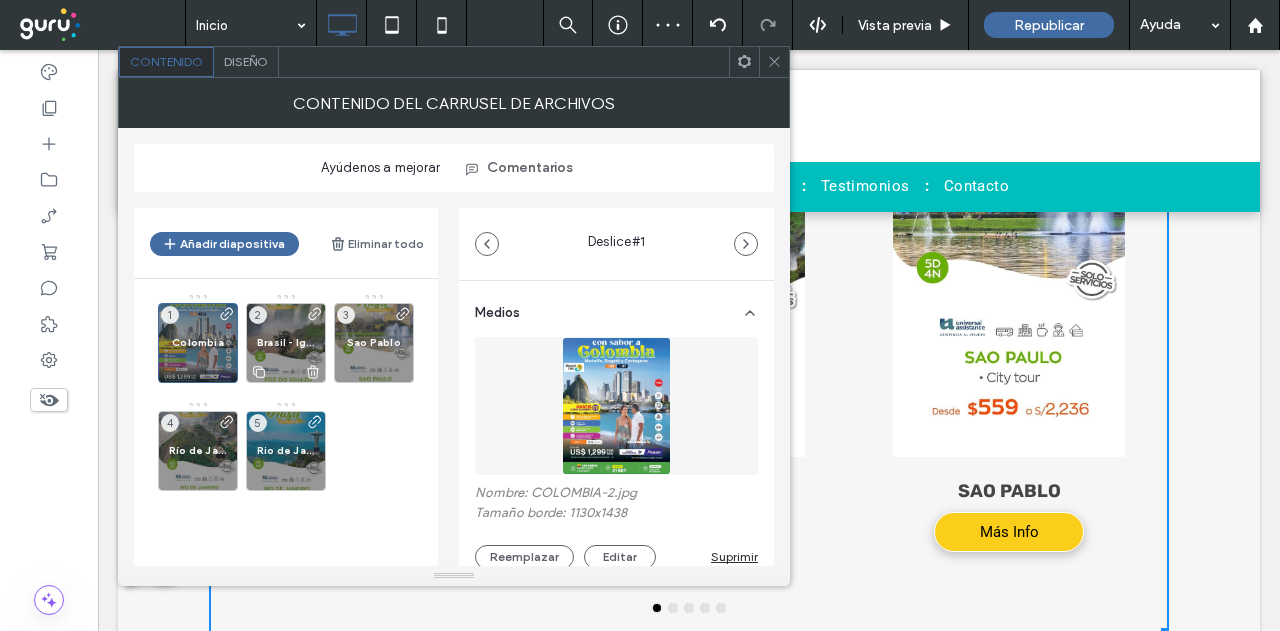 click on "Brasil - Iguazú" at bounding box center [286, 342] 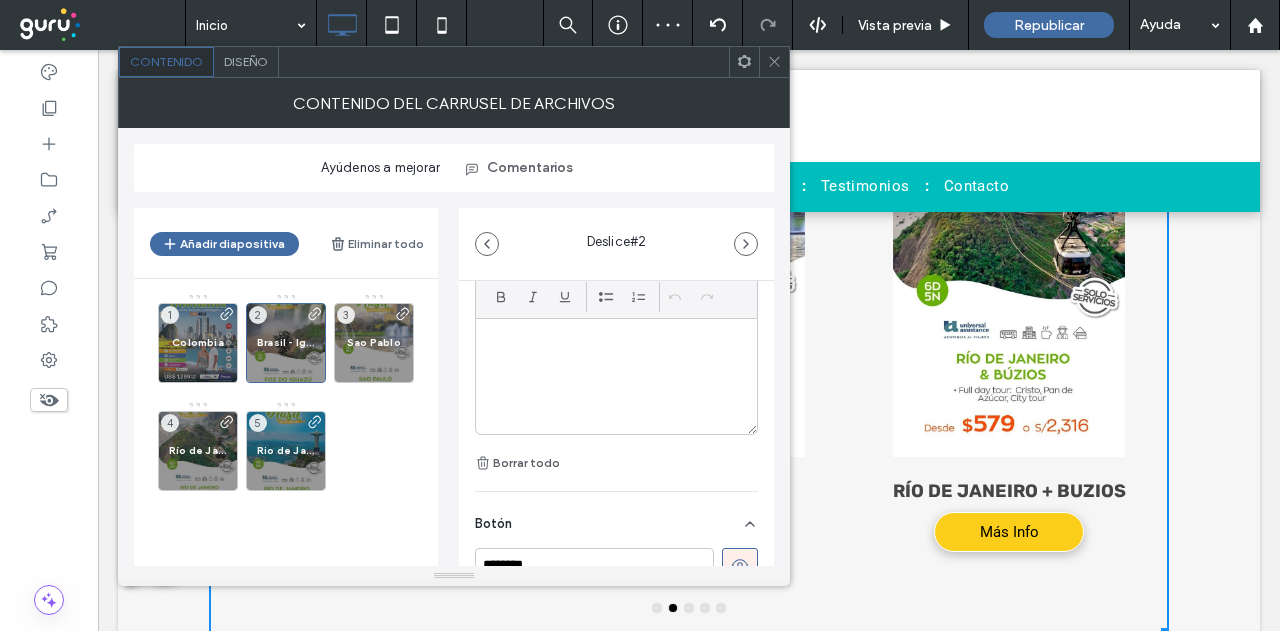 scroll, scrollTop: 764, scrollLeft: 0, axis: vertical 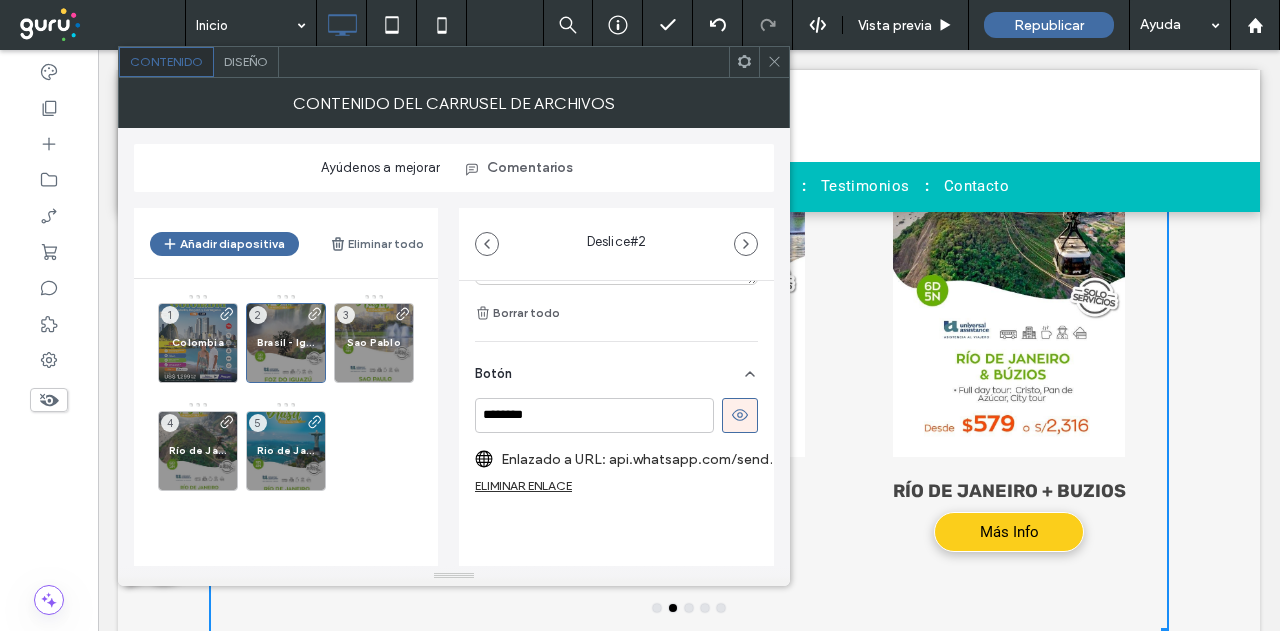click on "Enlazado a URL: api.whatsapp.com/send?text=Buen%20d%C3%ADa%20quisiera%20consultar%20sobre%20los%20paquetes%20de%20Brasil%20iguazu%20&phone=51997828189" at bounding box center (642, 459) 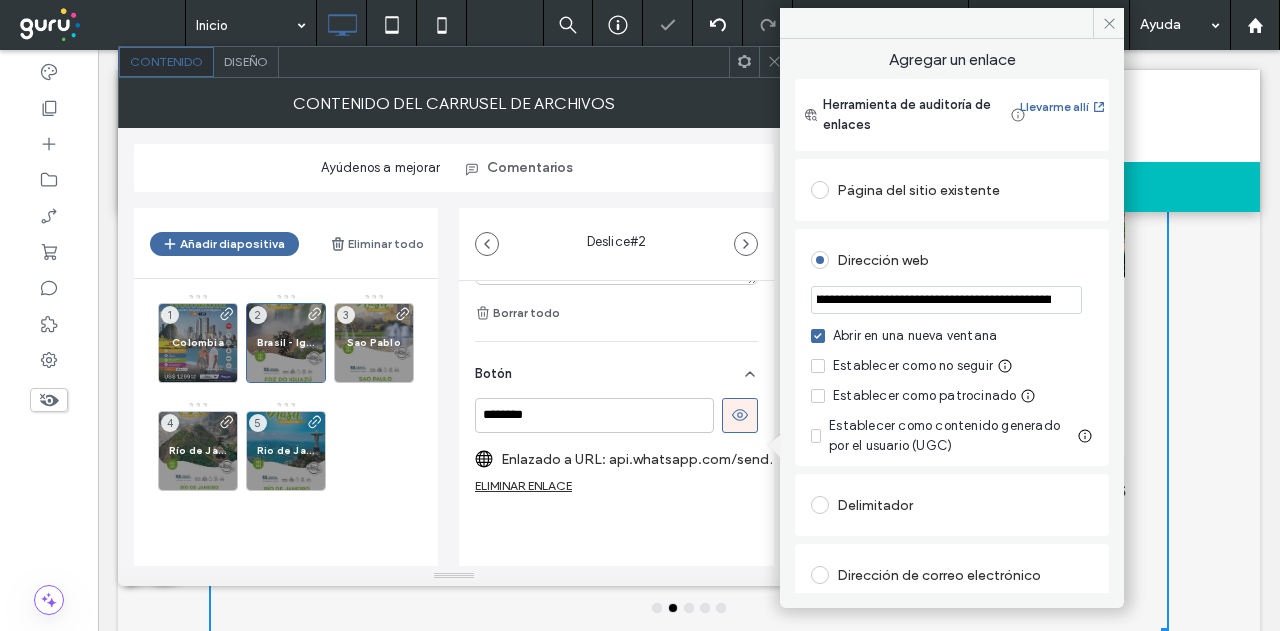 scroll, scrollTop: 0, scrollLeft: 796, axis: horizontal 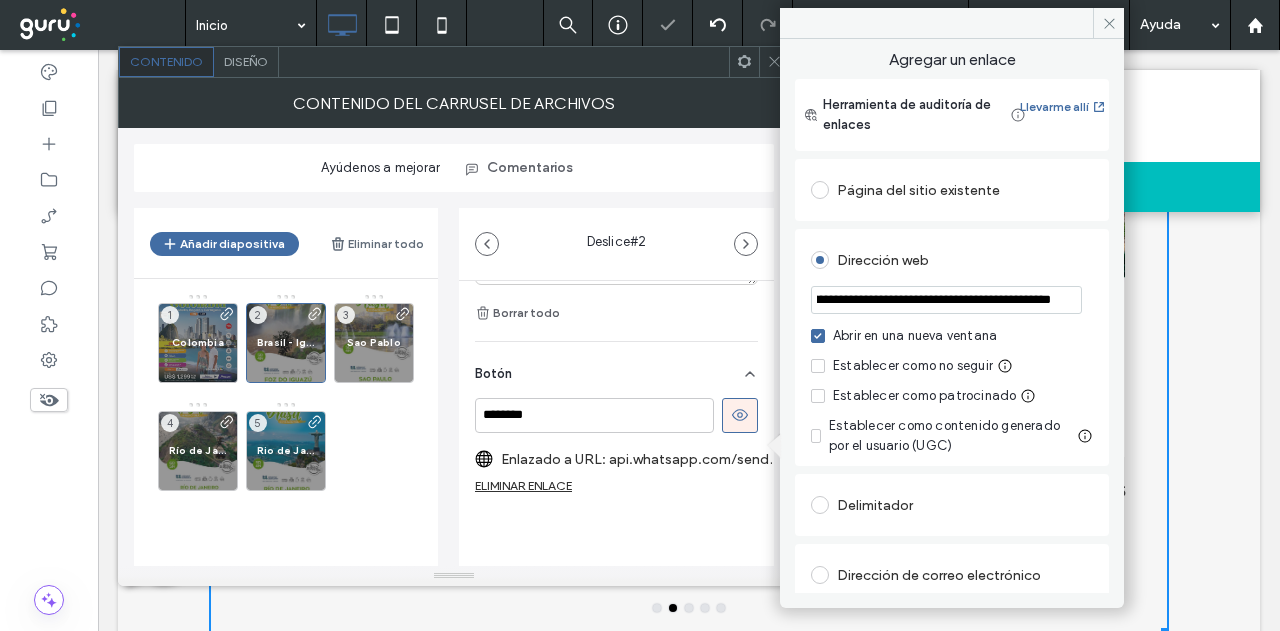 drag, startPoint x: 1158, startPoint y: 342, endPoint x: 1153, endPoint y: 305, distance: 37.336308 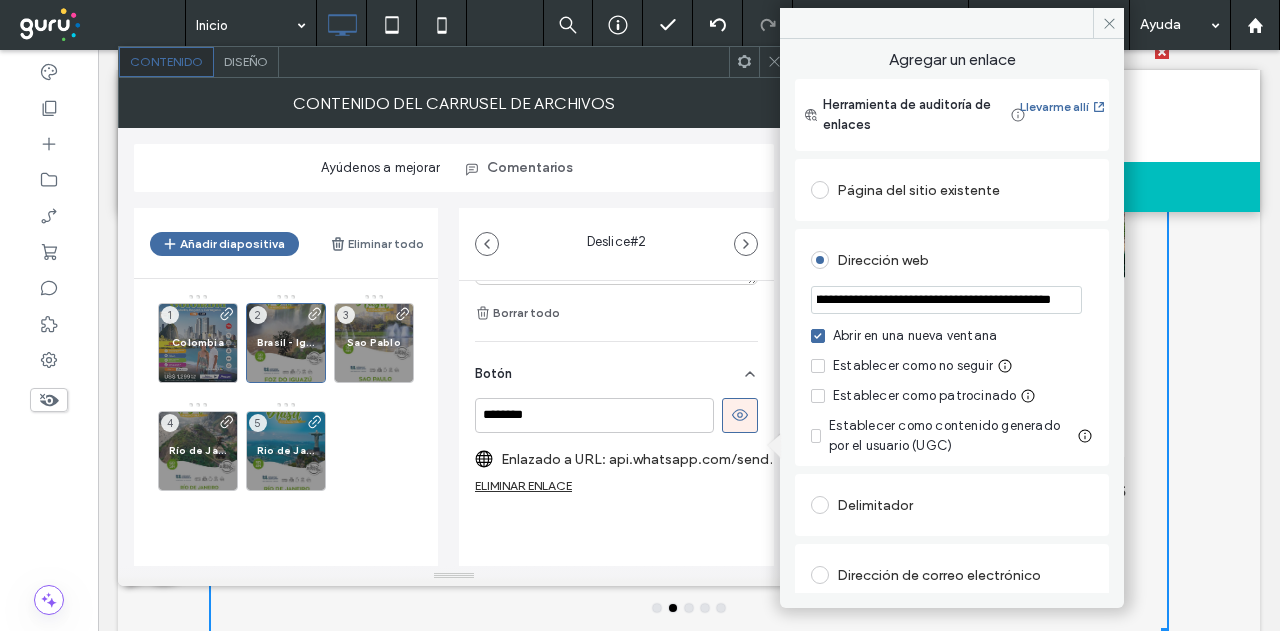click on "**********" at bounding box center (946, 299) 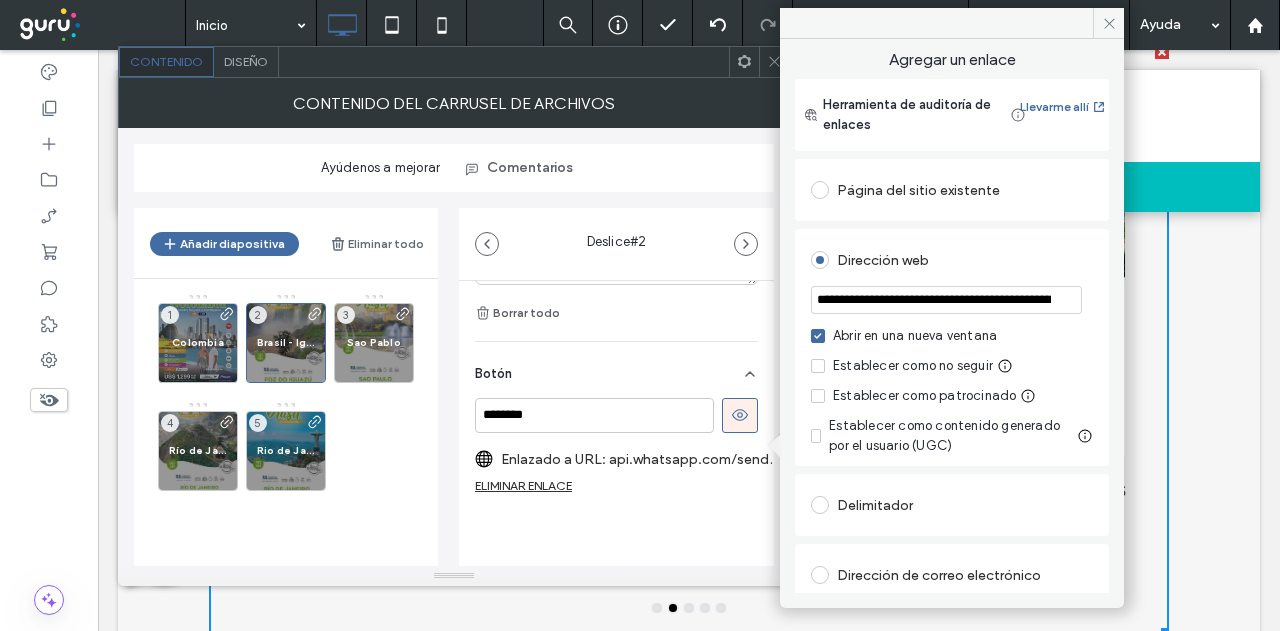 click on "Dirección web" at bounding box center (952, 260) 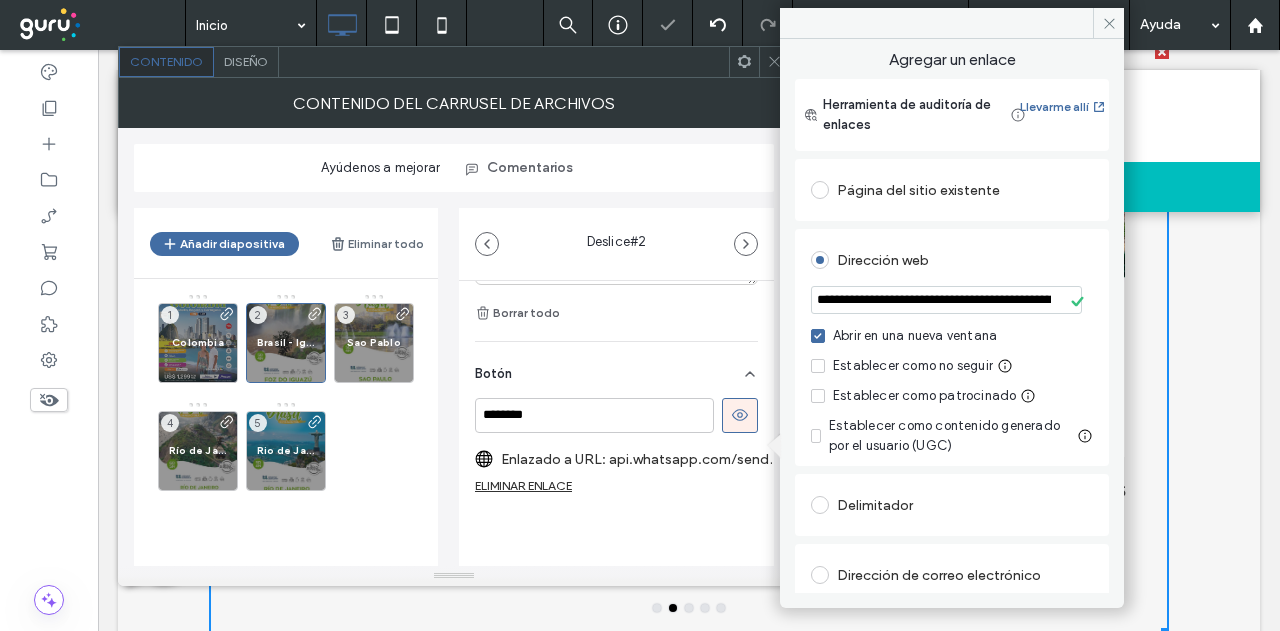 click 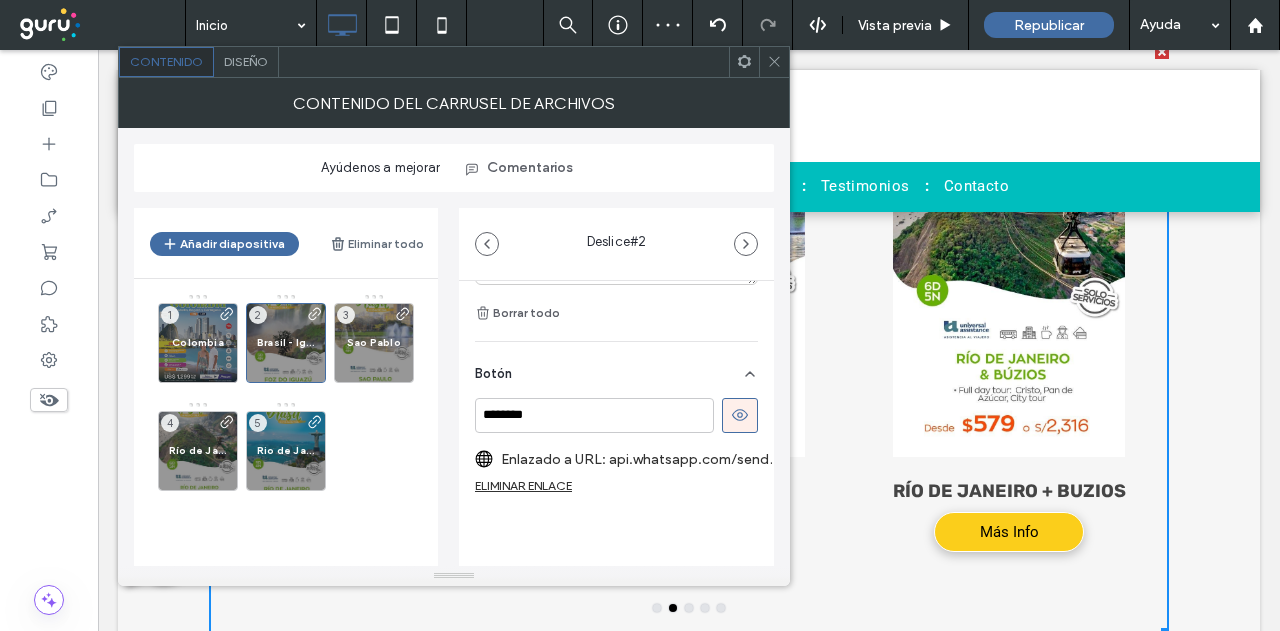 click at bounding box center [774, 62] 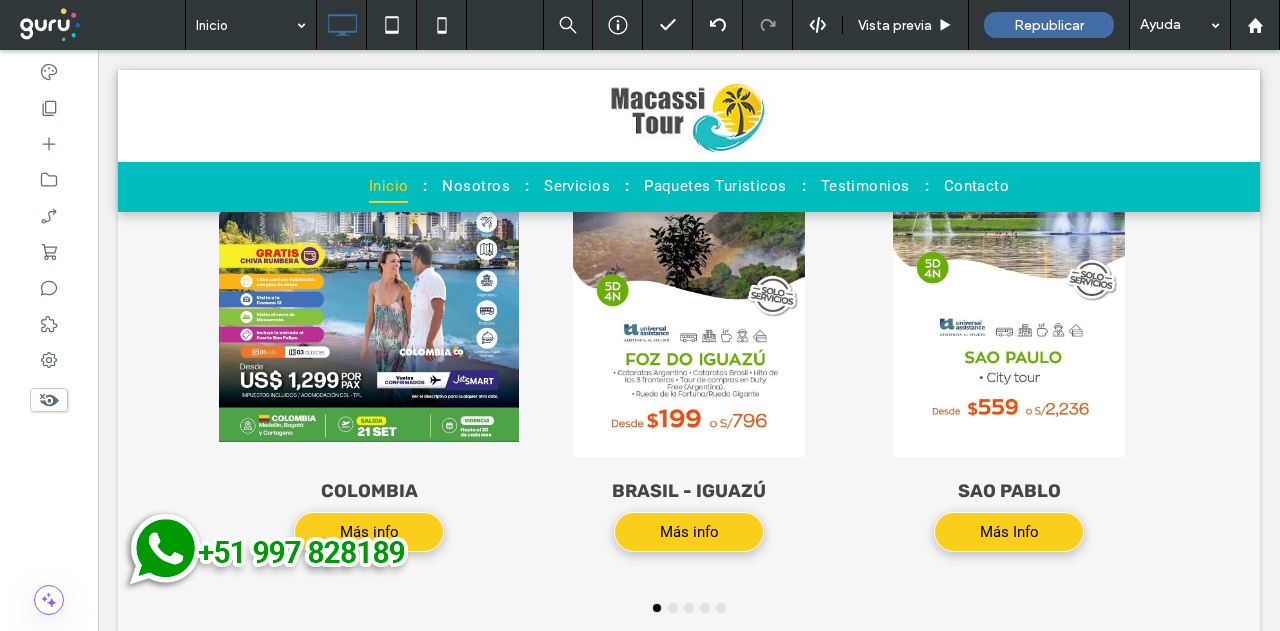 click at bounding box center [274, 551] 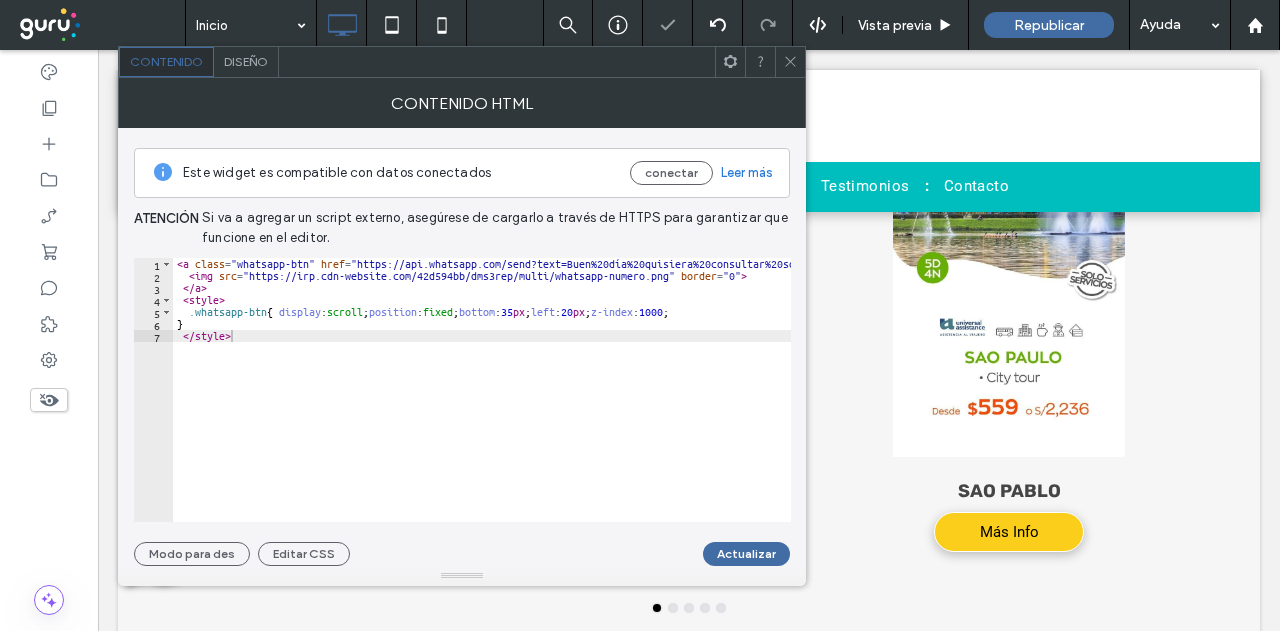 click at bounding box center (790, 62) 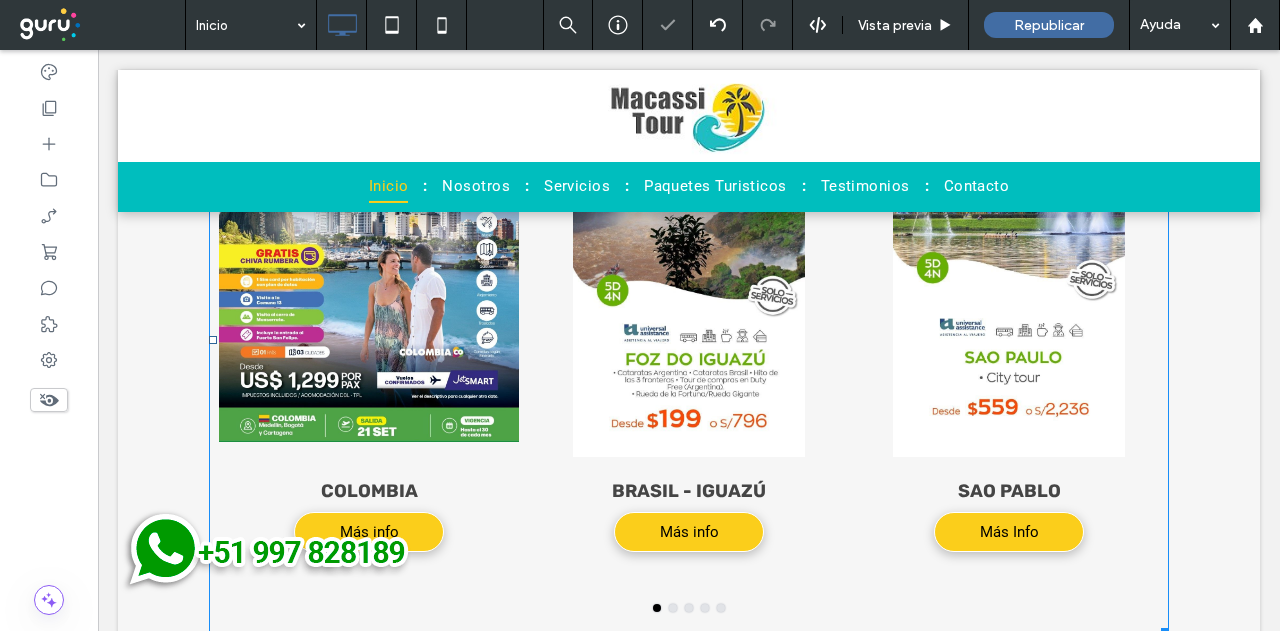 click at bounding box center (369, 251) 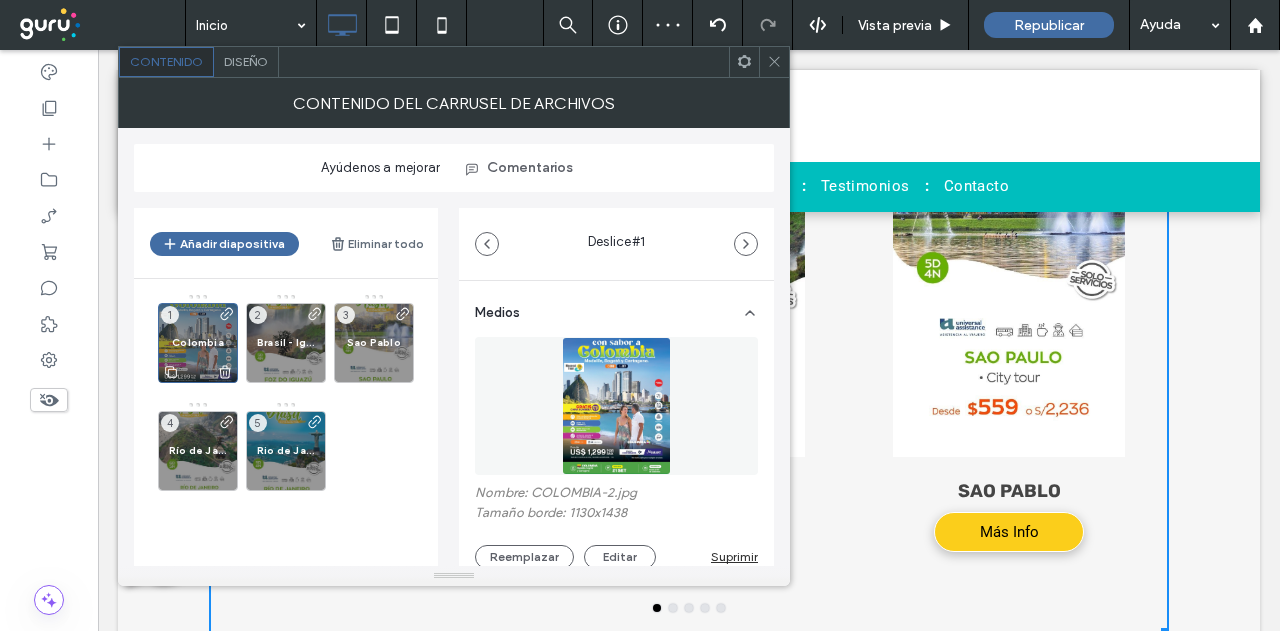 click on "Colombia 1" at bounding box center (198, 343) 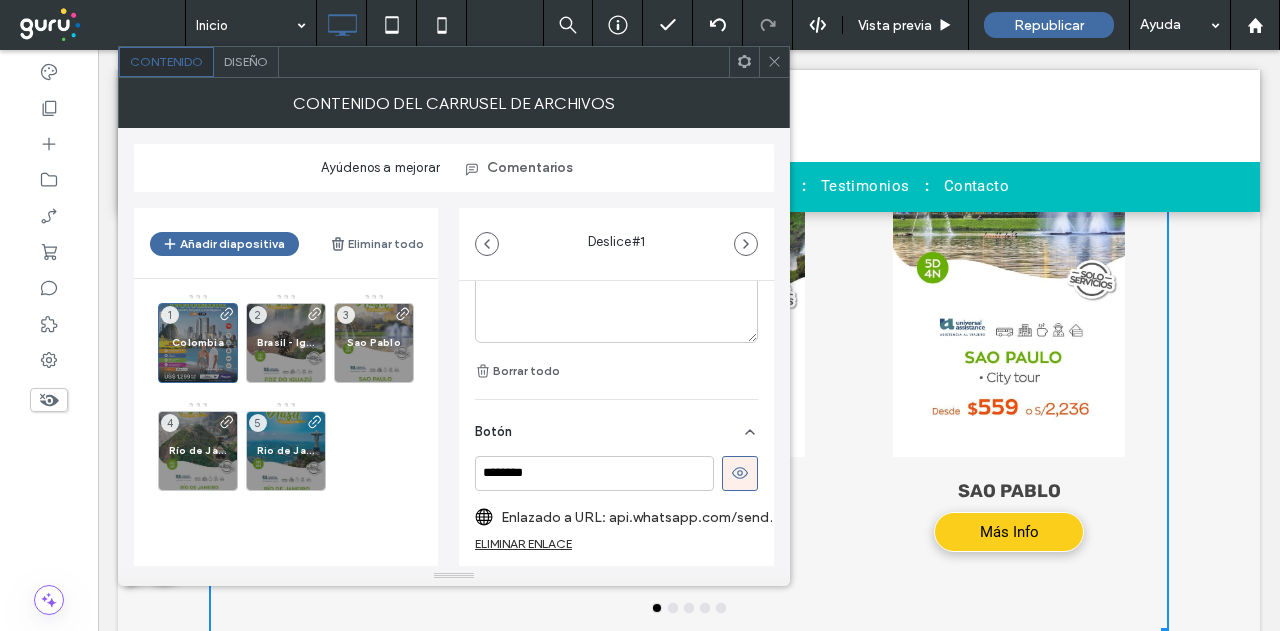 scroll, scrollTop: 764, scrollLeft: 0, axis: vertical 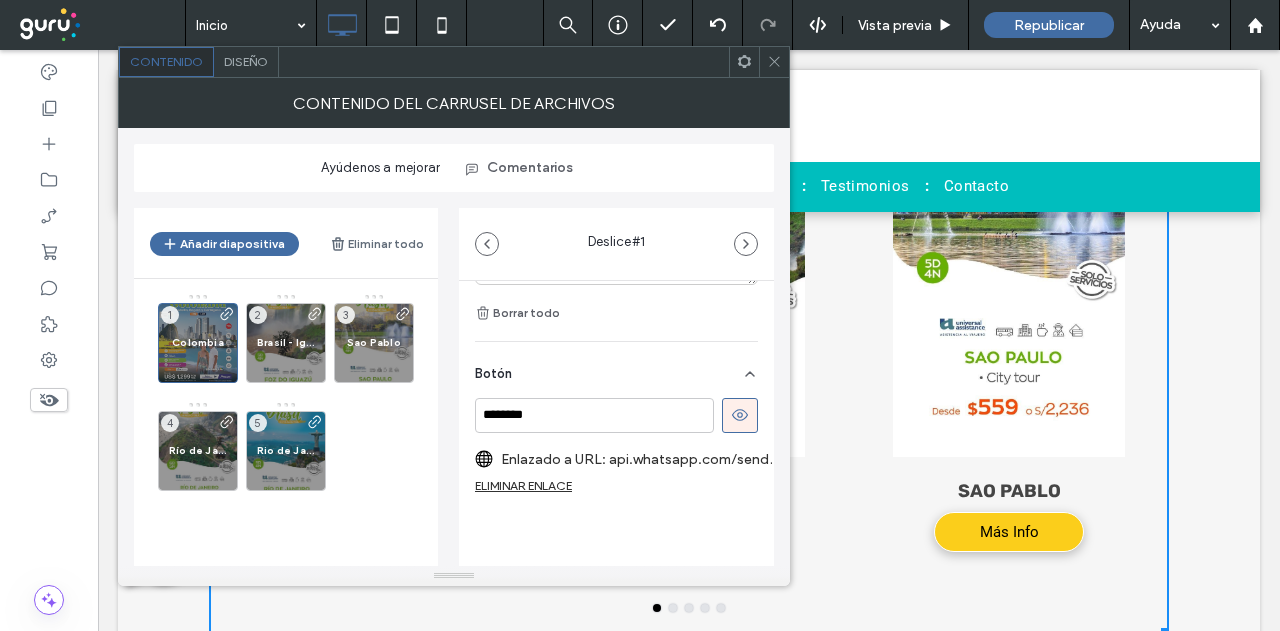 click on "Enlazado a URL: api.whatsapp.com/send?text=Buen%20d%C3%ADa%20quisiera%20consultar%20sobre%20los%20paquetes%20de%20colombia%20&phone=51997828189" at bounding box center (642, 459) 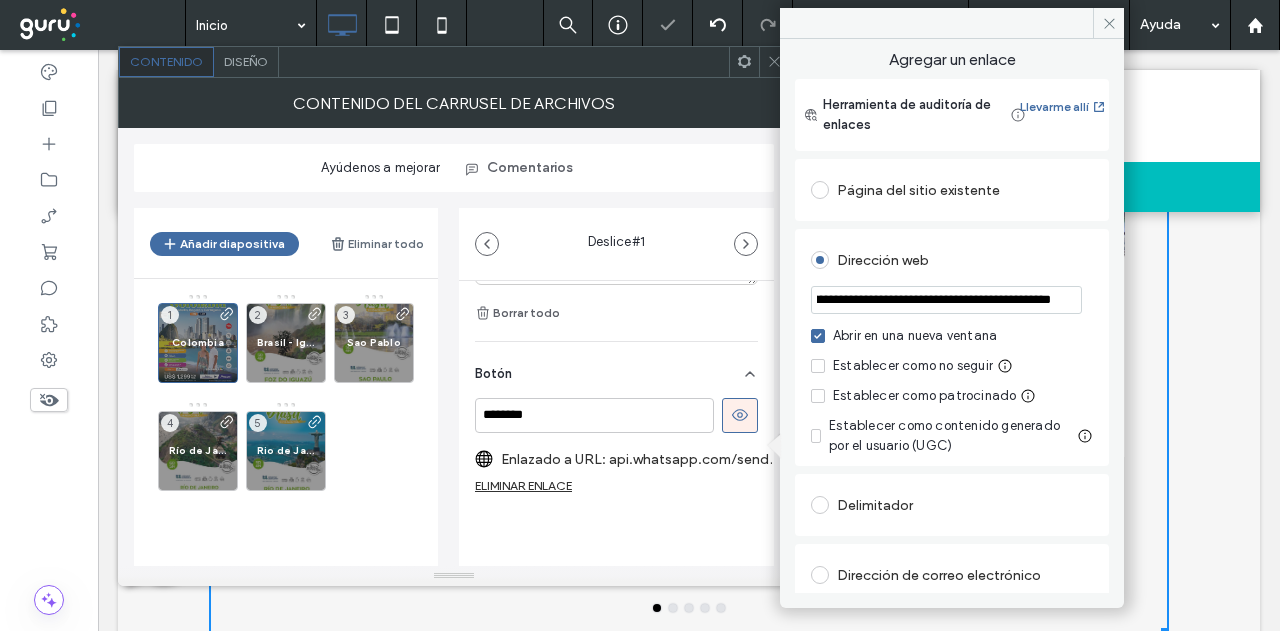 scroll, scrollTop: 0, scrollLeft: 754, axis: horizontal 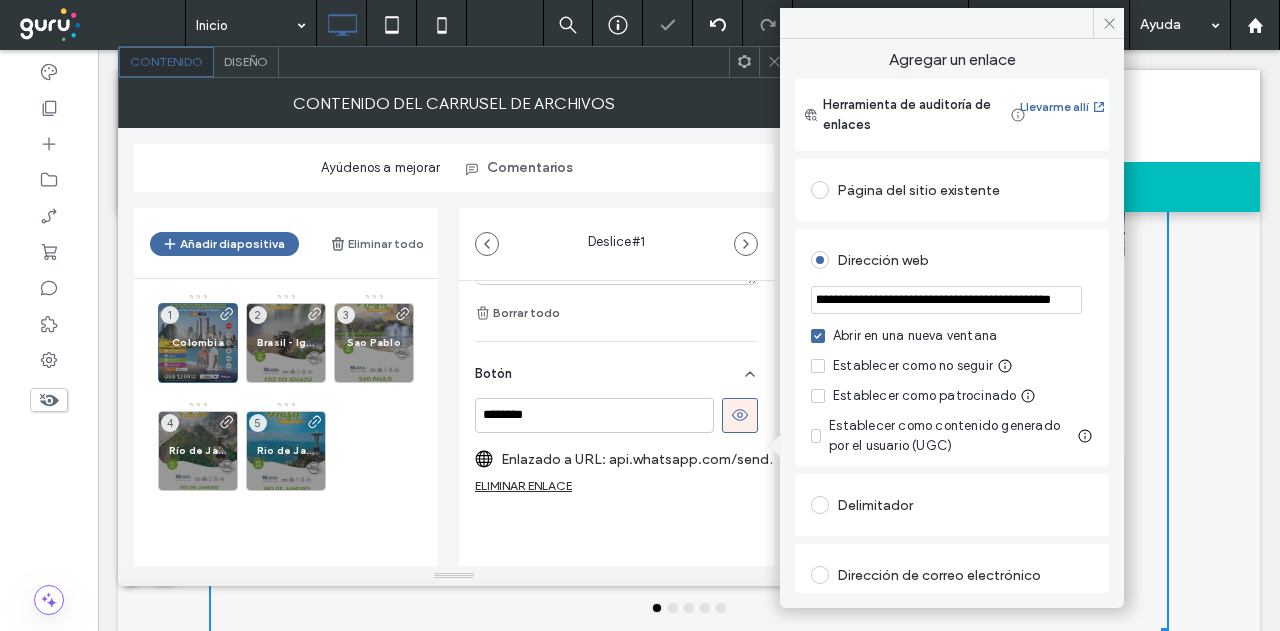 drag, startPoint x: 1006, startPoint y: 296, endPoint x: 1120, endPoint y: 301, distance: 114.1096 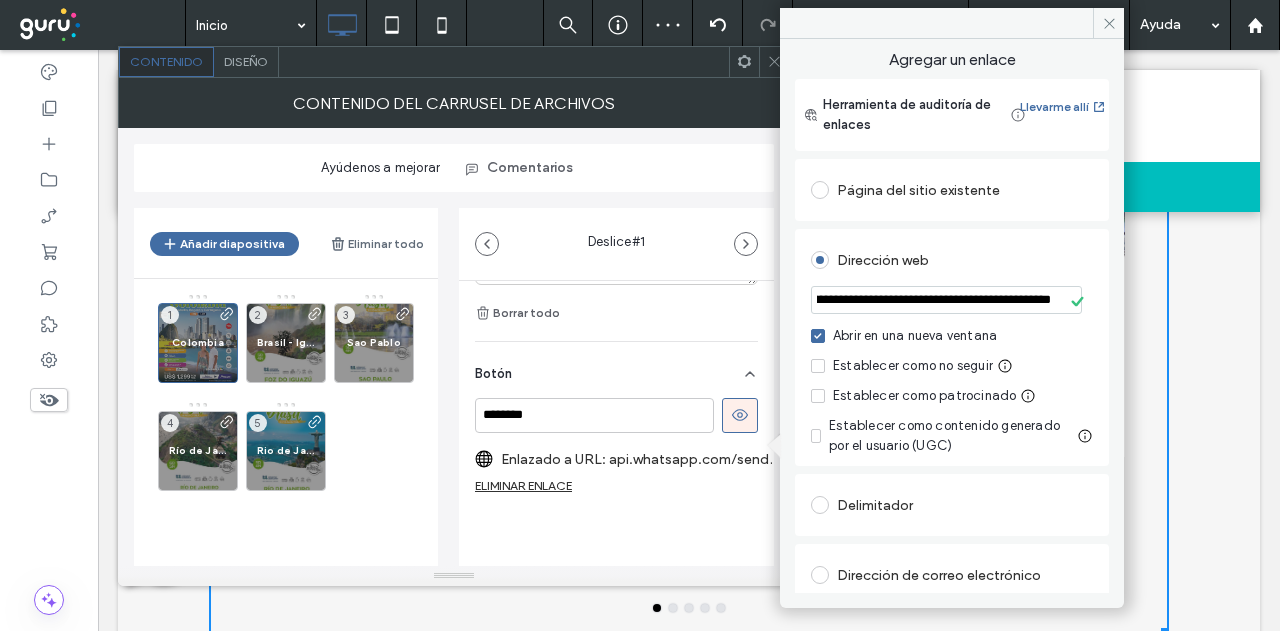 scroll, scrollTop: 0, scrollLeft: 0, axis: both 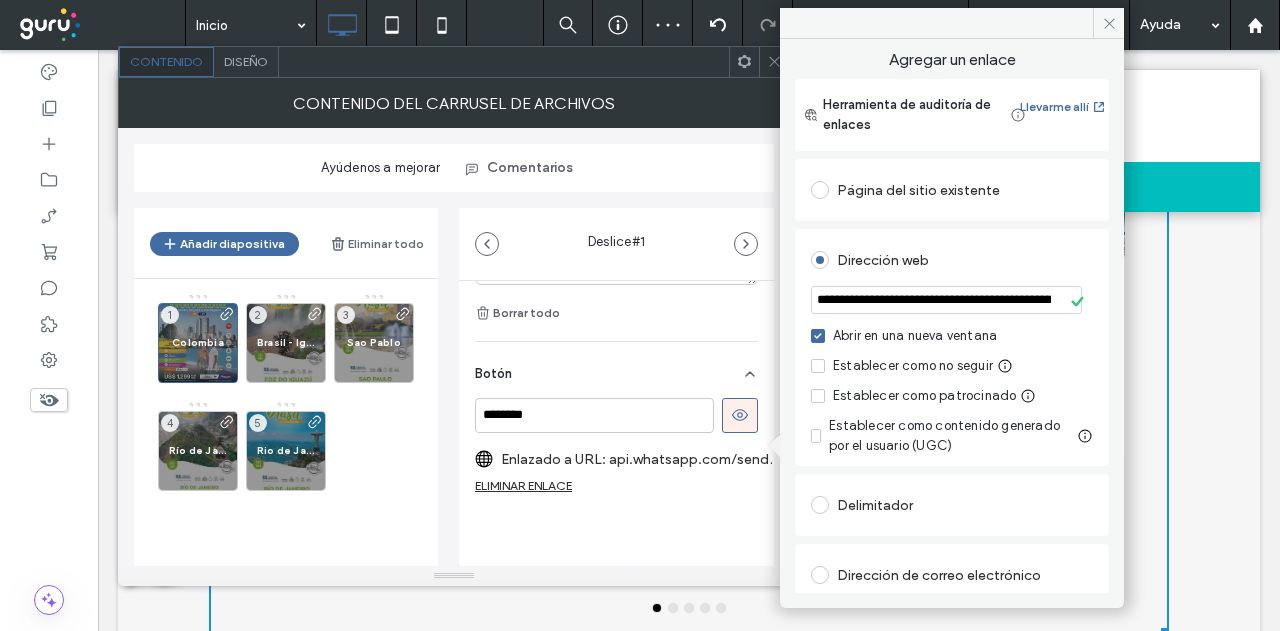 click on "Dirección web" at bounding box center [952, 260] 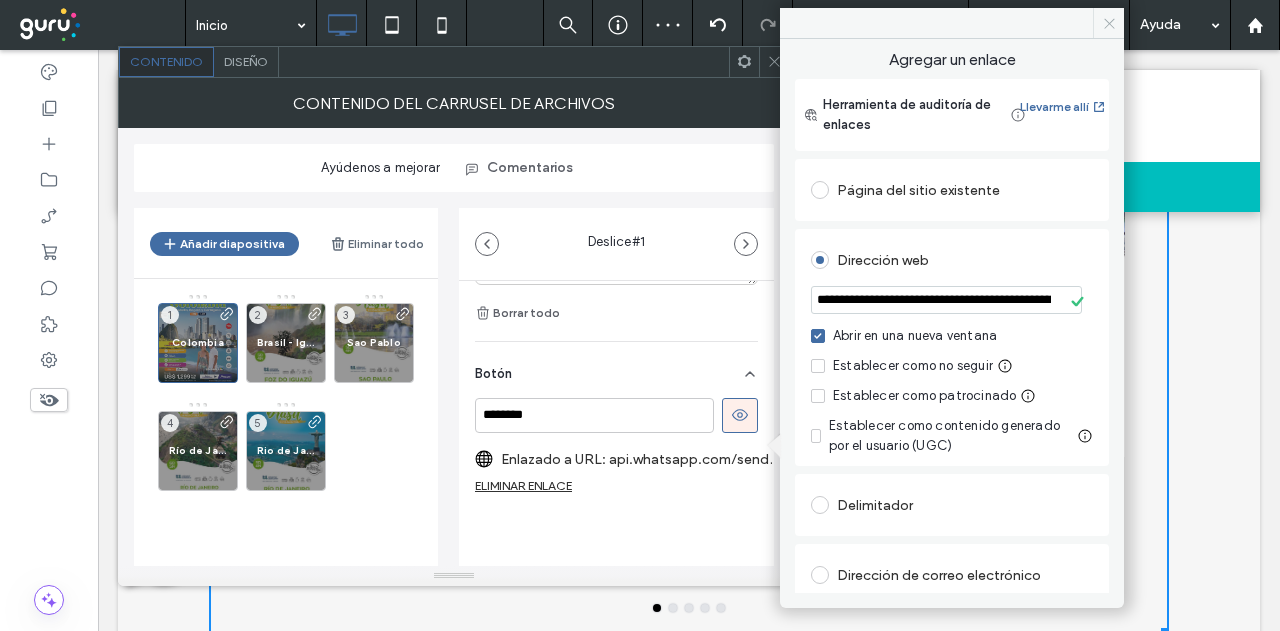 drag, startPoint x: 1105, startPoint y: 20, endPoint x: 1043, endPoint y: 43, distance: 66.12866 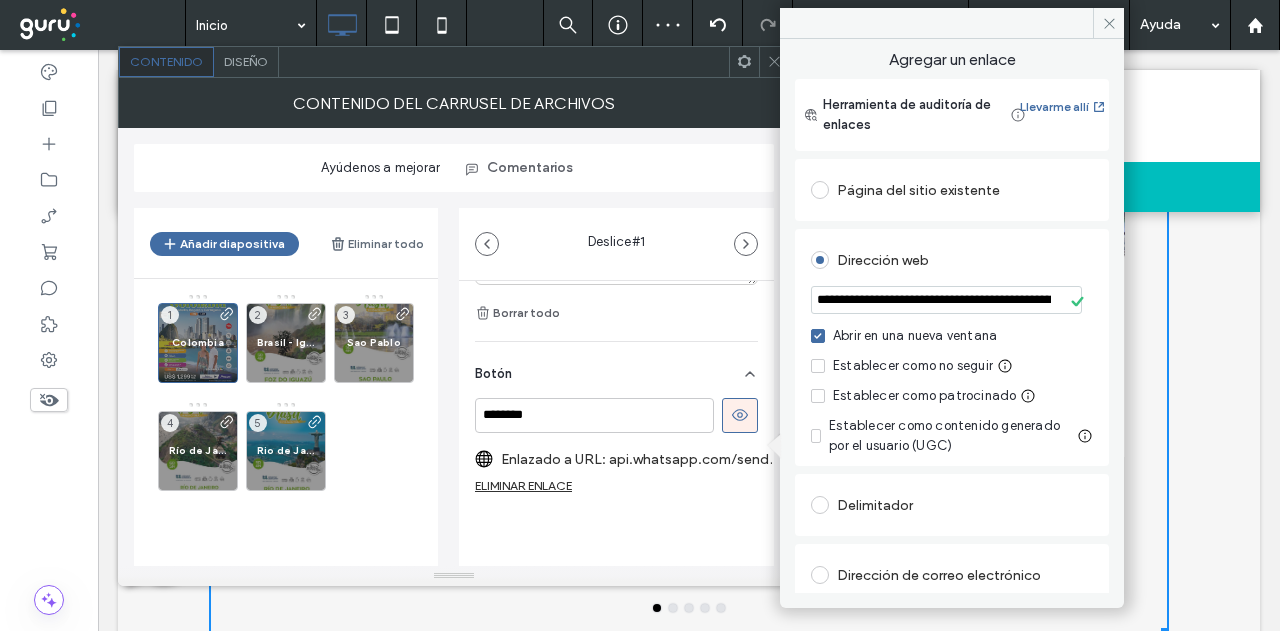 click 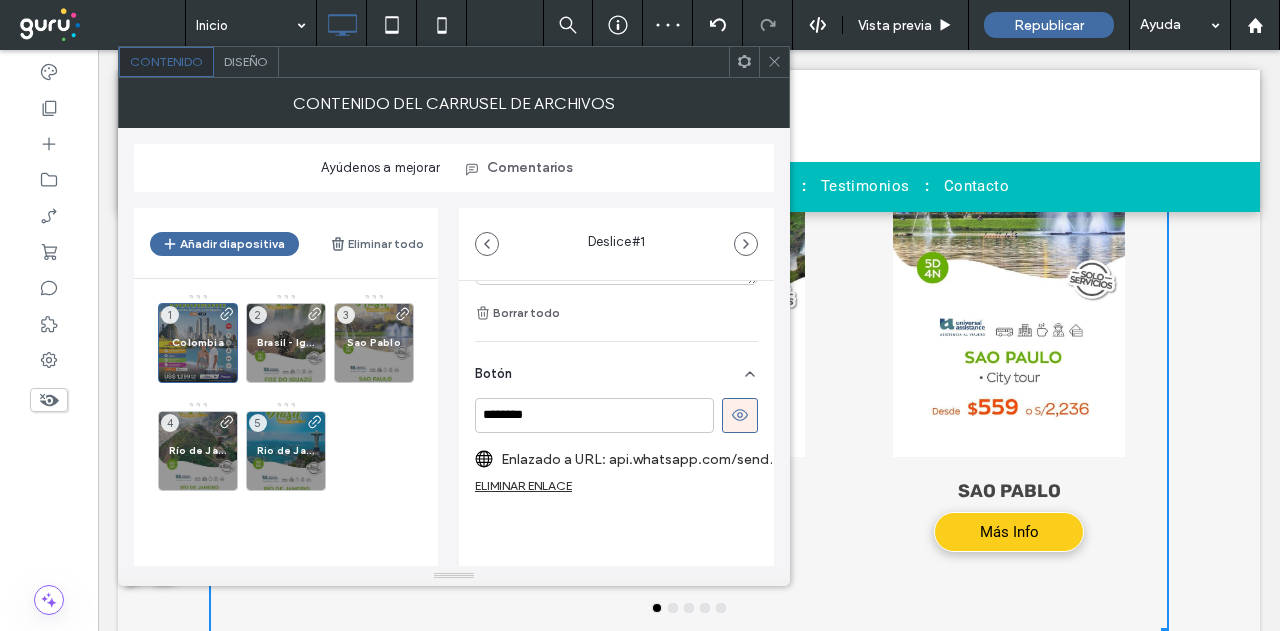 click 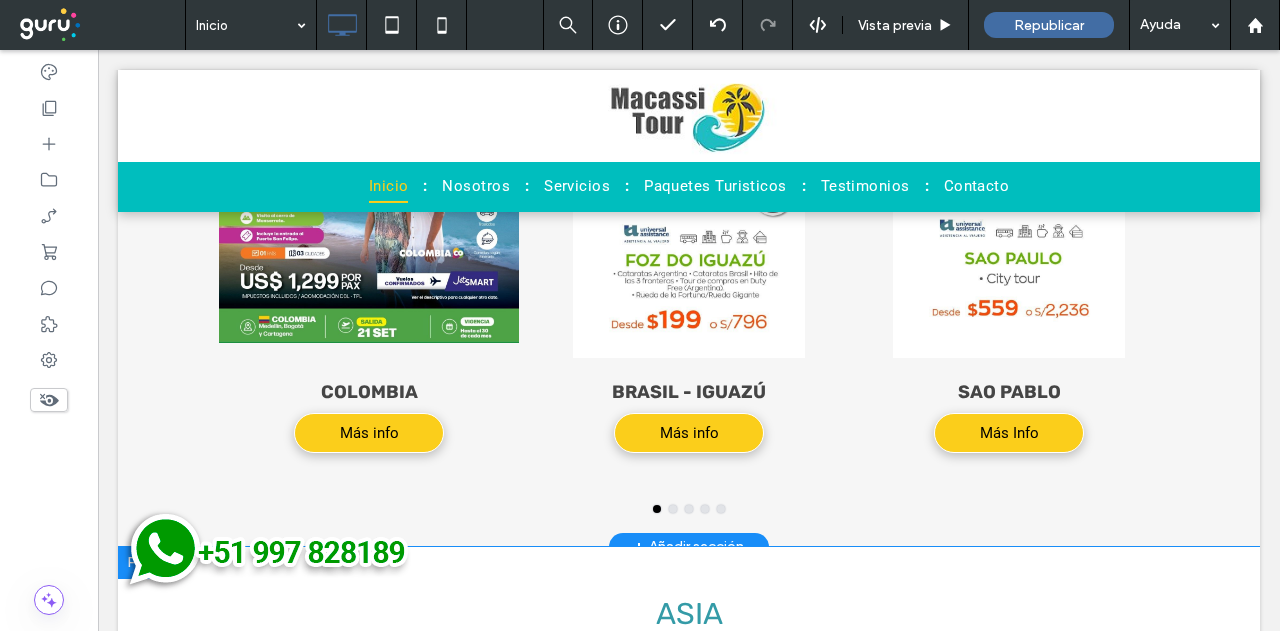 scroll, scrollTop: 3572, scrollLeft: 0, axis: vertical 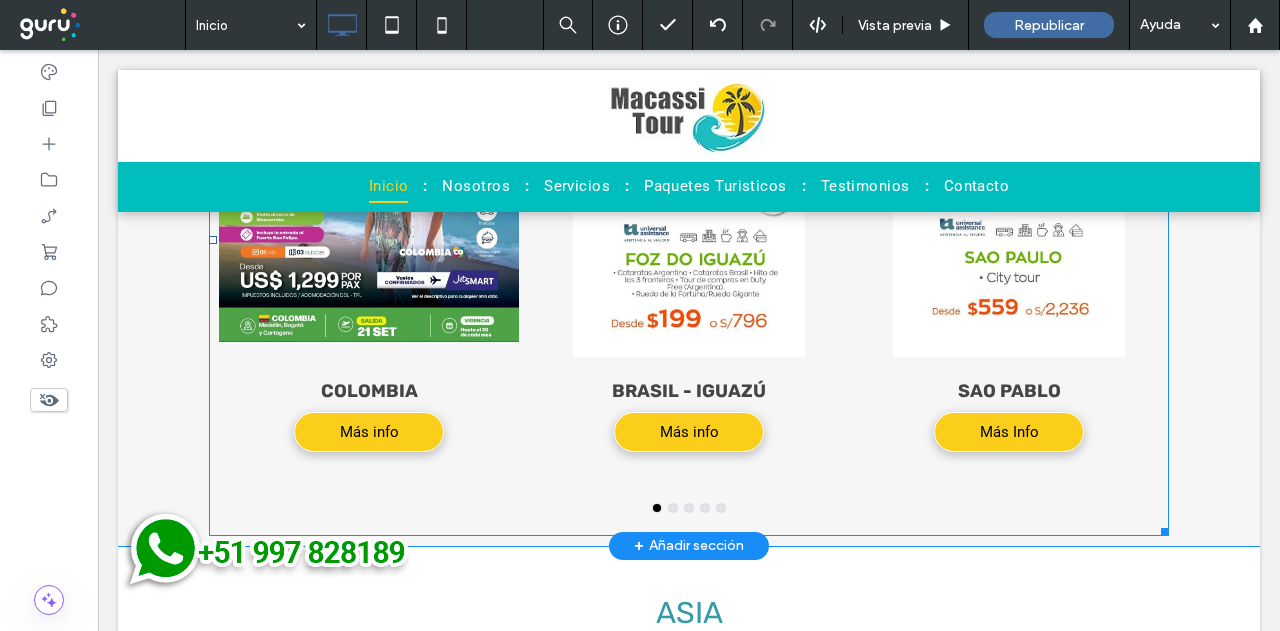 click on "Brasil - Iguazú Más info Más info" at bounding box center (689, 430) 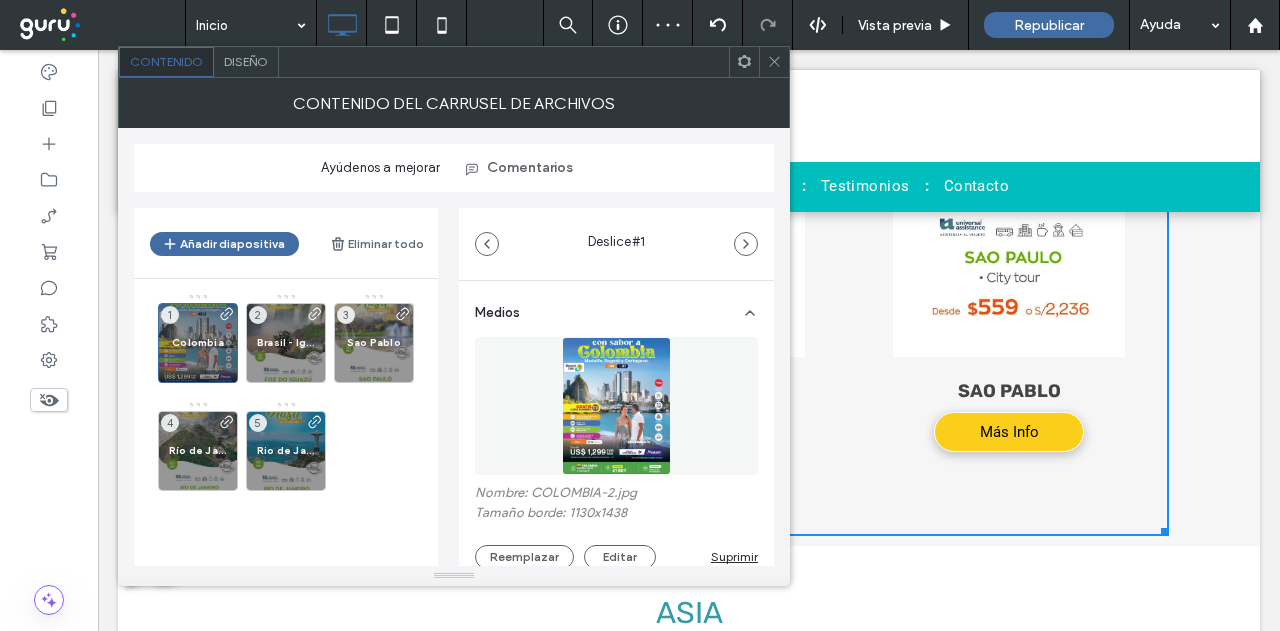 click on "Colombia 1 Brasil - Iguazú 2 Sao Pablo 3 Río de Janeiro + Buzios 4 Rio de Janeiro 5" at bounding box center [298, 397] 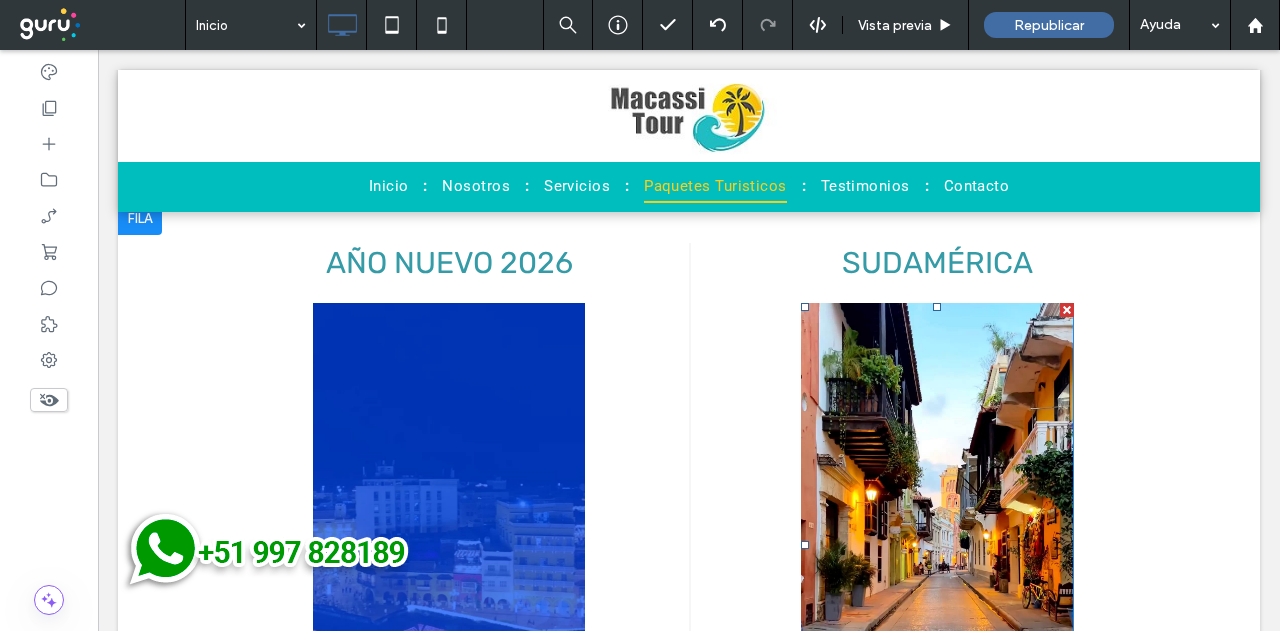 scroll, scrollTop: 2172, scrollLeft: 0, axis: vertical 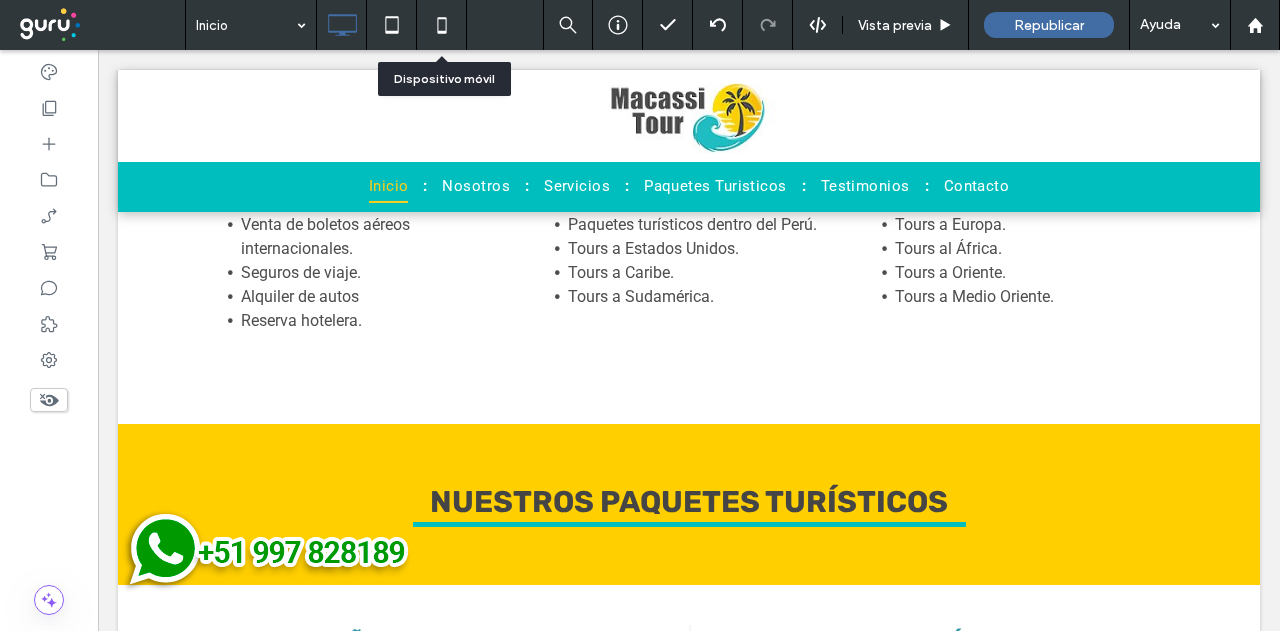 click 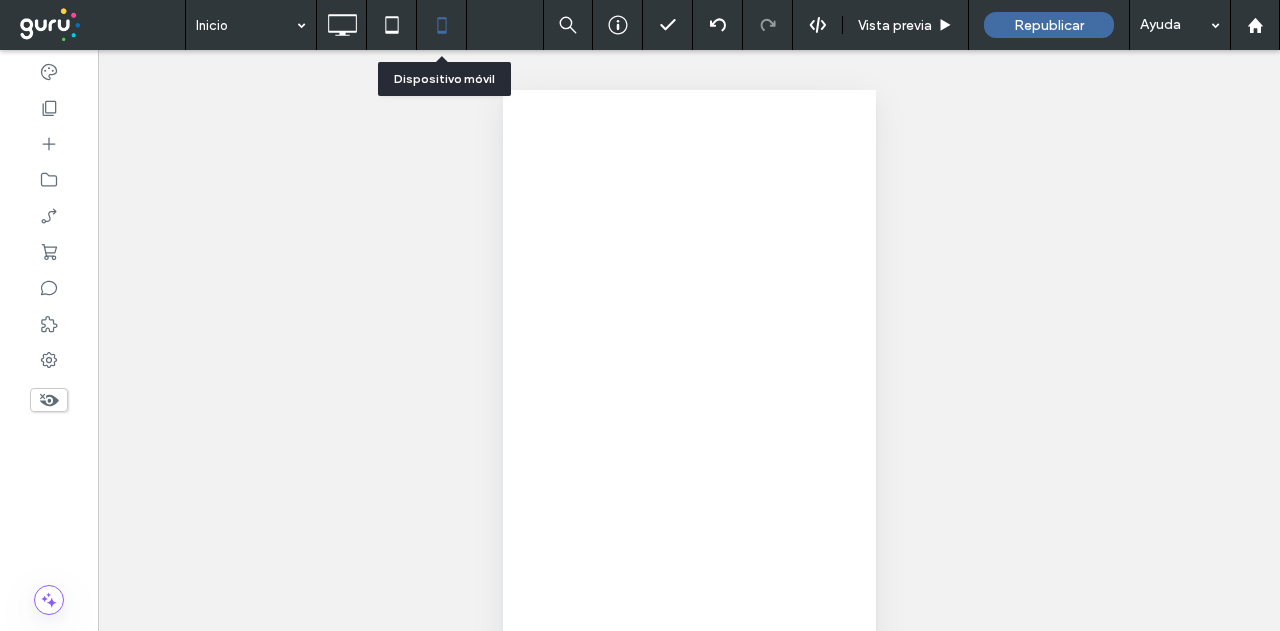 scroll, scrollTop: 0, scrollLeft: 0, axis: both 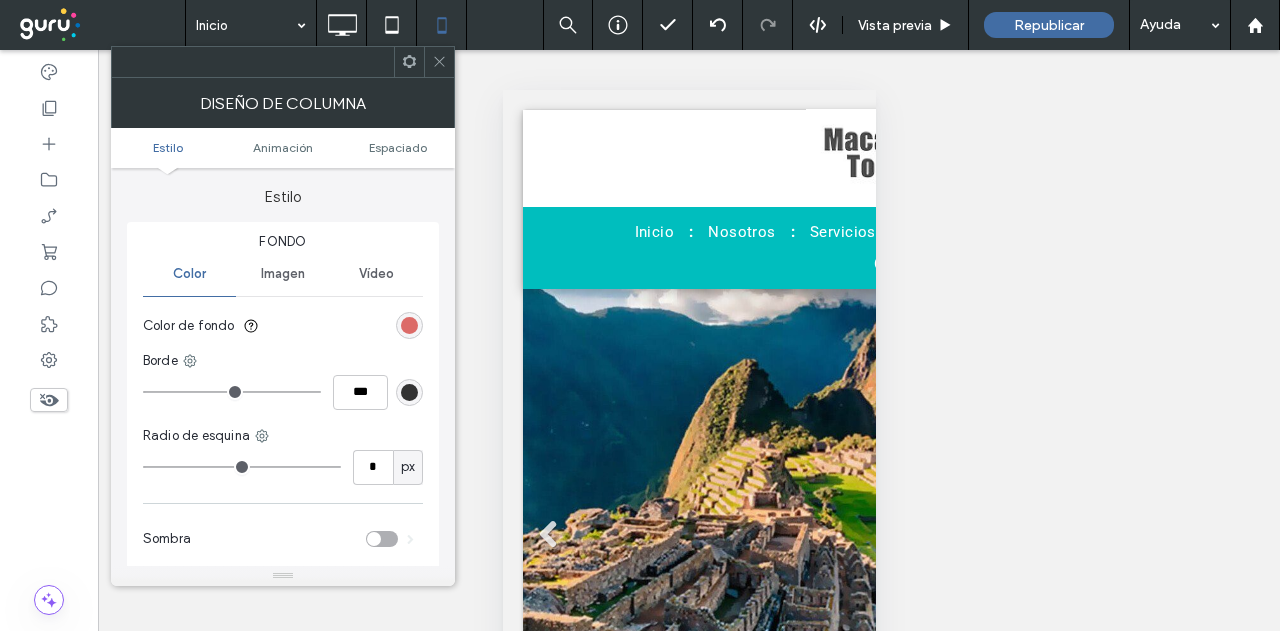 click at bounding box center (409, 325) 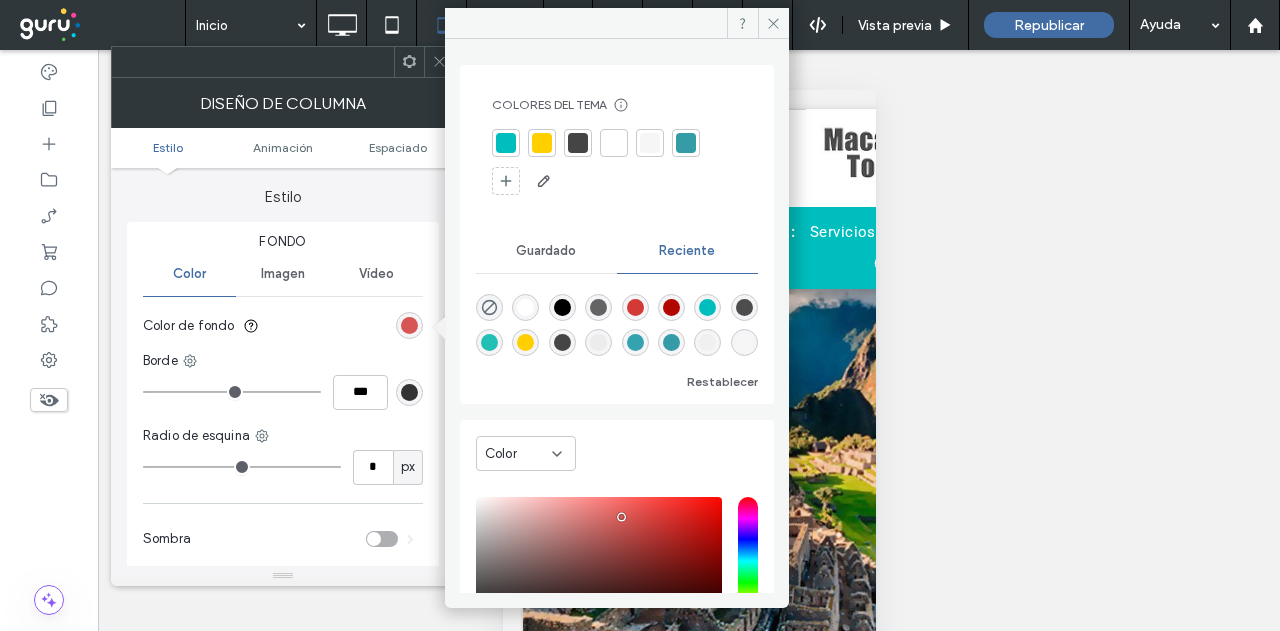 drag, startPoint x: 504, startPoint y: 143, endPoint x: 495, endPoint y: 115, distance: 29.410883 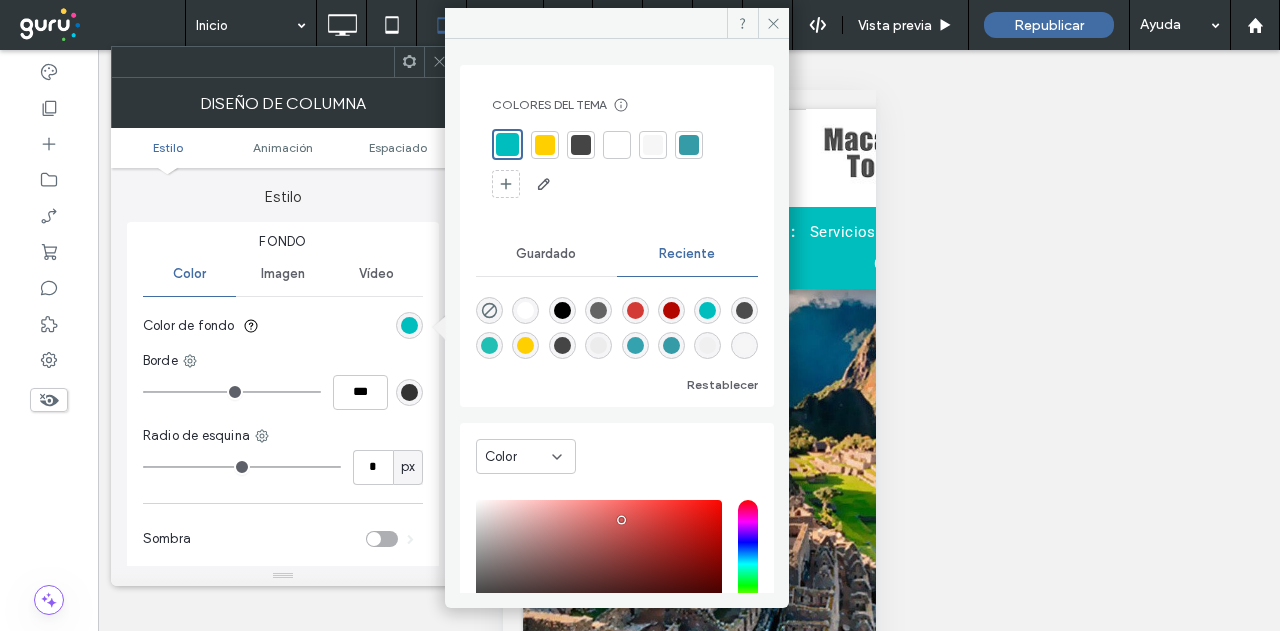 click 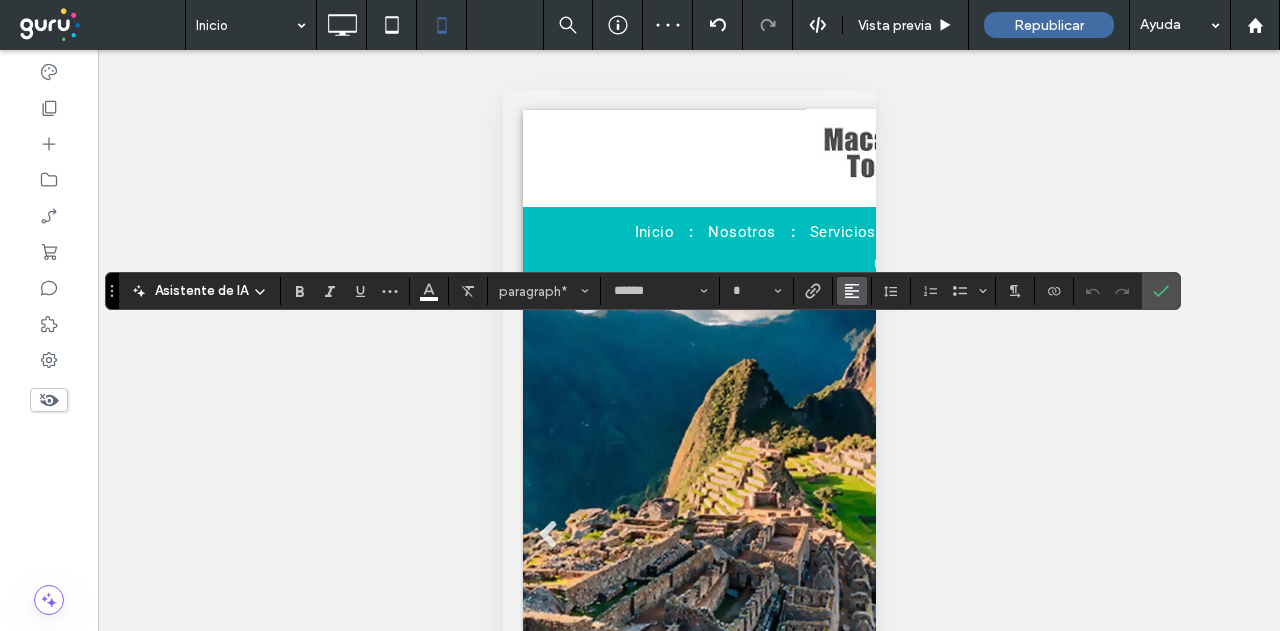 click 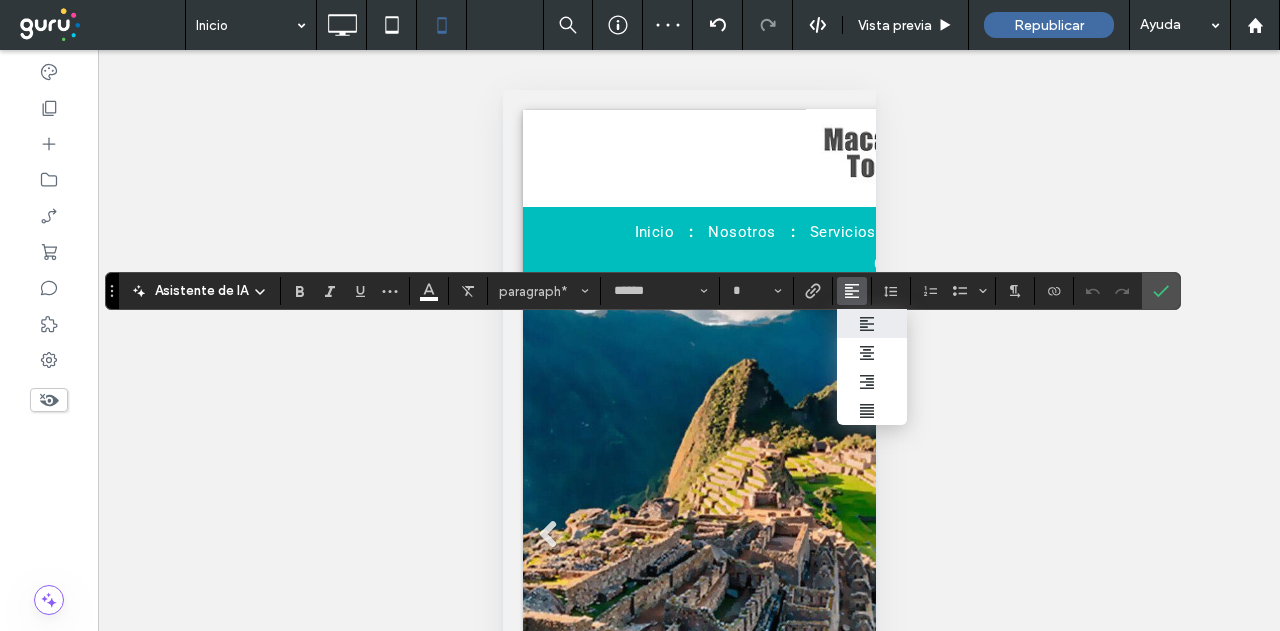 drag, startPoint x: 854, startPoint y: 355, endPoint x: 1138, endPoint y: 339, distance: 284.45035 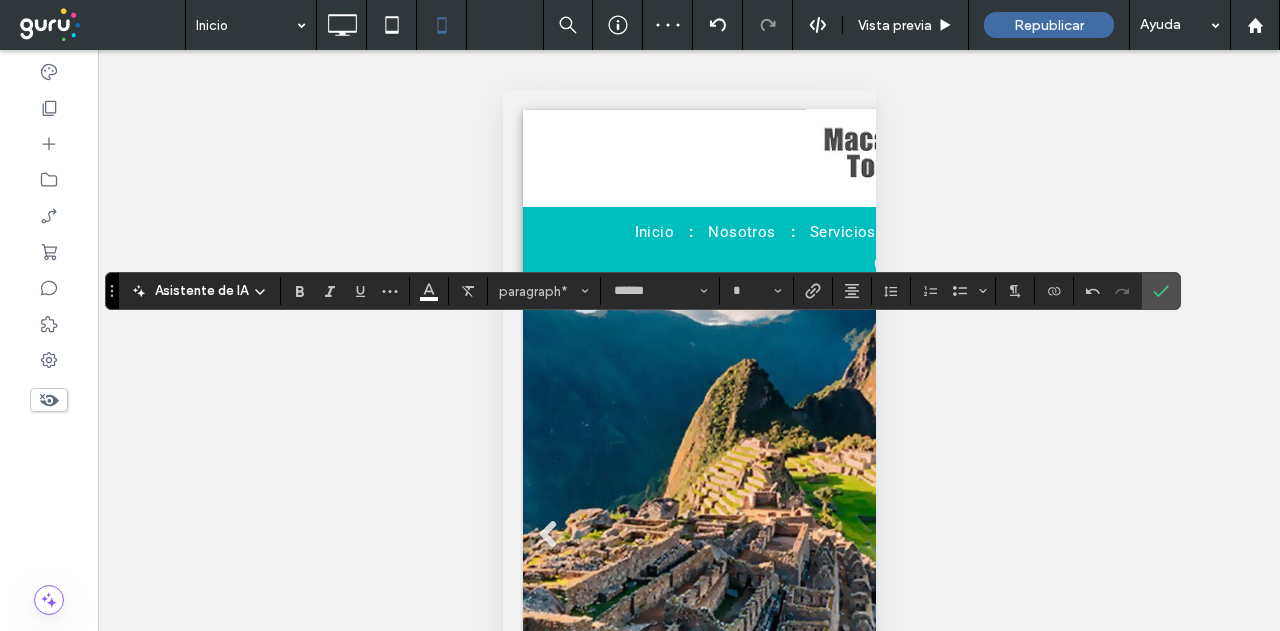 drag, startPoint x: 1151, startPoint y: 285, endPoint x: 888, endPoint y: 415, distance: 293.37518 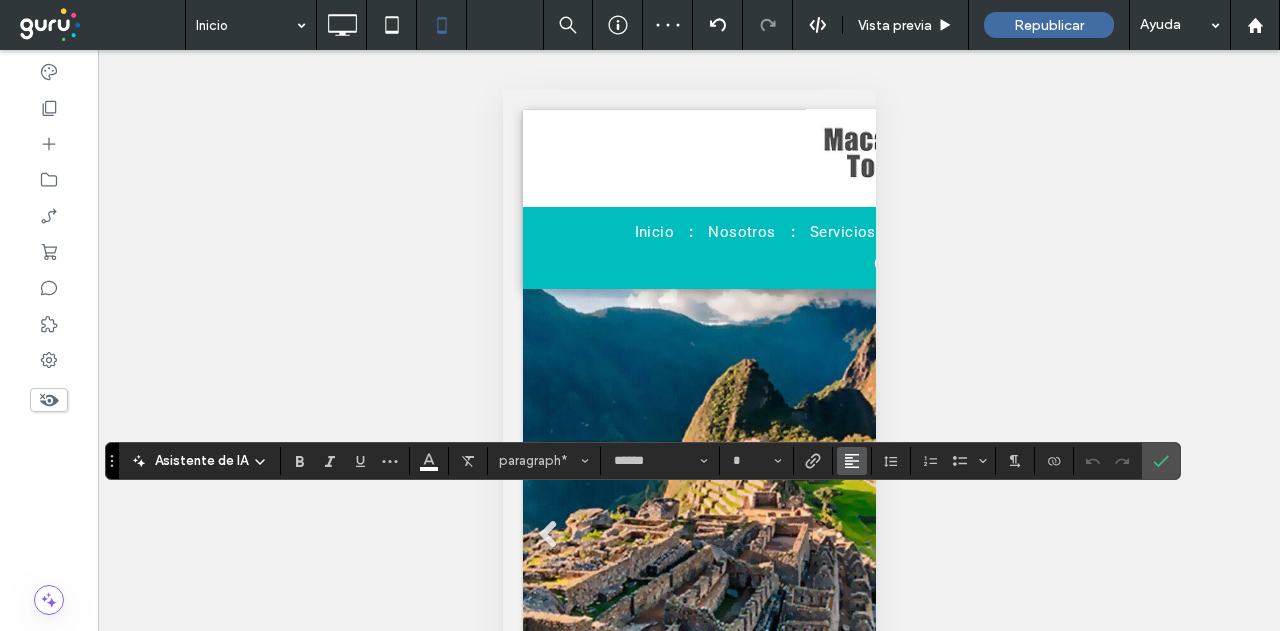 click 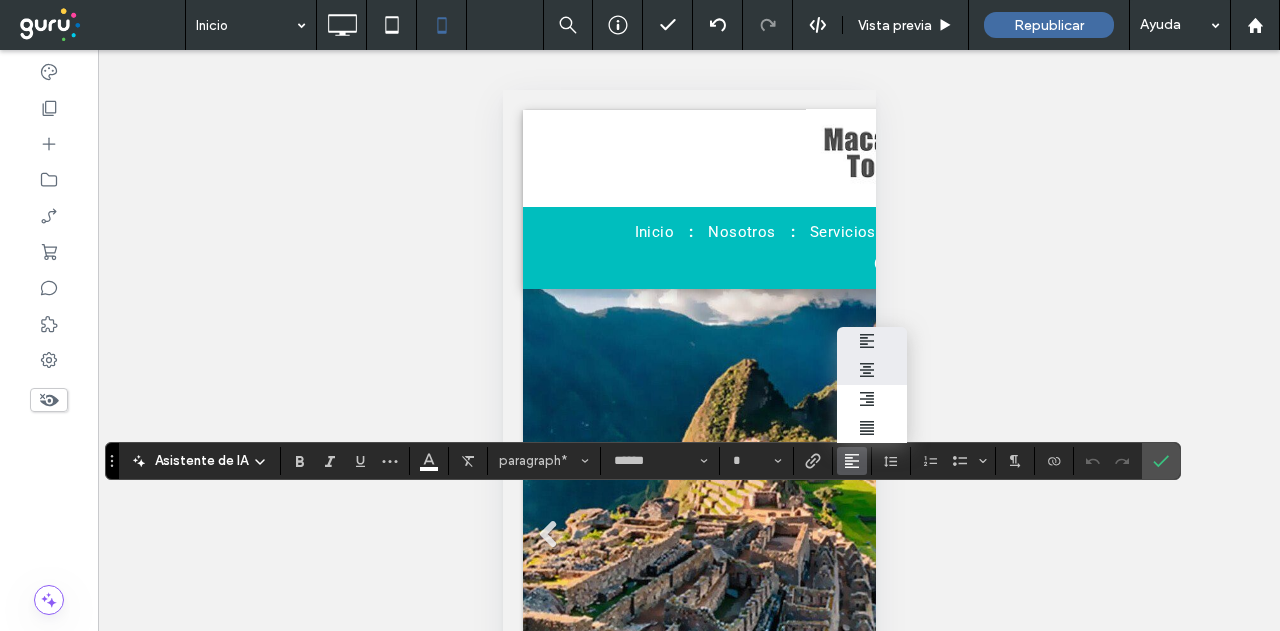 click at bounding box center [872, 370] 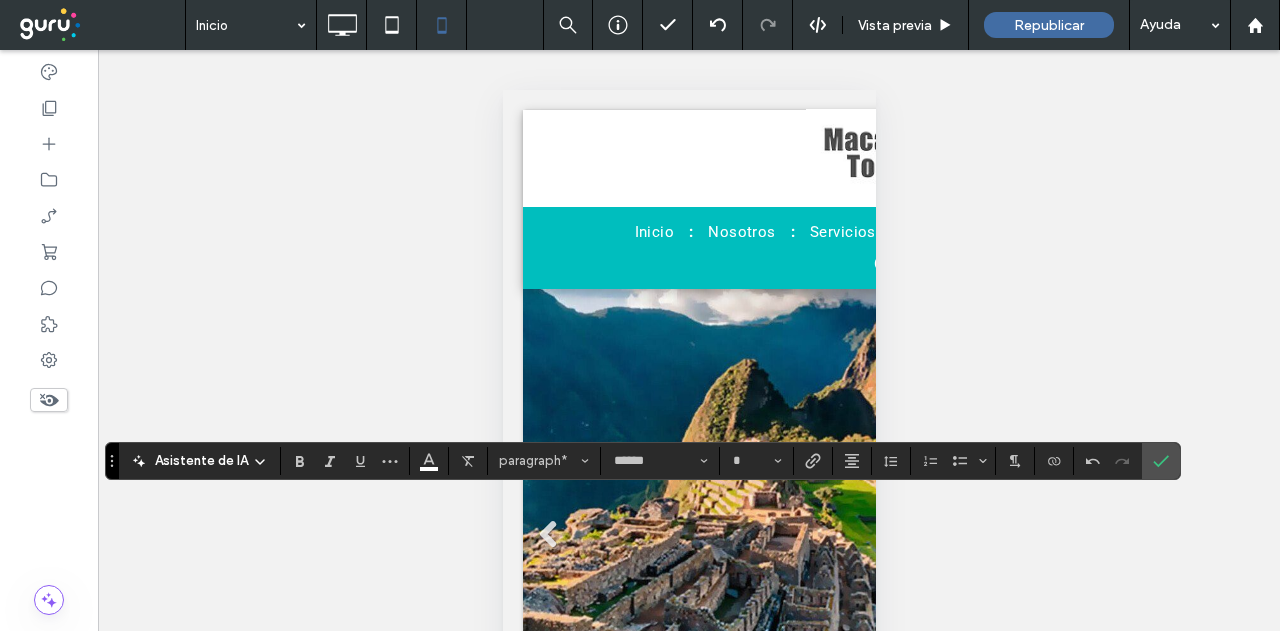 click 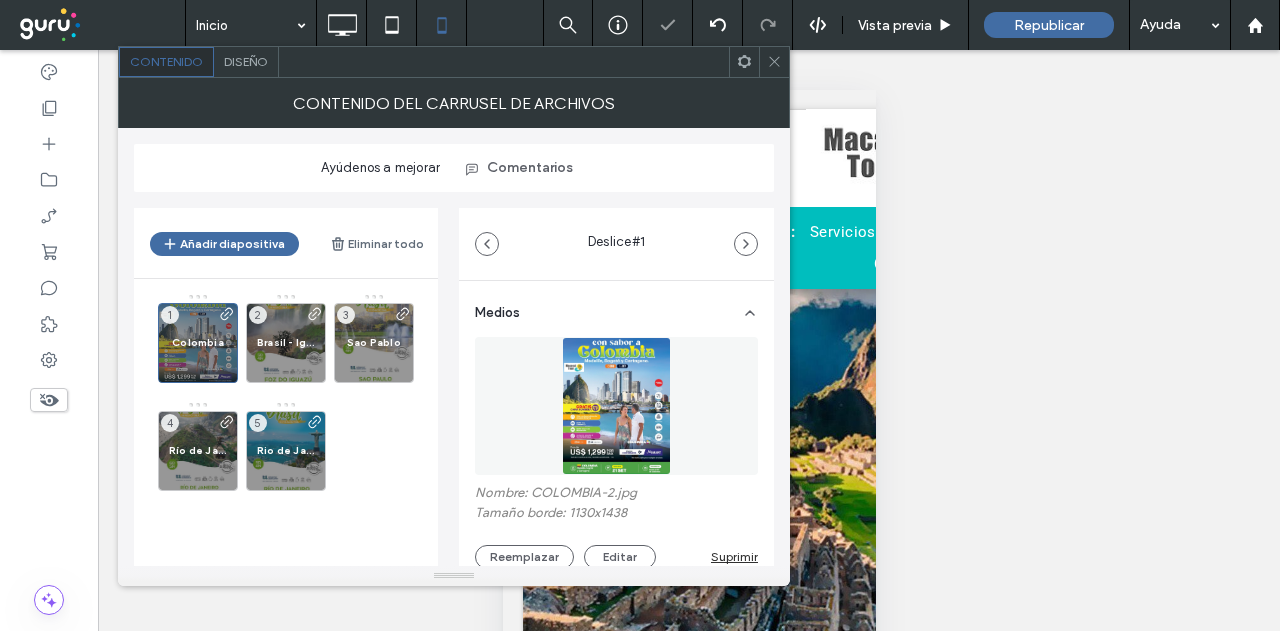 click on "Diseño" at bounding box center (246, 61) 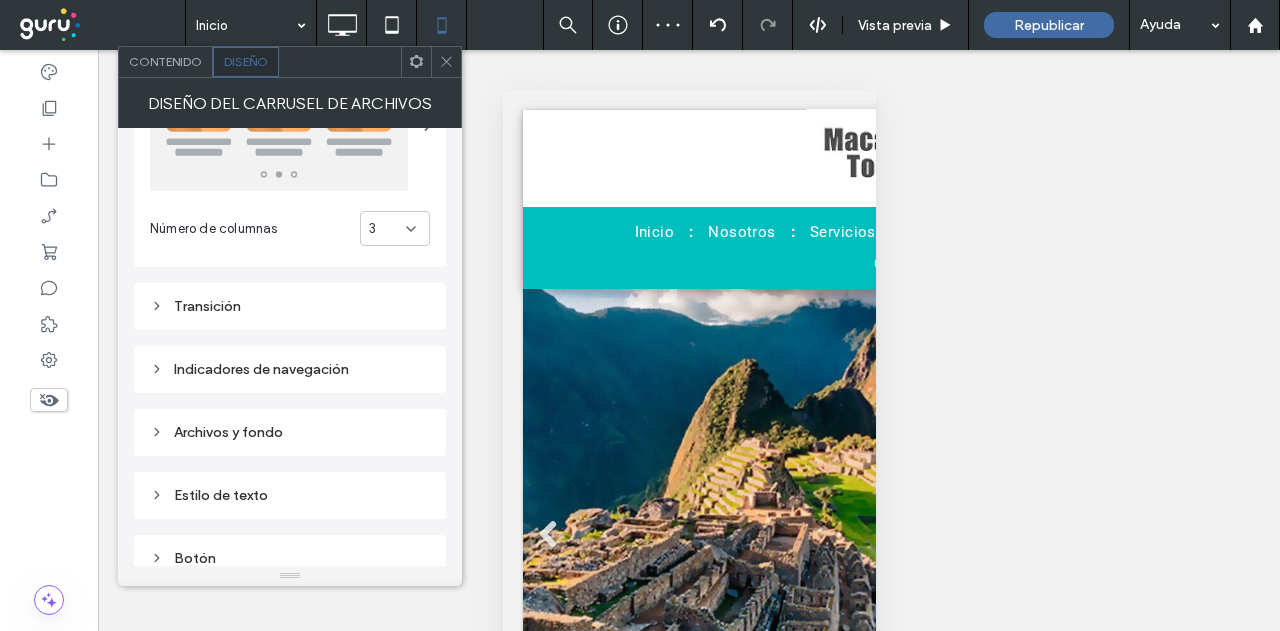 scroll, scrollTop: 200, scrollLeft: 0, axis: vertical 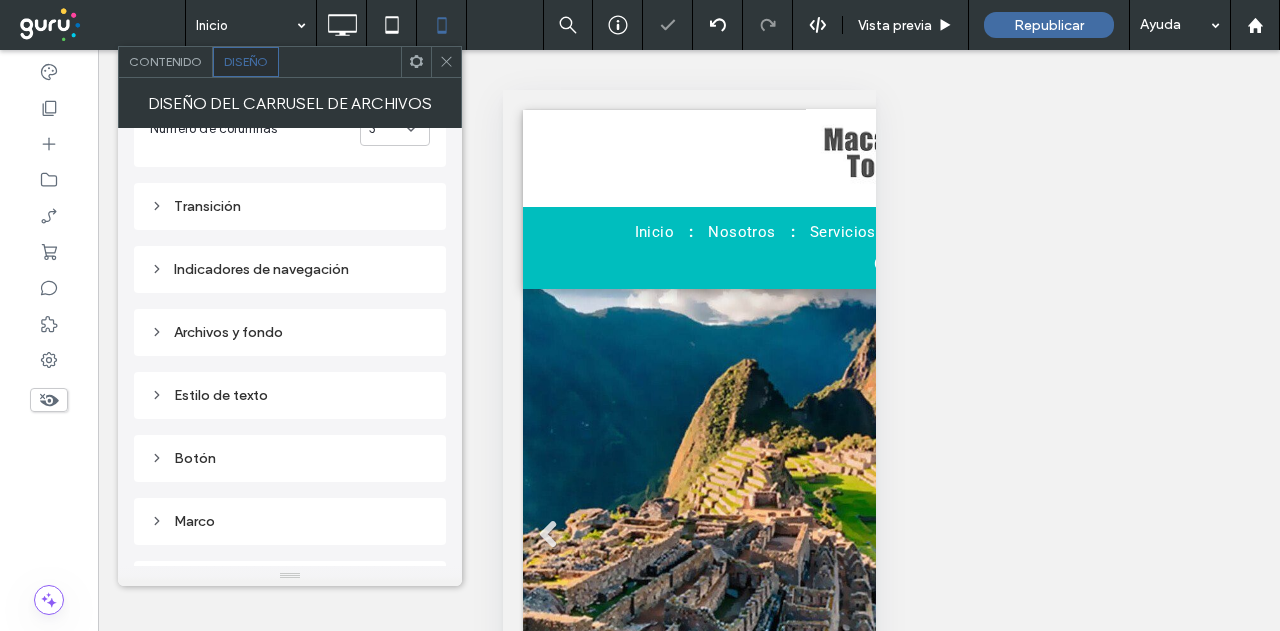 drag, startPoint x: 858, startPoint y: 557, endPoint x: 847, endPoint y: 531, distance: 28.231188 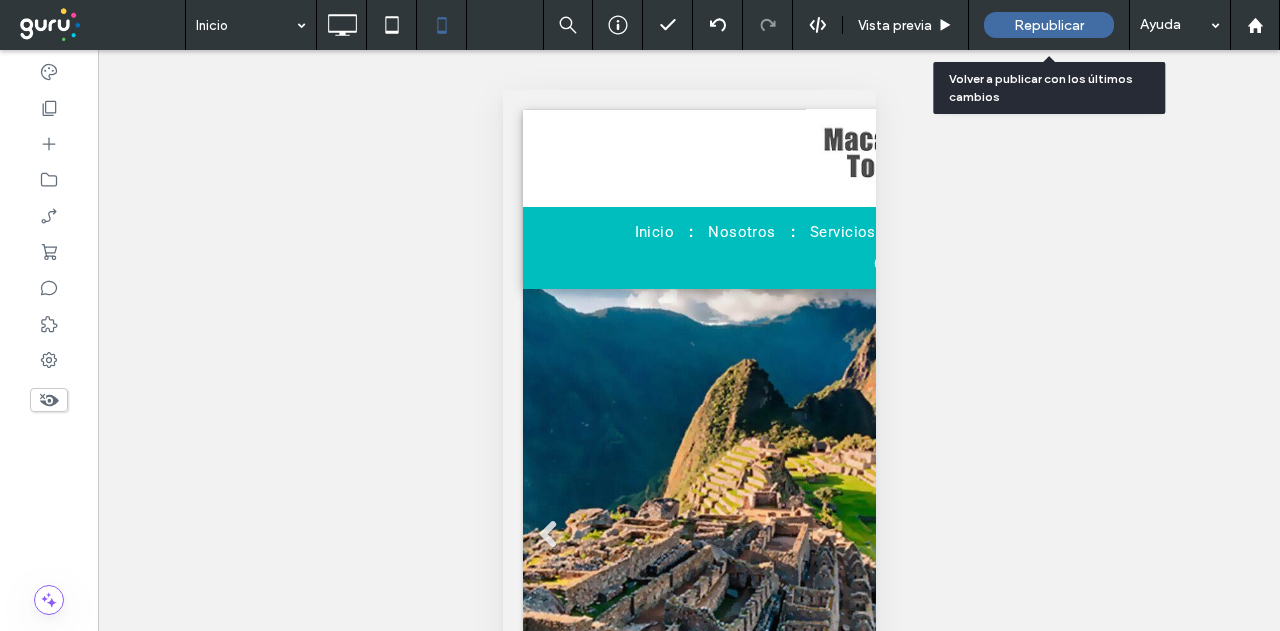 click on "Republicar" at bounding box center (1049, 25) 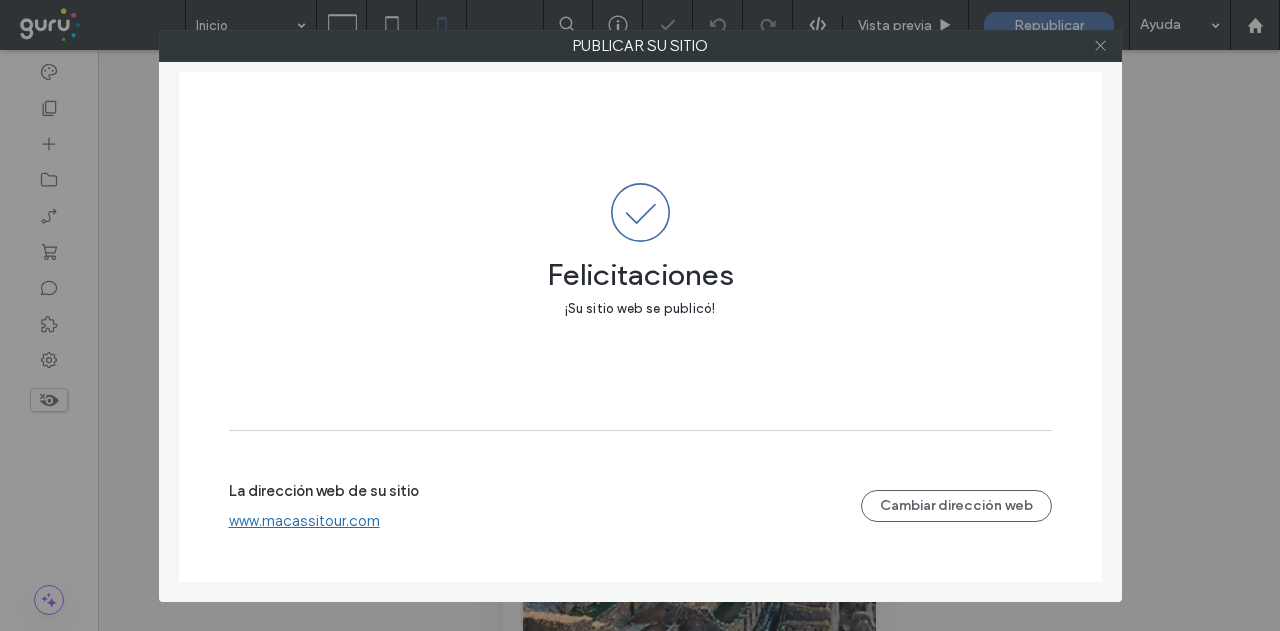 click at bounding box center (1100, 46) 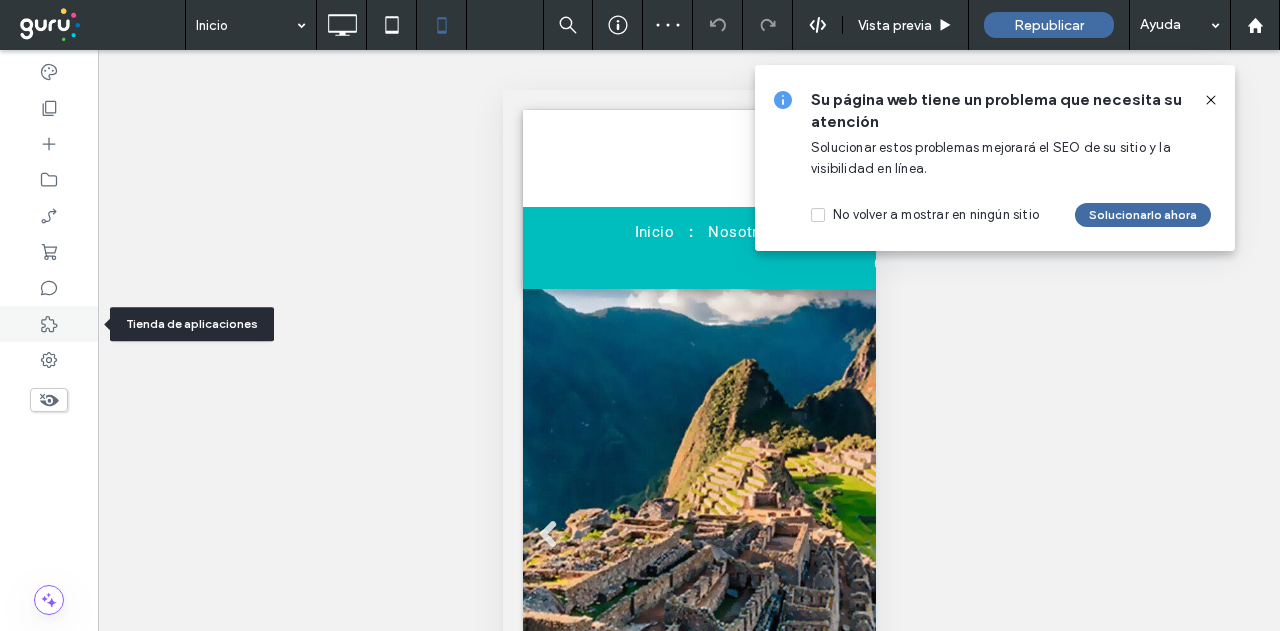 click 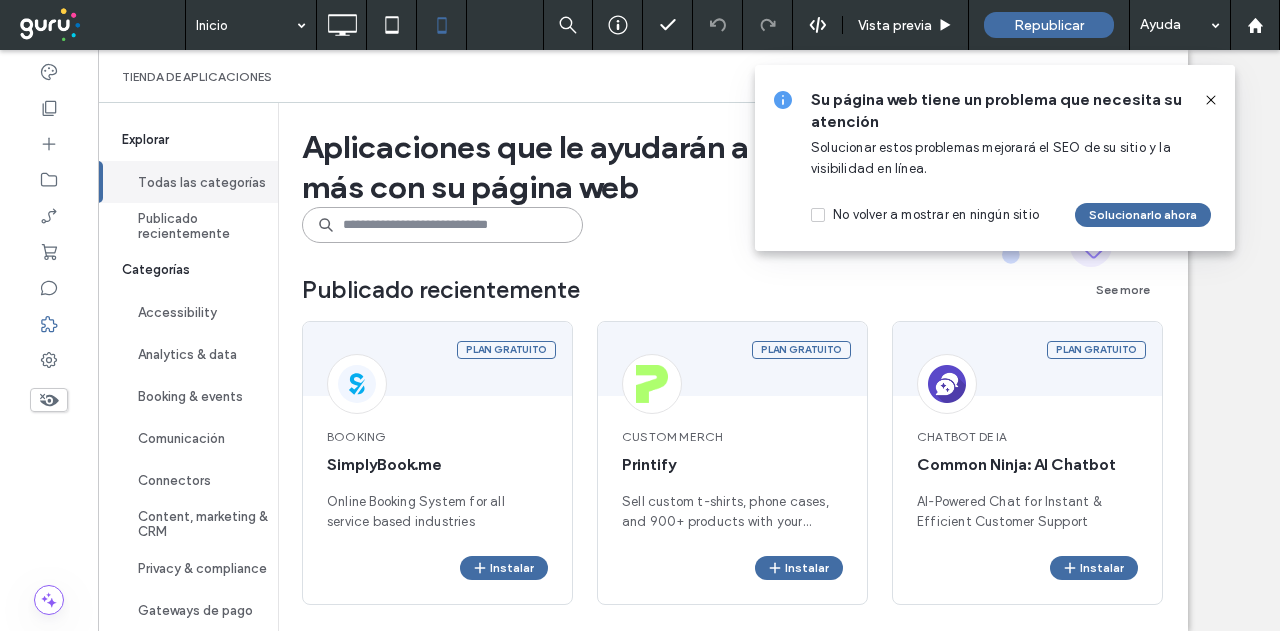 click at bounding box center [442, 225] 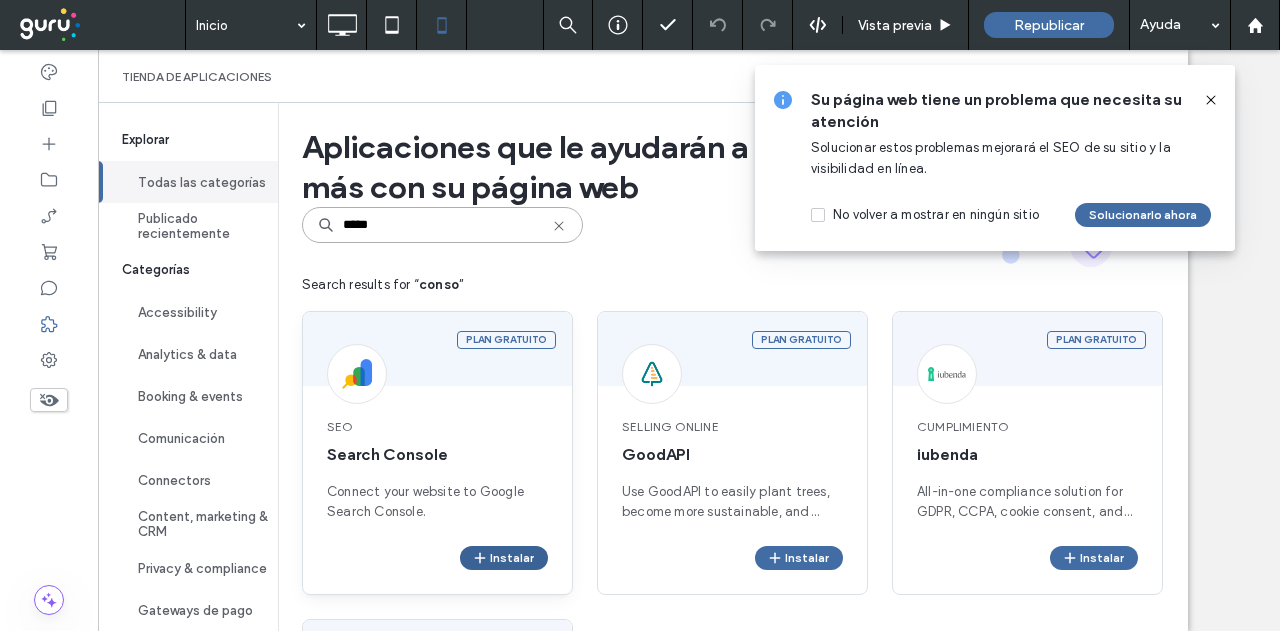 type on "*****" 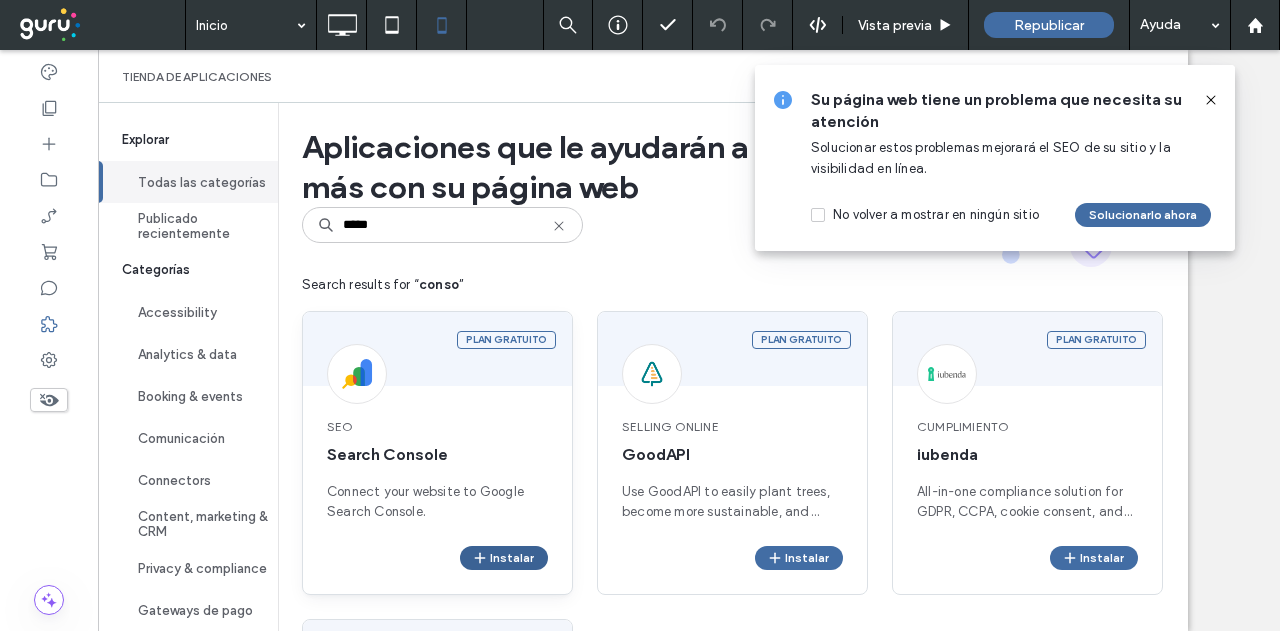 click on "Instalar" at bounding box center [504, 558] 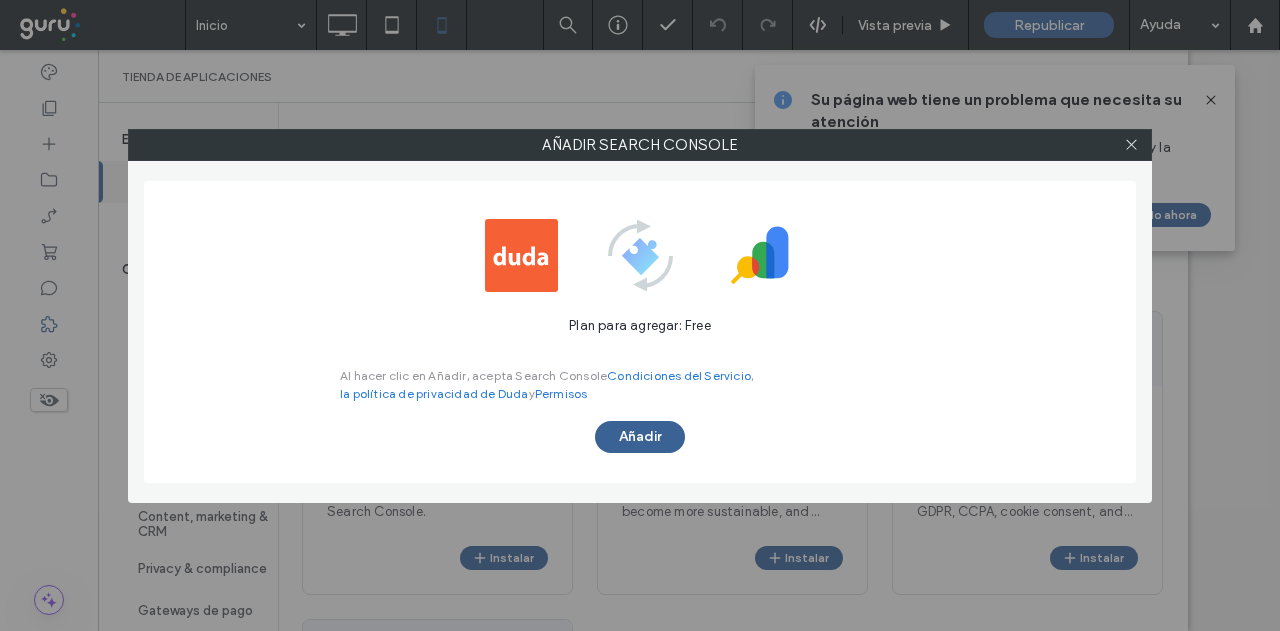 click on "Añadir" at bounding box center (640, 437) 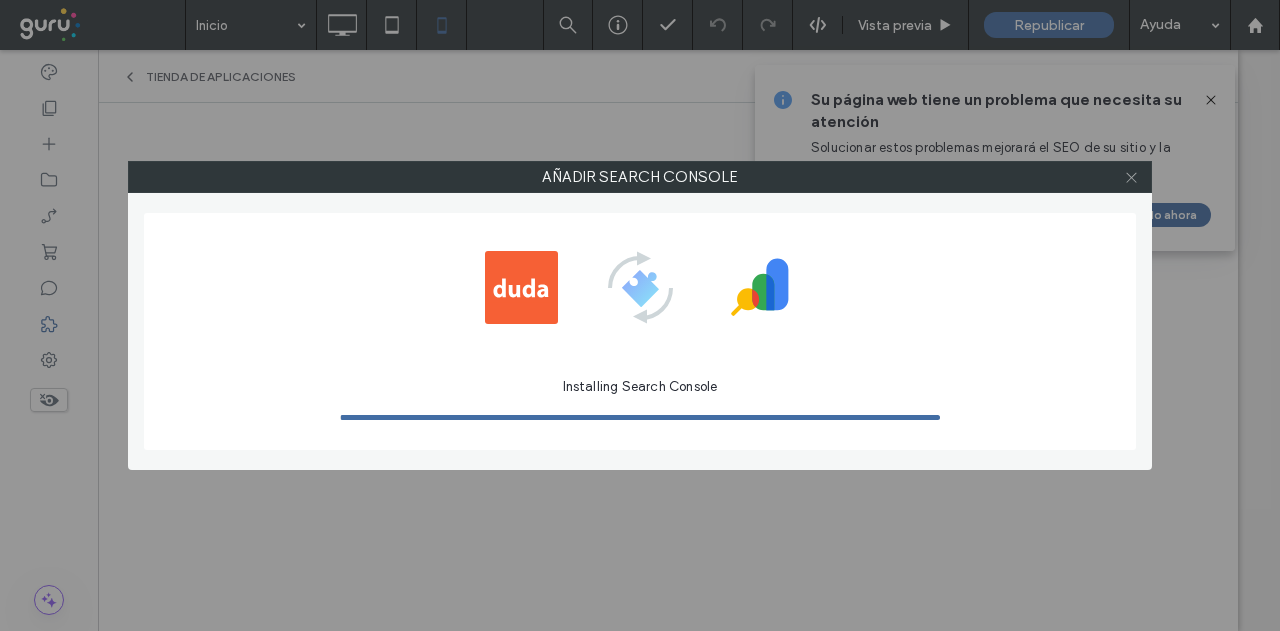 click at bounding box center (1131, 177) 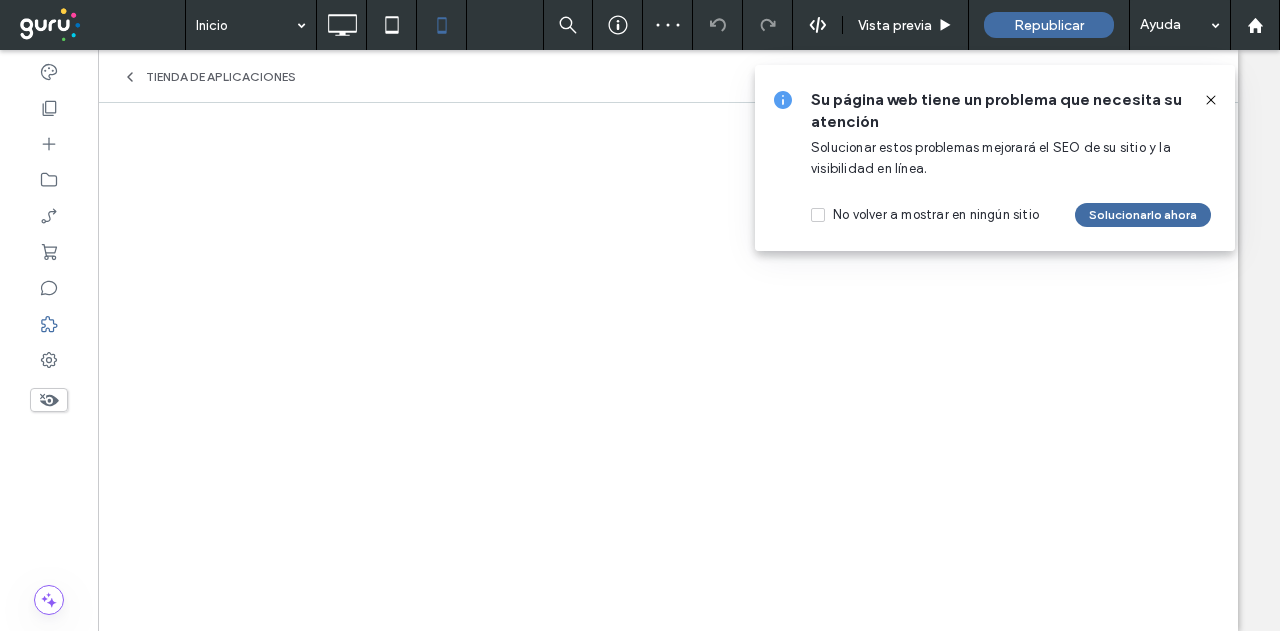 click 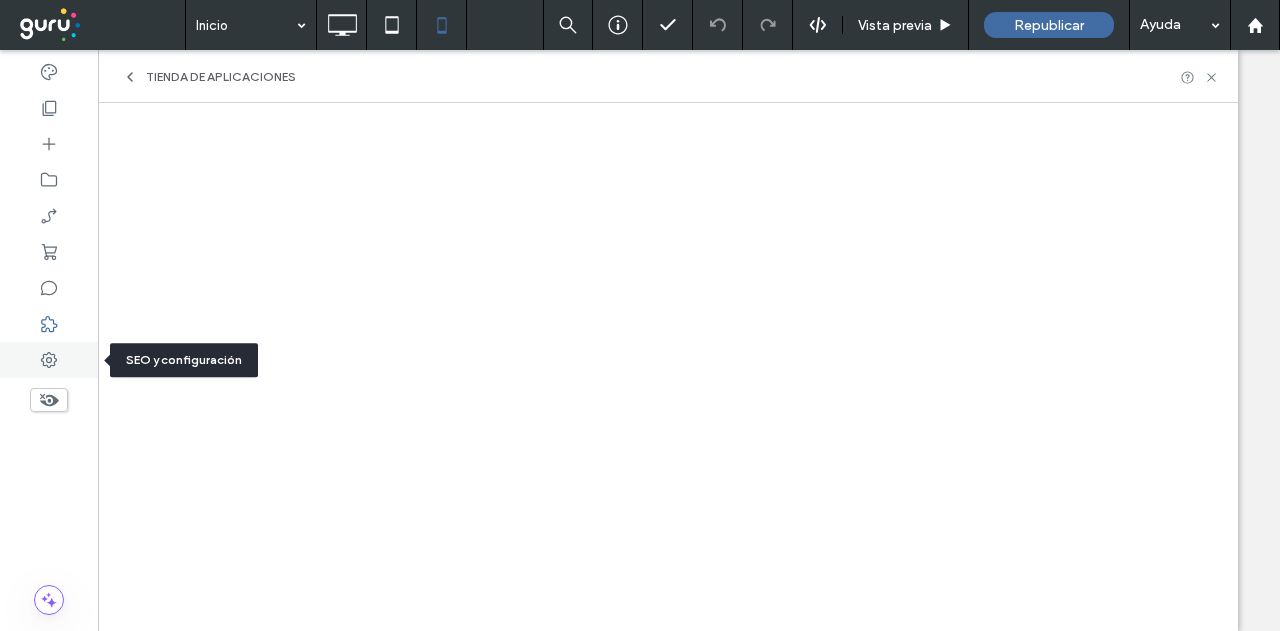 click at bounding box center [49, 360] 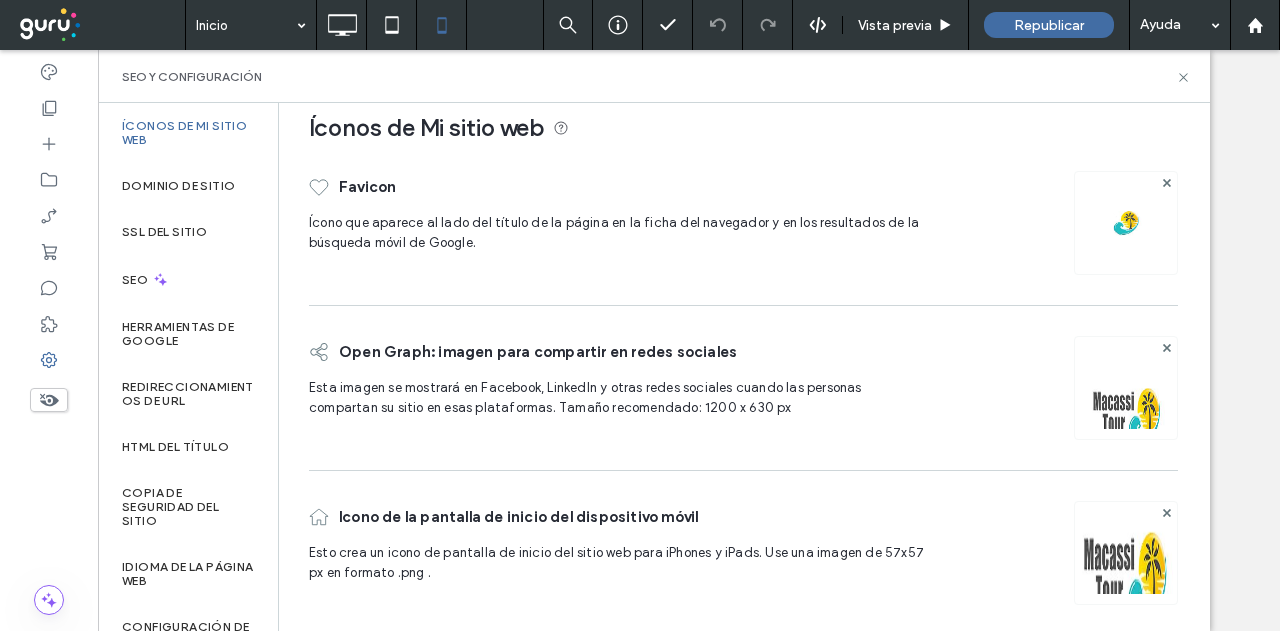 scroll, scrollTop: 35, scrollLeft: 0, axis: vertical 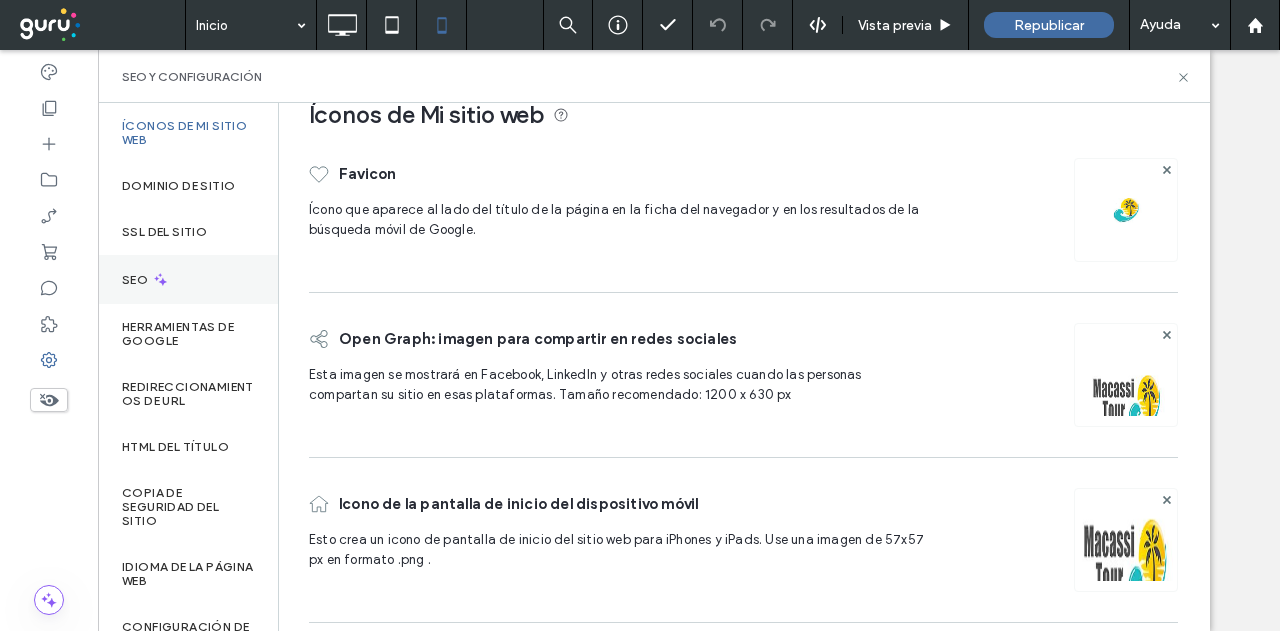 click 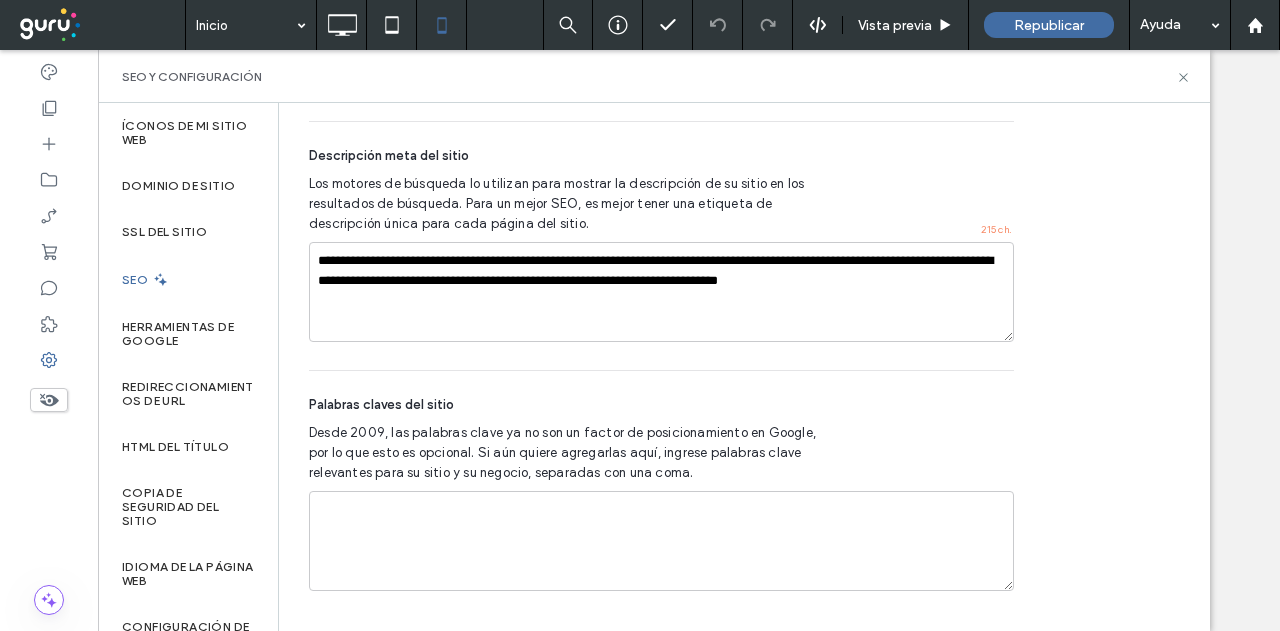 scroll, scrollTop: 1085, scrollLeft: 0, axis: vertical 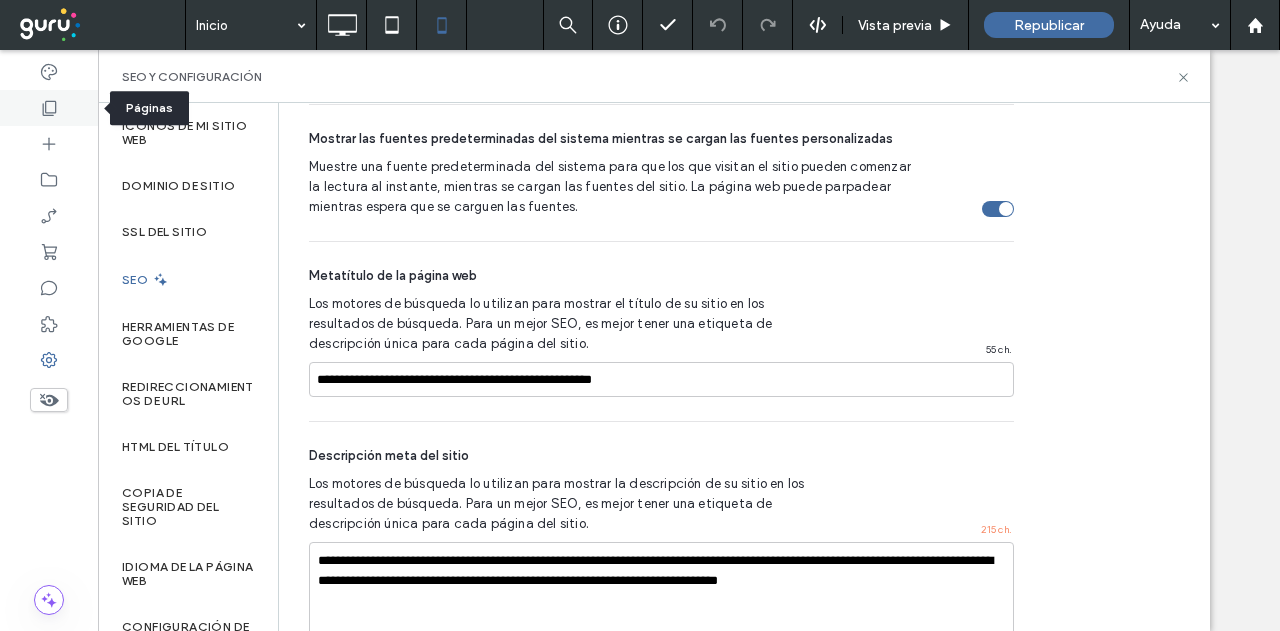 click 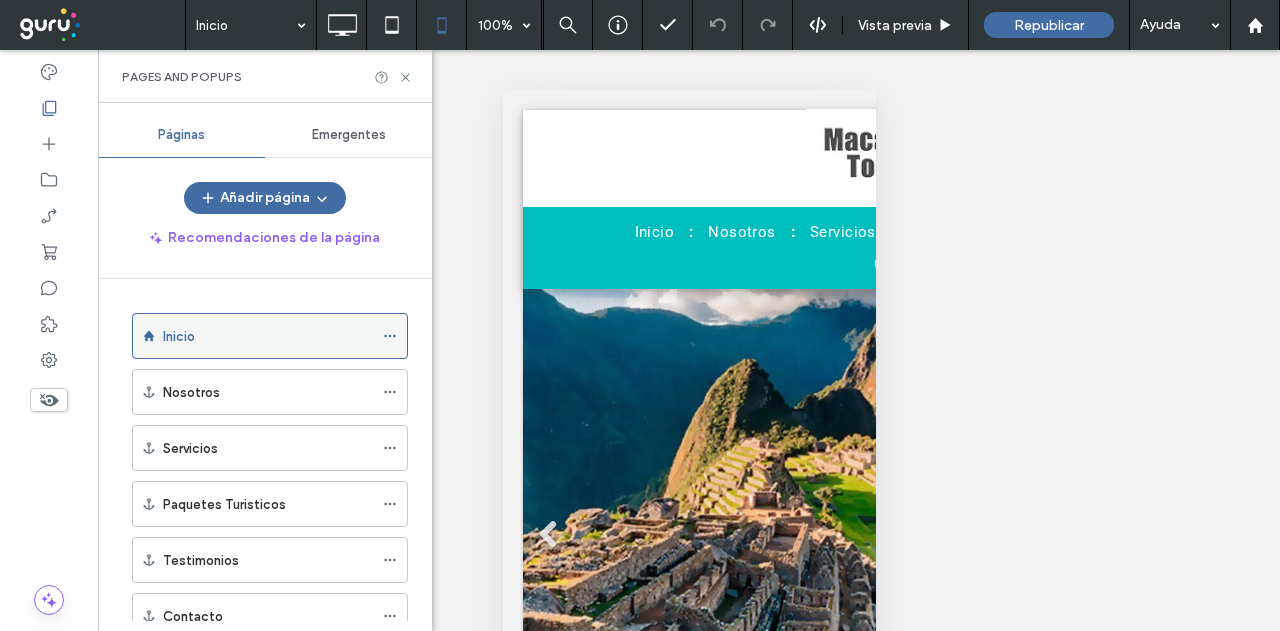 click 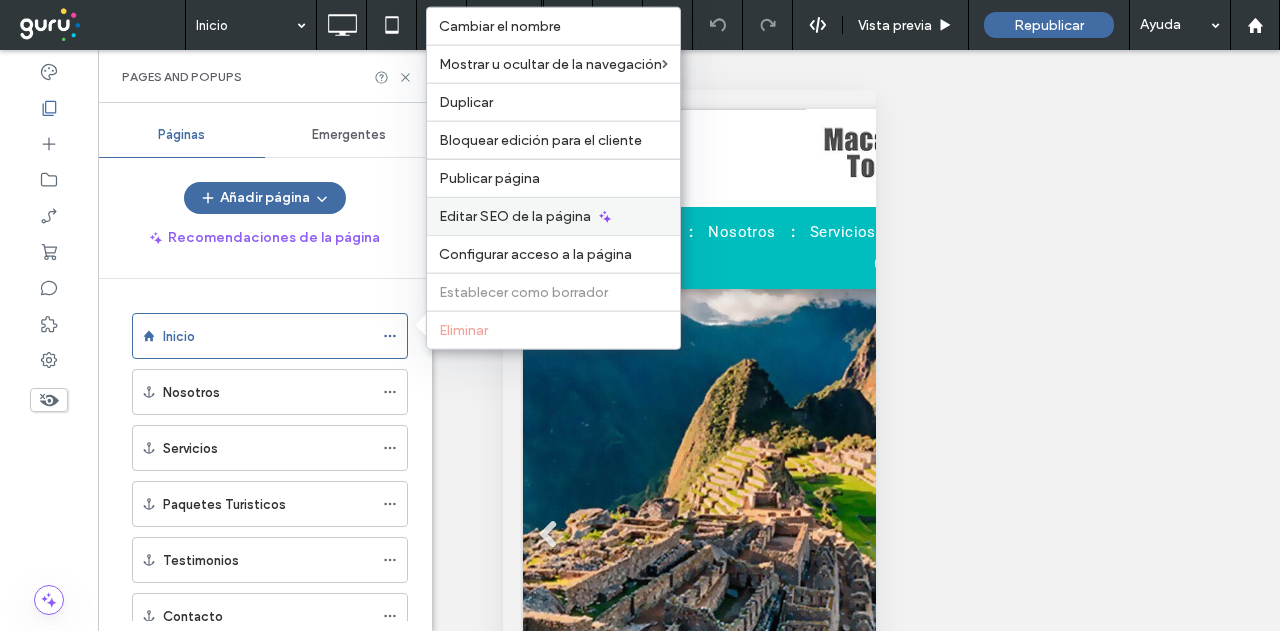 click on "Editar SEO de la página" at bounding box center (515, 216) 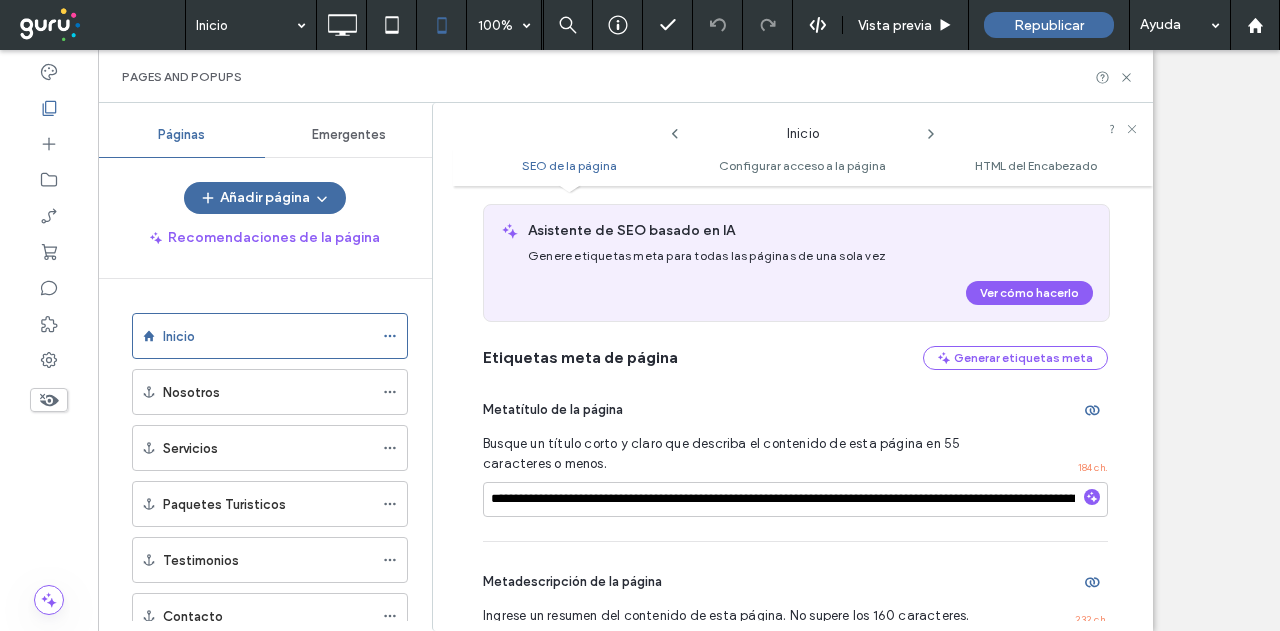scroll, scrollTop: 210, scrollLeft: 0, axis: vertical 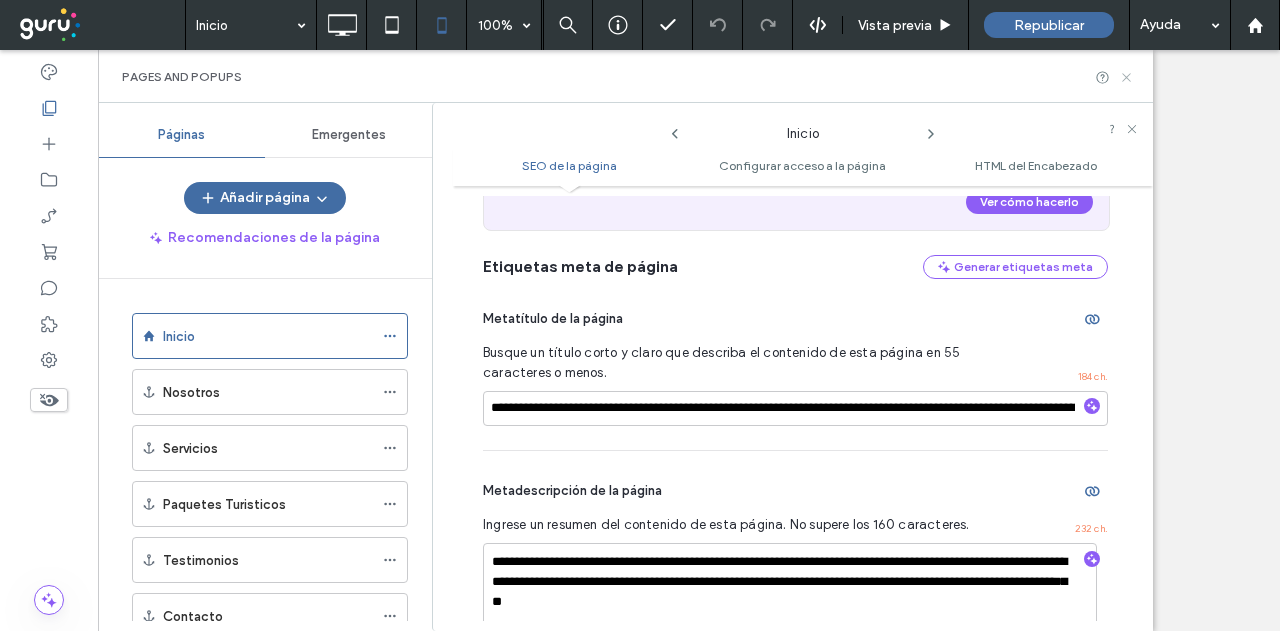 click 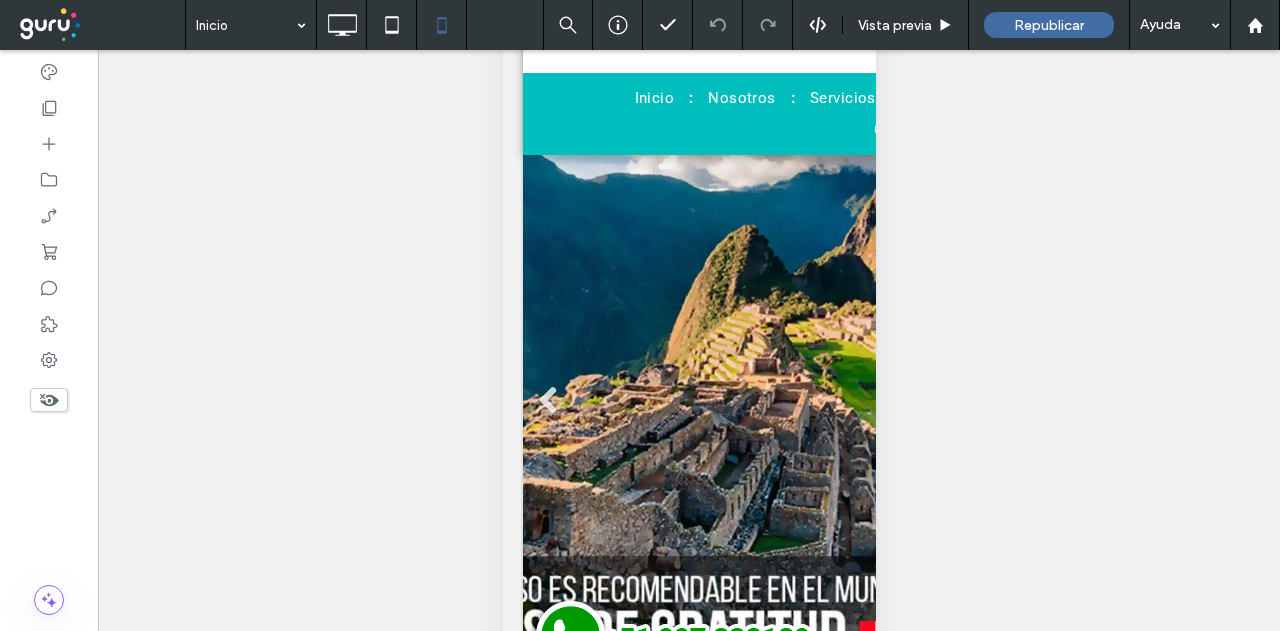 scroll, scrollTop: 196, scrollLeft: 0, axis: vertical 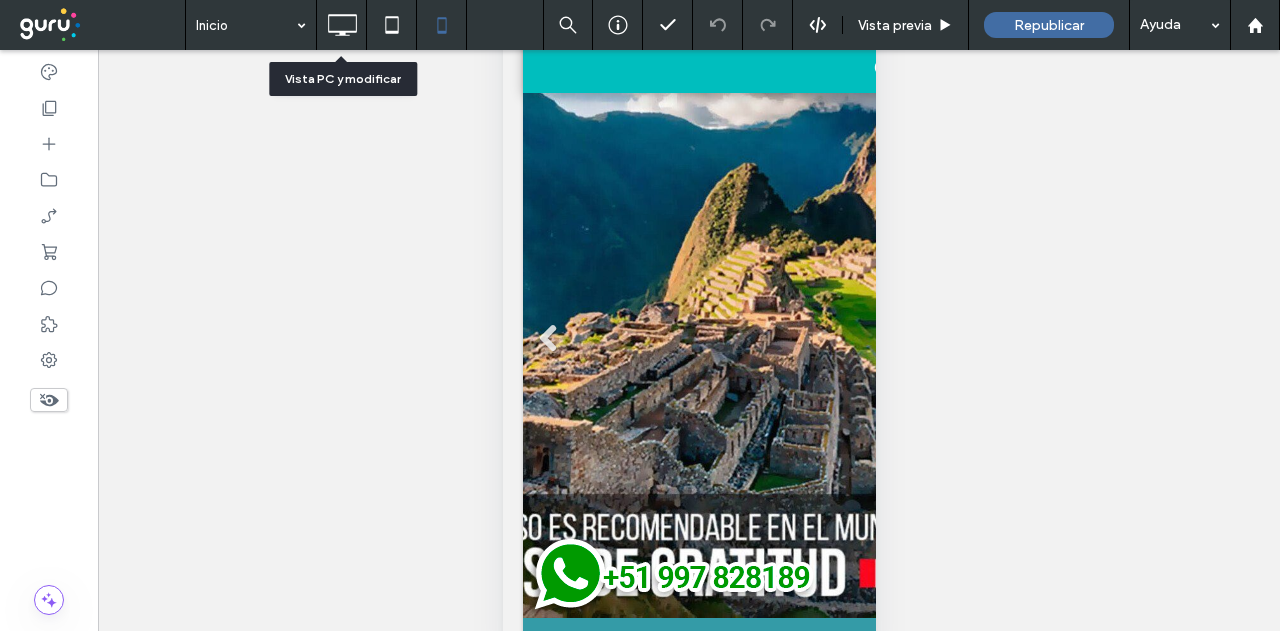 click 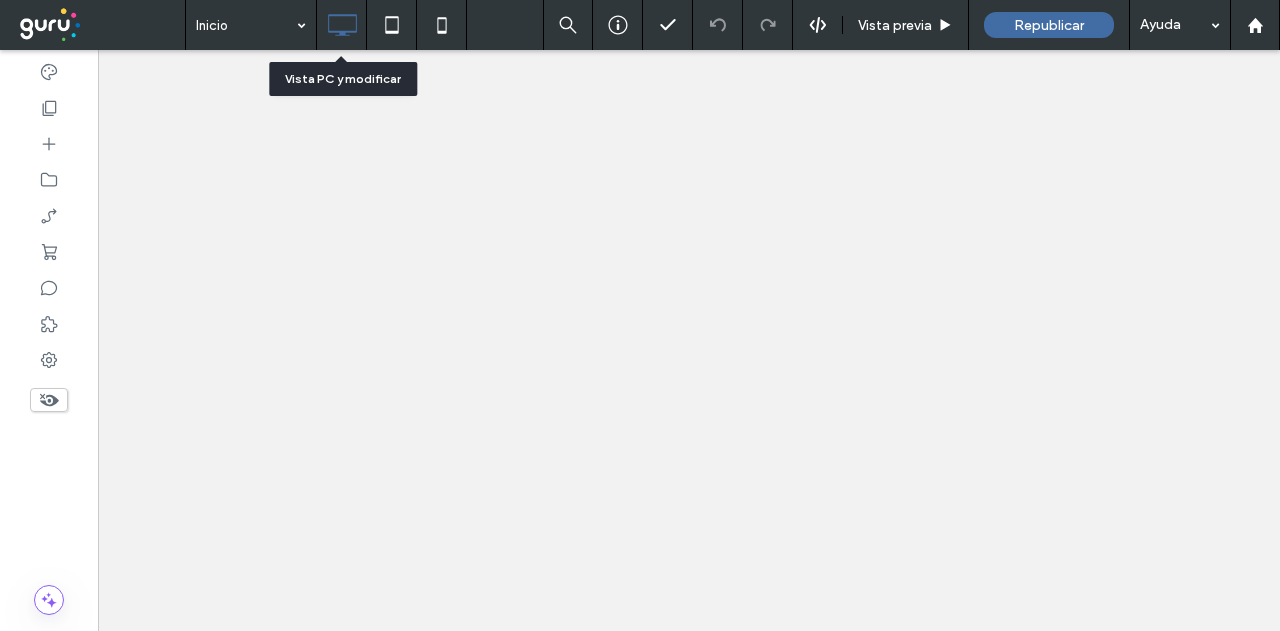 scroll, scrollTop: 0, scrollLeft: 0, axis: both 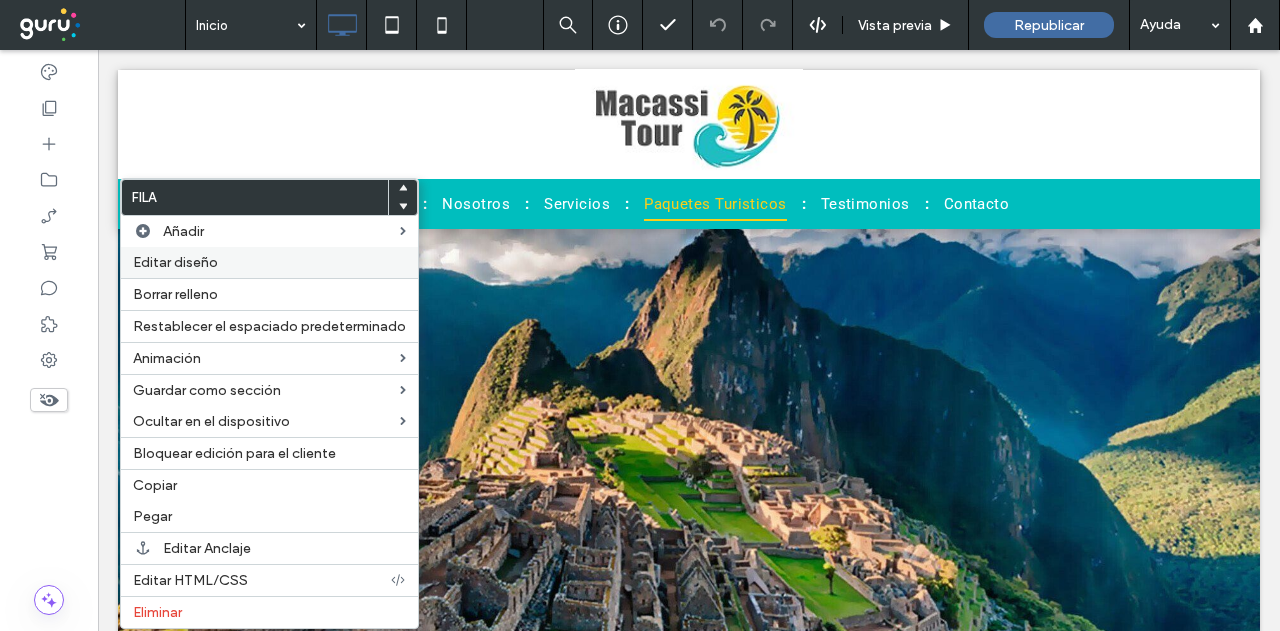 click on "Editar diseño" at bounding box center (269, 262) 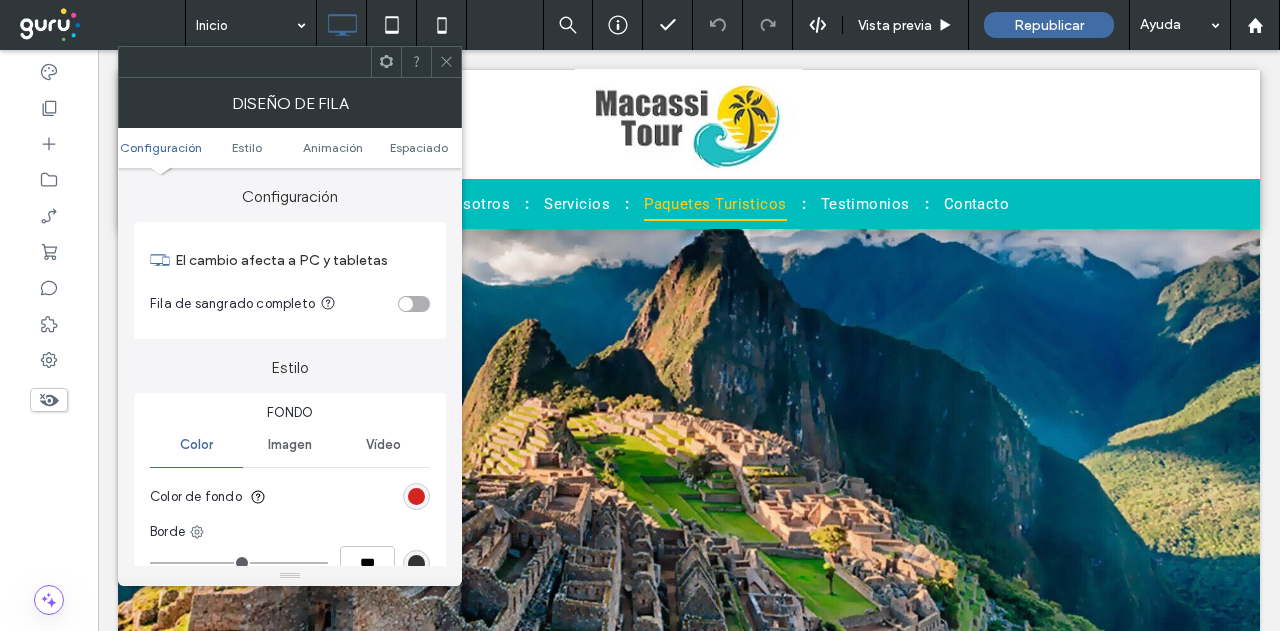 click at bounding box center [416, 496] 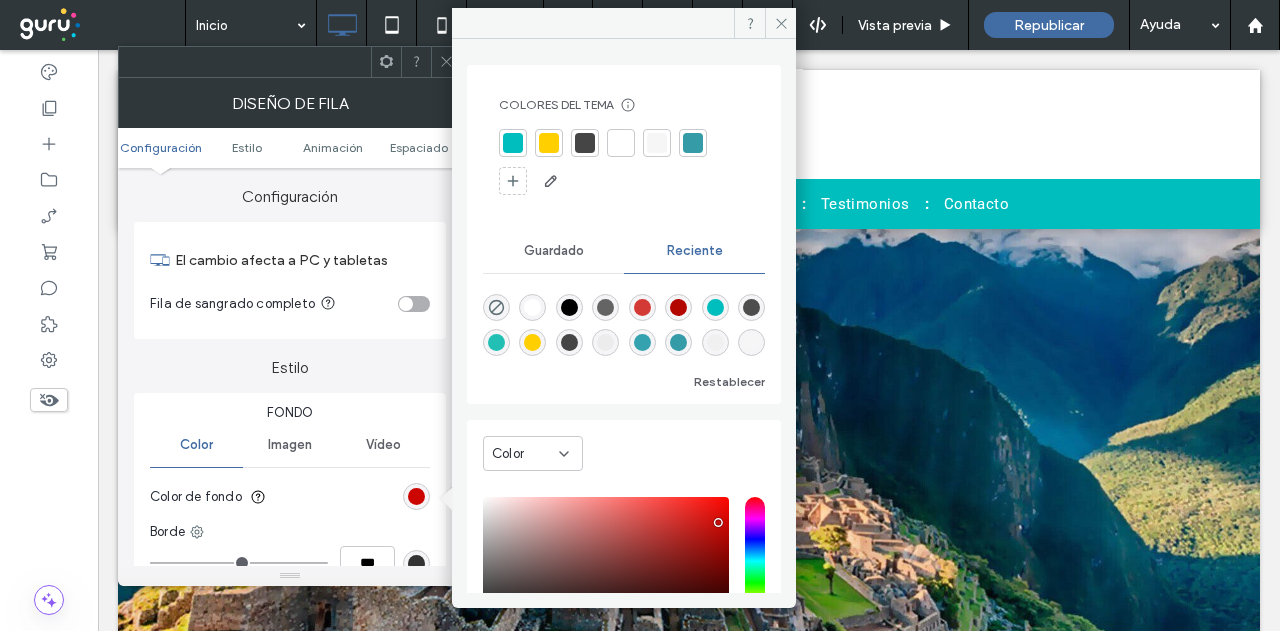 click at bounding box center (513, 143) 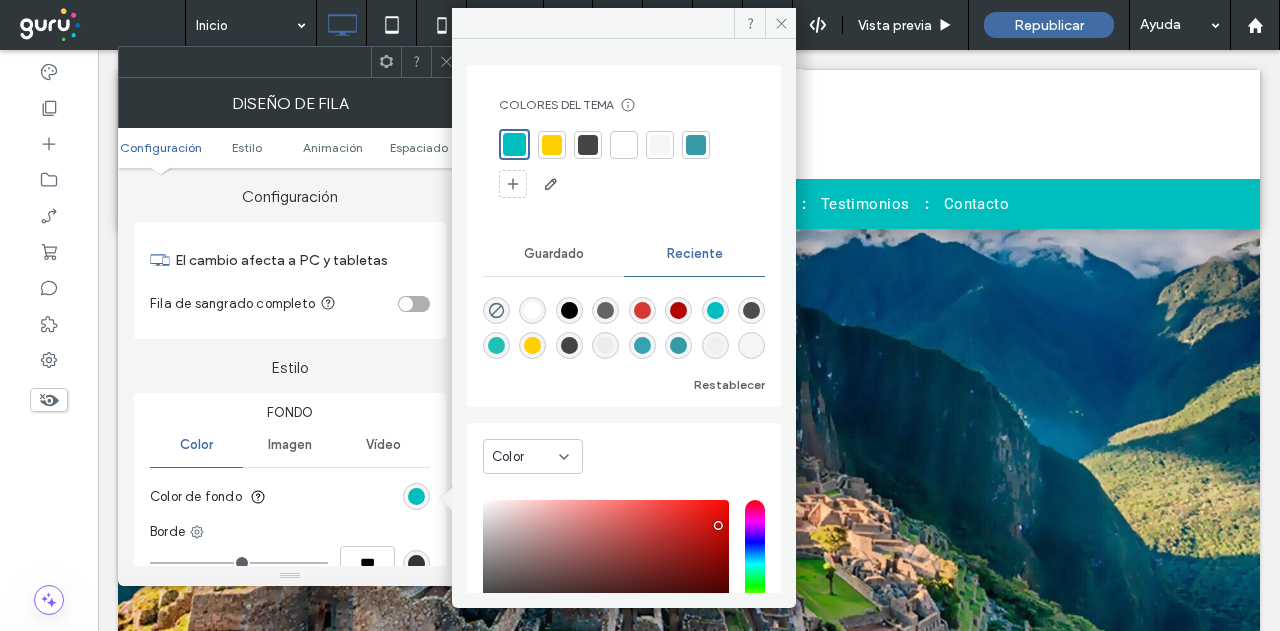 click 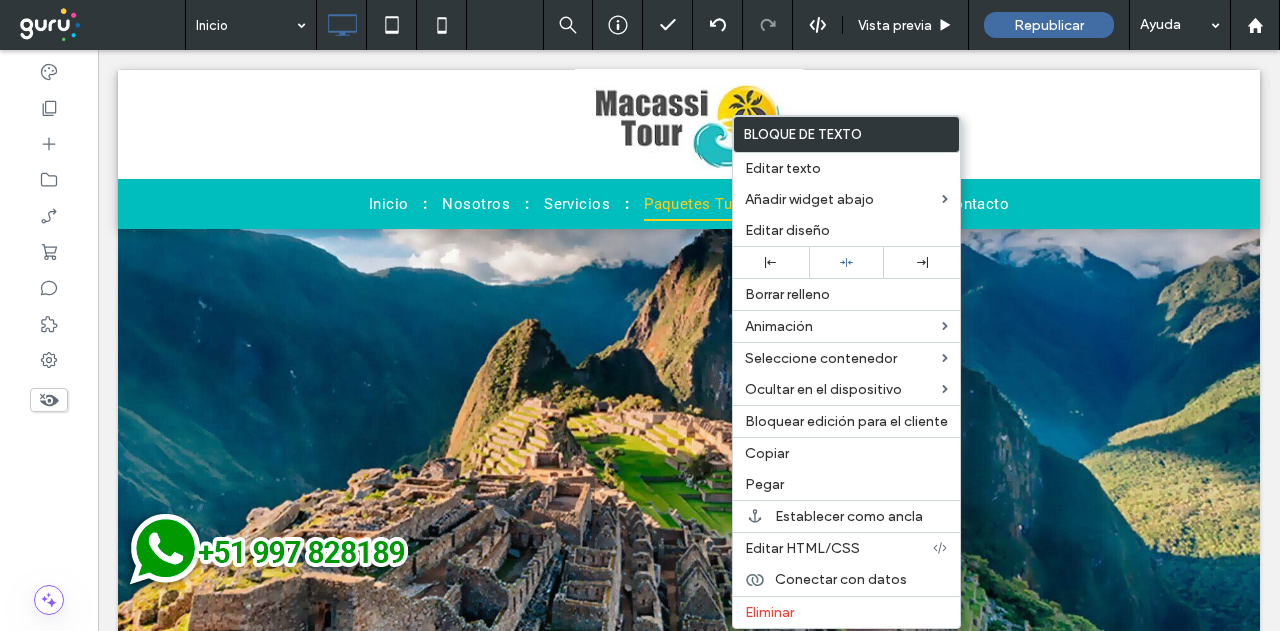 drag, startPoint x: 803, startPoint y: 457, endPoint x: 1126, endPoint y: 350, distance: 340.26166 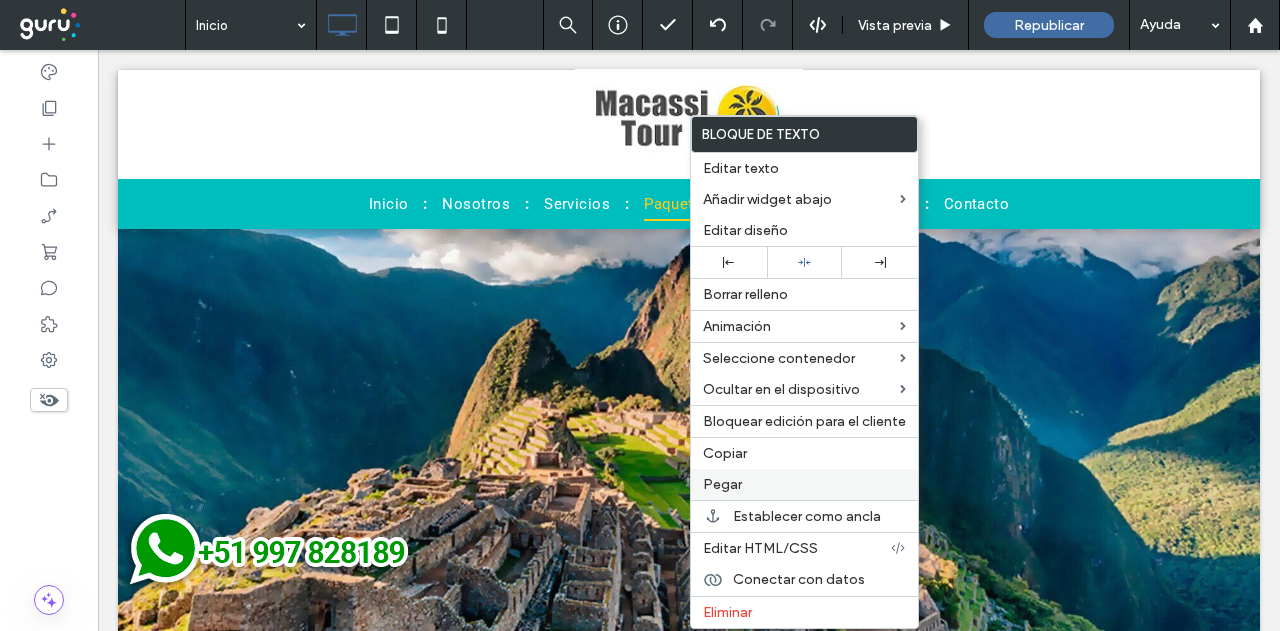 click on "Pegar" at bounding box center [804, 484] 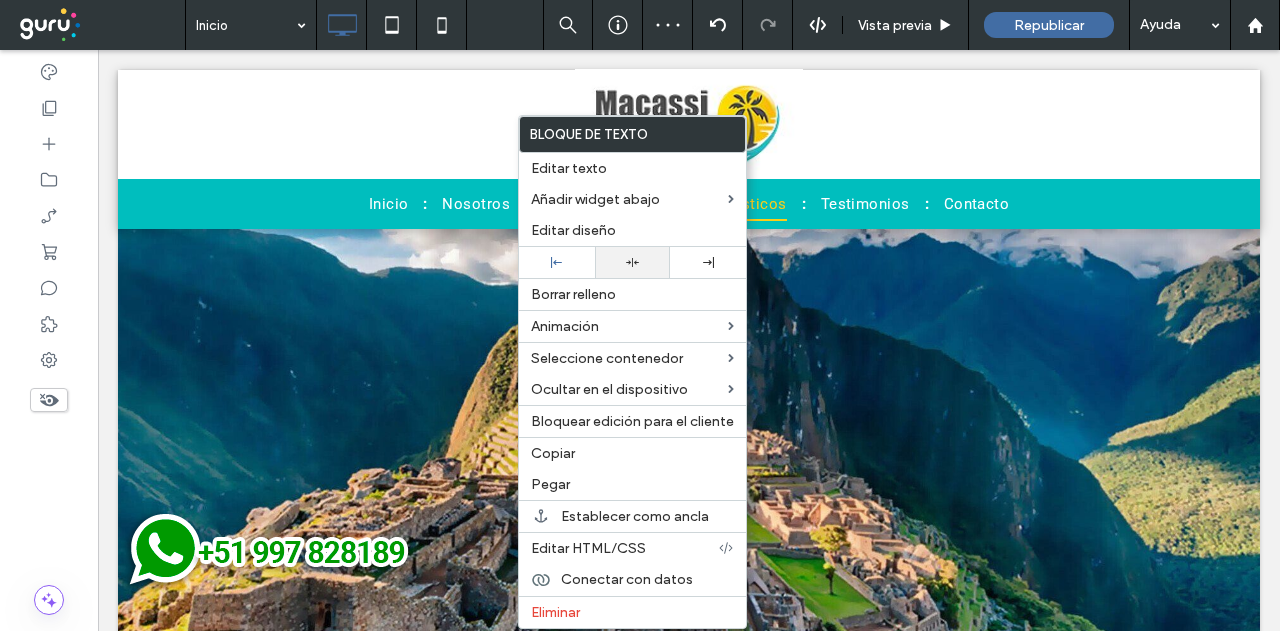click at bounding box center [633, 262] 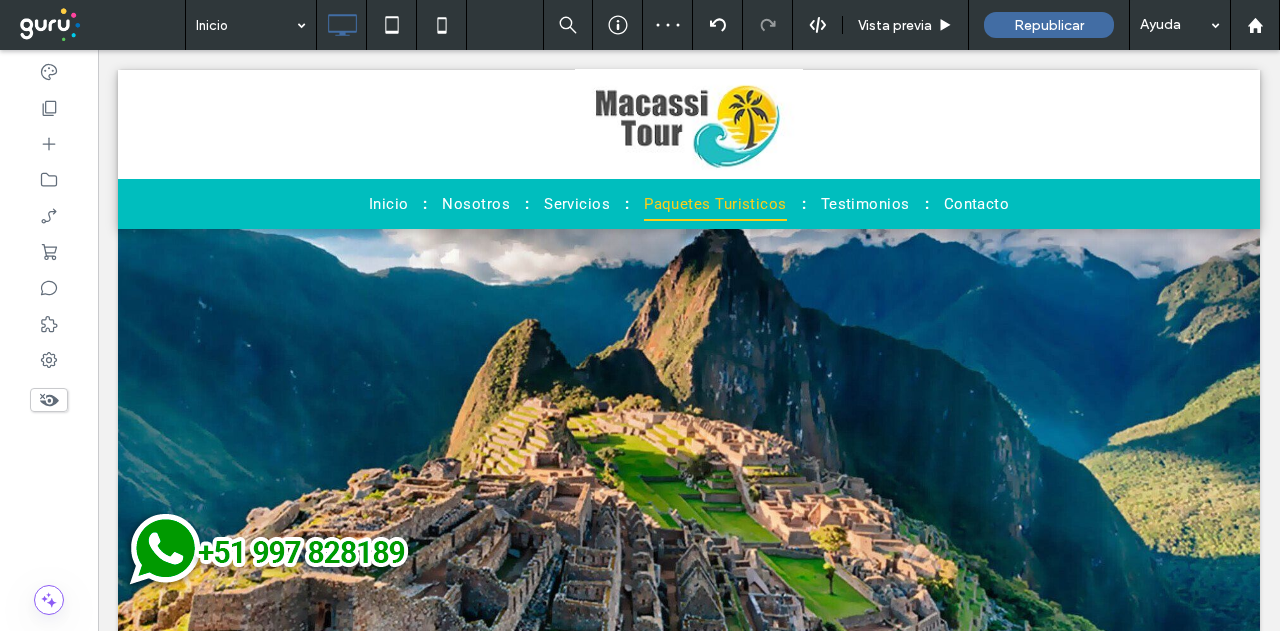type on "*****" 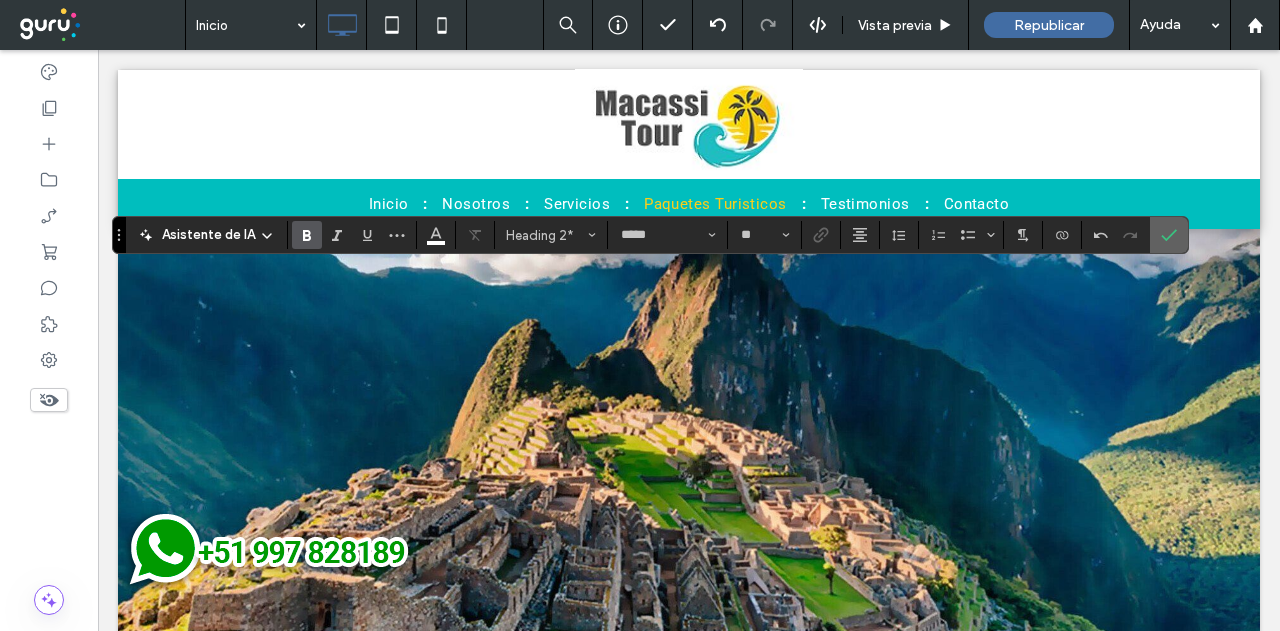 click at bounding box center (1169, 235) 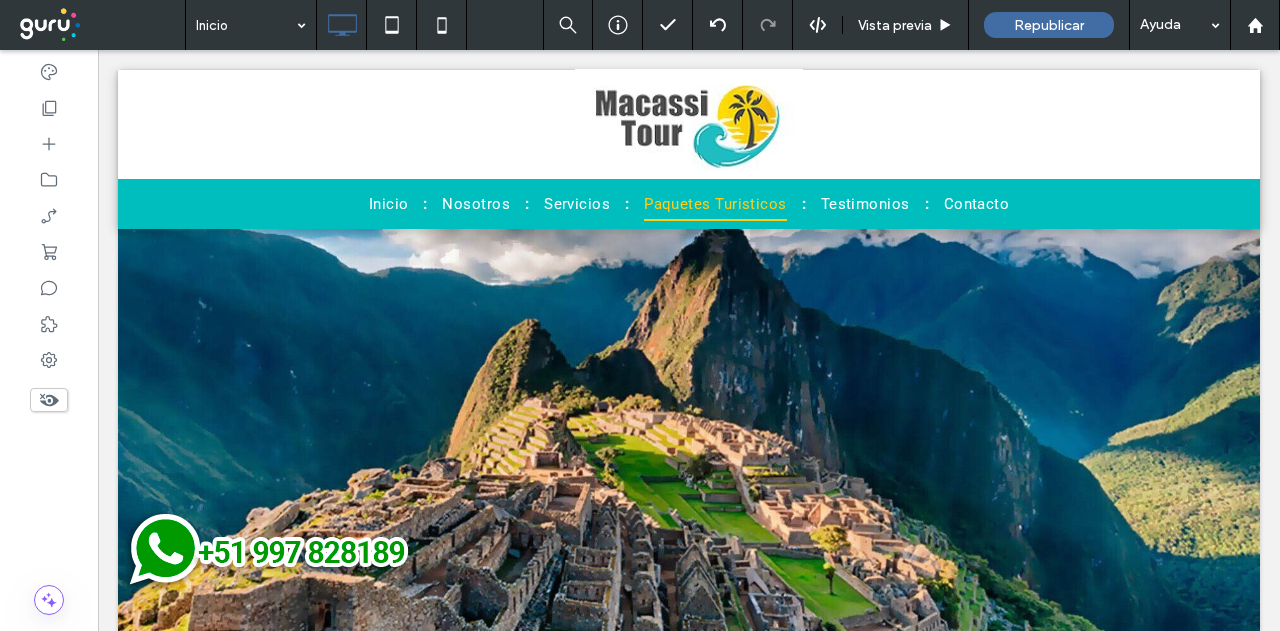 type on "******" 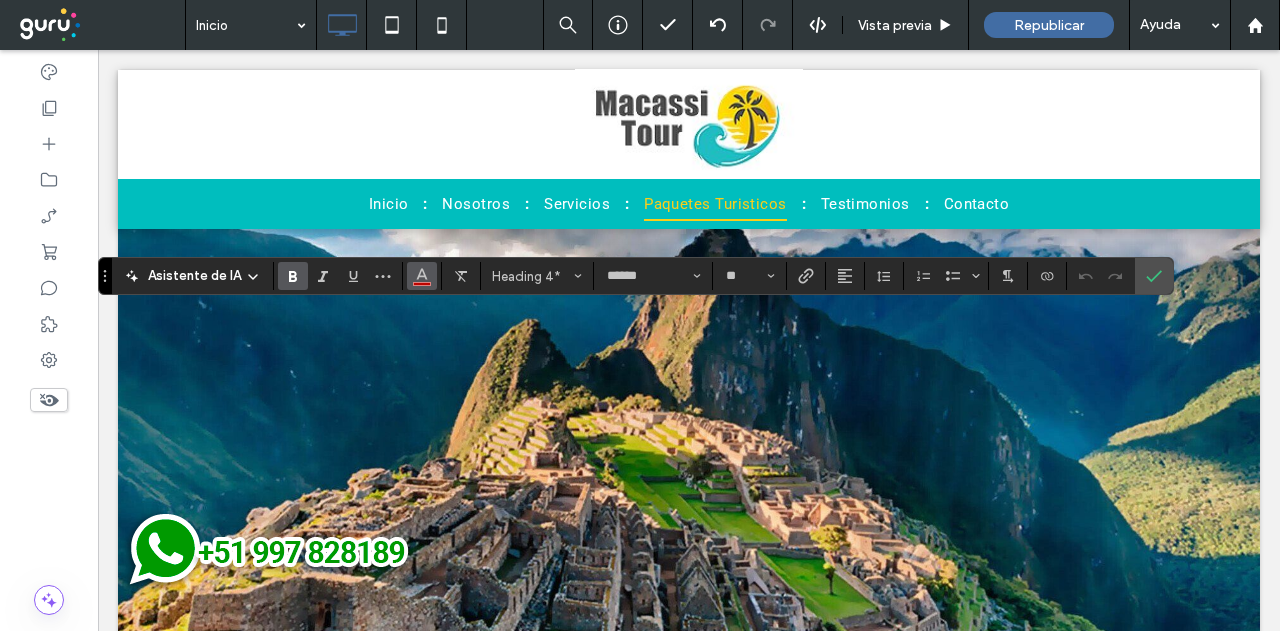 click 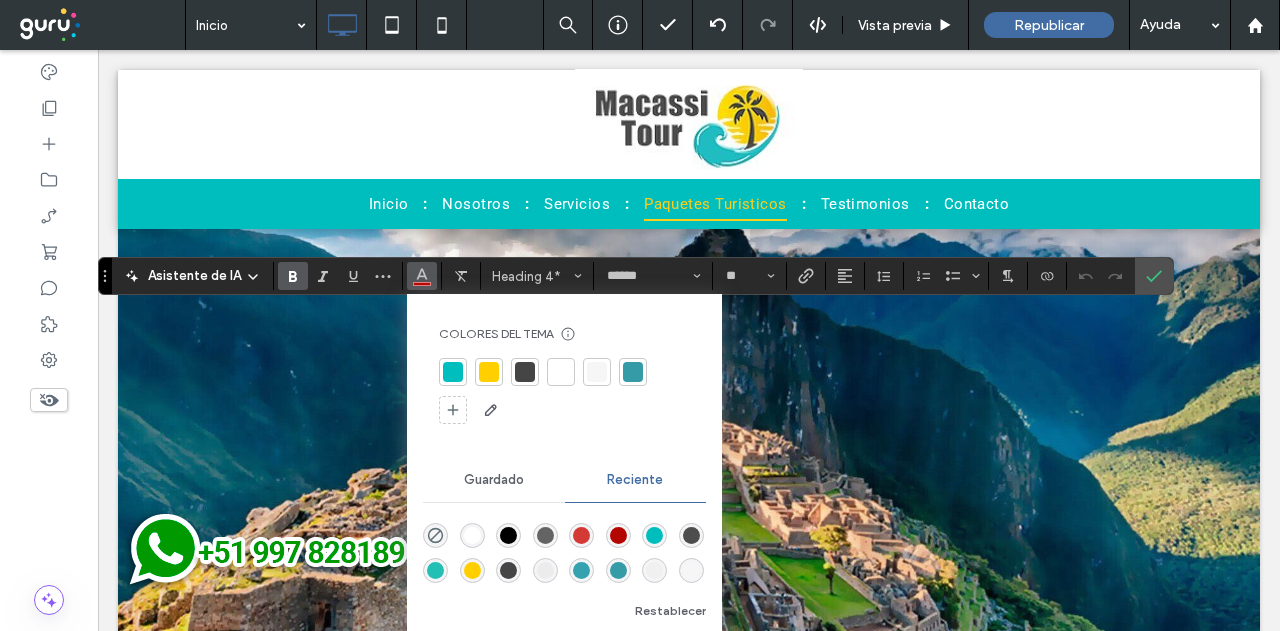 click at bounding box center (453, 372) 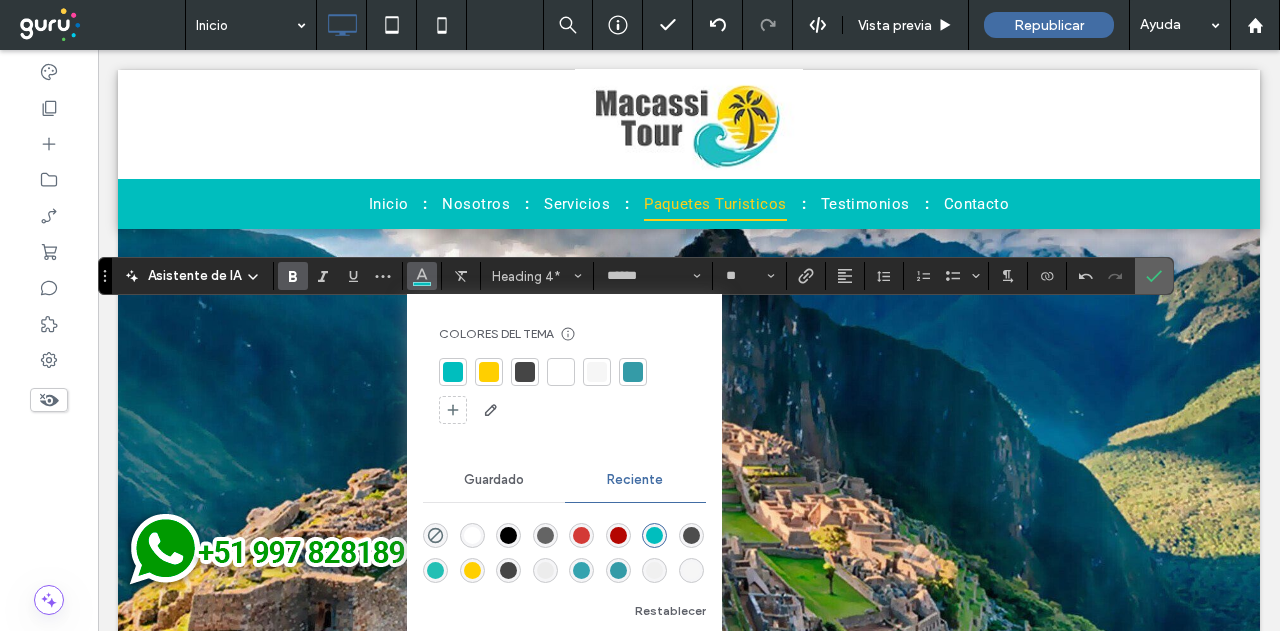 click 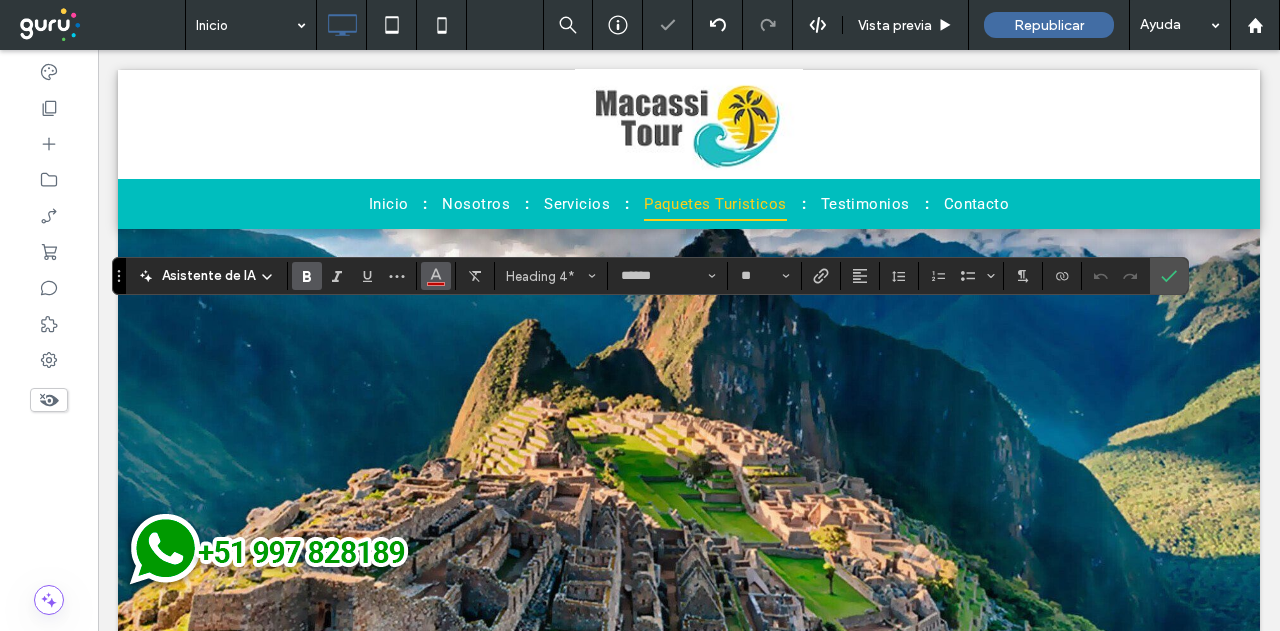 click 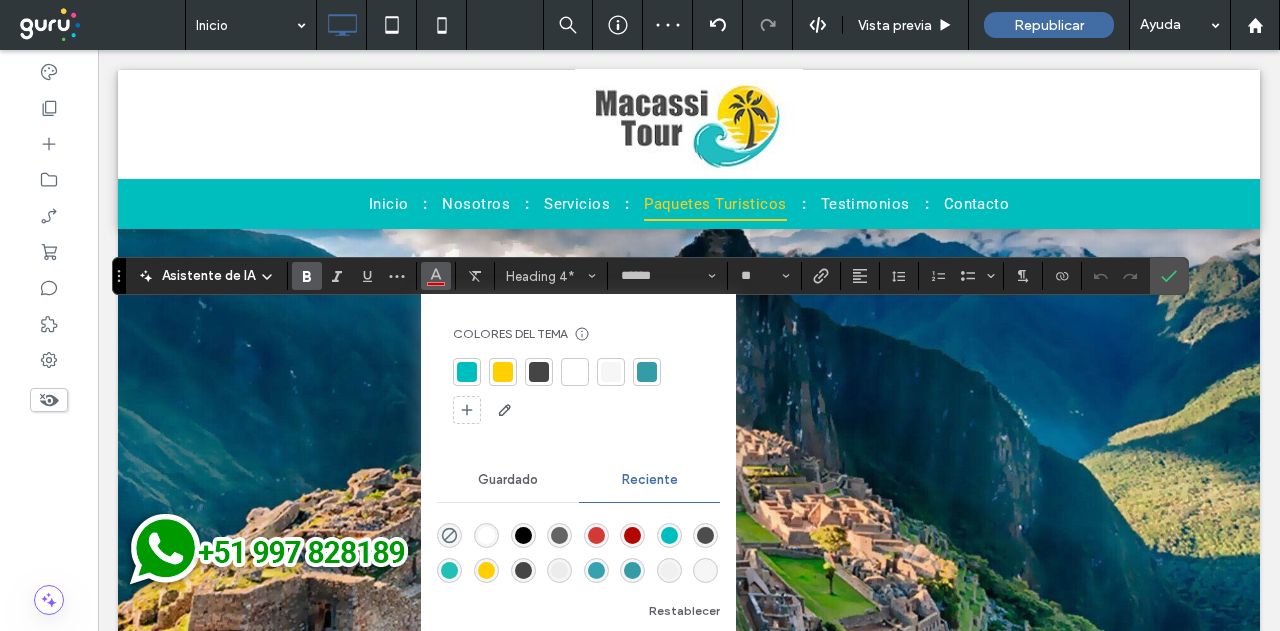 click at bounding box center [647, 372] 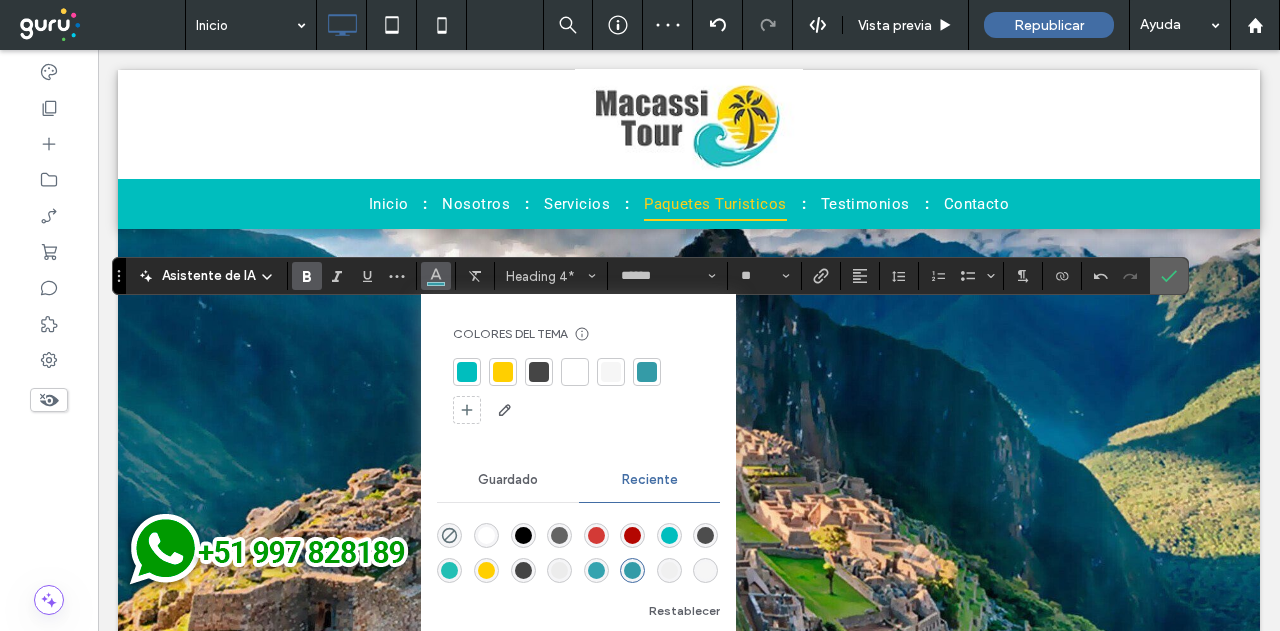 click at bounding box center [1165, 276] 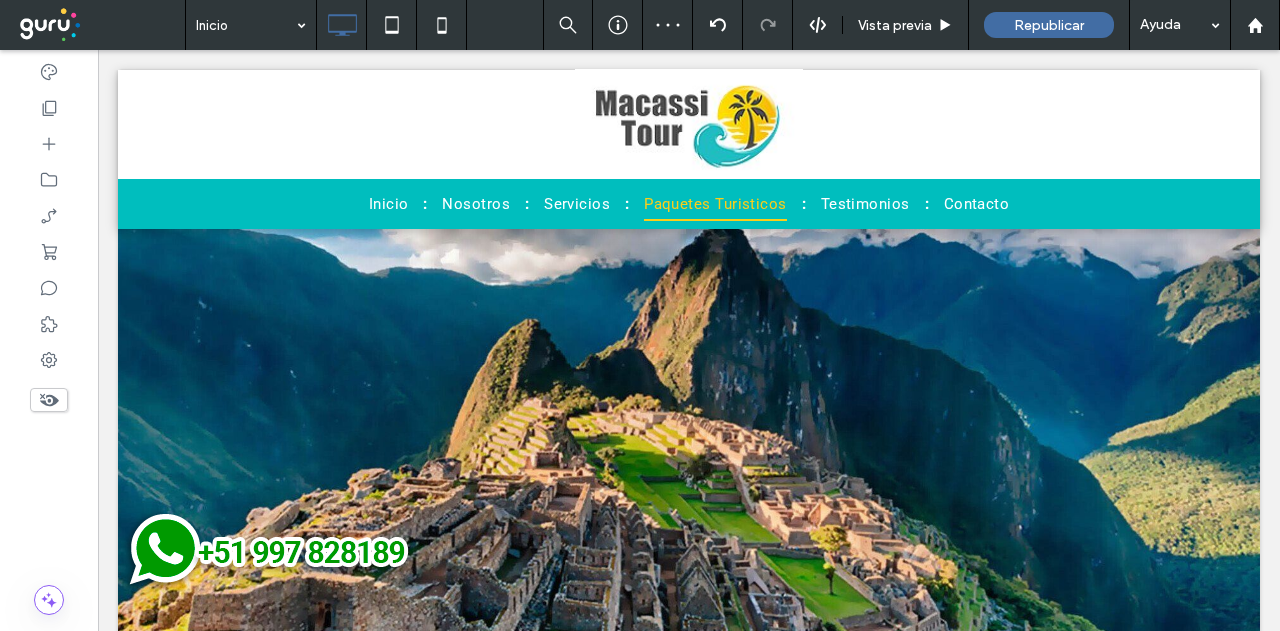 type on "******" 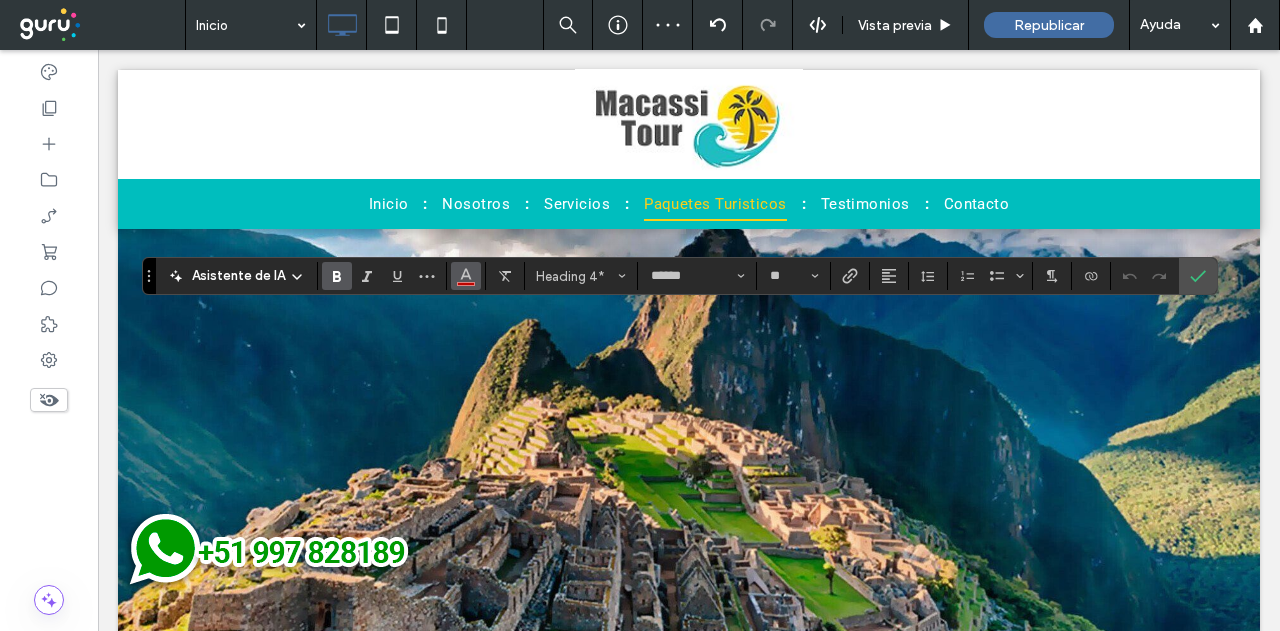 click on "Asistente de IA Heading 4* ****** **" at bounding box center [680, 276] 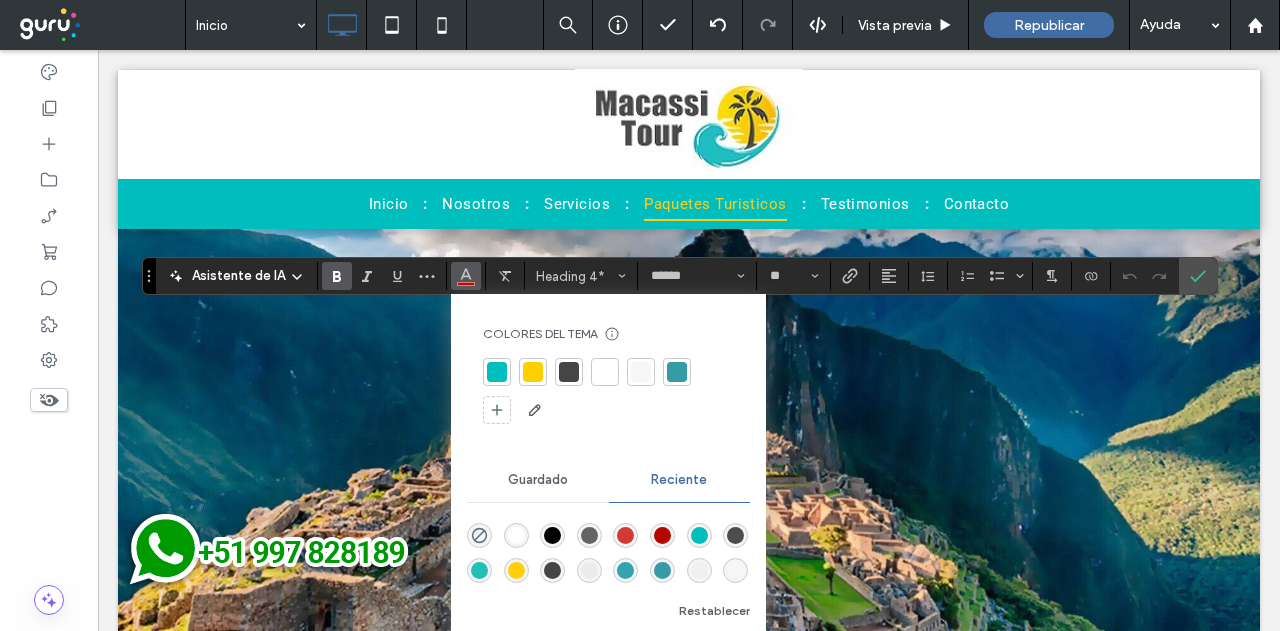 click at bounding box center [677, 372] 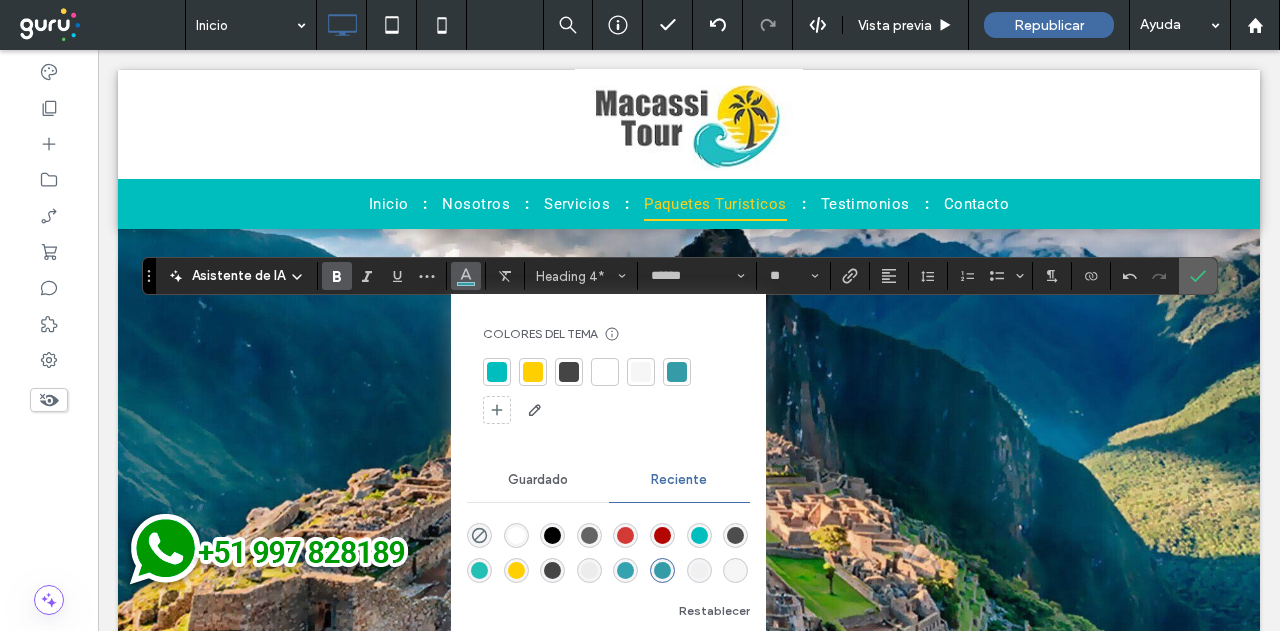 click 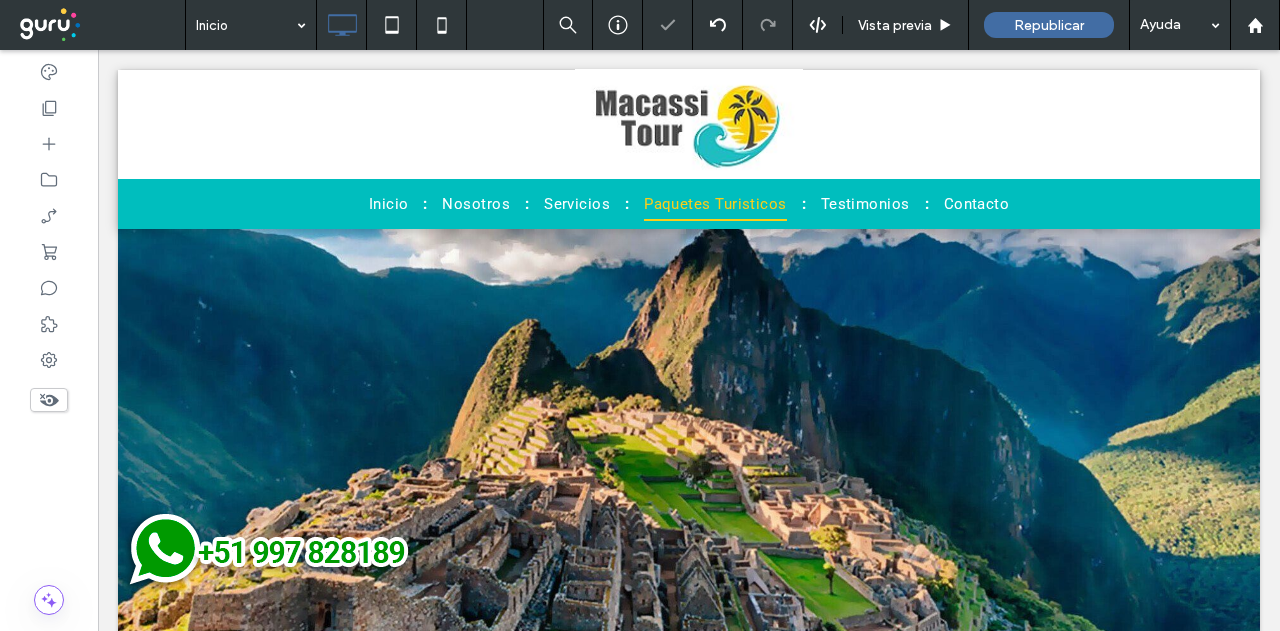 type on "******" 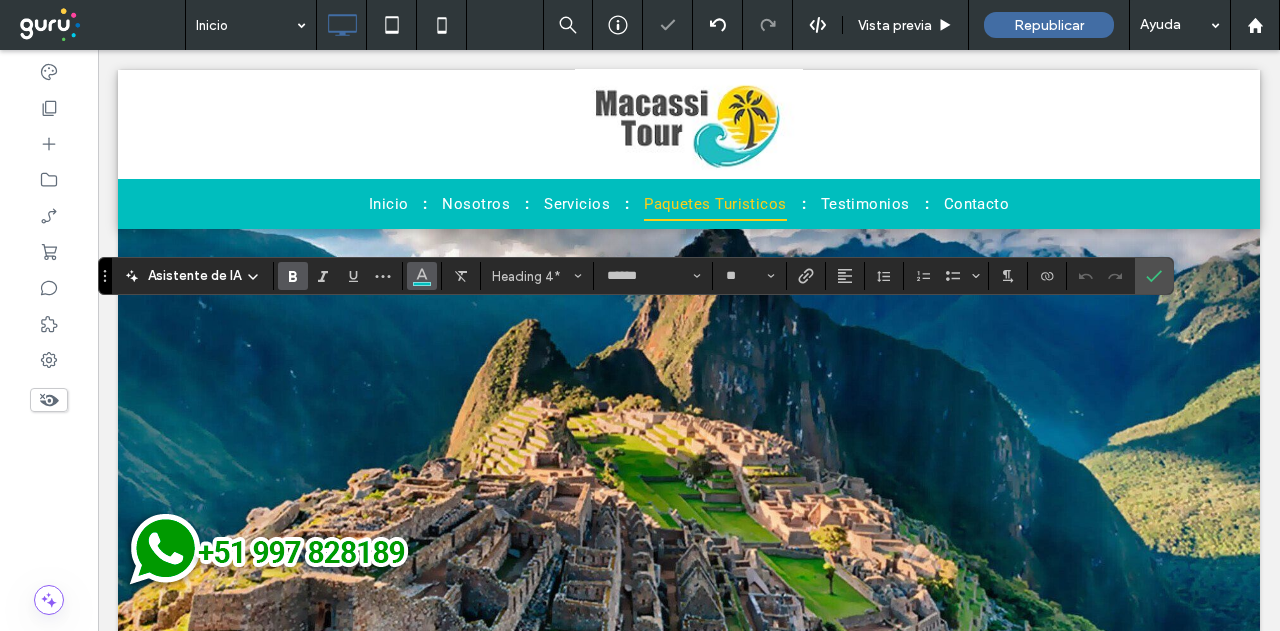 click 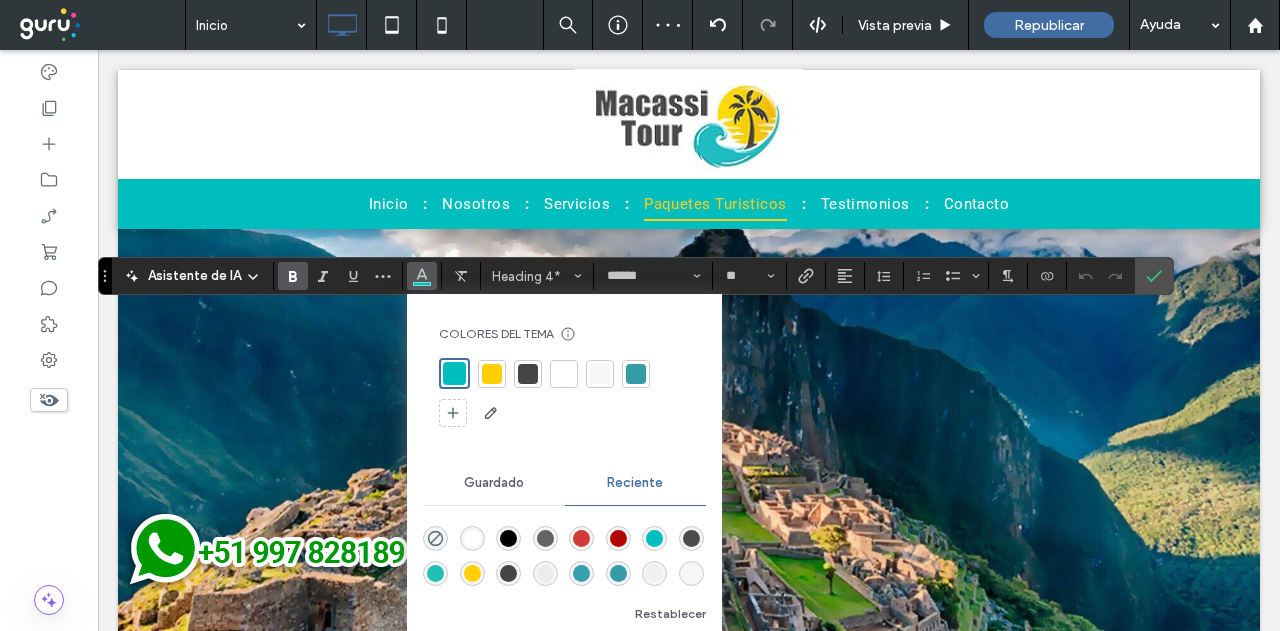 drag, startPoint x: 634, startPoint y: 373, endPoint x: 714, endPoint y: 373, distance: 80 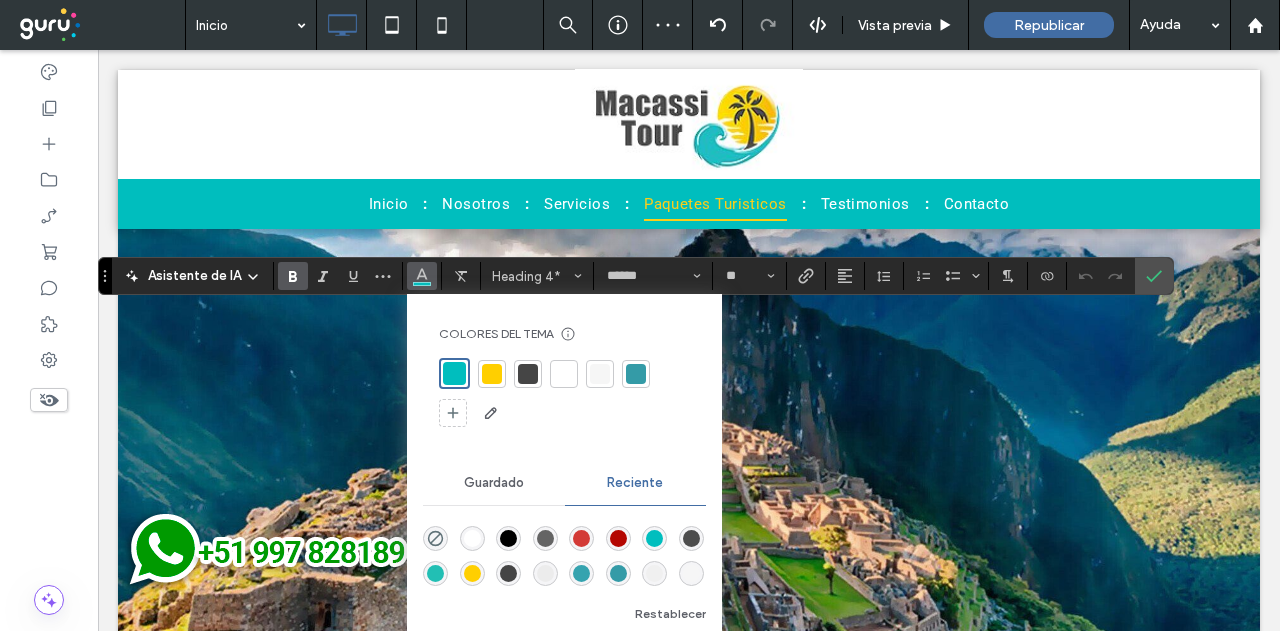 click at bounding box center (636, 374) 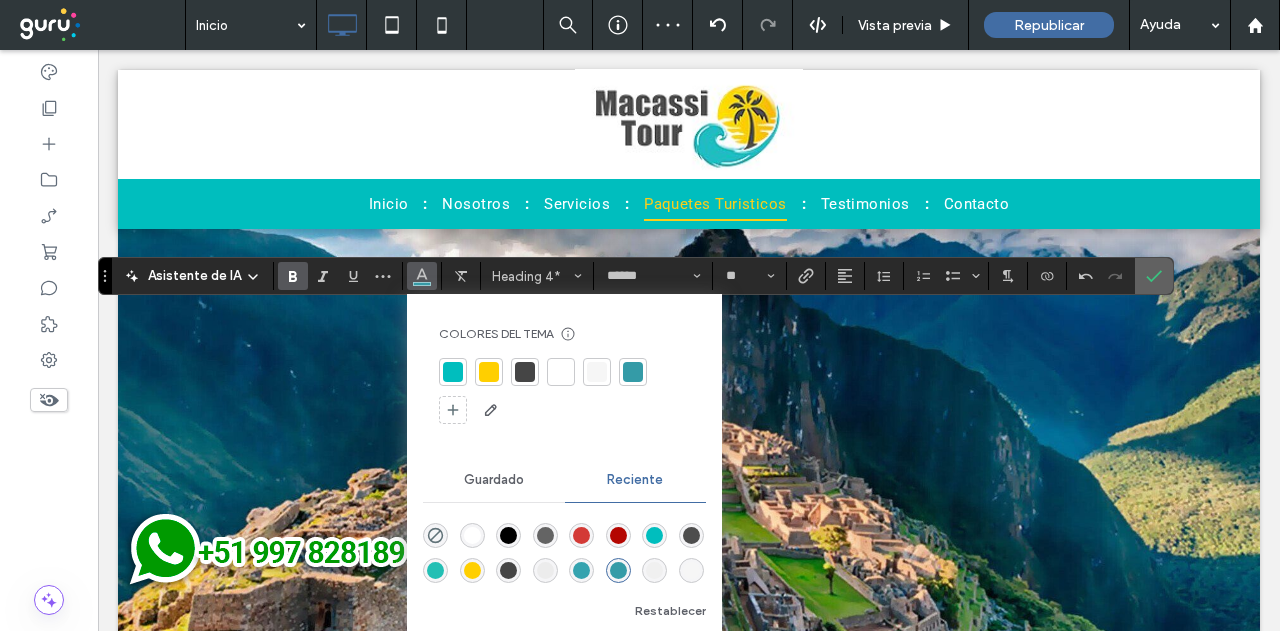 click 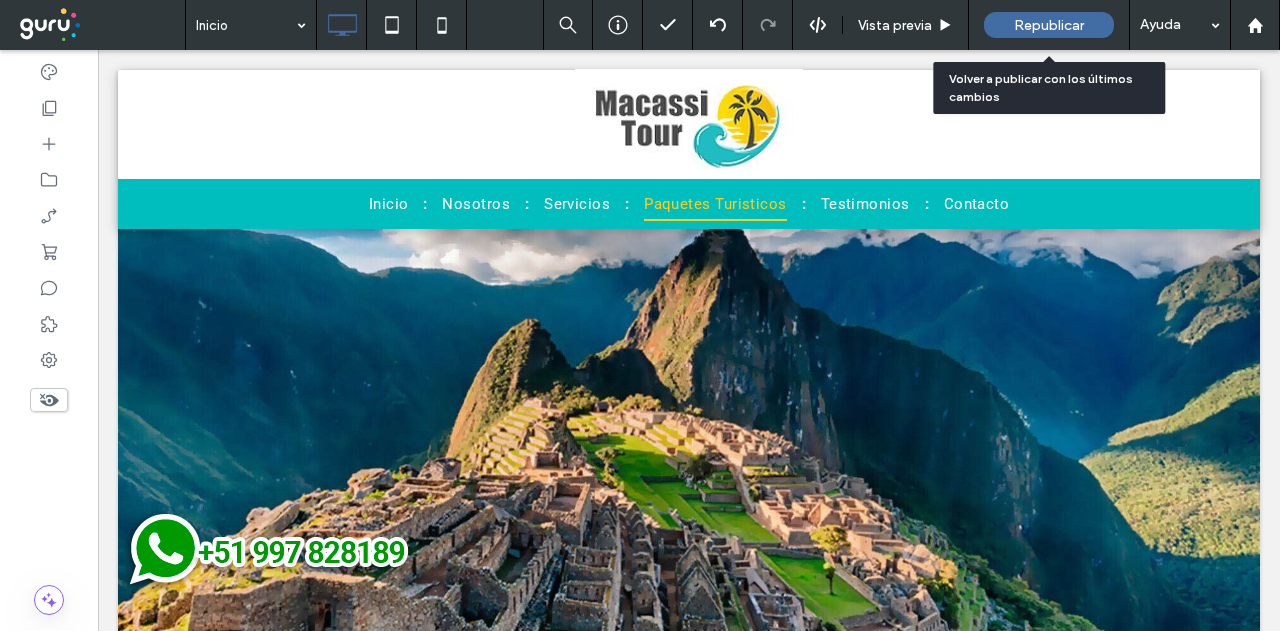 click on "Republicar" at bounding box center (1049, 25) 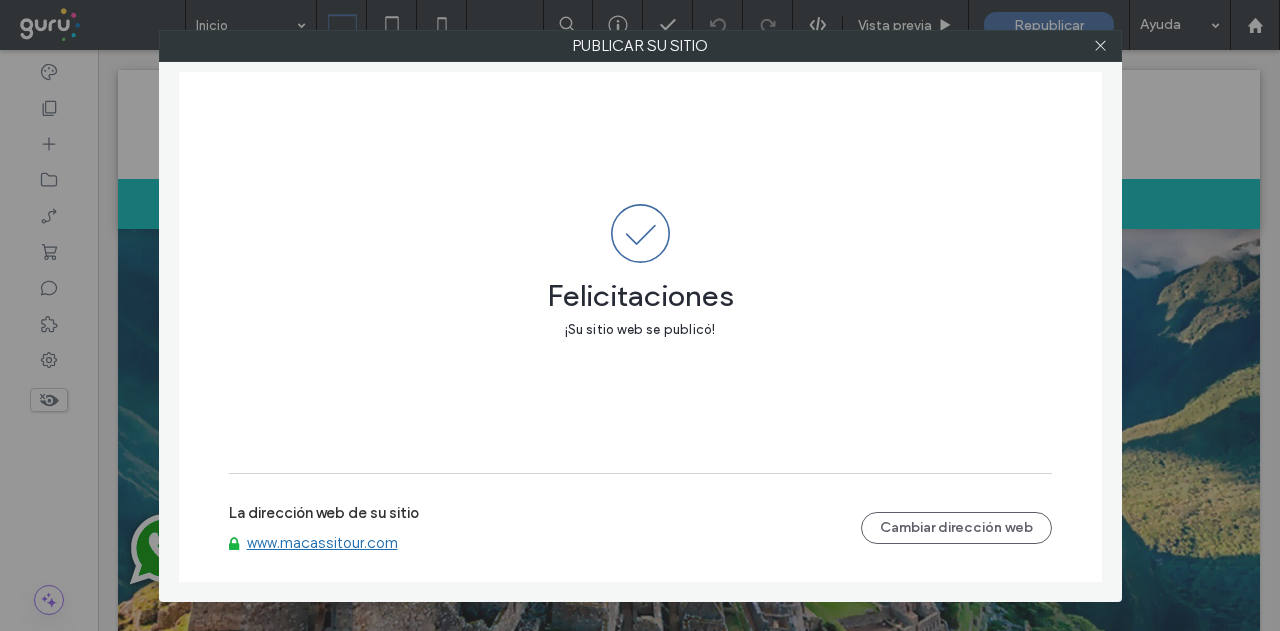 drag, startPoint x: 37, startPoint y: 120, endPoint x: 38, endPoint y: 105, distance: 15.033297 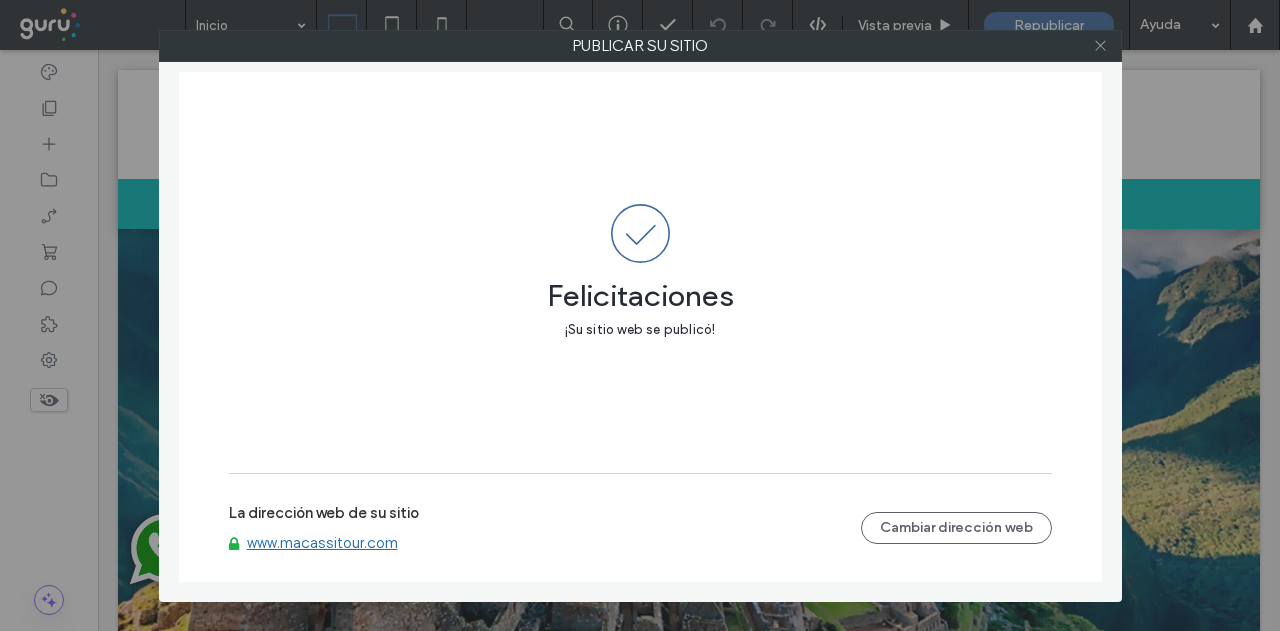click 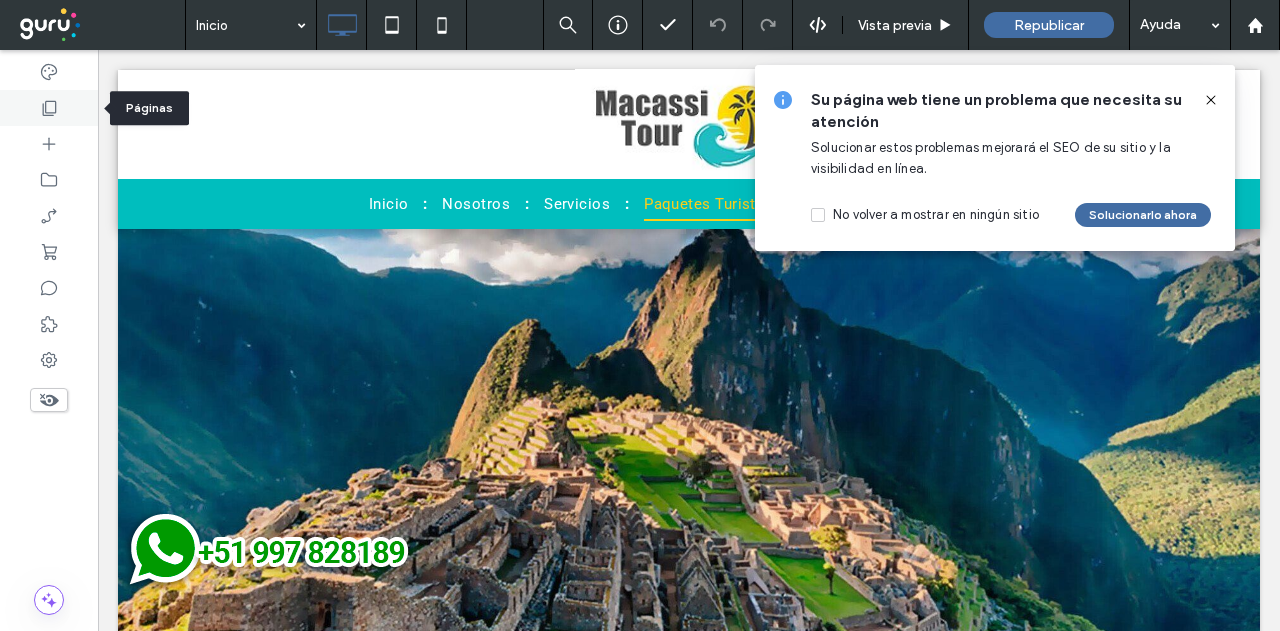 click 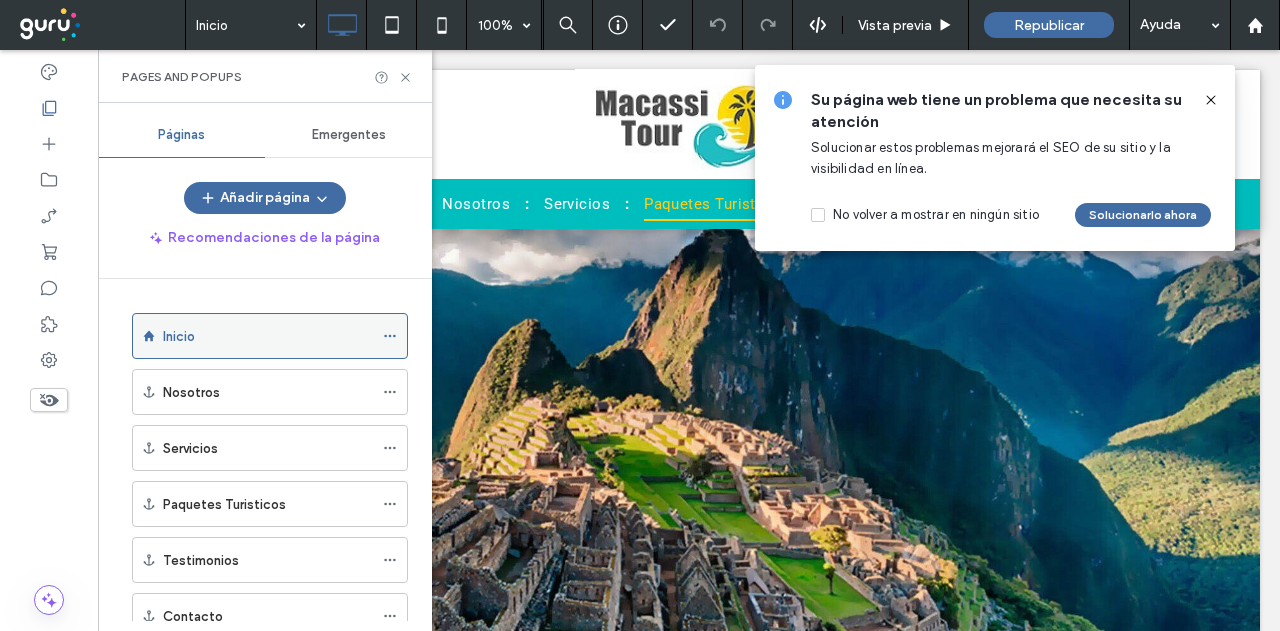 click 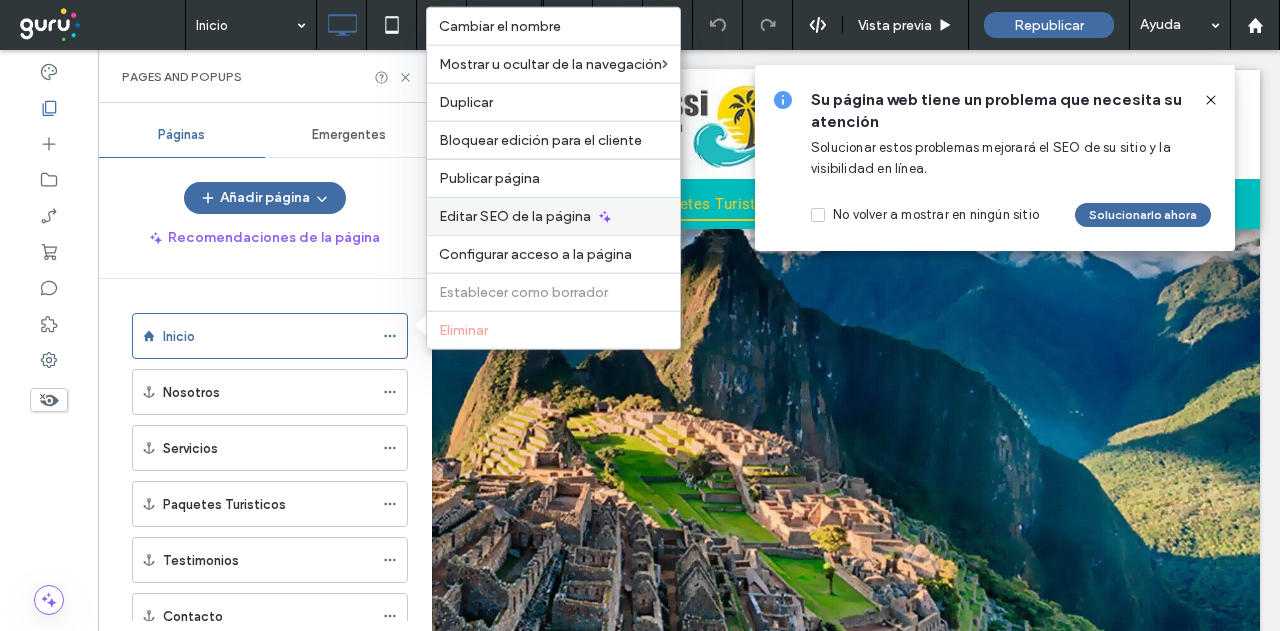 click on "Editar SEO de la página" at bounding box center (515, 216) 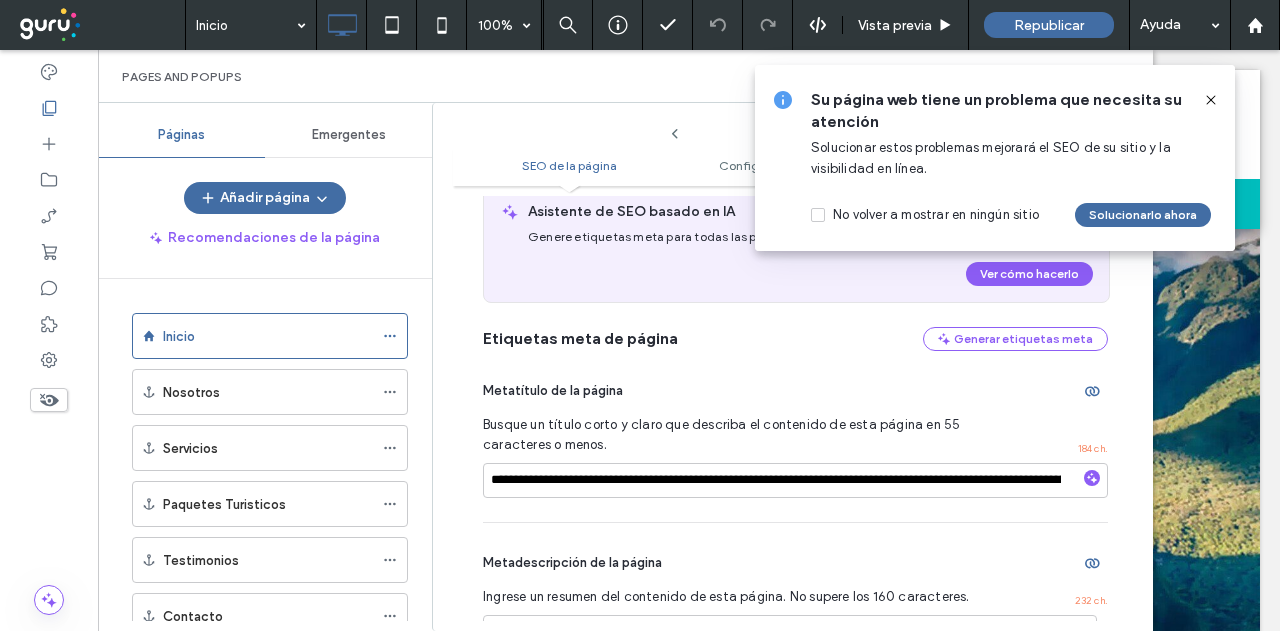 scroll, scrollTop: 210, scrollLeft: 0, axis: vertical 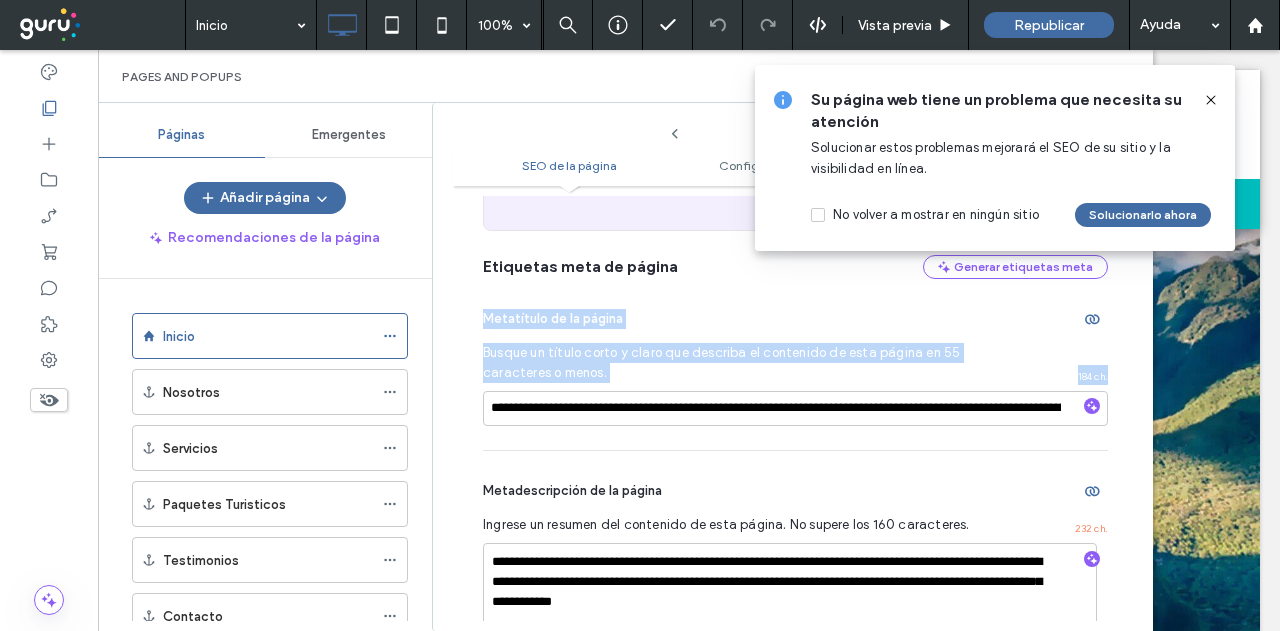 drag, startPoint x: 466, startPoint y: 314, endPoint x: 625, endPoint y: 388, distance: 175.37674 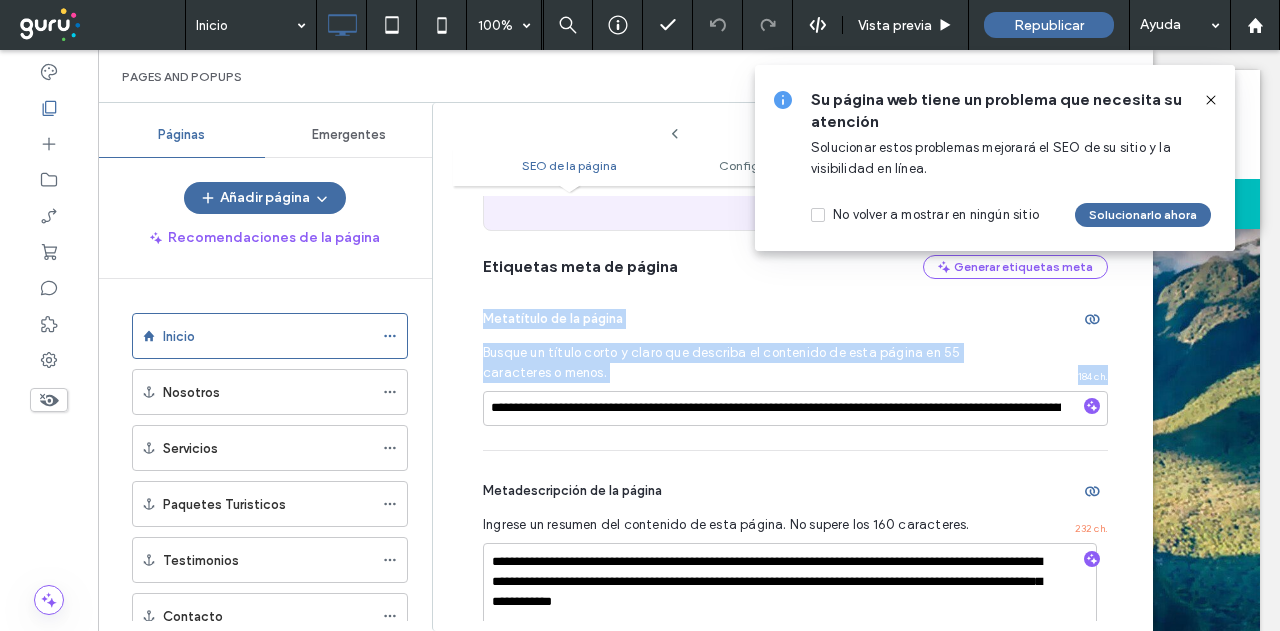 click on "Busque un título corto y claro que describa el contenido de esta página en 55 caracteres o menos." at bounding box center [740, 363] 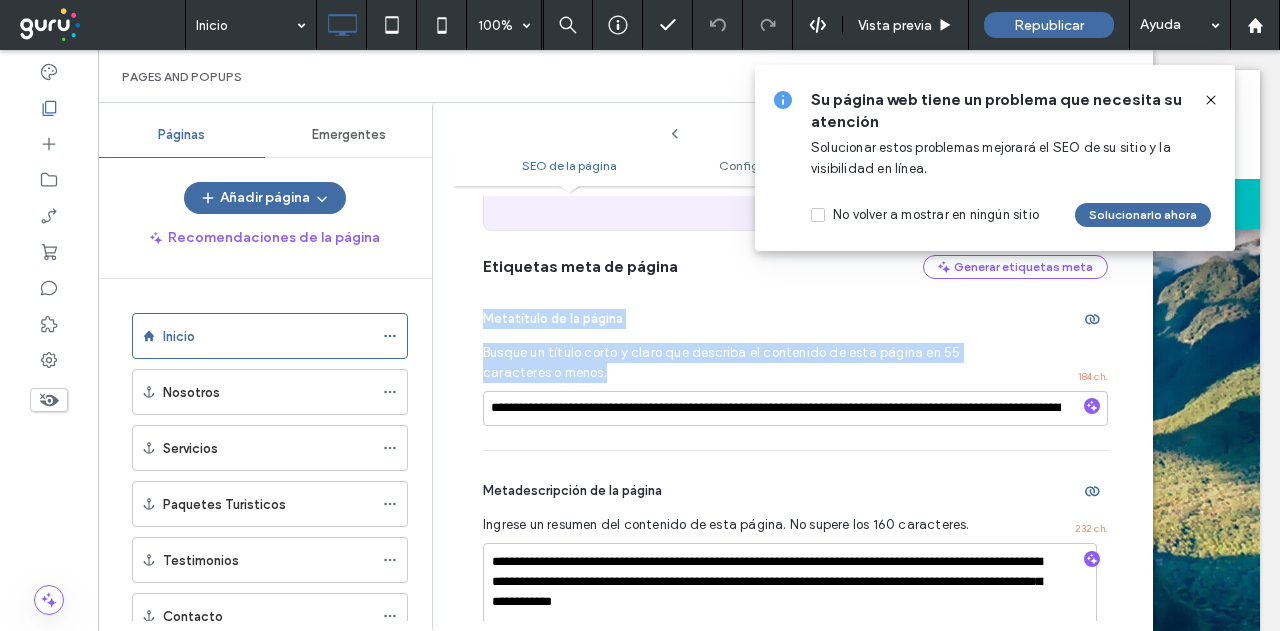 drag, startPoint x: 474, startPoint y: 312, endPoint x: 608, endPoint y: 371, distance: 146.4138 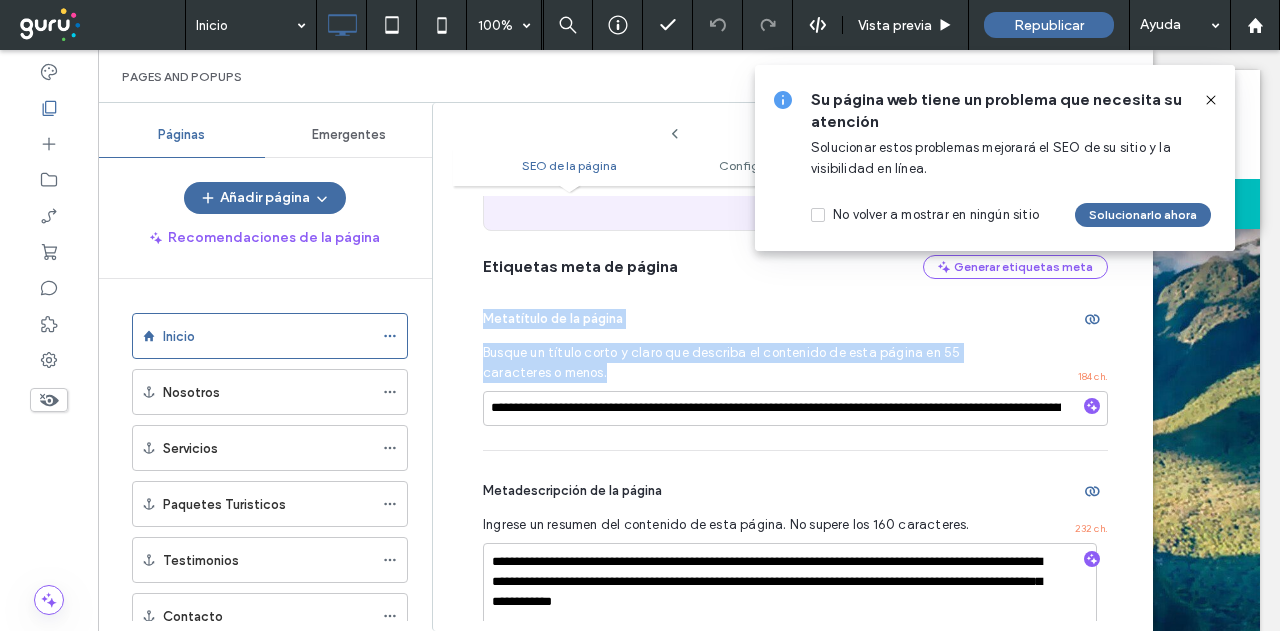 copy on "Metatítulo de la página  Busque un título corto y claro que describa el contenido de esta página en 55 caracteres o menos." 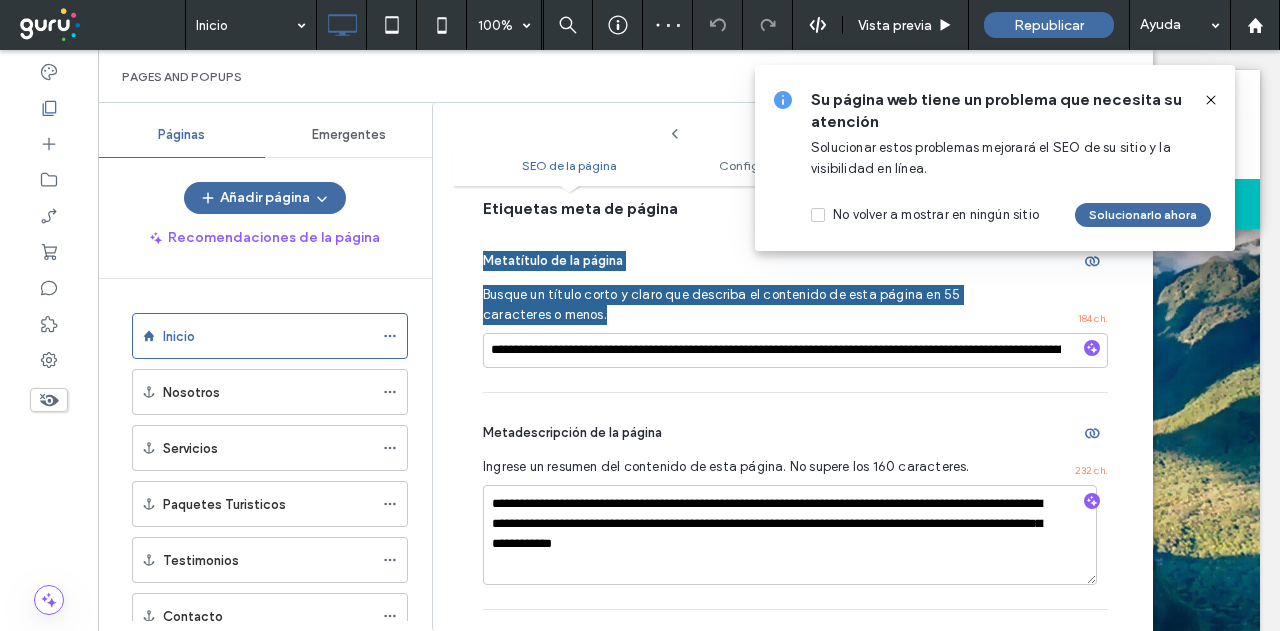scroll, scrollTop: 310, scrollLeft: 0, axis: vertical 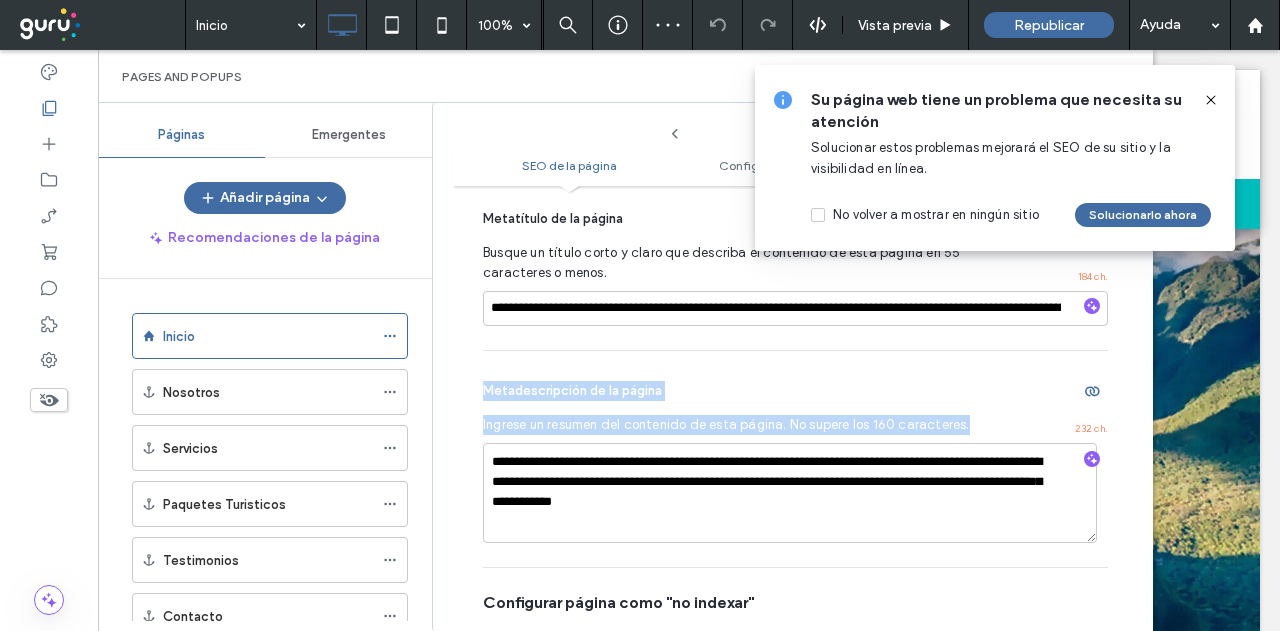 drag, startPoint x: 532, startPoint y: 390, endPoint x: 1026, endPoint y: 413, distance: 494.53513 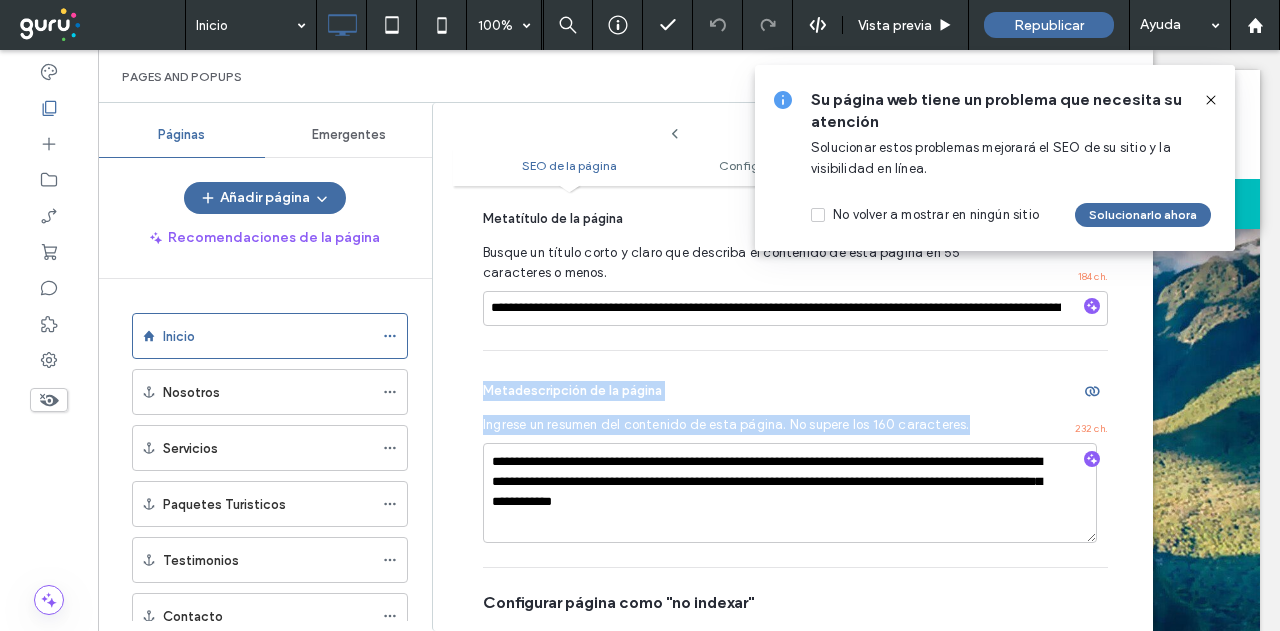 copy on "Metadescripción de la página Ingrese un resumen del contenido de esta página. No supere los 160 caracteres." 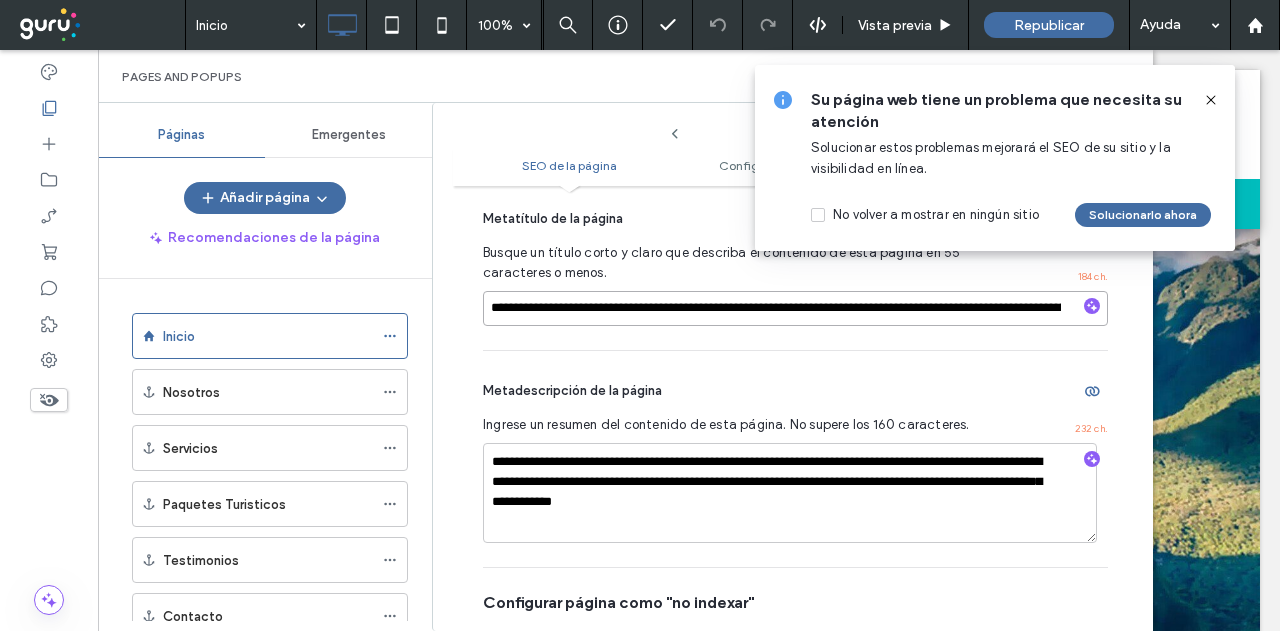 click on "**********" at bounding box center [795, 308] 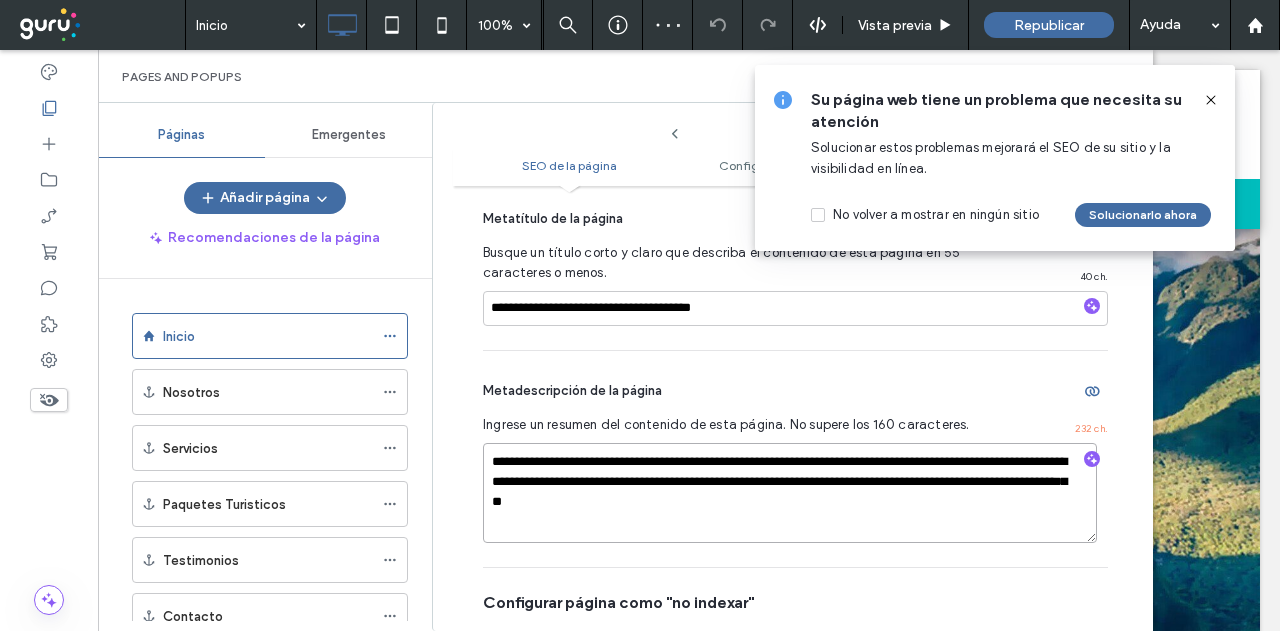 drag, startPoint x: 739, startPoint y: 511, endPoint x: 418, endPoint y: 443, distance: 328.12344 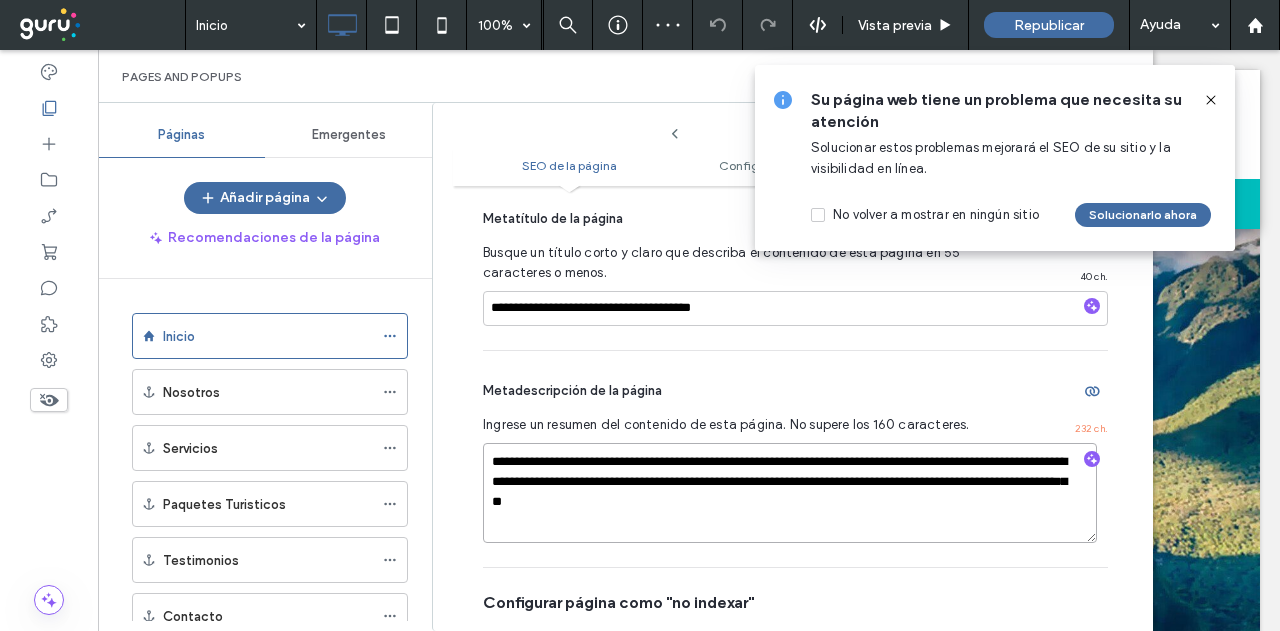 click on "**********" at bounding box center [625, 367] 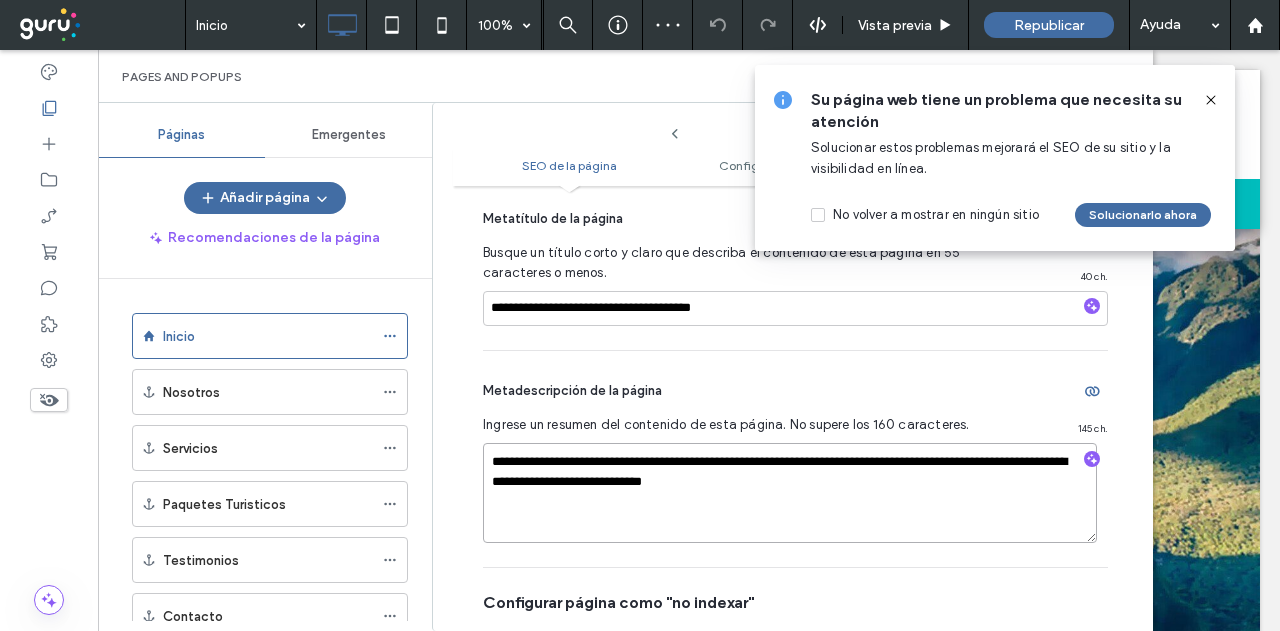 type on "**********" 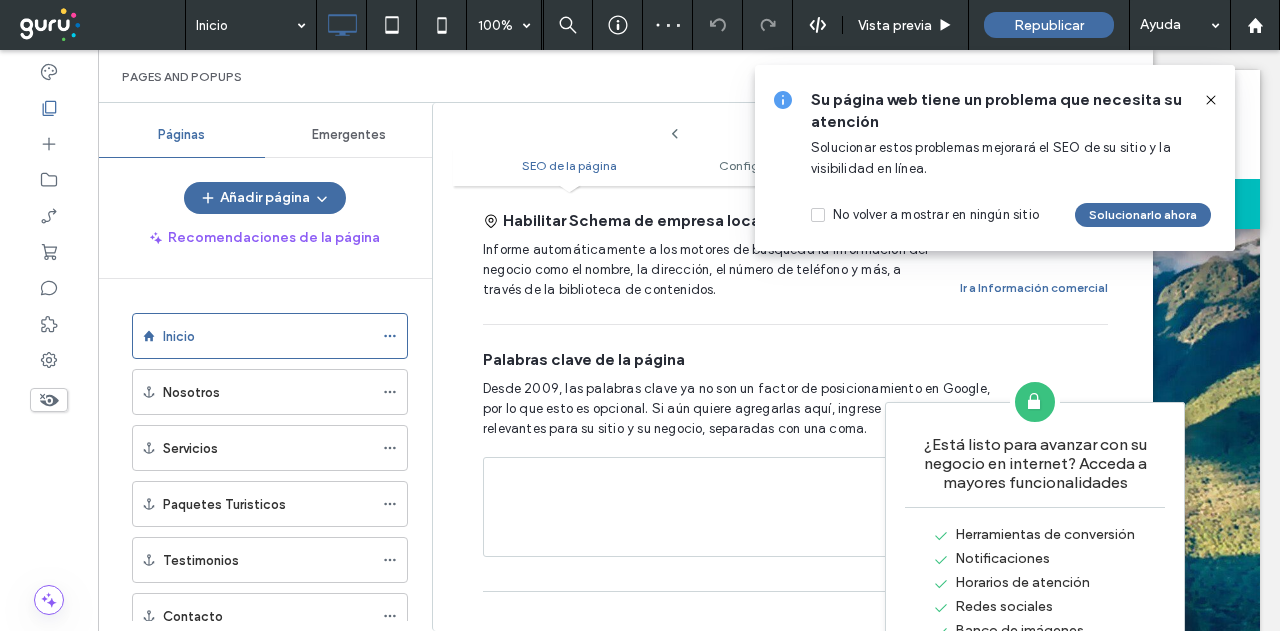 scroll, scrollTop: 1210, scrollLeft: 0, axis: vertical 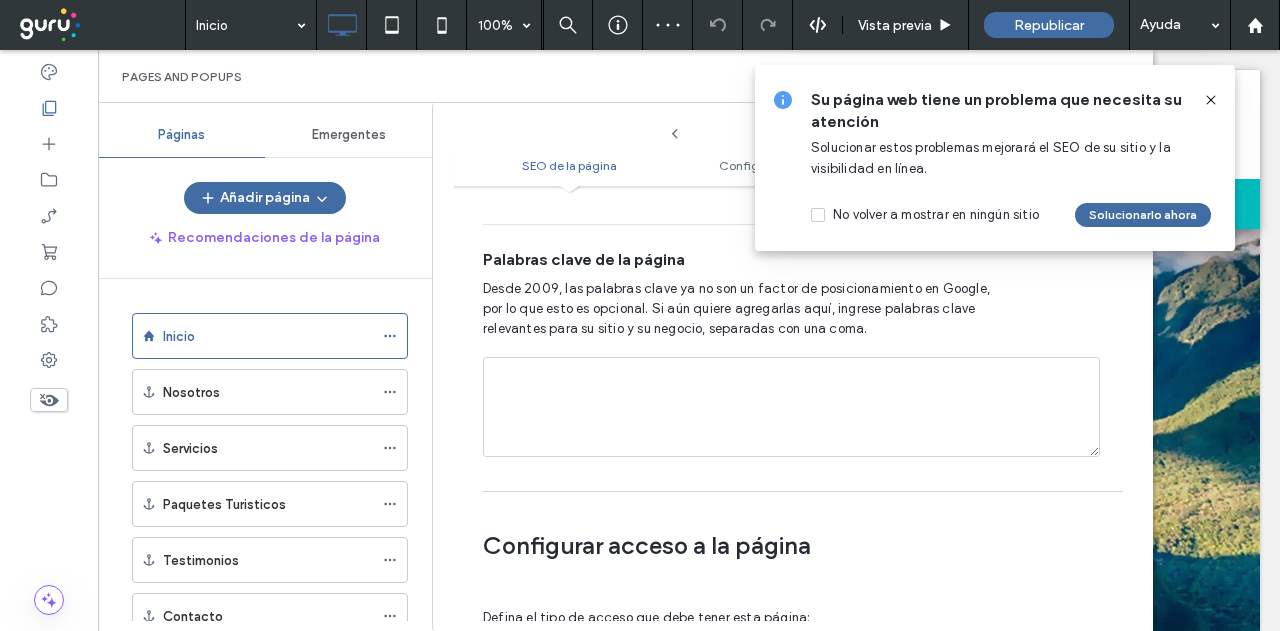 click at bounding box center [791, 407] 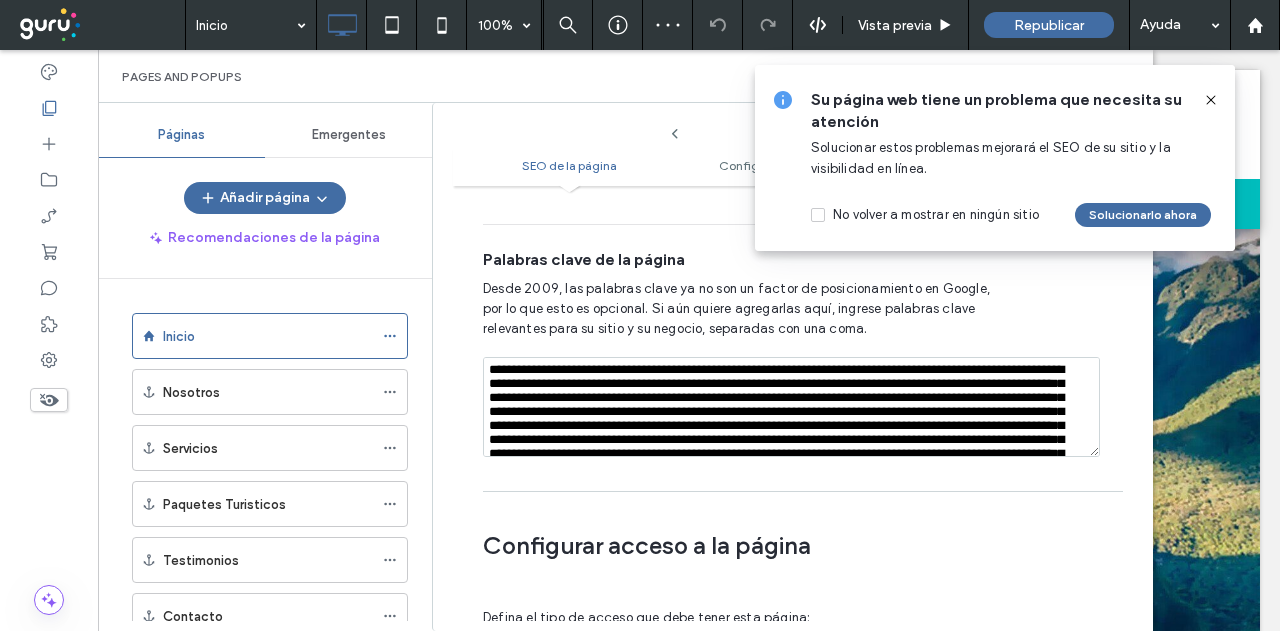 scroll, scrollTop: 82, scrollLeft: 0, axis: vertical 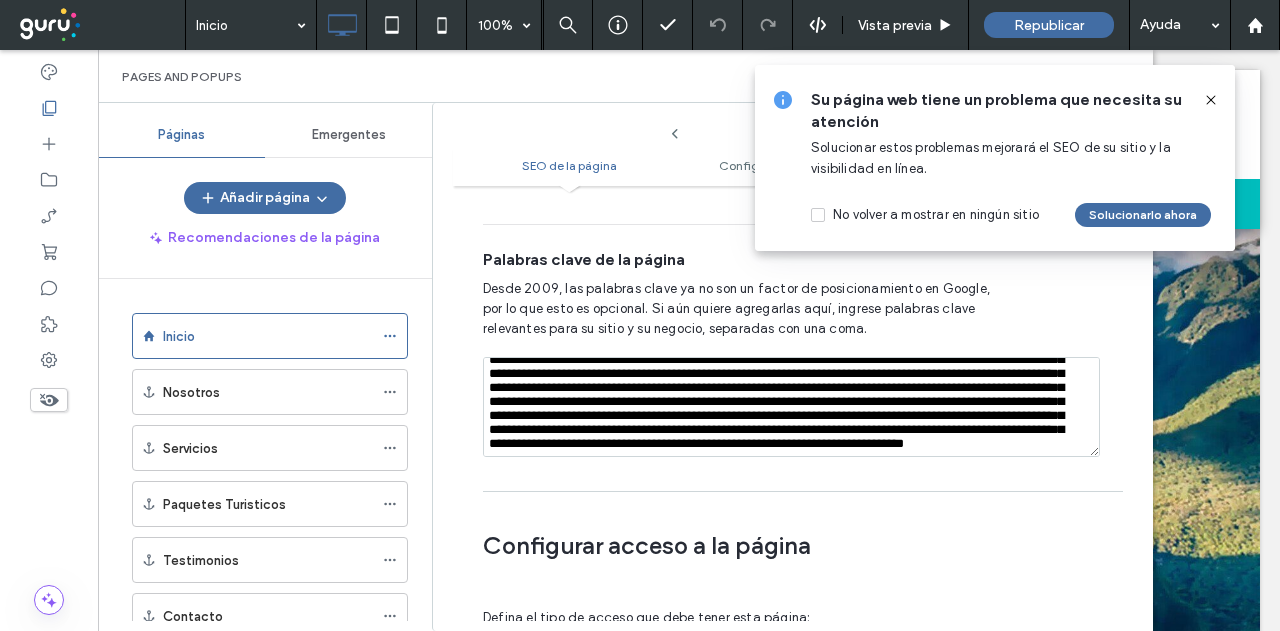 type on "**********" 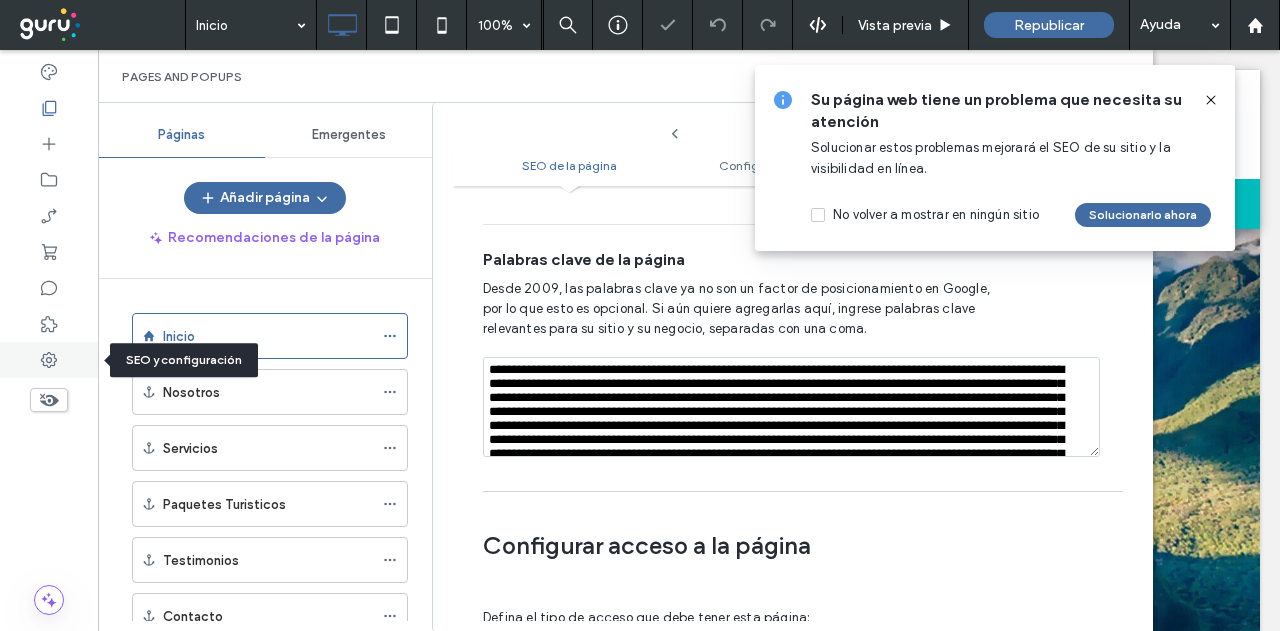 click 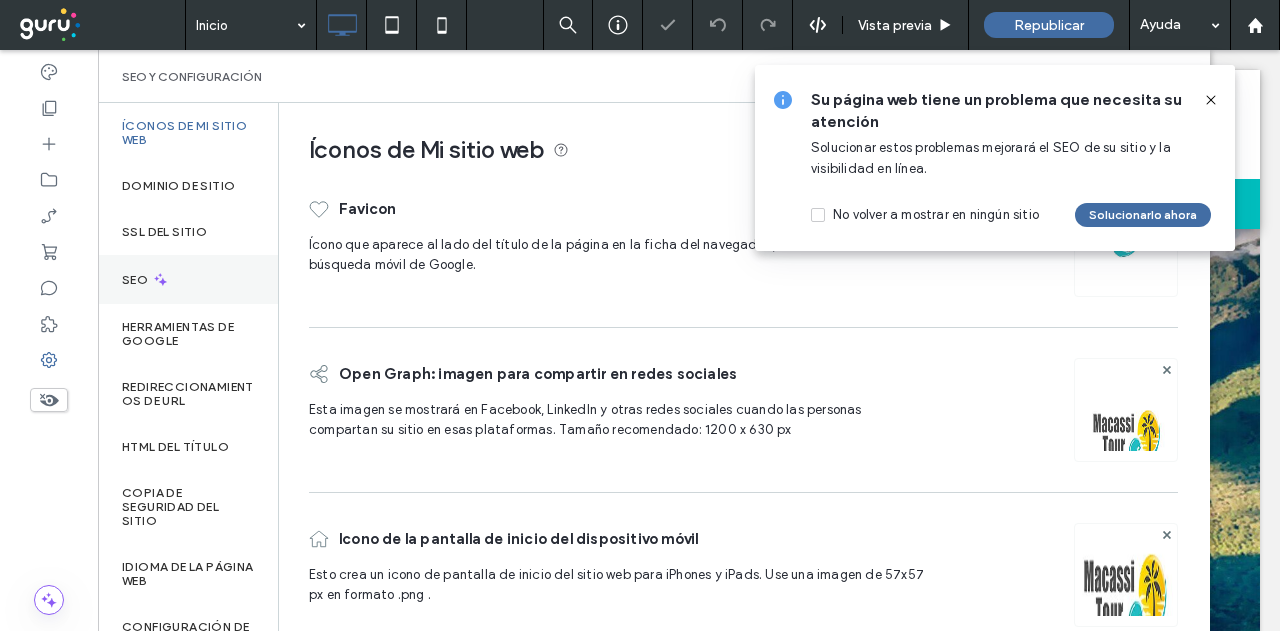 click on "SEO" at bounding box center (188, 279) 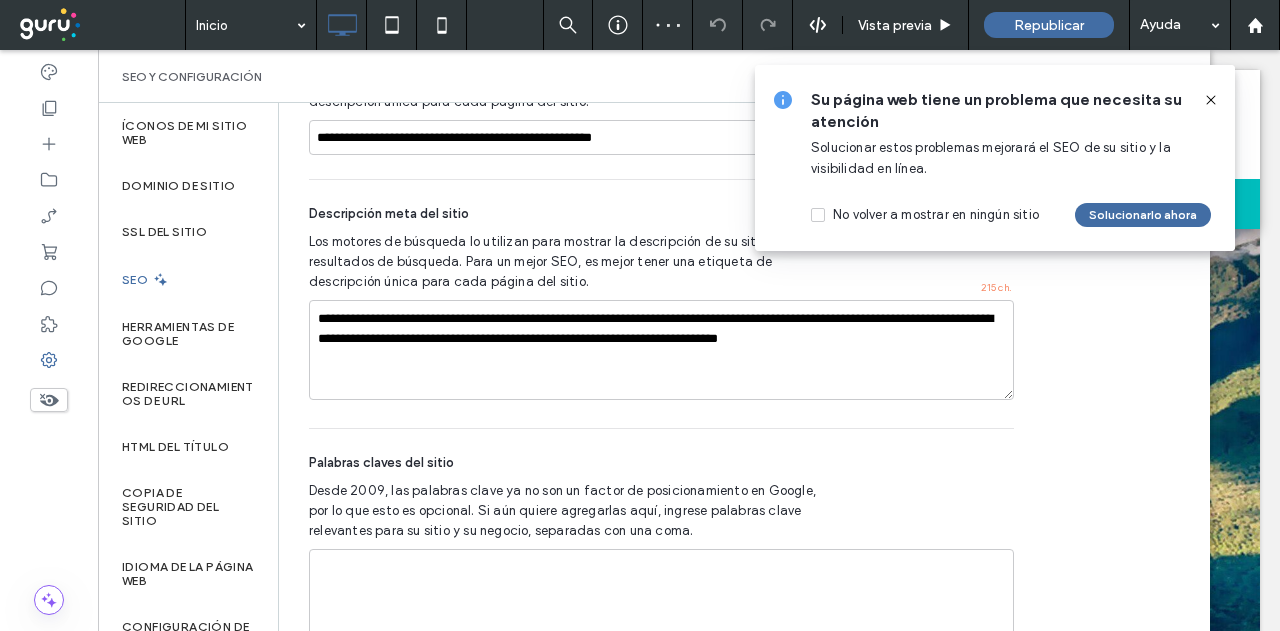 scroll, scrollTop: 1385, scrollLeft: 0, axis: vertical 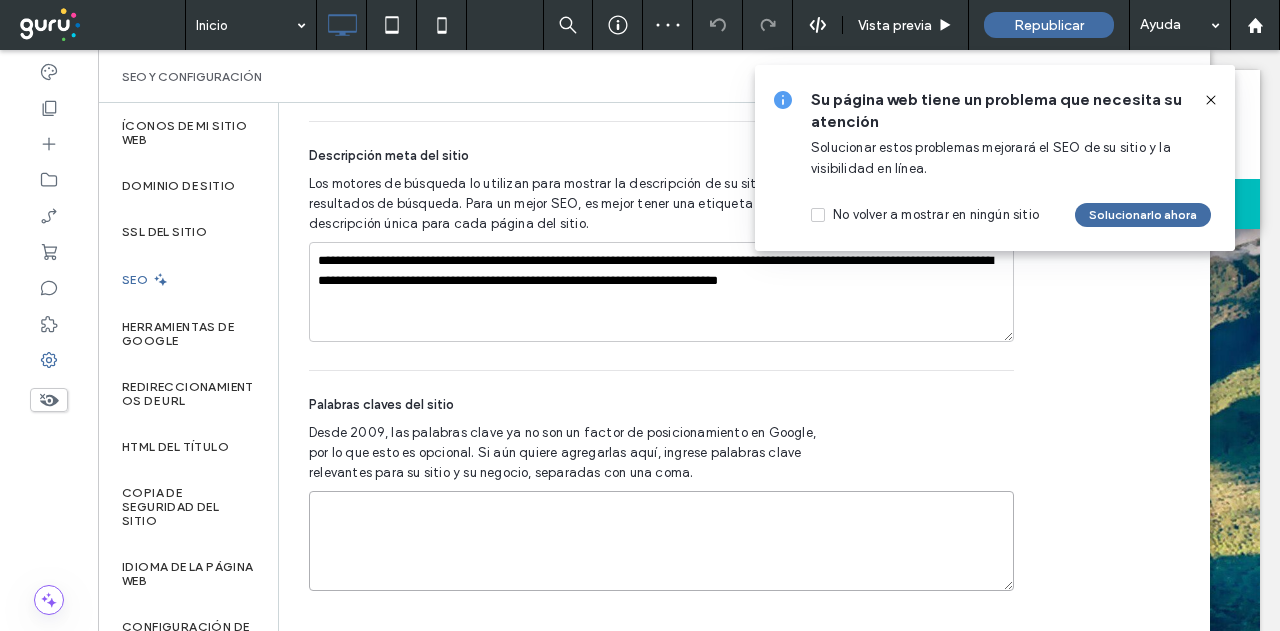 click at bounding box center [661, 541] 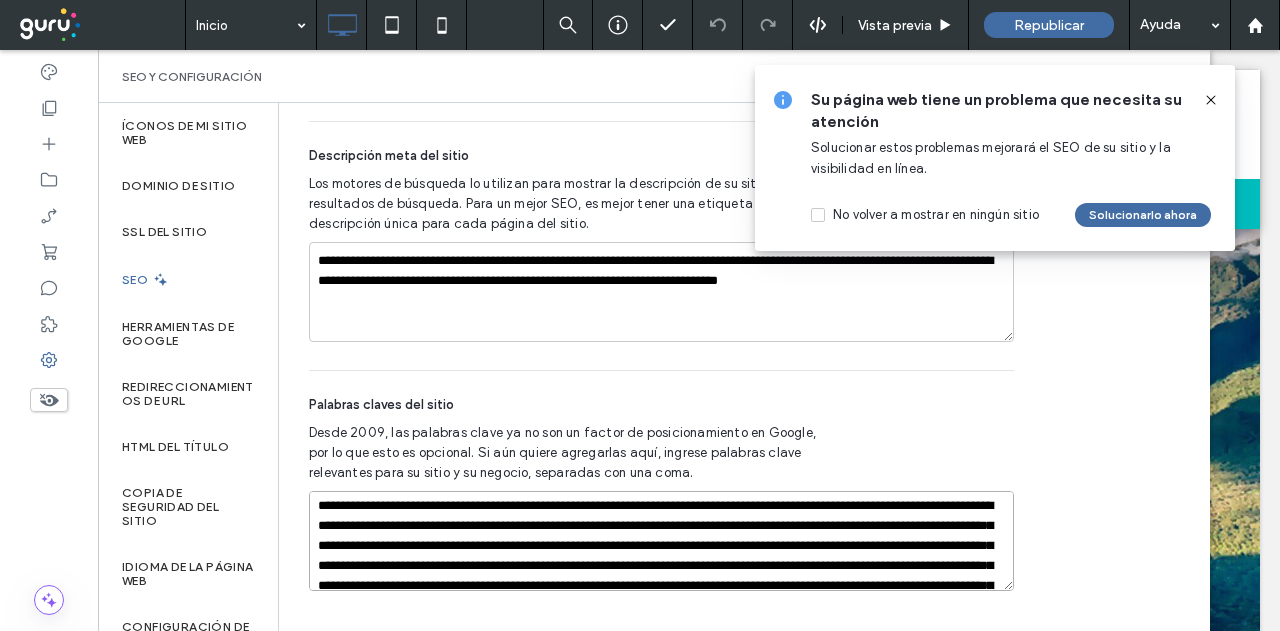 scroll, scrollTop: 0, scrollLeft: 0, axis: both 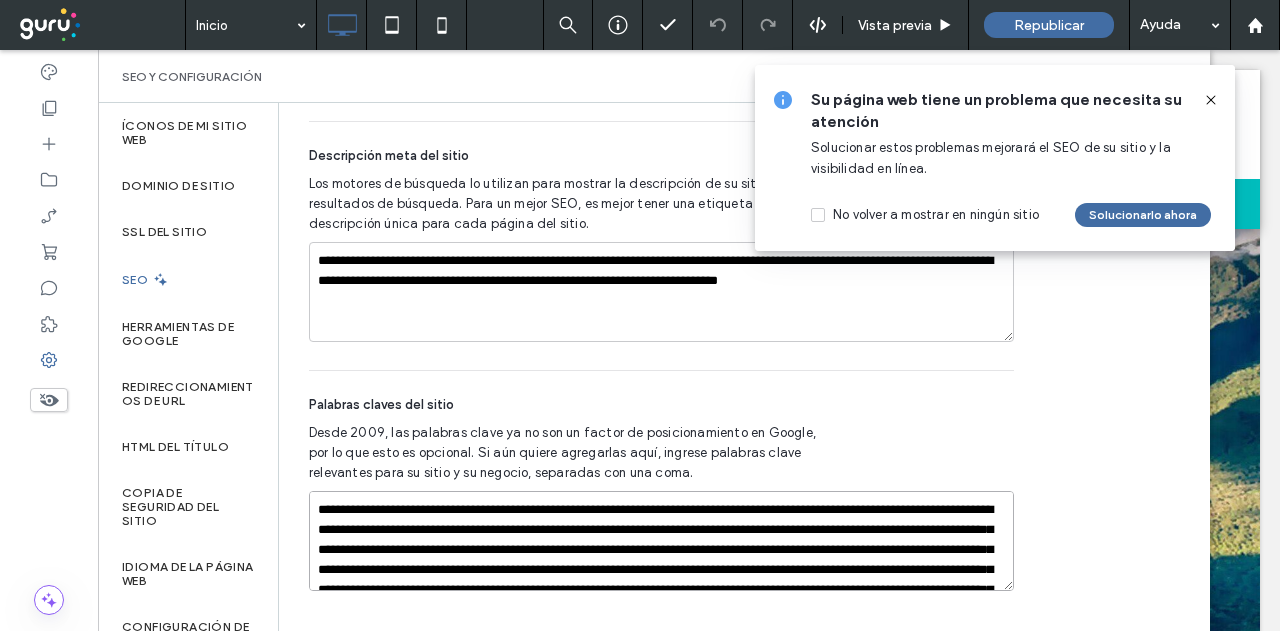 type on "**********" 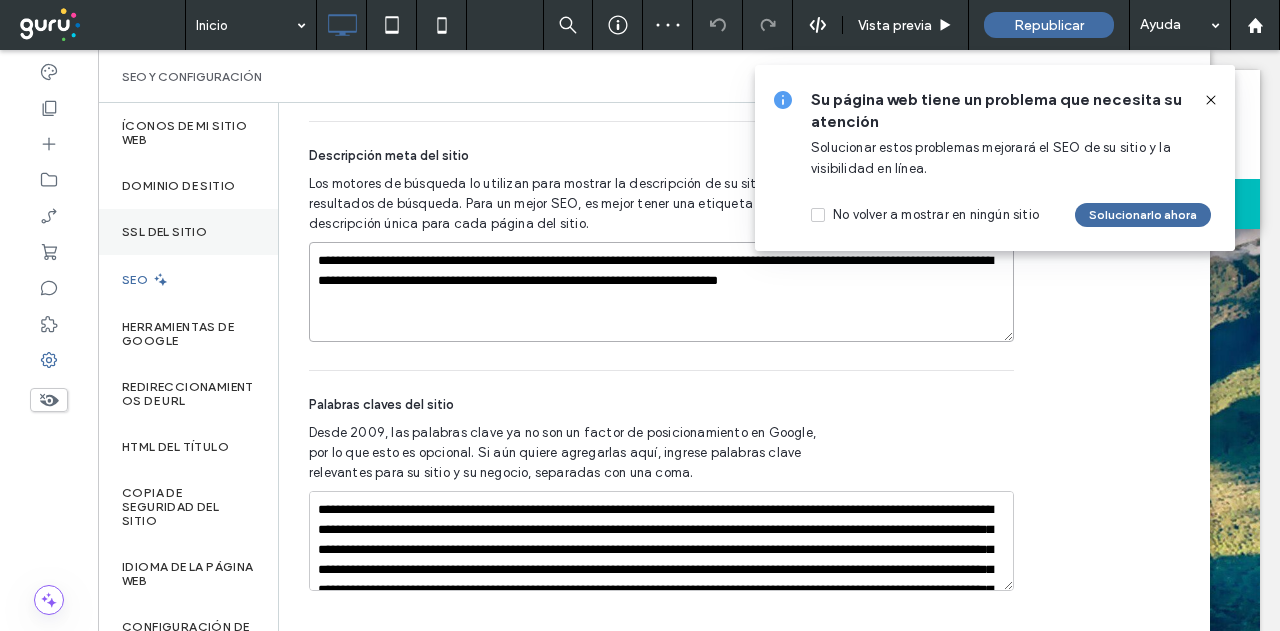 drag, startPoint x: 912, startPoint y: 277, endPoint x: 255, endPoint y: 211, distance: 660.30676 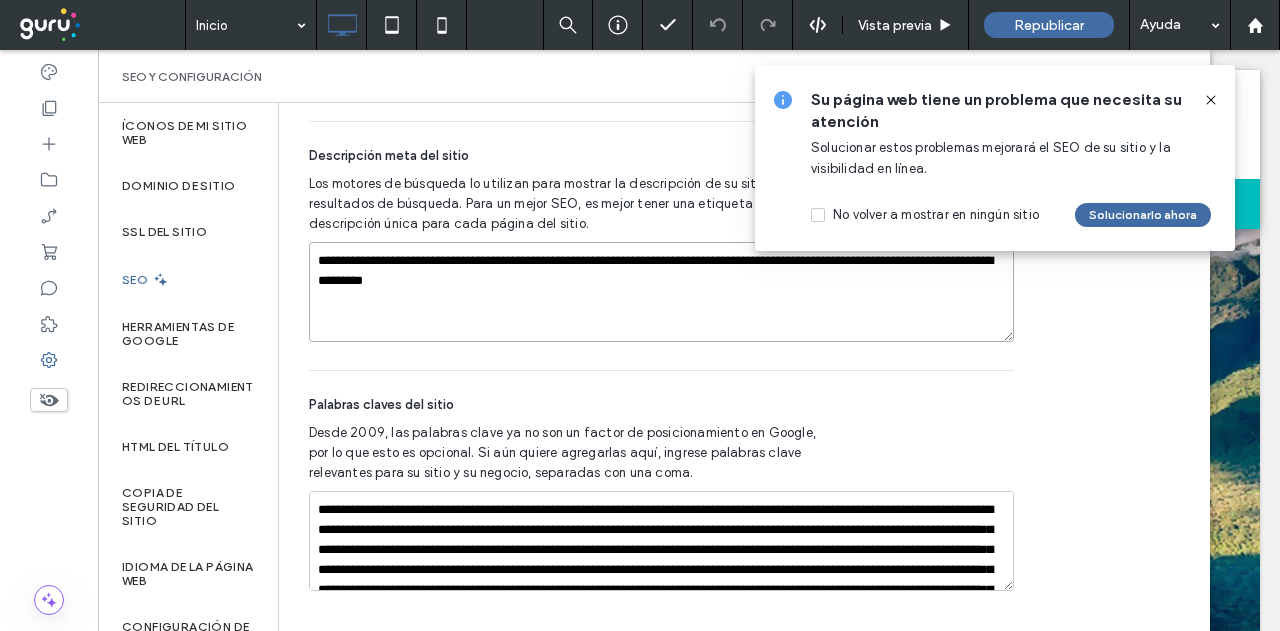 type on "**********" 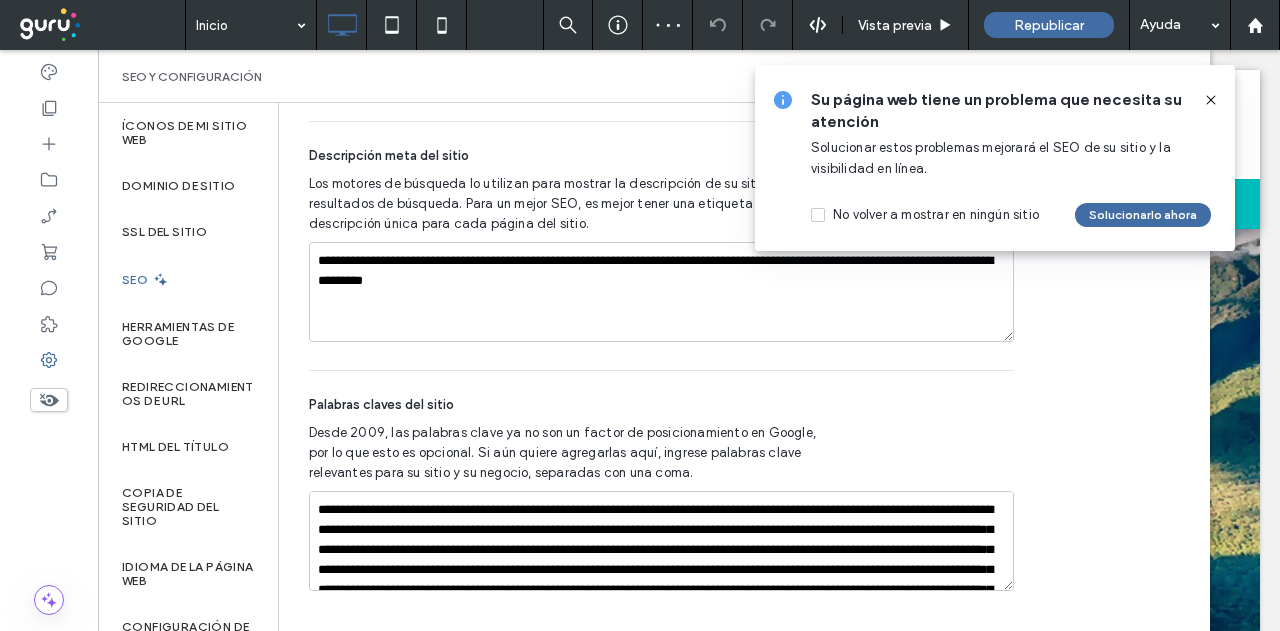 scroll, scrollTop: 1185, scrollLeft: 0, axis: vertical 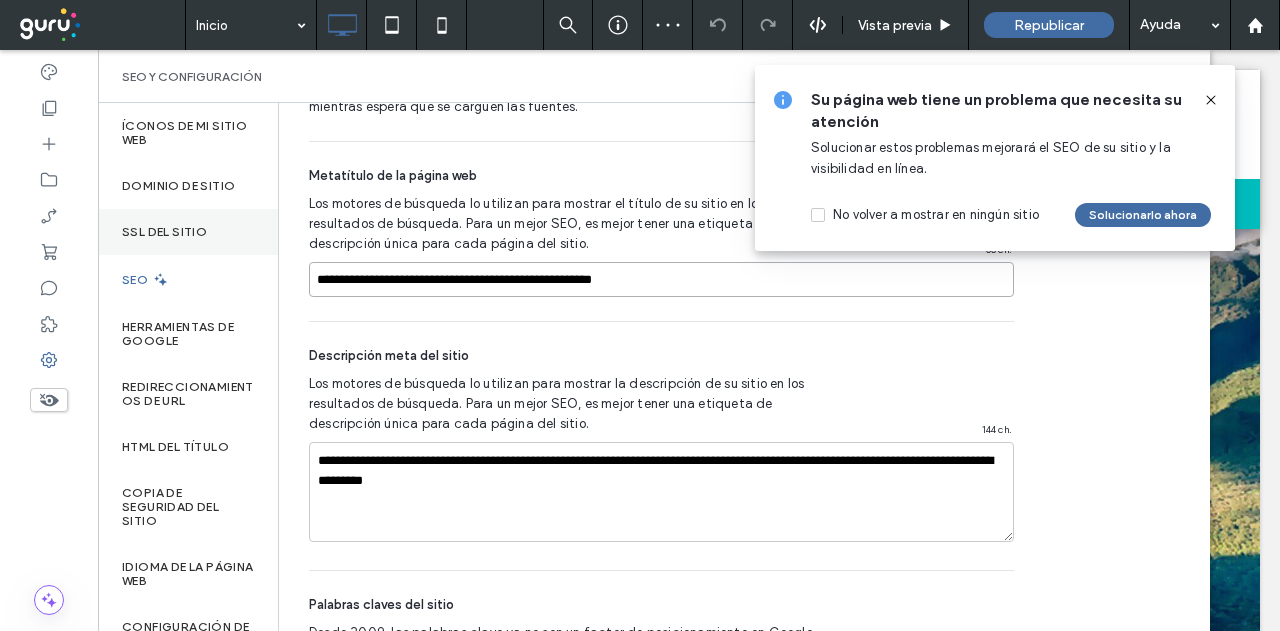 drag, startPoint x: 672, startPoint y: 277, endPoint x: 219, endPoint y: 253, distance: 453.6353 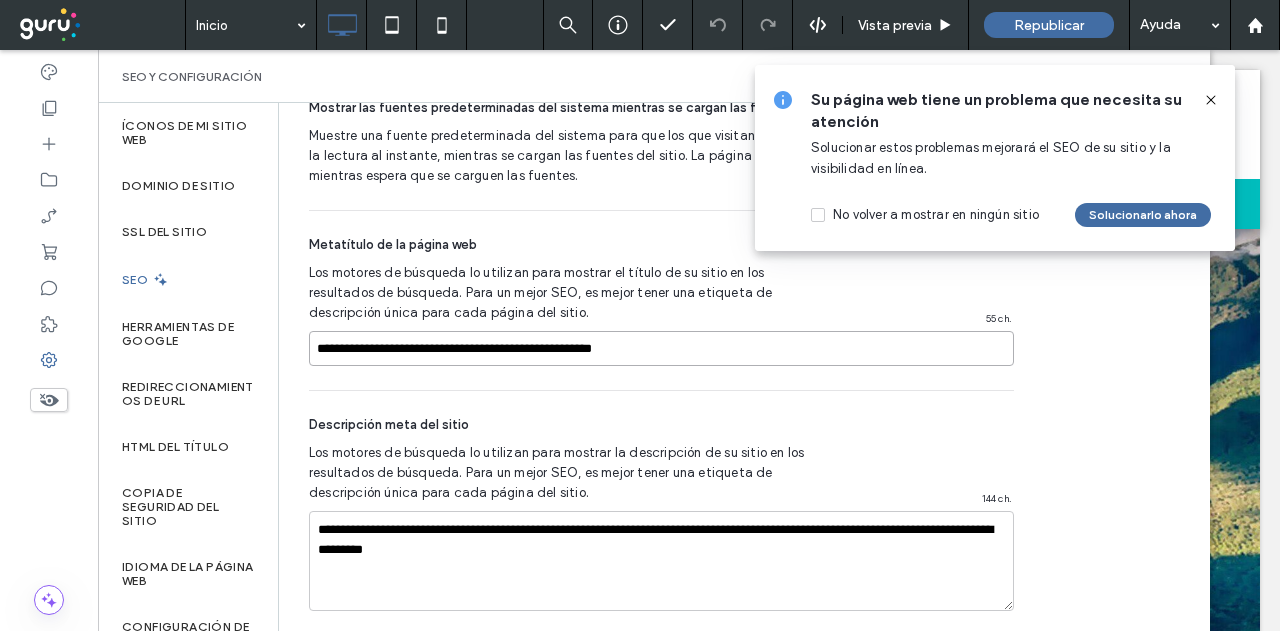 scroll, scrollTop: 1085, scrollLeft: 0, axis: vertical 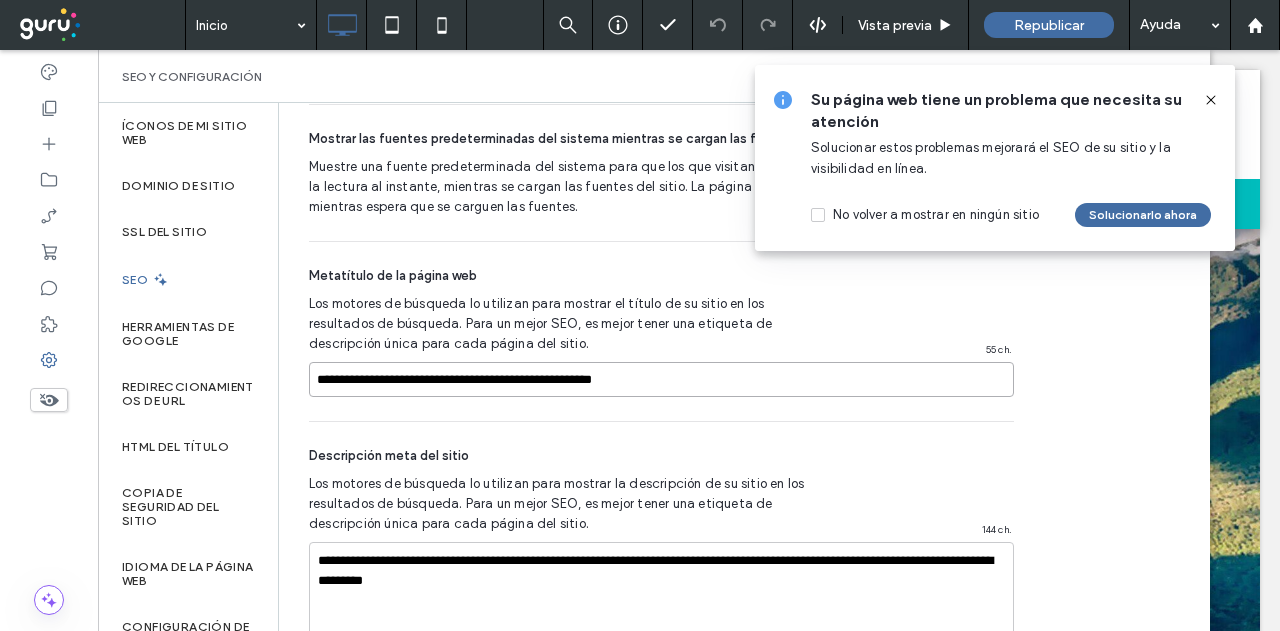 click on "**********" at bounding box center [661, 379] 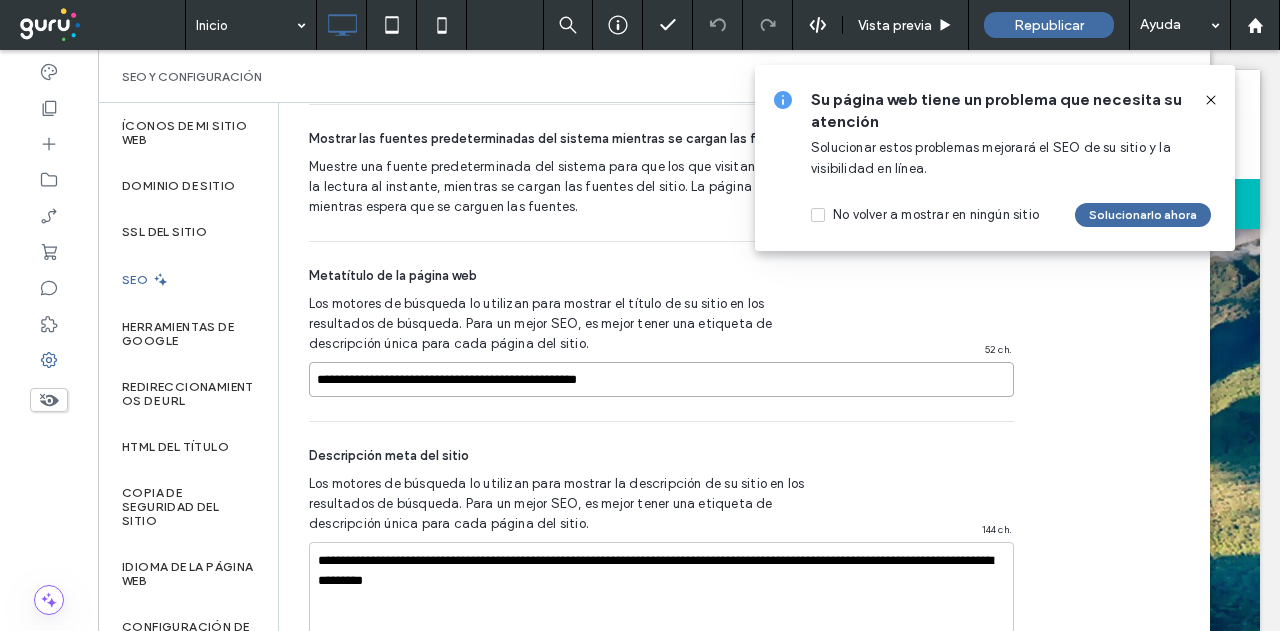 drag, startPoint x: 551, startPoint y: 377, endPoint x: 439, endPoint y: 366, distance: 112.53888 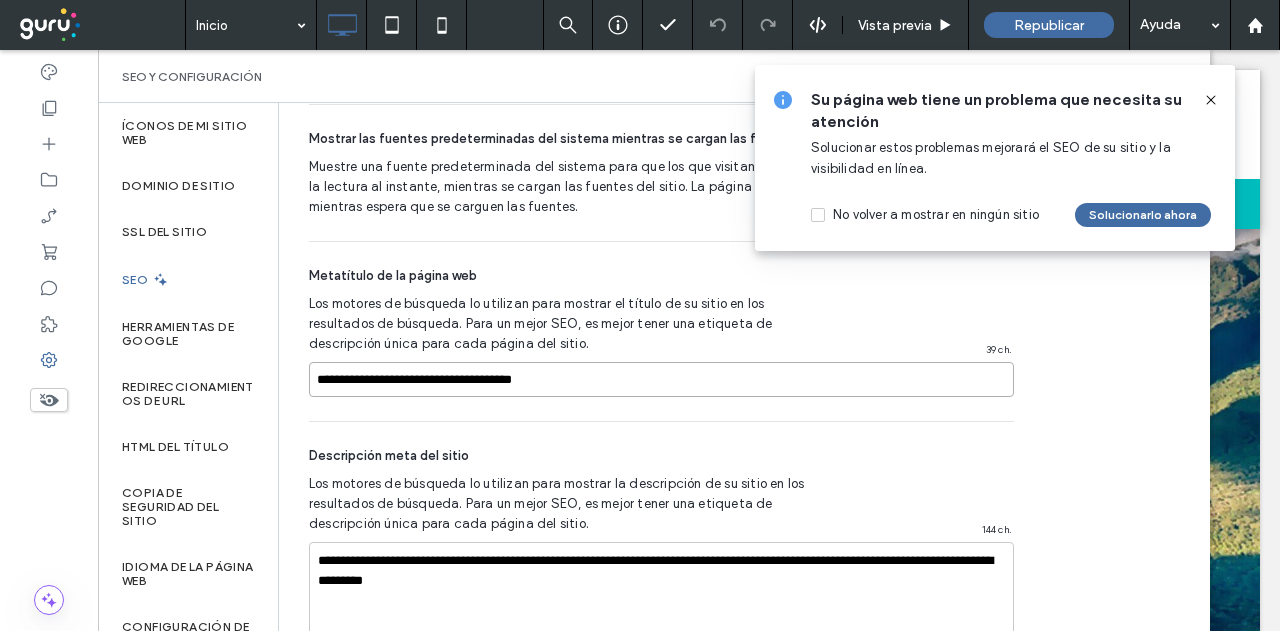drag, startPoint x: 453, startPoint y: 377, endPoint x: 448, endPoint y: 387, distance: 11.18034 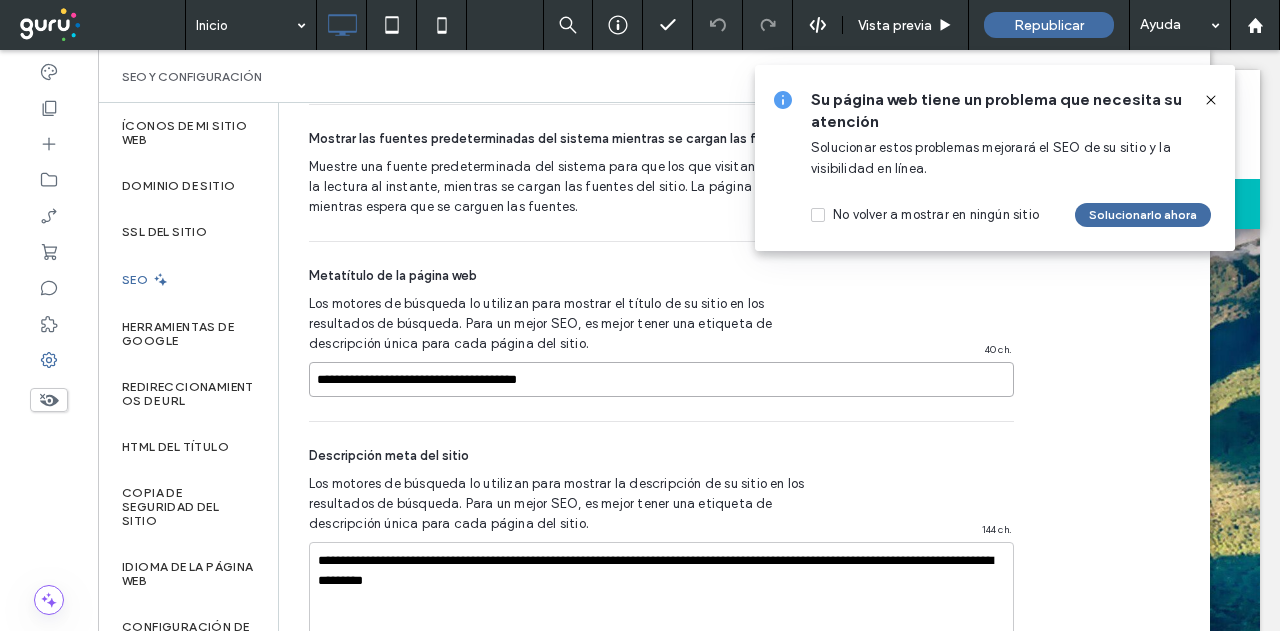 click on "**********" at bounding box center (661, 379) 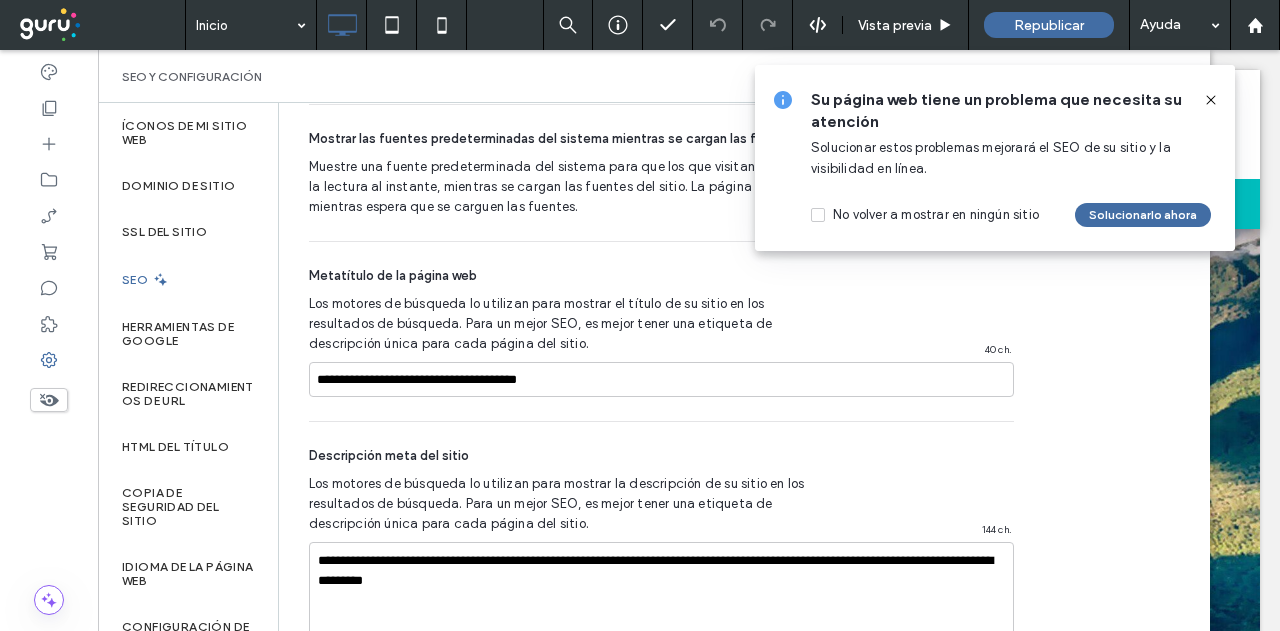click 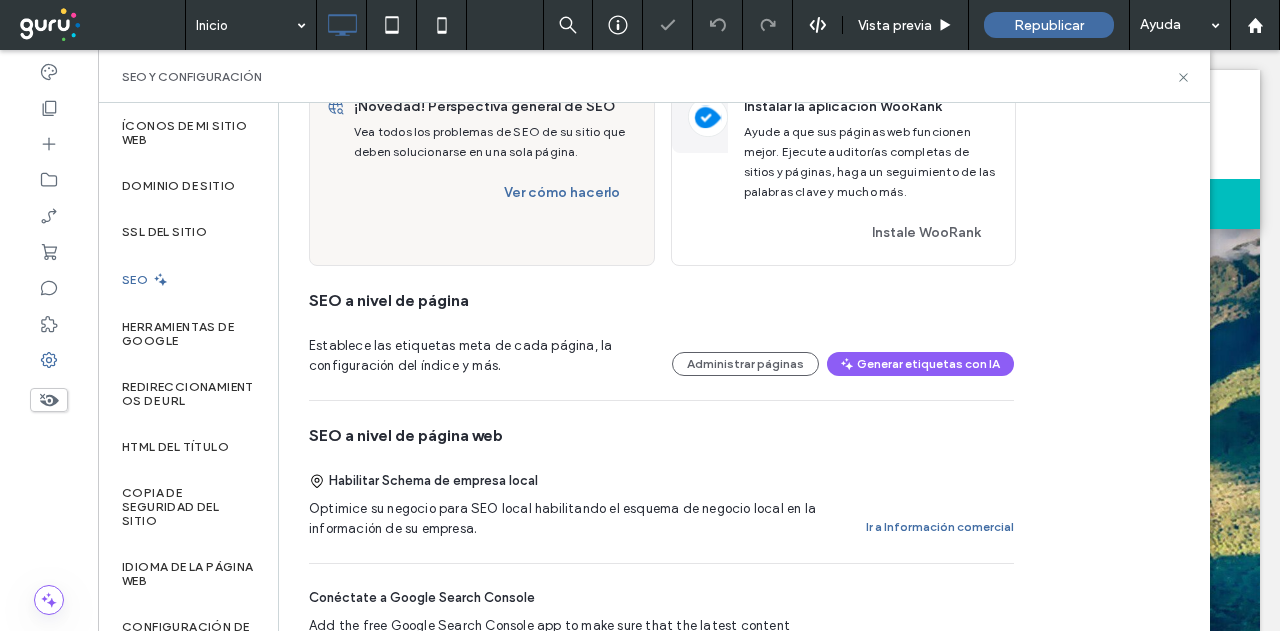 scroll, scrollTop: 0, scrollLeft: 0, axis: both 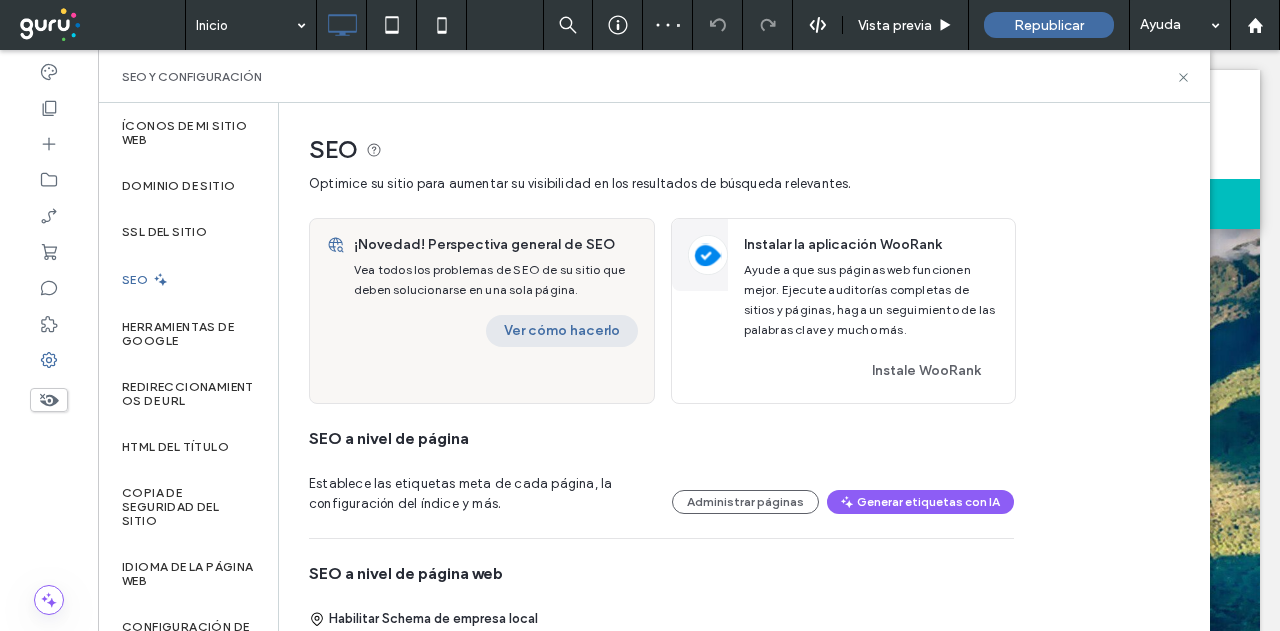 click on "Ver cómo hacerlo" at bounding box center (562, 331) 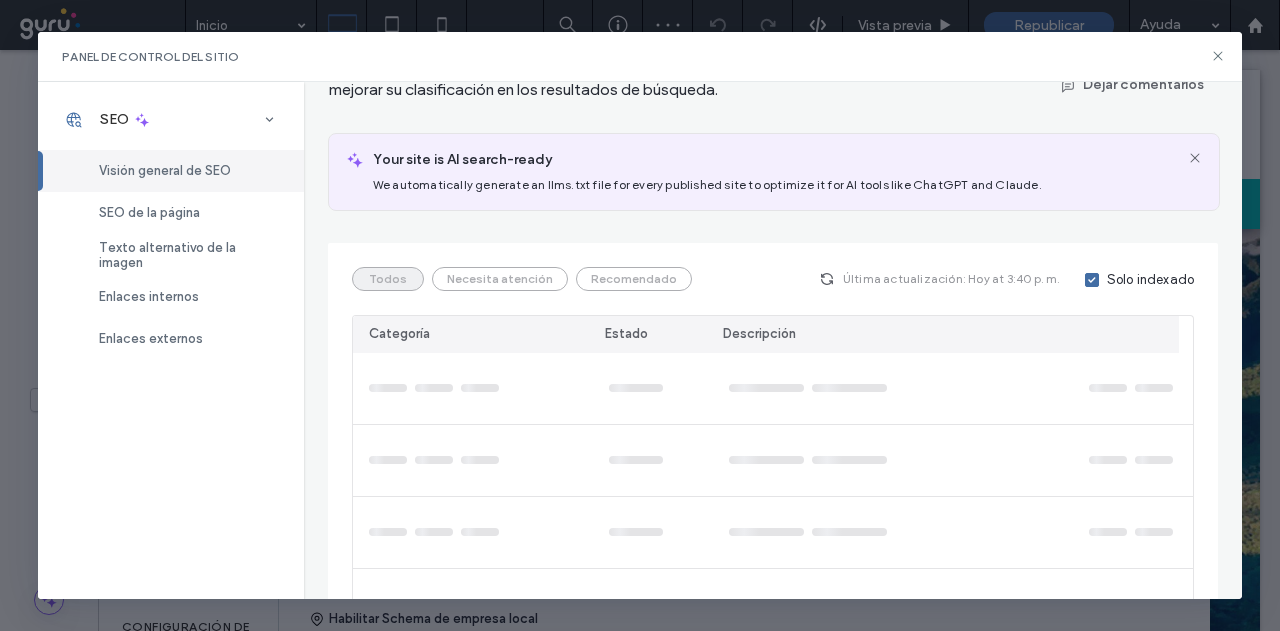 scroll, scrollTop: 200, scrollLeft: 0, axis: vertical 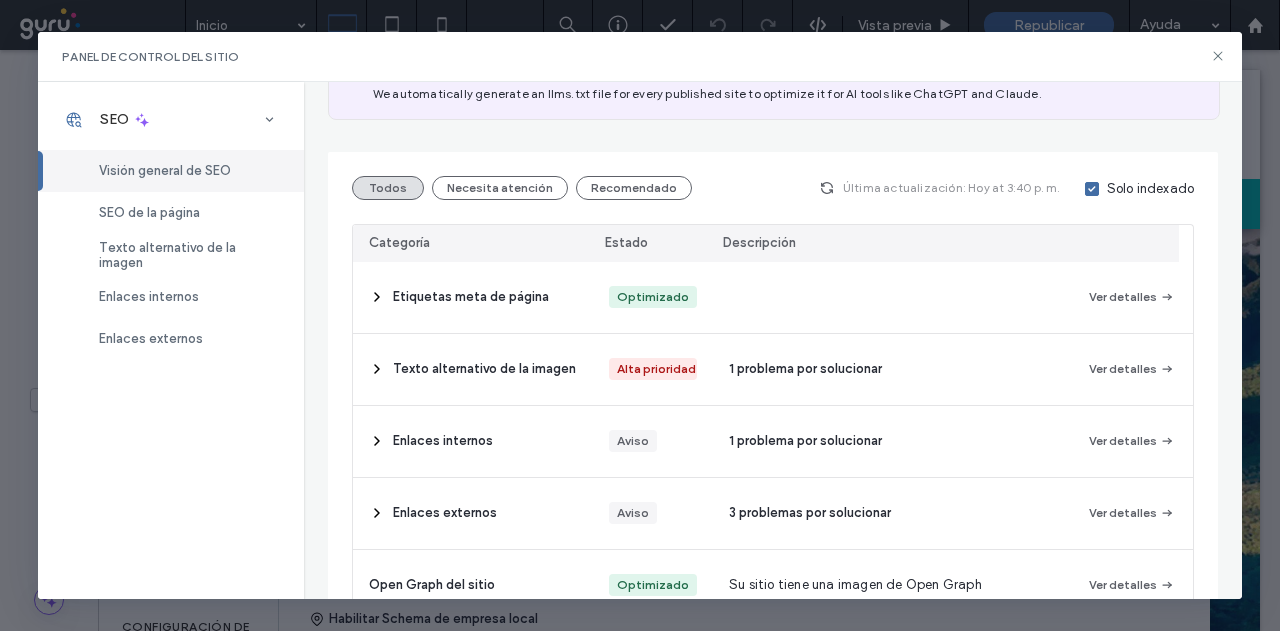 click on "1 problema por solucionar" at bounding box center (893, 369) 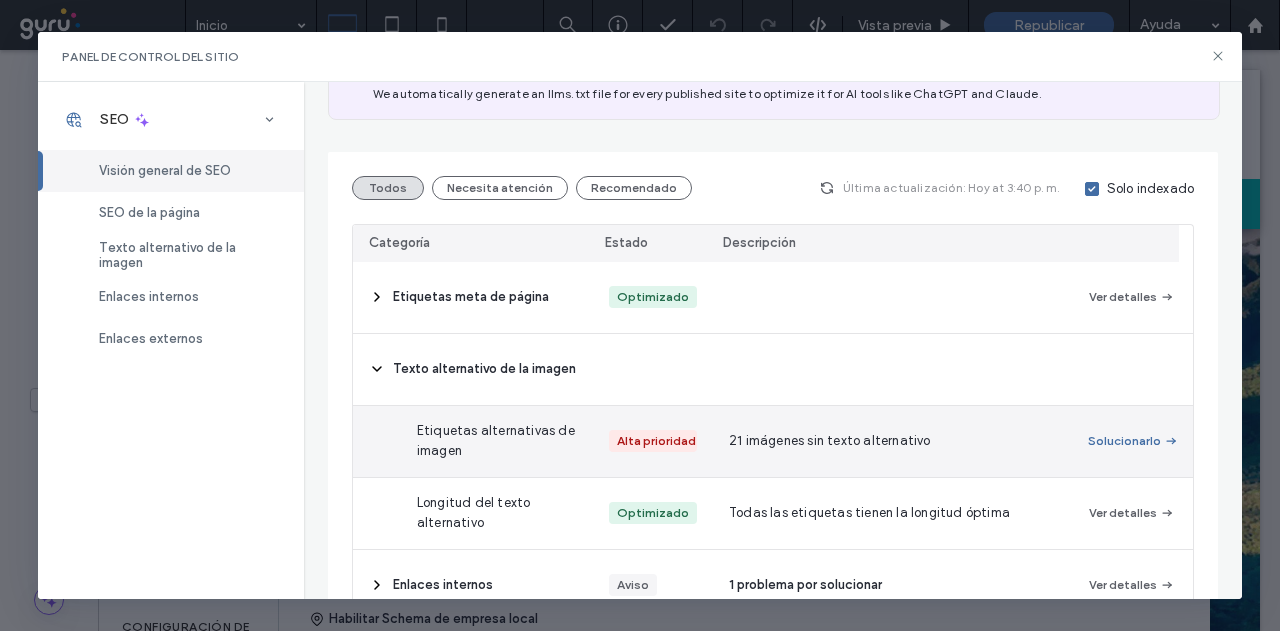click on "21 imágenes sin texto alternativo" at bounding box center [830, 441] 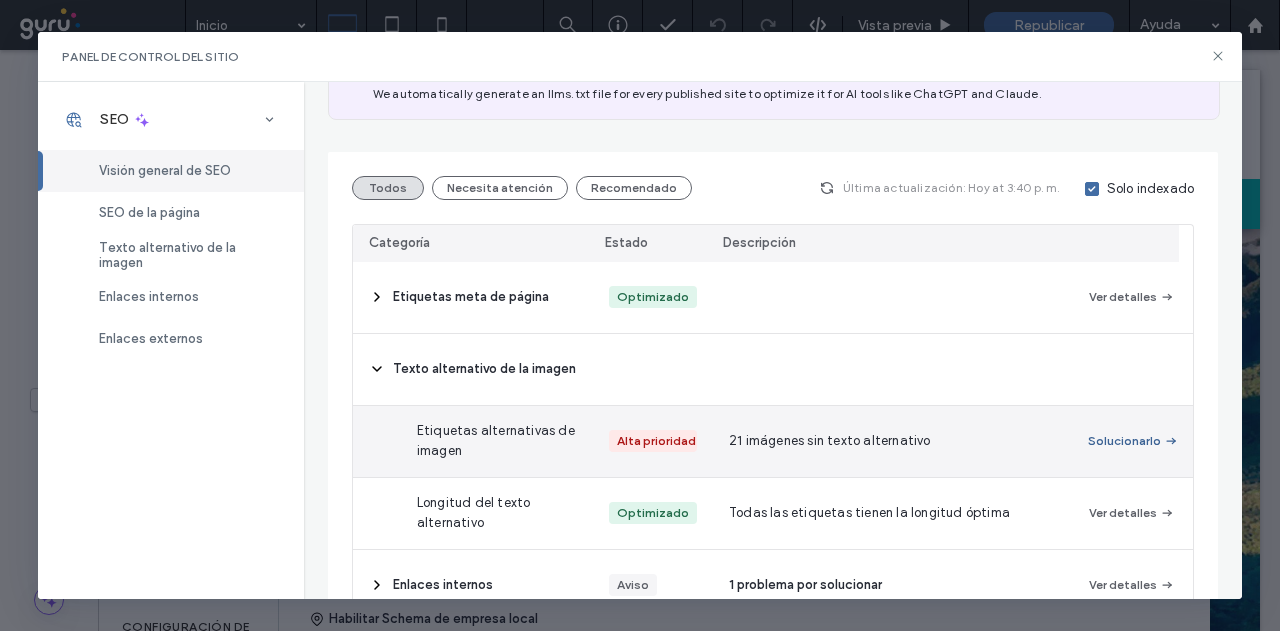 click on "Solucionarlo" at bounding box center (1133, 441) 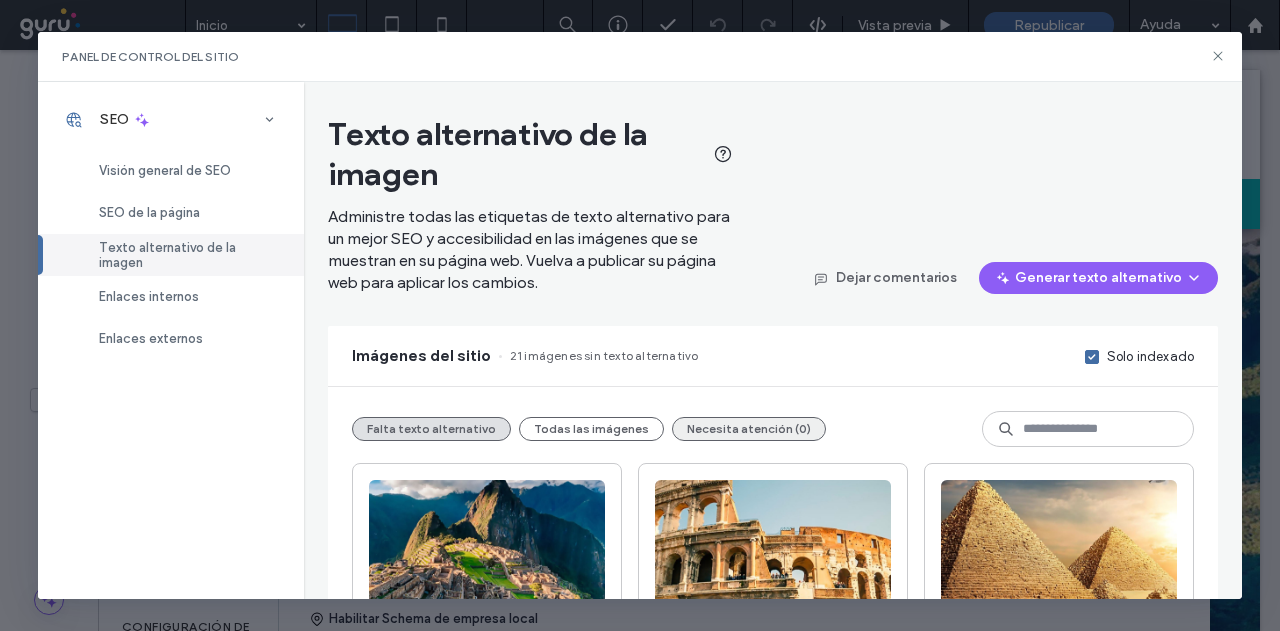 scroll, scrollTop: 300, scrollLeft: 0, axis: vertical 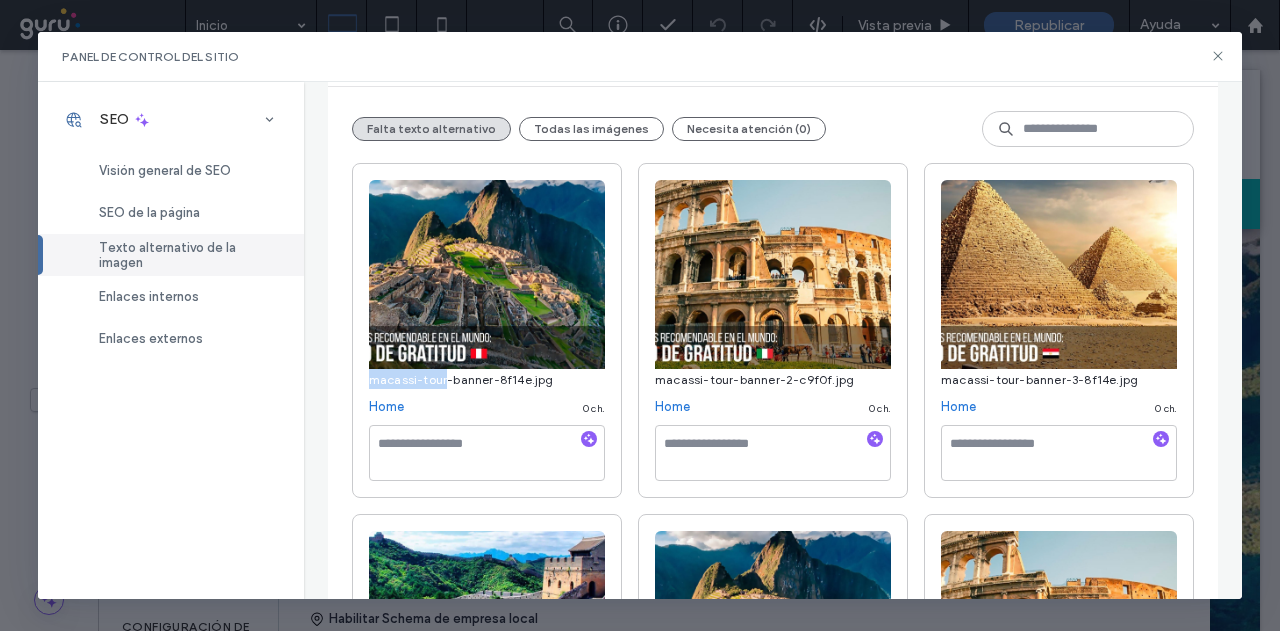 drag, startPoint x: 366, startPoint y: 375, endPoint x: 442, endPoint y: 383, distance: 76.41989 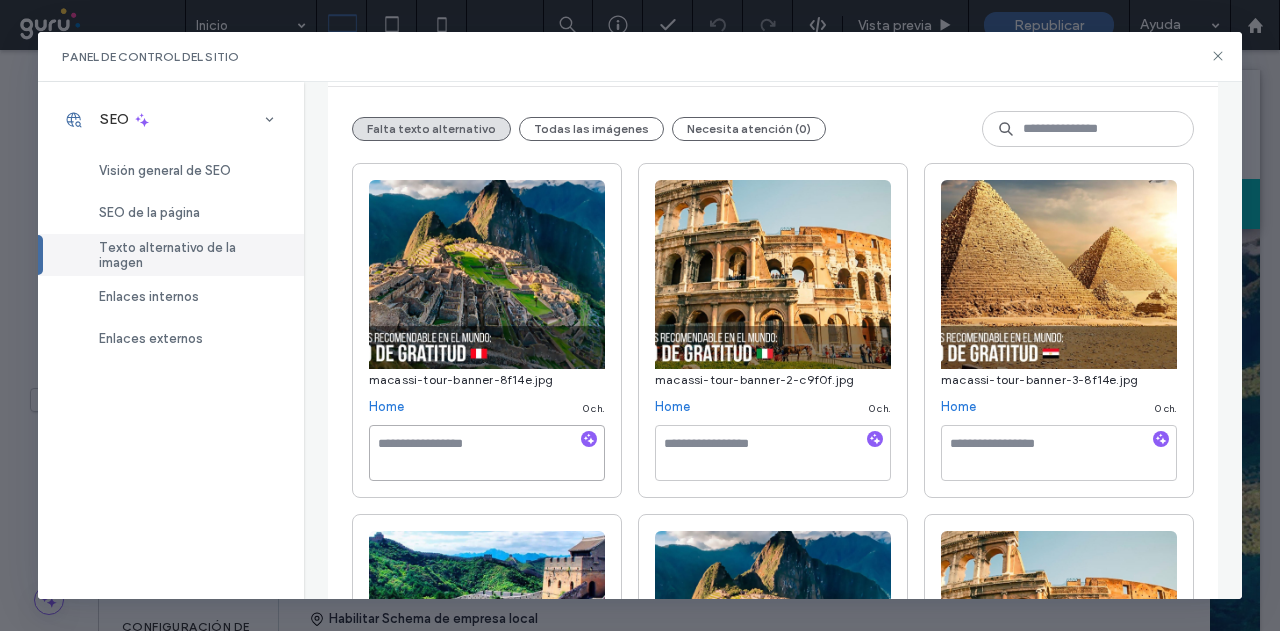 click at bounding box center [487, 453] 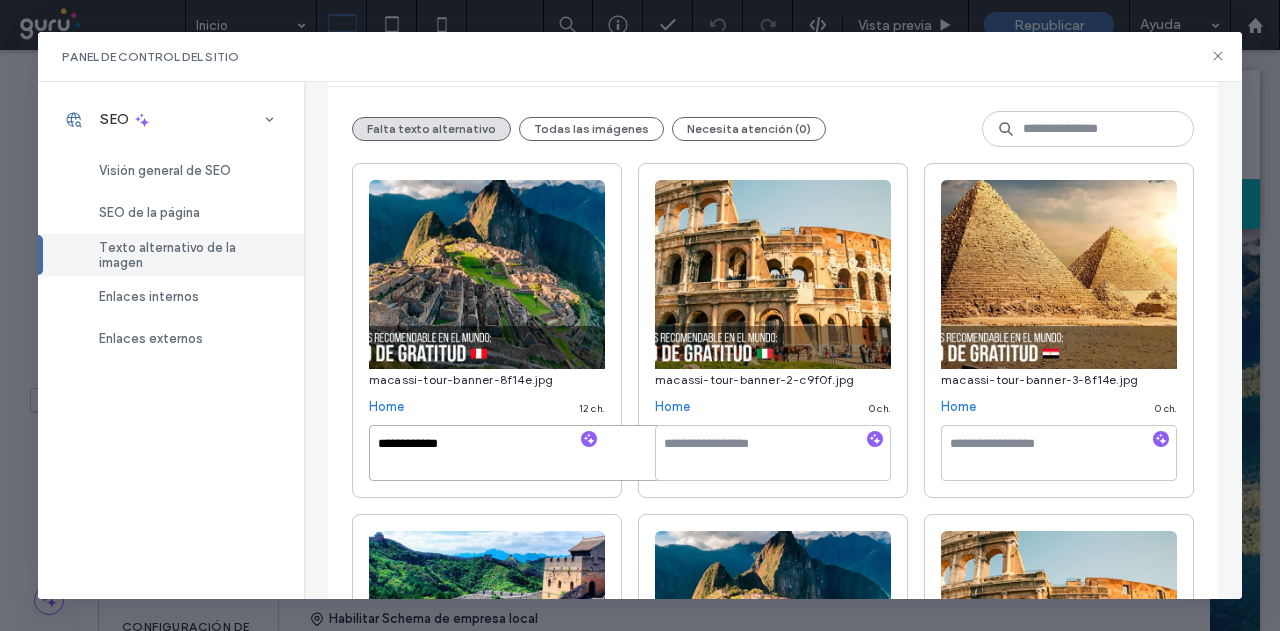 type on "**********" 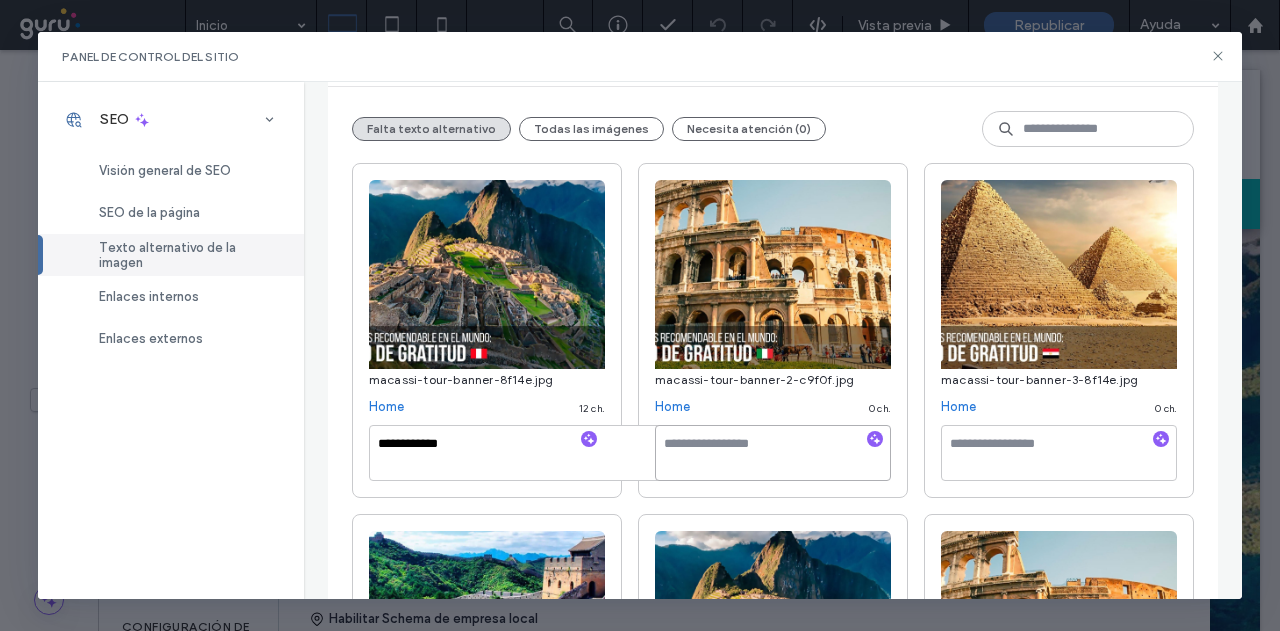 click at bounding box center [773, 453] 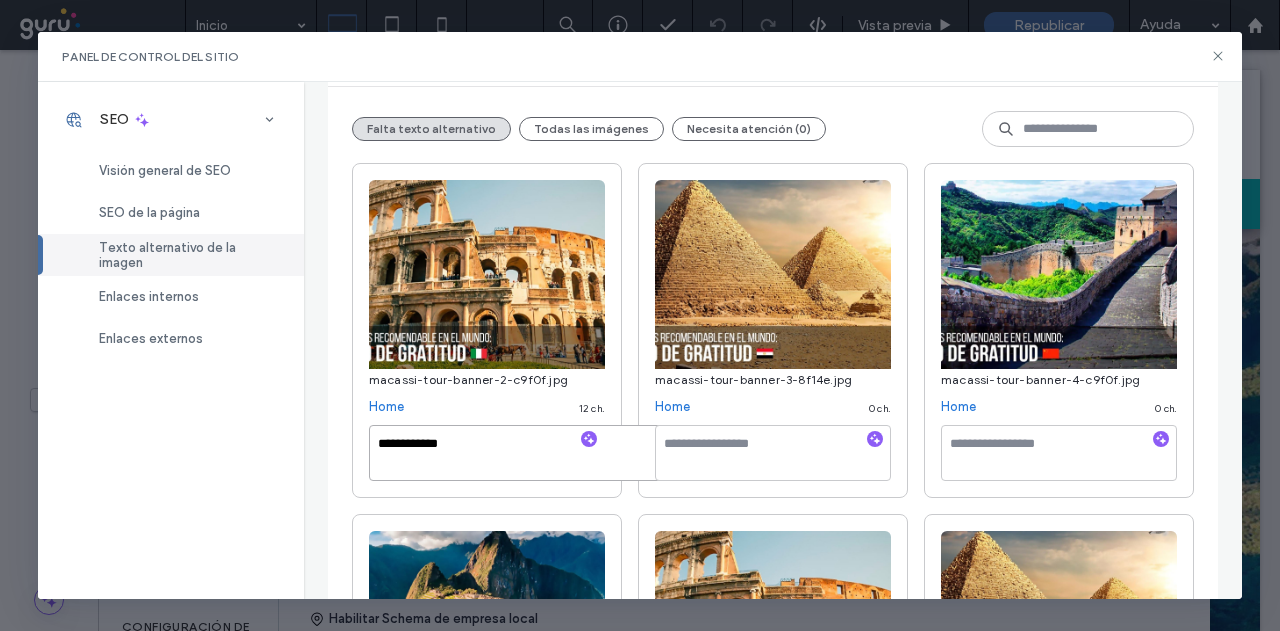 type on "**********" 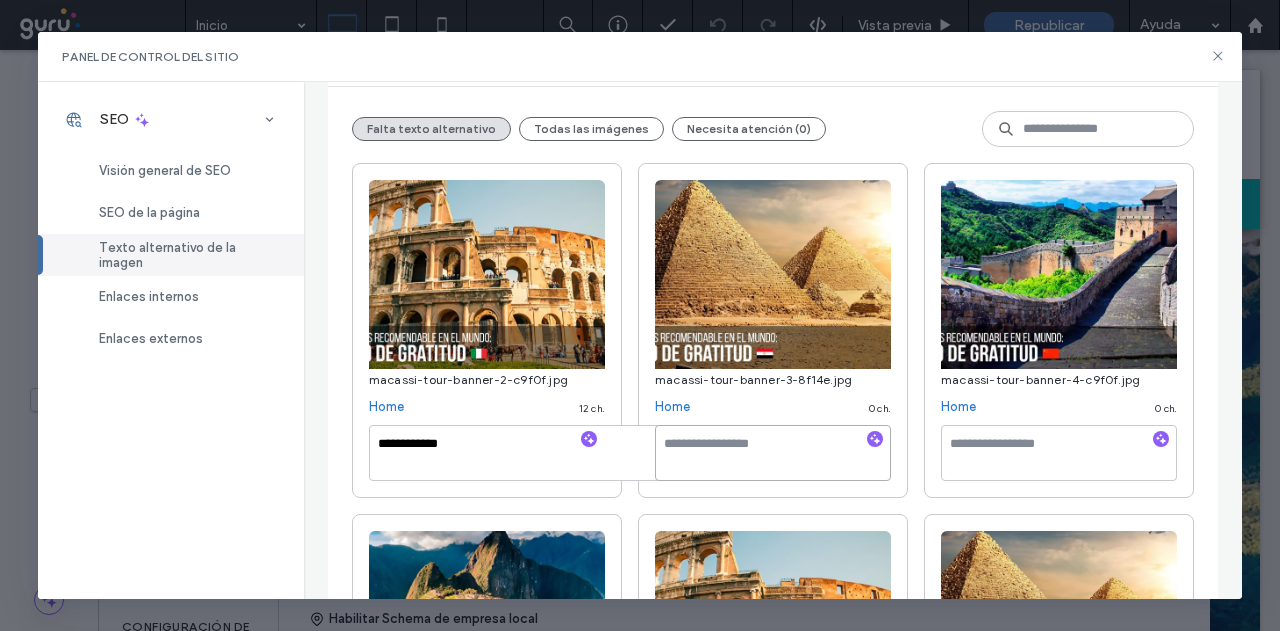 paste on "**********" 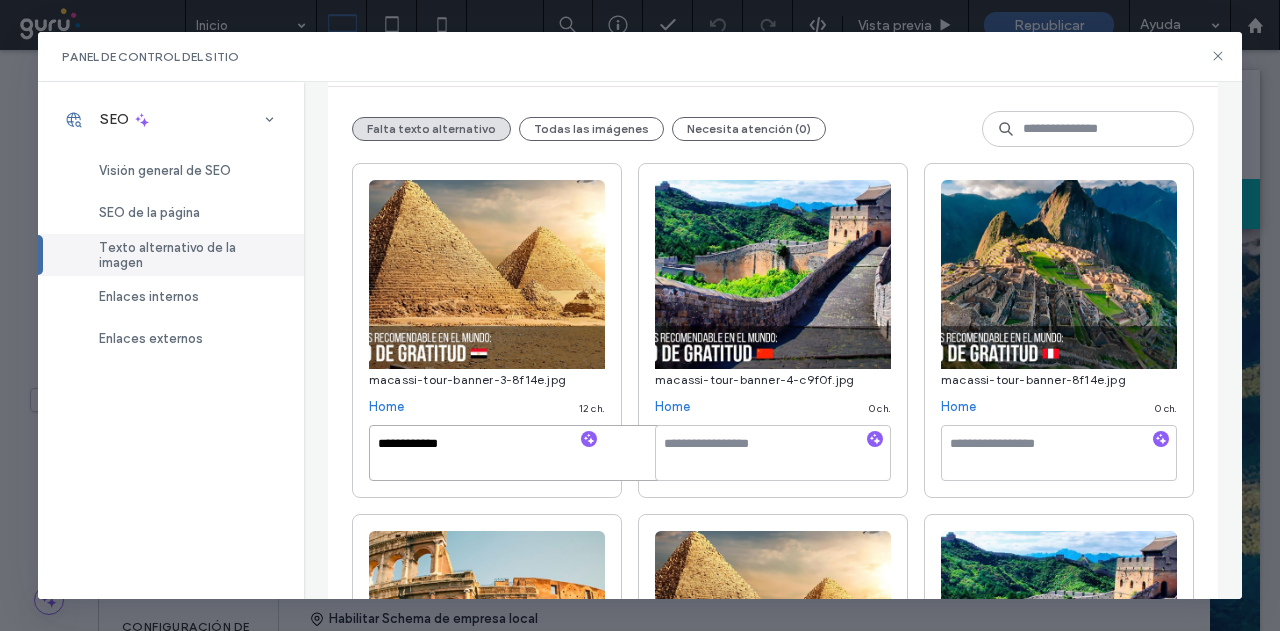 type on "**********" 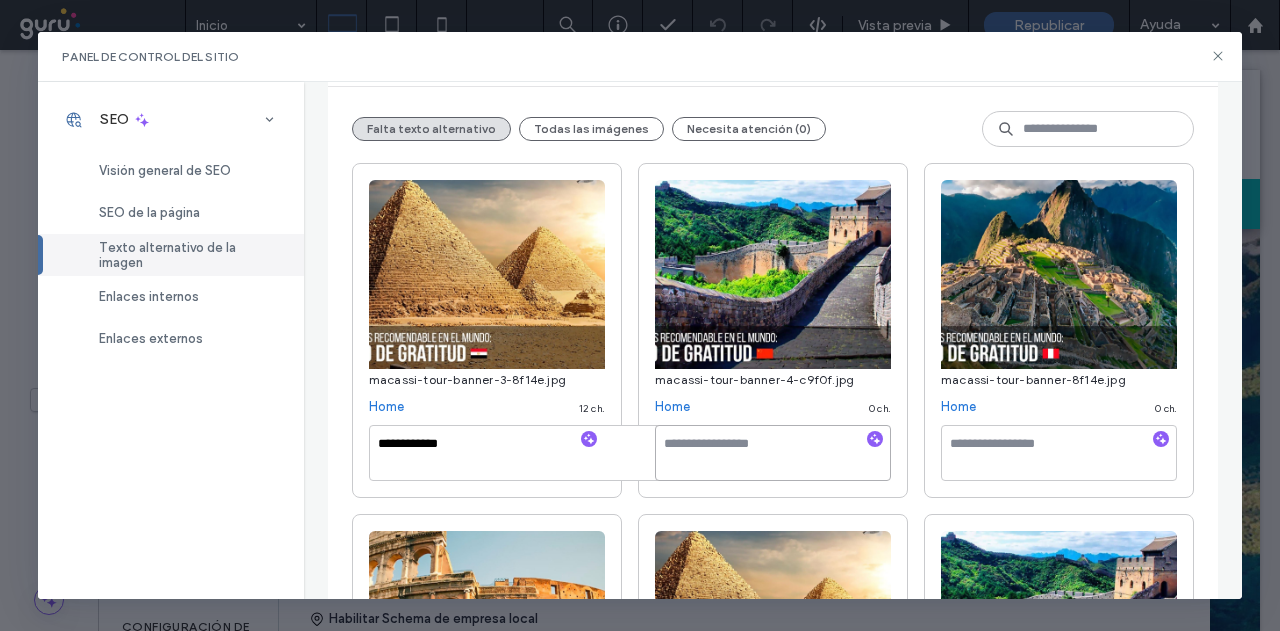 paste on "**********" 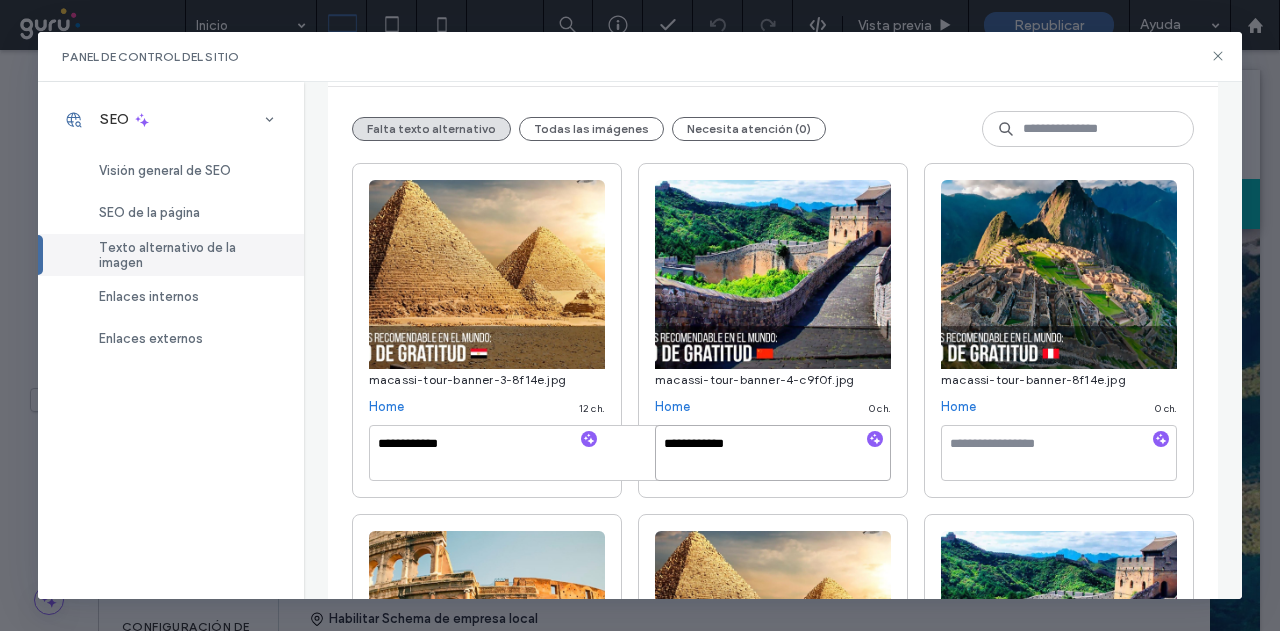 click on "**********" at bounding box center [773, 453] 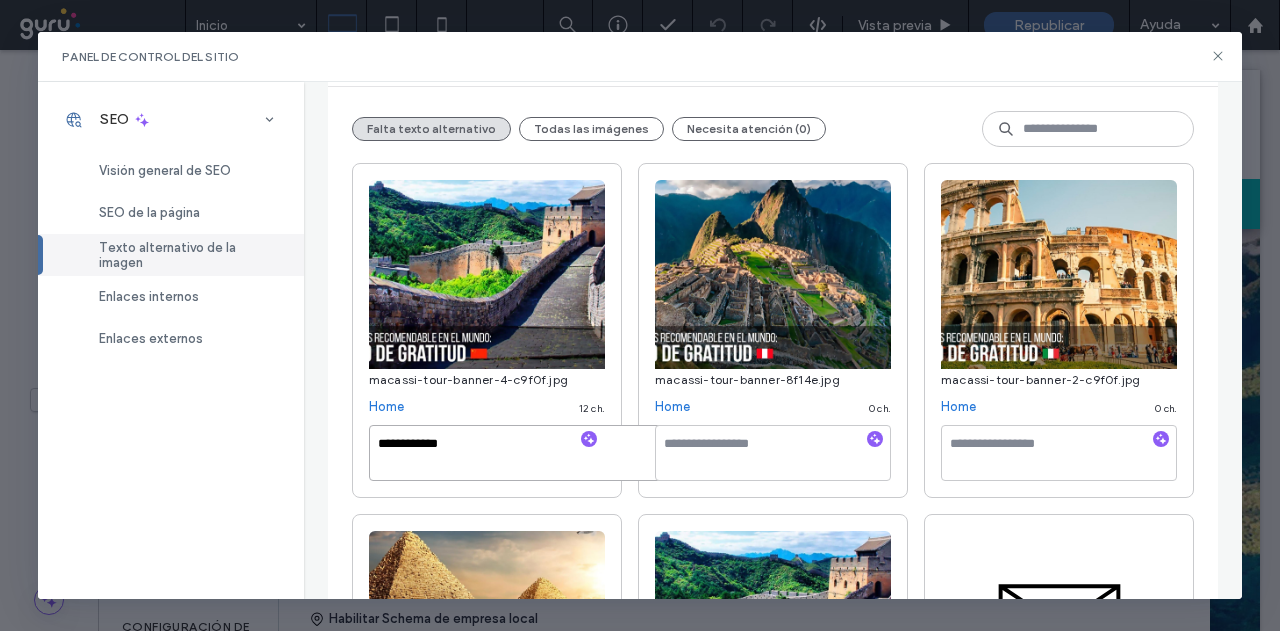 type on "**********" 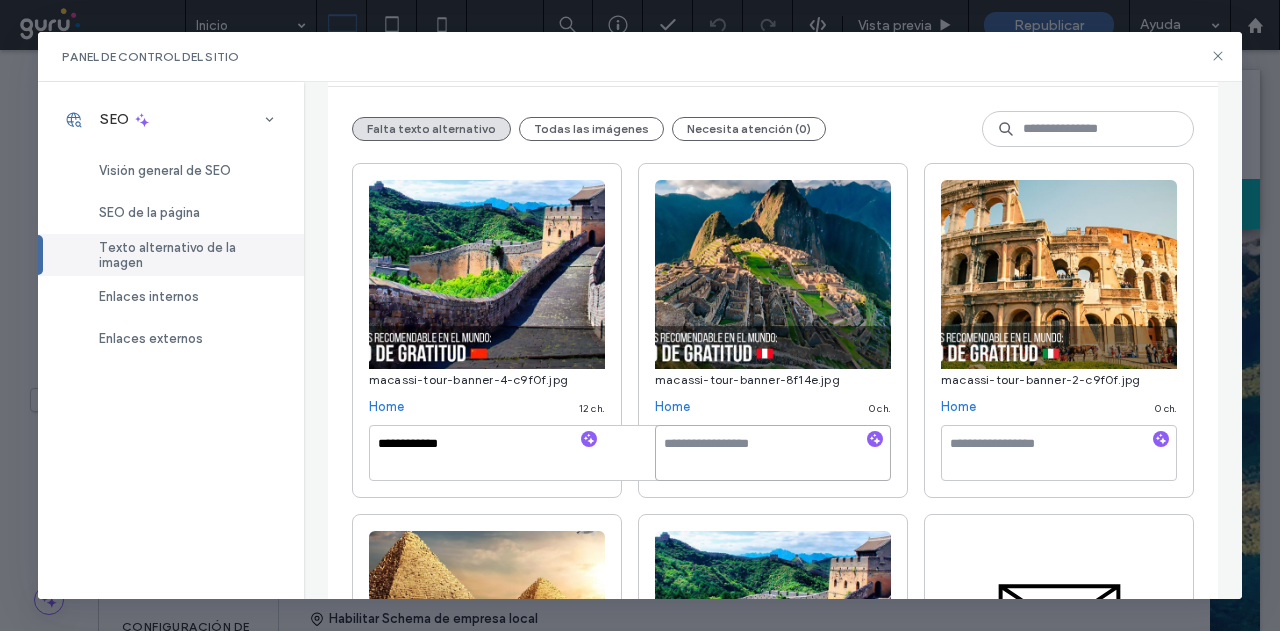 paste on "**********" 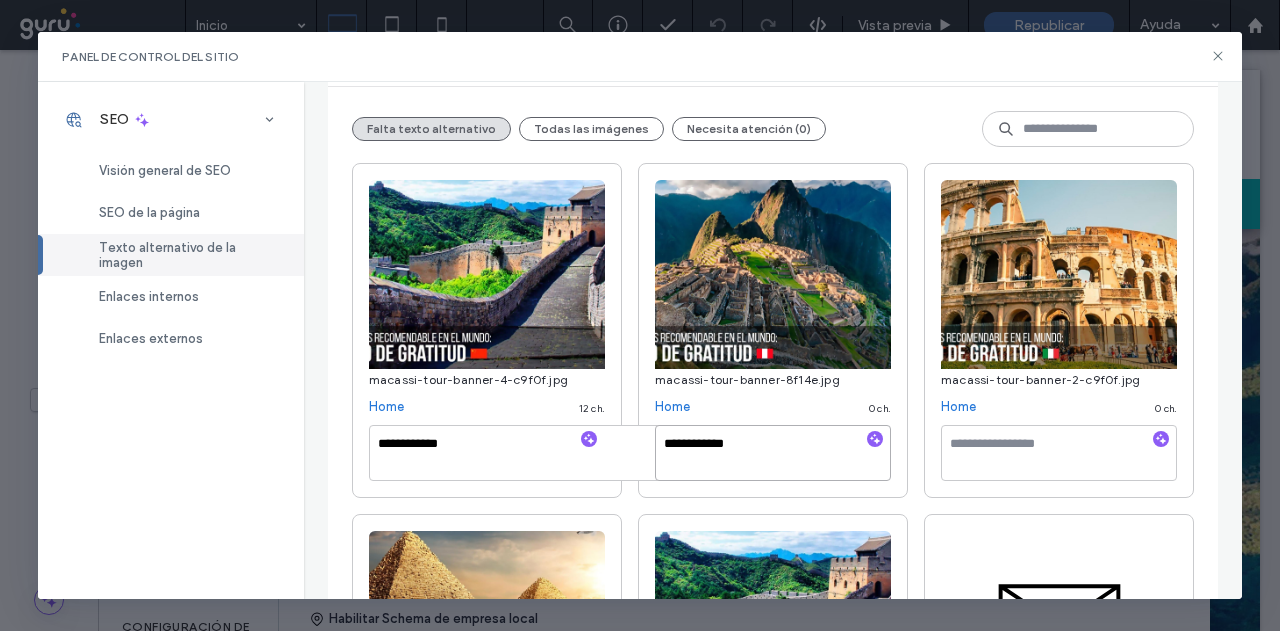 click on "**********" at bounding box center (773, 453) 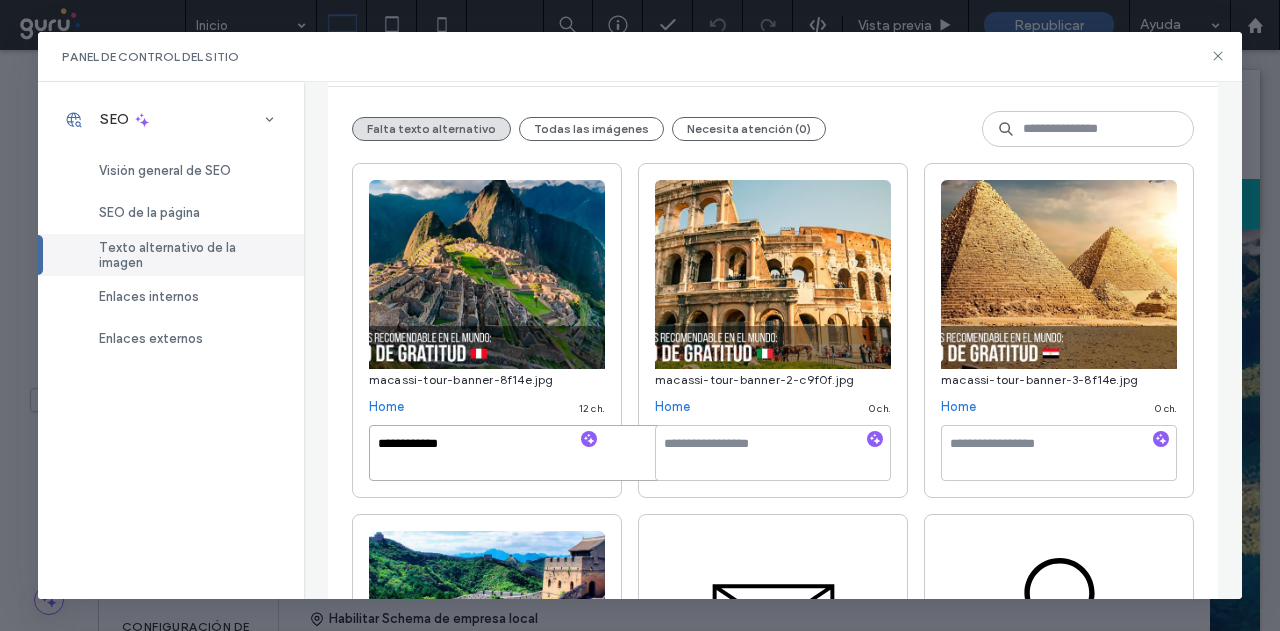 type on "**********" 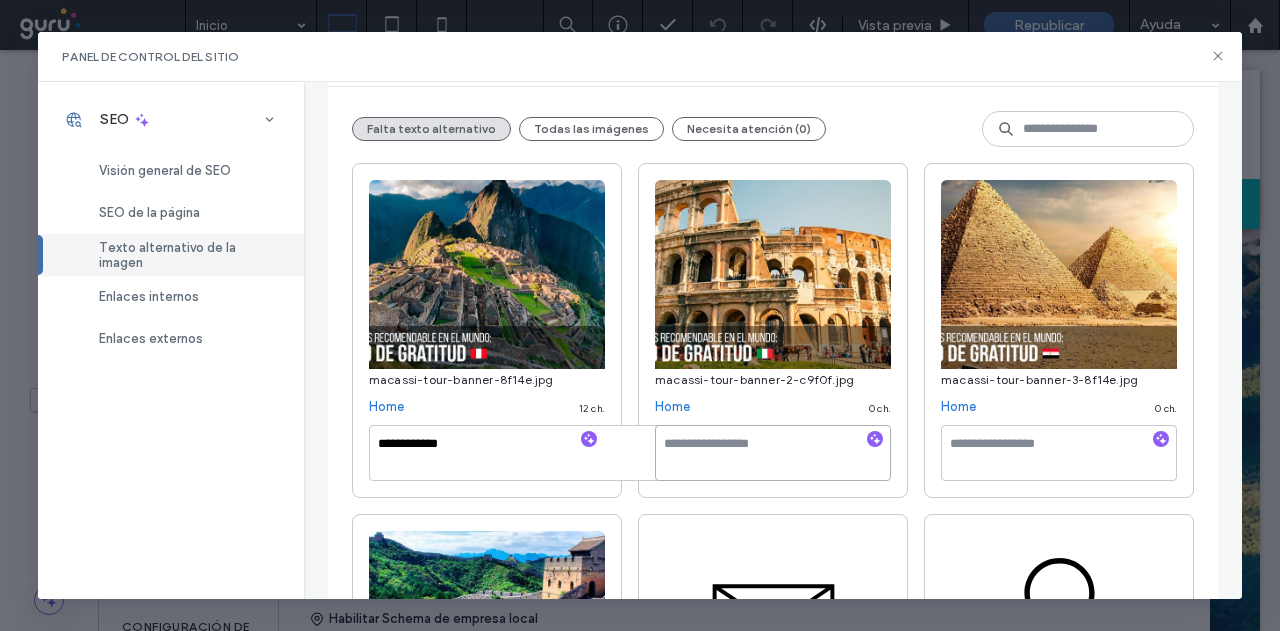 paste on "**********" 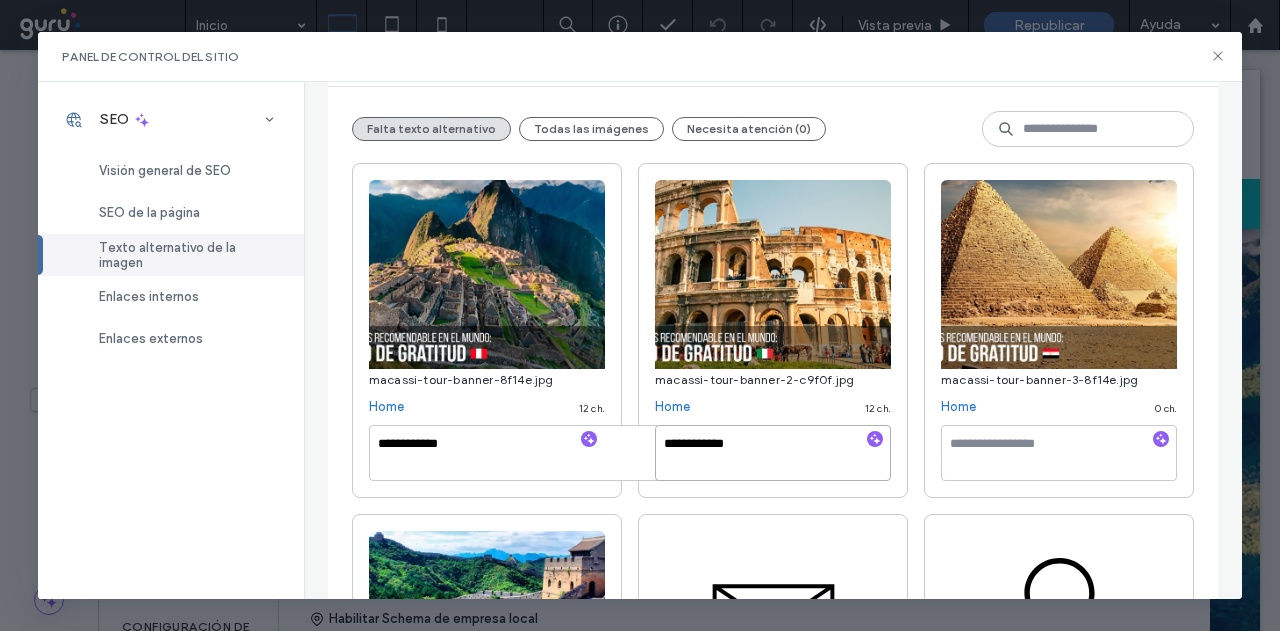 click on "**********" at bounding box center [773, 453] 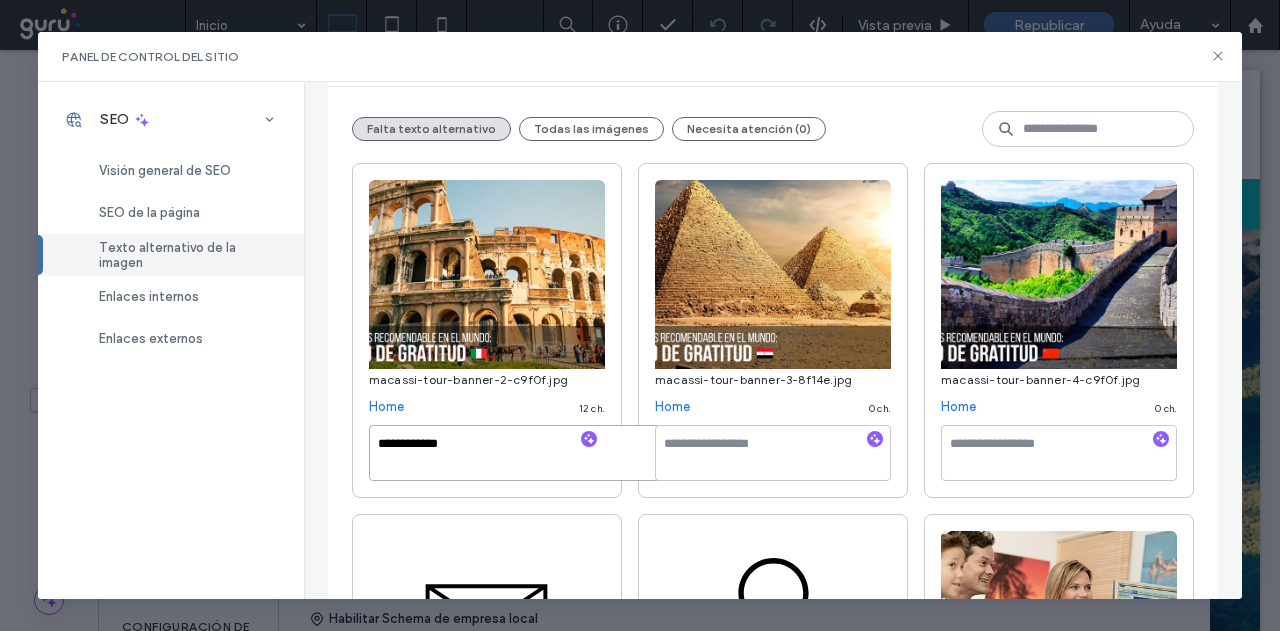 type on "**********" 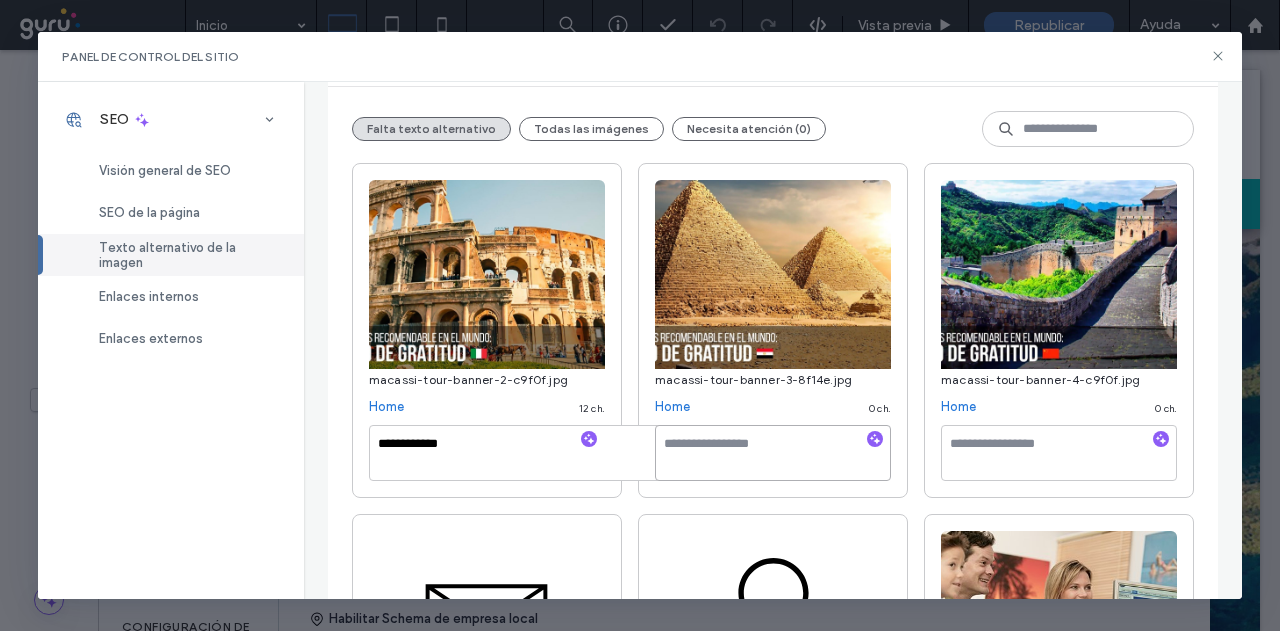paste on "**********" 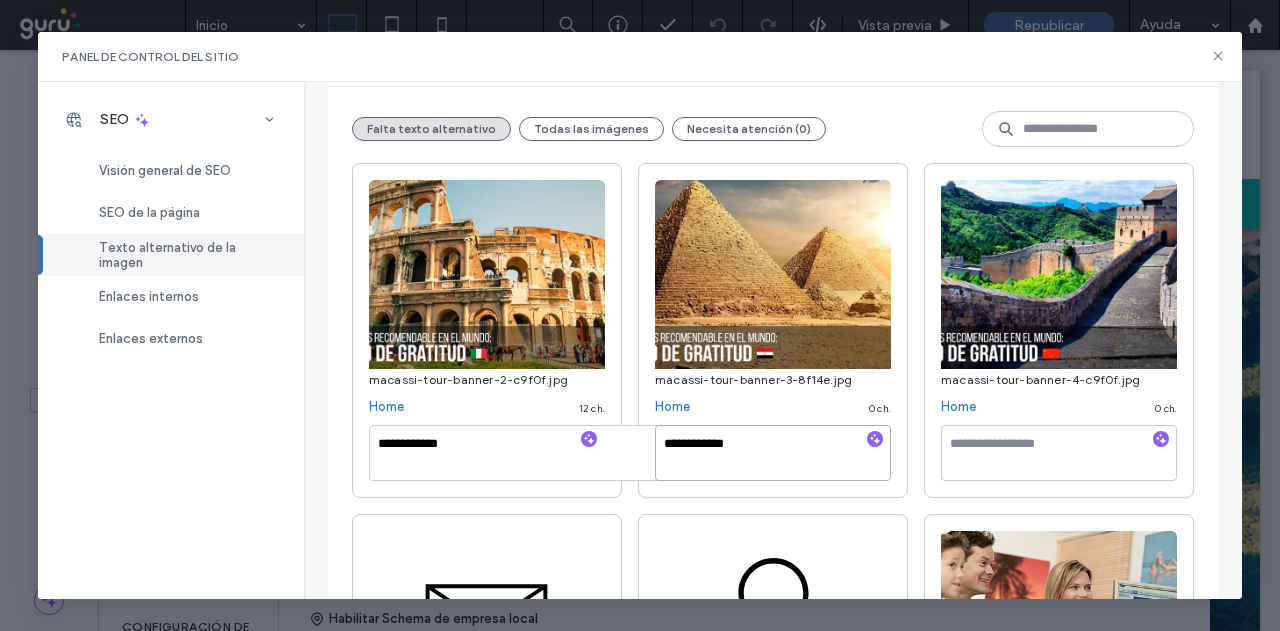 click on "**********" at bounding box center [773, 453] 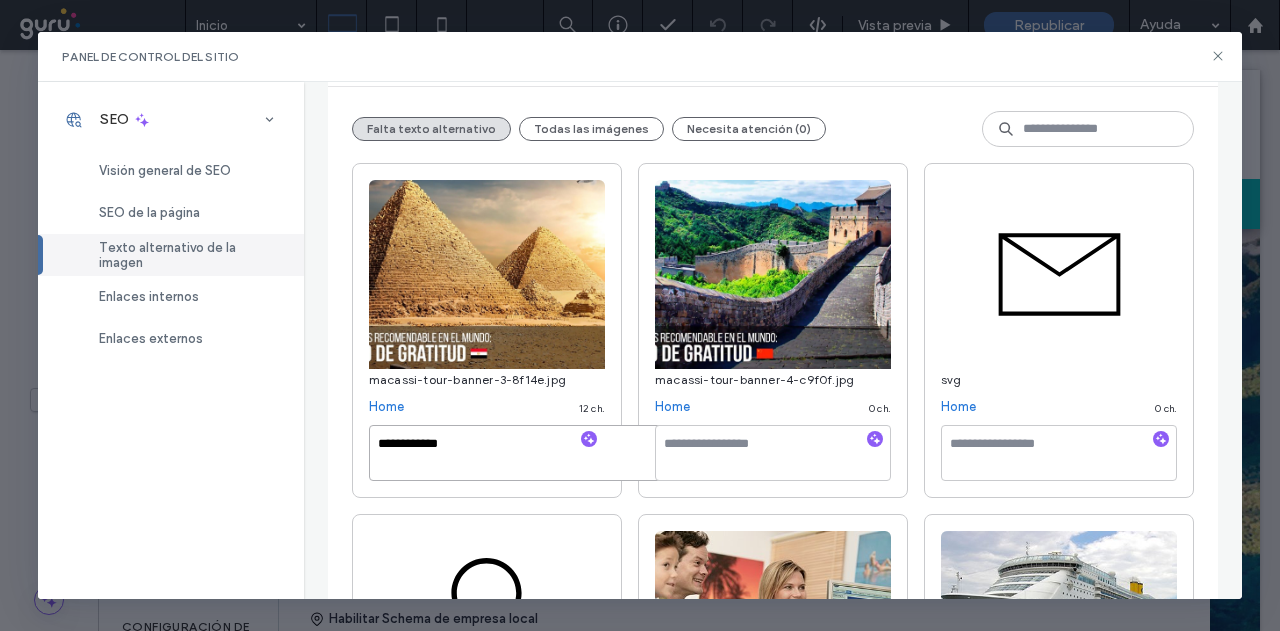 type on "**********" 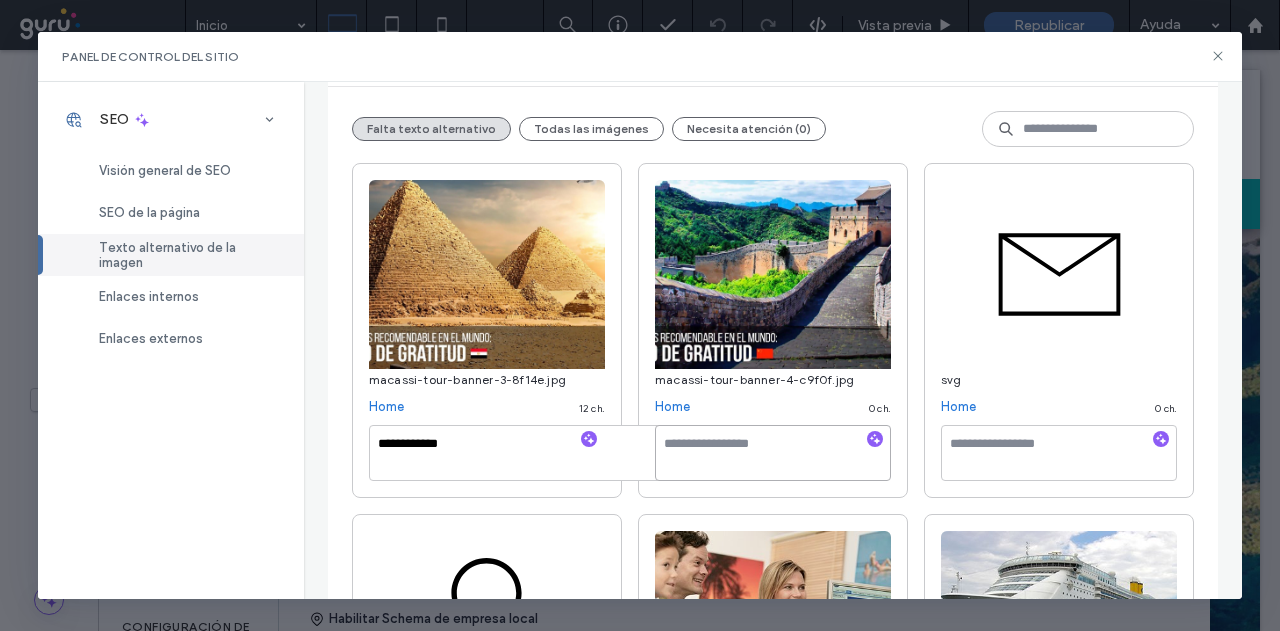 paste on "**********" 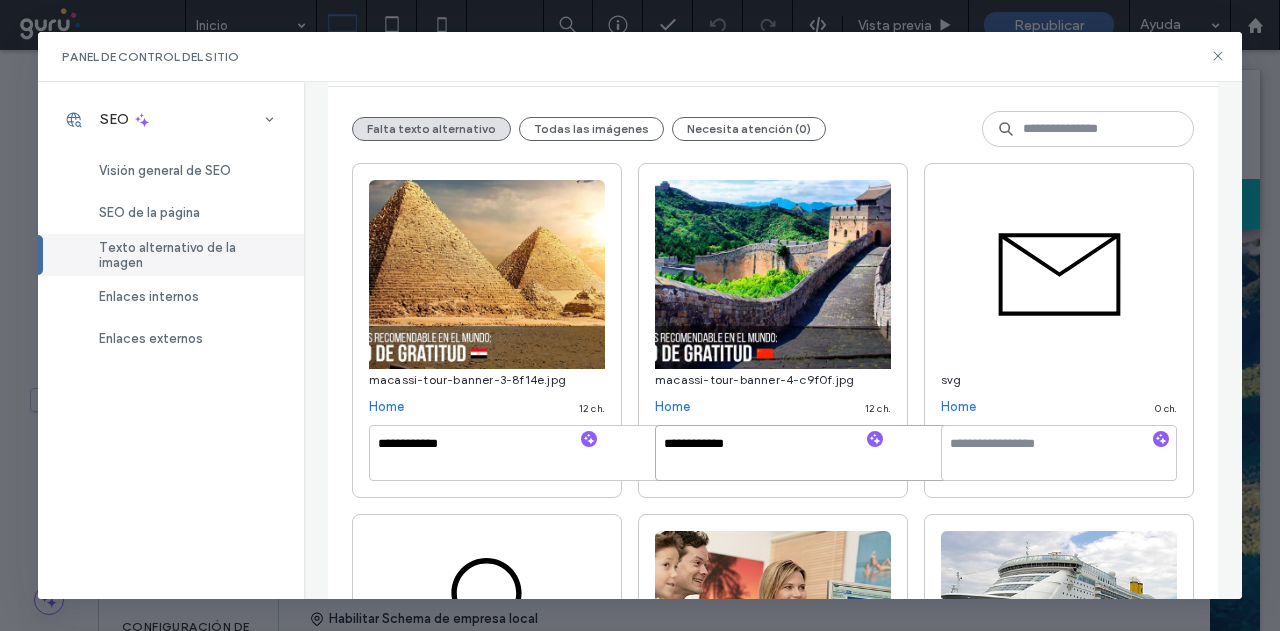 click on "**********" at bounding box center (841, 453) 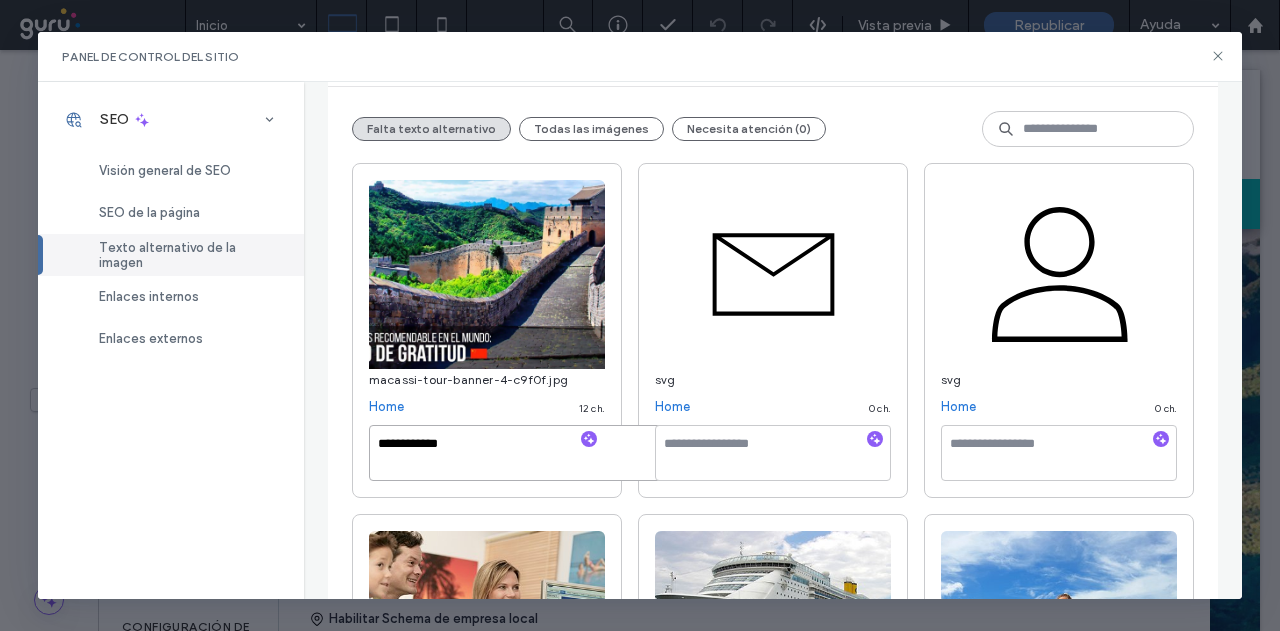 type on "**********" 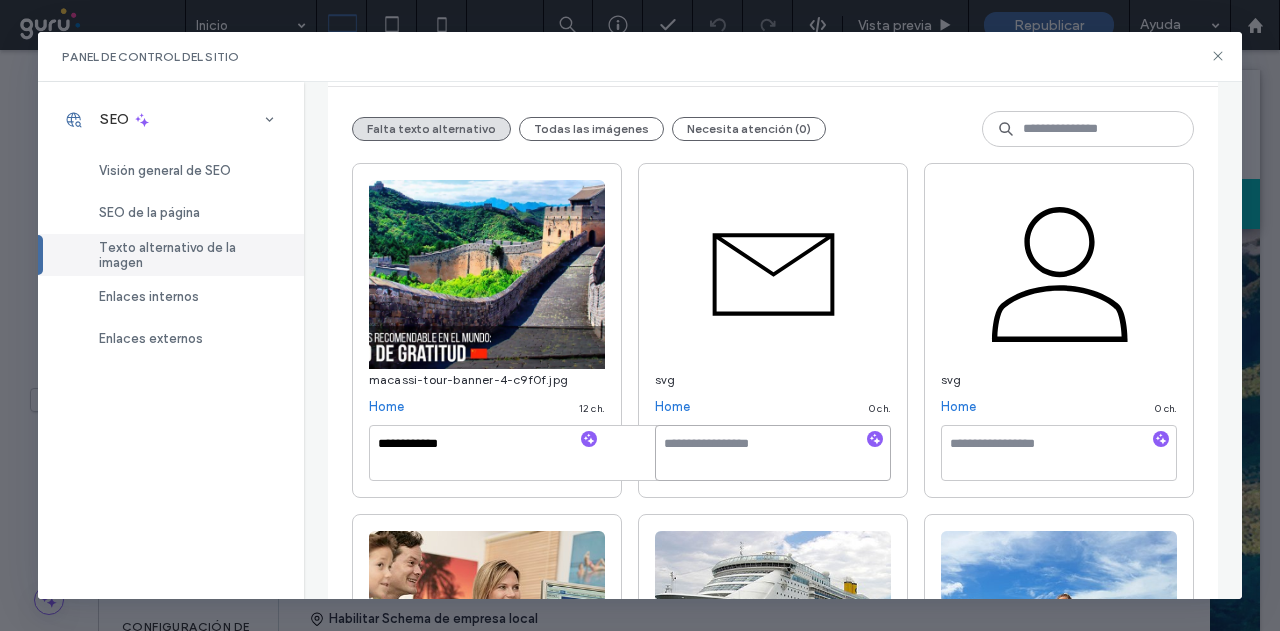 click at bounding box center [773, 453] 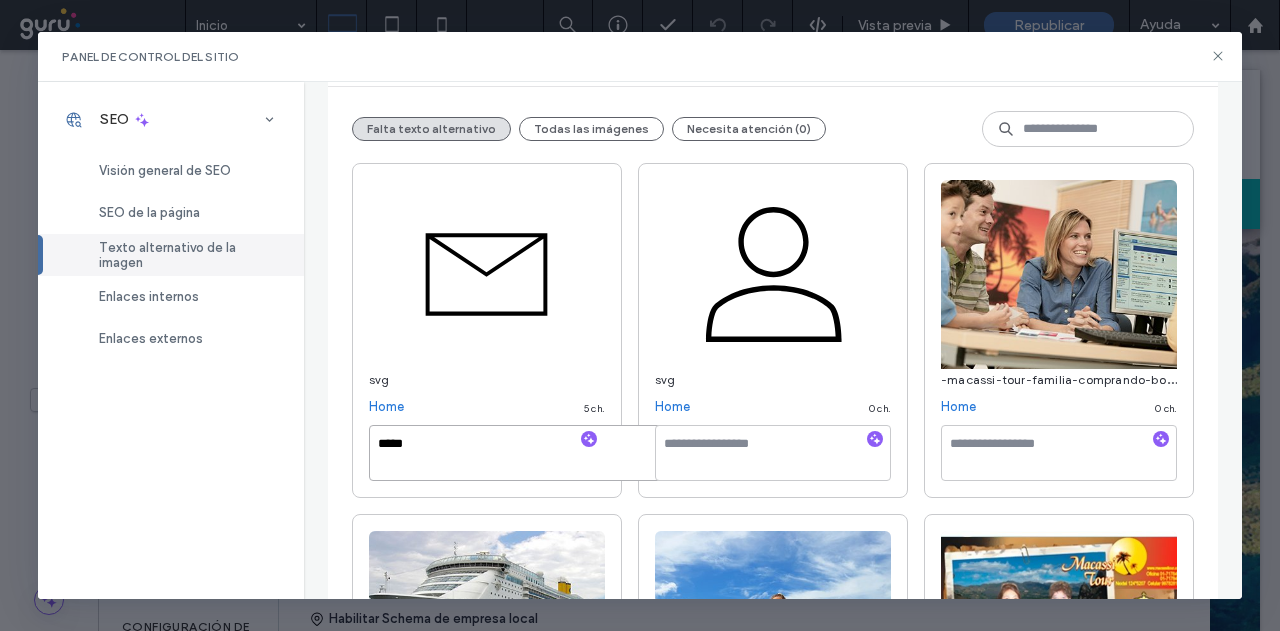 type on "*****" 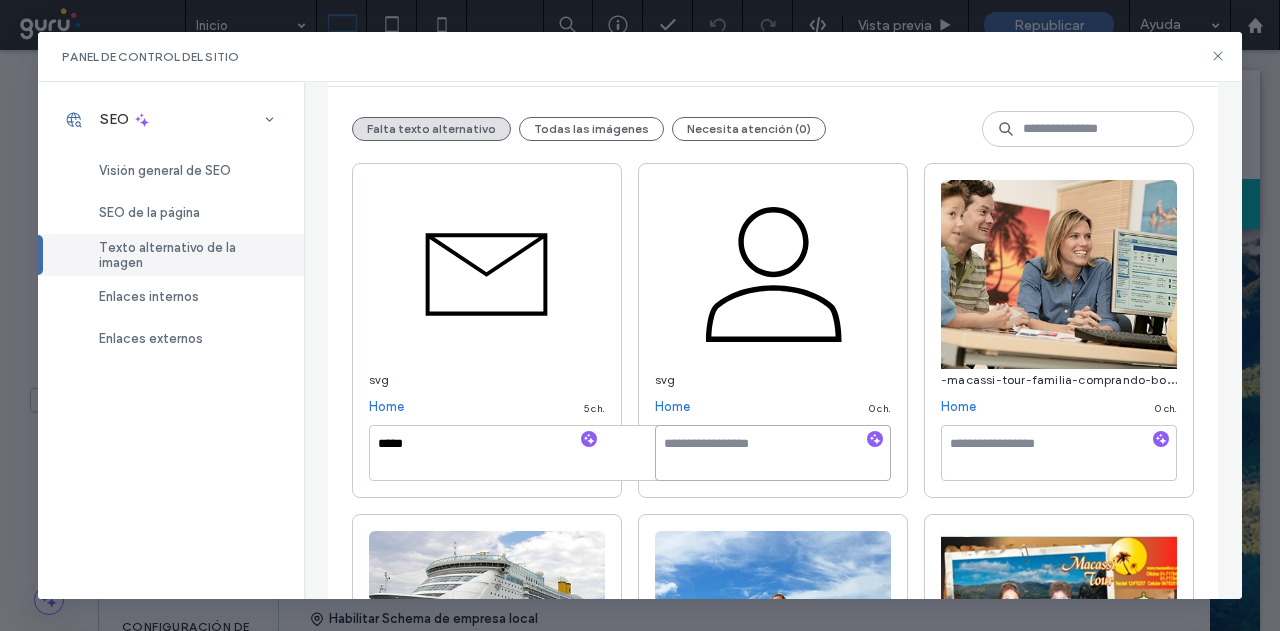 click at bounding box center [773, 453] 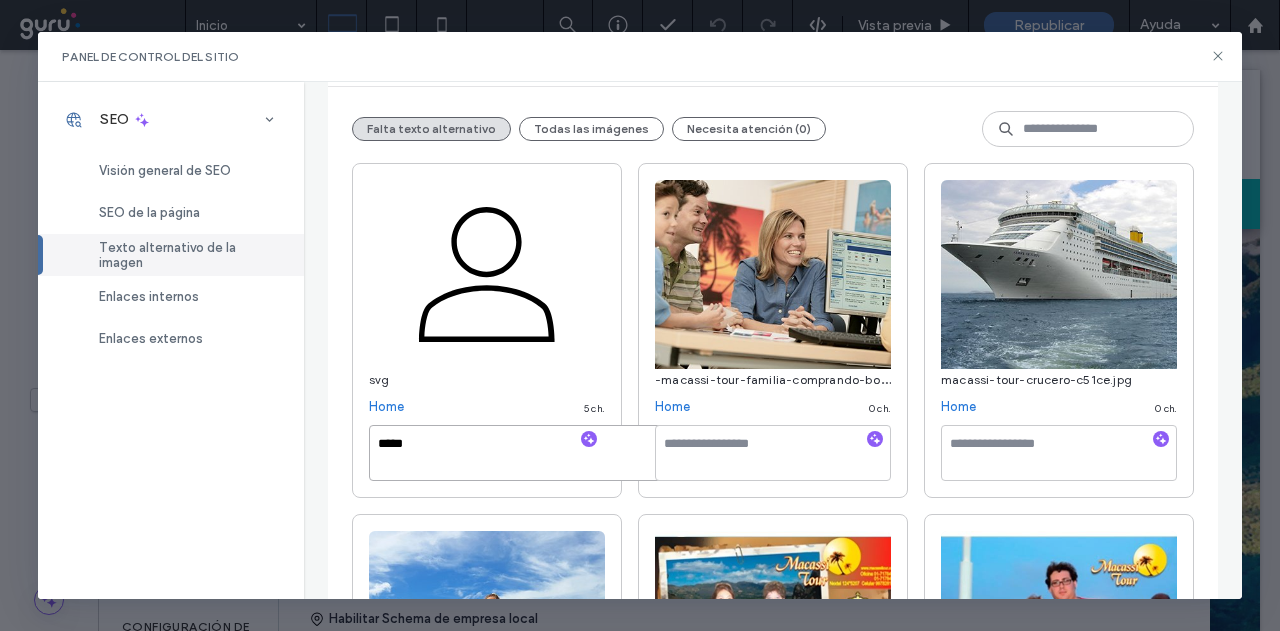 type on "*****" 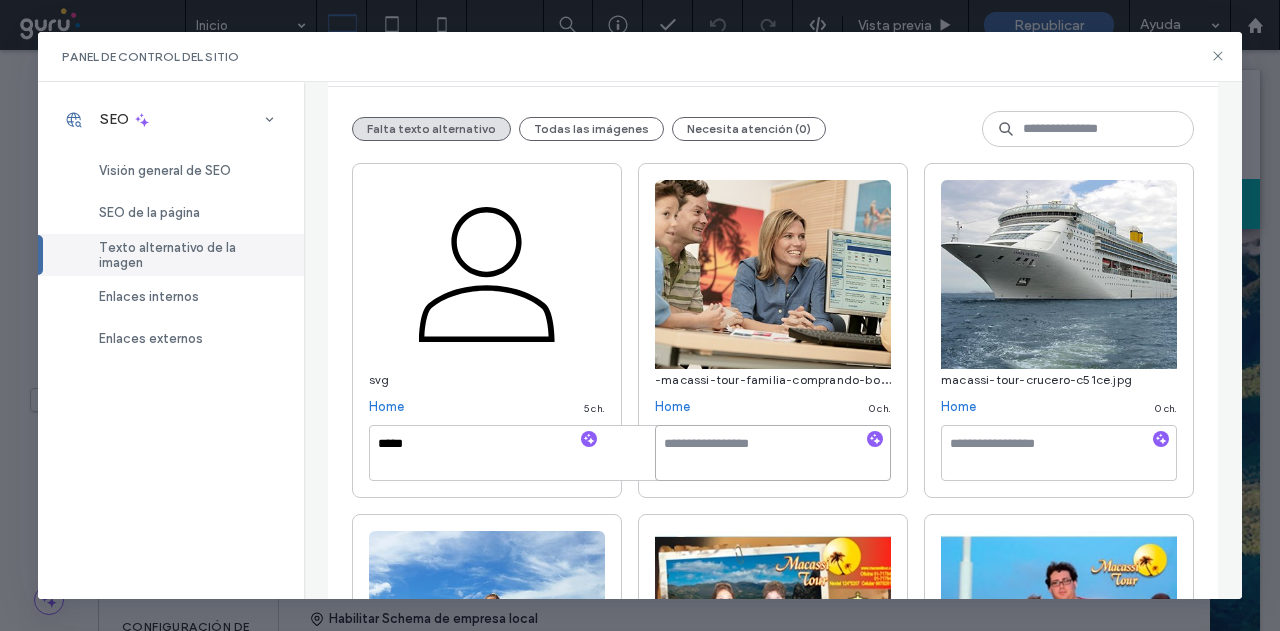 click at bounding box center (773, 453) 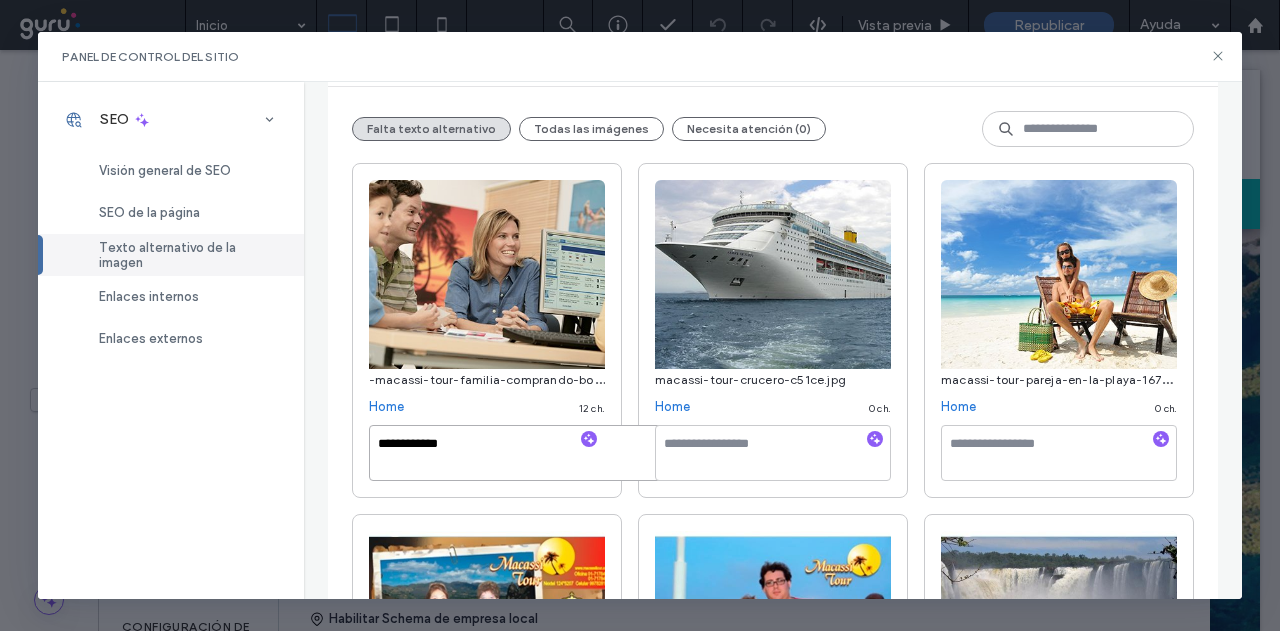 type on "**********" 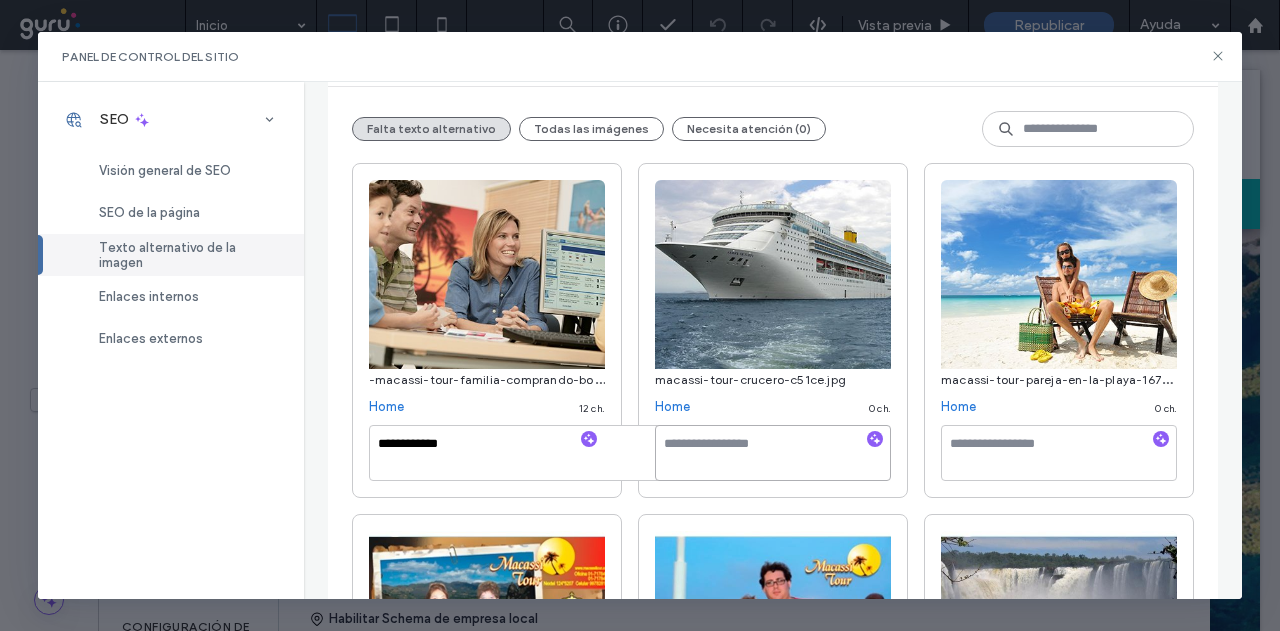click at bounding box center (773, 453) 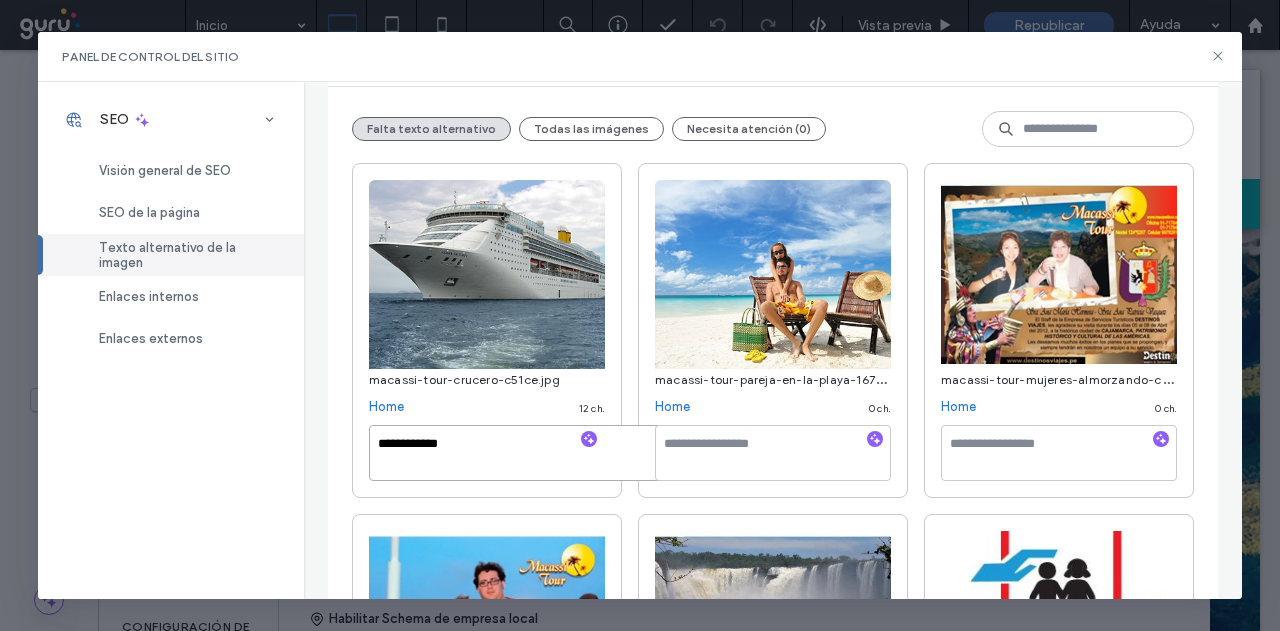 type on "**********" 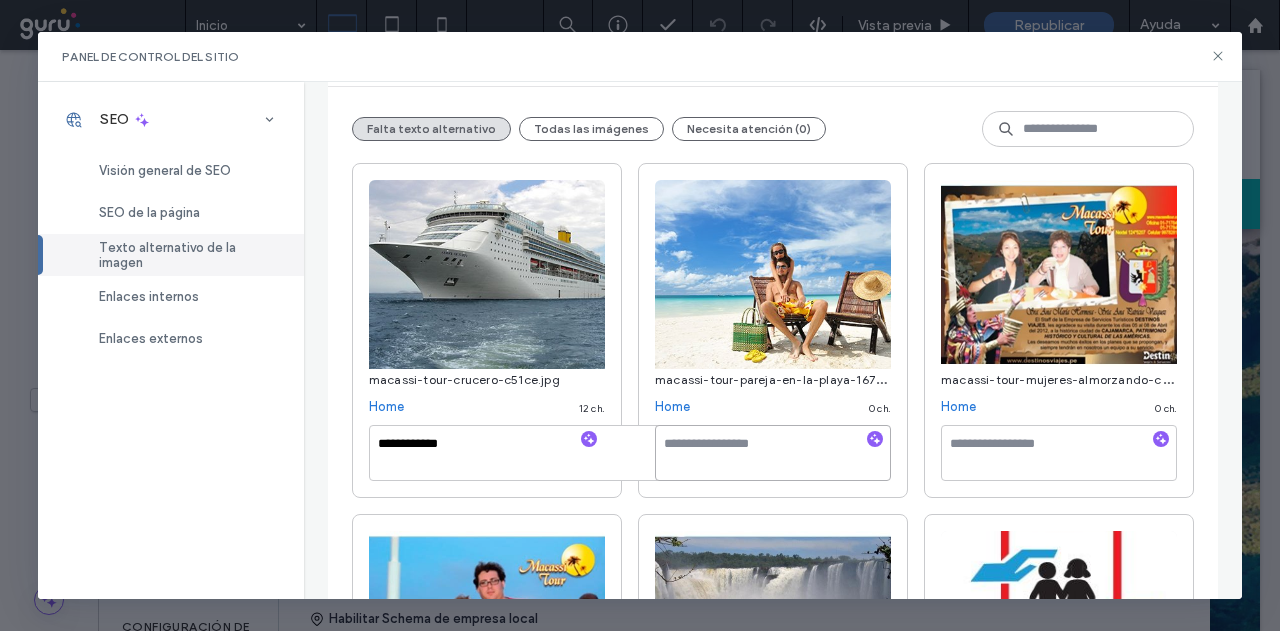 click at bounding box center [773, 453] 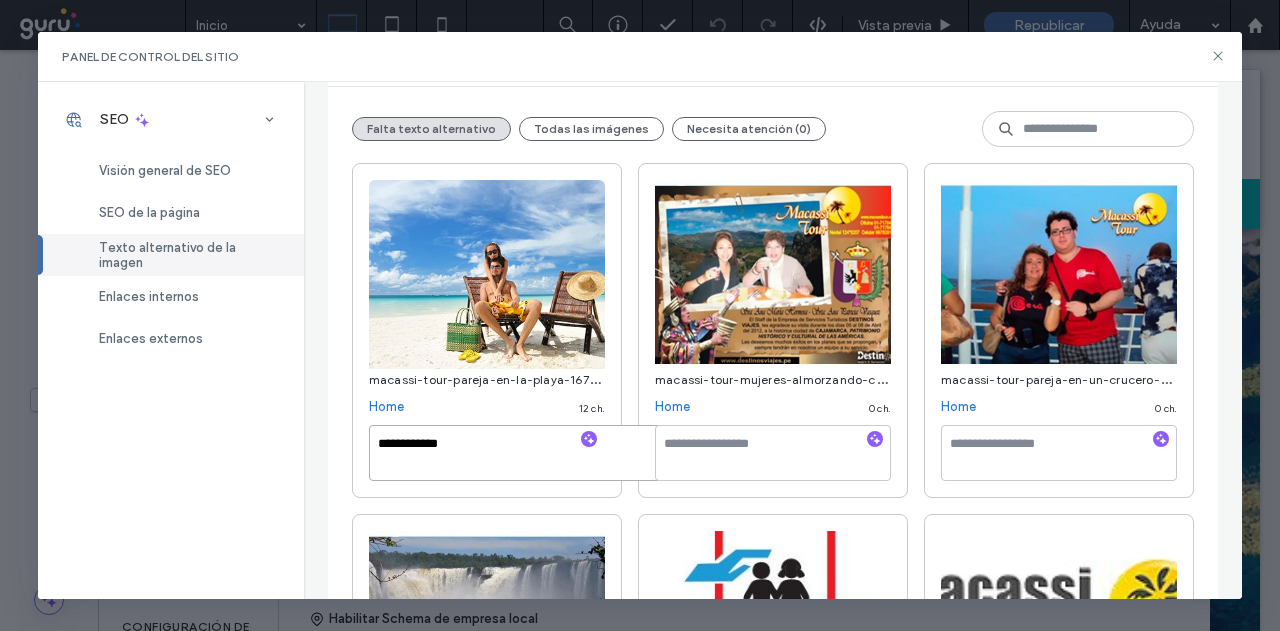 type on "**********" 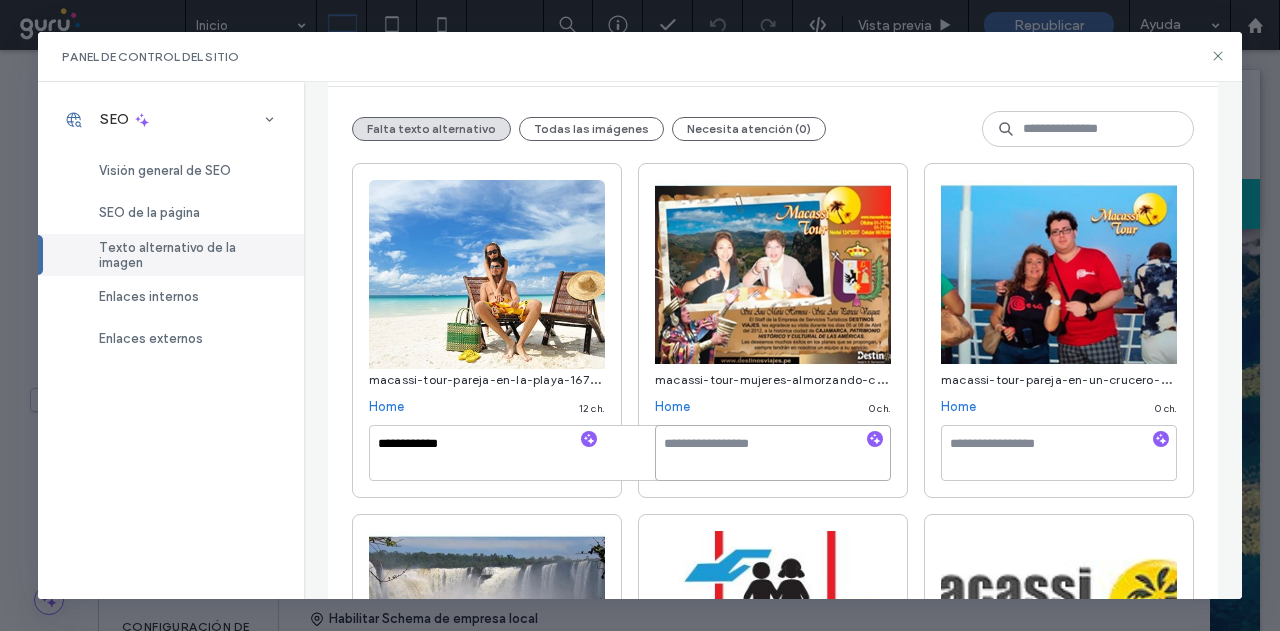 paste on "**********" 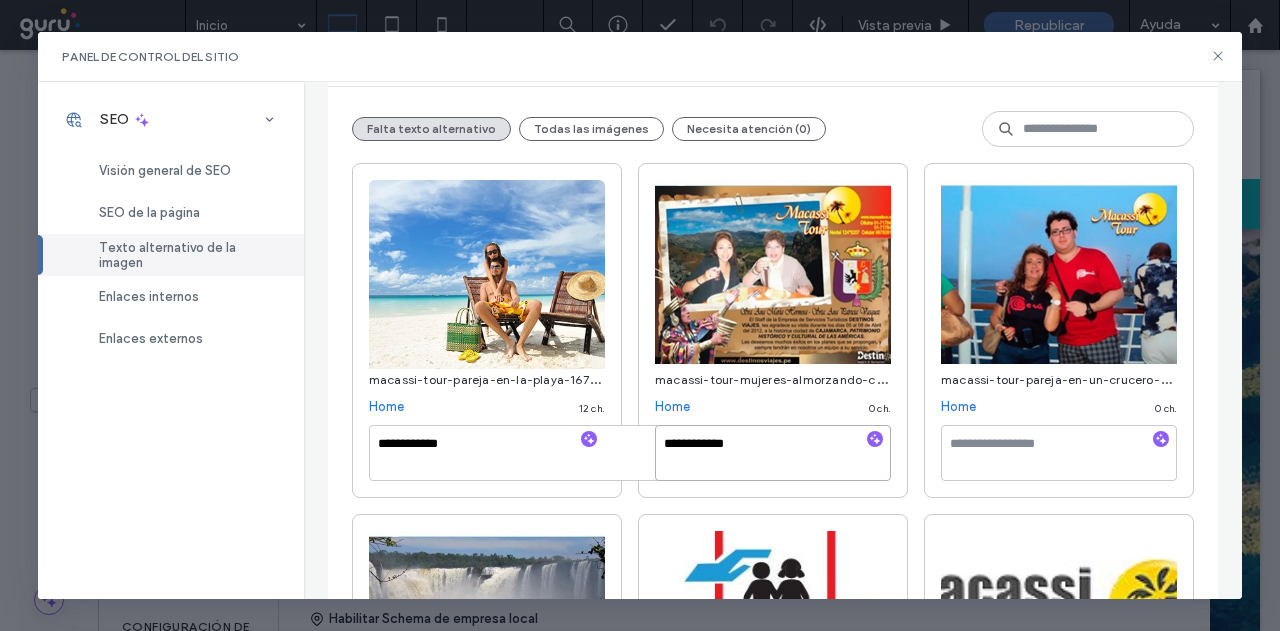 click on "**********" at bounding box center [773, 453] 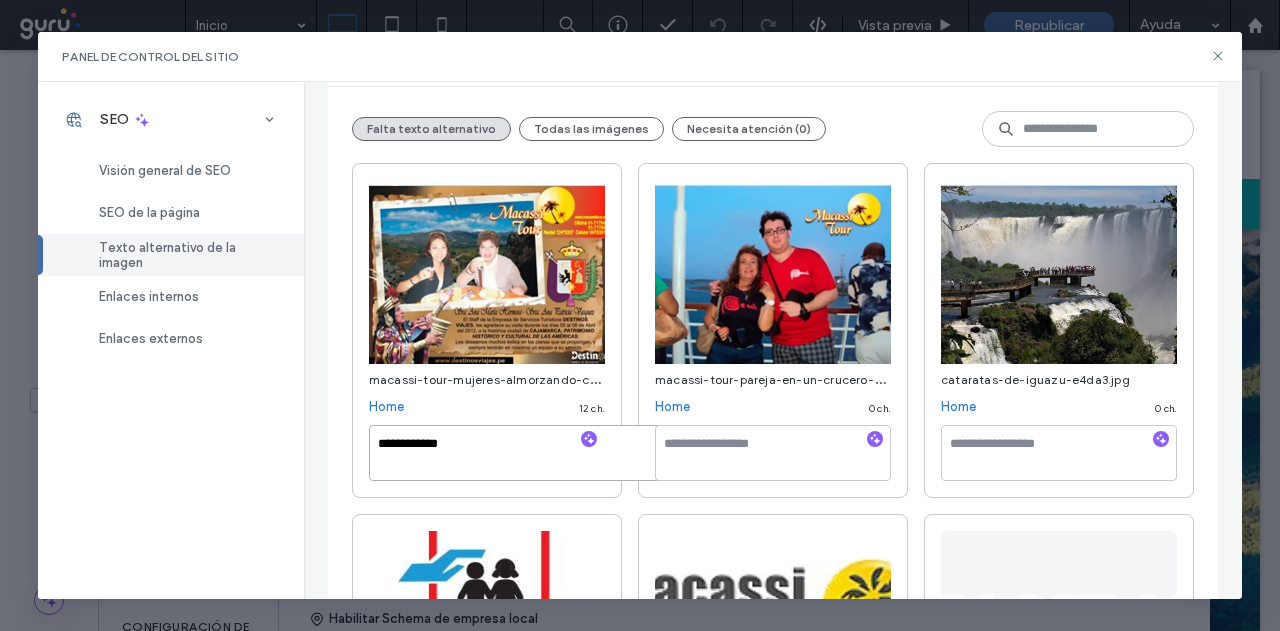 type on "**********" 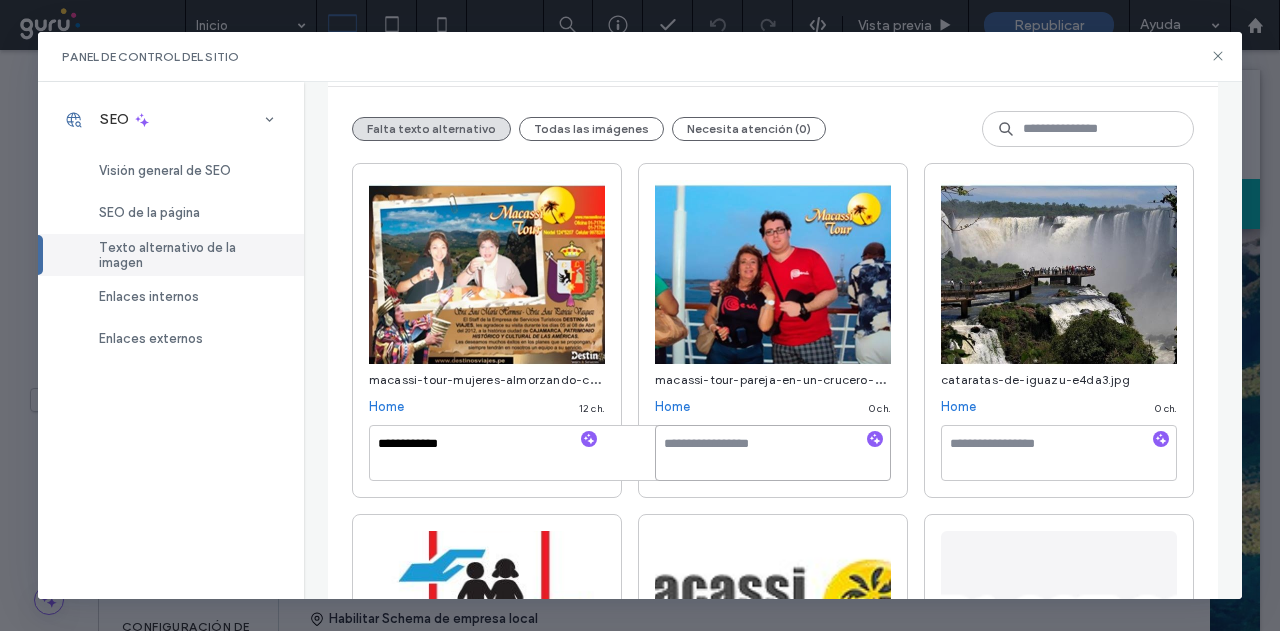 paste on "**********" 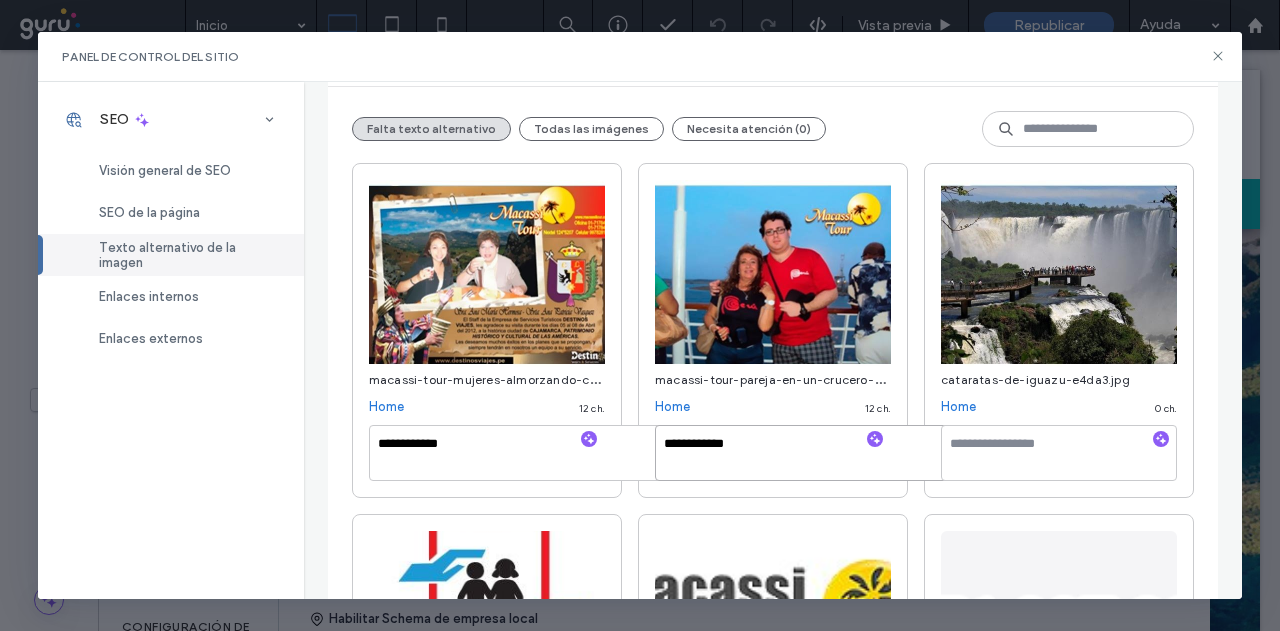 click on "**********" at bounding box center (841, 453) 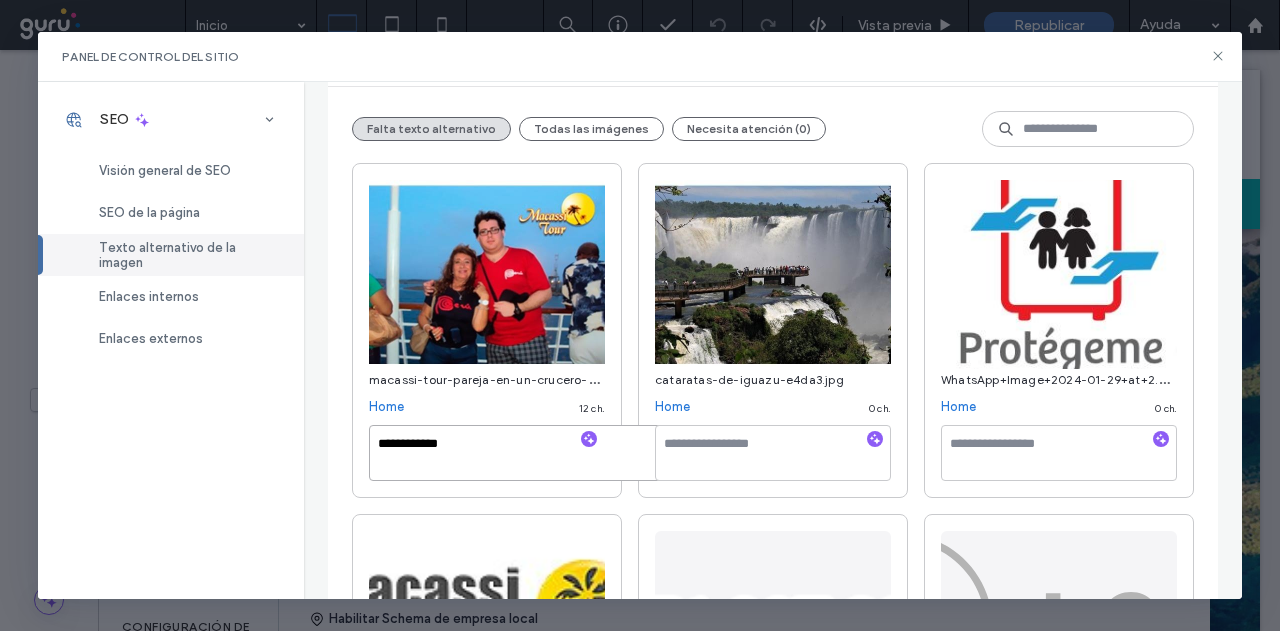 type on "**********" 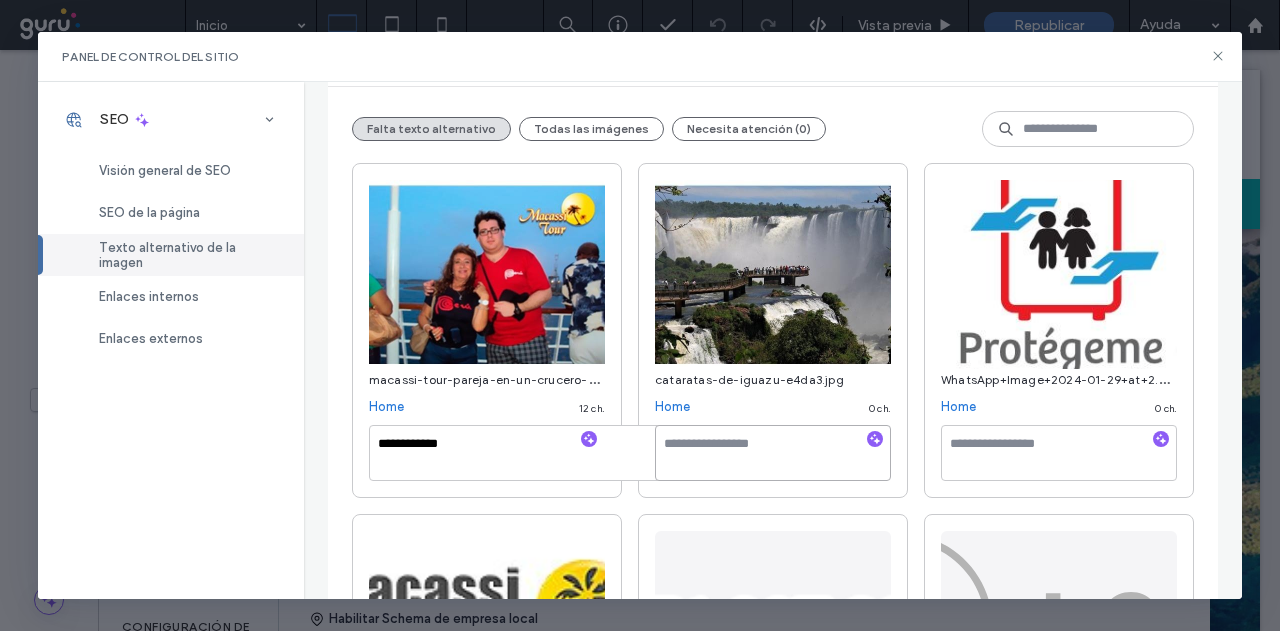 paste on "**********" 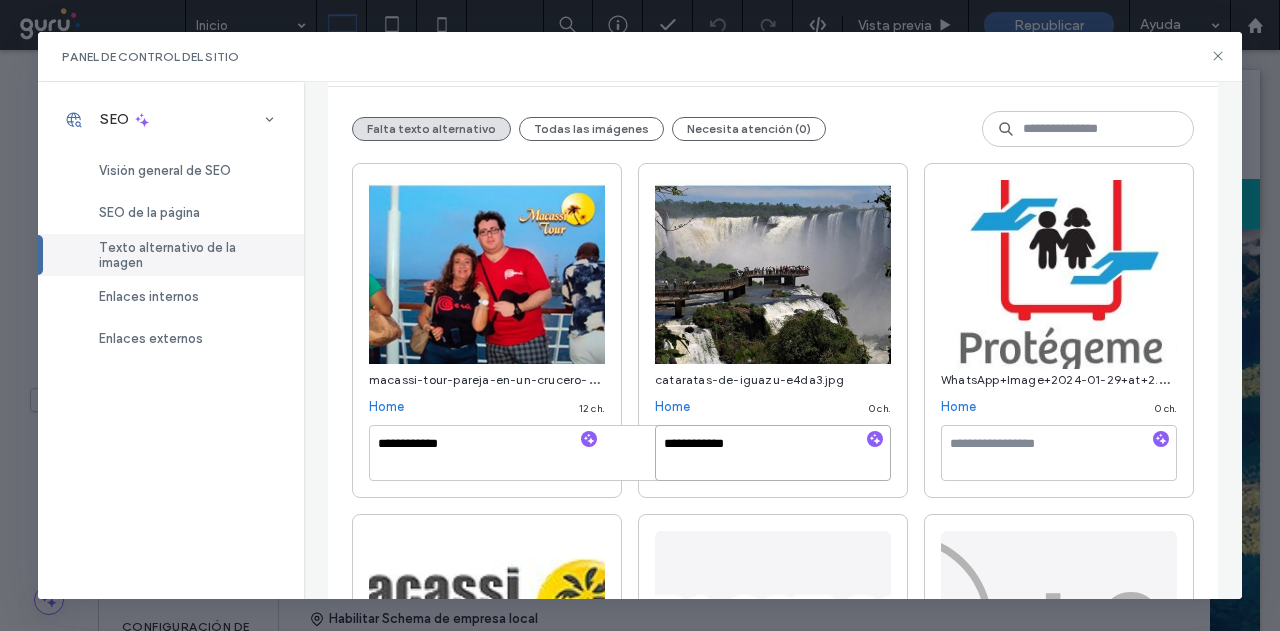click on "**********" at bounding box center (773, 453) 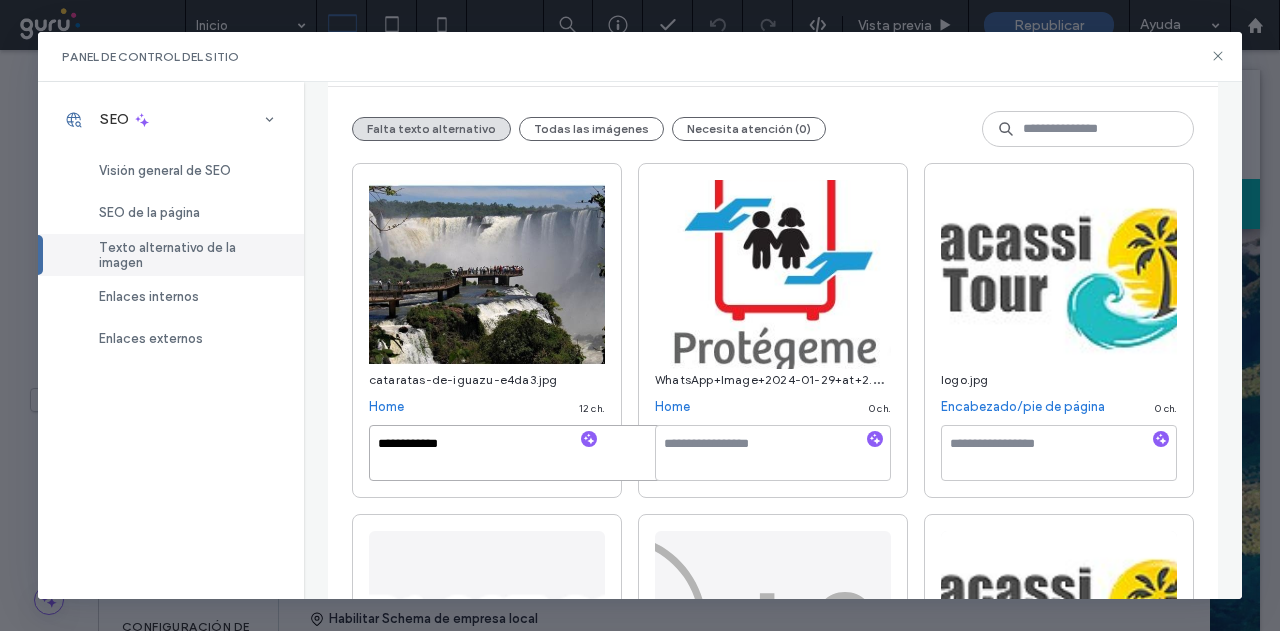 type on "**********" 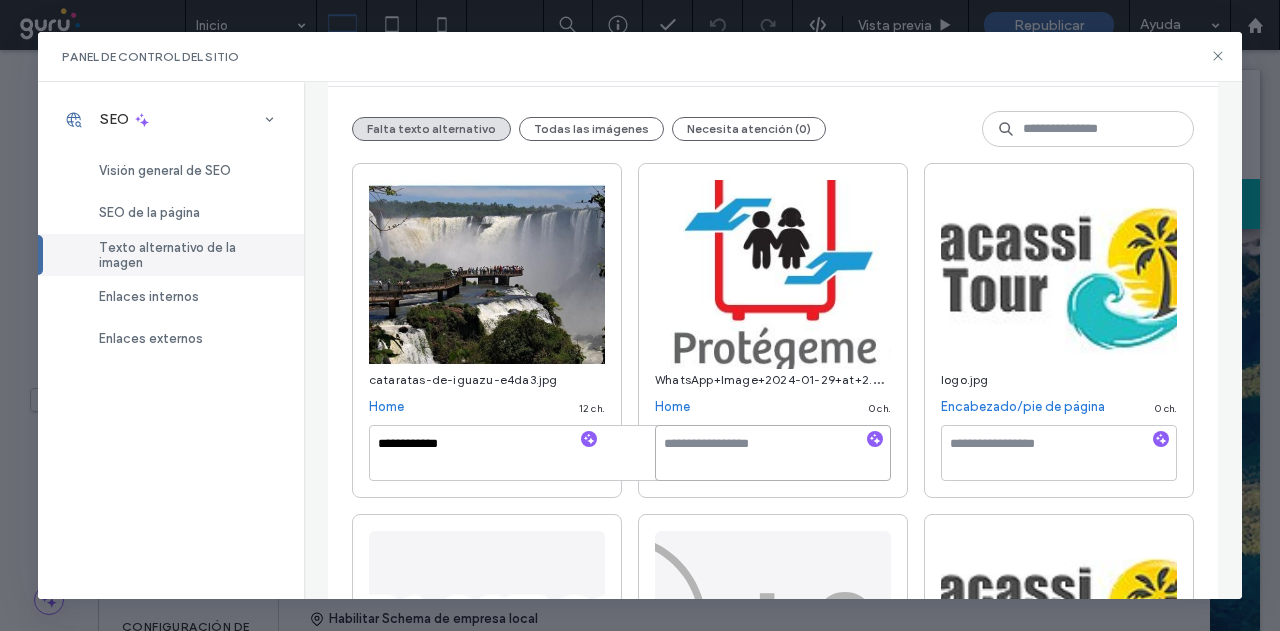 paste on "**********" 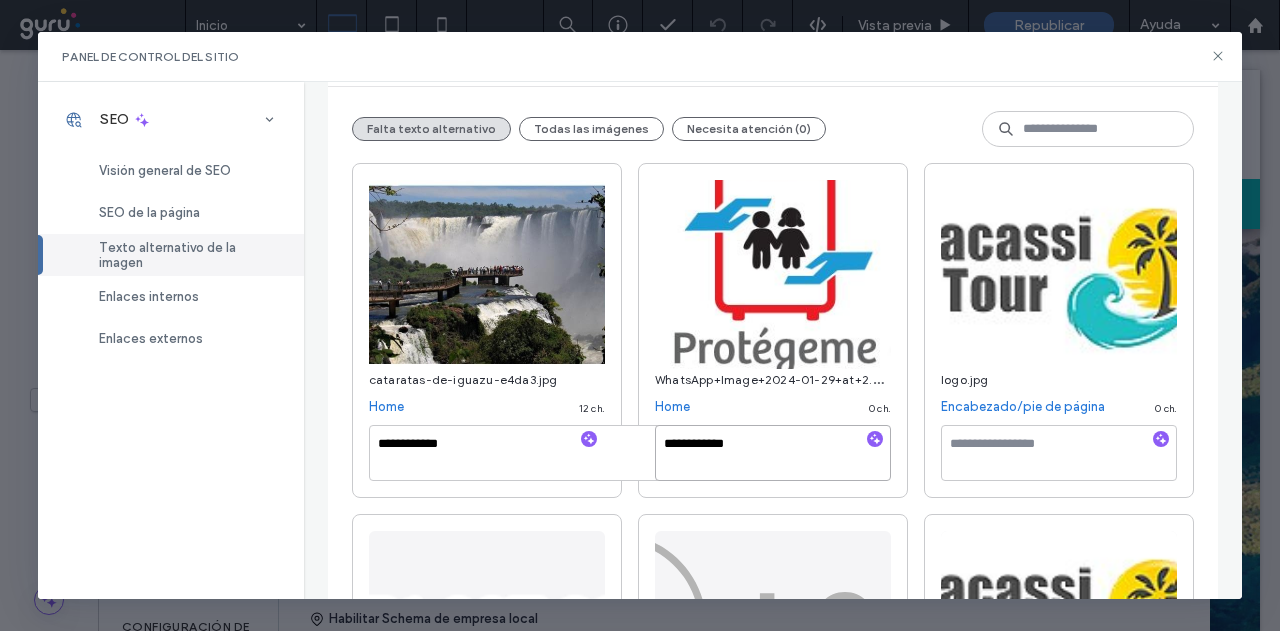 click on "**********" at bounding box center [773, 453] 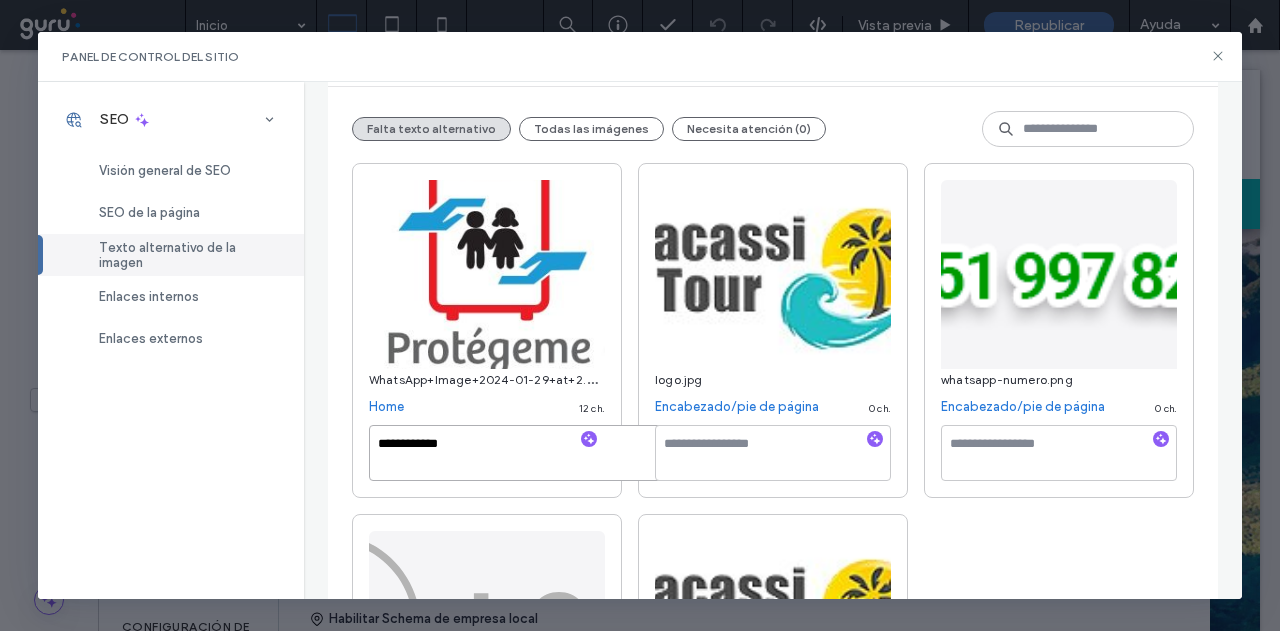 type on "**********" 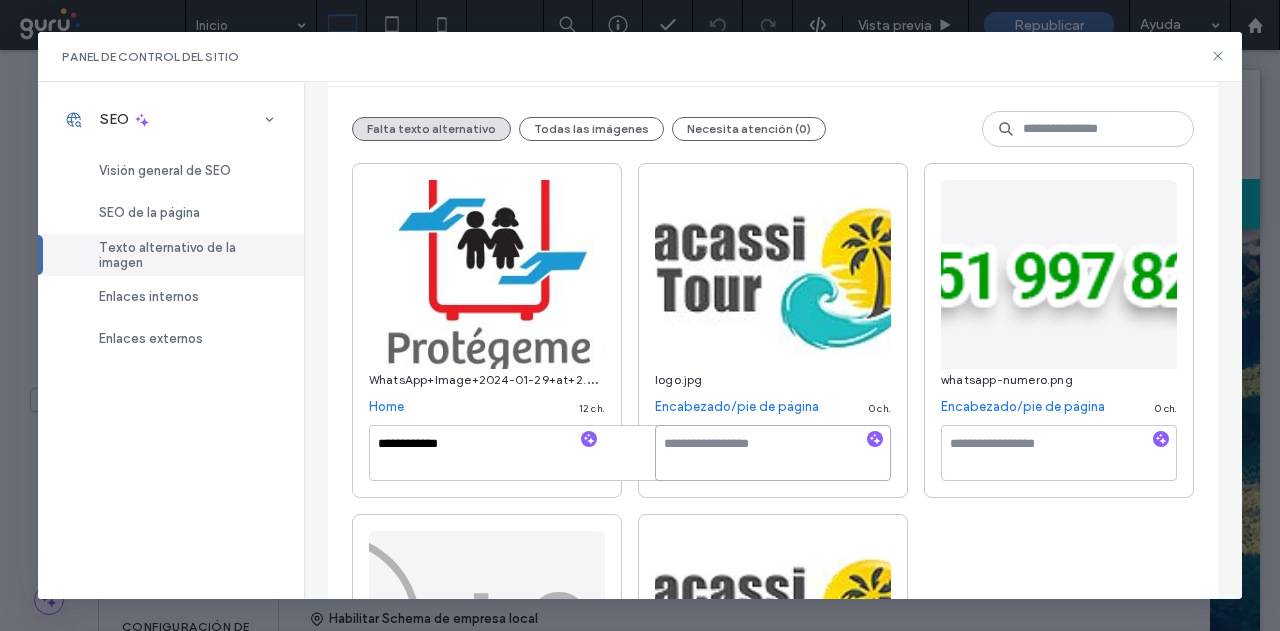 paste on "**********" 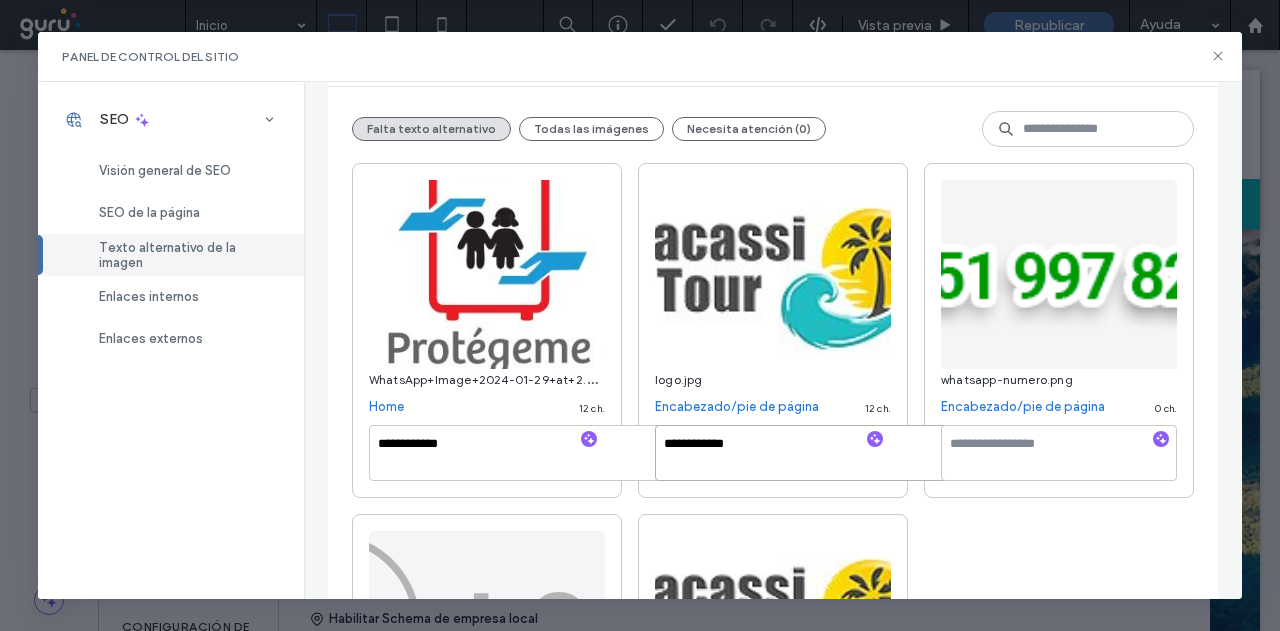 click on "**********" at bounding box center [841, 453] 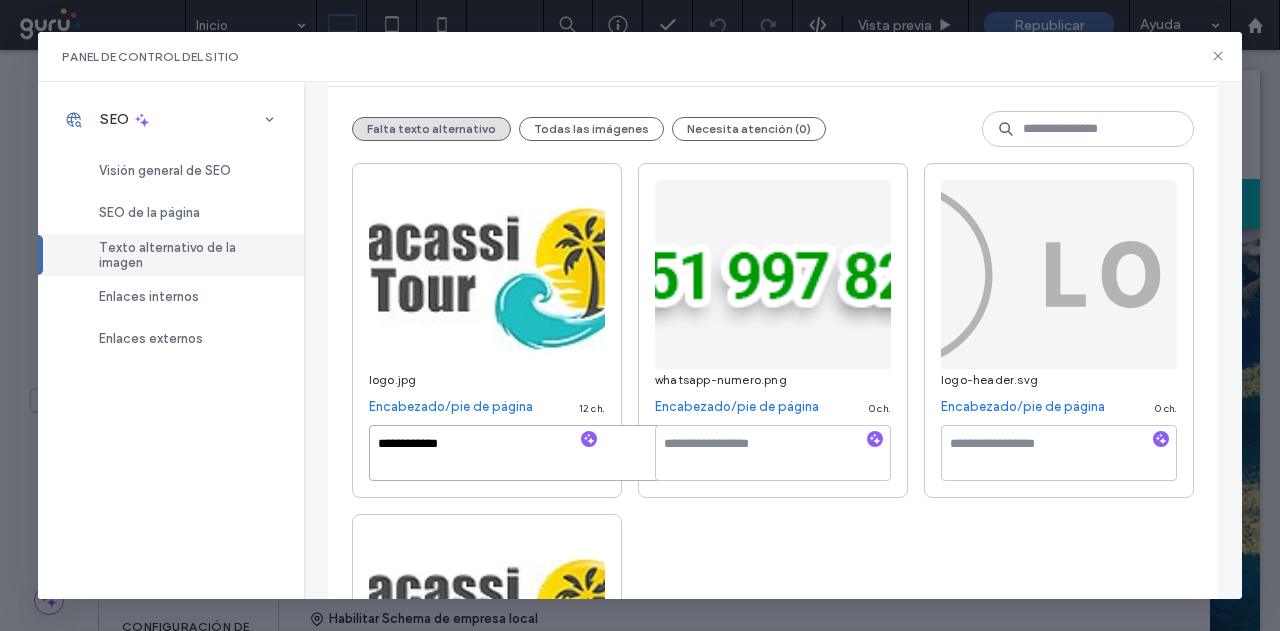 type on "**********" 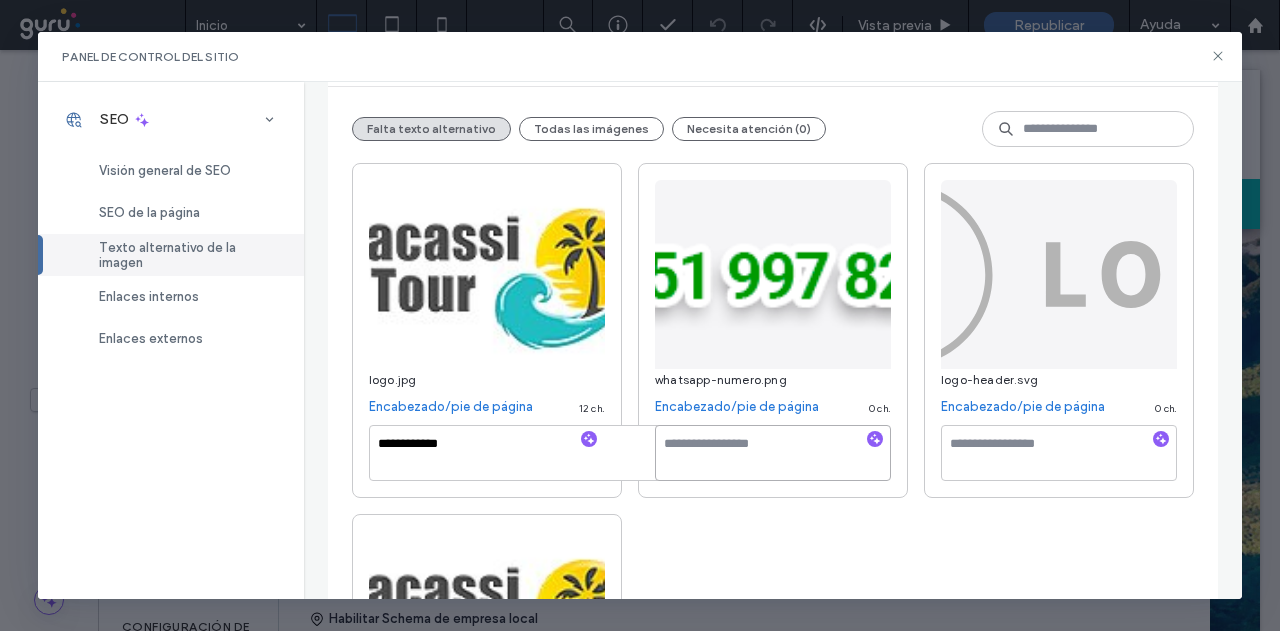paste on "**********" 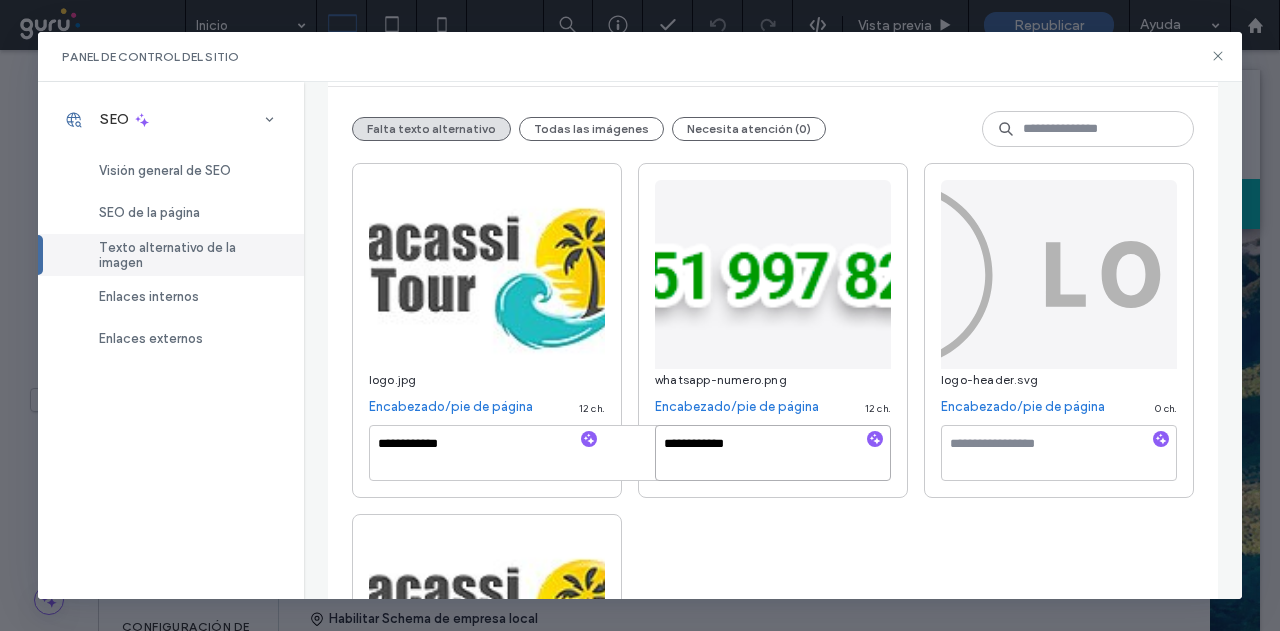 click on "**********" at bounding box center [773, 453] 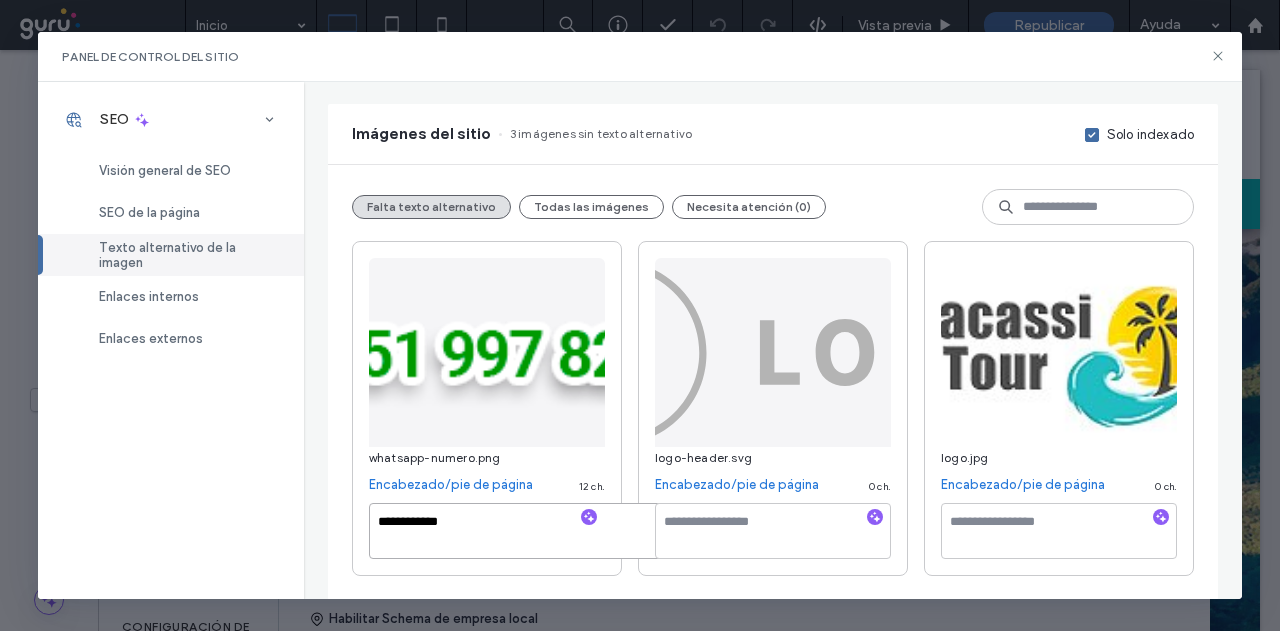 type on "**********" 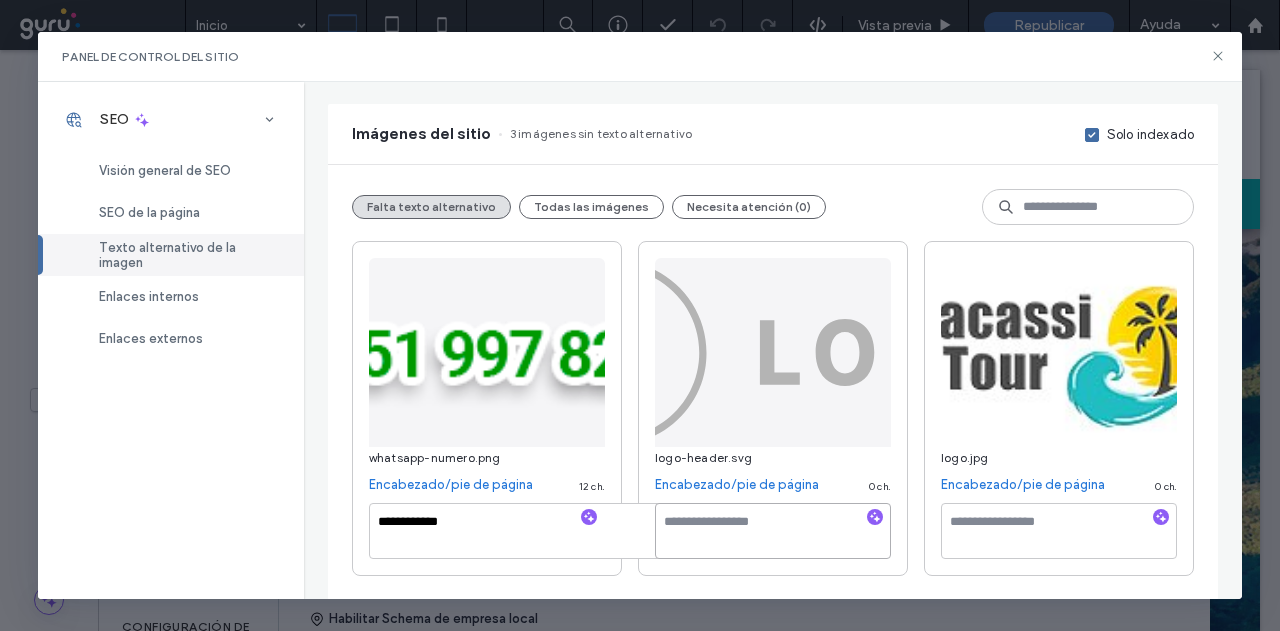 paste on "**********" 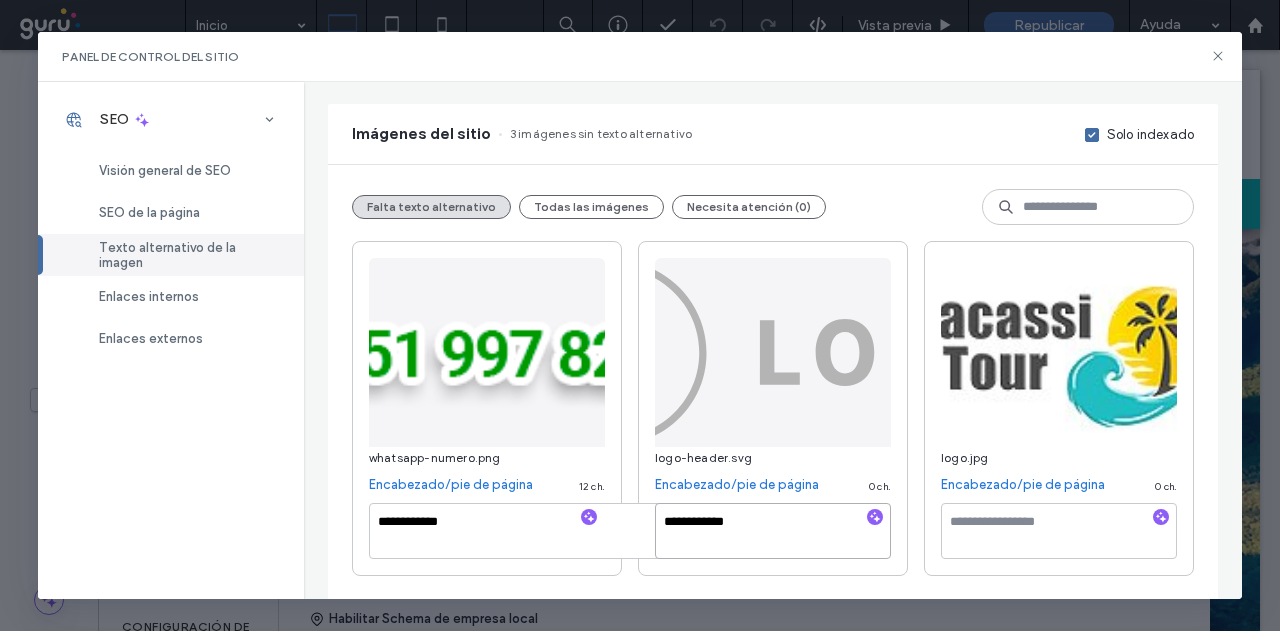 click on "**********" at bounding box center [773, 531] 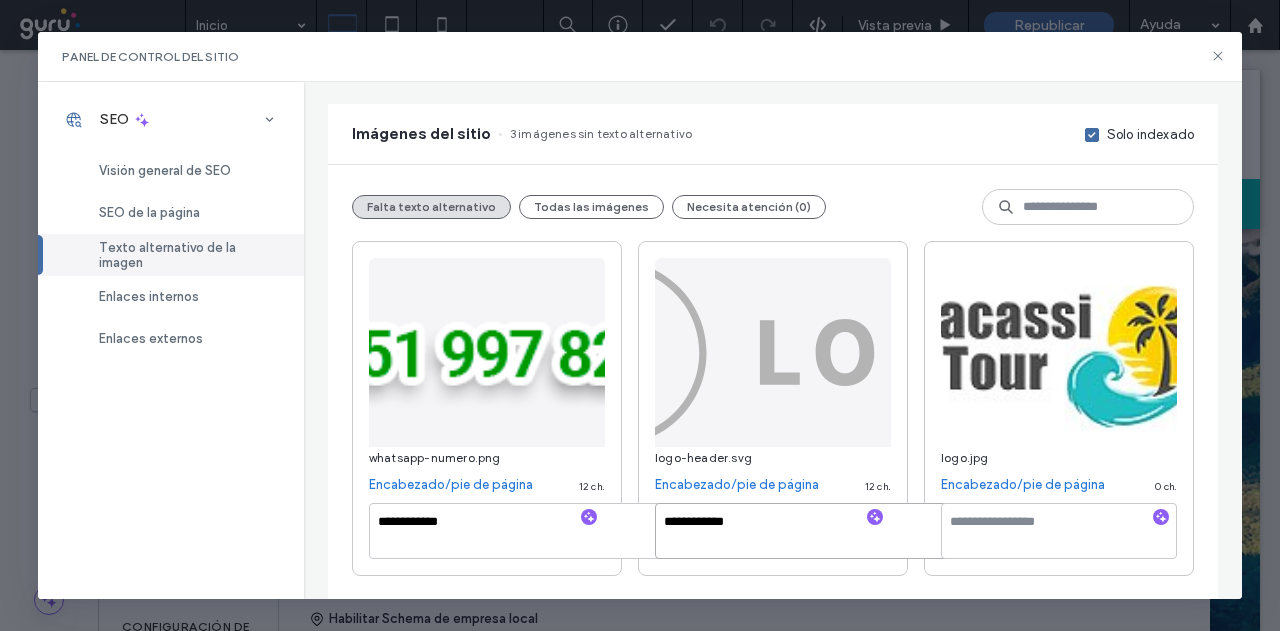 scroll, scrollTop: 222, scrollLeft: 0, axis: vertical 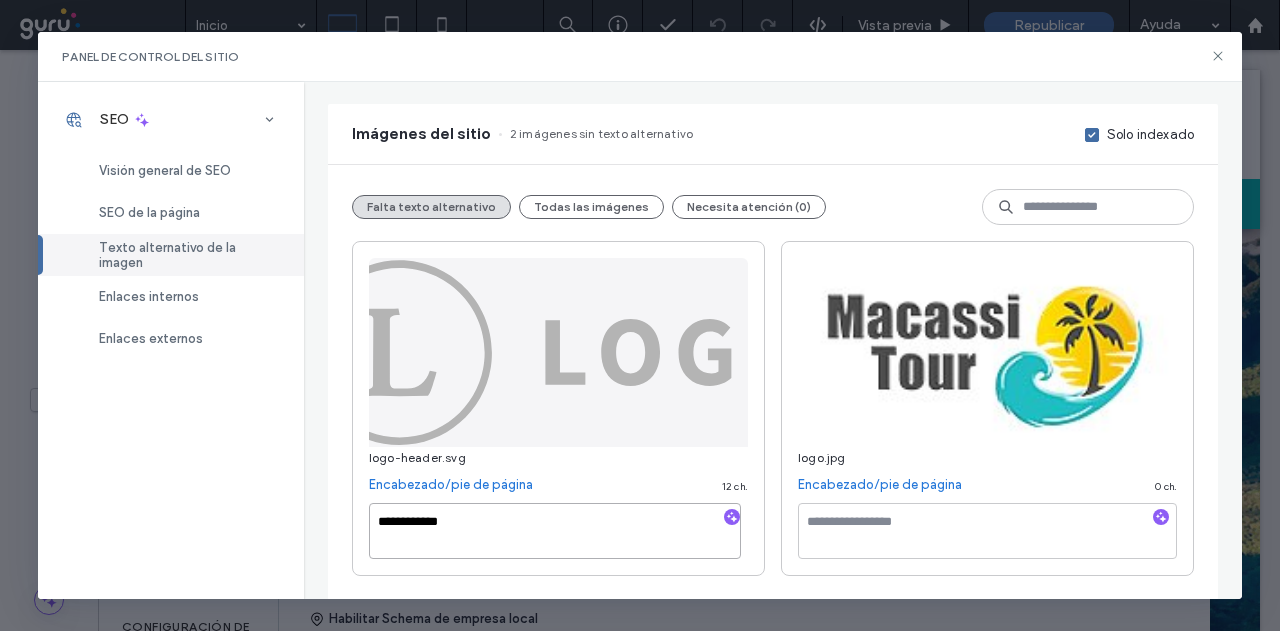 type on "**********" 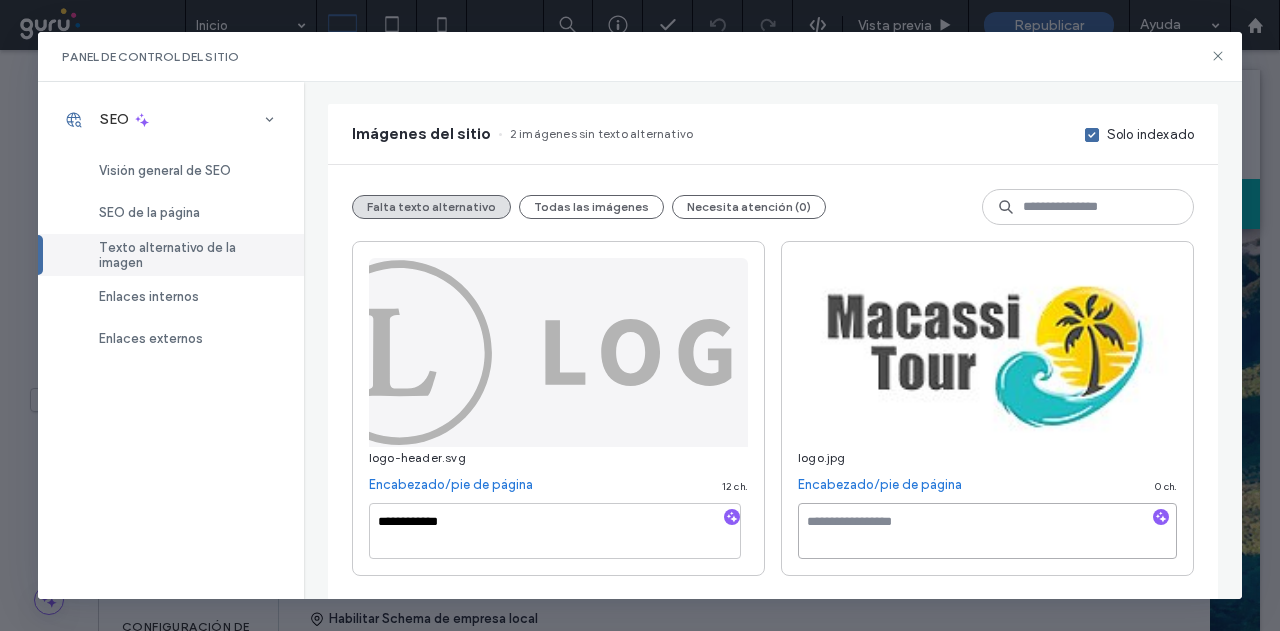 paste on "**********" 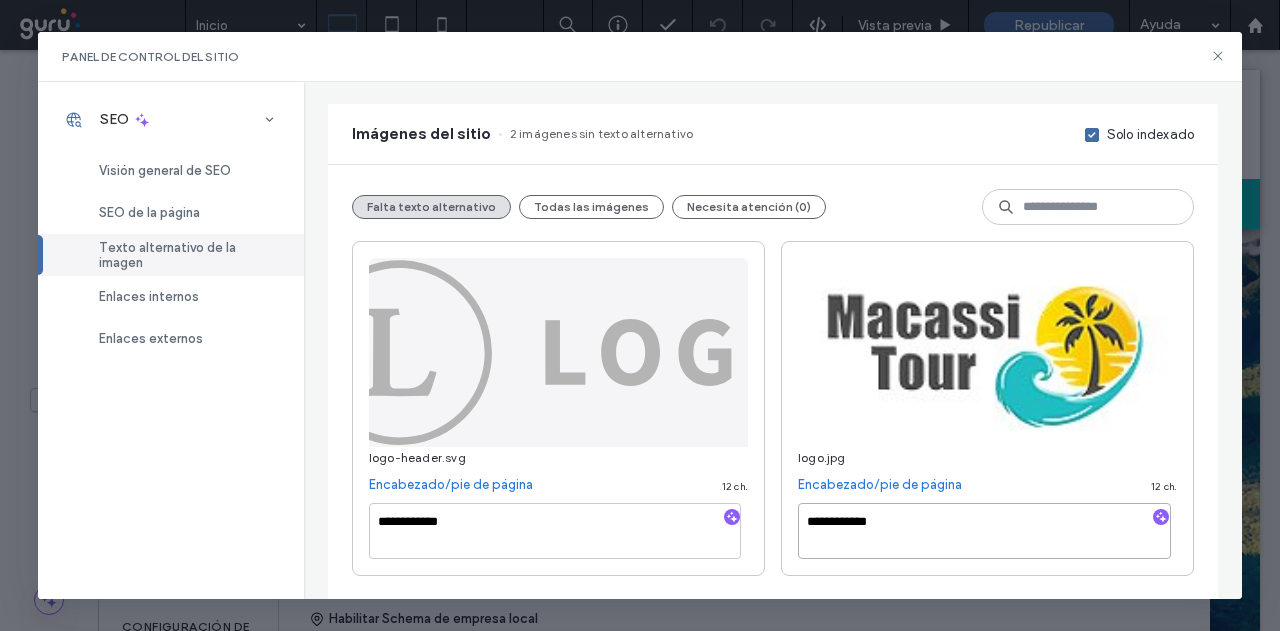 drag, startPoint x: 897, startPoint y: 526, endPoint x: 908, endPoint y: 535, distance: 14.21267 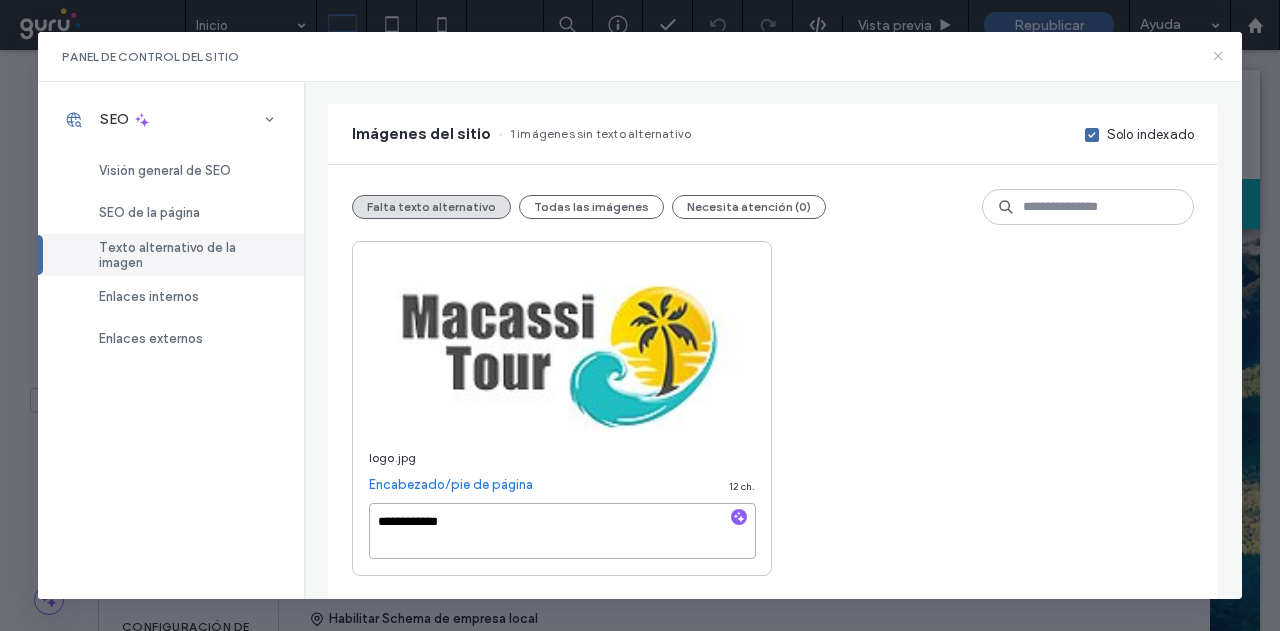 type on "**********" 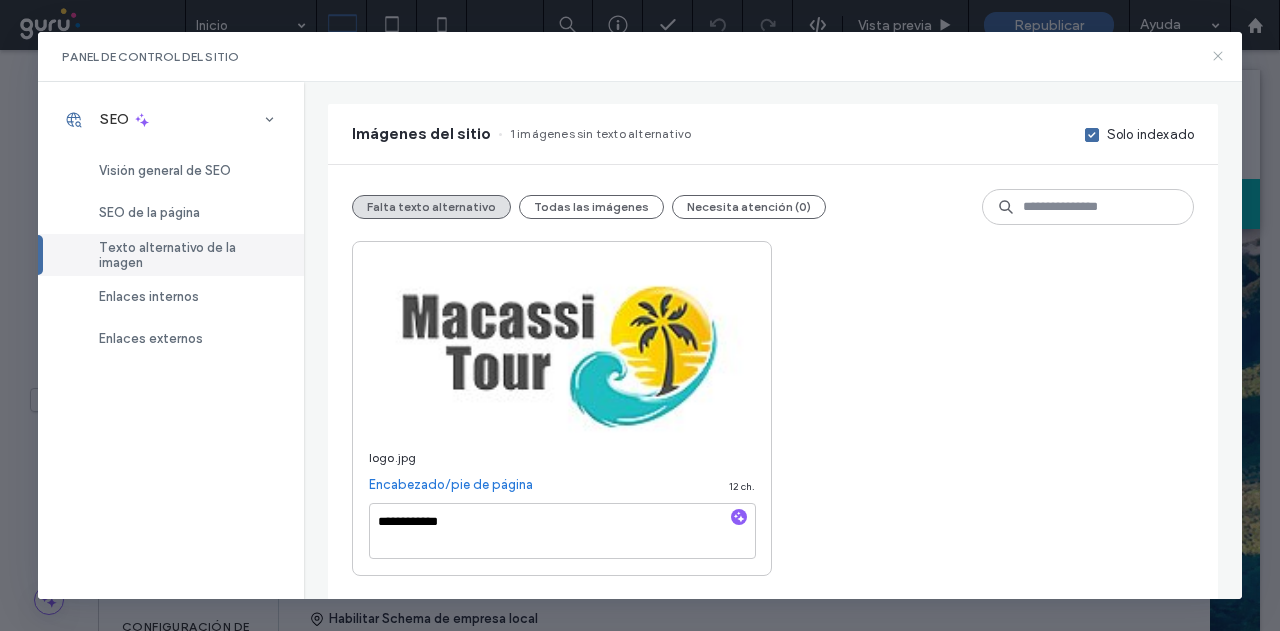 click 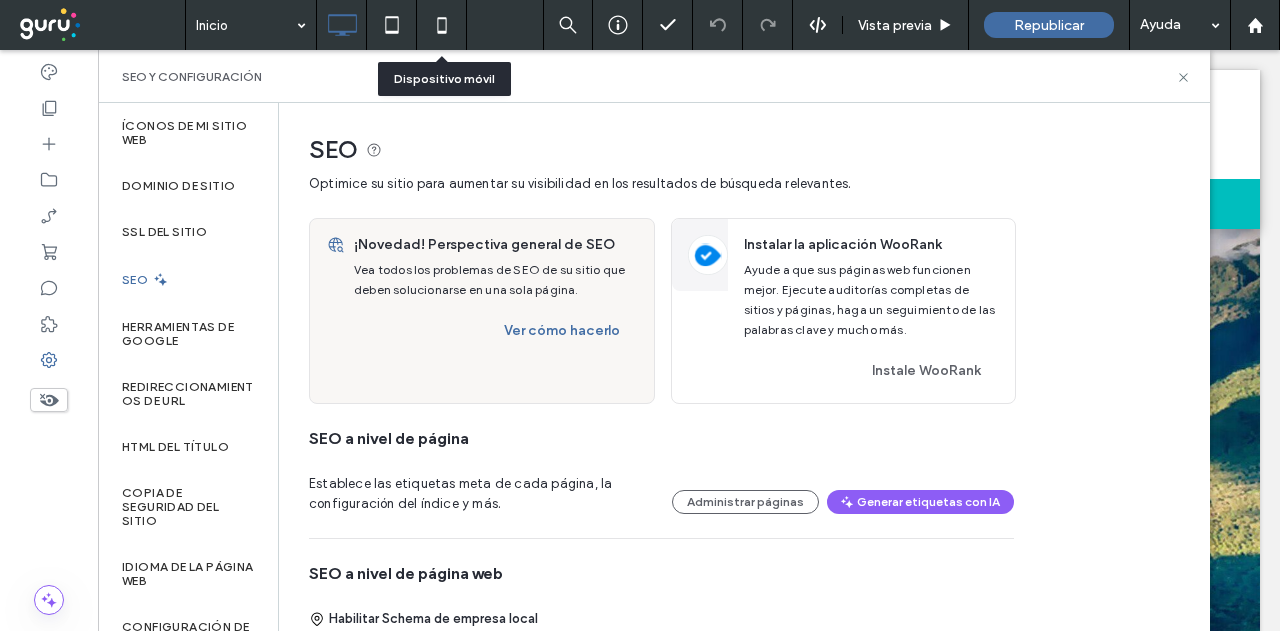 click 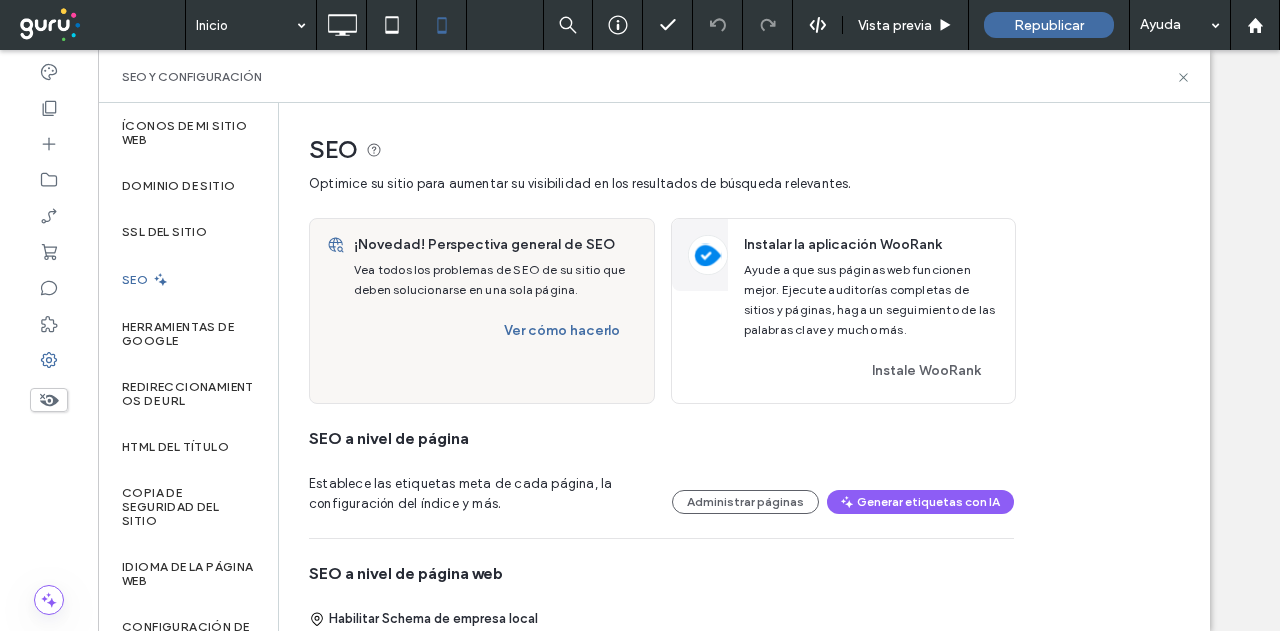 click on "SEO y configuración" at bounding box center [654, 77] 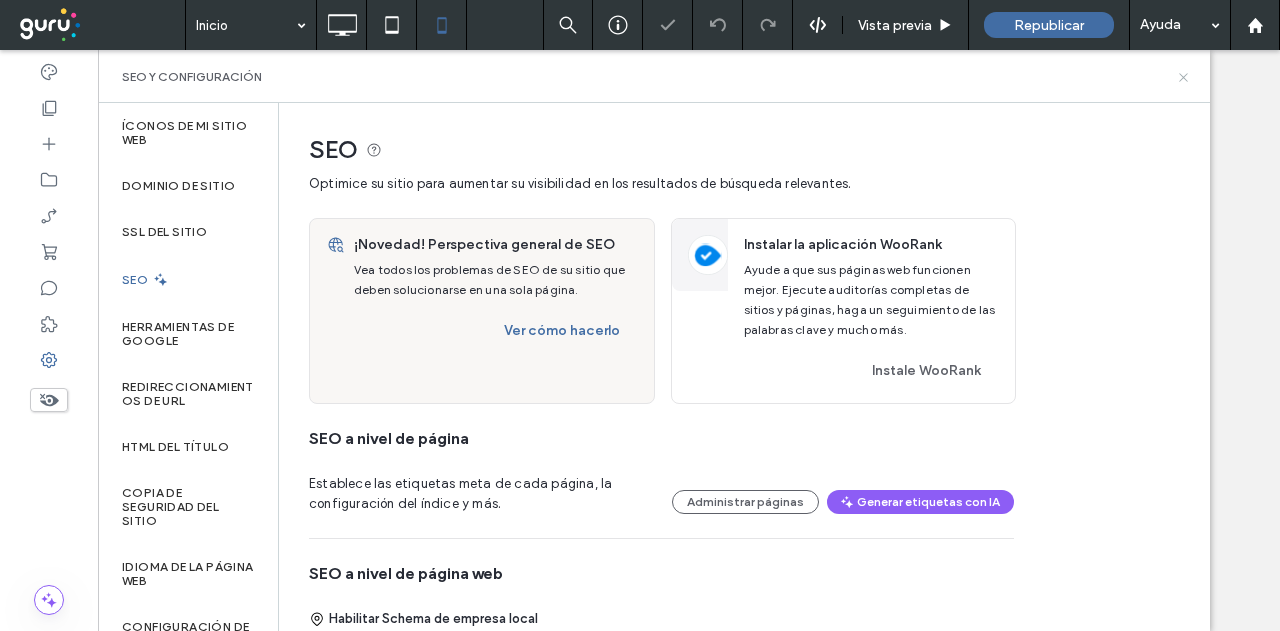click 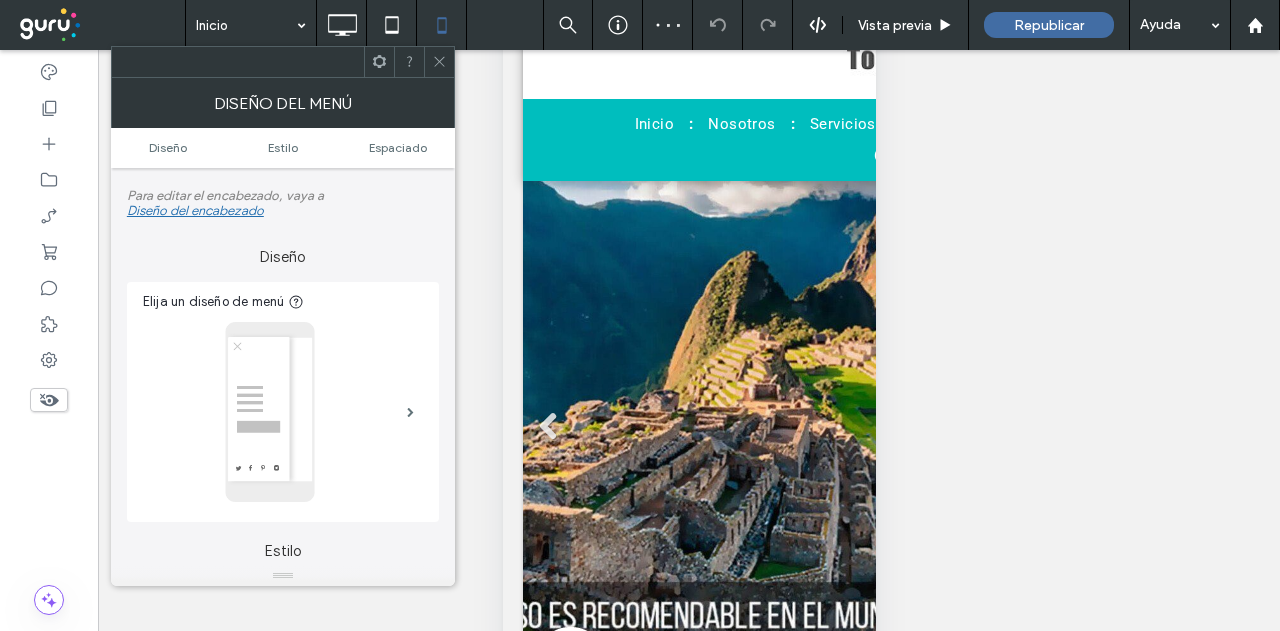 scroll, scrollTop: 196, scrollLeft: 0, axis: vertical 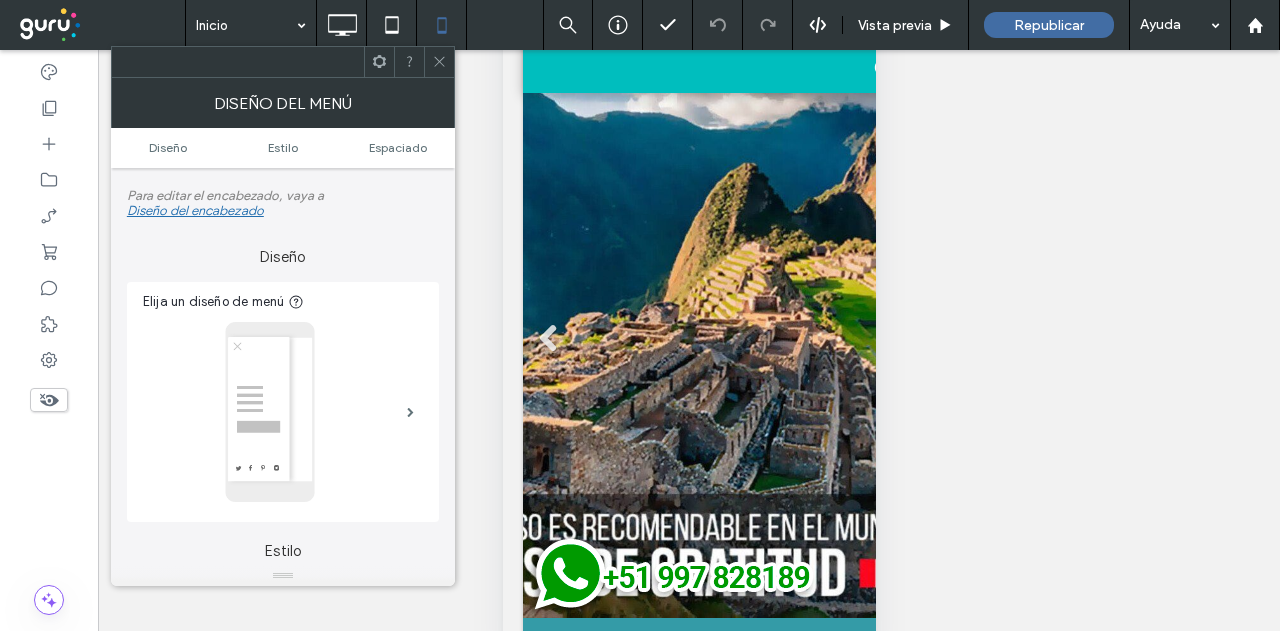 click at bounding box center (439, 62) 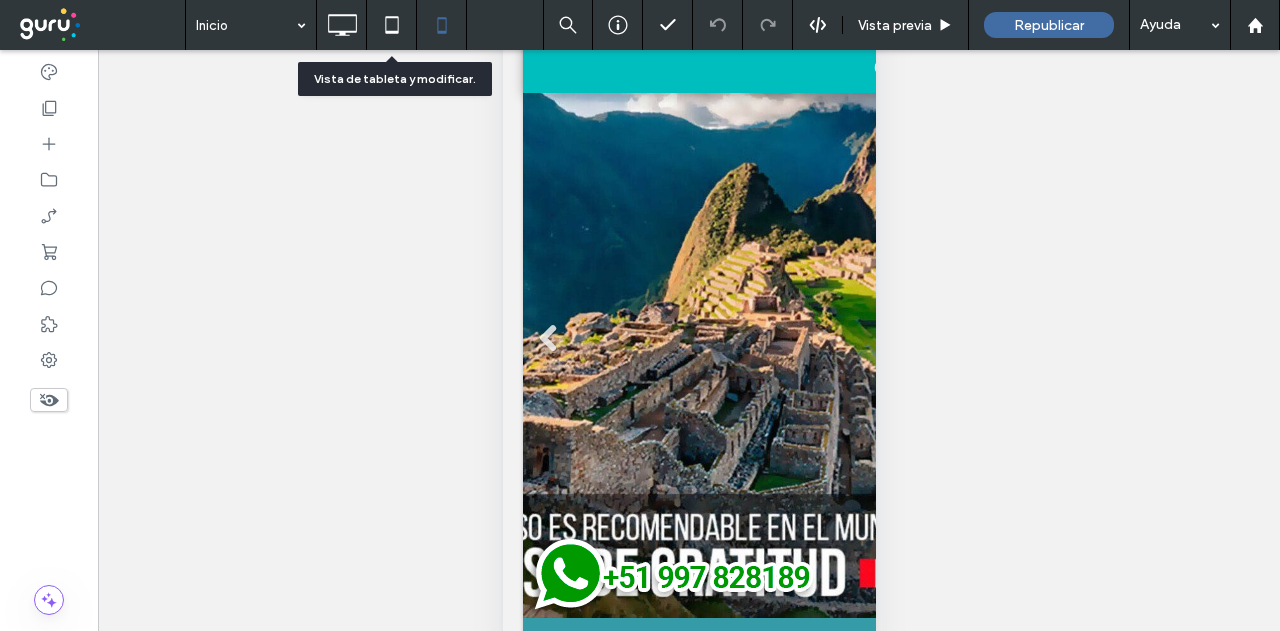 click 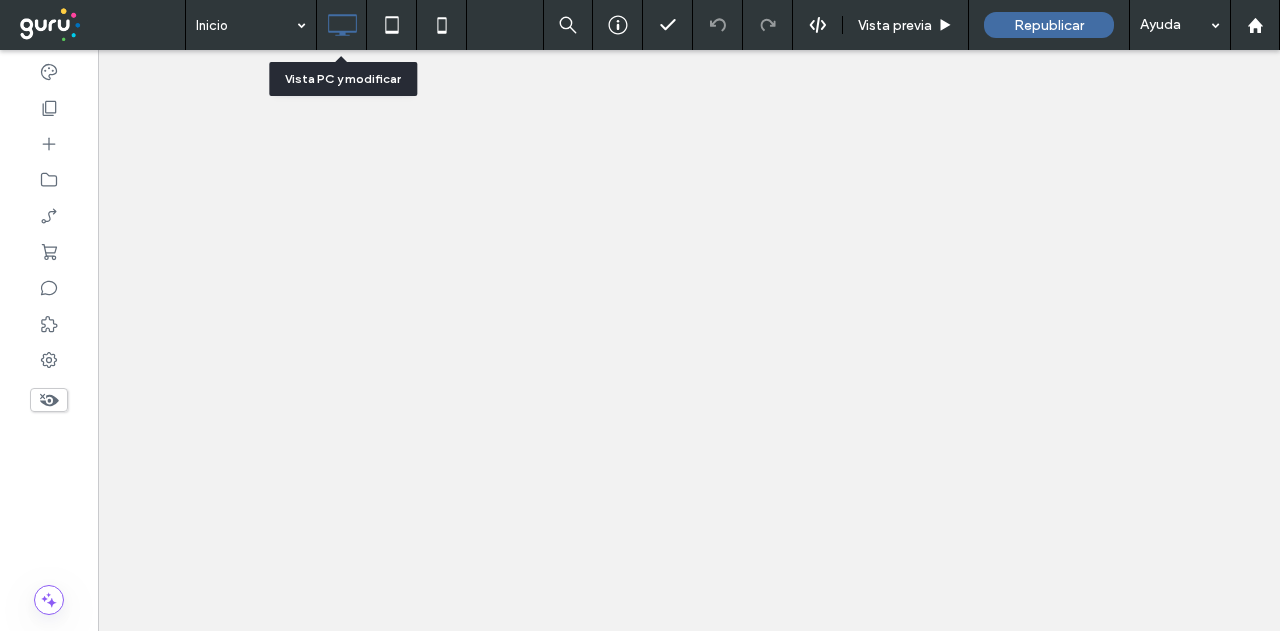 scroll, scrollTop: 0, scrollLeft: 0, axis: both 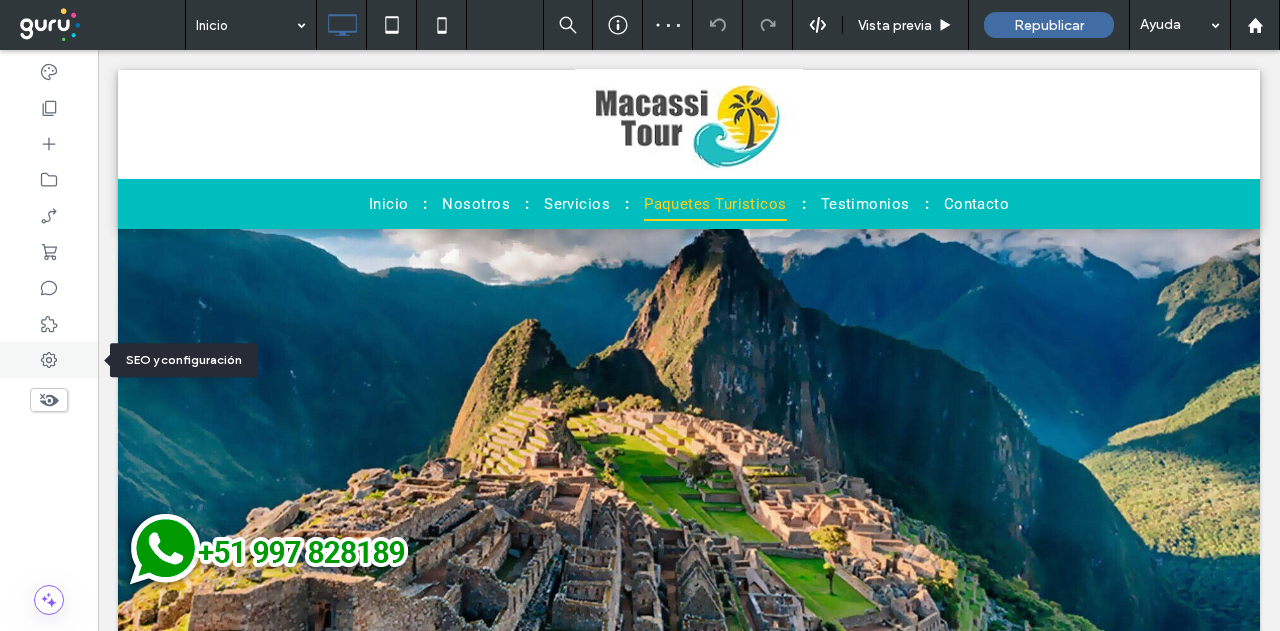 click 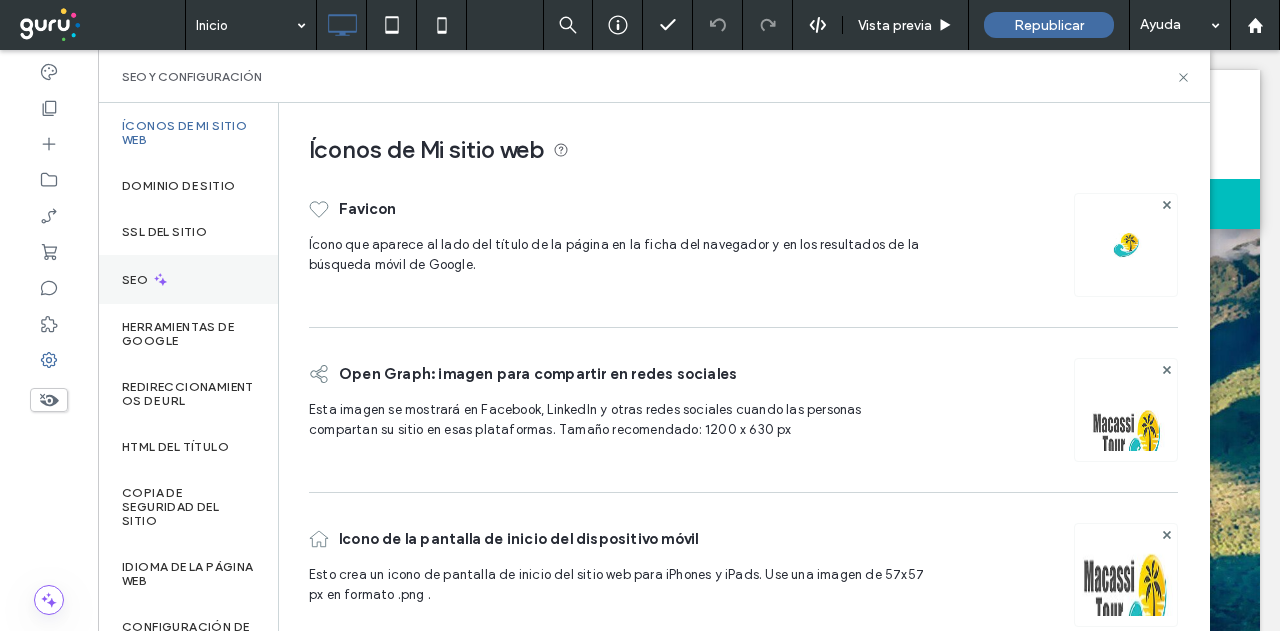 click 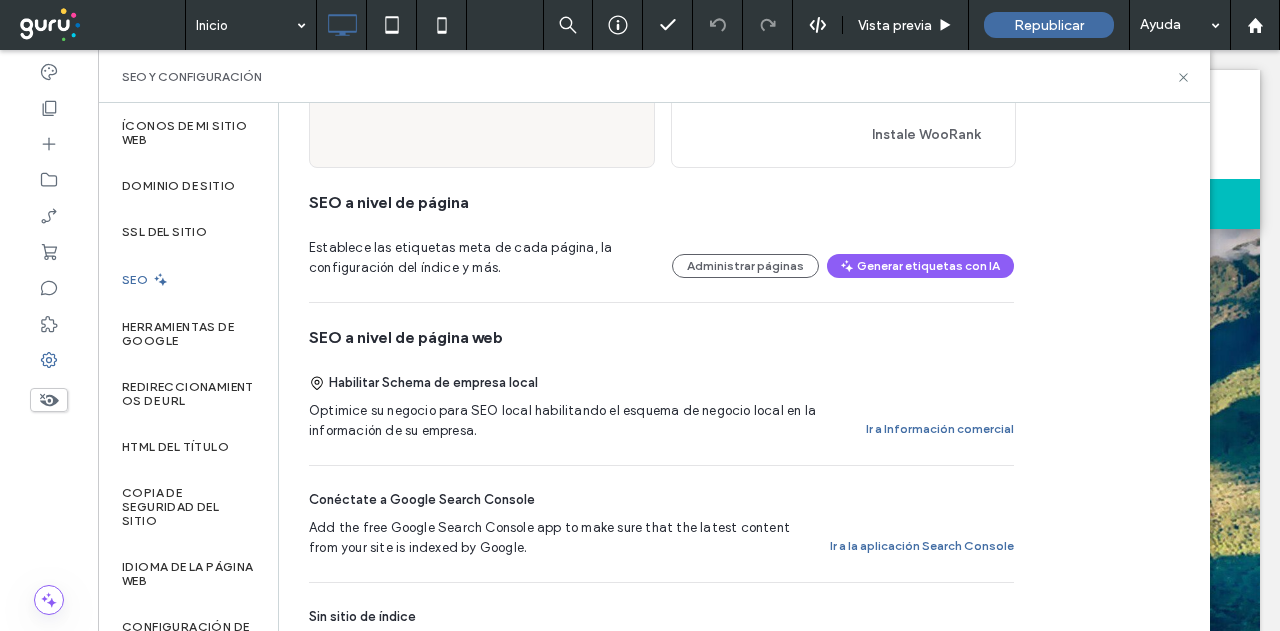 scroll, scrollTop: 100, scrollLeft: 0, axis: vertical 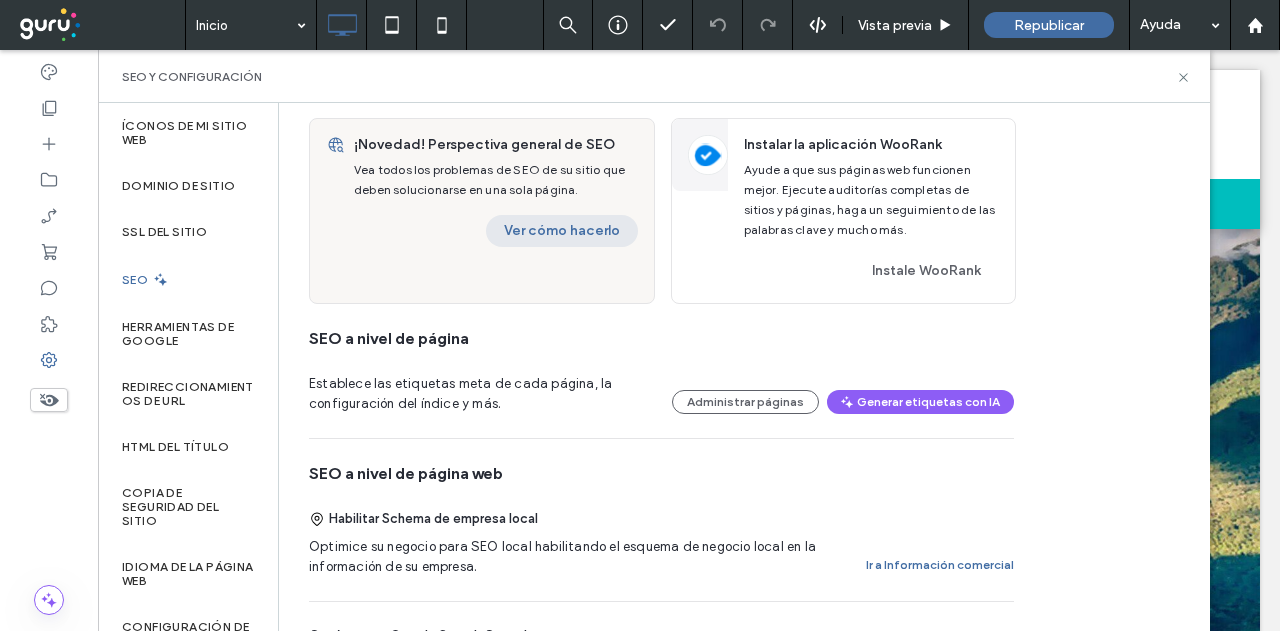 click on "Ver cómo hacerlo" at bounding box center [562, 231] 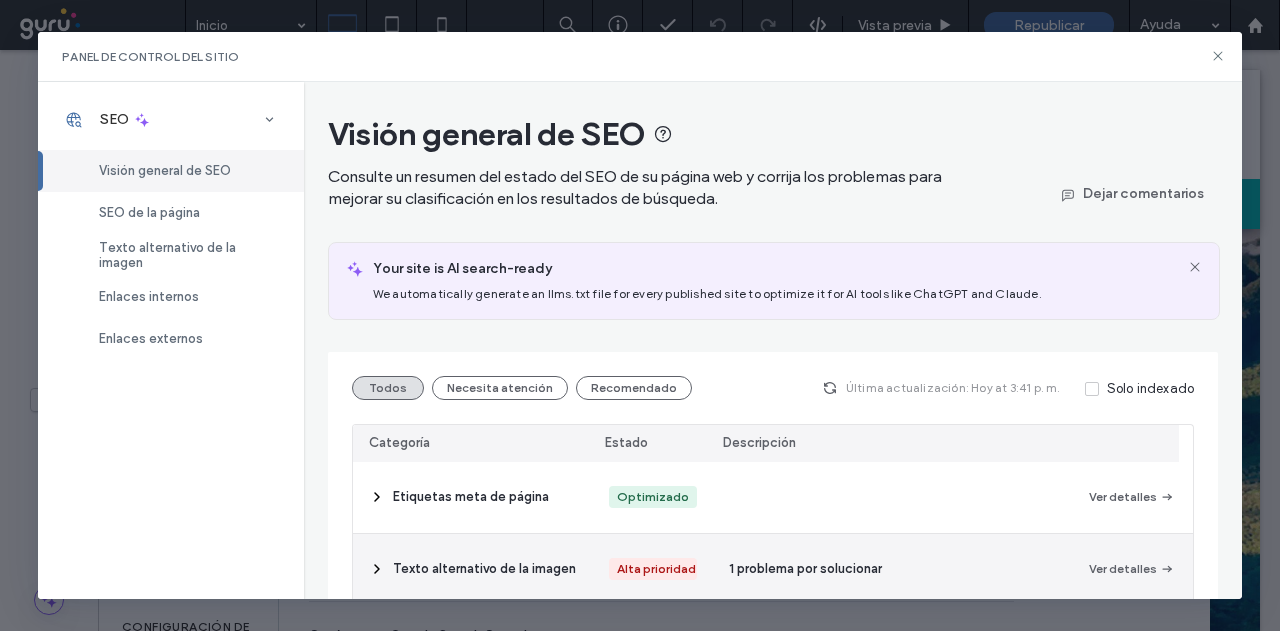 click on "1 problema por solucionar" at bounding box center [893, 569] 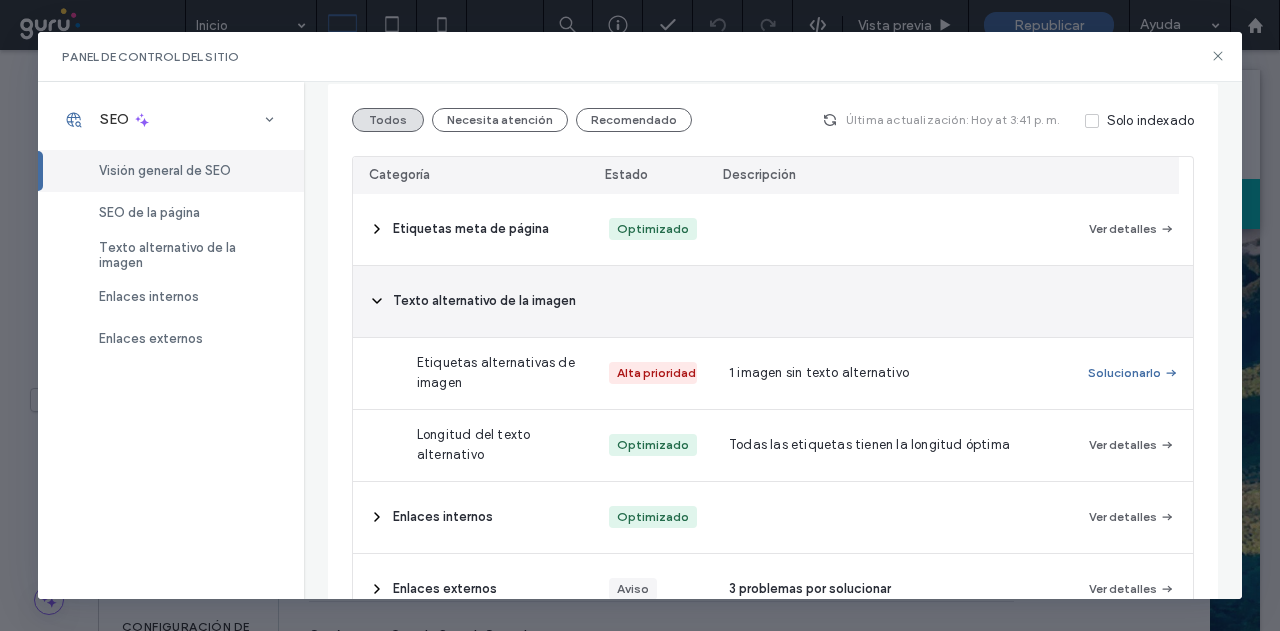 scroll, scrollTop: 300, scrollLeft: 0, axis: vertical 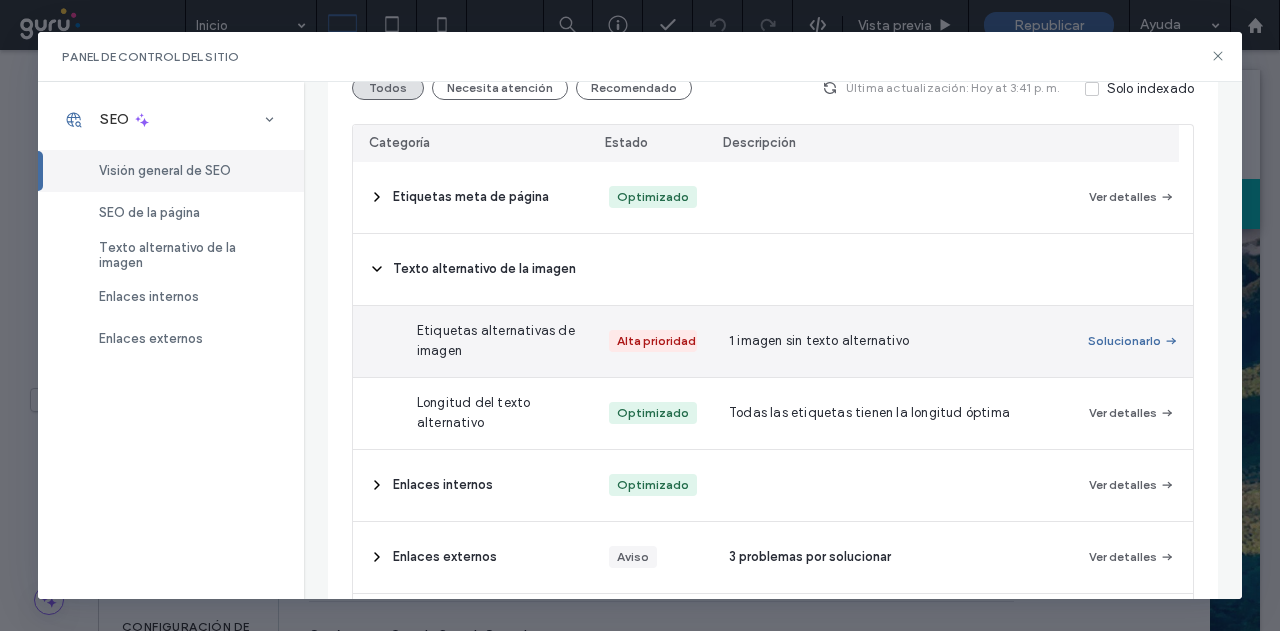 click on "1 imagen sin texto alternativo" at bounding box center [893, 341] 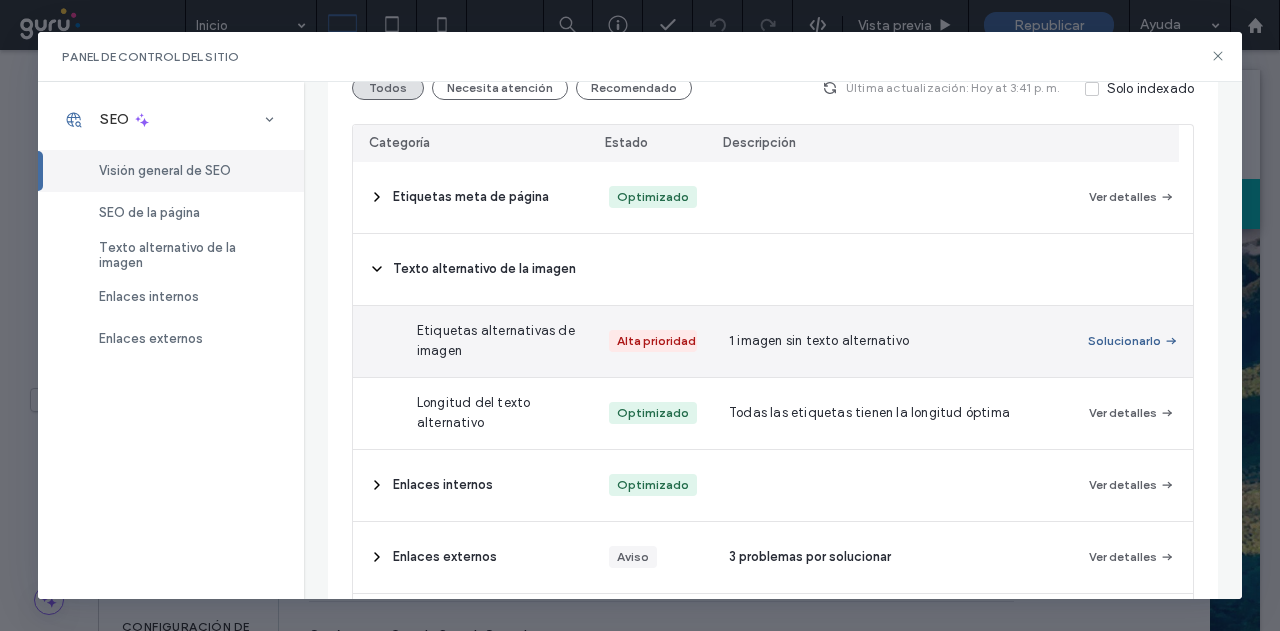 click on "Solucionarlo" at bounding box center (1133, 341) 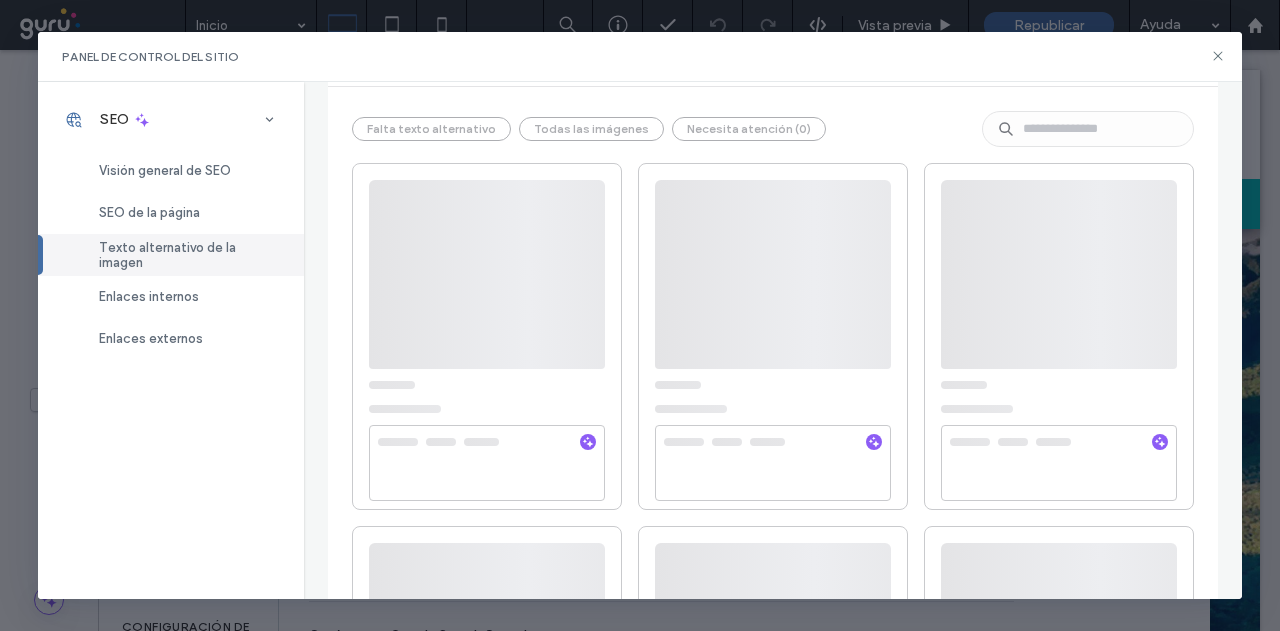 scroll, scrollTop: 222, scrollLeft: 0, axis: vertical 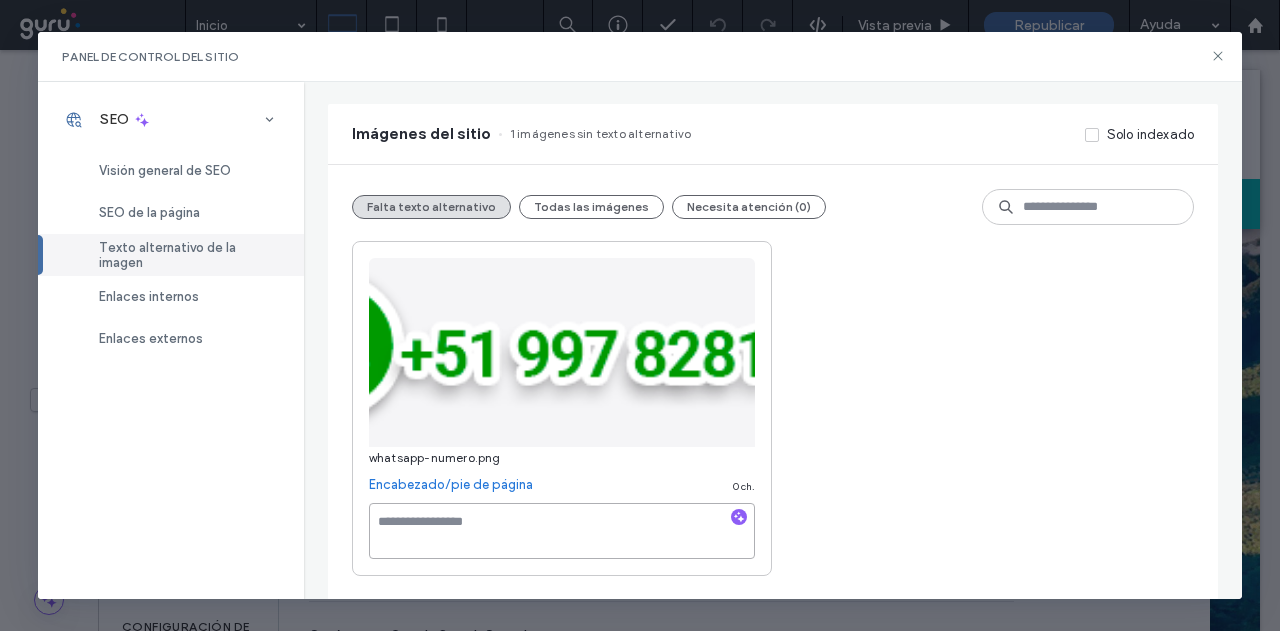click at bounding box center [562, 531] 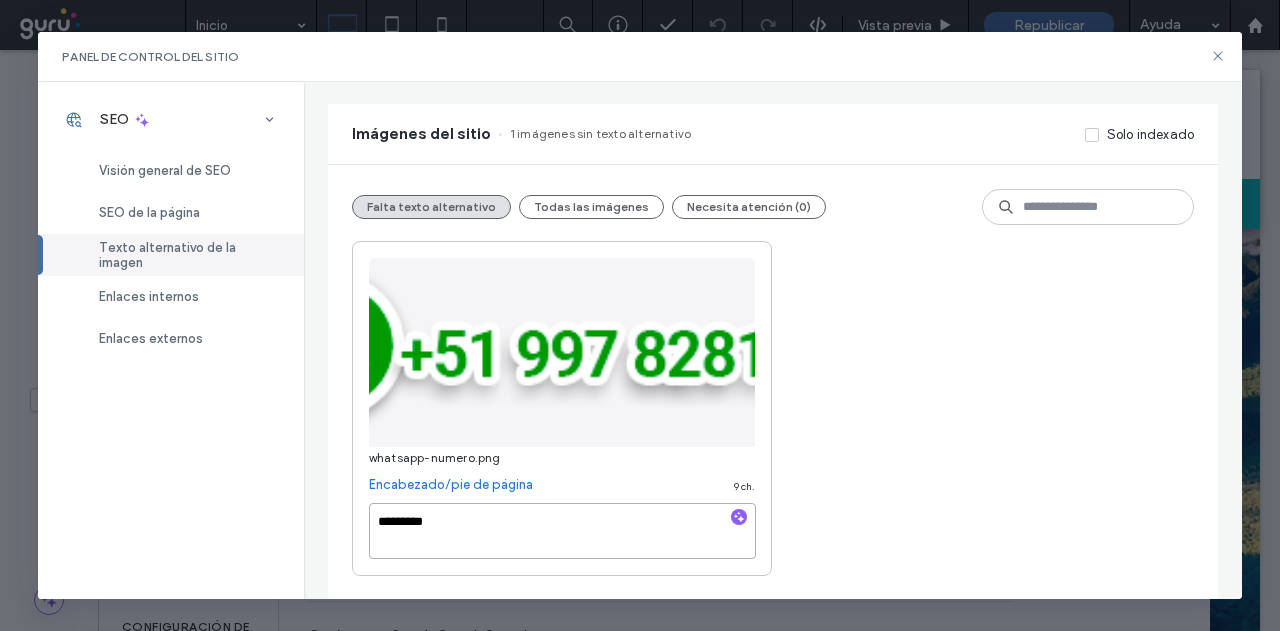 type on "********" 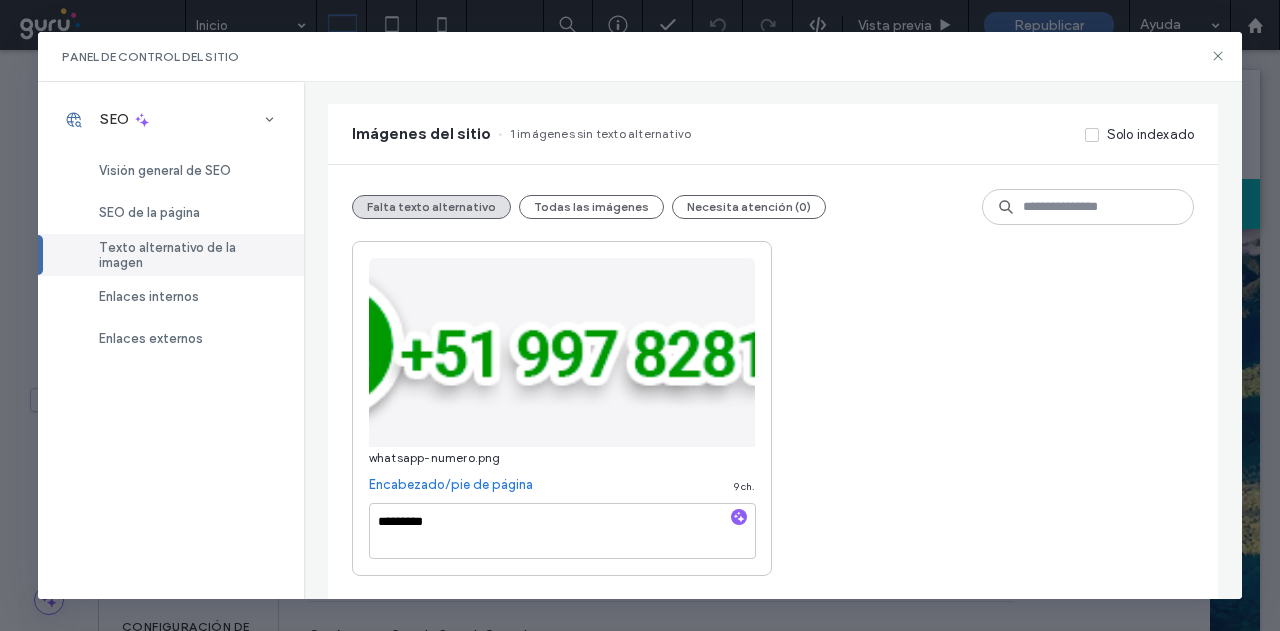 drag, startPoint x: 904, startPoint y: 496, endPoint x: 720, endPoint y: 395, distance: 209.8976 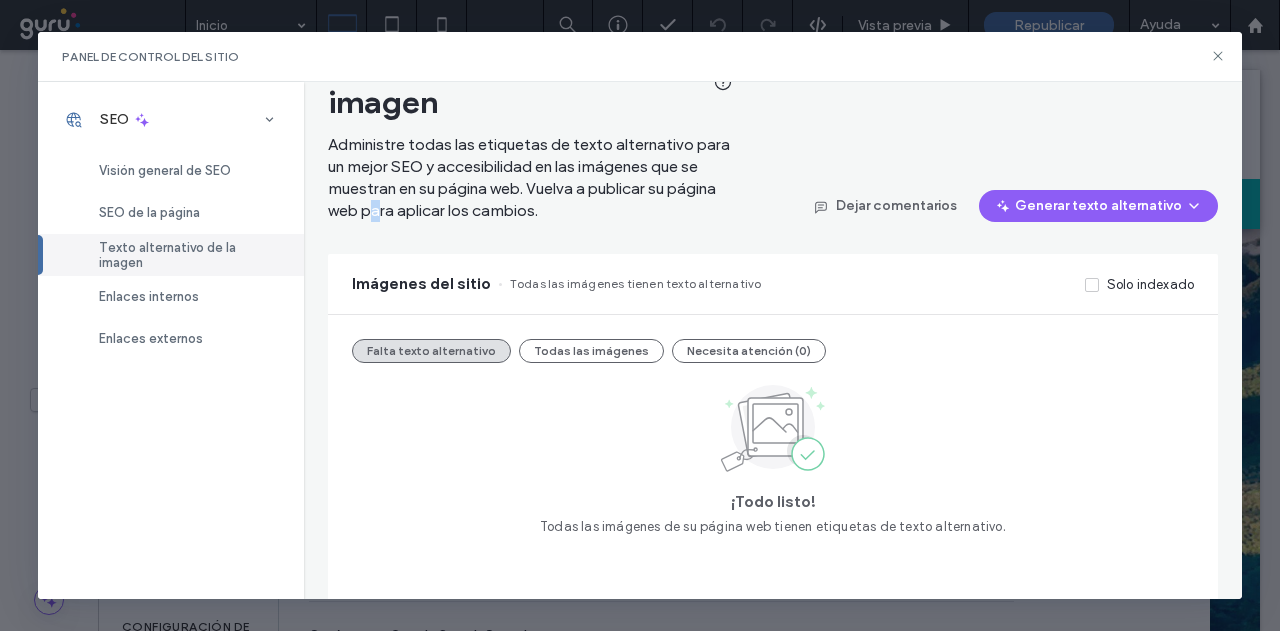click on "Administre todas las etiquetas de texto alternativo para un mejor SEO y accesibilidad en las imágenes que se muestran en su página web. Vuelva a publicar su página web para aplicar los cambios." at bounding box center [529, 177] 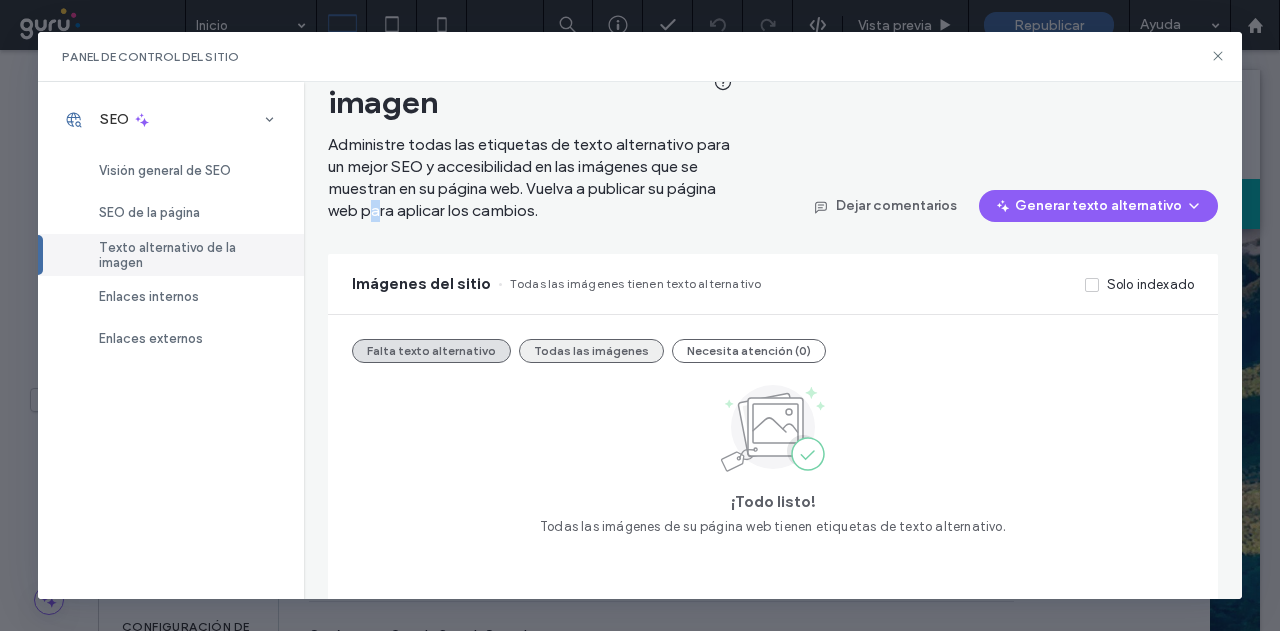 click on "Todas las imágenes" at bounding box center [591, 351] 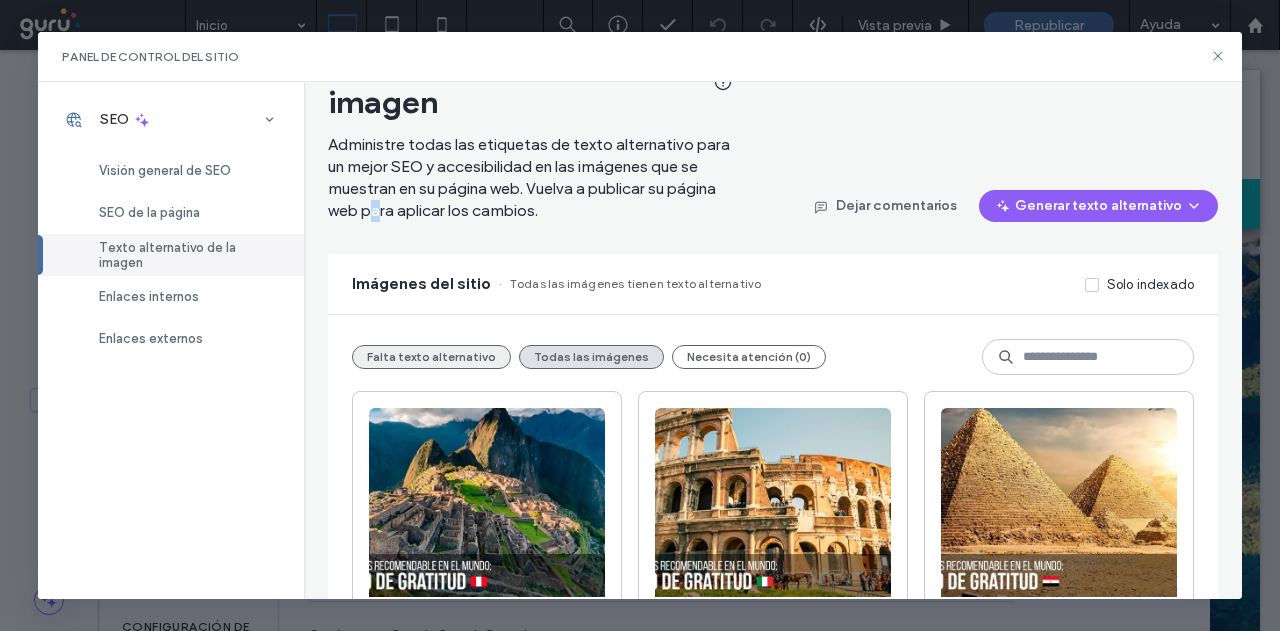 click on "Falta texto alternativo" at bounding box center (431, 357) 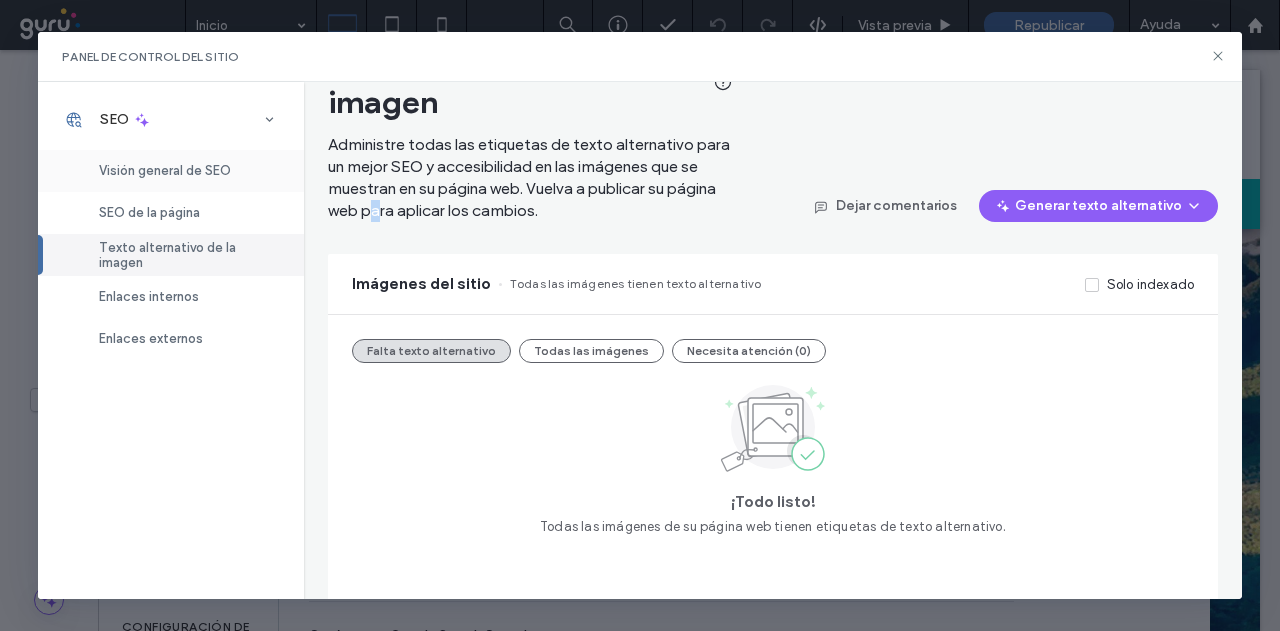 click on "Visión general de SEO" at bounding box center (165, 170) 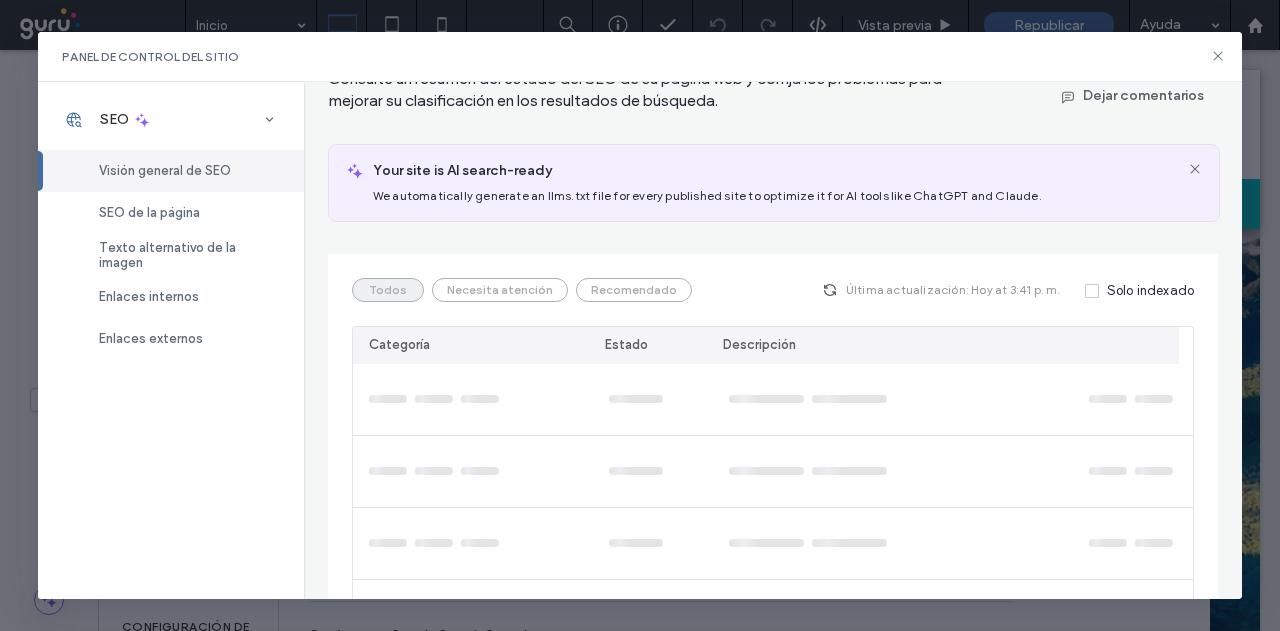 scroll, scrollTop: 172, scrollLeft: 0, axis: vertical 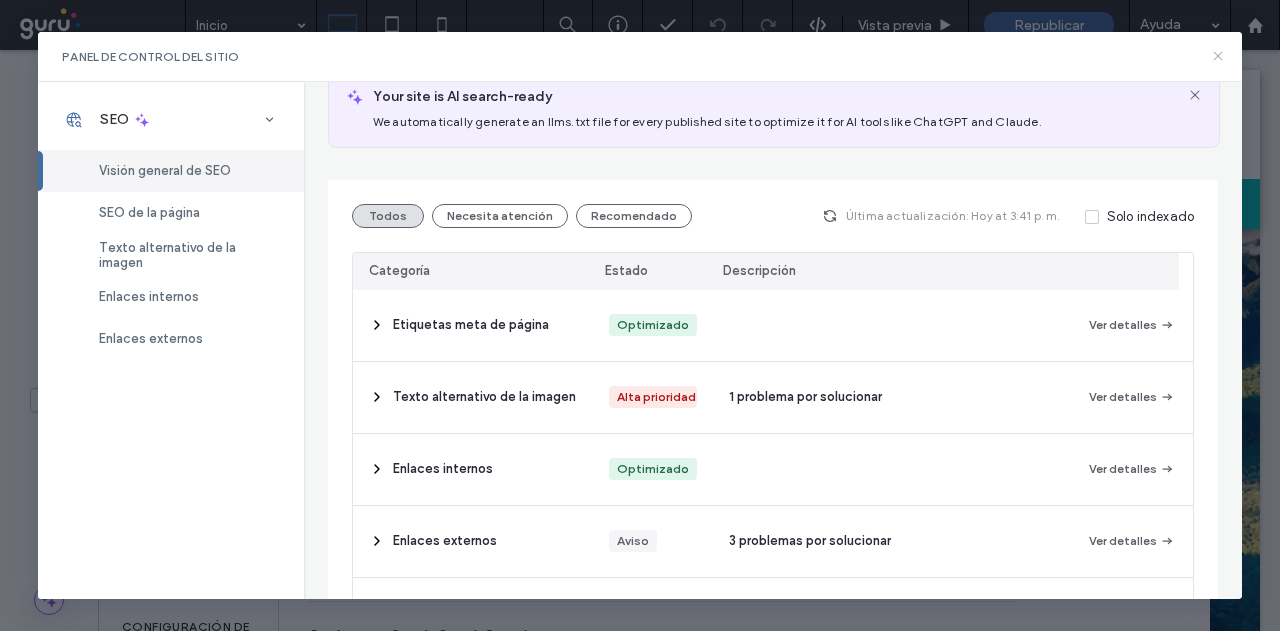 drag, startPoint x: 1216, startPoint y: 47, endPoint x: 1209, endPoint y: 55, distance: 10.630146 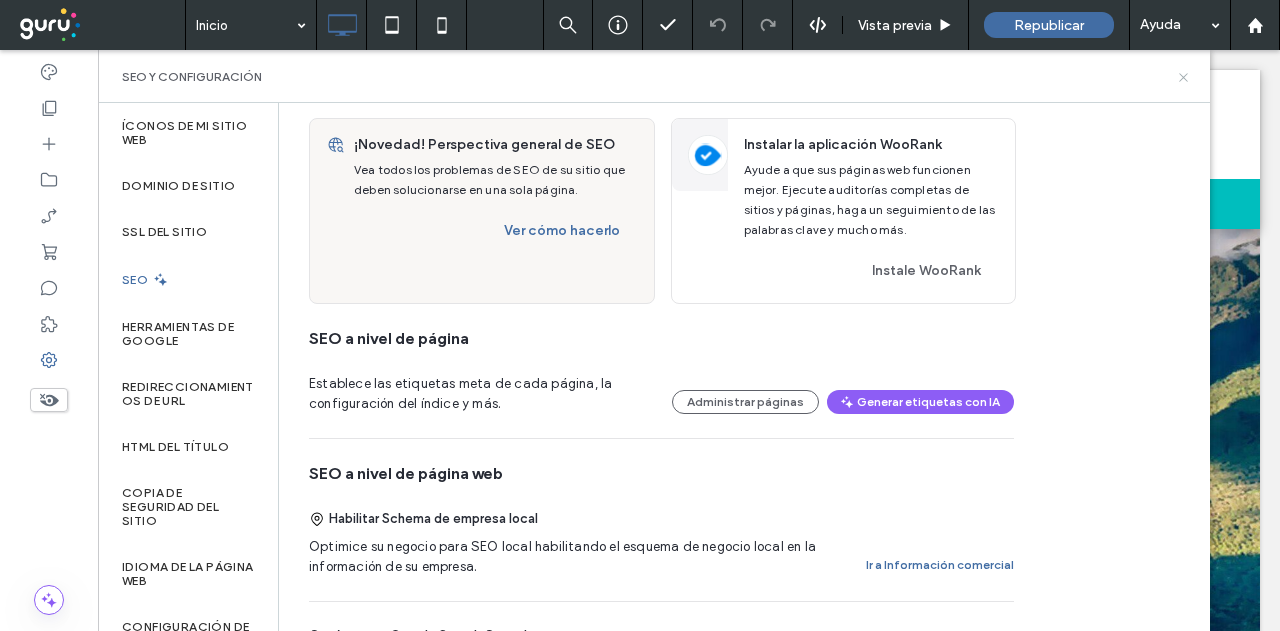 click 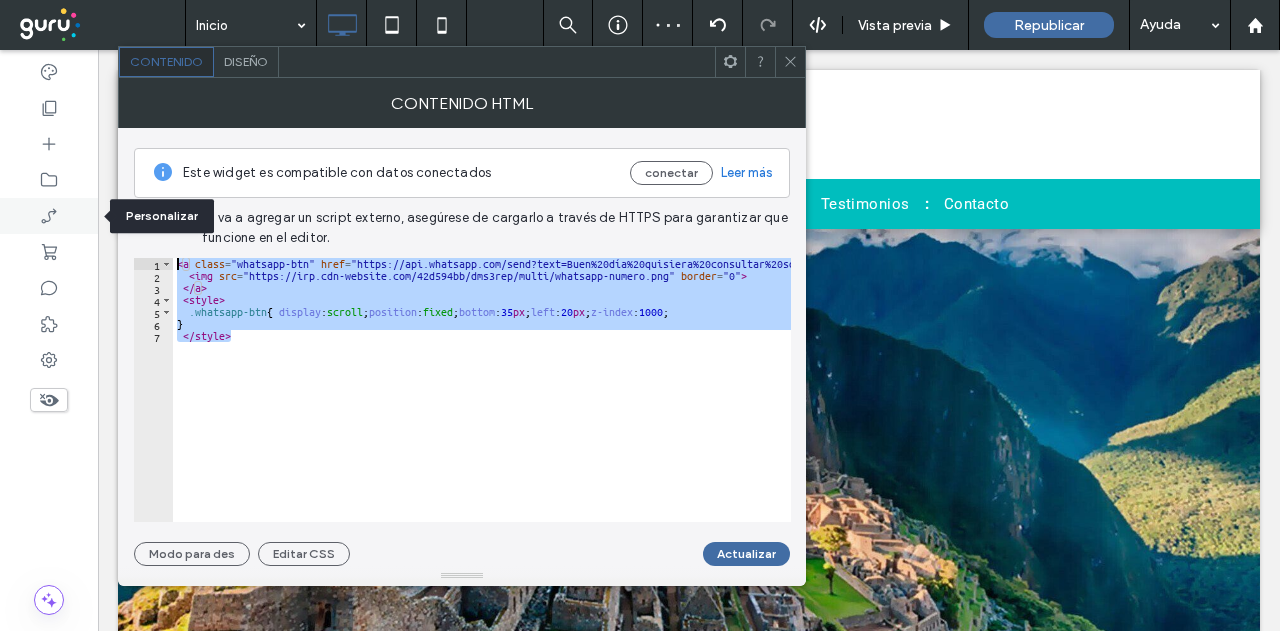 drag, startPoint x: 264, startPoint y: 350, endPoint x: 96, endPoint y: 232, distance: 205.29977 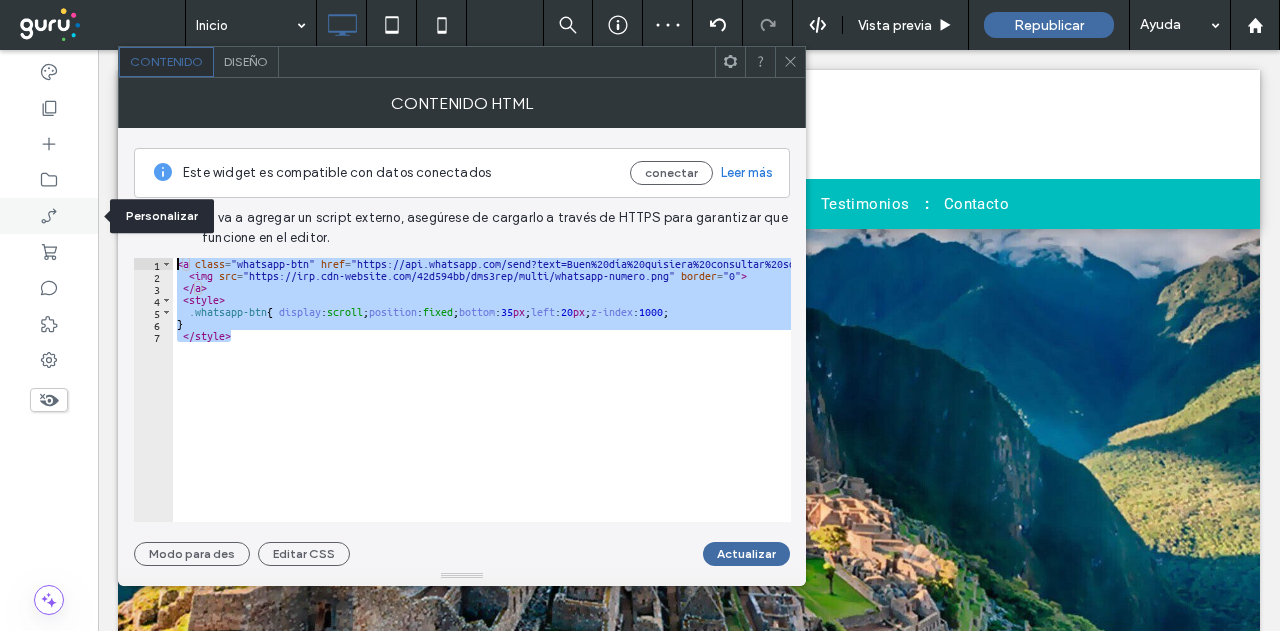 click on ".wqwq-1{fill:#231f20;}
.cls-1q, .cls-2q { fill-rule: evenodd; }
.cls-2q { fill: #6e8188; }
True_local
Agendize
HealthEngine
x_close_popup
from_your_site
multi_language
zoom-out
zoom-in
z_vimeo
z_yelp
z_picassa
w_vCita
youtube
yelp
x2
x
x_x
x_alignright
x_handwritten
wrench
wordpress
windowsvv
win8
whats_app
wallet
warning-sign
w_youtube
w_youtube_channel
w_yelp
w_video
w_twitter
w_title
w_tabs
w_social_icons
w_spacer
w_share
w_rss_feed
w_recent-posts
w_push
w_paypal
w_photo_gallery" at bounding box center (640, 315) 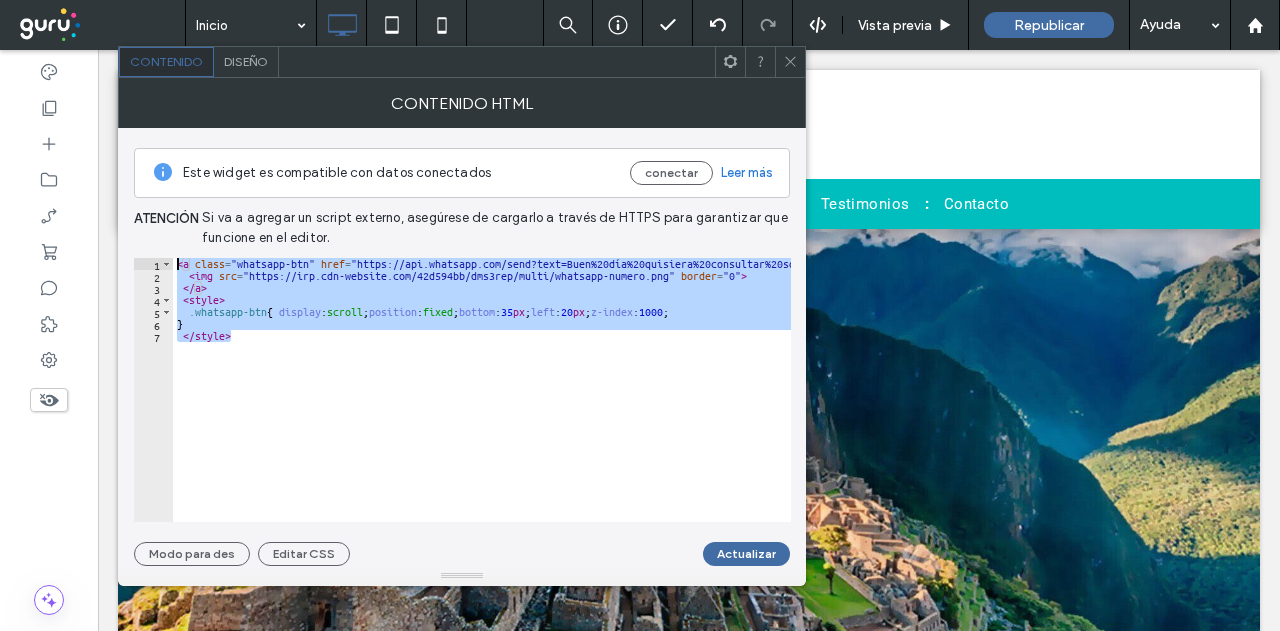 click on "< a   class = "whatsapp-btn"   href = "https://api.whatsapp.com/send?text=Buen%20día%20quisiera%20consultar%20sobre%20 &amp; phone=51997828189"   target = "_blank"   title = "Chatea con Nosotros" >    < img   src = "https://irp.cdn-website.com/42d594bb/dms3rep/multi/whatsapp-numero.png"   border = "0" >   </ a >   < style >    .whatsapp-btn {   display : scroll ;  position : fixed ;  bottom : 35 px ;  left : 20 px ;  z-index : 1000 ;  }   </ style >" at bounding box center (482, 390) 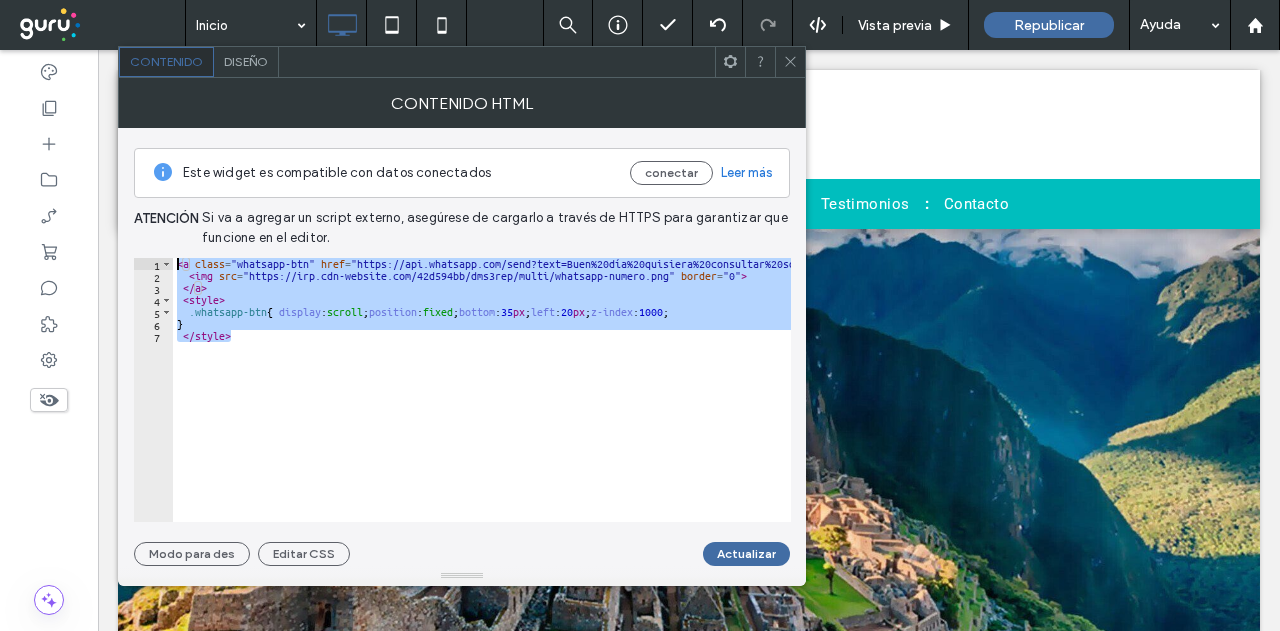 drag, startPoint x: 274, startPoint y: 342, endPoint x: 143, endPoint y: 257, distance: 156.16017 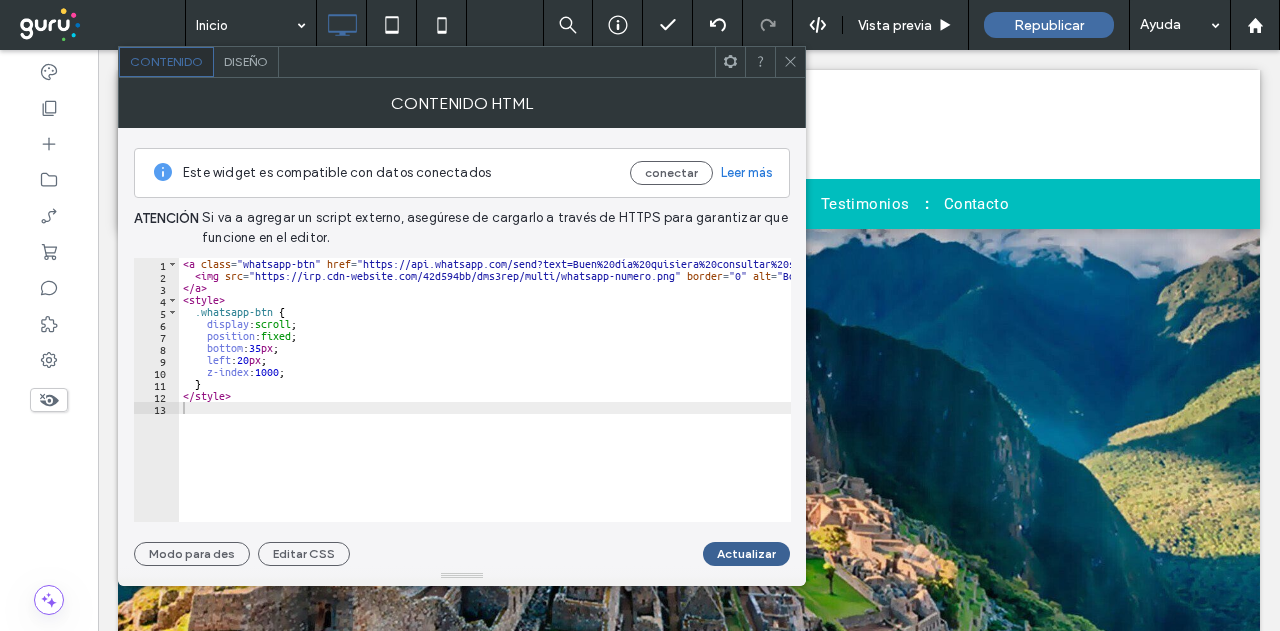 click on "Actualizar" at bounding box center [746, 554] 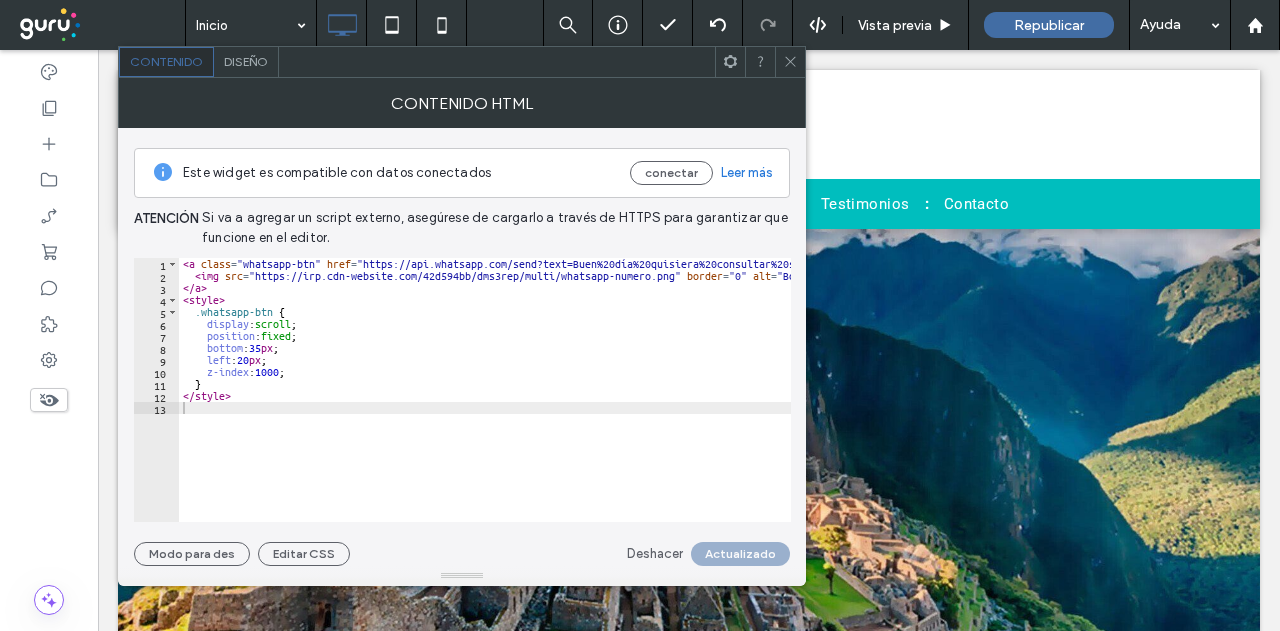 click 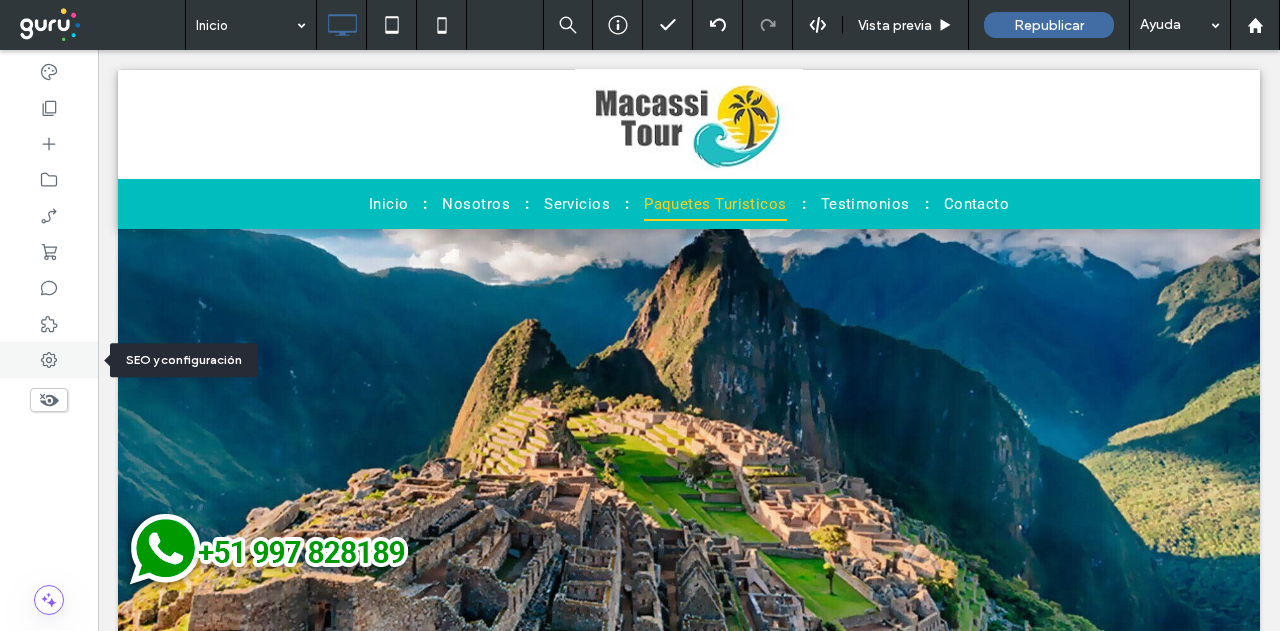 click 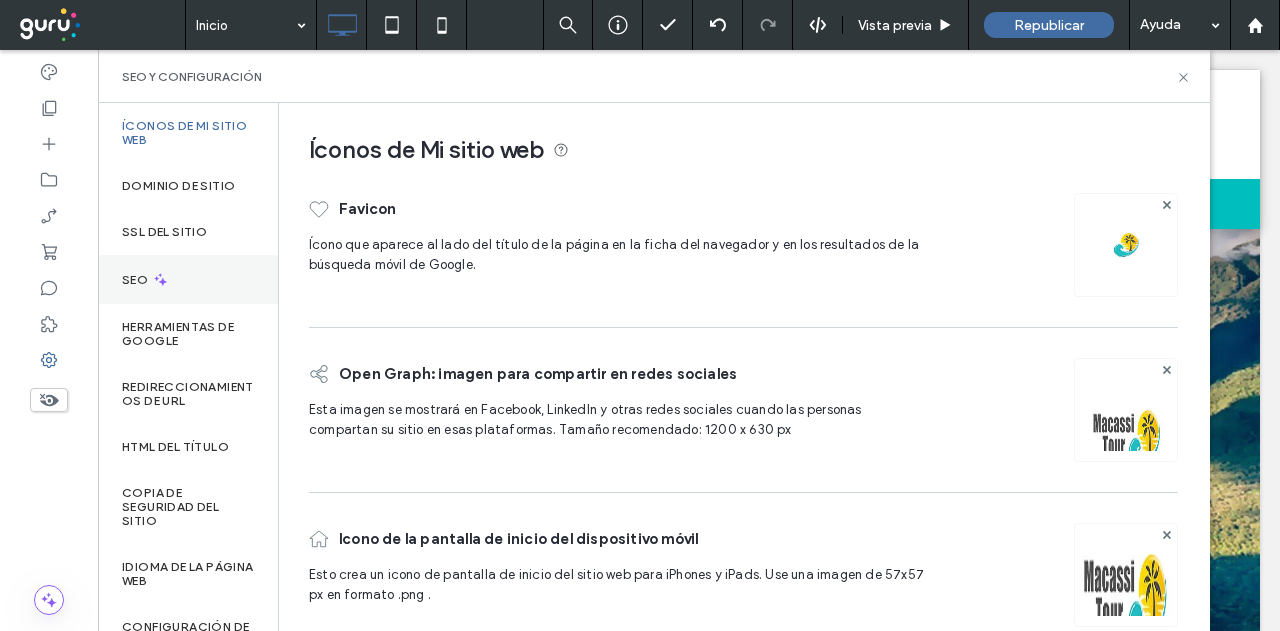 click on "SEO" at bounding box center (188, 279) 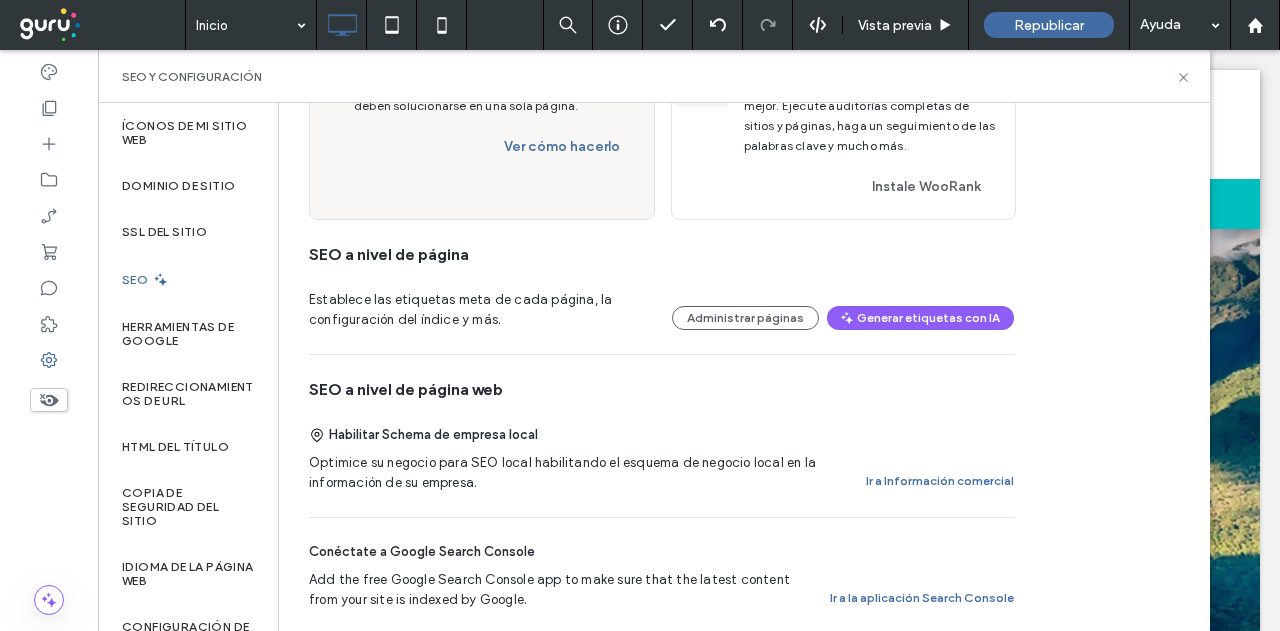 scroll, scrollTop: 100, scrollLeft: 0, axis: vertical 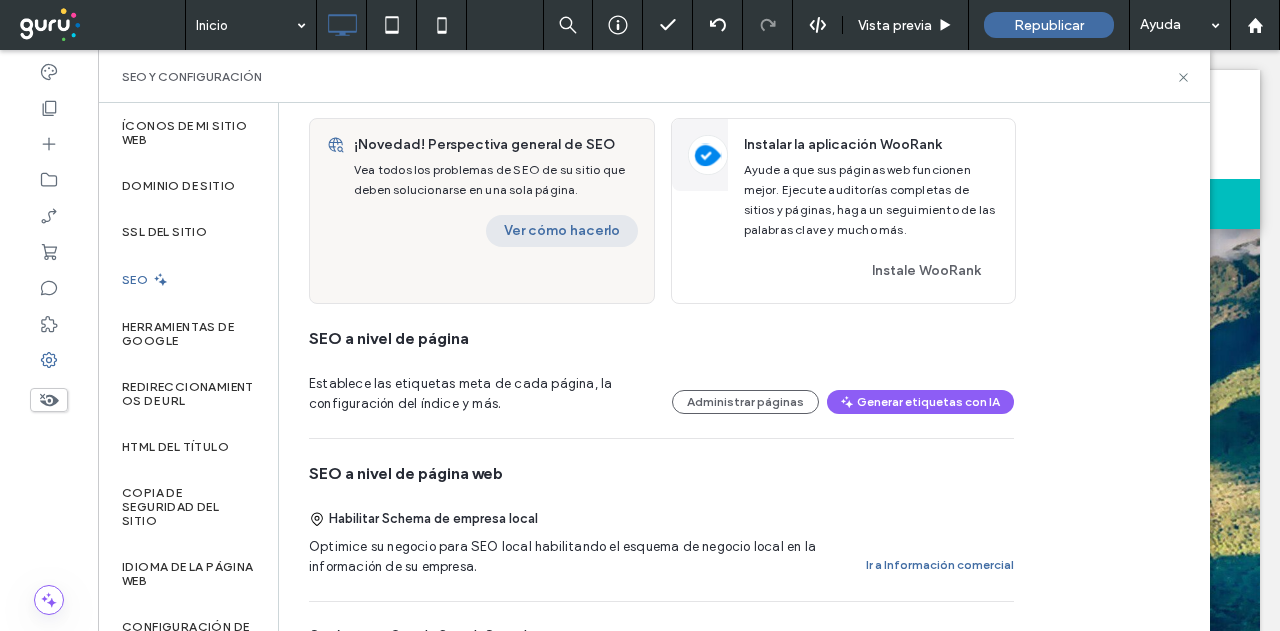 click on "Ver cómo hacerlo" at bounding box center (562, 231) 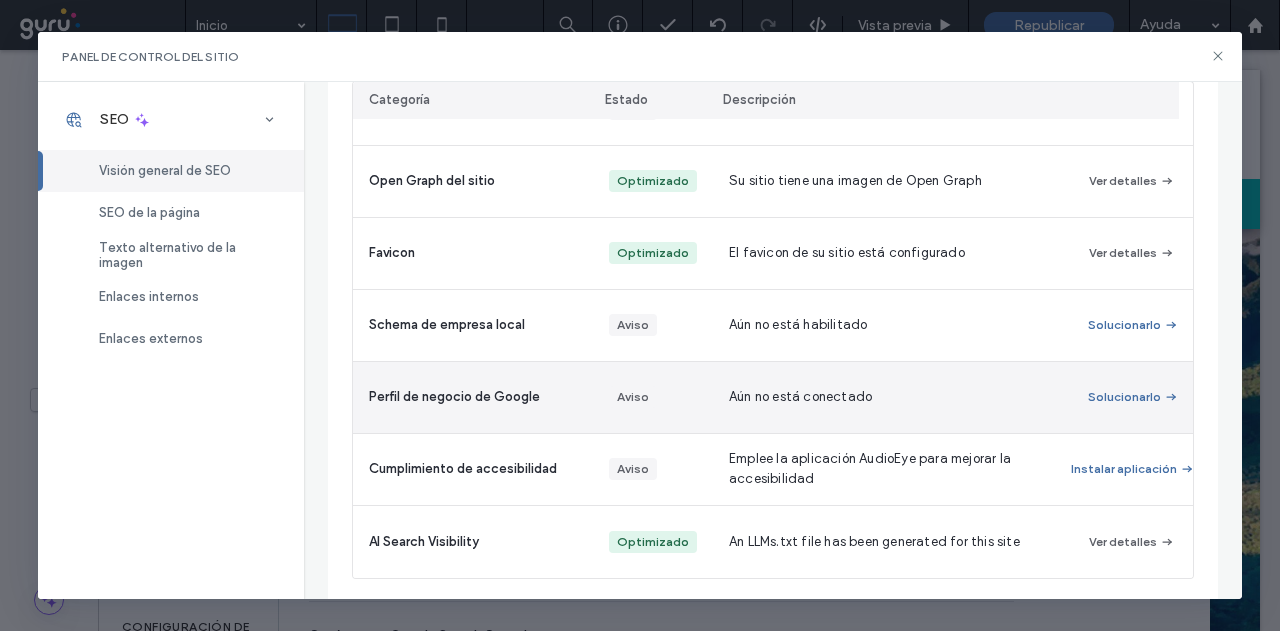 scroll, scrollTop: 606, scrollLeft: 0, axis: vertical 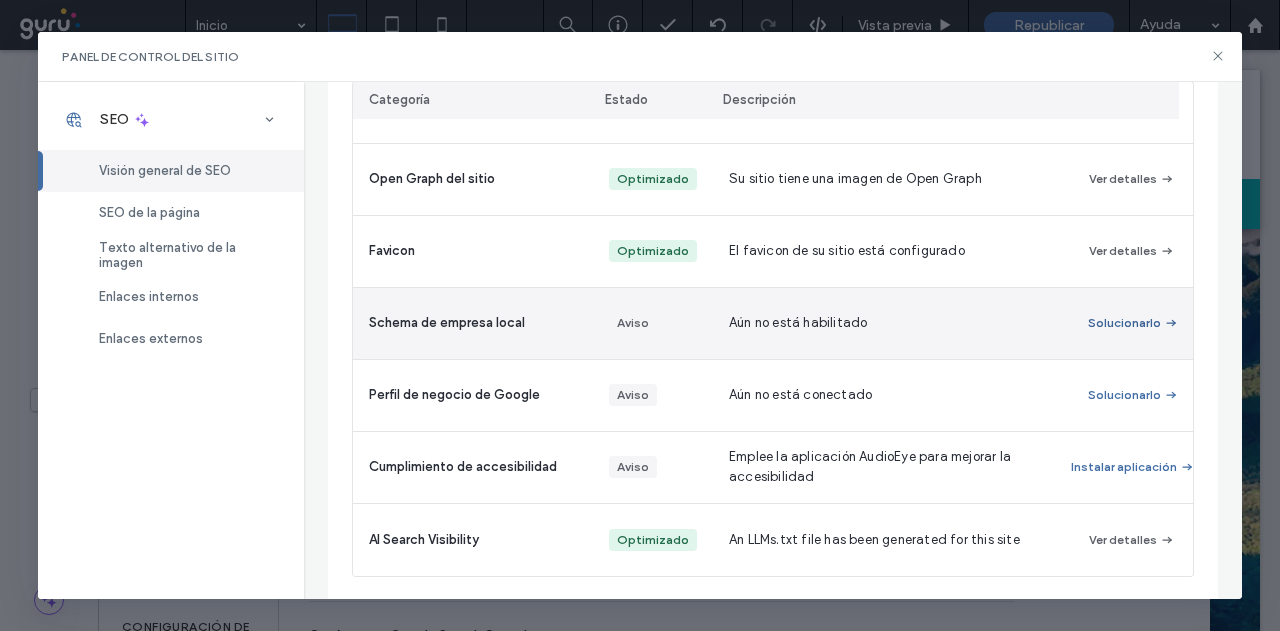 click on "Solucionarlo" at bounding box center (1133, 323) 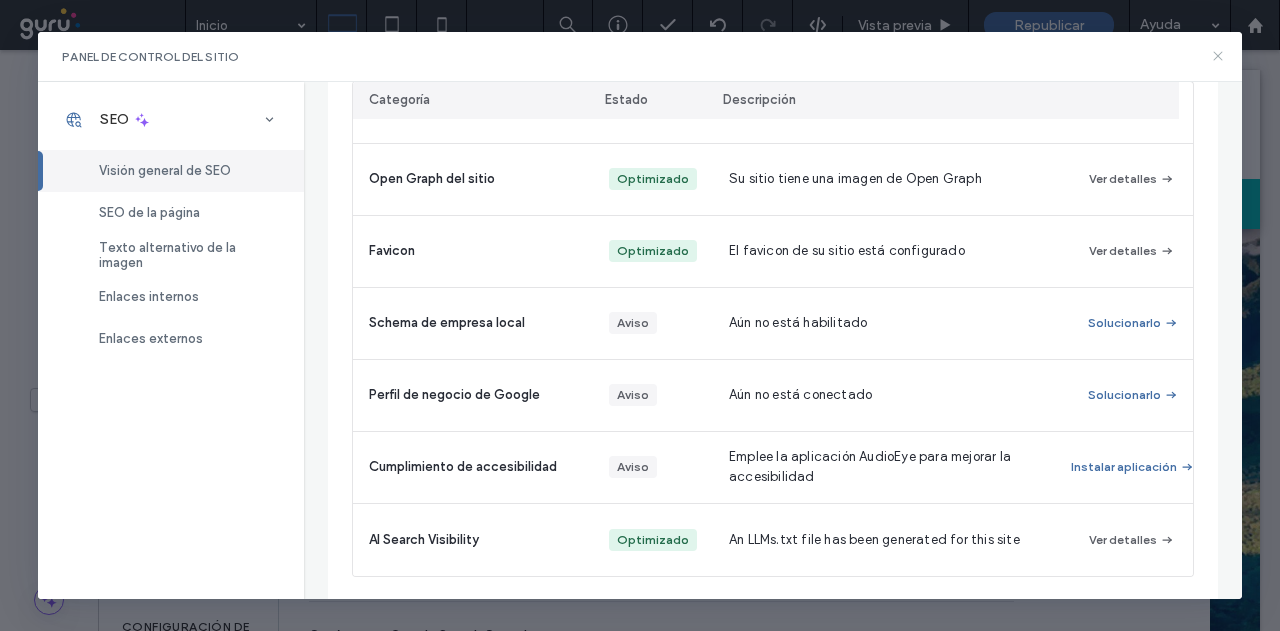 click 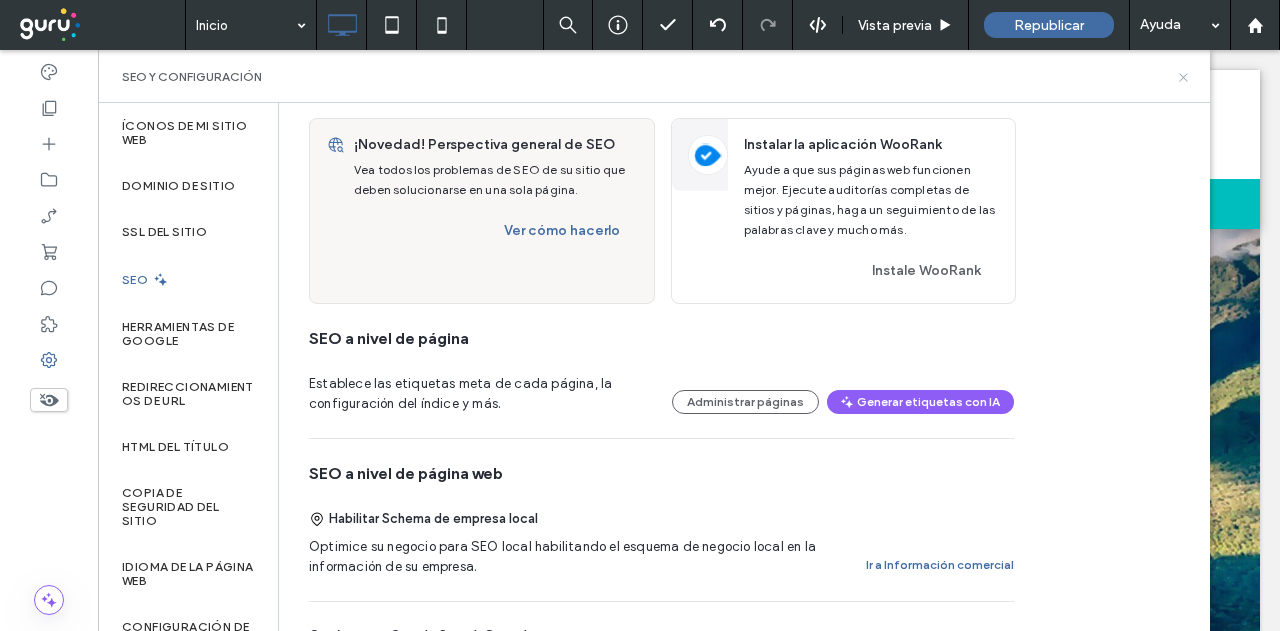 click 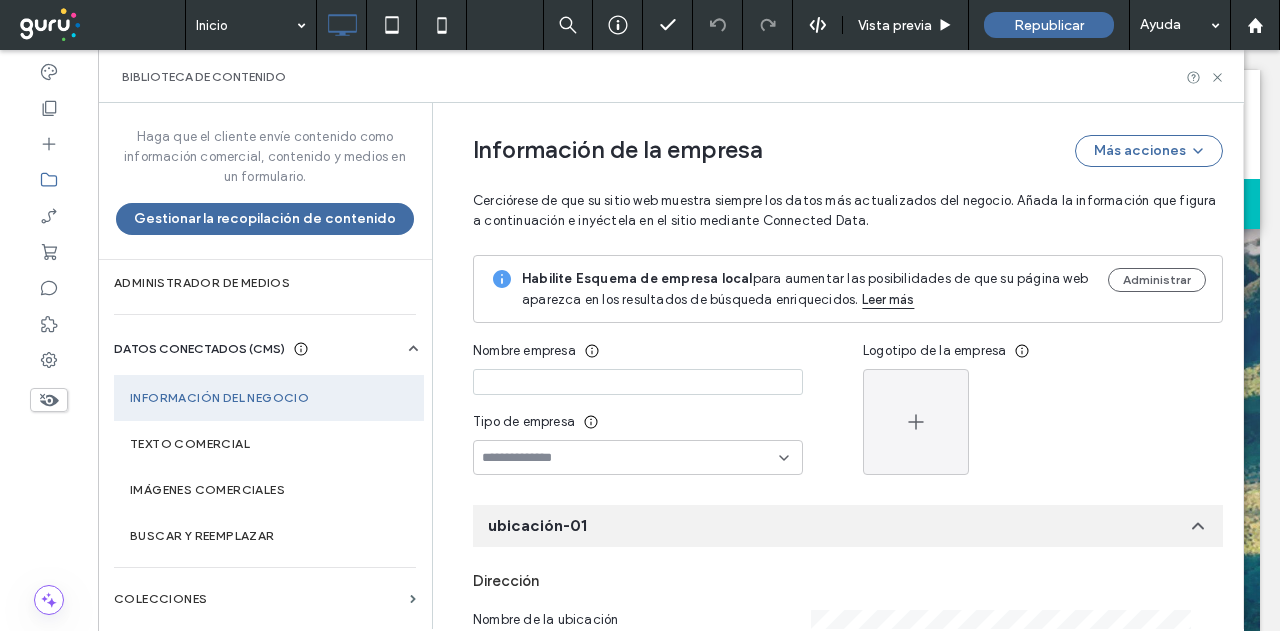 scroll, scrollTop: 0, scrollLeft: 0, axis: both 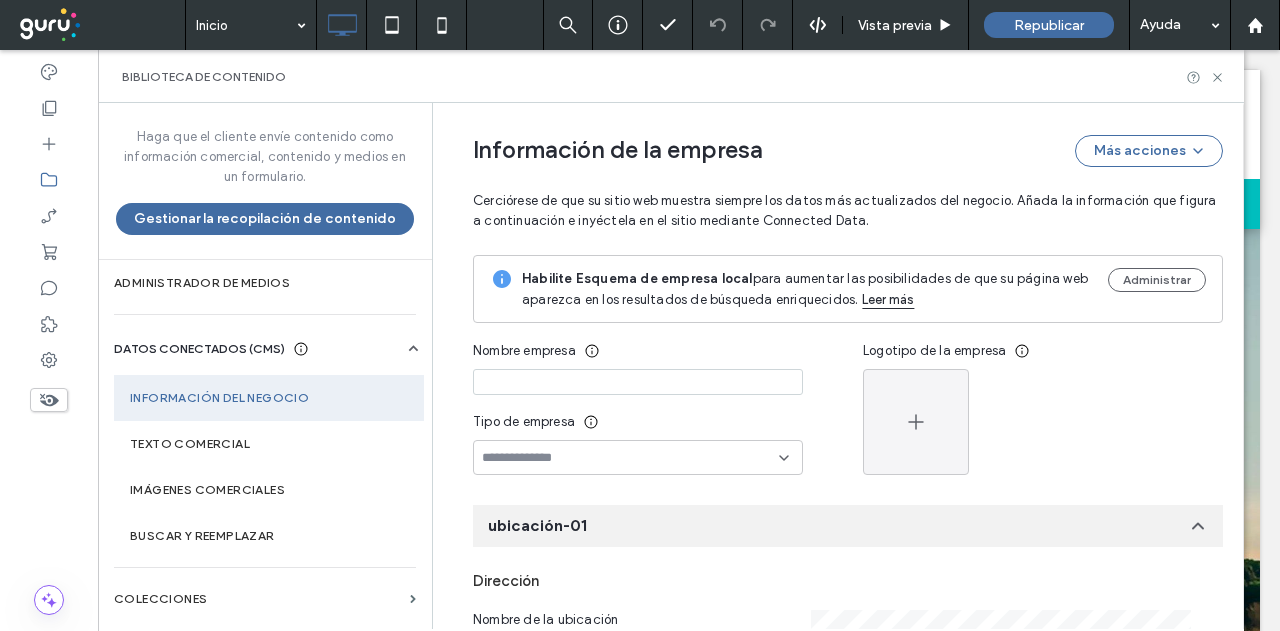 paste on "**********" 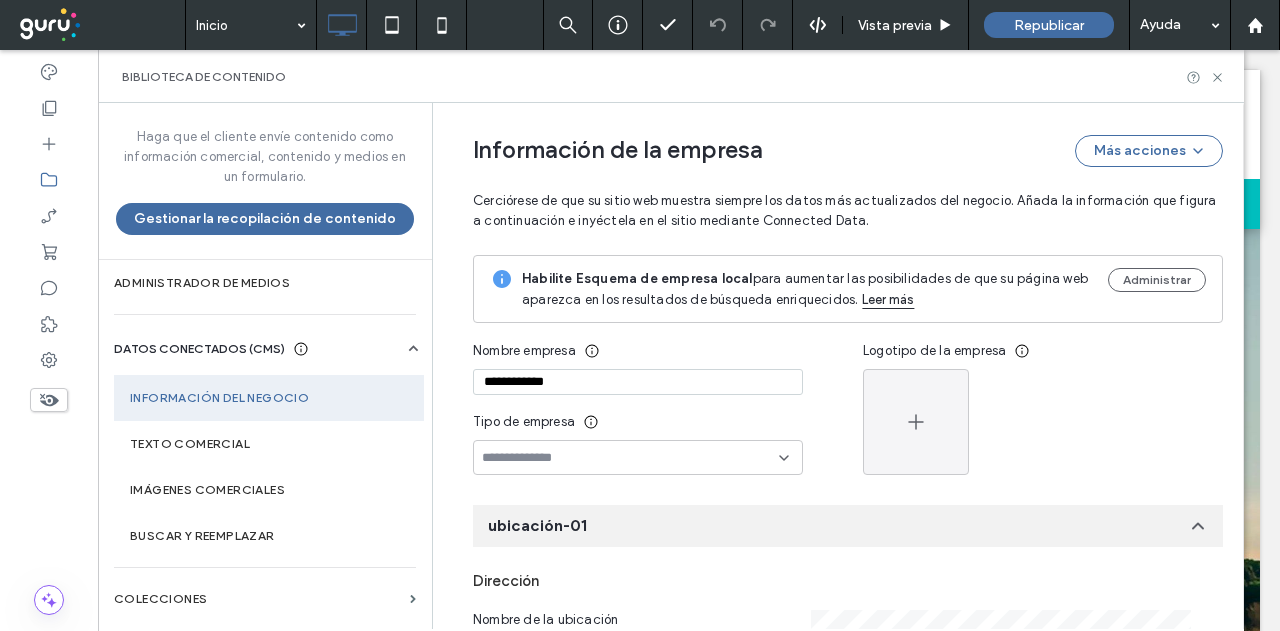 click on "**********" at bounding box center [638, 382] 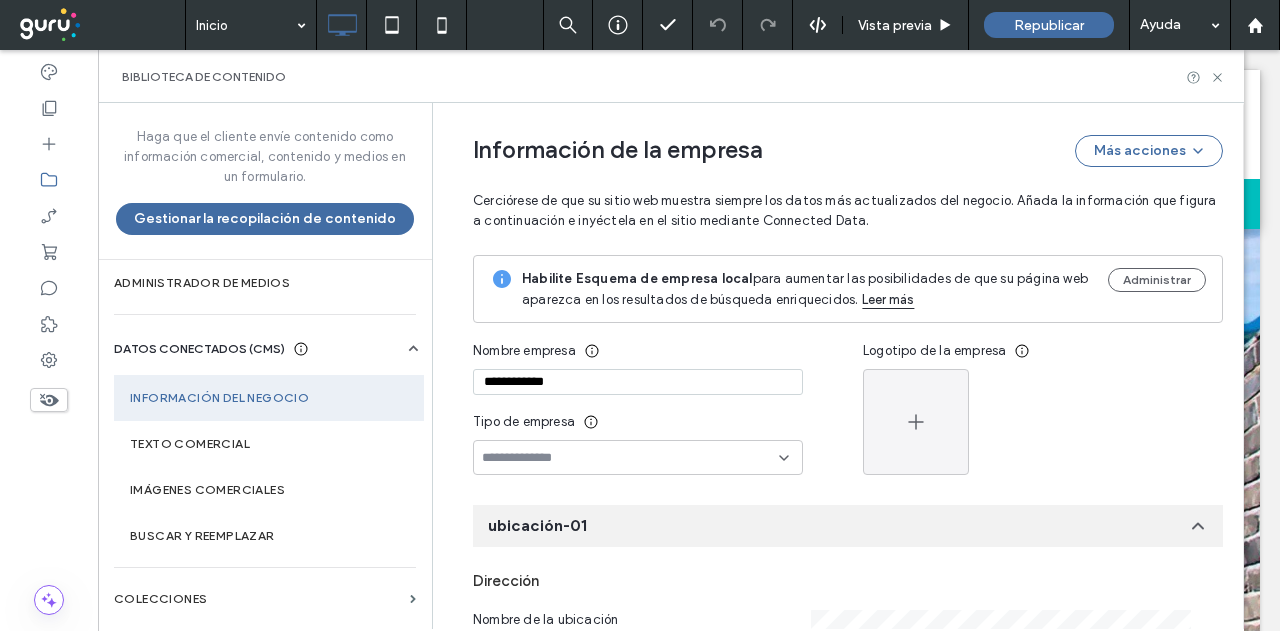 type on "**********" 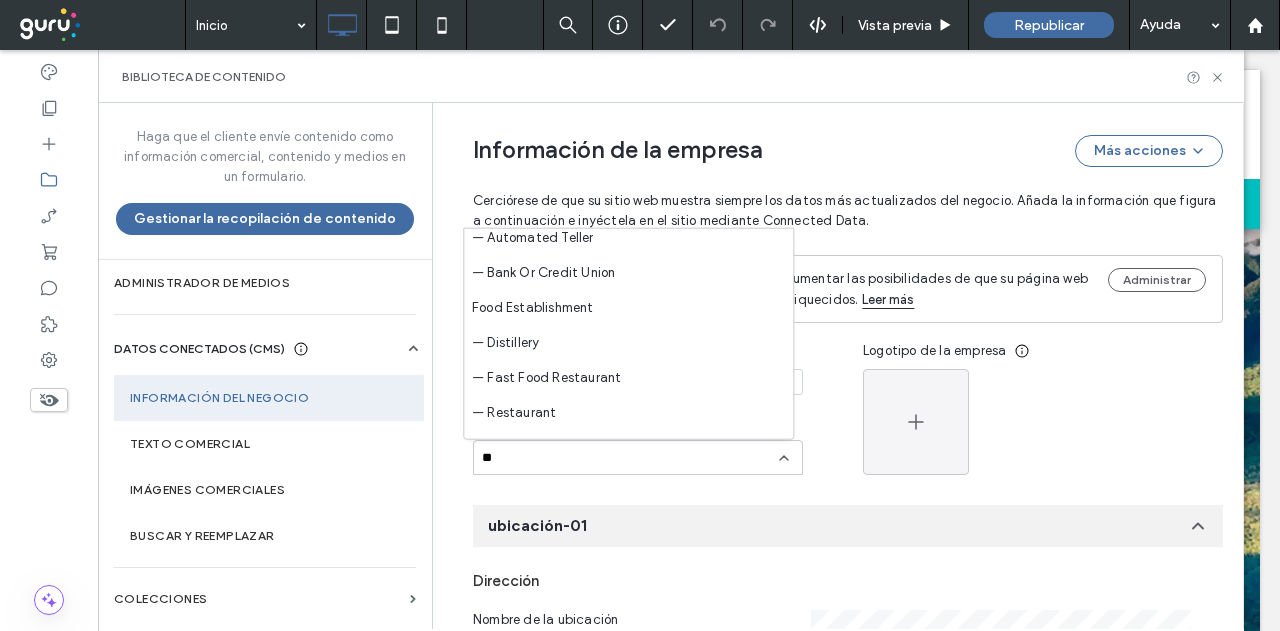 scroll, scrollTop: 0, scrollLeft: 0, axis: both 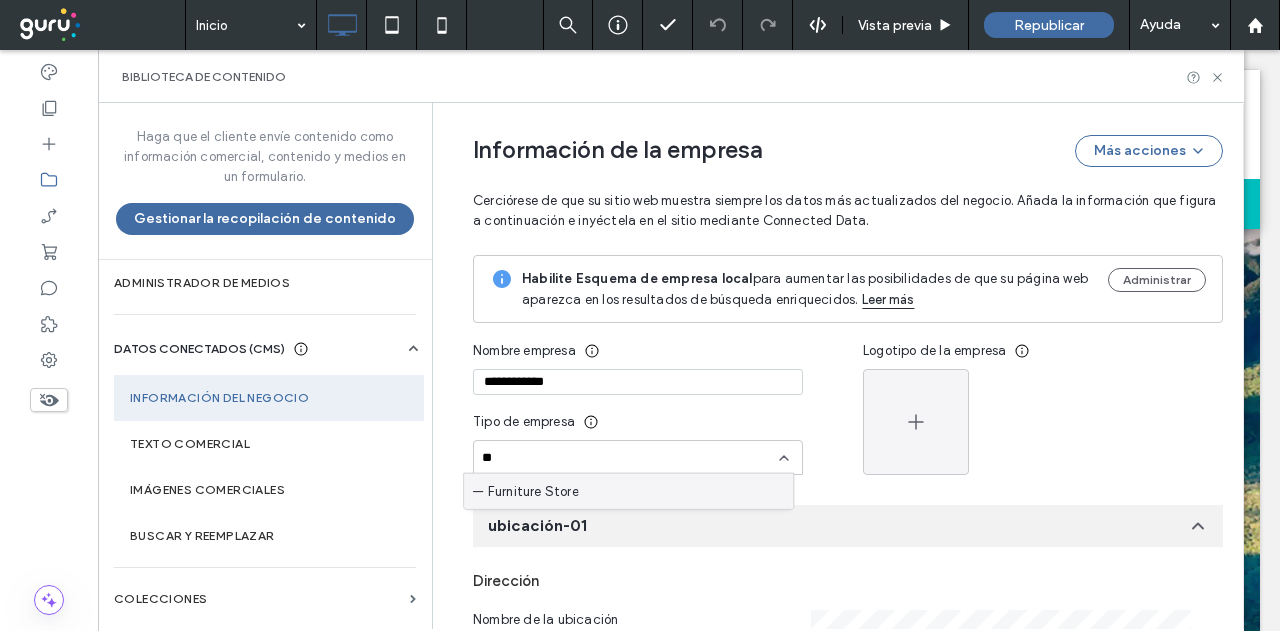type on "***" 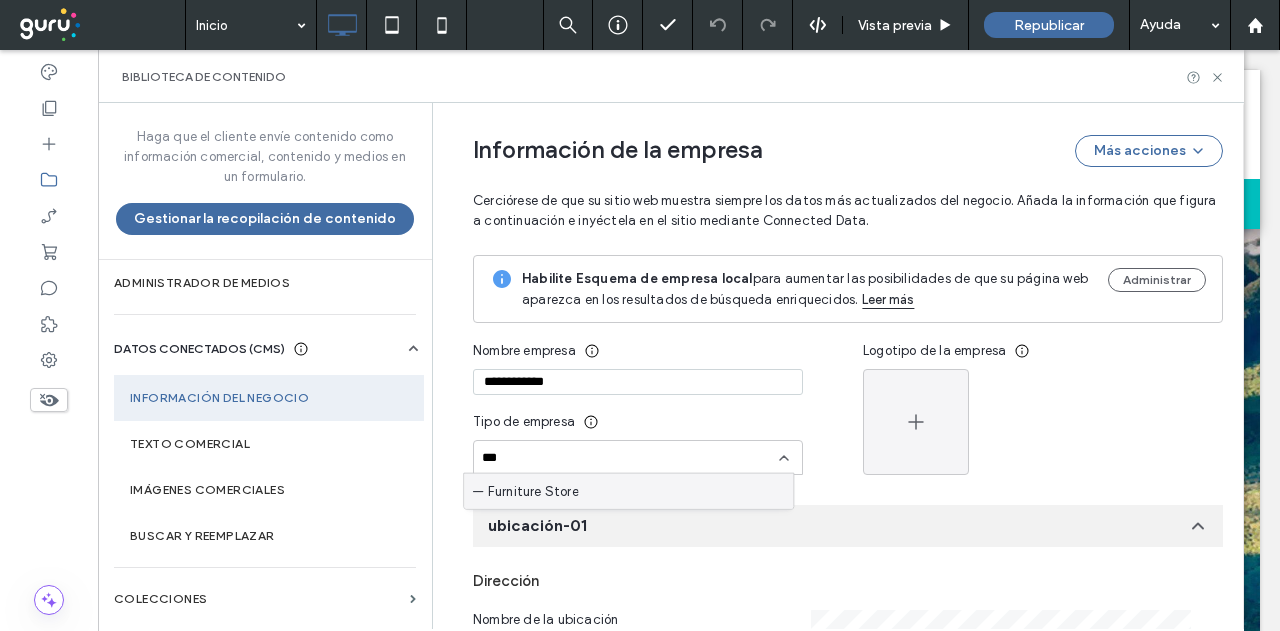 drag, startPoint x: 509, startPoint y: 455, endPoint x: 442, endPoint y: 447, distance: 67.47592 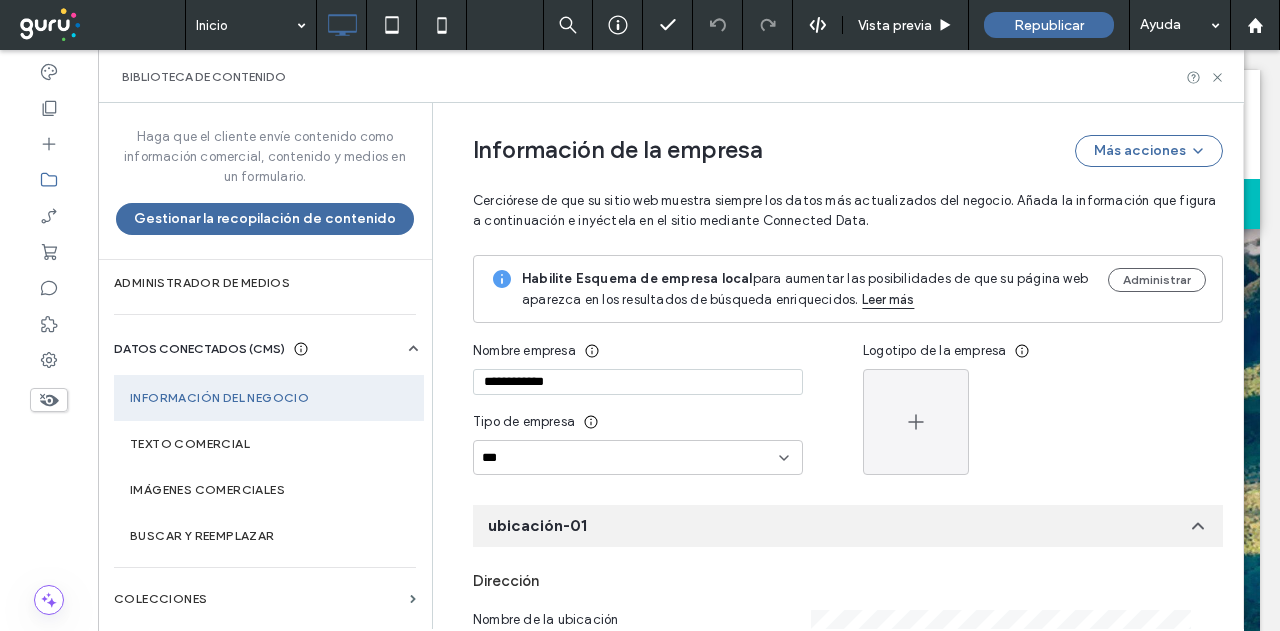 type 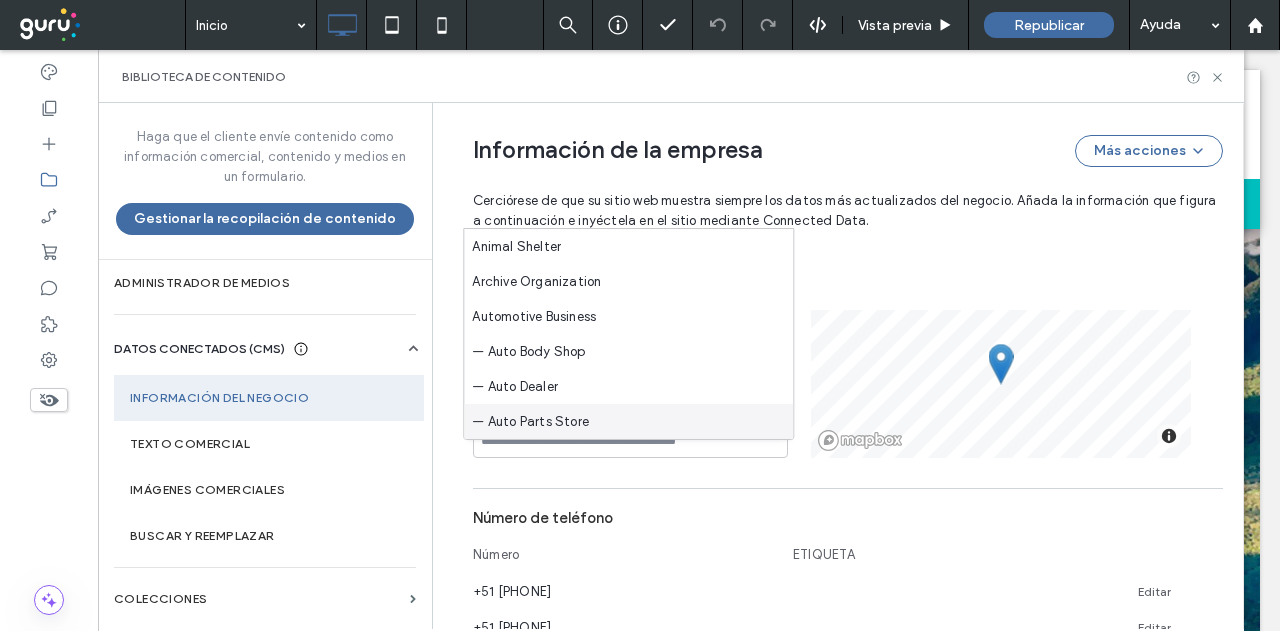 scroll, scrollTop: 0, scrollLeft: 0, axis: both 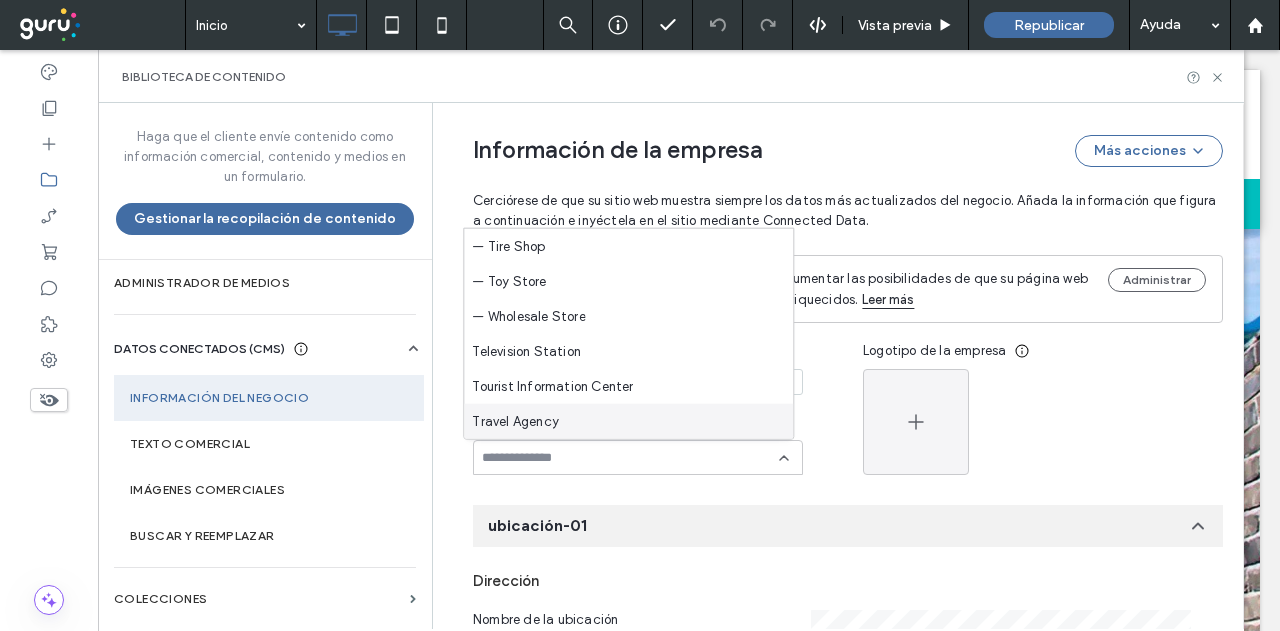 click on "Travel Agency" at bounding box center (628, 421) 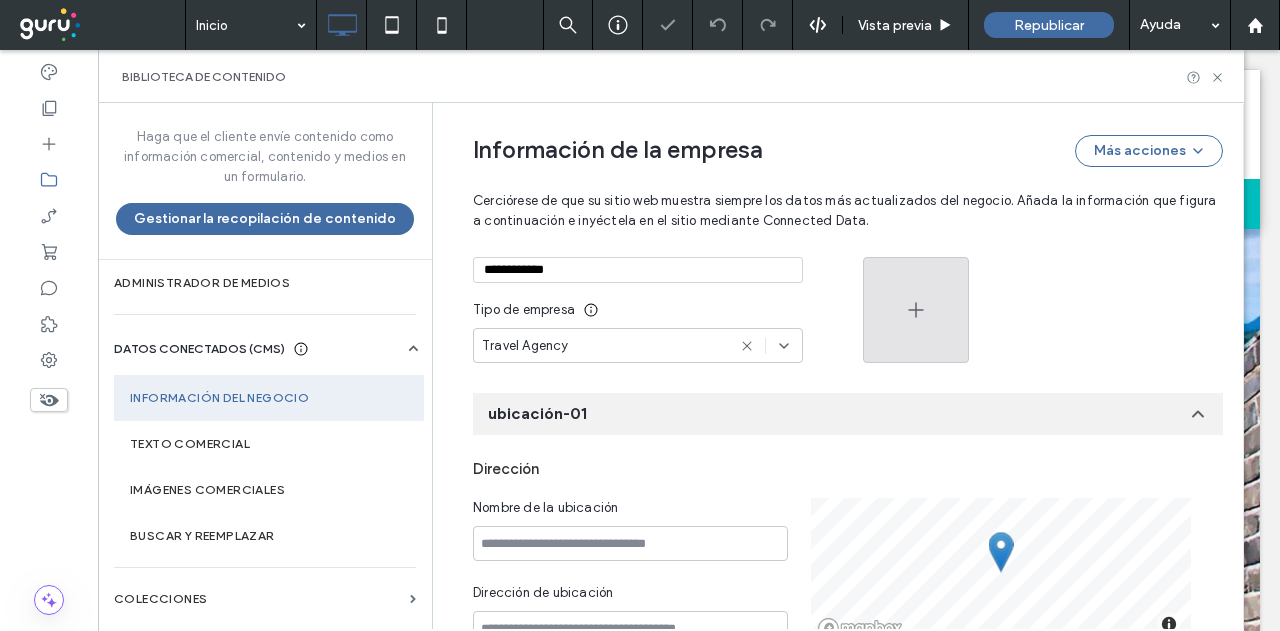 scroll, scrollTop: 0, scrollLeft: 0, axis: both 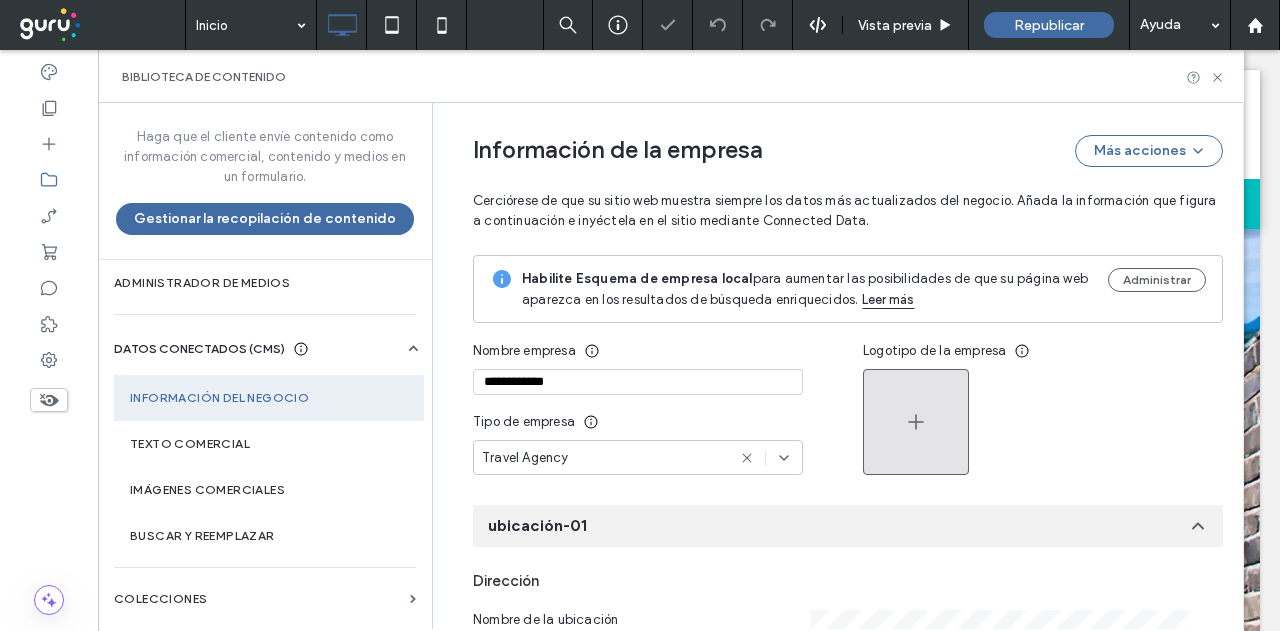 click at bounding box center [916, 422] 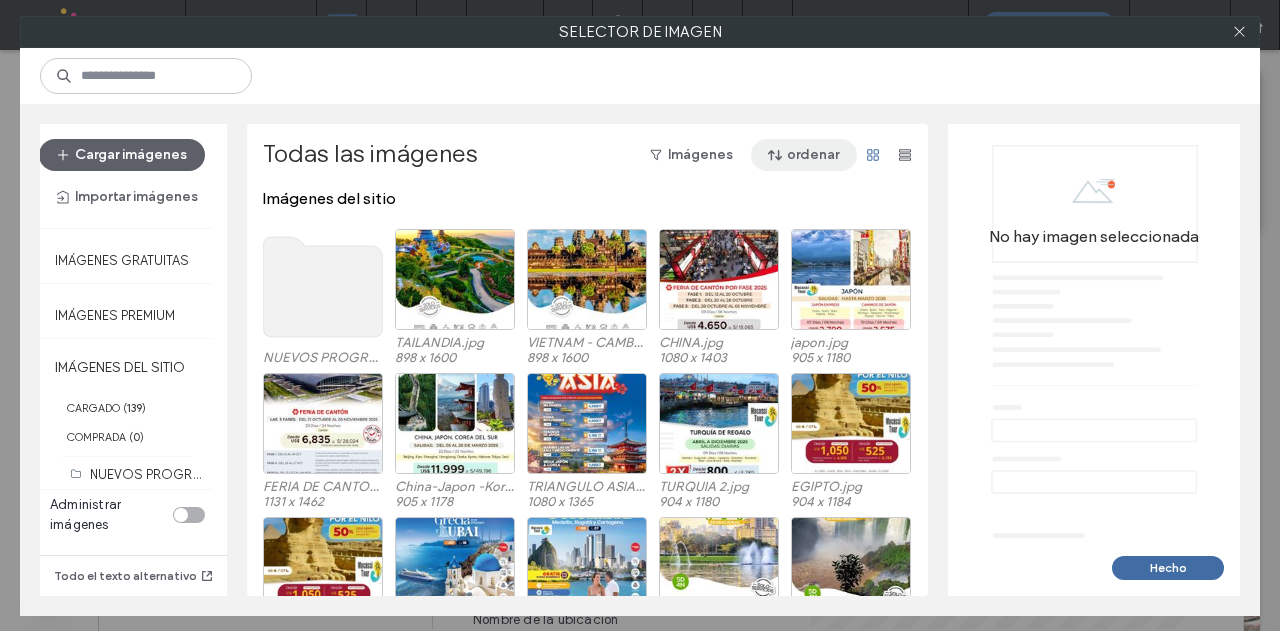 click 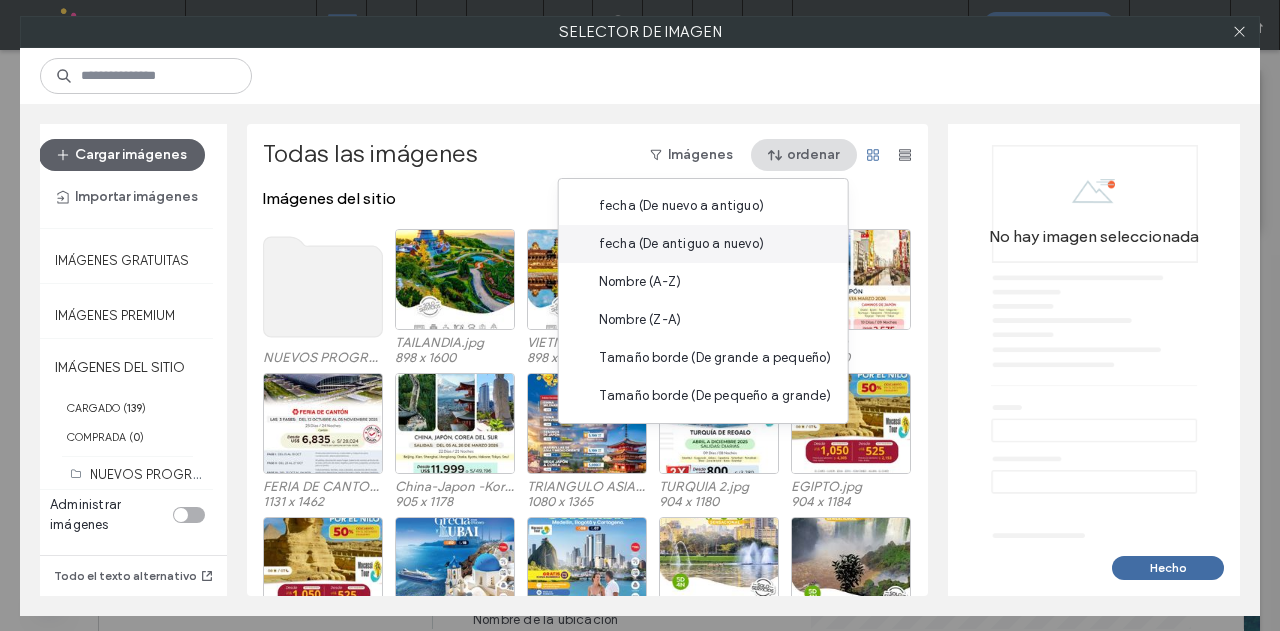 click on "fecha  (De antiguo a nuevo)" at bounding box center [681, 244] 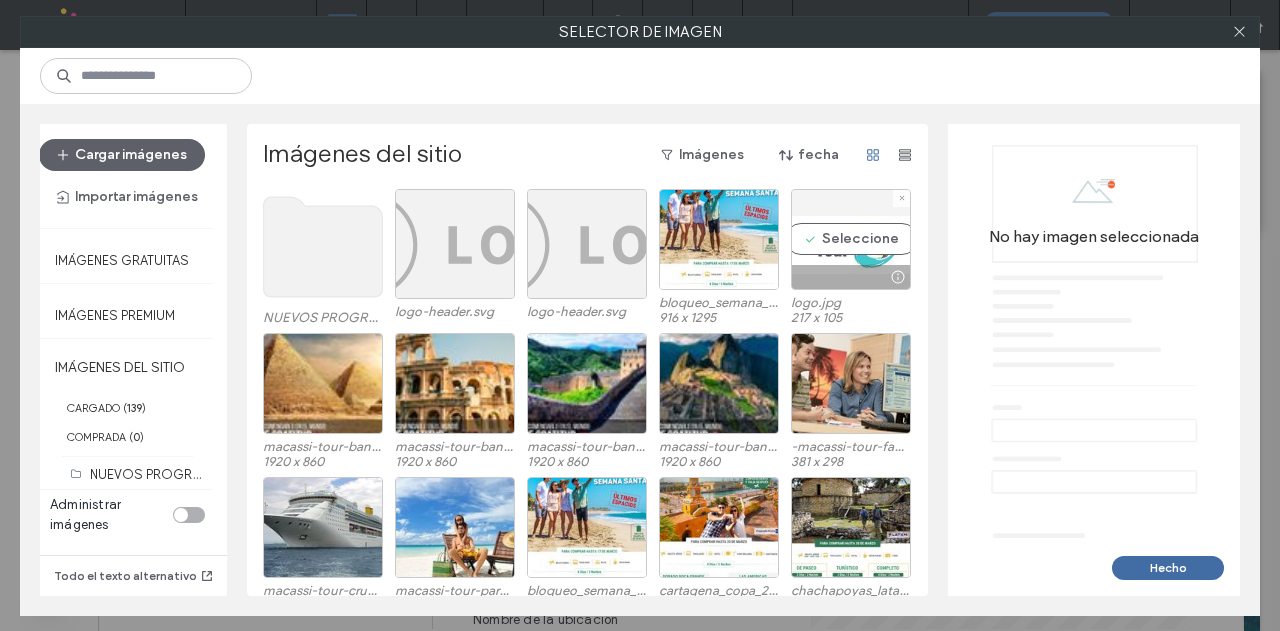 click on "Seleccione" at bounding box center [851, 239] 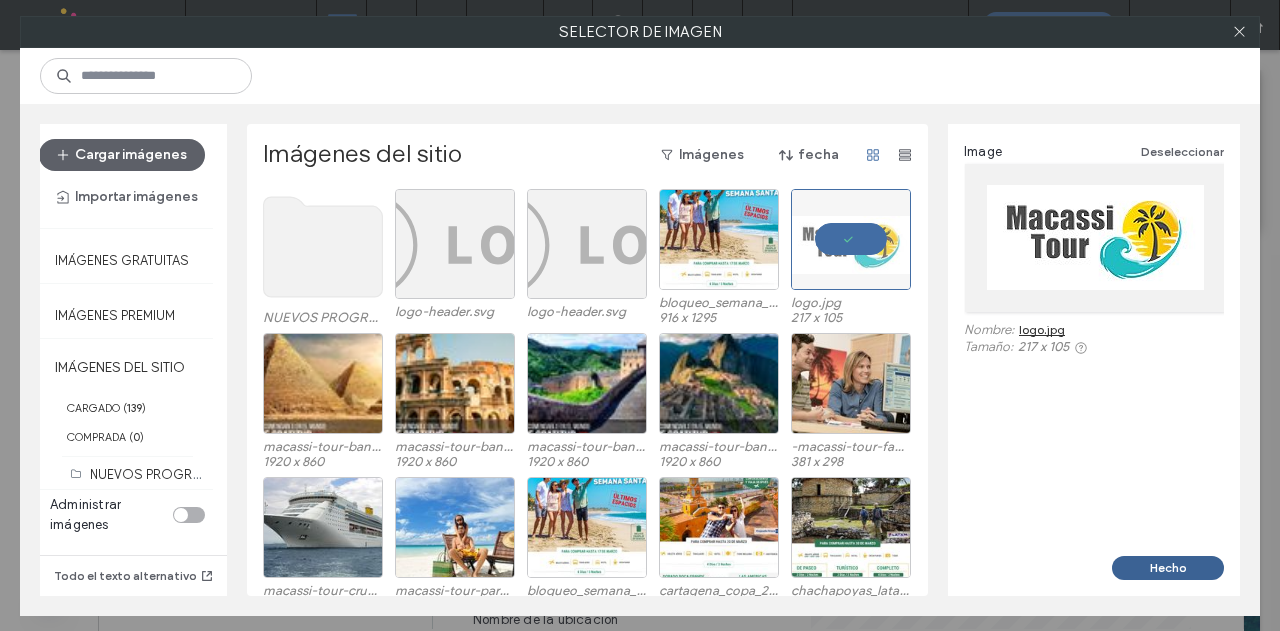 click on "Hecho" at bounding box center (1168, 568) 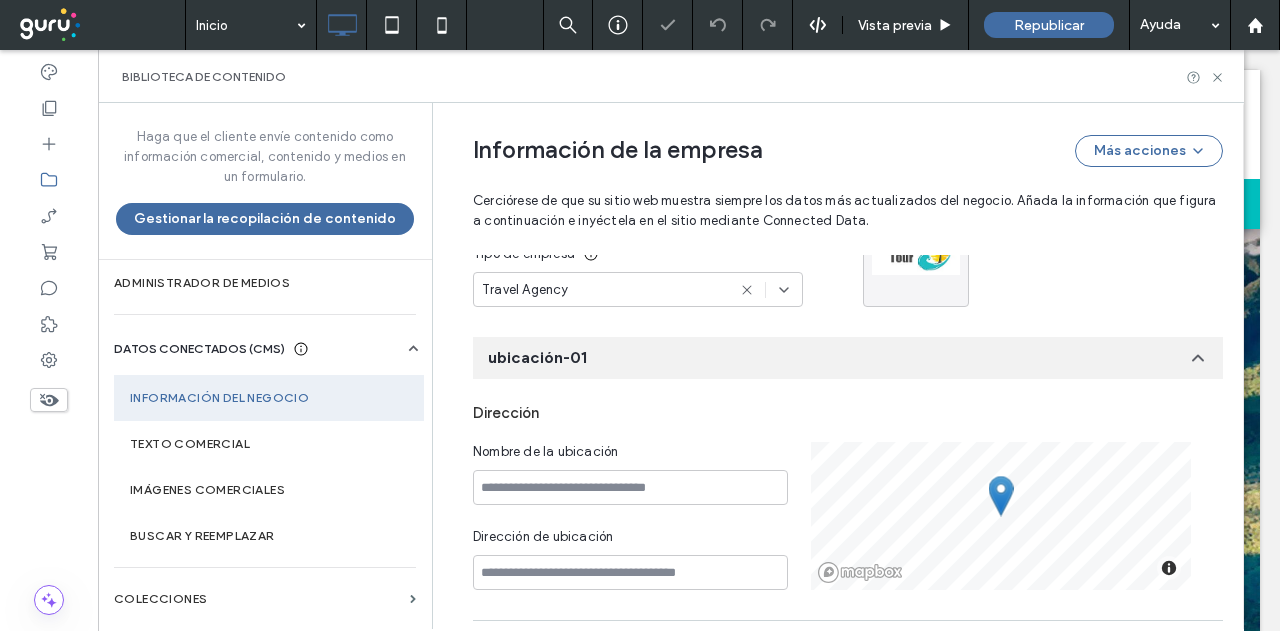 scroll, scrollTop: 200, scrollLeft: 0, axis: vertical 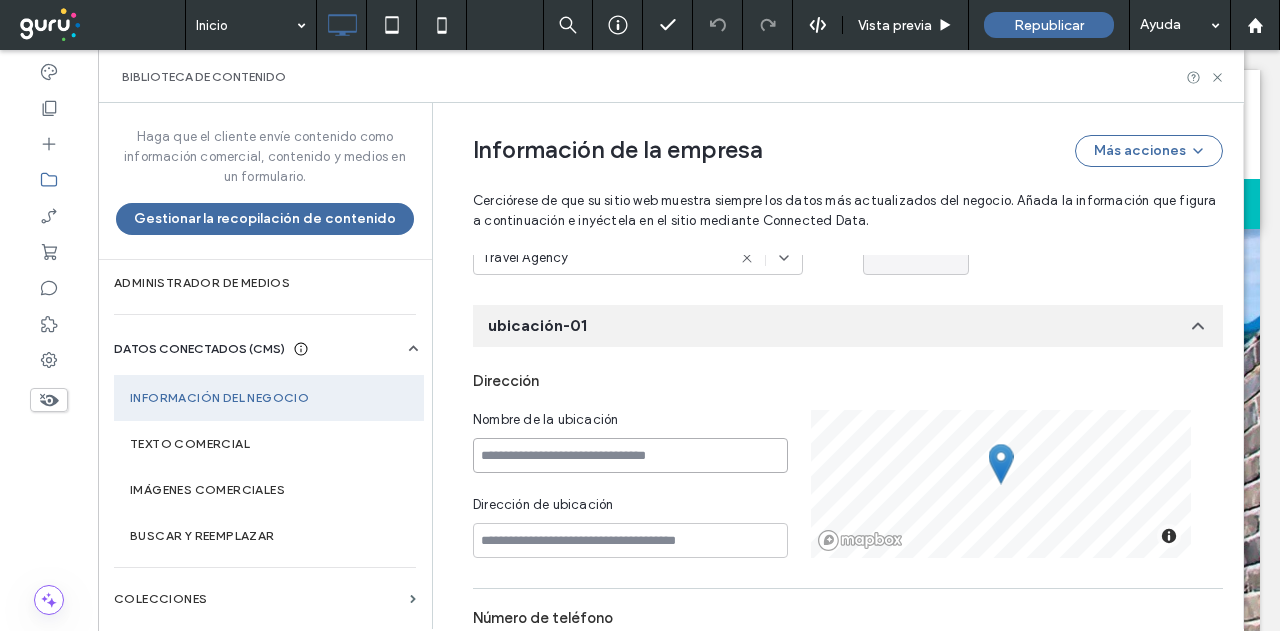 paste on "**********" 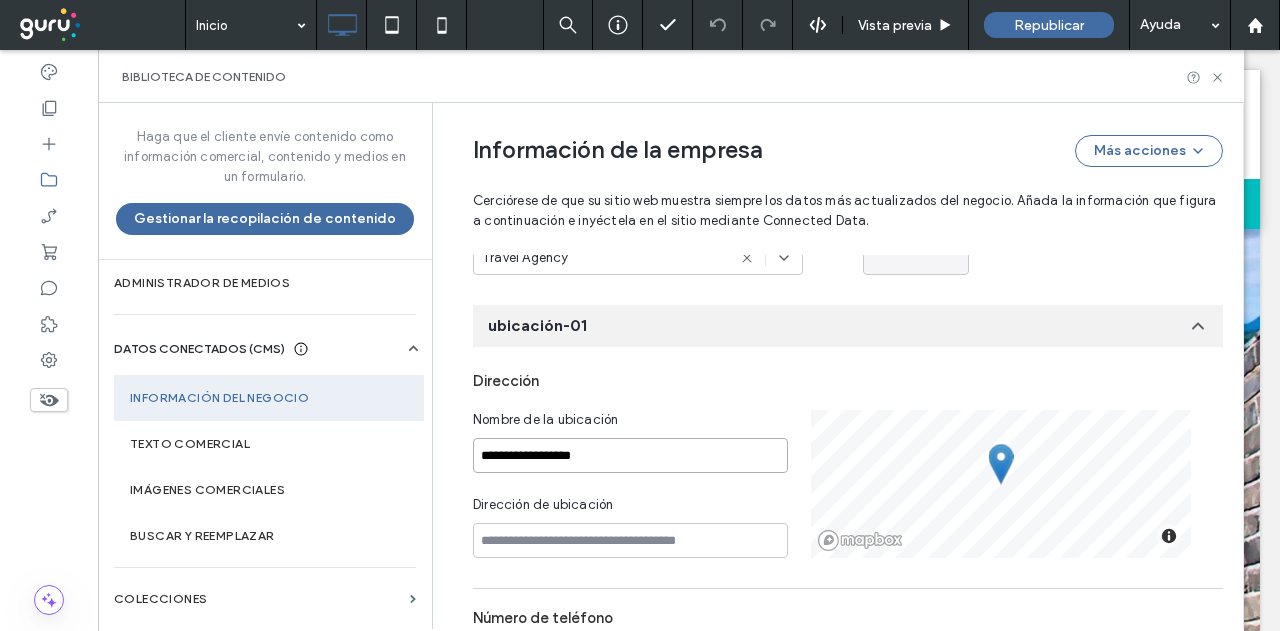 click on "**********" at bounding box center (630, 455) 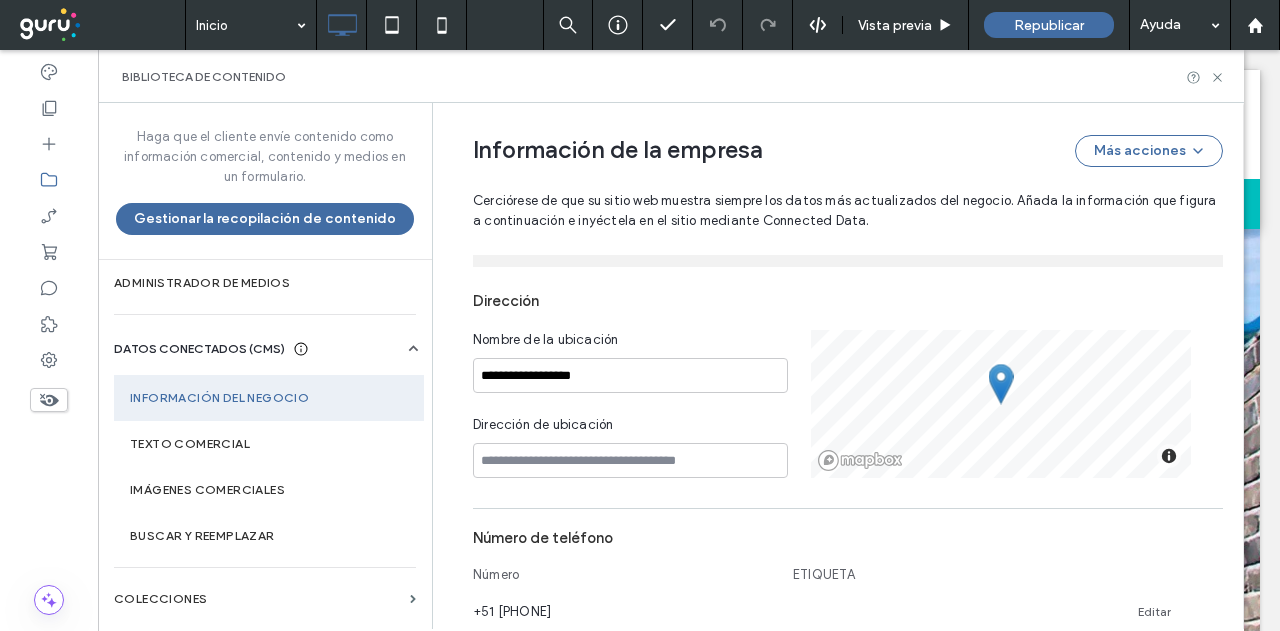 scroll, scrollTop: 329, scrollLeft: 0, axis: vertical 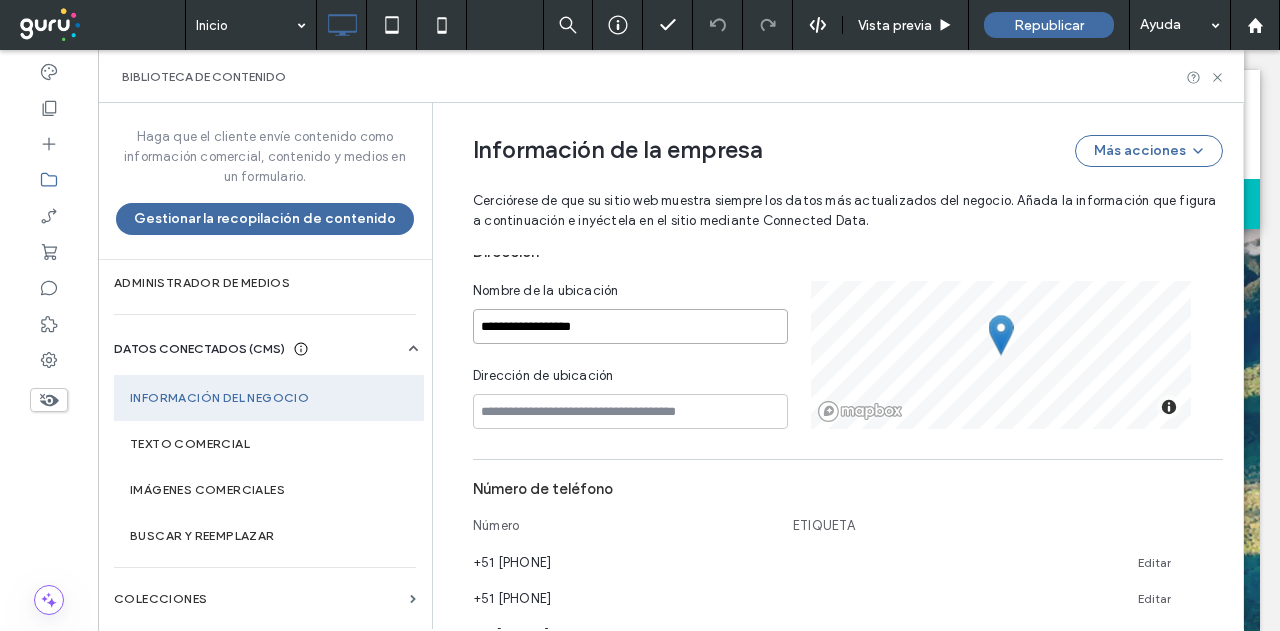 click on "**********" at bounding box center (630, 326) 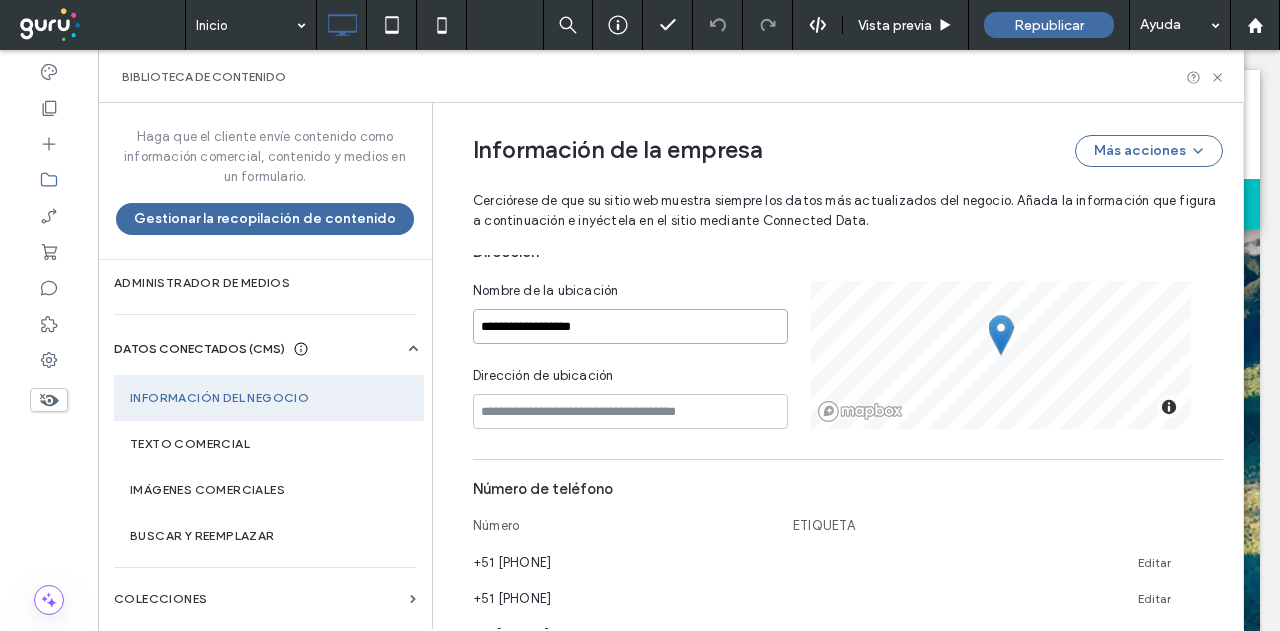 type on "**********" 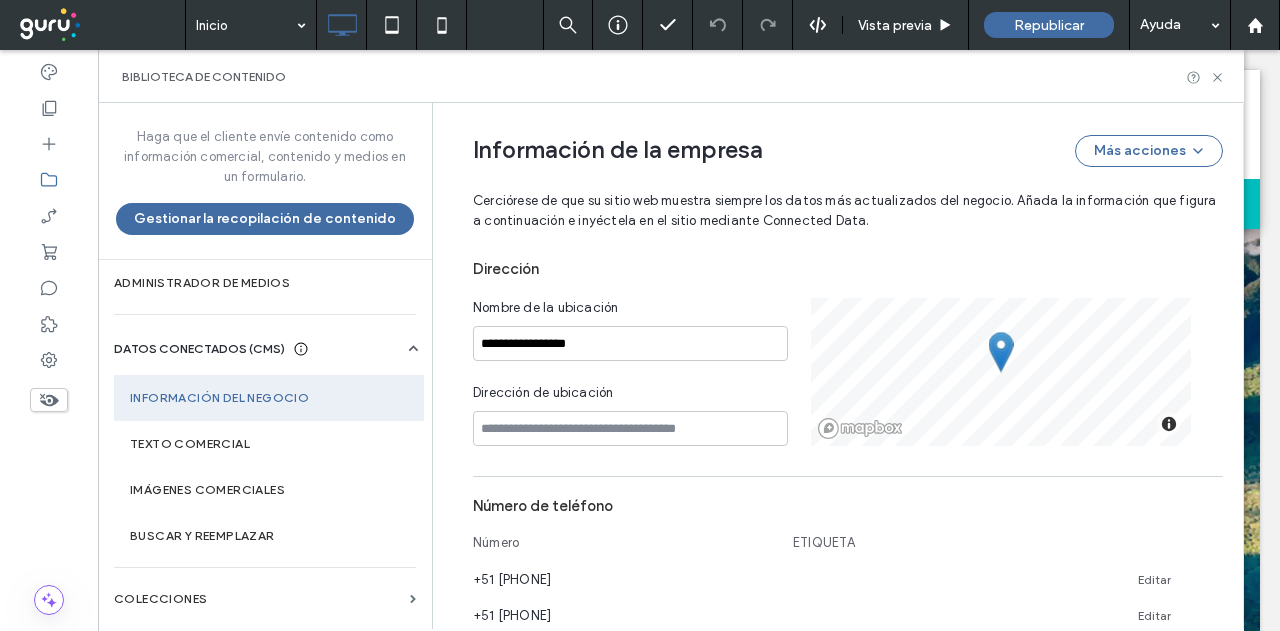 scroll, scrollTop: 290, scrollLeft: 0, axis: vertical 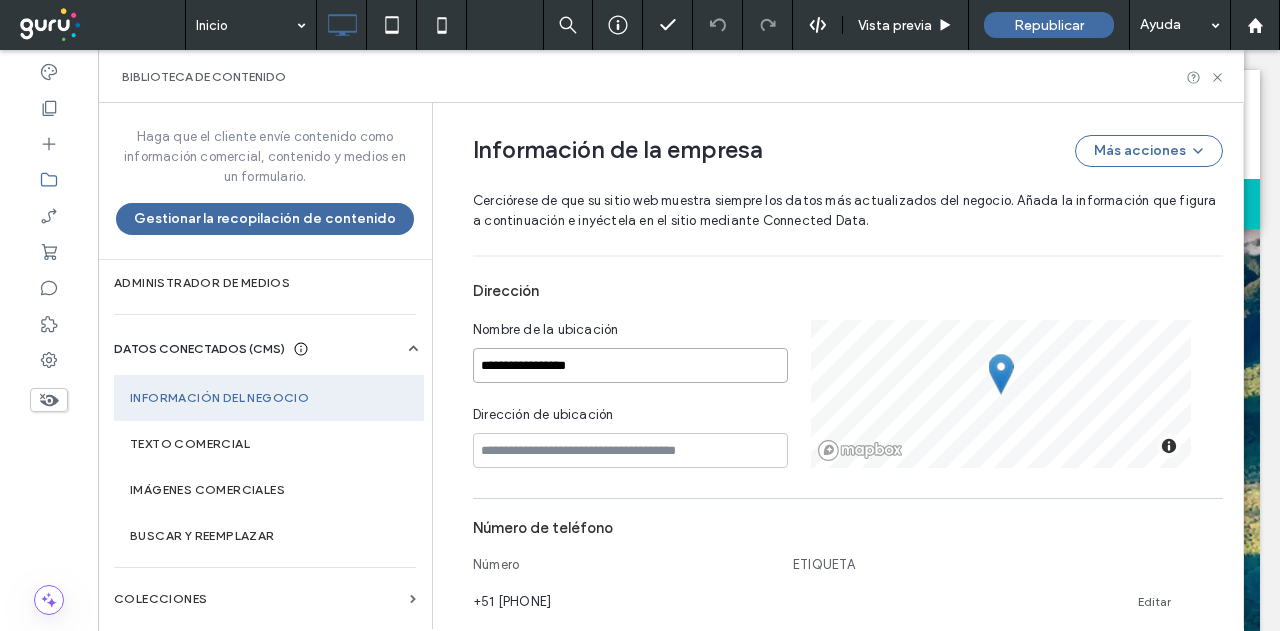 click on "**********" at bounding box center [630, 365] 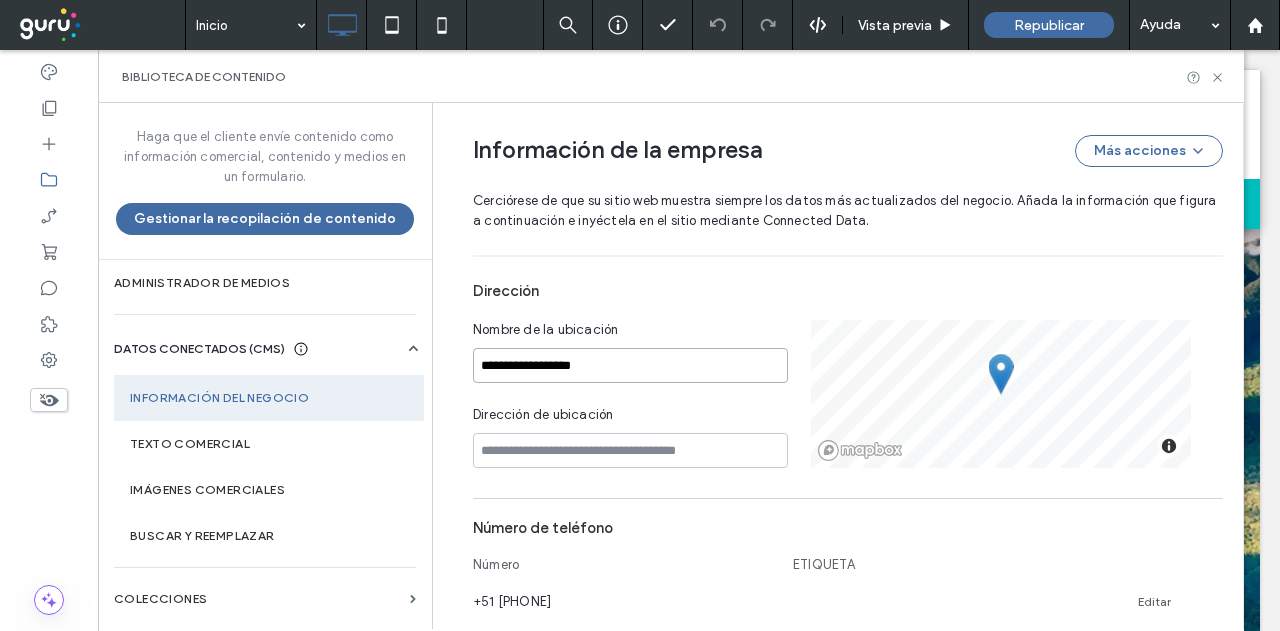 type on "**********" 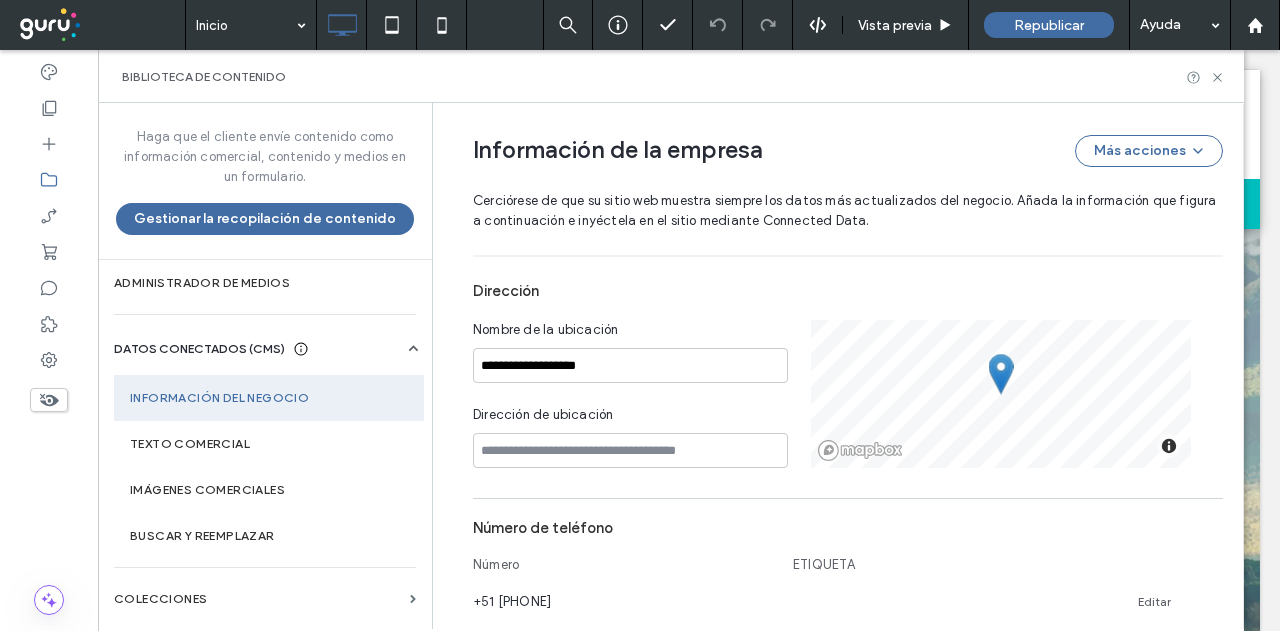 scroll, scrollTop: 329, scrollLeft: 0, axis: vertical 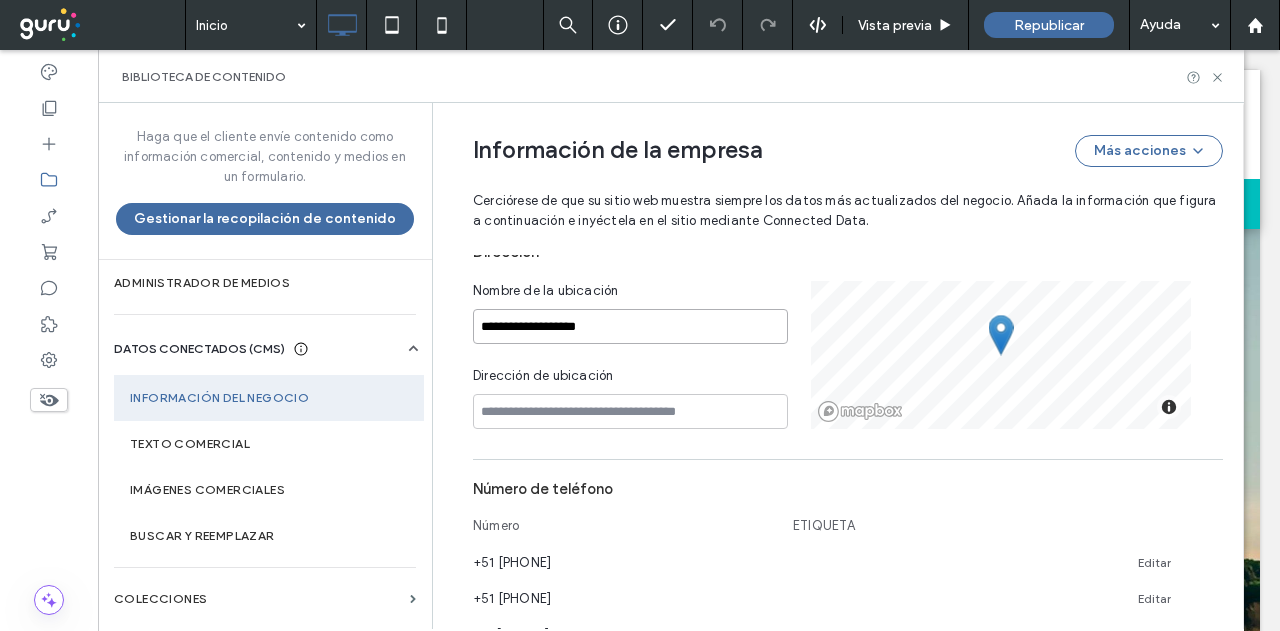 click on "**********" at bounding box center [630, 326] 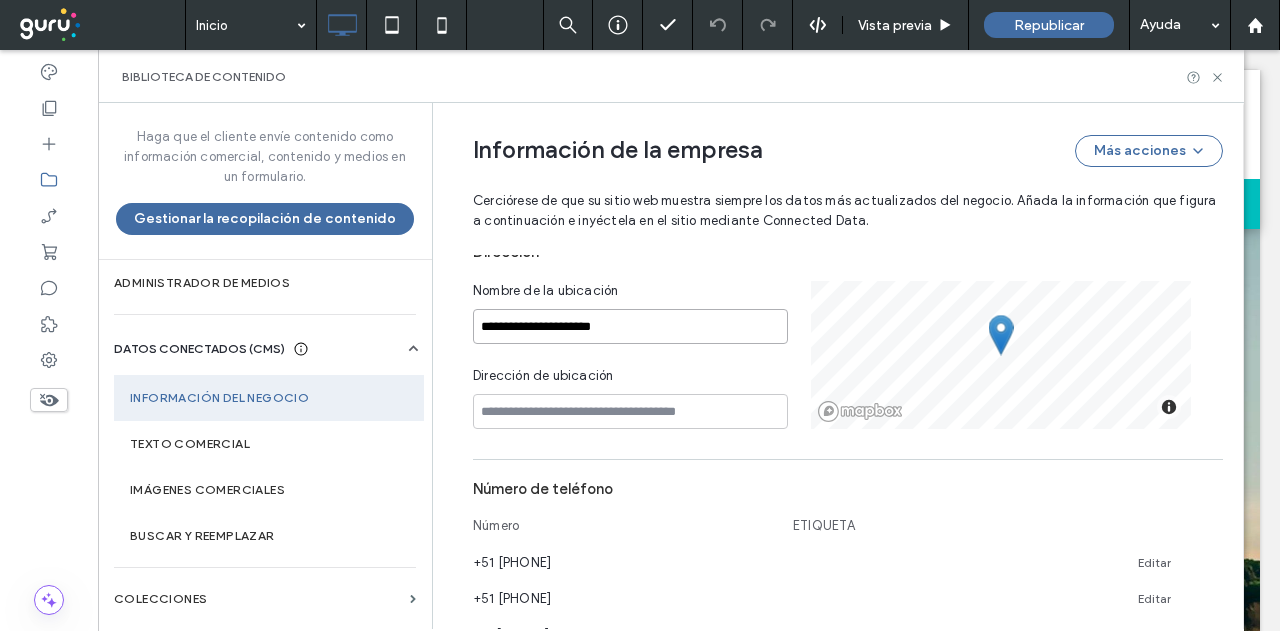 type on "**********" 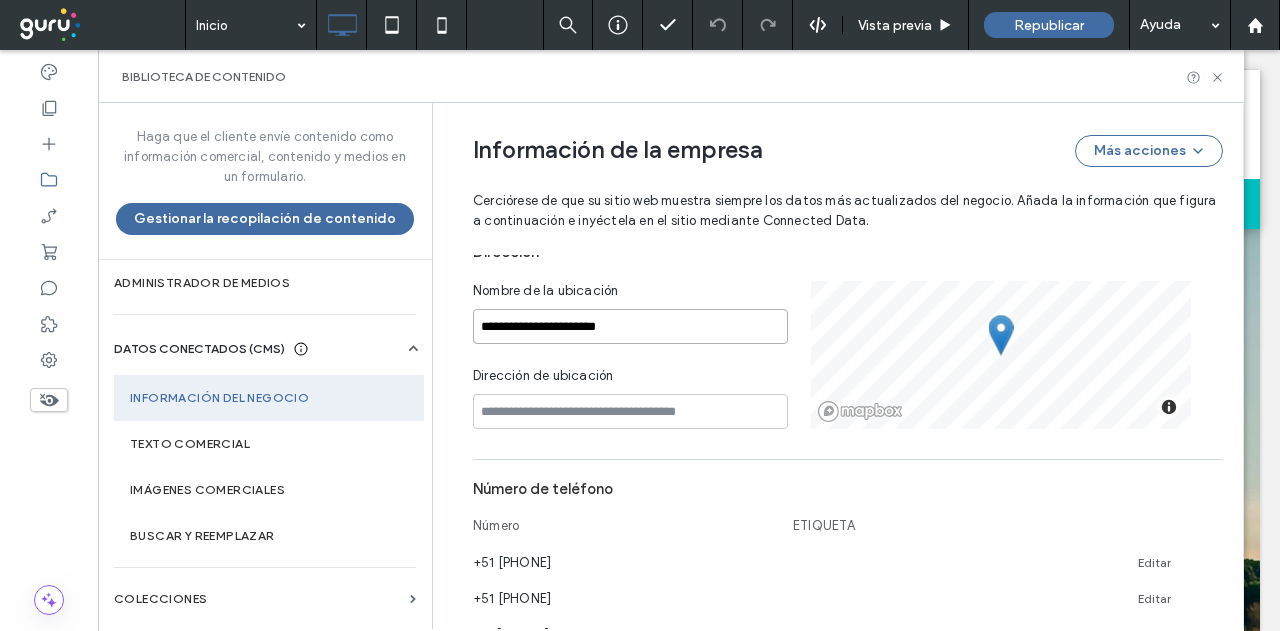 click on "**********" at bounding box center (630, 326) 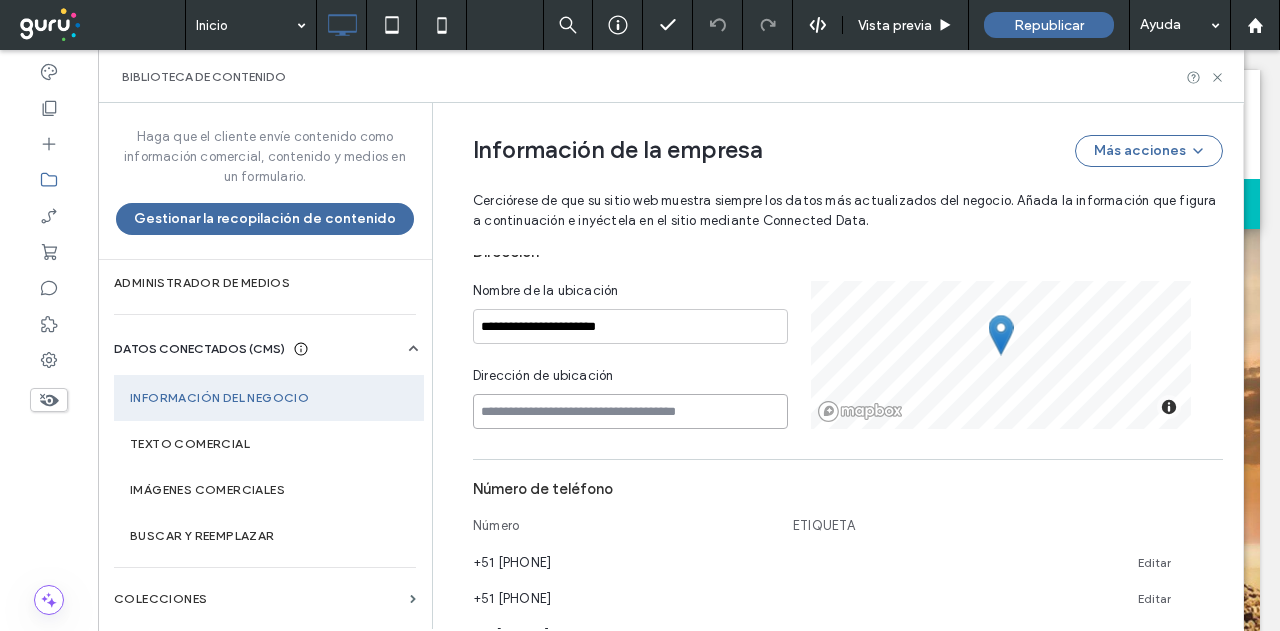 click at bounding box center (630, 411) 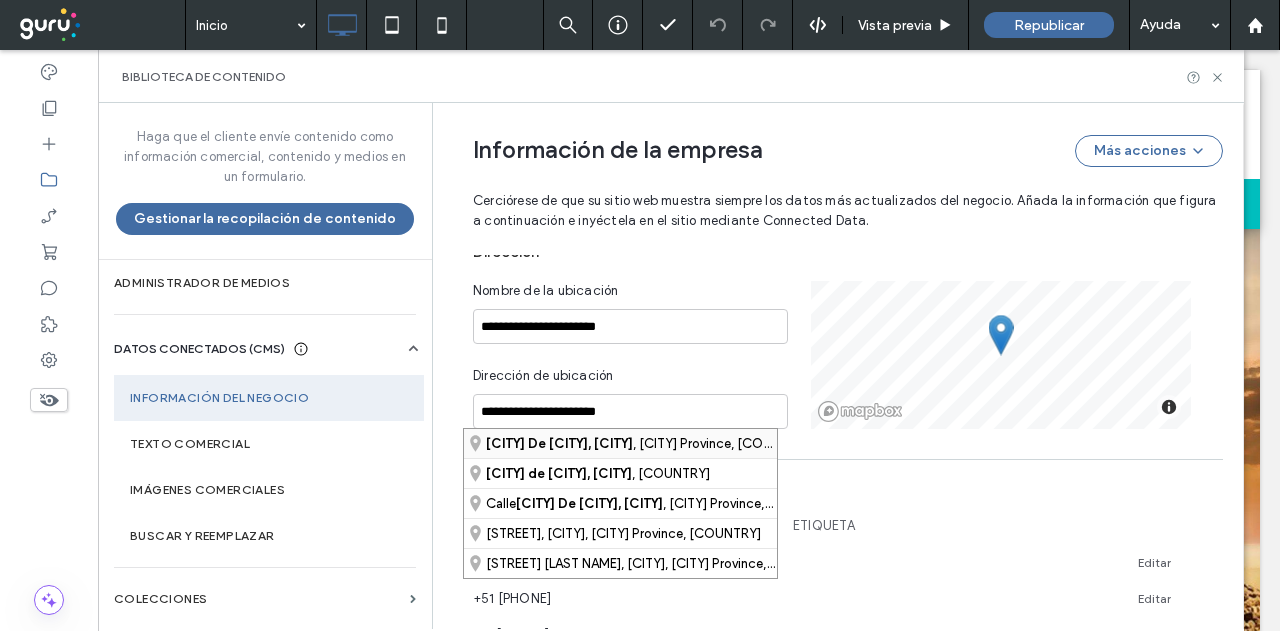 click on "Santiago De Surco, Lima" at bounding box center [559, 443] 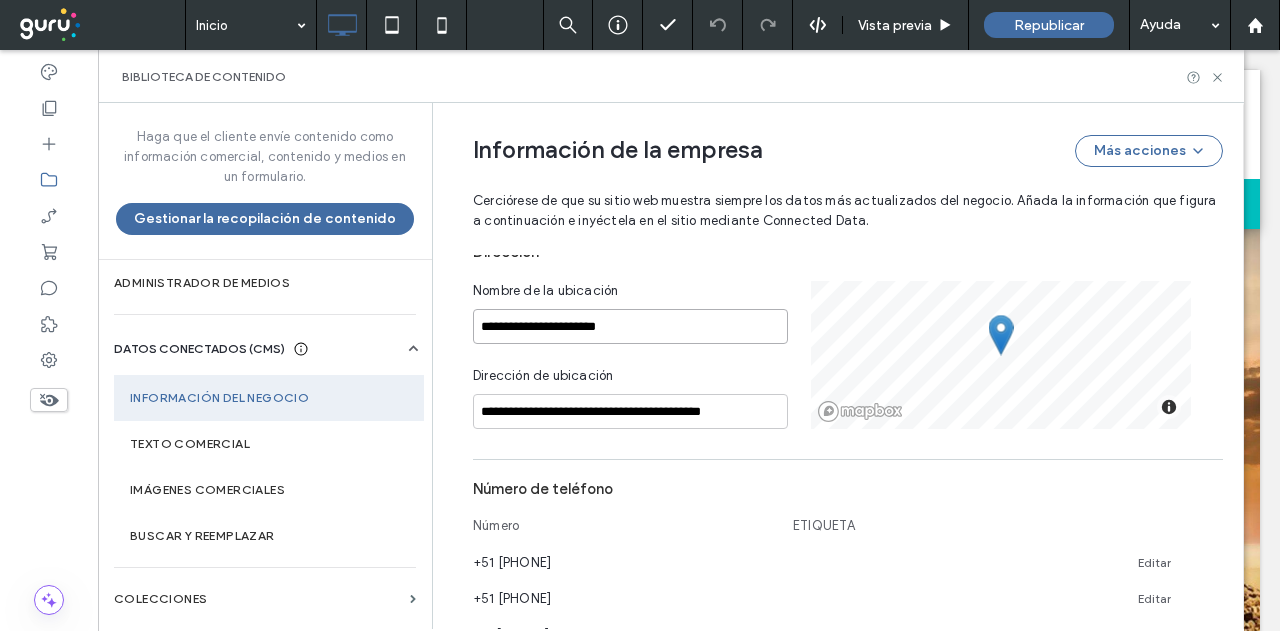 click on "**********" at bounding box center (630, 326) 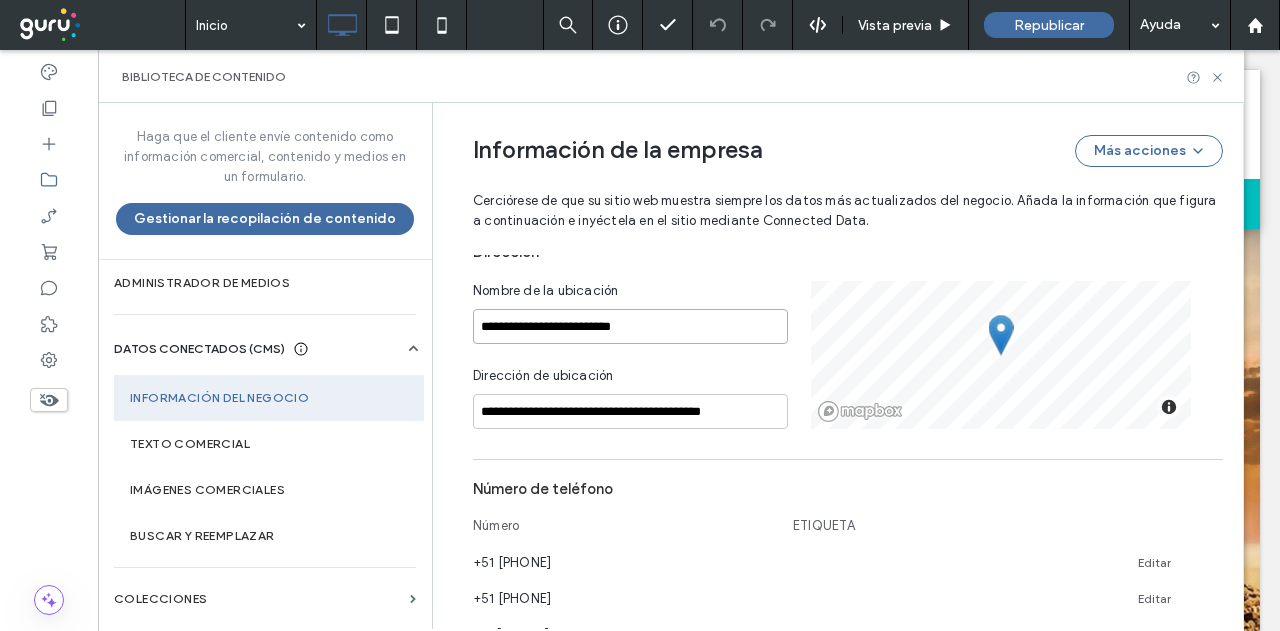 type on "**********" 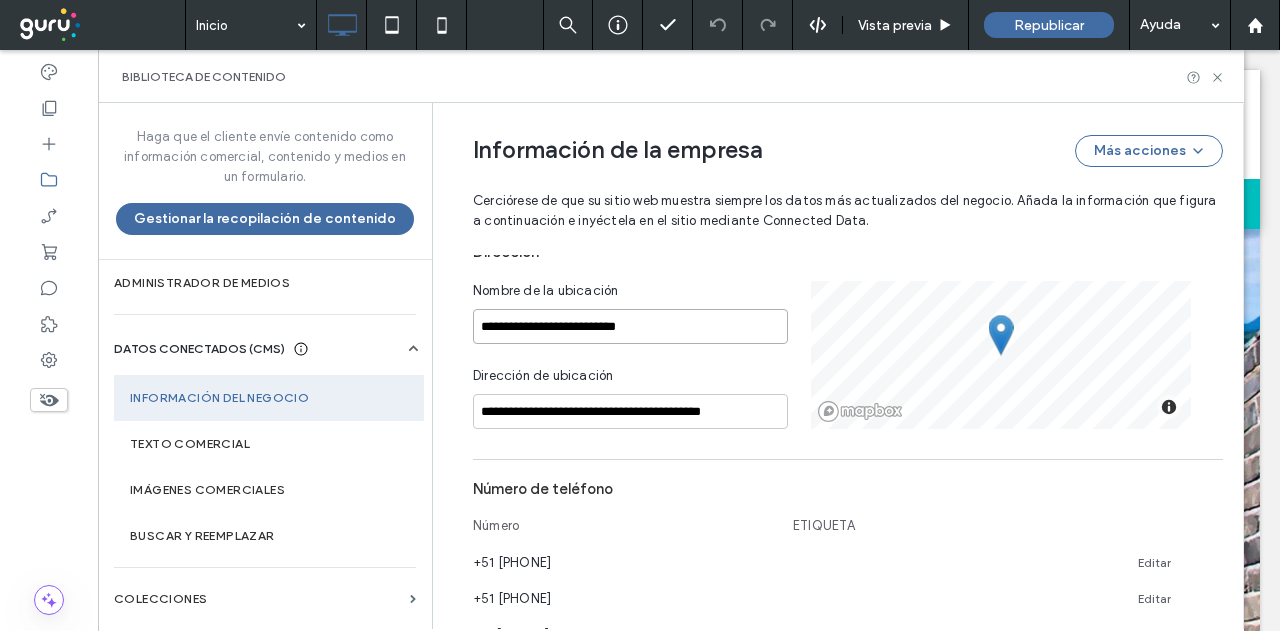 click on "**********" at bounding box center (630, 326) 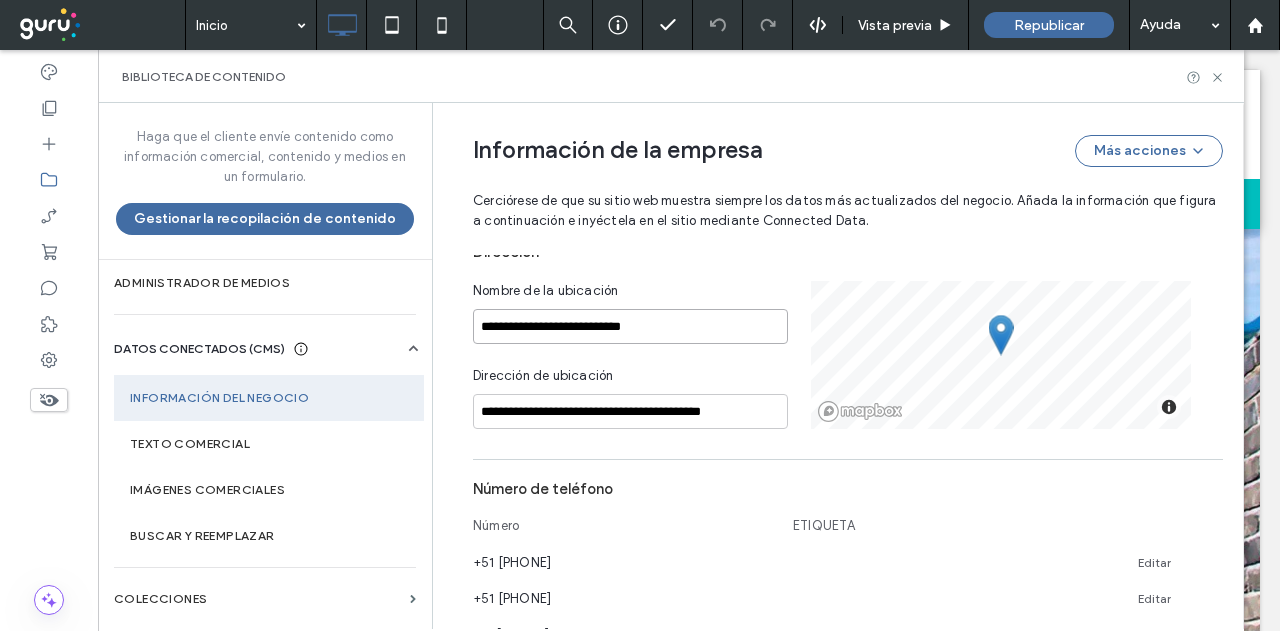 type on "**********" 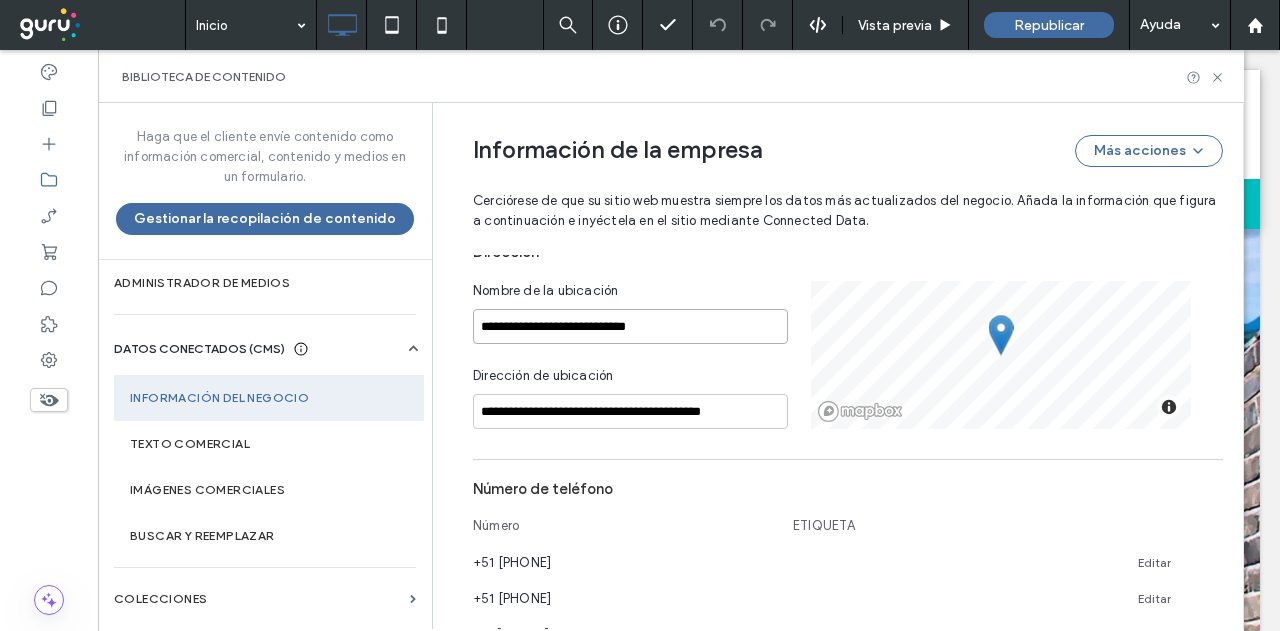 click on "**********" at bounding box center (630, 326) 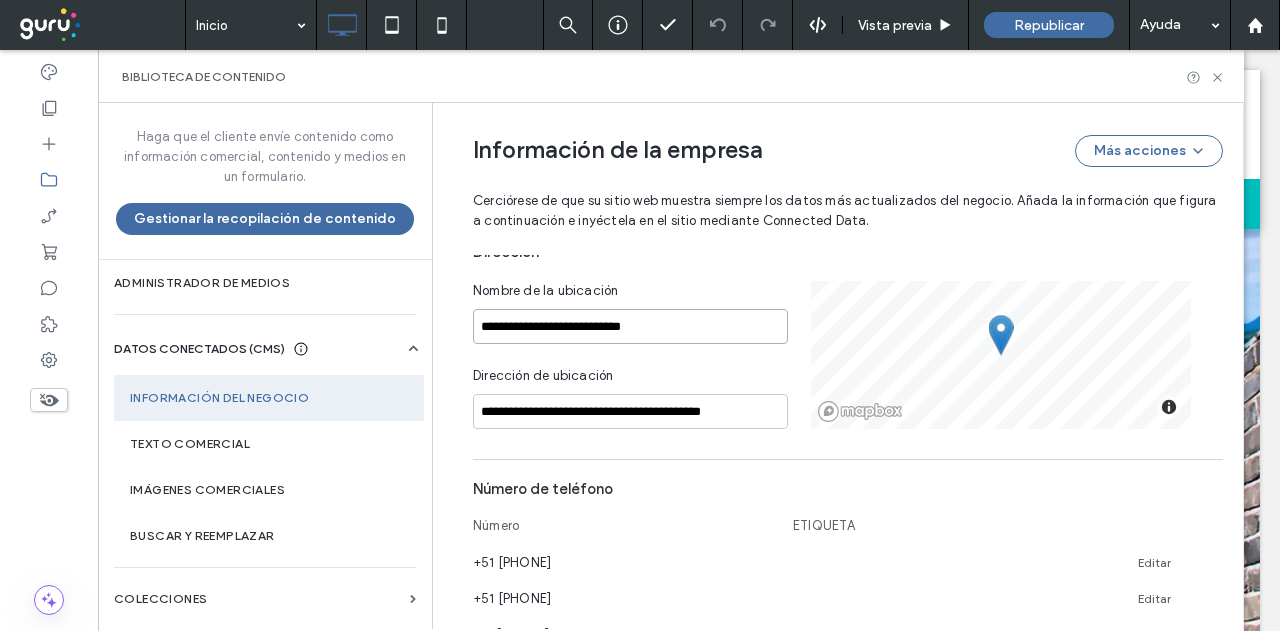 type on "**********" 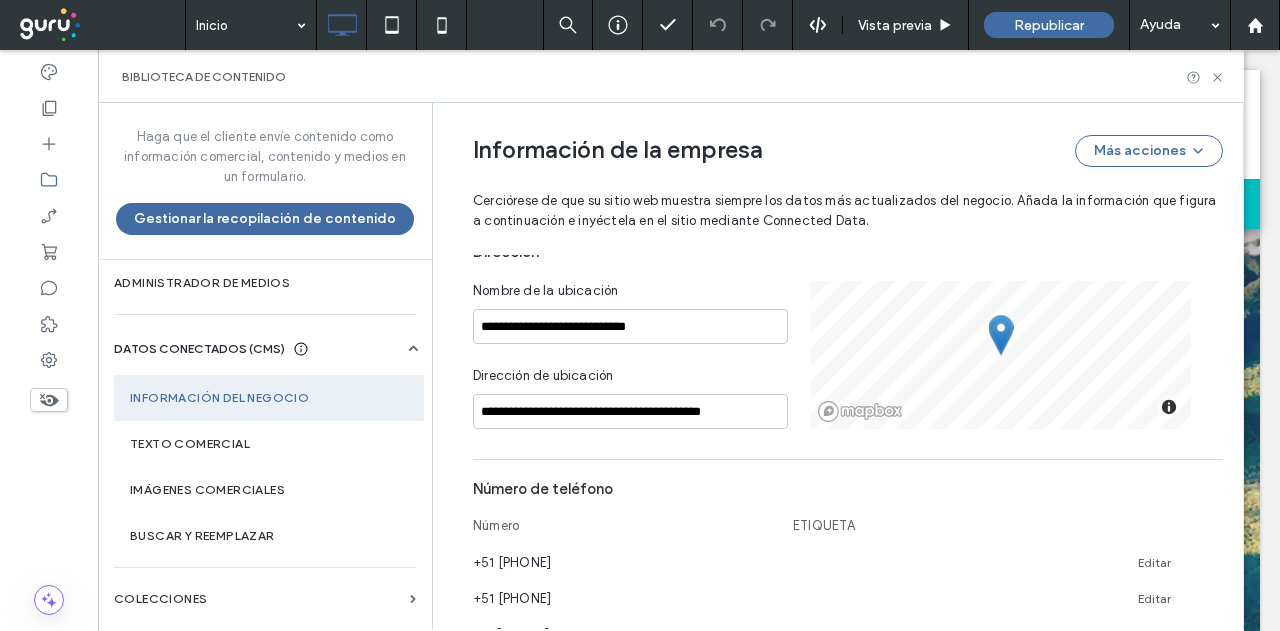 click on "Dirección de ubicación" at bounding box center (630, 380) 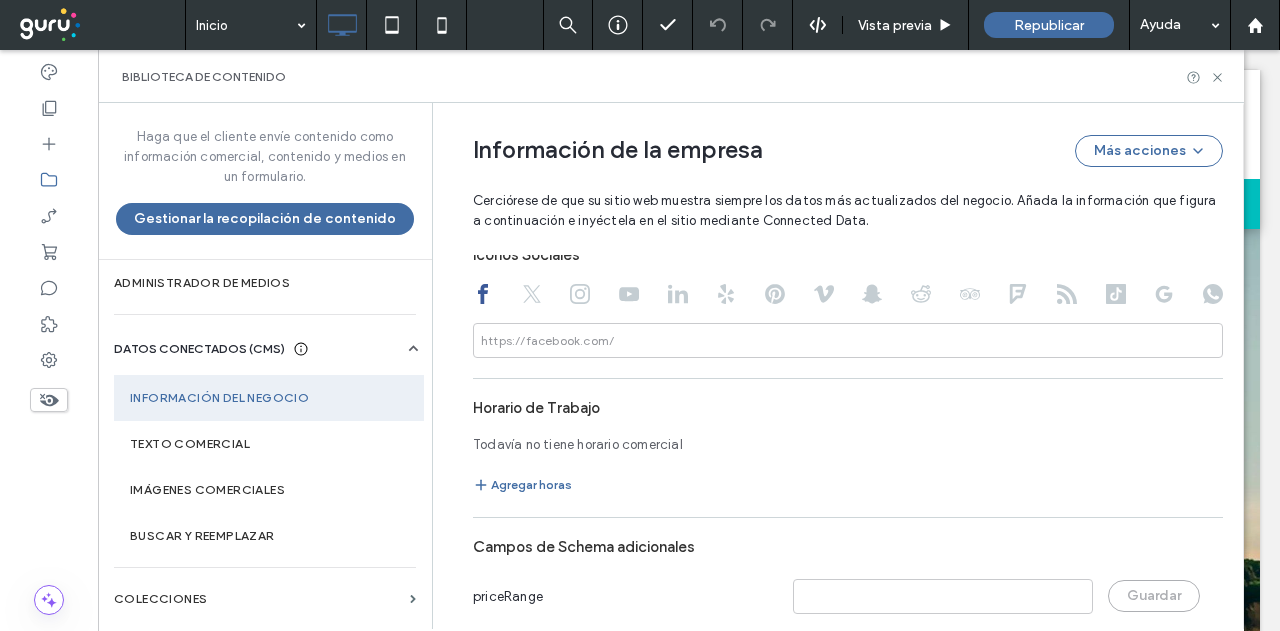 scroll, scrollTop: 1119, scrollLeft: 0, axis: vertical 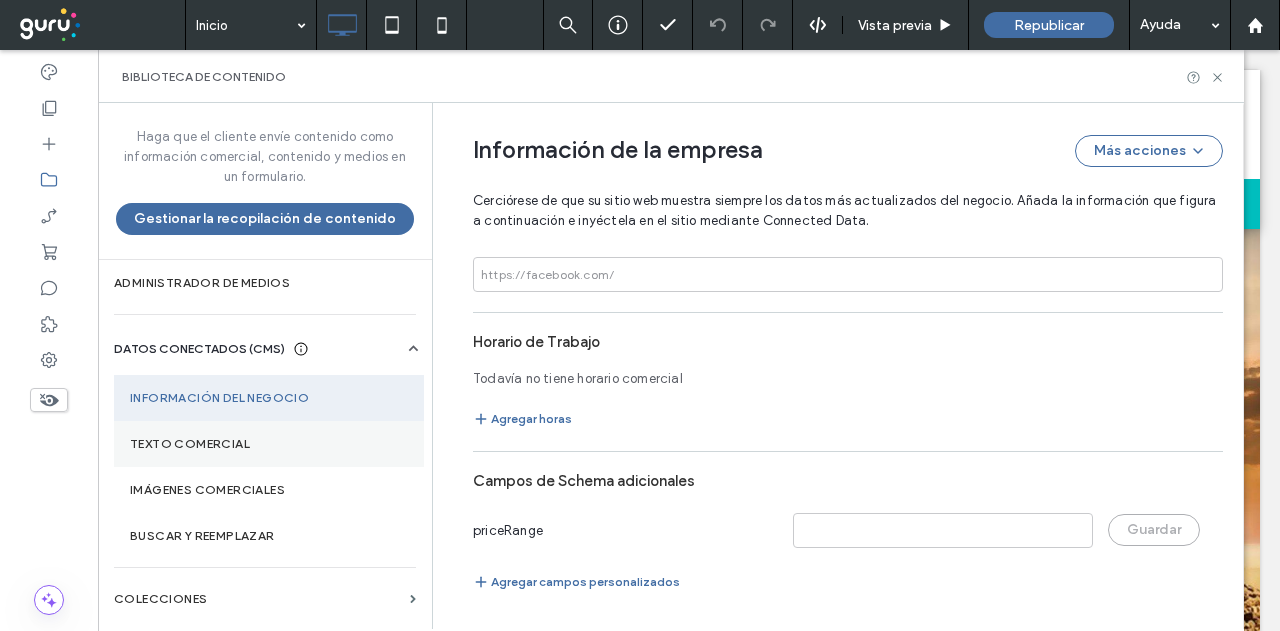 click on "Texto comercial" at bounding box center [269, 444] 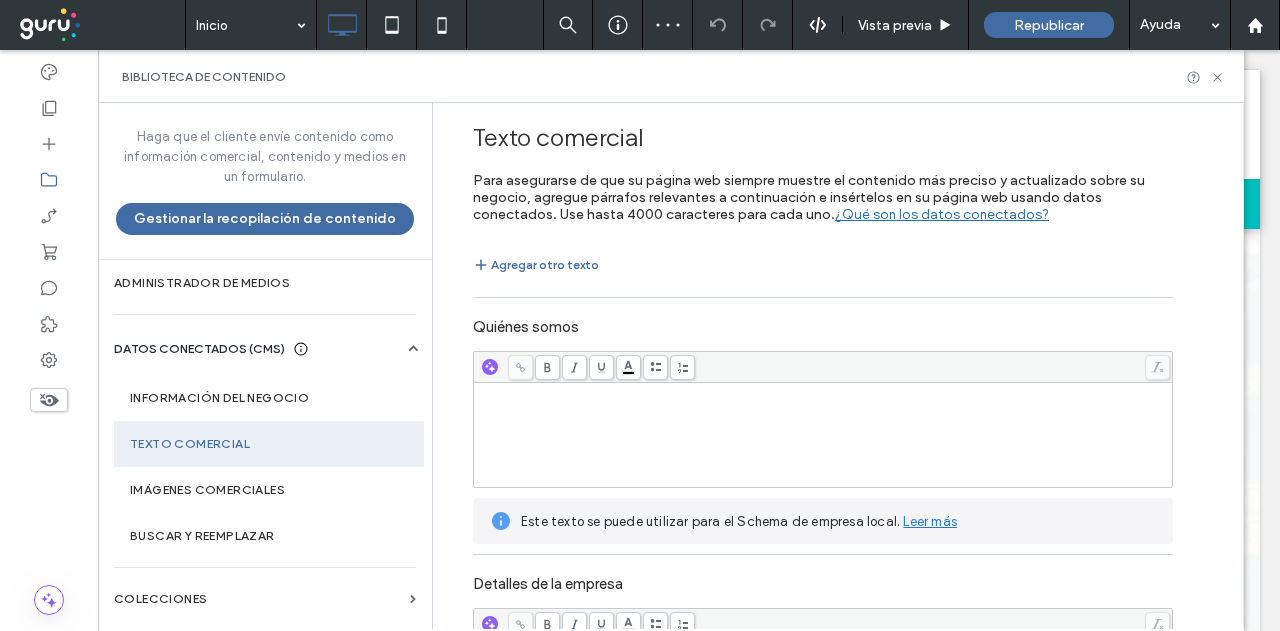 scroll, scrollTop: 0, scrollLeft: 0, axis: both 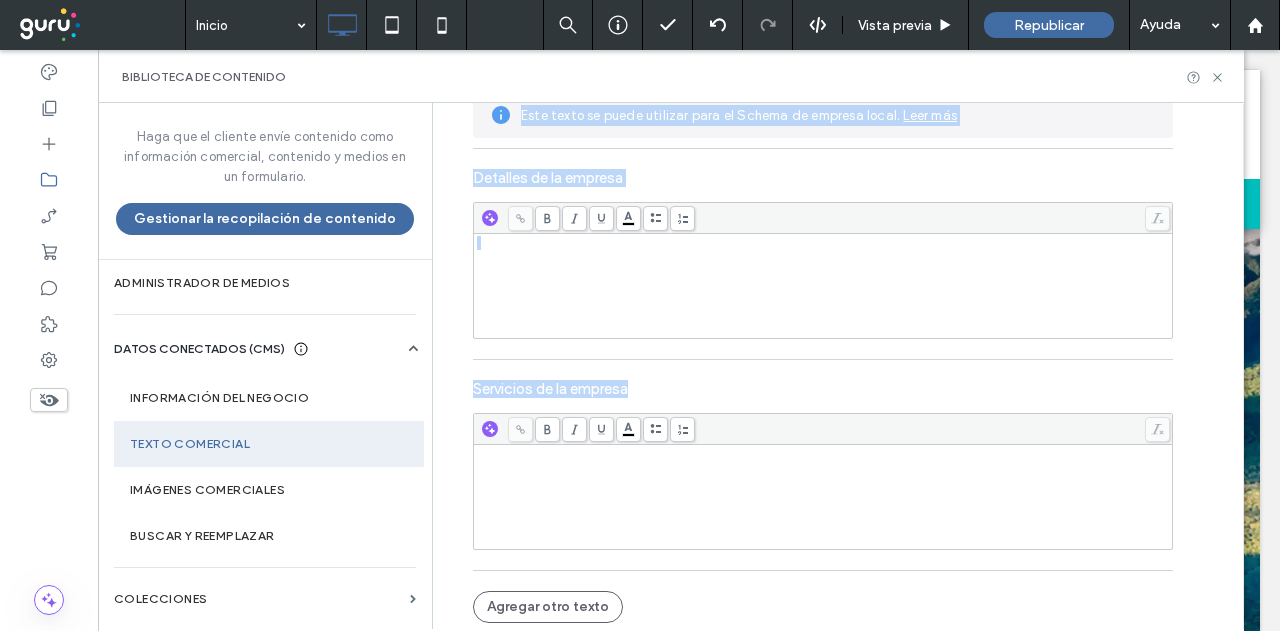 drag, startPoint x: 456, startPoint y: 119, endPoint x: 655, endPoint y: 370, distance: 320.31546 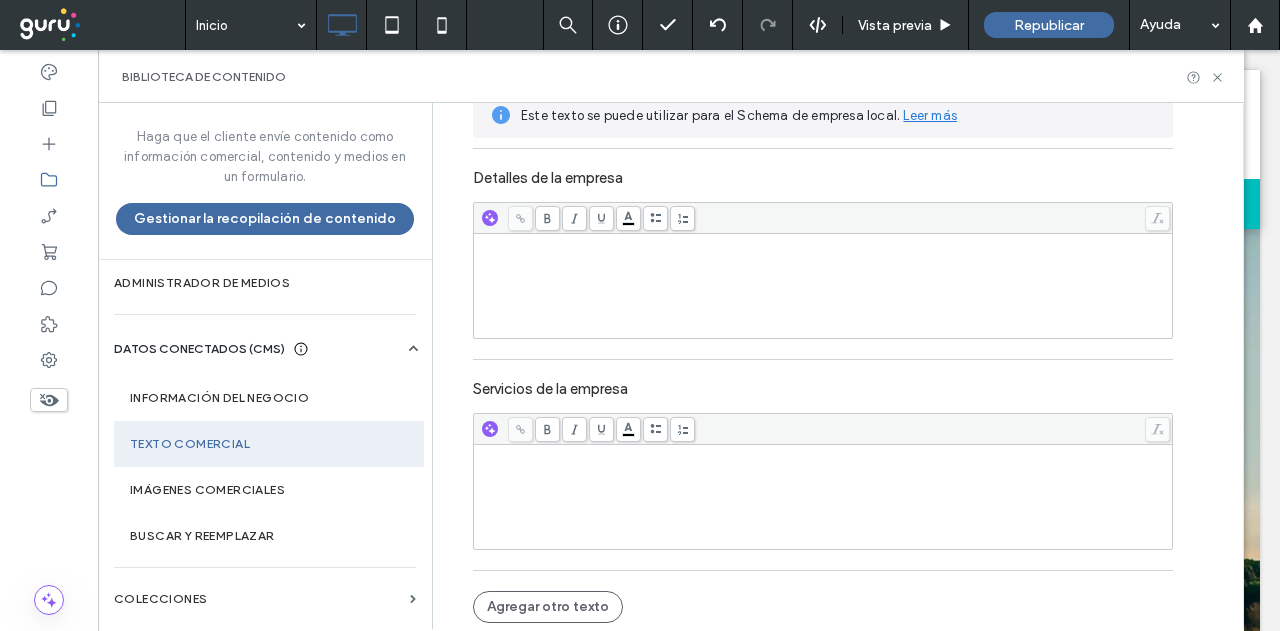 click at bounding box center [823, 286] 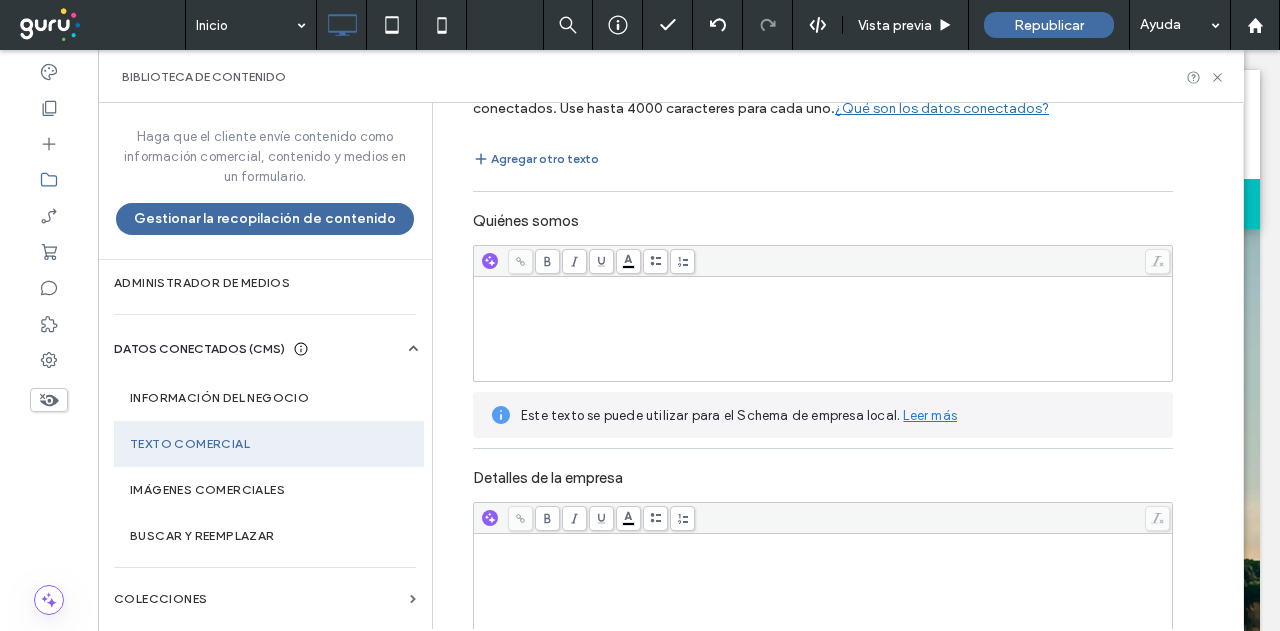 scroll, scrollTop: 6, scrollLeft: 0, axis: vertical 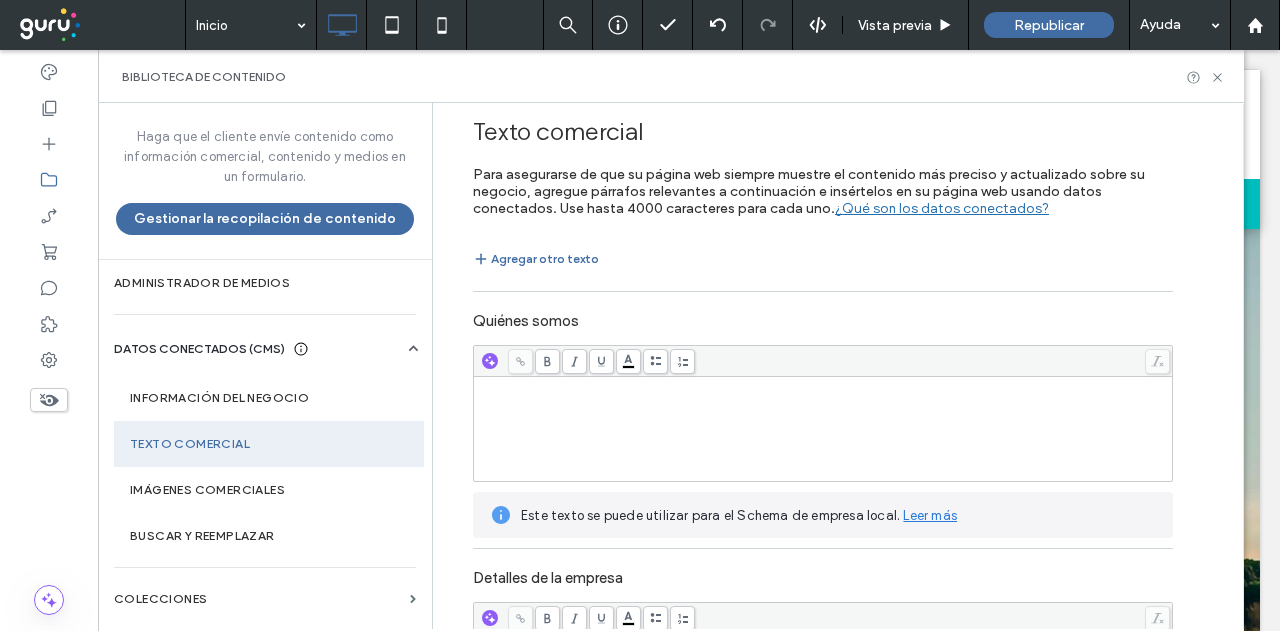 click at bounding box center (823, 429) 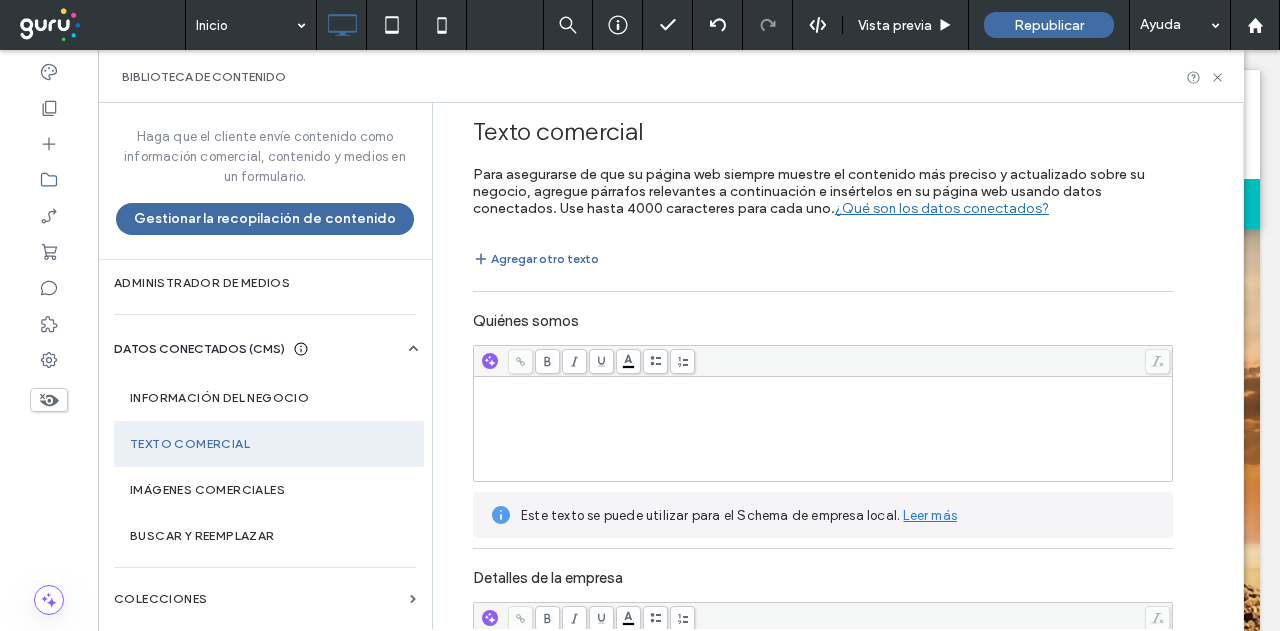 click at bounding box center [823, 429] 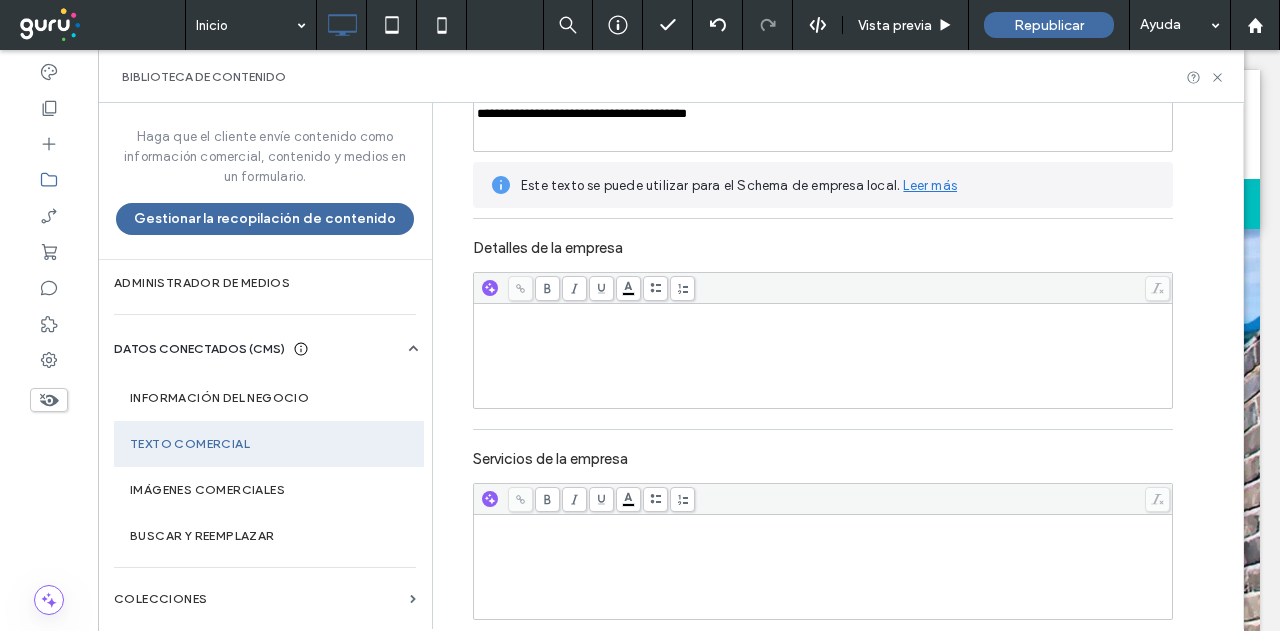 scroll, scrollTop: 406, scrollLeft: 0, axis: vertical 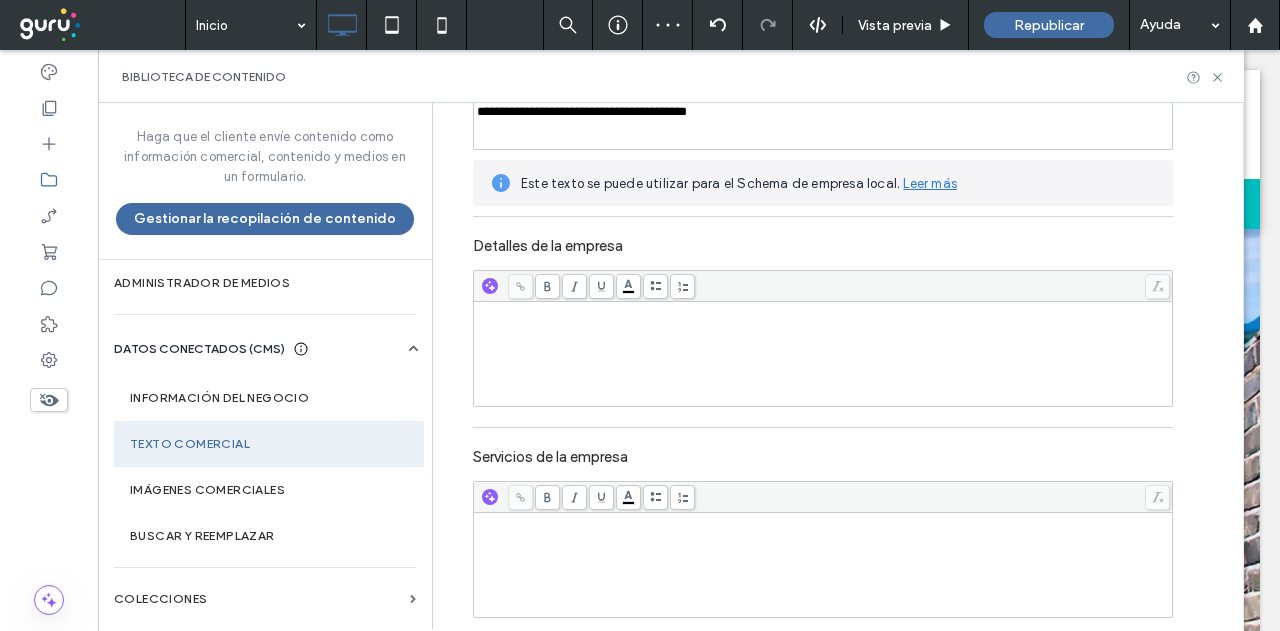 click at bounding box center (823, 354) 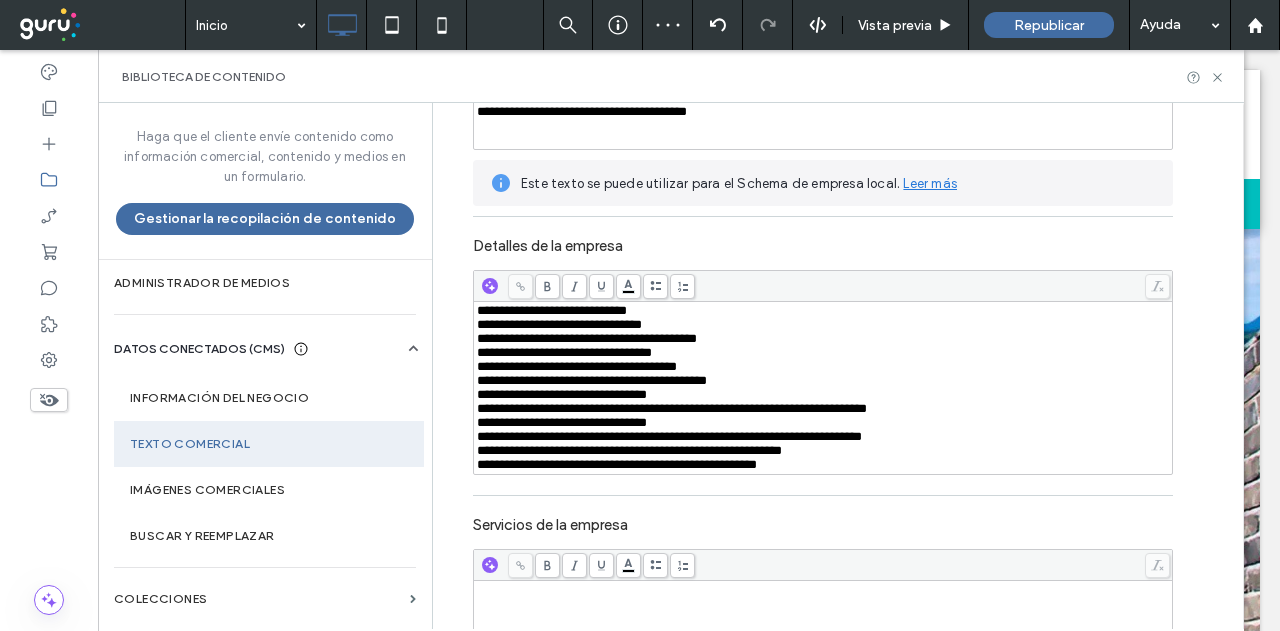 scroll, scrollTop: 606, scrollLeft: 0, axis: vertical 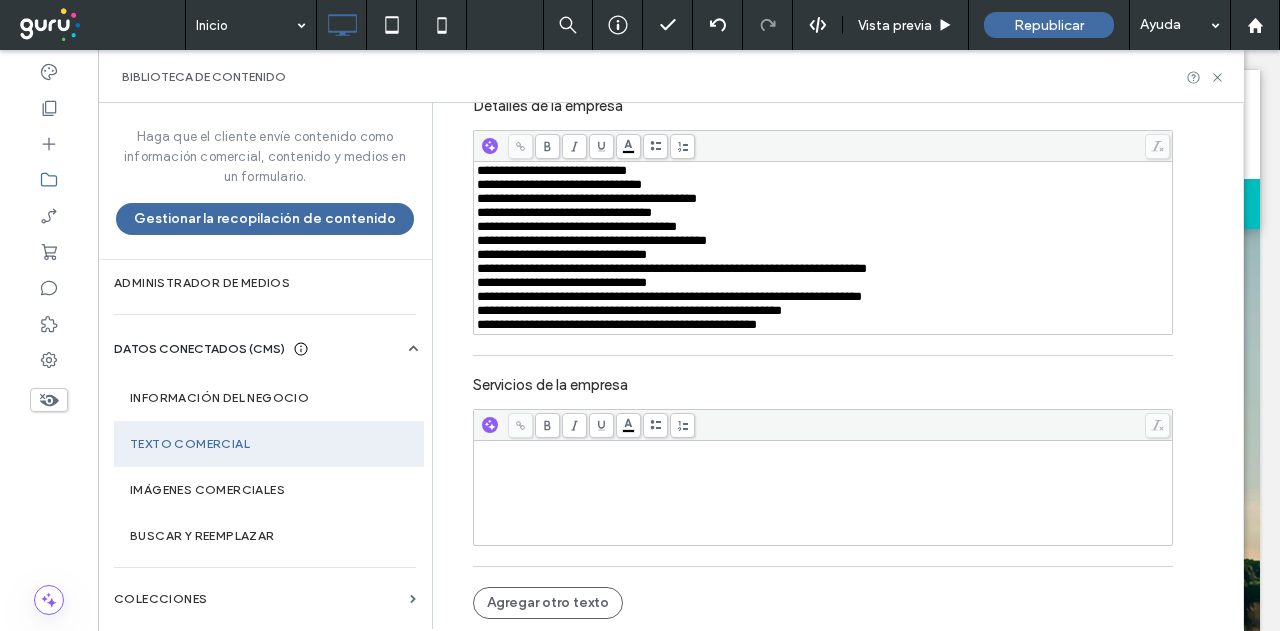click at bounding box center [823, 450] 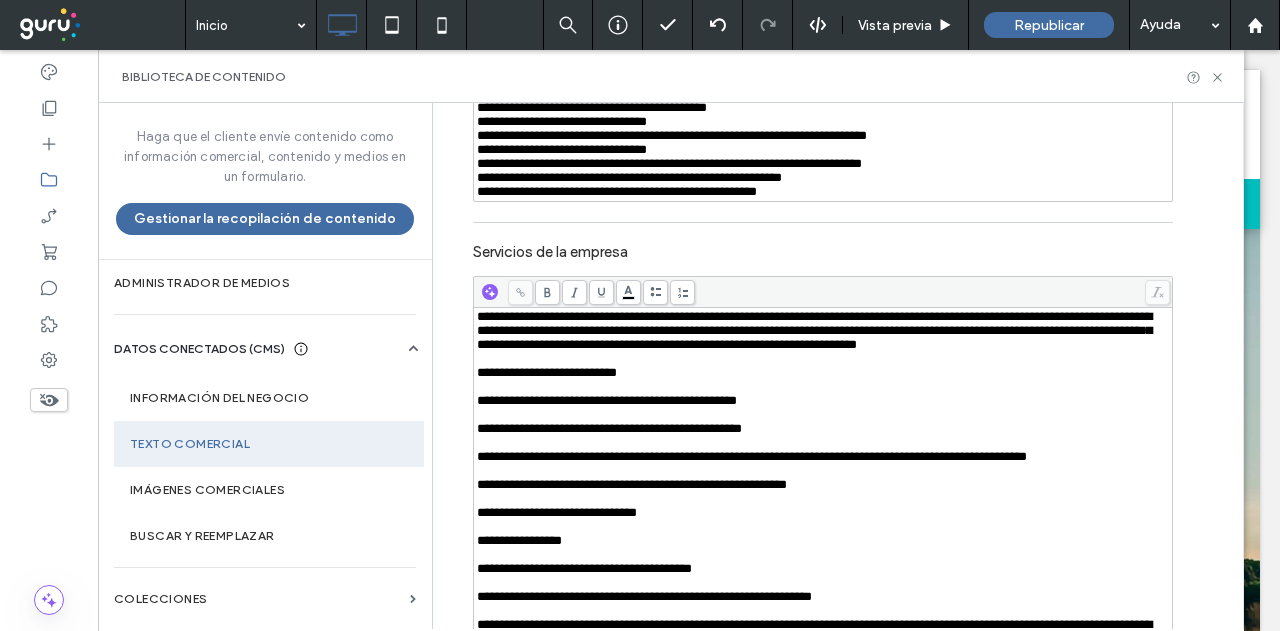 scroll, scrollTop: 706, scrollLeft: 0, axis: vertical 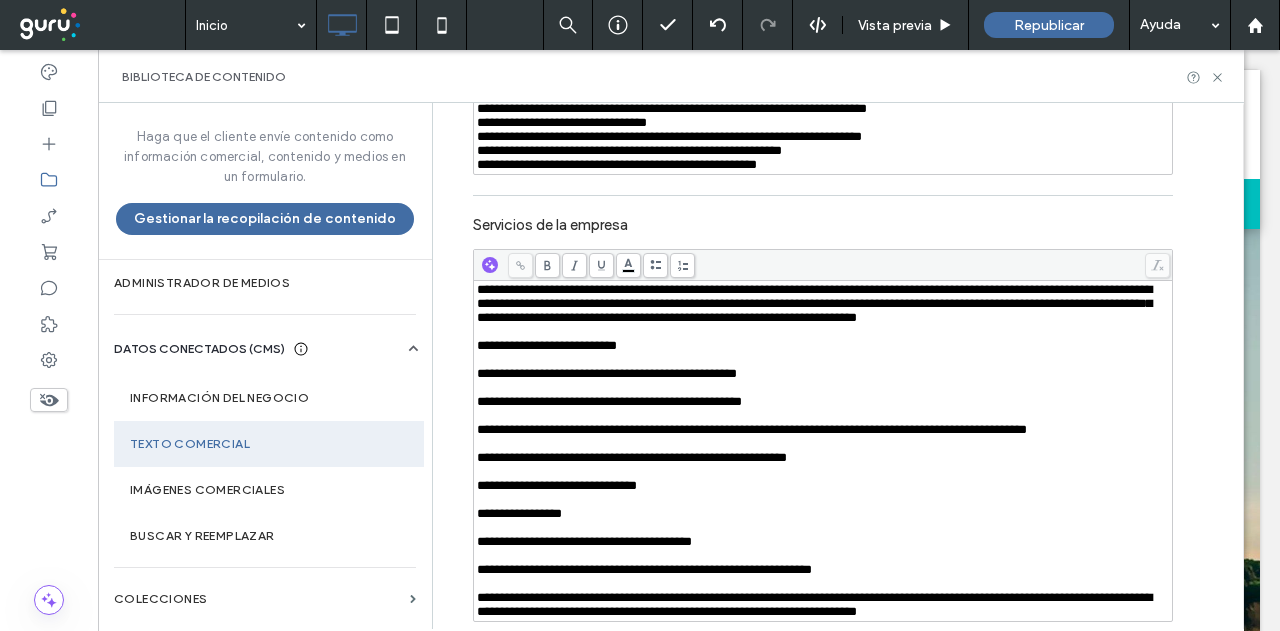 click at bounding box center (823, 360) 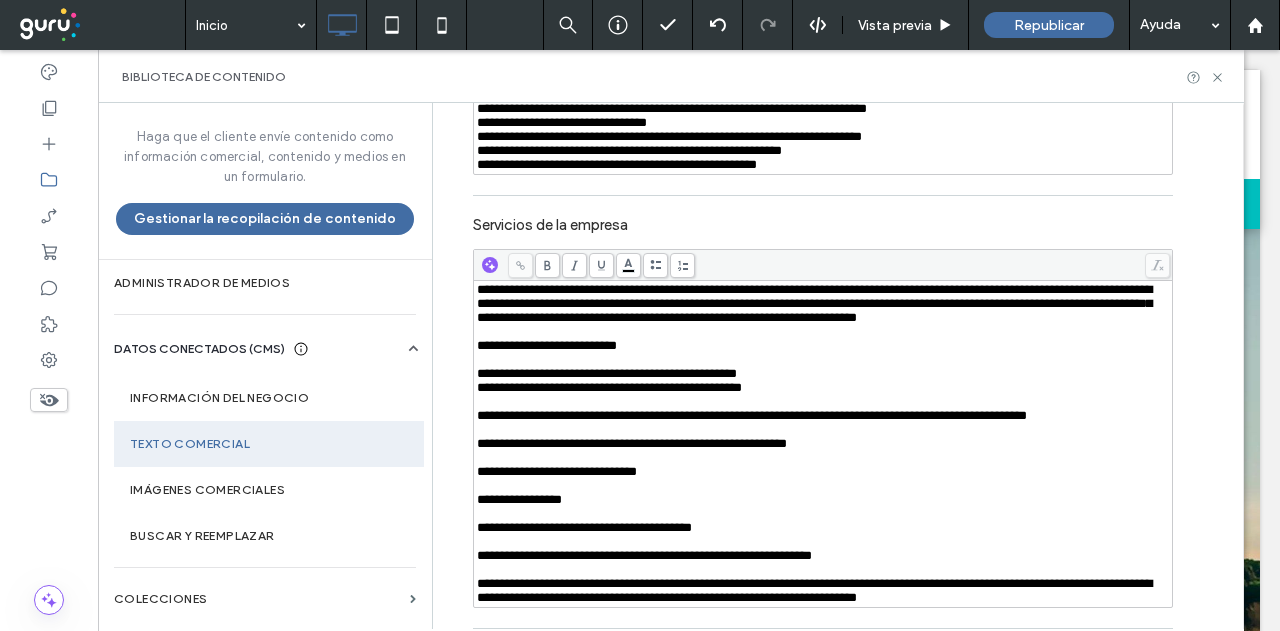 click at bounding box center (823, 402) 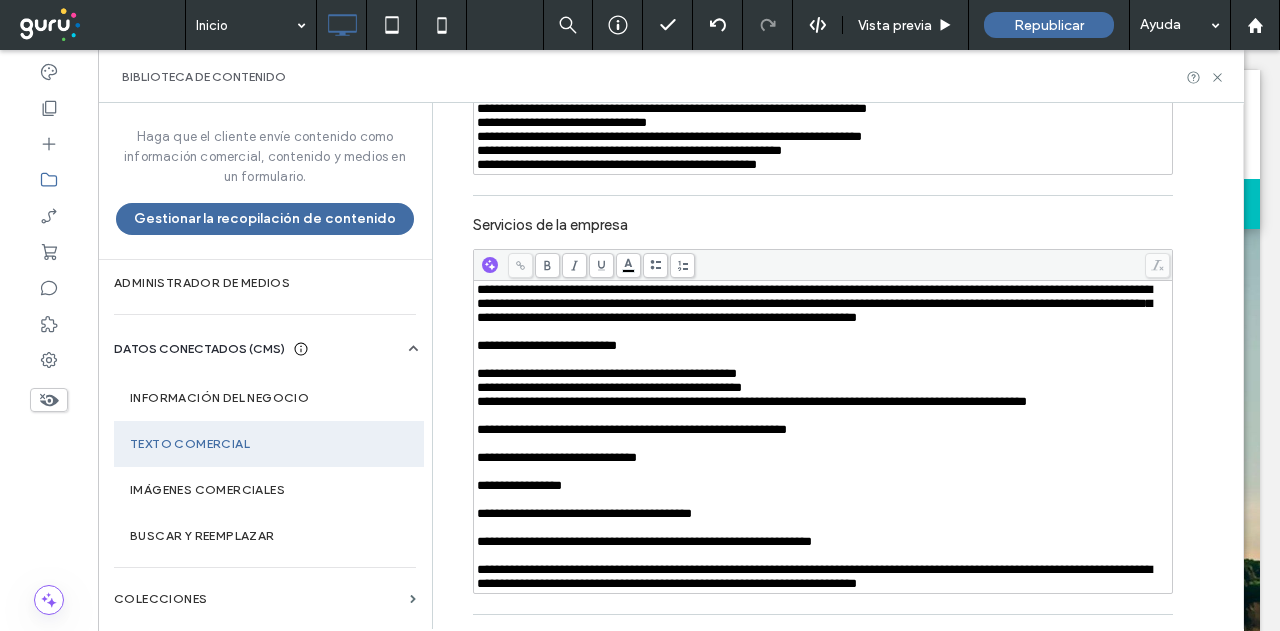 click on "**********" at bounding box center (752, 401) 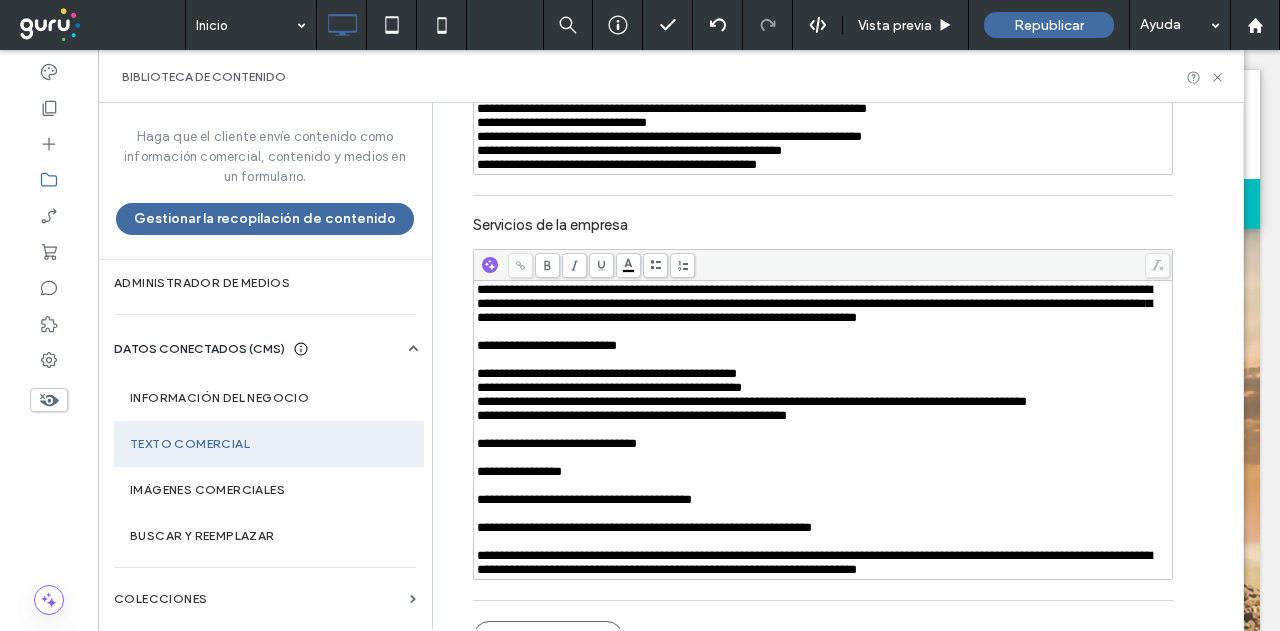click at bounding box center (823, 430) 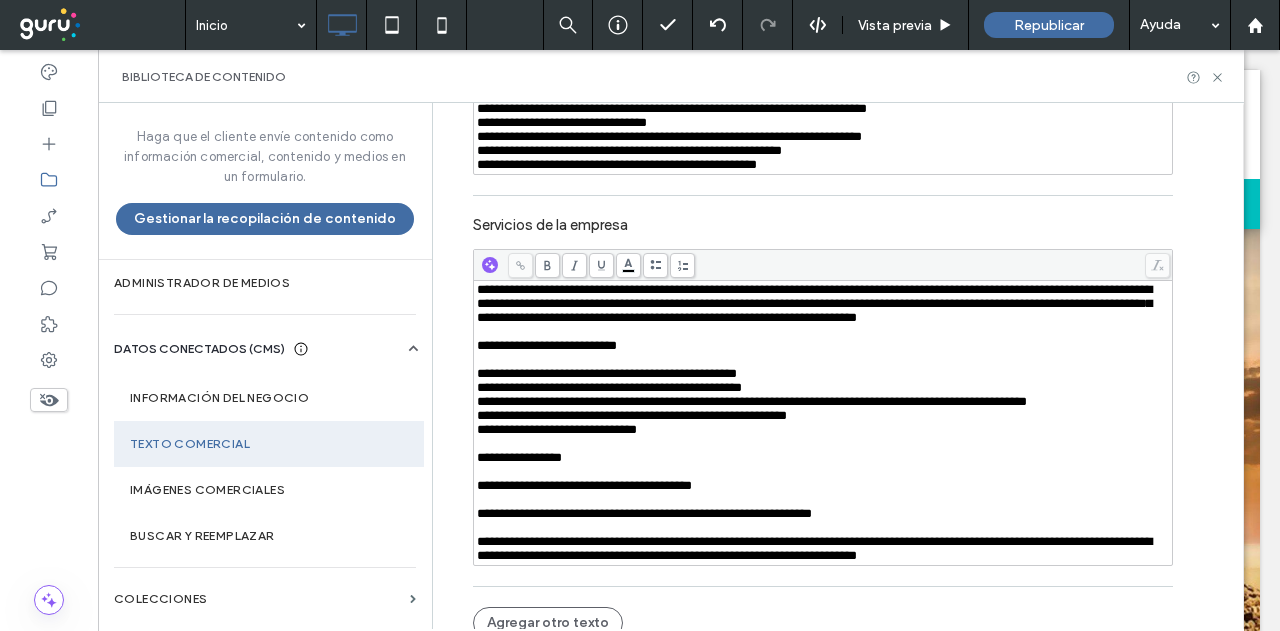 click at bounding box center (823, 444) 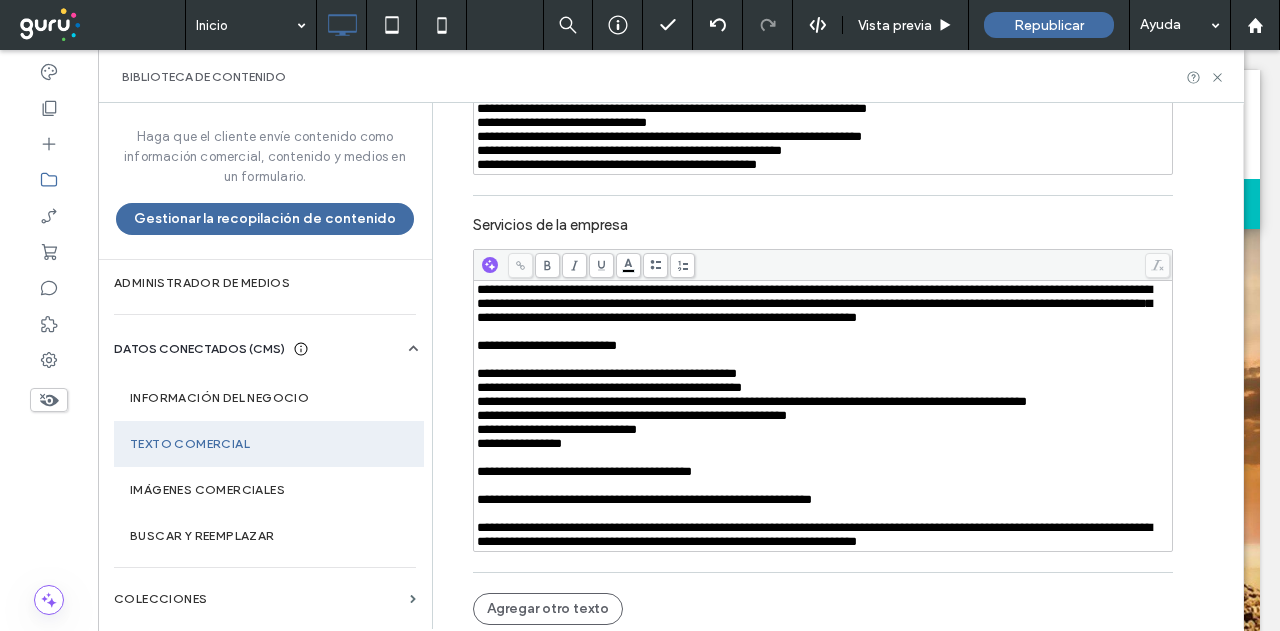click at bounding box center (823, 458) 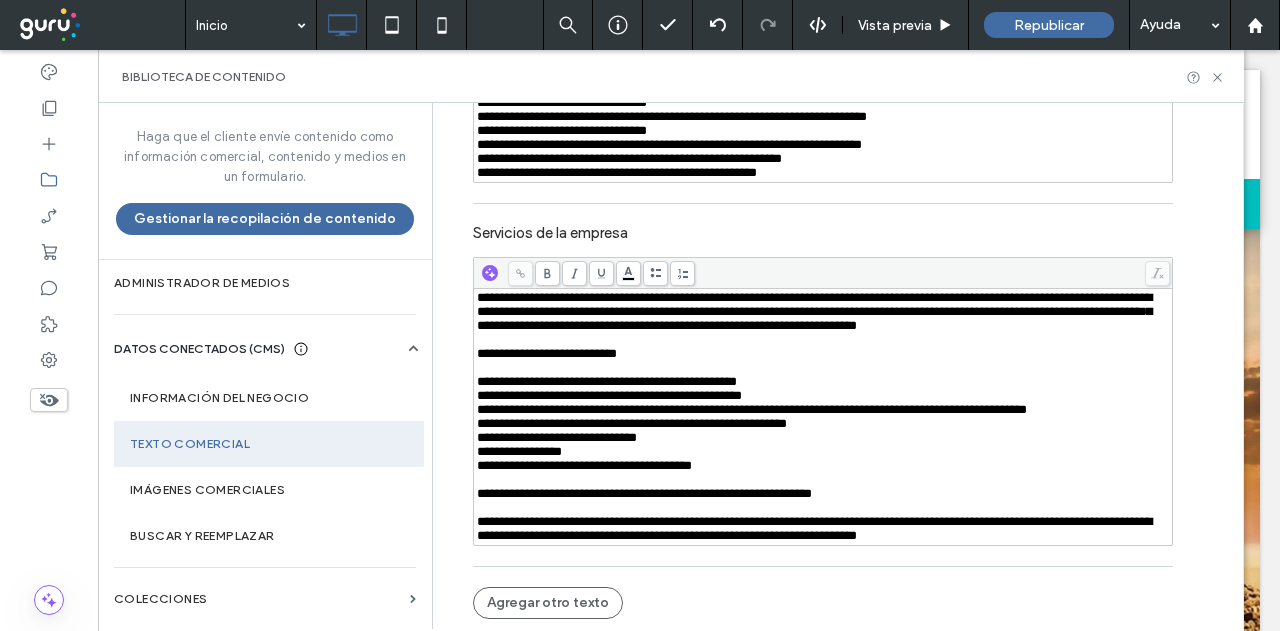 click at bounding box center (823, 480) 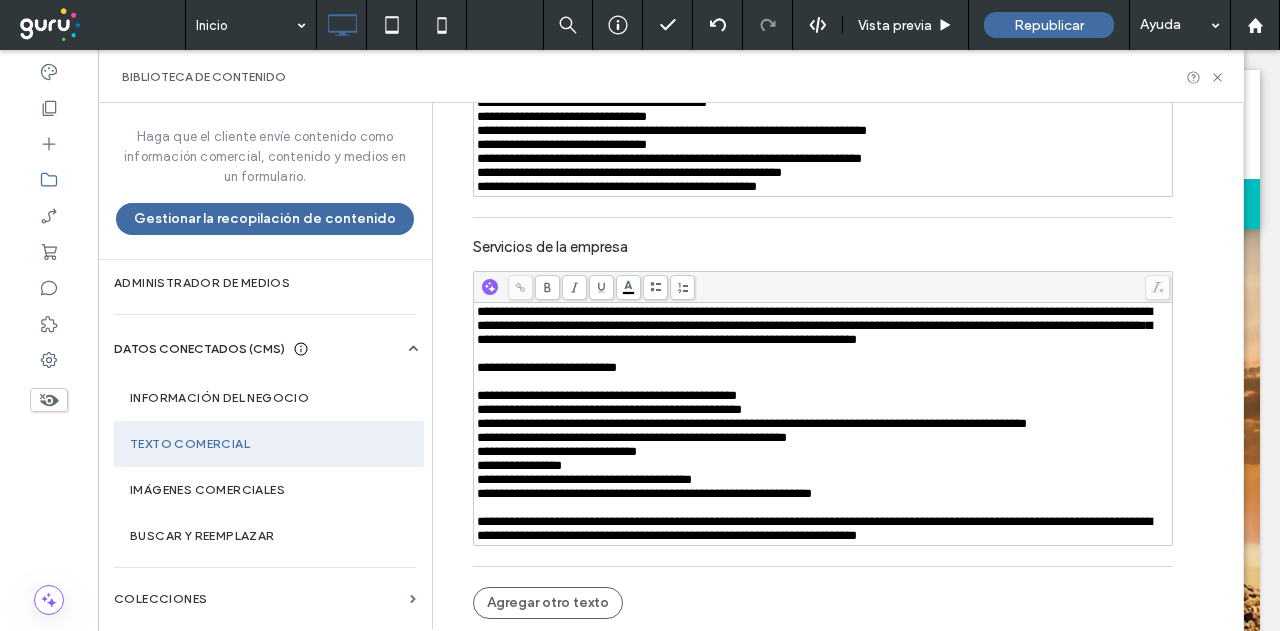 scroll, scrollTop: 794, scrollLeft: 0, axis: vertical 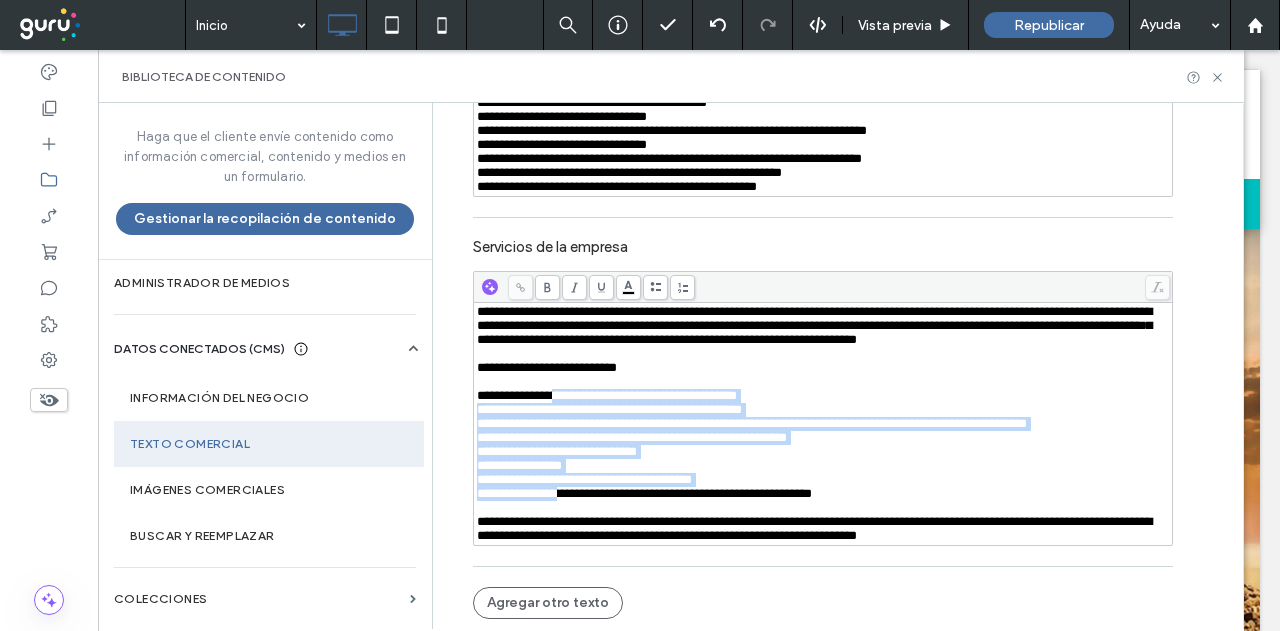 drag, startPoint x: 561, startPoint y: 485, endPoint x: 561, endPoint y: 383, distance: 102 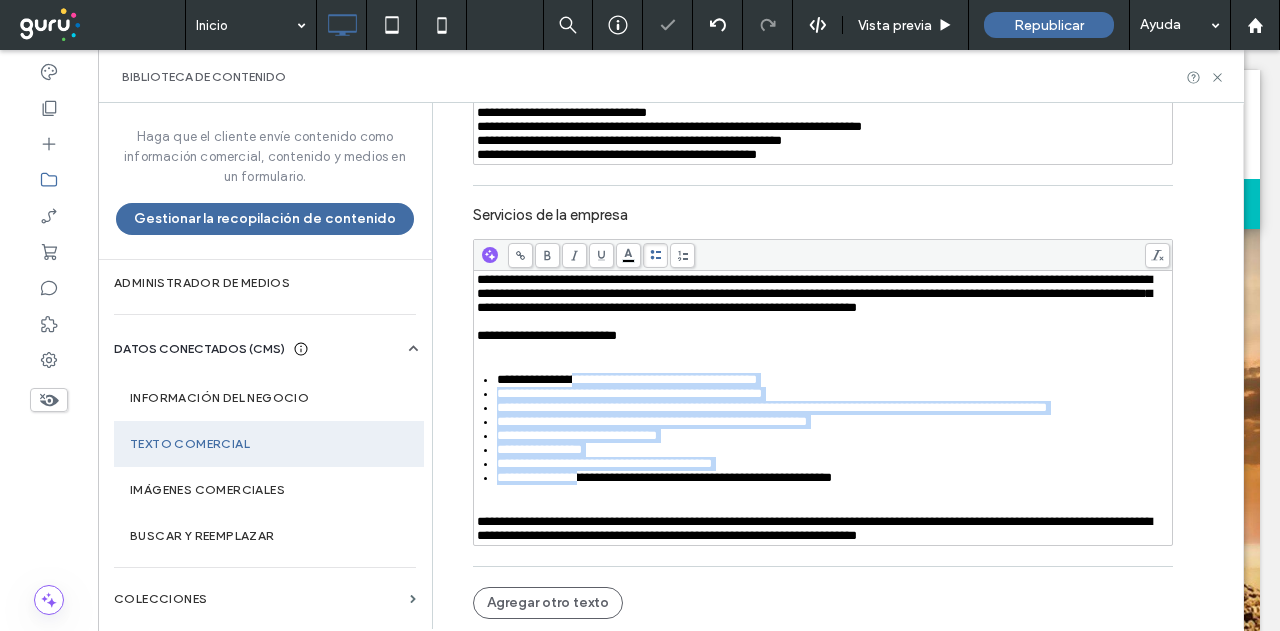 click 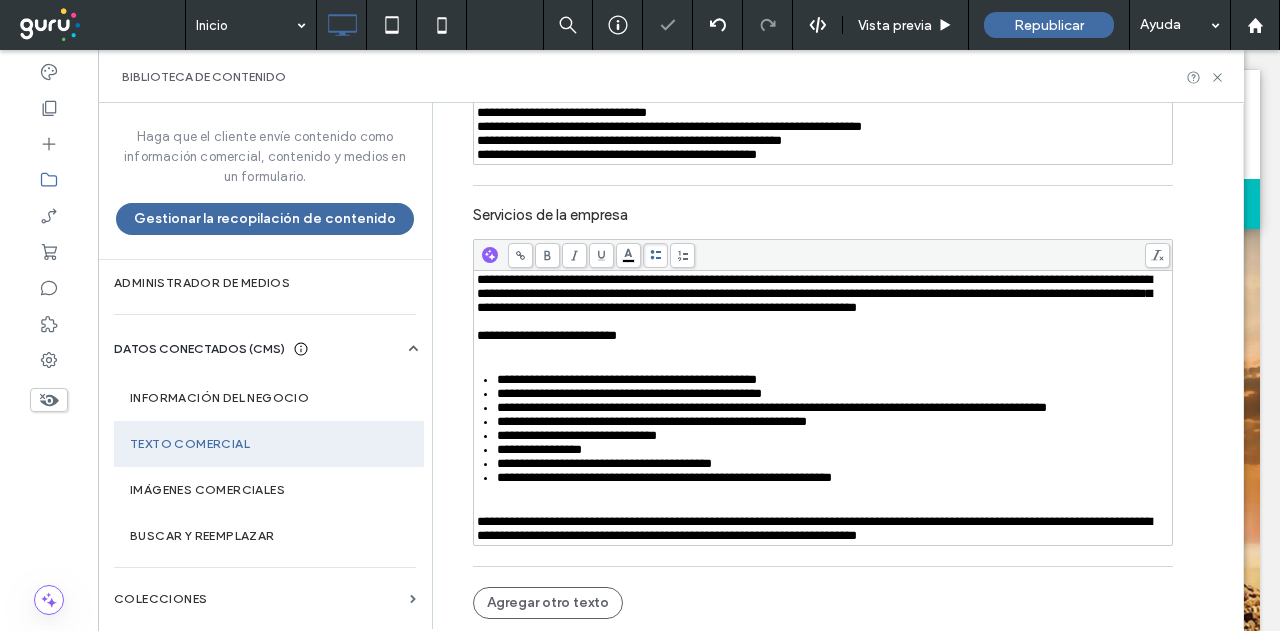 click at bounding box center [823, 350] 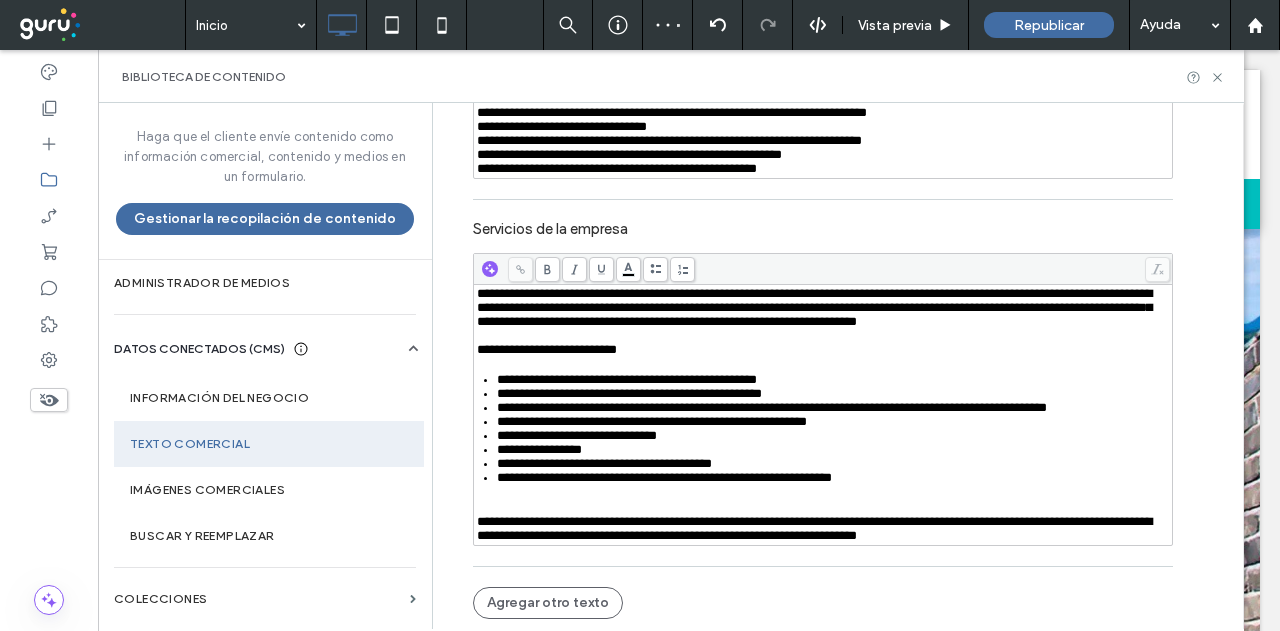 click on "**********" at bounding box center (823, 415) 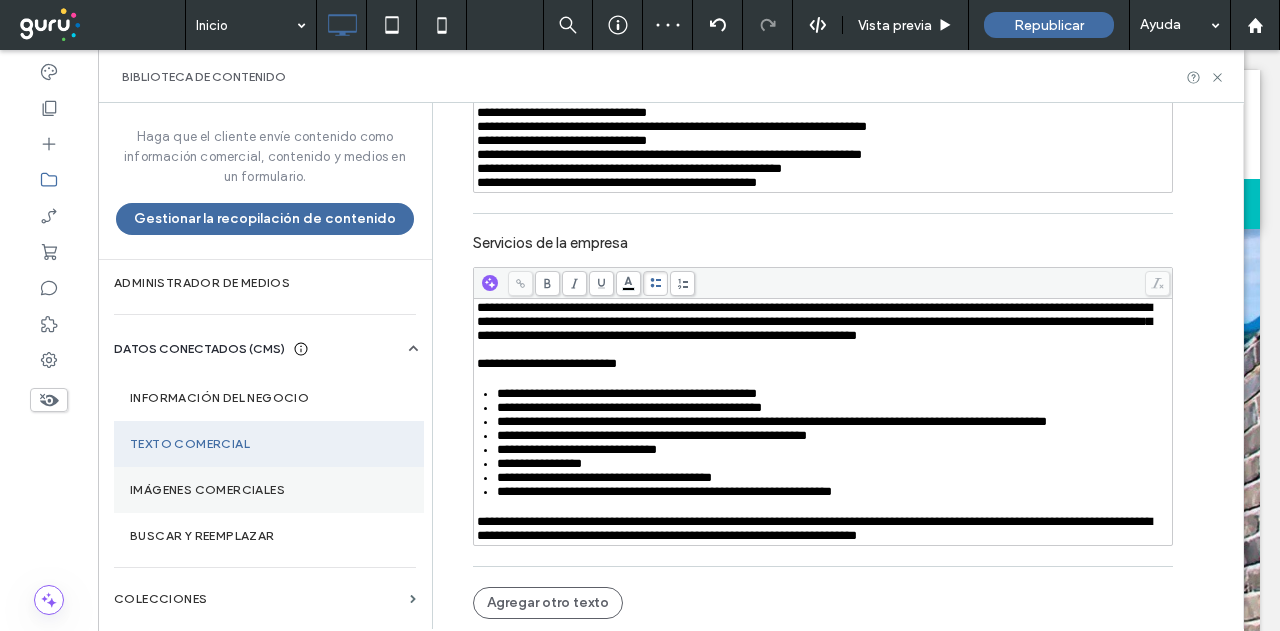 scroll, scrollTop: 794, scrollLeft: 0, axis: vertical 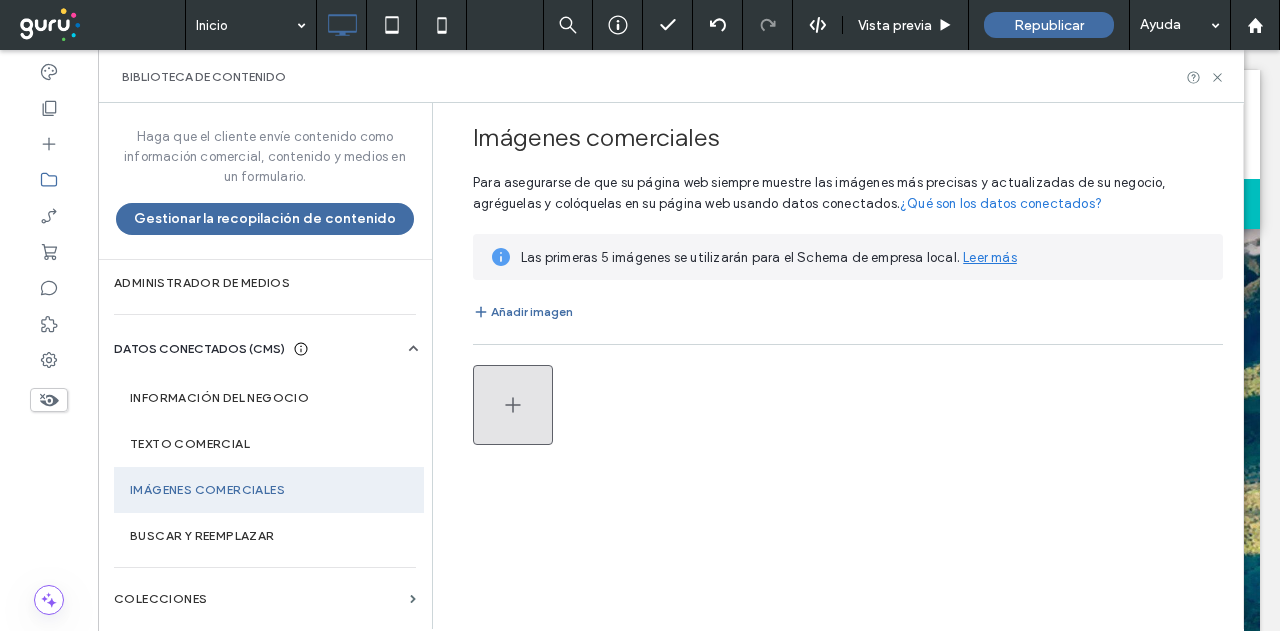 click at bounding box center [513, 405] 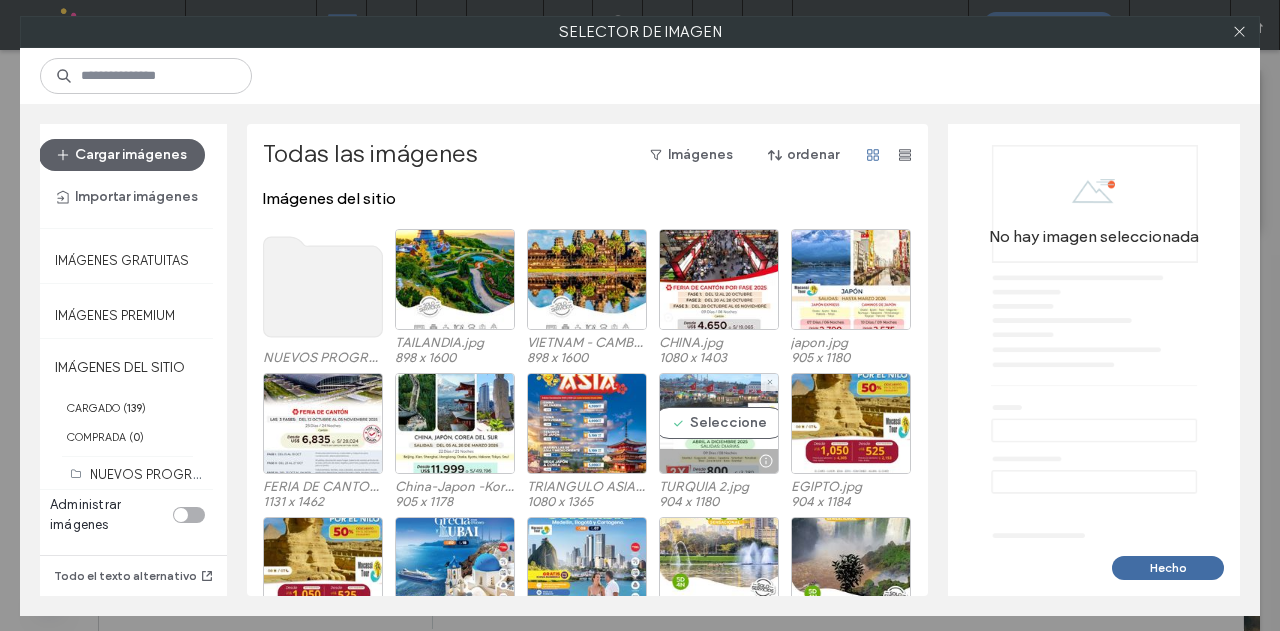 click on "Seleccione" at bounding box center (719, 423) 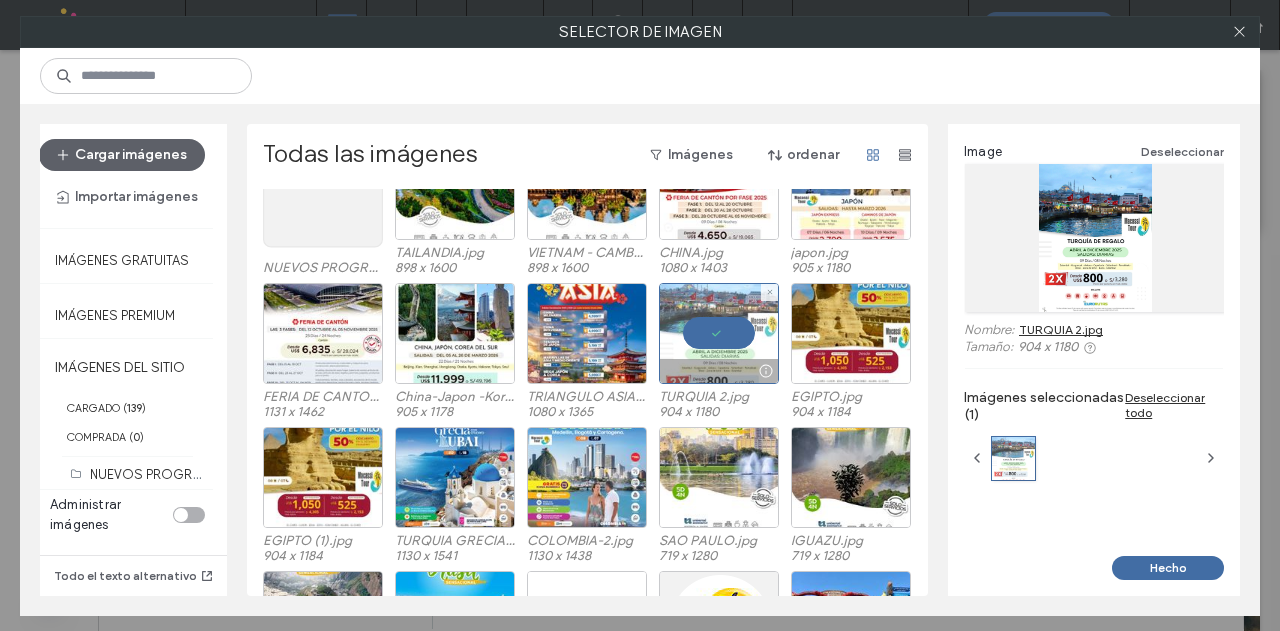 scroll, scrollTop: 200, scrollLeft: 0, axis: vertical 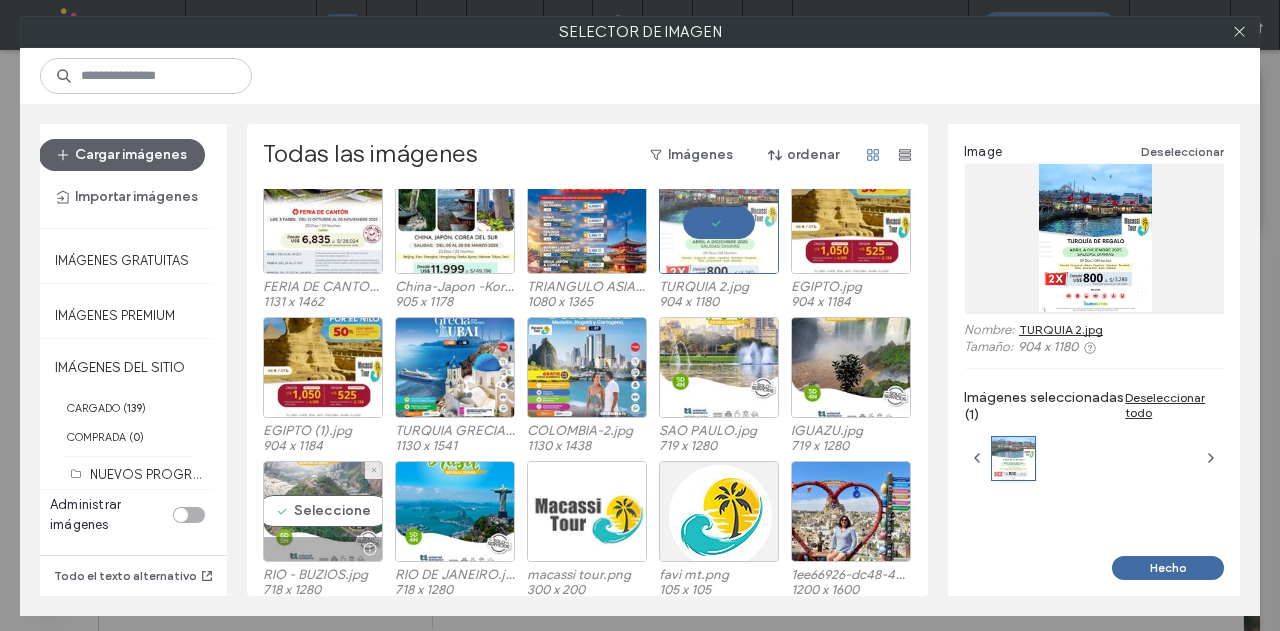 click on "Seleccione" at bounding box center (323, 511) 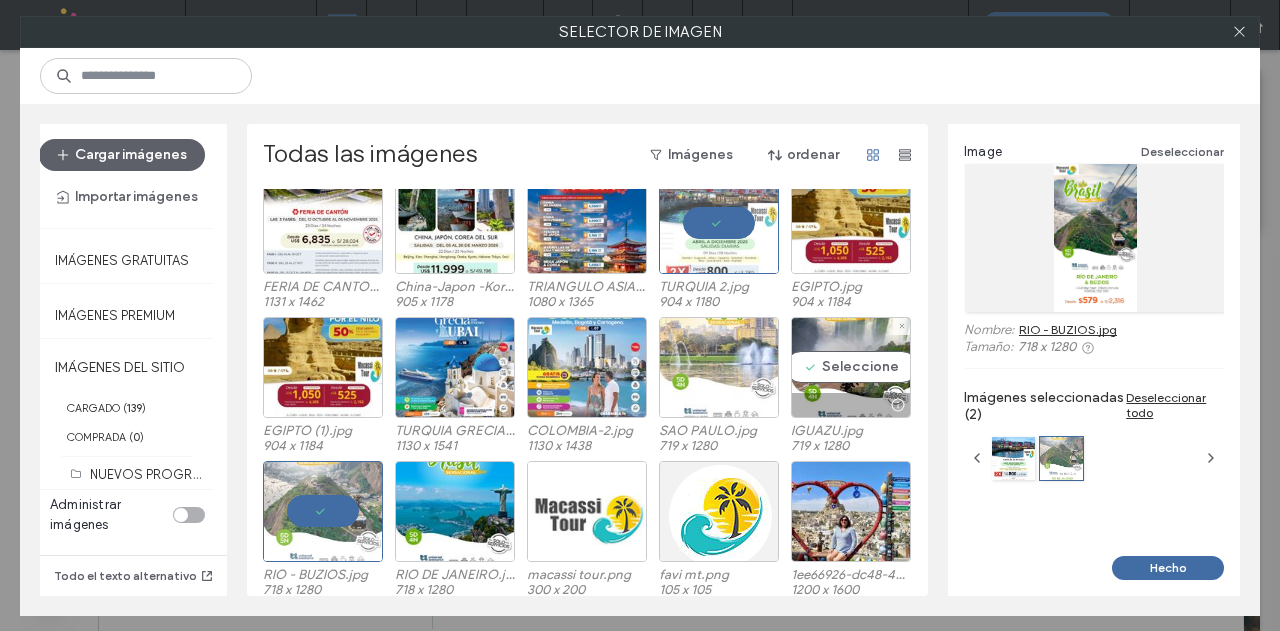 drag, startPoint x: 859, startPoint y: 386, endPoint x: 680, endPoint y: 381, distance: 179.06982 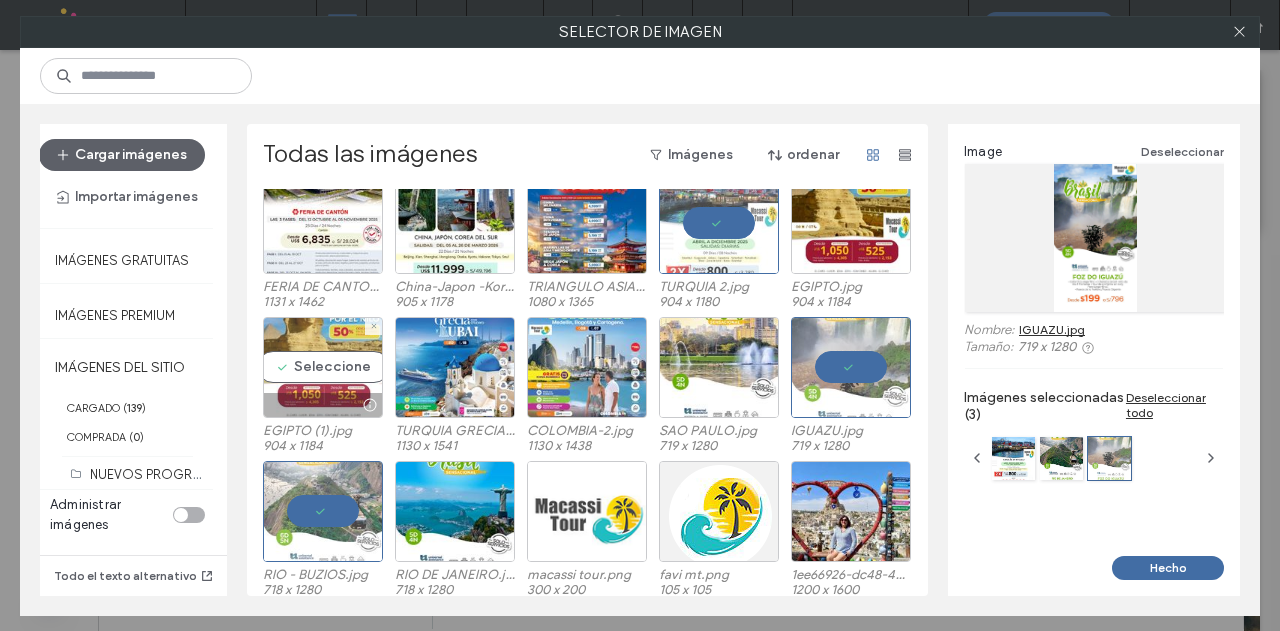 drag, startPoint x: 338, startPoint y: 345, endPoint x: 366, endPoint y: 353, distance: 29.12044 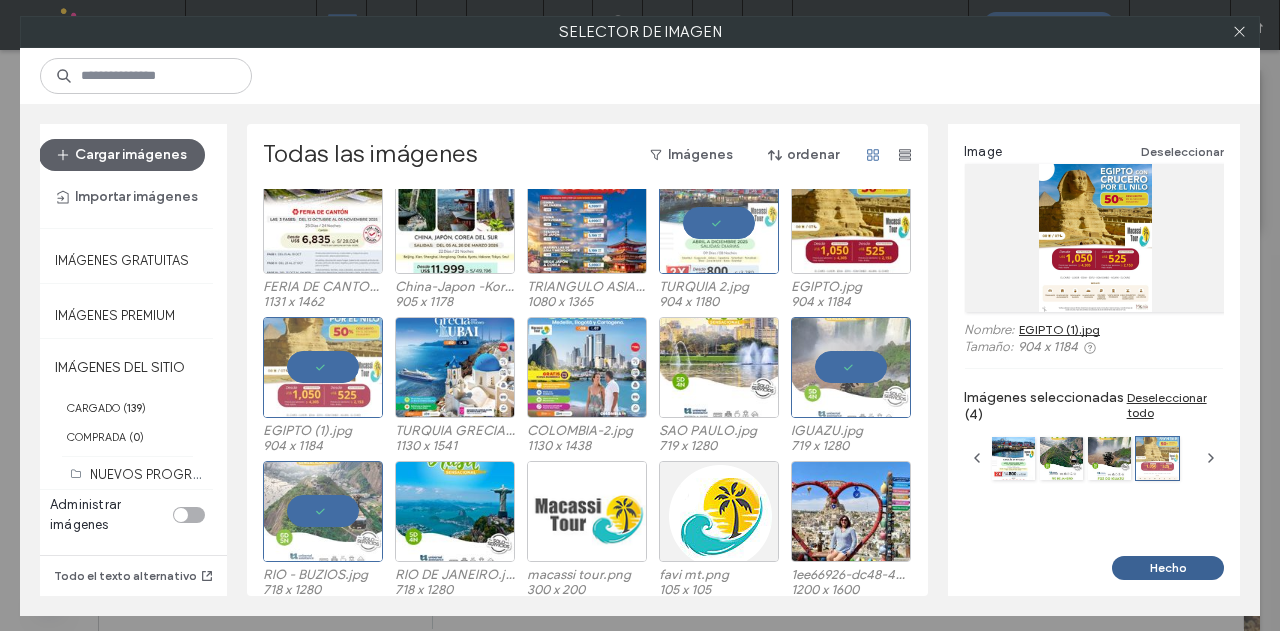click on "Hecho" at bounding box center (1168, 568) 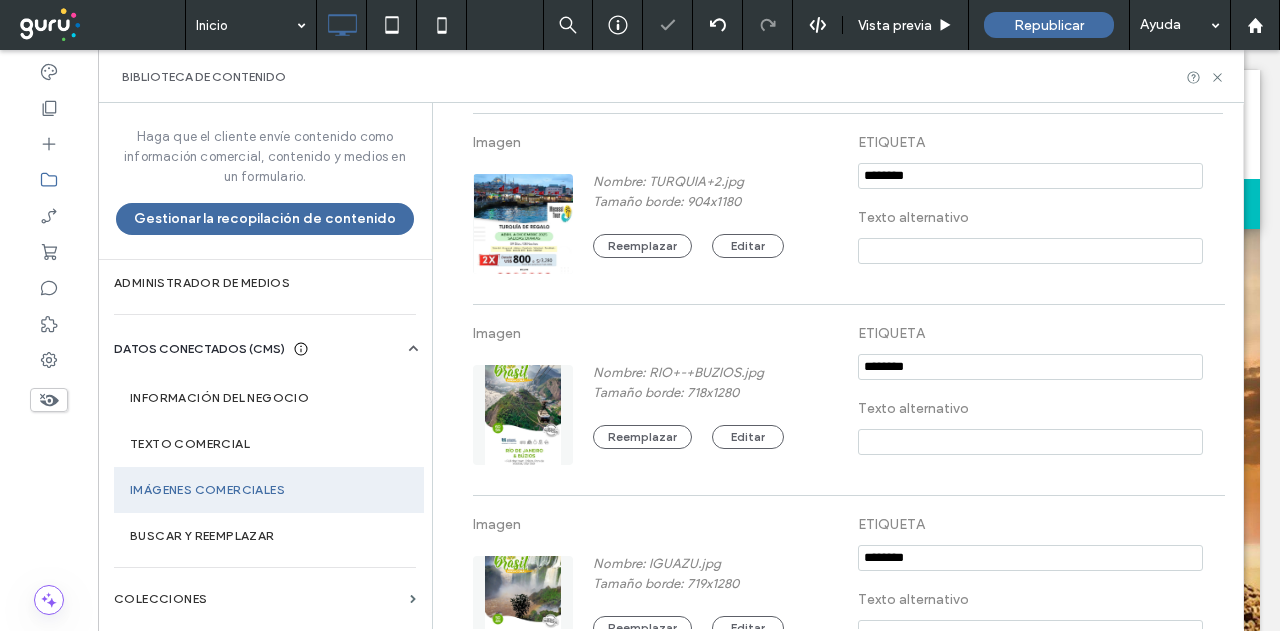 scroll, scrollTop: 131, scrollLeft: 0, axis: vertical 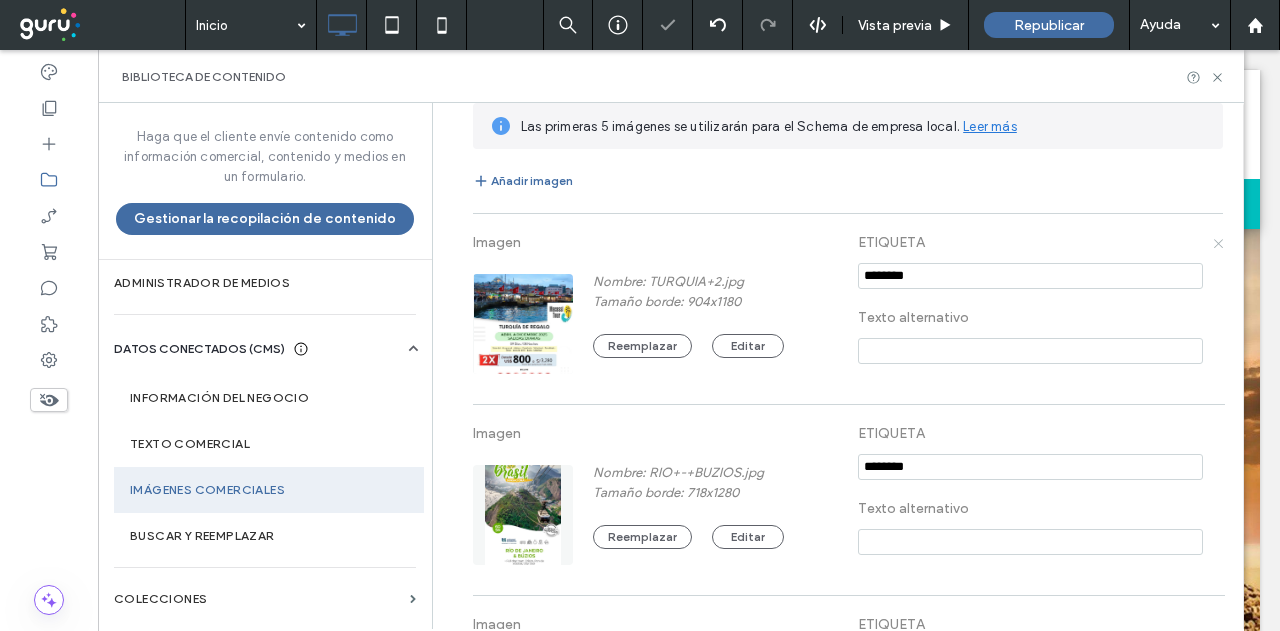 click 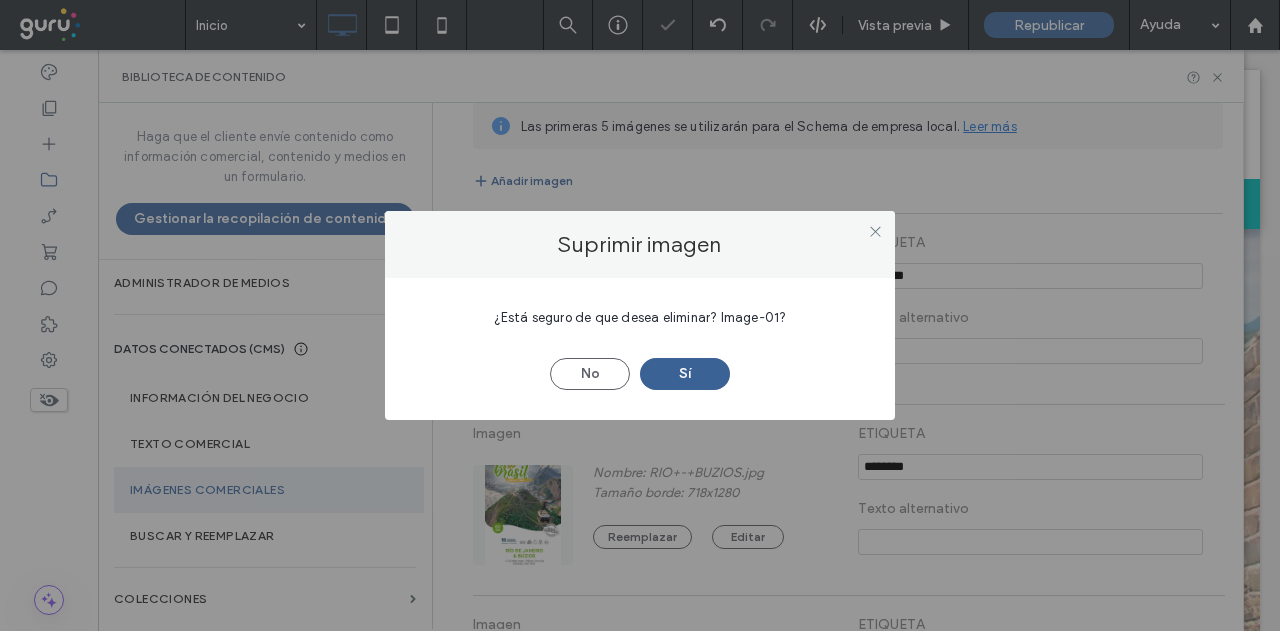 click on "Sí" at bounding box center (685, 374) 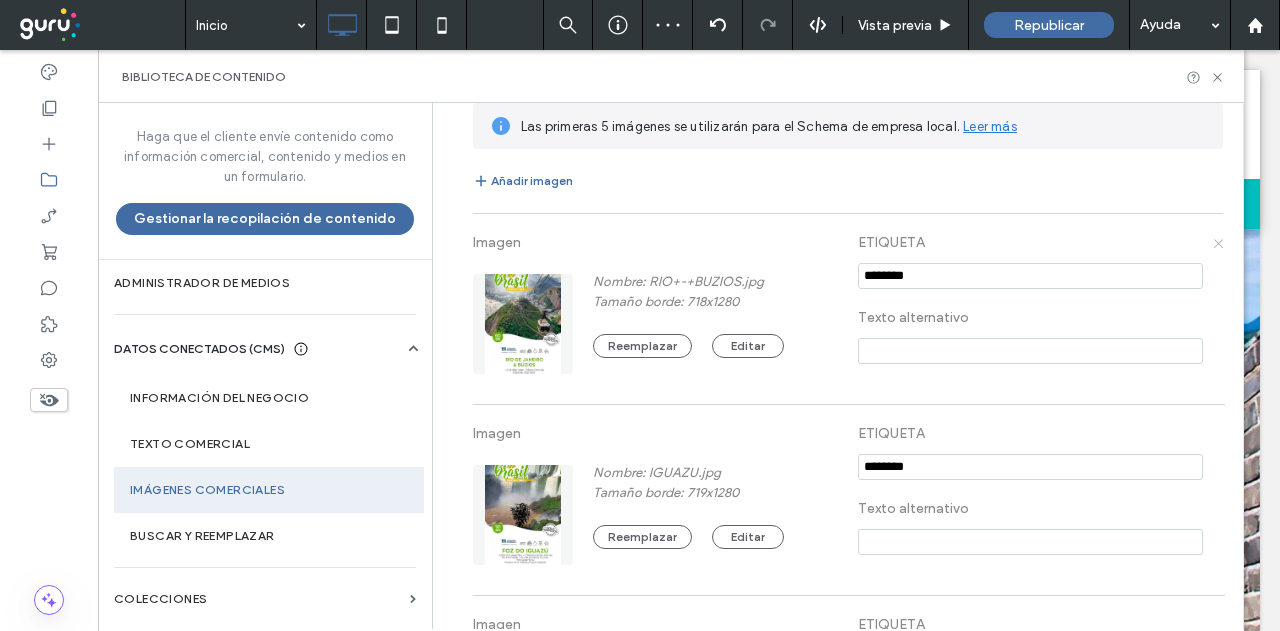 click 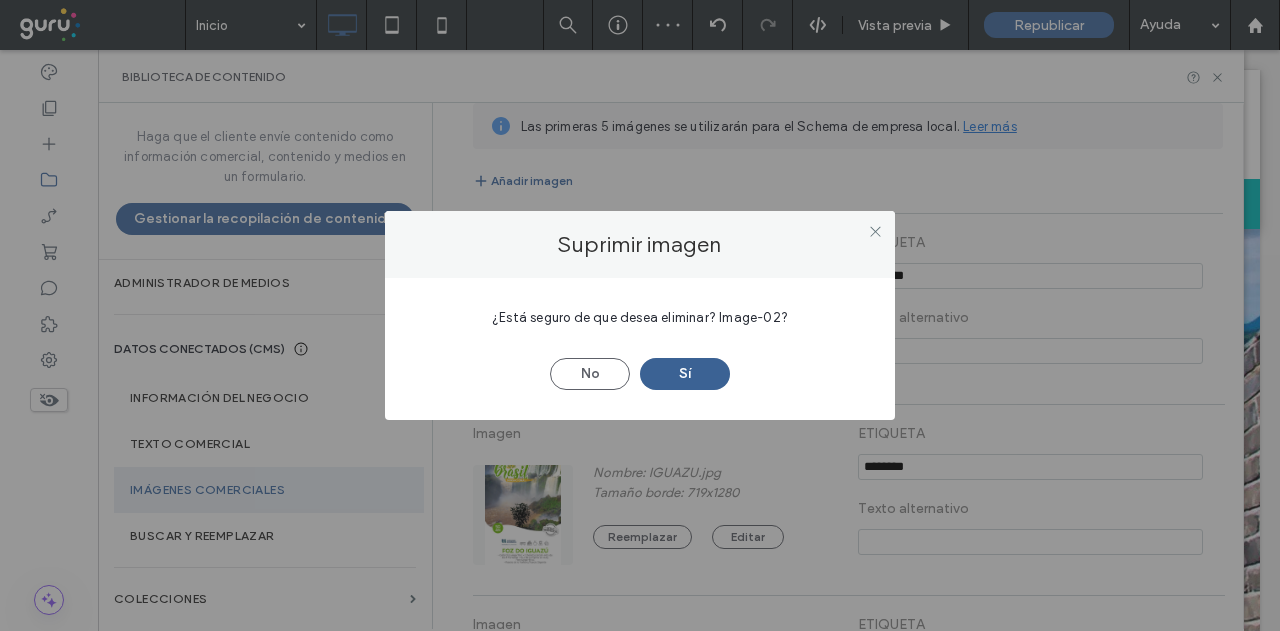 drag, startPoint x: 713, startPoint y: 367, endPoint x: 1112, endPoint y: 307, distance: 403.48605 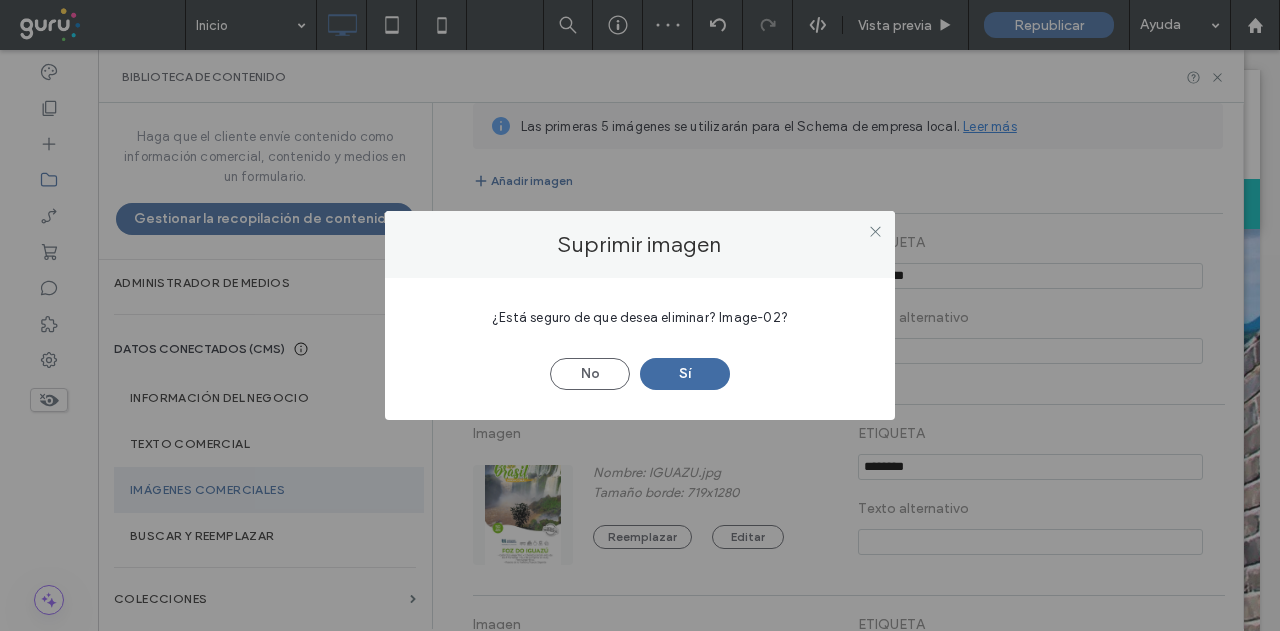 click on "Sí" at bounding box center (685, 374) 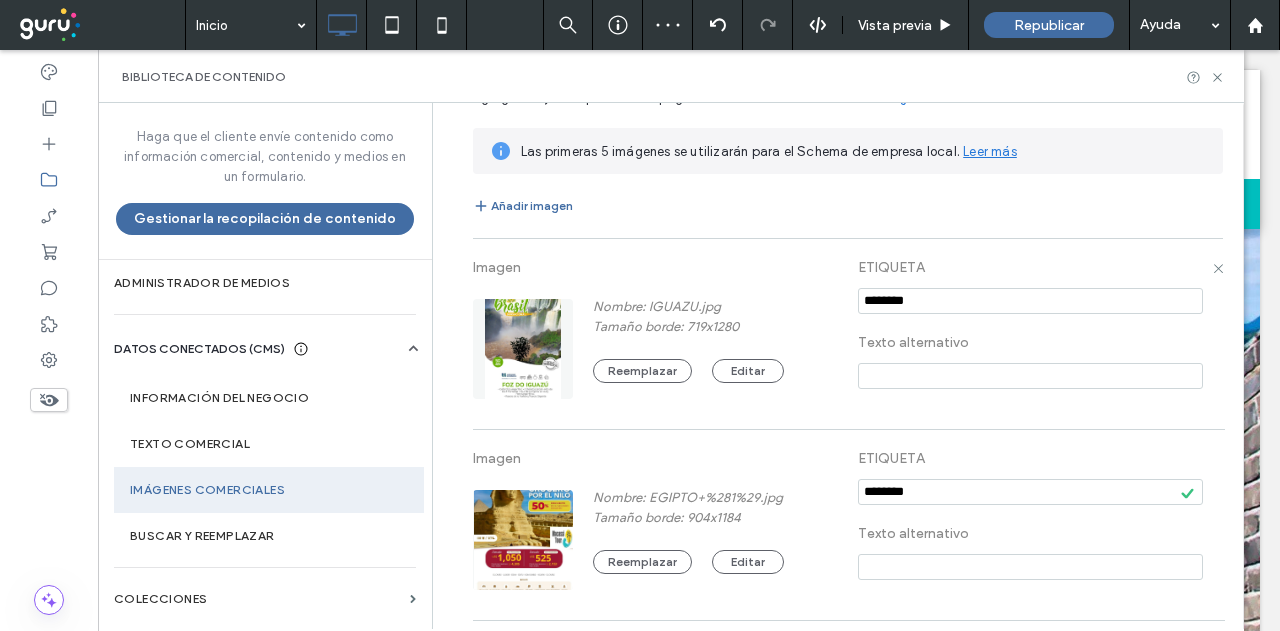 click 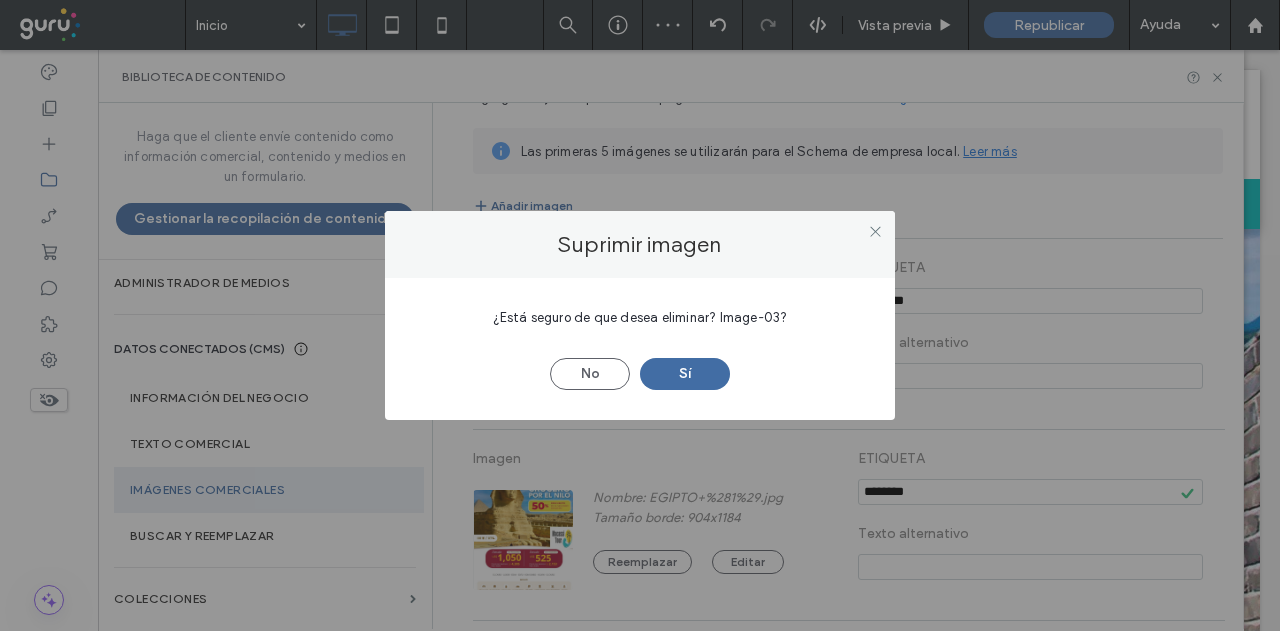 drag, startPoint x: 735, startPoint y: 364, endPoint x: 979, endPoint y: 345, distance: 244.73863 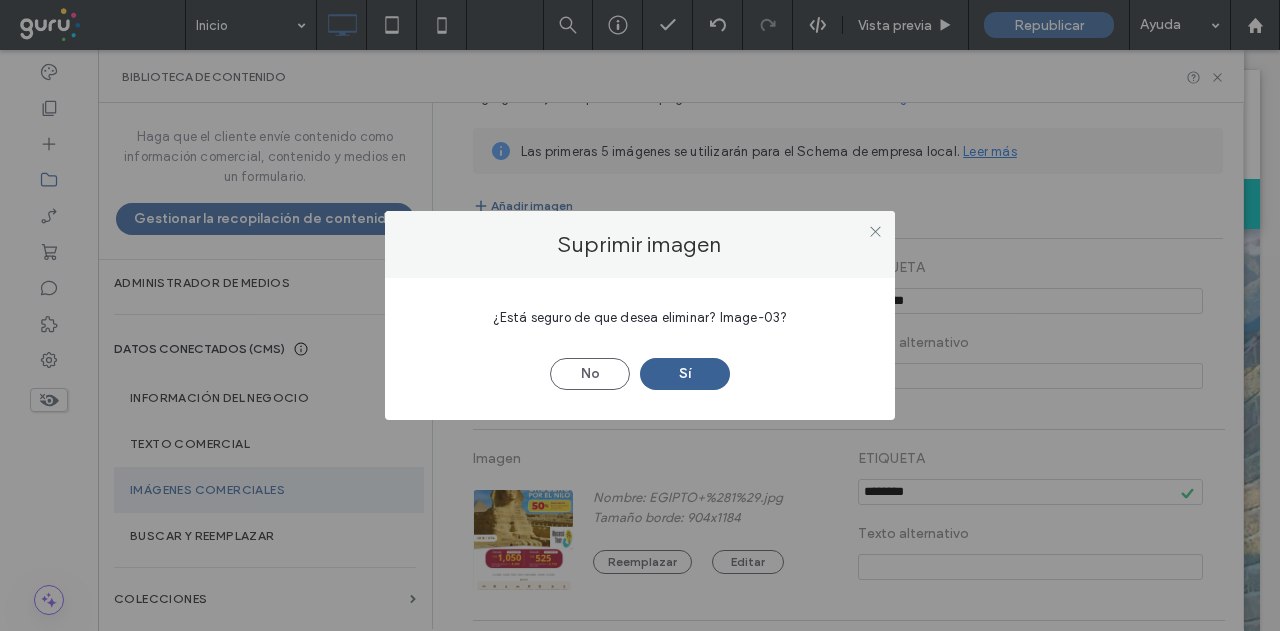 click on "No Sí" at bounding box center (640, 364) 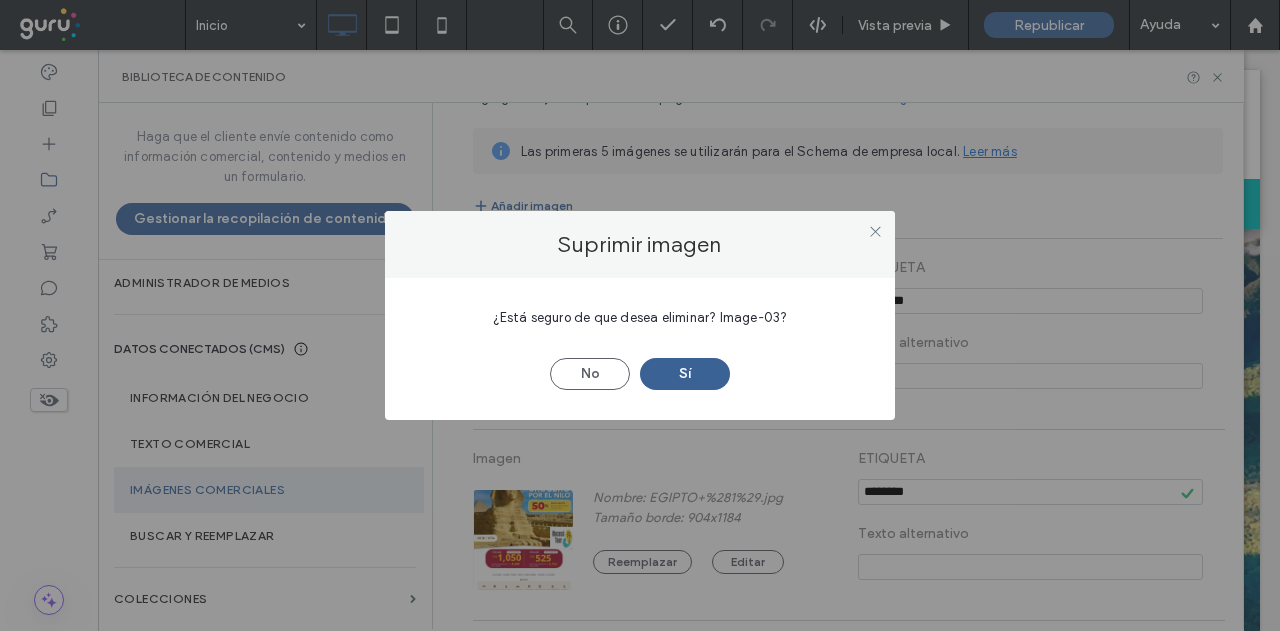 click on "Sí" at bounding box center (685, 374) 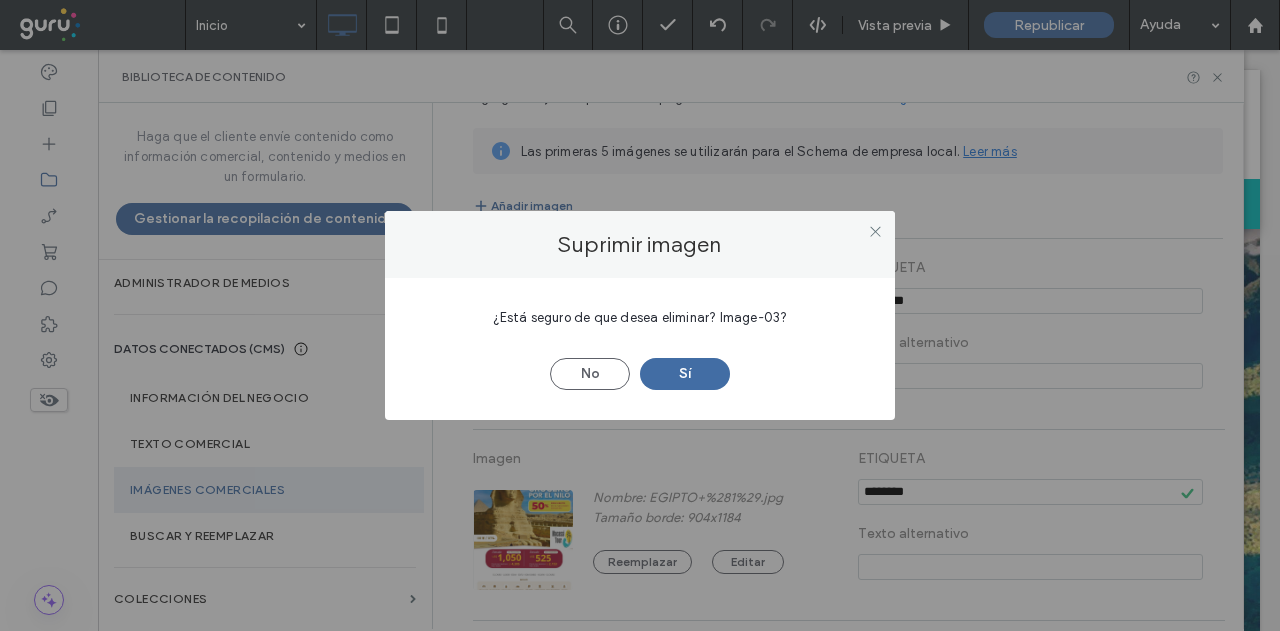 scroll, scrollTop: 0, scrollLeft: 0, axis: both 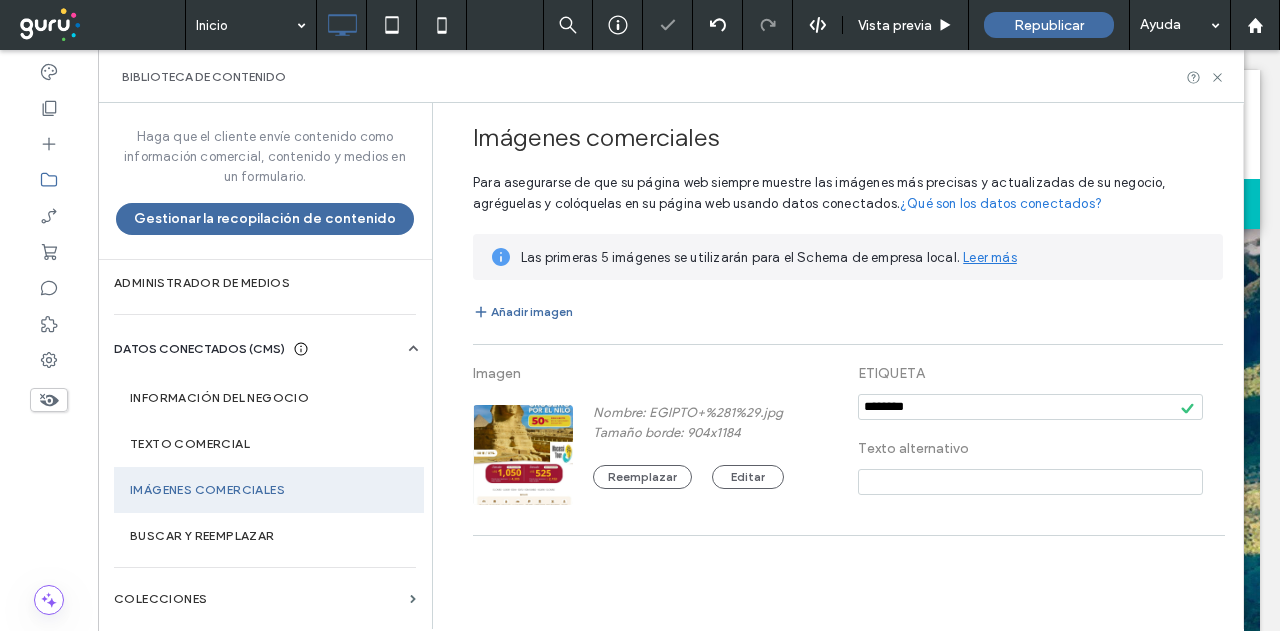 click on "Imágenes comerciales Para asegurarse de que su página web siempre muestre las imágenes más precisas y actualizadas de su negocio, agréguelas y colóquelas en su página web usando datos conectados.  ¿Qué son los datos conectados?  Las primeras 5 imágenes se utilizarán para el Schema de empresa local.   Leer más Añadir imagen Imagen Nombre: EGIPTO+%281%29.jpg Tamaño borde: 904x1184 Reemplazar Editar ETIQUETA Texto alternativo" at bounding box center [843, 365] 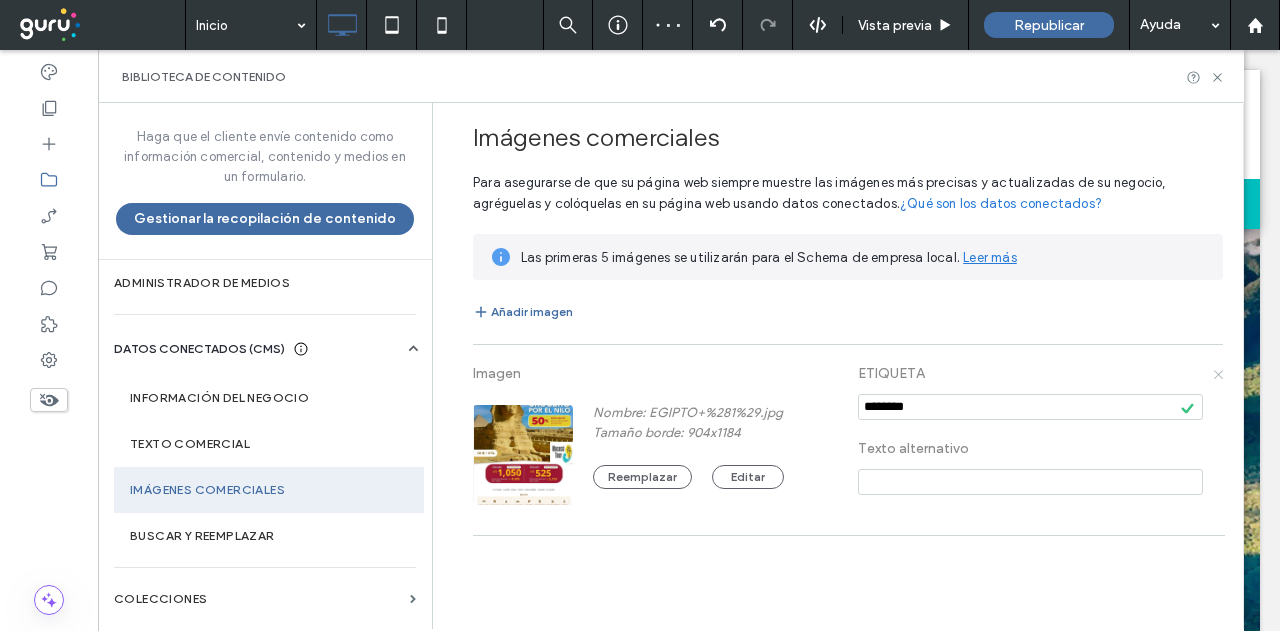 click 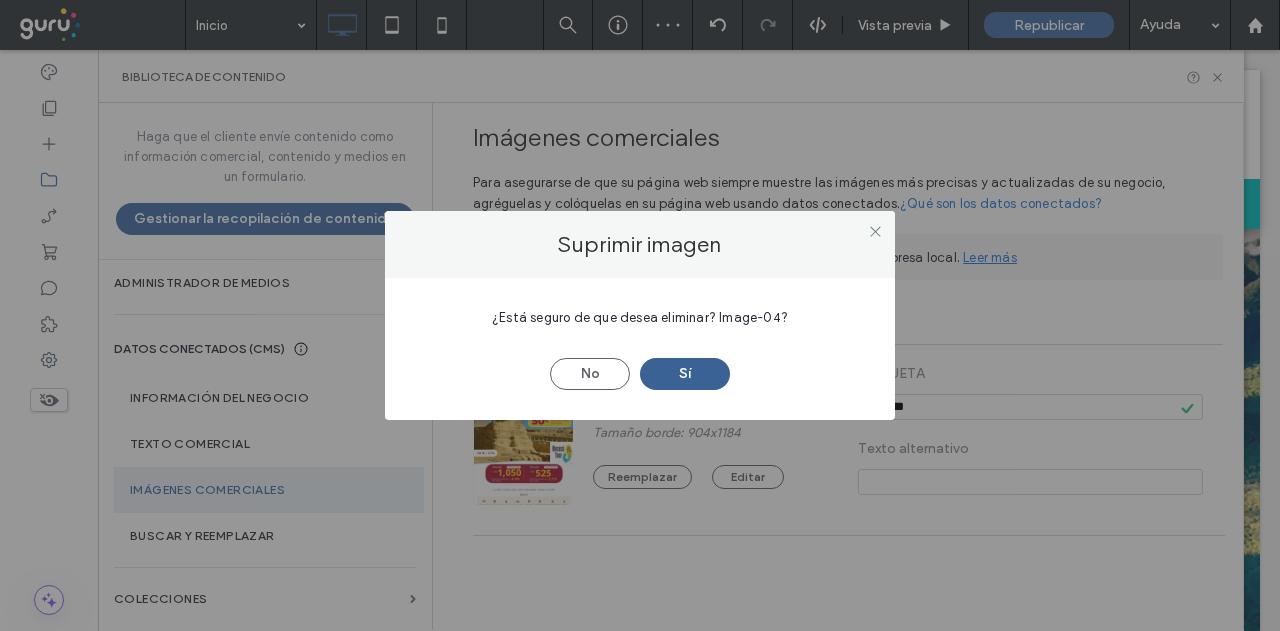 click on "Sí" at bounding box center [685, 374] 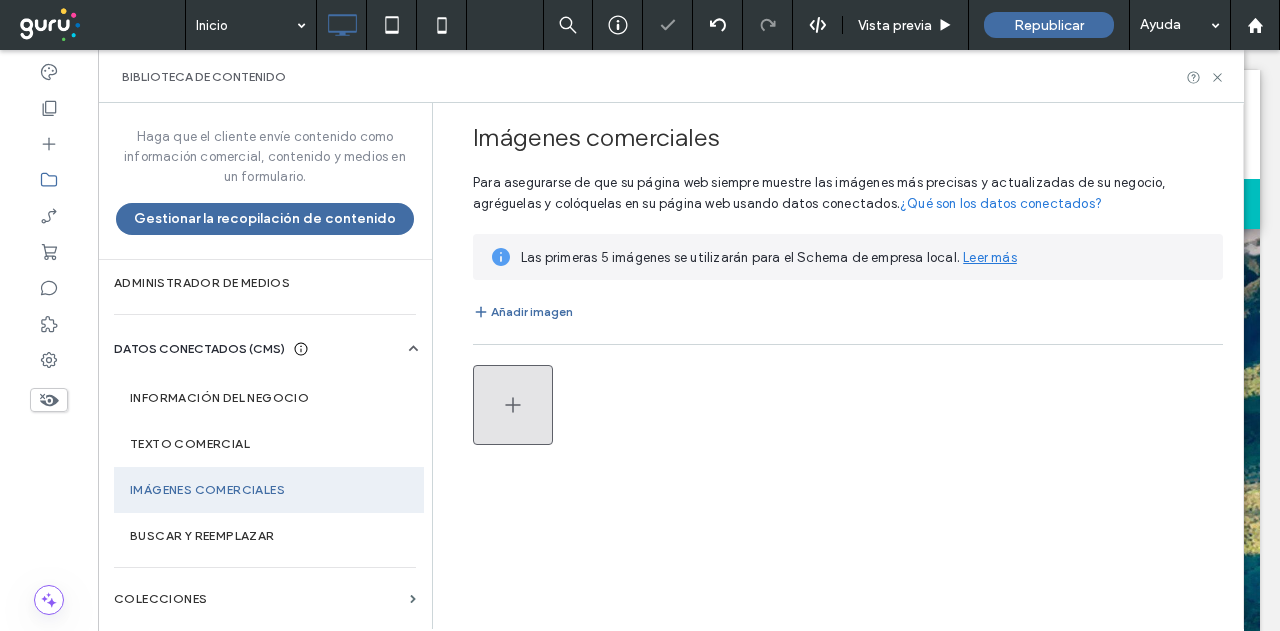click 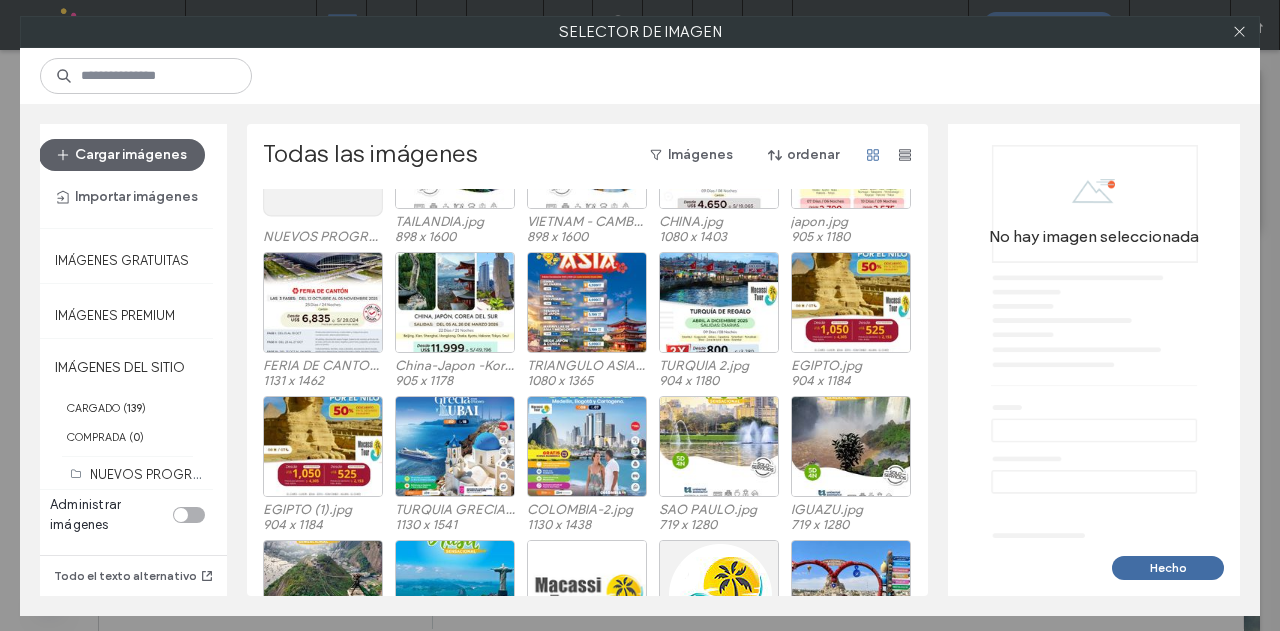 scroll, scrollTop: 208, scrollLeft: 0, axis: vertical 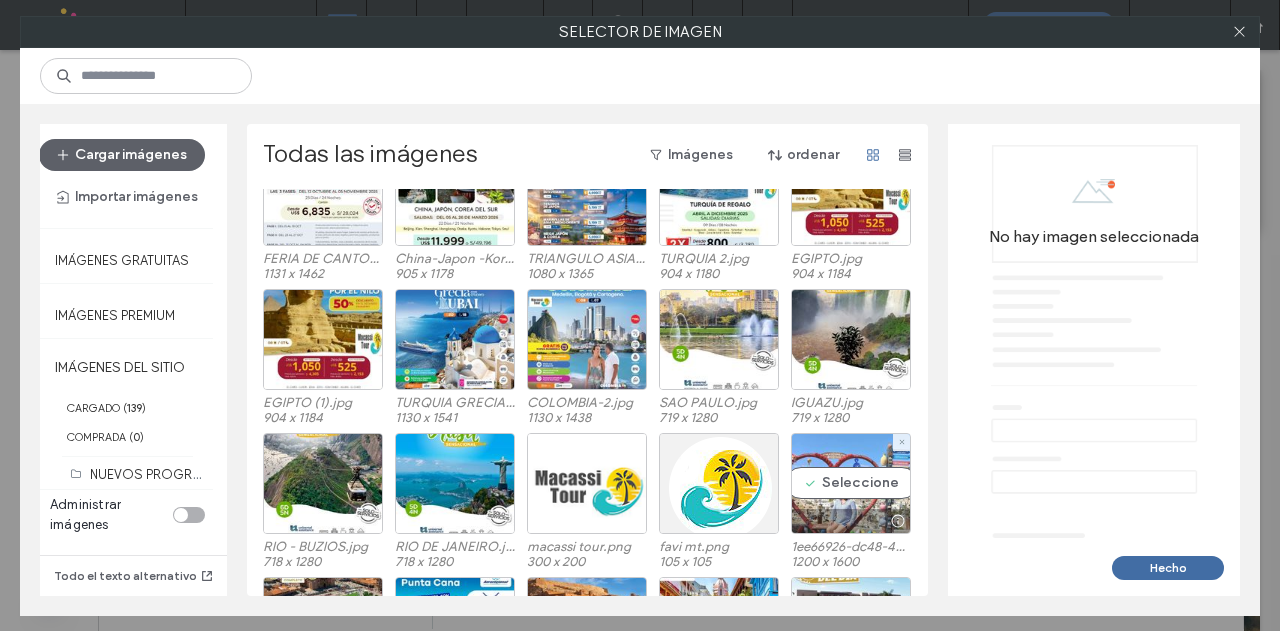 click on "Seleccione" at bounding box center (851, 483) 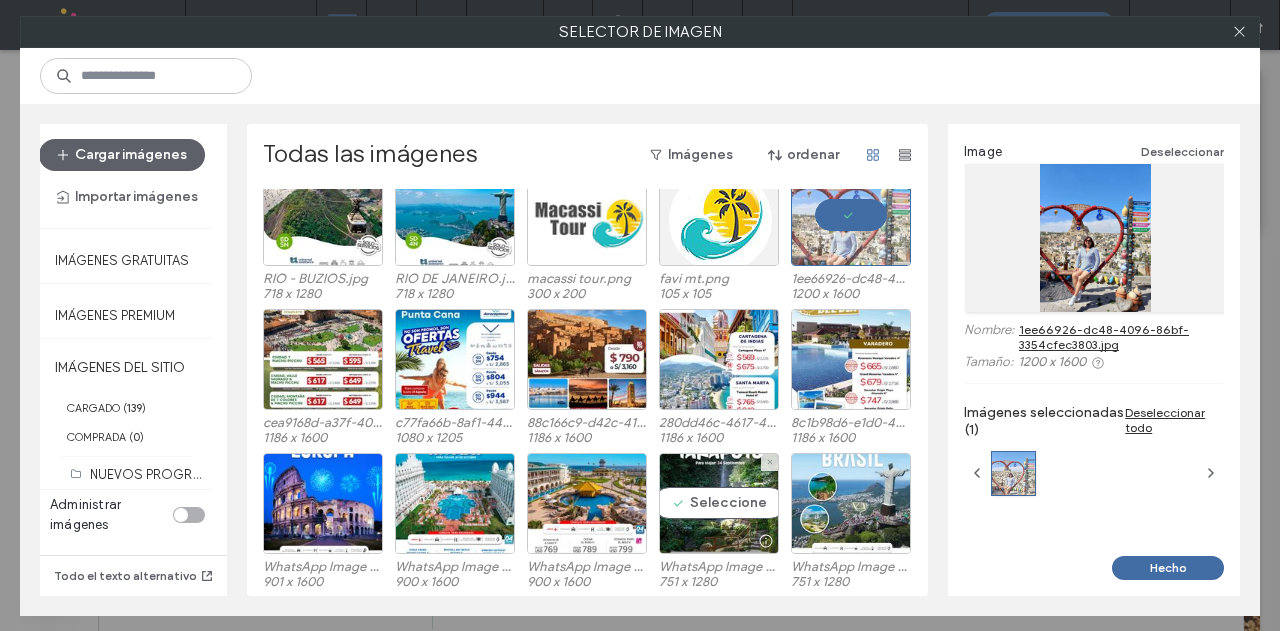 scroll, scrollTop: 528, scrollLeft: 0, axis: vertical 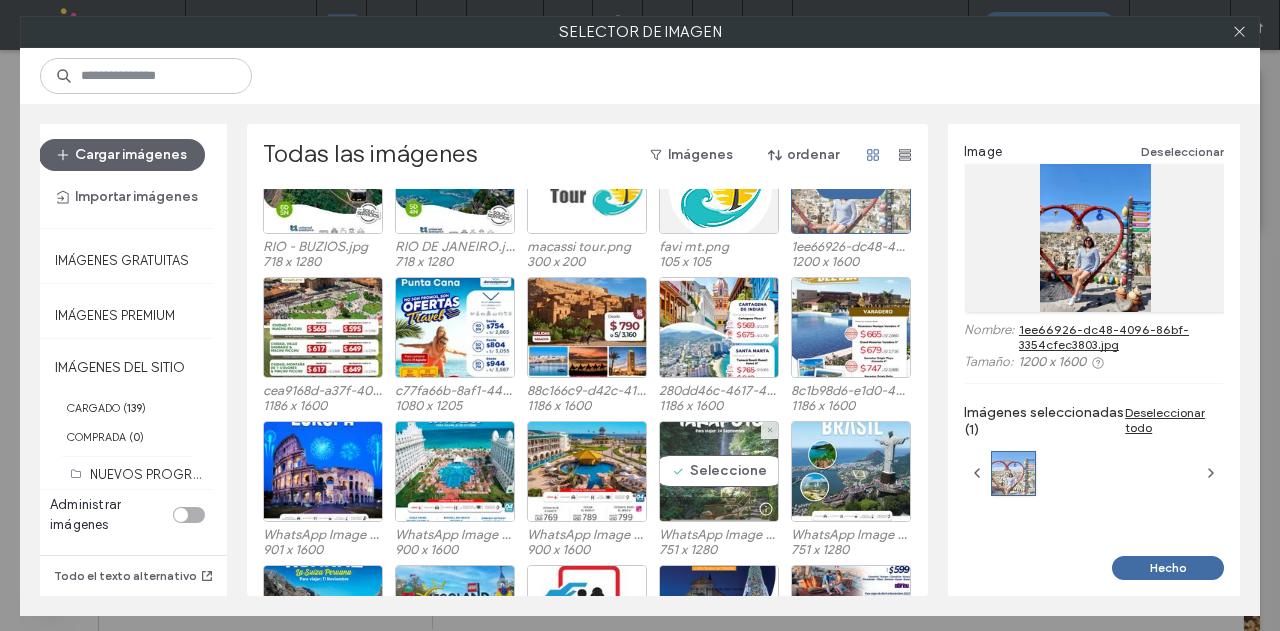 click on "Seleccione" at bounding box center [719, 471] 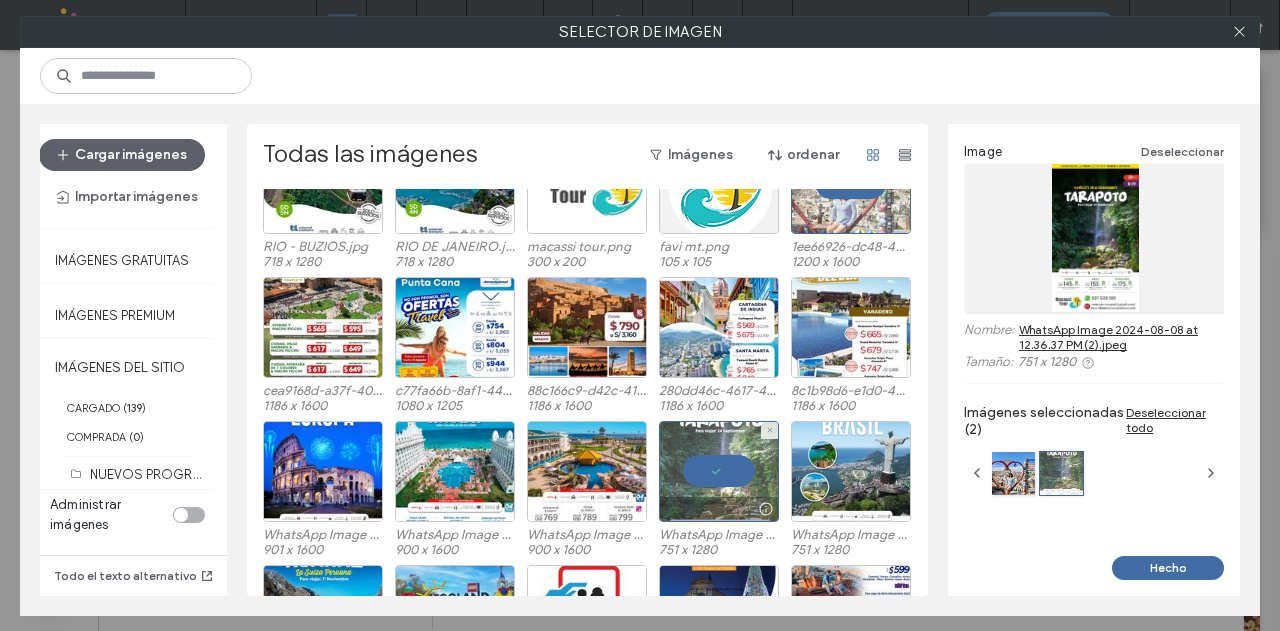 click at bounding box center [719, 471] 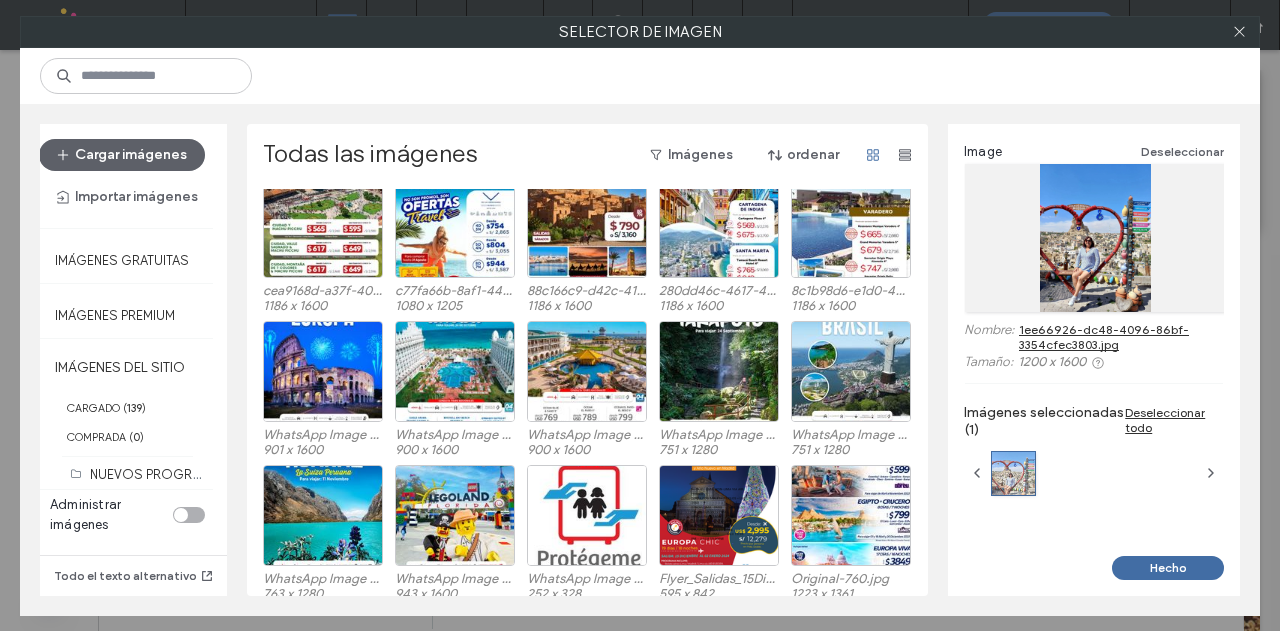 scroll, scrollTop: 728, scrollLeft: 0, axis: vertical 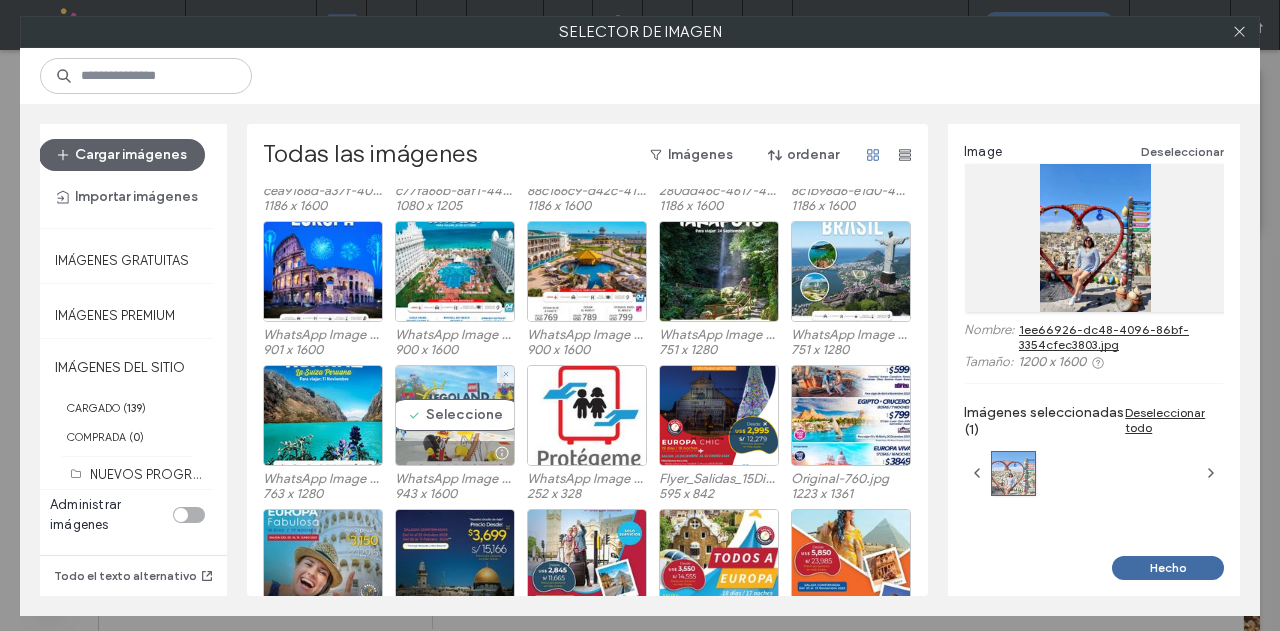 click on "Seleccione" at bounding box center [455, 415] 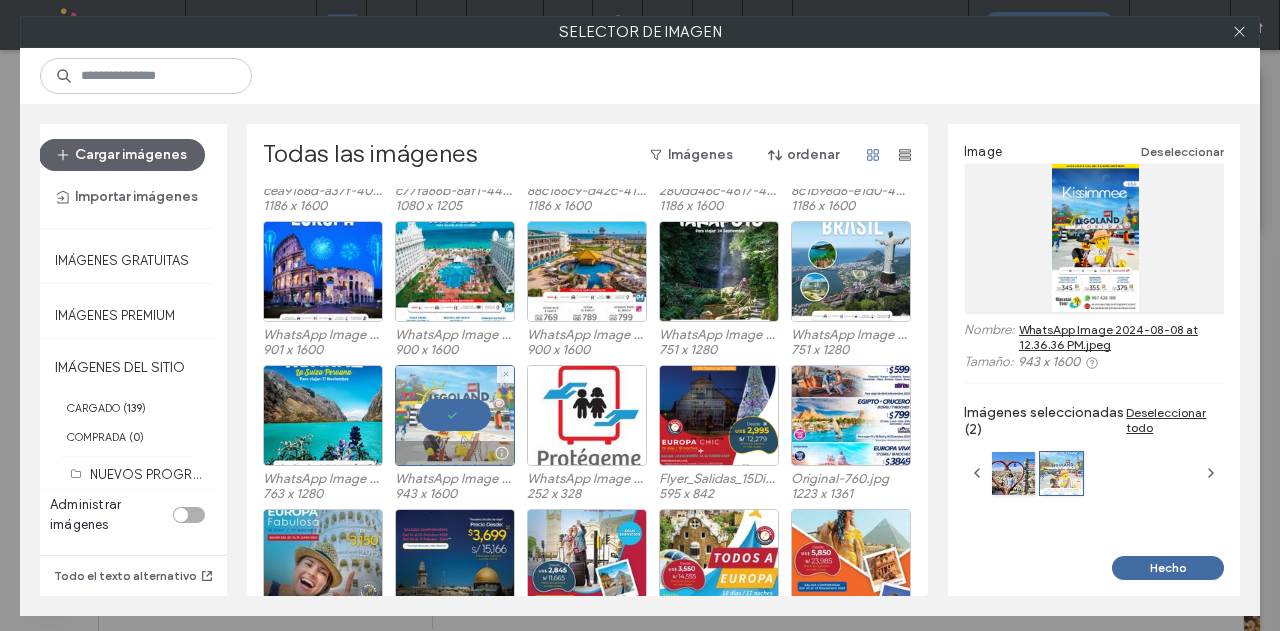 click at bounding box center (455, 415) 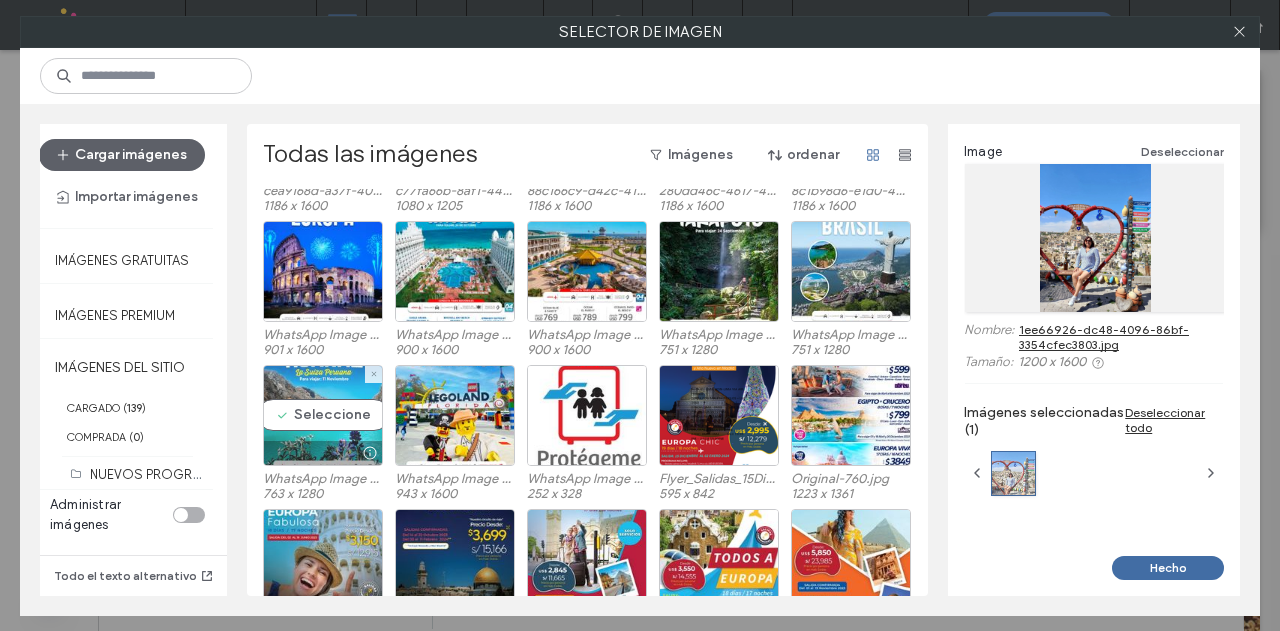 click on "Seleccione" at bounding box center (323, 415) 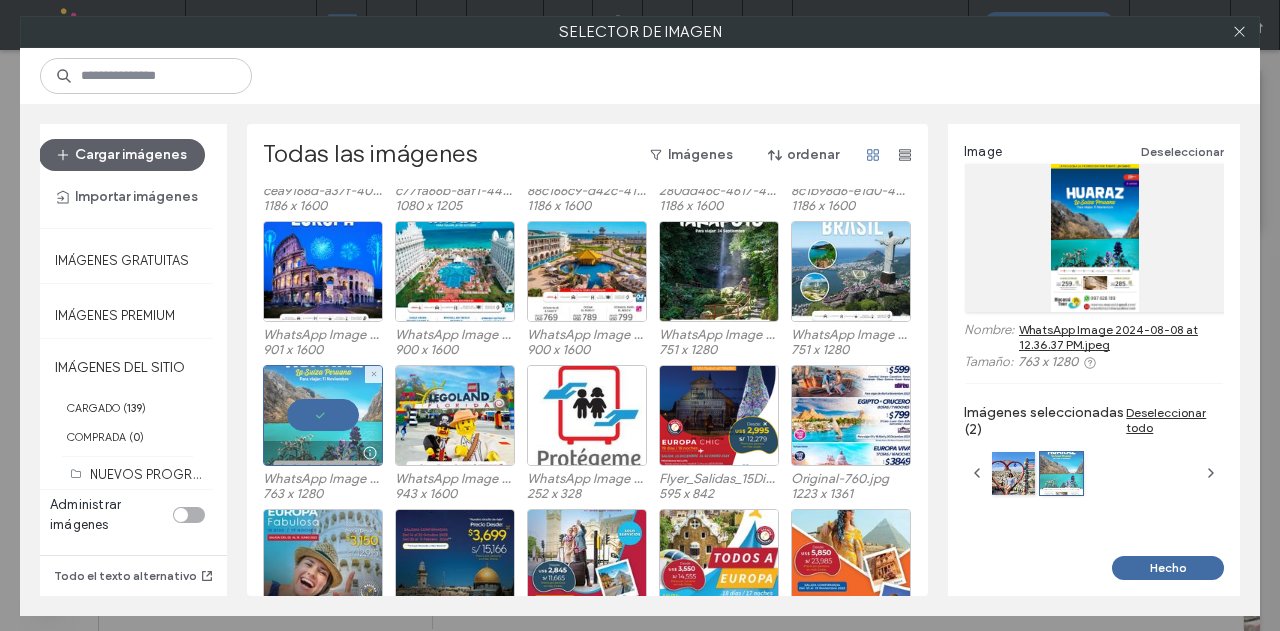 click at bounding box center [323, 415] 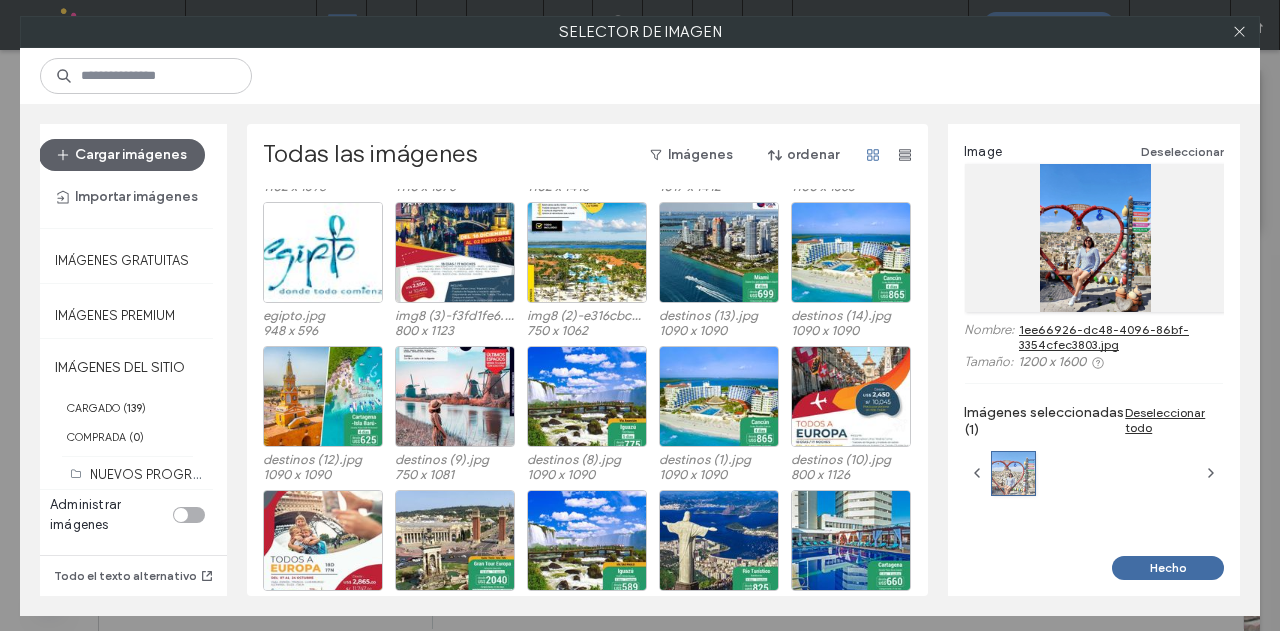 scroll, scrollTop: 1348, scrollLeft: 0, axis: vertical 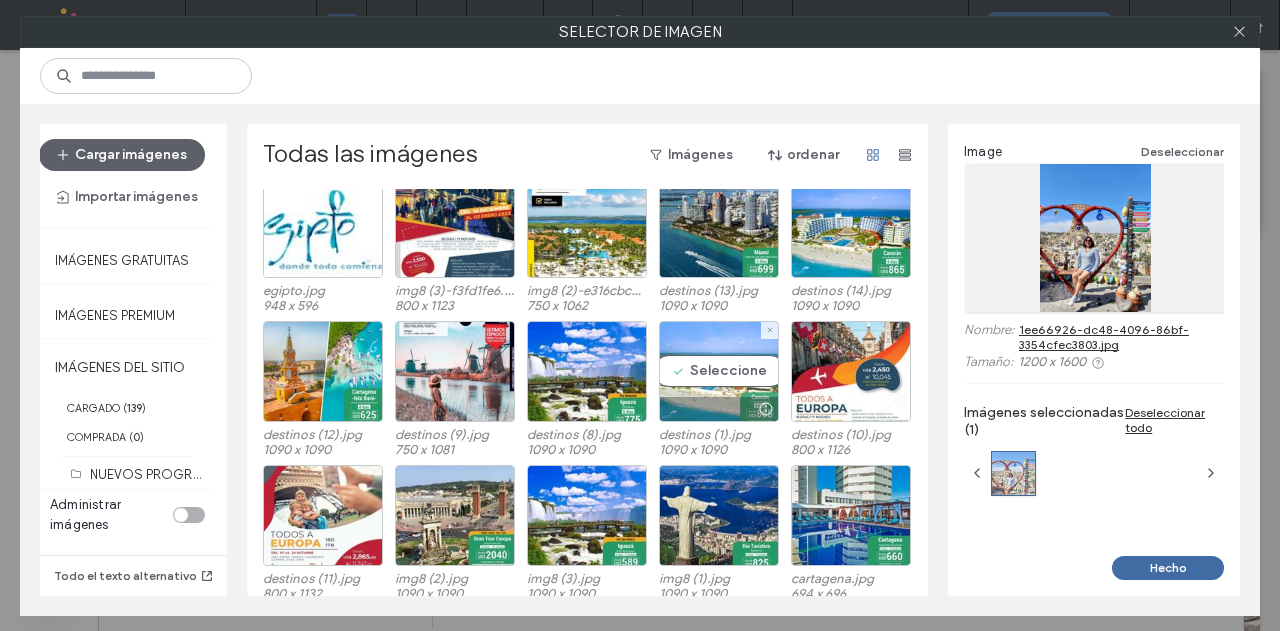 click on "Seleccione" at bounding box center [719, 371] 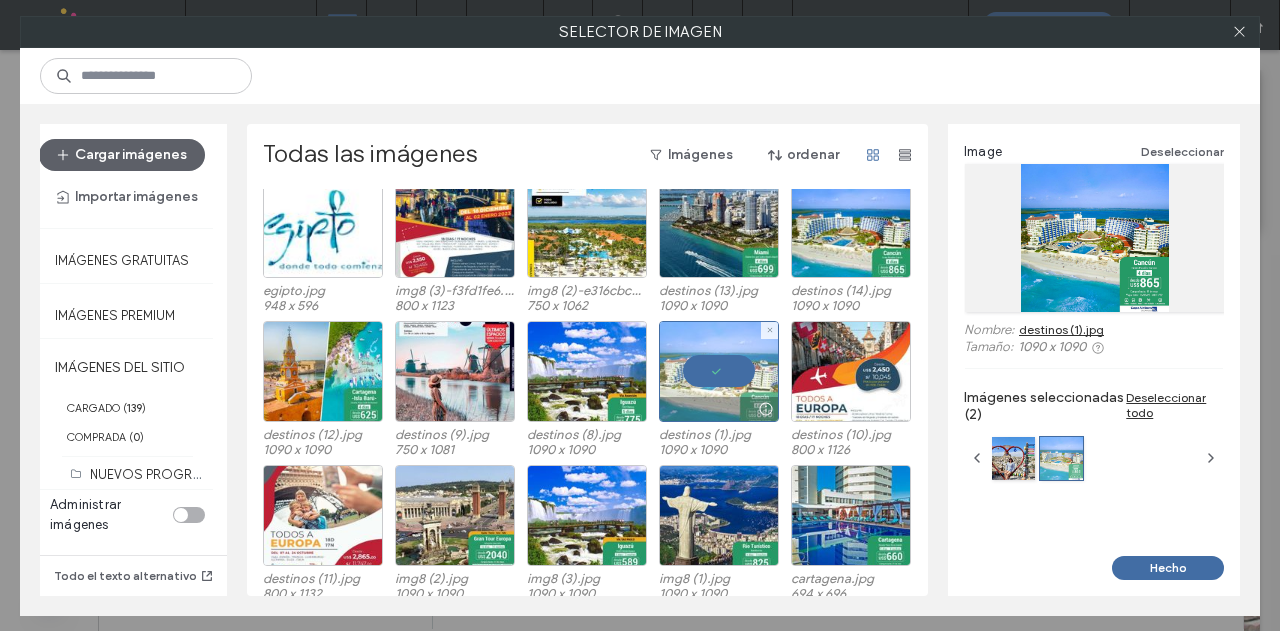 click at bounding box center (719, 371) 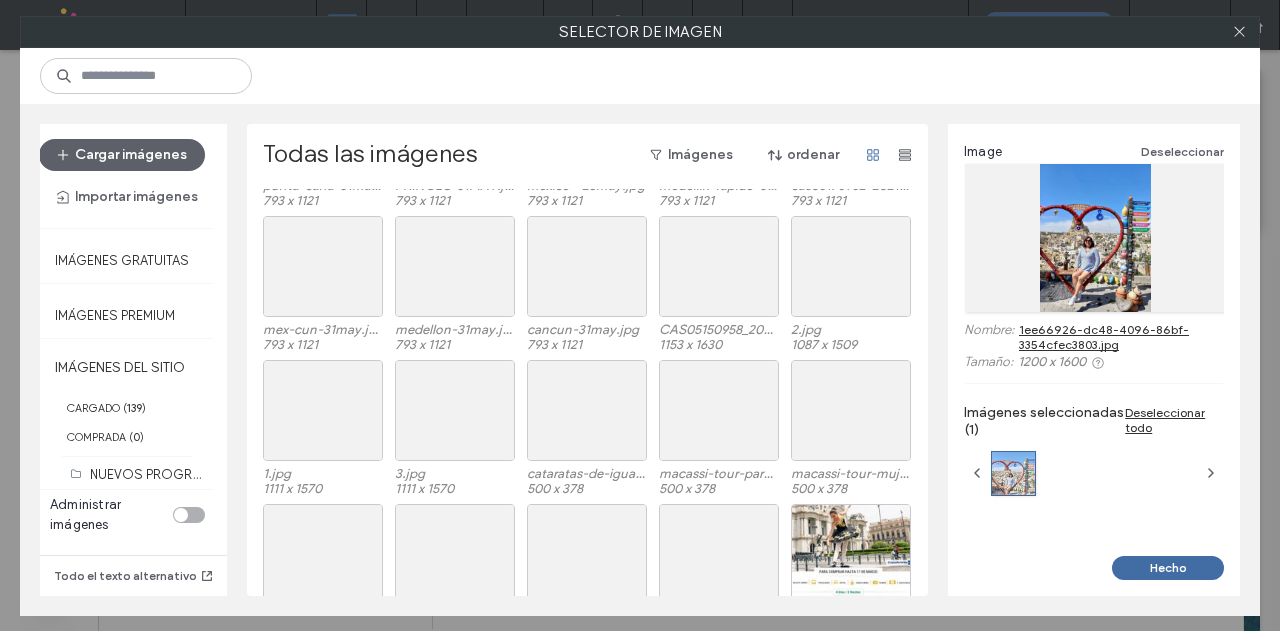 scroll, scrollTop: 2768, scrollLeft: 0, axis: vertical 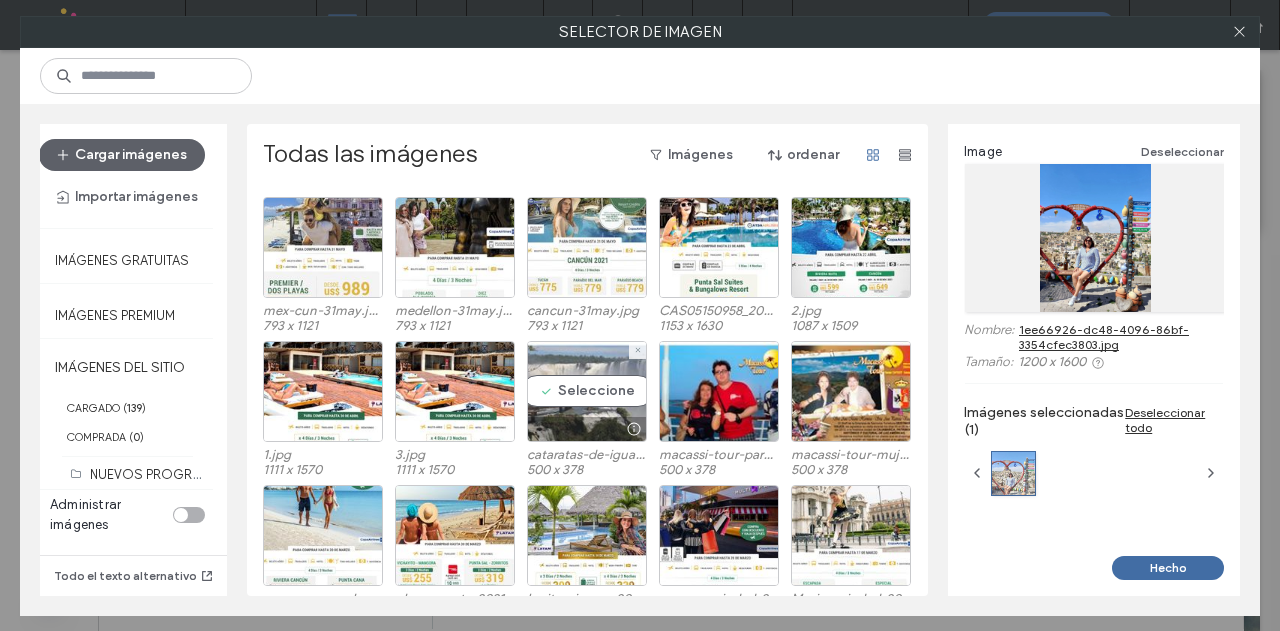 click on "Seleccione" at bounding box center [587, 391] 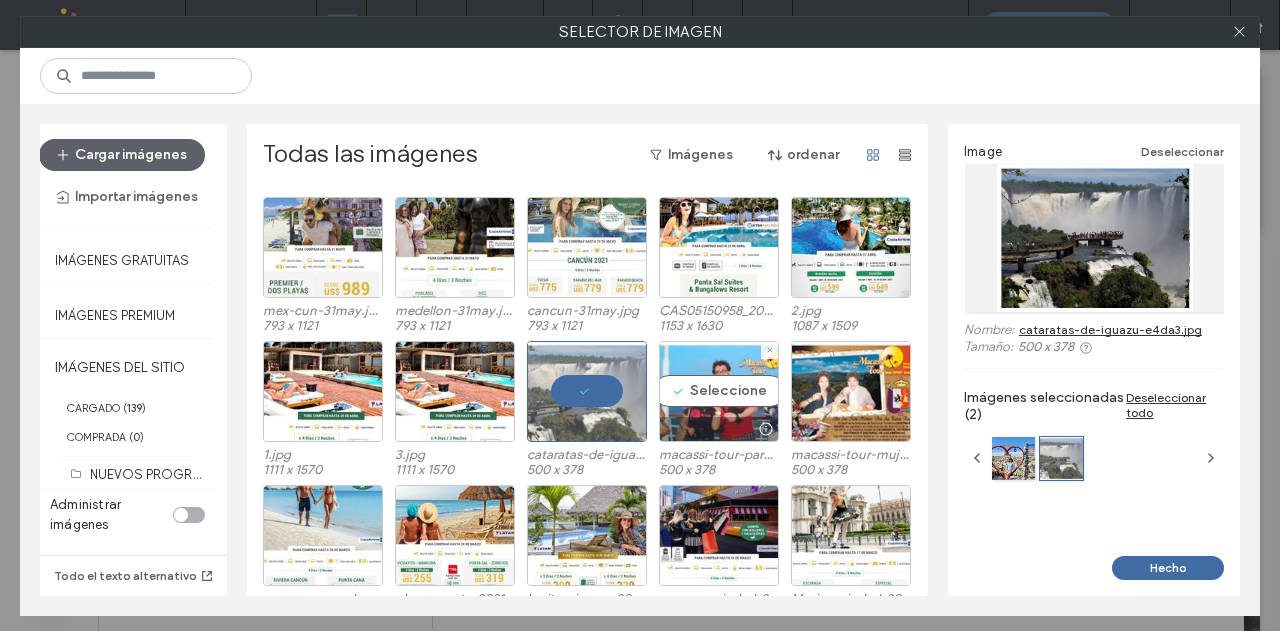 click on "Seleccione" at bounding box center (719, 391) 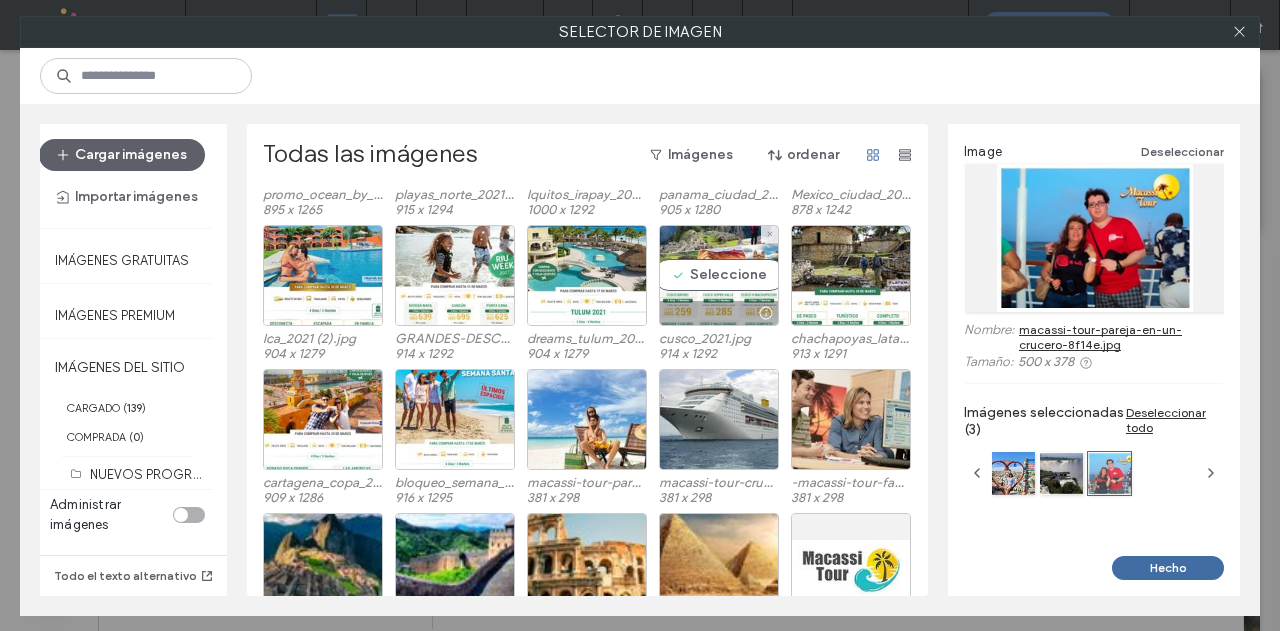 scroll, scrollTop: 3268, scrollLeft: 0, axis: vertical 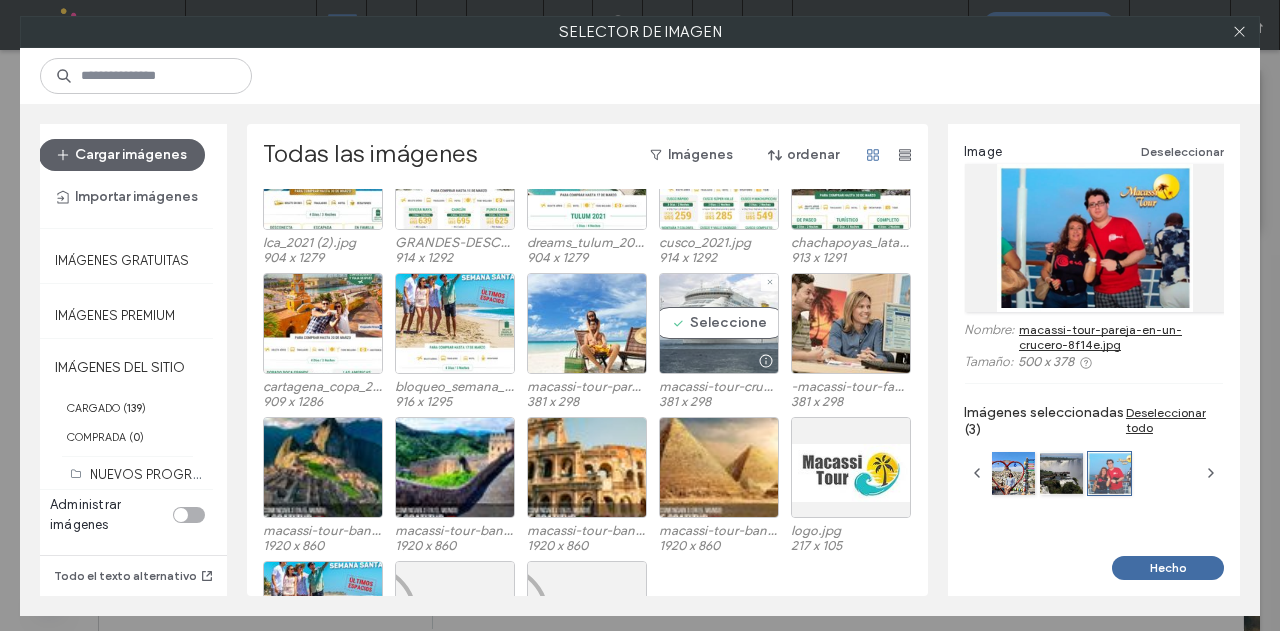 click at bounding box center [719, 361] 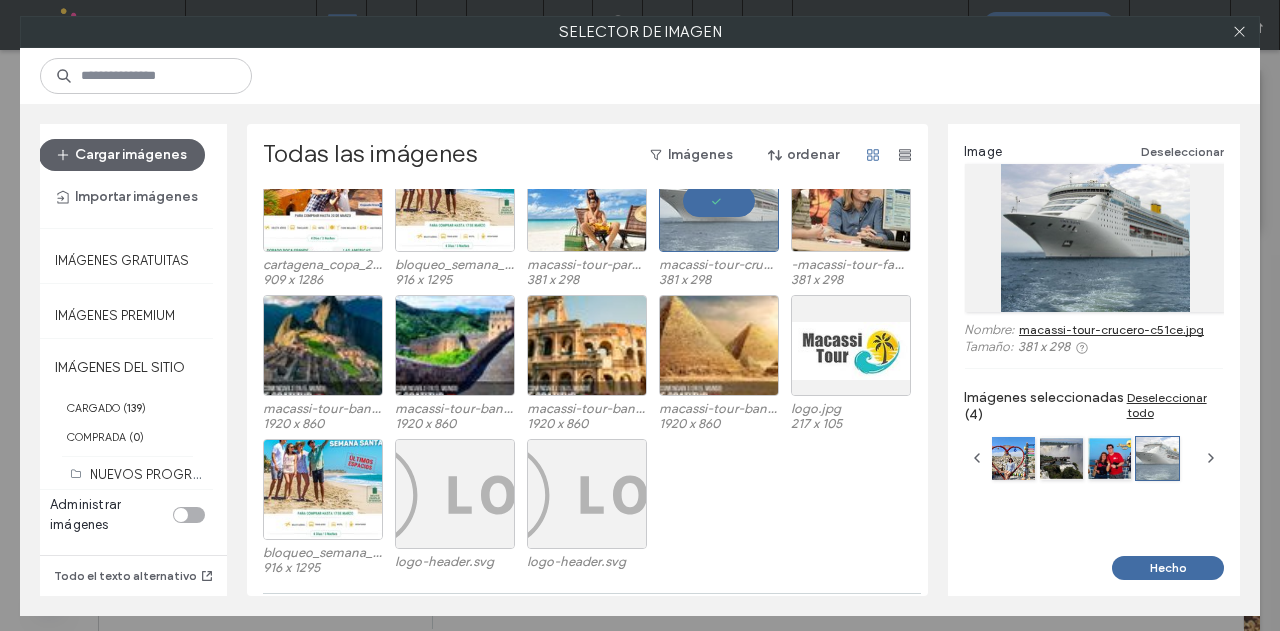 scroll, scrollTop: 3468, scrollLeft: 0, axis: vertical 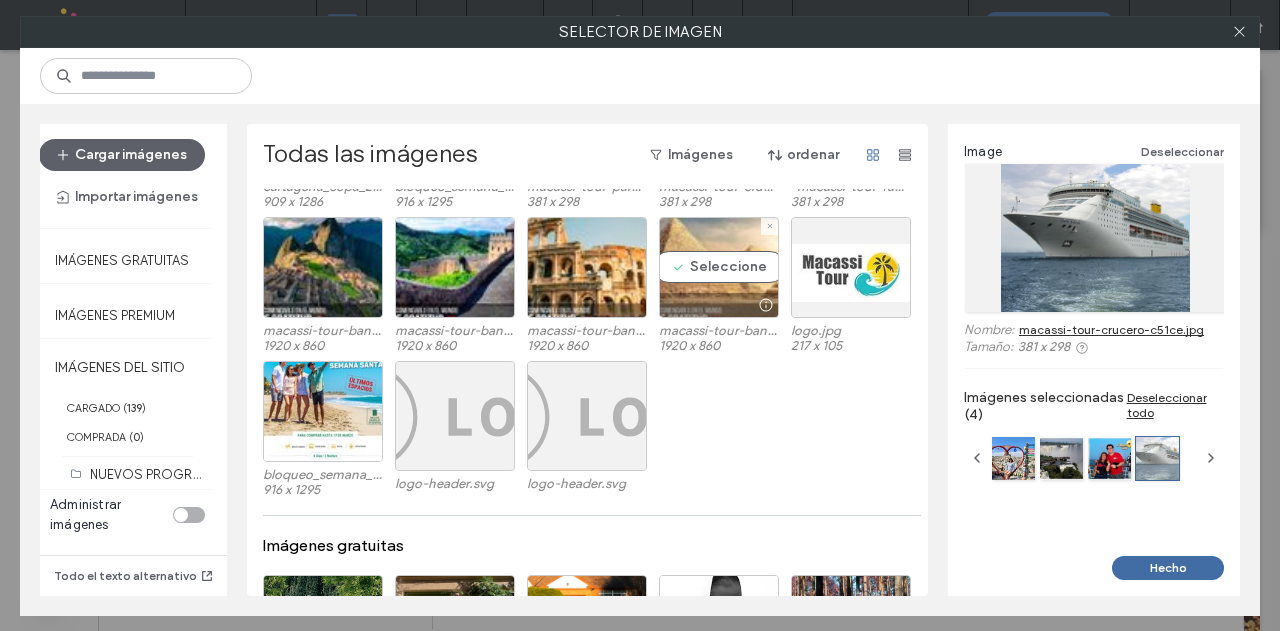 click on "Seleccione" at bounding box center [719, 267] 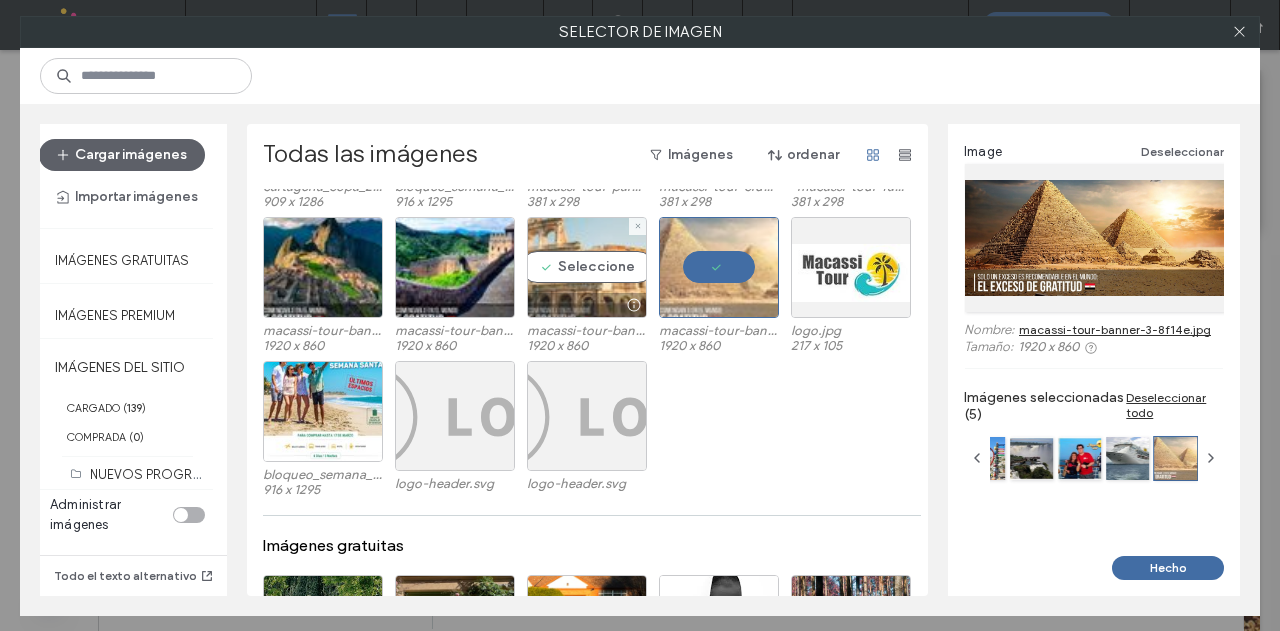 click on "Seleccione" at bounding box center [587, 267] 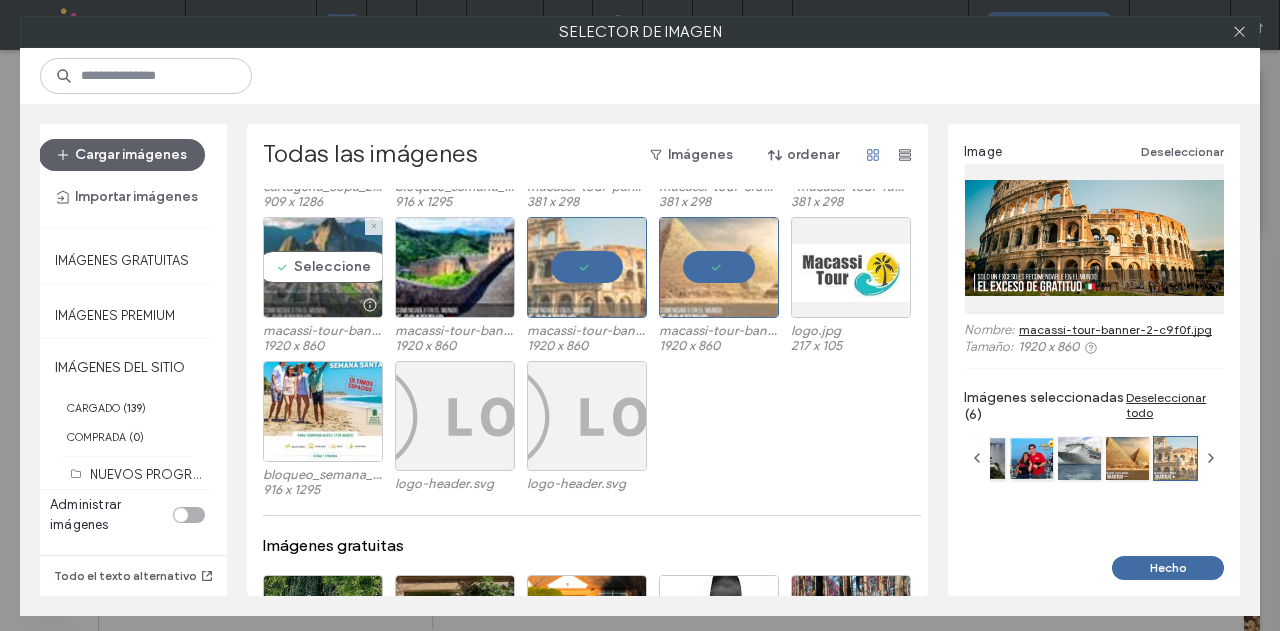 click on "Seleccione" at bounding box center (323, 267) 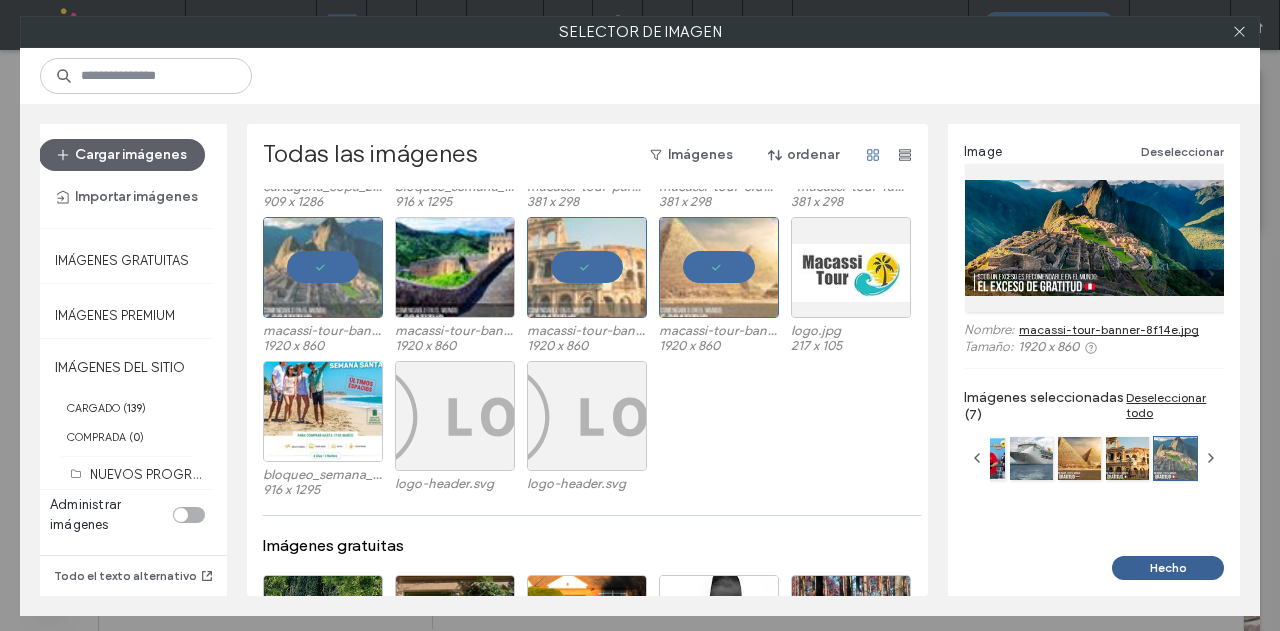 click on "Hecho" at bounding box center [1168, 568] 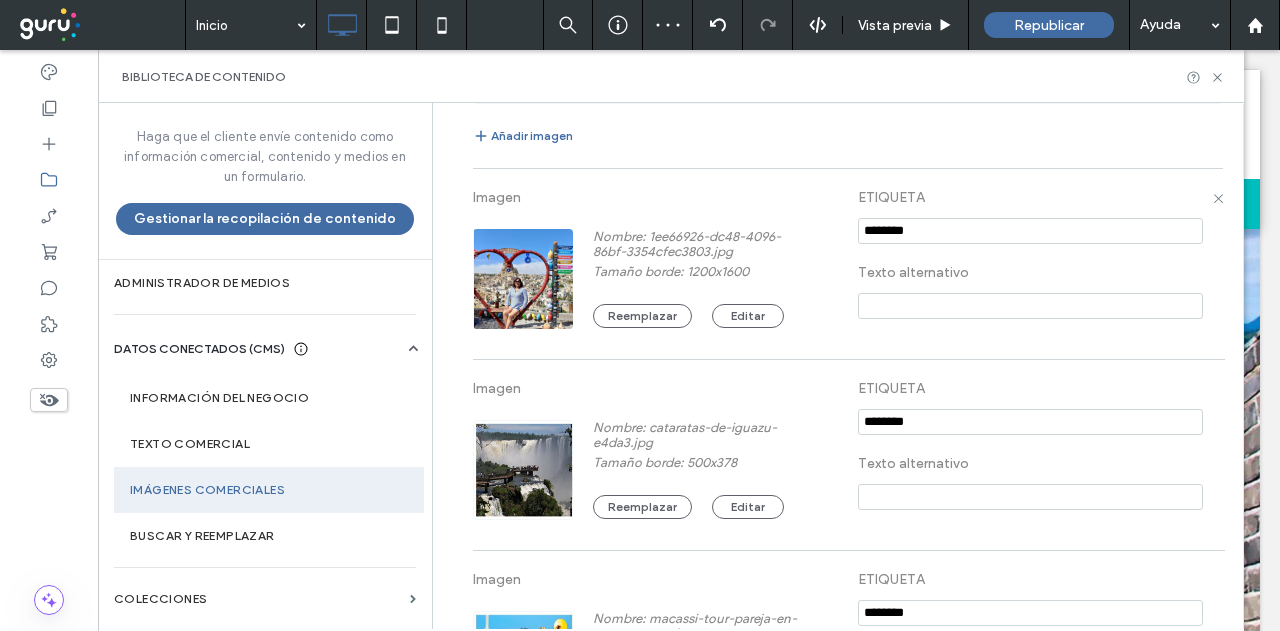 scroll, scrollTop: 103, scrollLeft: 0, axis: vertical 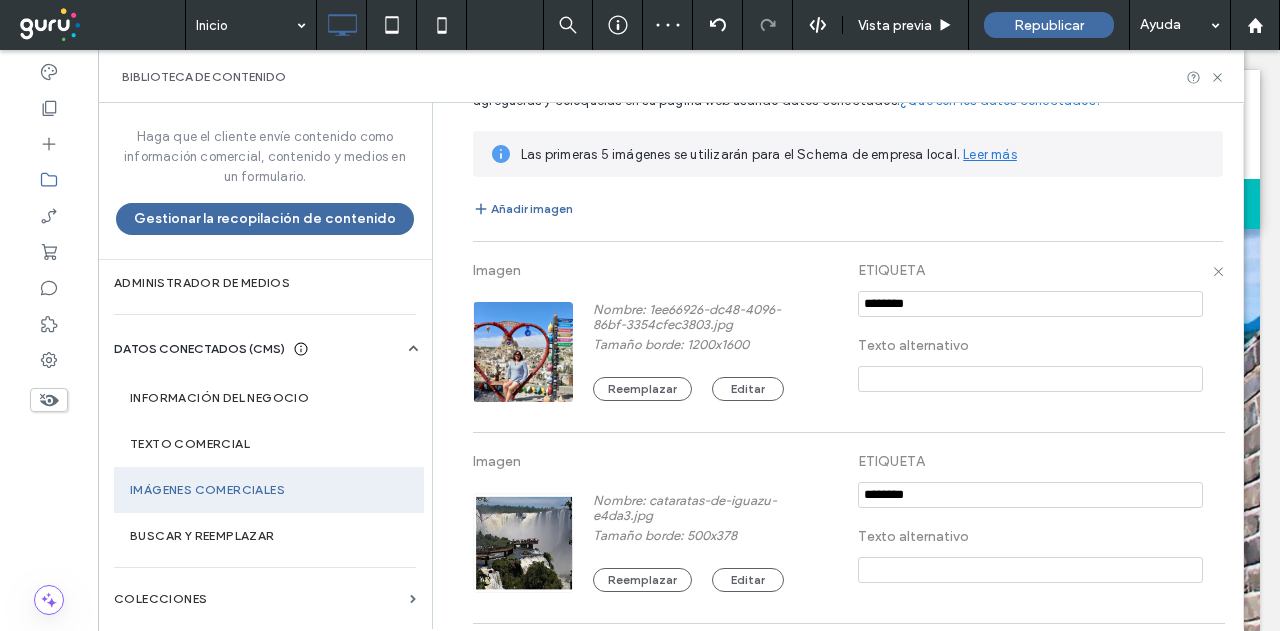 drag, startPoint x: 856, startPoint y: 299, endPoint x: 828, endPoint y: 300, distance: 28.01785 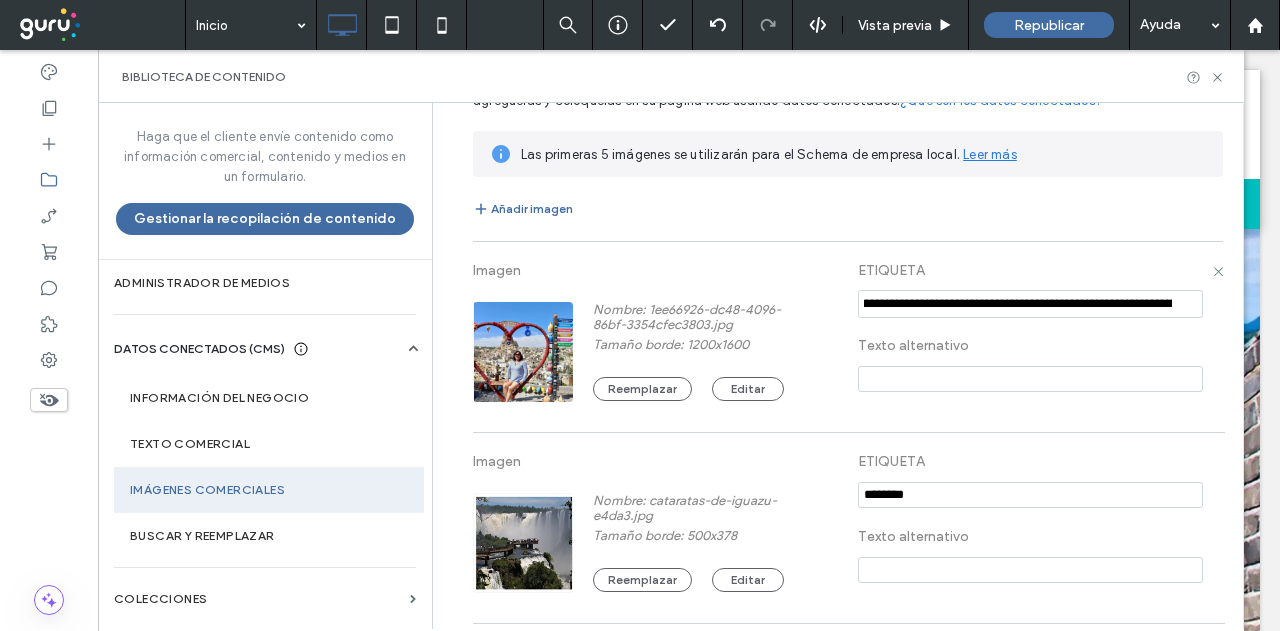 scroll, scrollTop: 0, scrollLeft: 0, axis: both 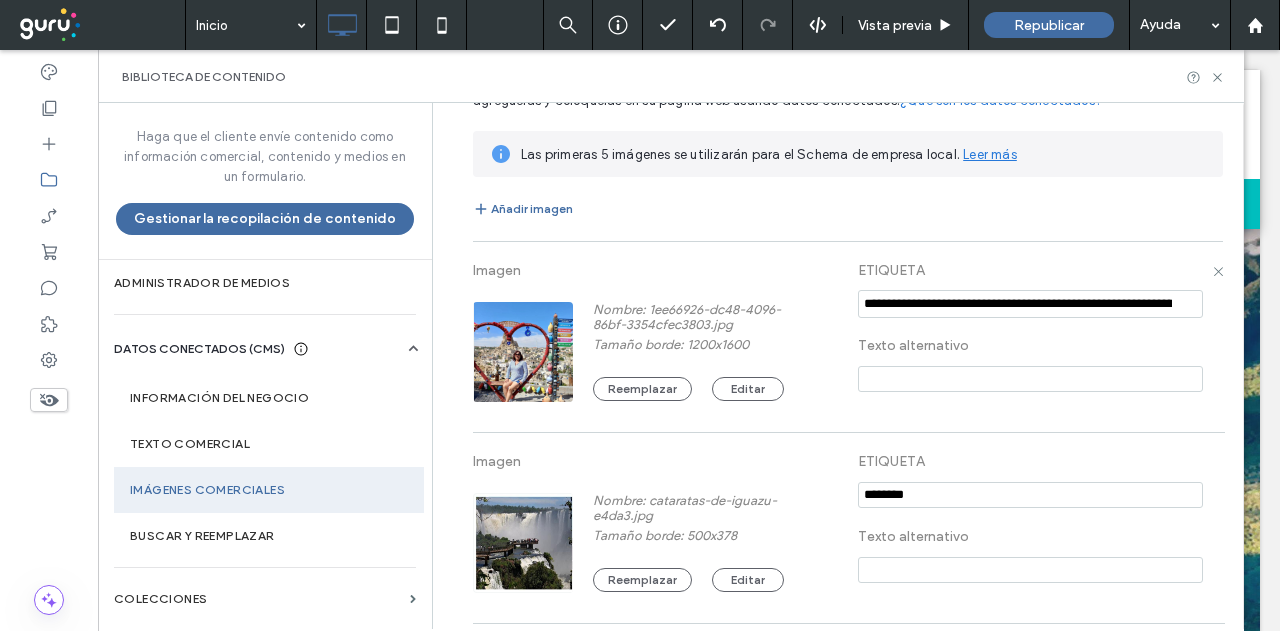 drag, startPoint x: 903, startPoint y: 302, endPoint x: 581, endPoint y: 301, distance: 322.00156 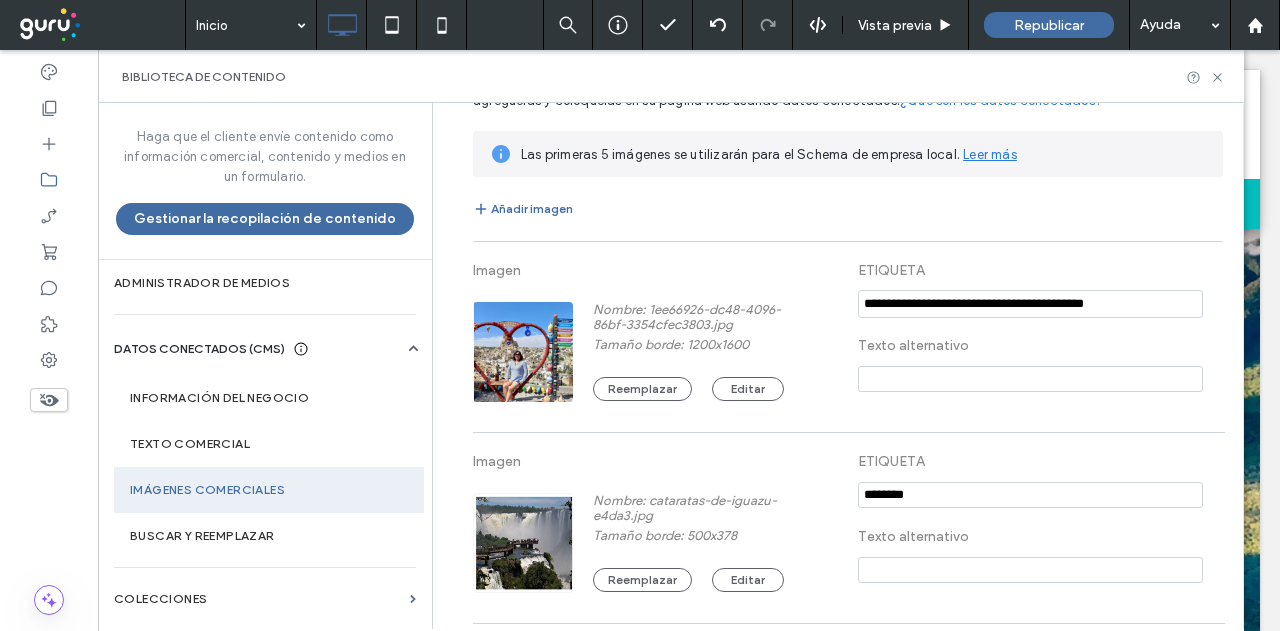 drag, startPoint x: 937, startPoint y: 299, endPoint x: 1341, endPoint y: 325, distance: 404.83575 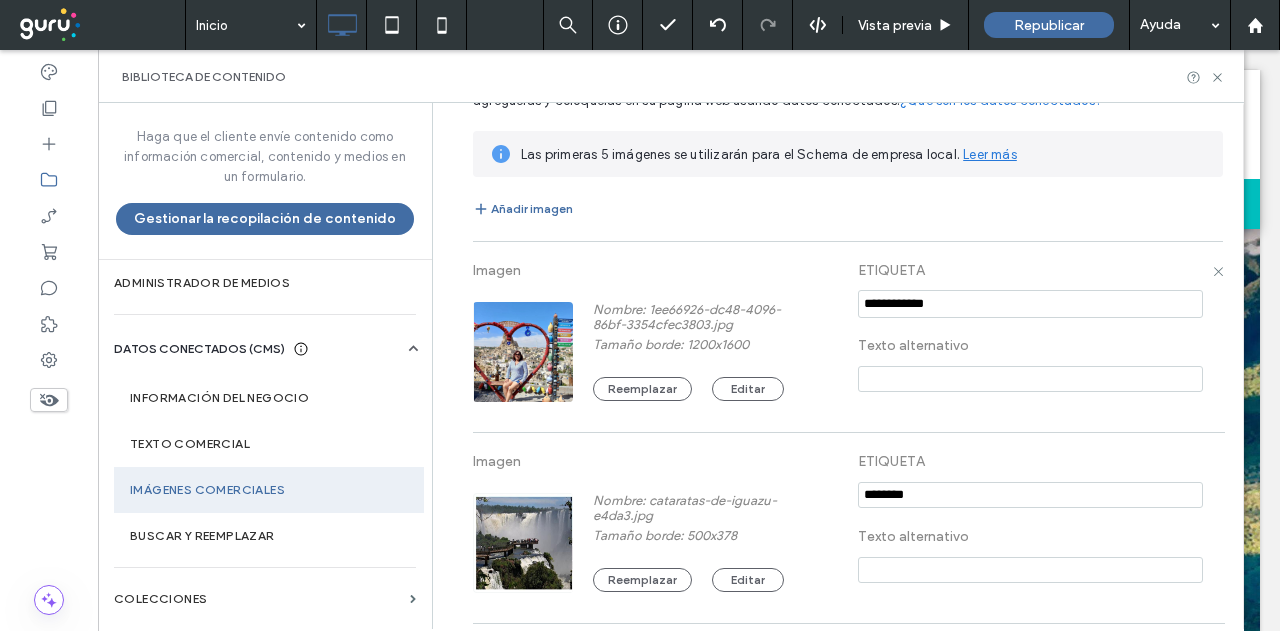 drag, startPoint x: 955, startPoint y: 298, endPoint x: 817, endPoint y: 280, distance: 139.16896 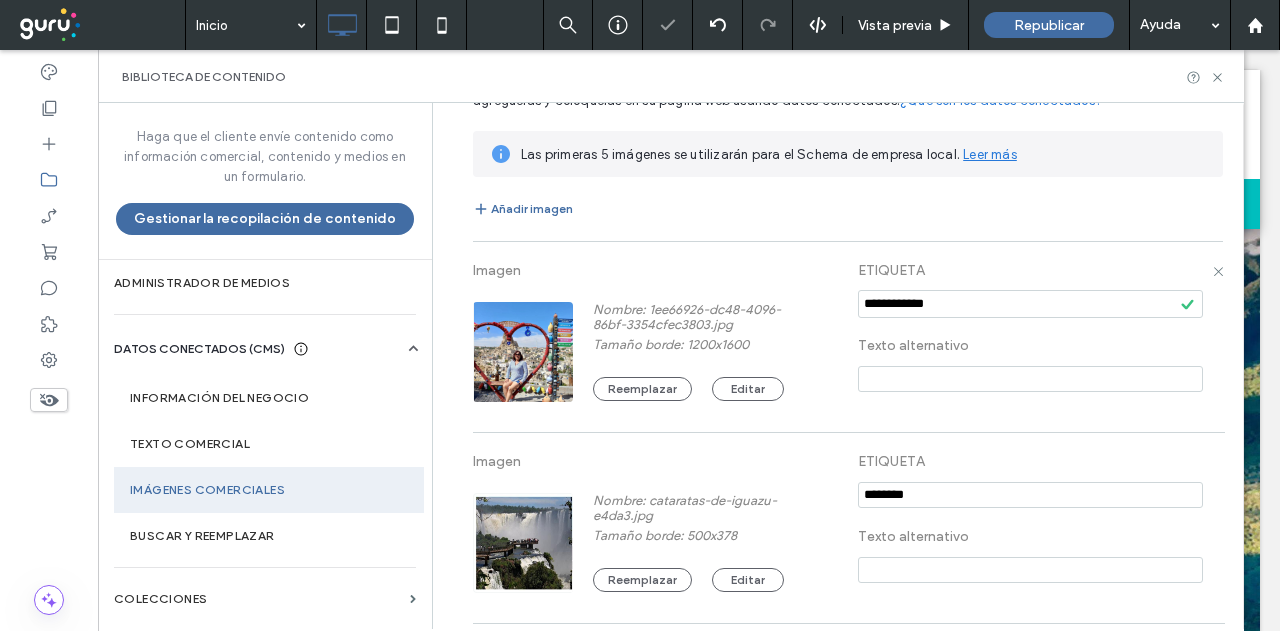 click at bounding box center (1030, 379) 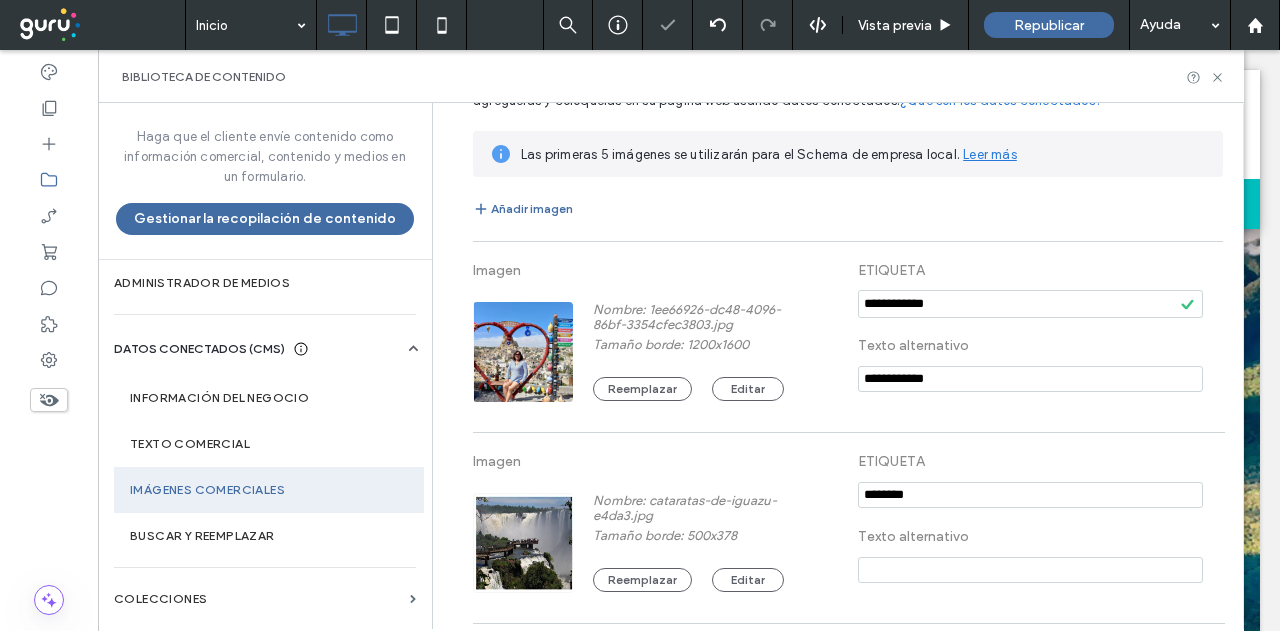 scroll, scrollTop: 203, scrollLeft: 0, axis: vertical 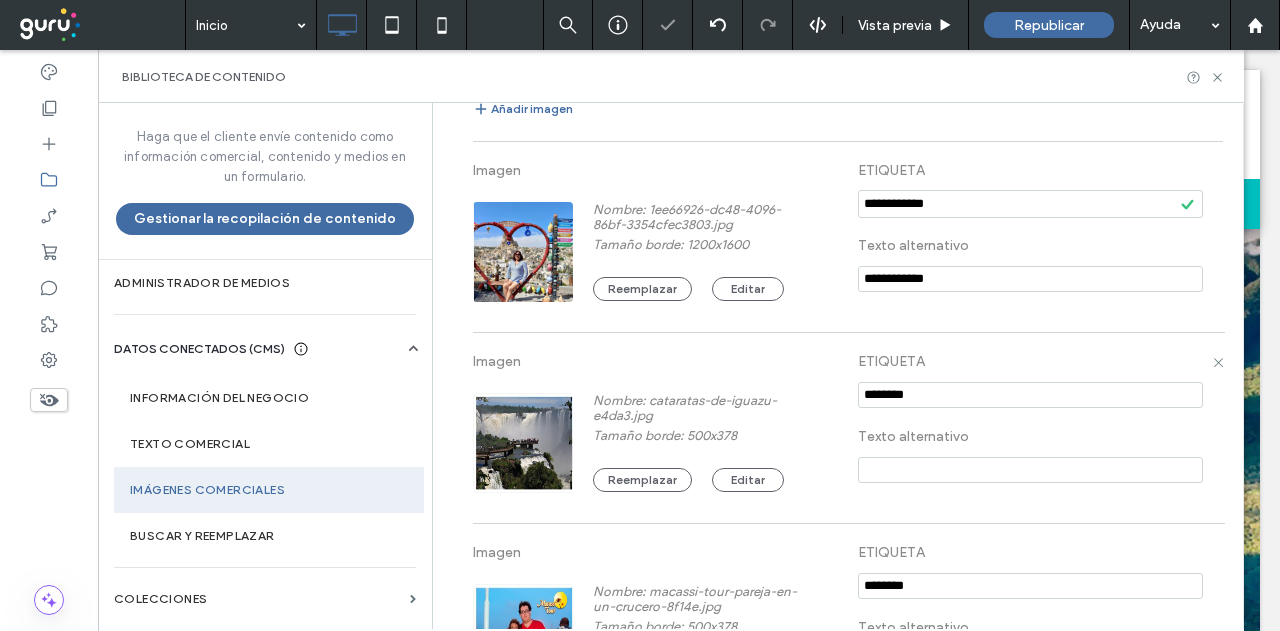 type on "**********" 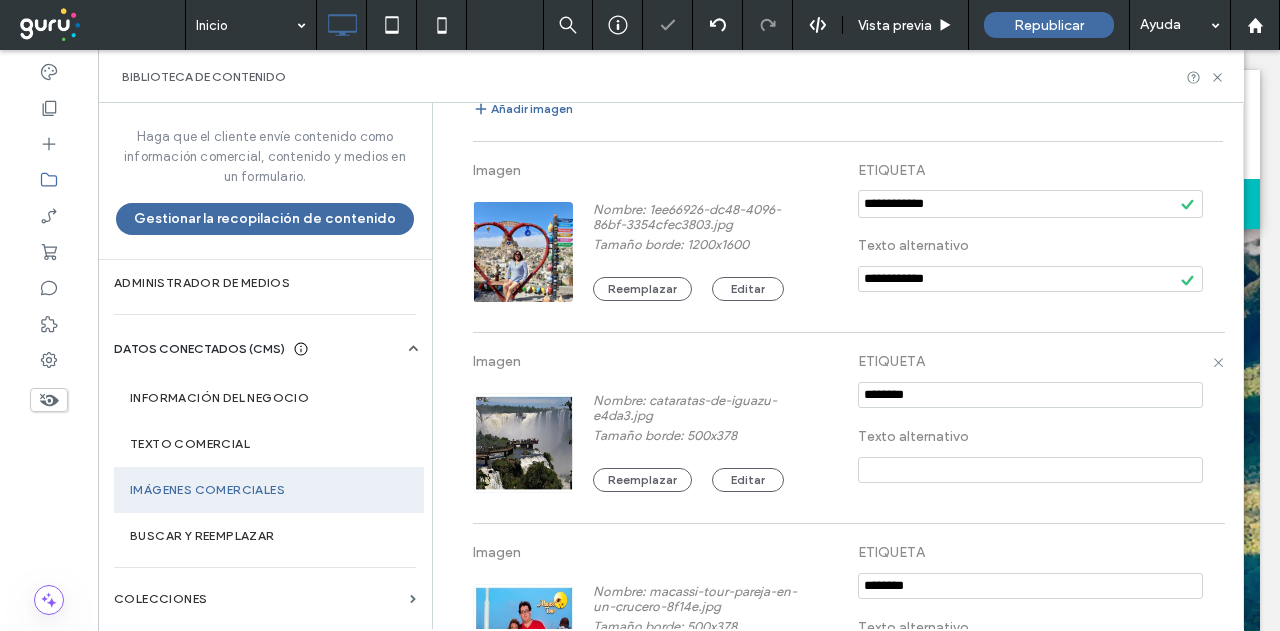 drag, startPoint x: 933, startPoint y: 388, endPoint x: 790, endPoint y: 397, distance: 143.28294 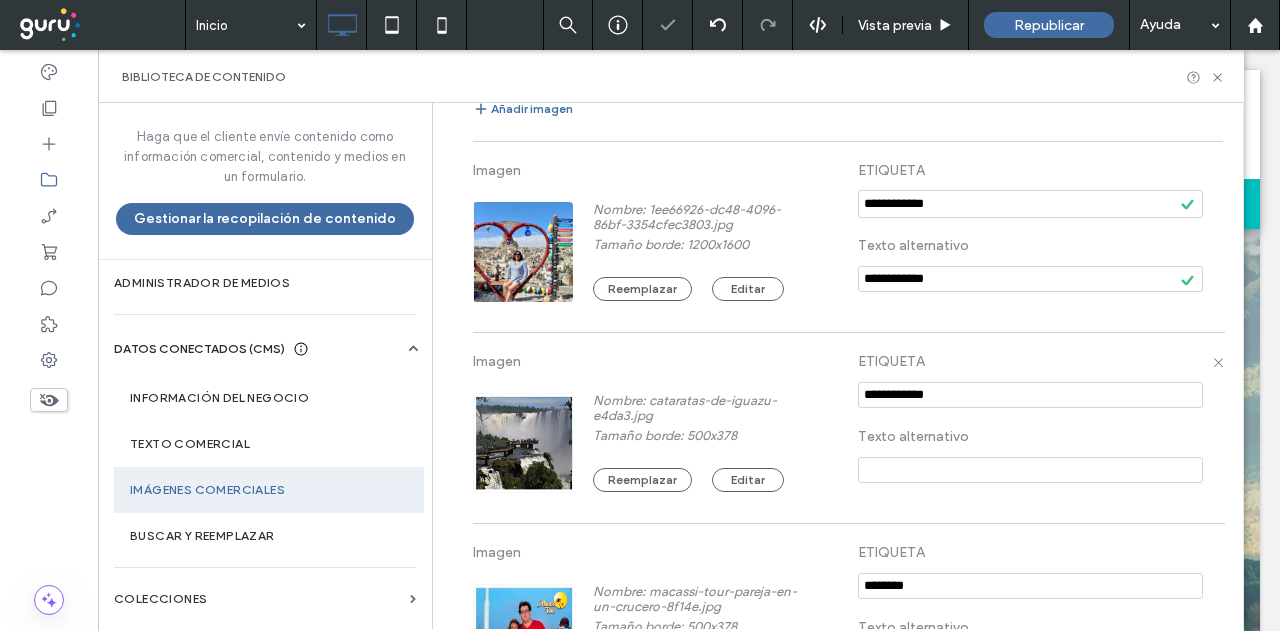 type on "**********" 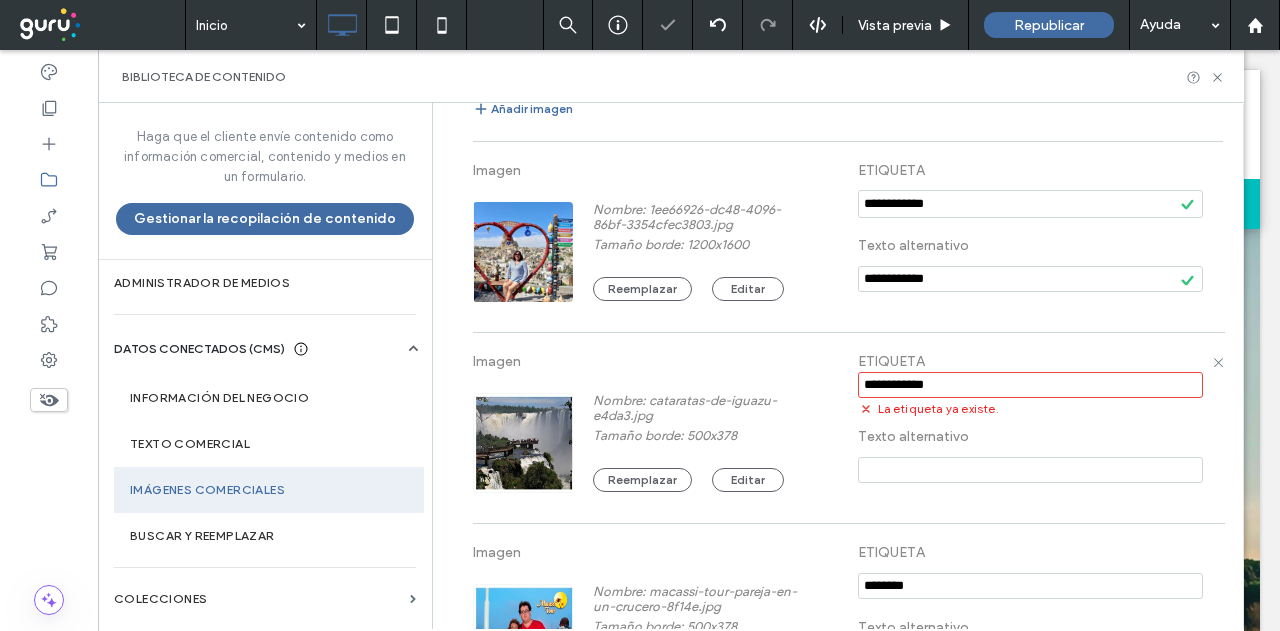 click at bounding box center [1030, 470] 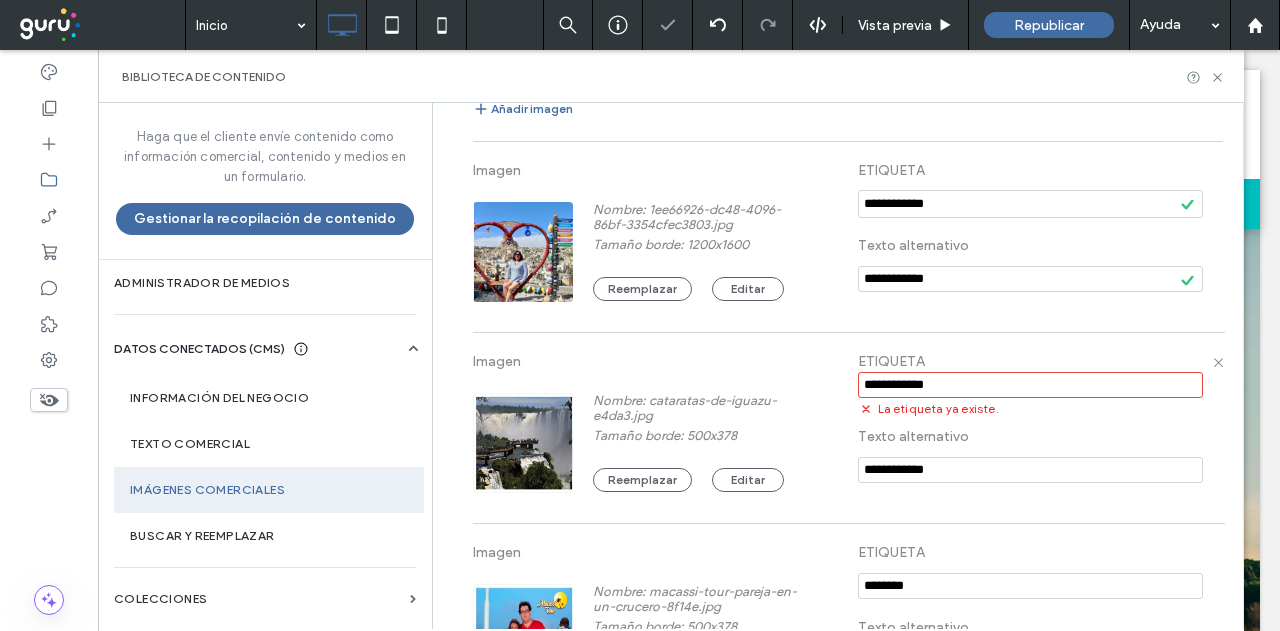 type on "**********" 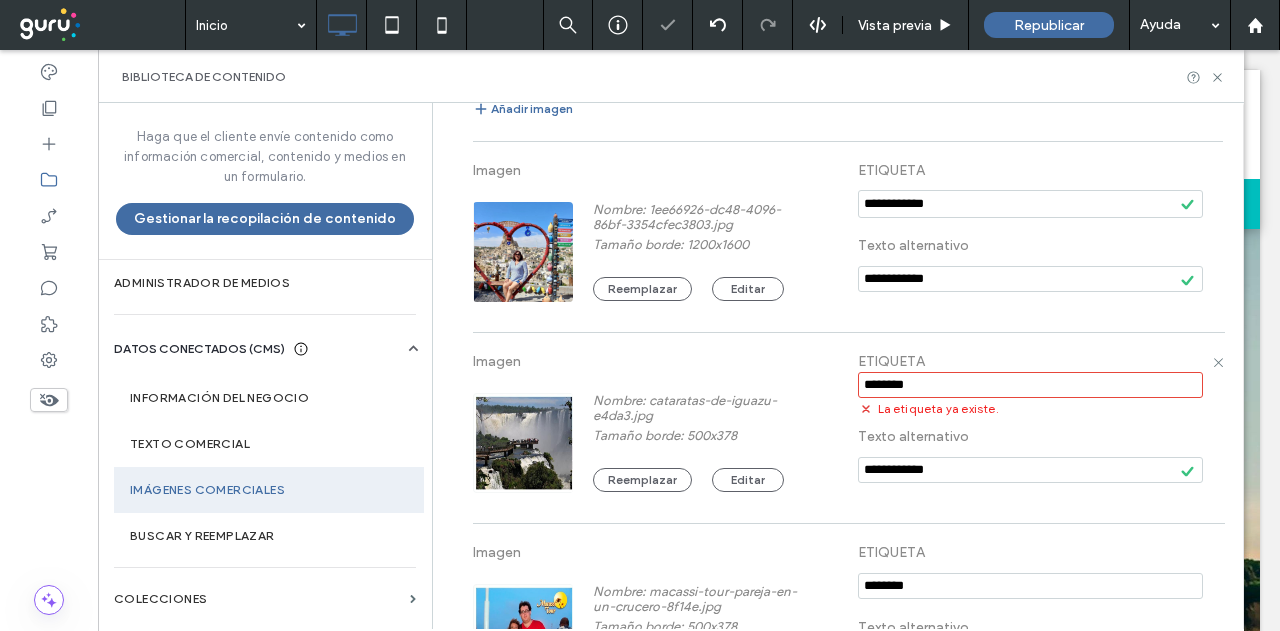 click at bounding box center [1030, 385] 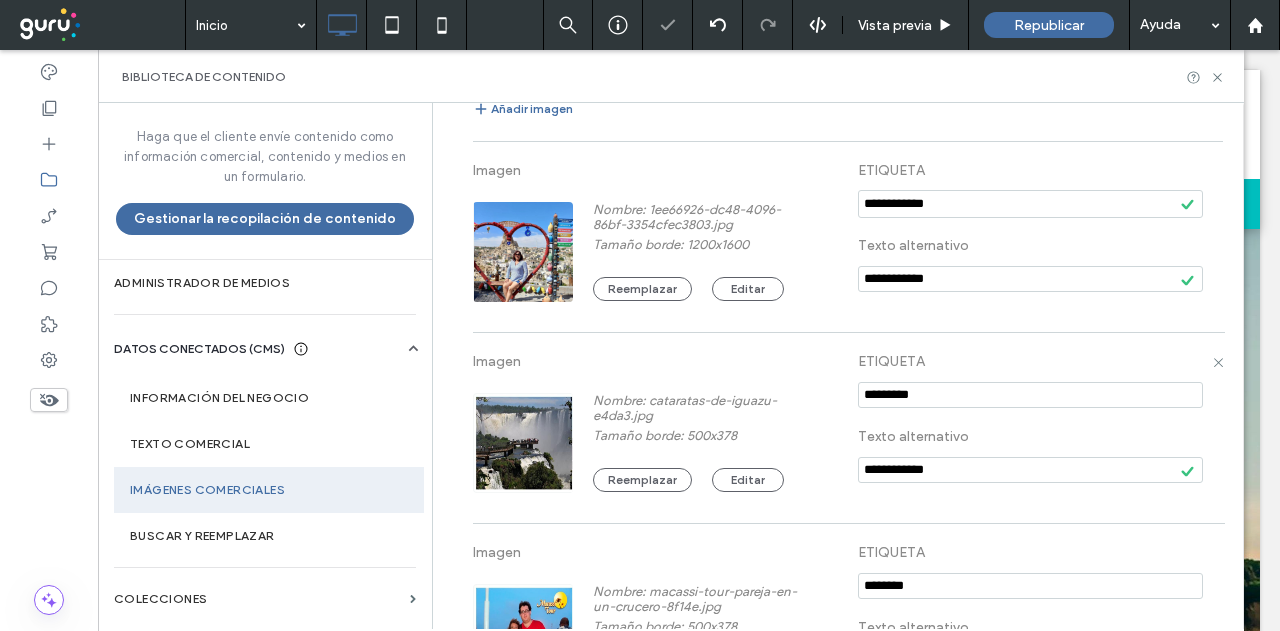 drag, startPoint x: 878, startPoint y: 397, endPoint x: 816, endPoint y: 391, distance: 62.289646 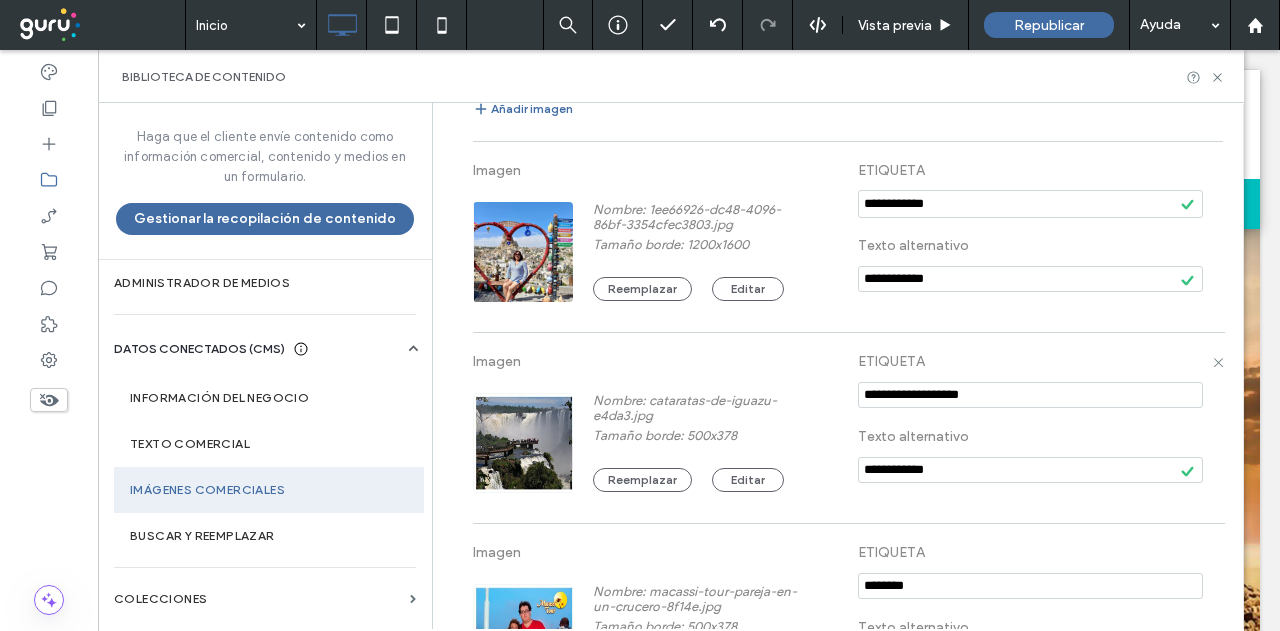 drag, startPoint x: 988, startPoint y: 387, endPoint x: 817, endPoint y: 386, distance: 171.00293 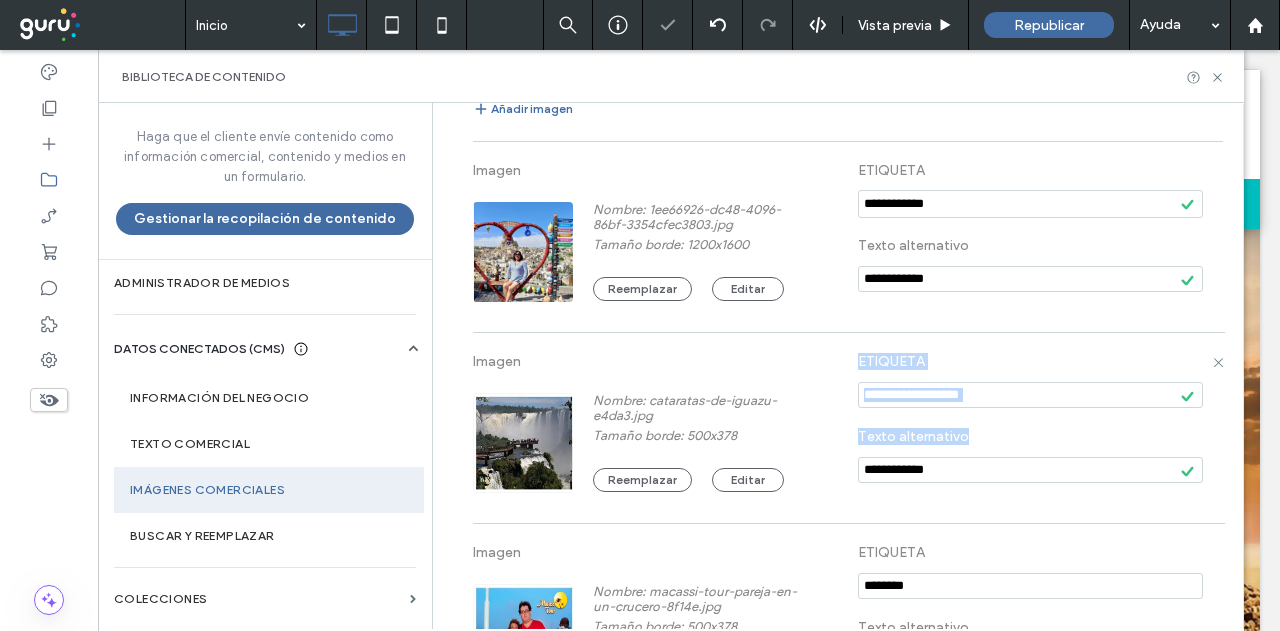 drag, startPoint x: 961, startPoint y: 482, endPoint x: 826, endPoint y: 467, distance: 135.83078 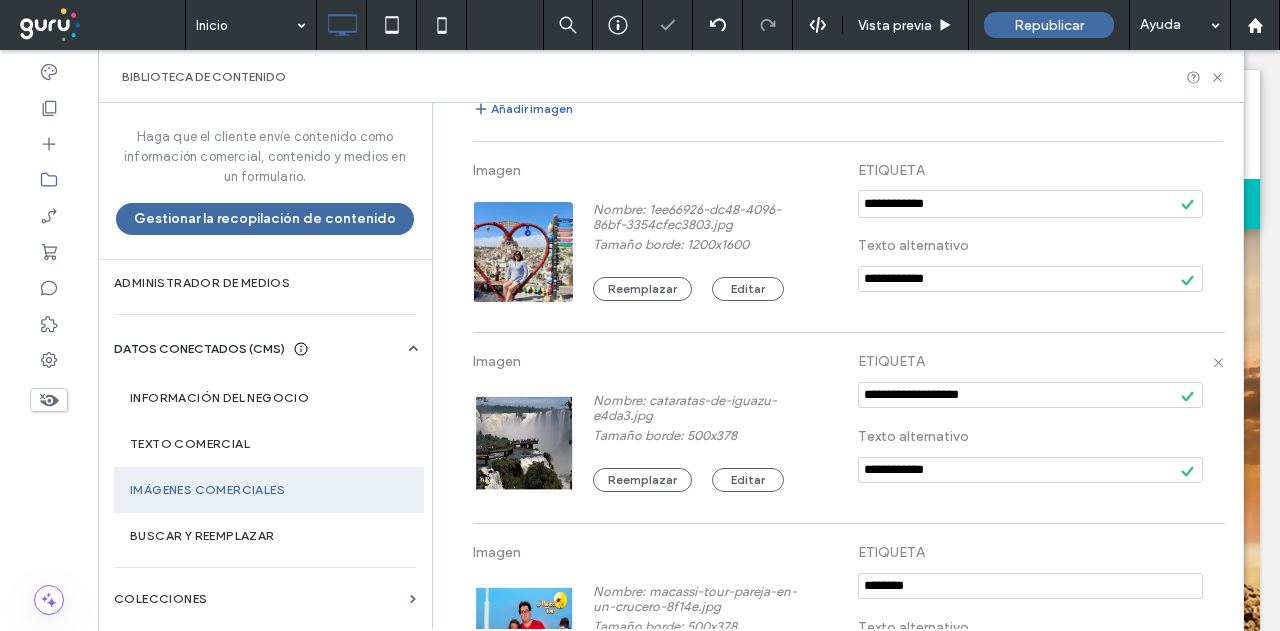 drag, startPoint x: 946, startPoint y: 465, endPoint x: 814, endPoint y: 468, distance: 132.03409 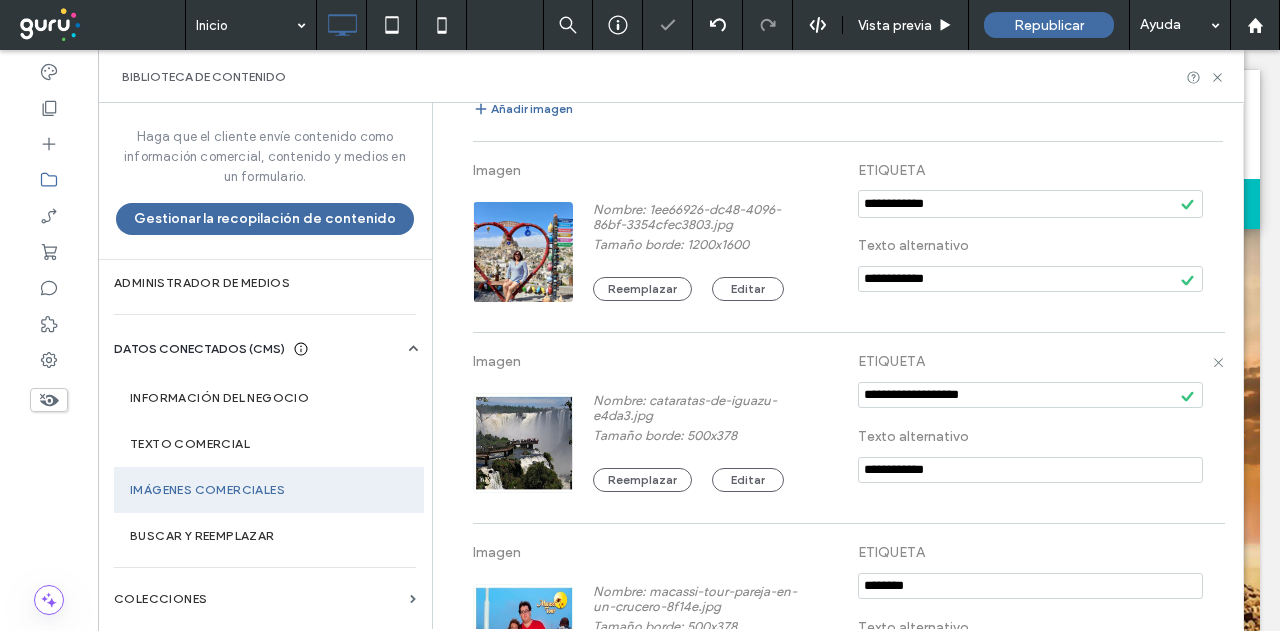 paste on "*******" 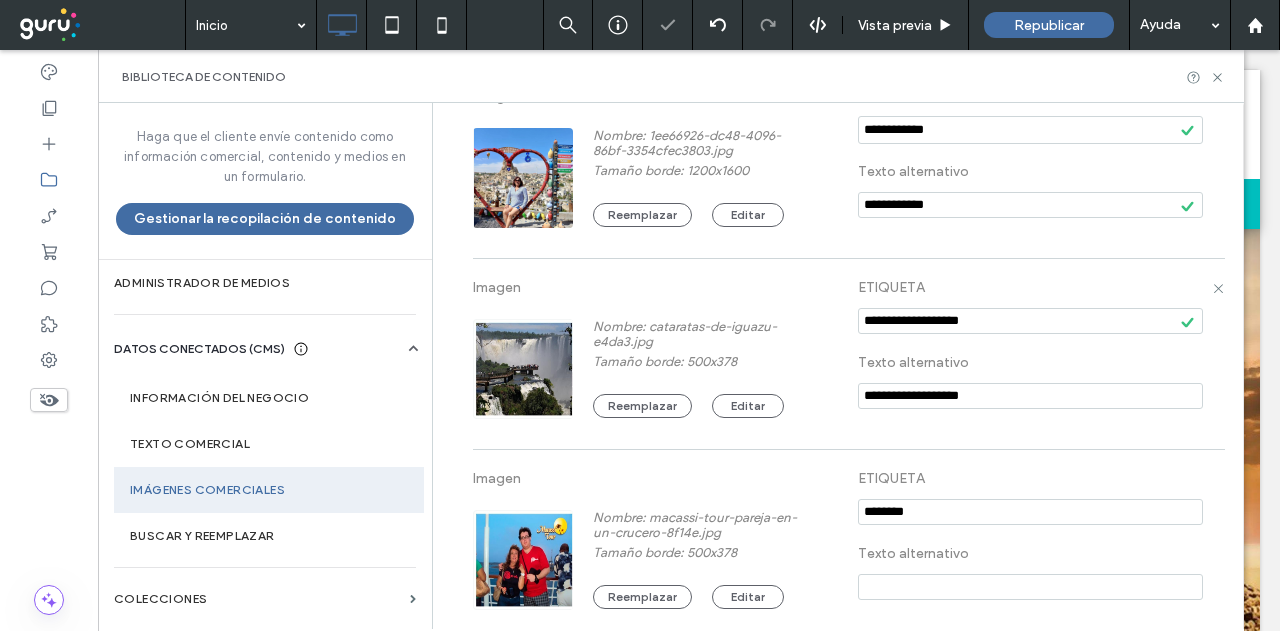 scroll, scrollTop: 403, scrollLeft: 0, axis: vertical 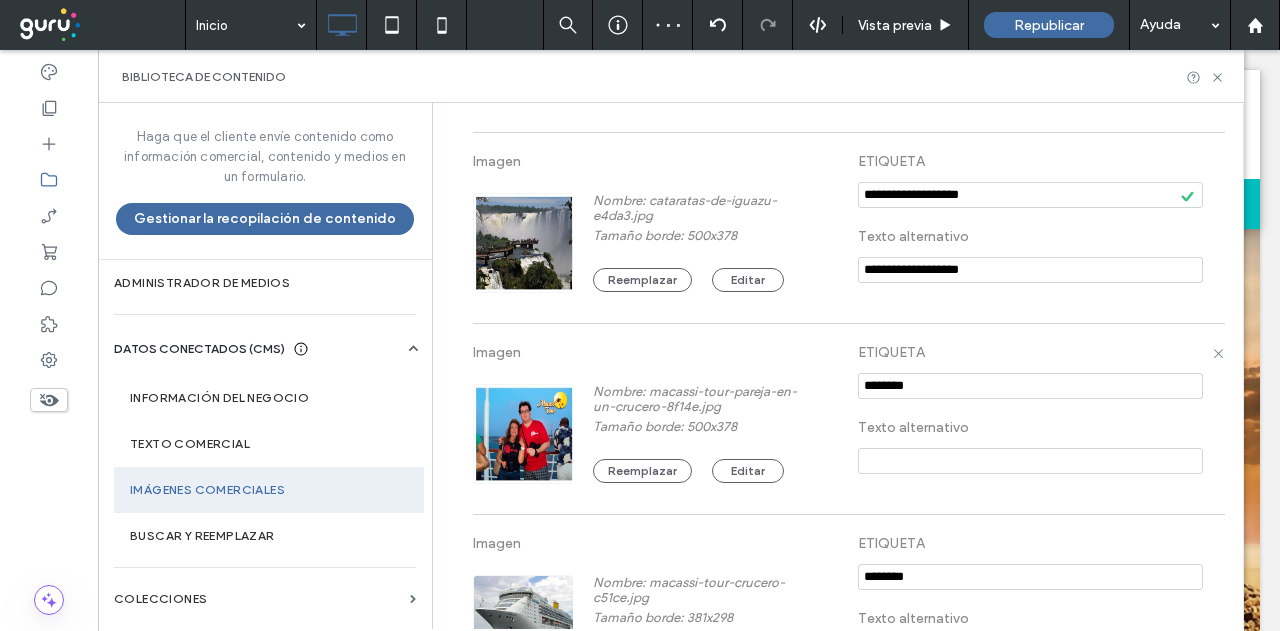 type on "**********" 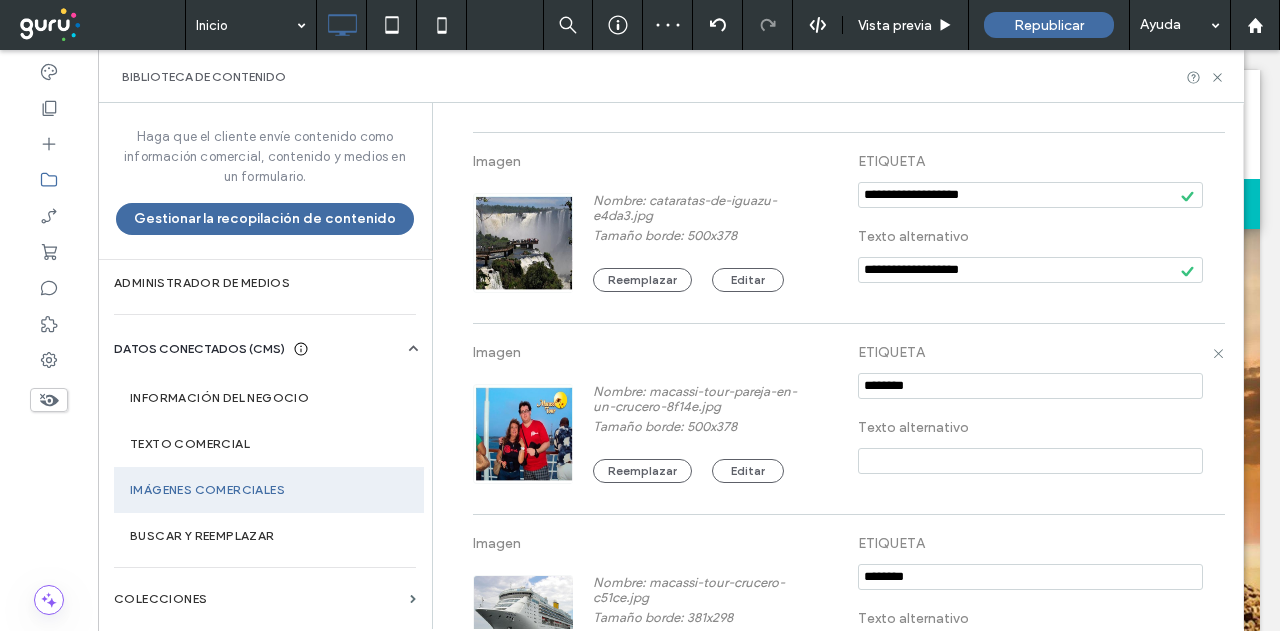 drag, startPoint x: 941, startPoint y: 382, endPoint x: 842, endPoint y: 377, distance: 99.12618 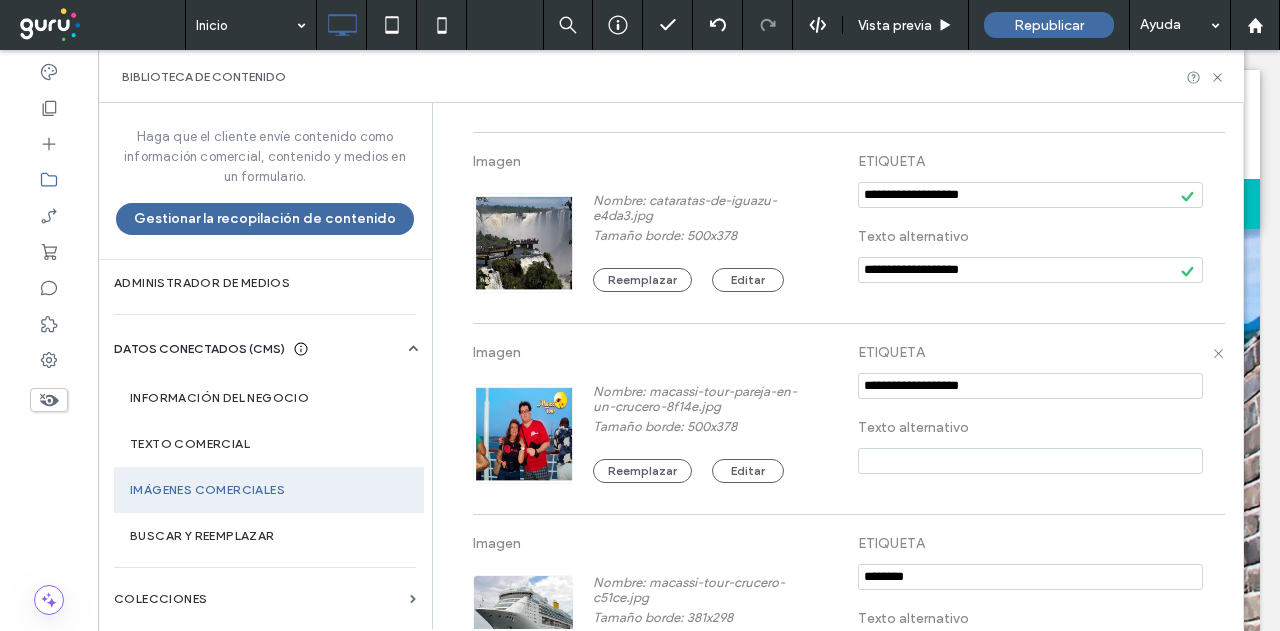 drag, startPoint x: 932, startPoint y: 387, endPoint x: 813, endPoint y: 383, distance: 119.06721 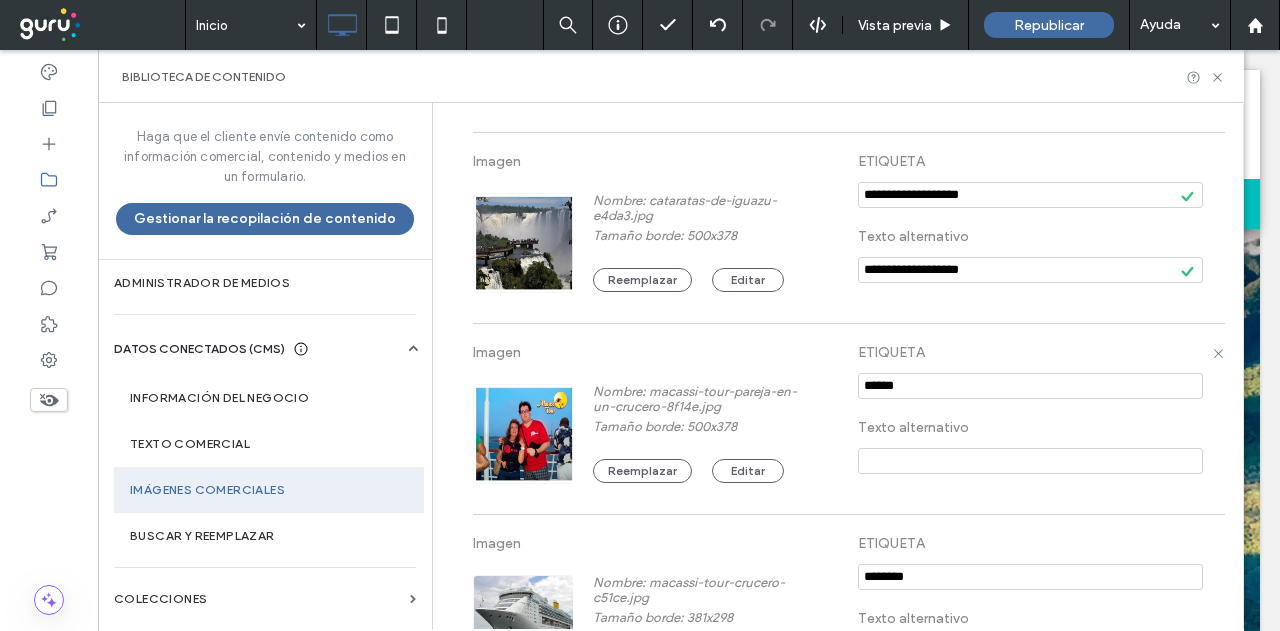 drag, startPoint x: 897, startPoint y: 383, endPoint x: 802, endPoint y: 377, distance: 95.189285 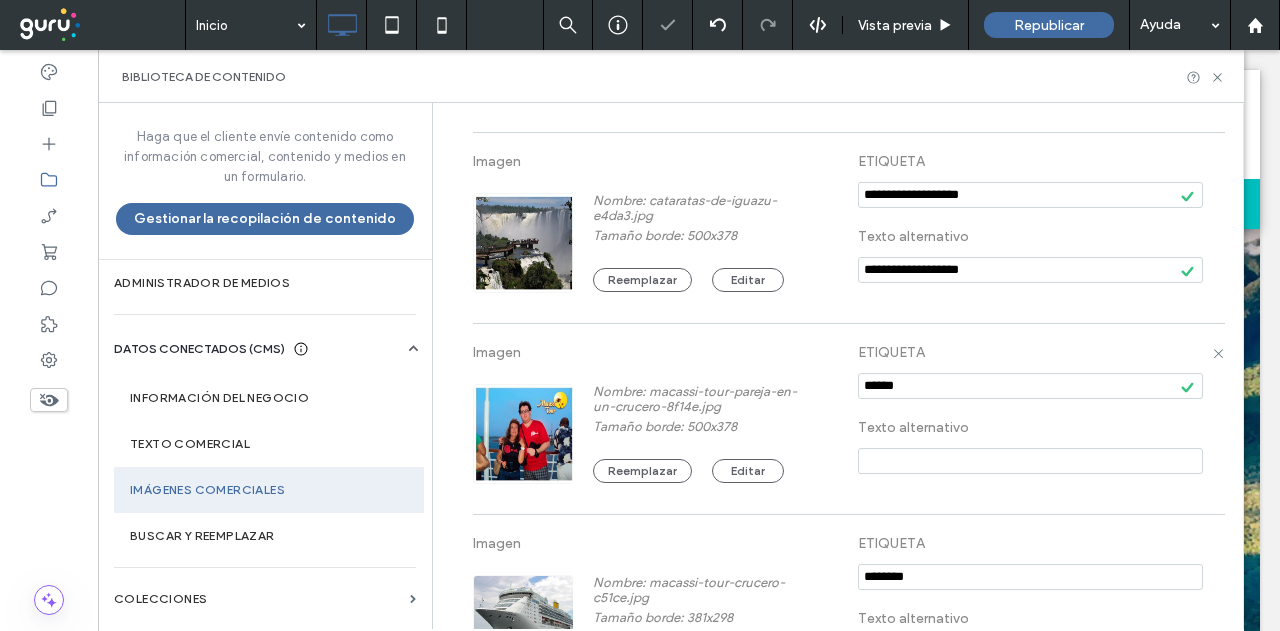 click at bounding box center [1030, 461] 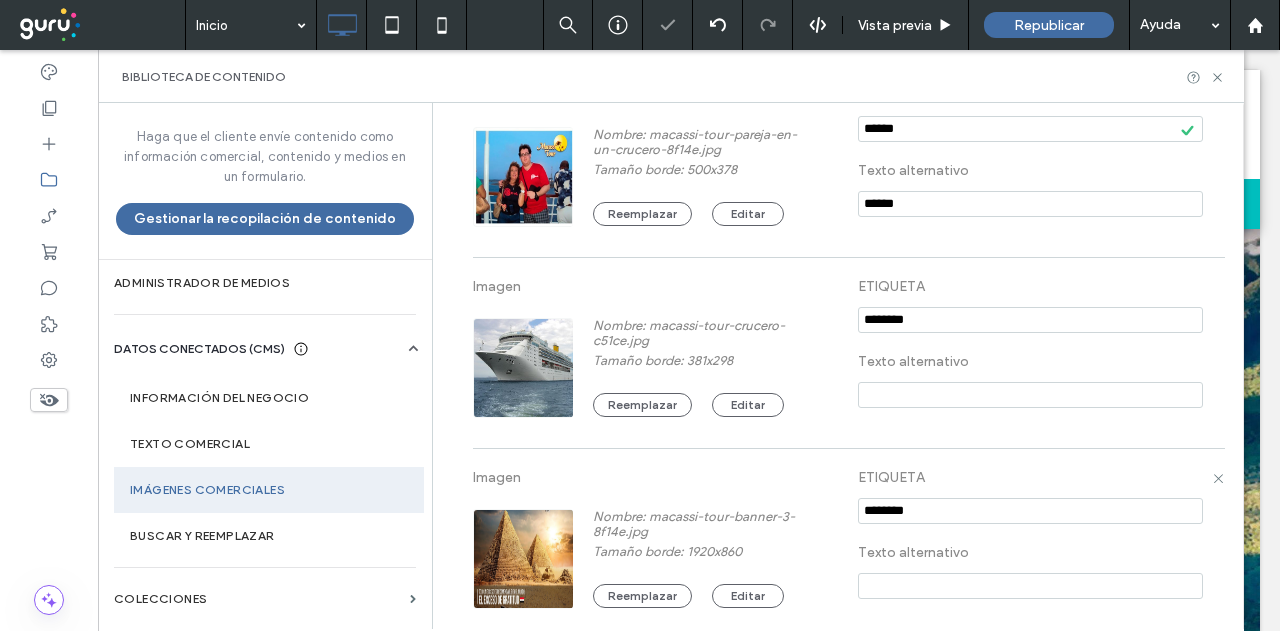 scroll, scrollTop: 703, scrollLeft: 0, axis: vertical 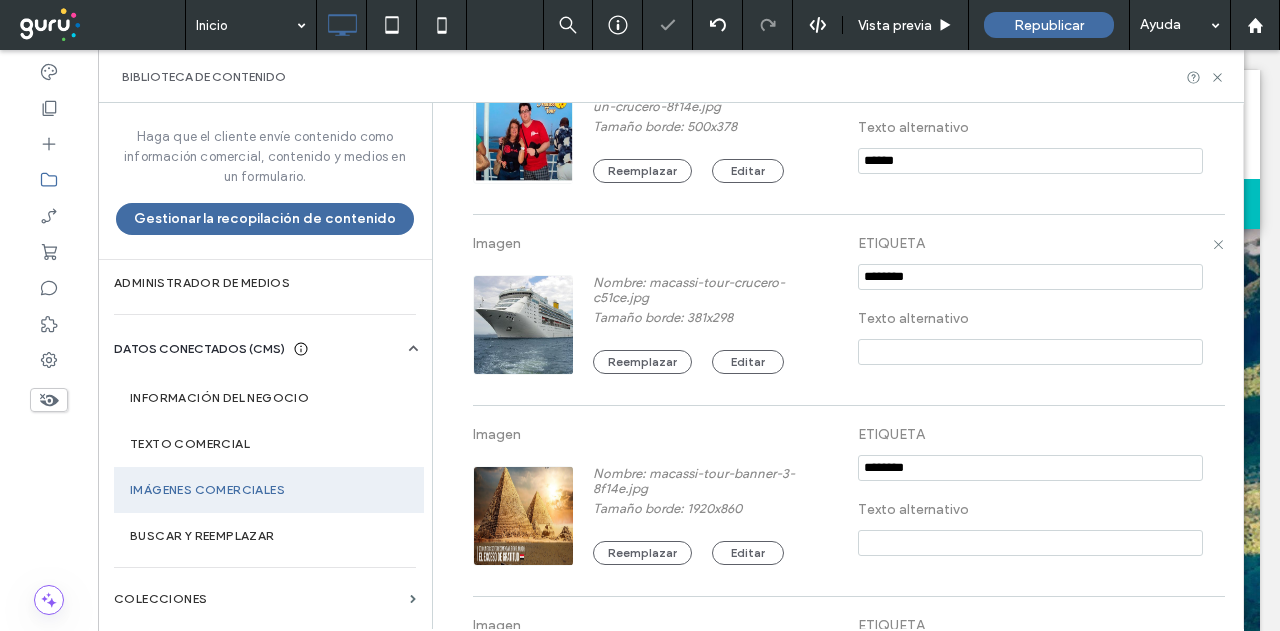 type on "******" 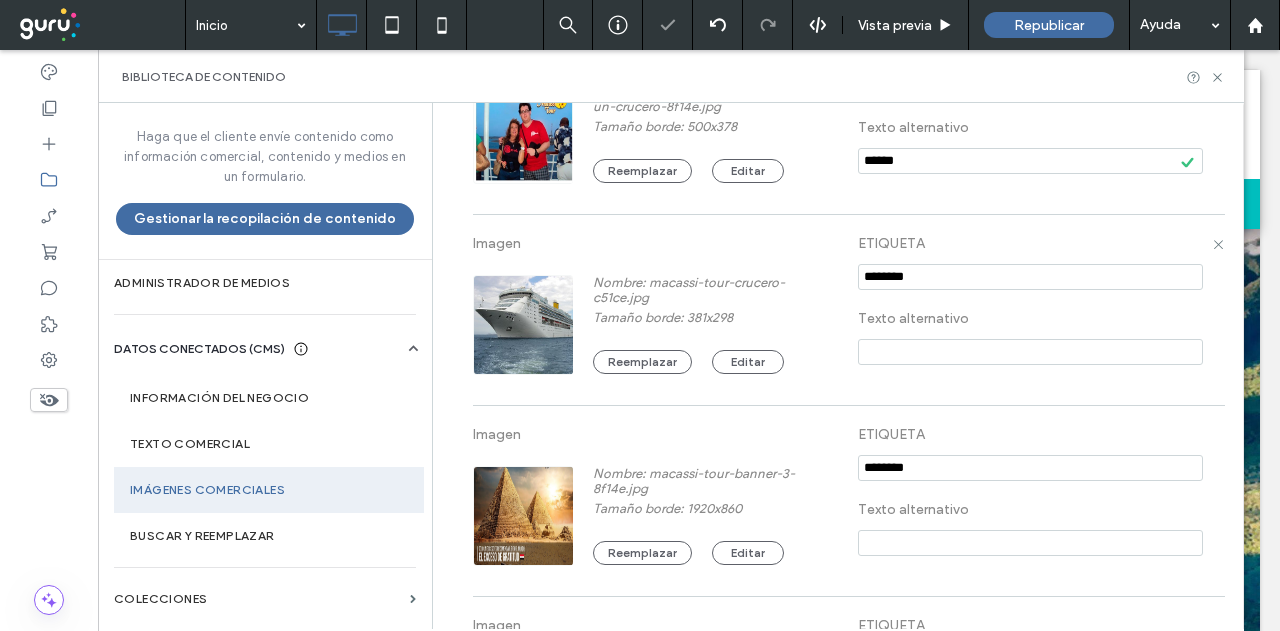 drag, startPoint x: 928, startPoint y: 278, endPoint x: 817, endPoint y: 268, distance: 111.44954 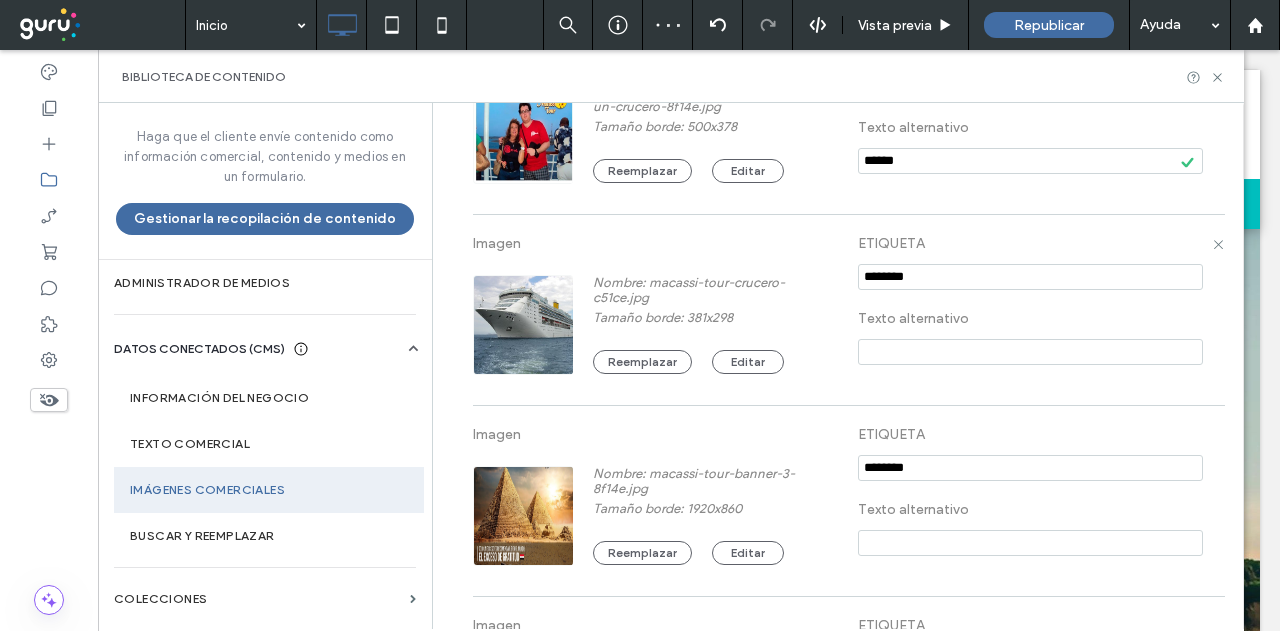 drag, startPoint x: 908, startPoint y: 278, endPoint x: 807, endPoint y: 285, distance: 101.24229 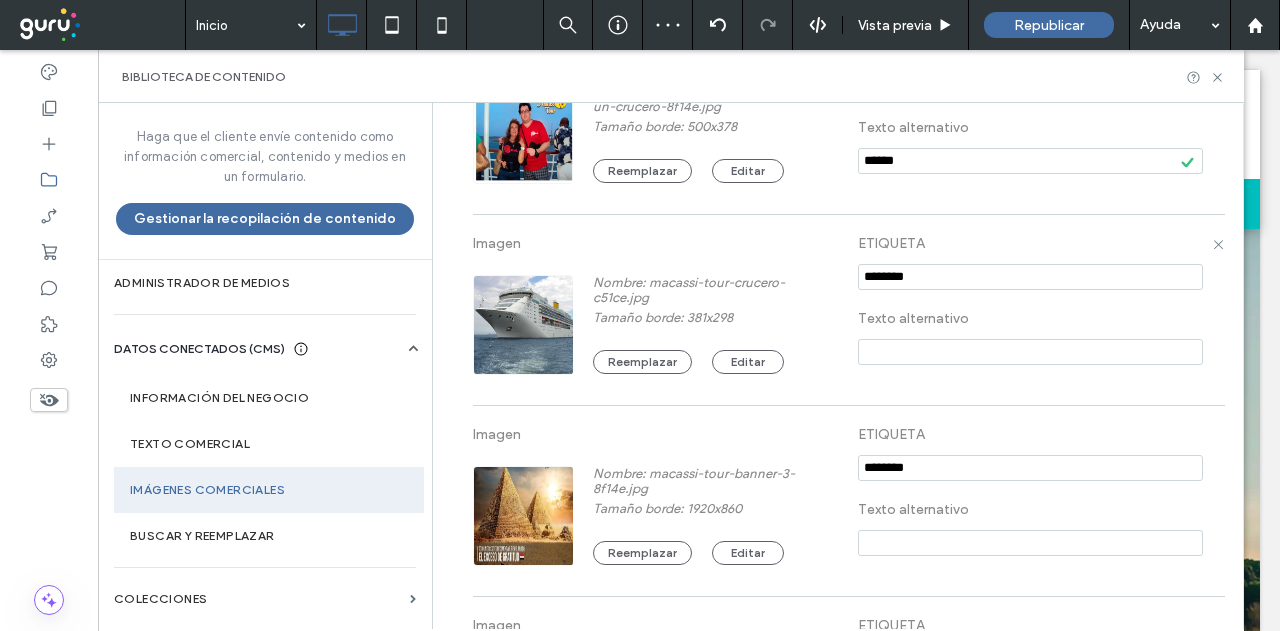 click on "Imagen Nombre: macassi-tour-crucero-c51ce.jpg Tamaño borde: 381x298 Reemplazar Editar ETIQUETA Texto alternativo" at bounding box center [848, 310] 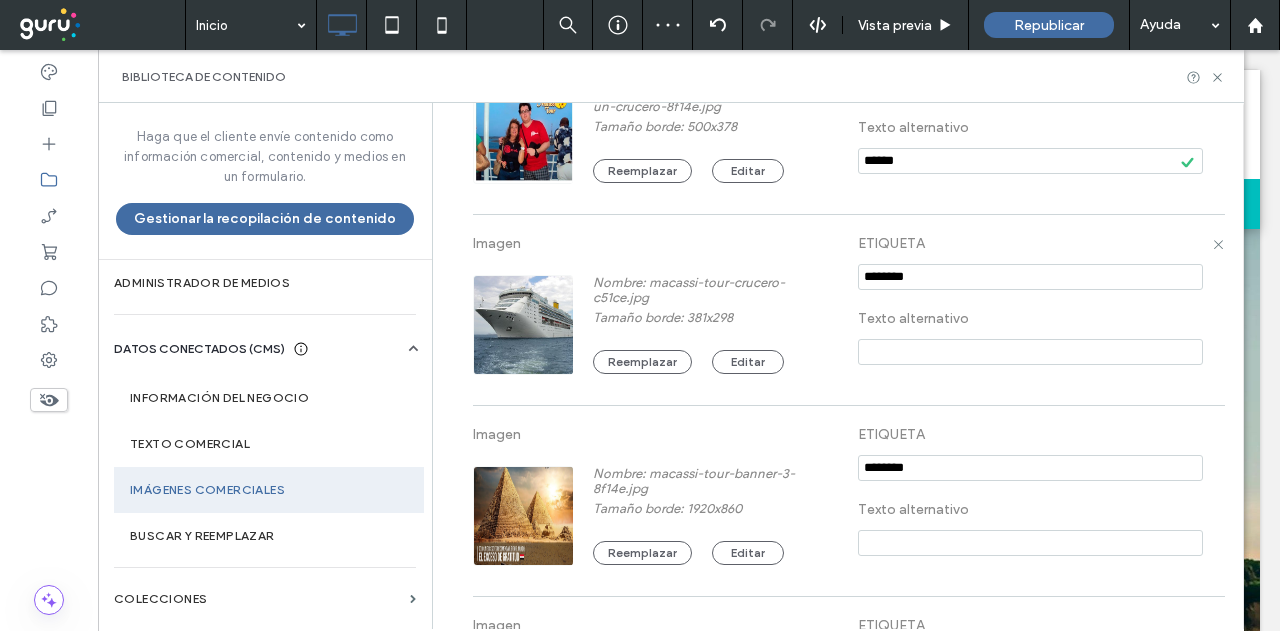 type on "********" 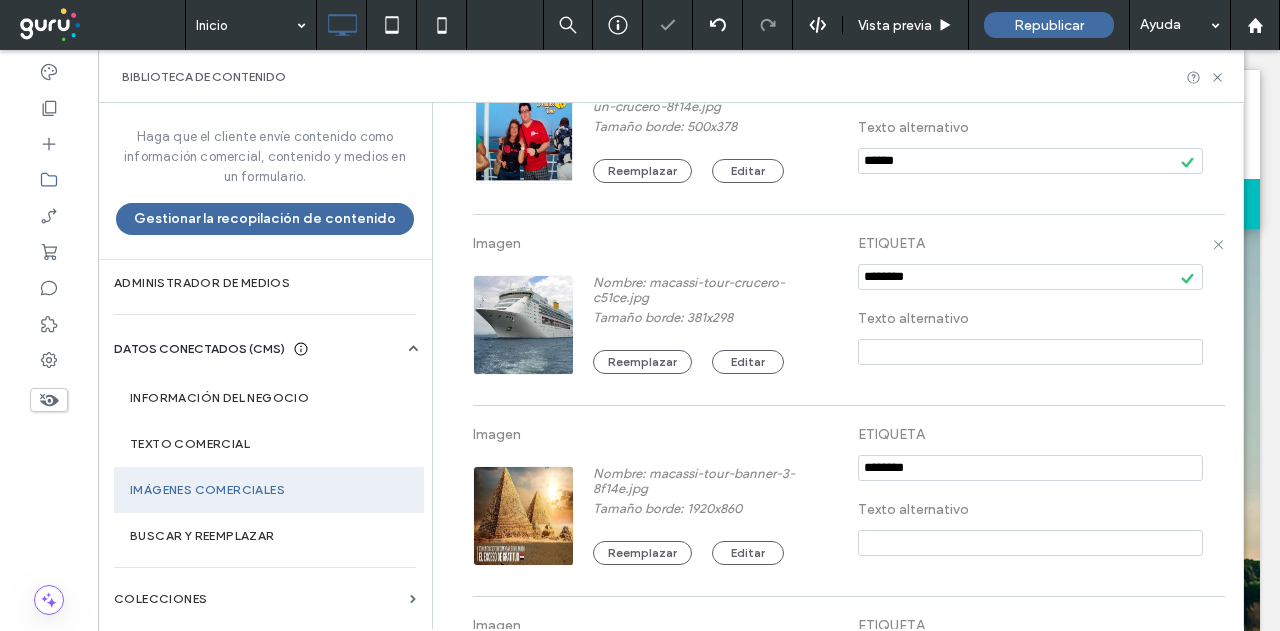 click at bounding box center (1030, 352) 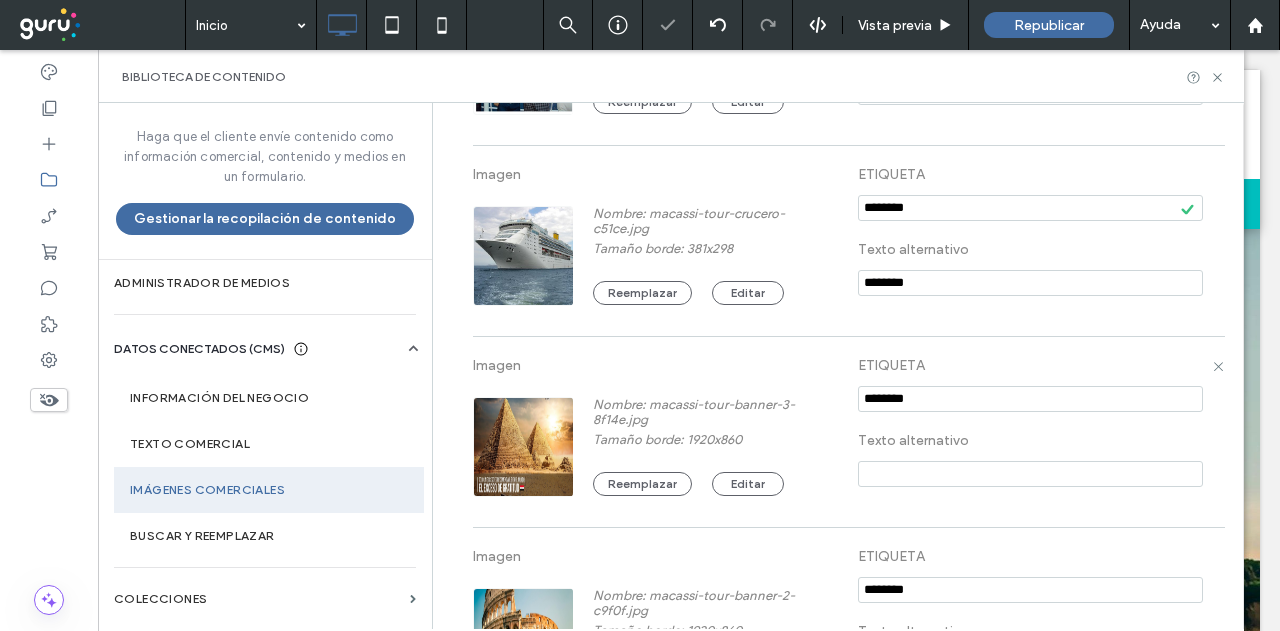 scroll, scrollTop: 803, scrollLeft: 0, axis: vertical 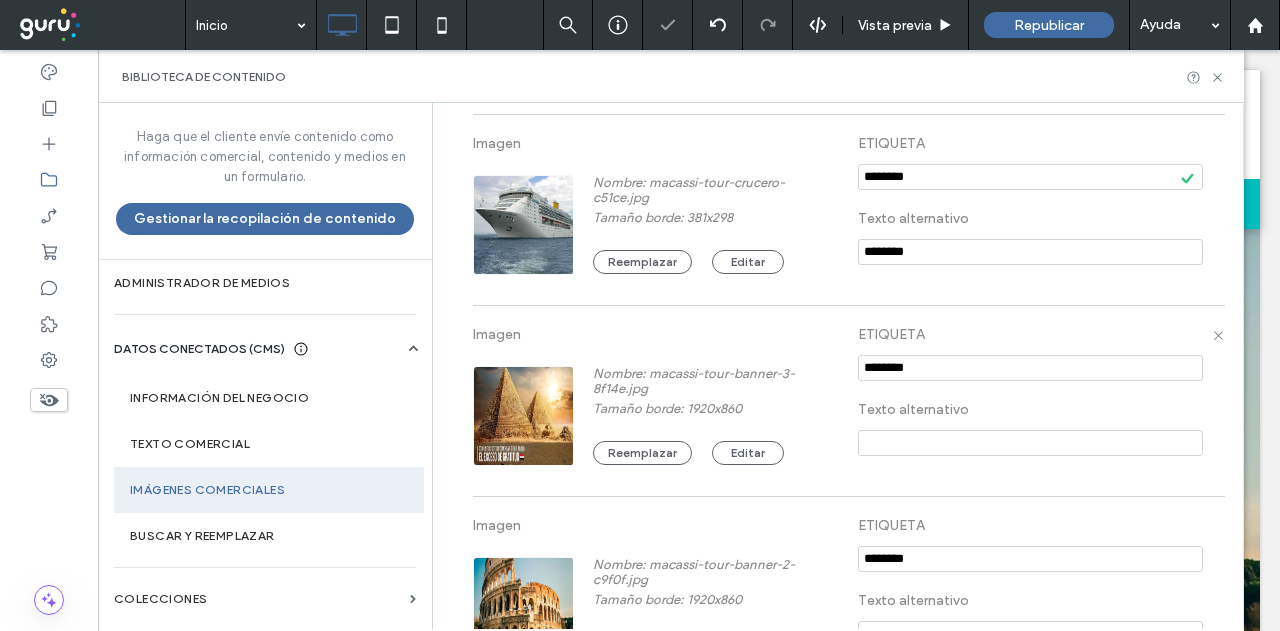 type on "********" 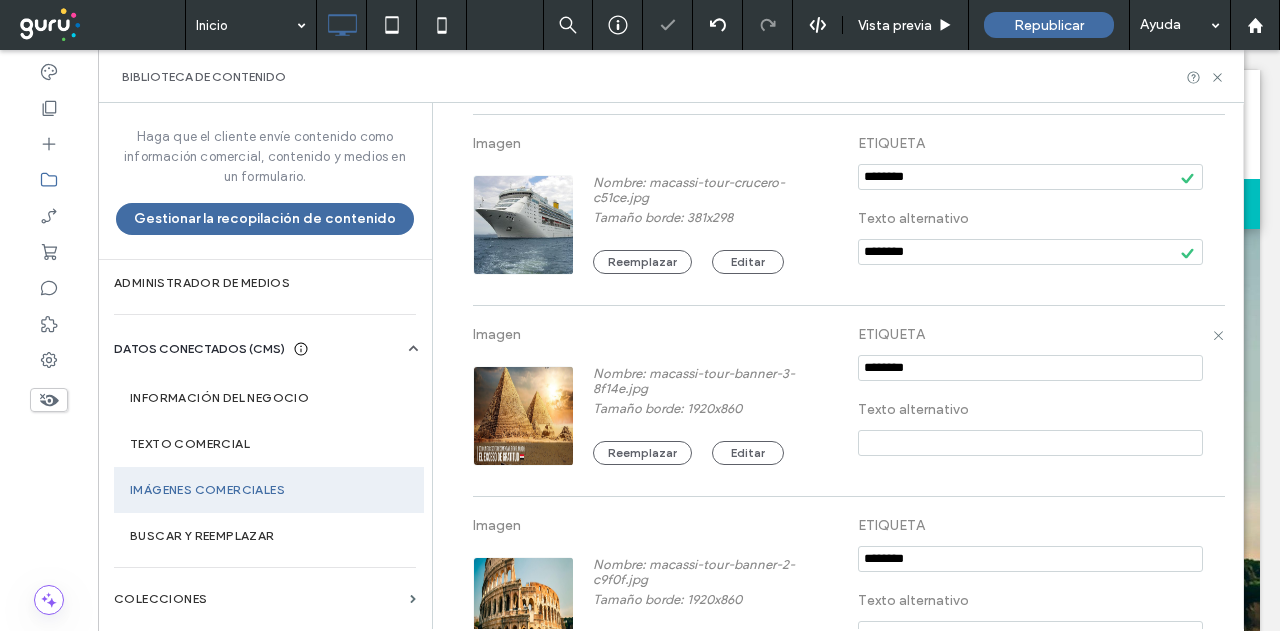 drag, startPoint x: 939, startPoint y: 372, endPoint x: 817, endPoint y: 368, distance: 122.06556 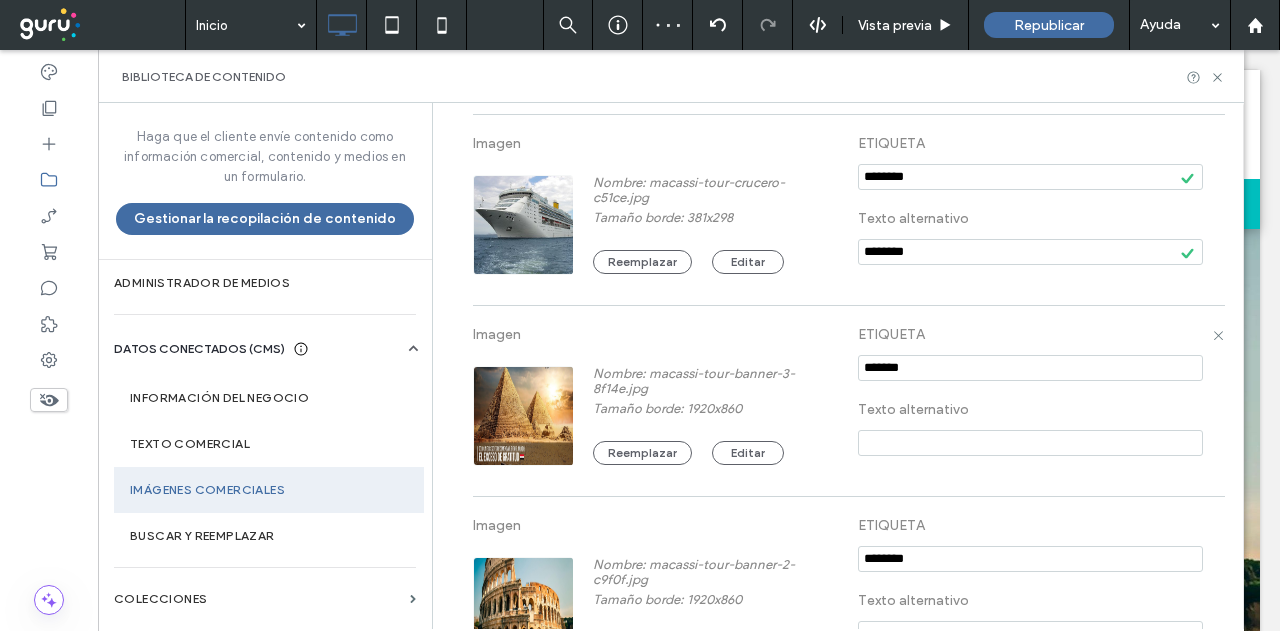 paste on "*********" 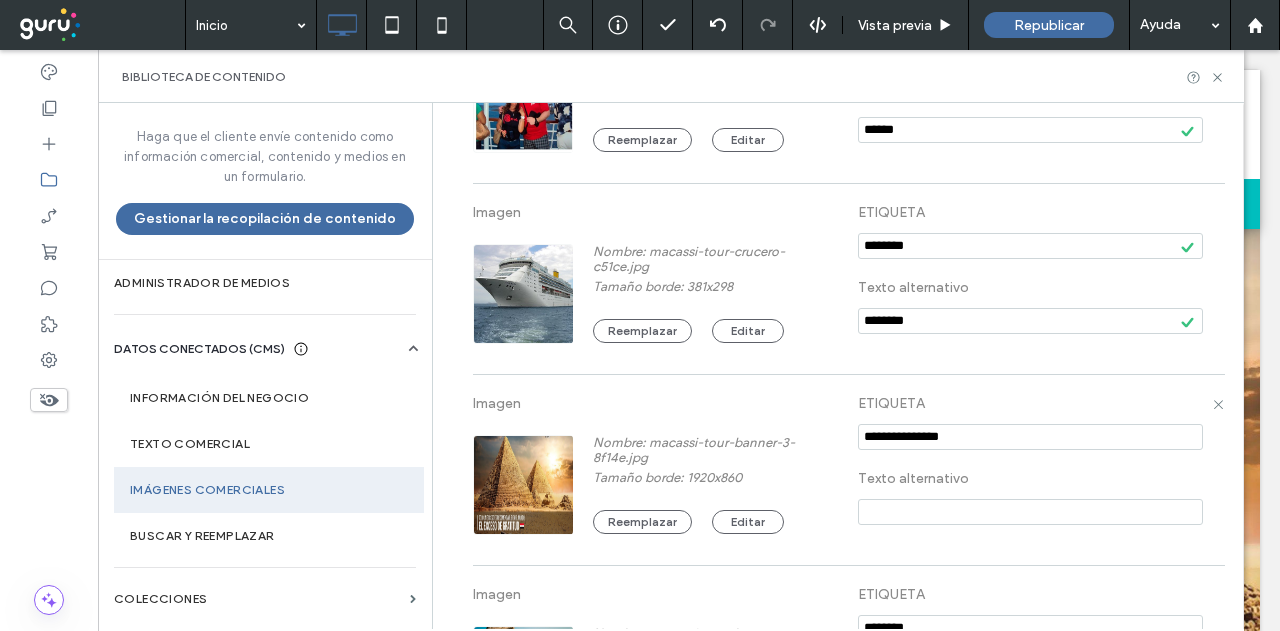 scroll, scrollTop: 703, scrollLeft: 0, axis: vertical 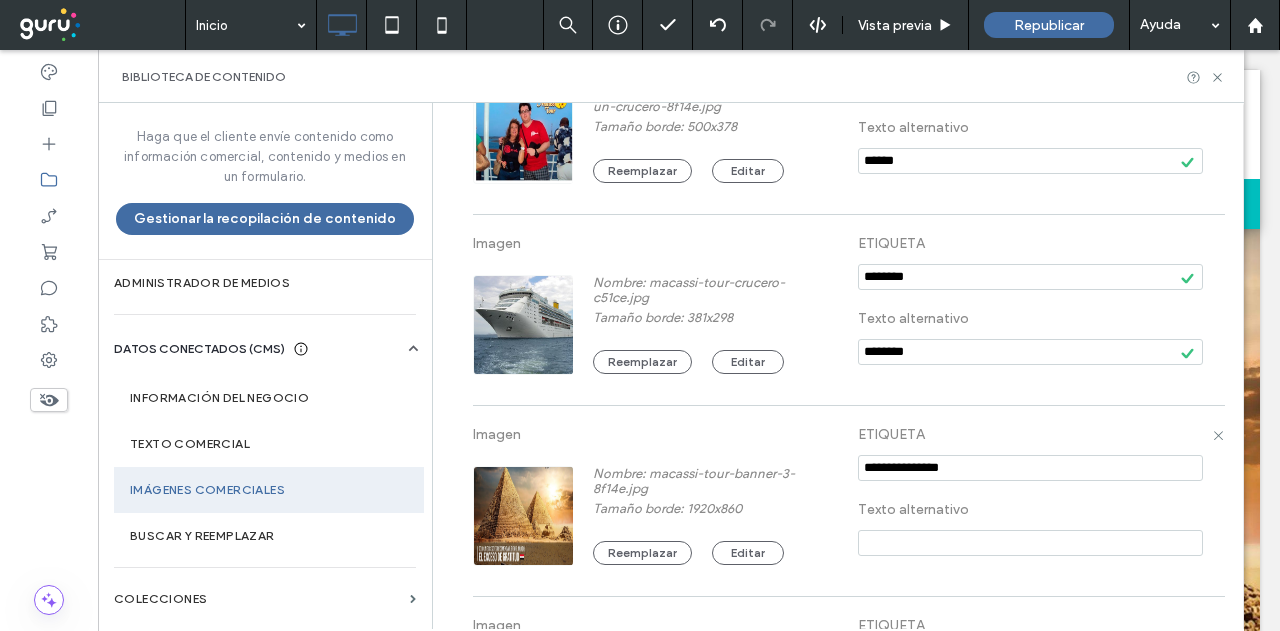 drag, startPoint x: 897, startPoint y: 469, endPoint x: 818, endPoint y: 469, distance: 79 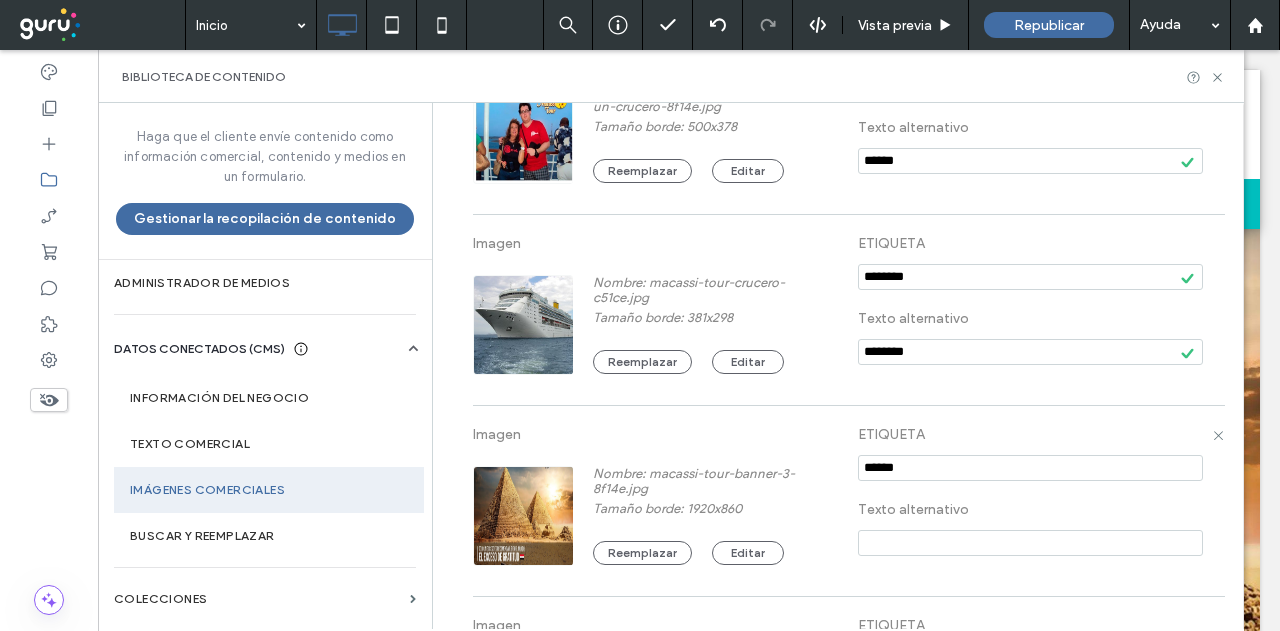 drag, startPoint x: 920, startPoint y: 459, endPoint x: 812, endPoint y: 467, distance: 108.29589 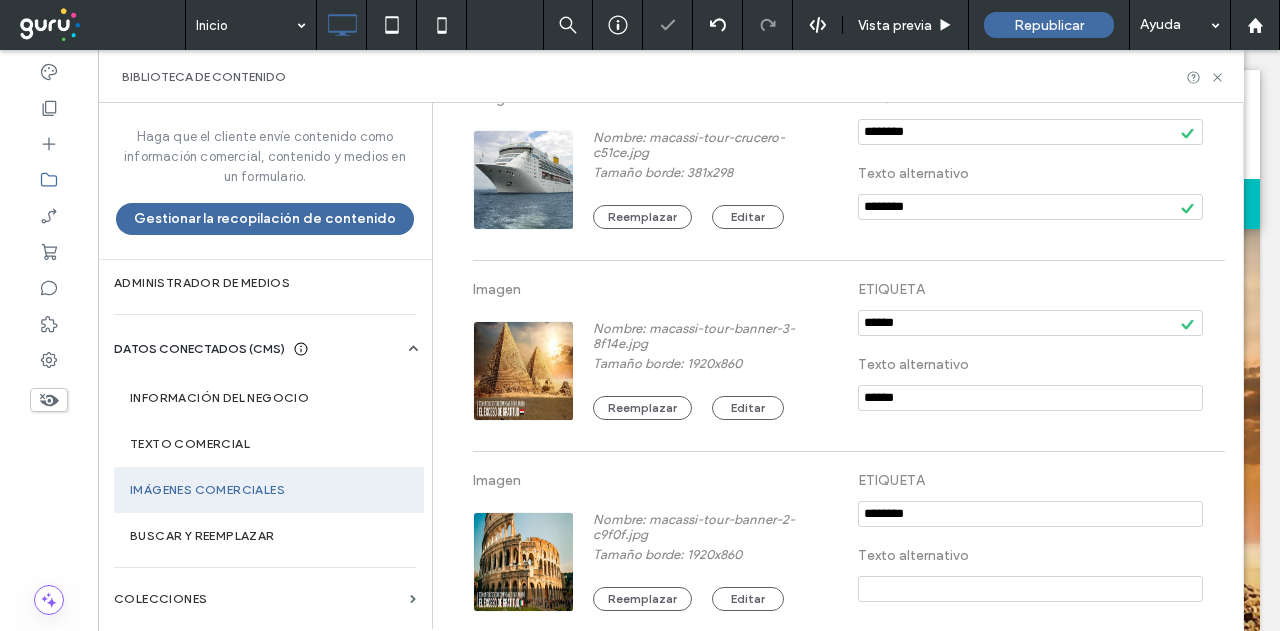 scroll, scrollTop: 1003, scrollLeft: 0, axis: vertical 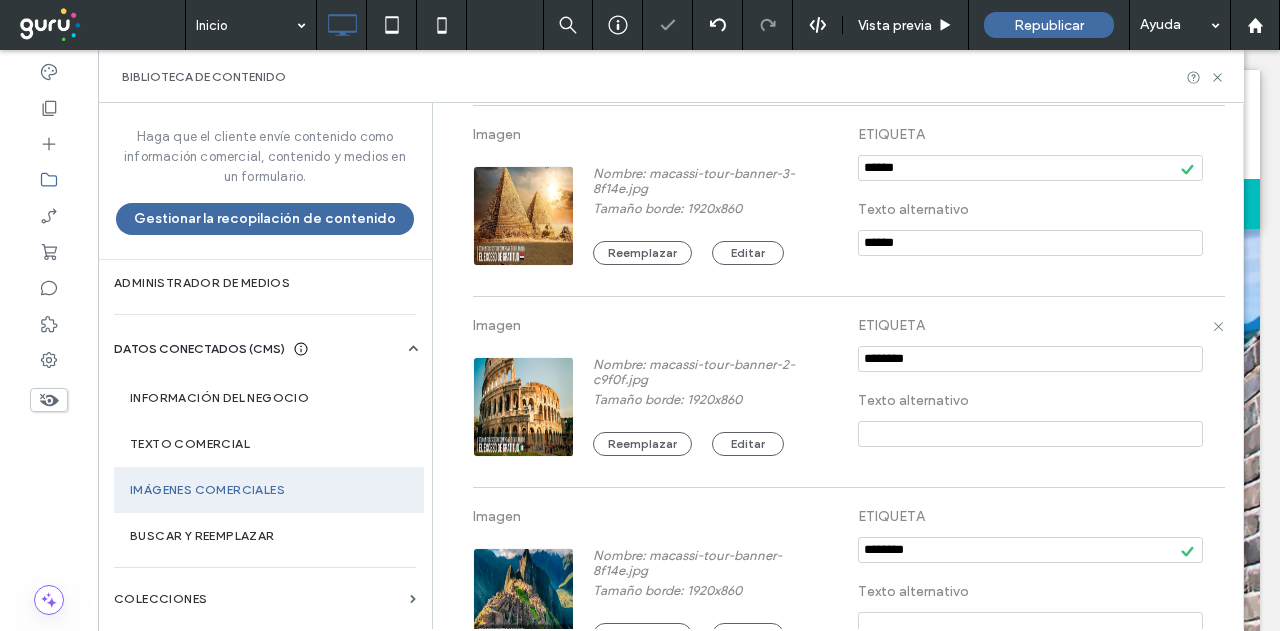 type on "******" 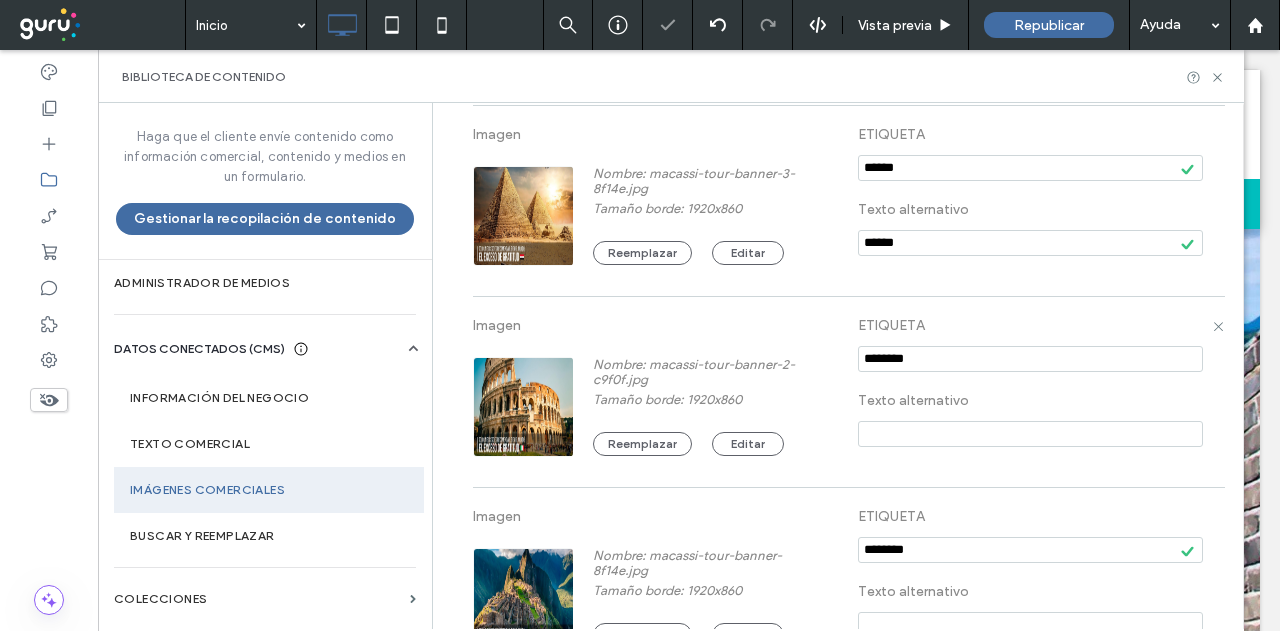 drag, startPoint x: 944, startPoint y: 350, endPoint x: 750, endPoint y: 377, distance: 195.86986 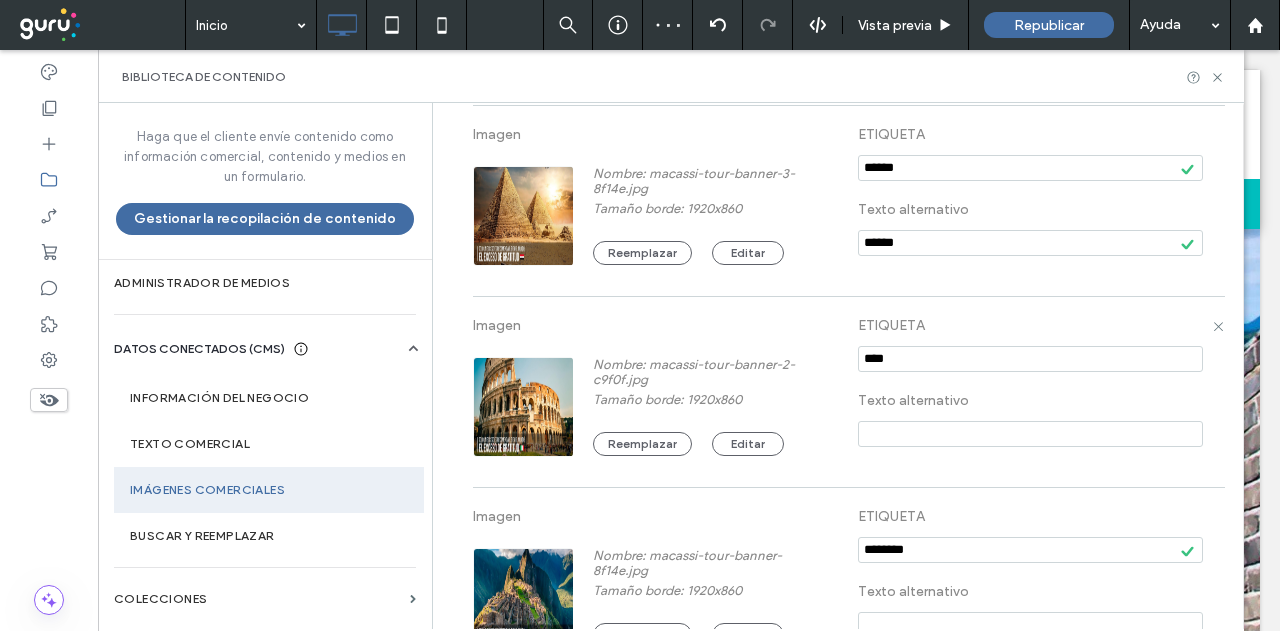 drag, startPoint x: 891, startPoint y: 349, endPoint x: 846, endPoint y: 354, distance: 45.276924 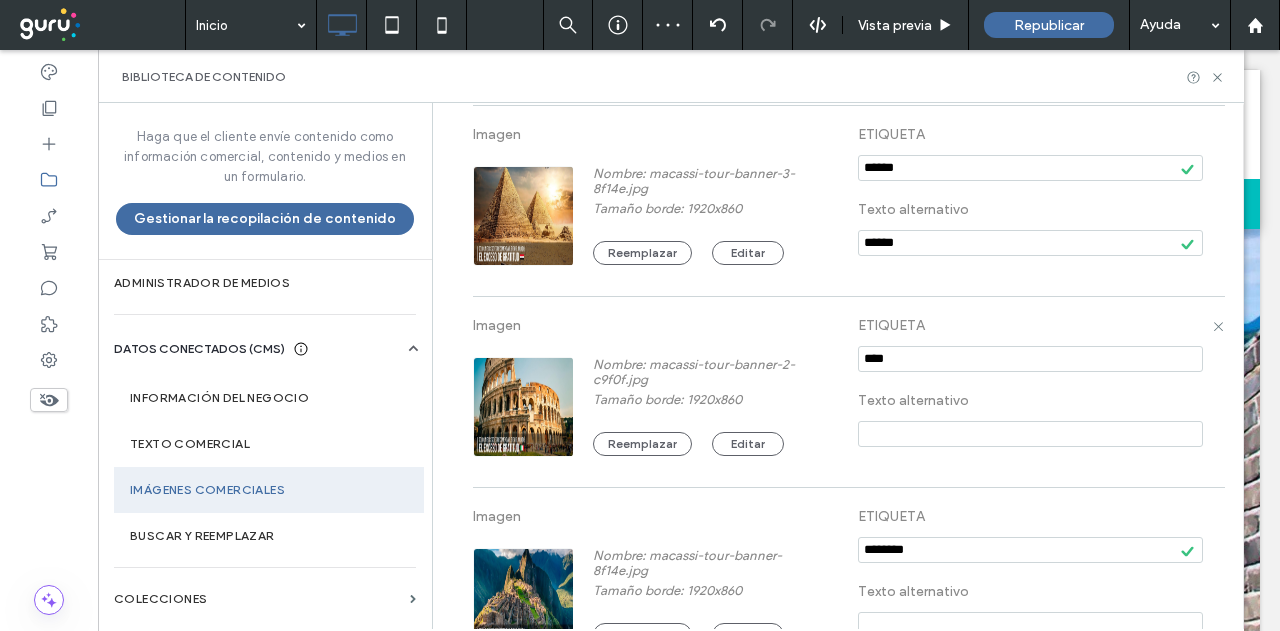 click on "Imagen Nombre: macassi-tour-banner-2-c9f0f.jpg Tamaño borde: 1920x860 Reemplazar Editar ETIQUETA Texto alternativo" at bounding box center (848, 392) 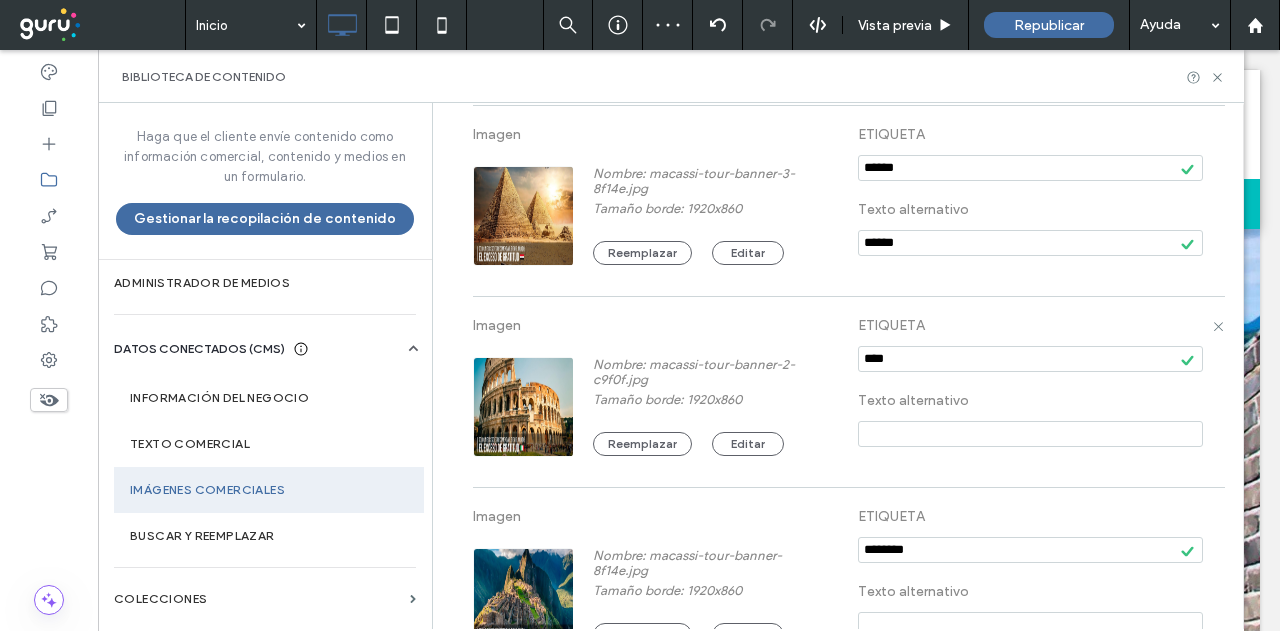 click at bounding box center (1030, 434) 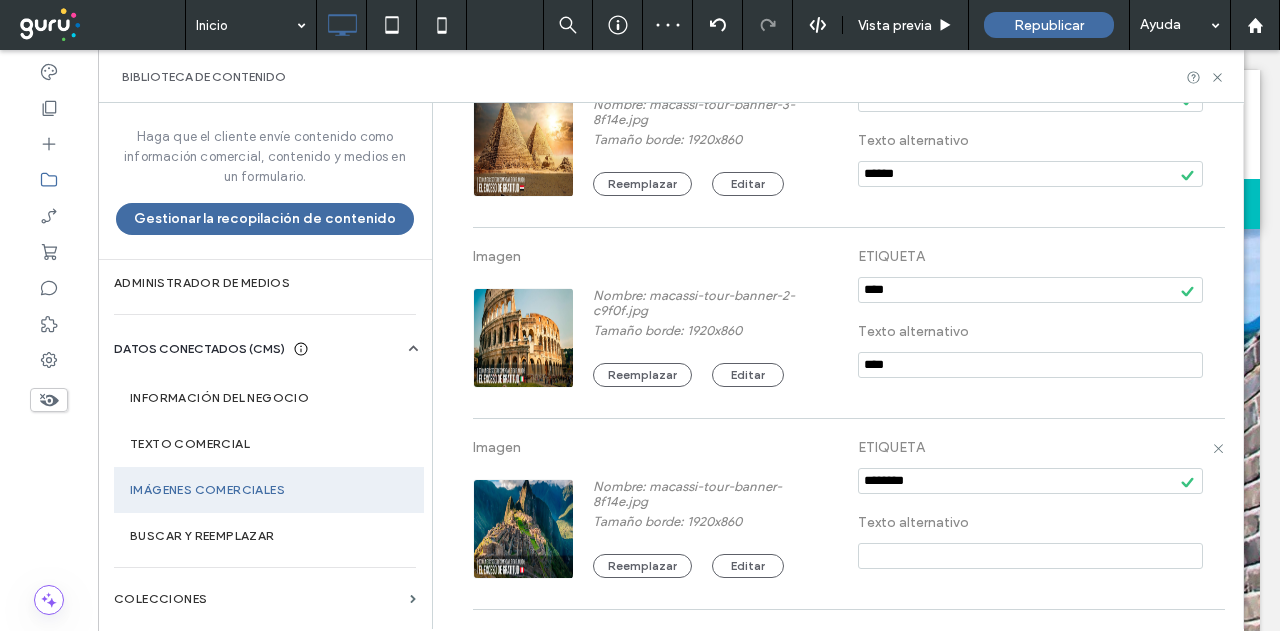 scroll, scrollTop: 1103, scrollLeft: 0, axis: vertical 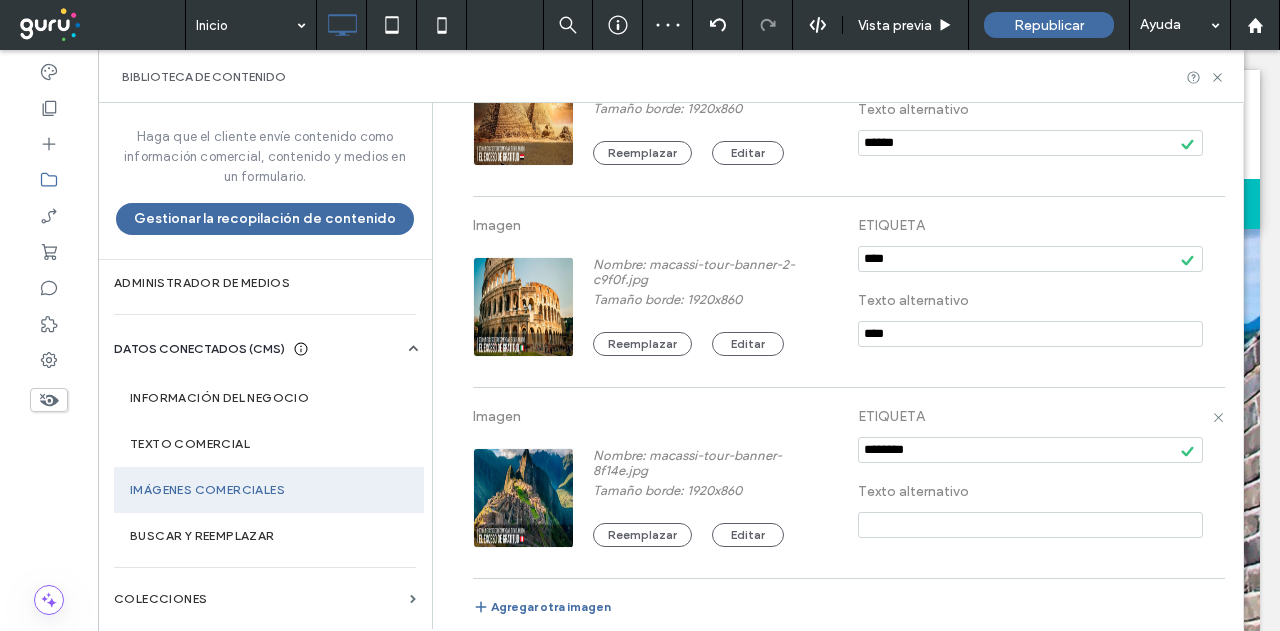 type on "****" 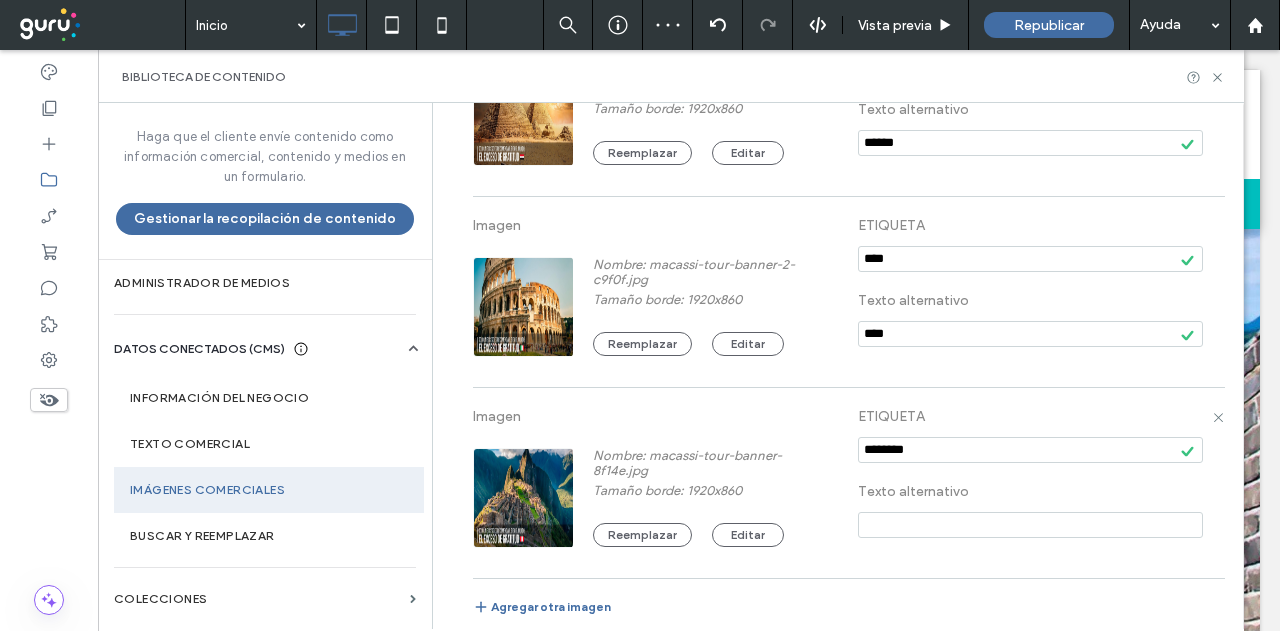 drag, startPoint x: 923, startPoint y: 446, endPoint x: 808, endPoint y: 437, distance: 115.35164 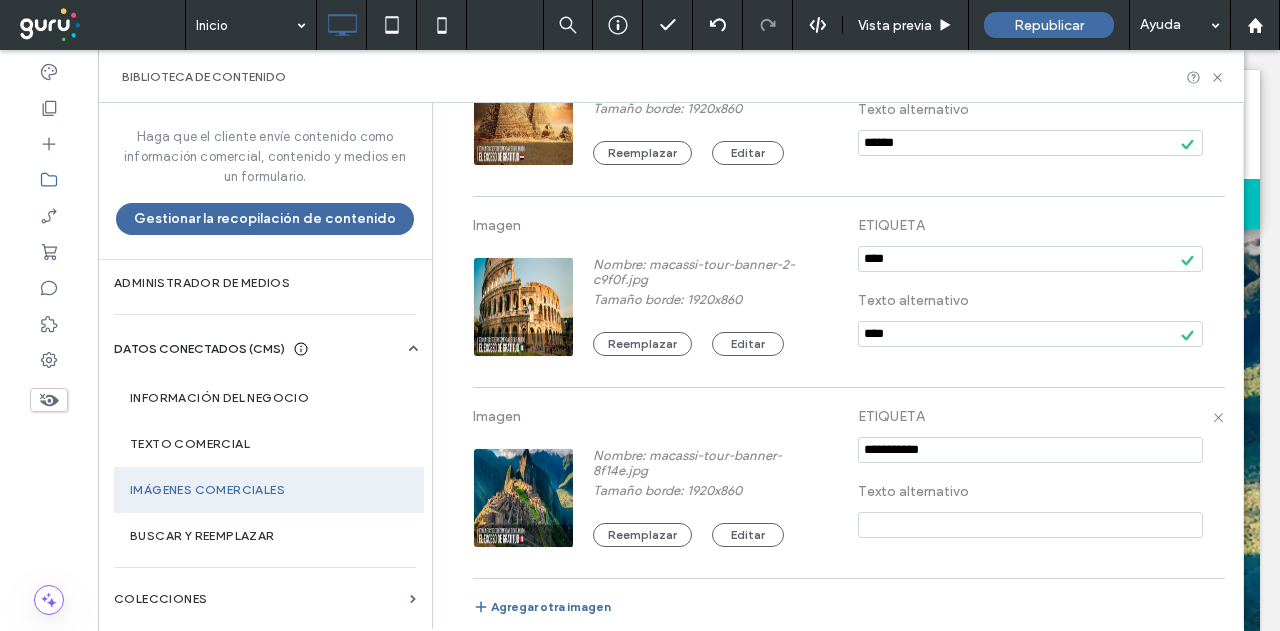 drag, startPoint x: 926, startPoint y: 445, endPoint x: 701, endPoint y: 455, distance: 225.2221 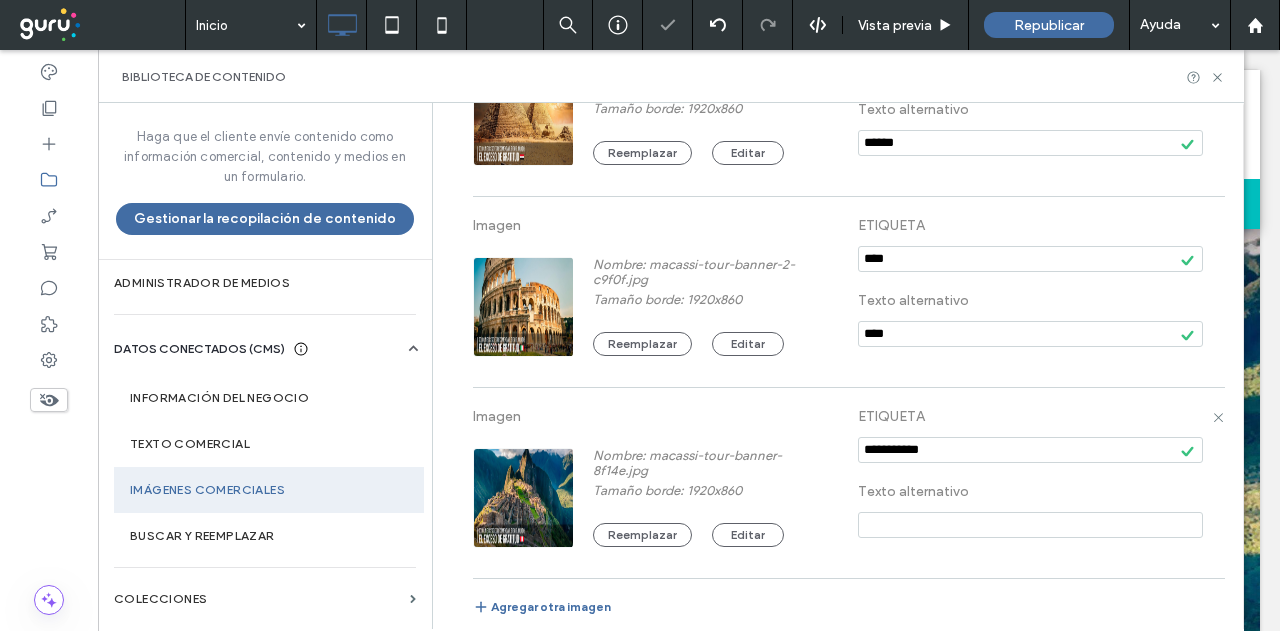 click at bounding box center (1030, 525) 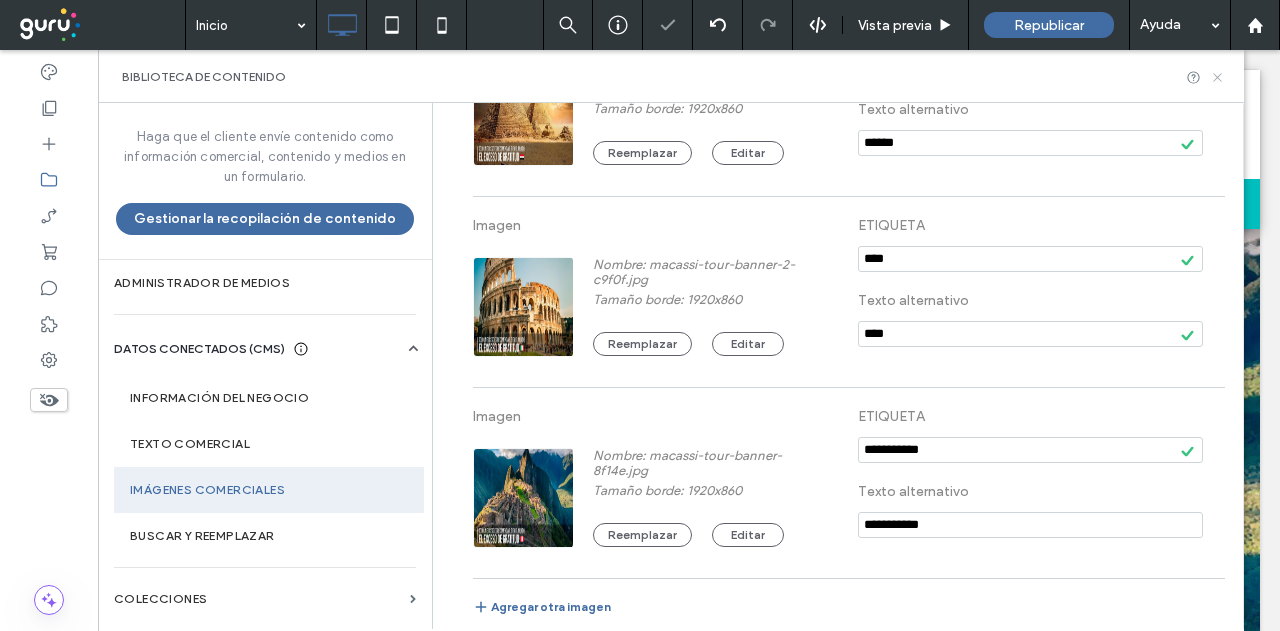 type on "**********" 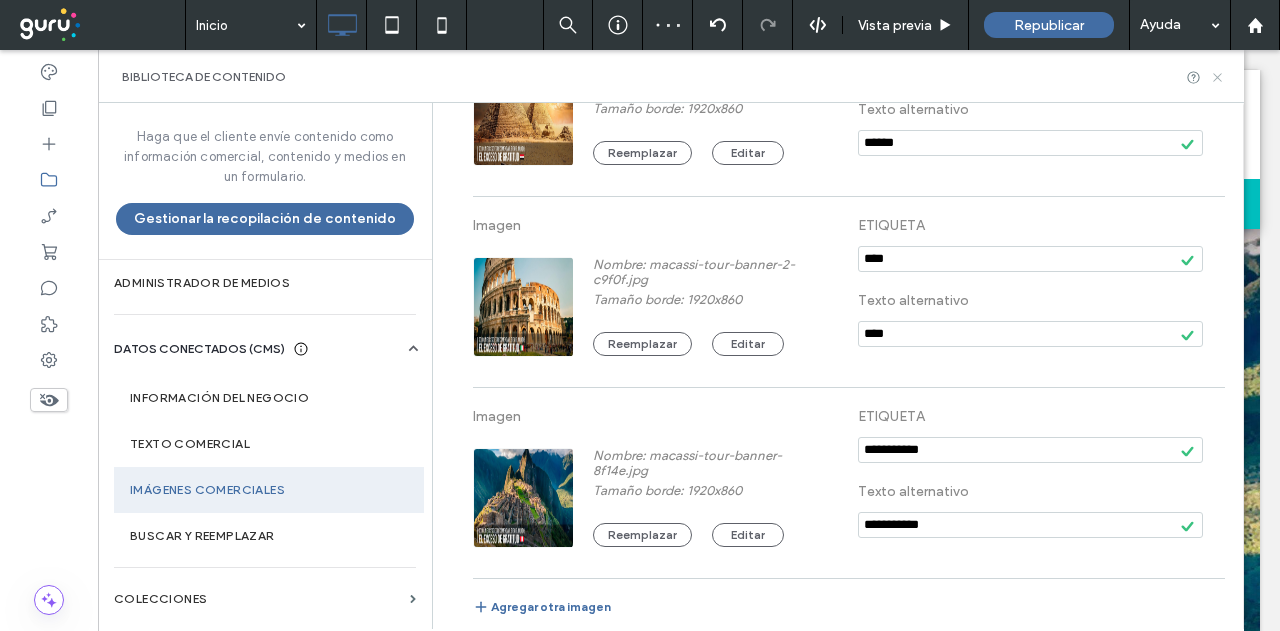 drag, startPoint x: 1219, startPoint y: 78, endPoint x: 1094, endPoint y: 38, distance: 131.24405 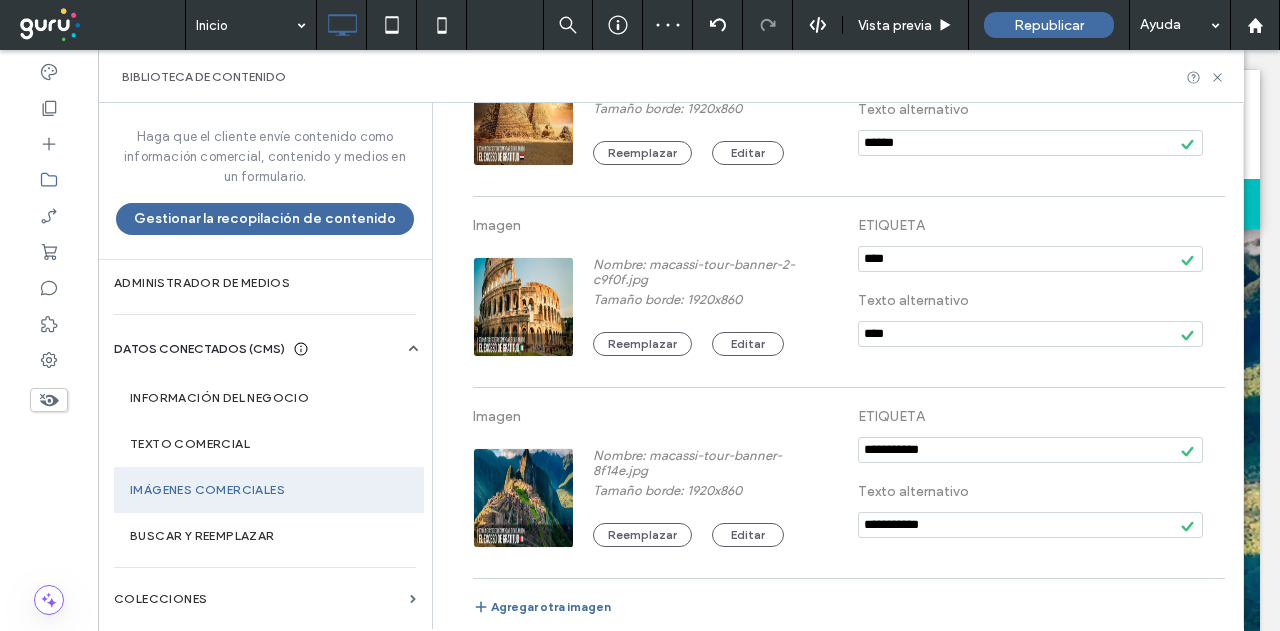 click 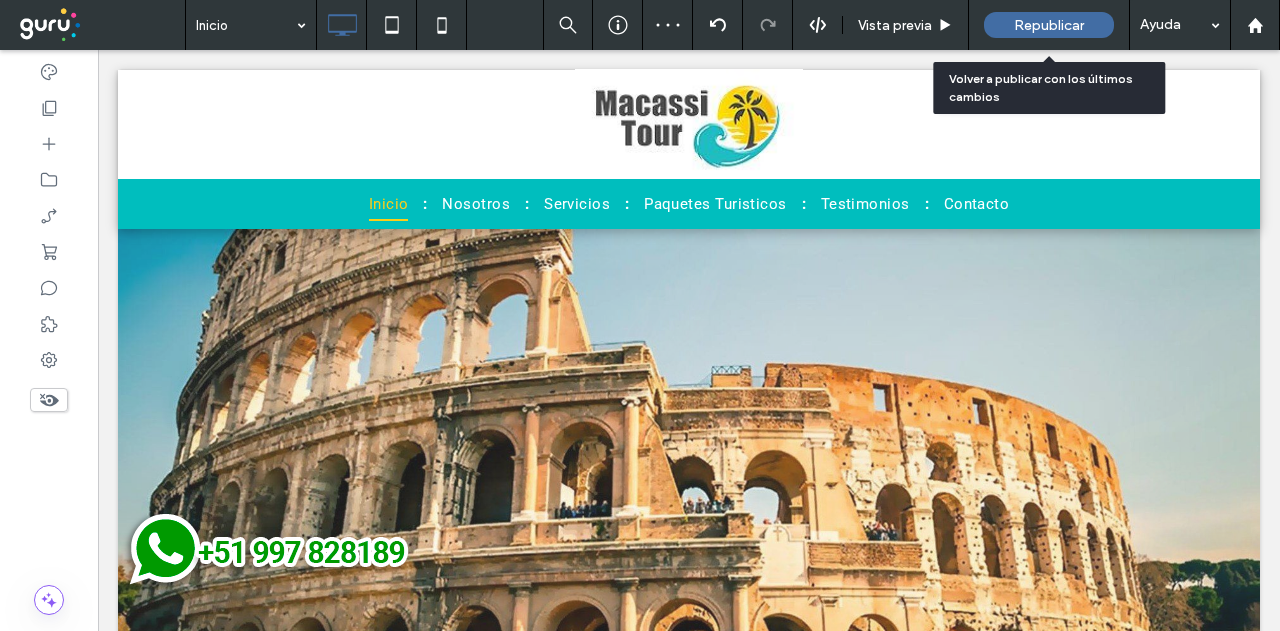 click on "Republicar" at bounding box center (1049, 25) 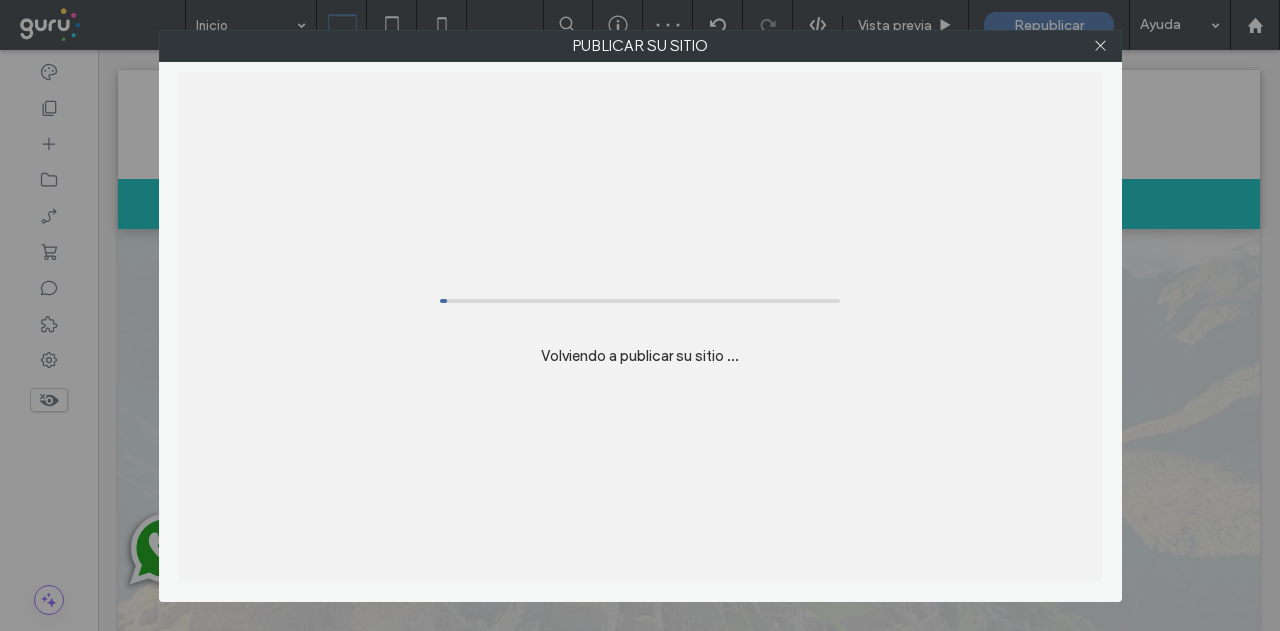 scroll, scrollTop: 0, scrollLeft: 0, axis: both 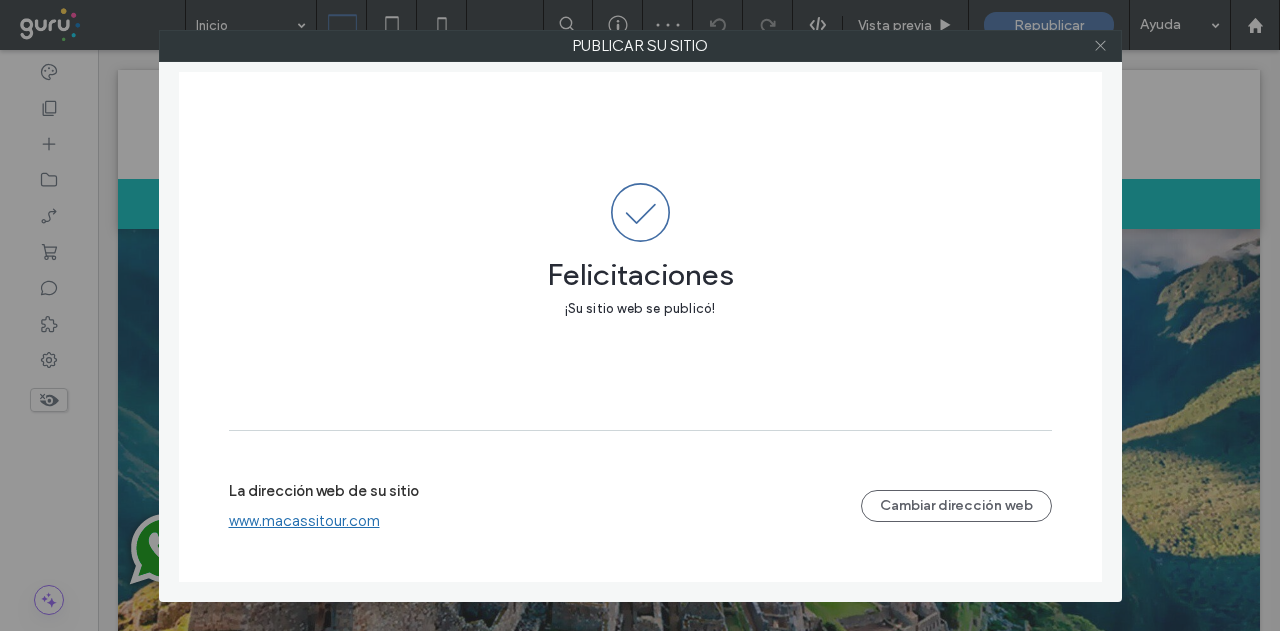 click 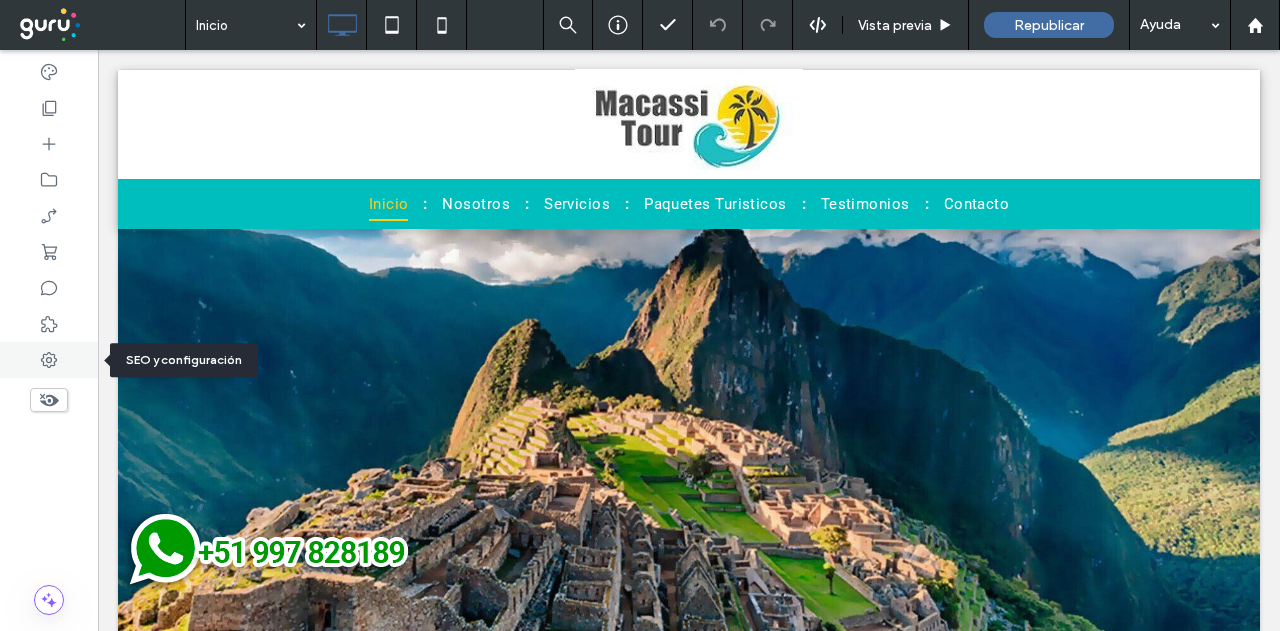 click 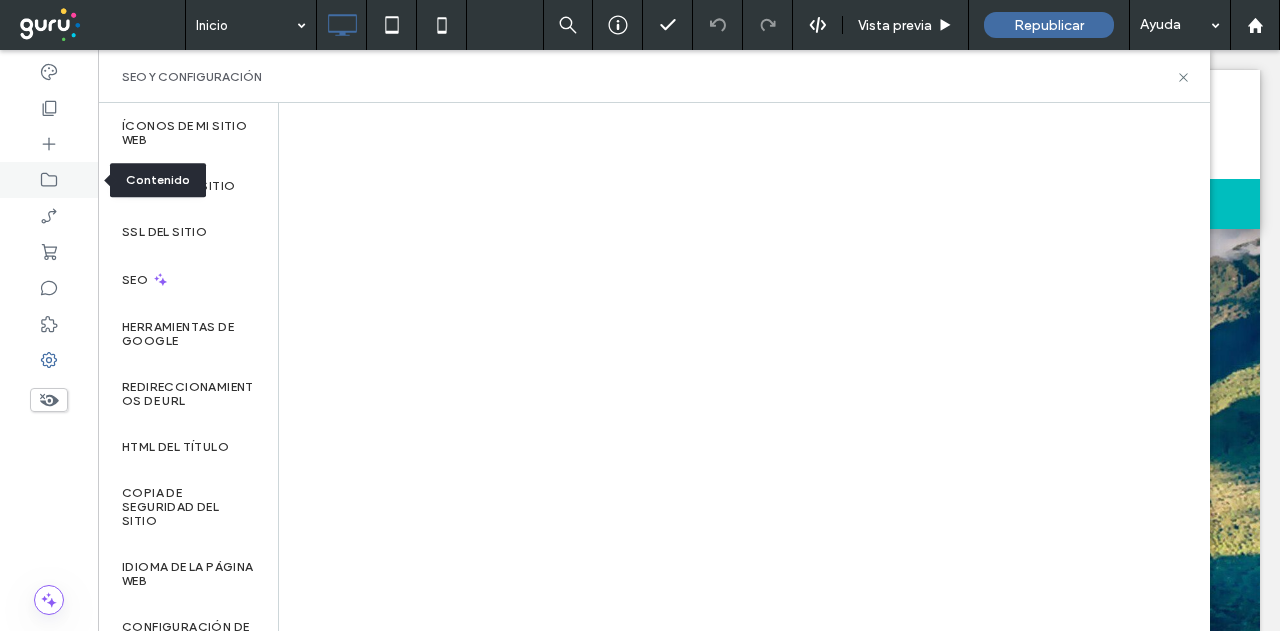 click 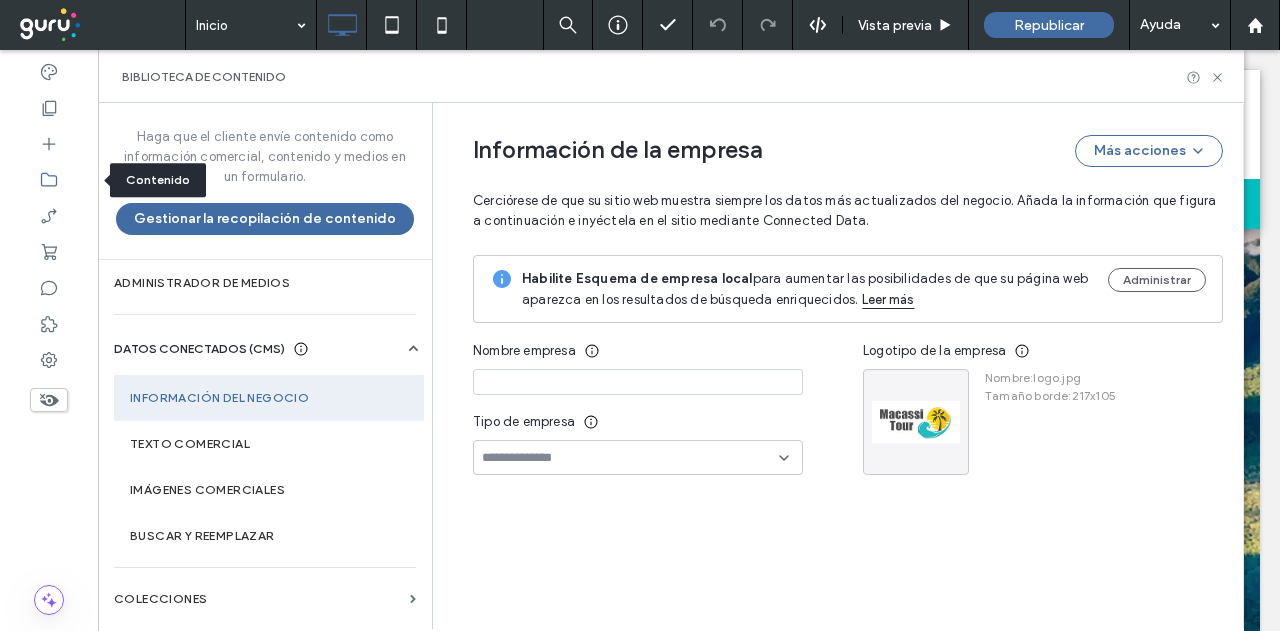 type on "**********" 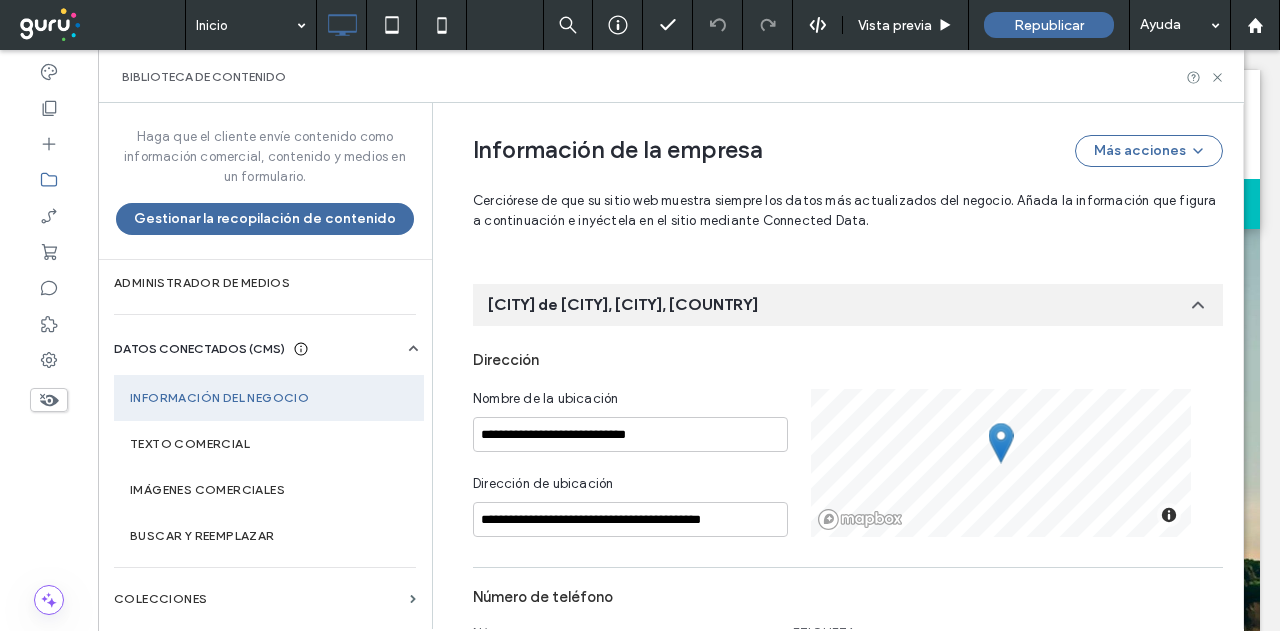 scroll, scrollTop: 129, scrollLeft: 0, axis: vertical 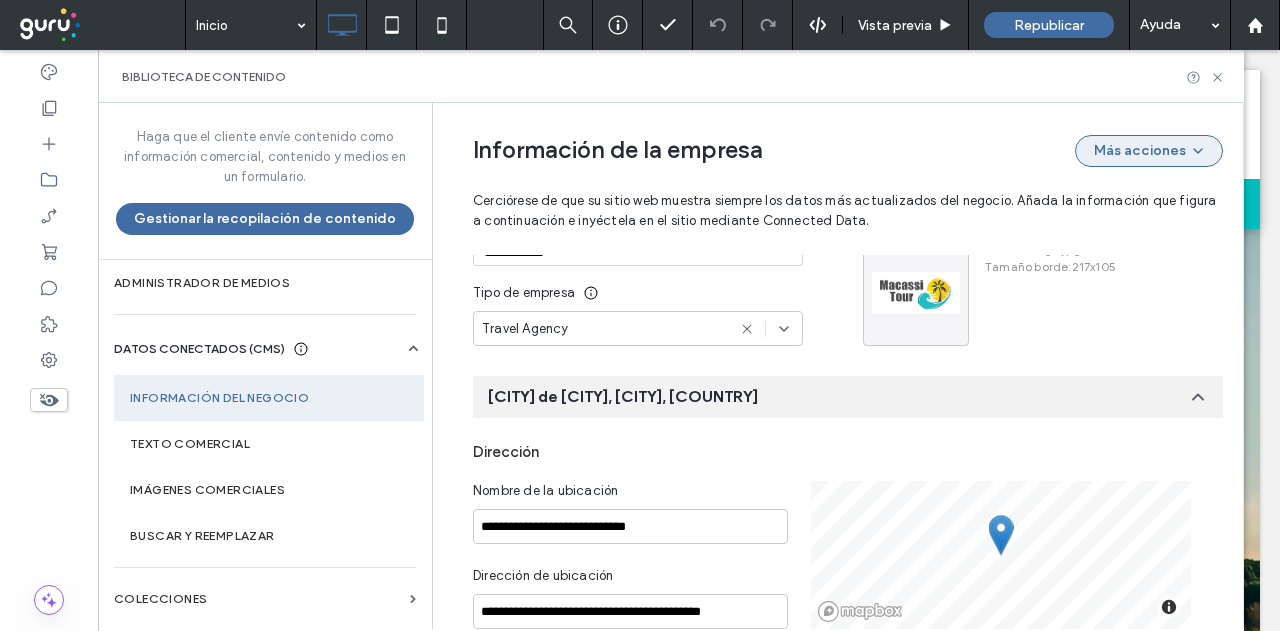 click on "Más acciones" at bounding box center (1149, 151) 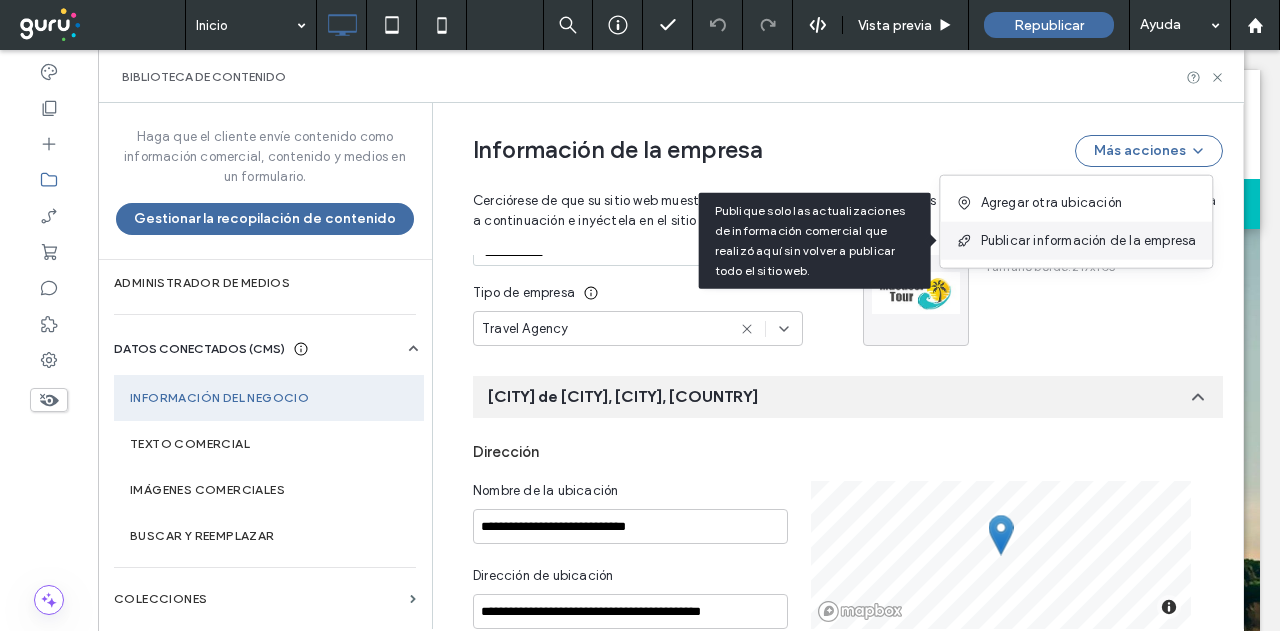 click on "Publicar información de la empresa" at bounding box center (1089, 241) 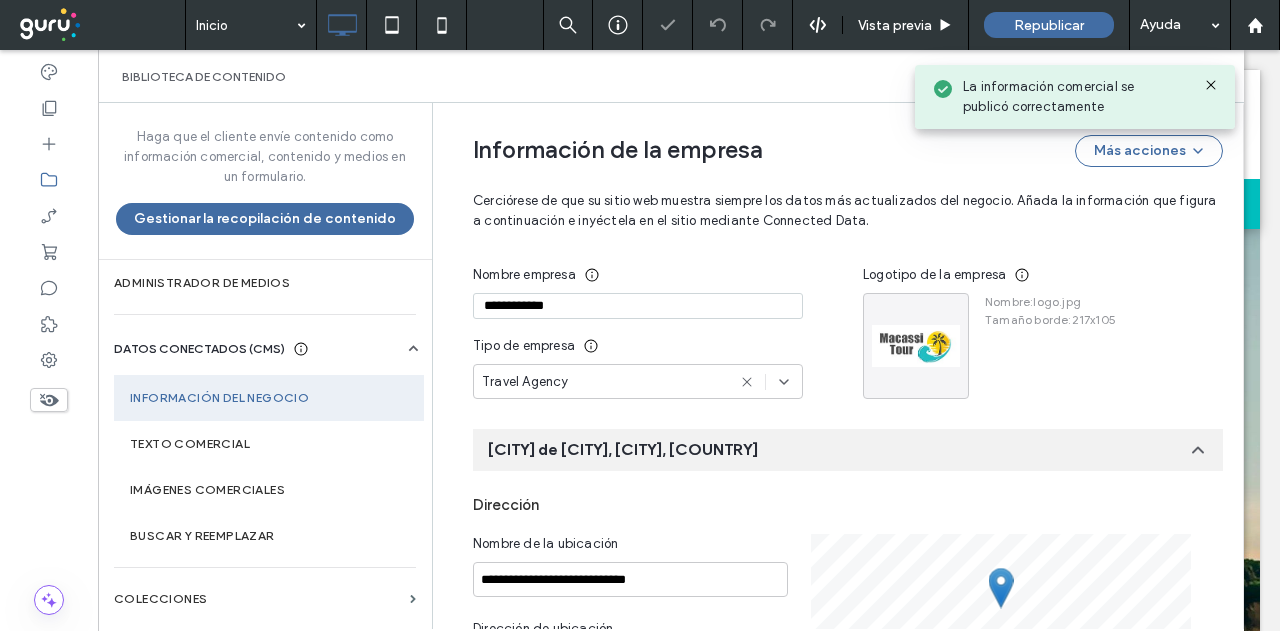scroll, scrollTop: 0, scrollLeft: 0, axis: both 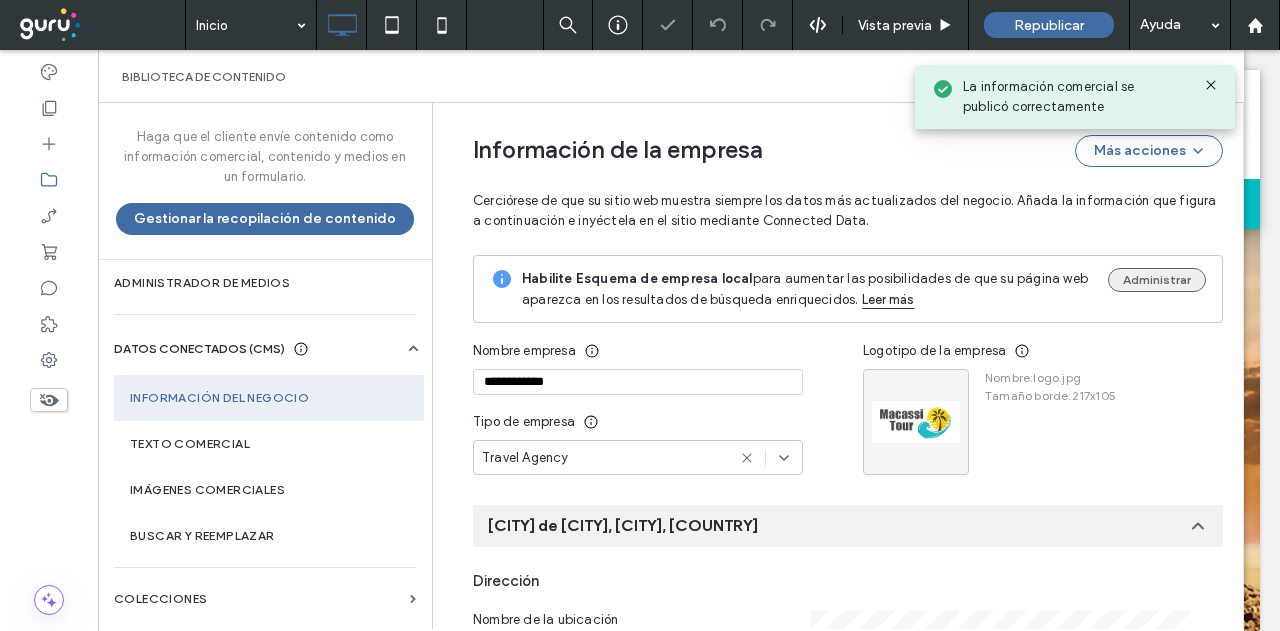 click on "Administrar" at bounding box center (1157, 280) 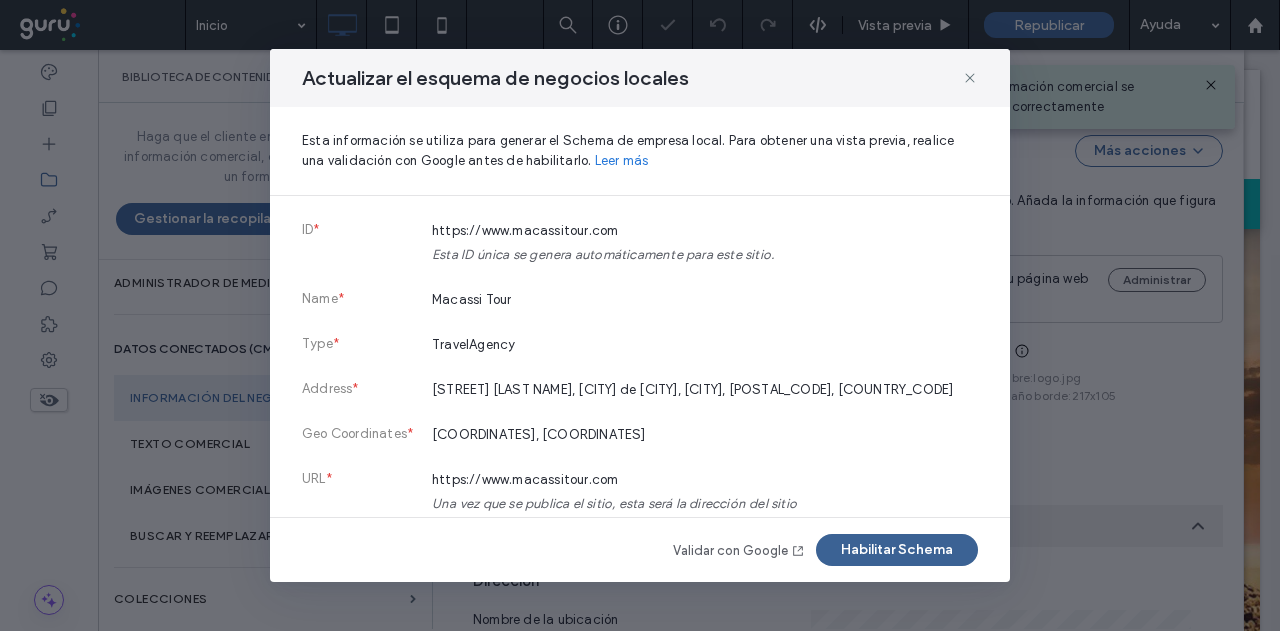click on "Habilitar Schema" at bounding box center (897, 550) 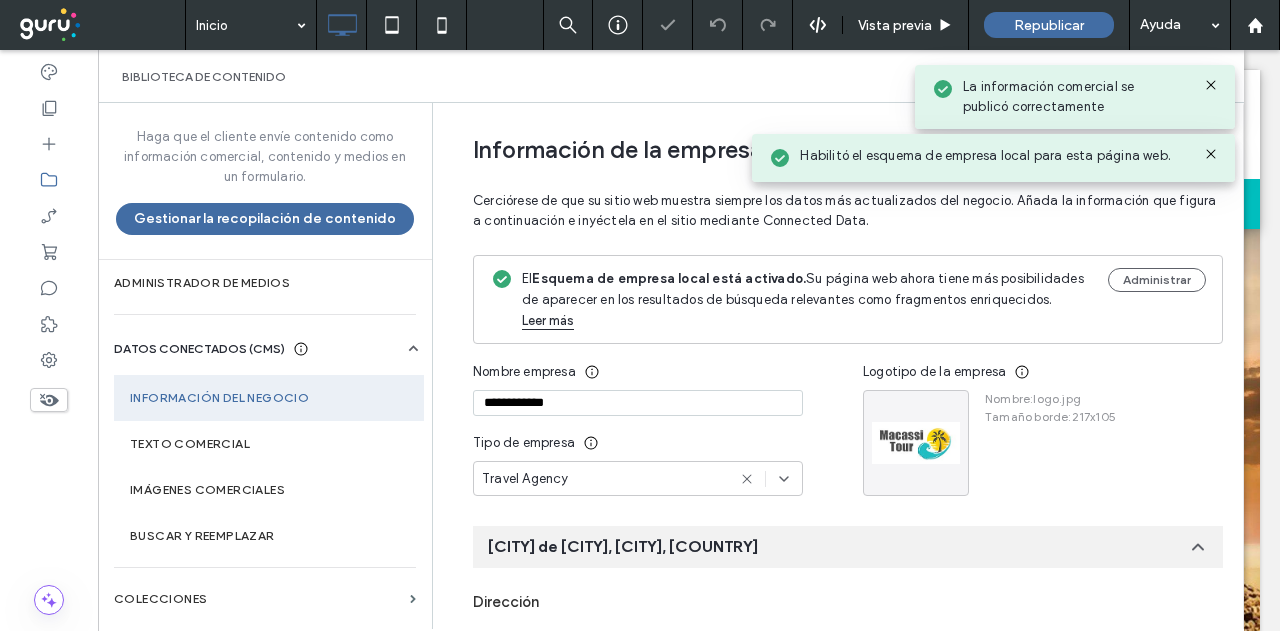 click 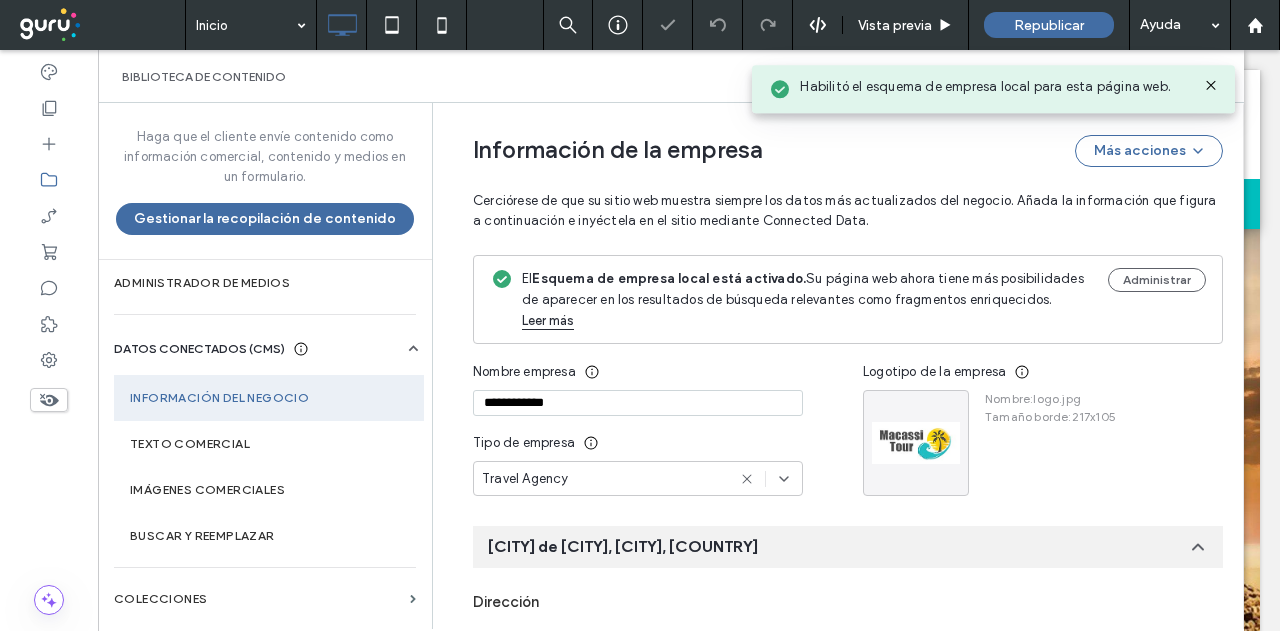 click on "Habilitó el esquema de empresa local para esta página web." at bounding box center [993, 89] 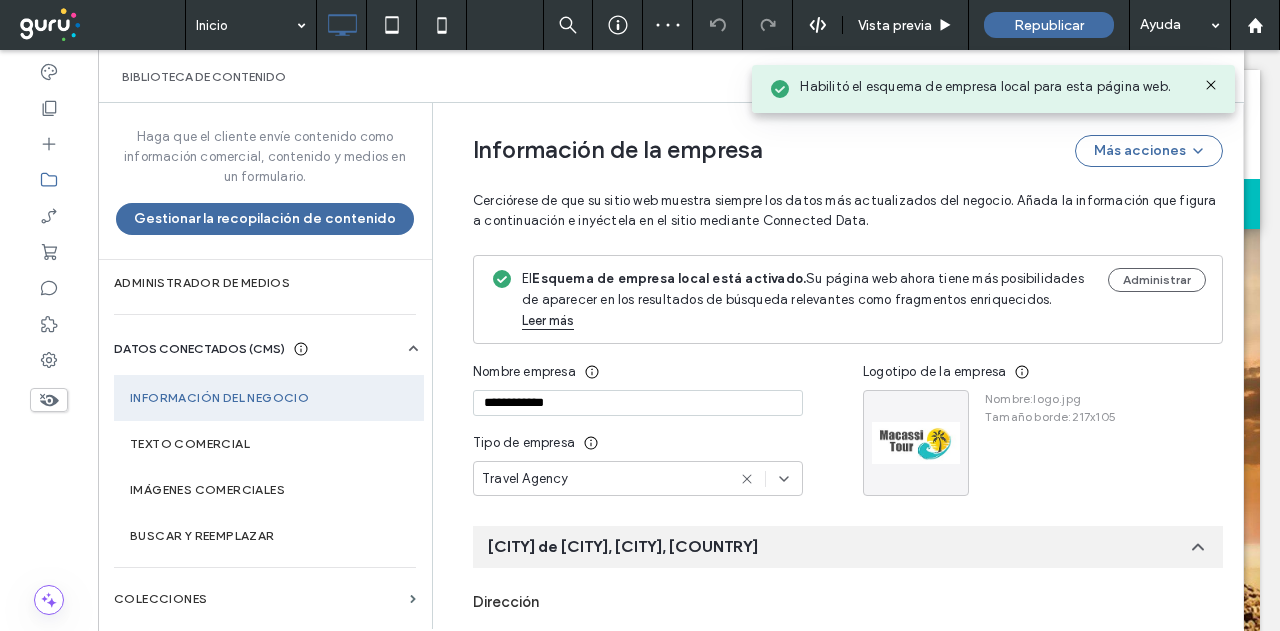 drag, startPoint x: 1205, startPoint y: 81, endPoint x: 993, endPoint y: 44, distance: 215.20456 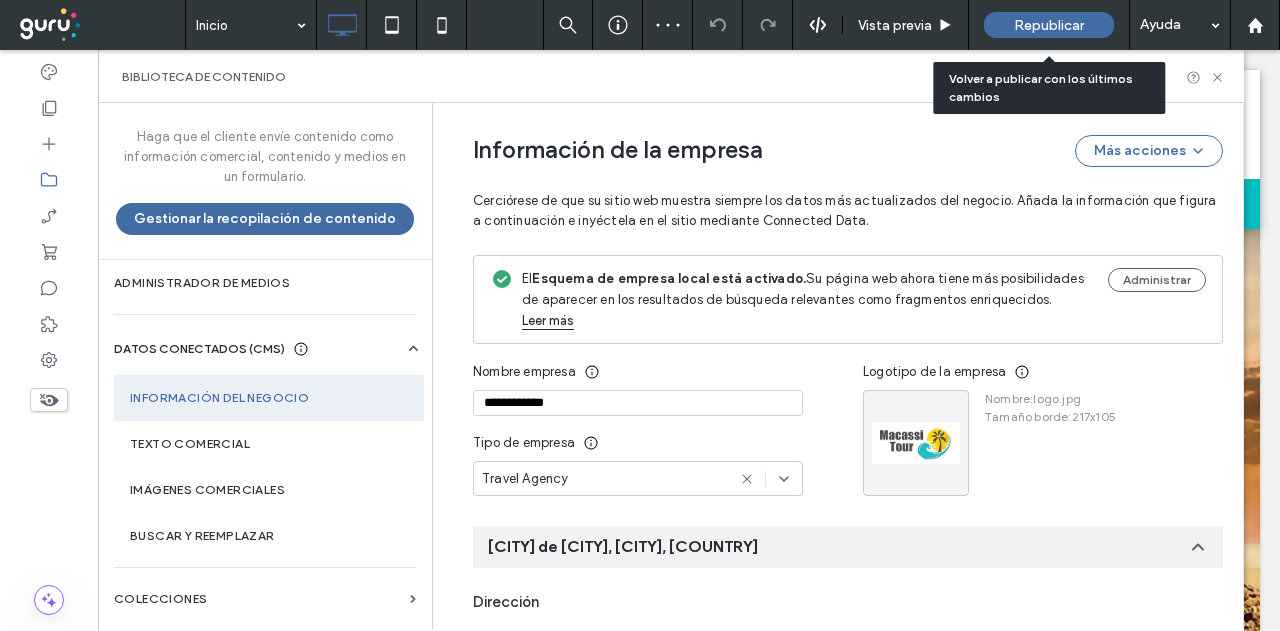 click on "Republicar" at bounding box center [1049, 25] 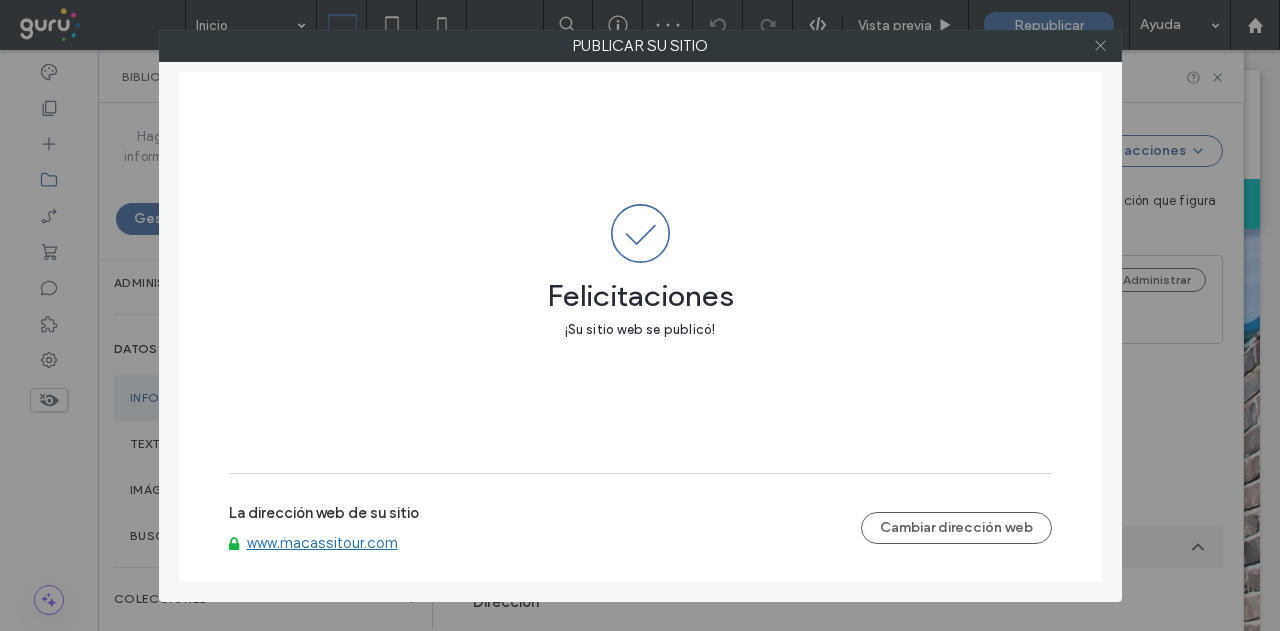 click 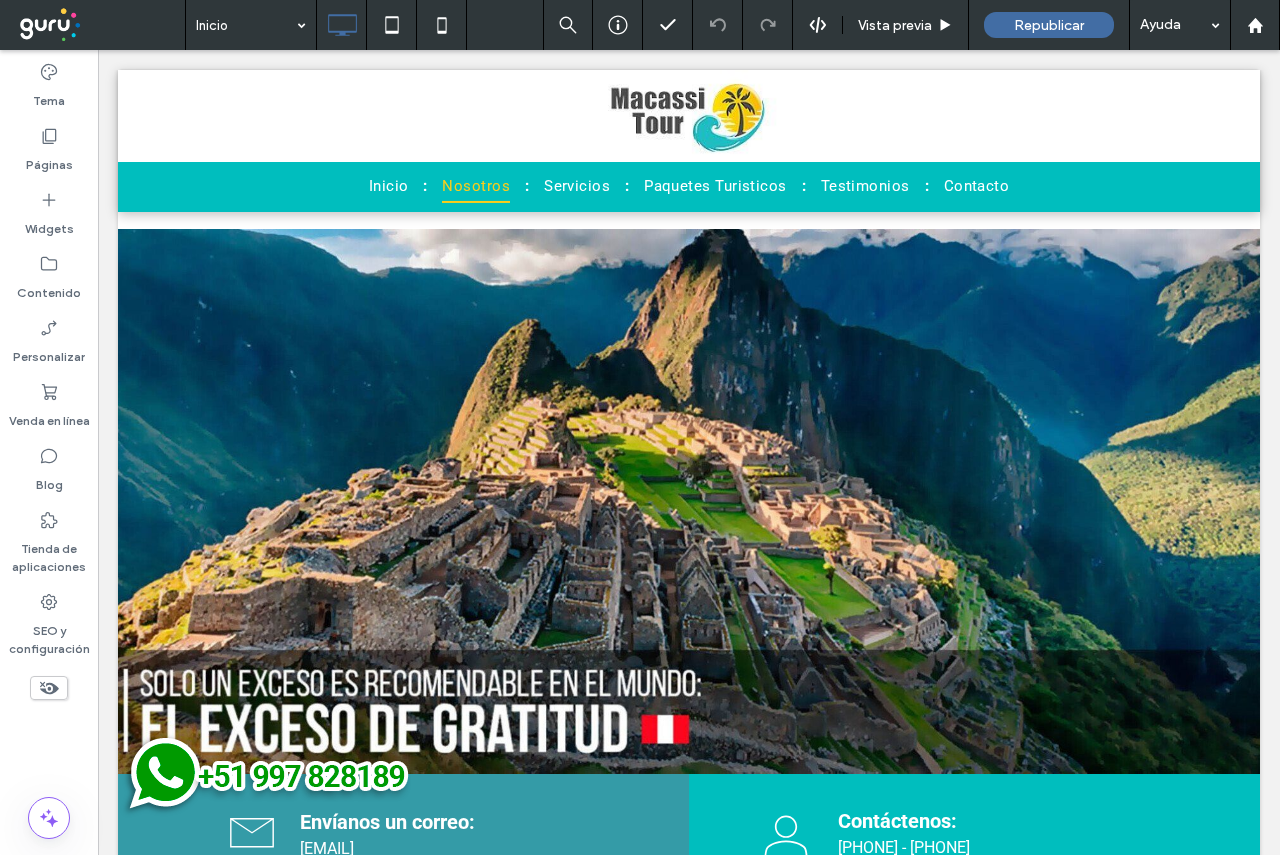 scroll, scrollTop: 844, scrollLeft: 0, axis: vertical 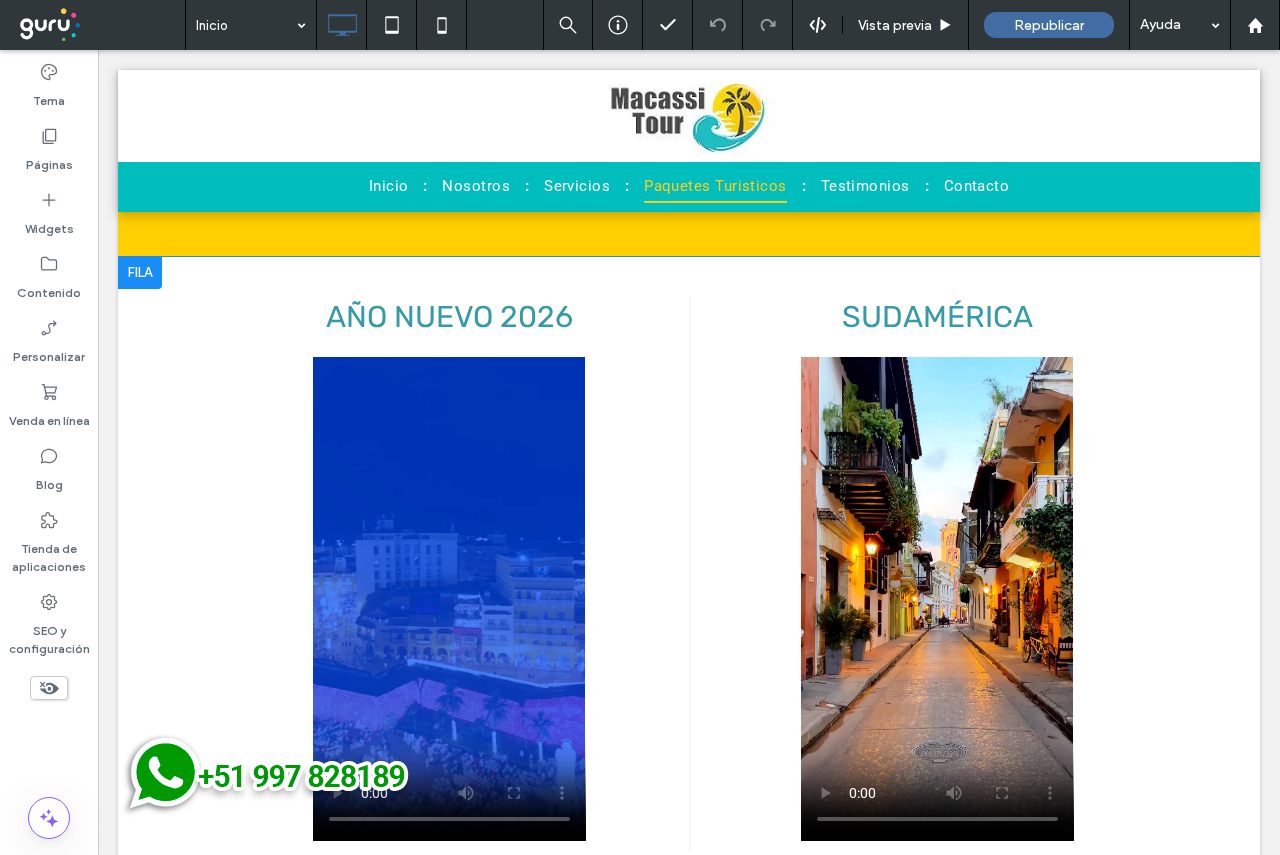 click at bounding box center [140, 273] 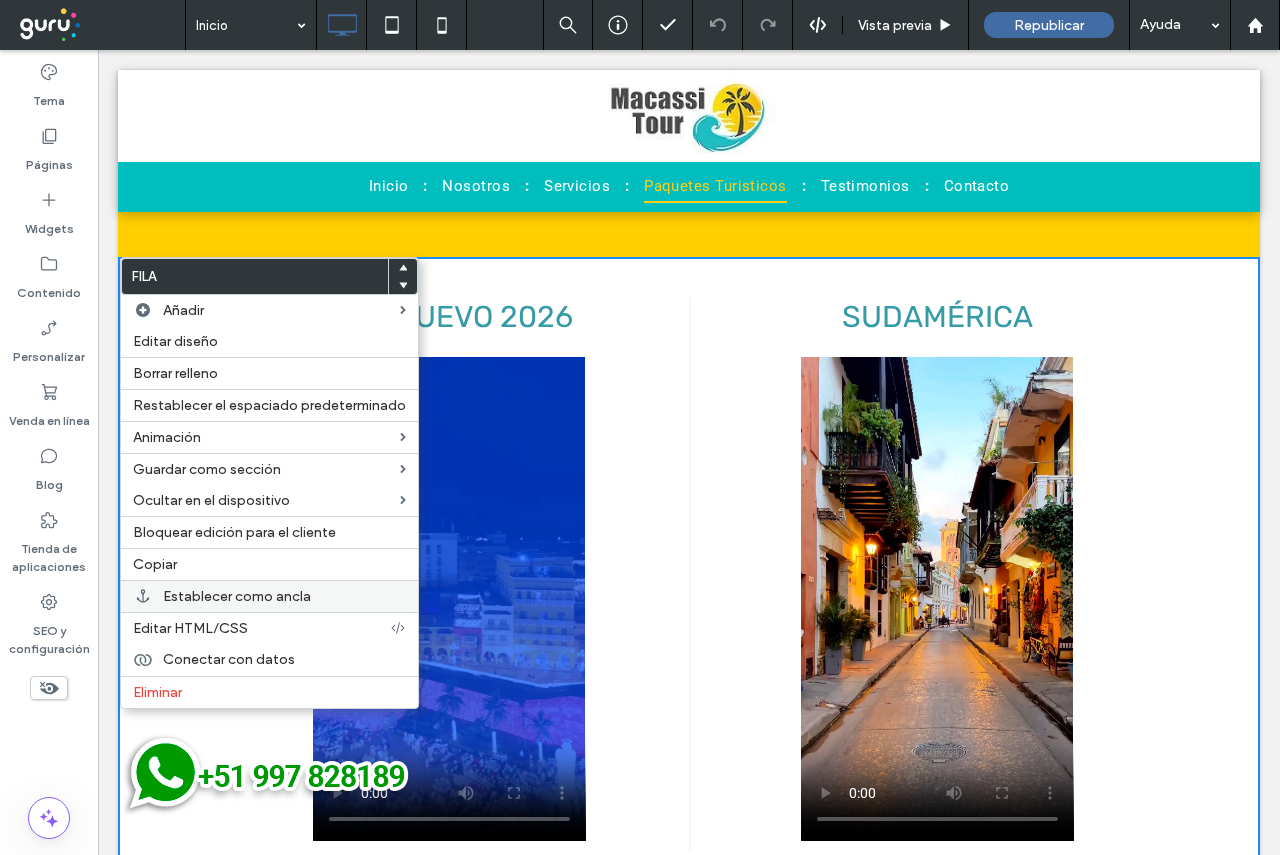 click on "Establecer como ancla" at bounding box center [284, 596] 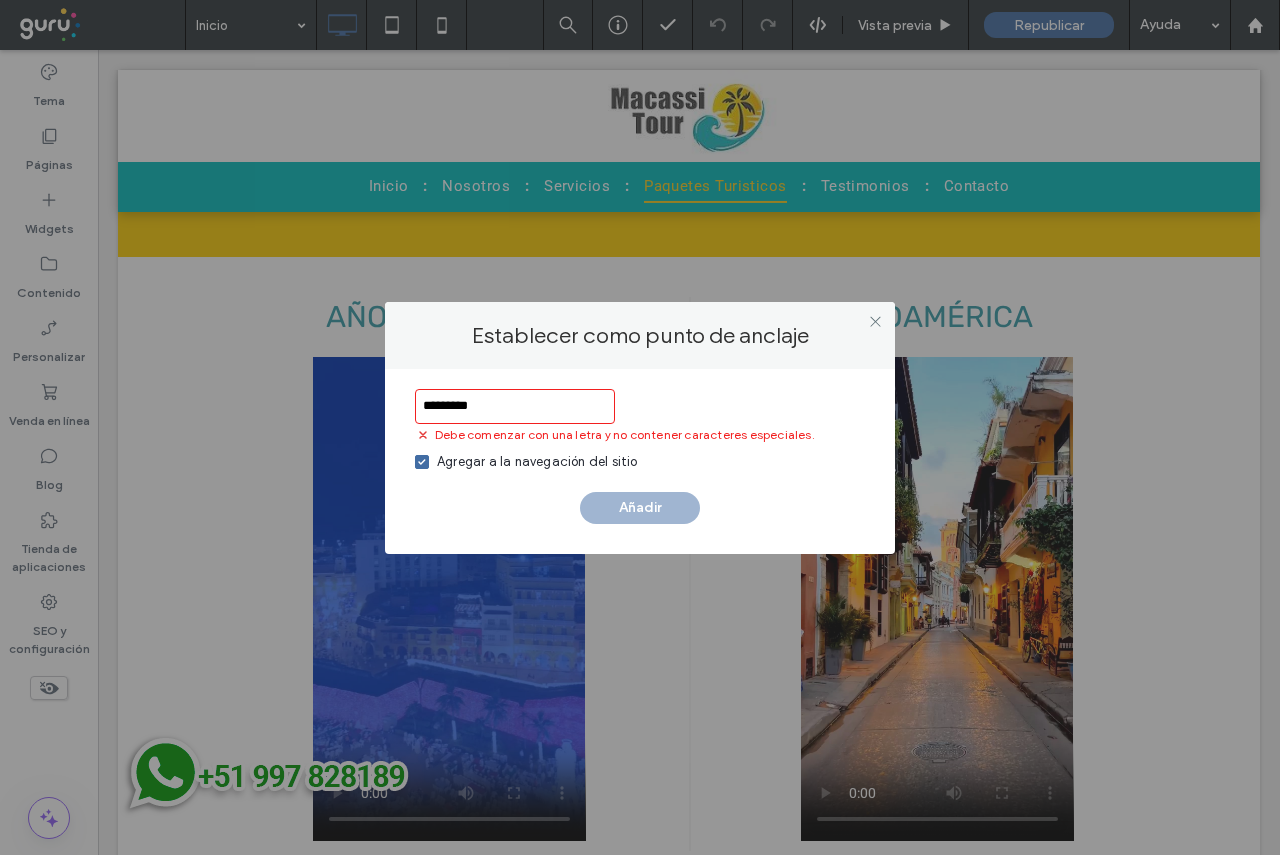 click on "*********" at bounding box center [515, 406] 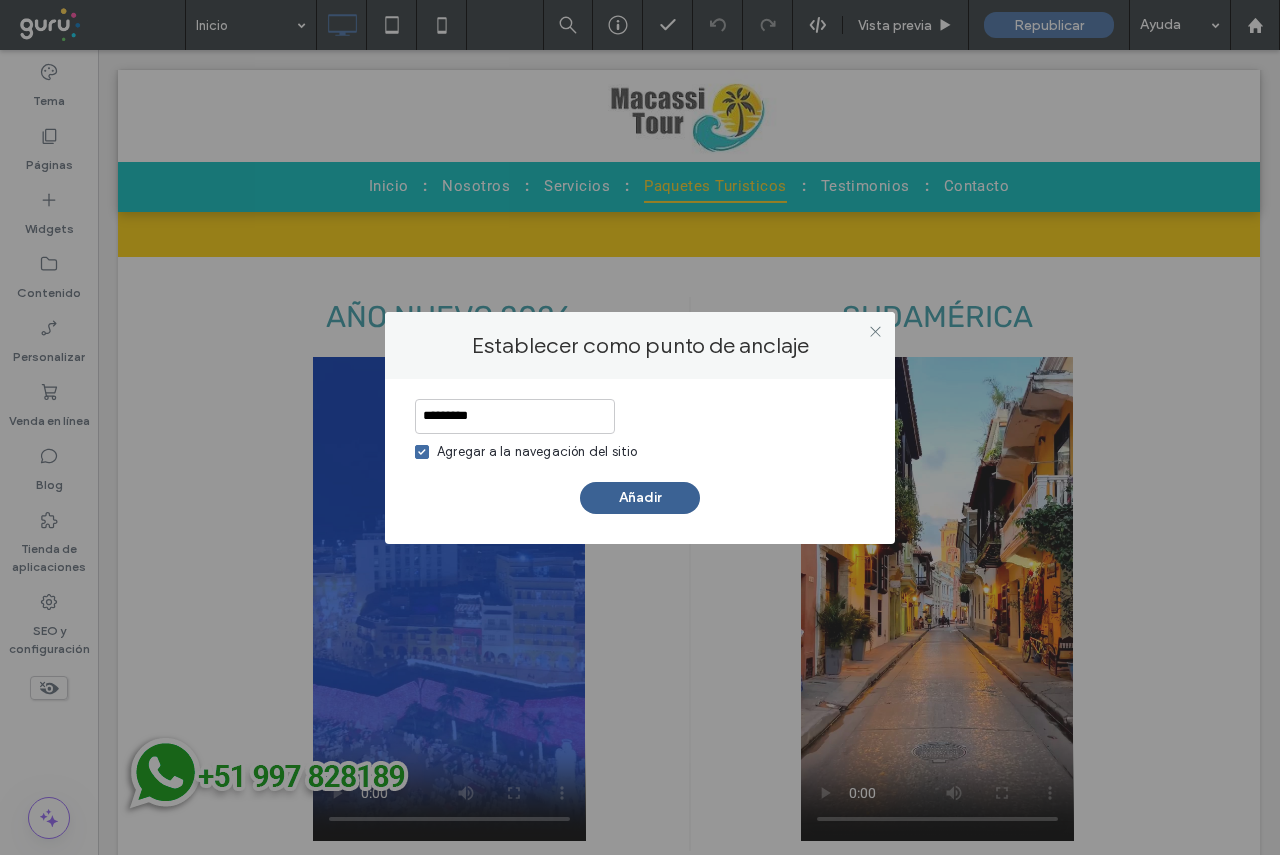 type on "*********" 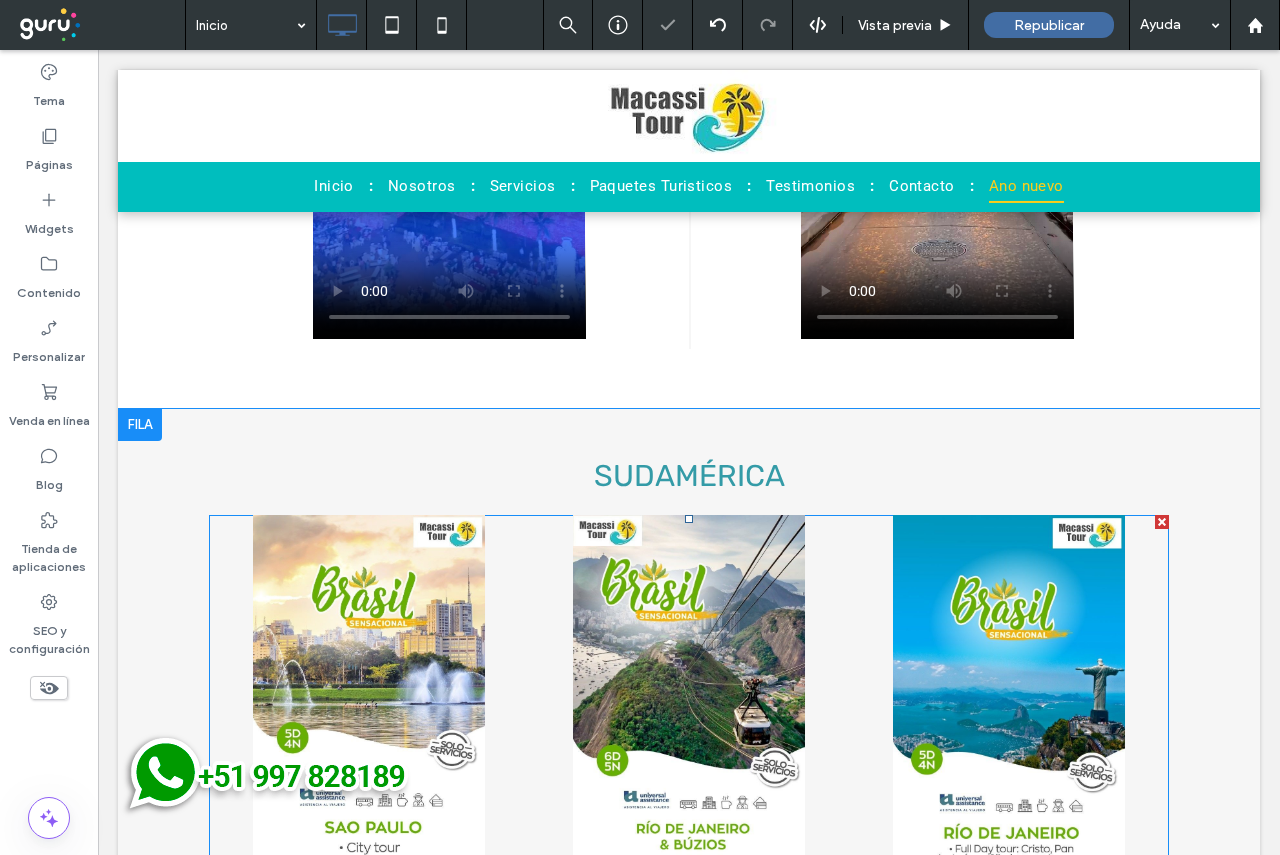 scroll, scrollTop: 3100, scrollLeft: 0, axis: vertical 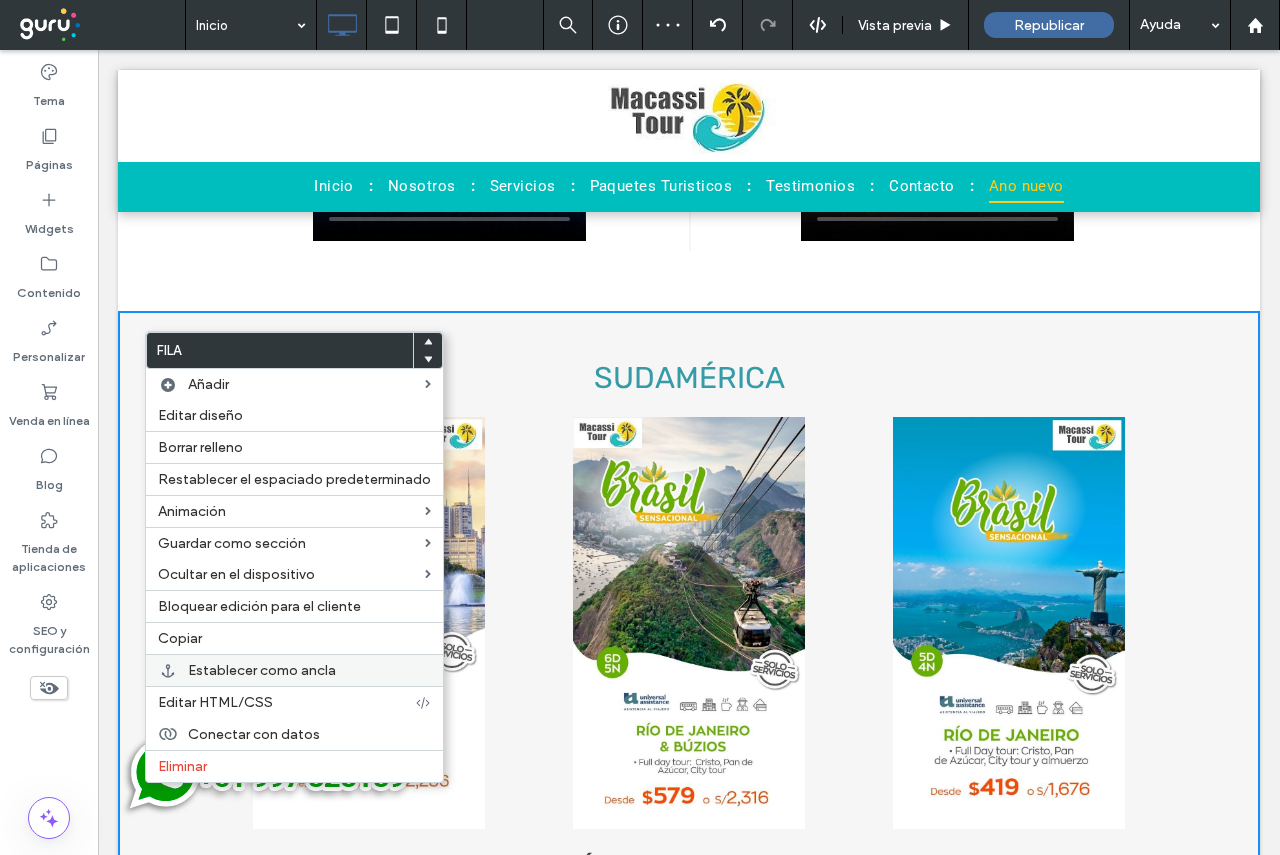 click on "Establecer como ancla" at bounding box center (294, 670) 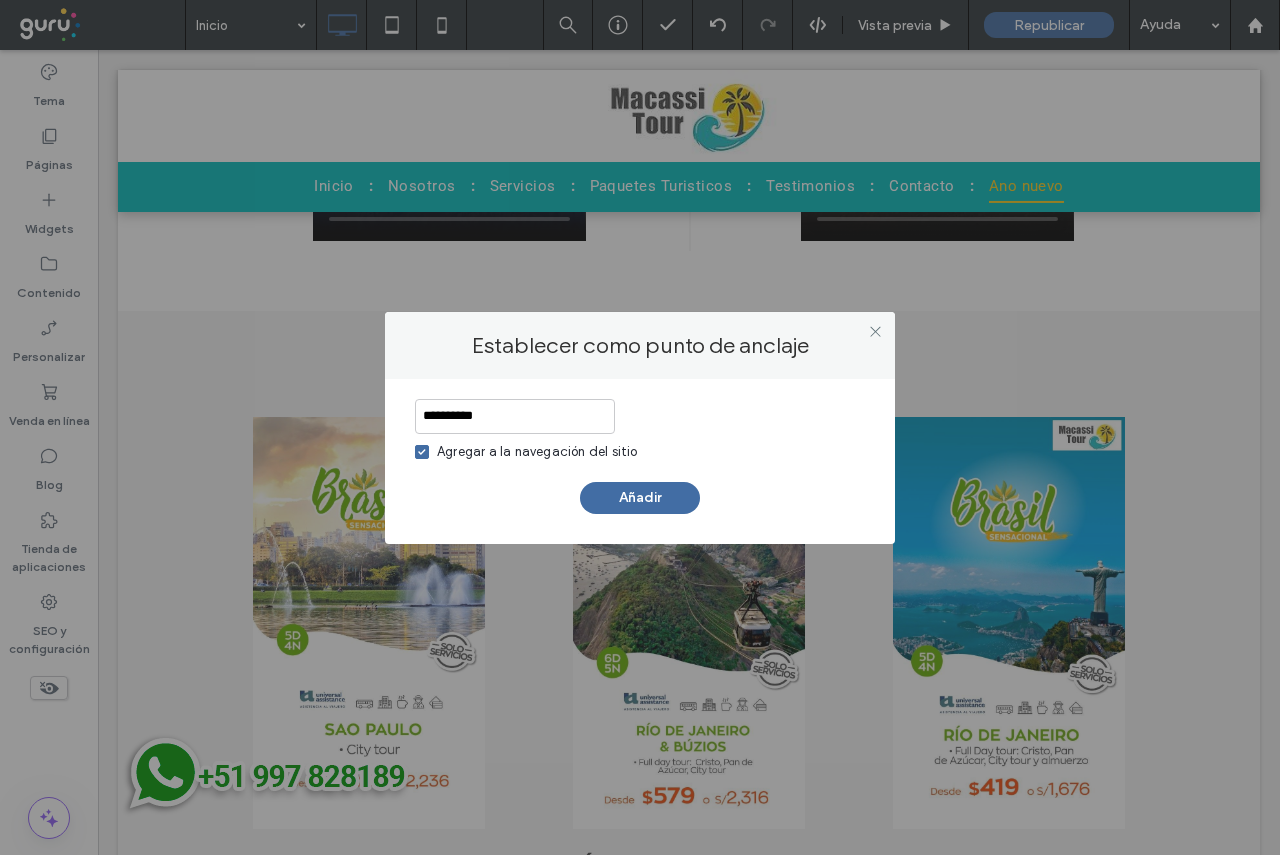 type on "**********" 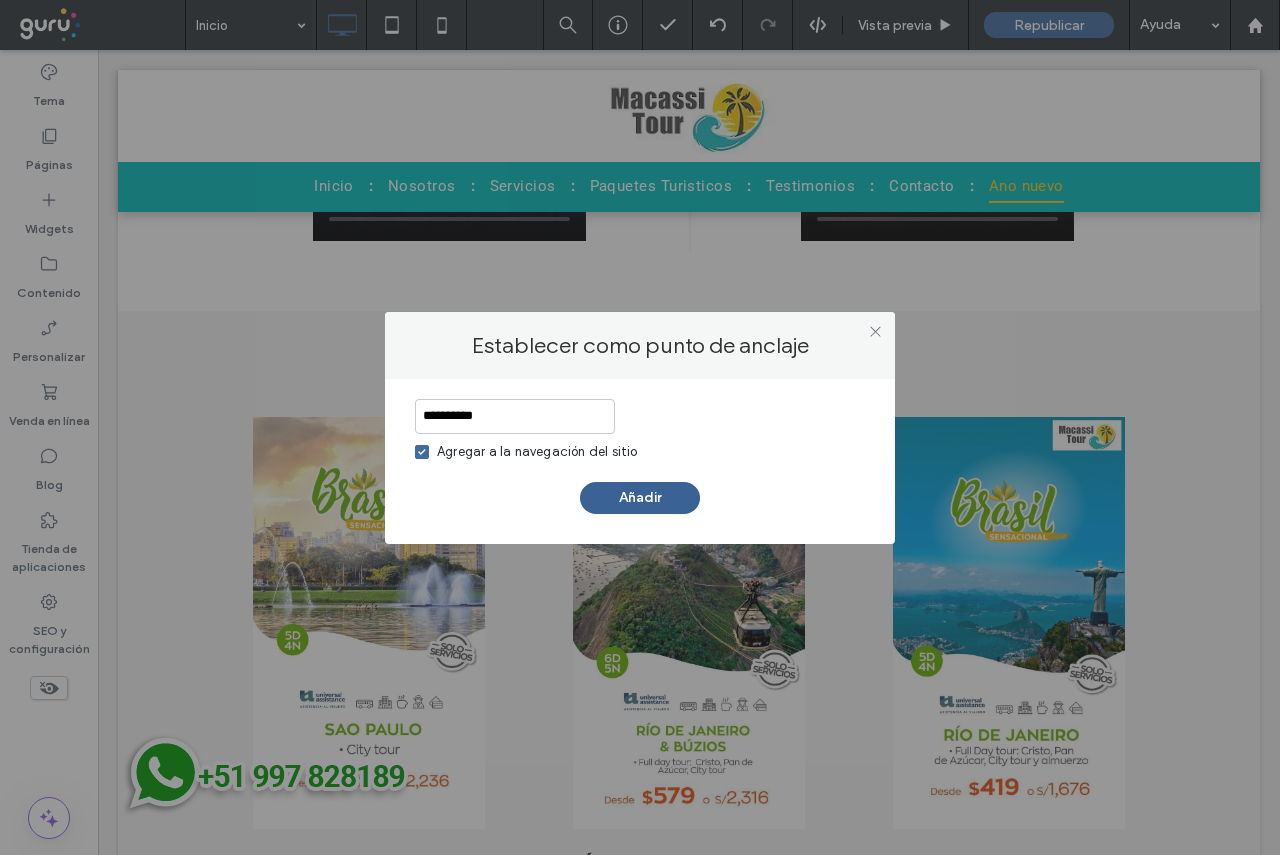 click on "Añadir" at bounding box center (640, 498) 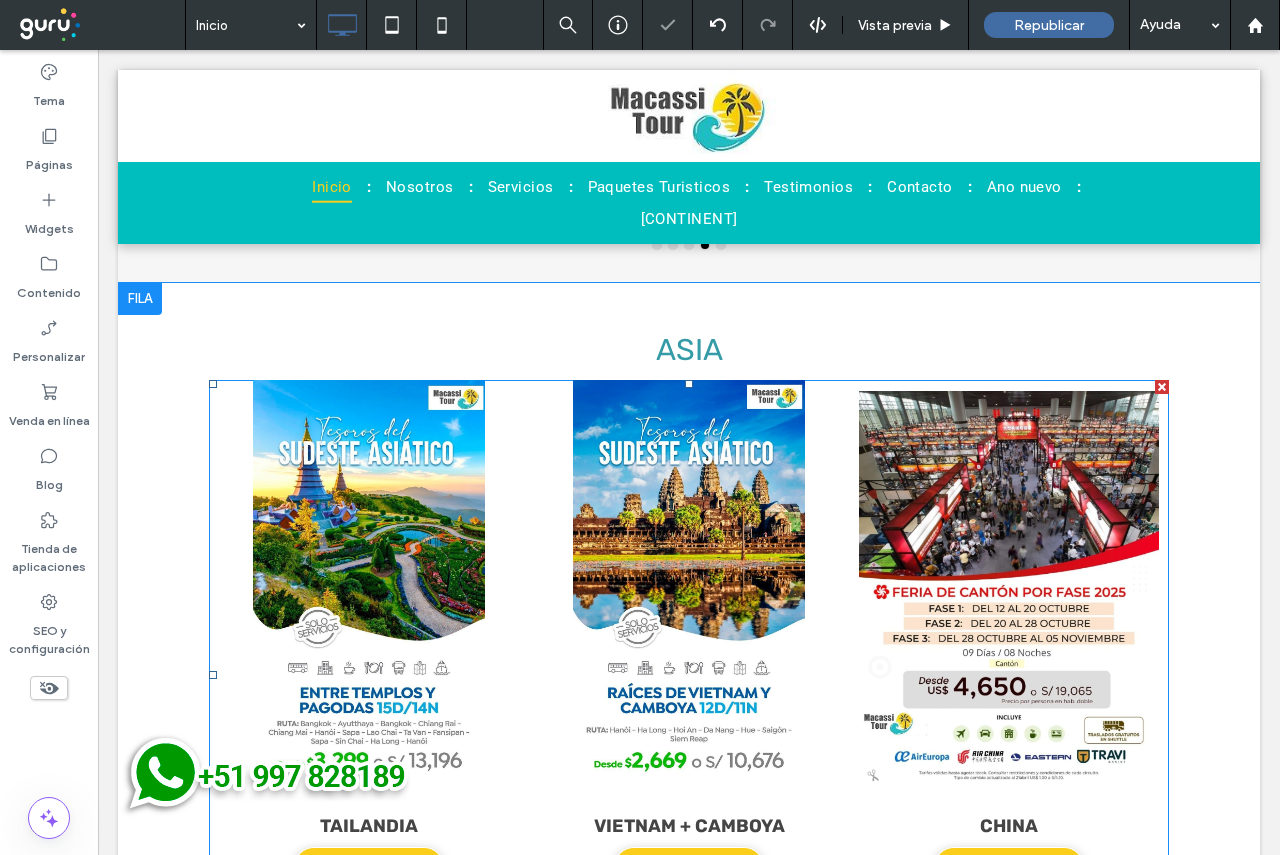 scroll, scrollTop: 3800, scrollLeft: 0, axis: vertical 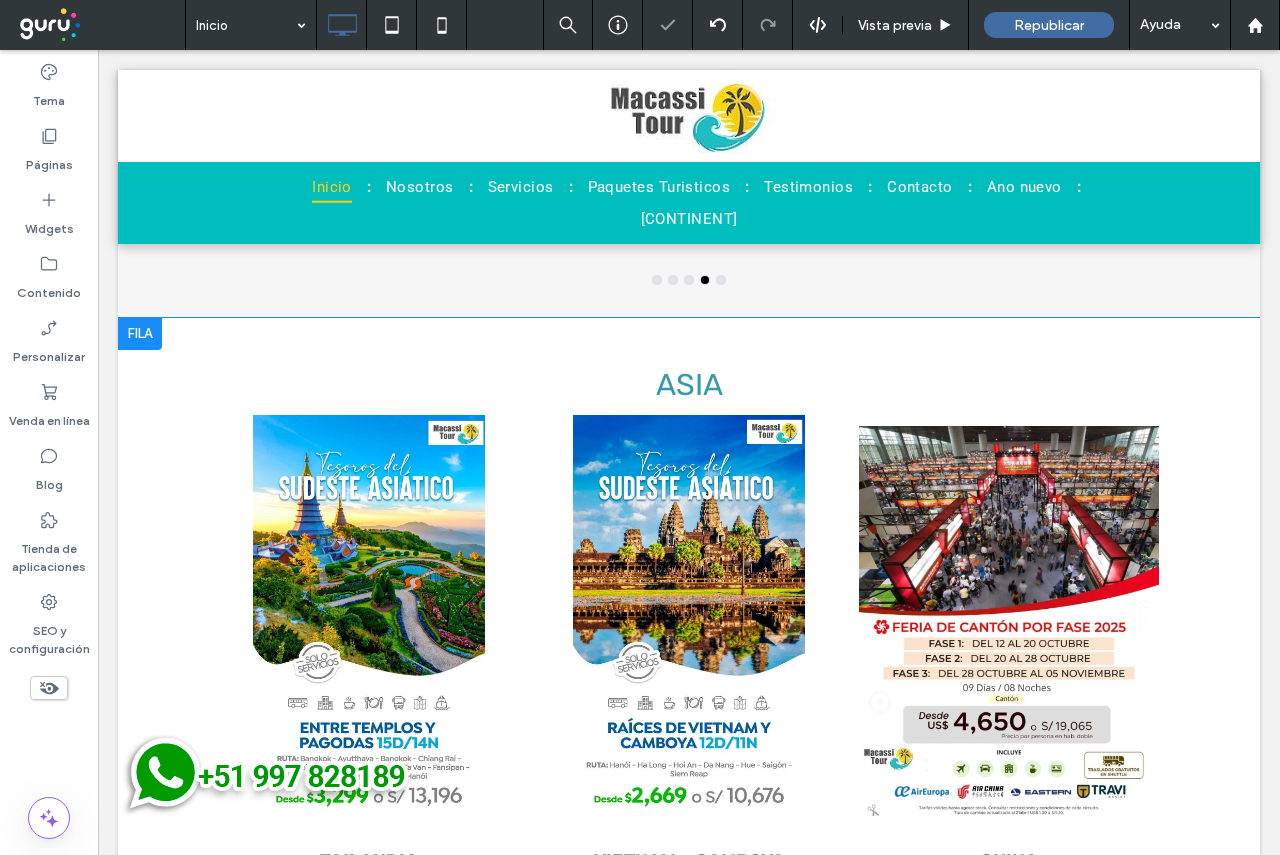 click at bounding box center (140, 334) 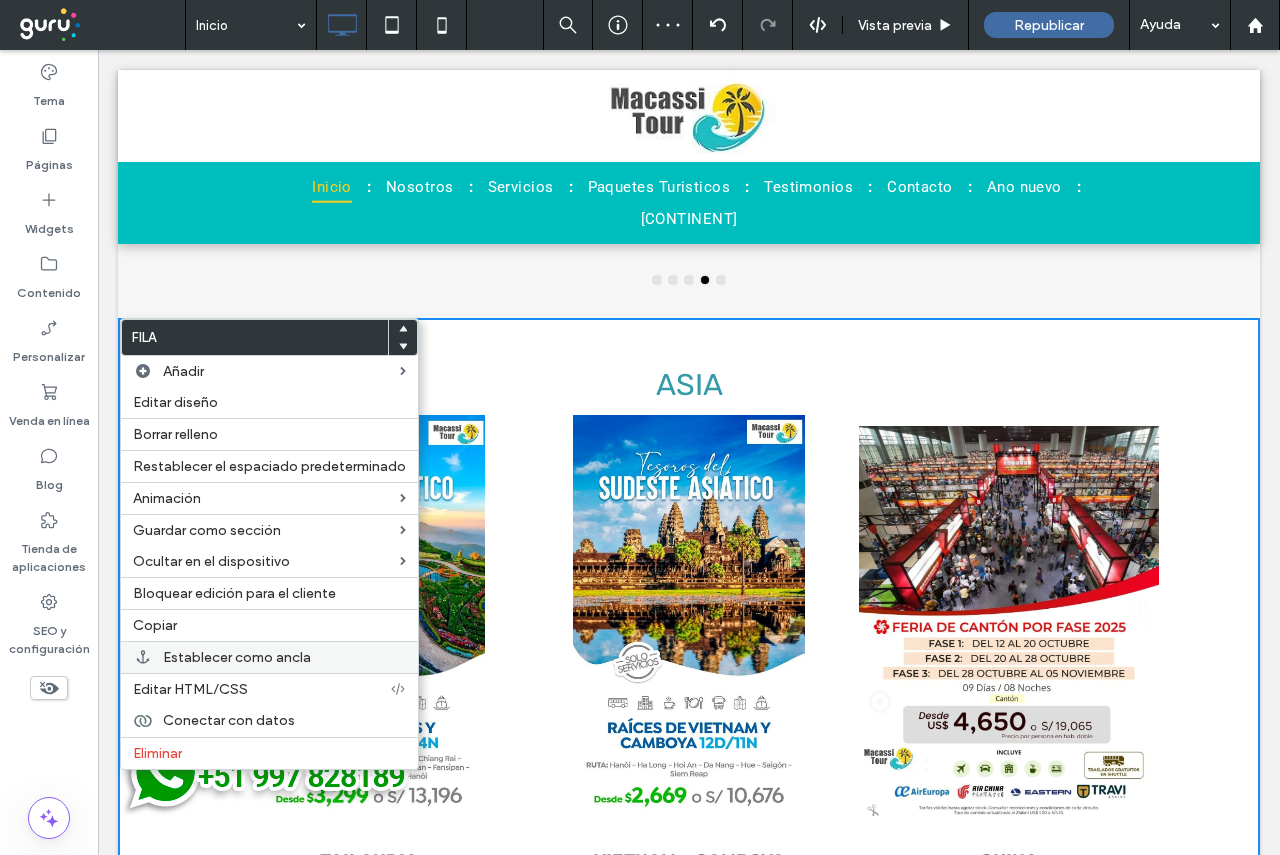 click on "Establecer como ancla" at bounding box center [237, 657] 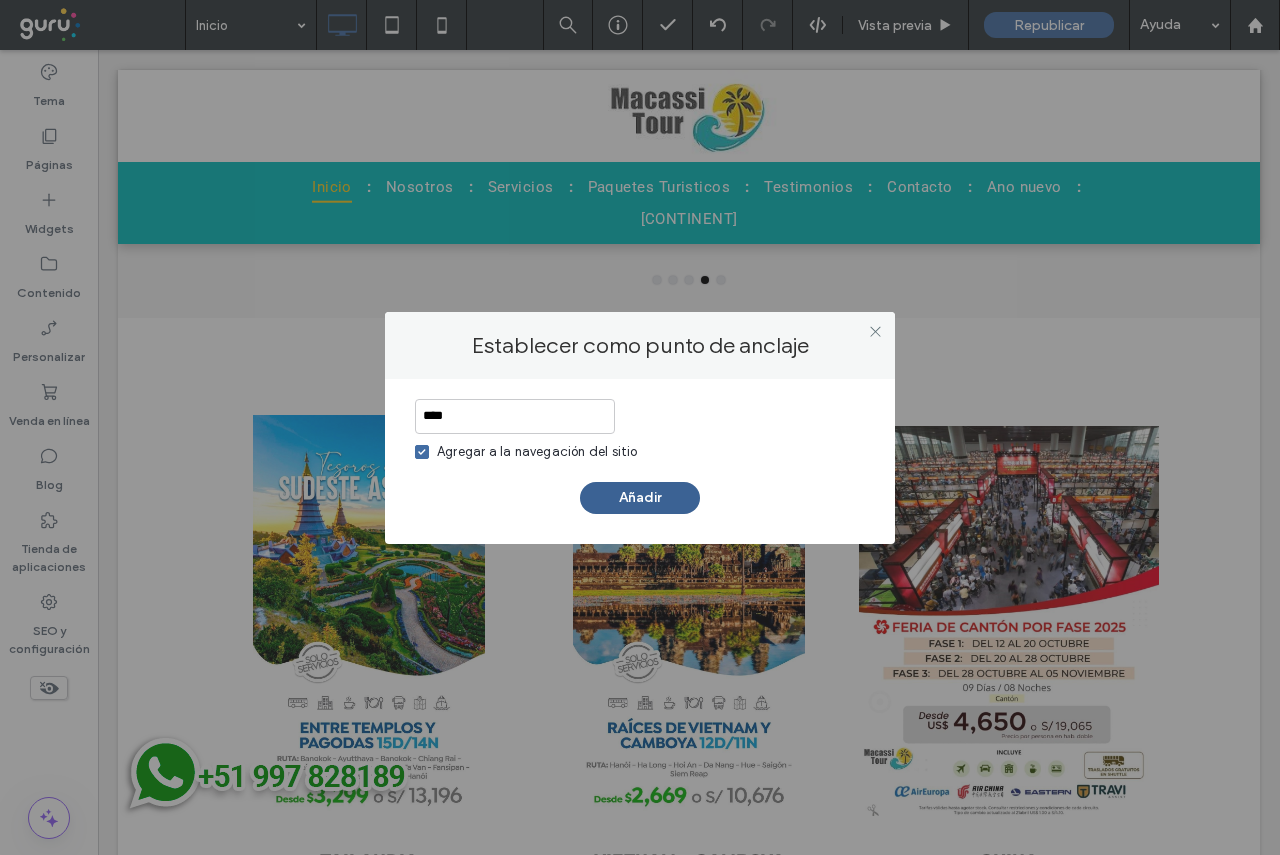 type on "****" 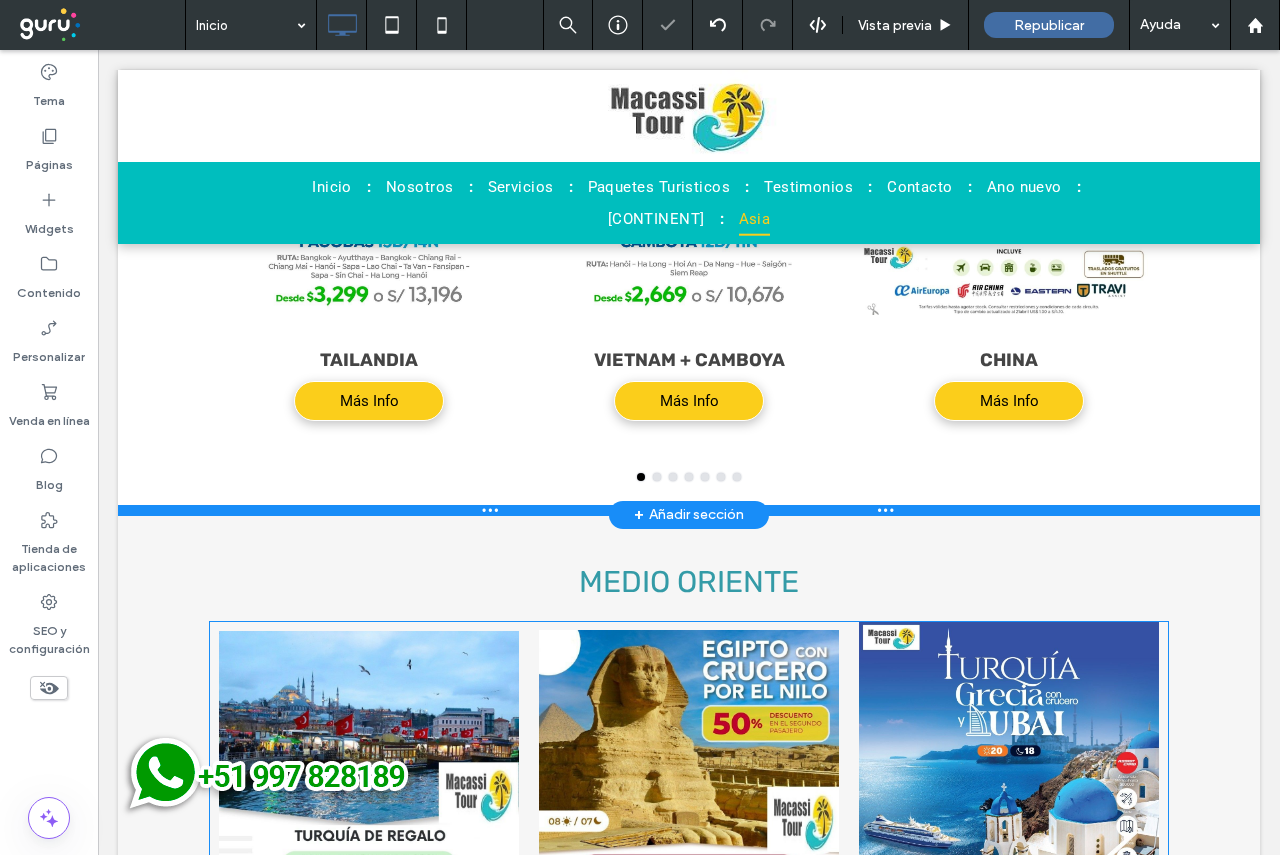 scroll, scrollTop: 4500, scrollLeft: 0, axis: vertical 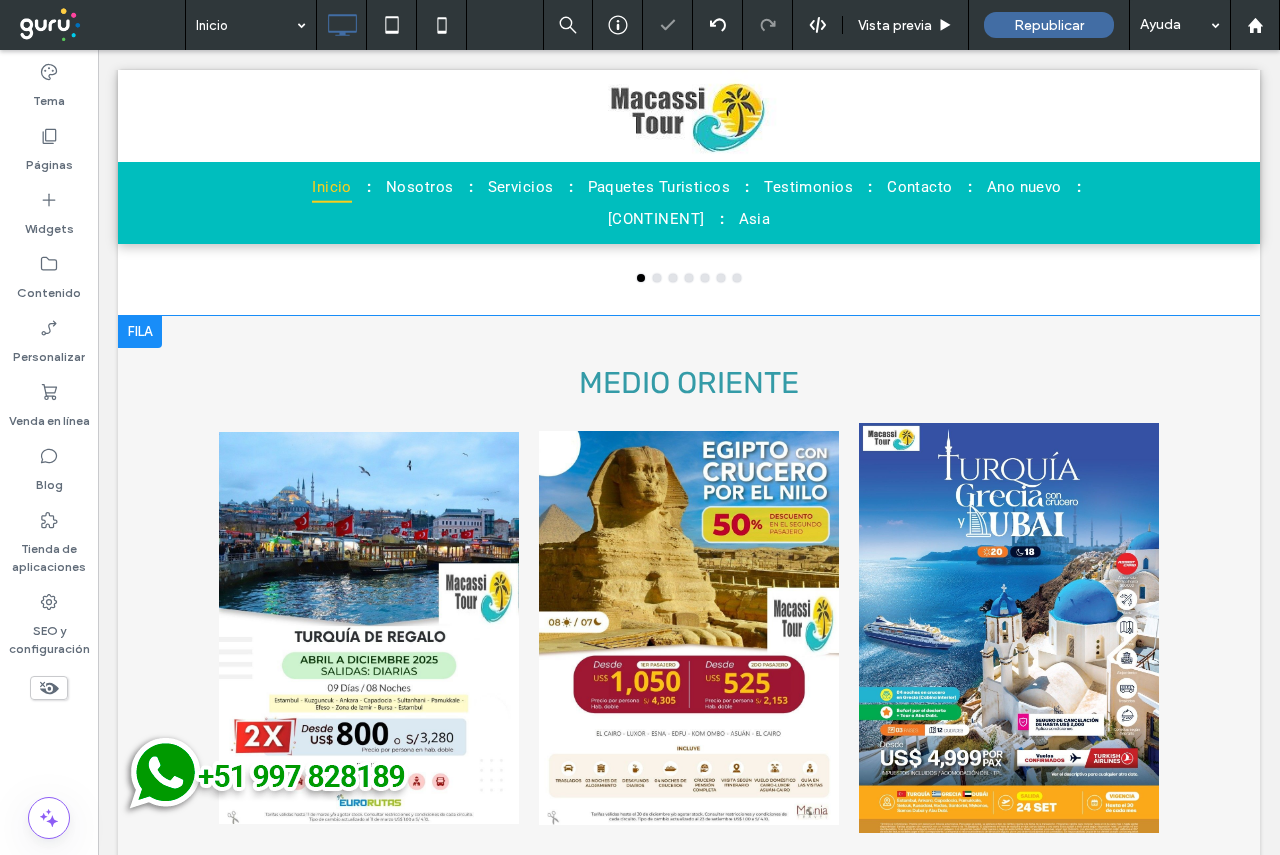 drag, startPoint x: 144, startPoint y: 334, endPoint x: 235, endPoint y: 403, distance: 114.20158 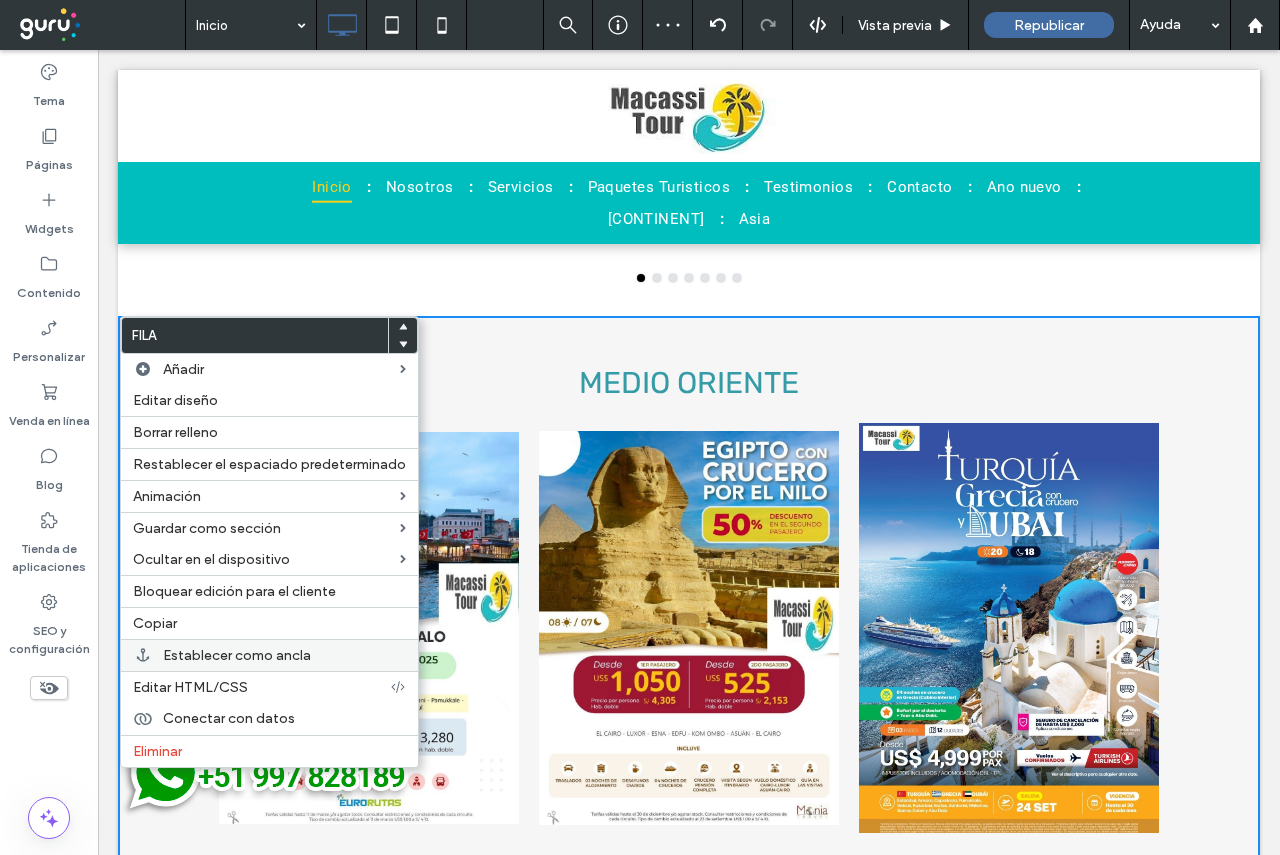 click on "Establecer como ancla" at bounding box center [237, 655] 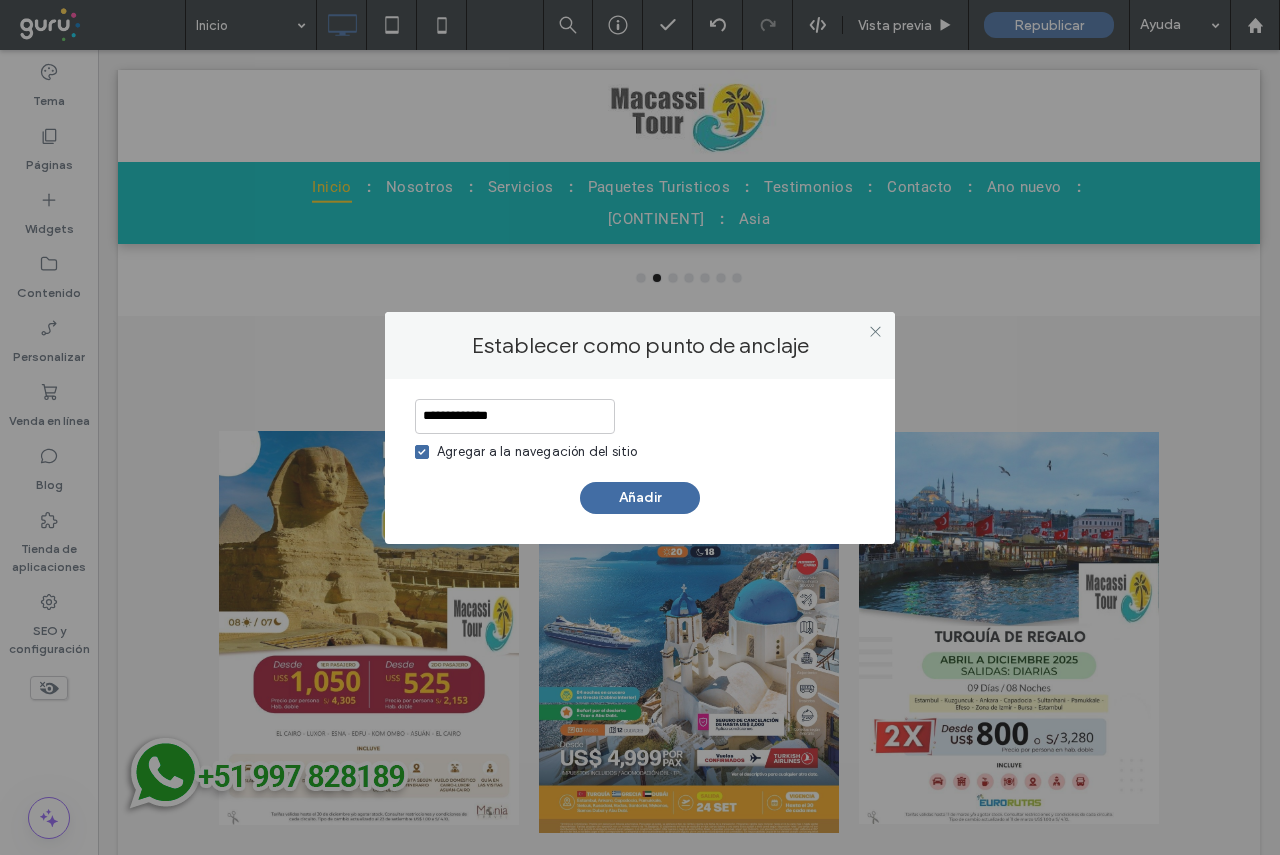 click on "**********" at bounding box center [515, 416] 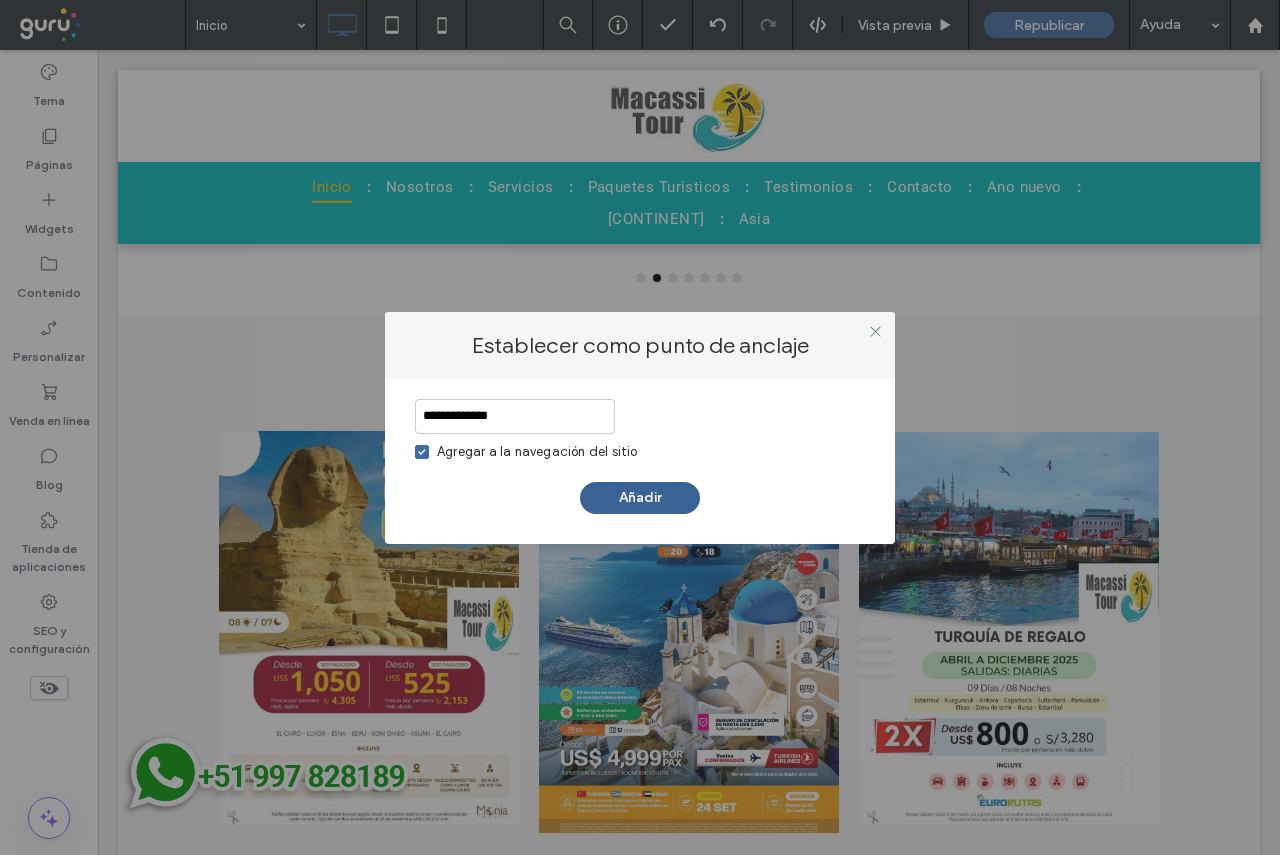 click on "**********" at bounding box center [640, 461] 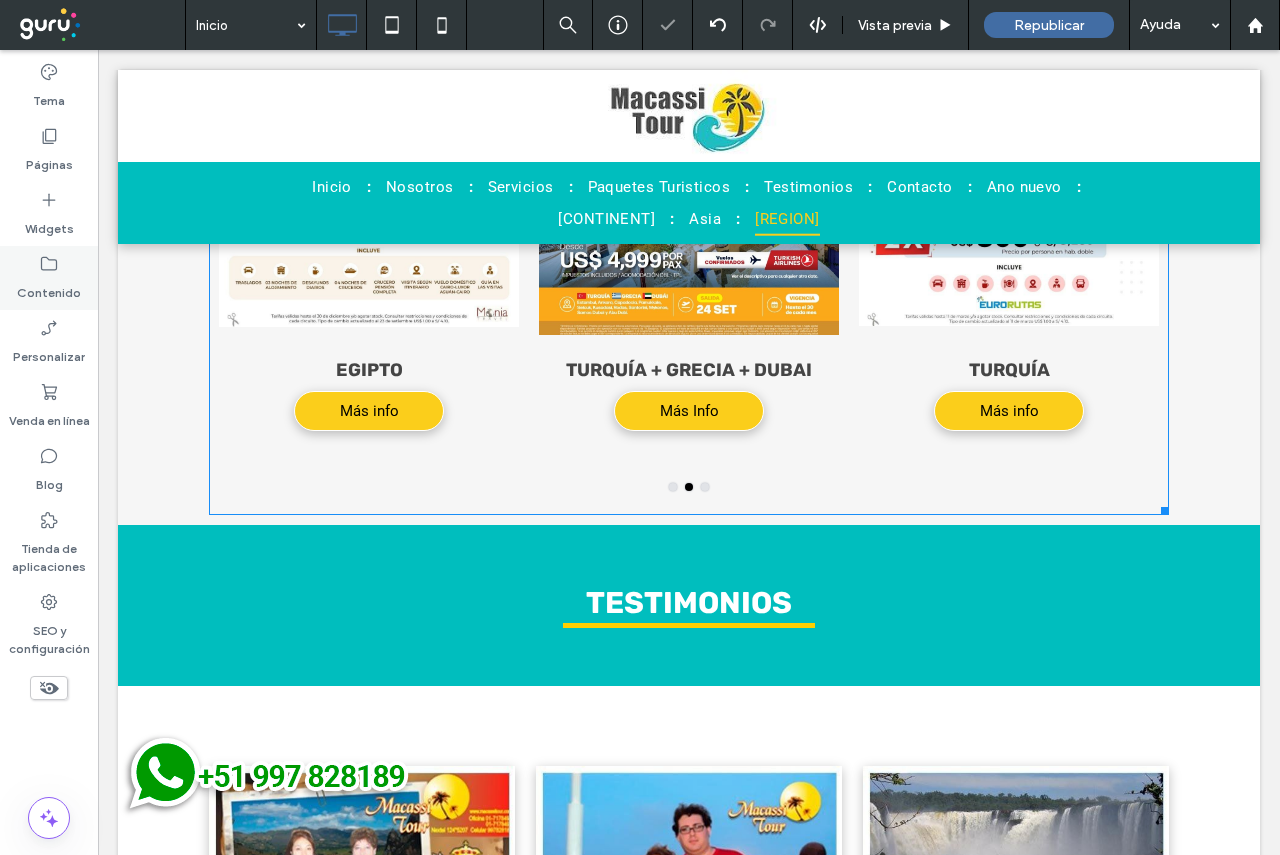 scroll, scrollTop: 5000, scrollLeft: 0, axis: vertical 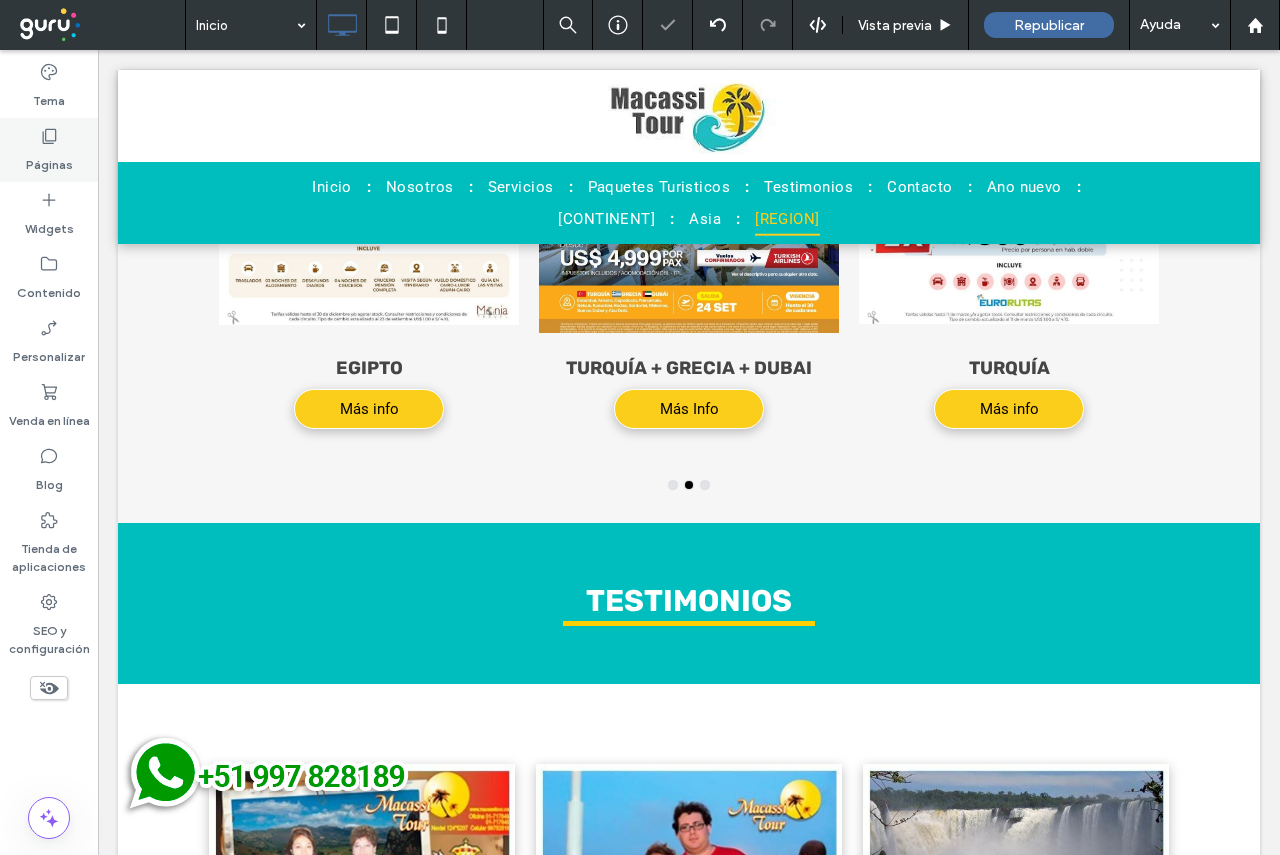 click on "Páginas" at bounding box center [49, 160] 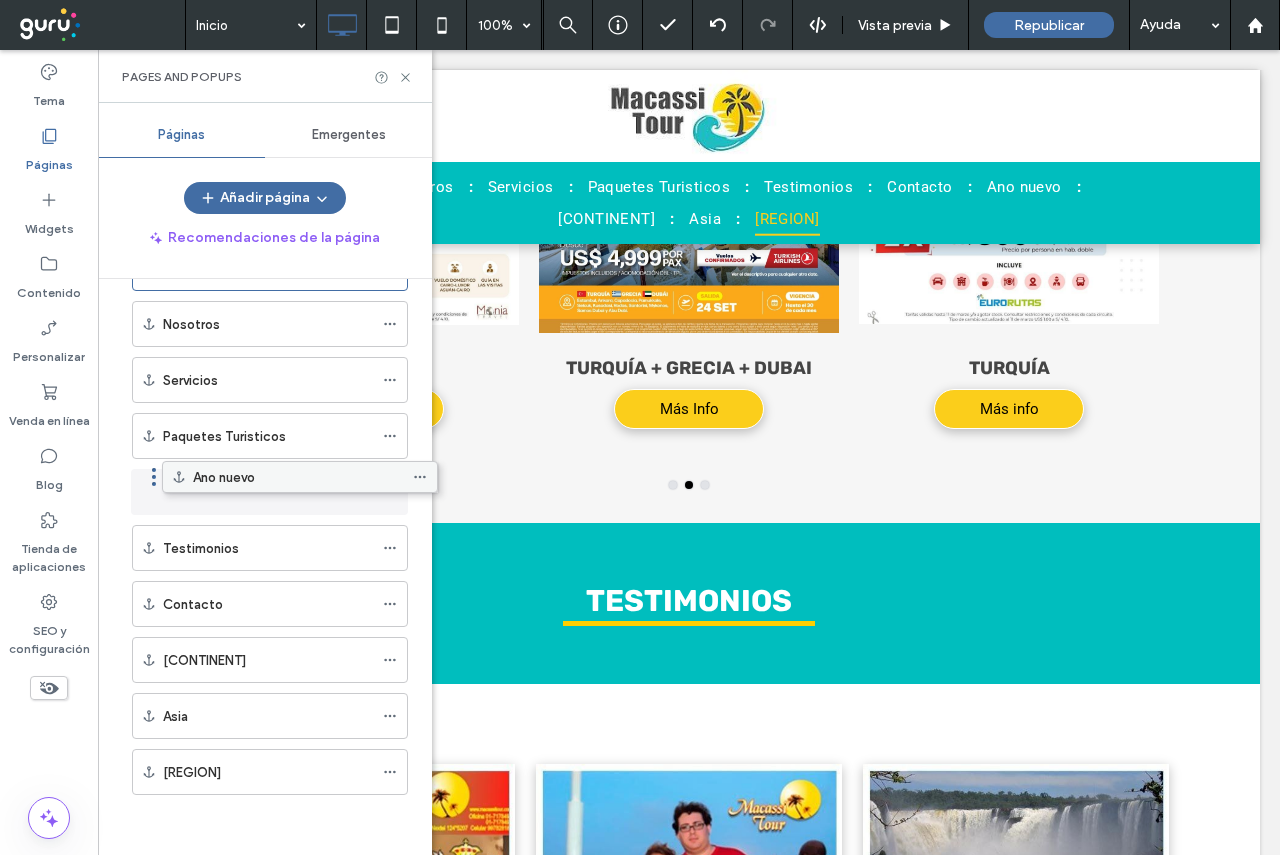 scroll, scrollTop: 58, scrollLeft: 0, axis: vertical 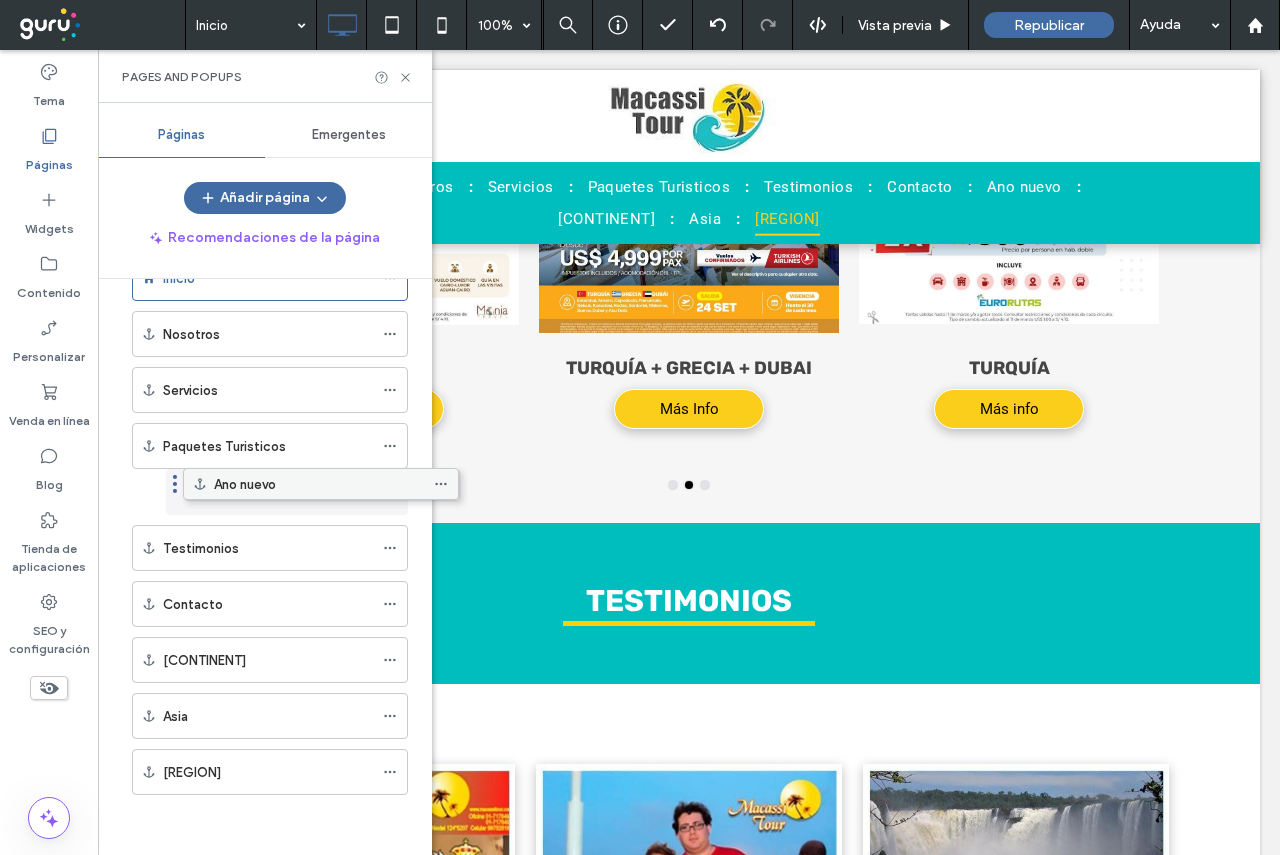 drag, startPoint x: 238, startPoint y: 607, endPoint x: 287, endPoint y: 495, distance: 122.24974 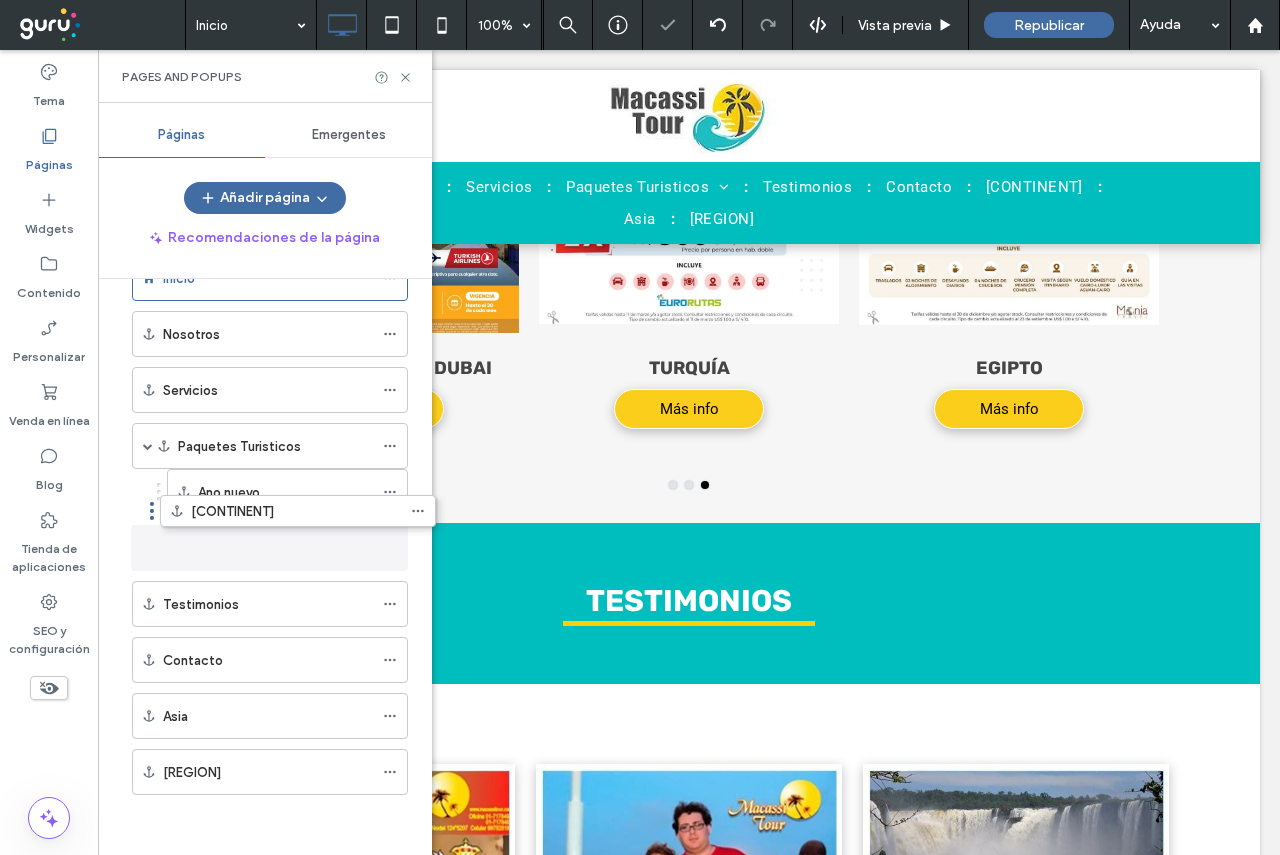 scroll, scrollTop: 48, scrollLeft: 0, axis: vertical 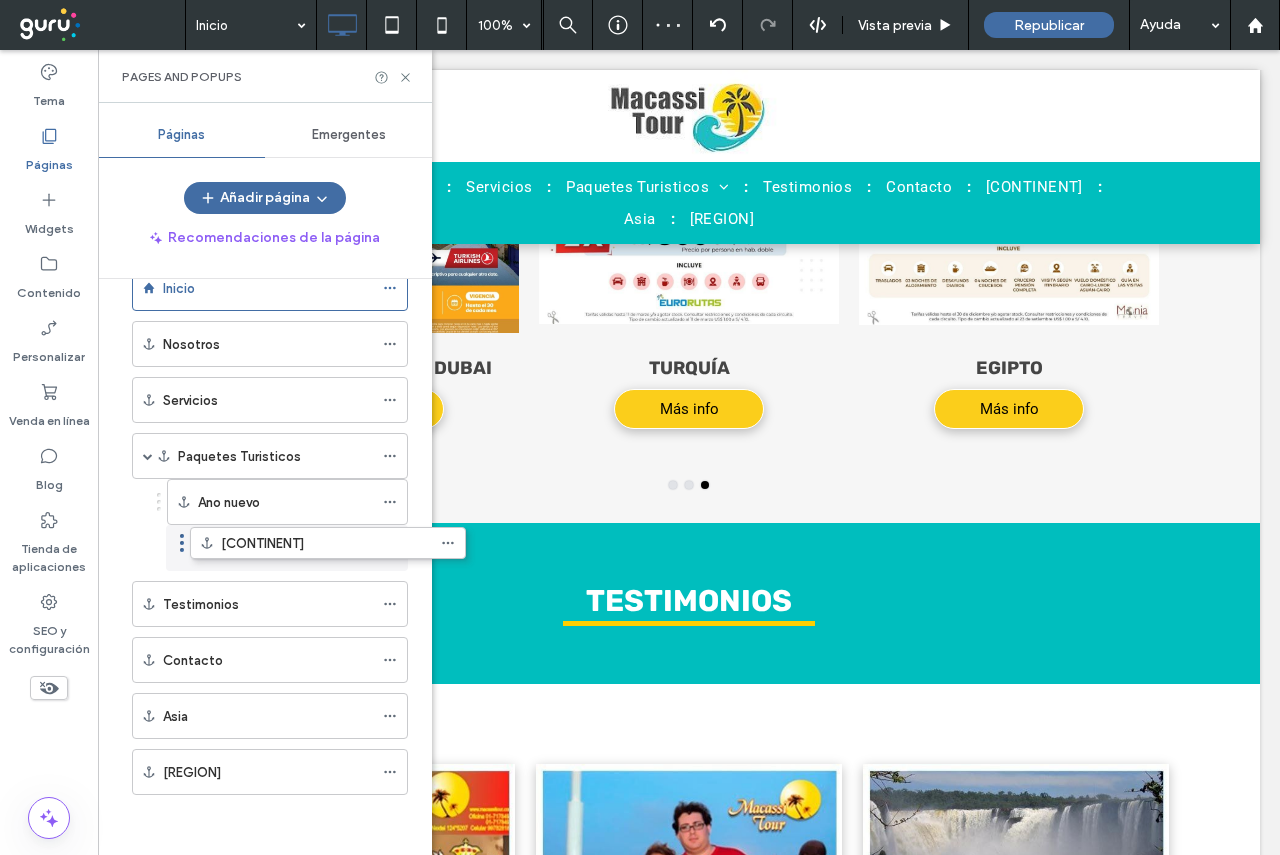 drag, startPoint x: 226, startPoint y: 666, endPoint x: 277, endPoint y: 576, distance: 103.44564 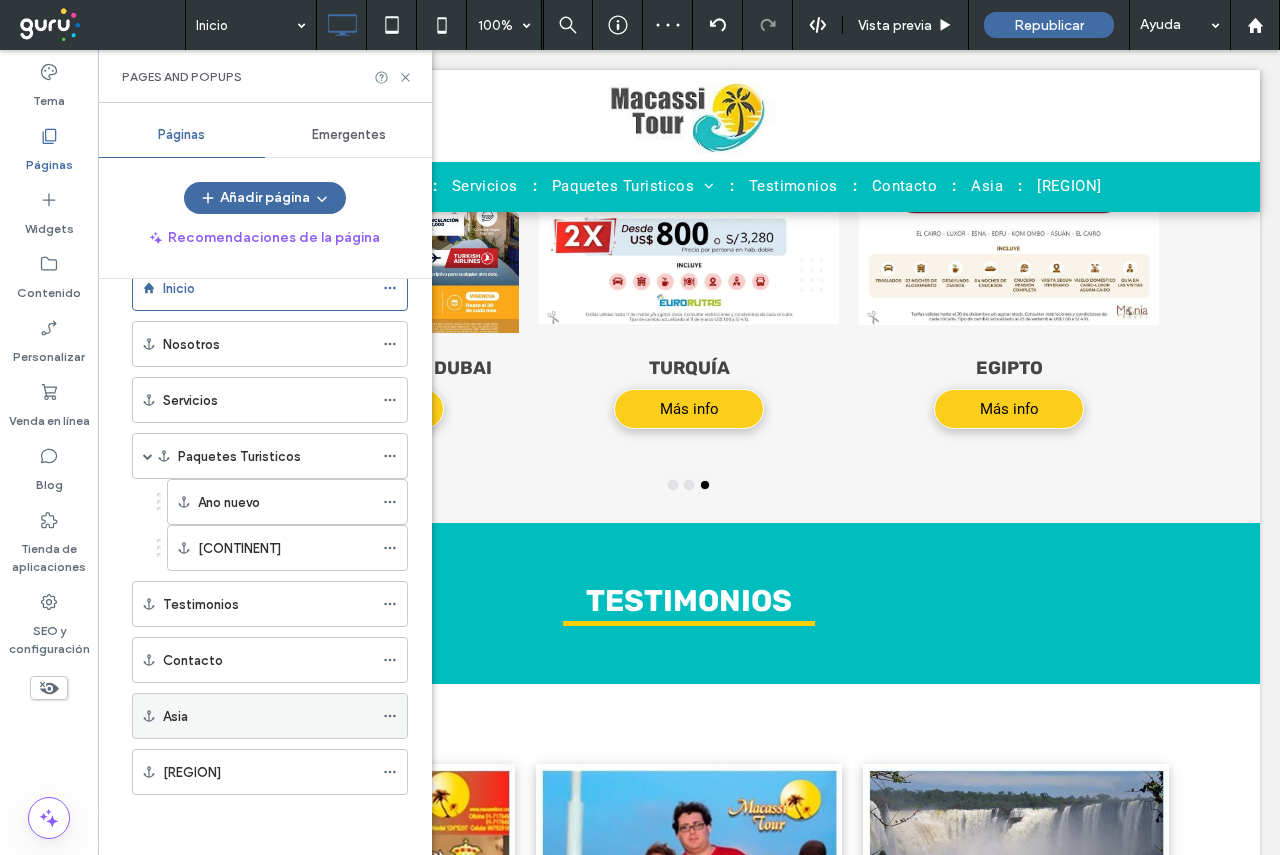 scroll, scrollTop: 0, scrollLeft: 0, axis: both 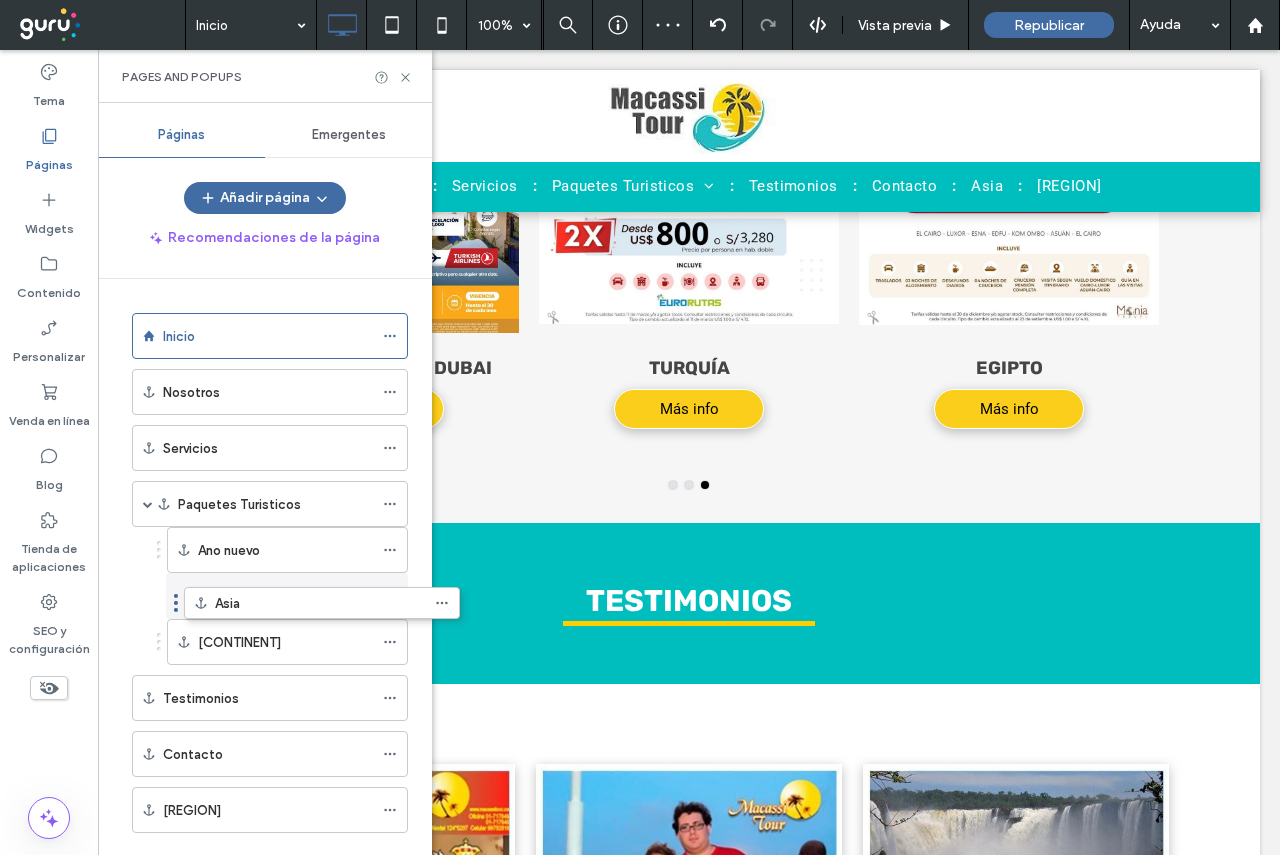 drag, startPoint x: 232, startPoint y: 718, endPoint x: 283, endPoint y: 627, distance: 104.316826 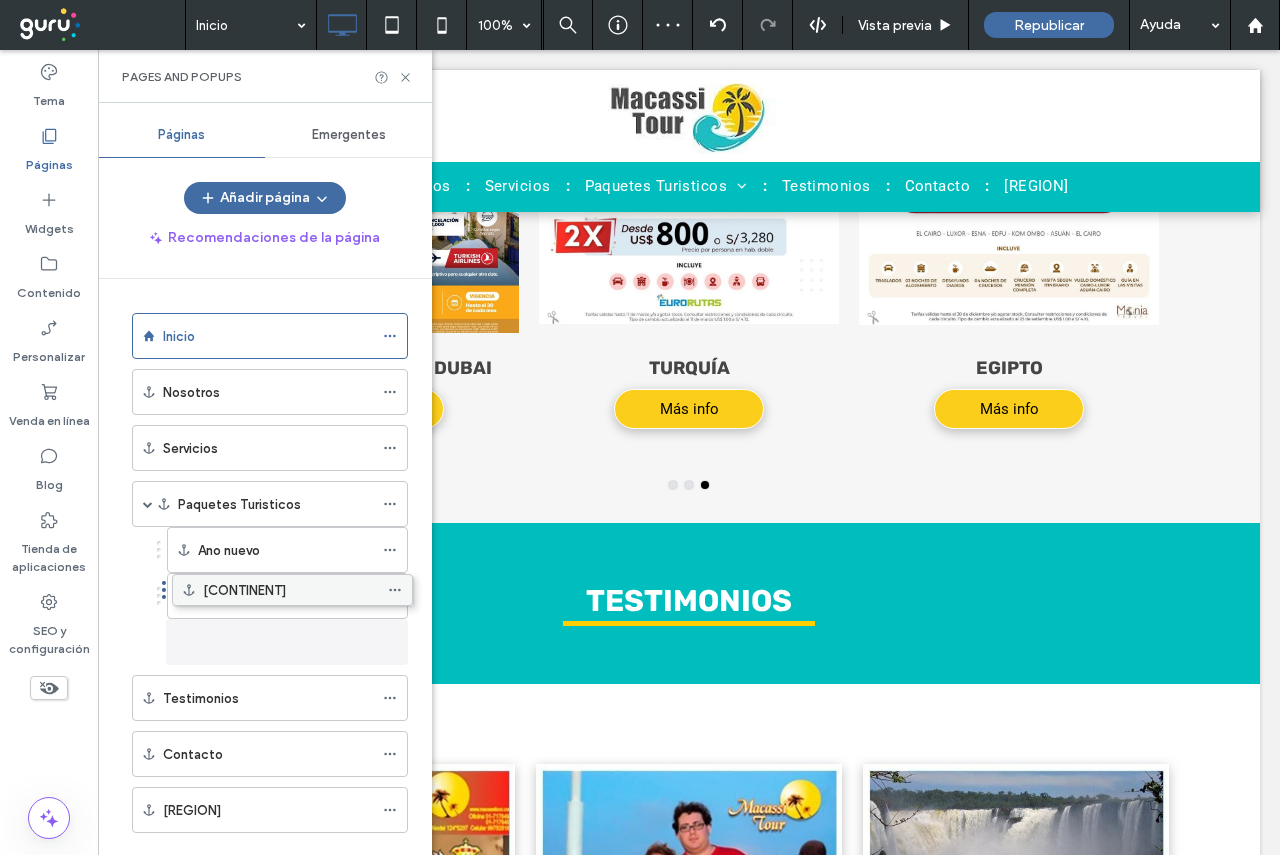 drag, startPoint x: 251, startPoint y: 647, endPoint x: 254, endPoint y: 592, distance: 55.081757 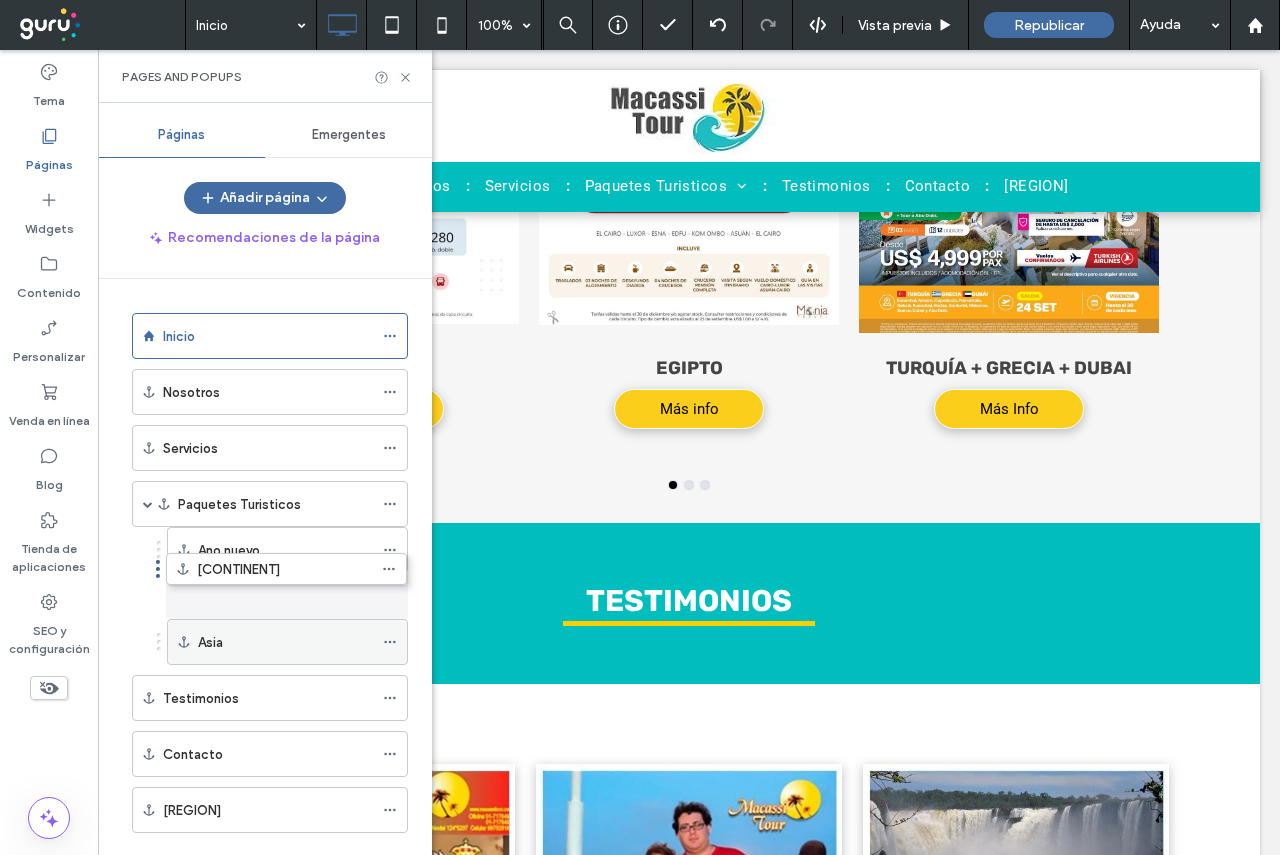 drag, startPoint x: 262, startPoint y: 651, endPoint x: 260, endPoint y: 606, distance: 45.044422 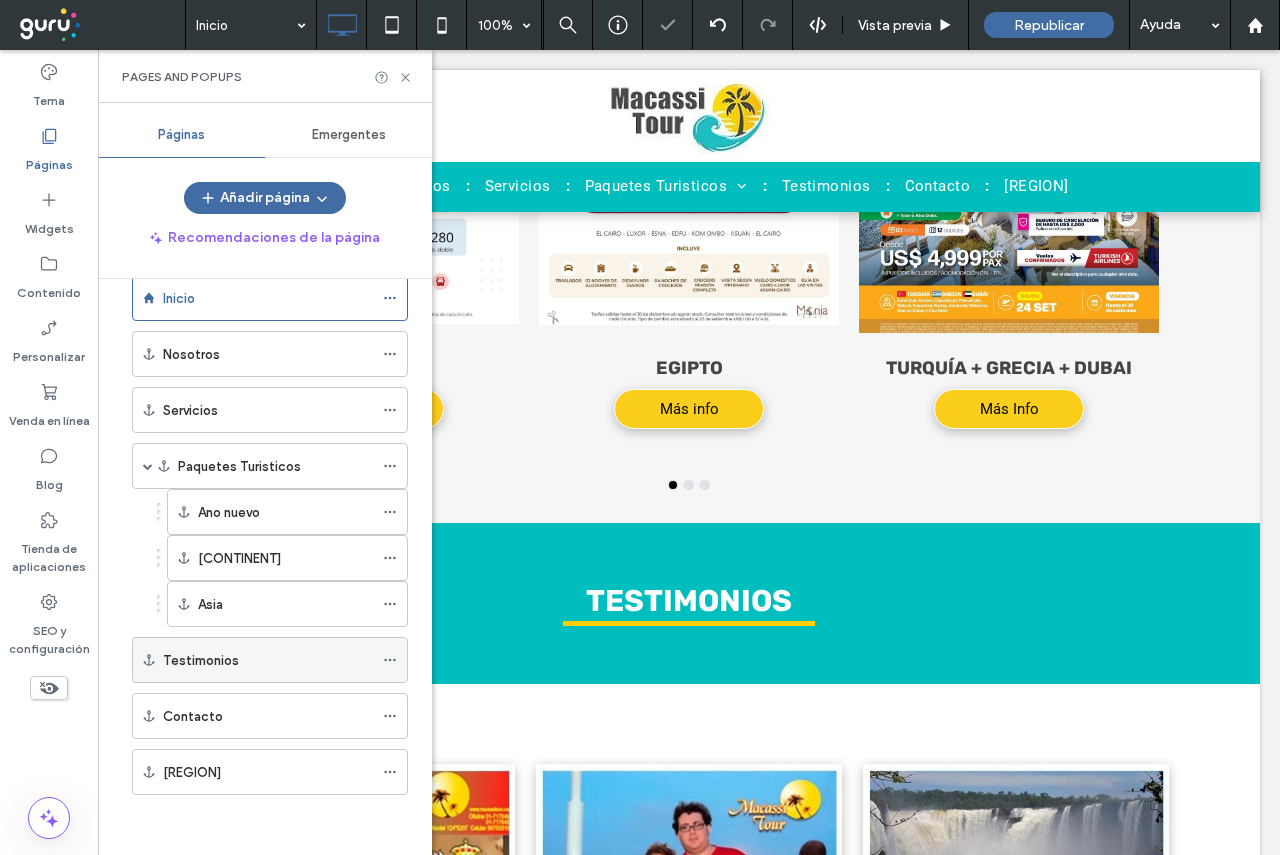 scroll, scrollTop: 0, scrollLeft: 0, axis: both 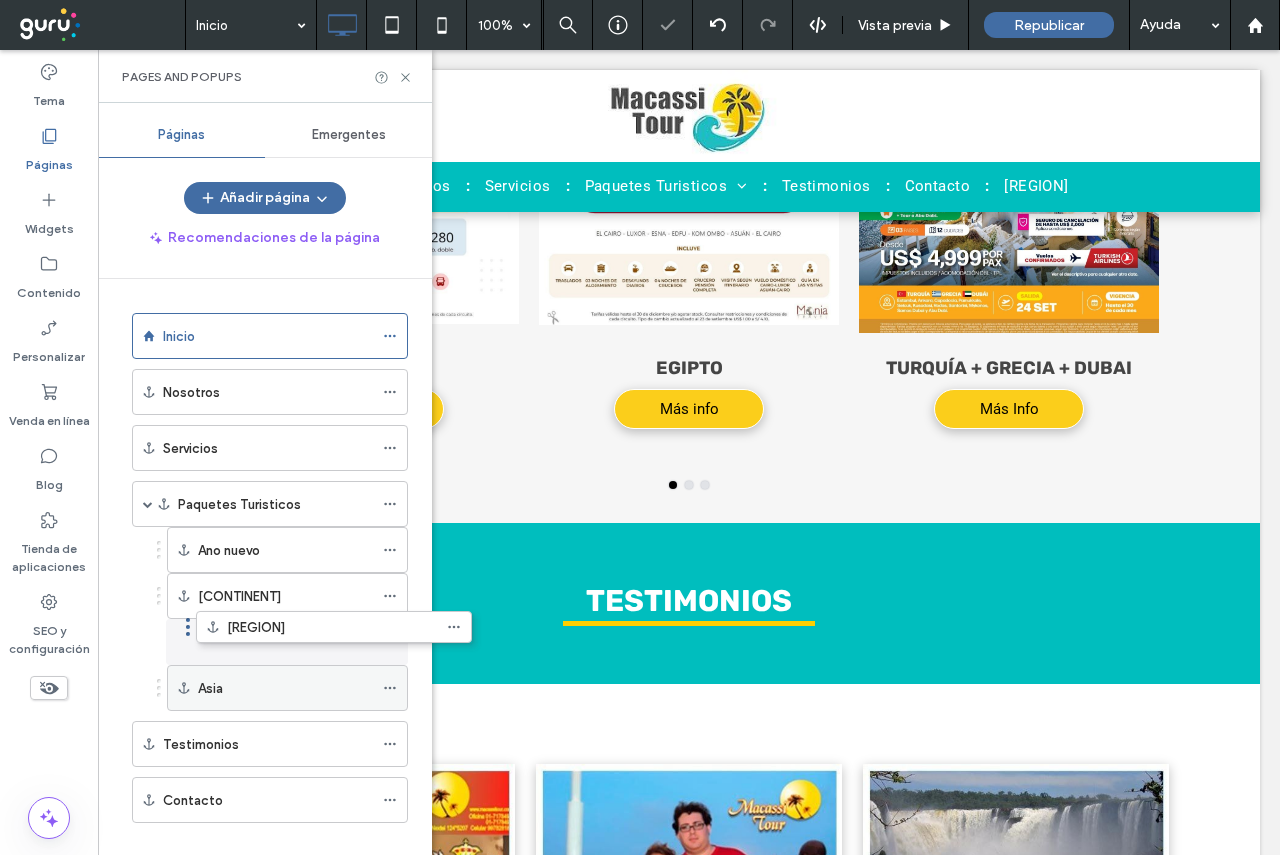 drag, startPoint x: 247, startPoint y: 774, endPoint x: 306, endPoint y: 640, distance: 146.4138 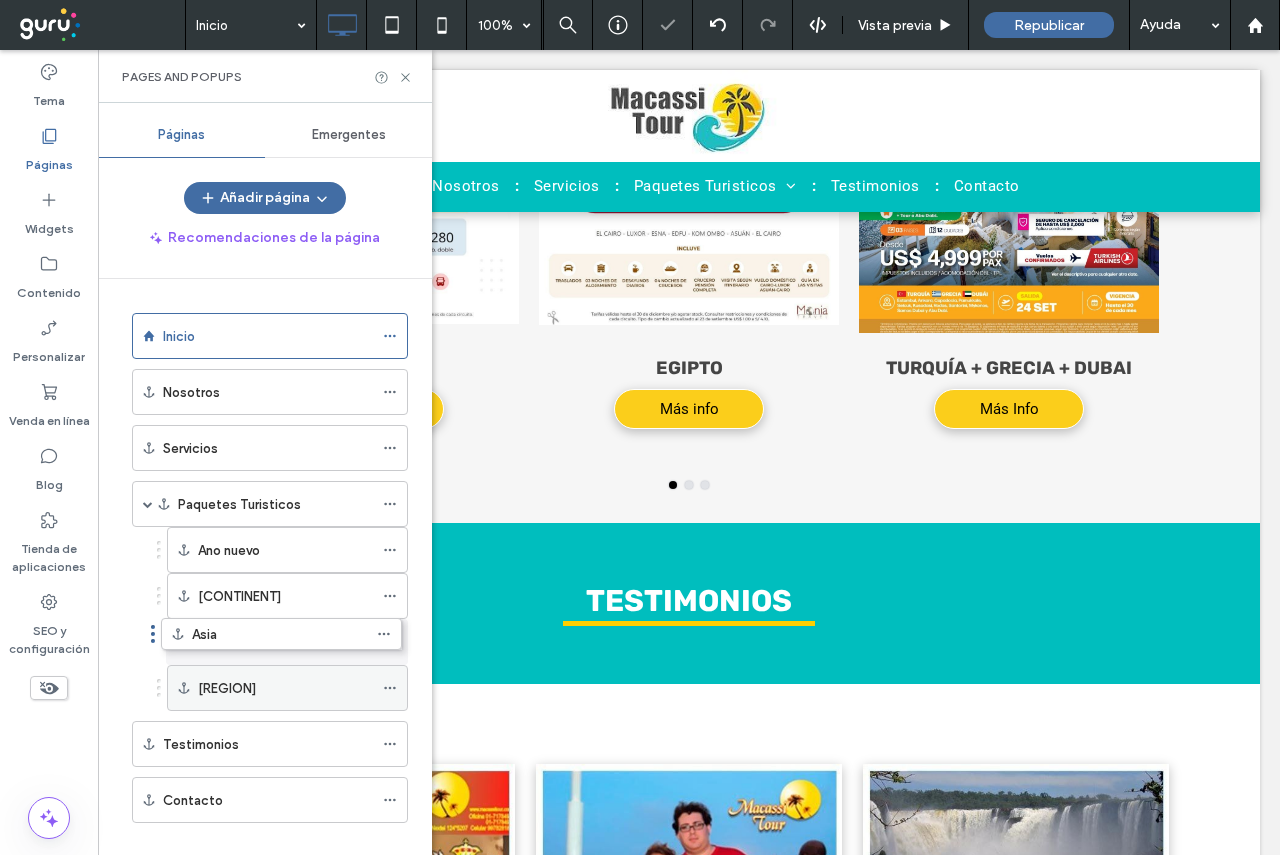 drag, startPoint x: 280, startPoint y: 679, endPoint x: 277, endPoint y: 626, distance: 53.08484 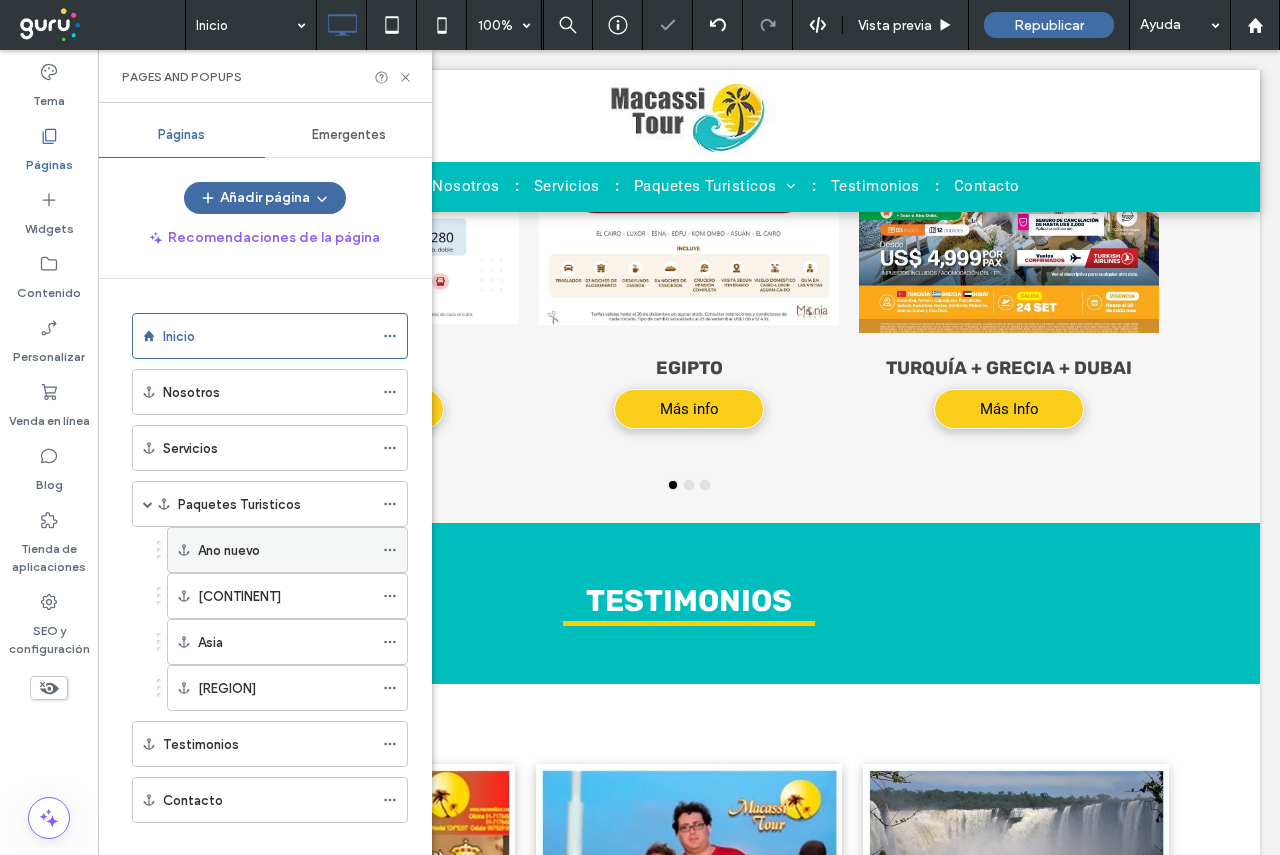 click on "Ano nuevo" at bounding box center (285, 550) 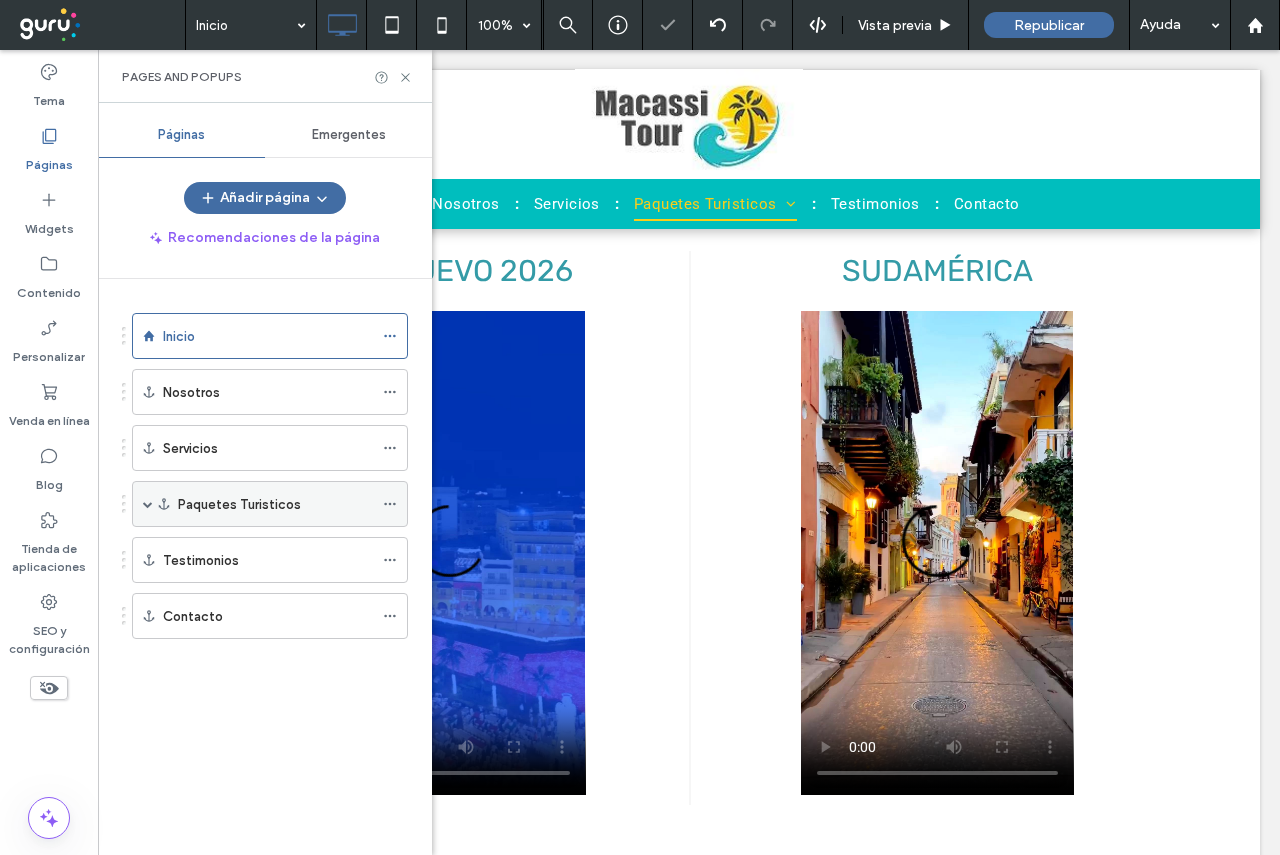 click on "Paquetes Turisticos" at bounding box center [270, 504] 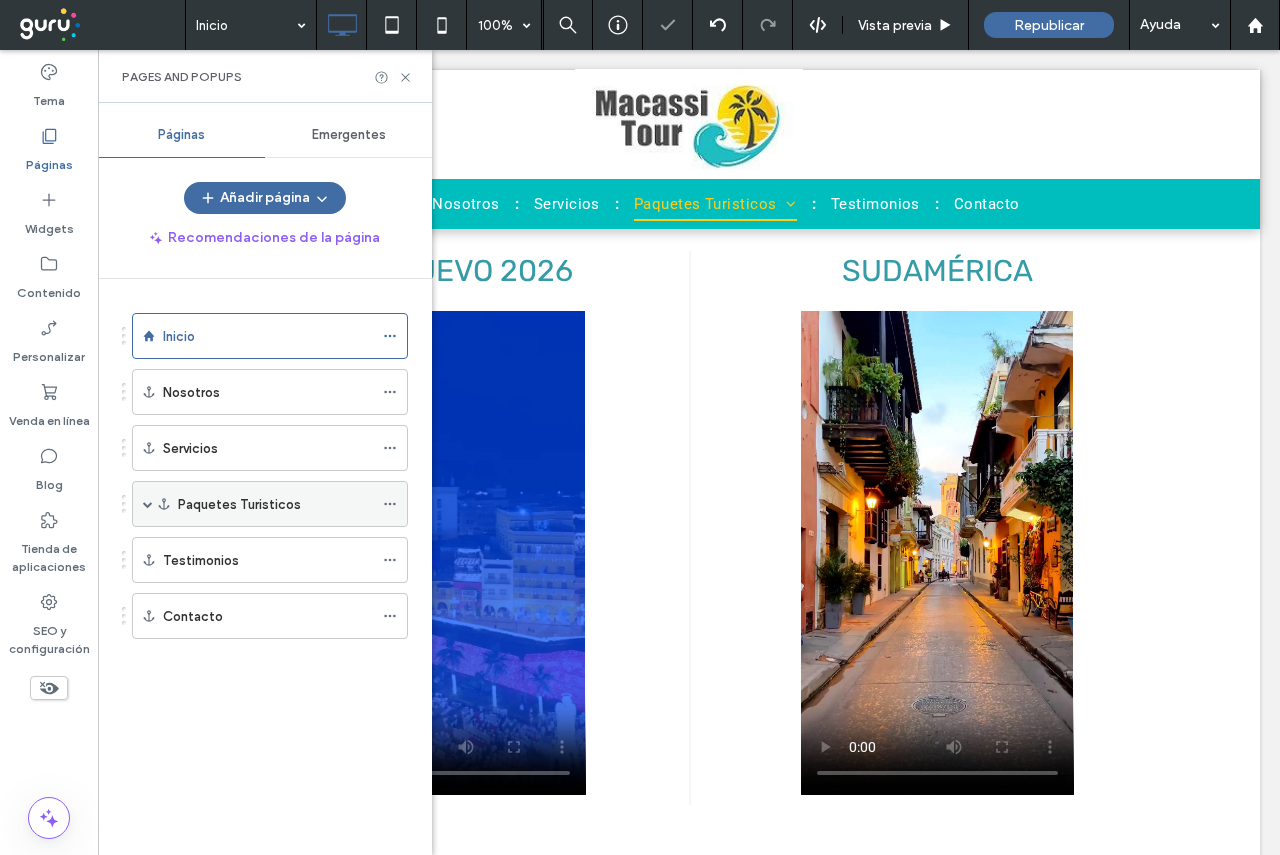 scroll, scrollTop: 2546, scrollLeft: 0, axis: vertical 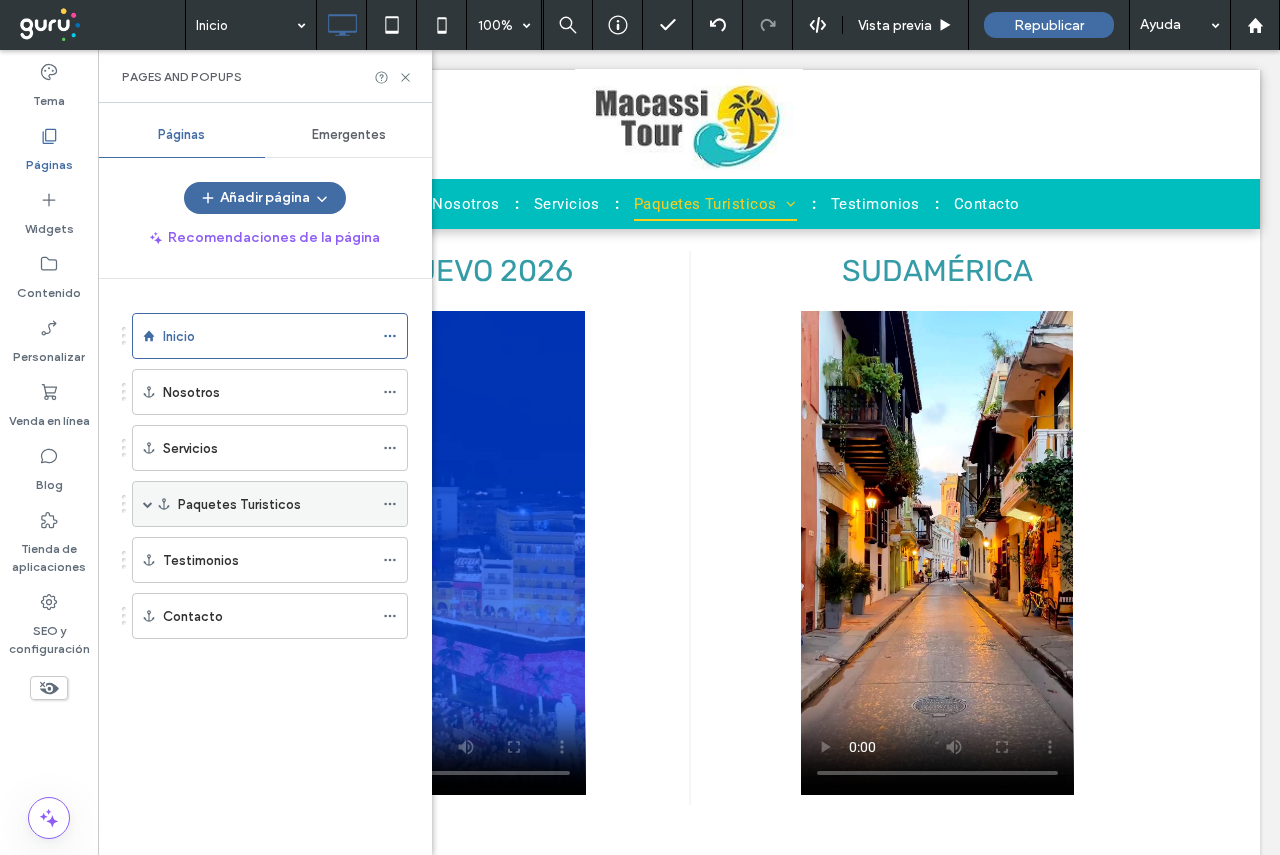 click 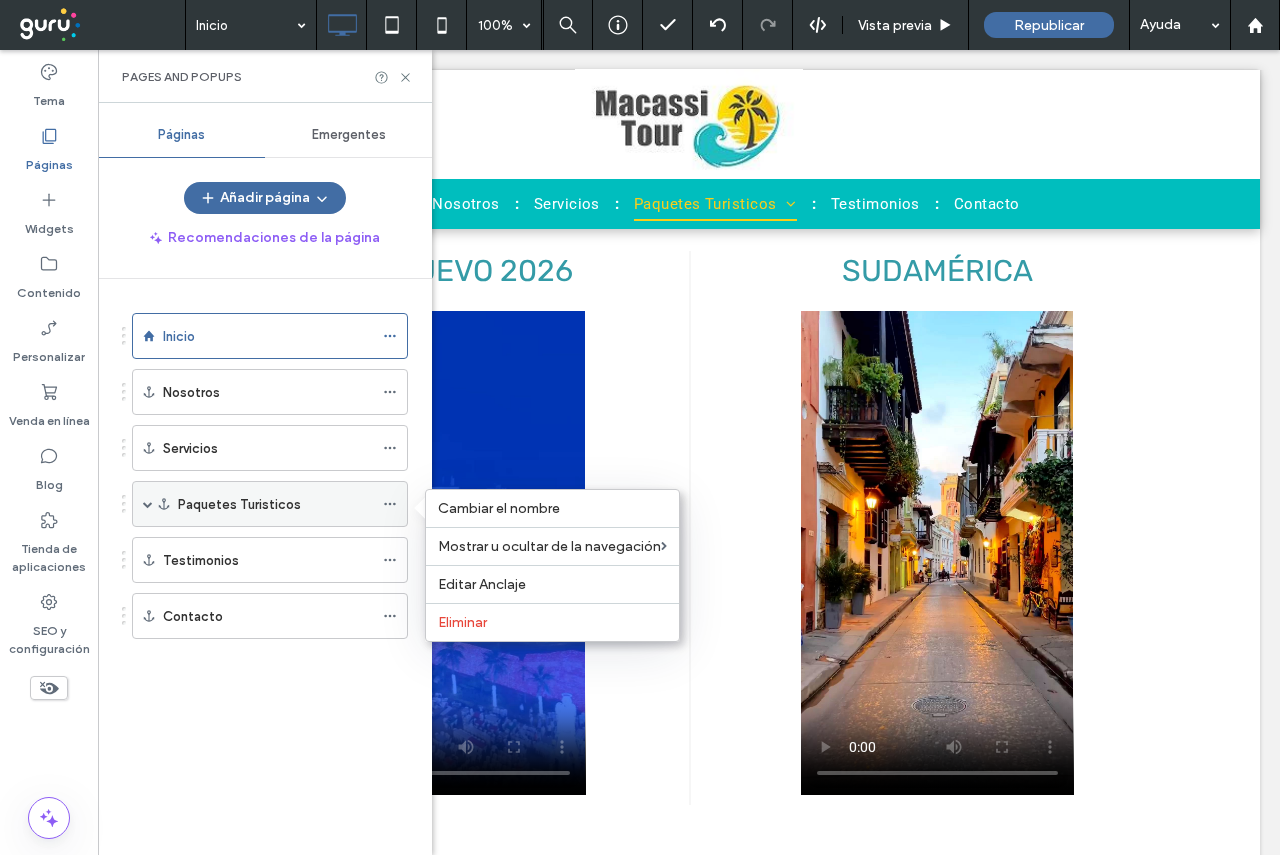 click at bounding box center (148, 504) 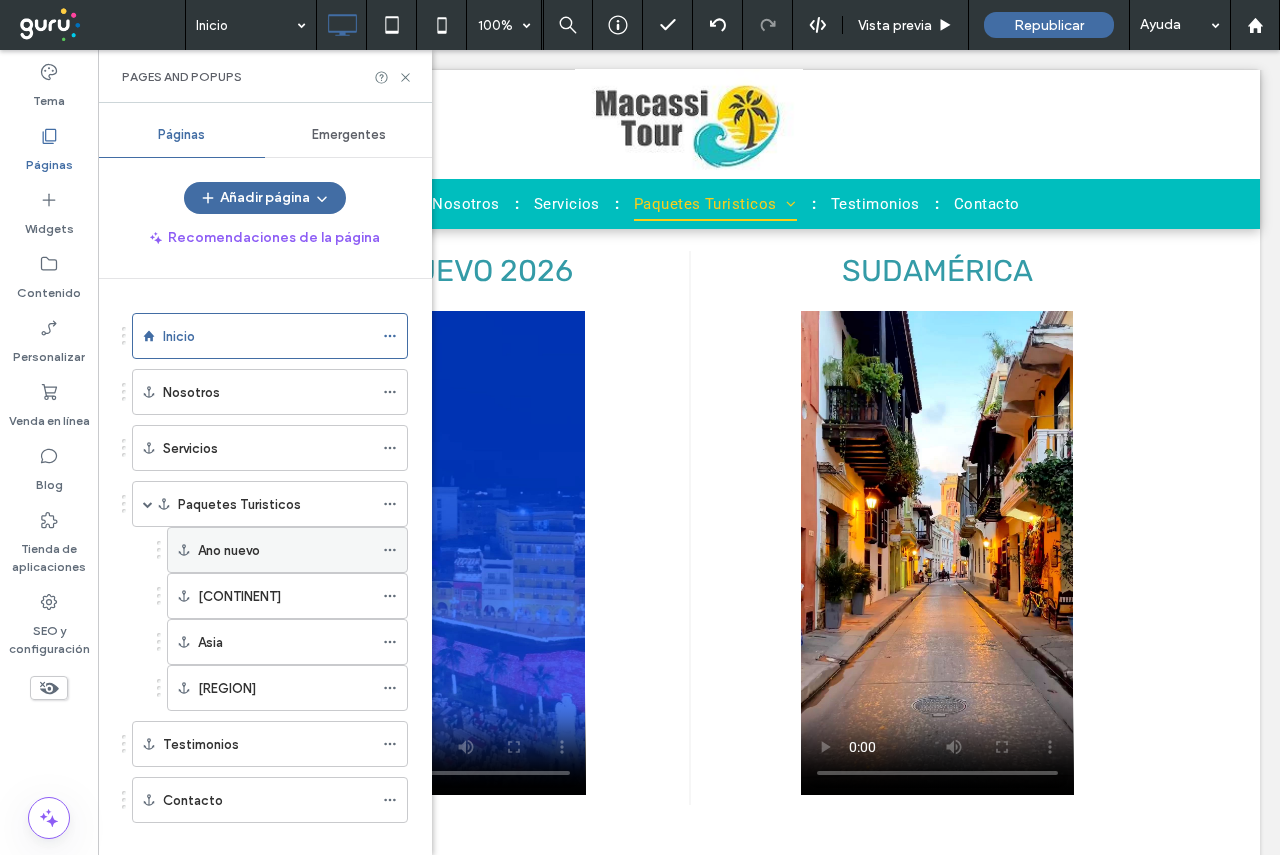 click 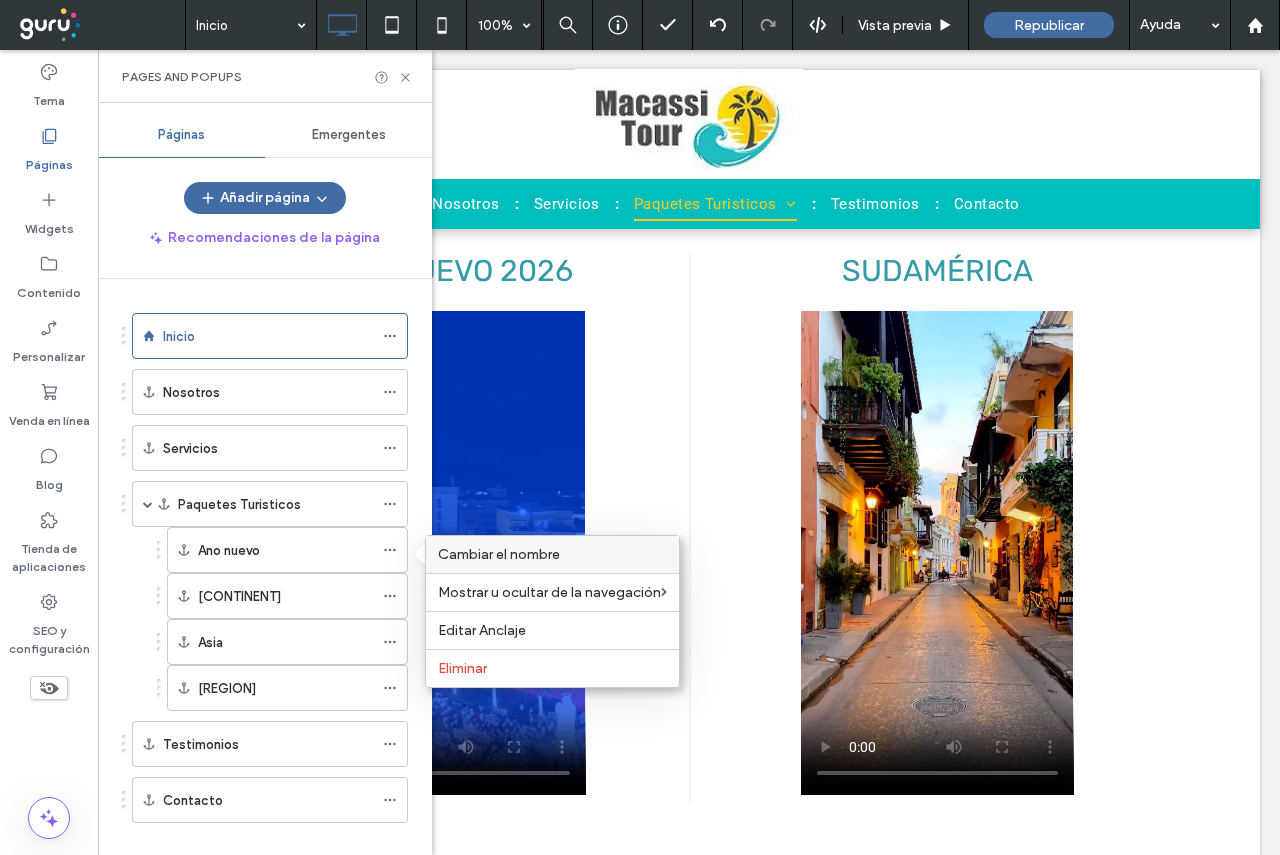 click on "Cambiar el nombre" at bounding box center [499, 554] 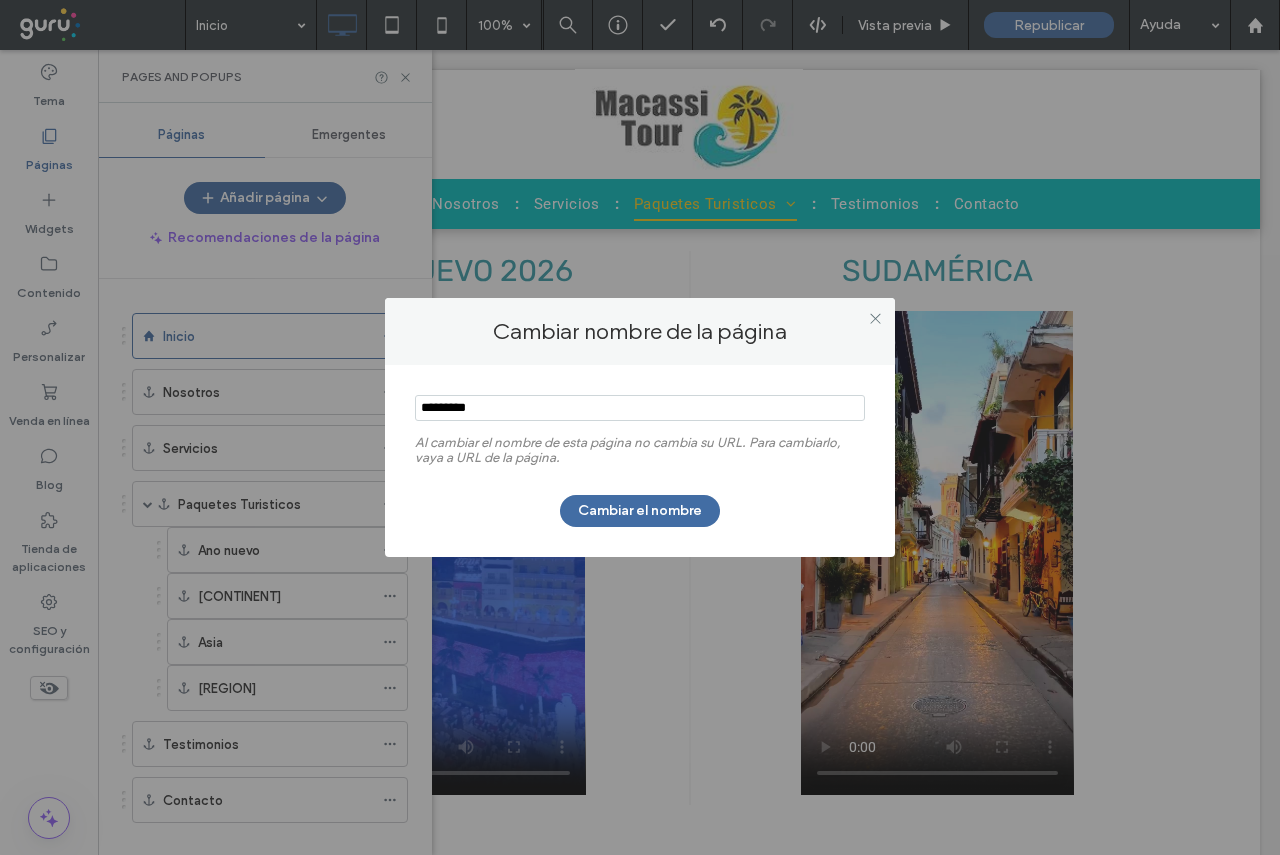 click at bounding box center [640, 408] 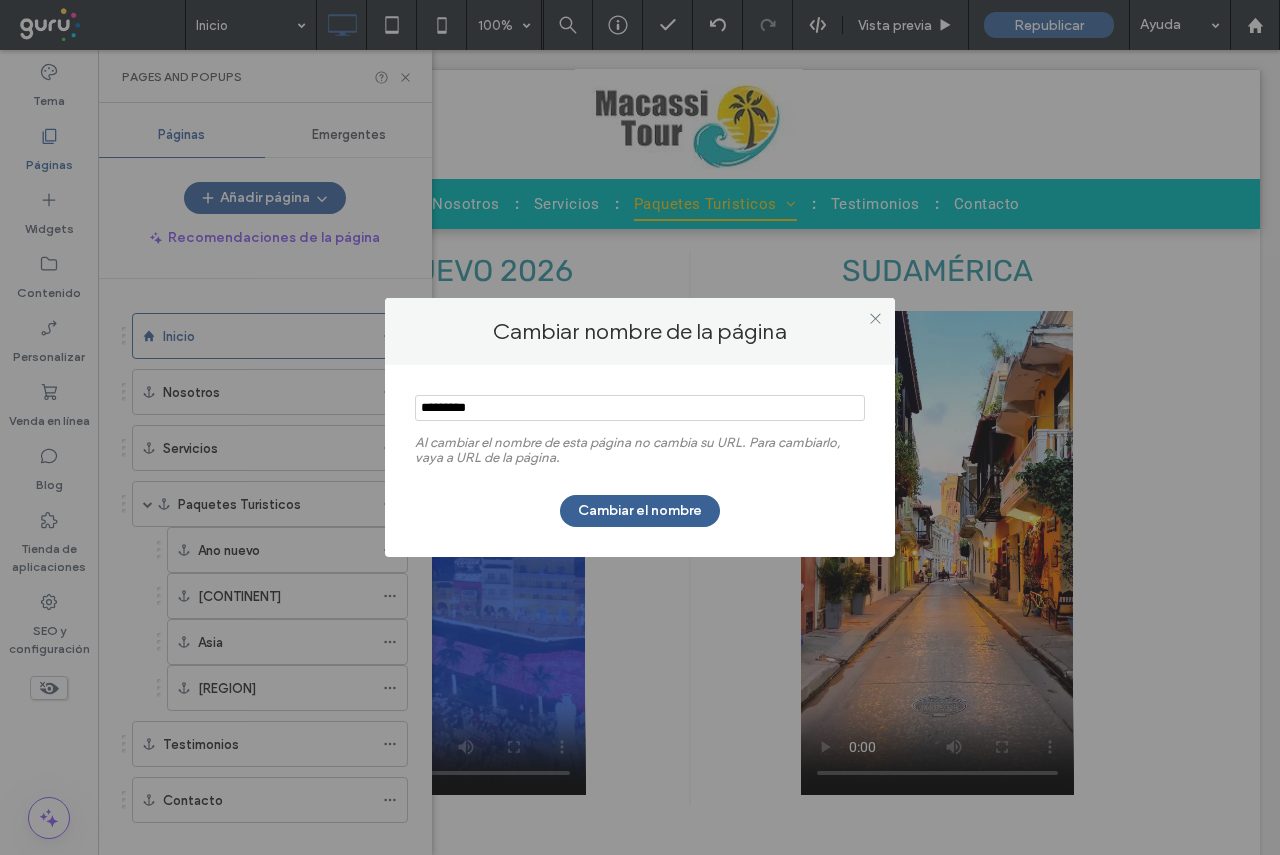 type on "*********" 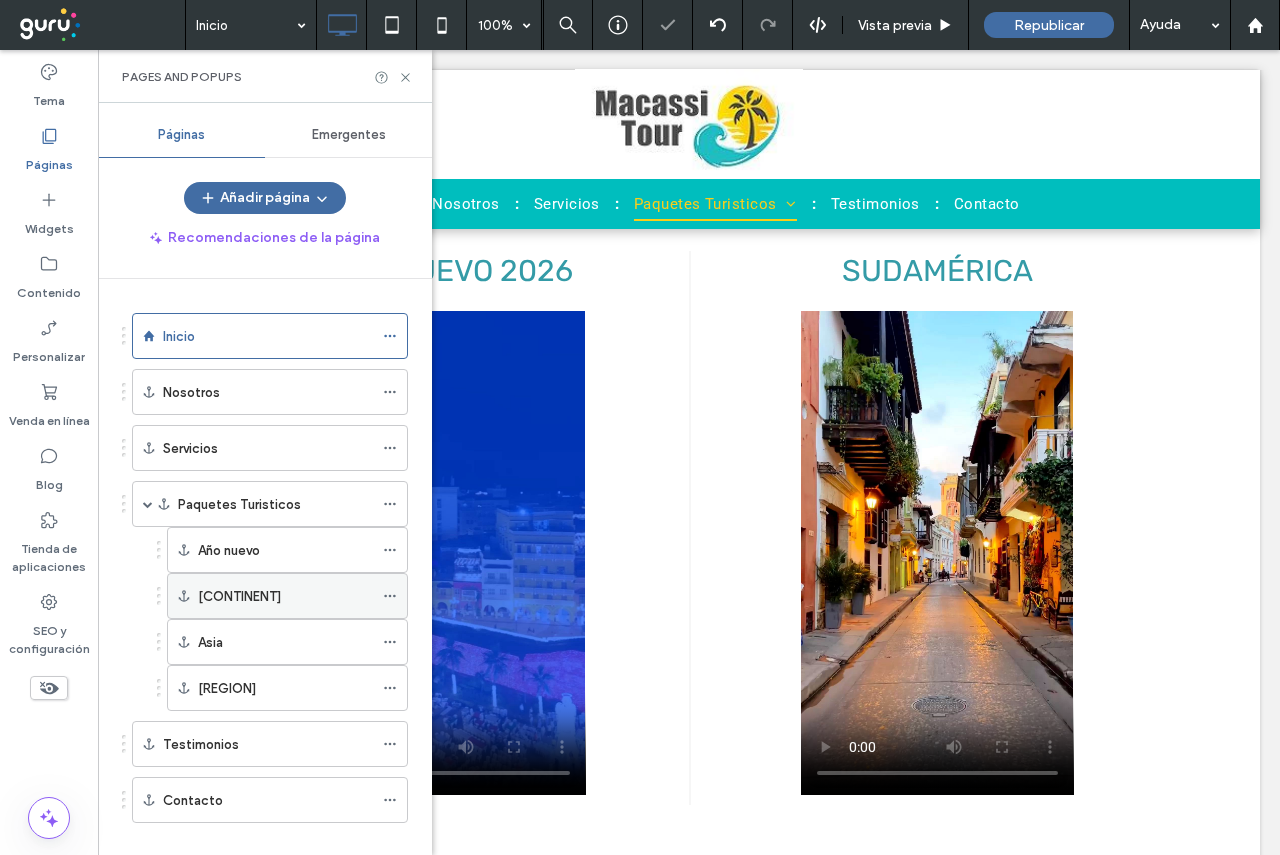 click 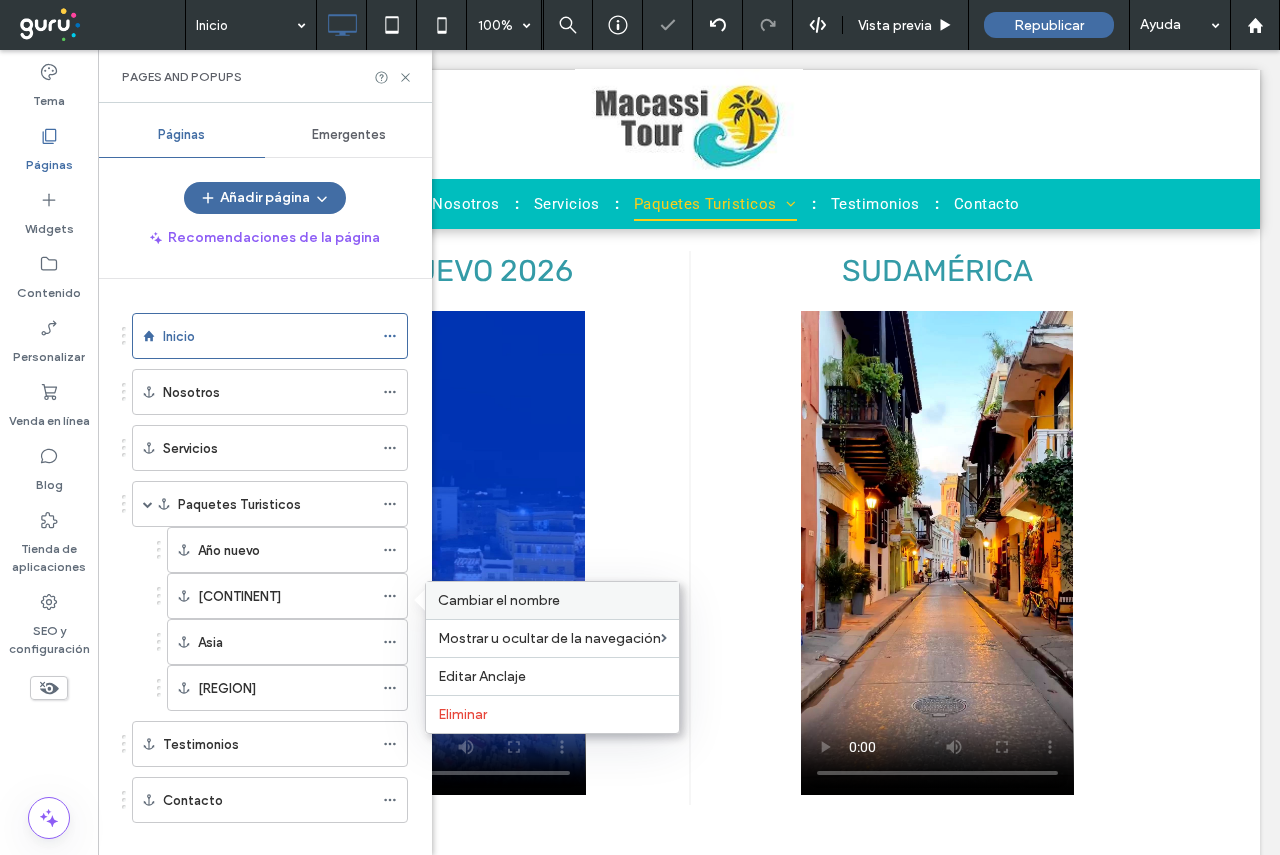click on "Cambiar el nombre" at bounding box center (499, 600) 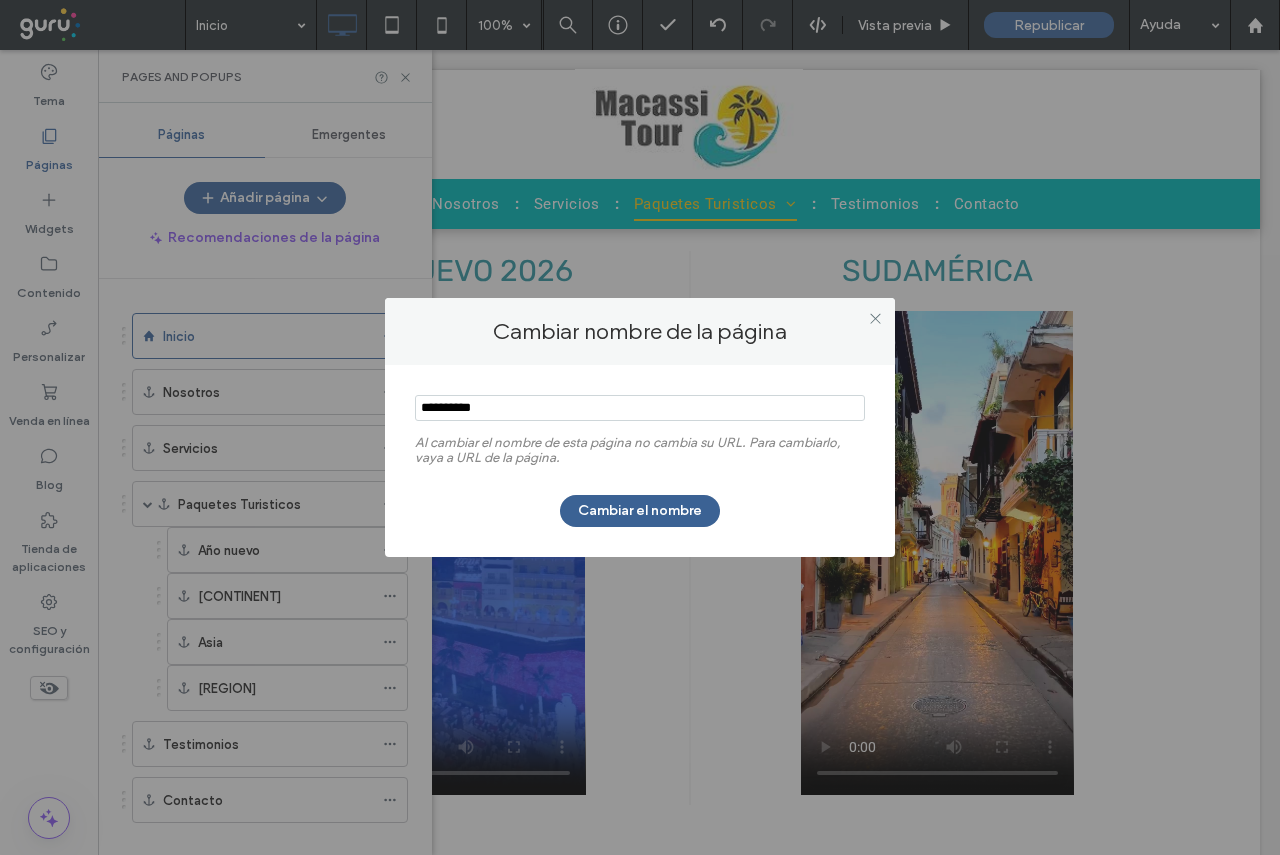 type on "**********" 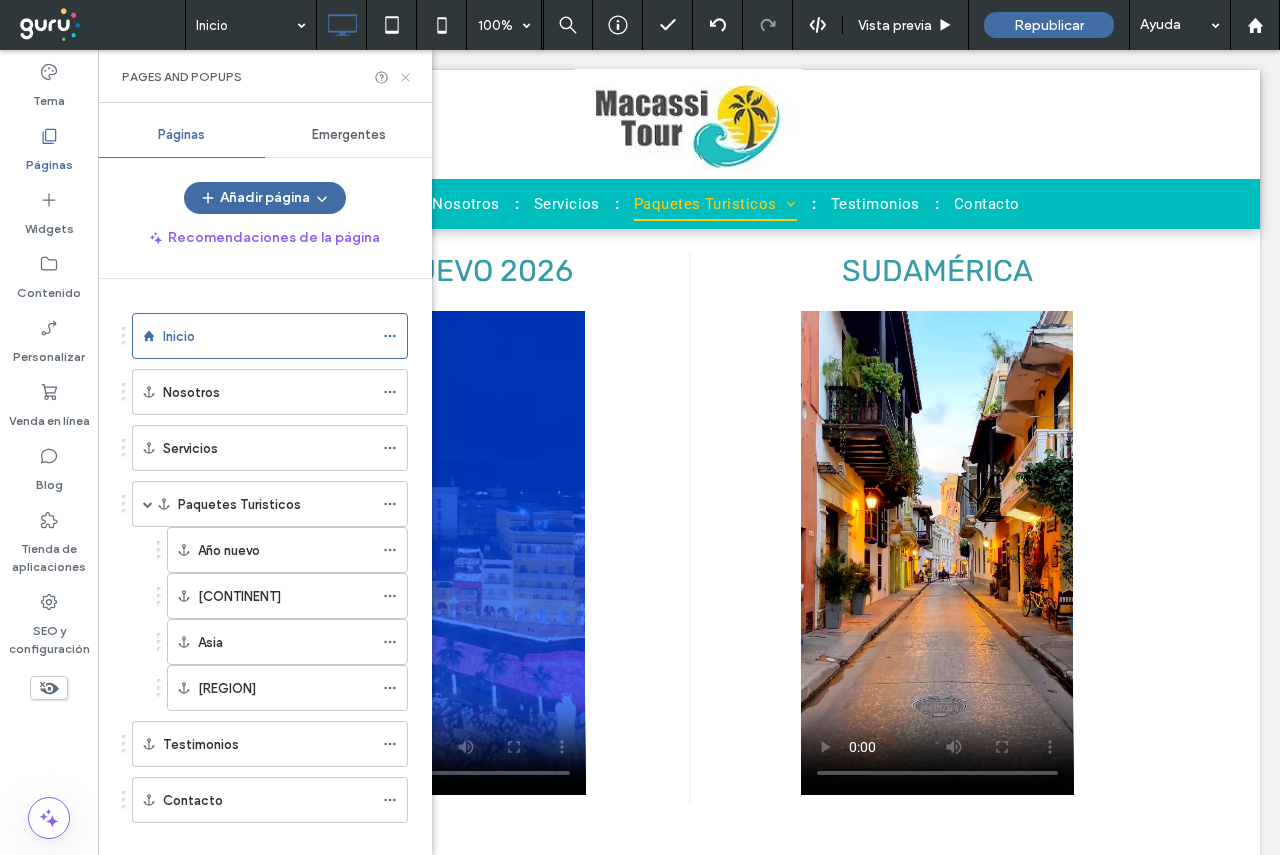 click 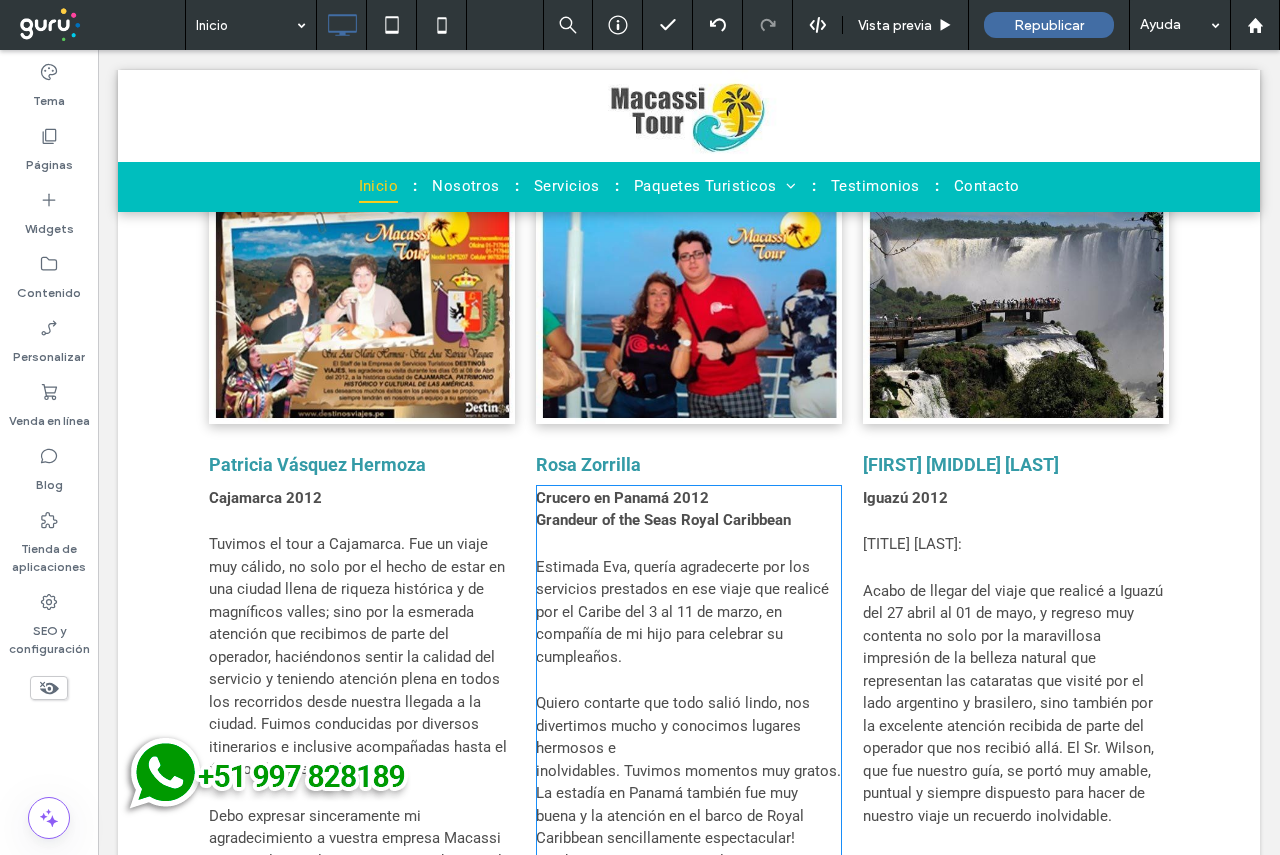scroll, scrollTop: 5746, scrollLeft: 0, axis: vertical 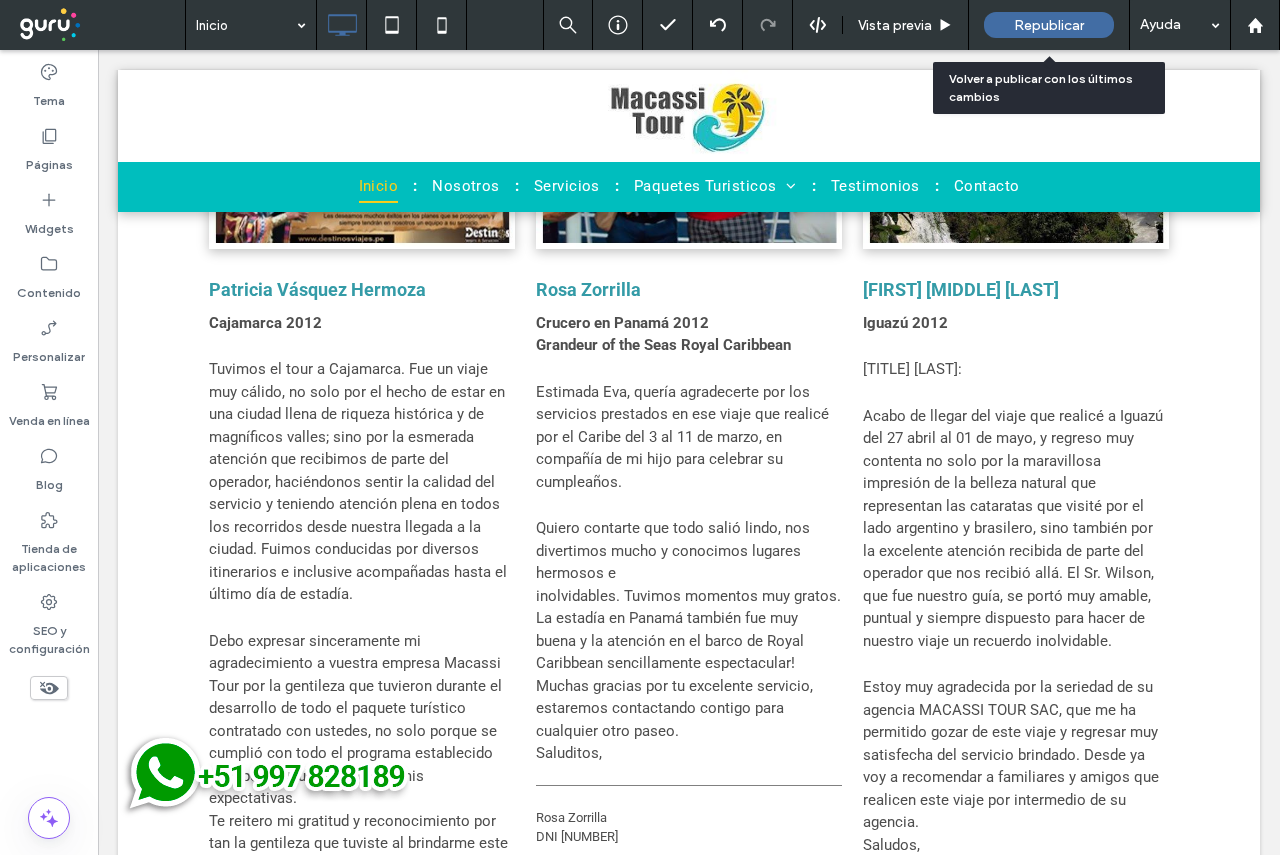 click on "Republicar" at bounding box center (1049, 25) 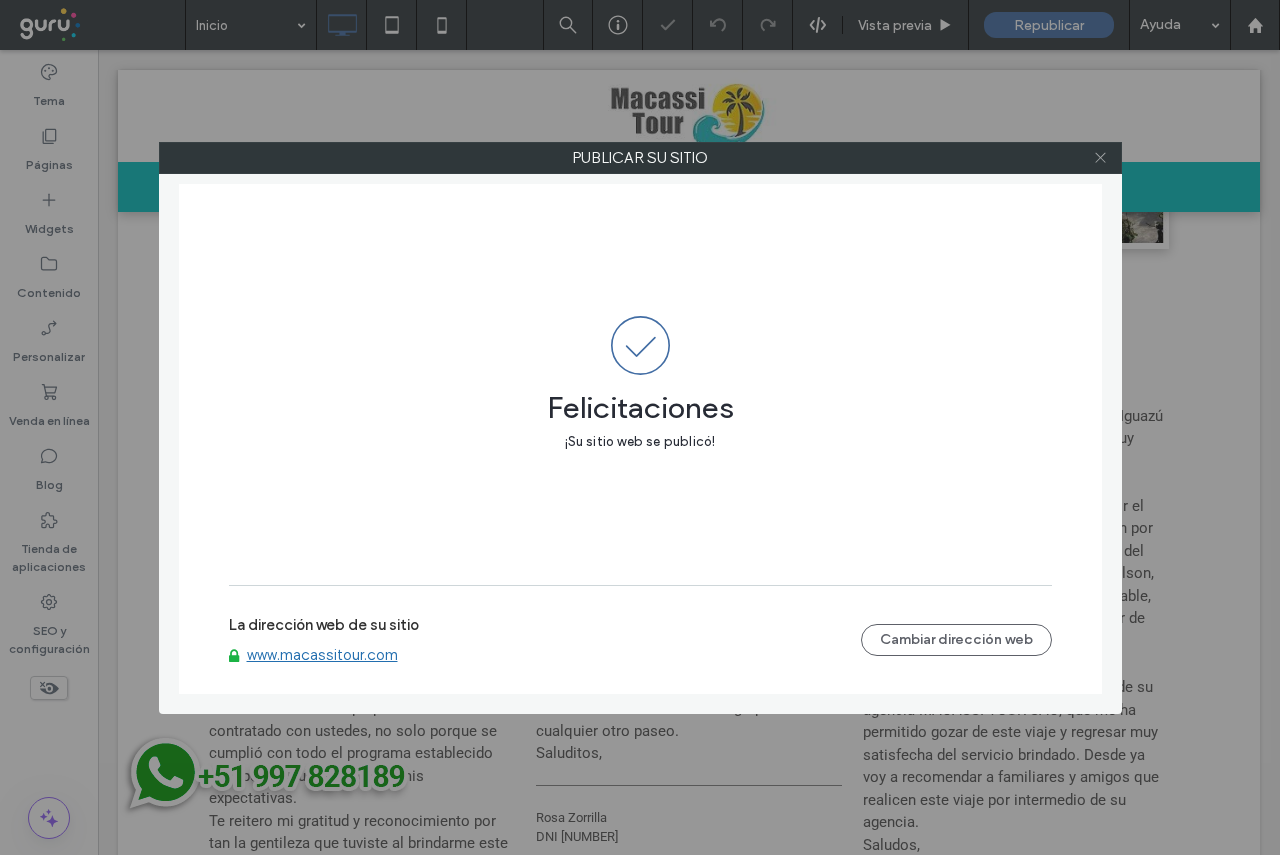click 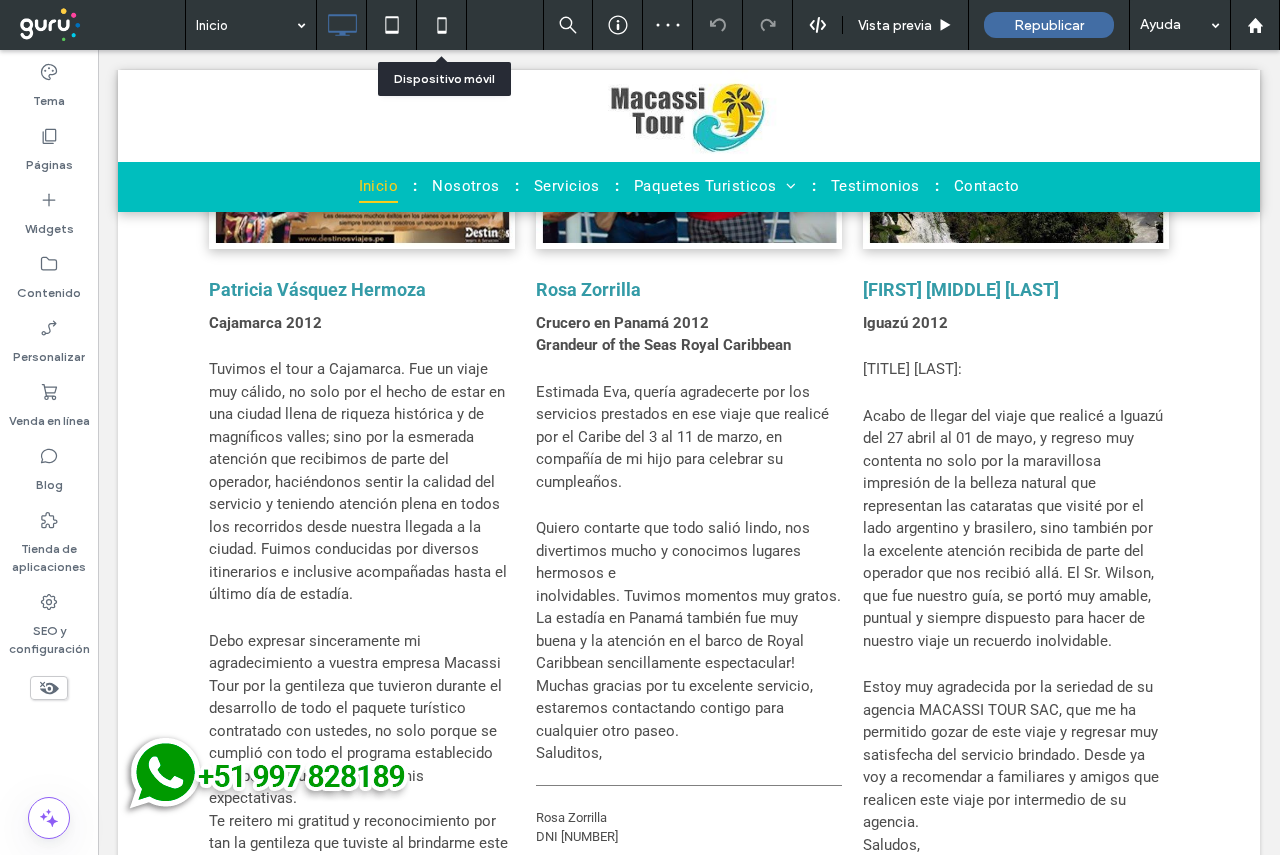 click 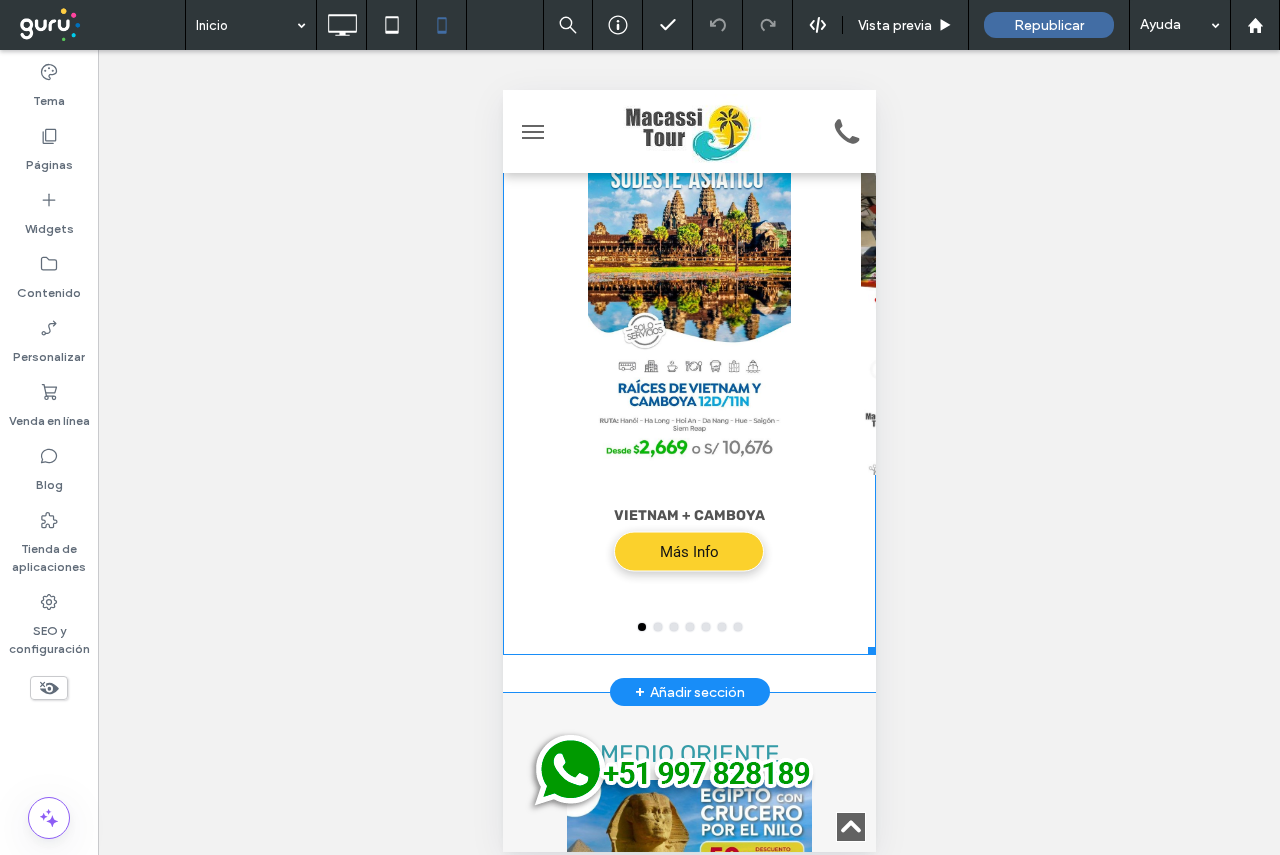 scroll, scrollTop: 5300, scrollLeft: 0, axis: vertical 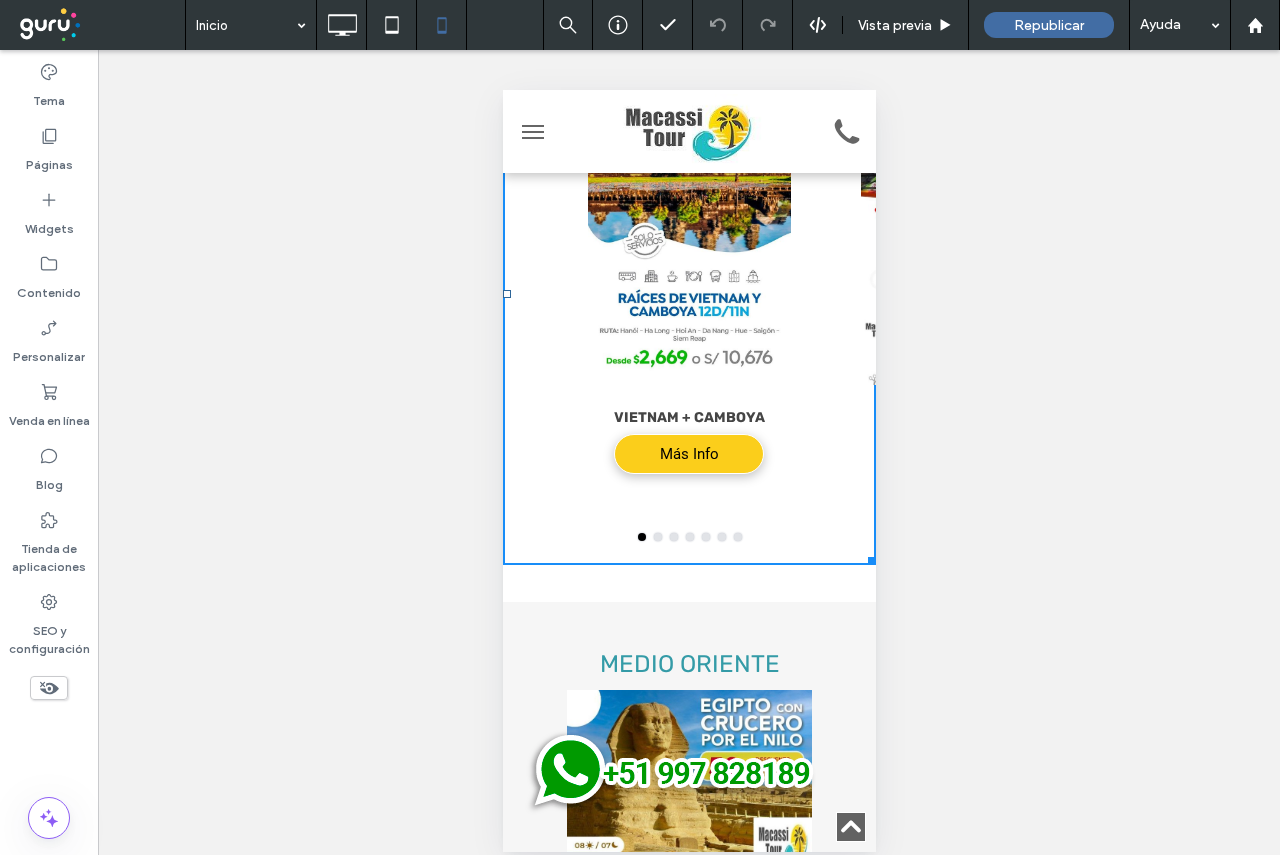 drag, startPoint x: 852, startPoint y: 568, endPoint x: 868, endPoint y: 594, distance: 30.528675 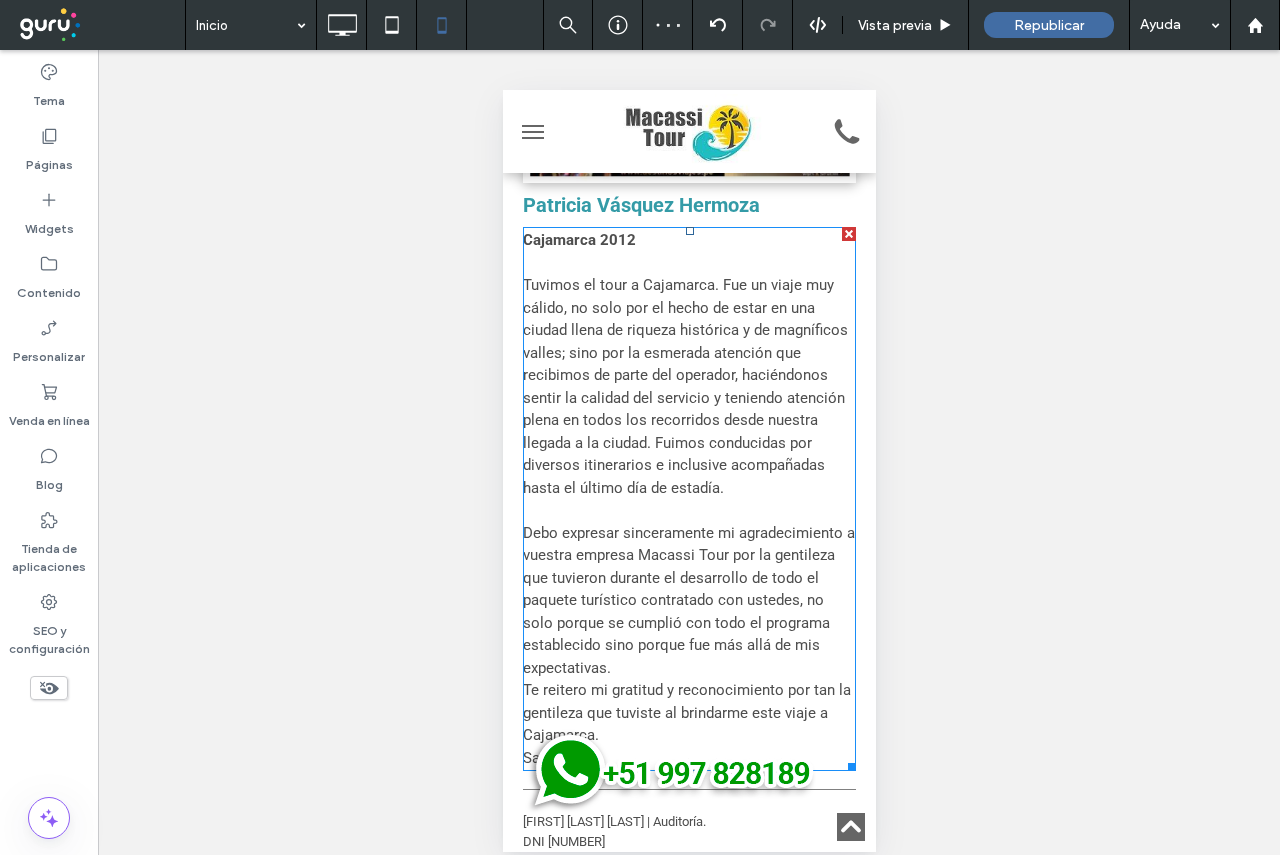 scroll, scrollTop: 6800, scrollLeft: 0, axis: vertical 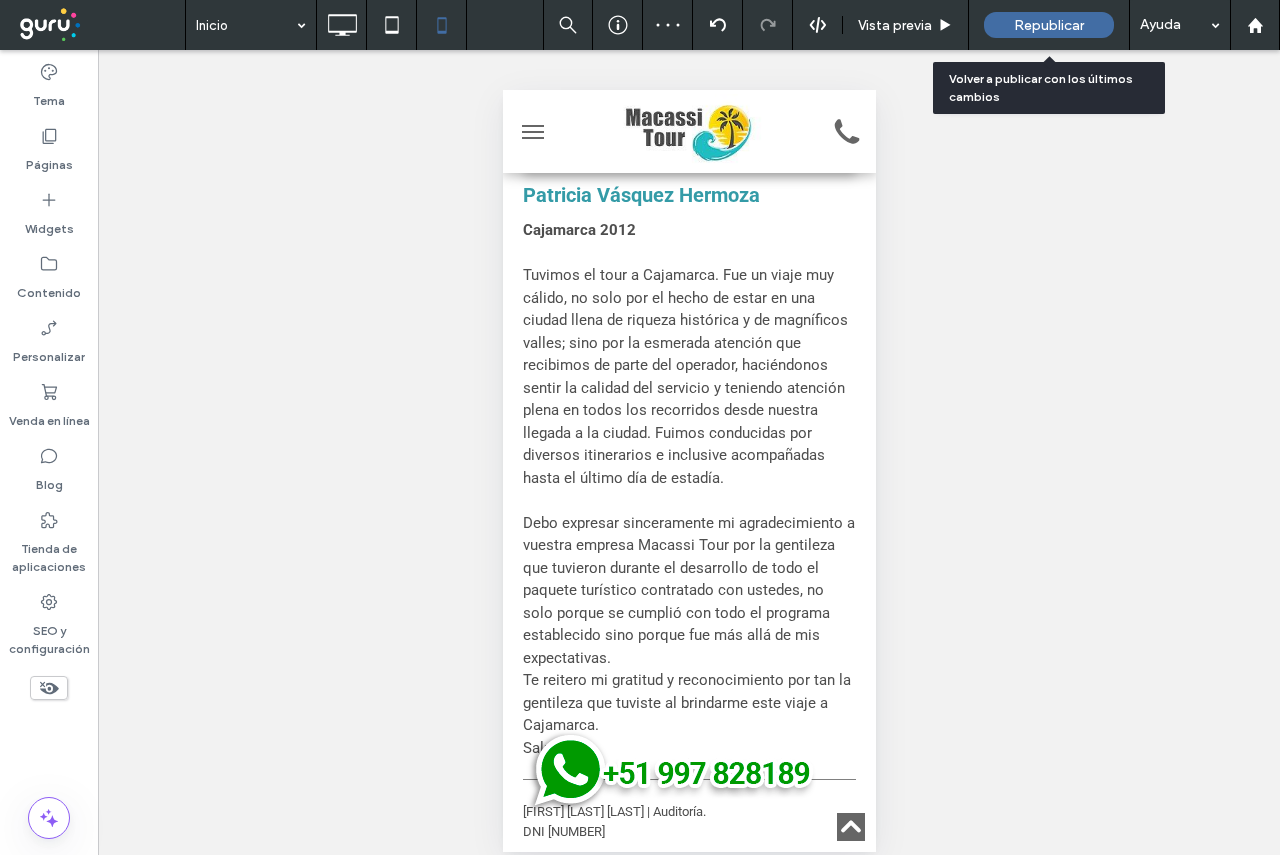 click on "Republicar" at bounding box center (1049, 25) 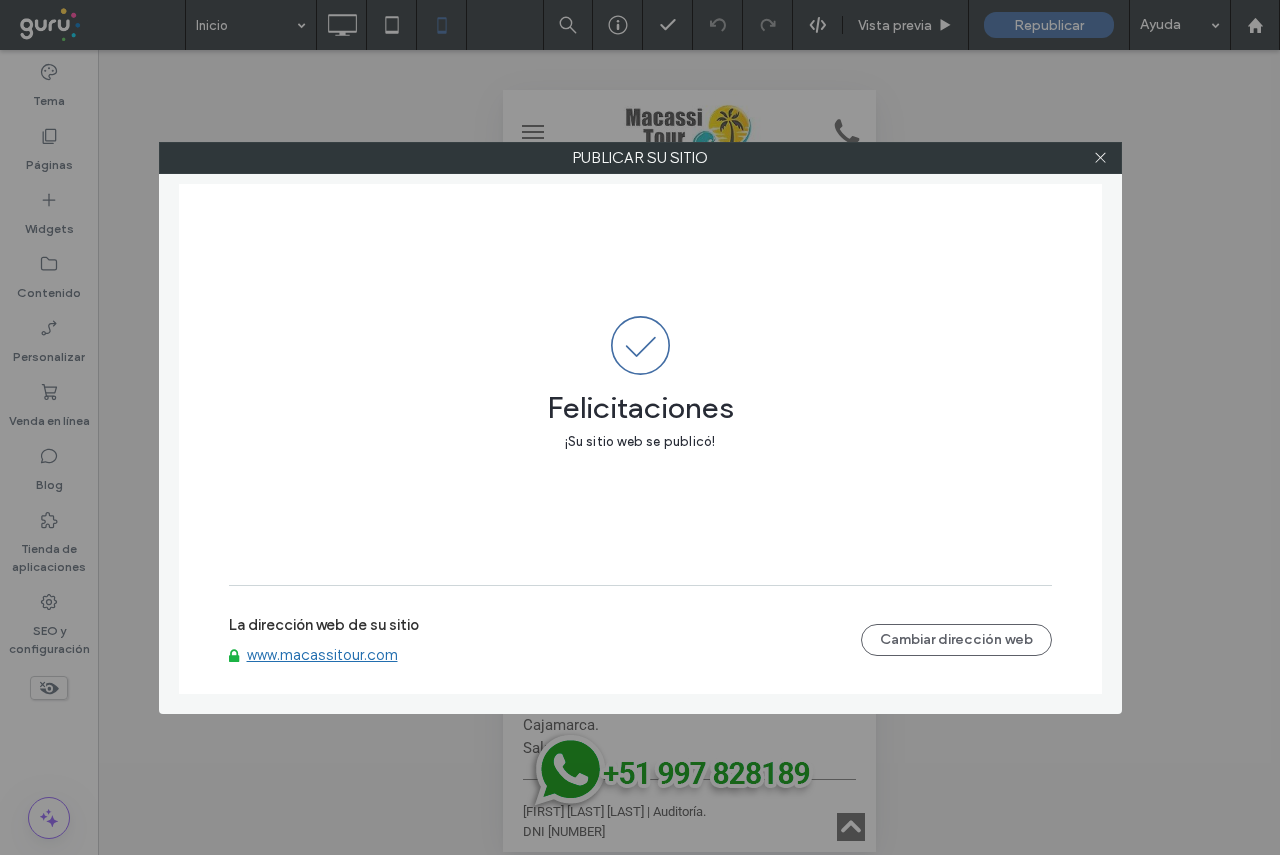 click at bounding box center [1101, 158] 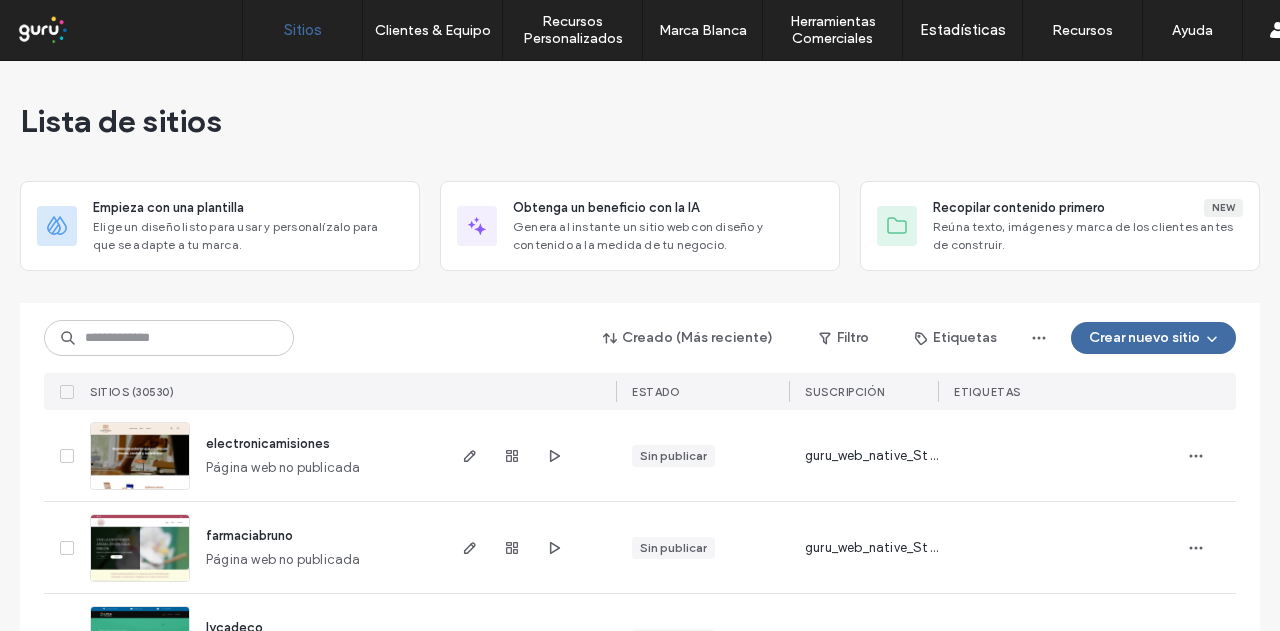 scroll, scrollTop: 0, scrollLeft: 0, axis: both 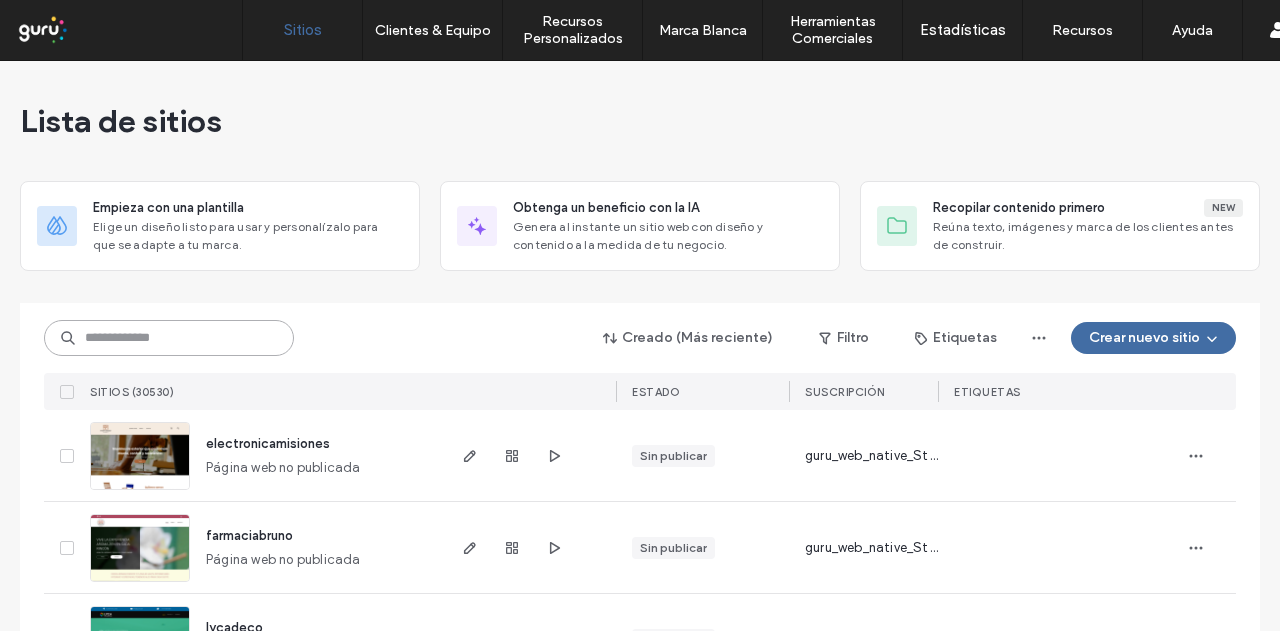 click at bounding box center (169, 338) 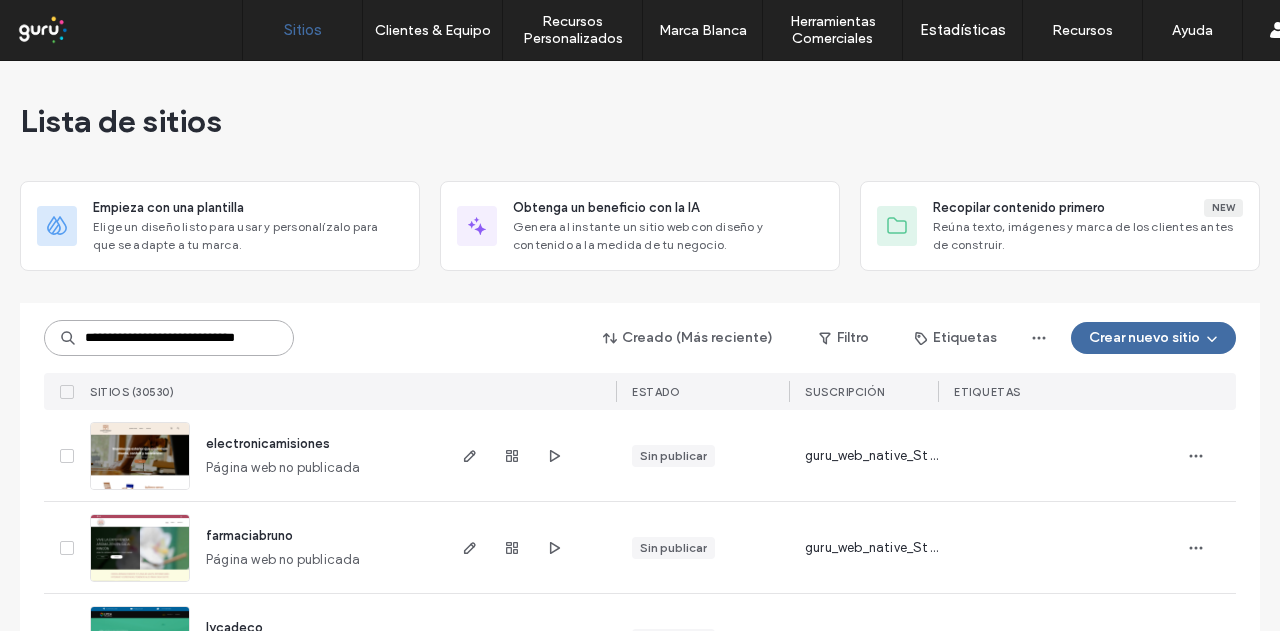 scroll, scrollTop: 0, scrollLeft: 32, axis: horizontal 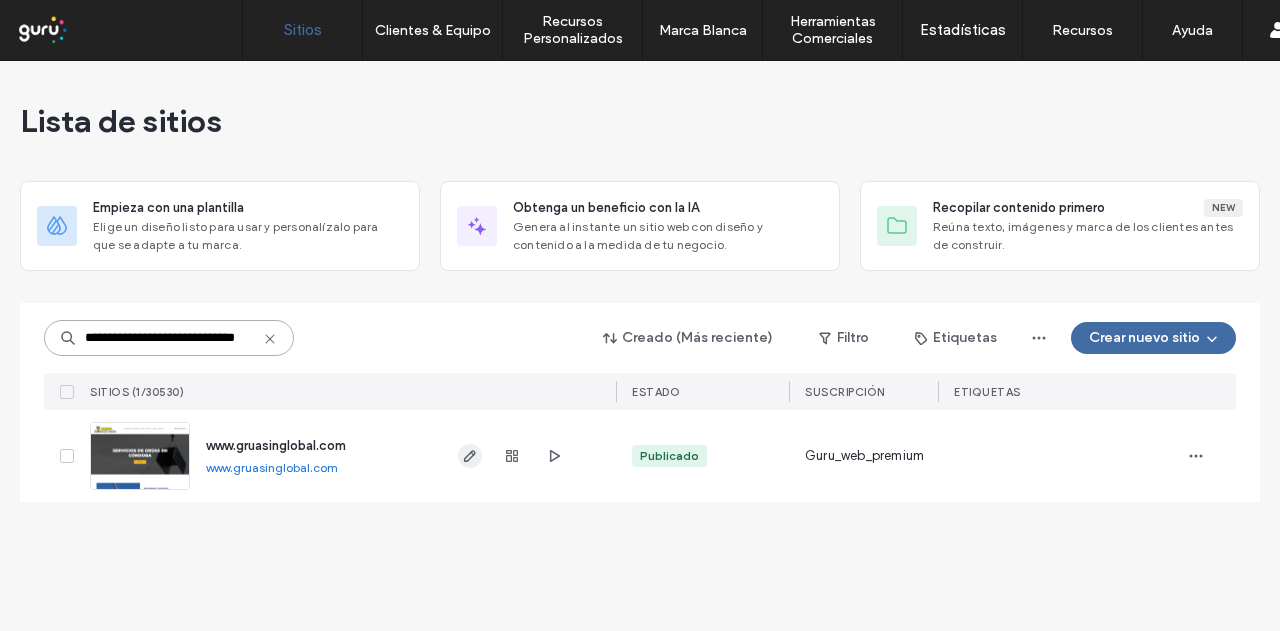 type on "**********" 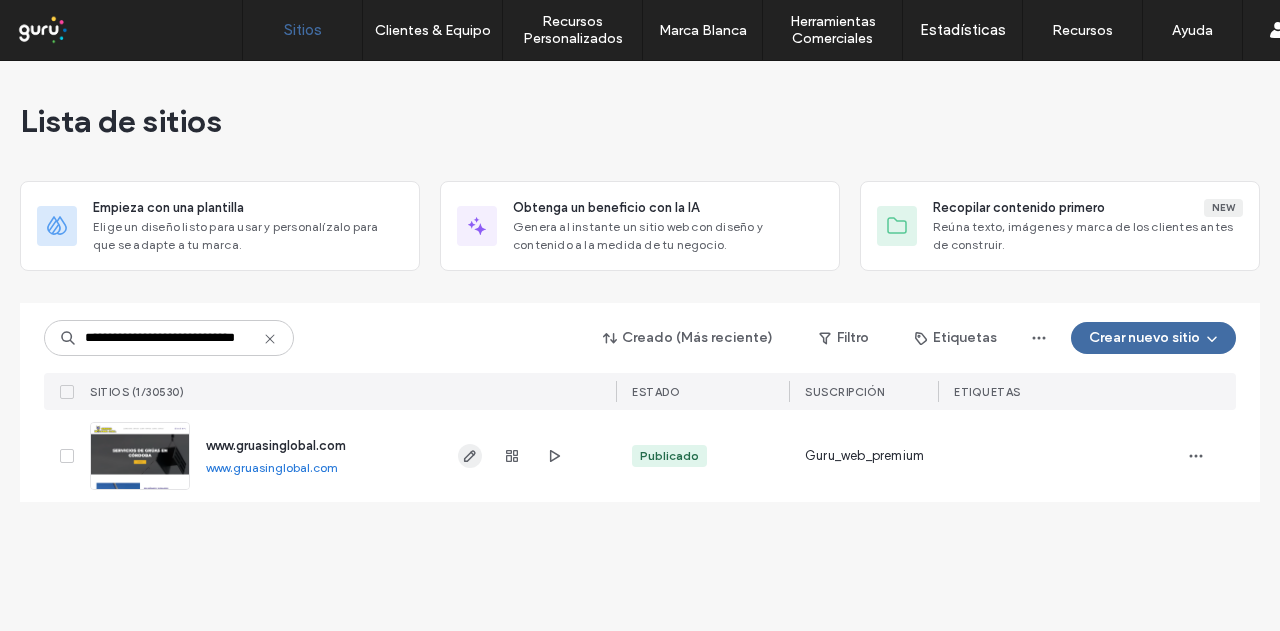 scroll, scrollTop: 0, scrollLeft: 0, axis: both 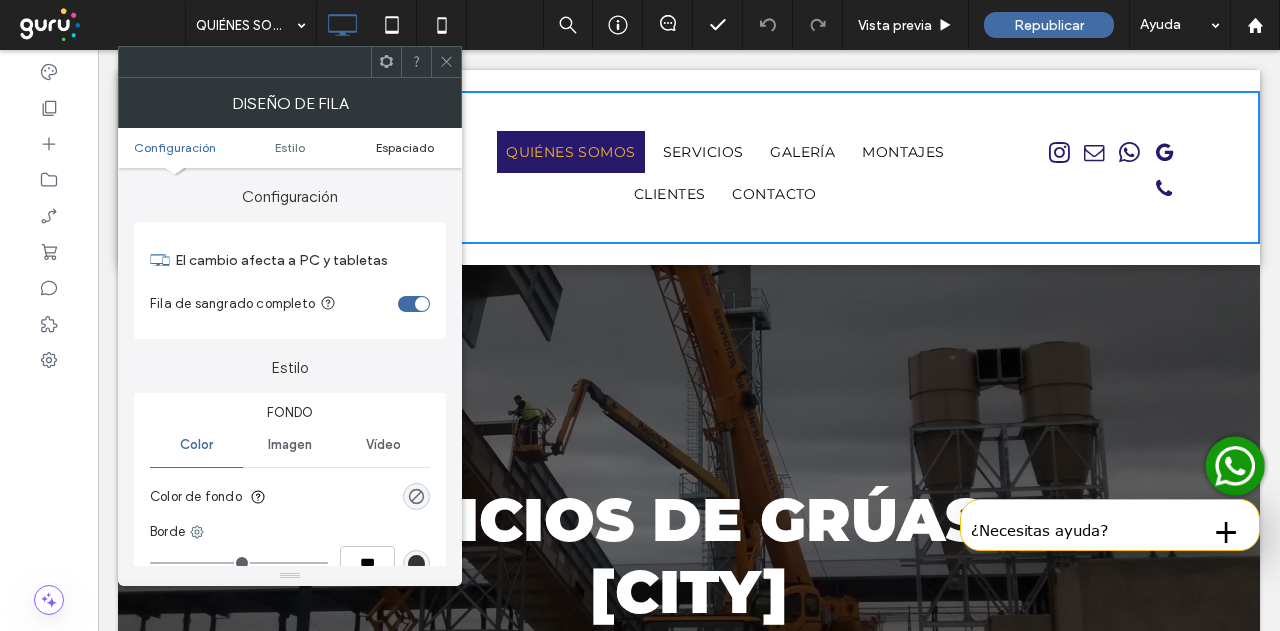 click on "Espaciado" at bounding box center (405, 147) 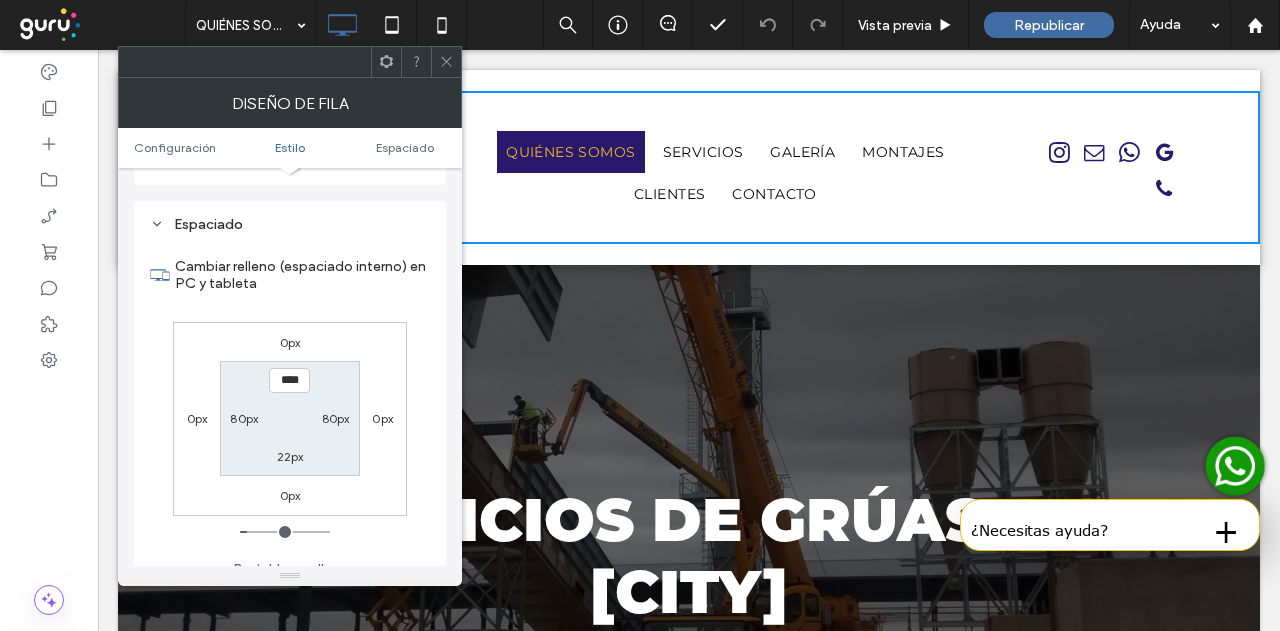 scroll, scrollTop: 502, scrollLeft: 0, axis: vertical 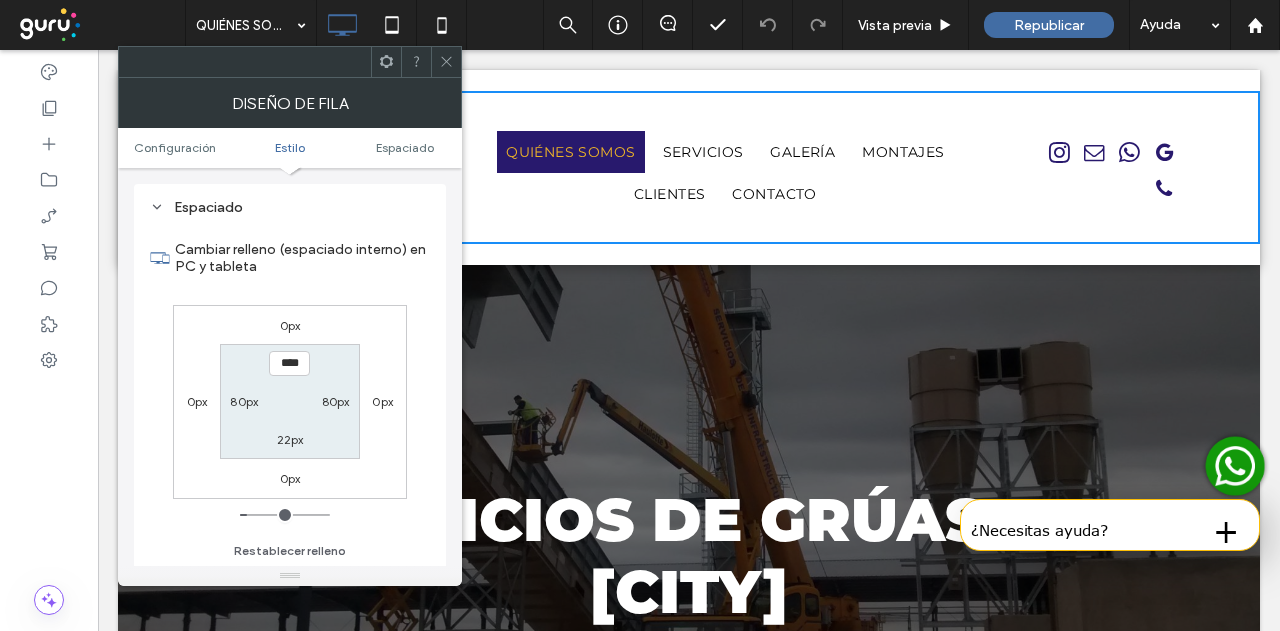 click on "80px" at bounding box center (244, 401) 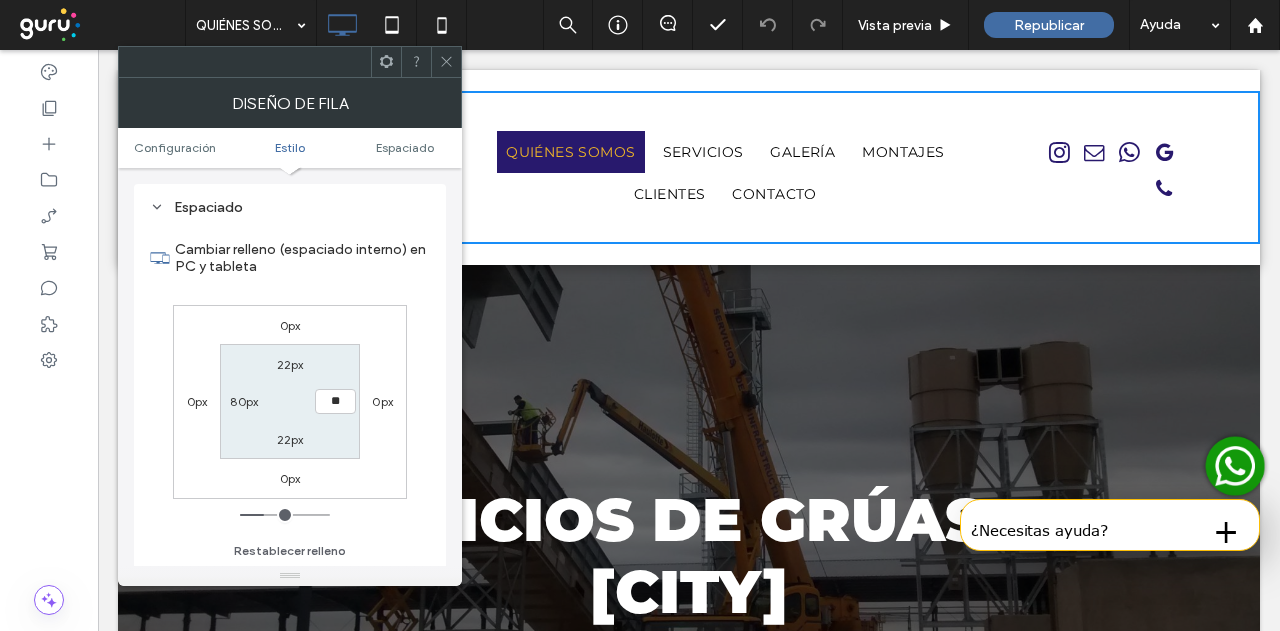 type on "**" 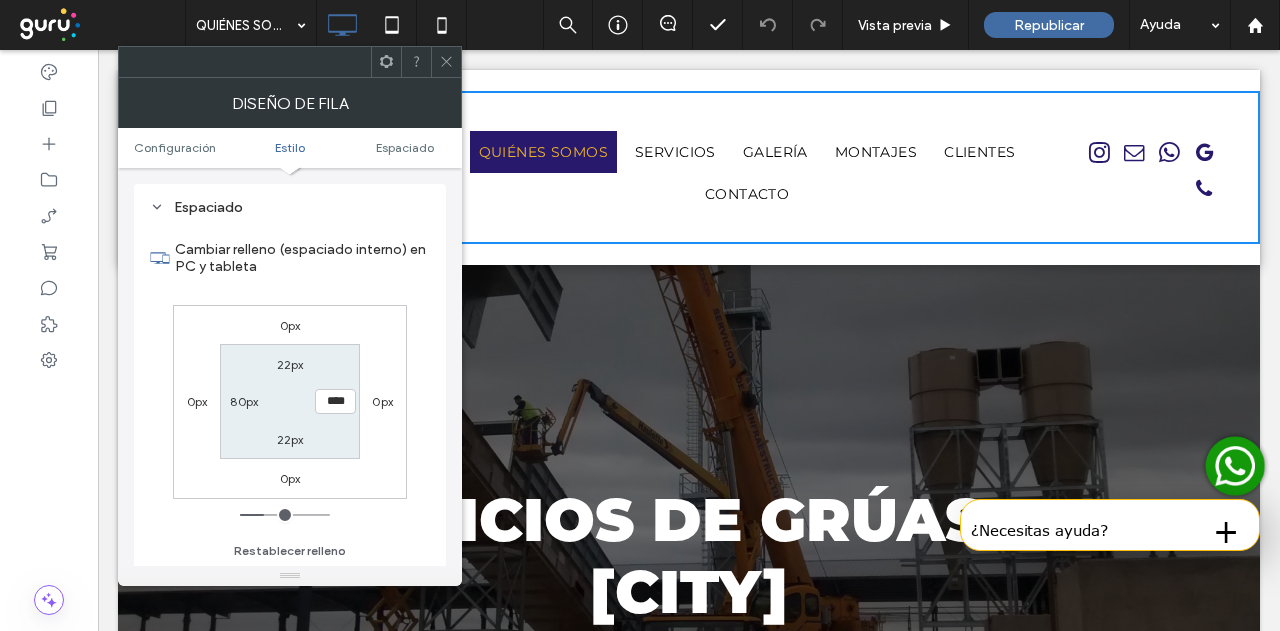 click on "80px" at bounding box center (244, 401) 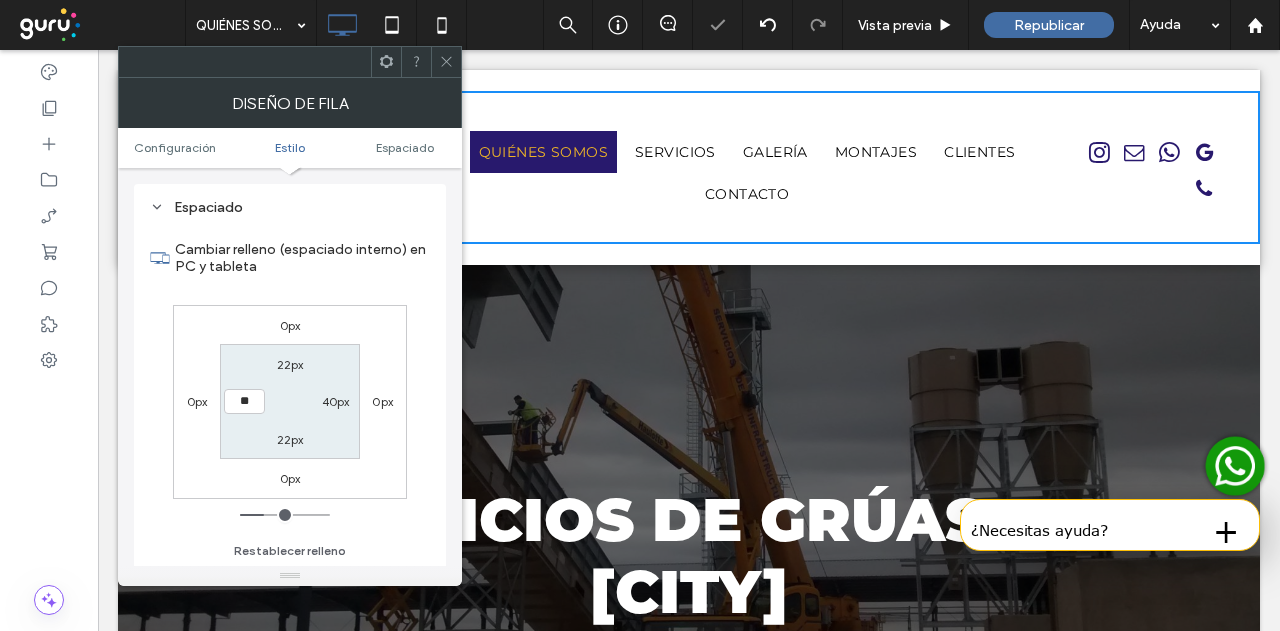 type on "**" 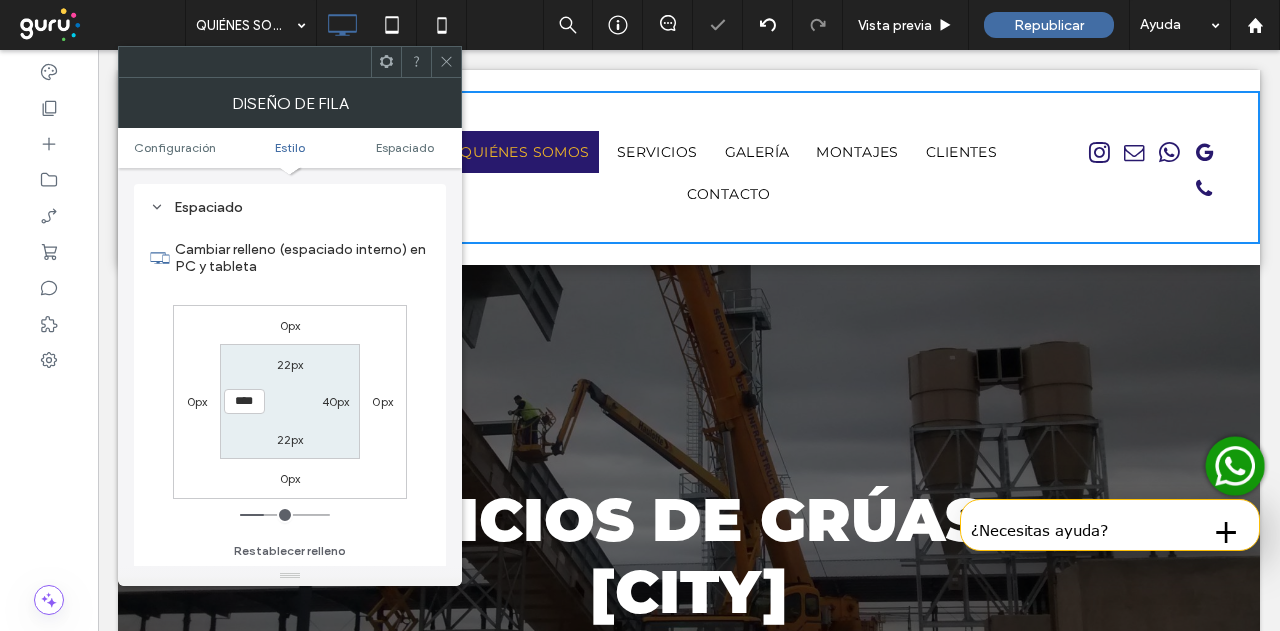 click on "22px 40px 22px ****" at bounding box center (289, 401) 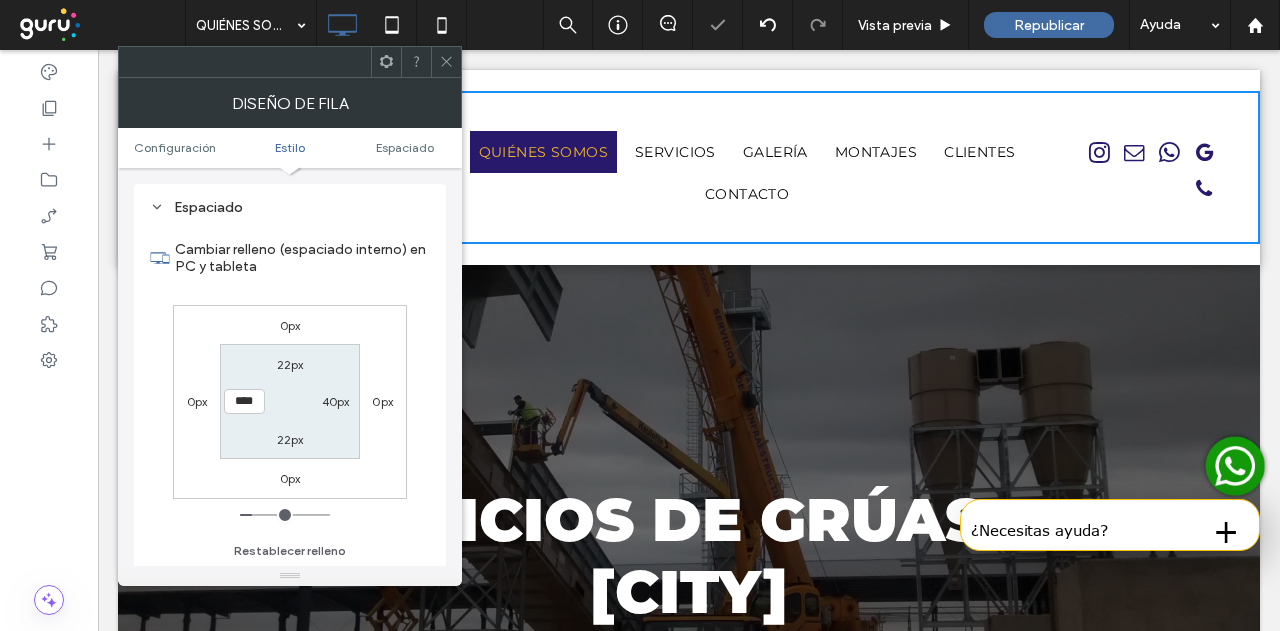 click 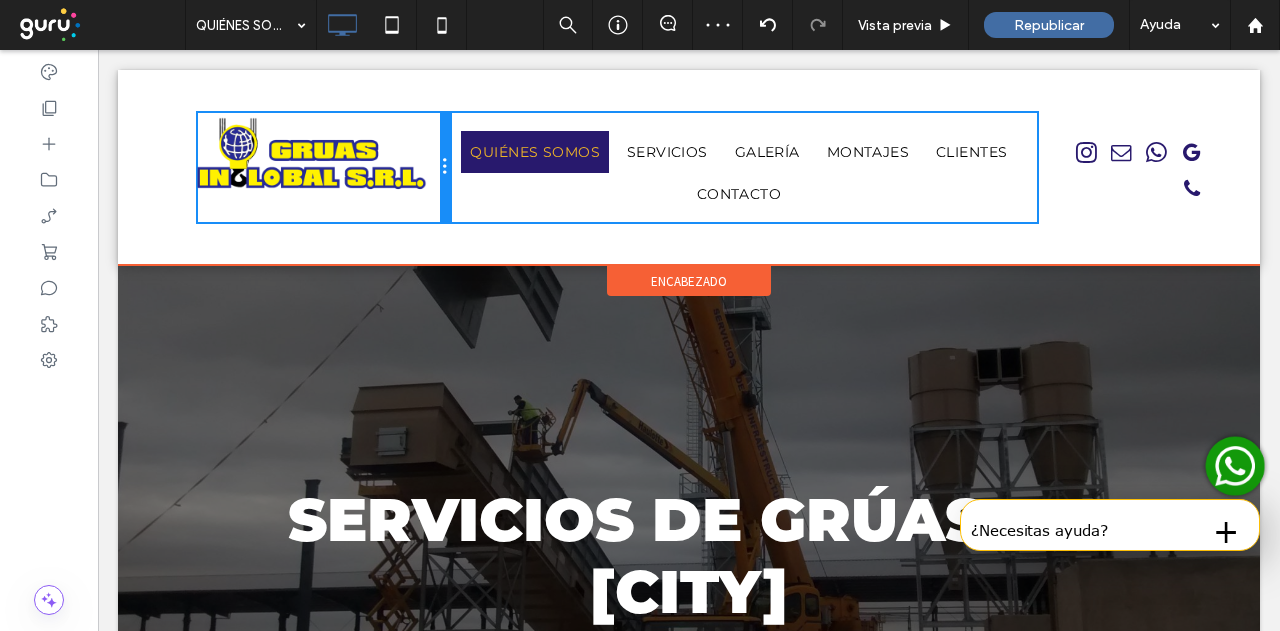 drag, startPoint x: 449, startPoint y: 193, endPoint x: 362, endPoint y: 258, distance: 108.60018 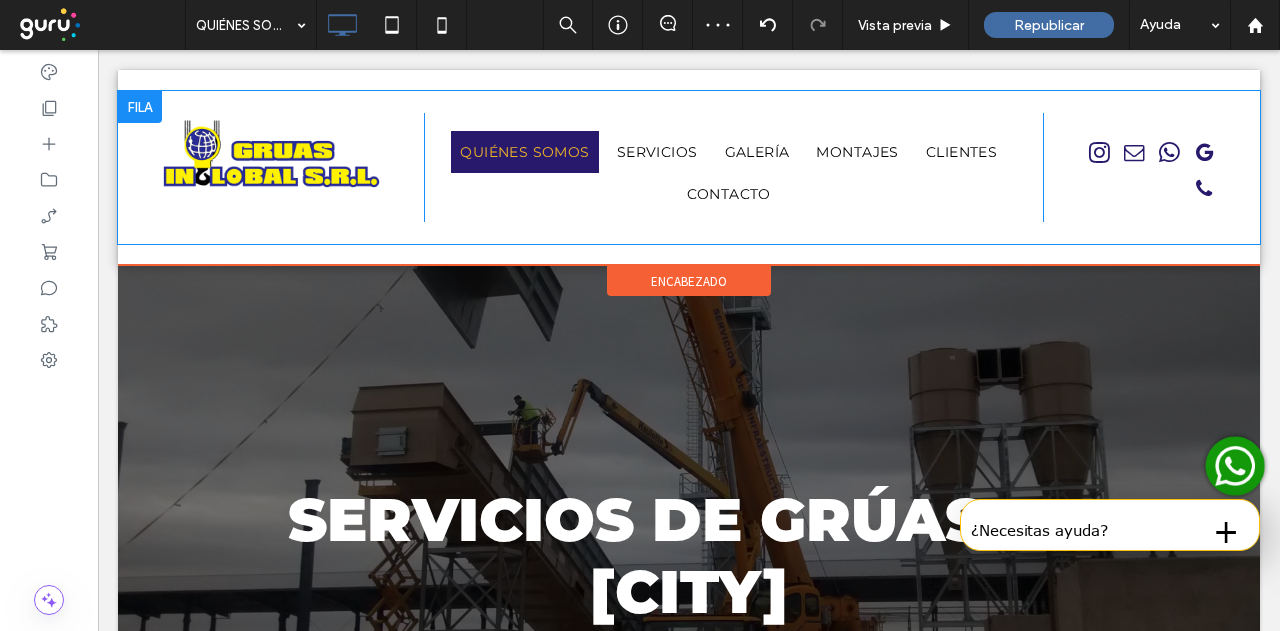 click on "Click To Paste" at bounding box center (291, 167) 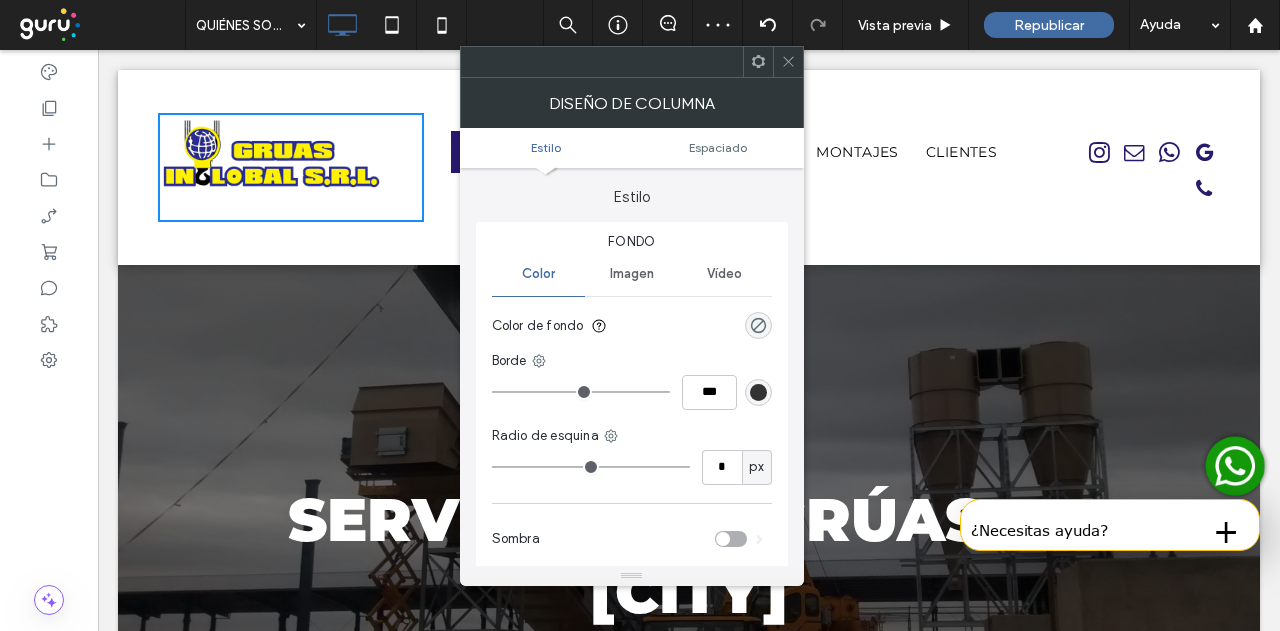 click 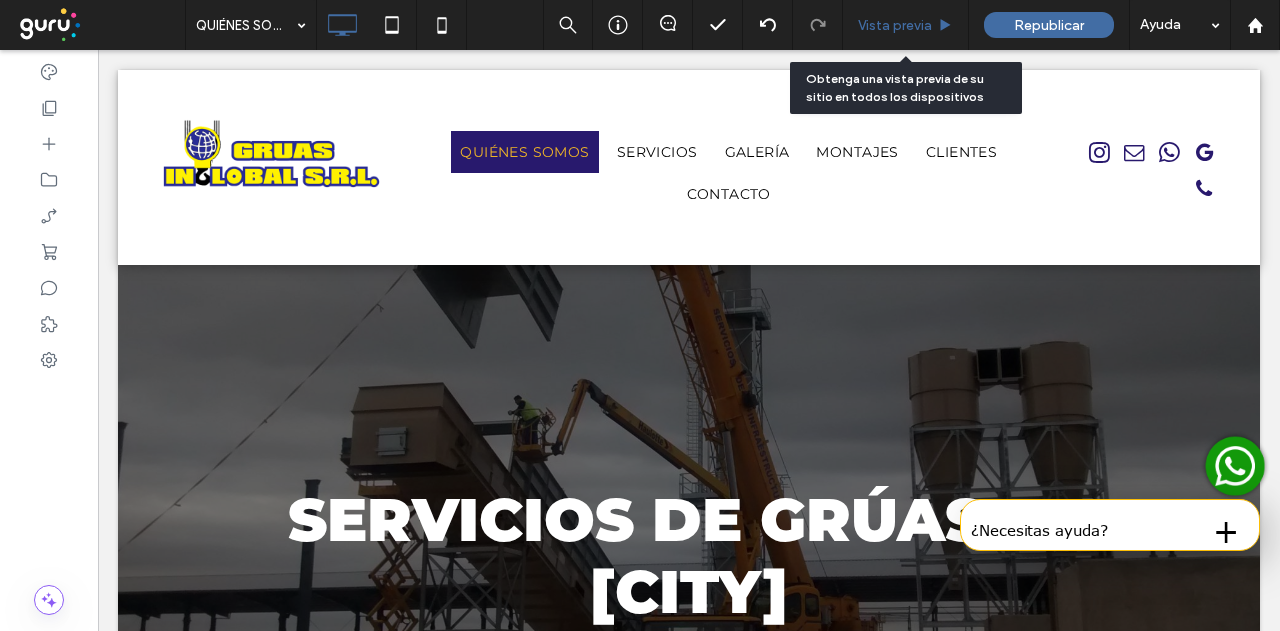 click on "Vista previa" at bounding box center (906, 25) 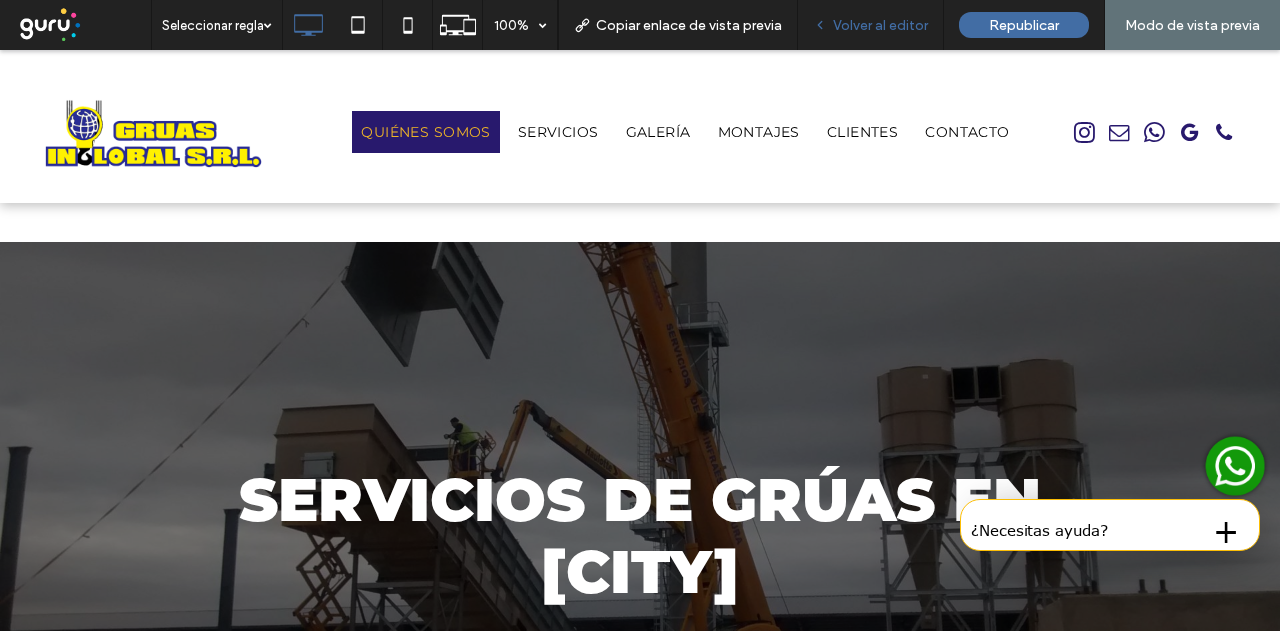 drag, startPoint x: 904, startPoint y: 24, endPoint x: 650, endPoint y: 35, distance: 254.23808 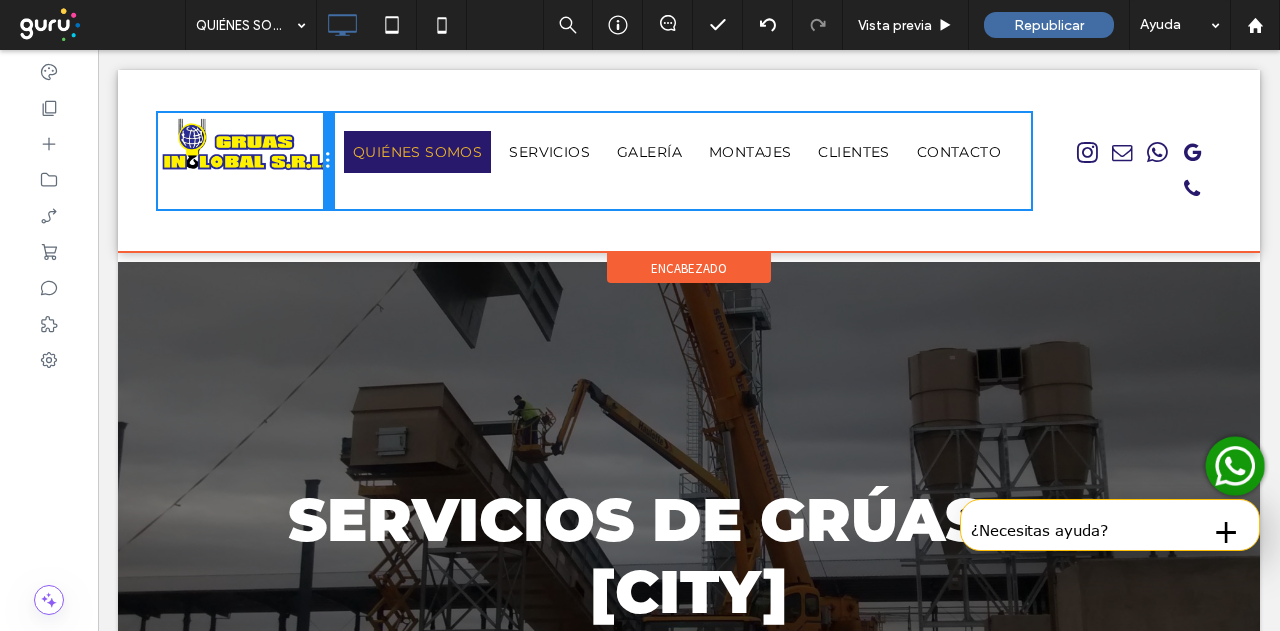 drag, startPoint x: 418, startPoint y: 169, endPoint x: 454, endPoint y: 225, distance: 66.573265 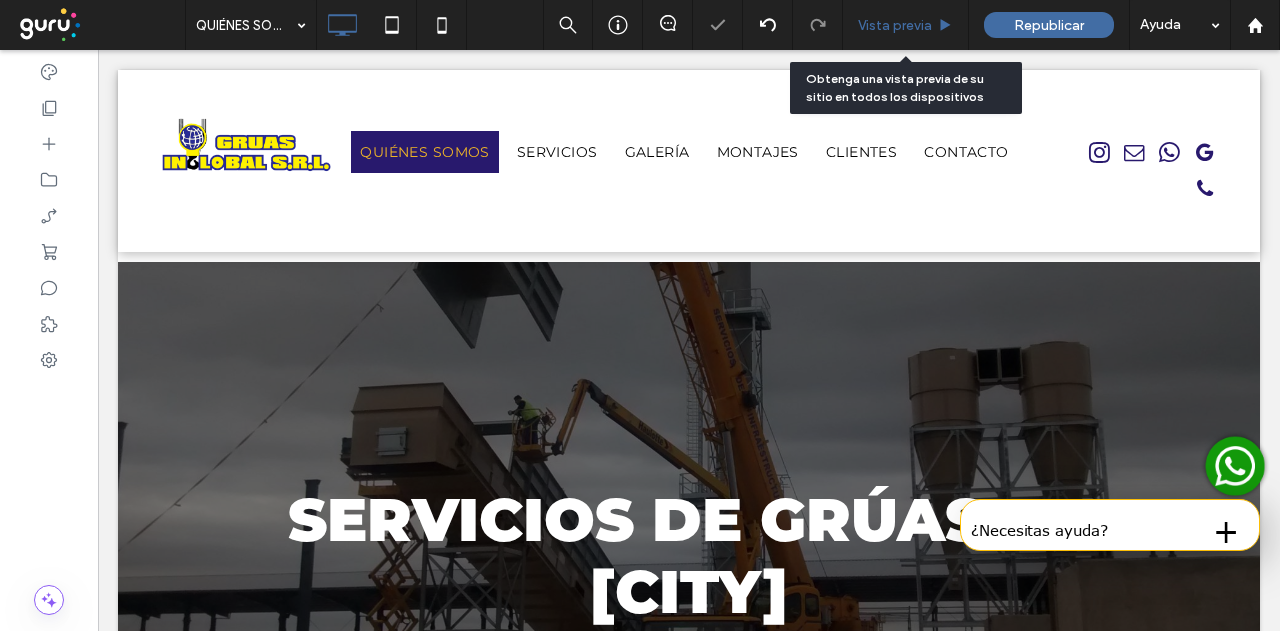 click on "Vista previa" at bounding box center [895, 25] 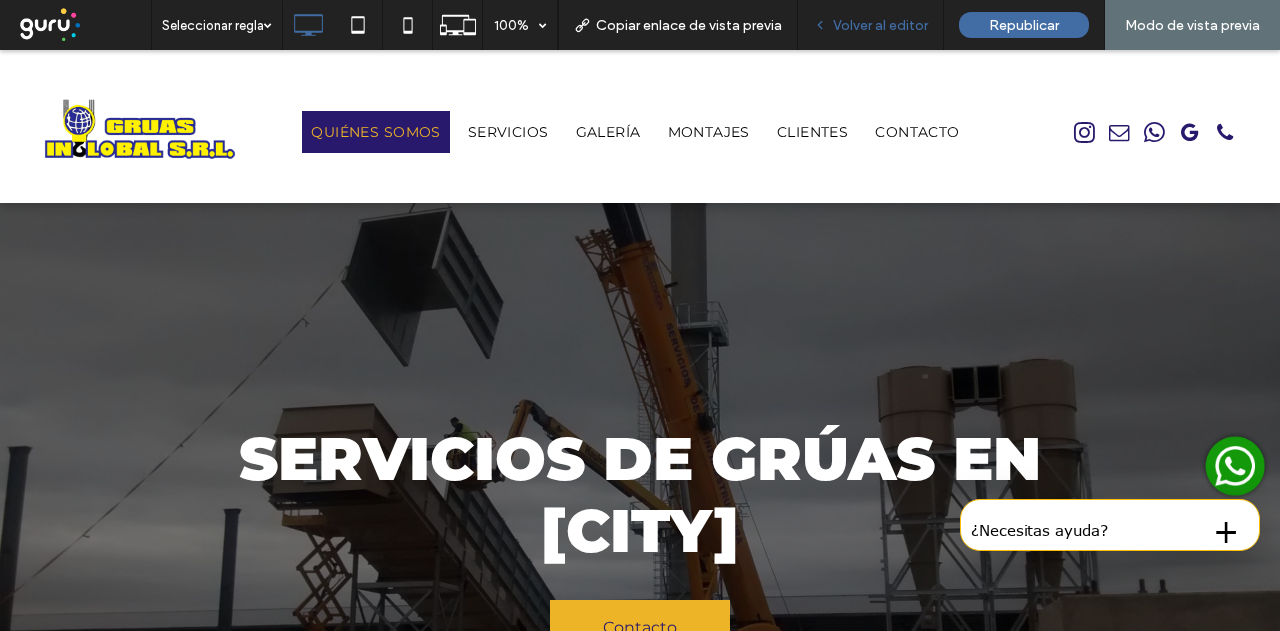 click on "Volver al editor" at bounding box center [880, 25] 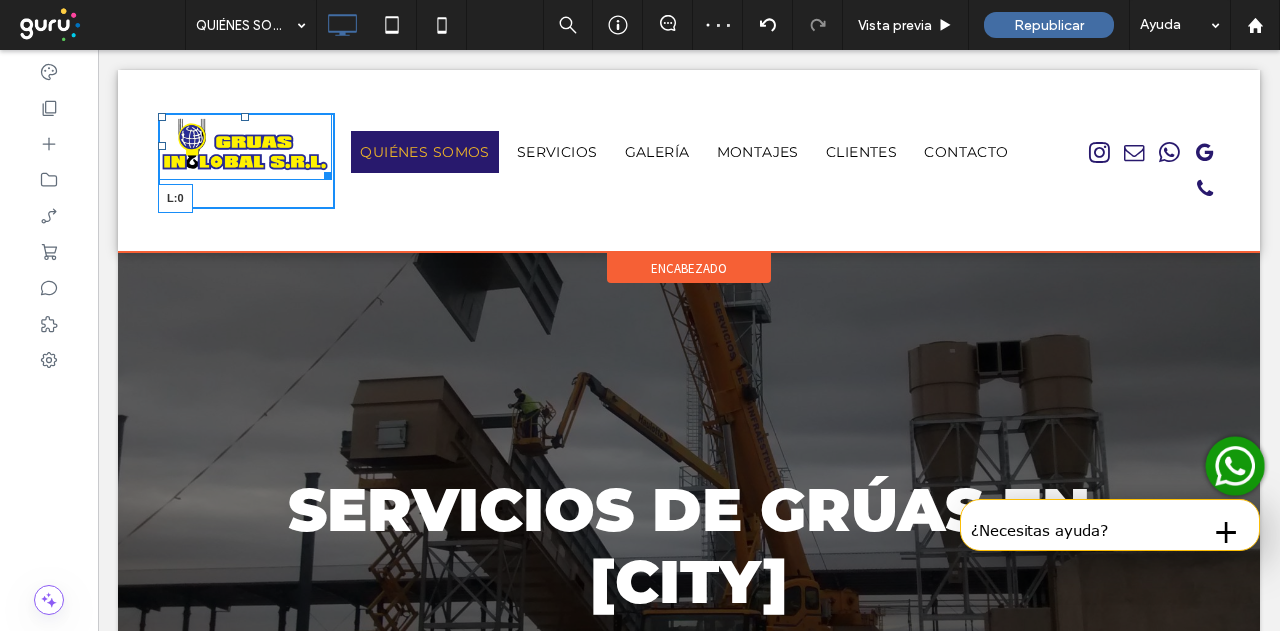 drag, startPoint x: 160, startPoint y: 143, endPoint x: 140, endPoint y: 144, distance: 20.024984 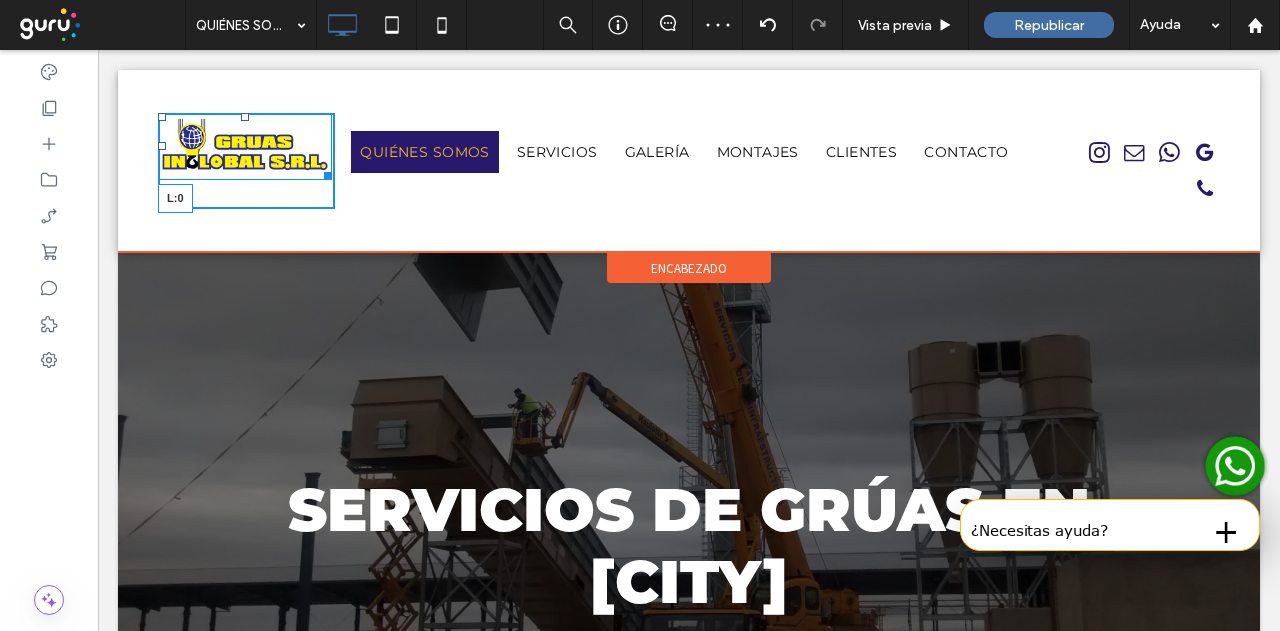 click on "L:0
Click To Paste
QUIÉNES SOMOS
SERVICIOS
GALERÍA
MONTAJES
CLIENTES
CONTACTO
Click To Paste
Click To Paste" at bounding box center [689, 161] 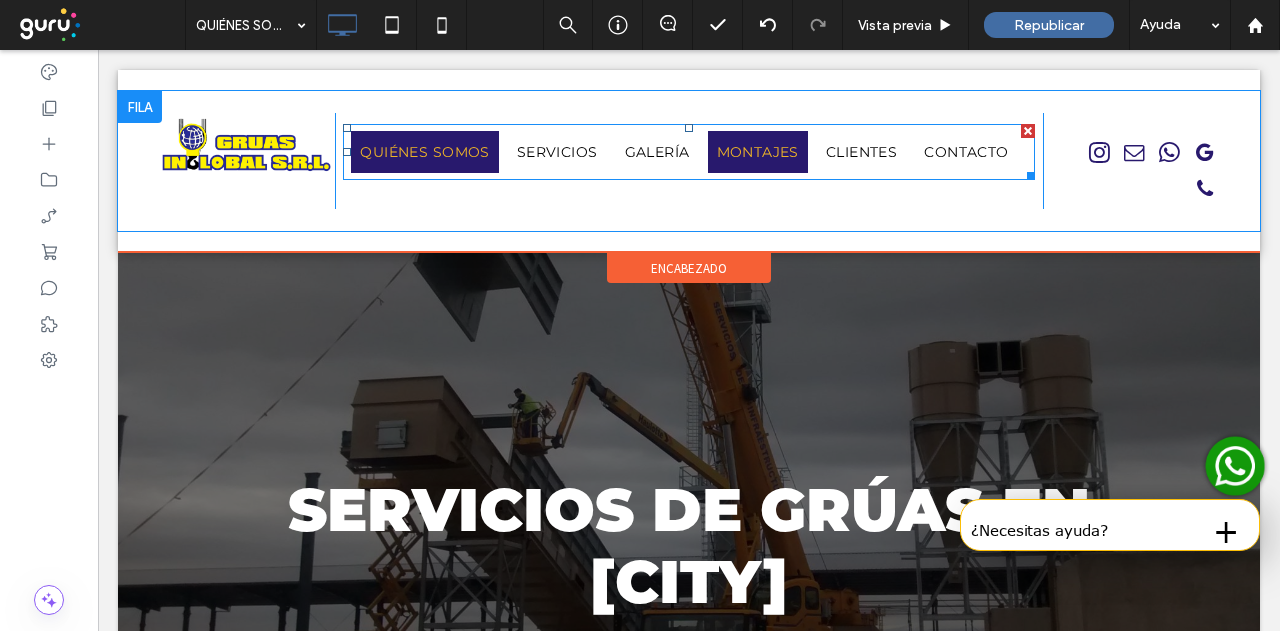 click on "MONTAJES" at bounding box center (758, 152) 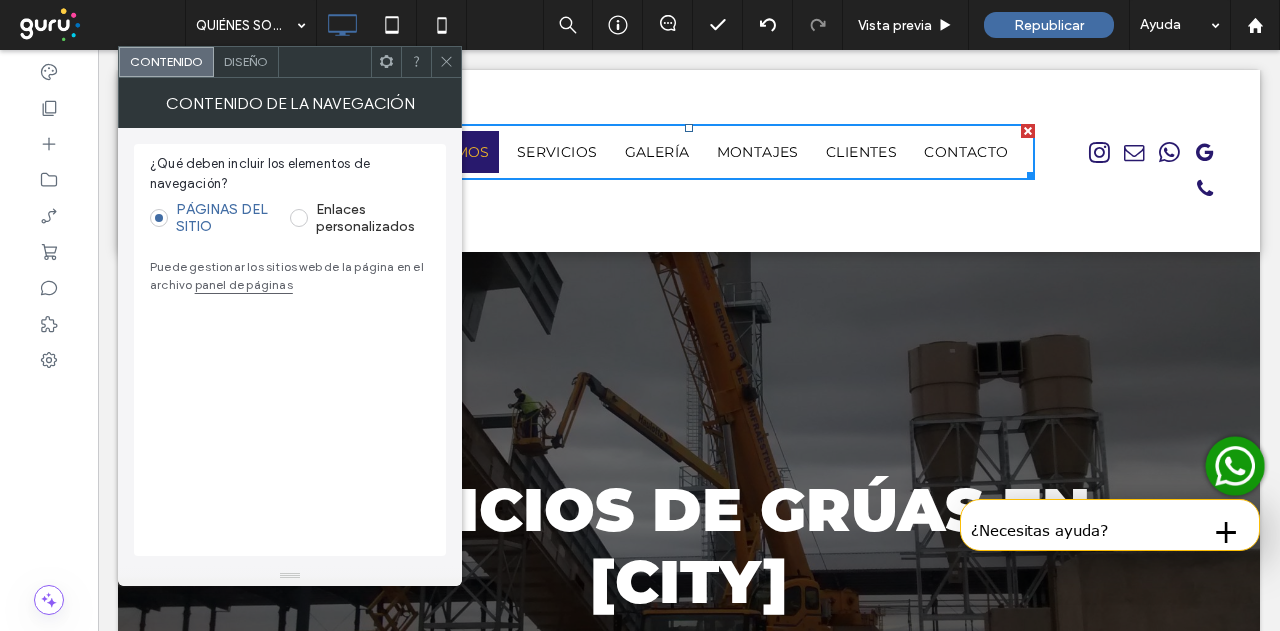 click on "Diseño" at bounding box center (246, 62) 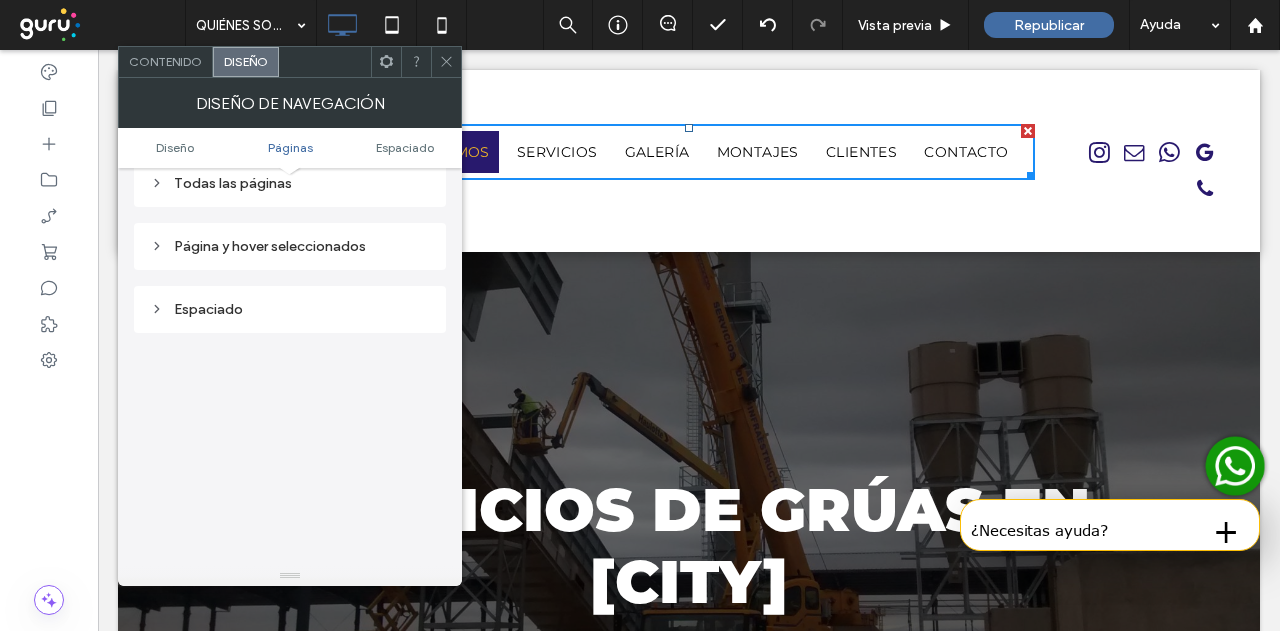scroll, scrollTop: 400, scrollLeft: 0, axis: vertical 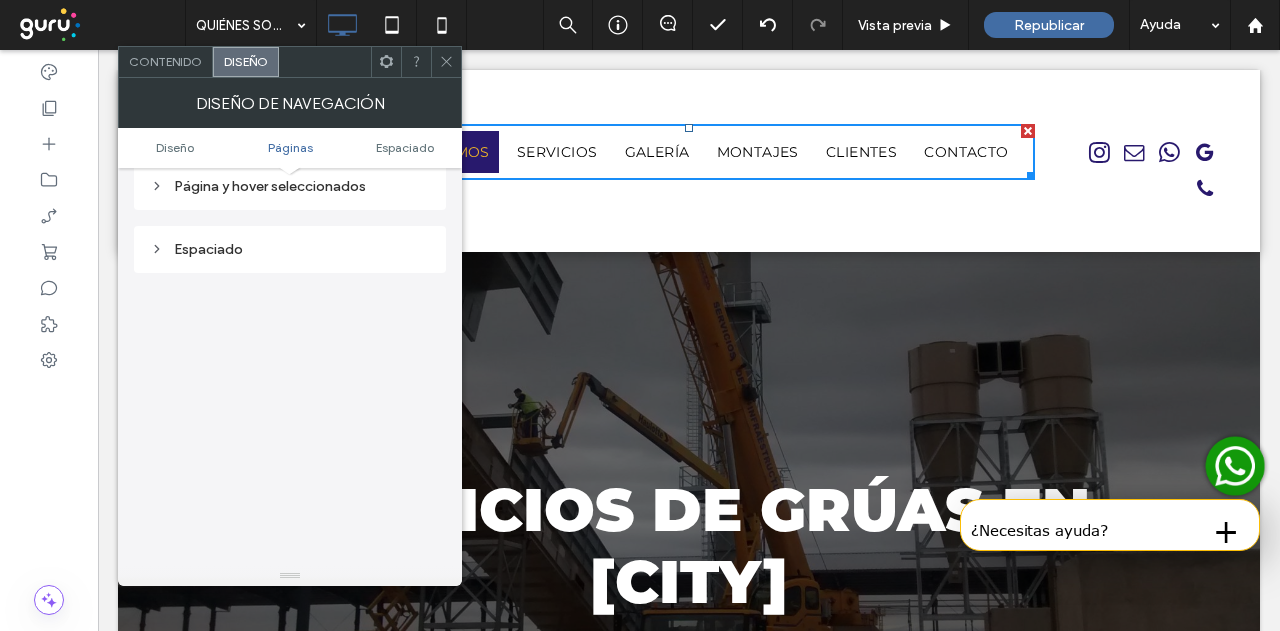 click on "Página y hover seleccionados" at bounding box center (290, 186) 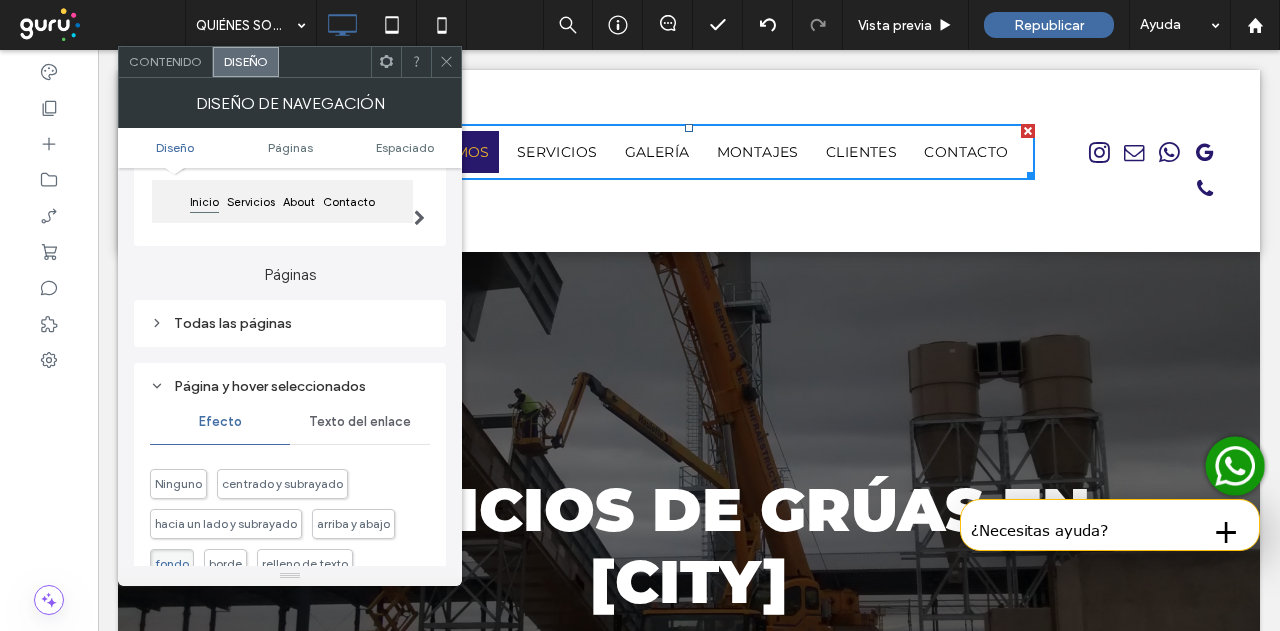 click on "Todas las páginas" at bounding box center [290, 323] 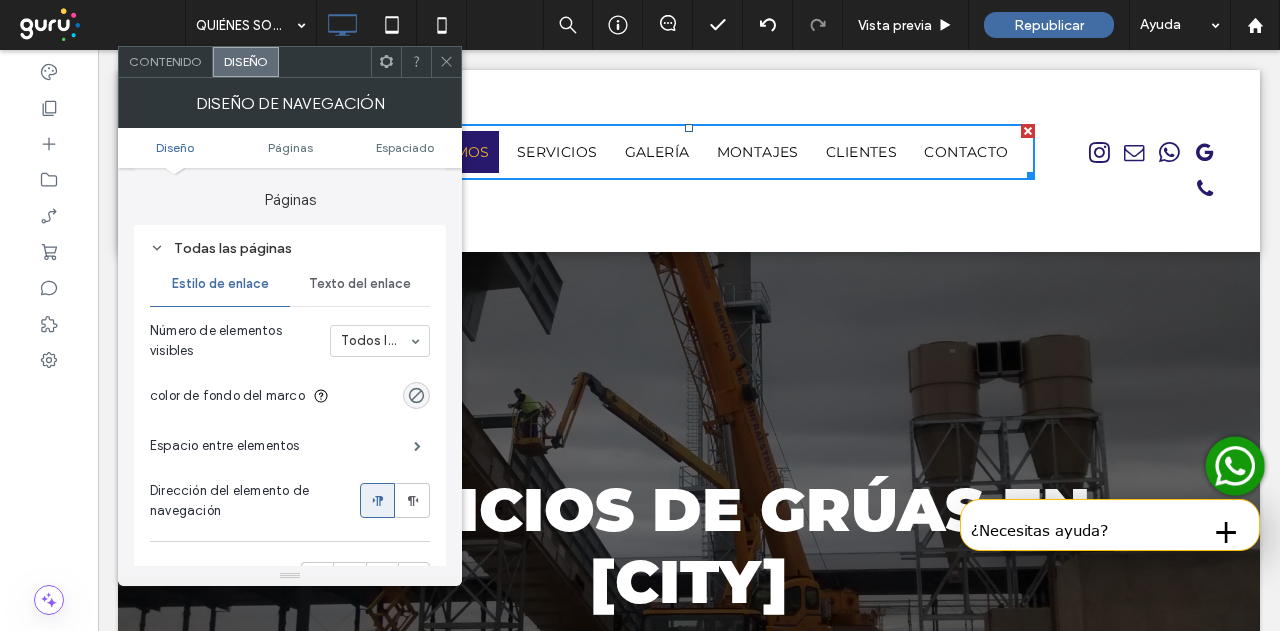 scroll, scrollTop: 300, scrollLeft: 0, axis: vertical 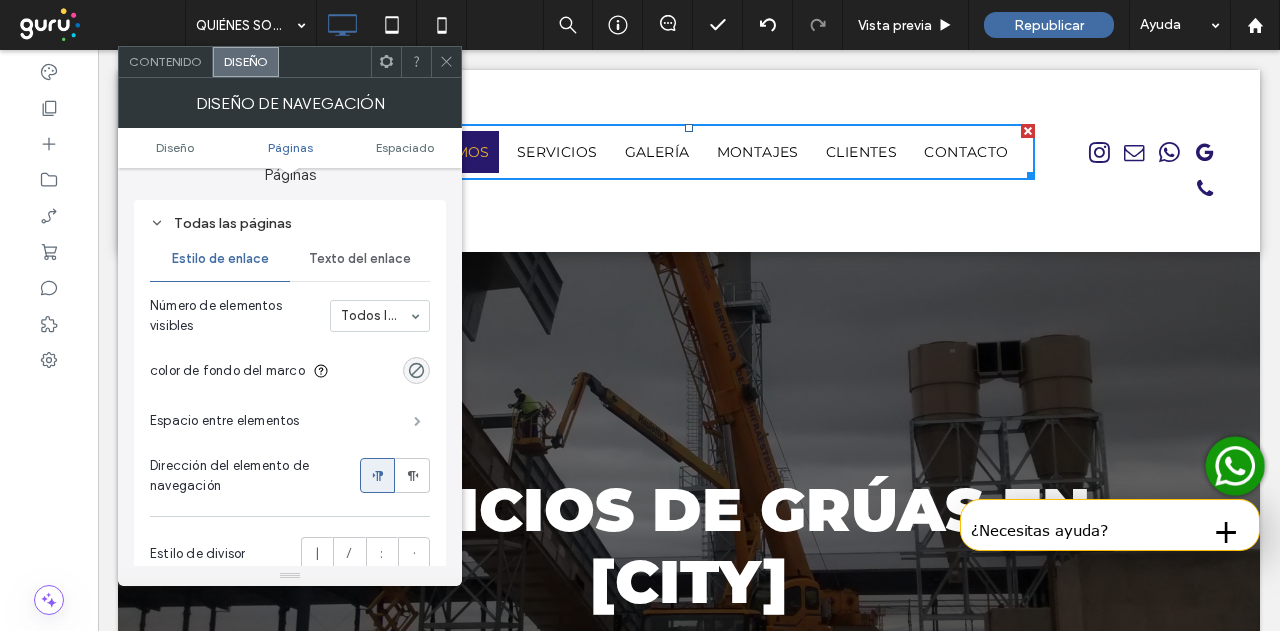 click at bounding box center [417, 421] 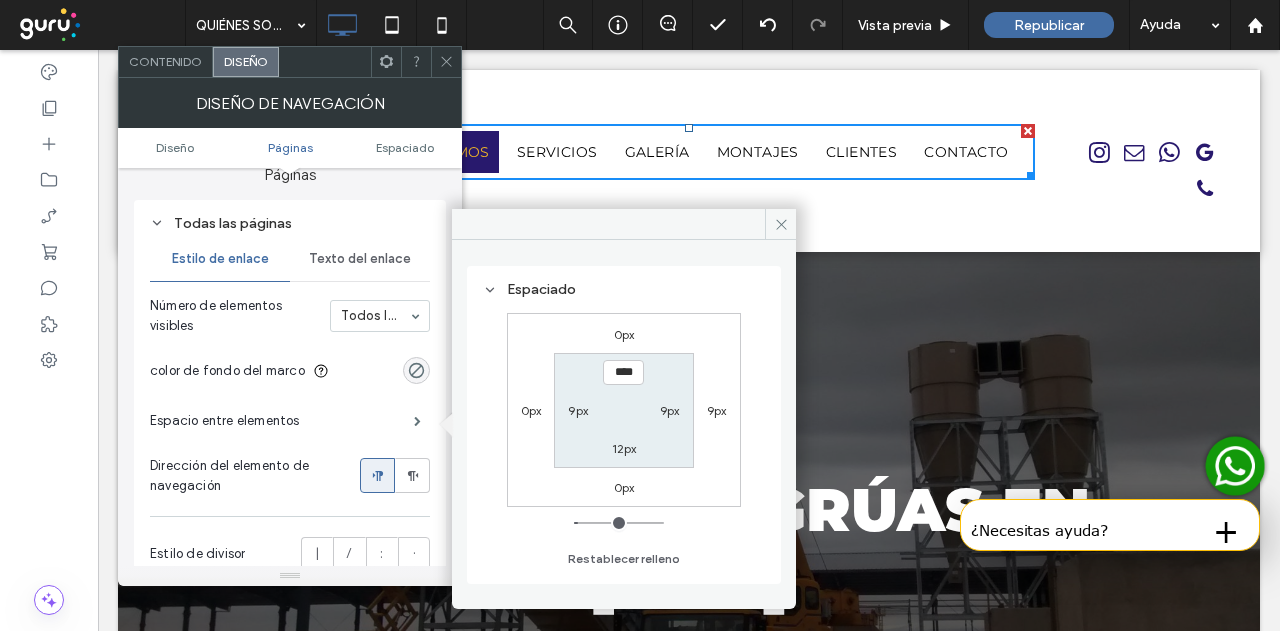 click on "9px" at bounding box center [578, 410] 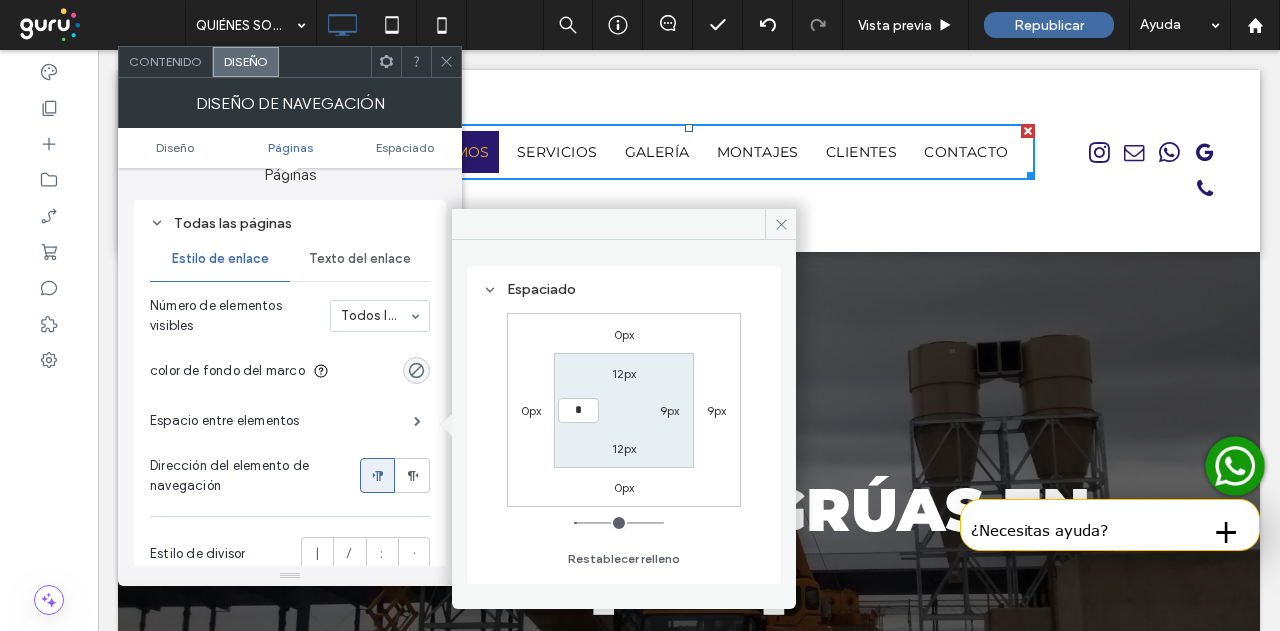 type on "*" 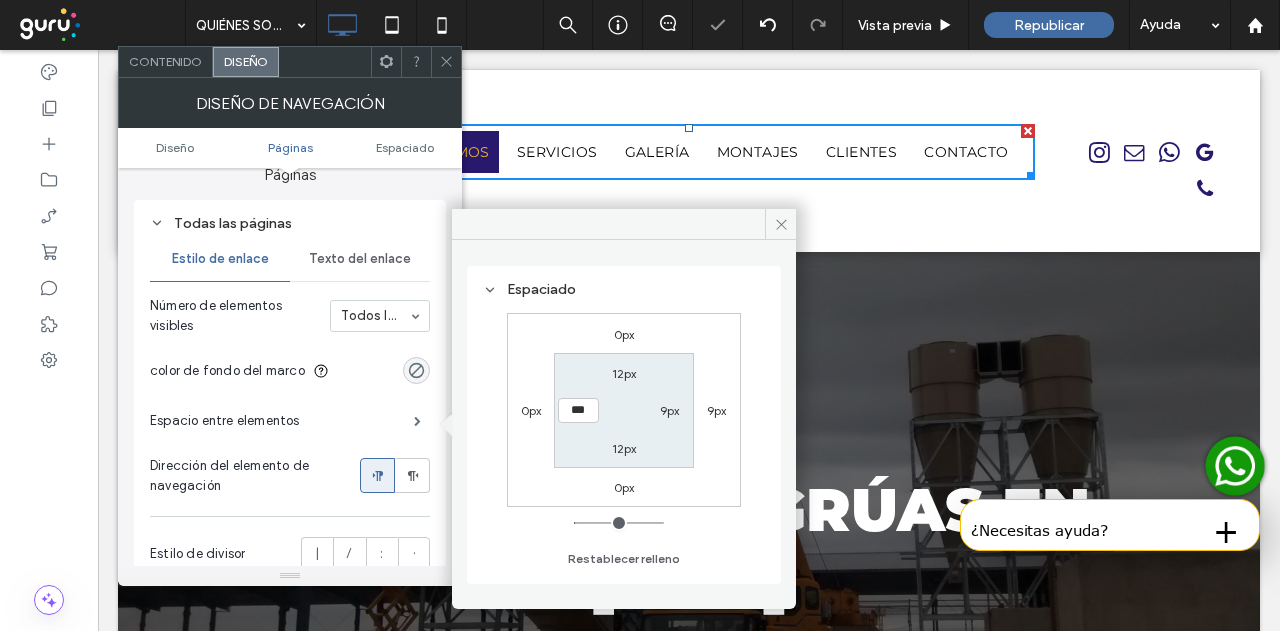 click on "9px" at bounding box center [670, 410] 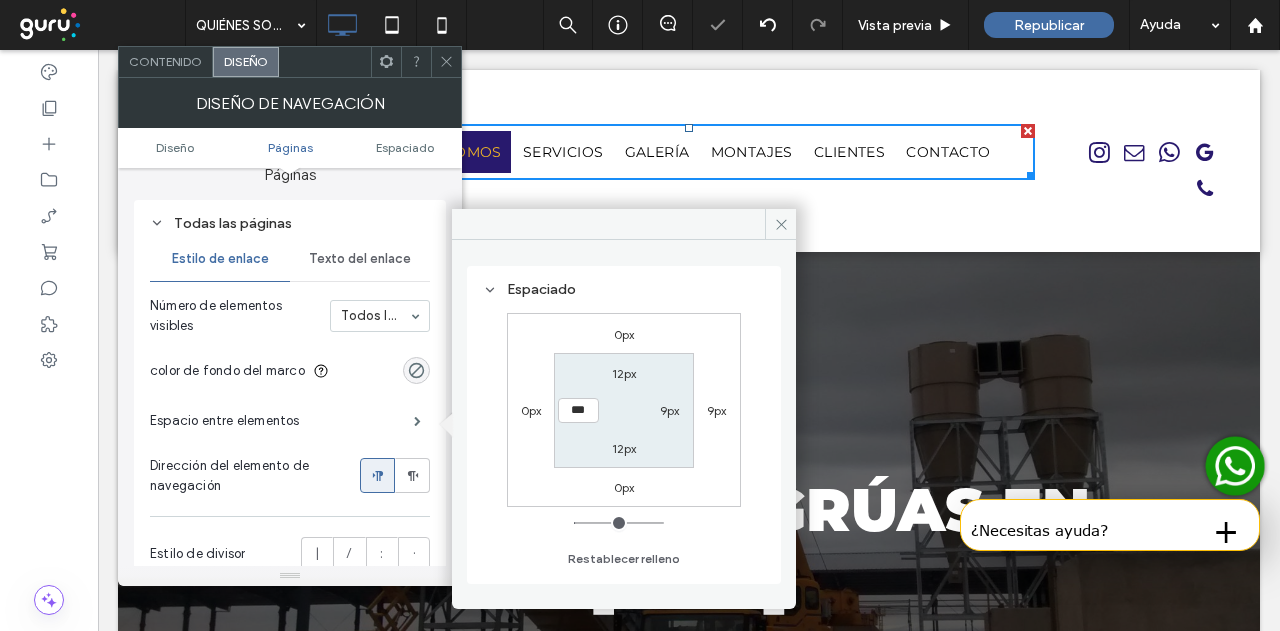 type on "*" 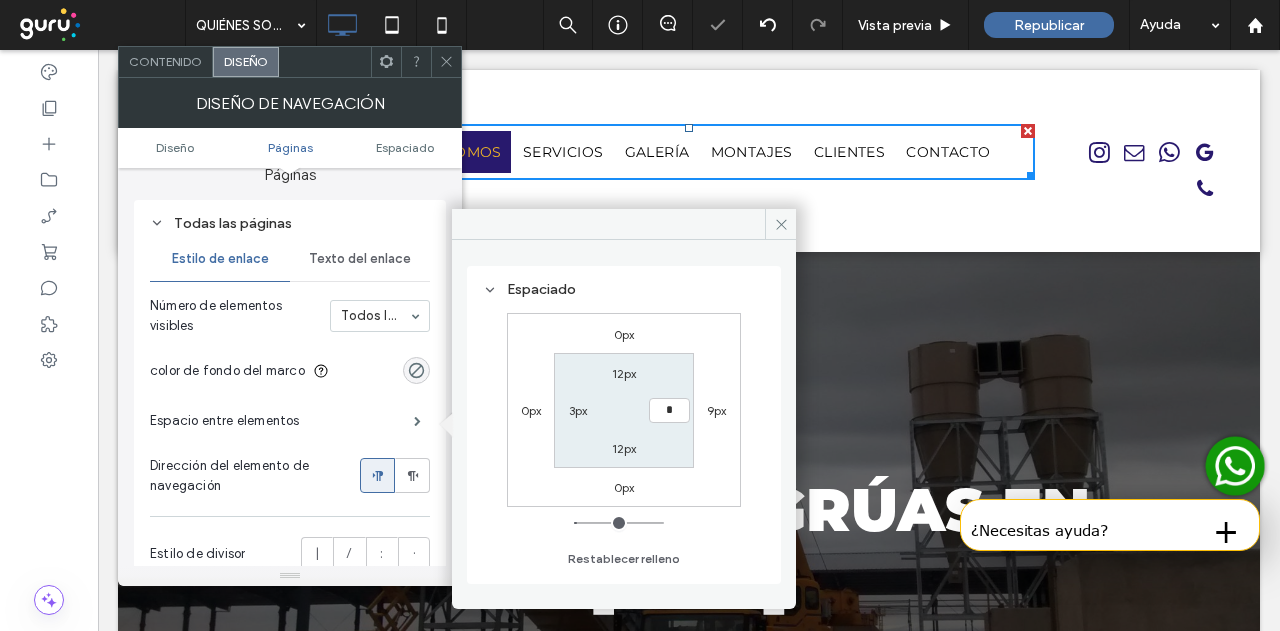 type on "*" 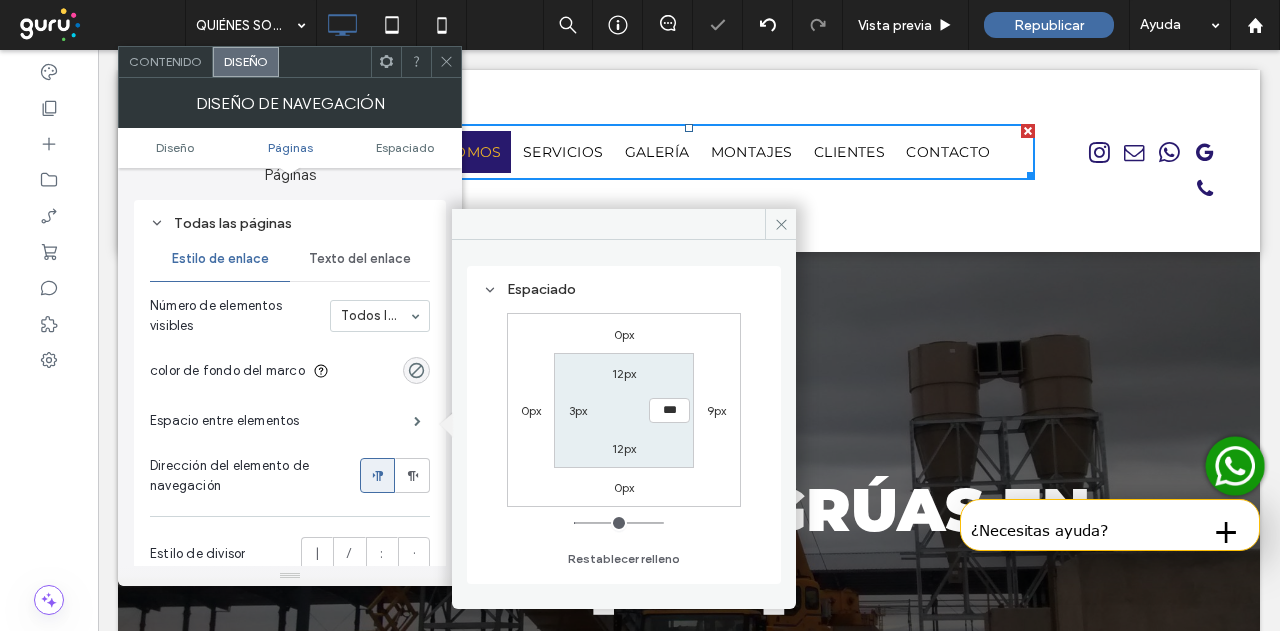 click on "12px *** 12px 3px" at bounding box center [623, 410] 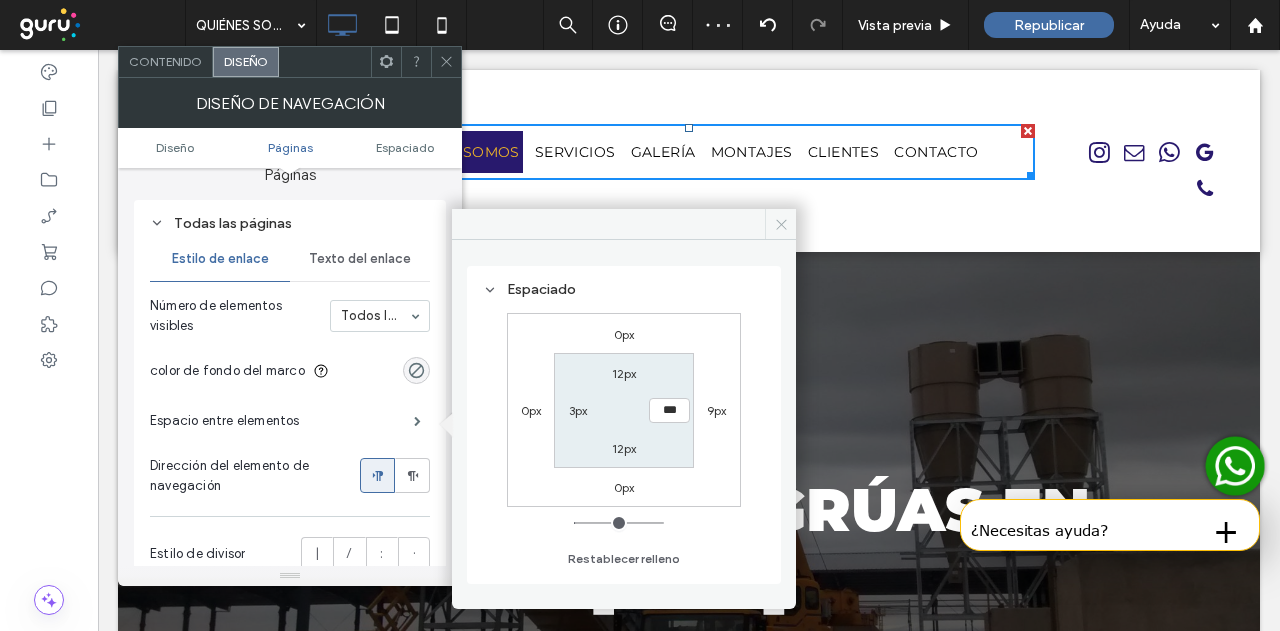 drag, startPoint x: 772, startPoint y: 221, endPoint x: 482, endPoint y: 121, distance: 306.75723 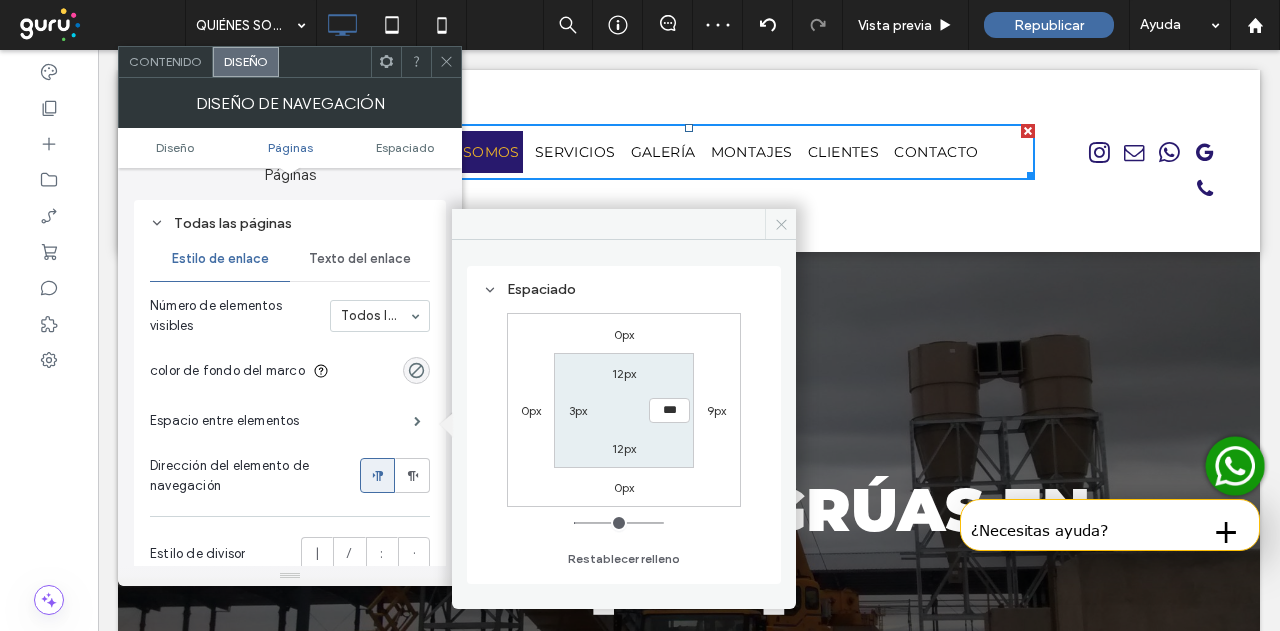 click at bounding box center (780, 224) 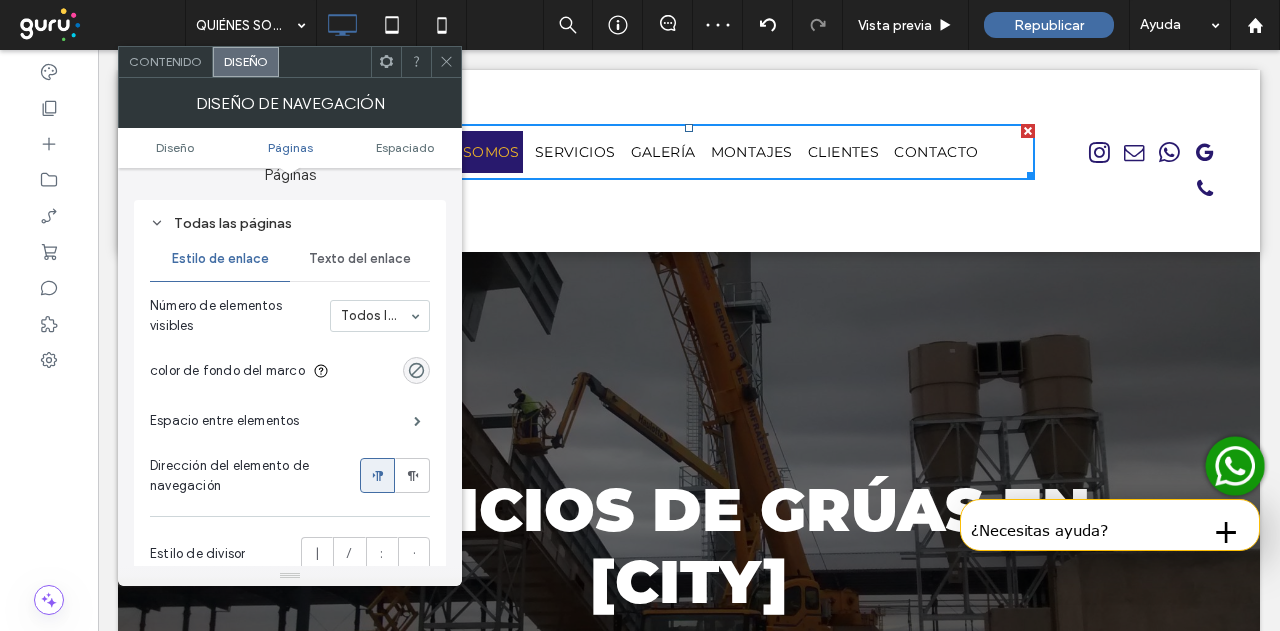 drag, startPoint x: 442, startPoint y: 53, endPoint x: 441, endPoint y: 67, distance: 14.035668 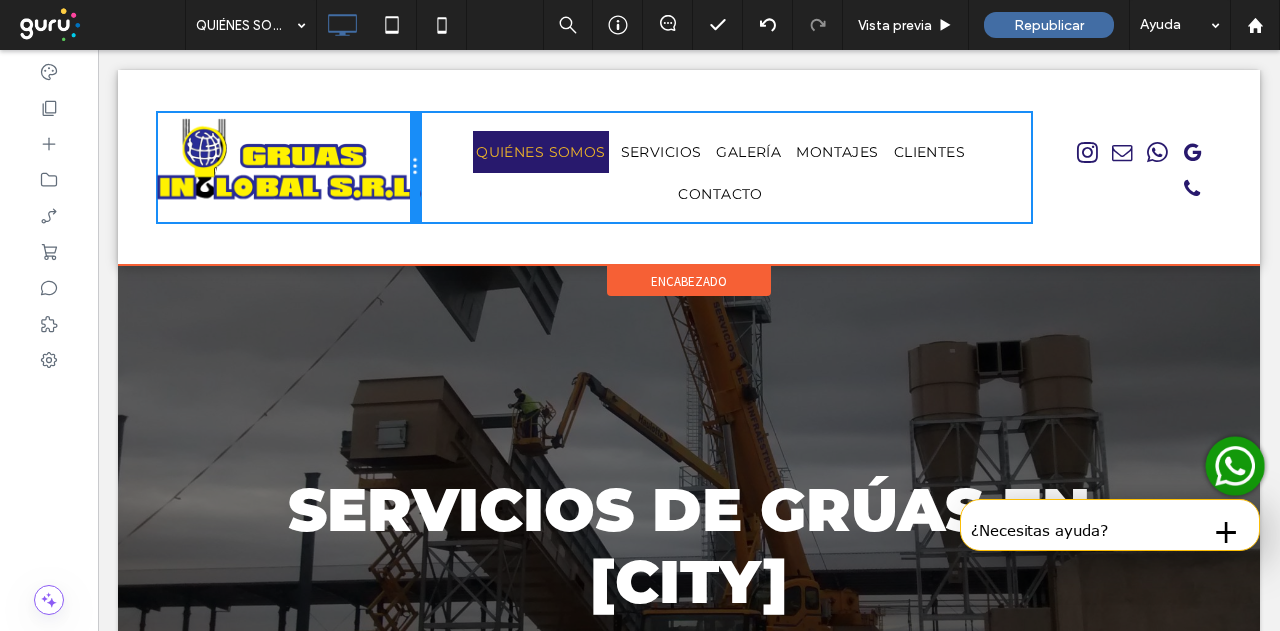 drag, startPoint x: 330, startPoint y: 187, endPoint x: 474, endPoint y: 235, distance: 151.78932 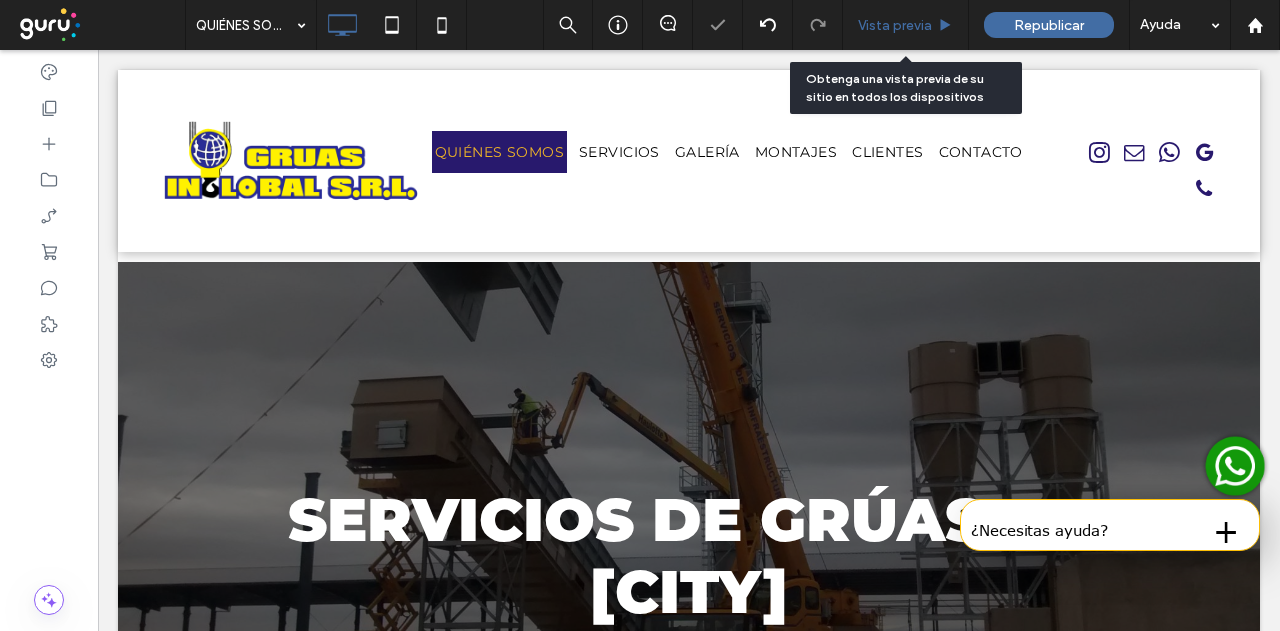 click on "Vista previa" at bounding box center [905, 25] 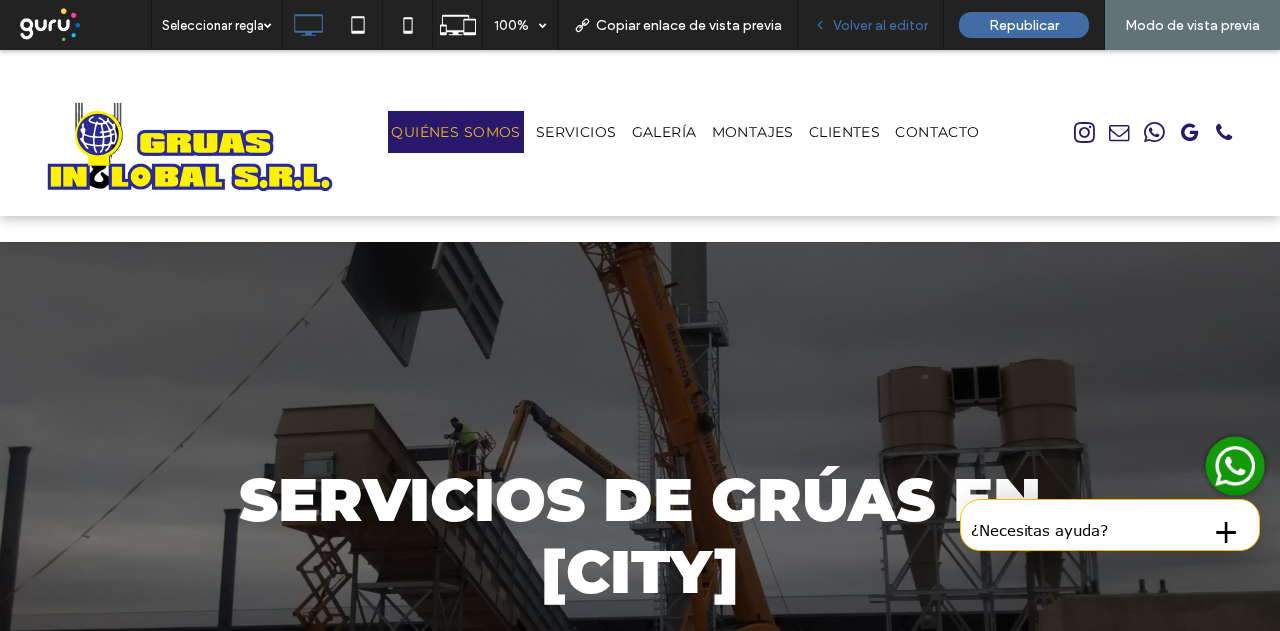 drag, startPoint x: 926, startPoint y: 23, endPoint x: 734, endPoint y: 66, distance: 196.7562 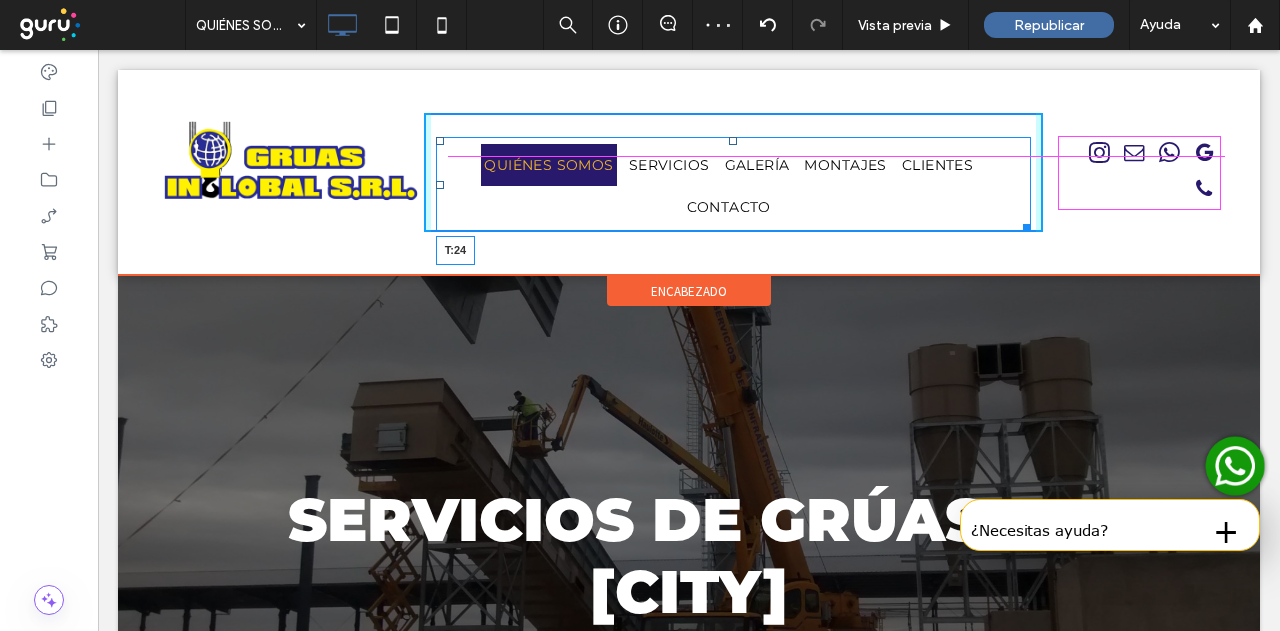 drag, startPoint x: 724, startPoint y: 129, endPoint x: 726, endPoint y: 151, distance: 22.090721 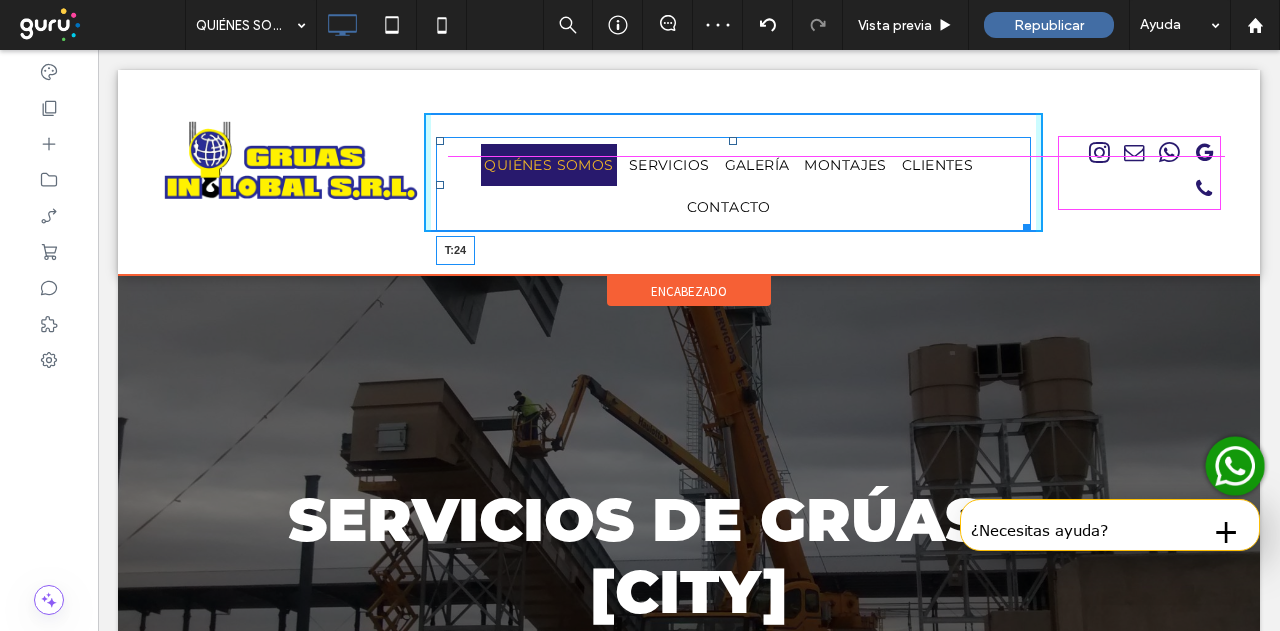 click at bounding box center [733, 141] 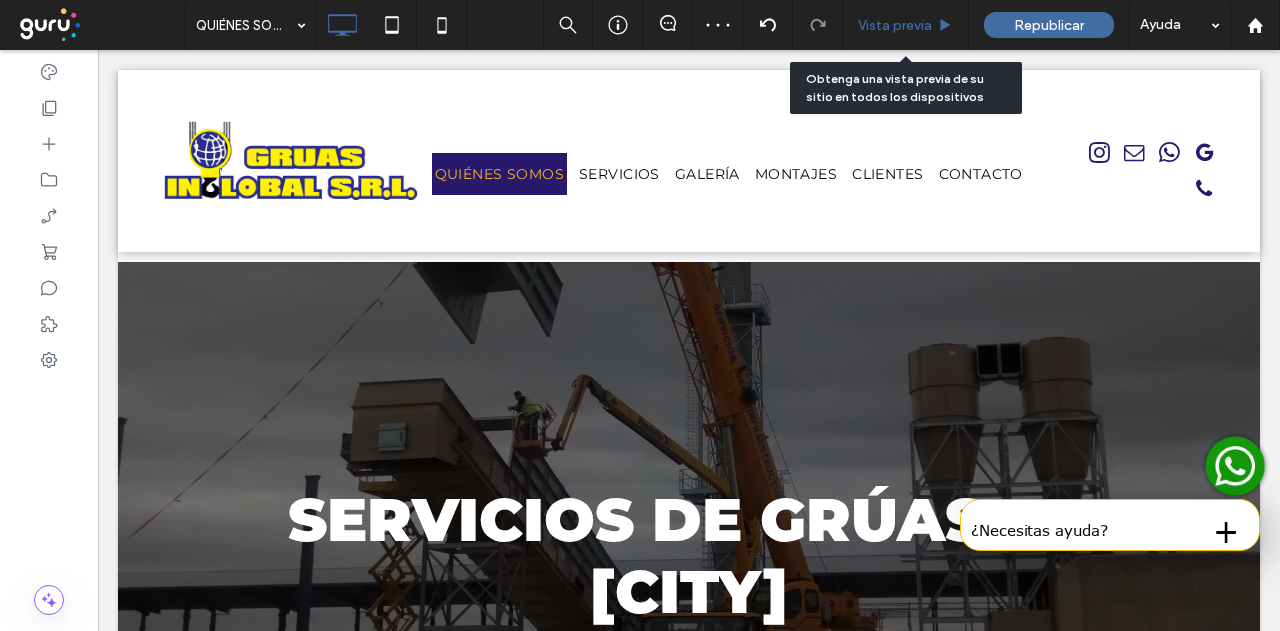 click on "Vista previa" at bounding box center (895, 25) 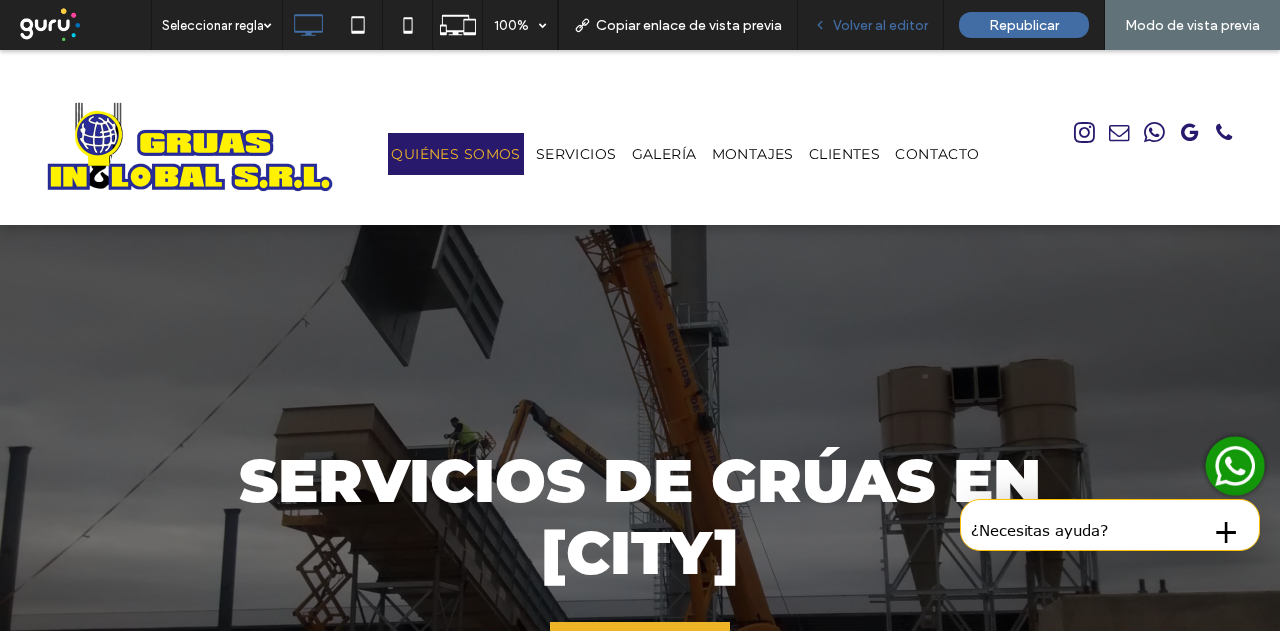 click on "Volver al editor" at bounding box center [880, 25] 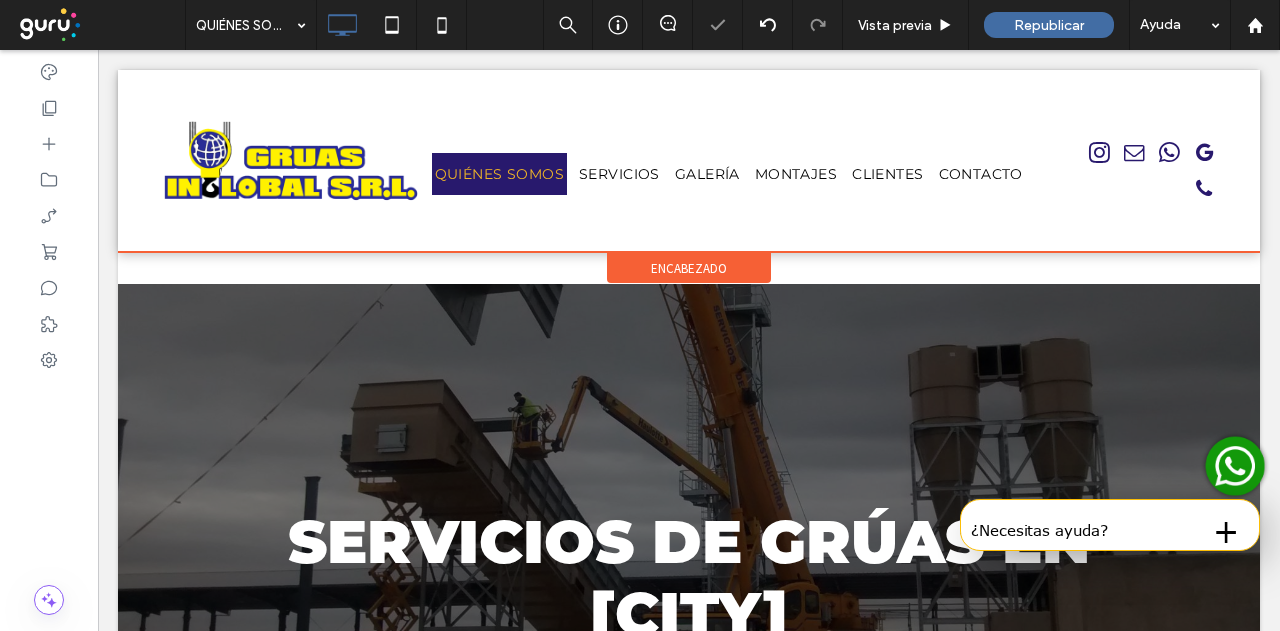 click on "encabezado" at bounding box center (689, 268) 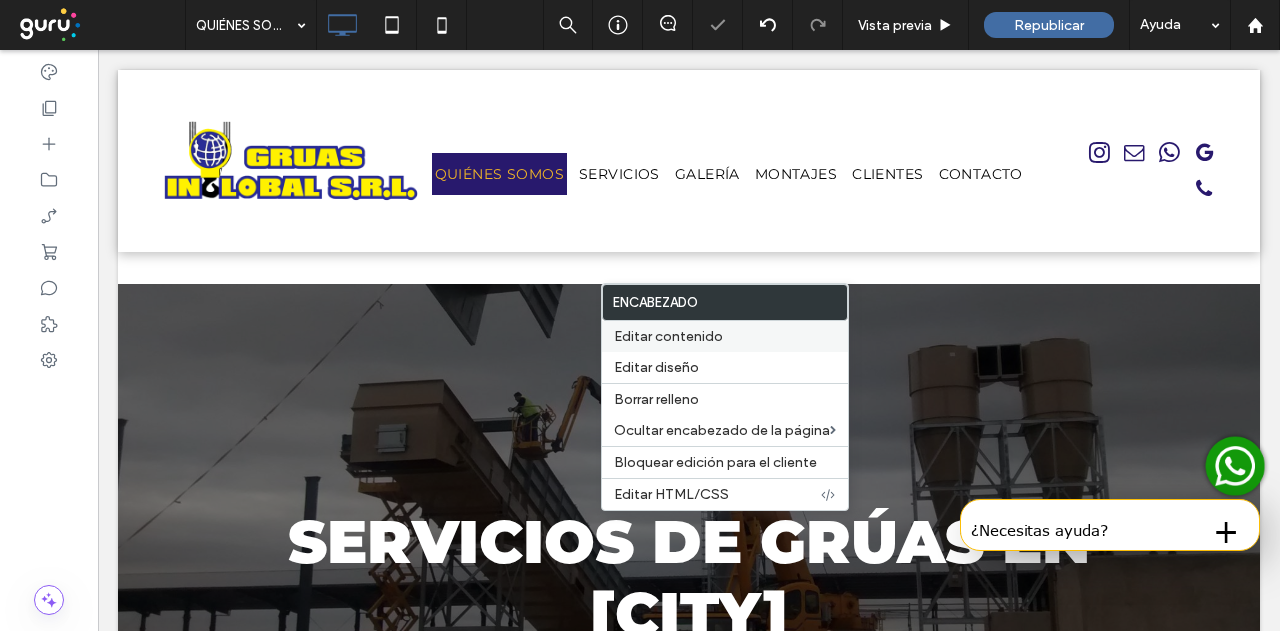 click on "Editar contenido" at bounding box center (668, 336) 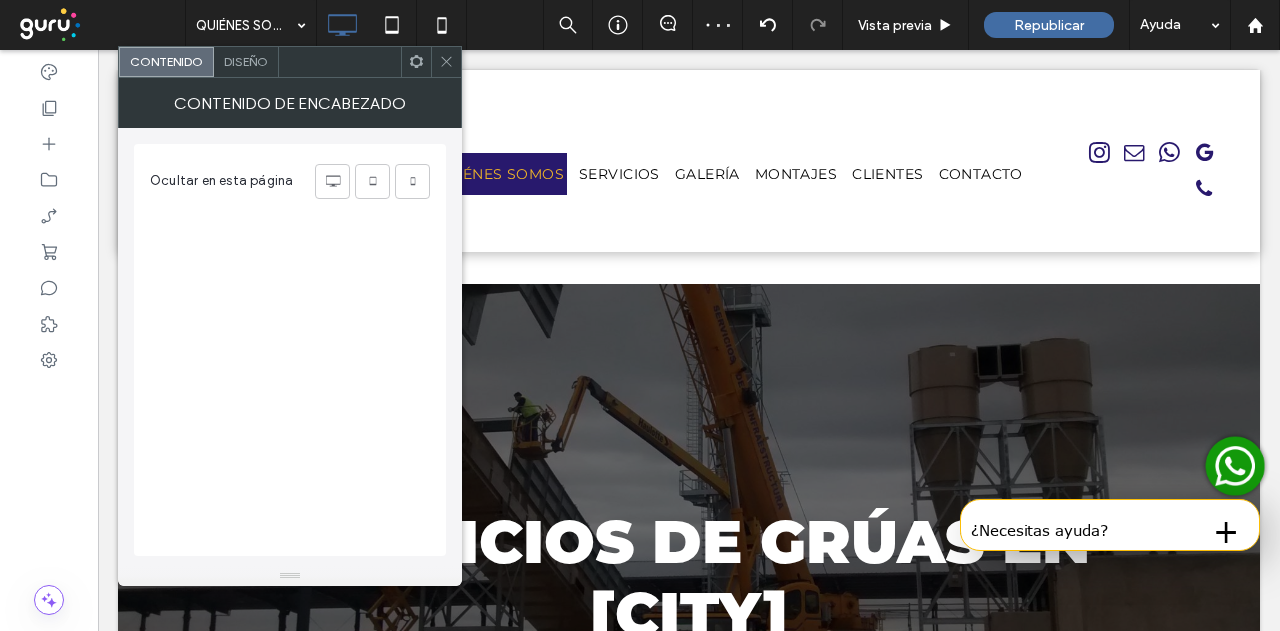click on "Diseño" at bounding box center (246, 61) 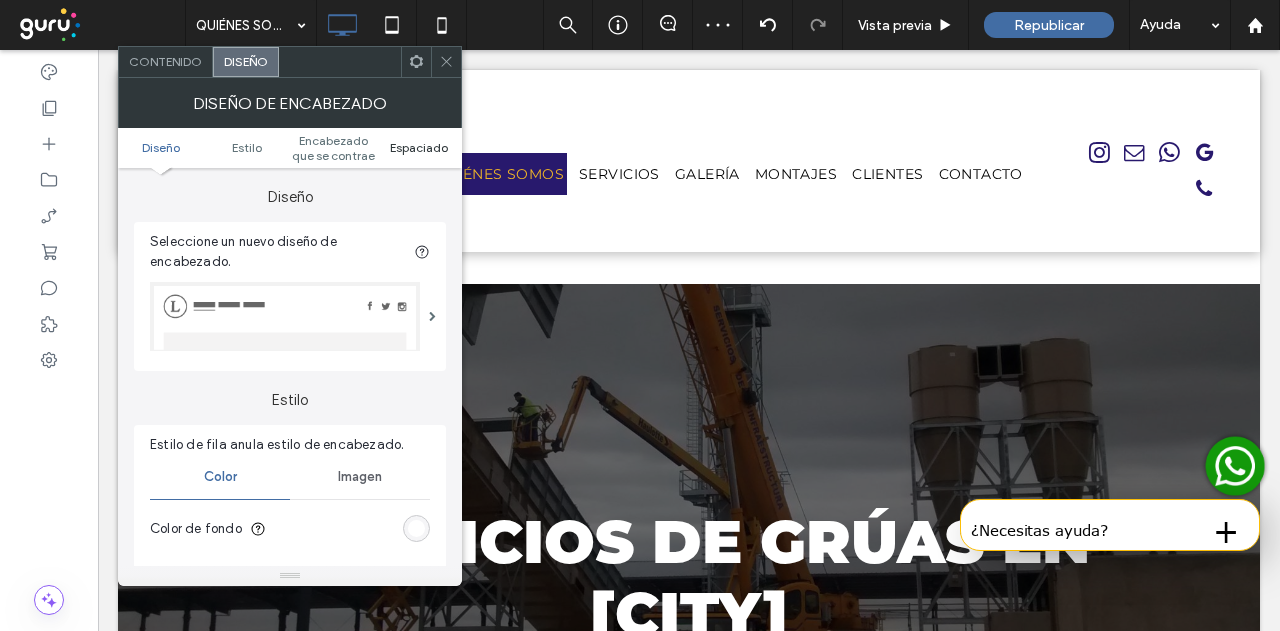 click on "Espaciado" at bounding box center [419, 147] 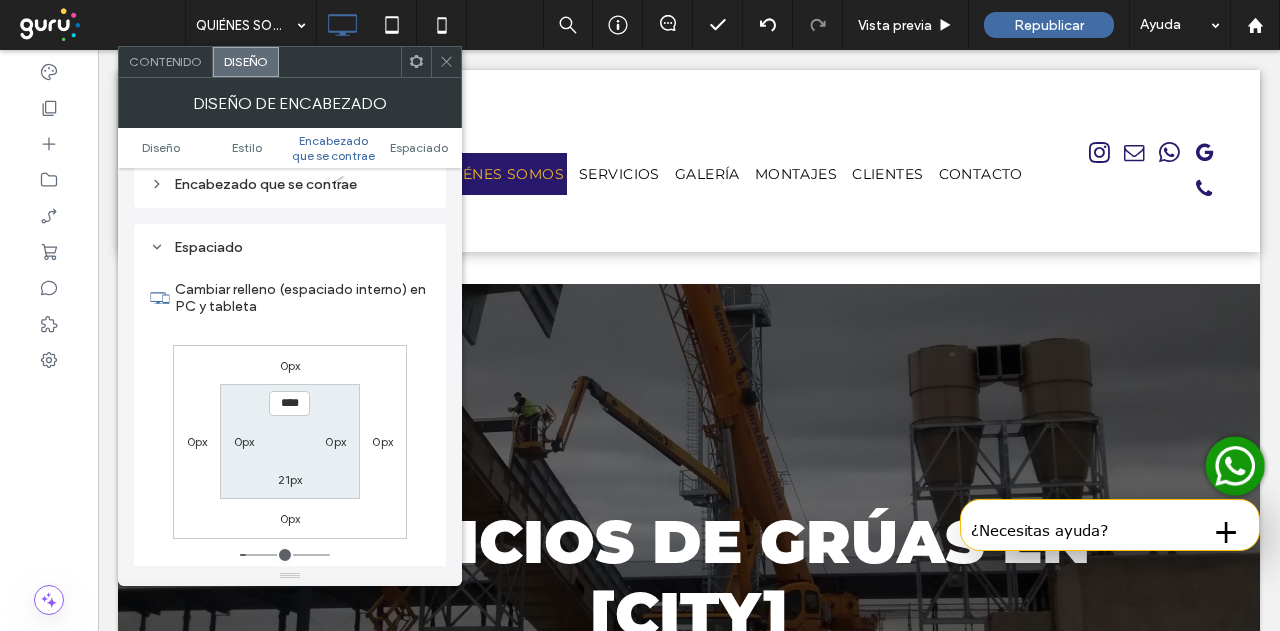 scroll, scrollTop: 715, scrollLeft: 0, axis: vertical 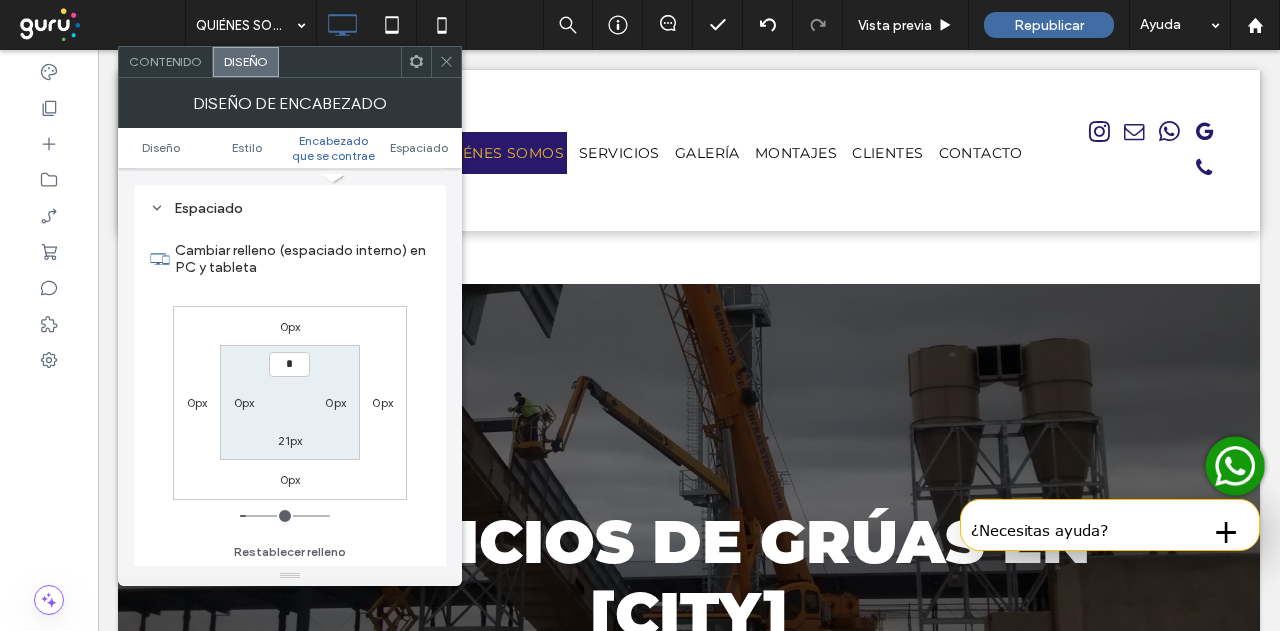 type on "***" 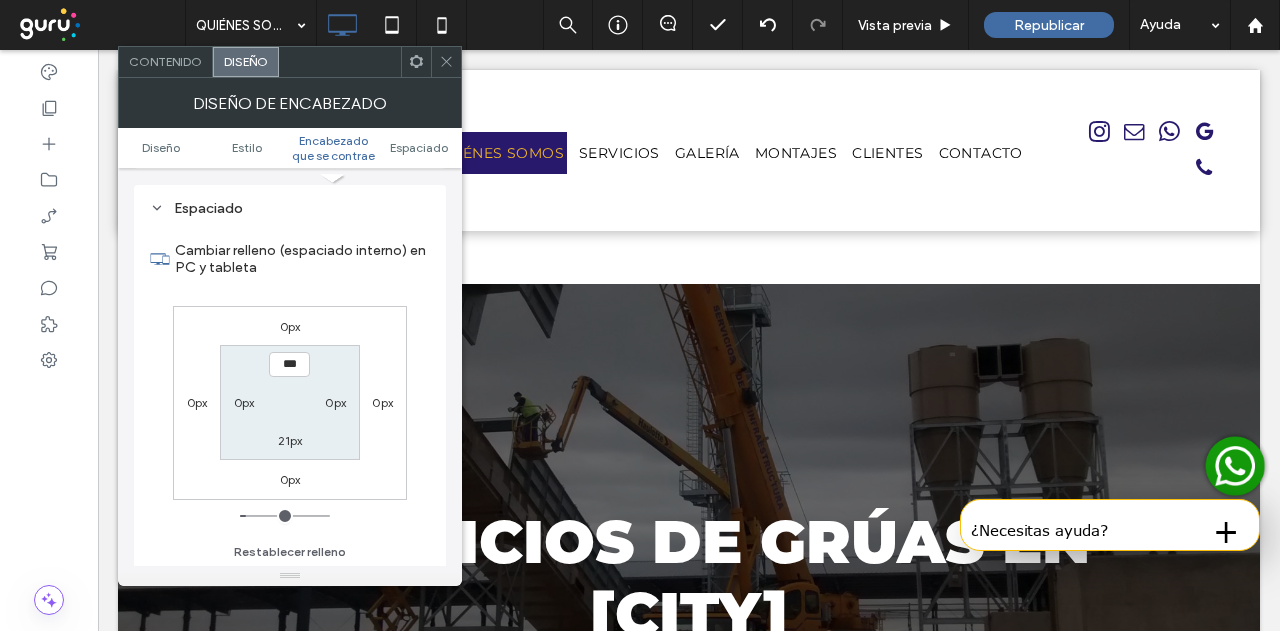 click on "21px" at bounding box center (290, 440) 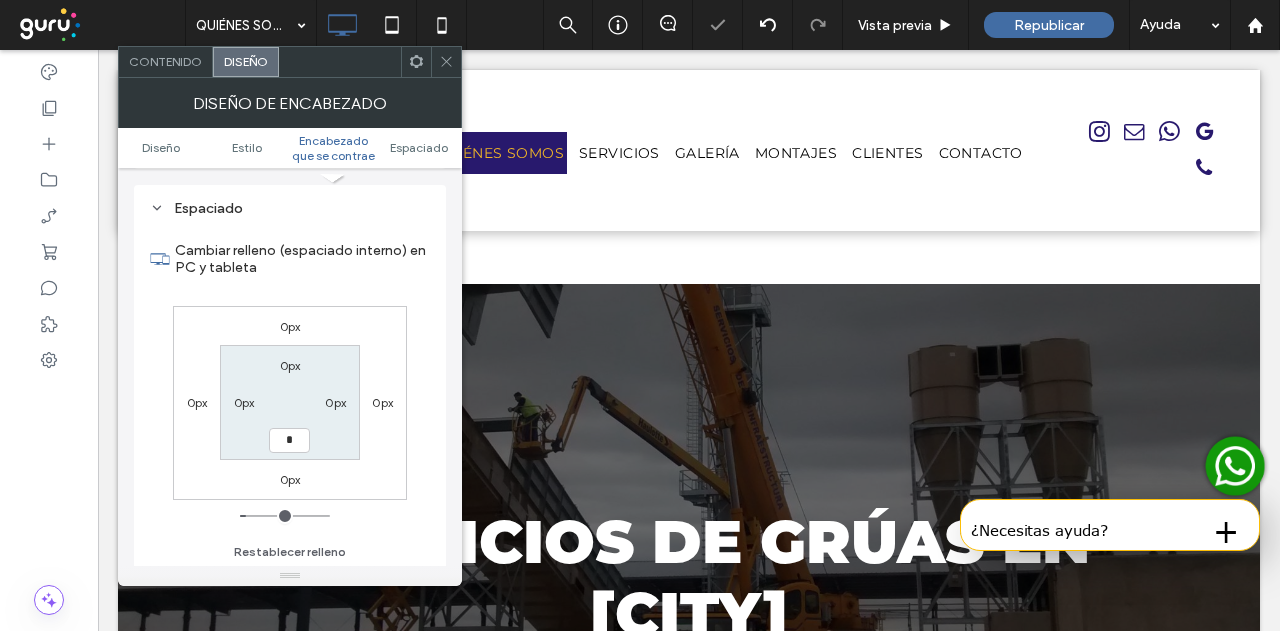 type on "**" 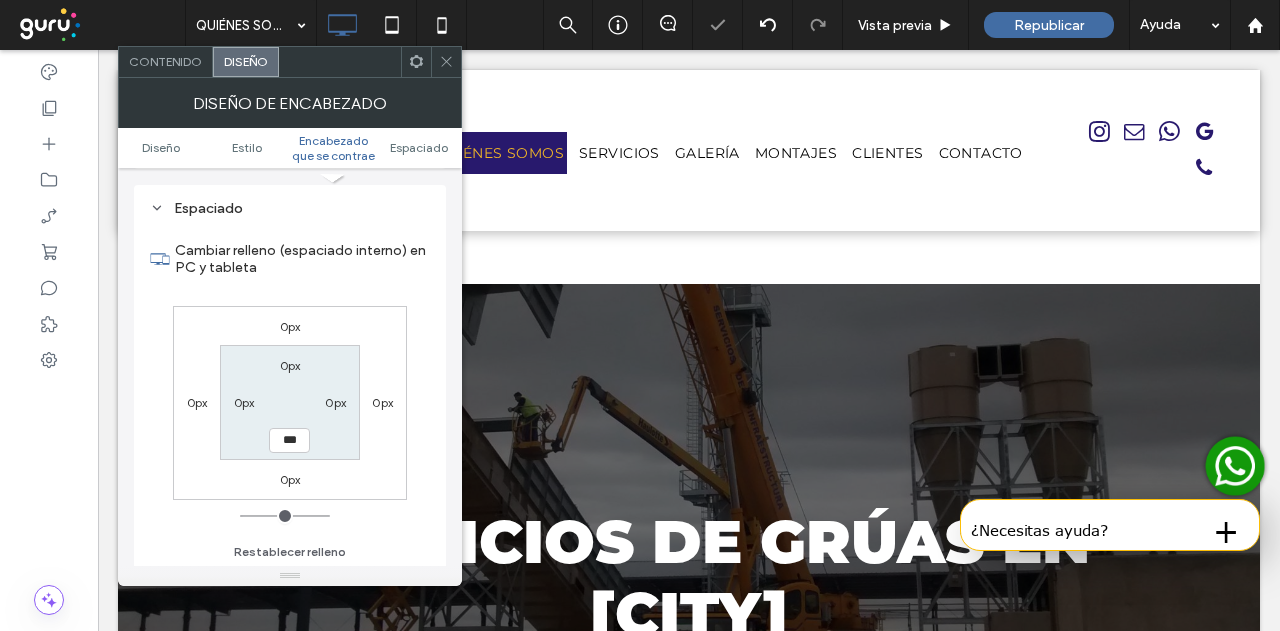 click on "0px 0px *** 0px" at bounding box center (289, 402) 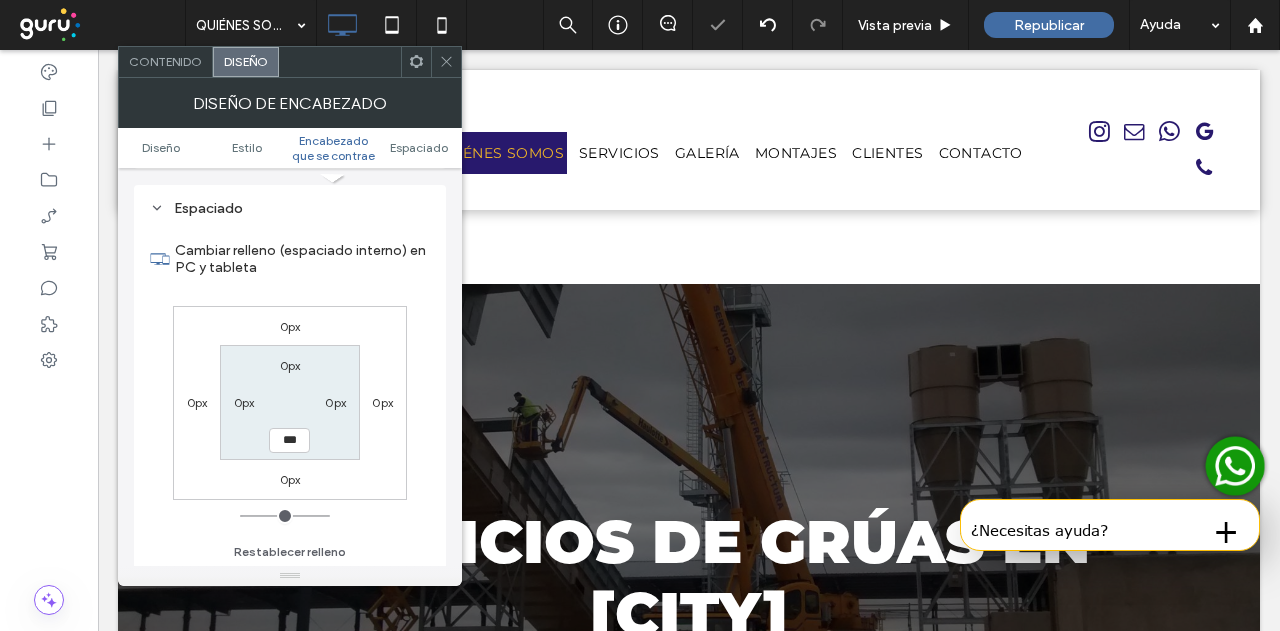 click at bounding box center [446, 62] 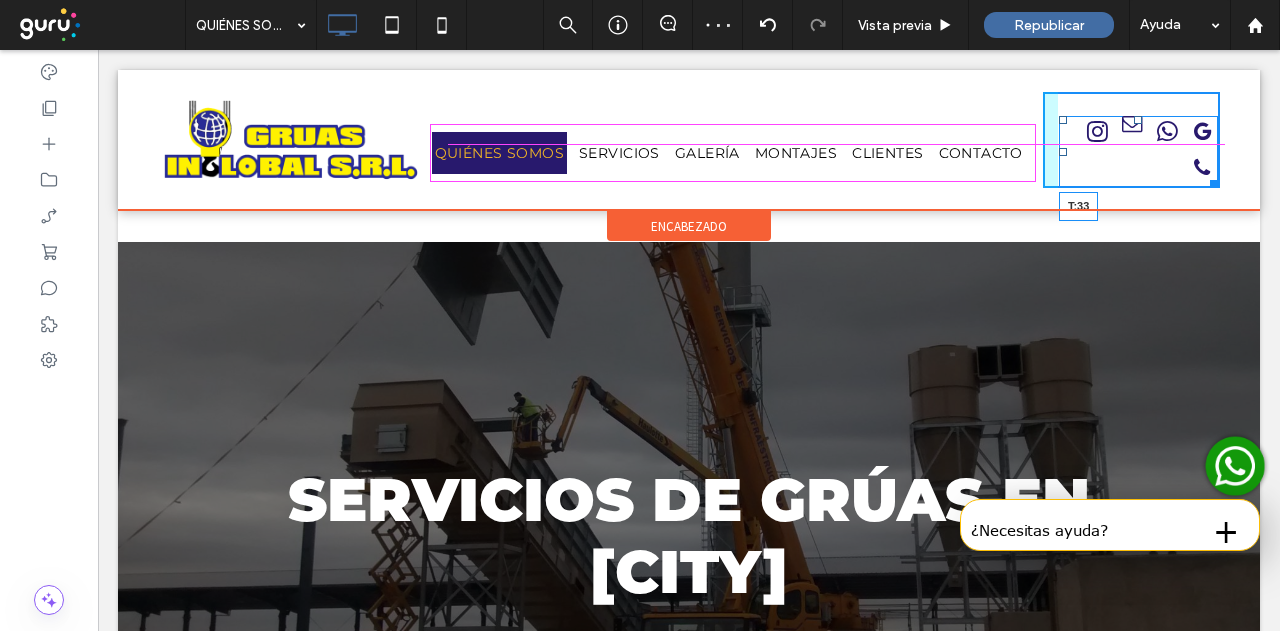 drag, startPoint x: 1122, startPoint y: 120, endPoint x: 1124, endPoint y: 133, distance: 13.152946 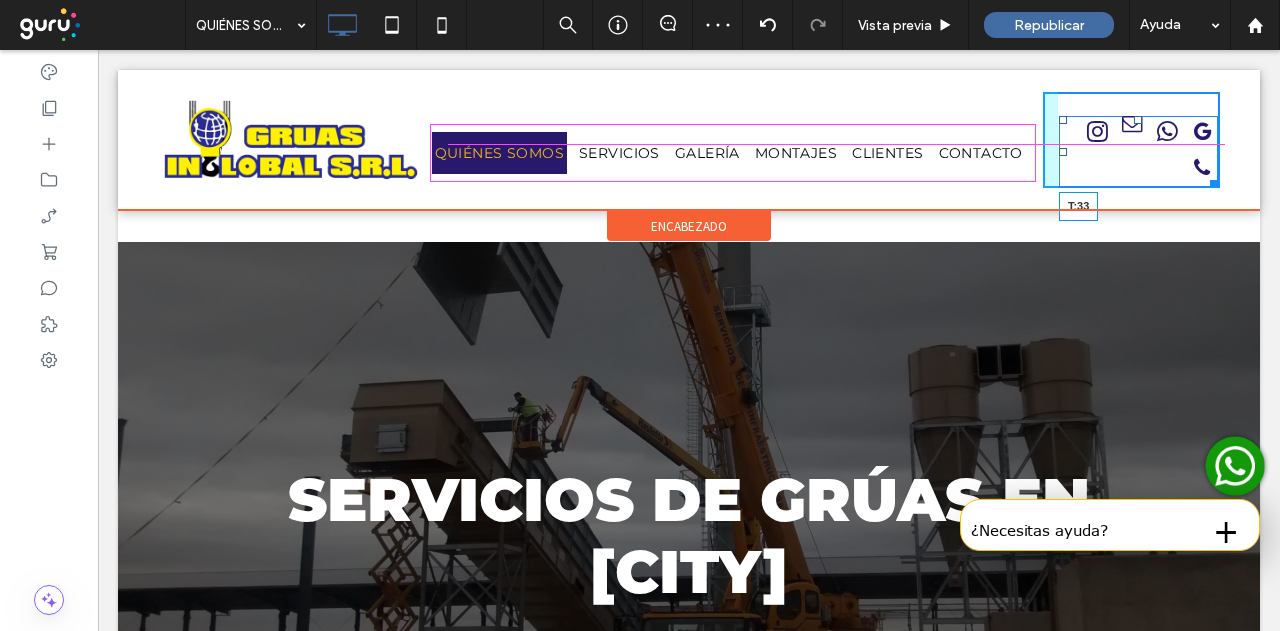 click on "T:33" at bounding box center [1138, 152] 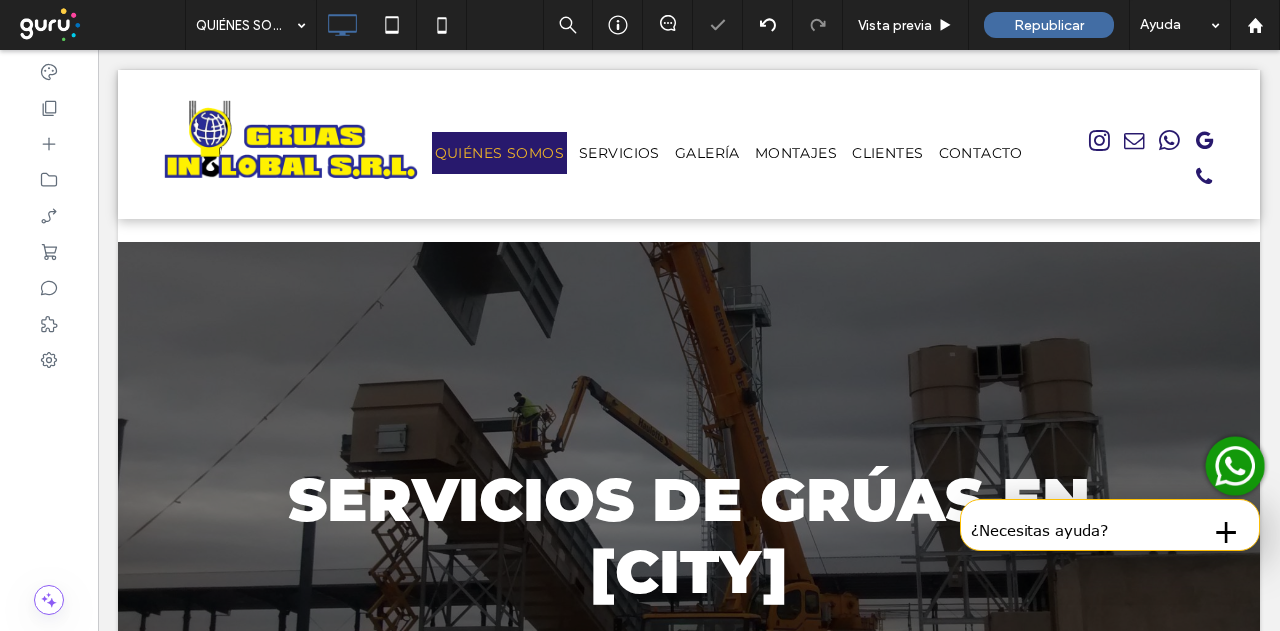 click on "QUIÉNES SOMOS Vista previa Republicar Ayuda
Comentarios del sitio Comentarios del sitio Automatizar los comentarios nuevos Notifique al instante a su equipo cuando alguien agregue o actualice un comentario en una página web. Ver ejemplos de Zap
HTML CSS
CSS general para todos los dispositivos
CSS ESPECÍFICO DEL DISPOSITIVO
¡Utilizar con precaución!
Asegúrese de leer la documentación." at bounding box center (640, 315) 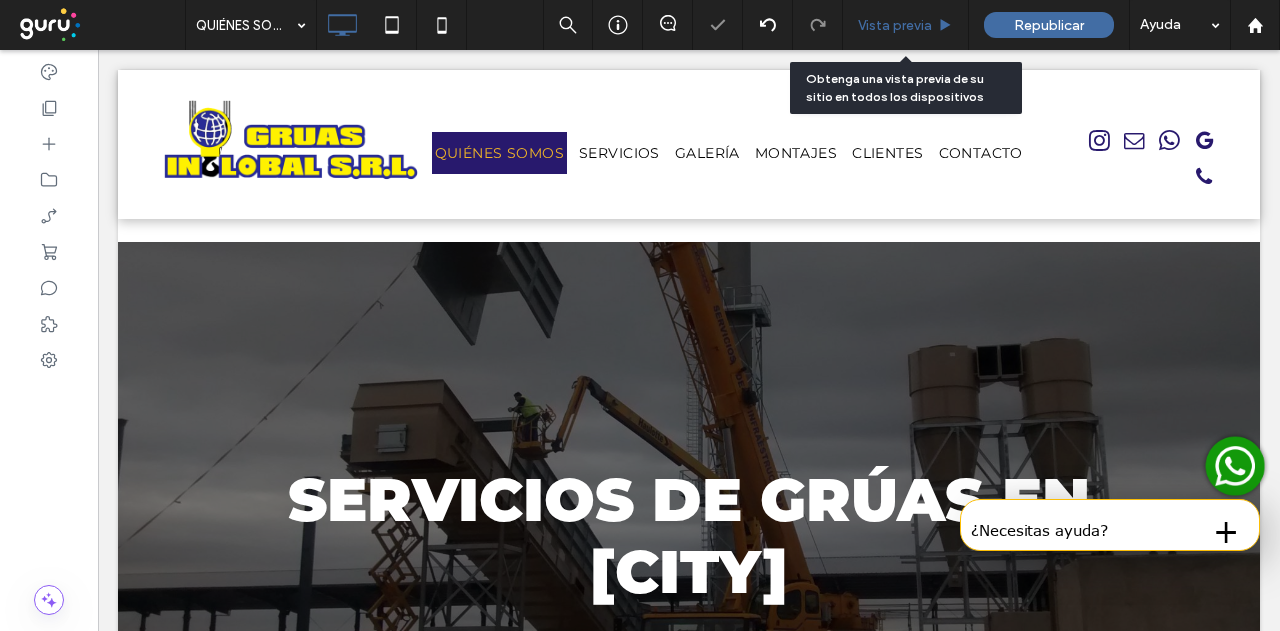 click on "Vista previa" at bounding box center (895, 25) 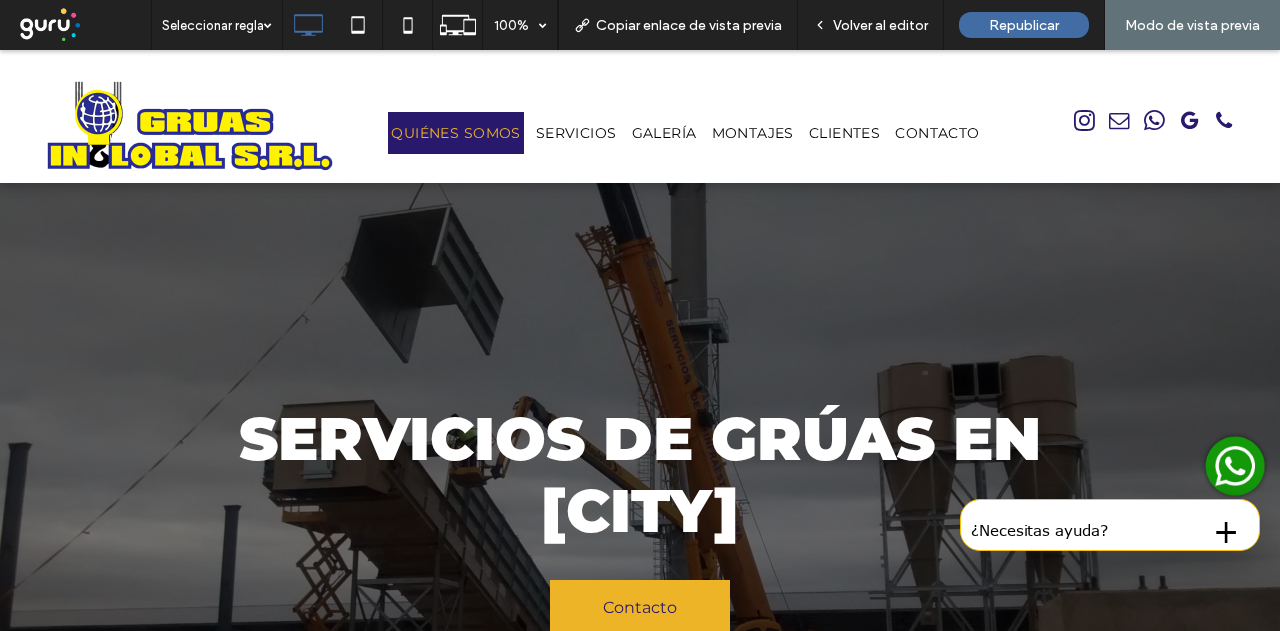 click on "Volver al editor" at bounding box center (880, 25) 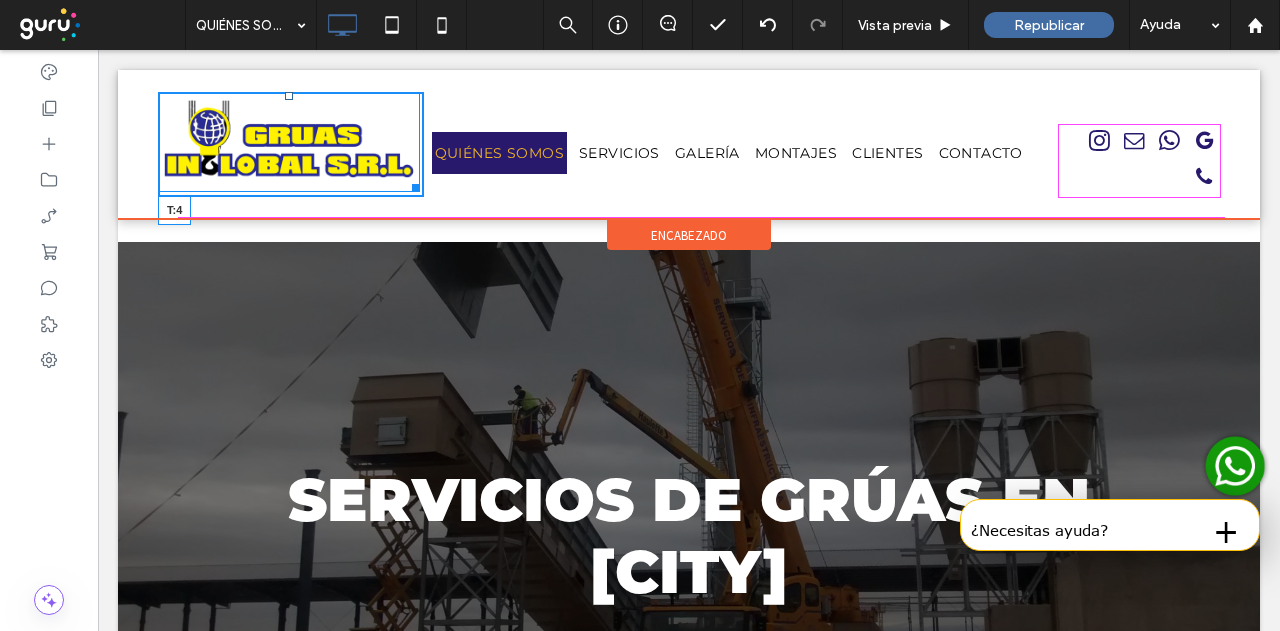 click at bounding box center [289, 96] 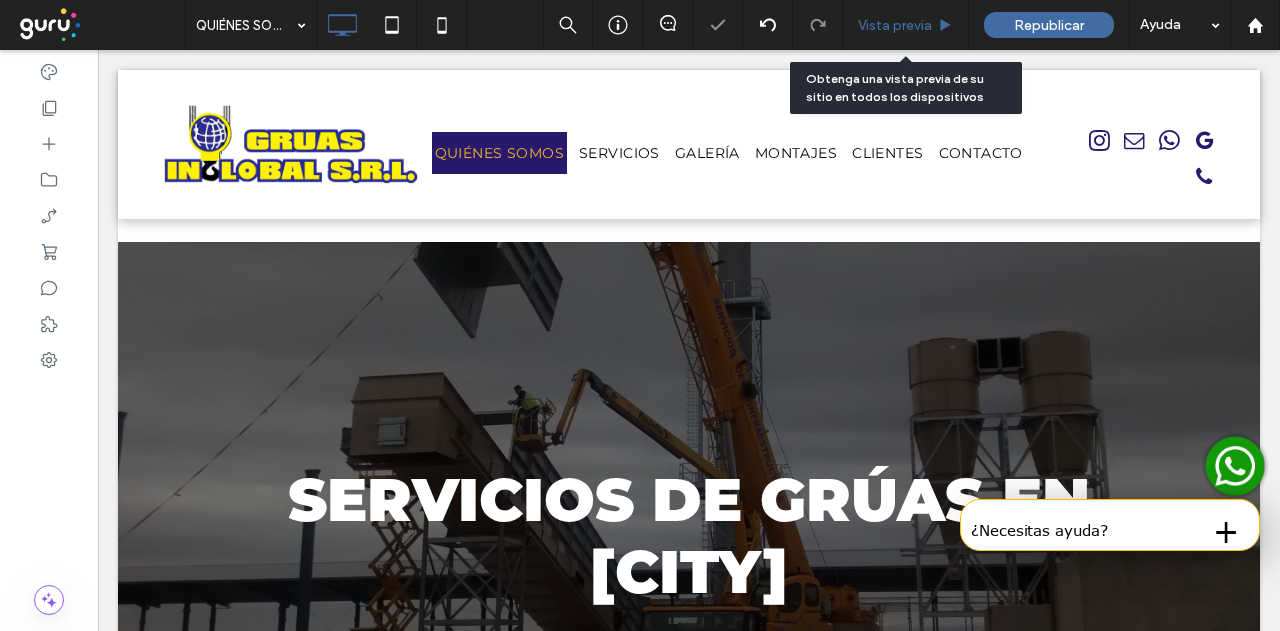 click on "Vista previa" at bounding box center (906, 25) 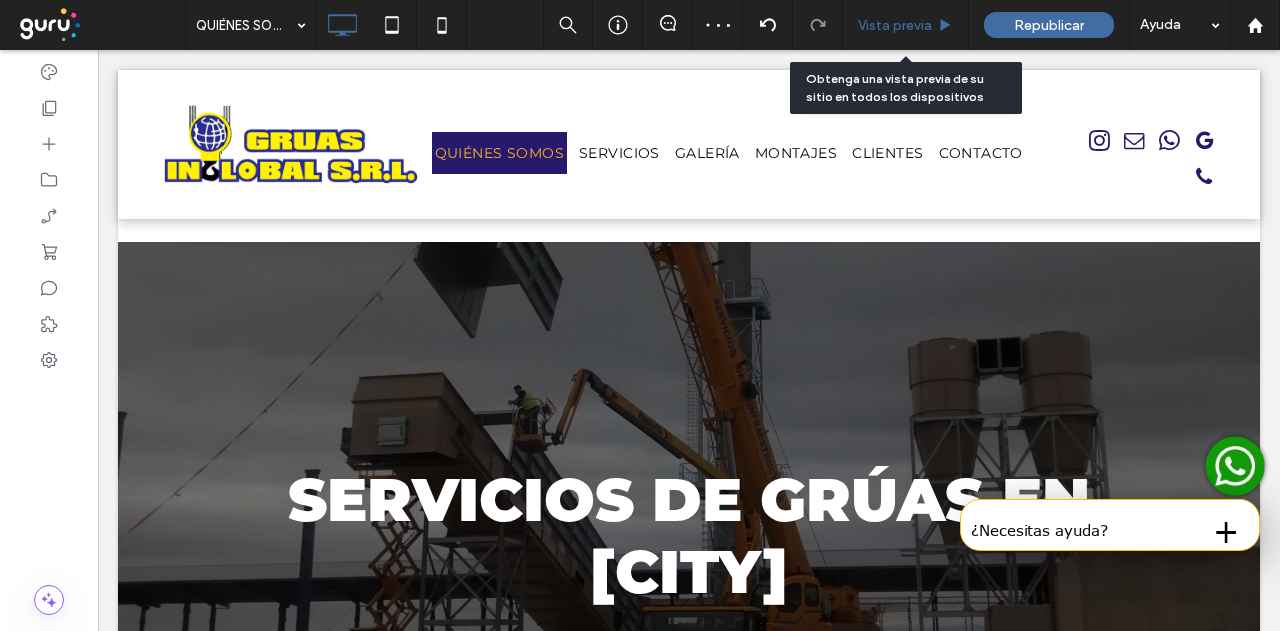 click on "Vista previa" at bounding box center (895, 25) 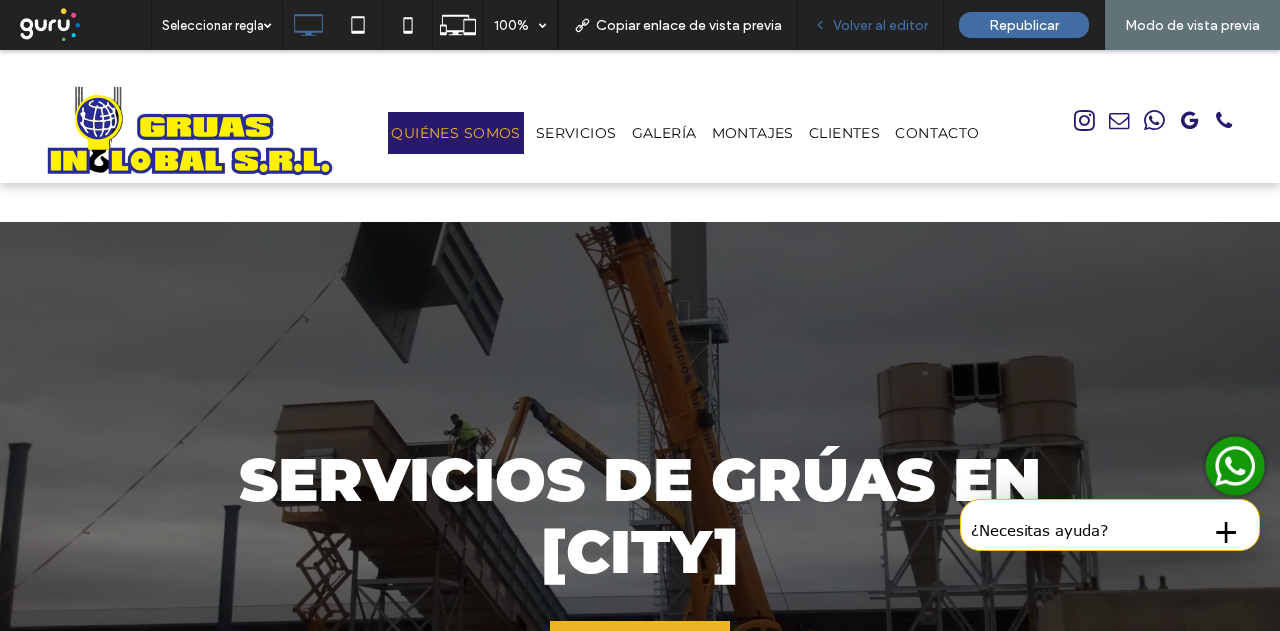 click on "Volver al editor" at bounding box center [880, 25] 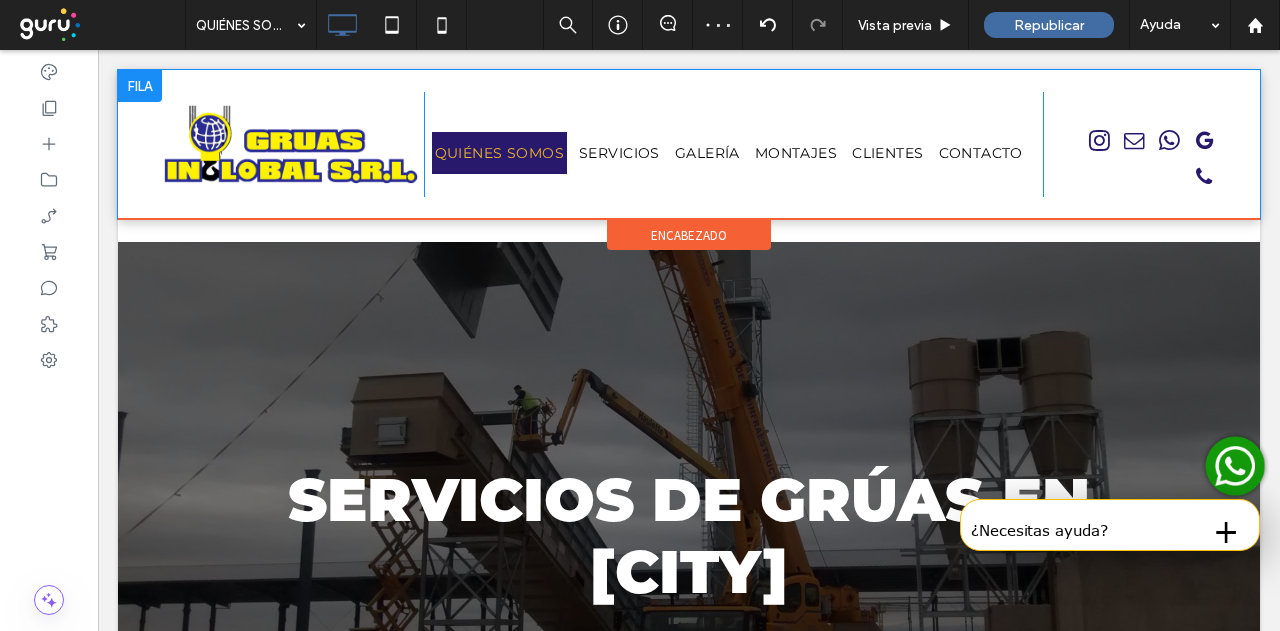 click on "Click To Paste
QUIÉNES SOMOS
SERVICIOS
GALERÍA
MONTAJES
CLIENTES
CONTACTO
Click To Paste
Click To Paste" at bounding box center [689, 144] 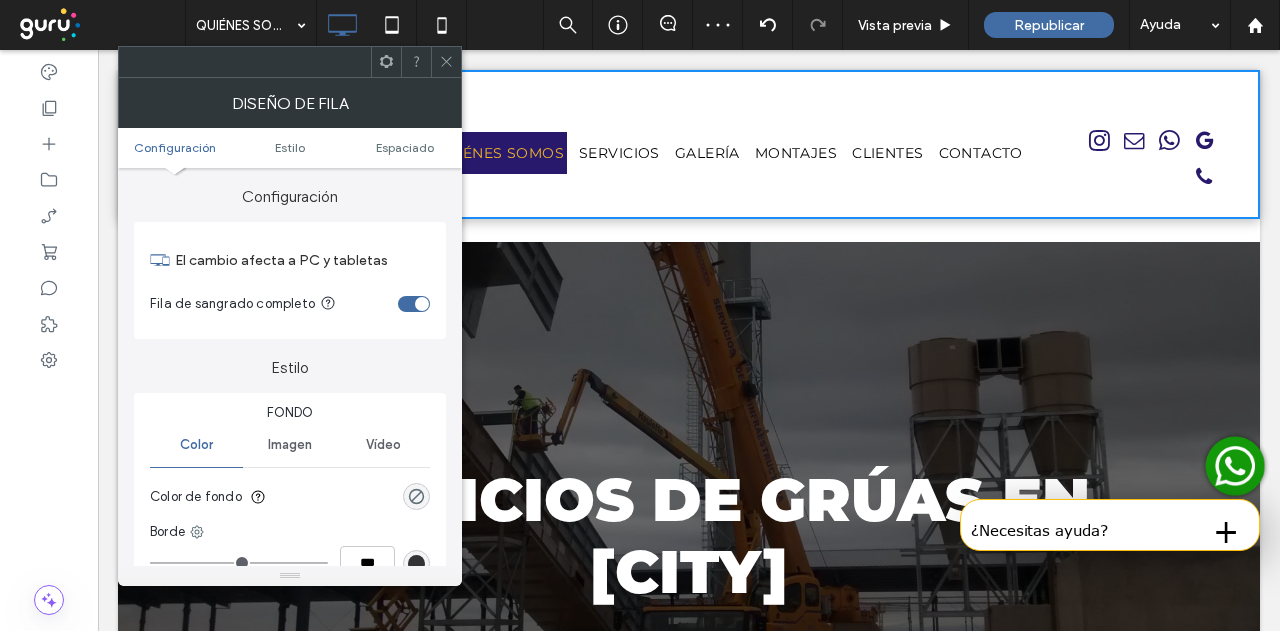drag, startPoint x: 443, startPoint y: 67, endPoint x: 368, endPoint y: 171, distance: 128.22246 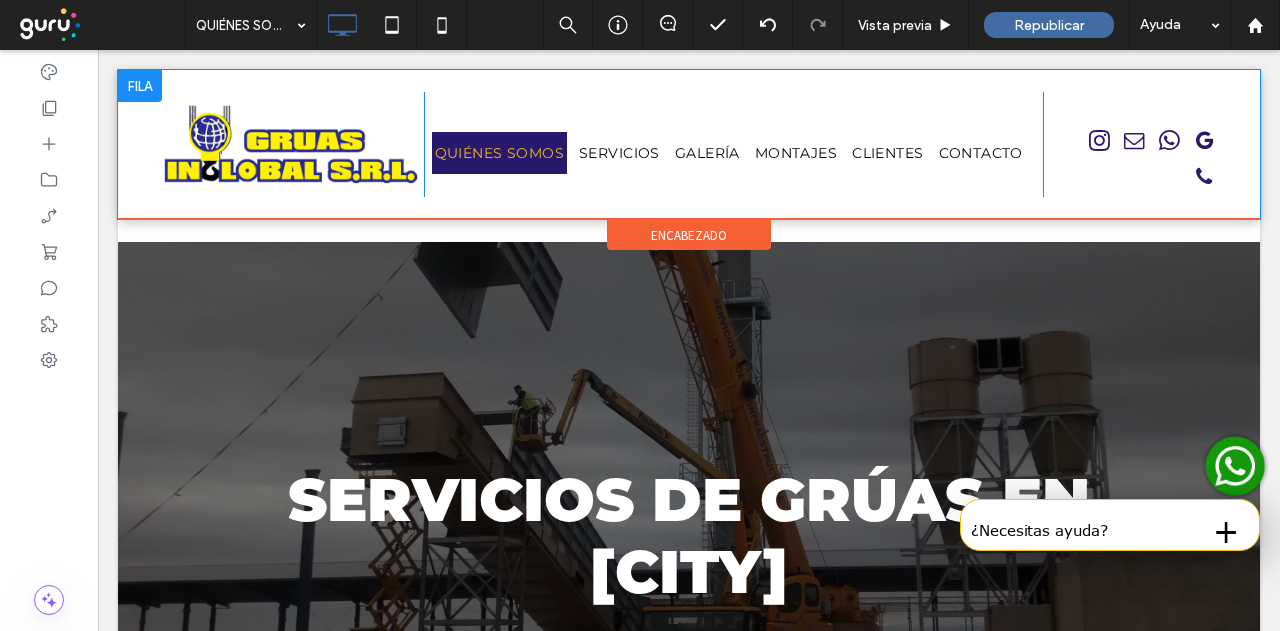 click on "Click To Paste" at bounding box center (291, 144) 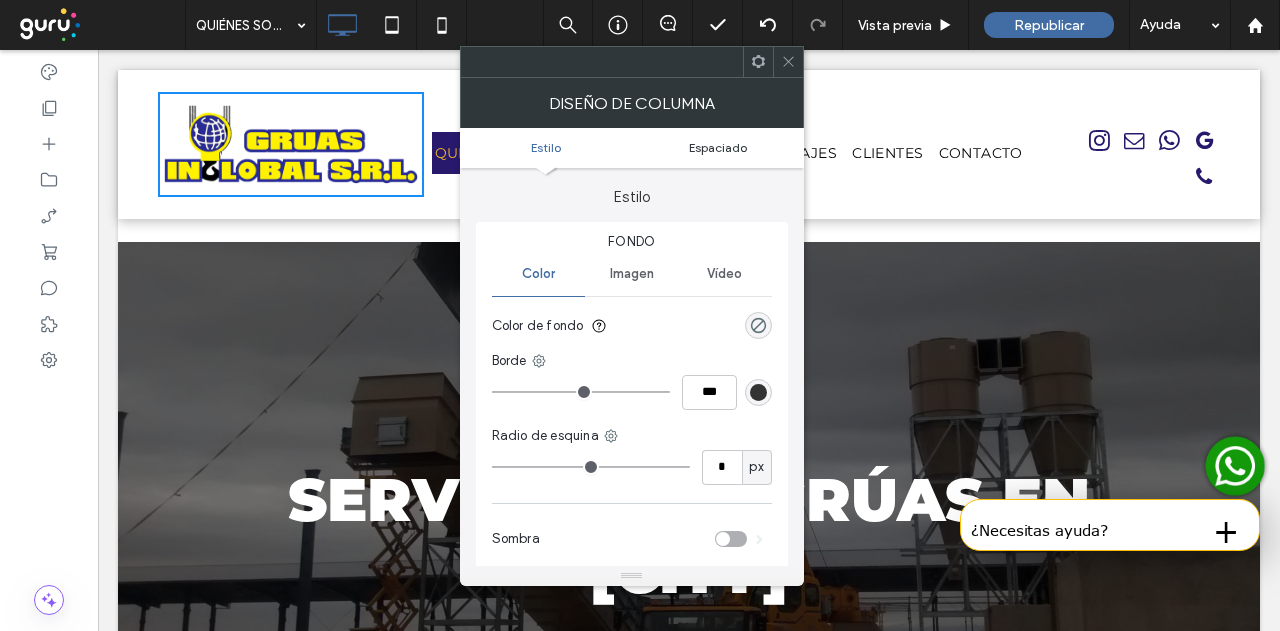 click on "Espaciado" at bounding box center [718, 147] 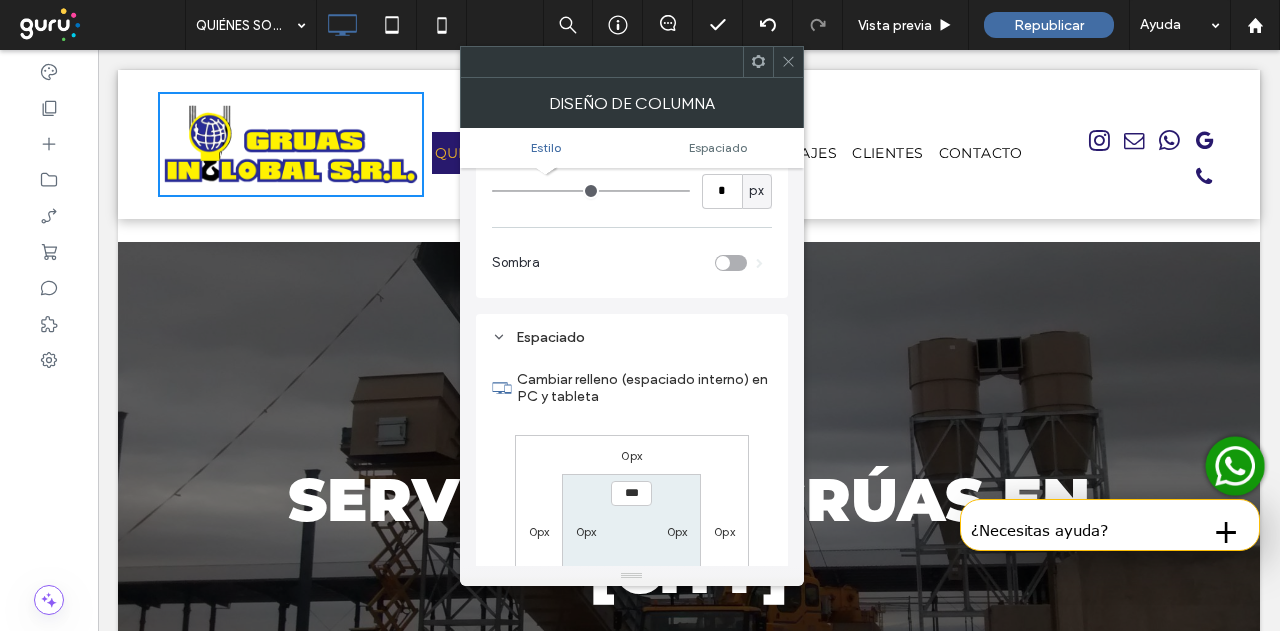 scroll, scrollTop: 406, scrollLeft: 0, axis: vertical 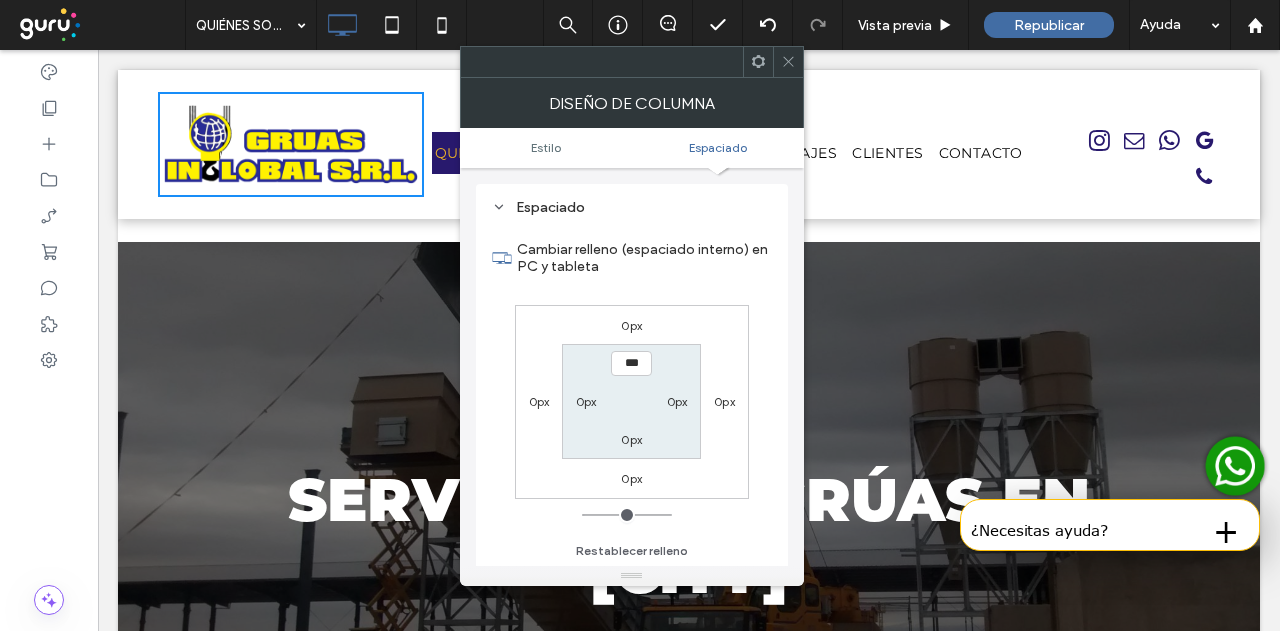 click on "0px" at bounding box center (631, 439) 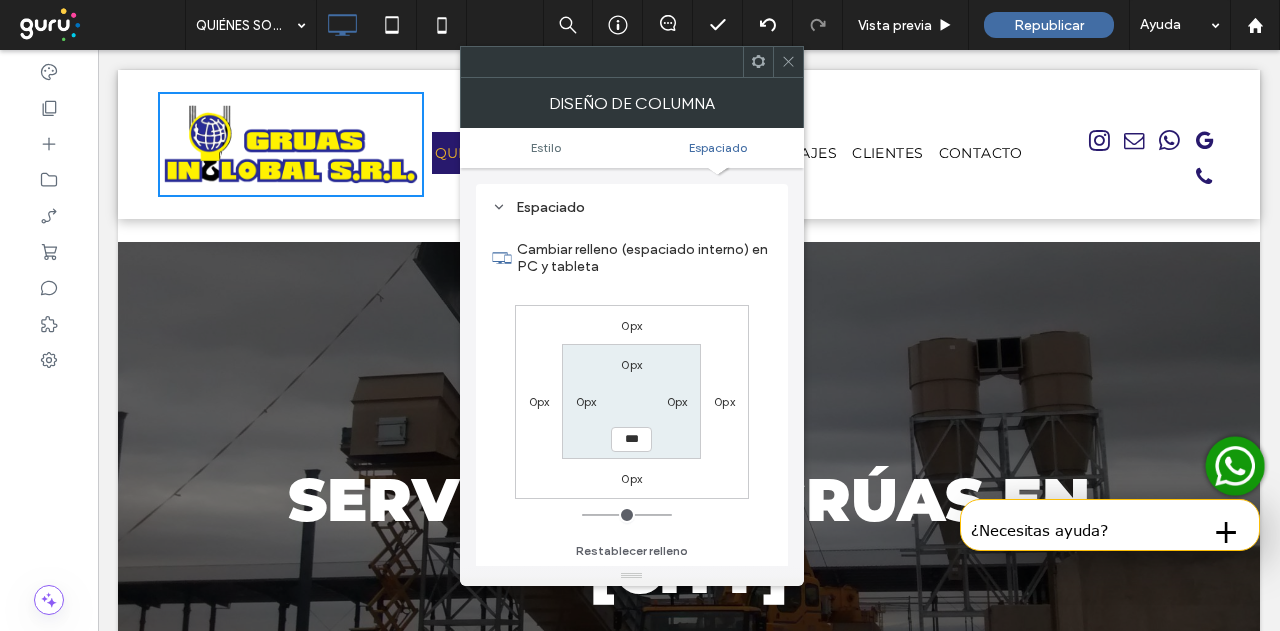 type on "***" 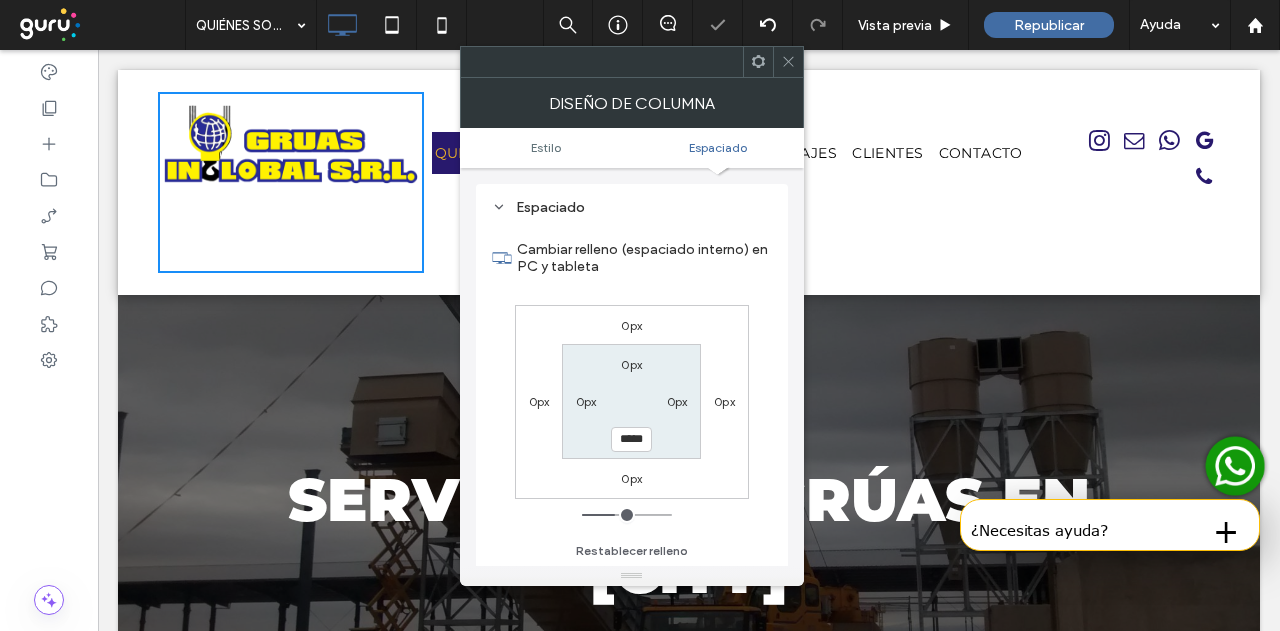 click on "*****" at bounding box center (631, 439) 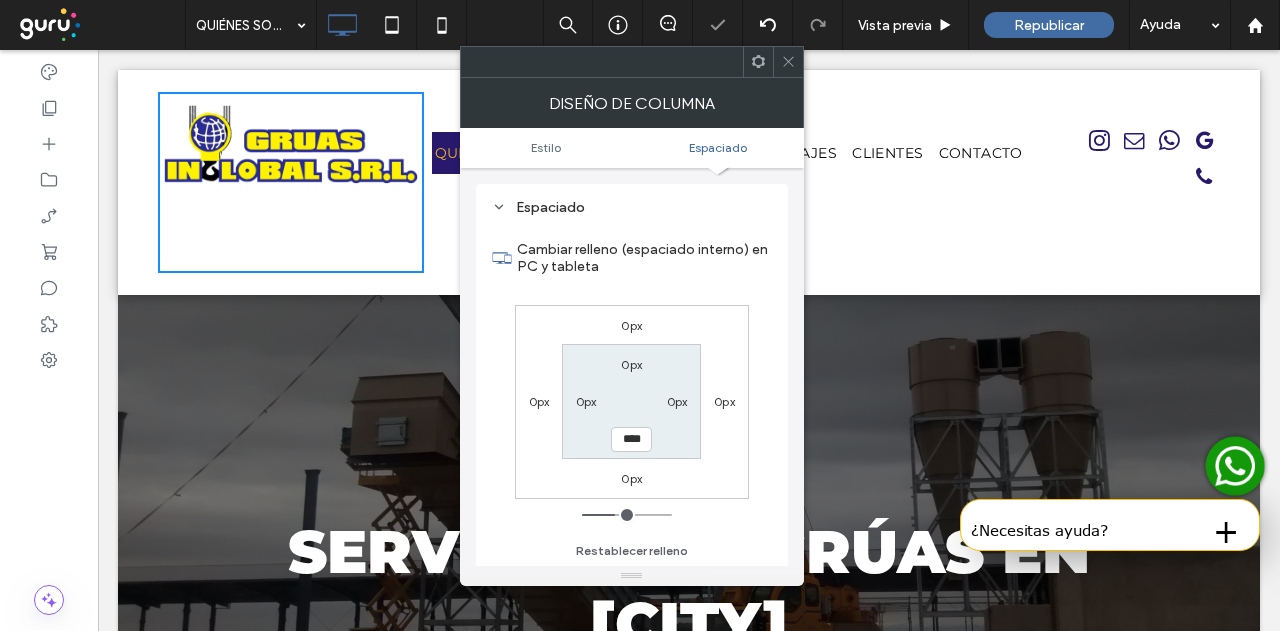 type on "****" 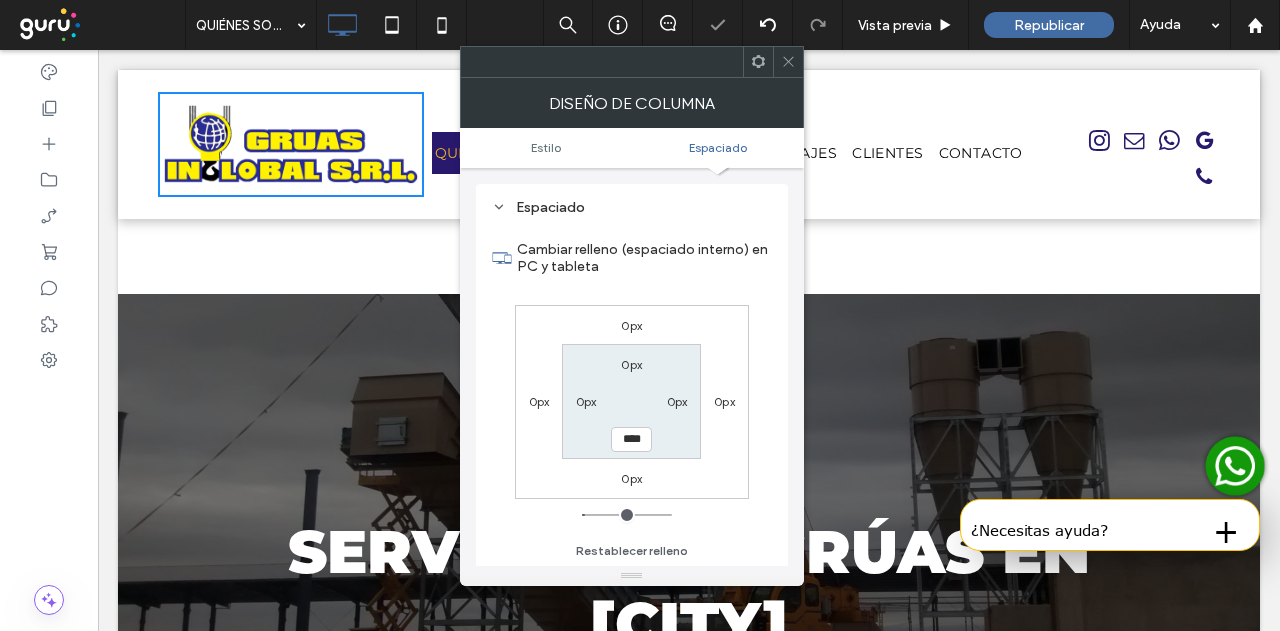 click at bounding box center (788, 62) 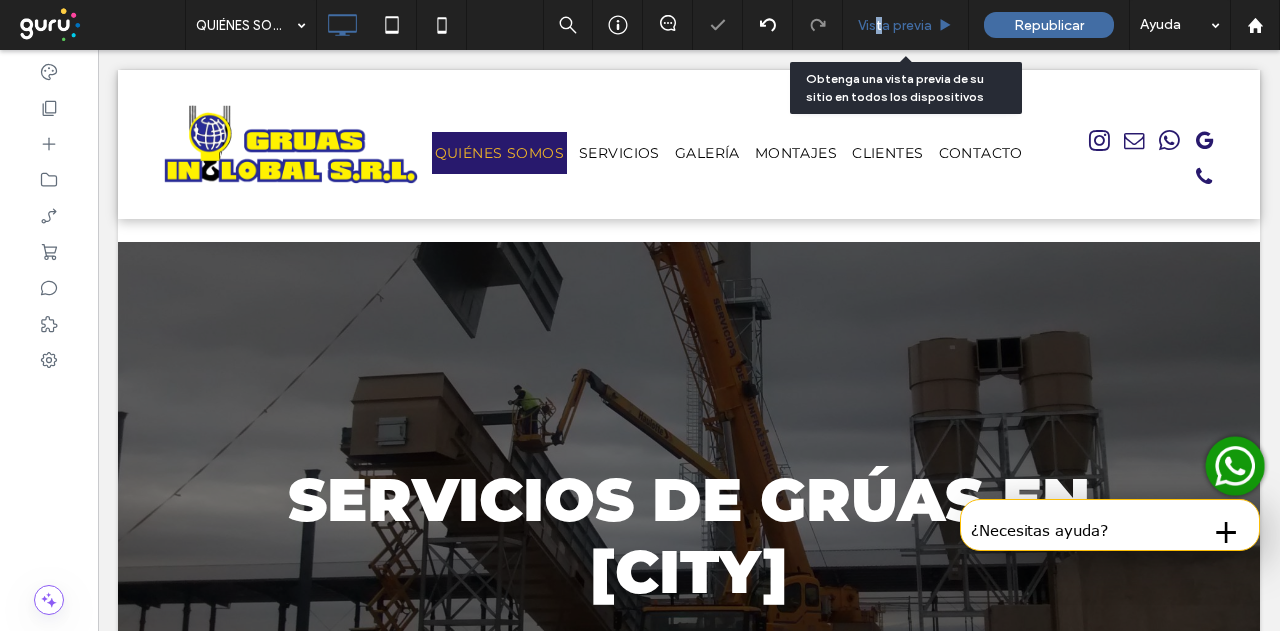 click on "Vista previa" at bounding box center (895, 25) 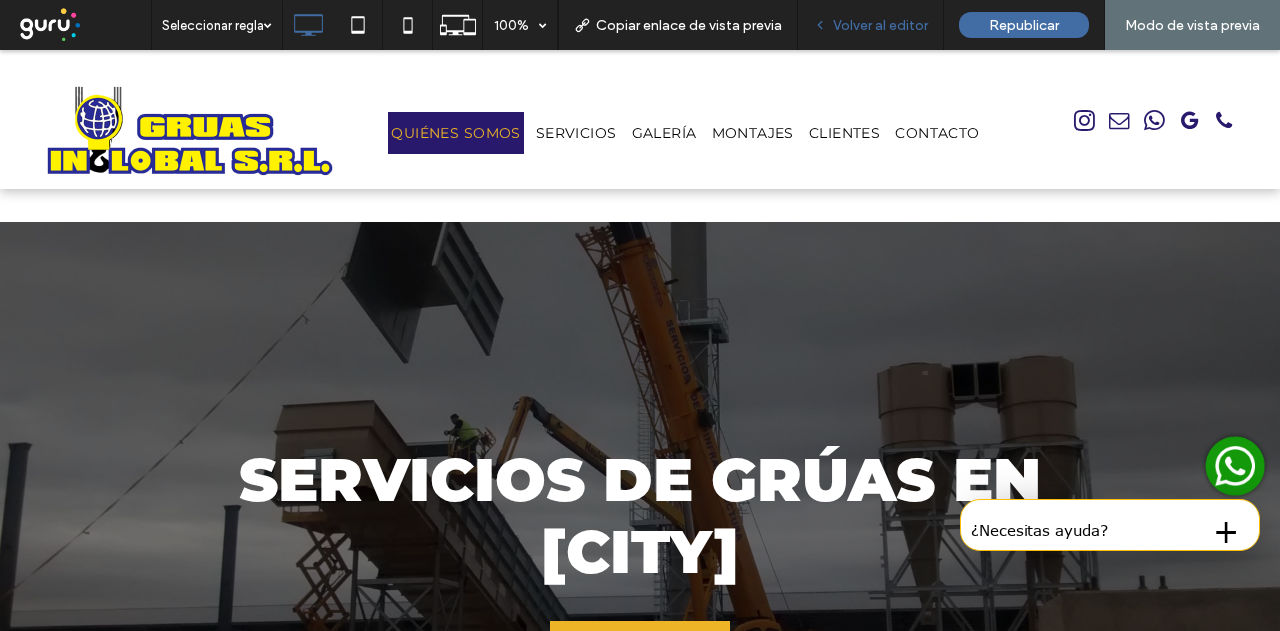 click on "Volver al editor" at bounding box center (880, 25) 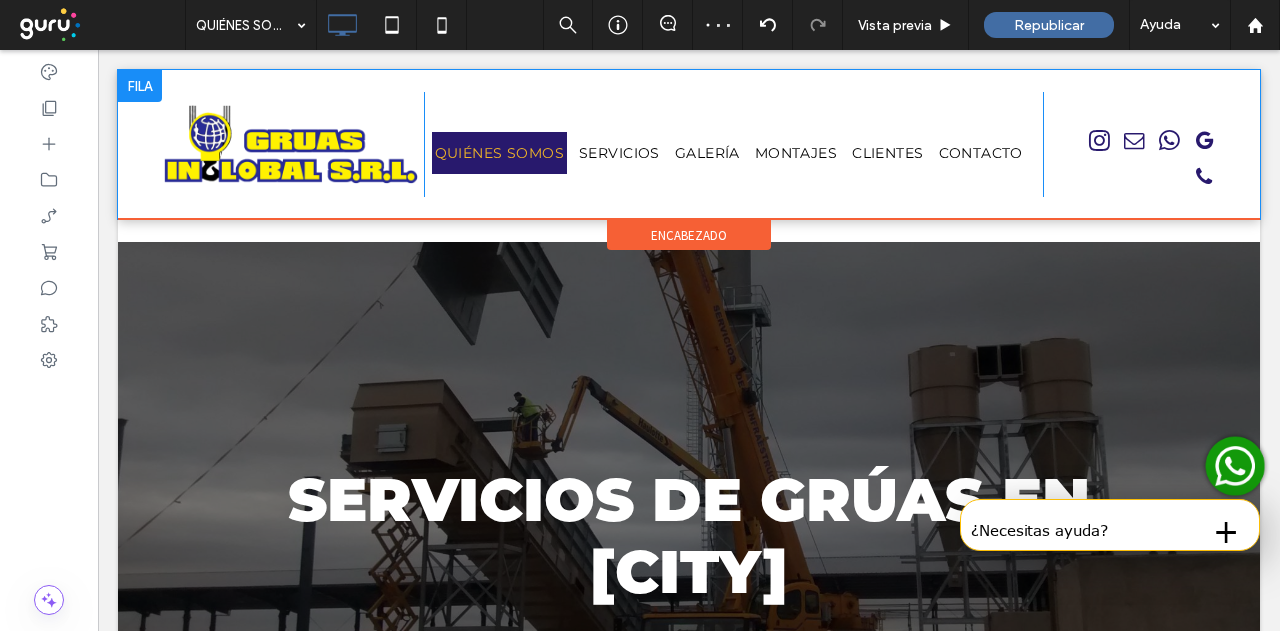click on "Click To Paste" at bounding box center (291, 144) 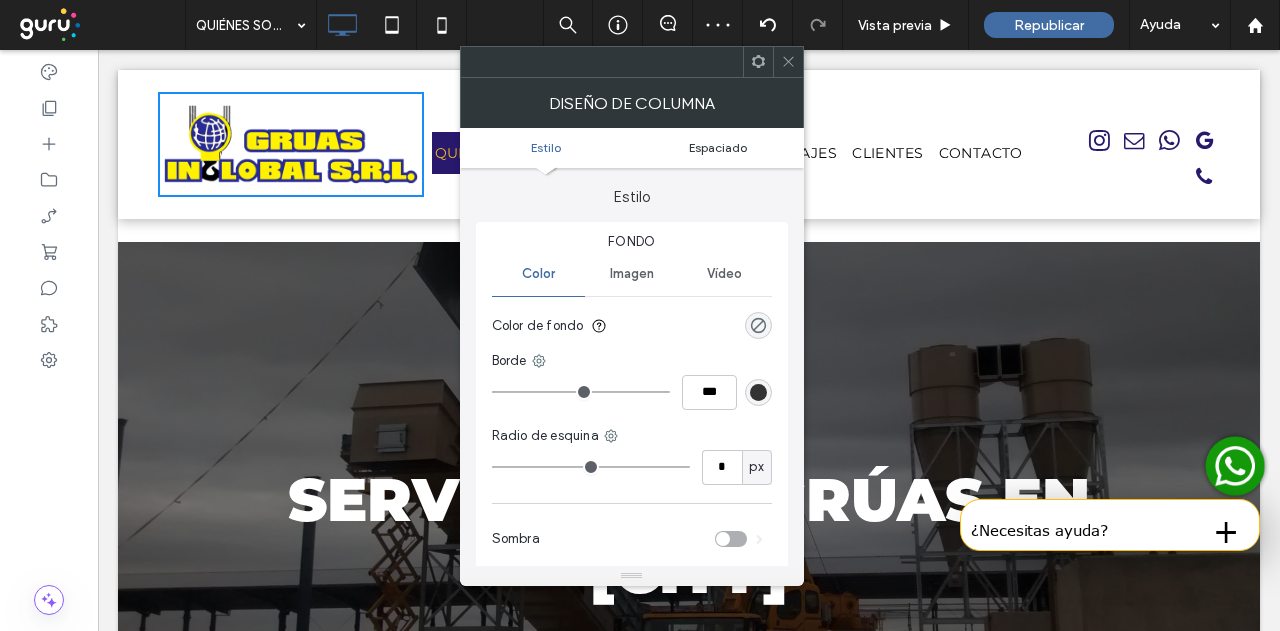 click on "Espaciado" at bounding box center (718, 147) 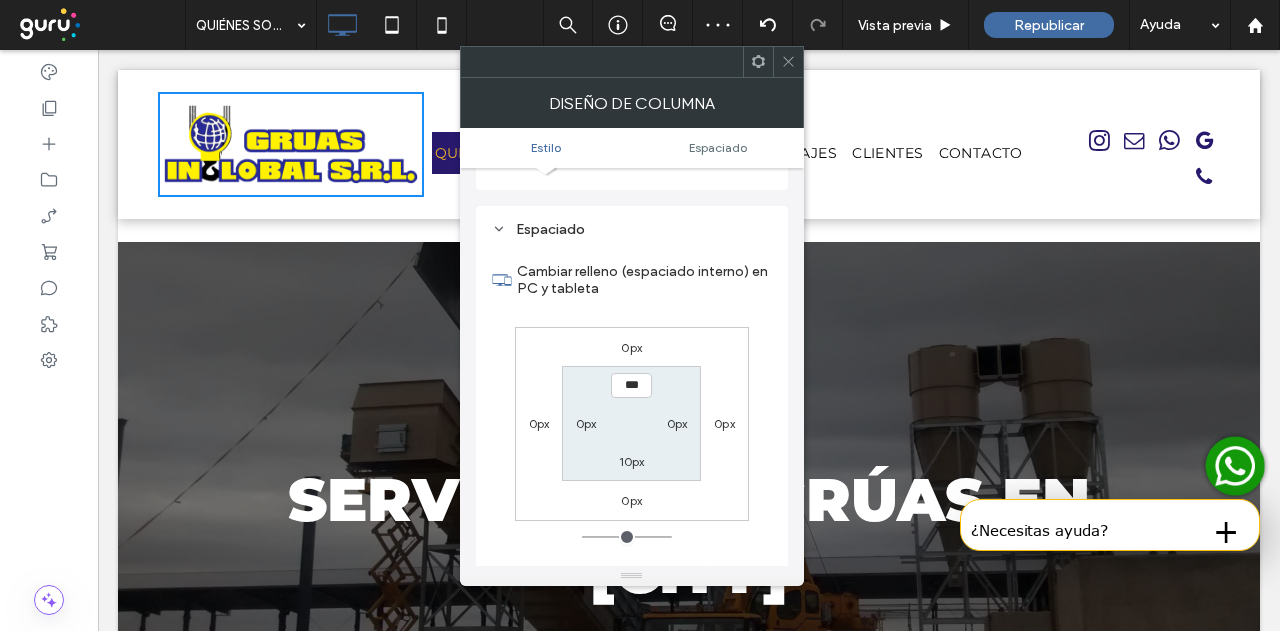 scroll, scrollTop: 406, scrollLeft: 0, axis: vertical 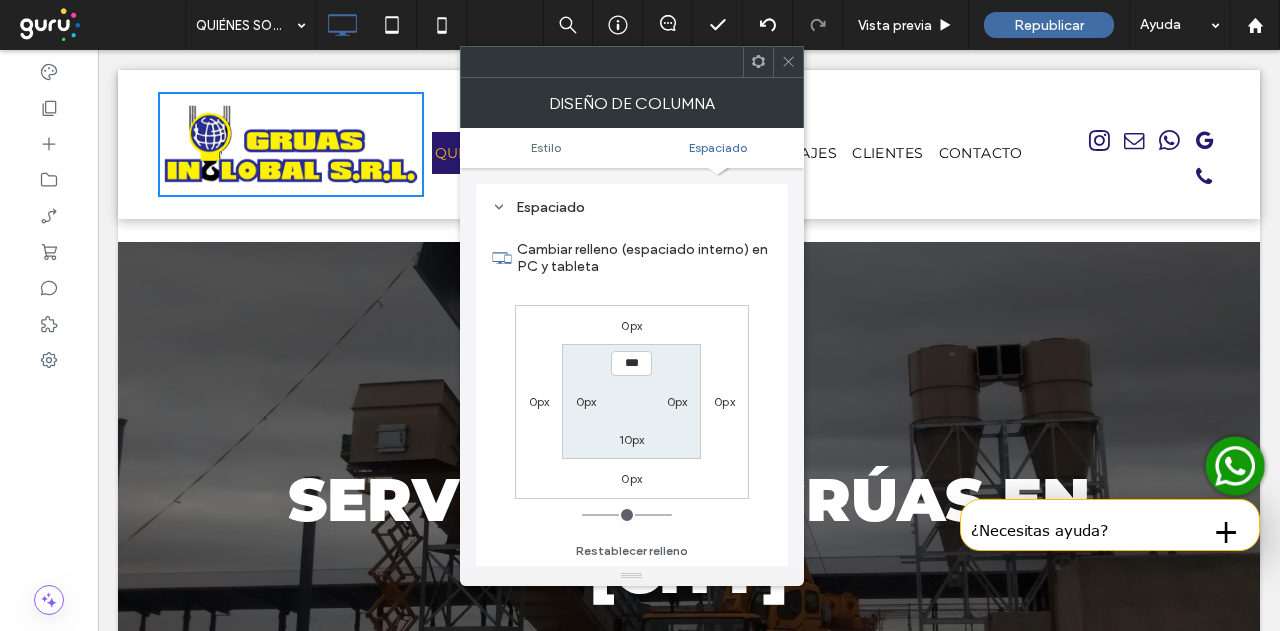 click on "10px" at bounding box center (632, 439) 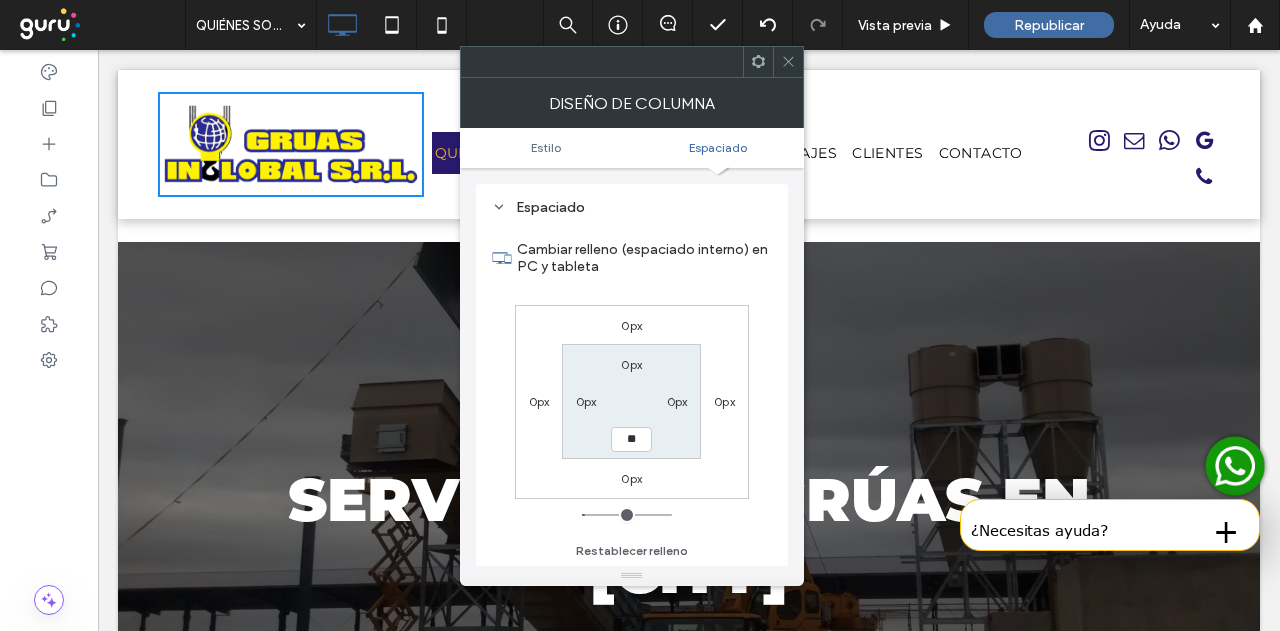 type on "**" 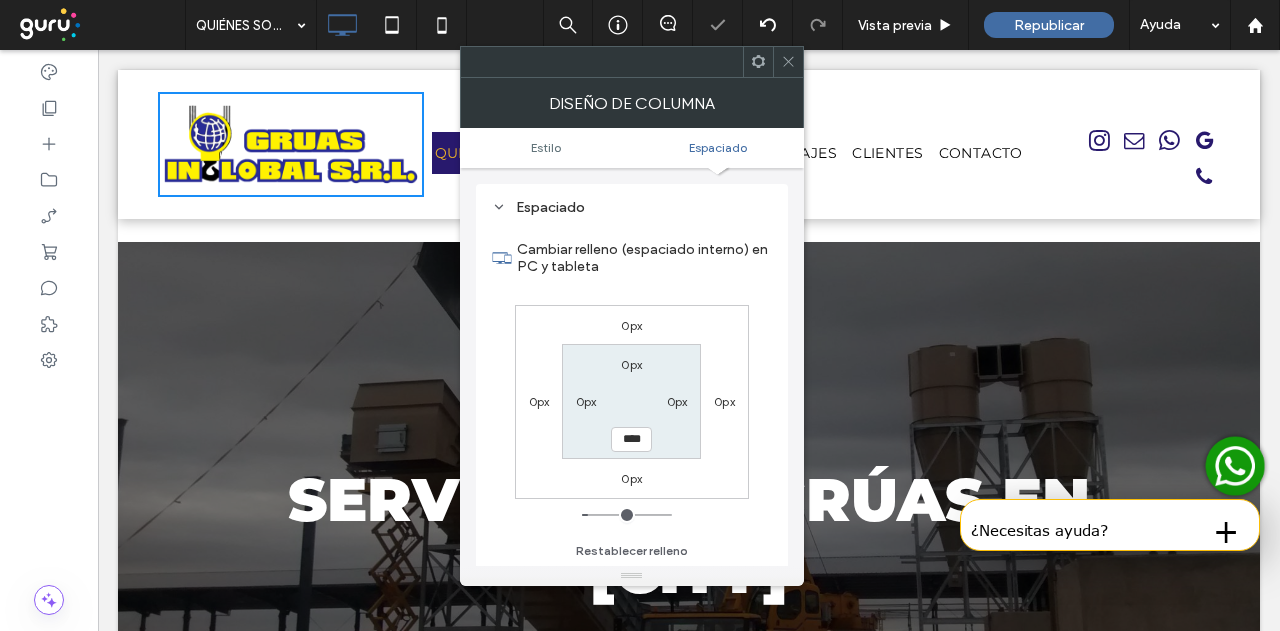 click on "0px 0px 0px 0px 0px 0px **** 0px" at bounding box center [632, 402] 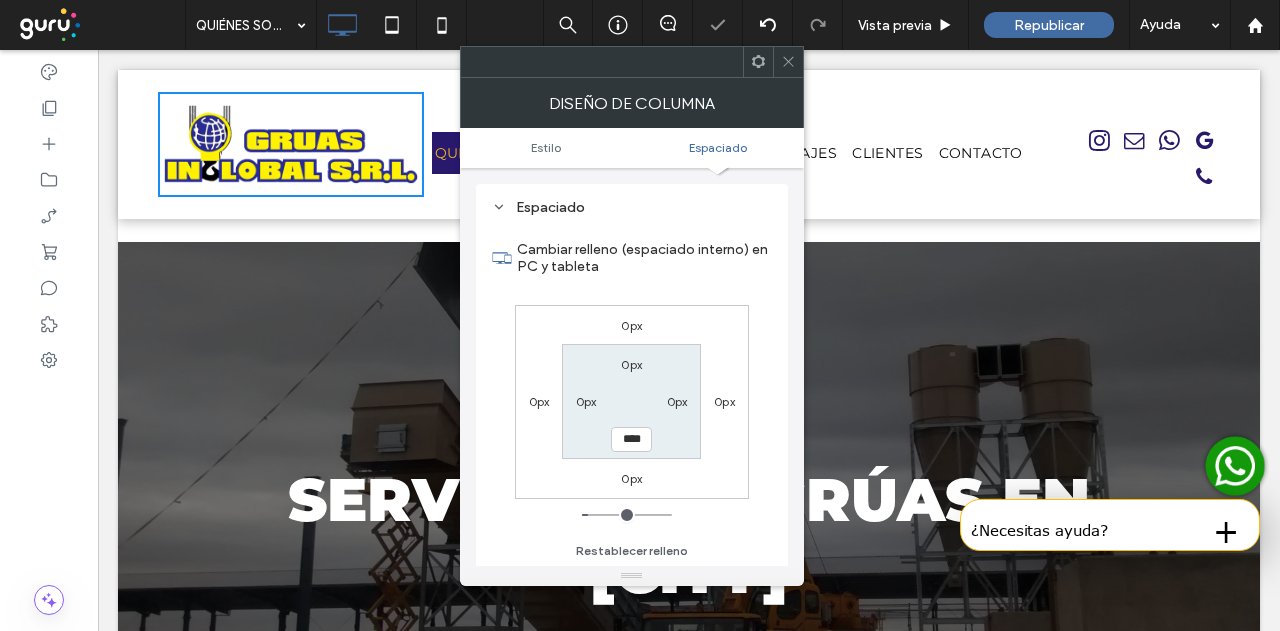 click at bounding box center [788, 62] 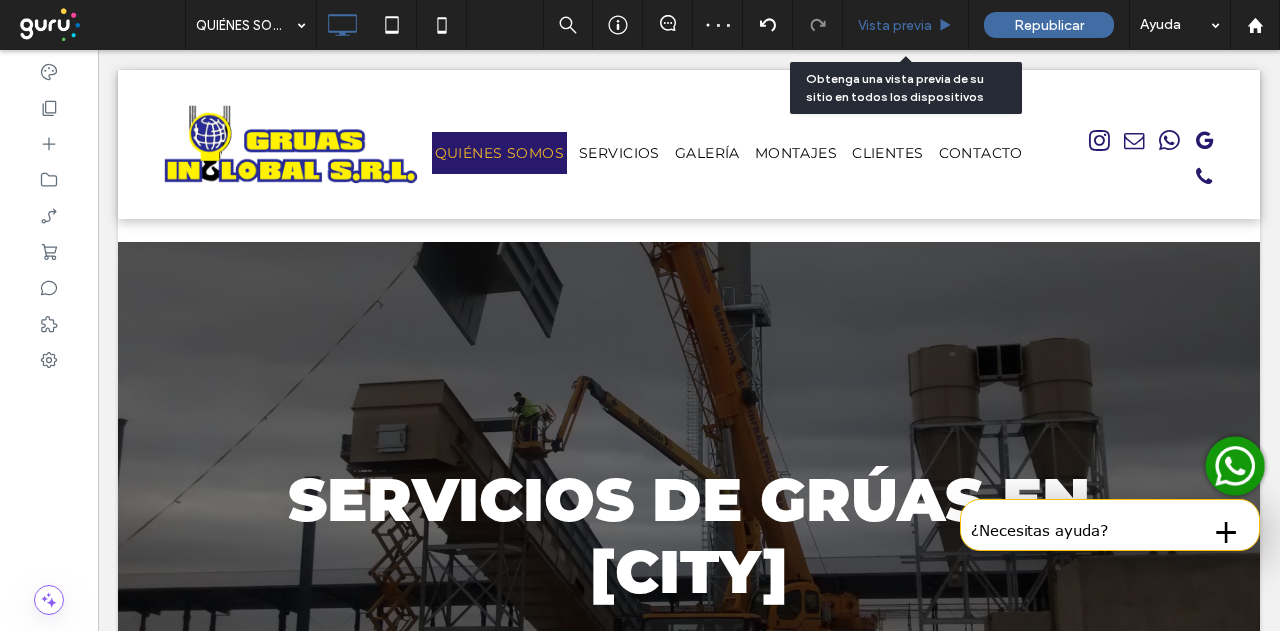 click on "Vista previa" at bounding box center (906, 25) 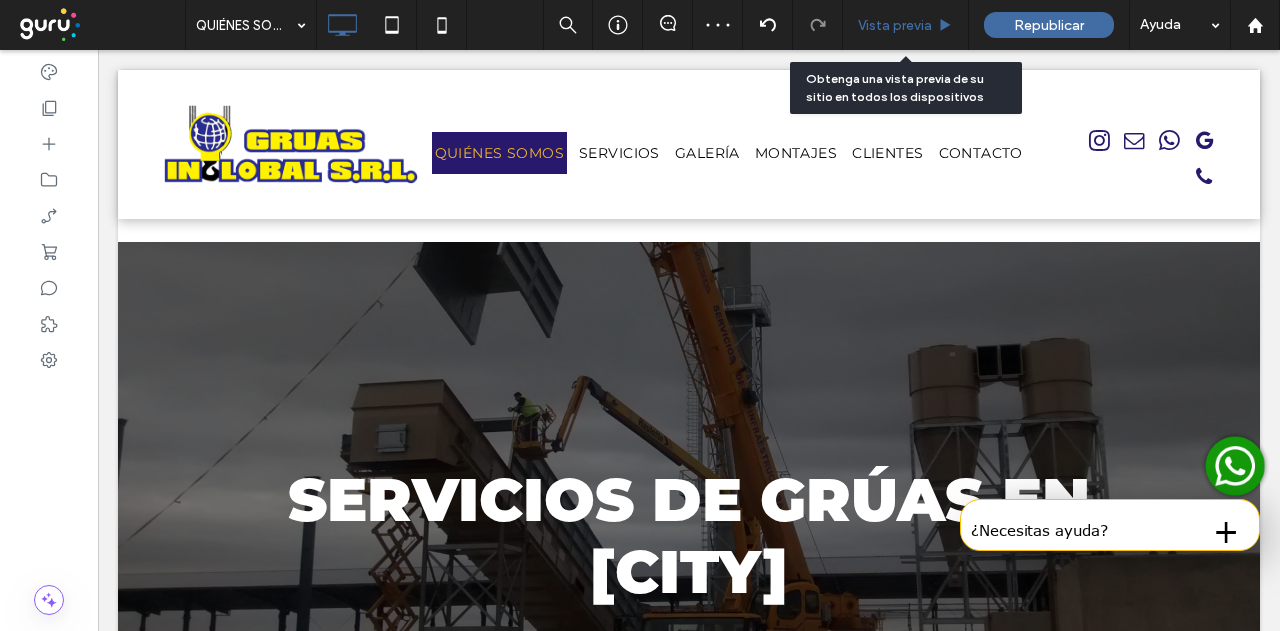 click on "Vista previa" at bounding box center [895, 25] 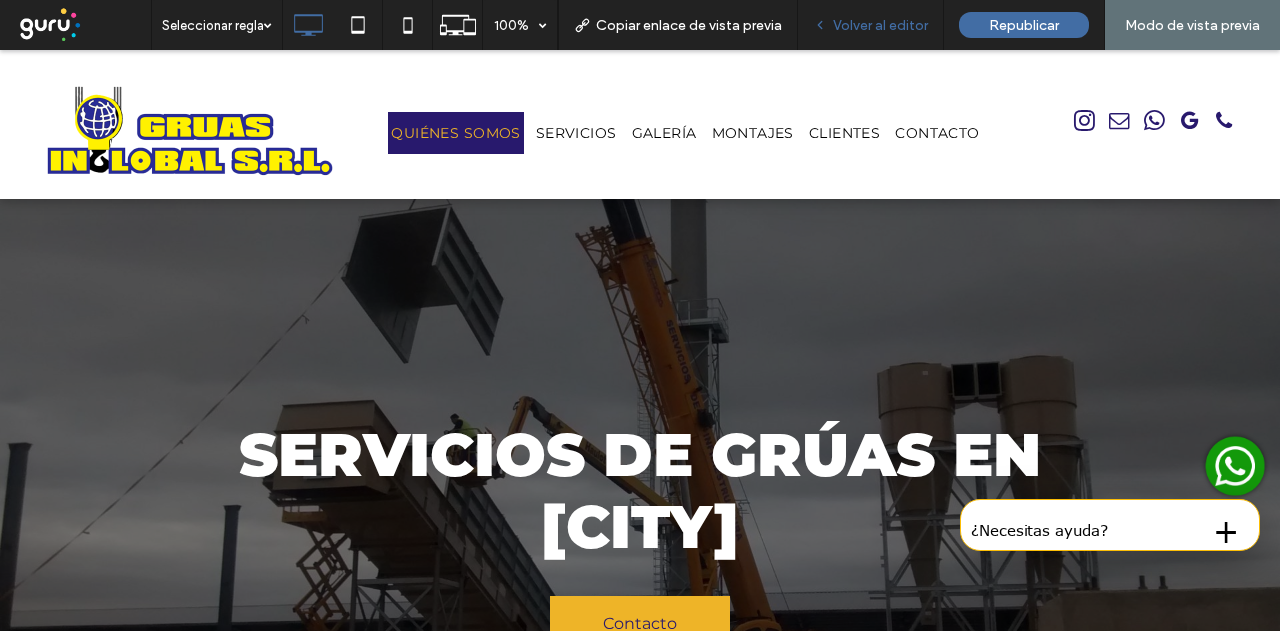 click on "Volver al editor" at bounding box center (880, 25) 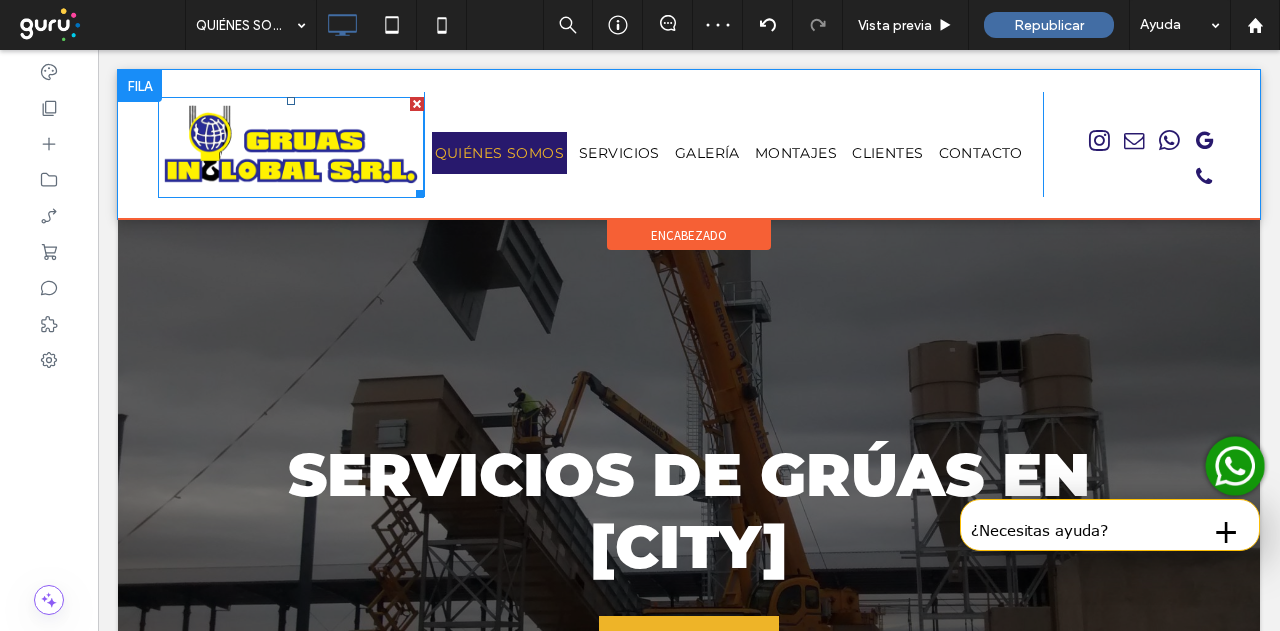 click at bounding box center (291, 101) 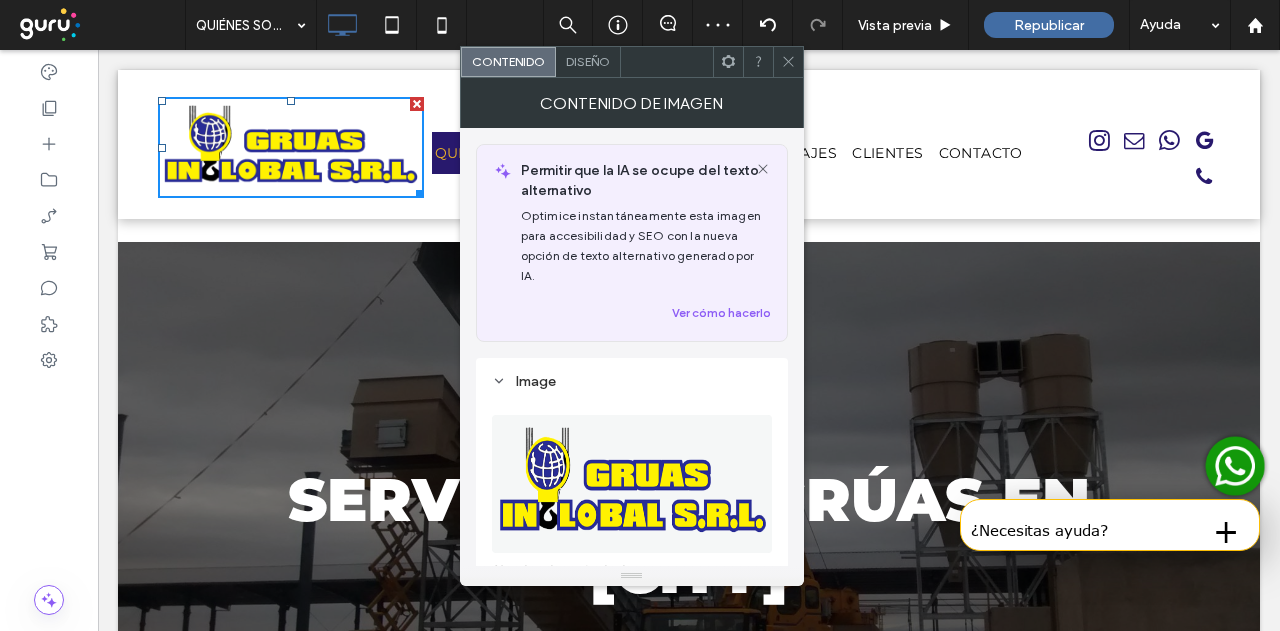 click on "Click To Paste
QUIÉNES SOMOS
SERVICIOS
GALERÍA
MONTAJES
CLIENTES
CONTACTO
Click To Paste
Click To Paste" at bounding box center [689, 144] 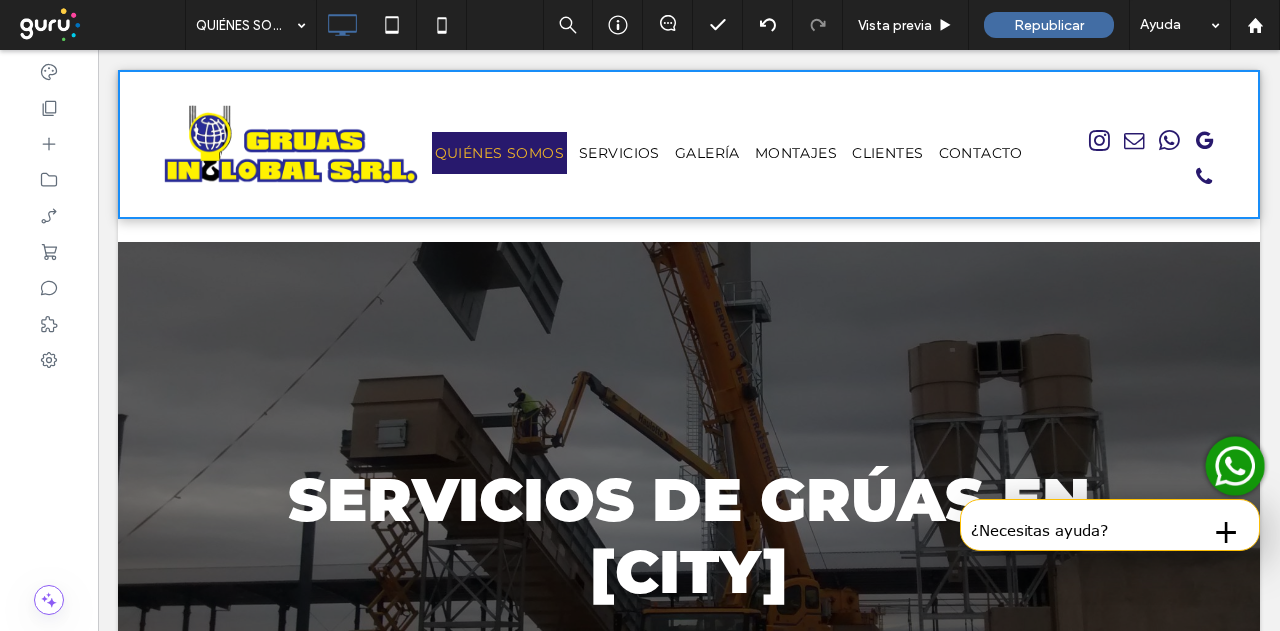 click on "Click To Paste" at bounding box center [291, 144] 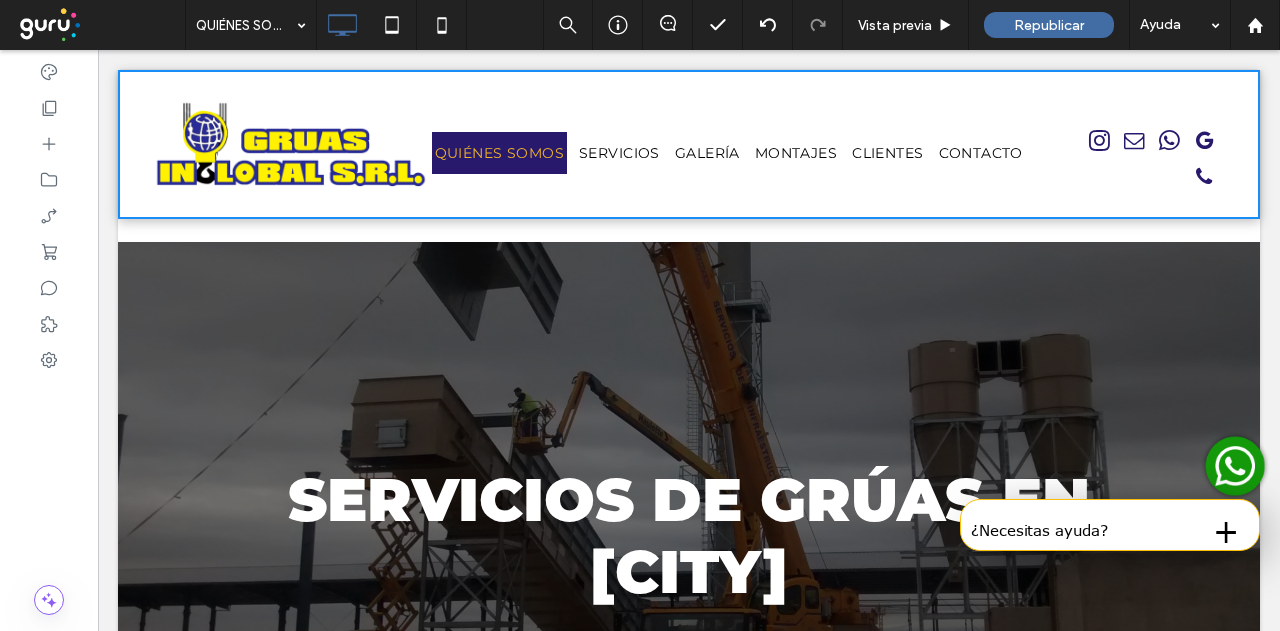 click at bounding box center [290, 148] 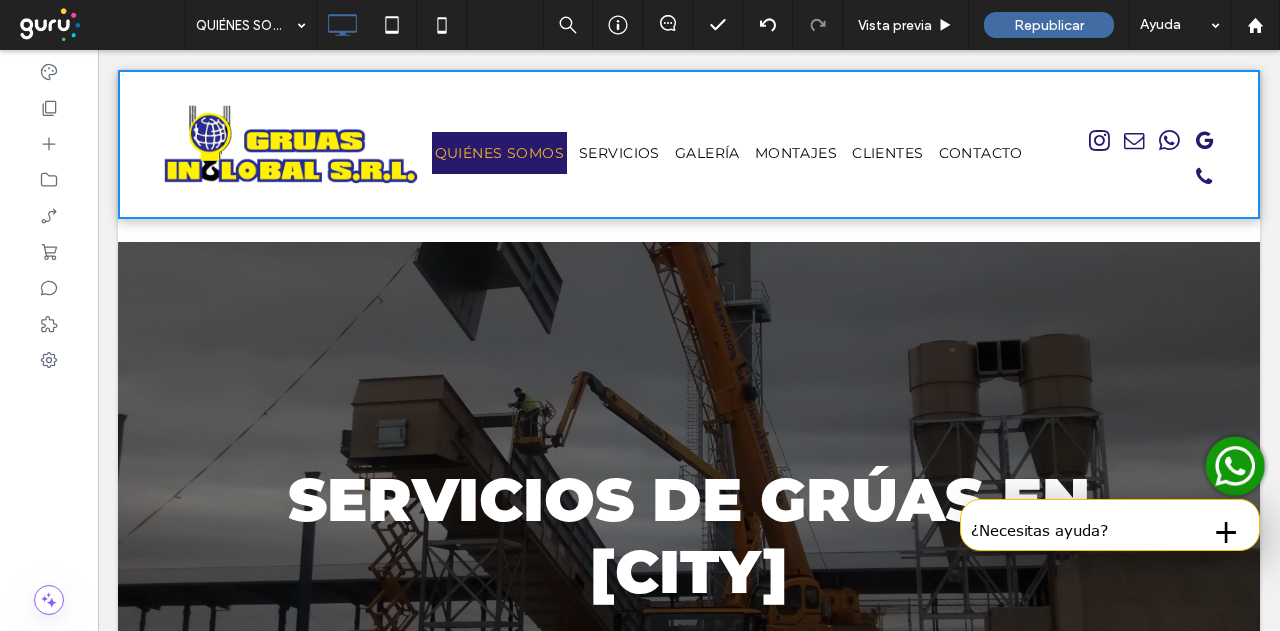 click on "QUIÉNES SOMOS
SERVICIOS
GALERÍA
MONTAJES
CLIENTES
CONTACTO" at bounding box center [733, 153] 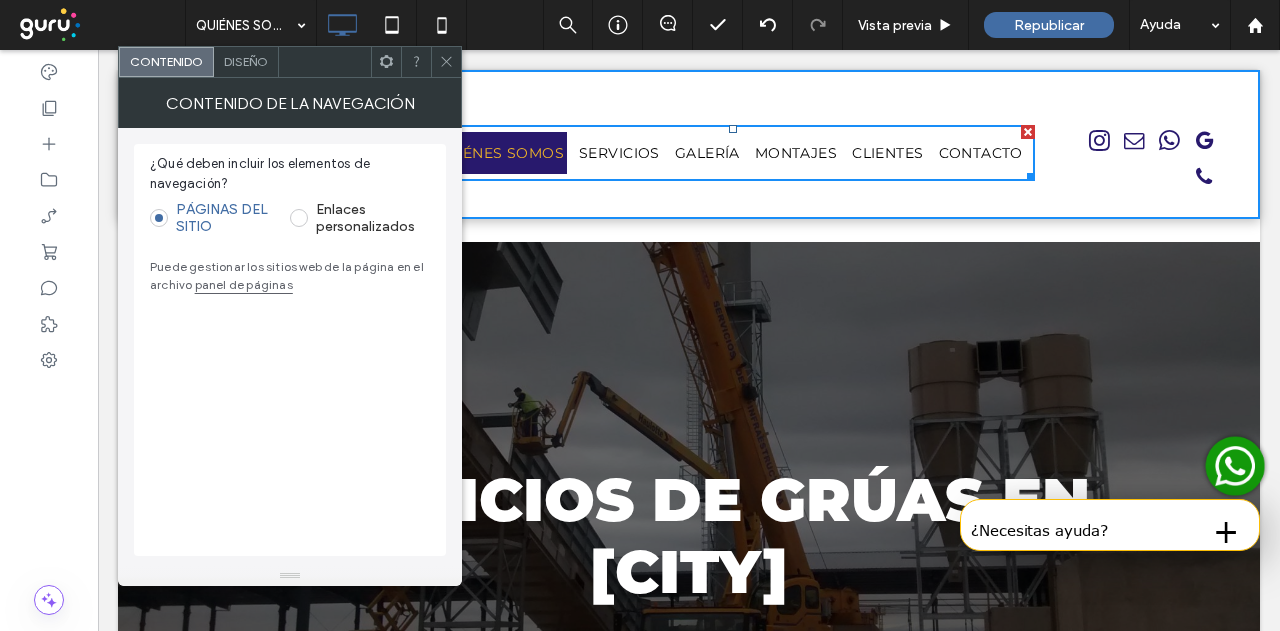 click 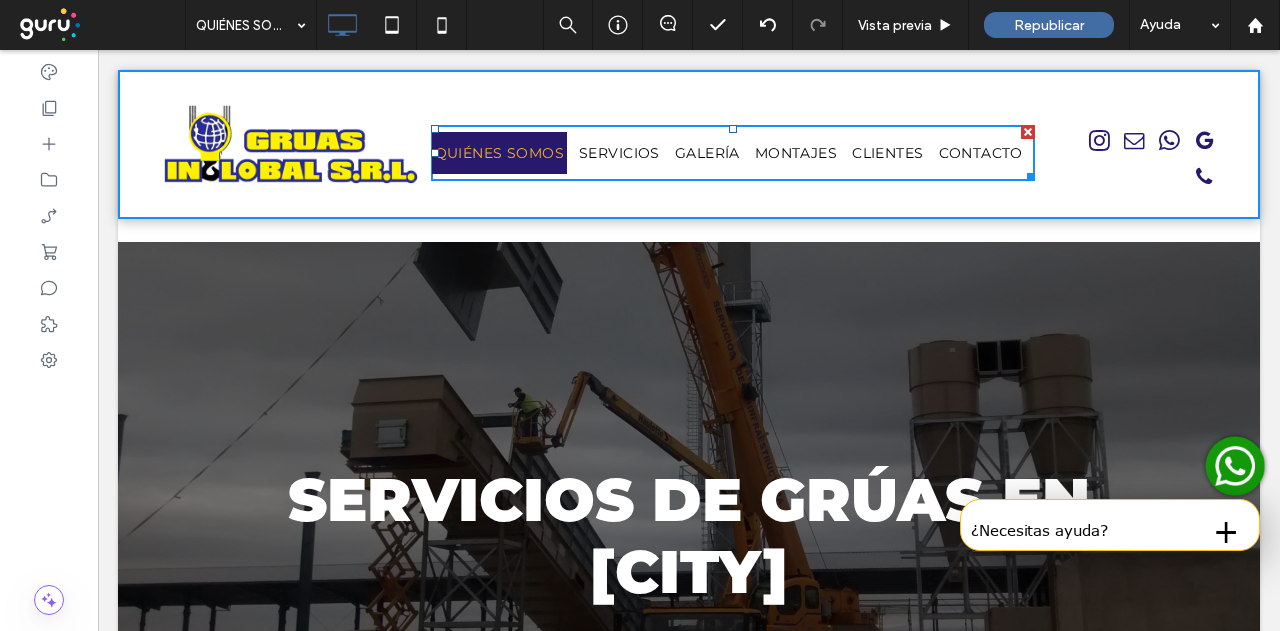 click on "Click To Paste" at bounding box center [291, 144] 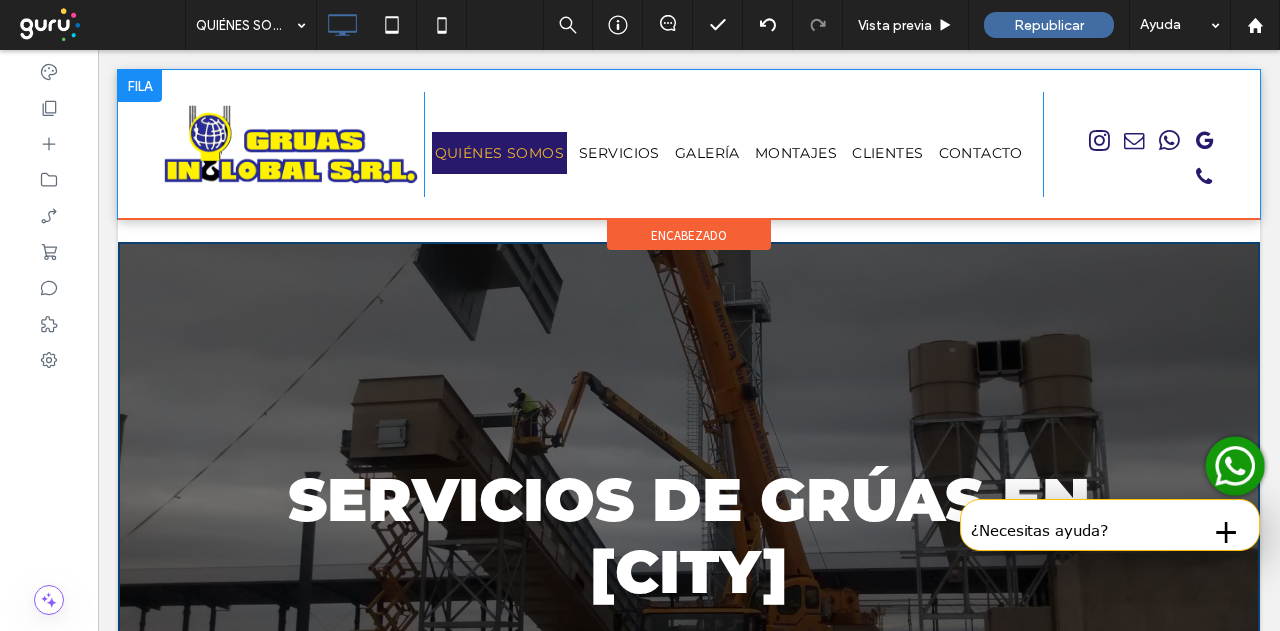 click on "Click To Paste" at bounding box center (291, 144) 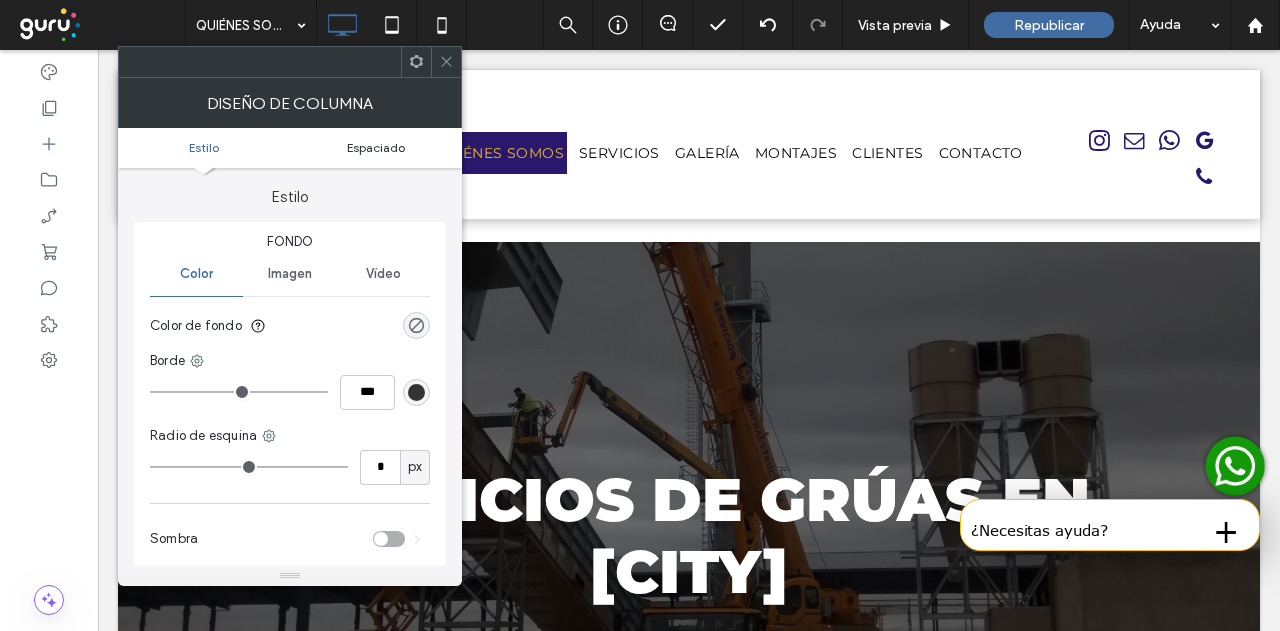 click on "Espaciado" at bounding box center [376, 147] 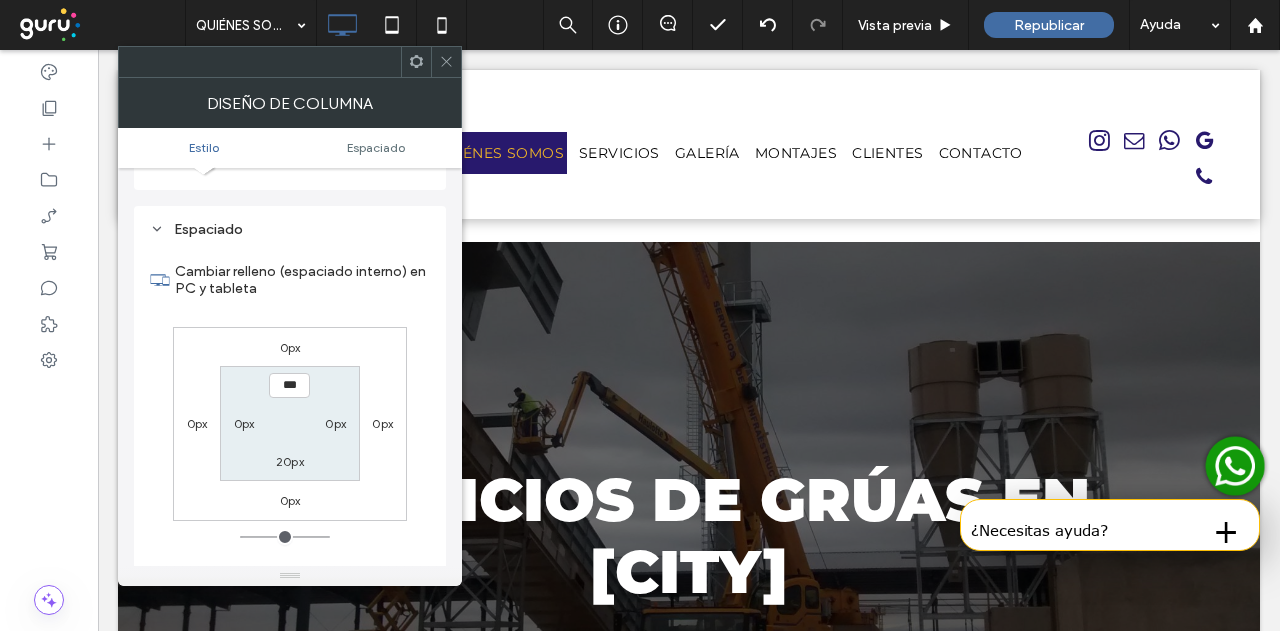 scroll, scrollTop: 406, scrollLeft: 0, axis: vertical 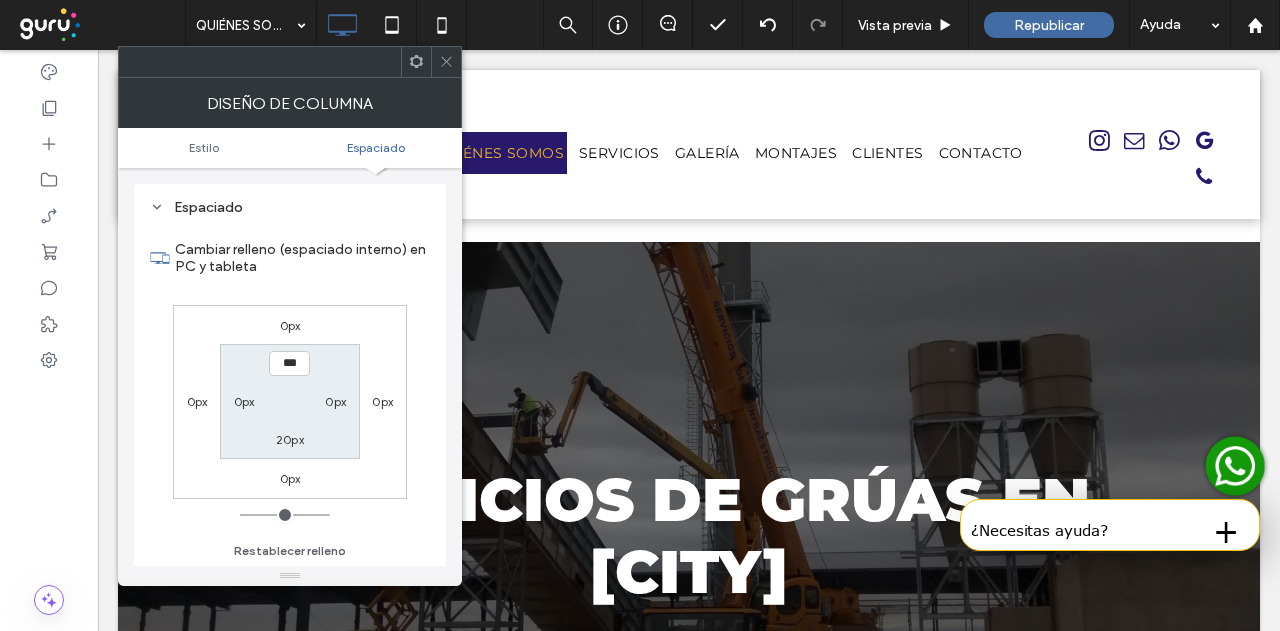 click 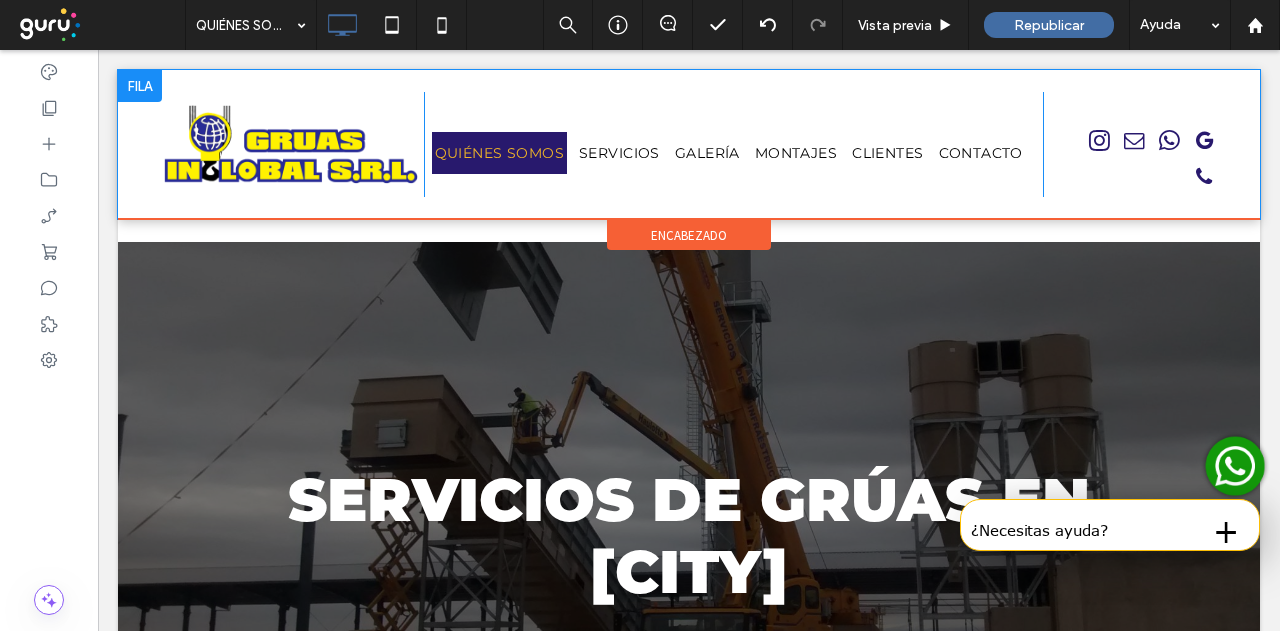 click on "Click To Paste" at bounding box center (291, 144) 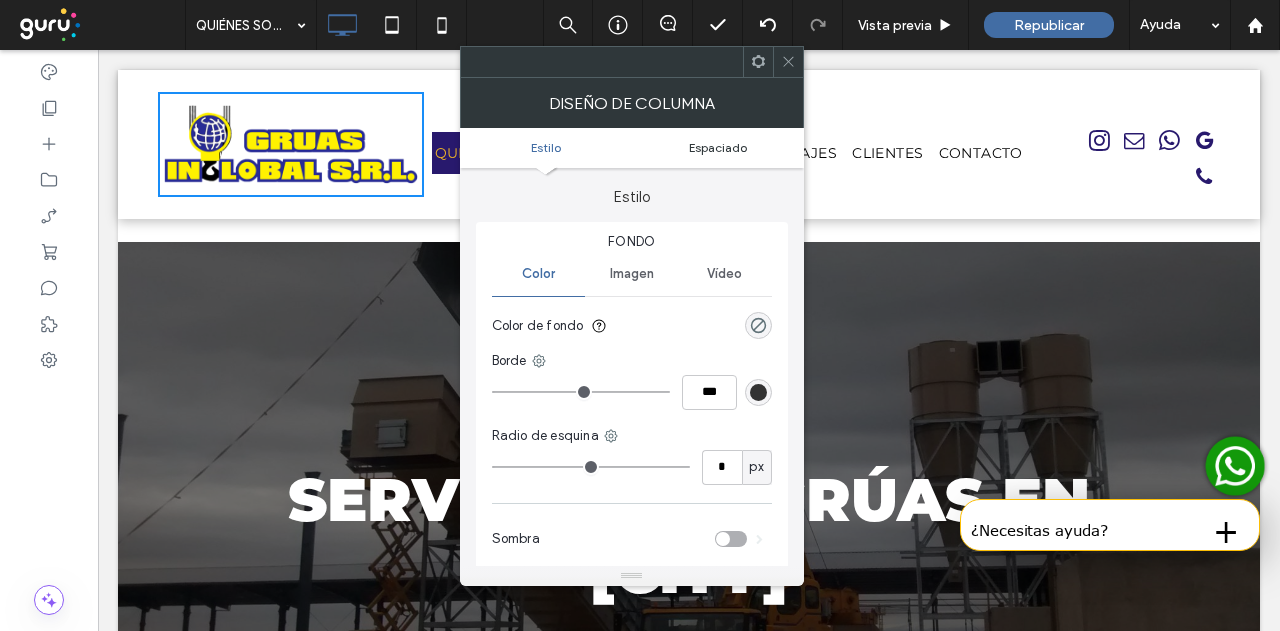 click on "Espaciado" at bounding box center [718, 147] 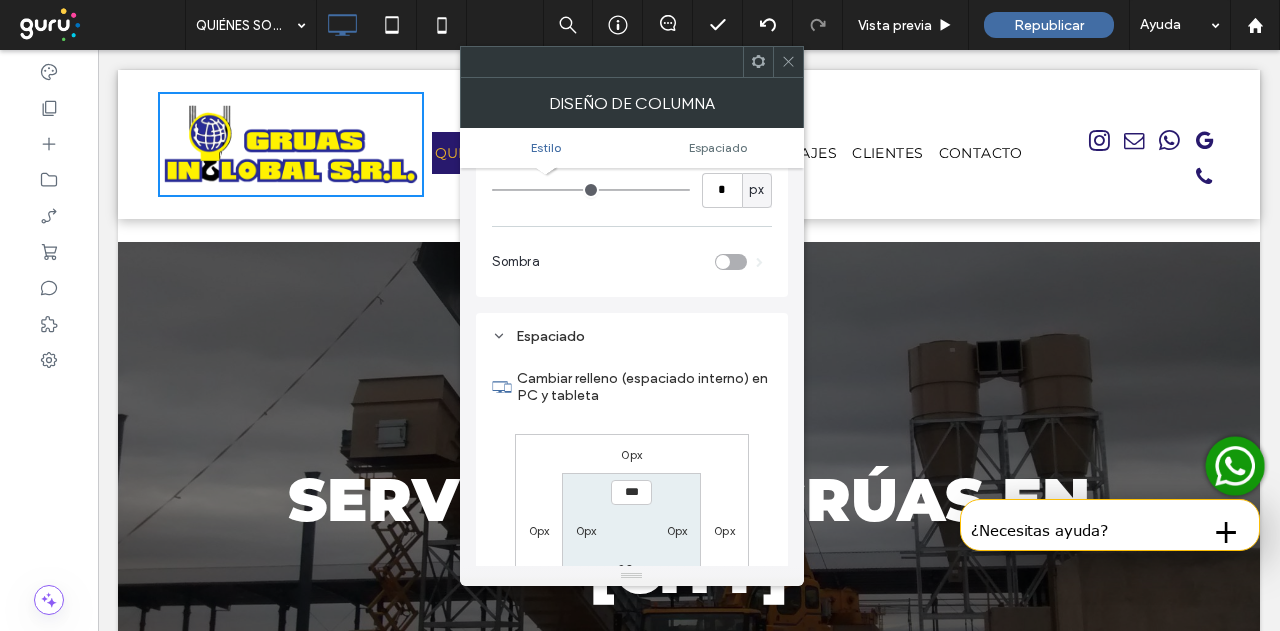 scroll, scrollTop: 406, scrollLeft: 0, axis: vertical 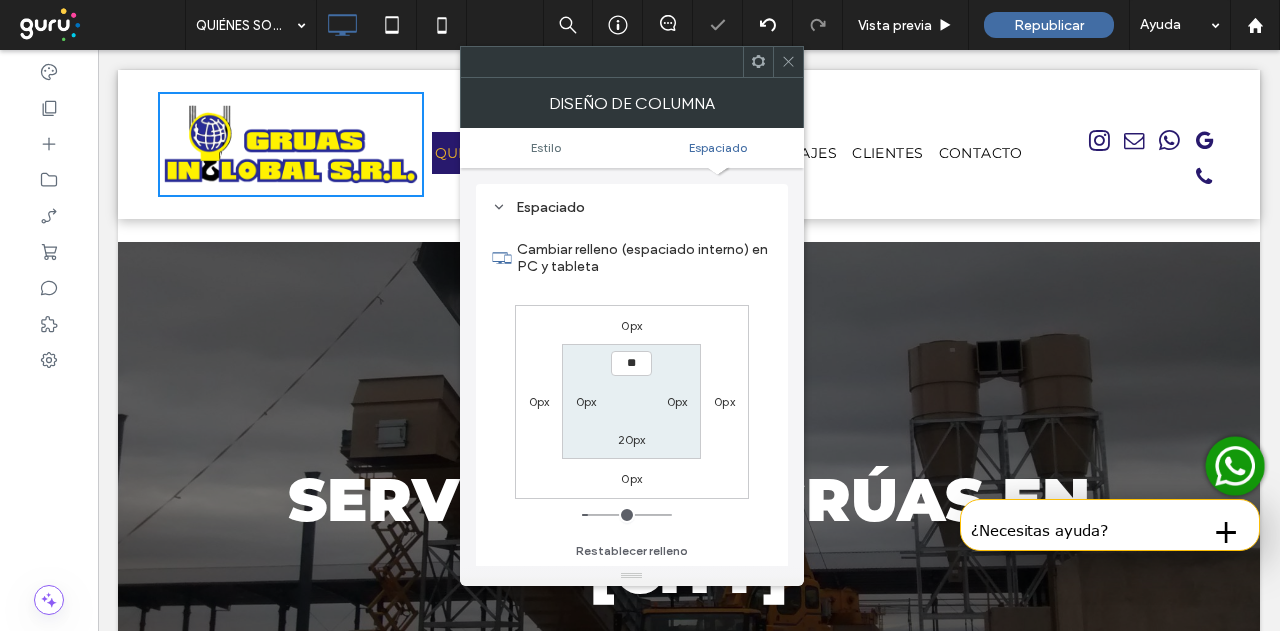 type on "****" 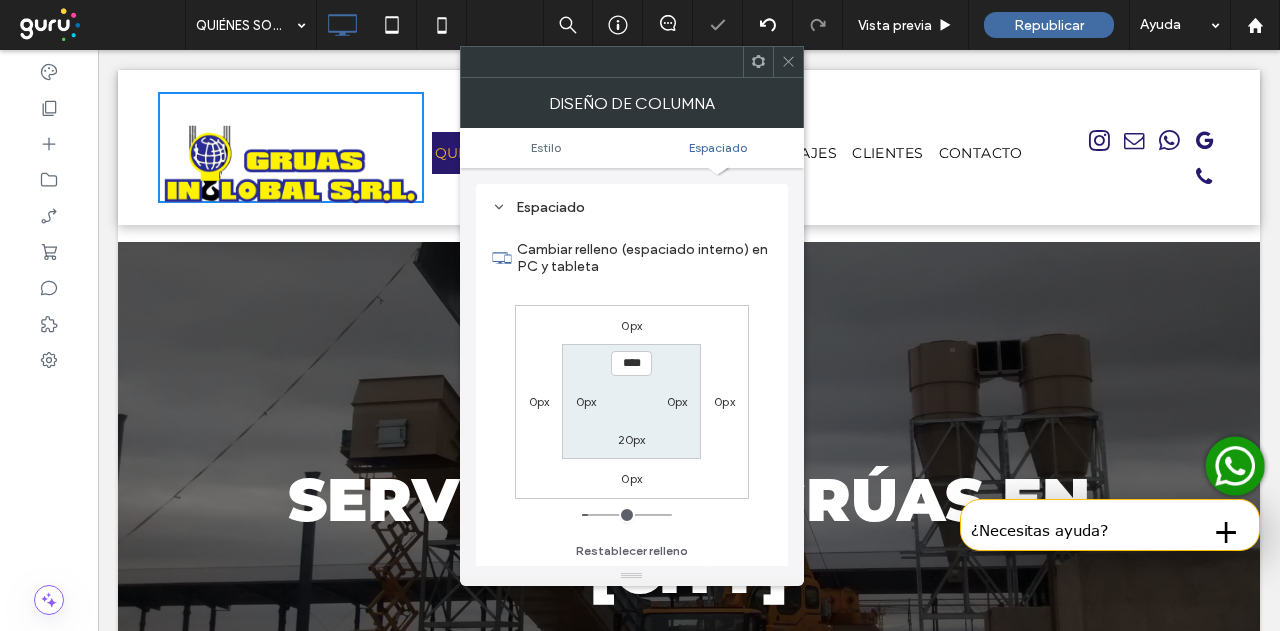 click at bounding box center [788, 62] 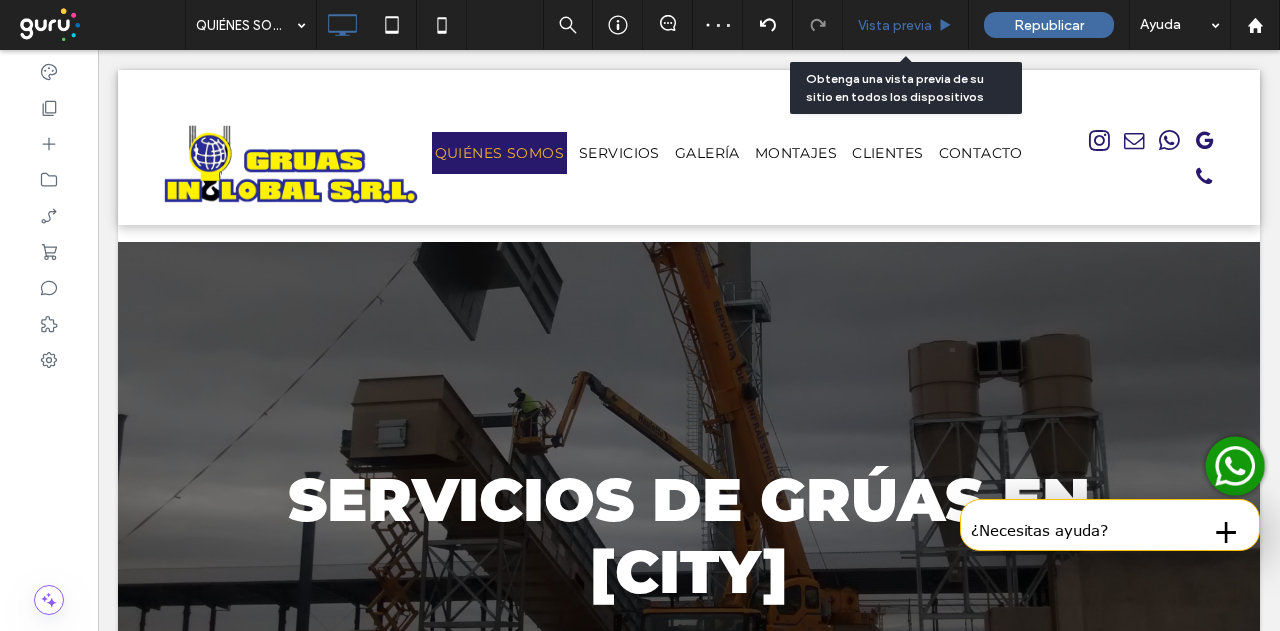 click on "Vista previa" at bounding box center [895, 25] 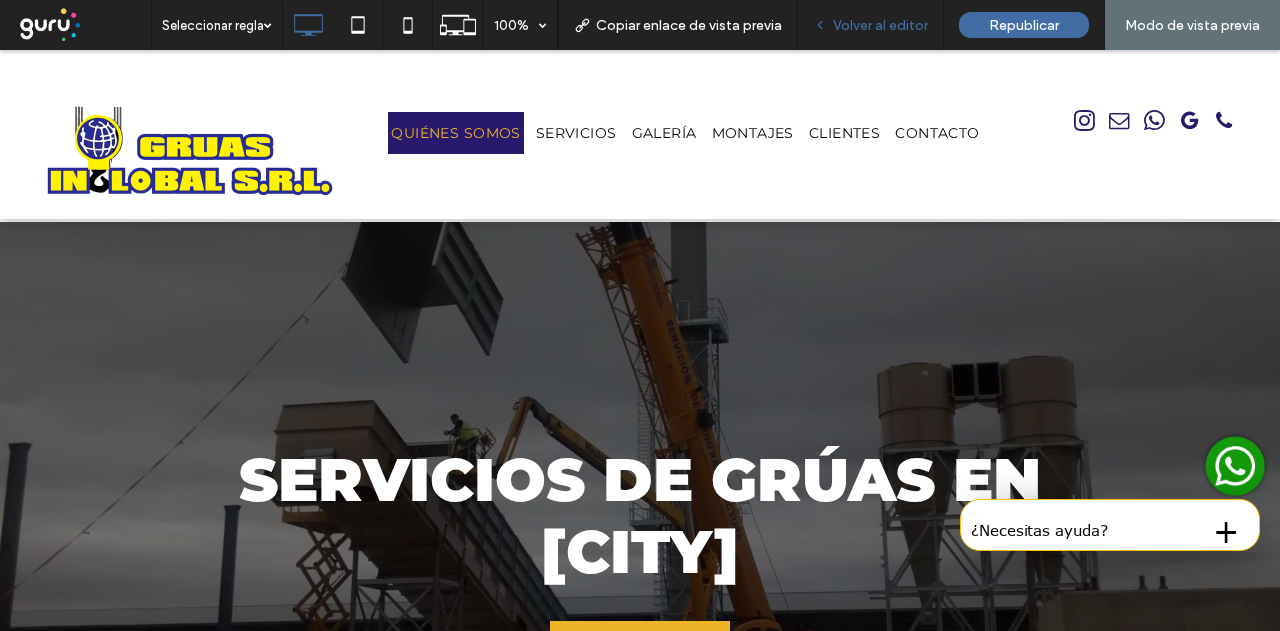 click on "Volver al editor" at bounding box center (880, 25) 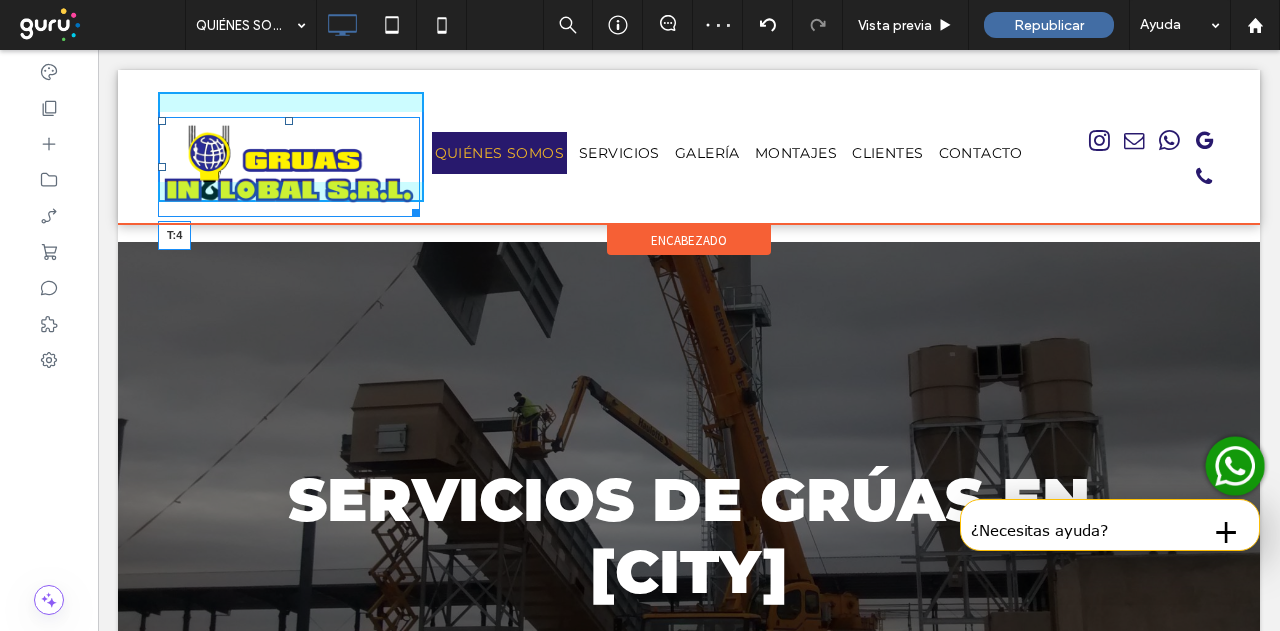 drag, startPoint x: 286, startPoint y: 122, endPoint x: 294, endPoint y: 79, distance: 43.737854 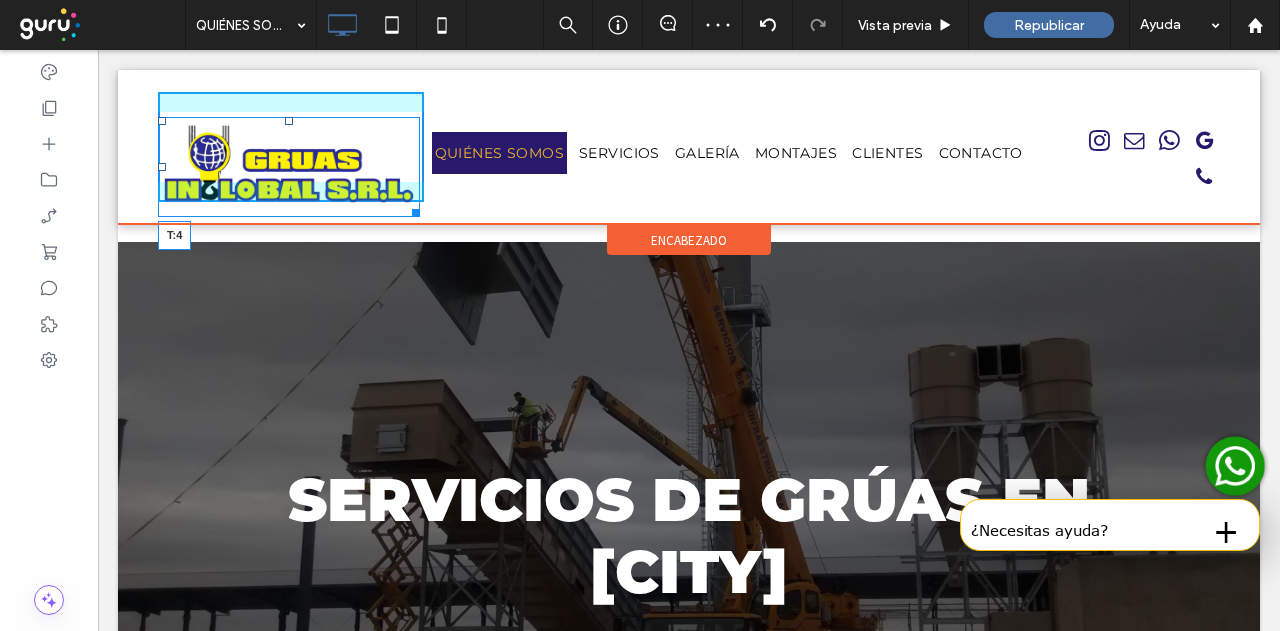 click on "T:4
Click To Paste
QUIÉNES SOMOS
SERVICIOS
GALERÍA
MONTAJES
CLIENTES
CONTACTO
Click To Paste
Click To Paste" at bounding box center [689, 147] 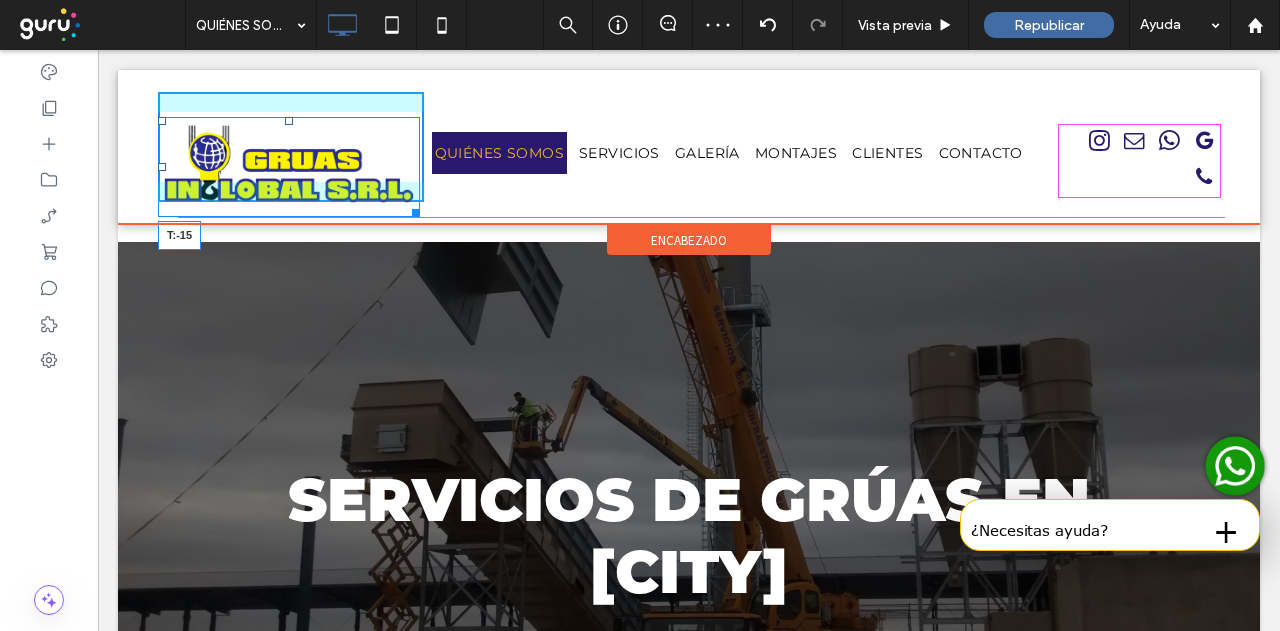 drag, startPoint x: 289, startPoint y: 117, endPoint x: 388, endPoint y: 151, distance: 104.67569 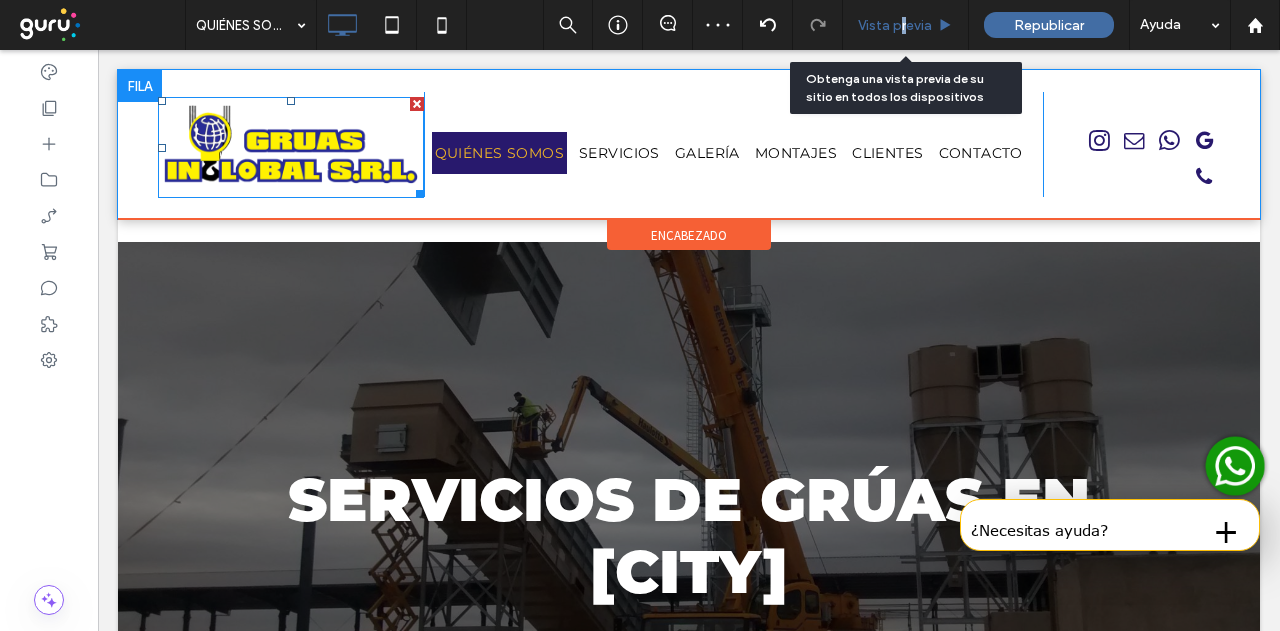 click on "Vista previa" at bounding box center [895, 25] 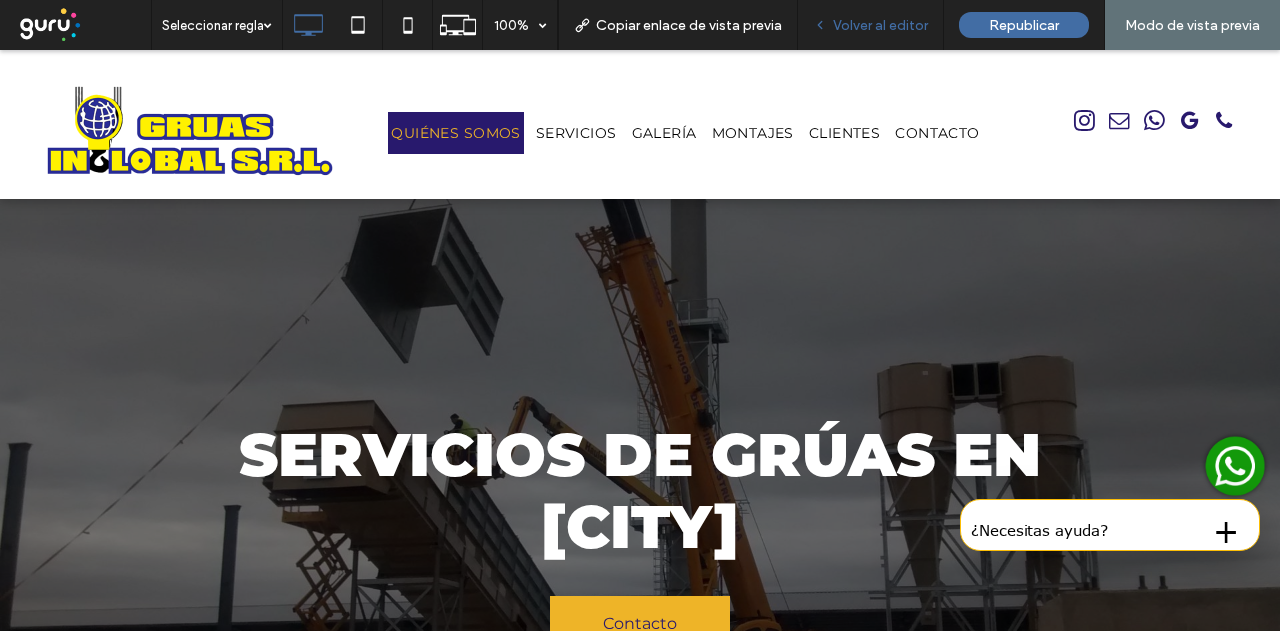 click on "Volver al editor" at bounding box center (880, 25) 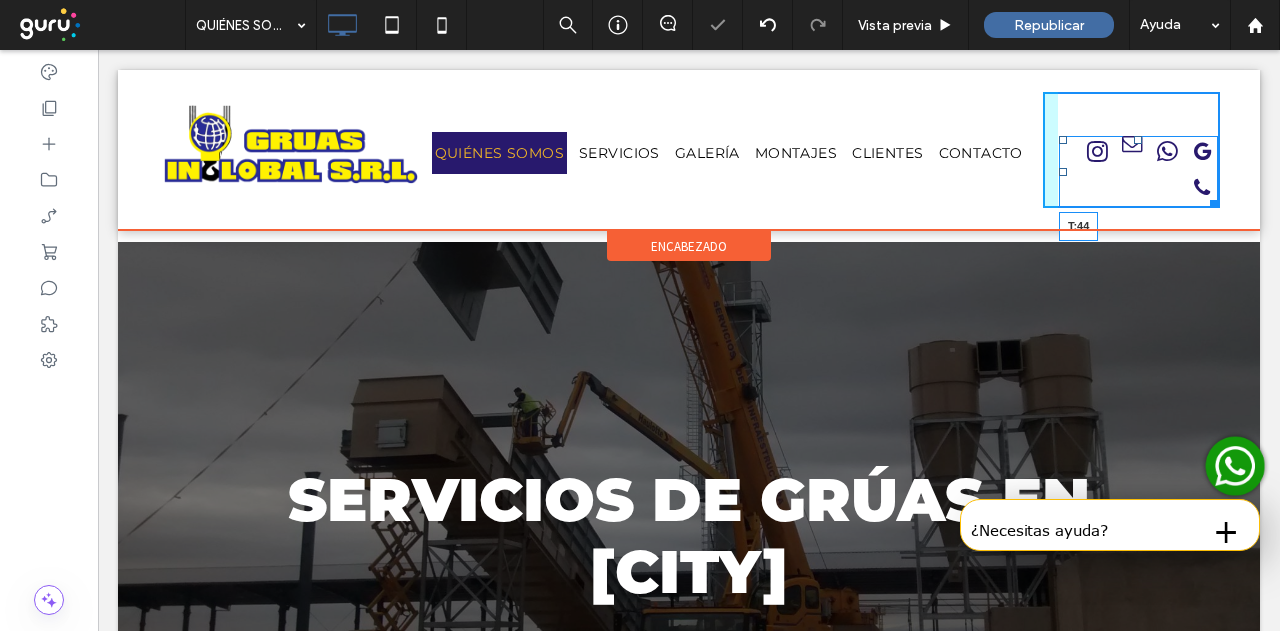 drag, startPoint x: 1123, startPoint y: 127, endPoint x: 1227, endPoint y: 188, distance: 120.56948 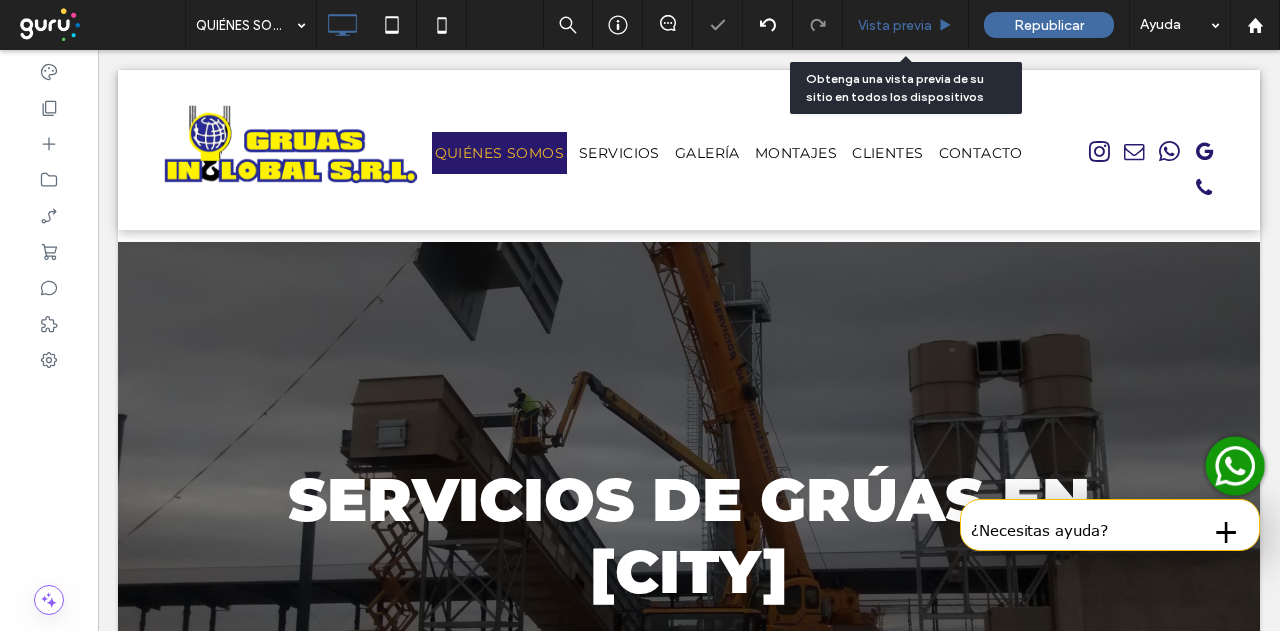 click on "Vista previa" at bounding box center [895, 25] 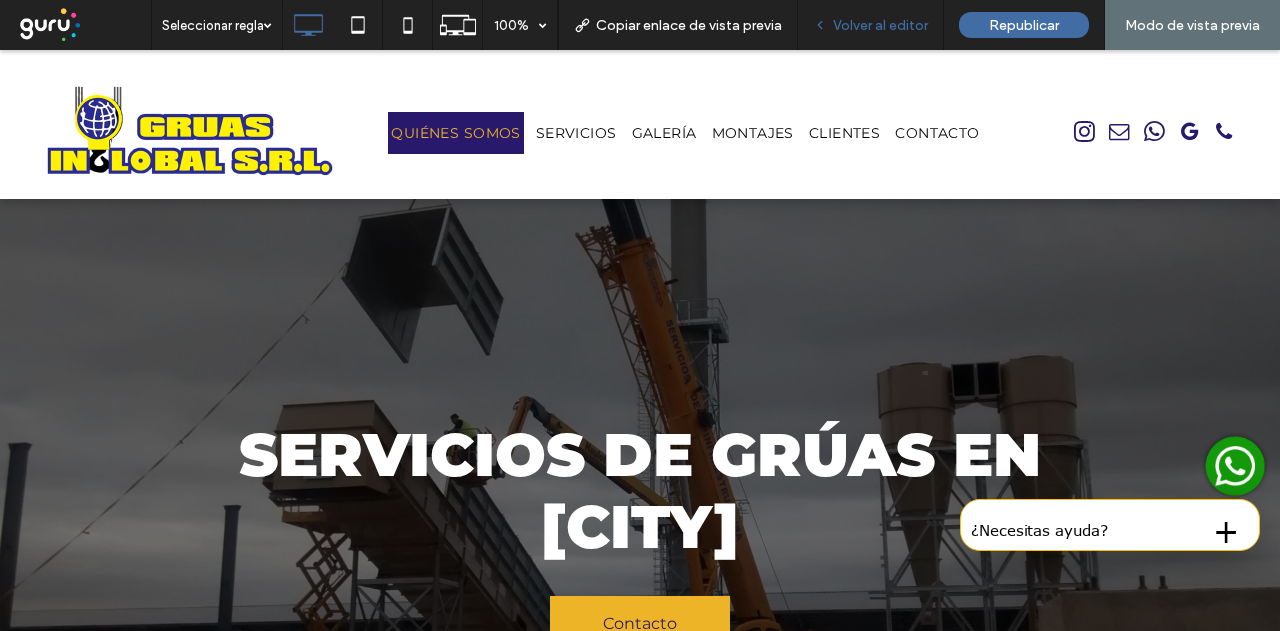 click on "Volver al editor" at bounding box center (880, 25) 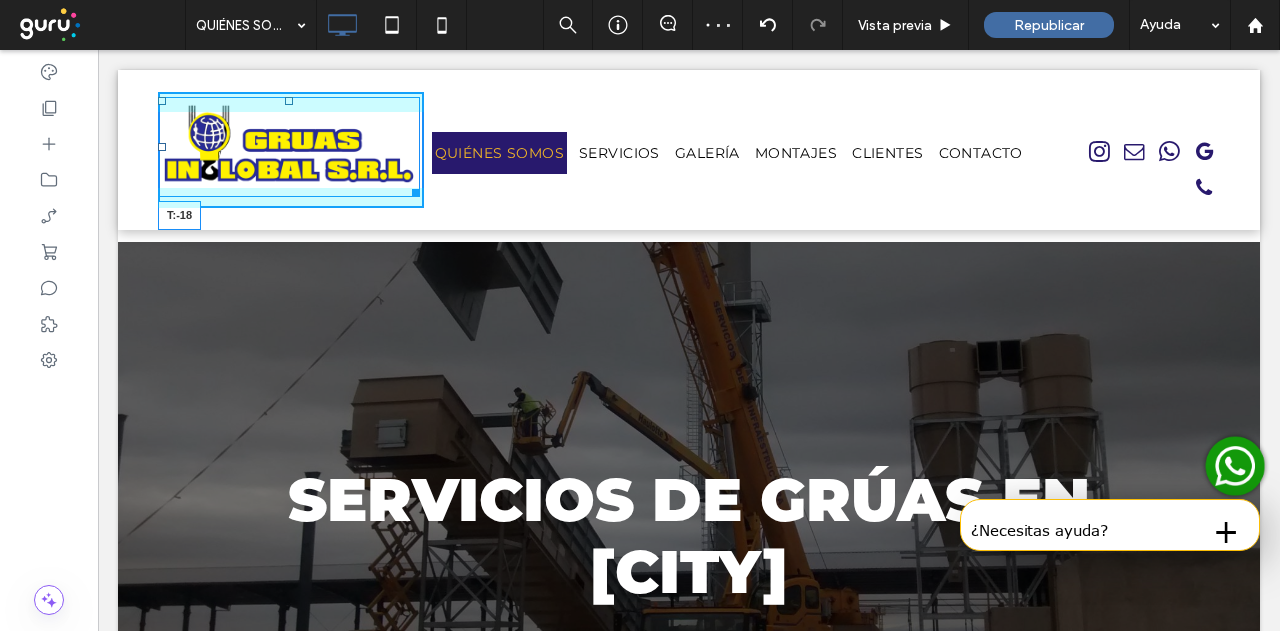 drag, startPoint x: 286, startPoint y: 100, endPoint x: 560, endPoint y: 123, distance: 274.96362 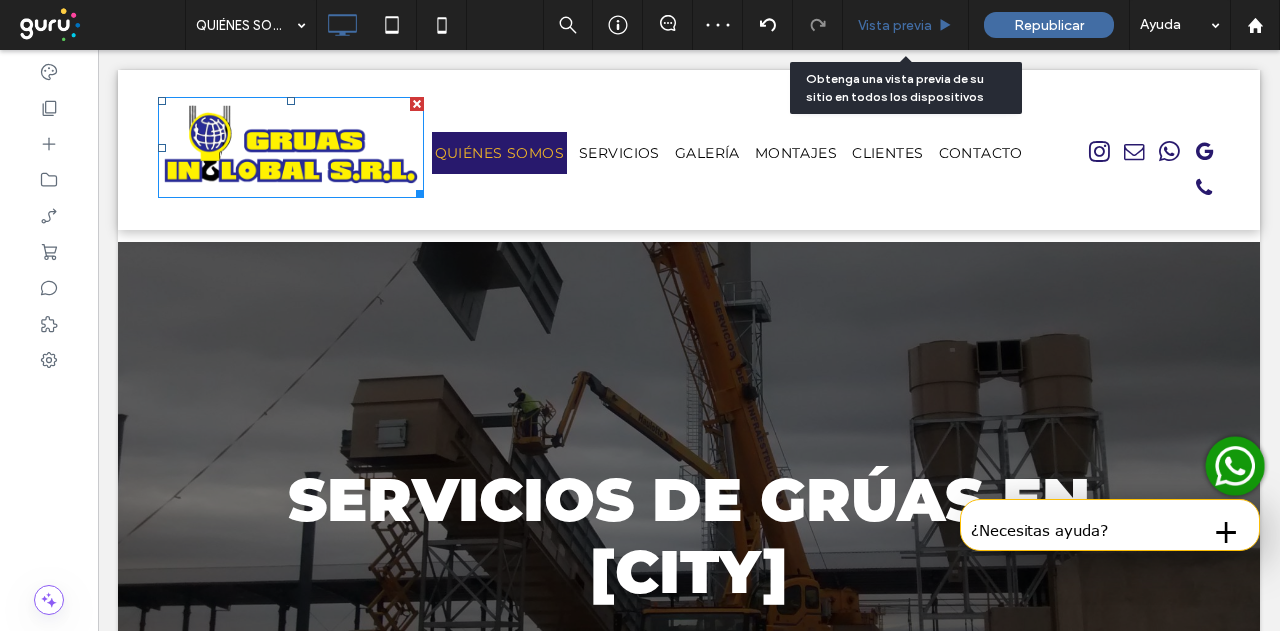 click on "Vista previa" at bounding box center (895, 25) 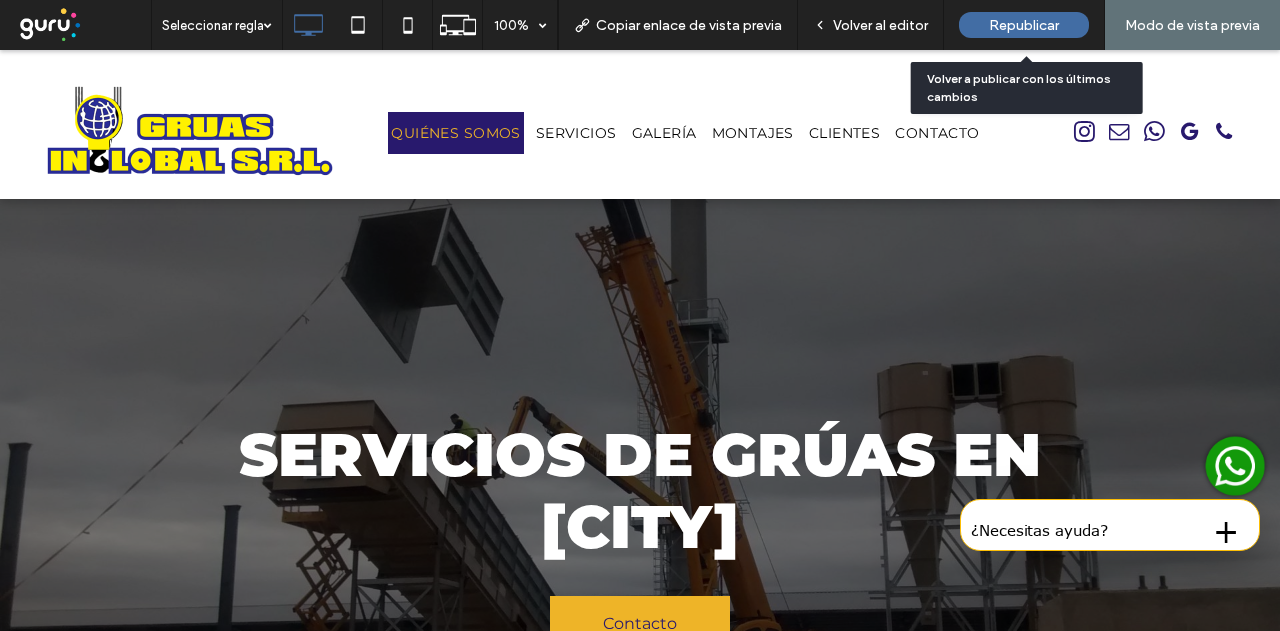 click on "Republicar" at bounding box center [1024, 25] 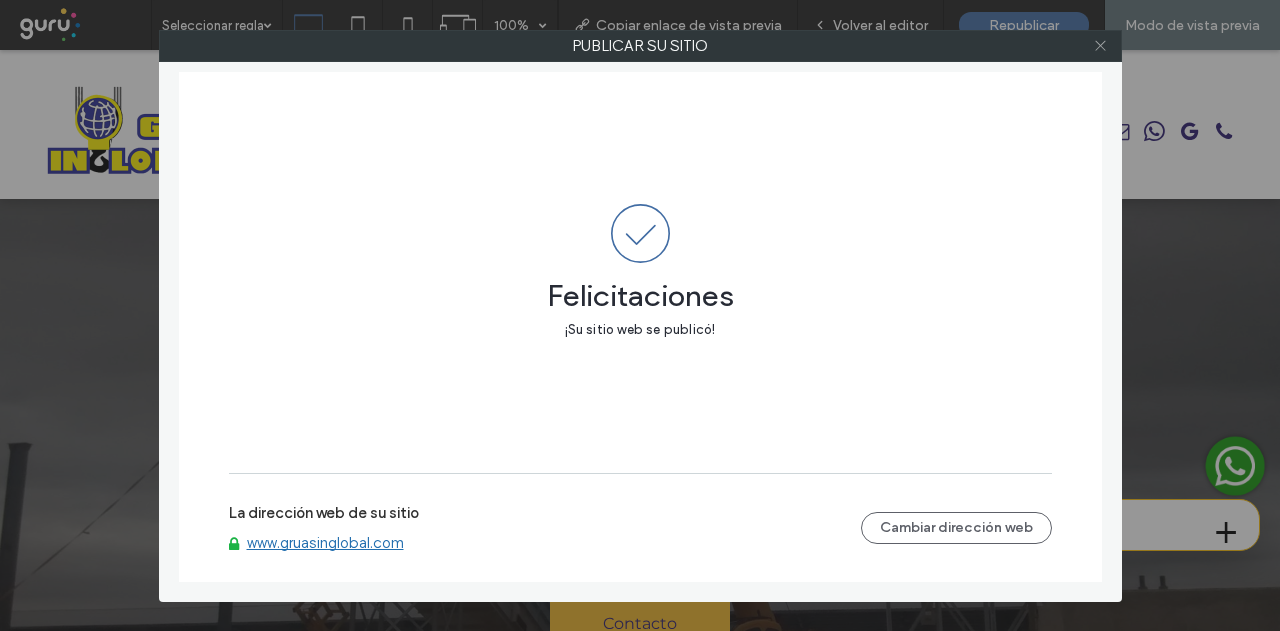 click 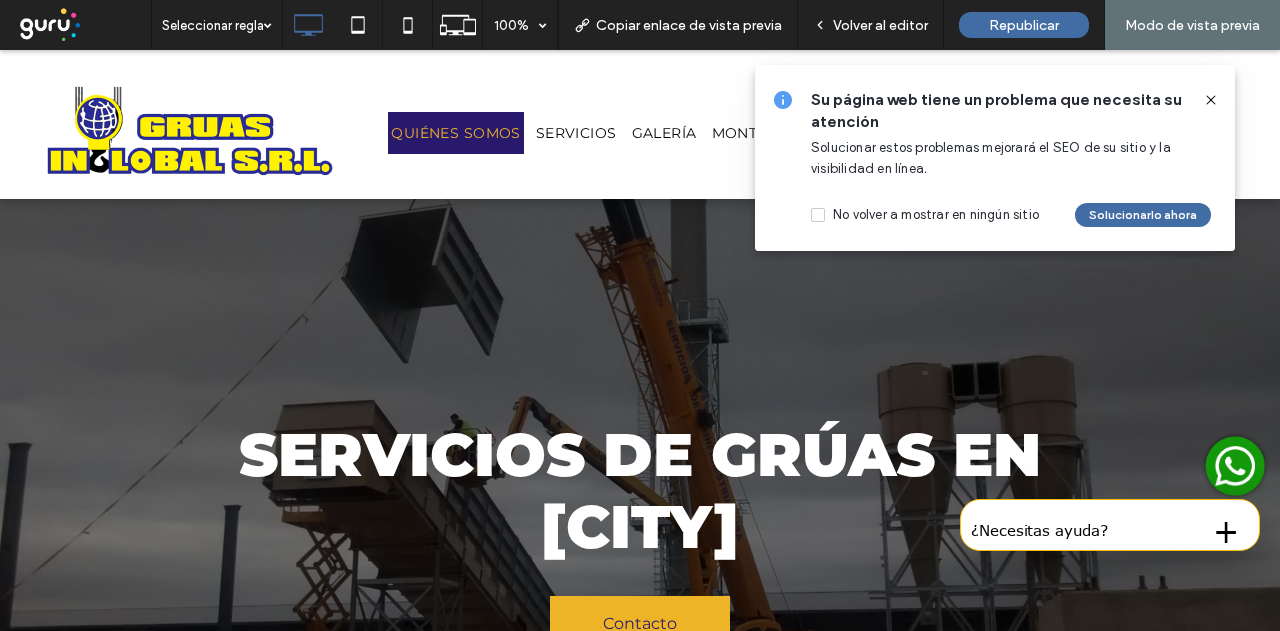 click 